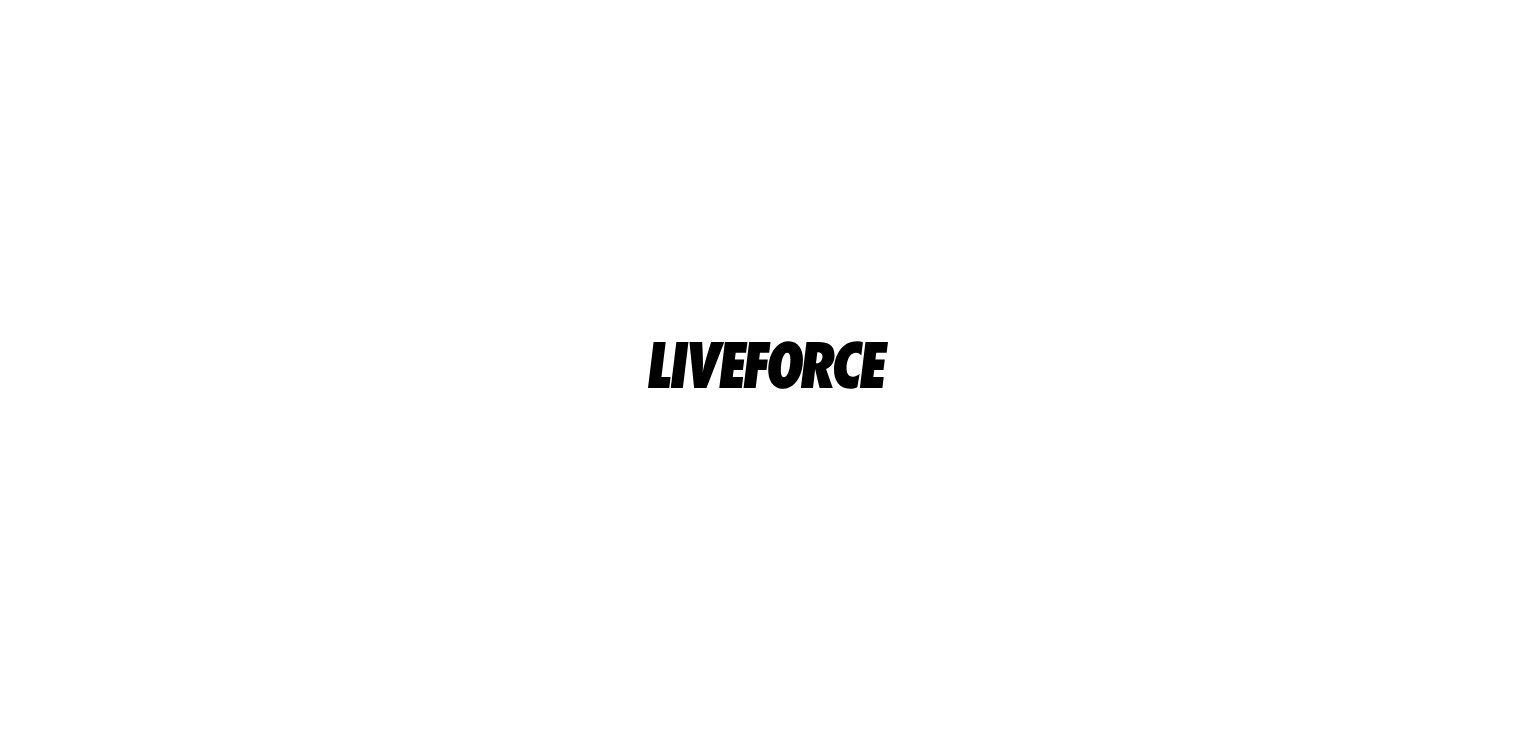 scroll, scrollTop: 0, scrollLeft: 0, axis: both 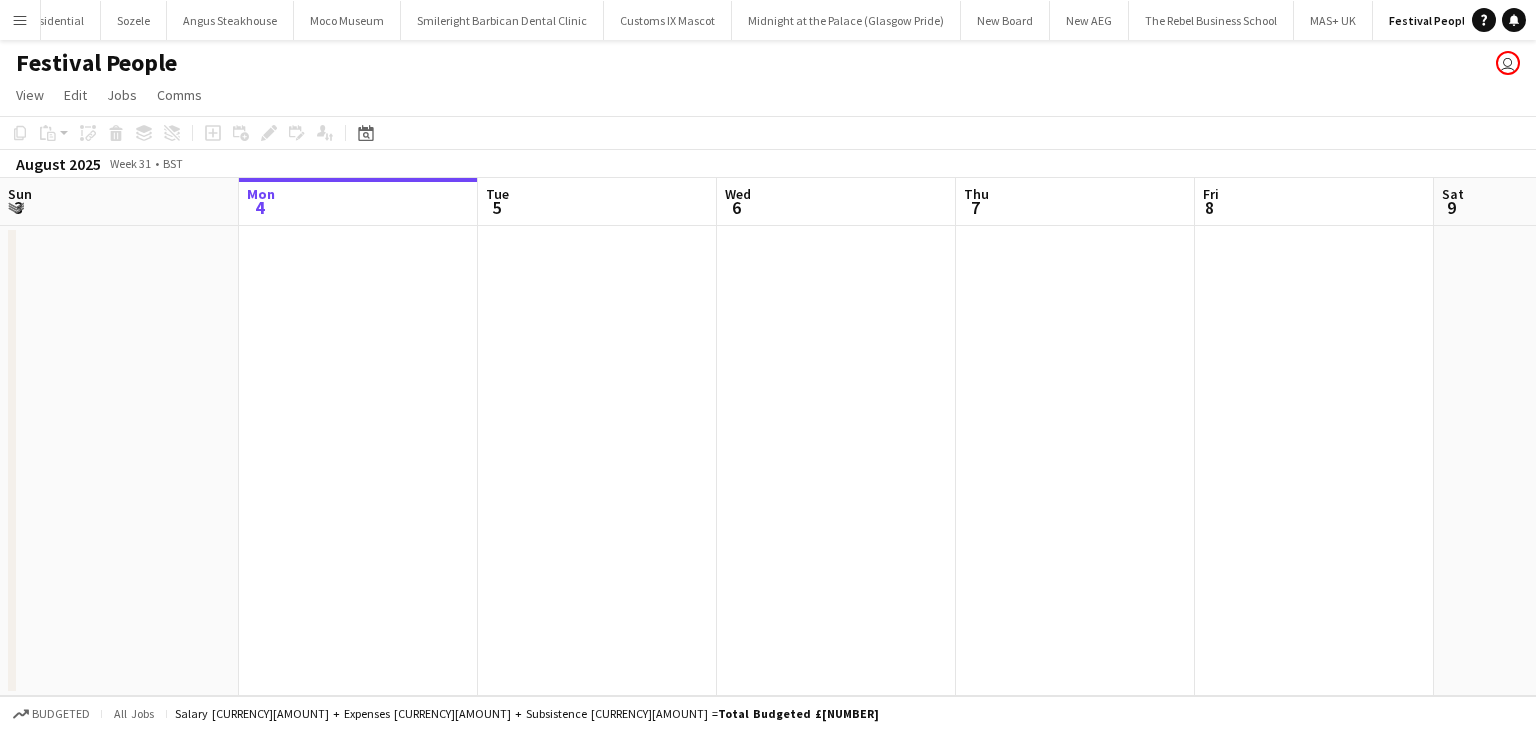 click on "Menu" at bounding box center [20, 20] 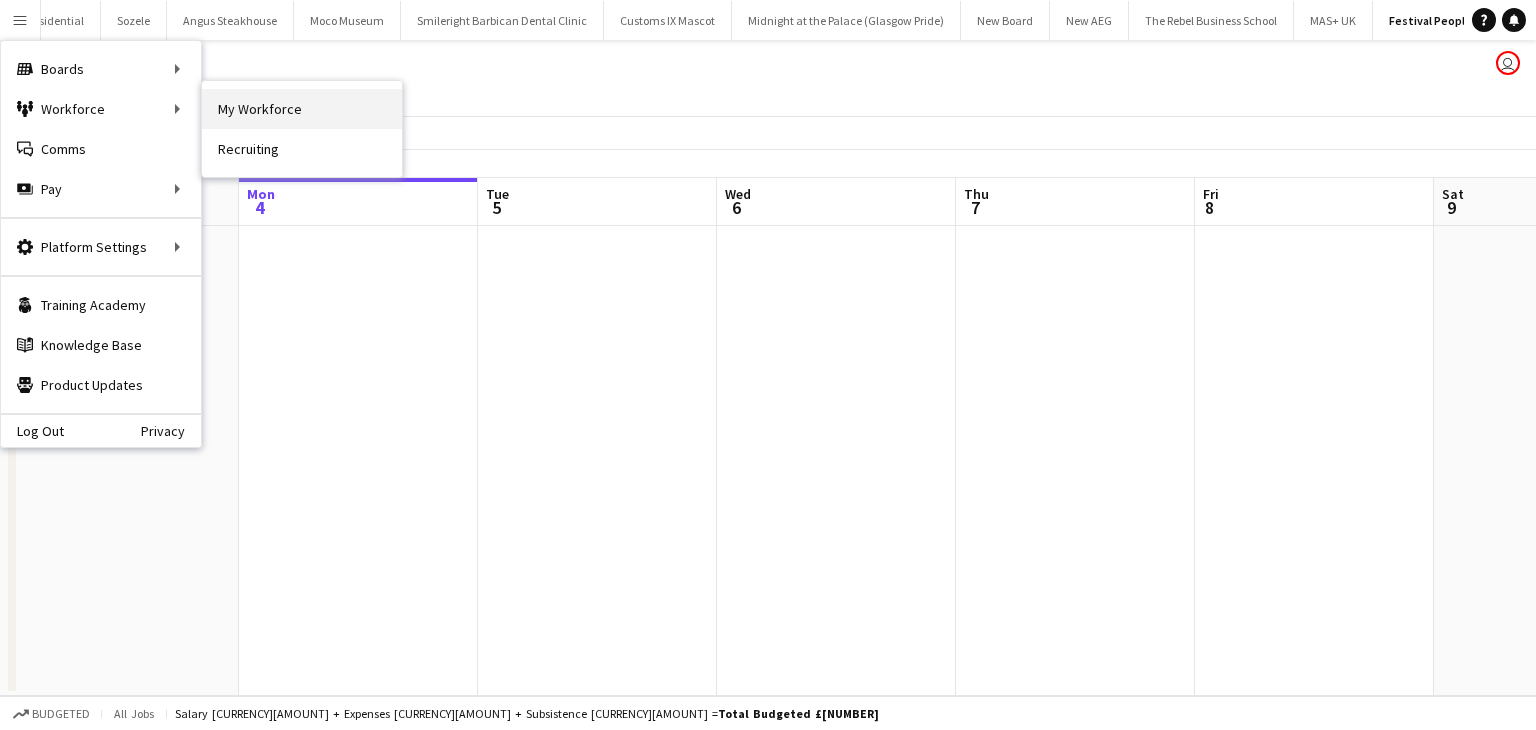 click on "My Workforce" at bounding box center [302, 109] 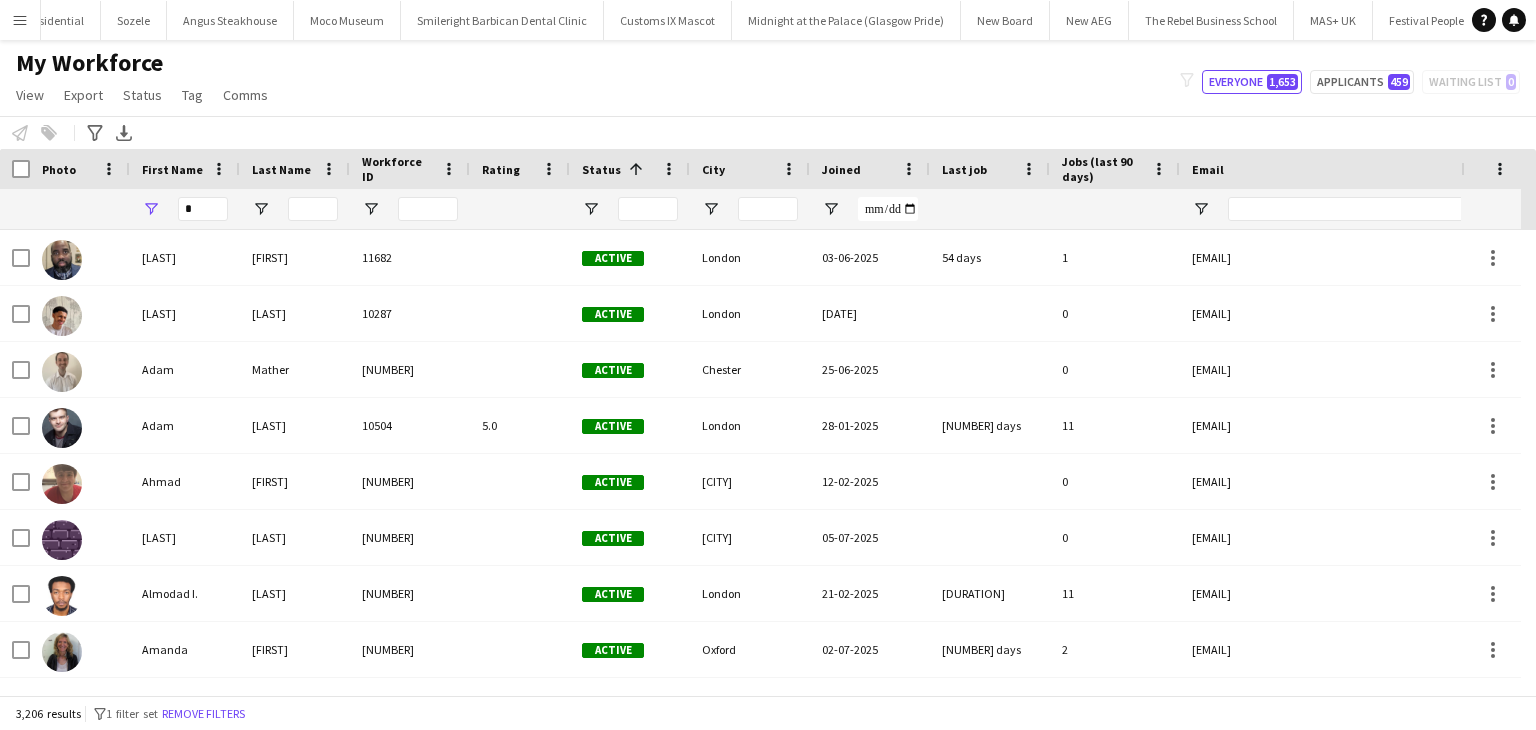 click on "Menu" at bounding box center [20, 20] 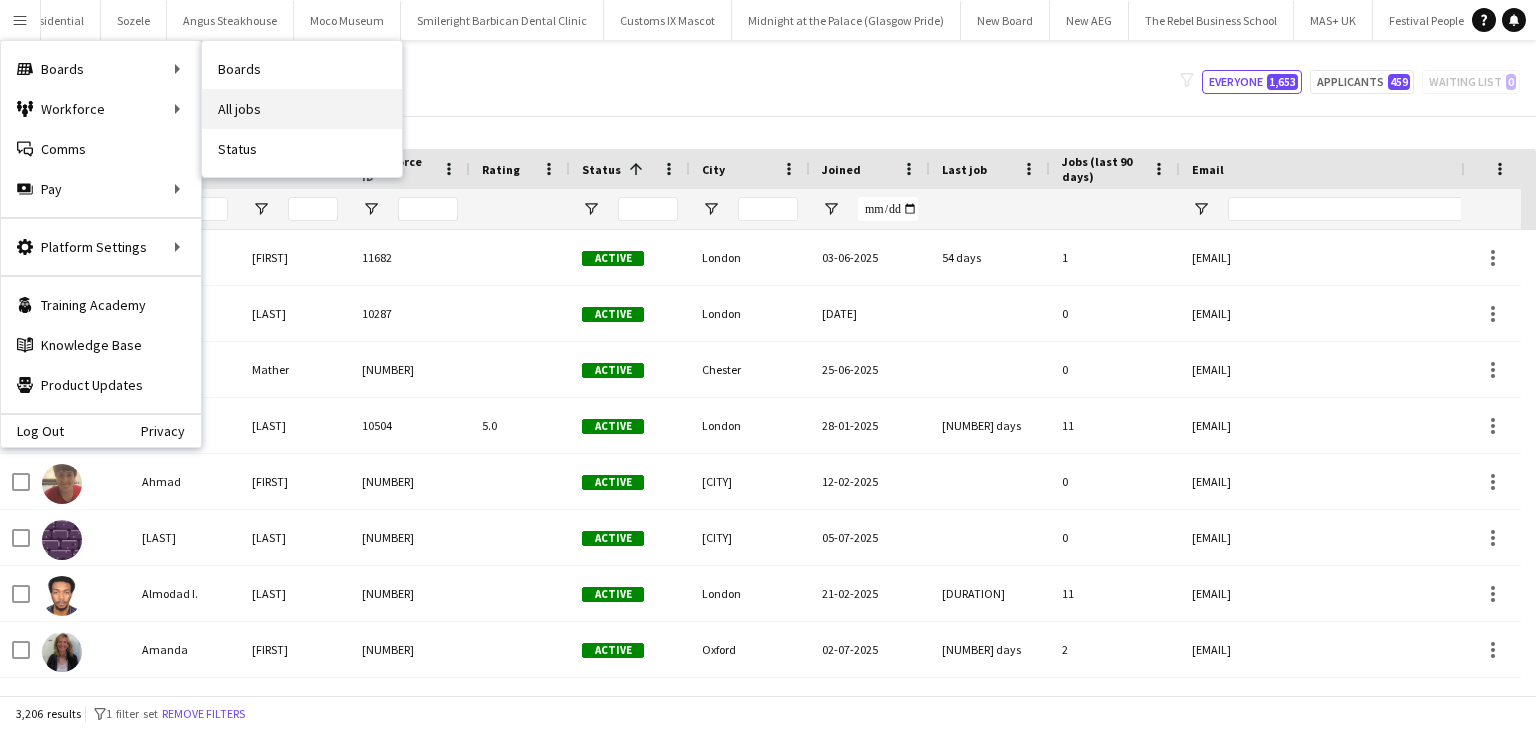 click on "All jobs" at bounding box center [302, 109] 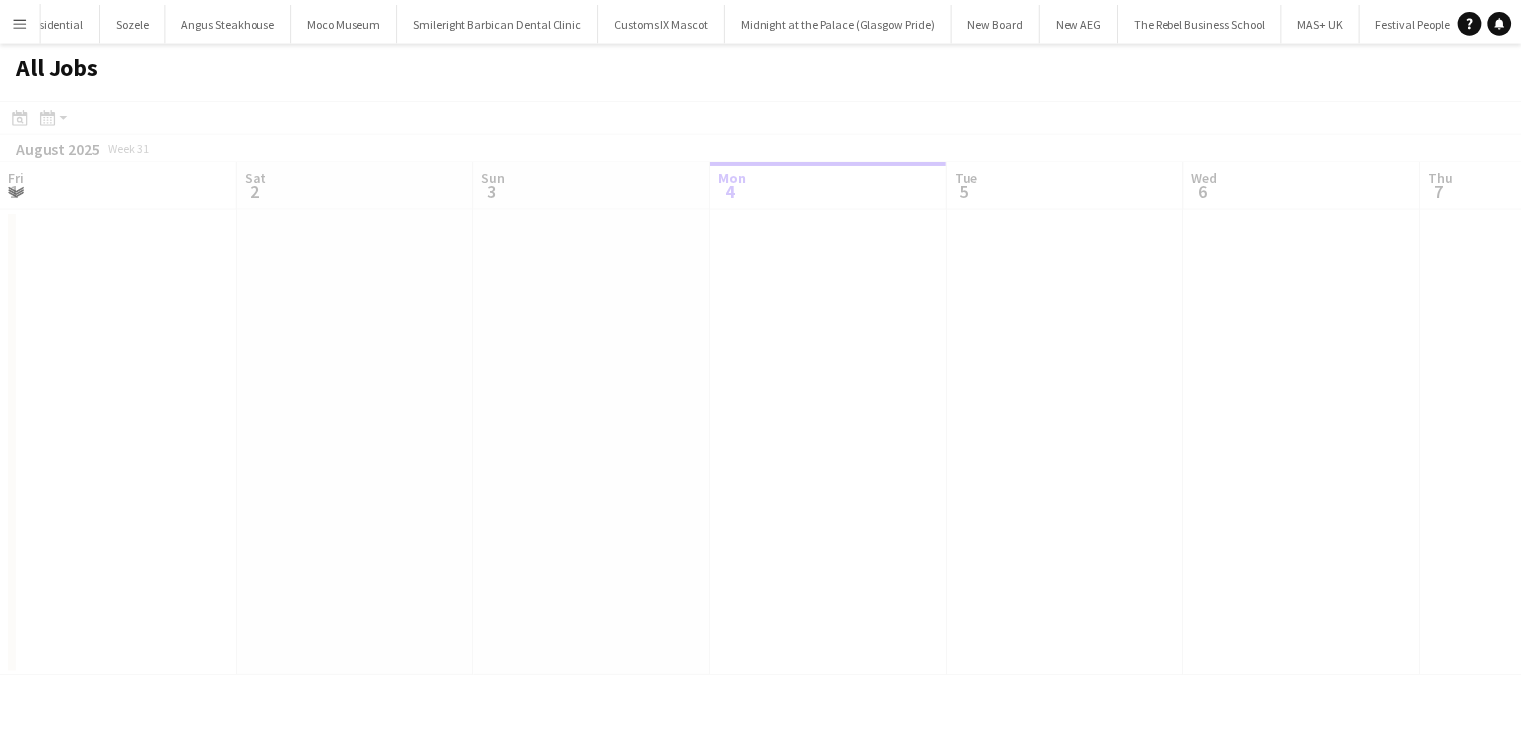 scroll, scrollTop: 0, scrollLeft: 478, axis: horizontal 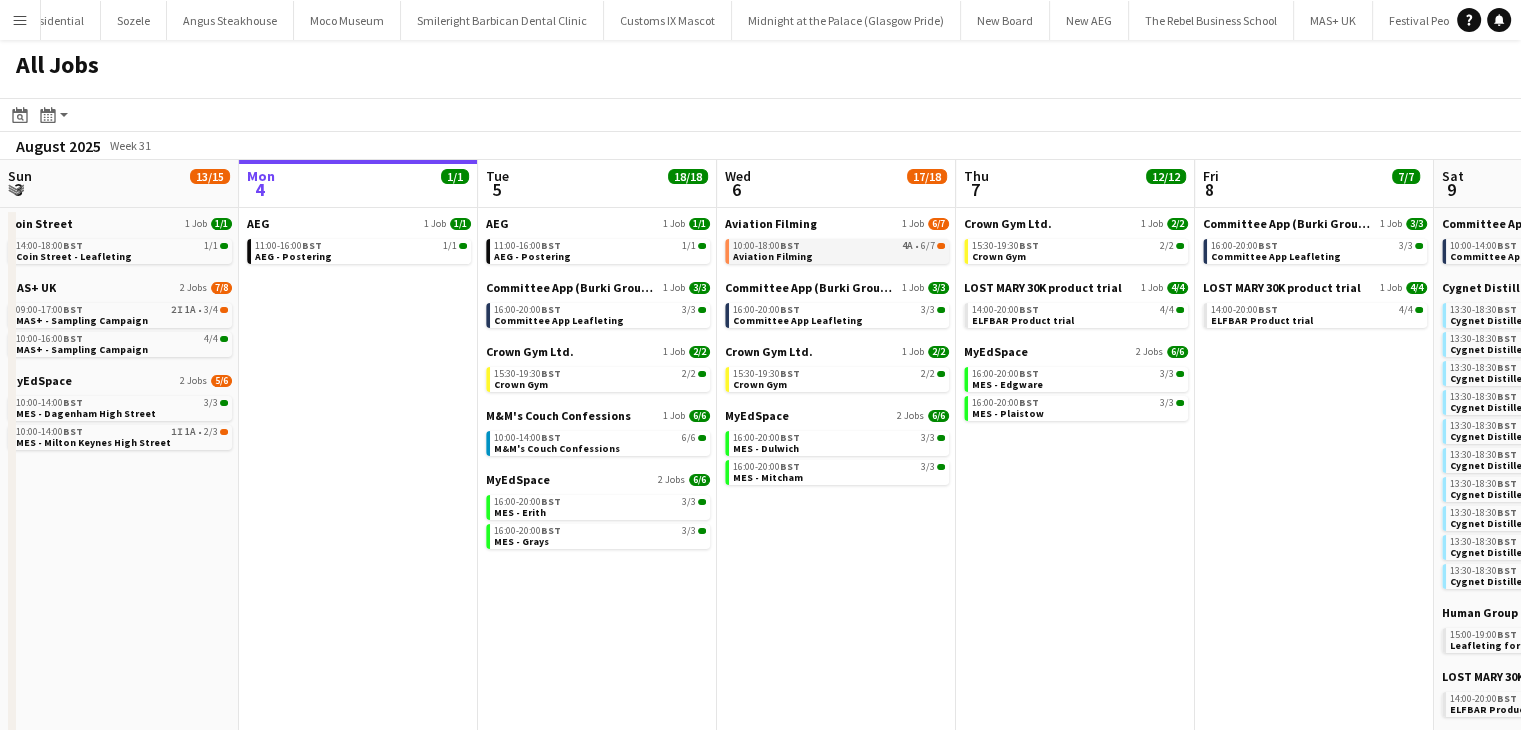 click on "10:00-18:00    BST   4A   •   6/7   Aviation Filming" at bounding box center (839, 250) 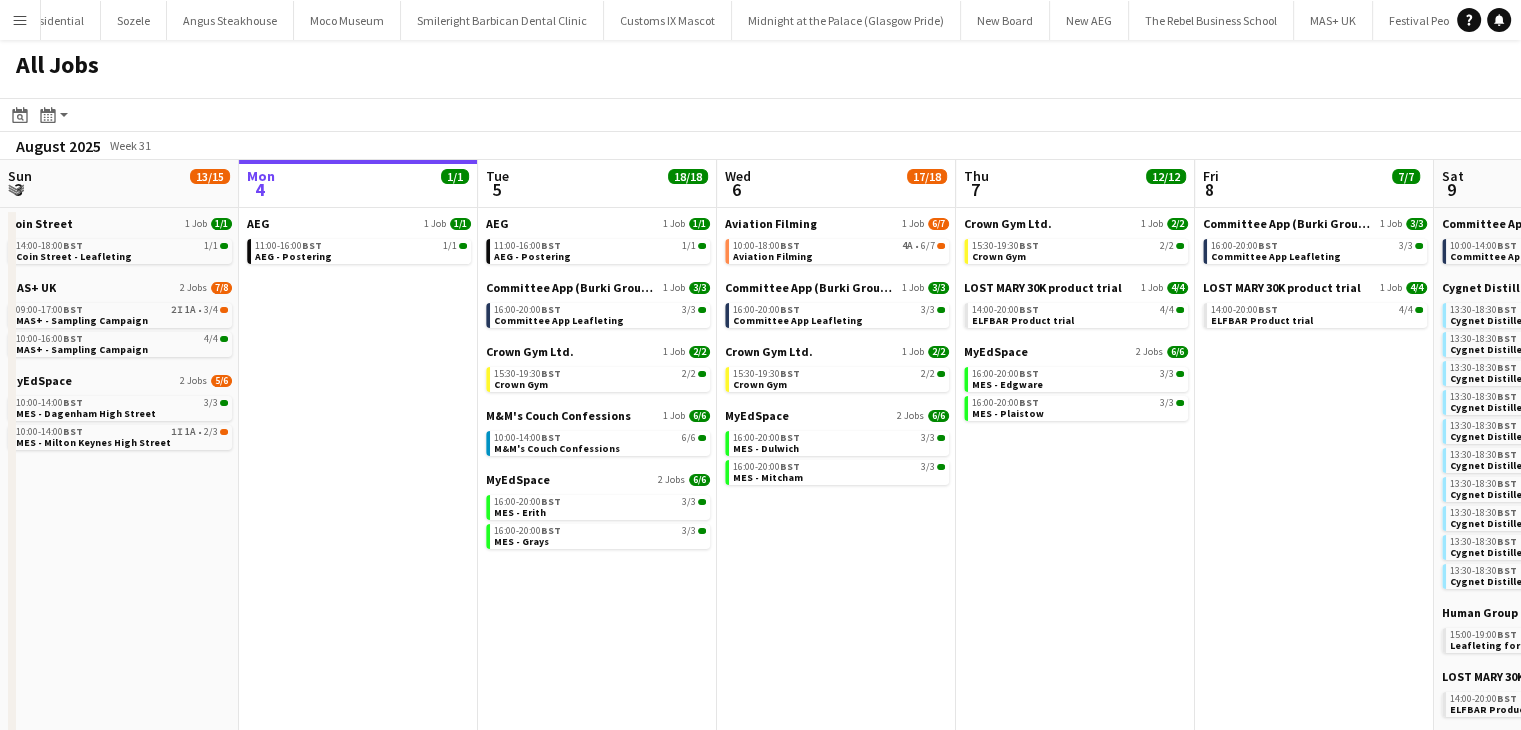 click on "Aviation Filming    1 Job   6/7   10:00-18:00    BST   4A   •   6/7   Aviation Filming" at bounding box center [837, 240] 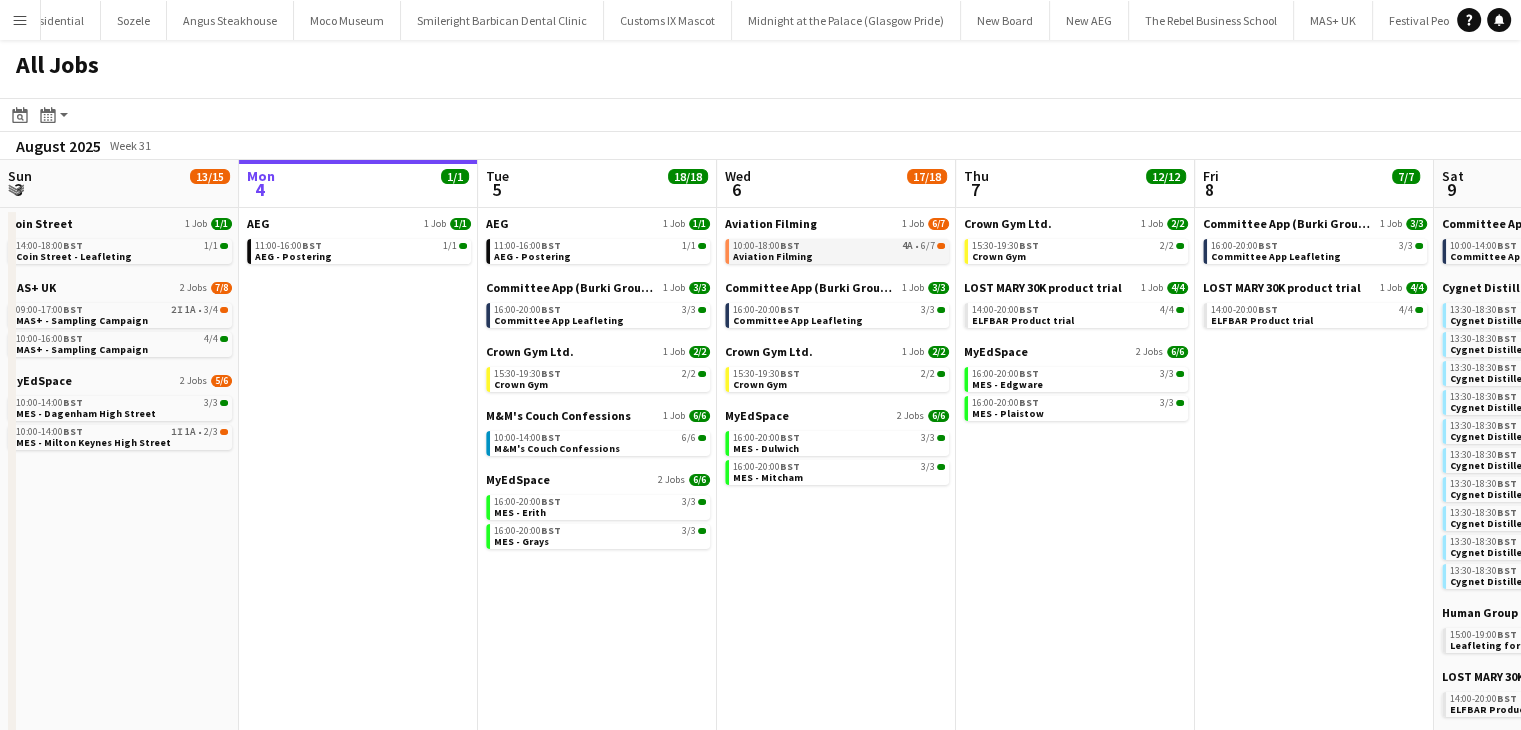 click on "10:00-18:00    BST   4A   •   6/7" at bounding box center [839, 246] 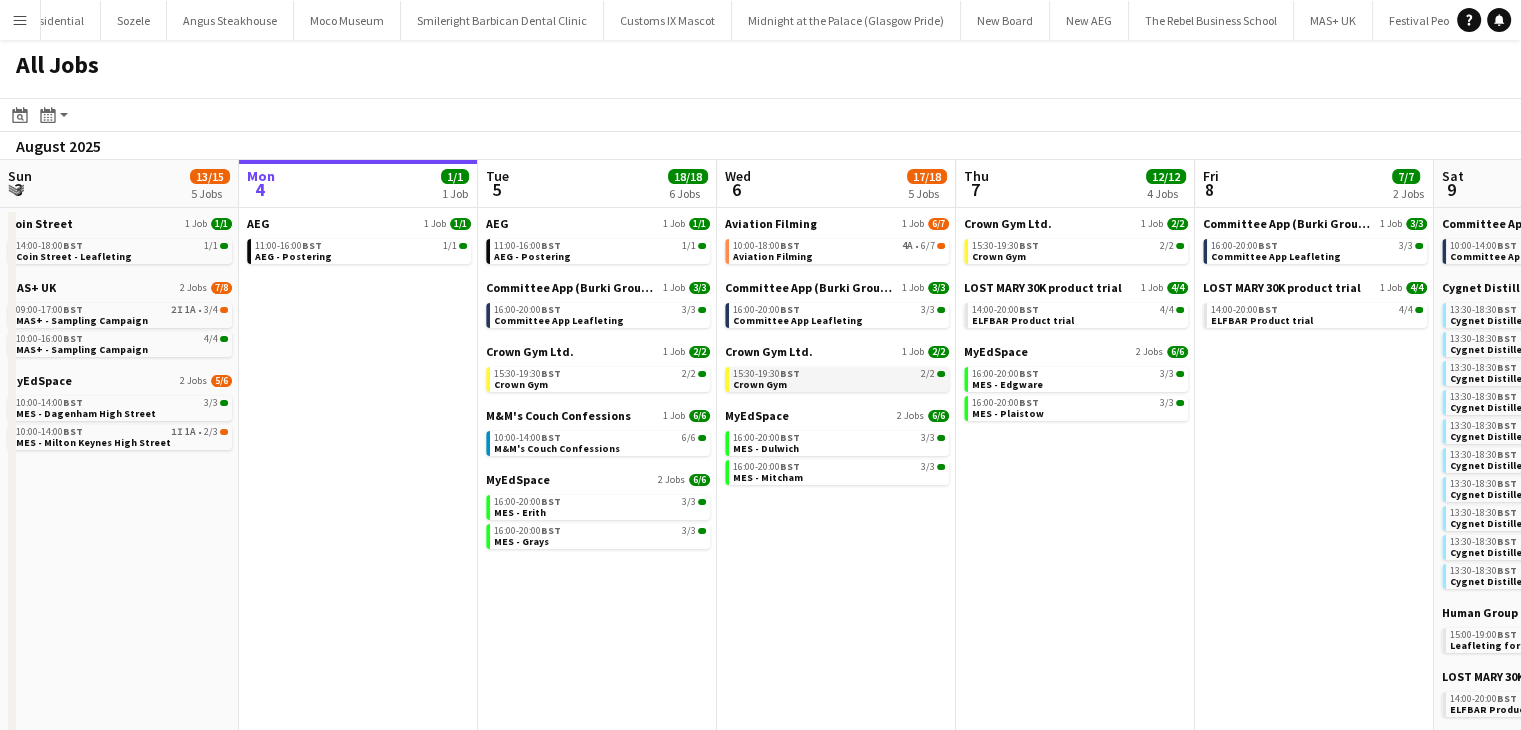 scroll, scrollTop: 0, scrollLeft: 653, axis: horizontal 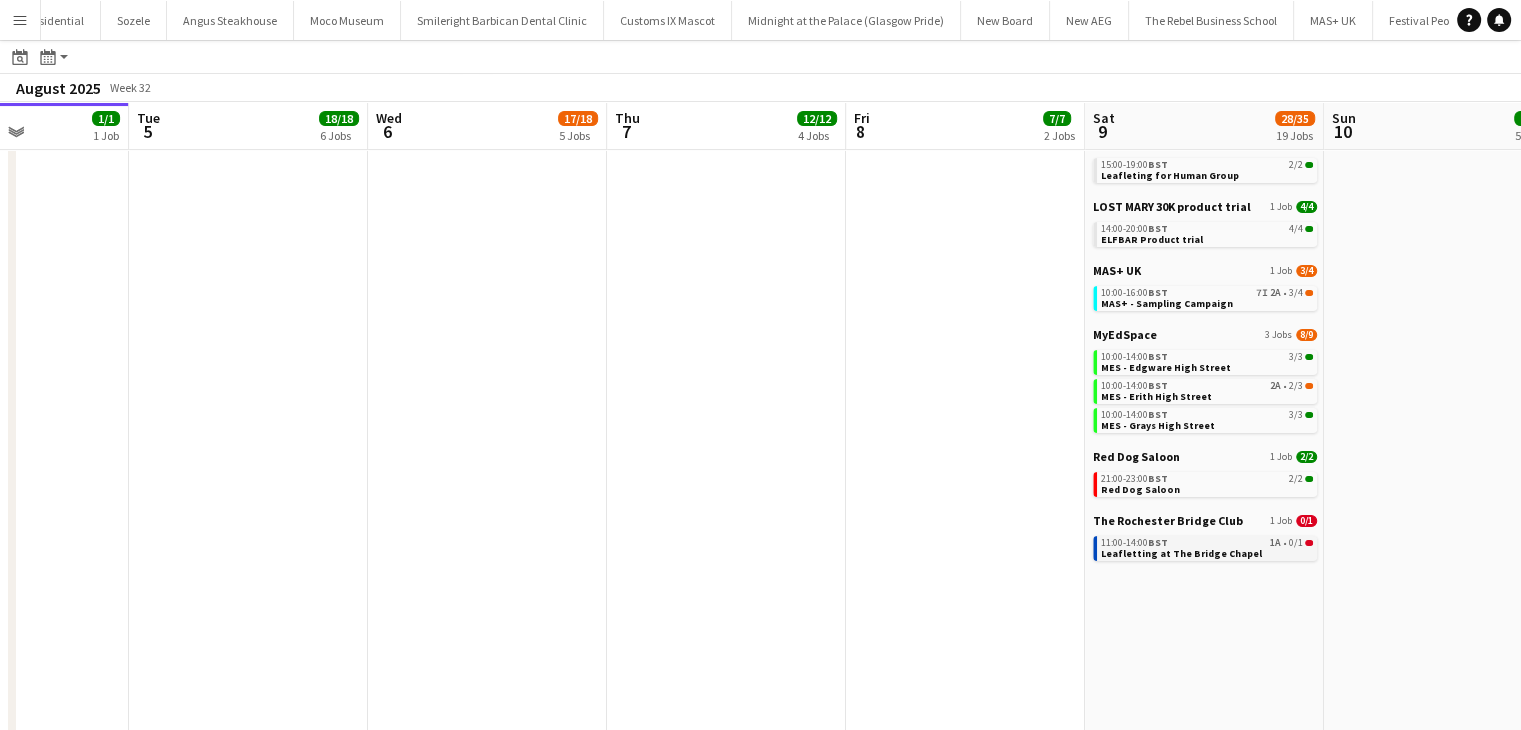 click on "Leafletting at The Bridge Chapel" at bounding box center (1181, 553) 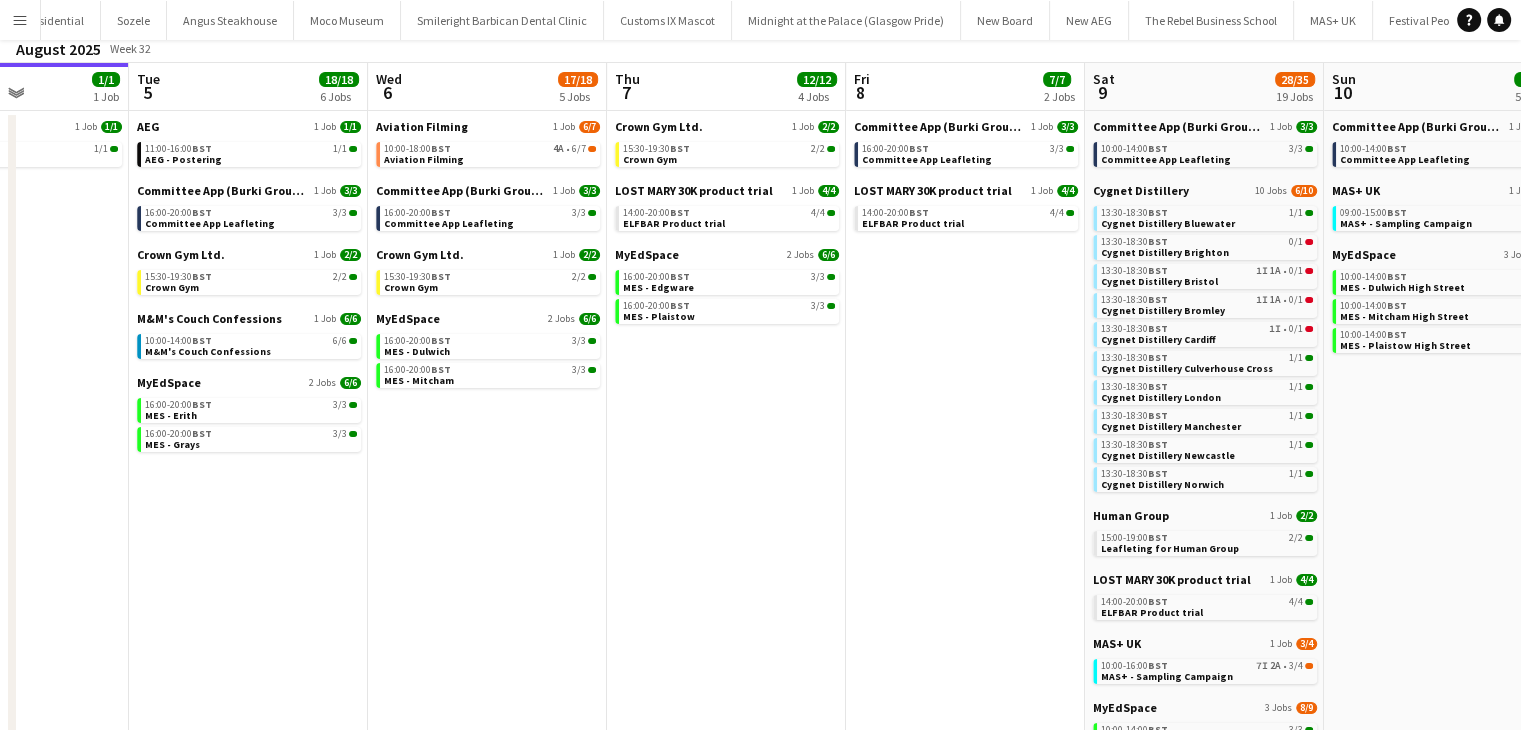 scroll, scrollTop: 0, scrollLeft: 0, axis: both 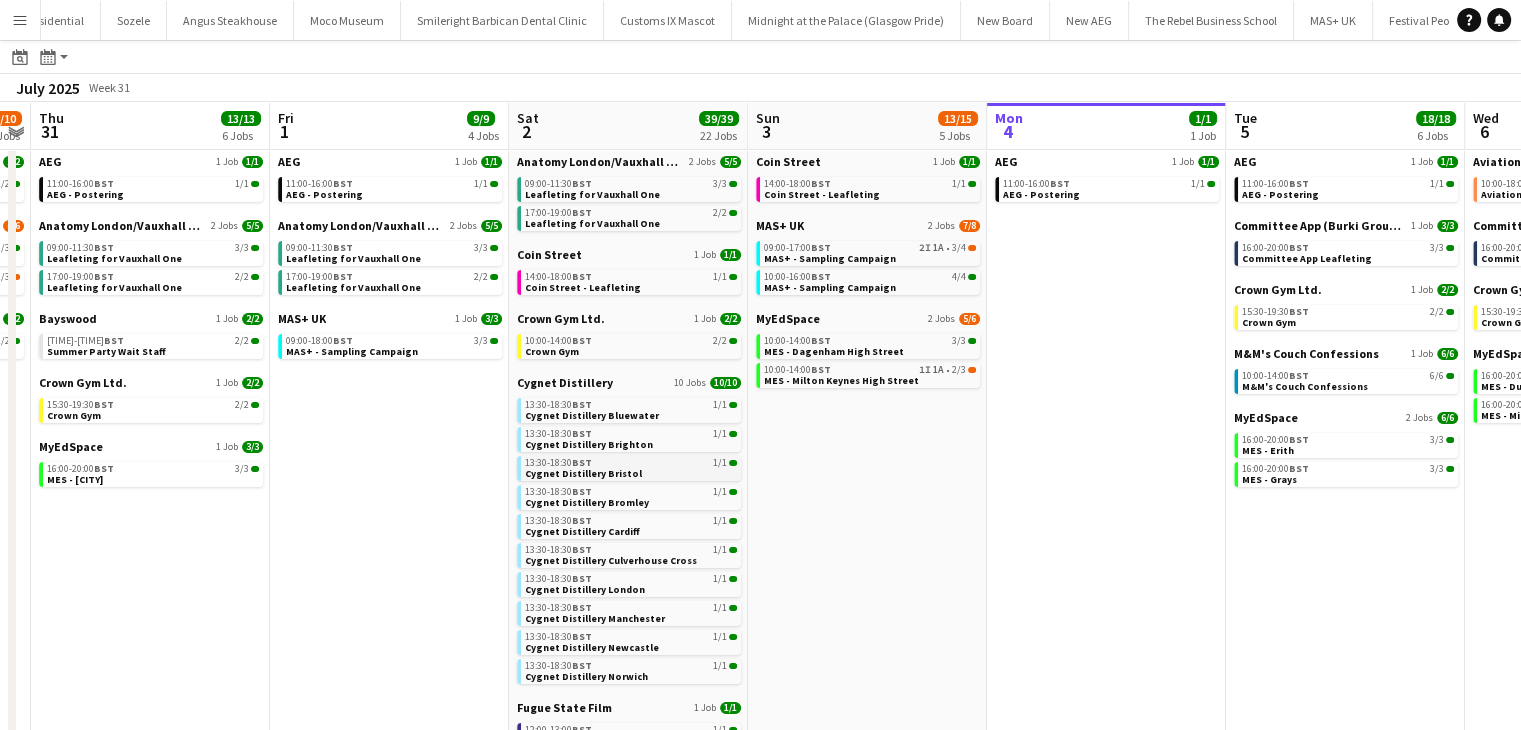 click on "13:30-18:30    BST" at bounding box center [558, 463] 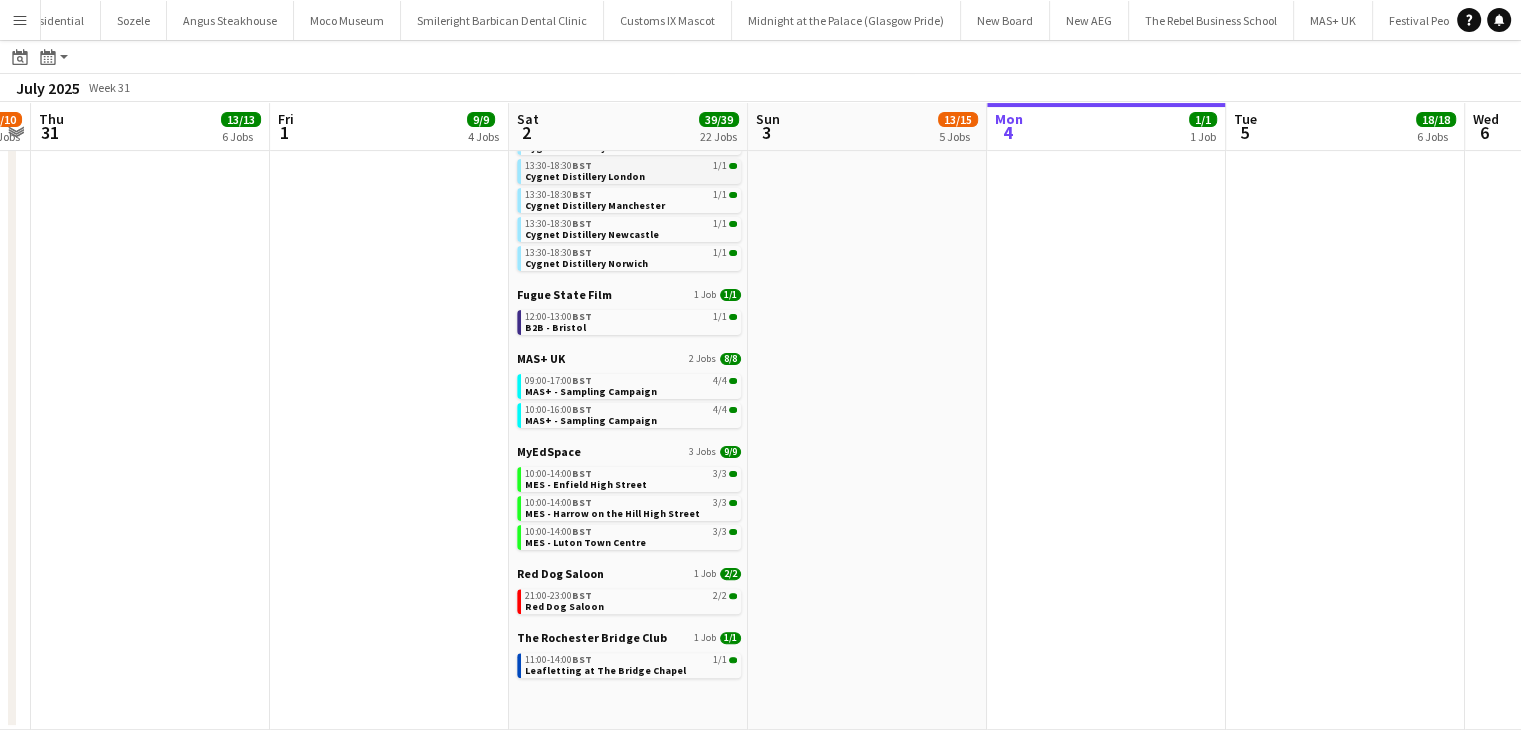 scroll, scrollTop: 472, scrollLeft: 0, axis: vertical 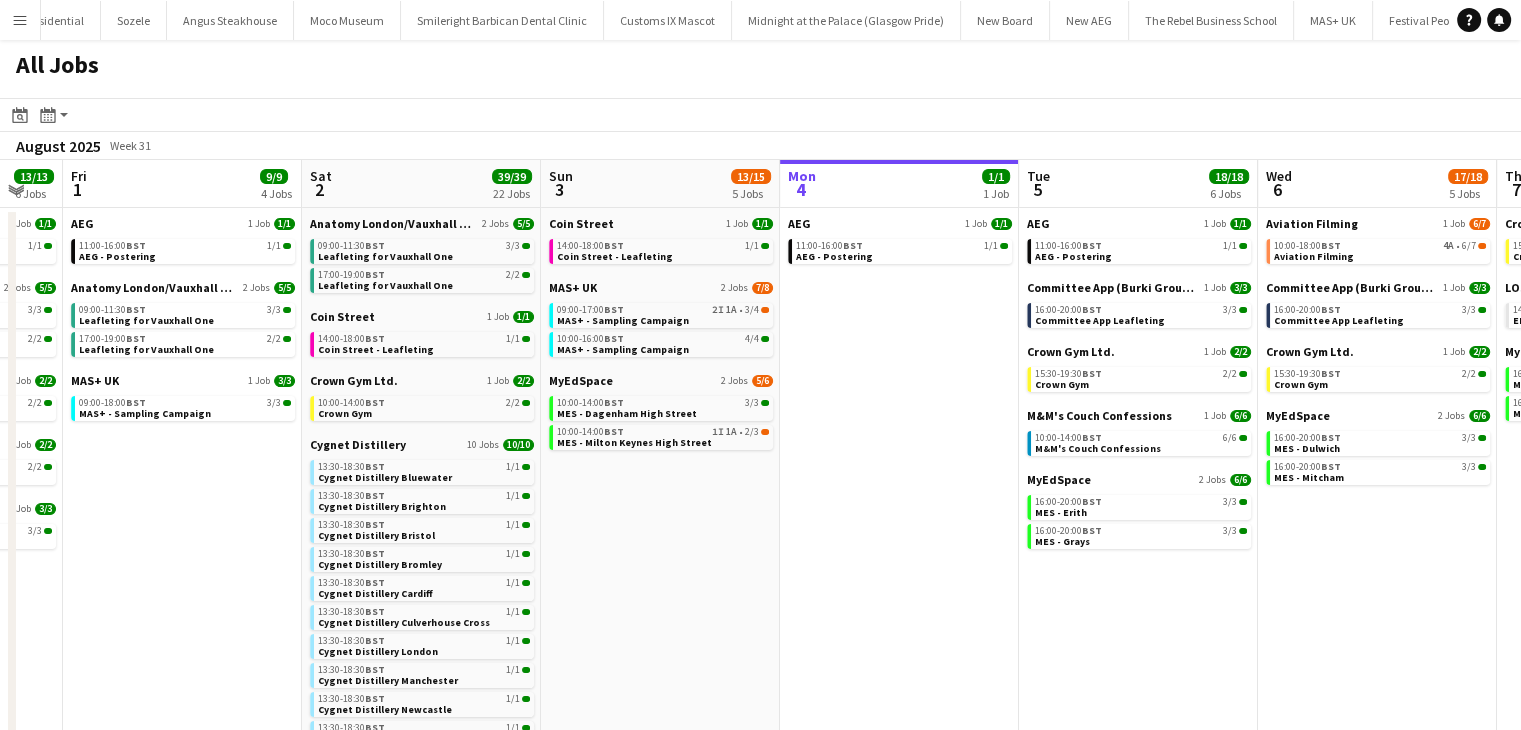 click on "AEG   1 Job   1/1   11:00-16:00    BST   1/1   AEG - Postering" at bounding box center (899, 706) 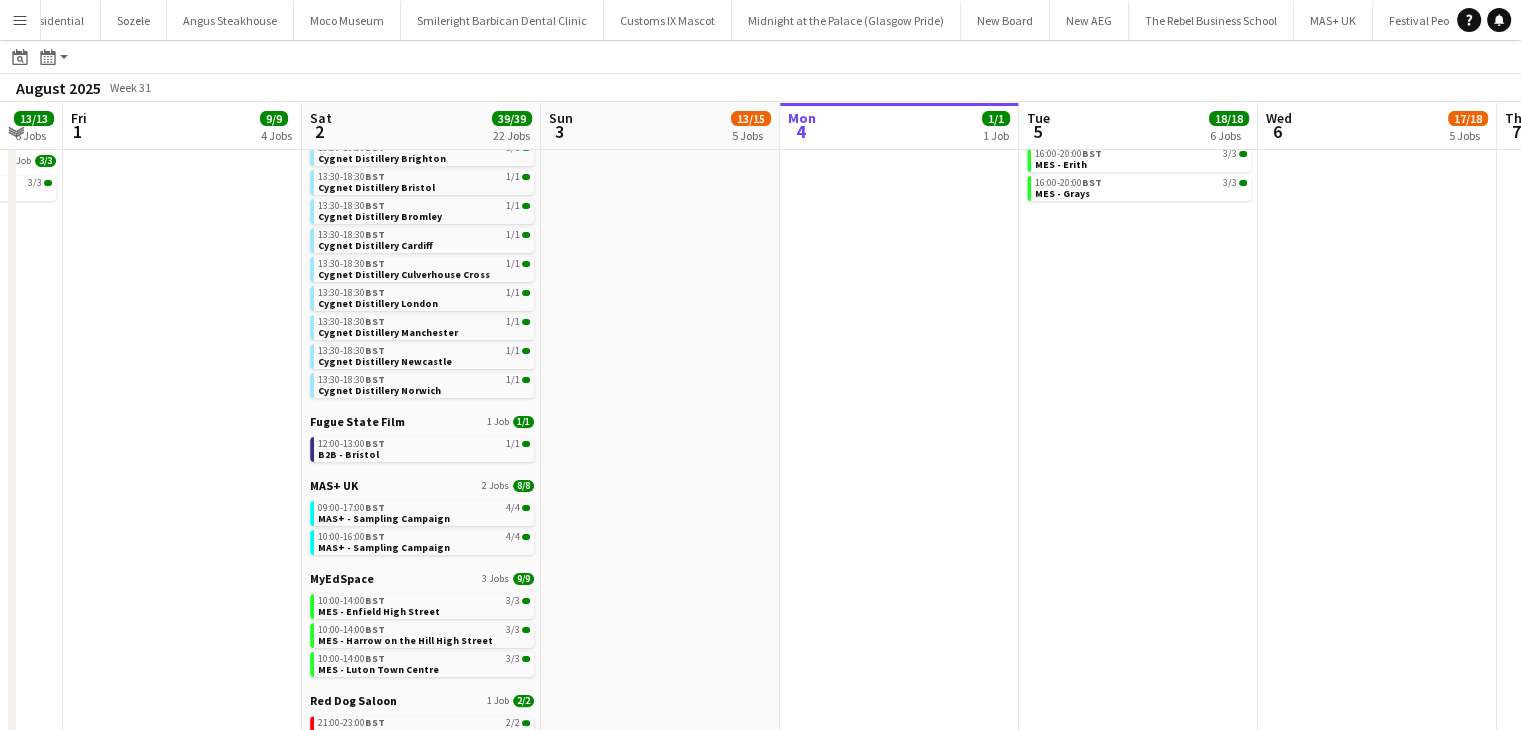 scroll, scrollTop: 0, scrollLeft: 0, axis: both 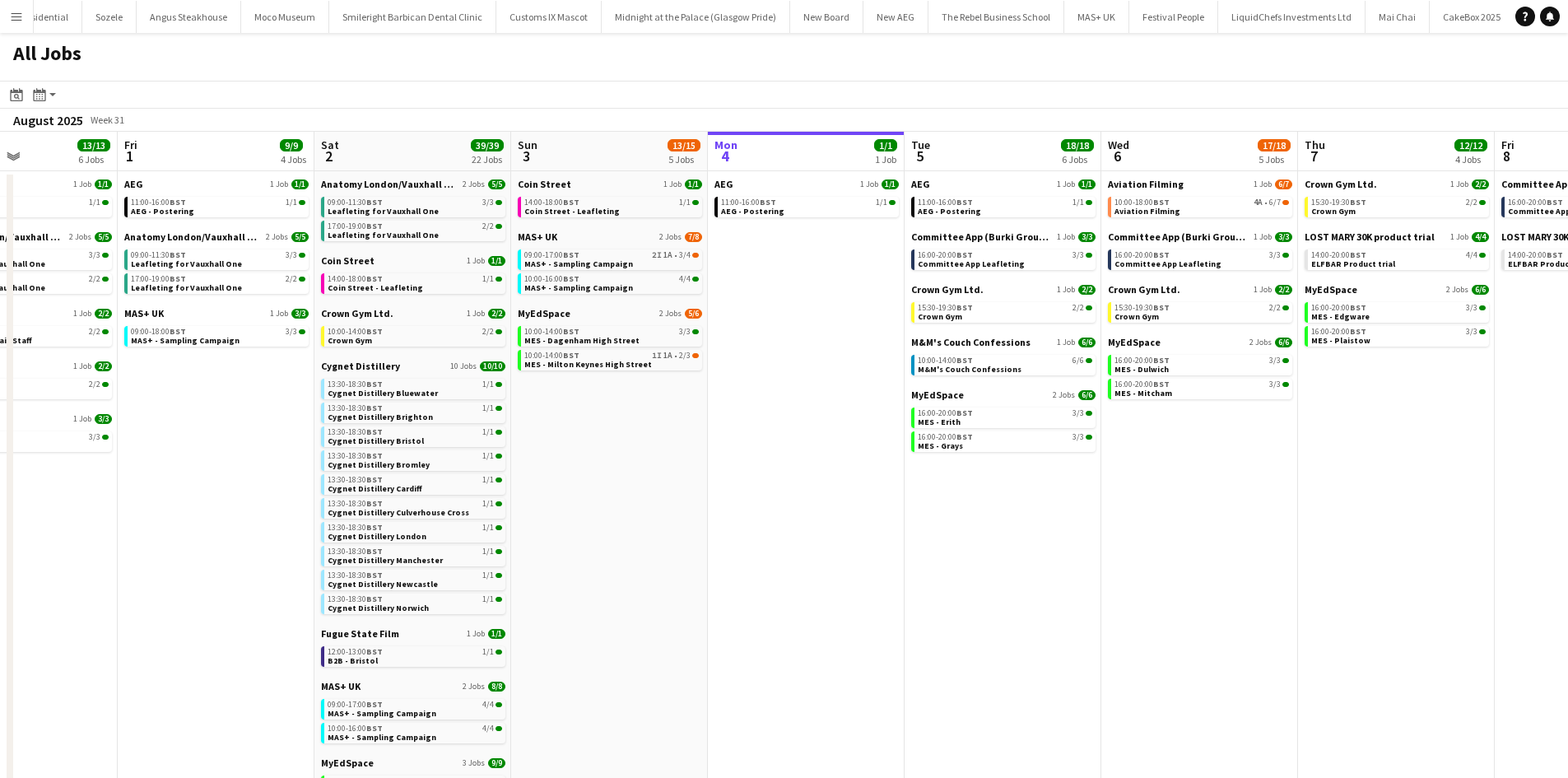 click on "Menu" at bounding box center [16, 16] 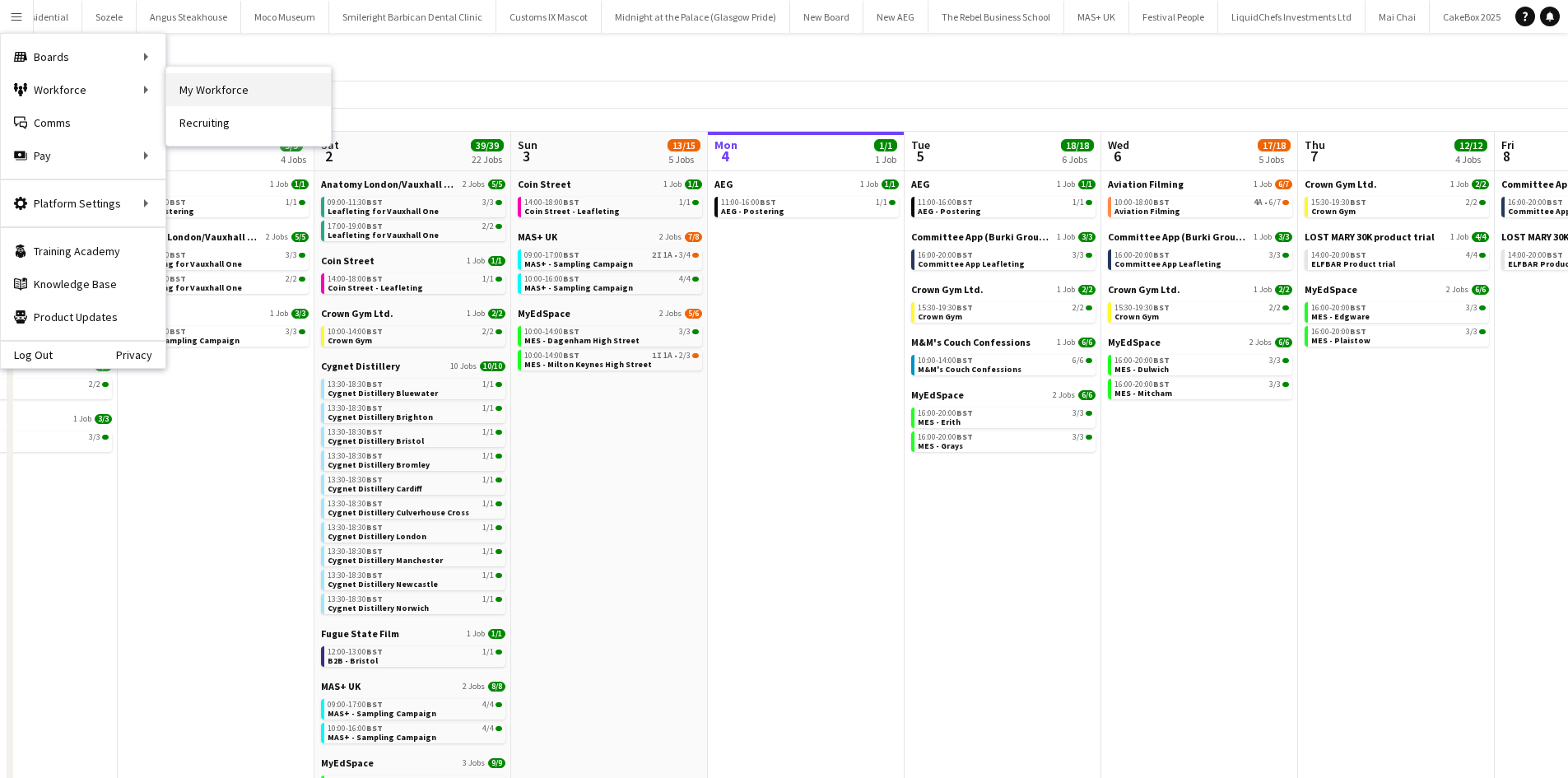 click on "My Workforce" at bounding box center [249, 90] 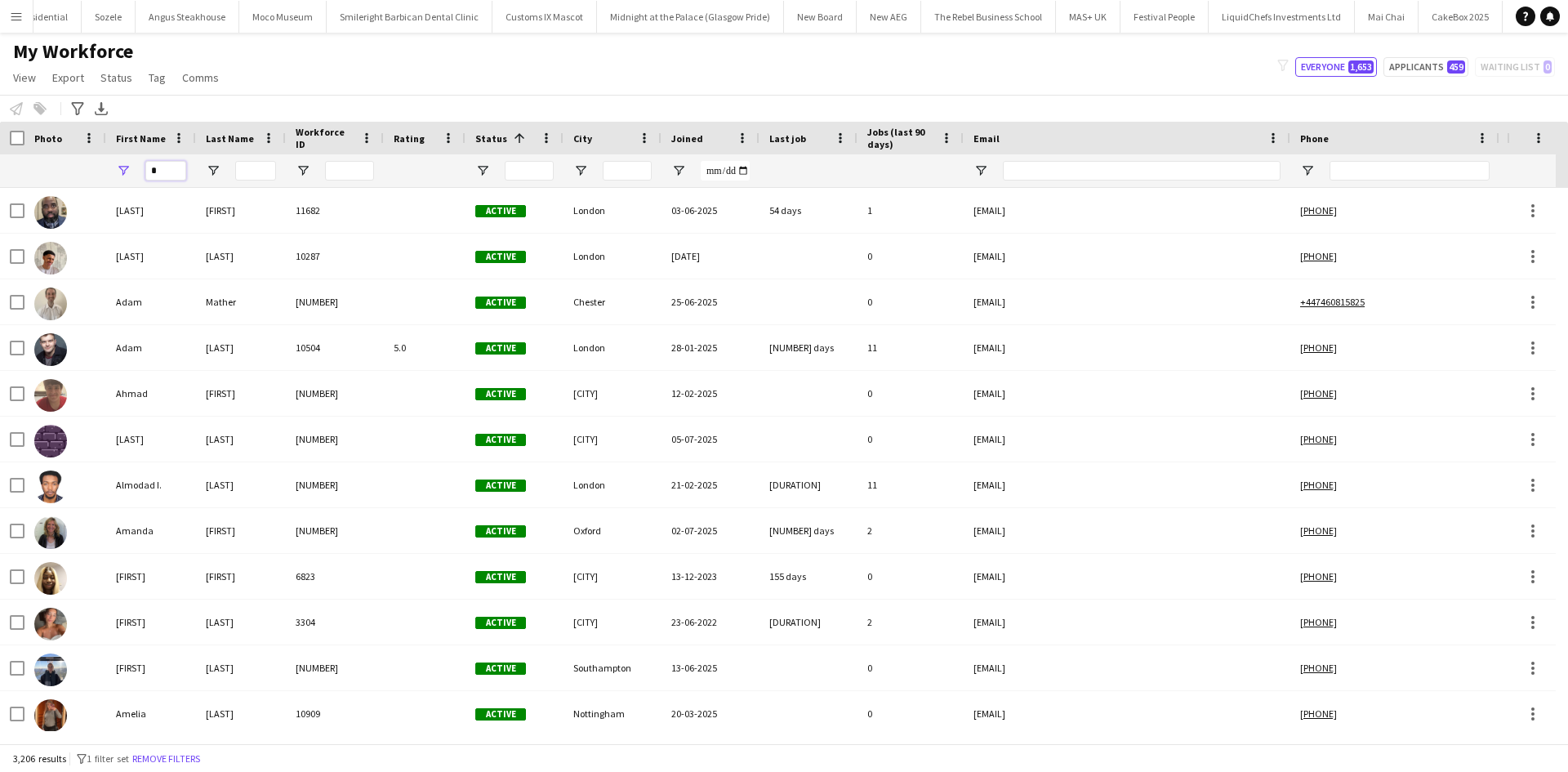 click on "*" at bounding box center (166, 171) 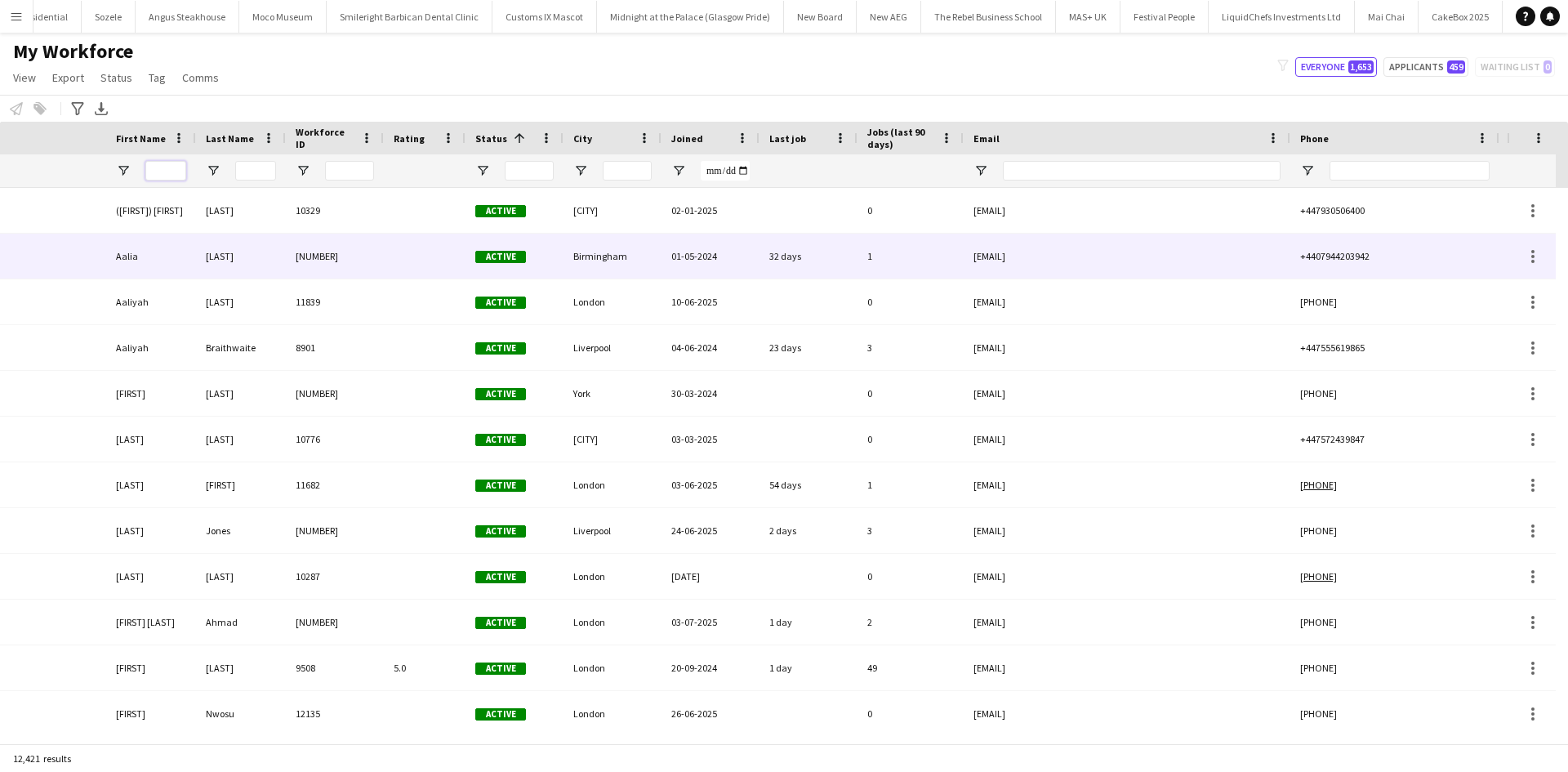 scroll, scrollTop: 0, scrollLeft: 324, axis: horizontal 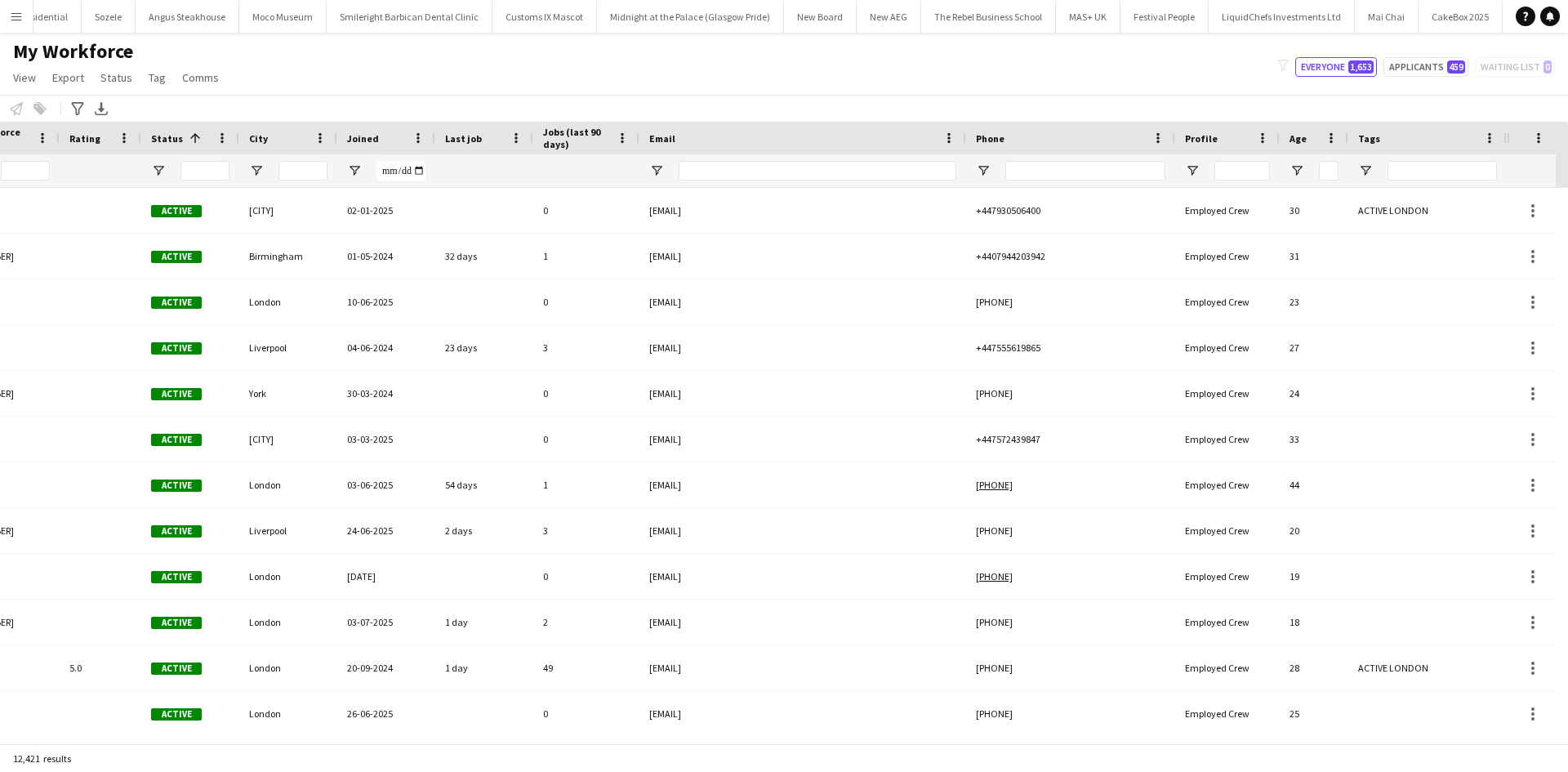 type 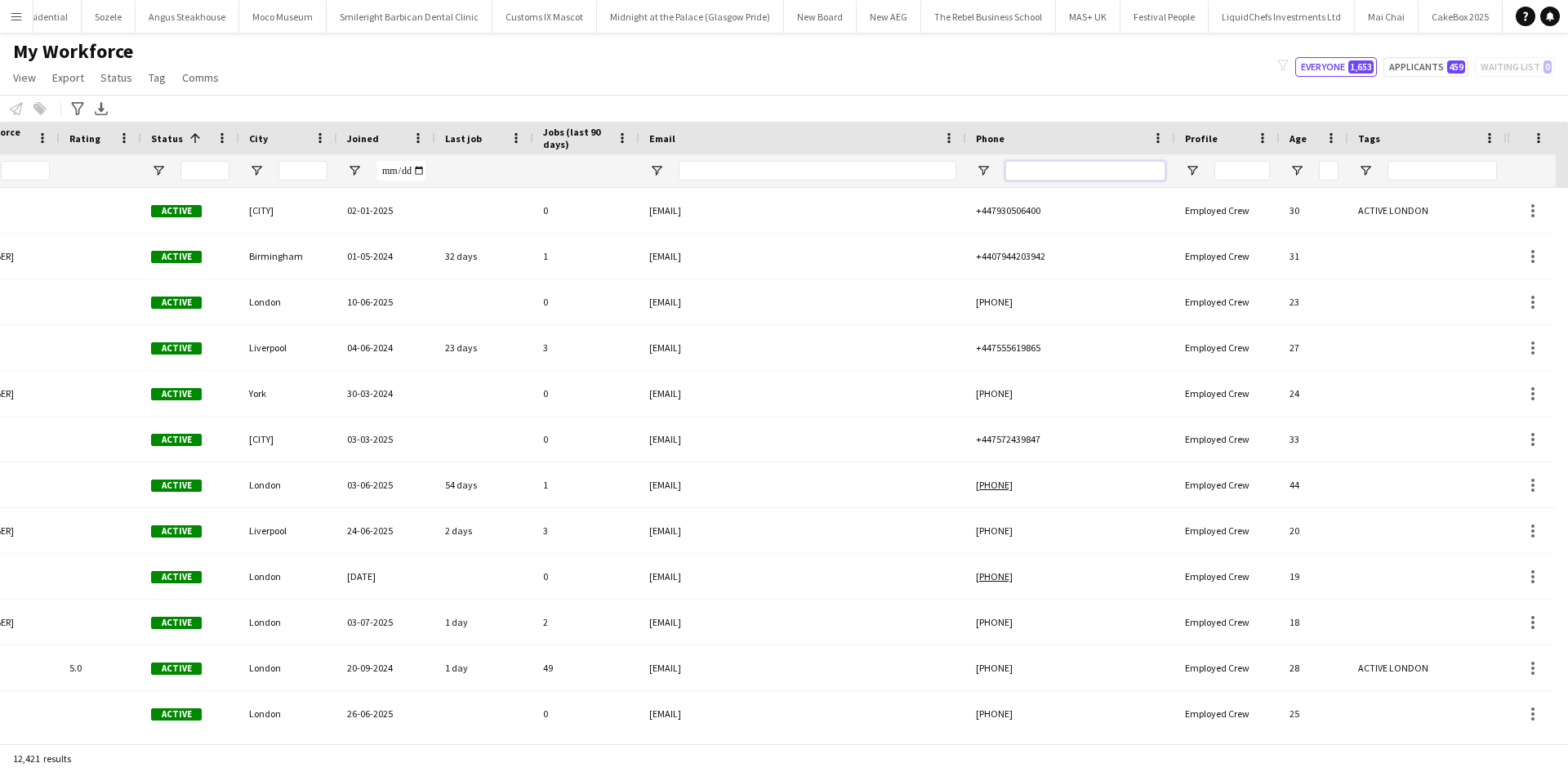 click at bounding box center [1085, 171] 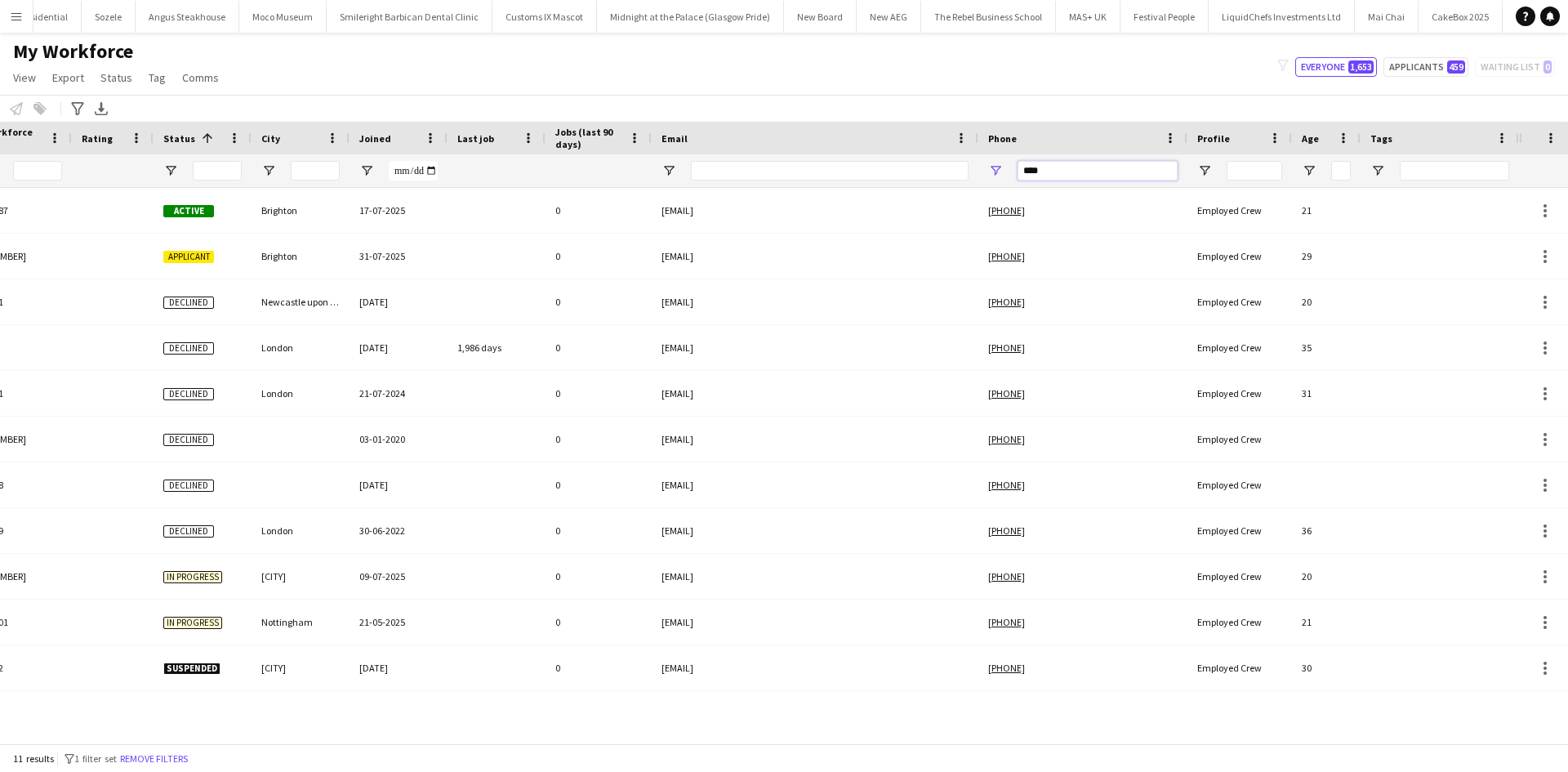 scroll, scrollTop: 0, scrollLeft: 312, axis: horizontal 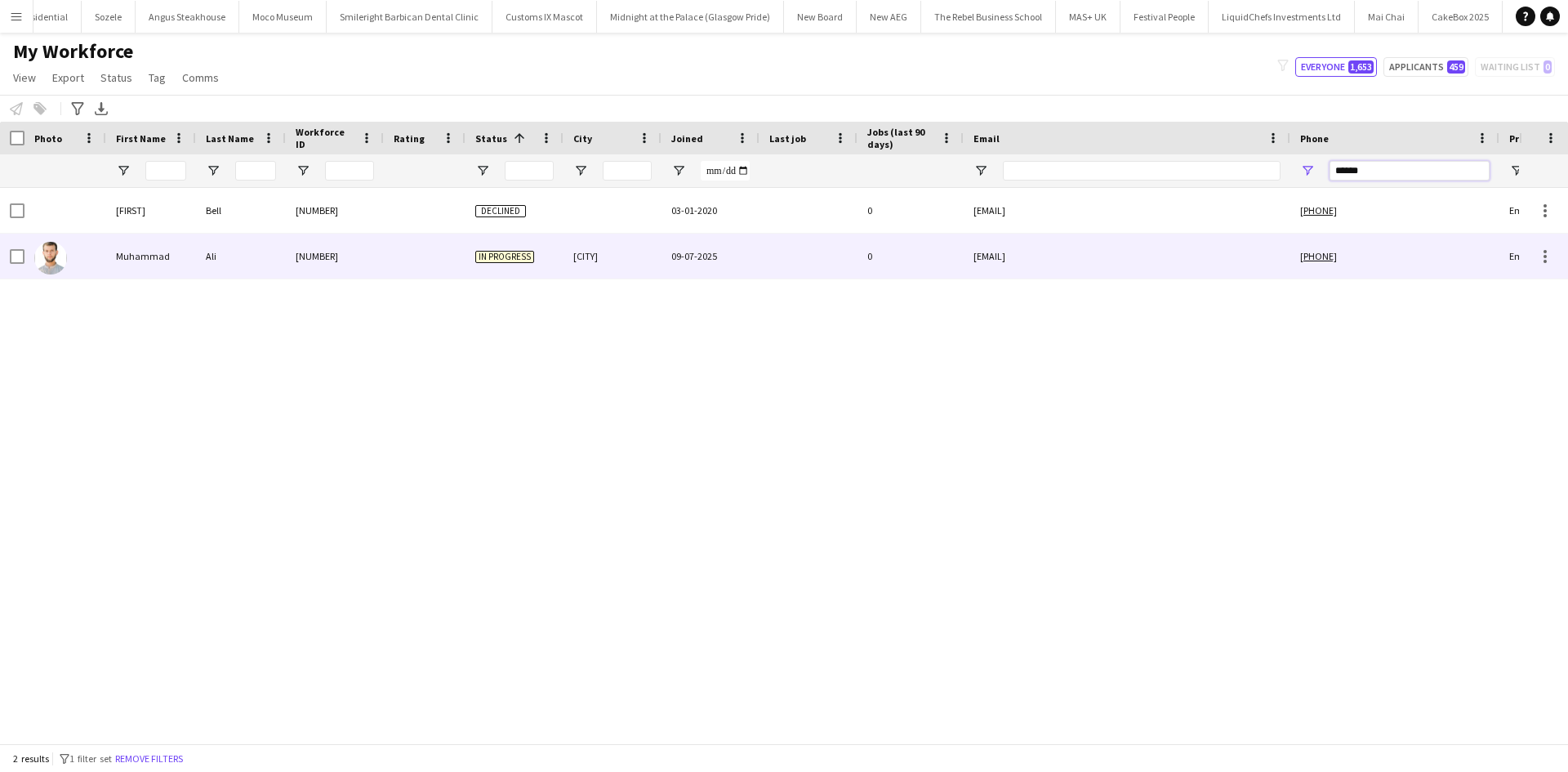 type on "******" 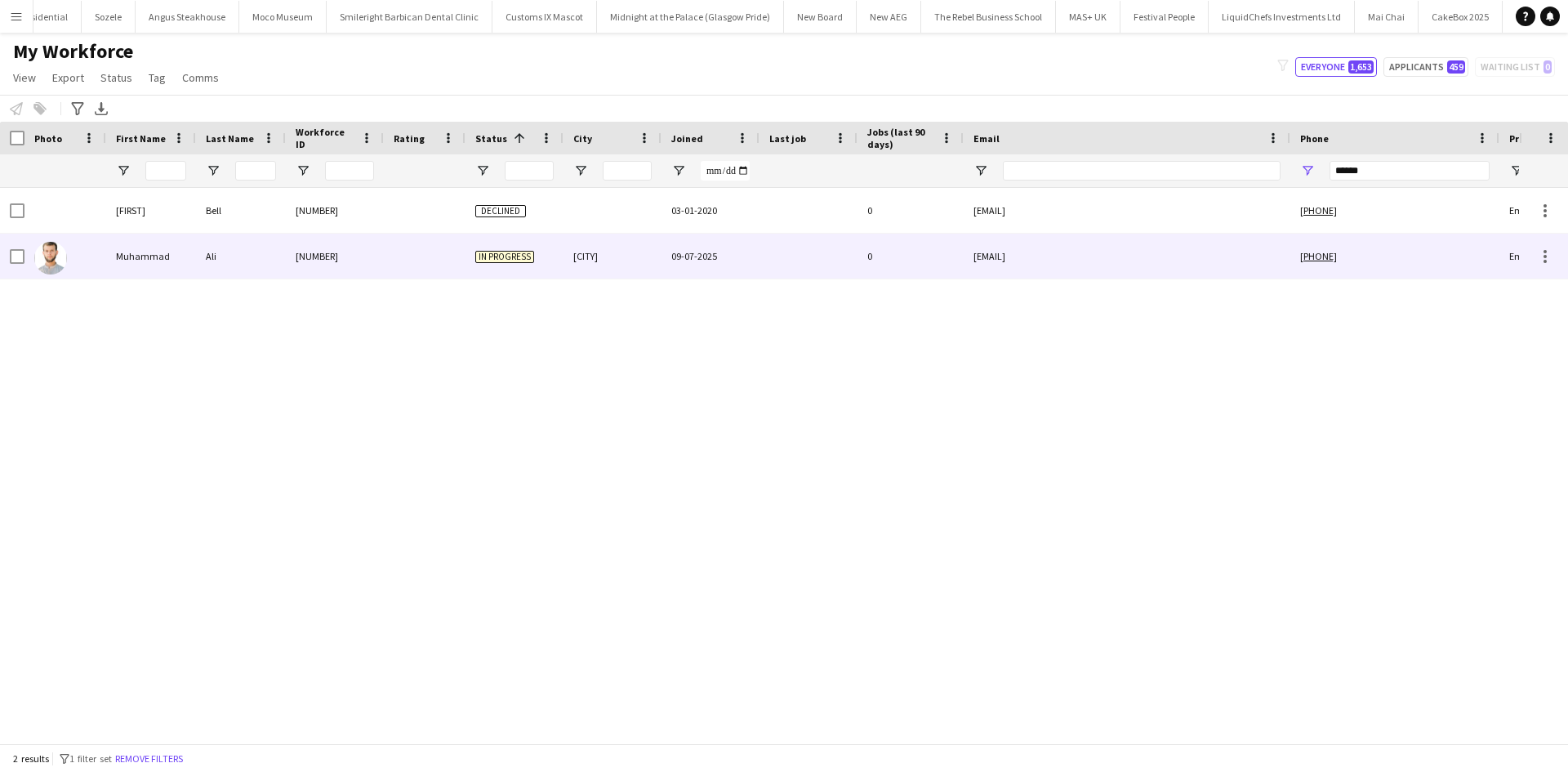 click on "09-07-2025" at bounding box center (710, 256) 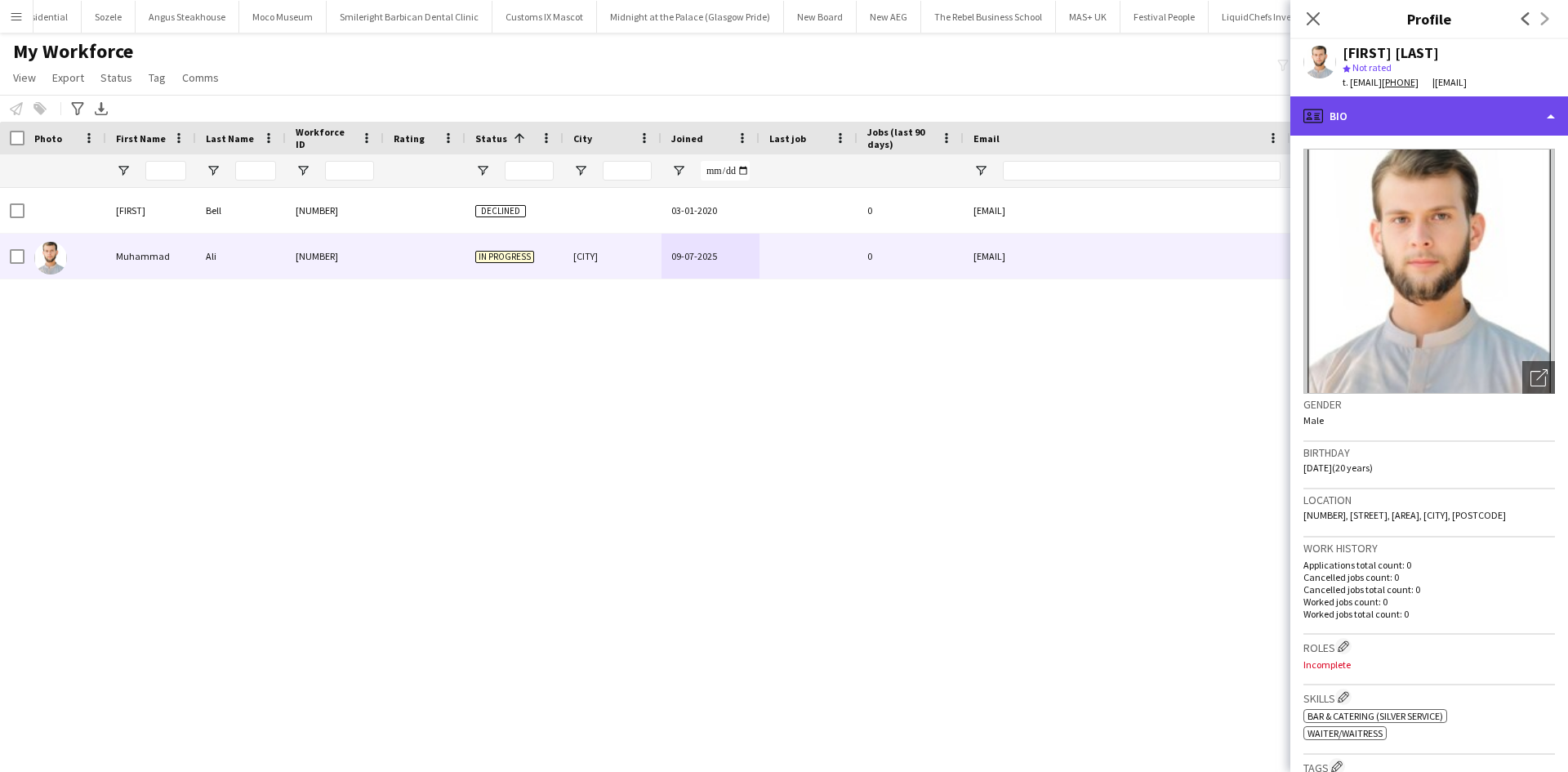 click on "profile
Bio" 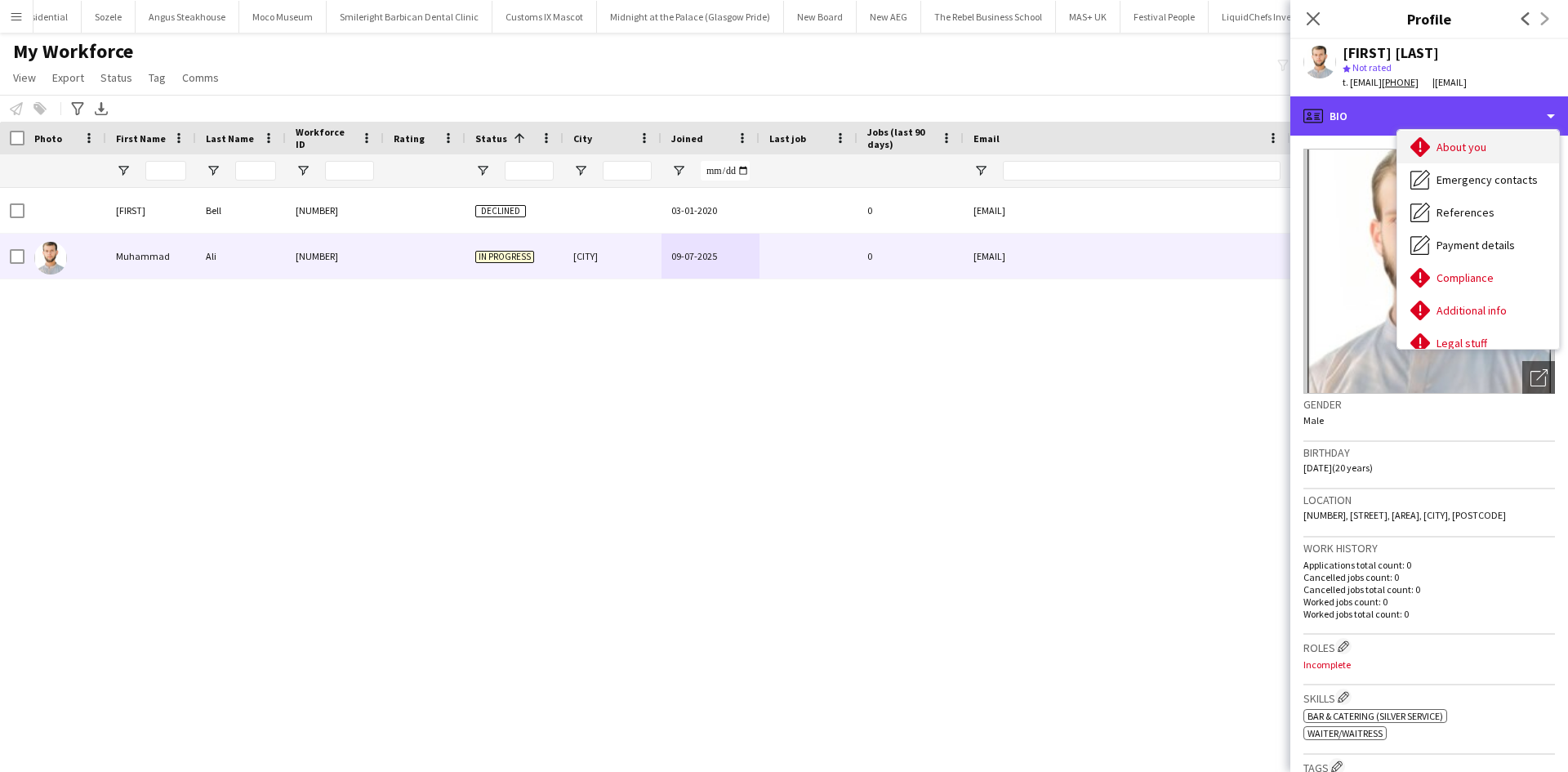 scroll, scrollTop: 105, scrollLeft: 0, axis: vertical 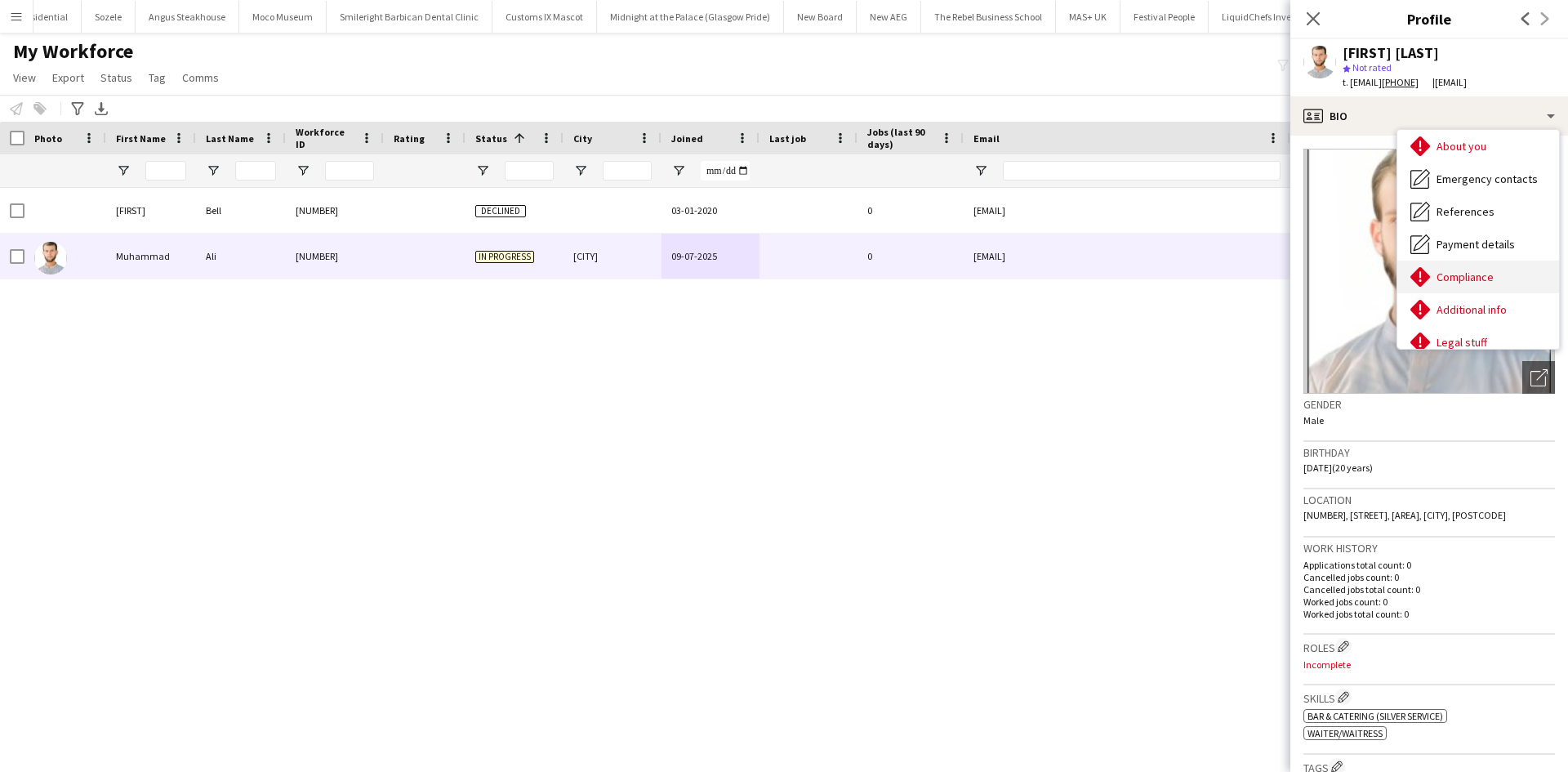 click on "Compliance
Compliance" at bounding box center (1478, 277) 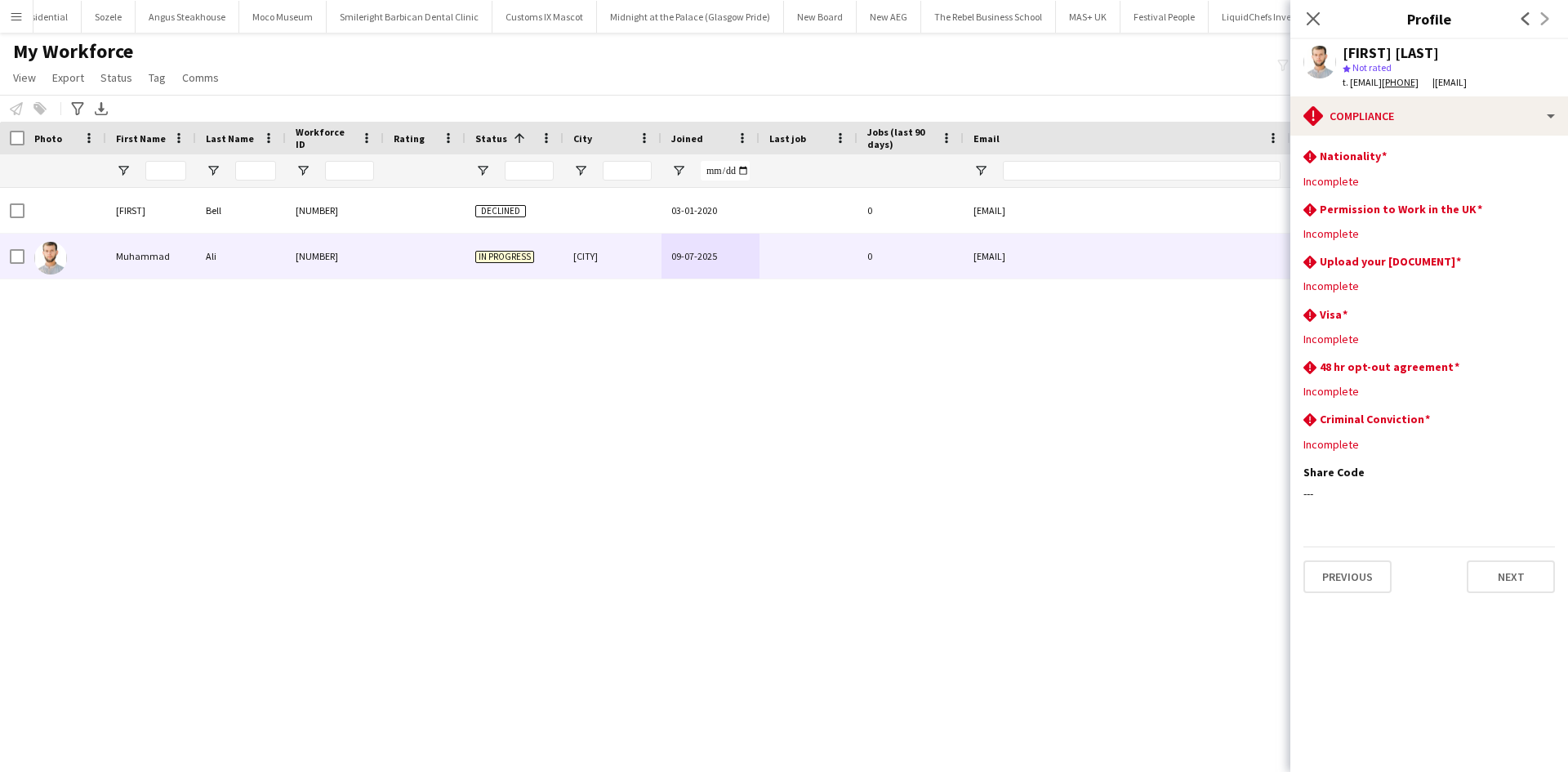 scroll, scrollTop: 0, scrollLeft: 312, axis: horizontal 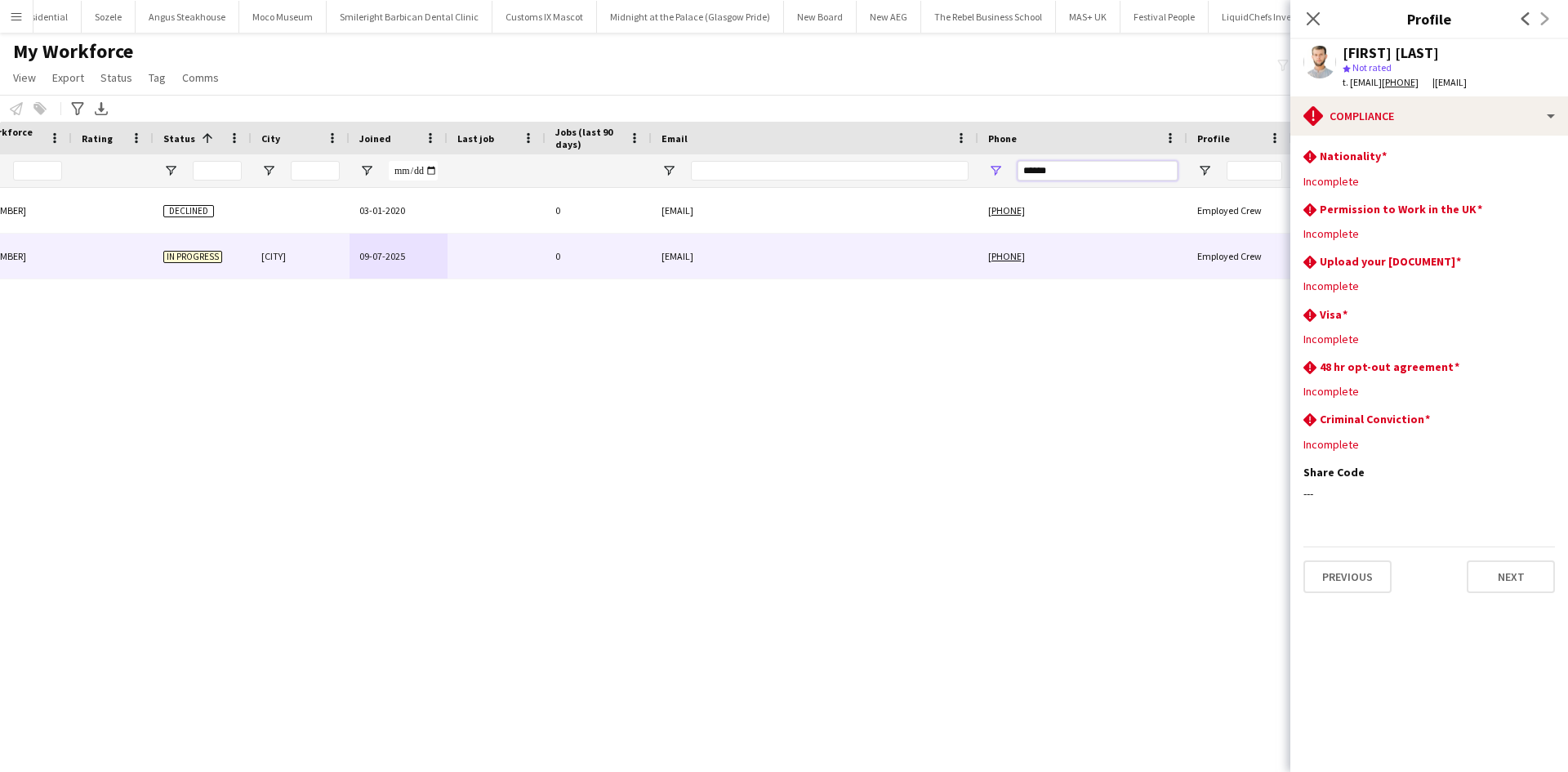 click on "******" at bounding box center [1098, 171] 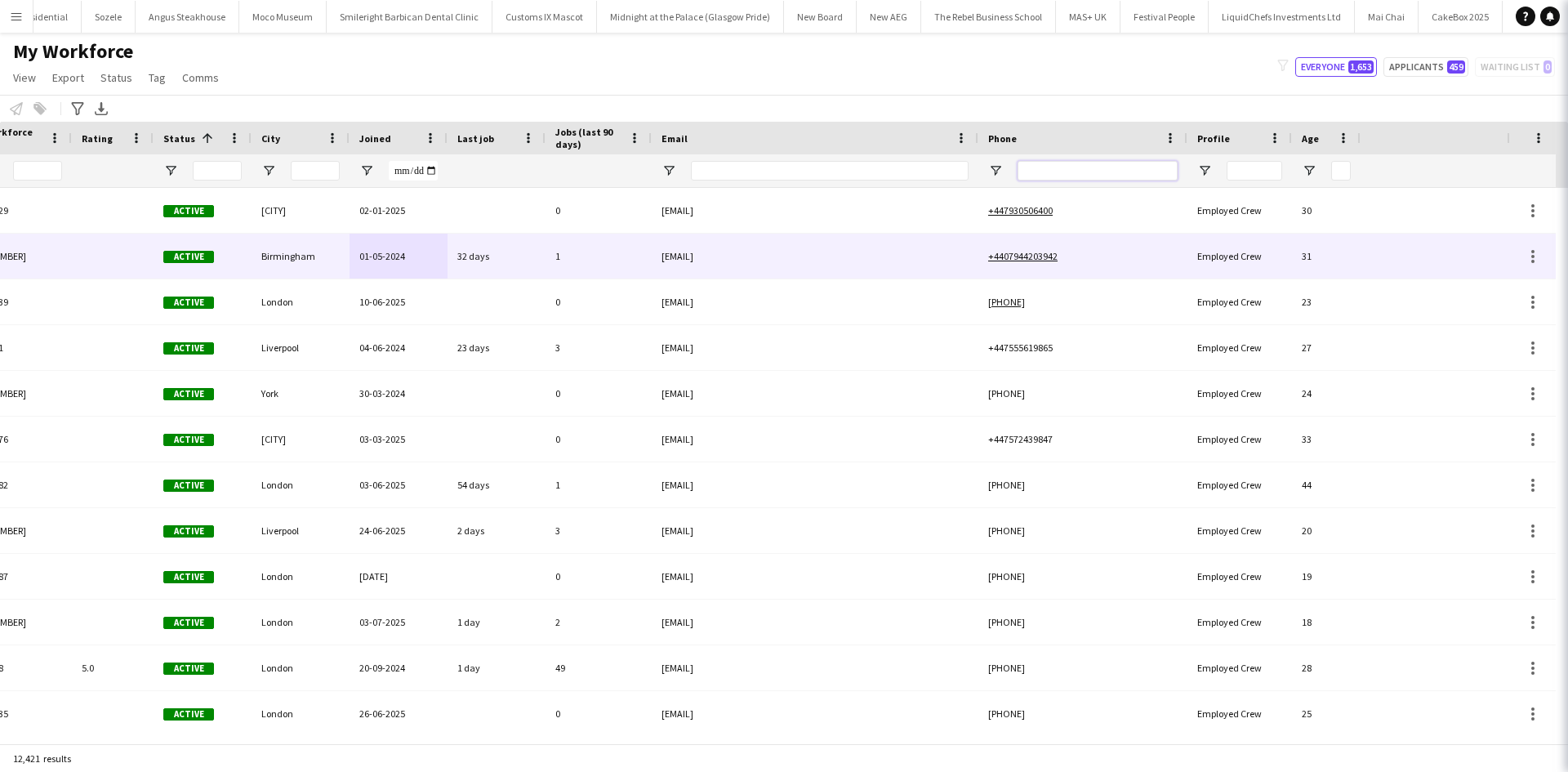 scroll, scrollTop: 0, scrollLeft: 0, axis: both 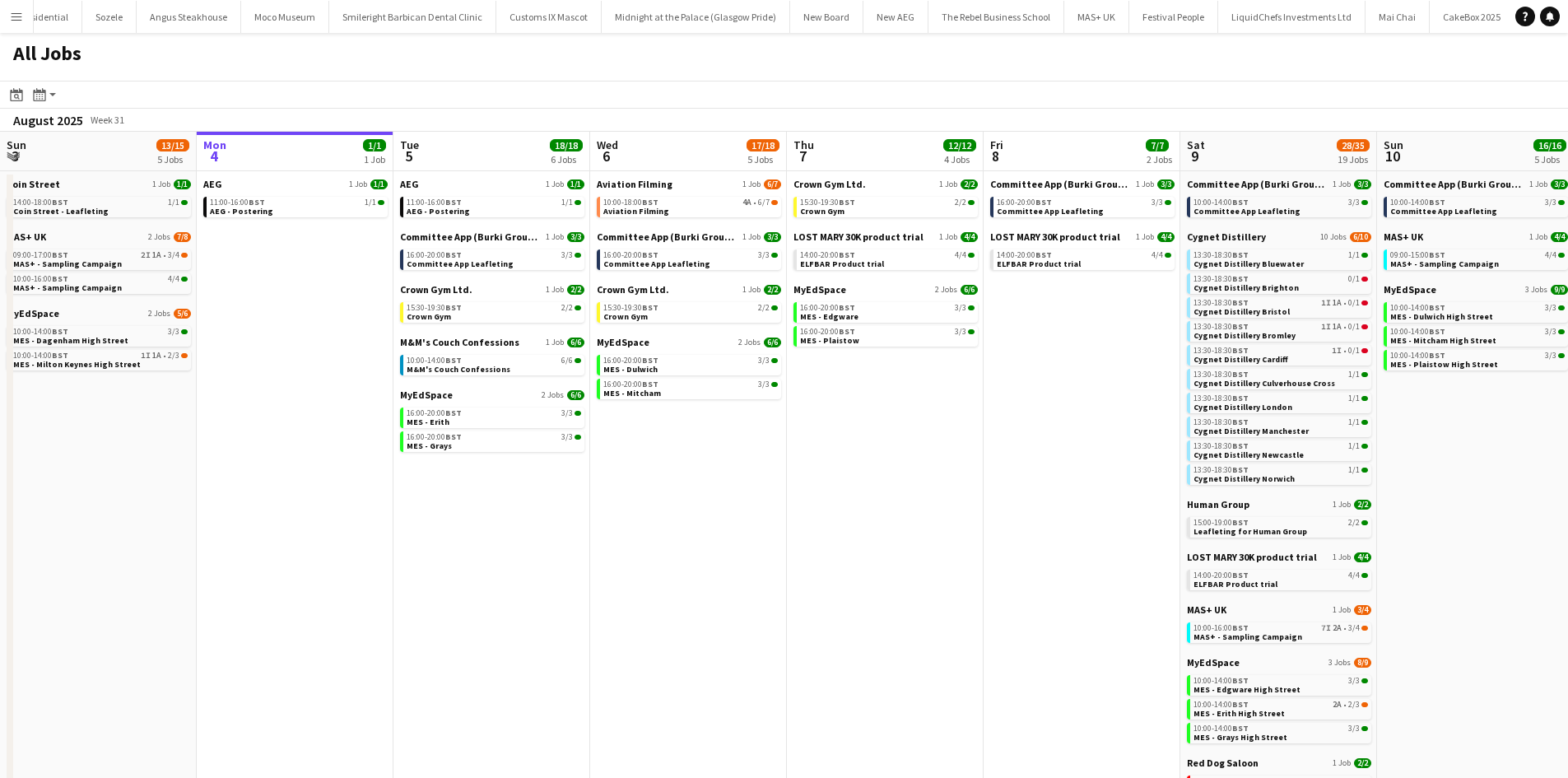 click on "Menu" at bounding box center [16, 16] 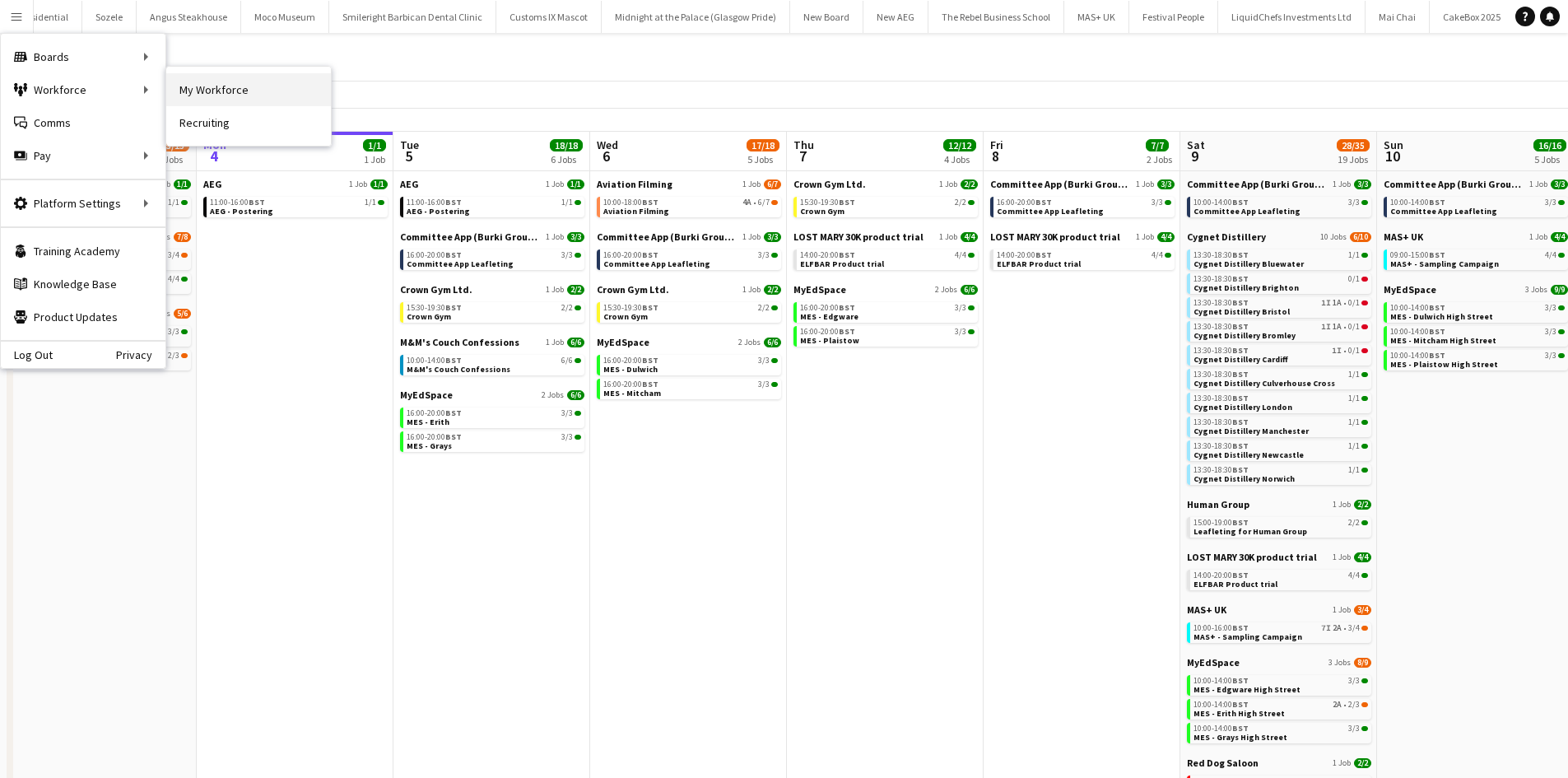 click on "My Workforce" at bounding box center [249, 90] 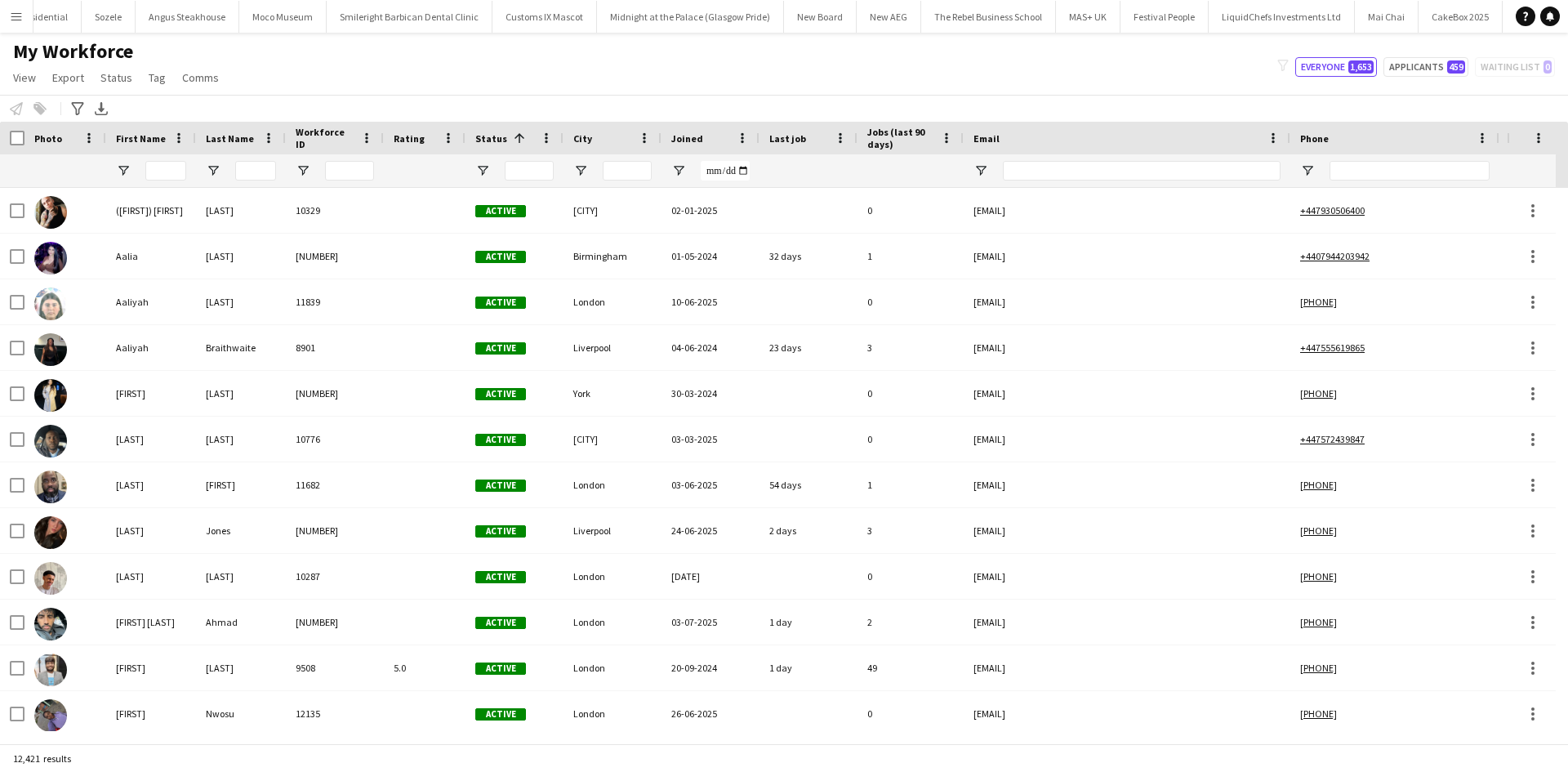 click at bounding box center (166, 171) 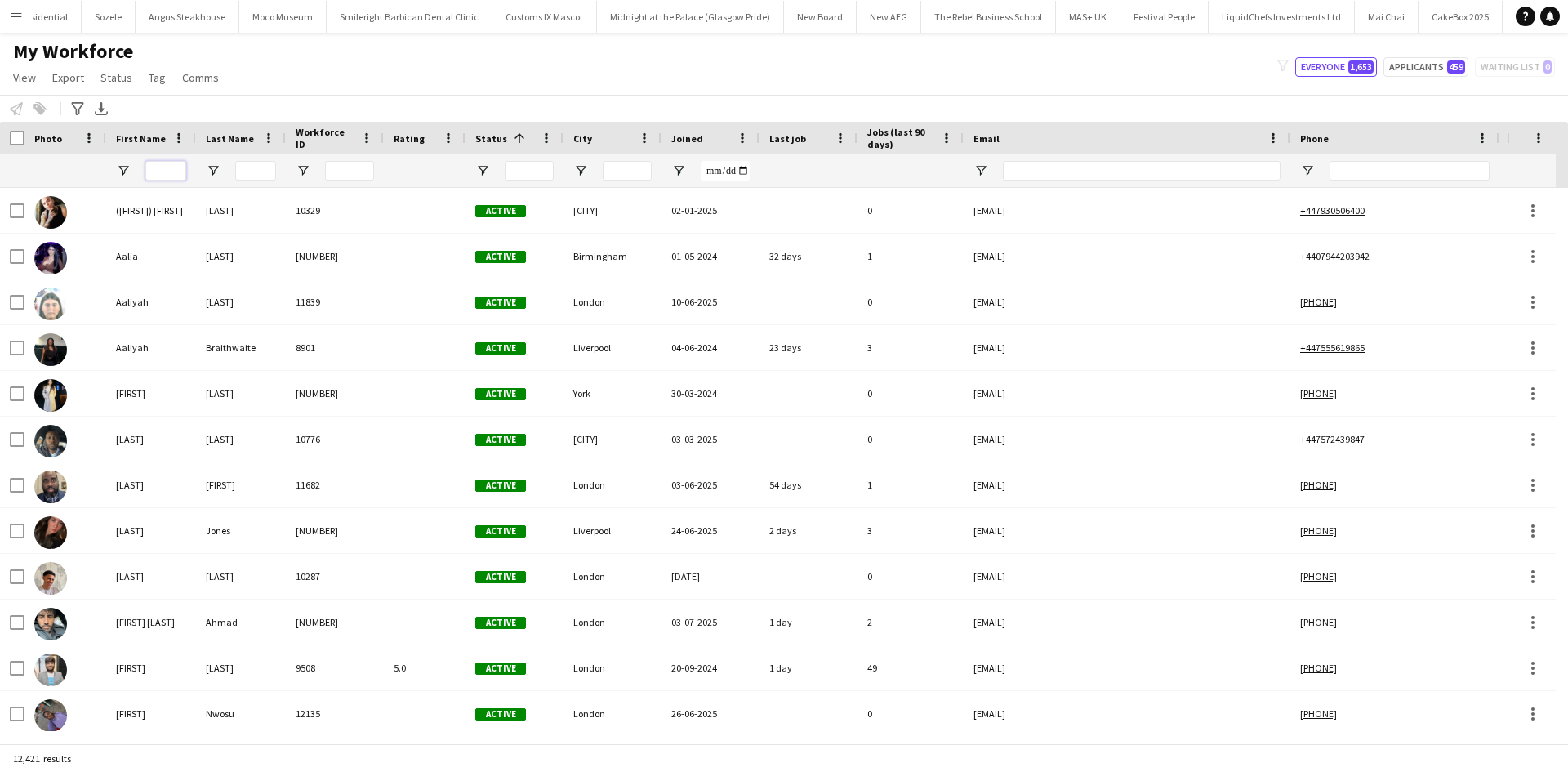 click at bounding box center (166, 171) 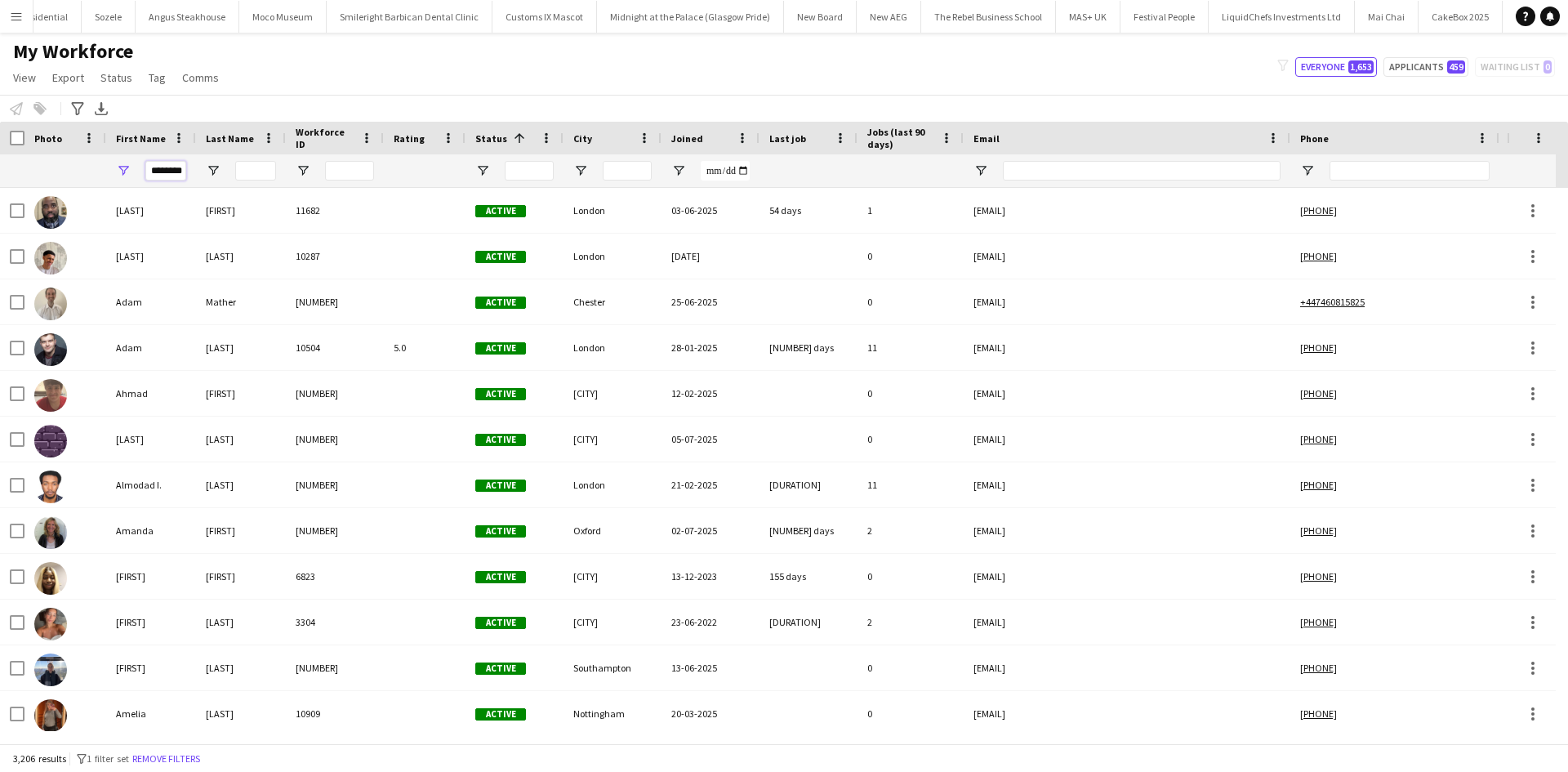 scroll, scrollTop: 0, scrollLeft: 17, axis: horizontal 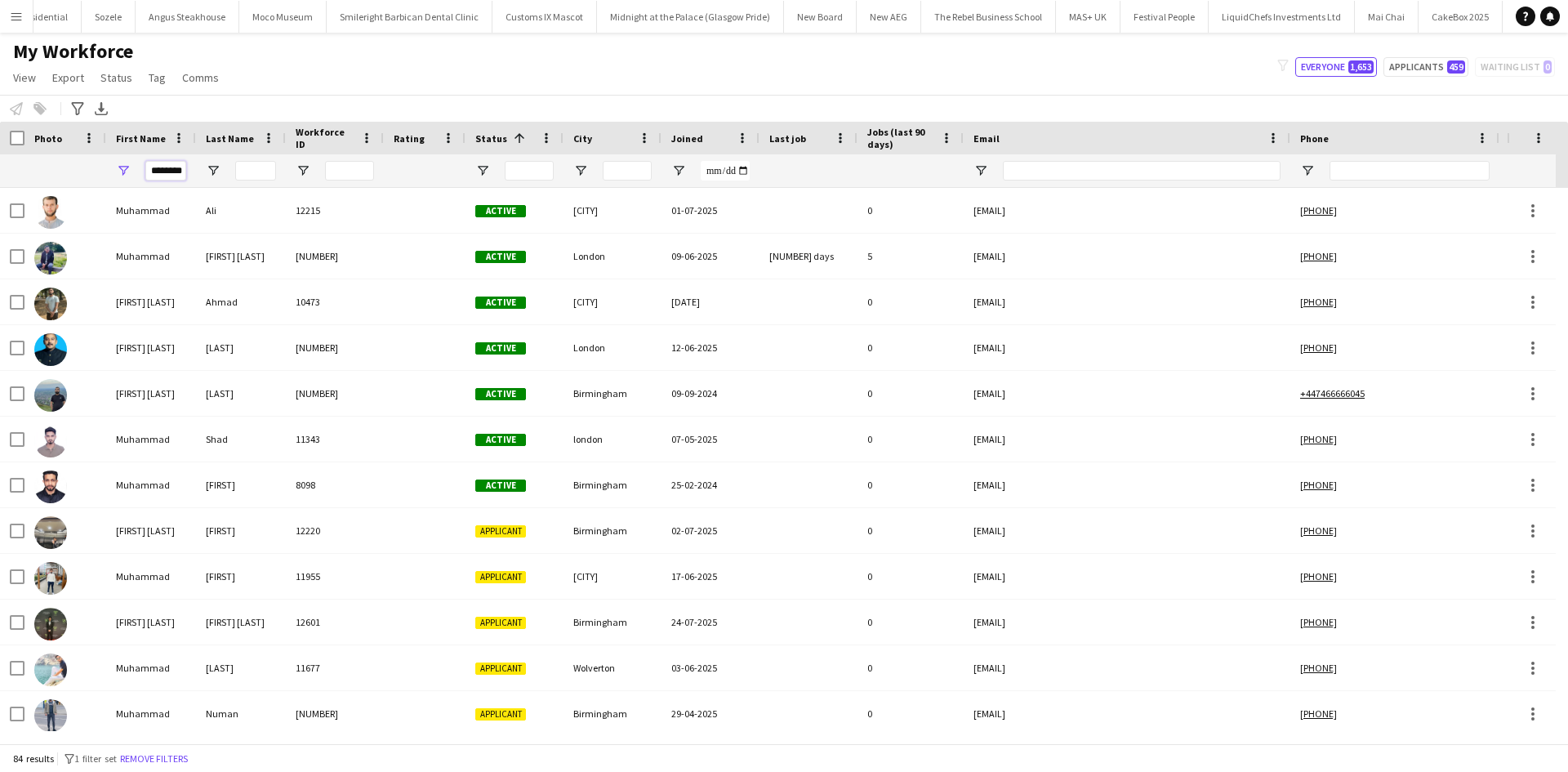 type on "********" 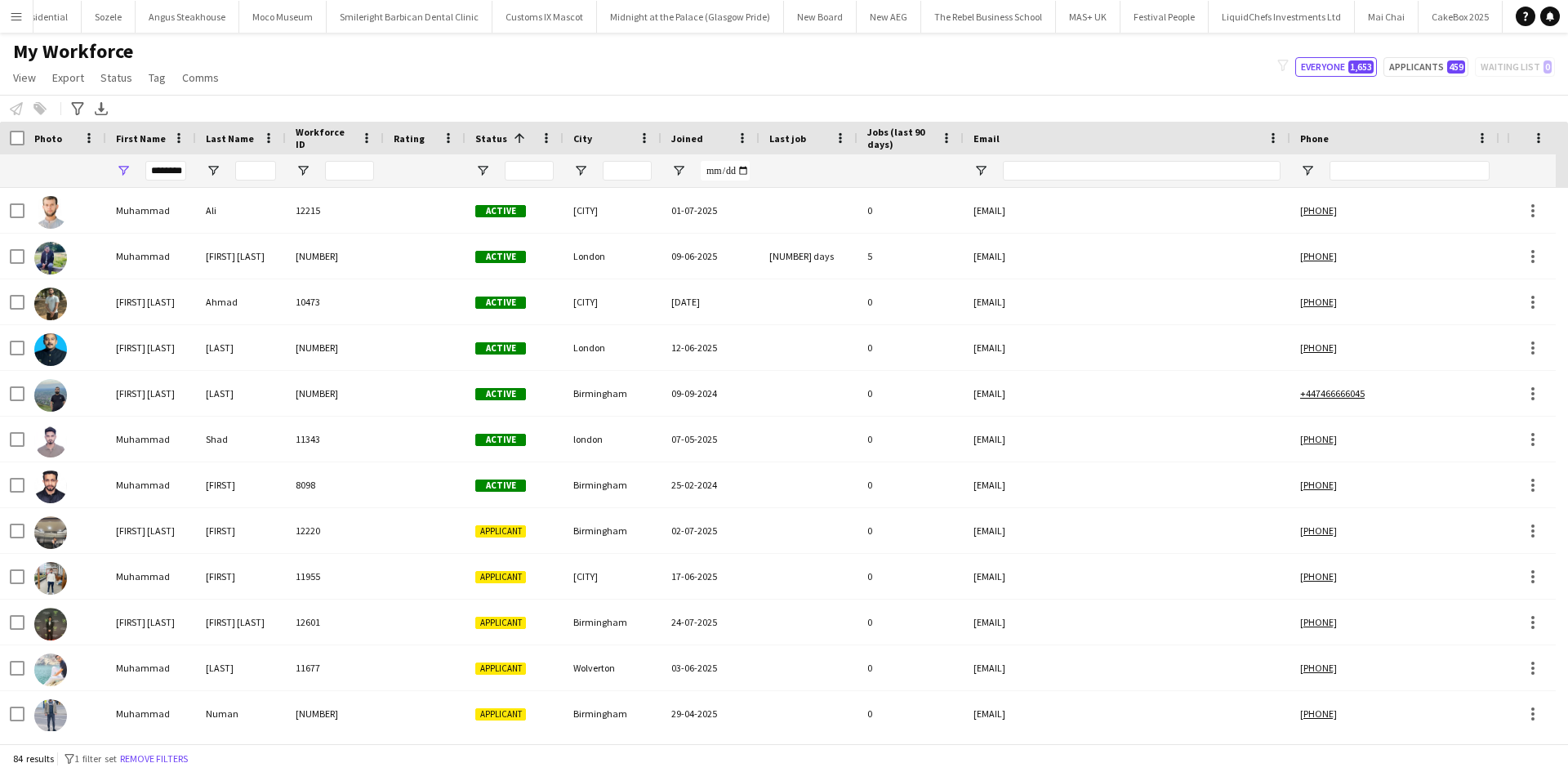 click at bounding box center (241, 171) 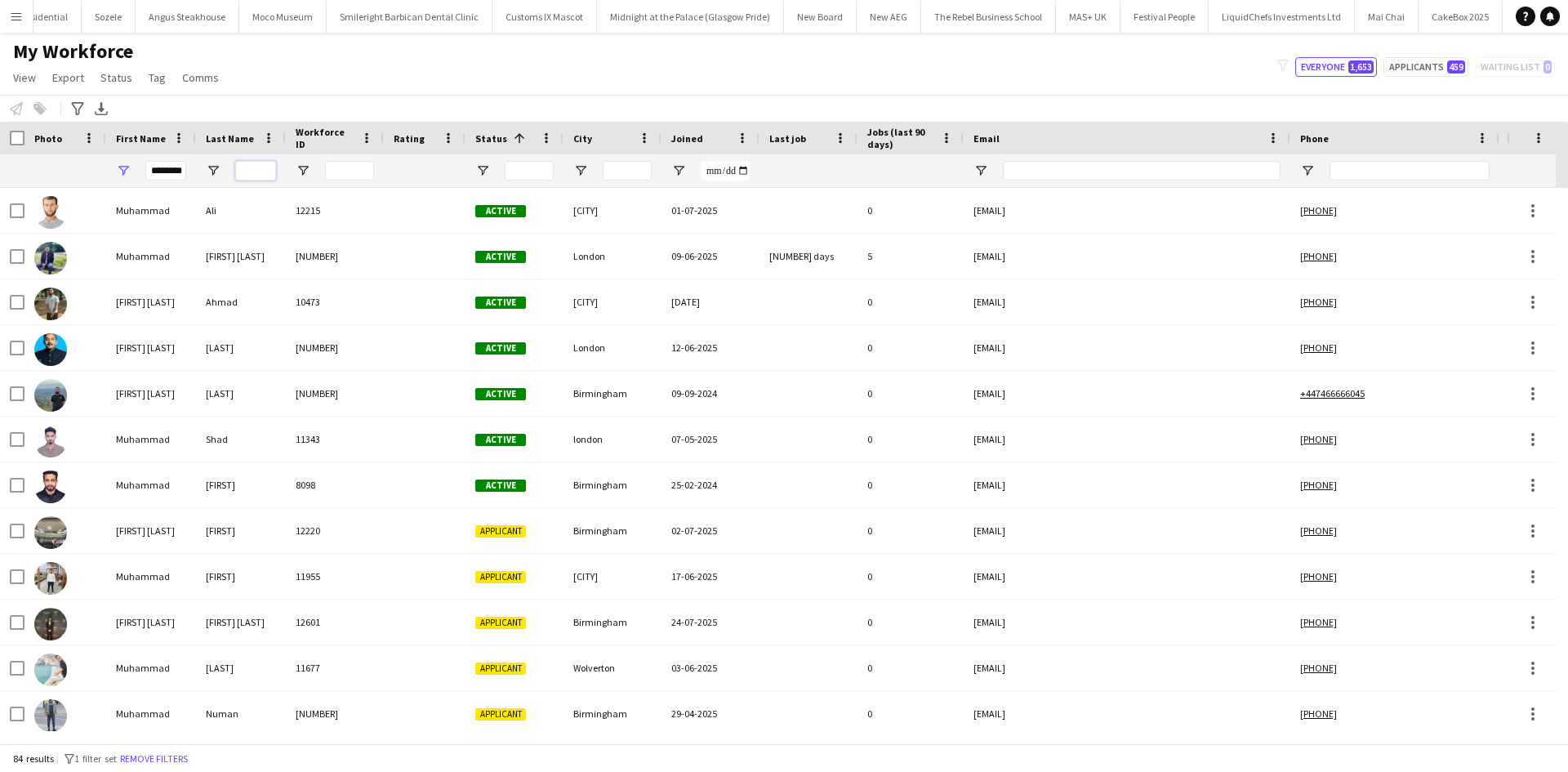 click at bounding box center (256, 171) 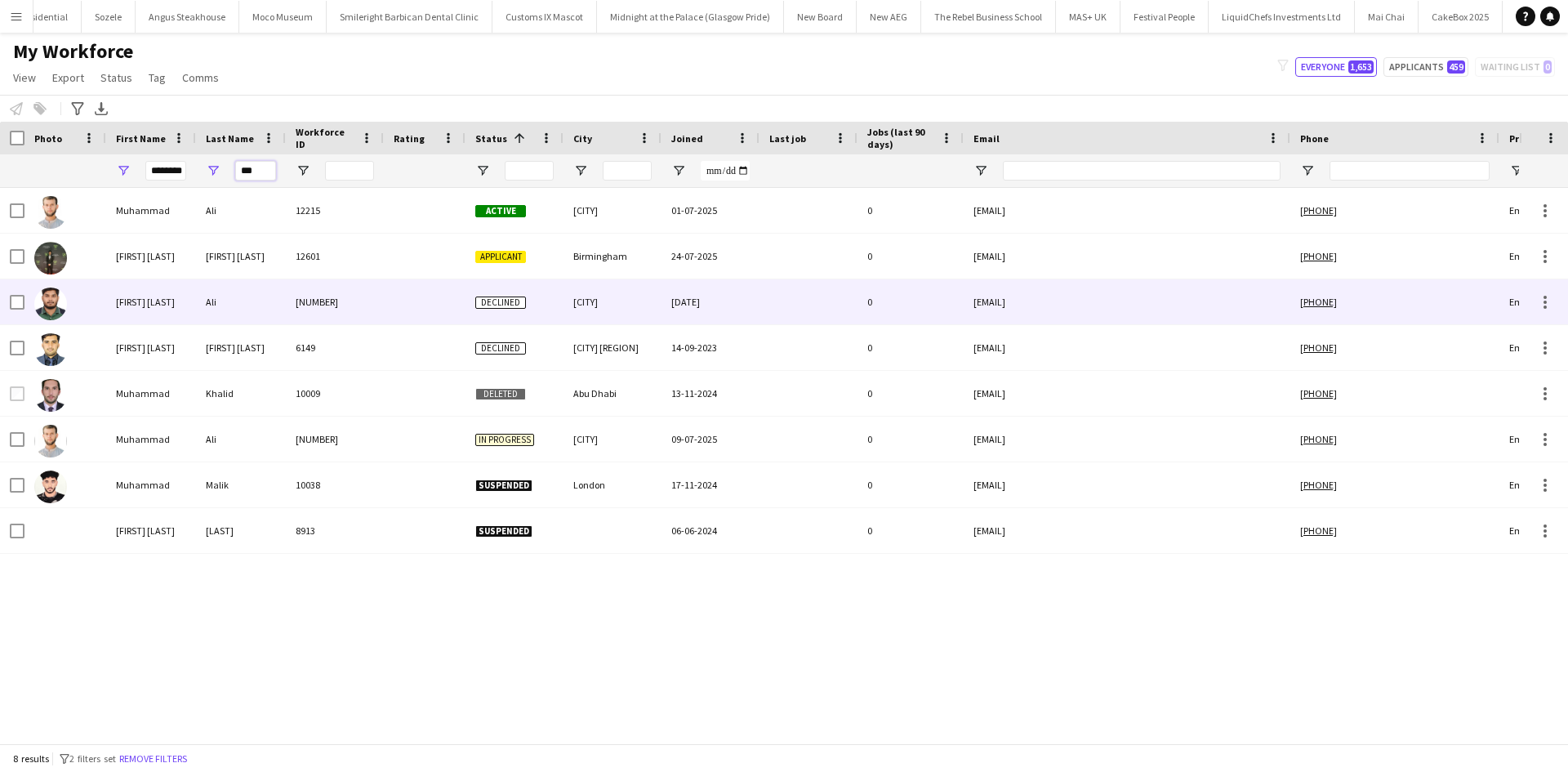 type on "***" 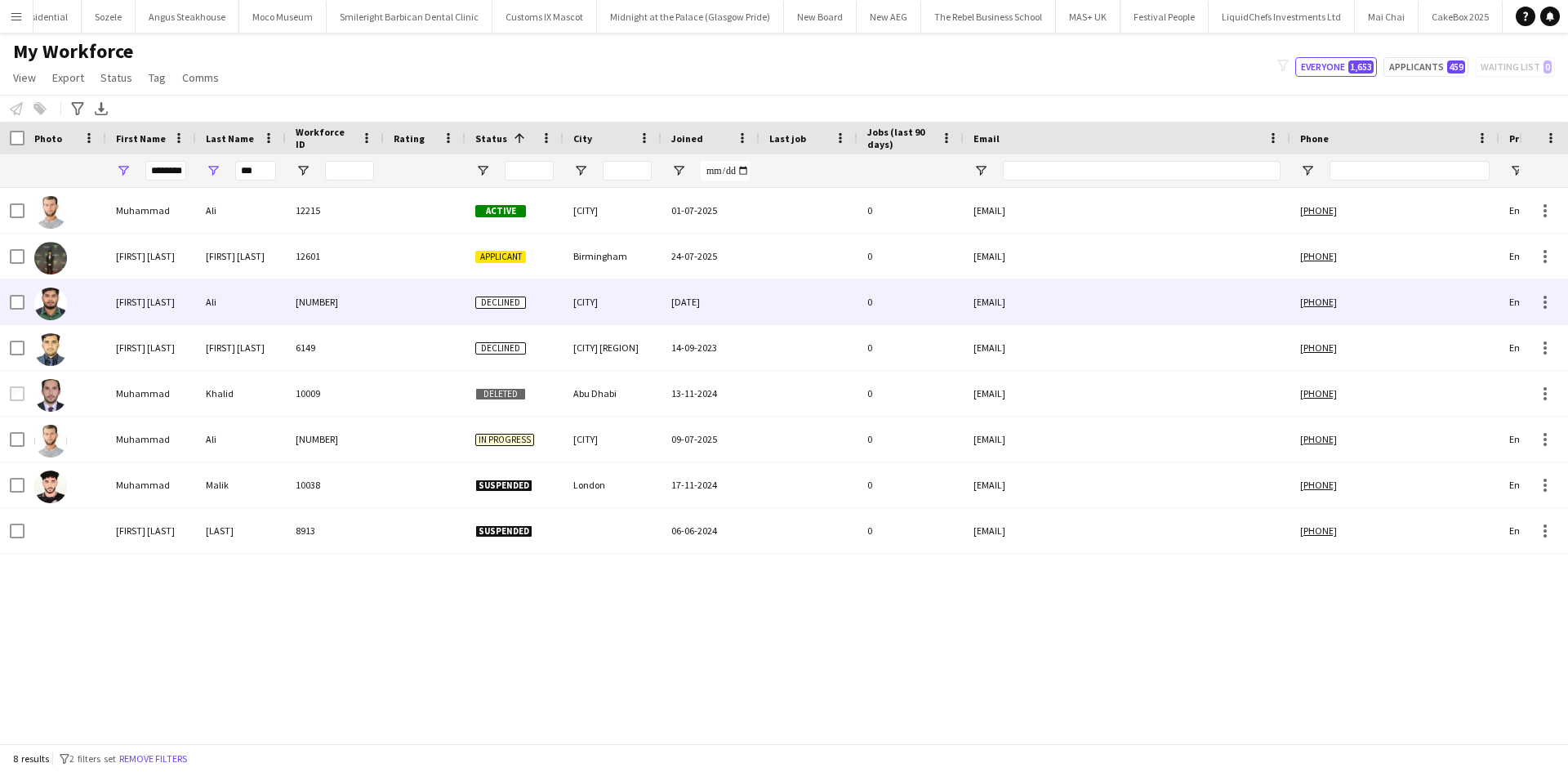 click on "Ali" at bounding box center (241, 301) 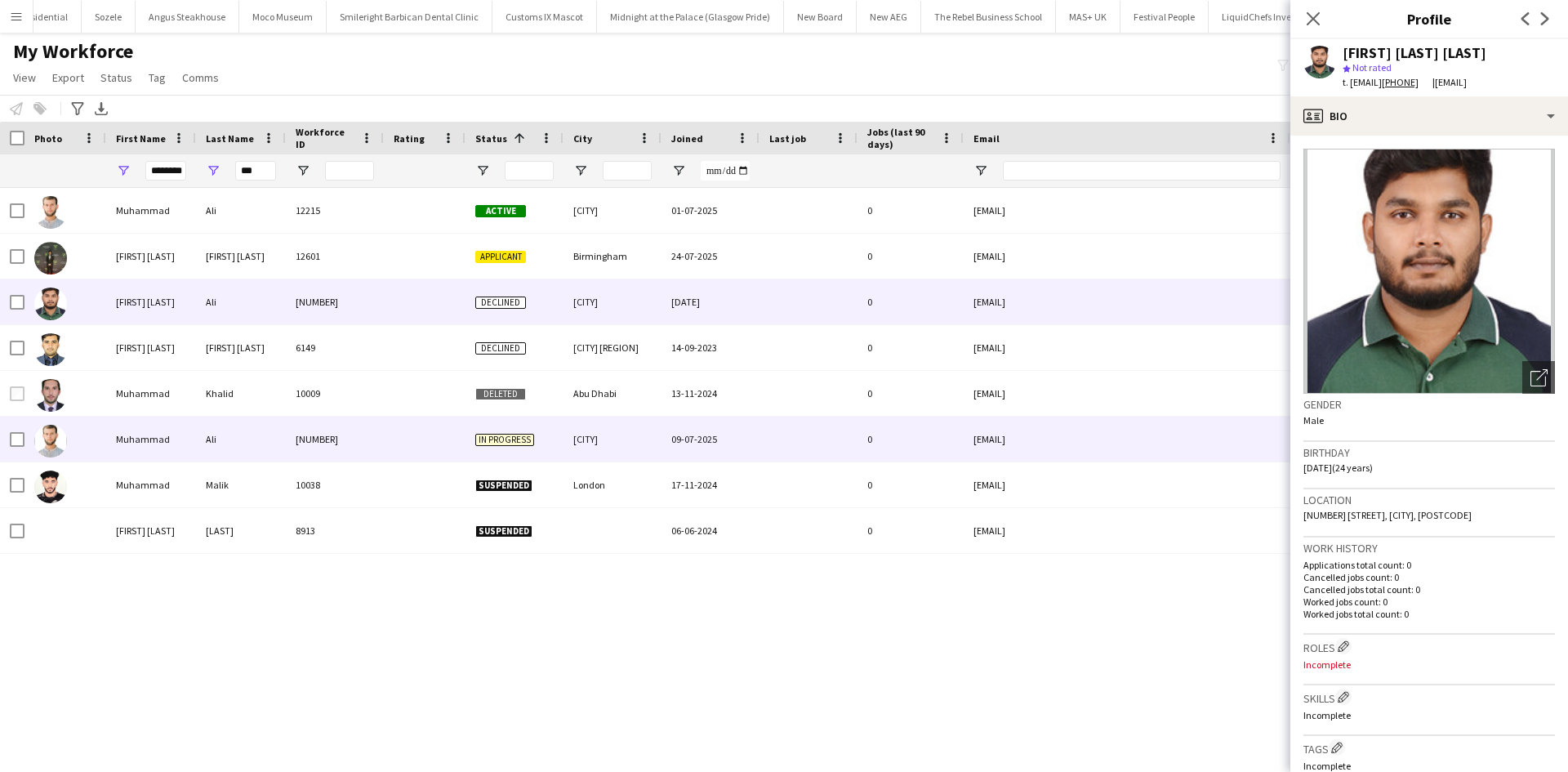 click on "Ali" at bounding box center (241, 439) 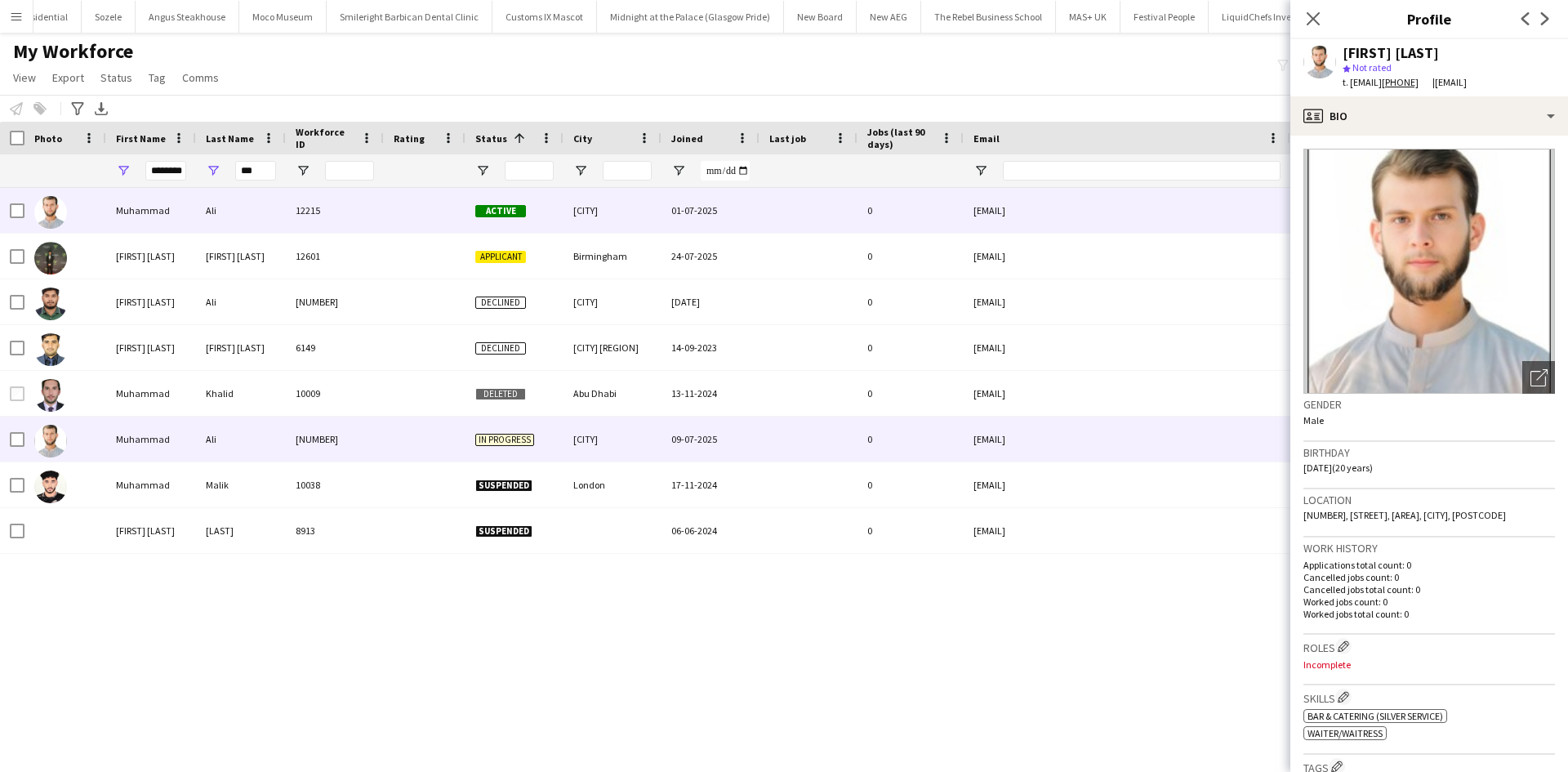 click on "Ali" at bounding box center [241, 210] 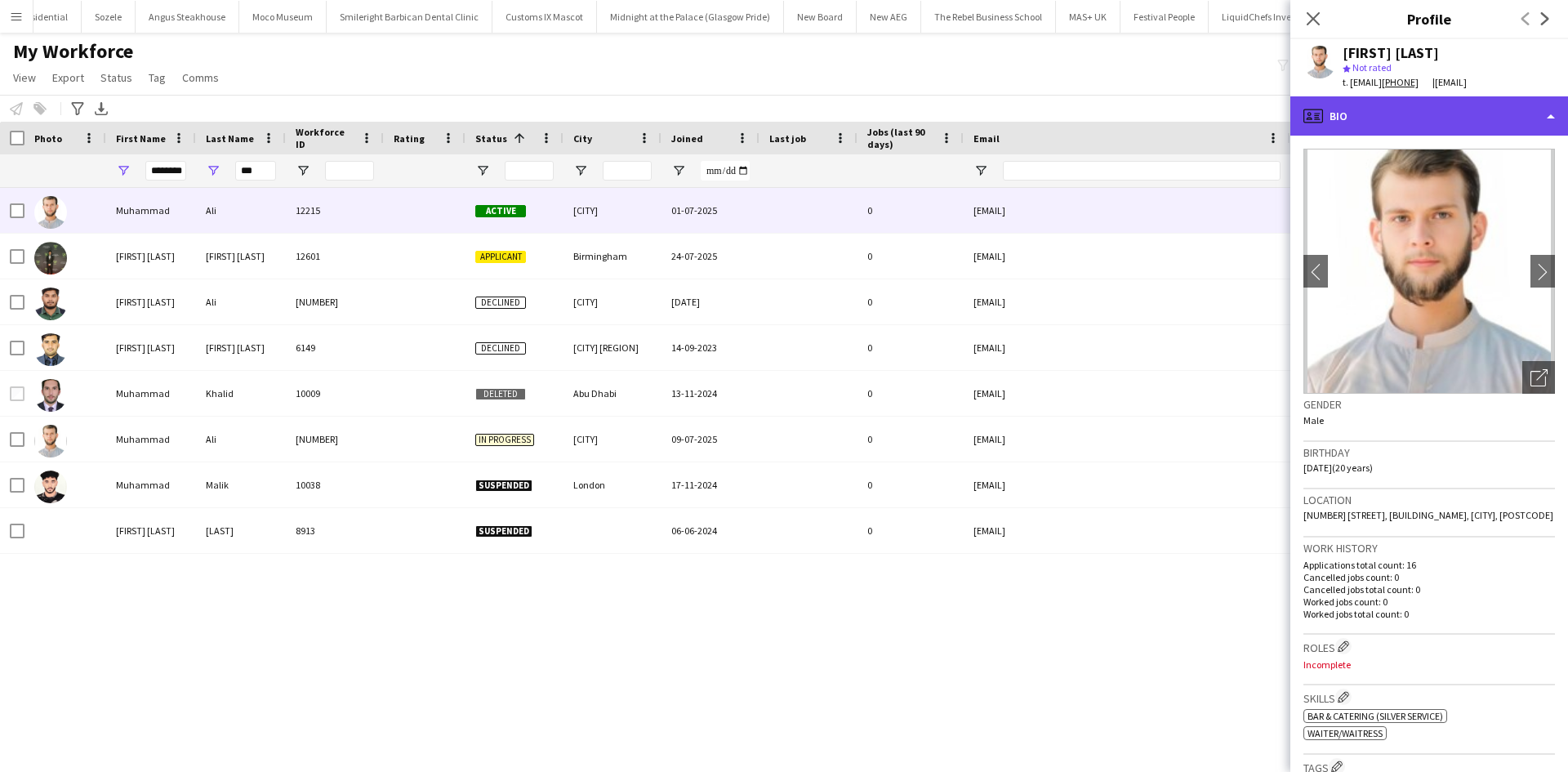 click on "profile
Bio" 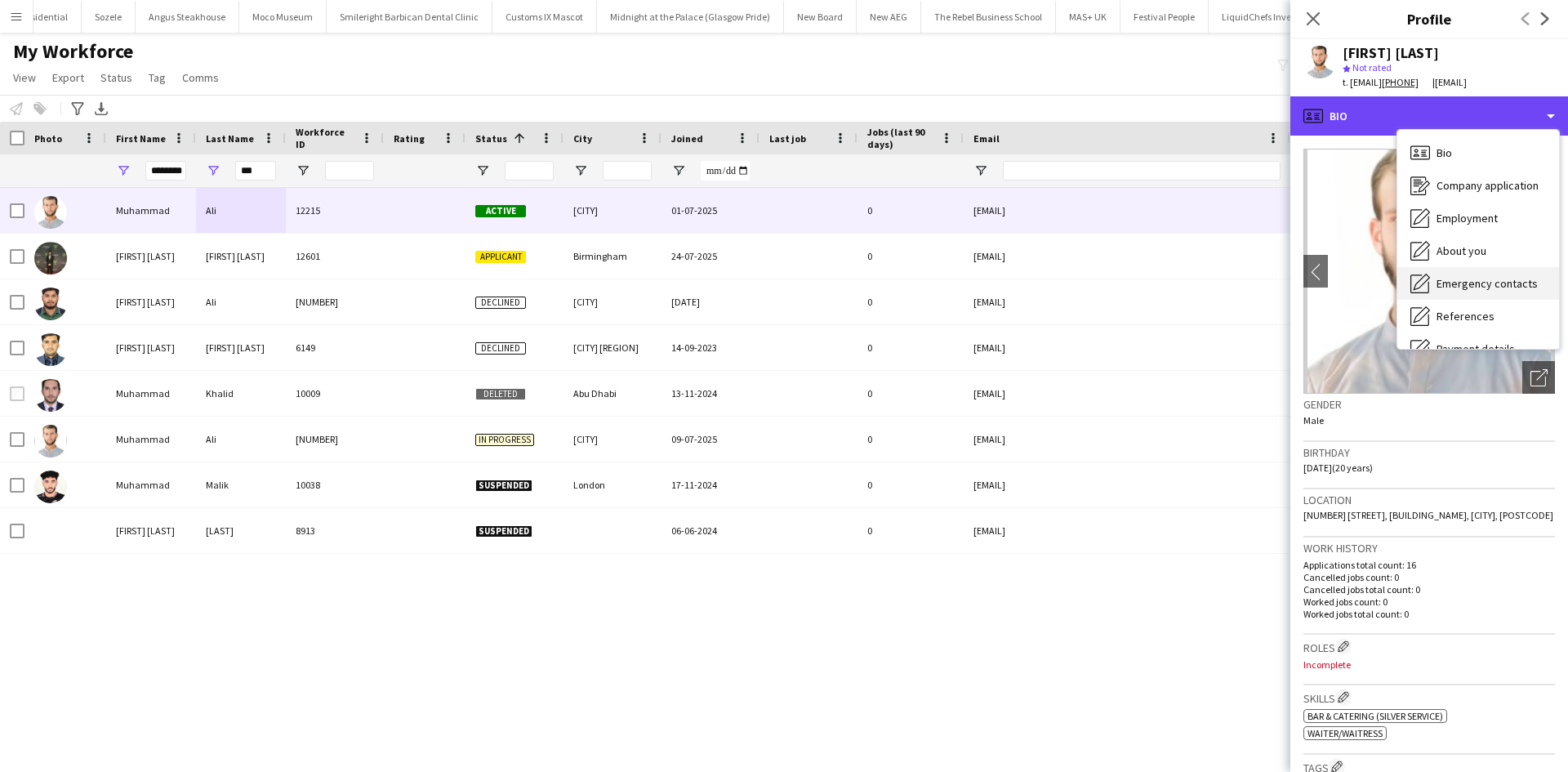 scroll, scrollTop: 186, scrollLeft: 0, axis: vertical 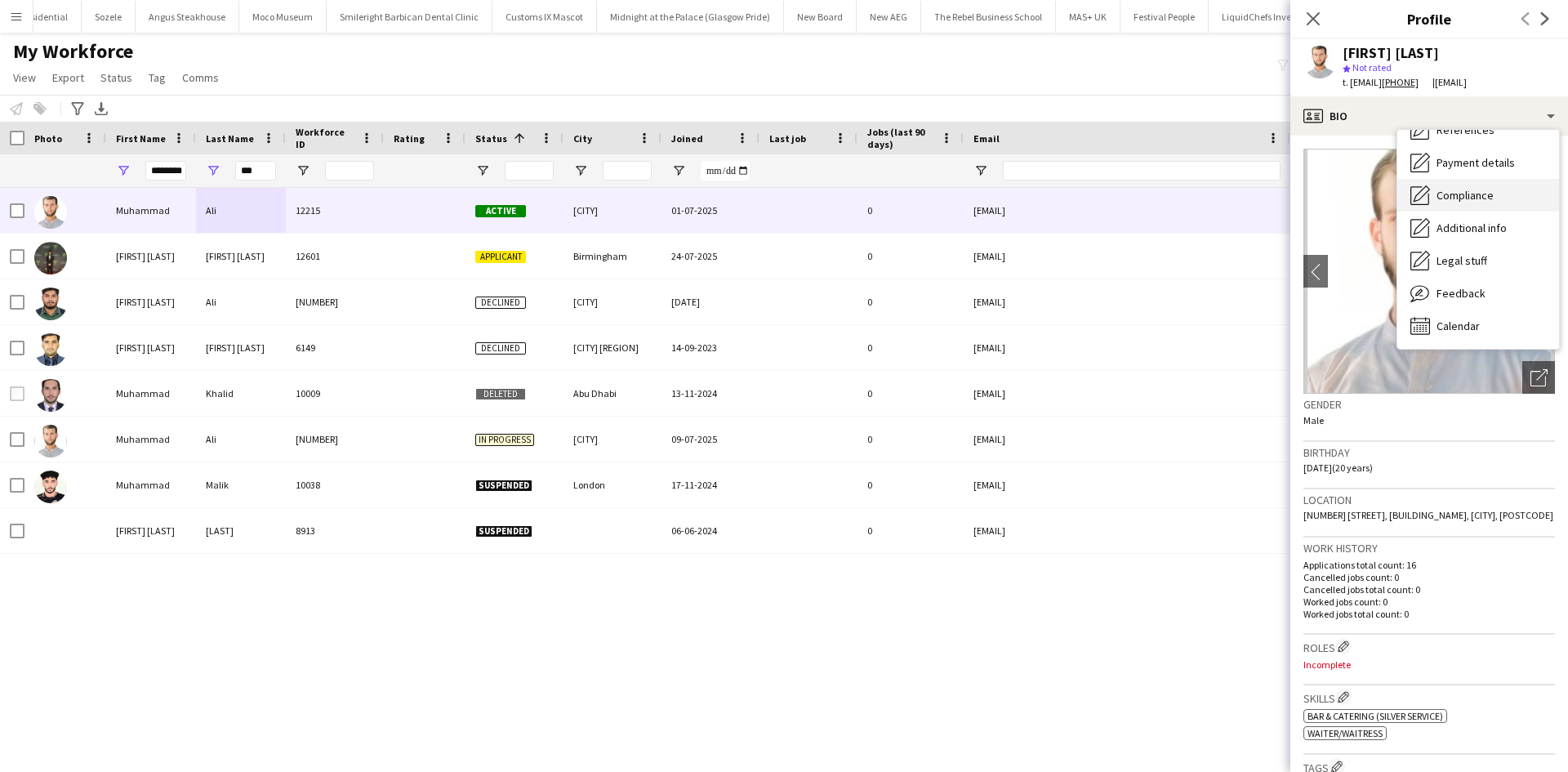 click on "Compliance" at bounding box center (1465, 195) 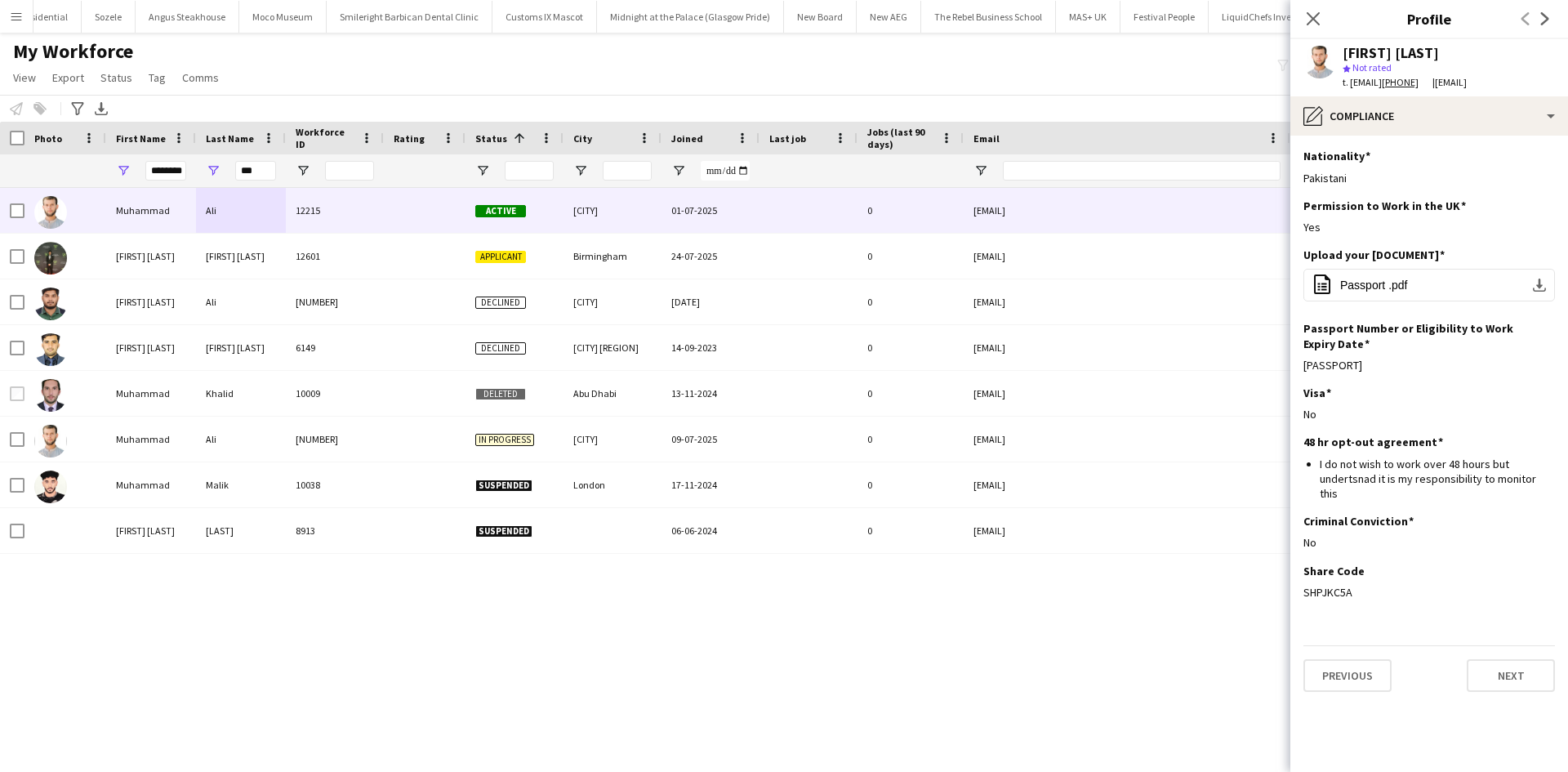 click on "Permission to Work in the UK" 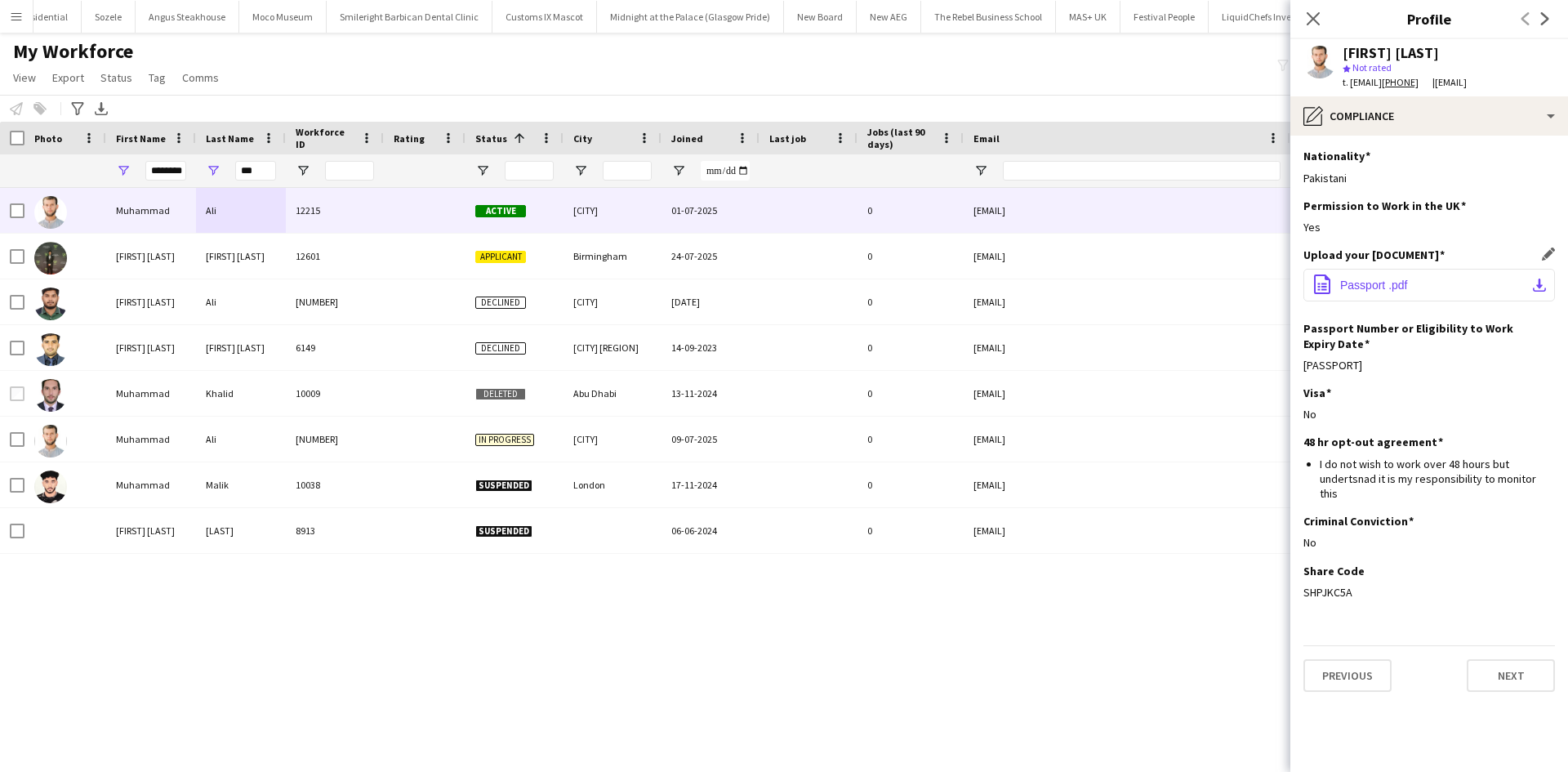 click on "Passport .pdf" 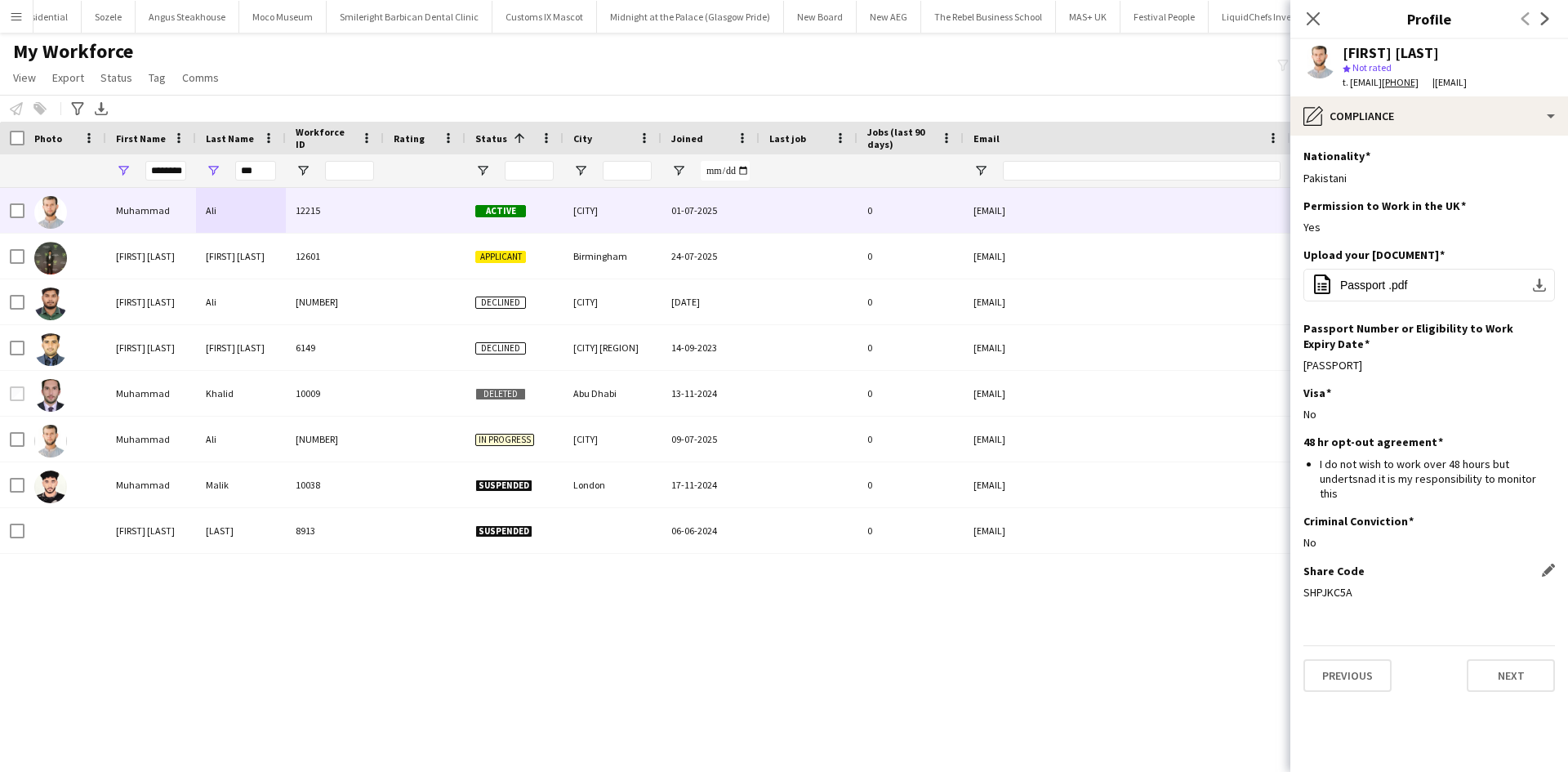 click on "SHPJKC5A" 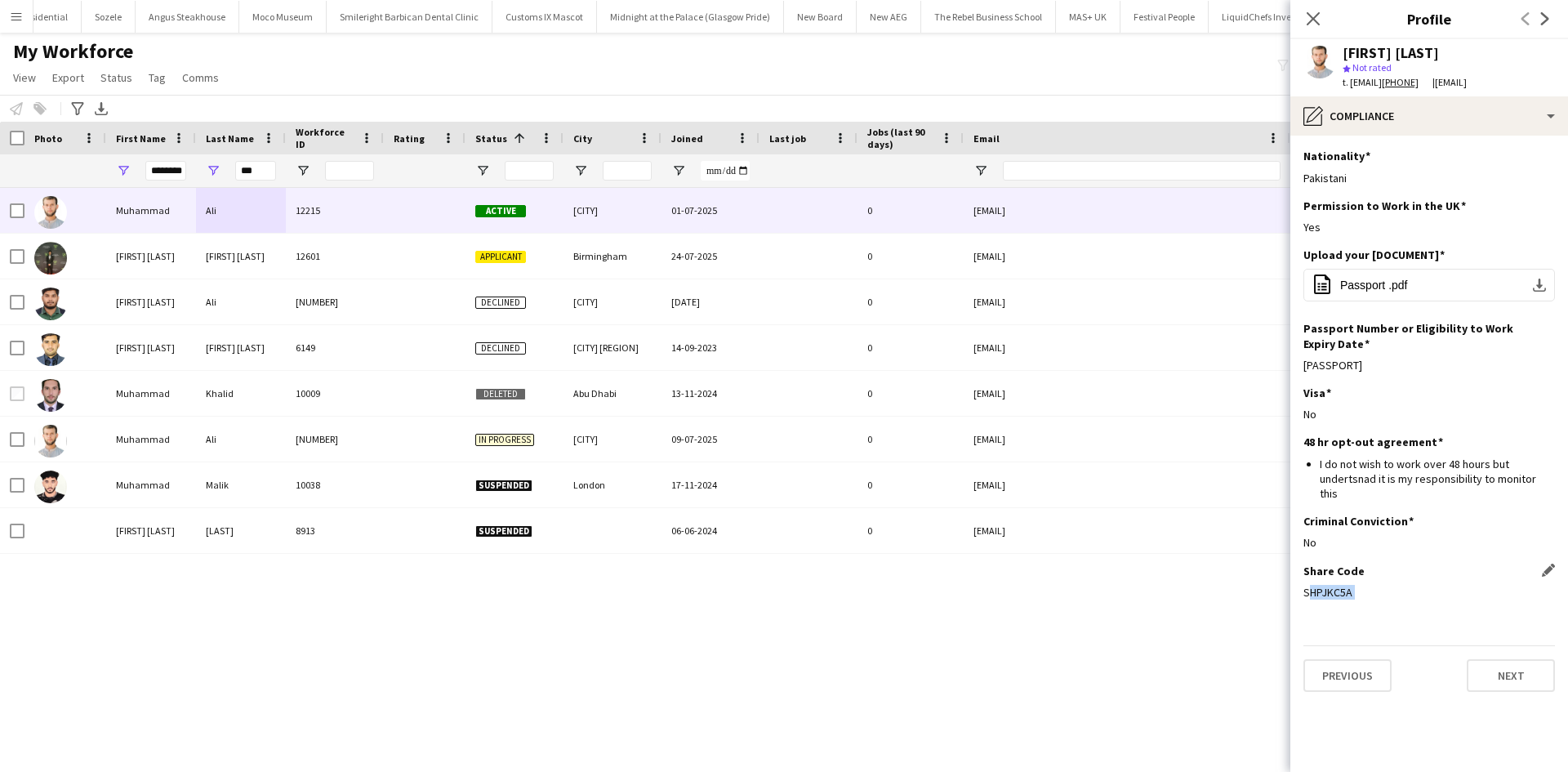 click on "SHPJKC5A" 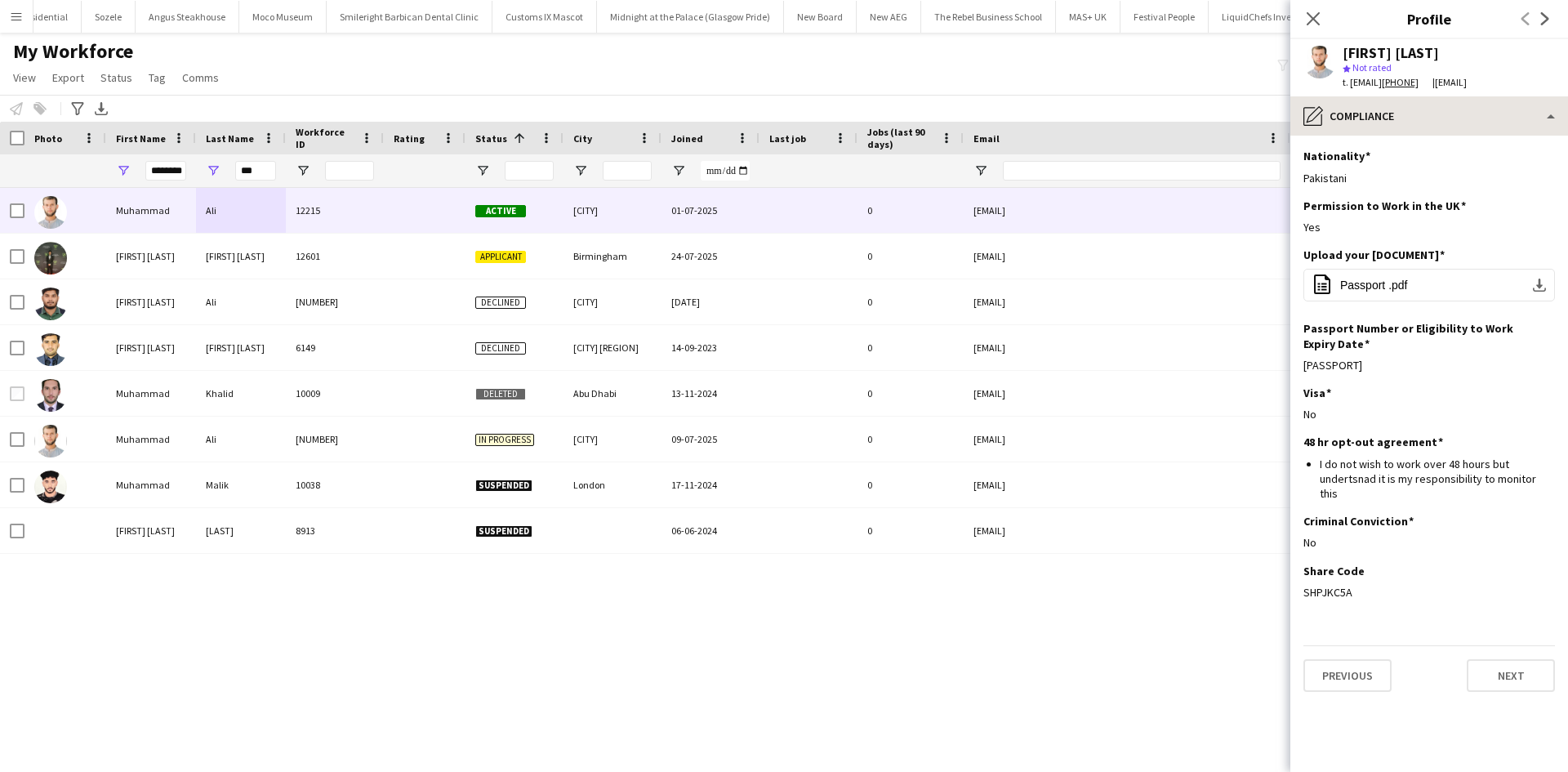 drag, startPoint x: 1383, startPoint y: 96, endPoint x: 1383, endPoint y: 128, distance: 32 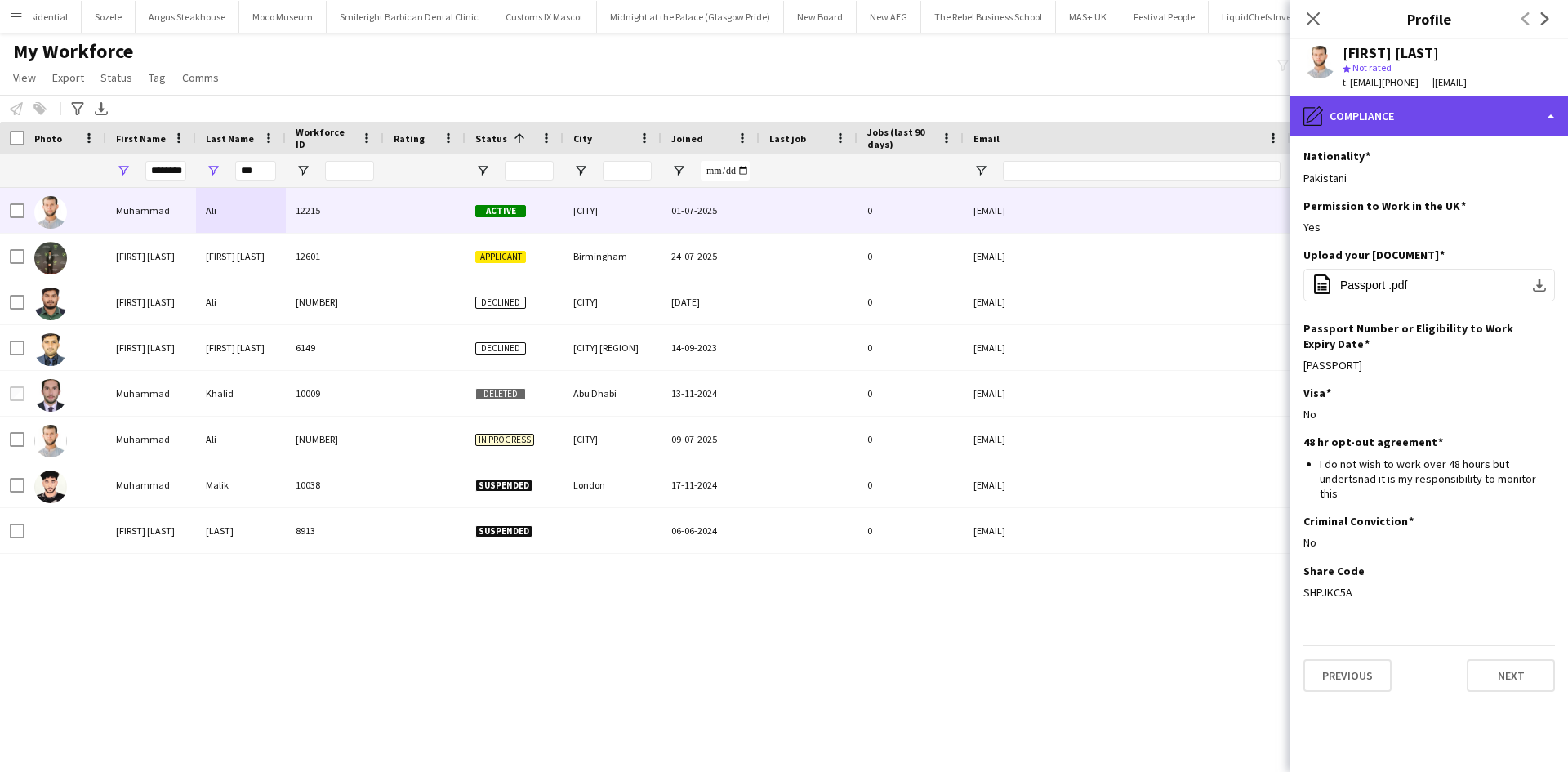 click on "pencil4
Compliance" 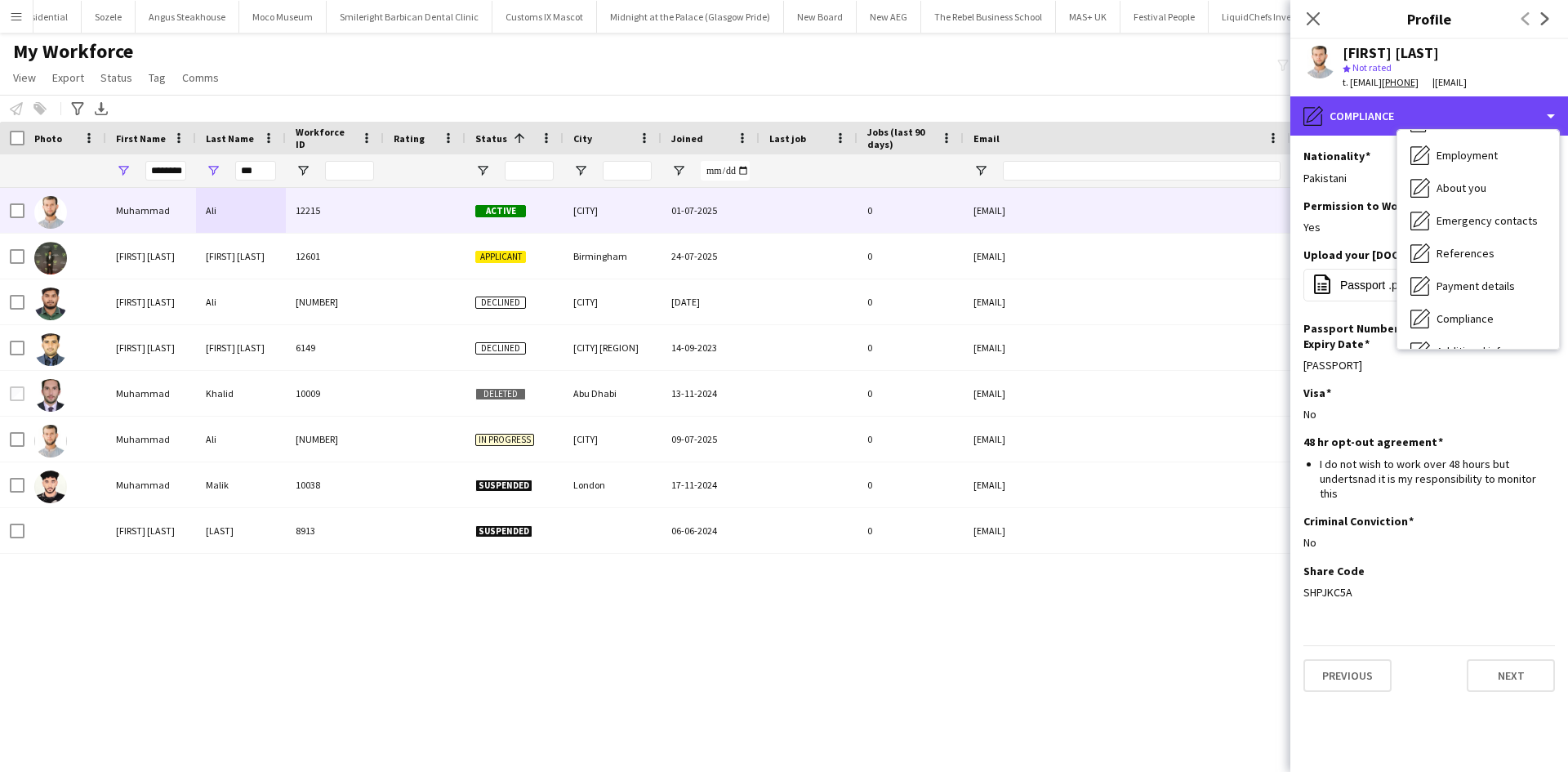 scroll, scrollTop: 0, scrollLeft: 0, axis: both 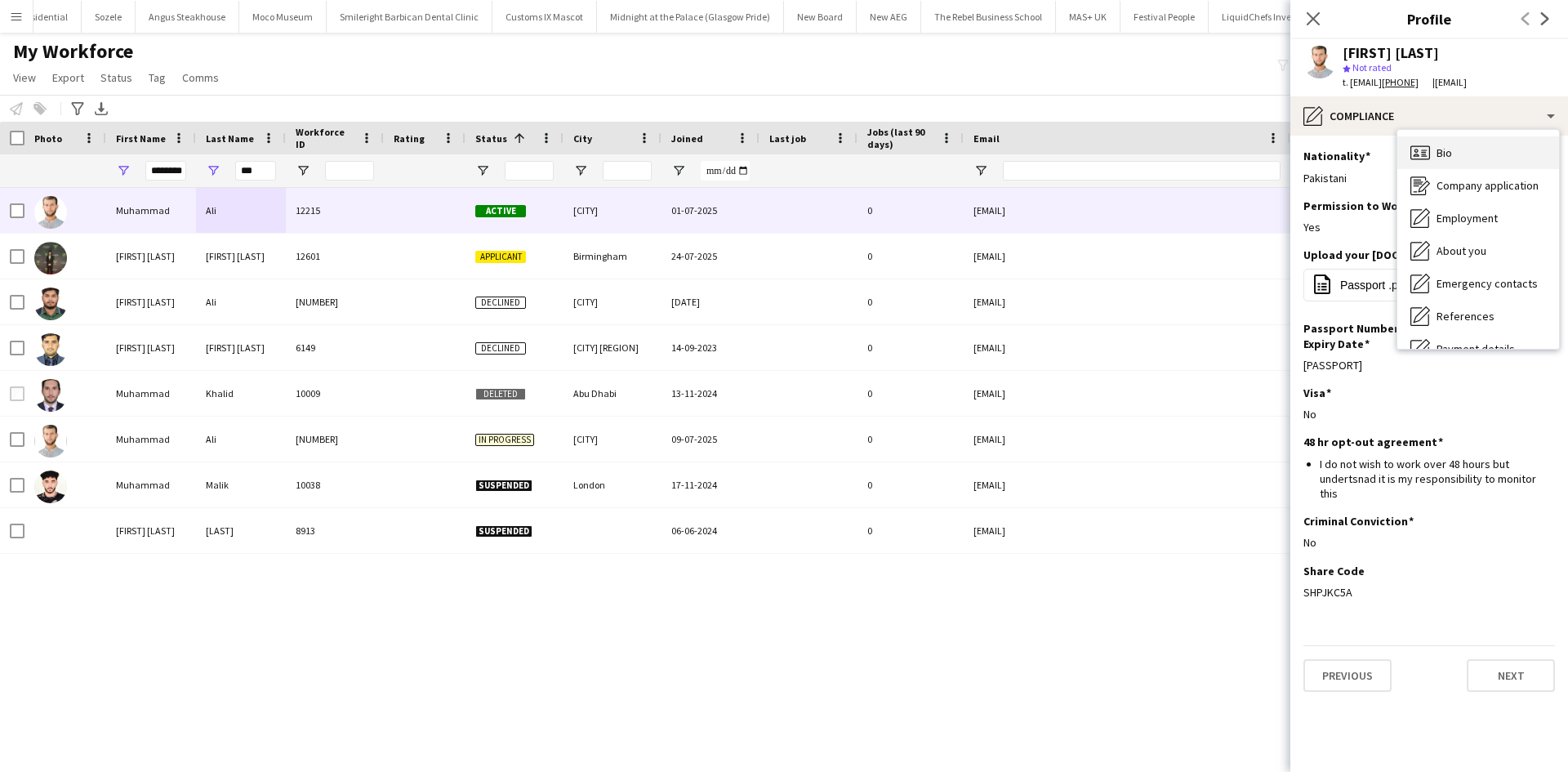click on "Bio
Bio" at bounding box center [1478, 153] 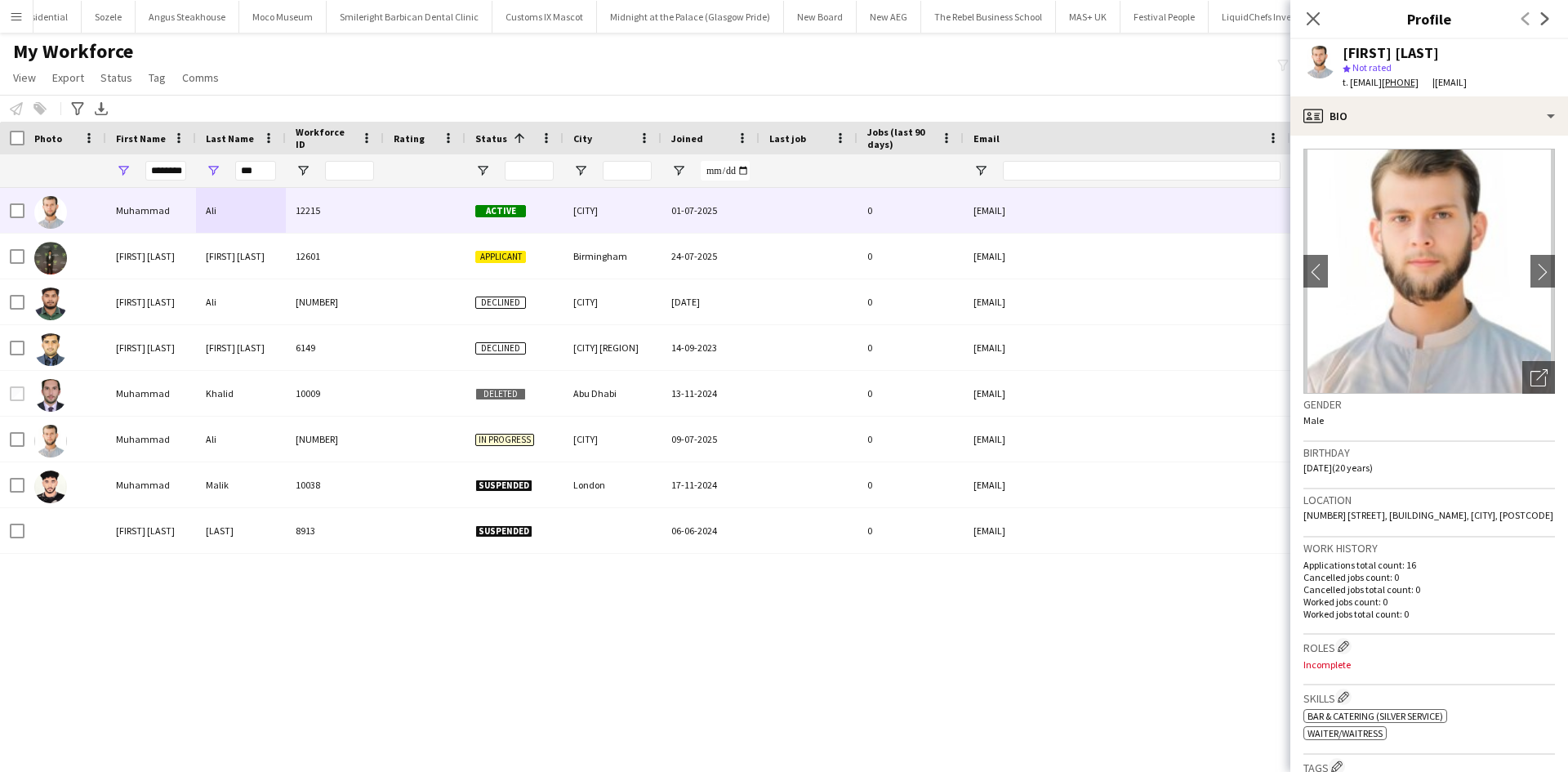 click on "***" at bounding box center [241, 171] 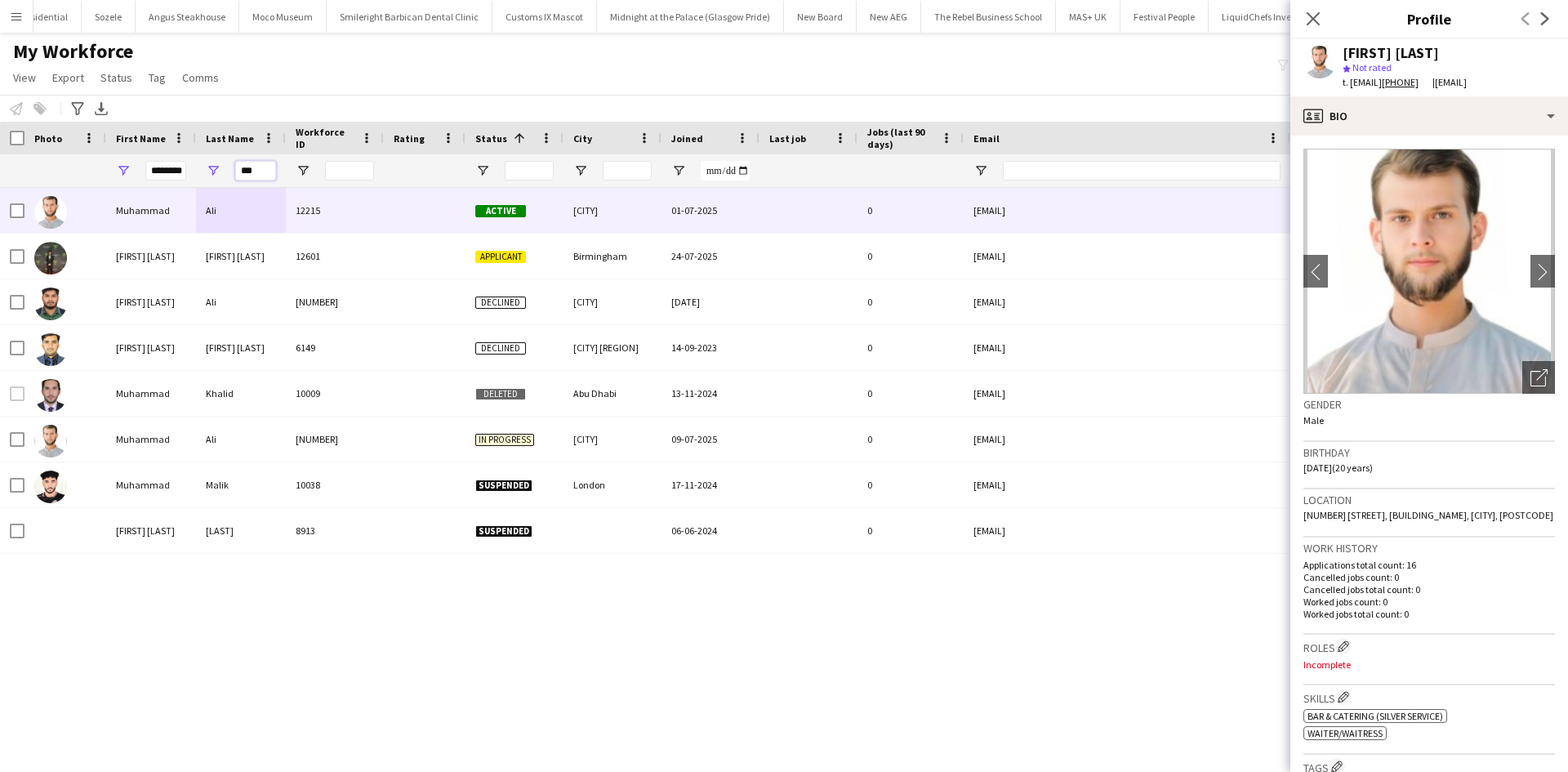 click on "***" at bounding box center (256, 171) 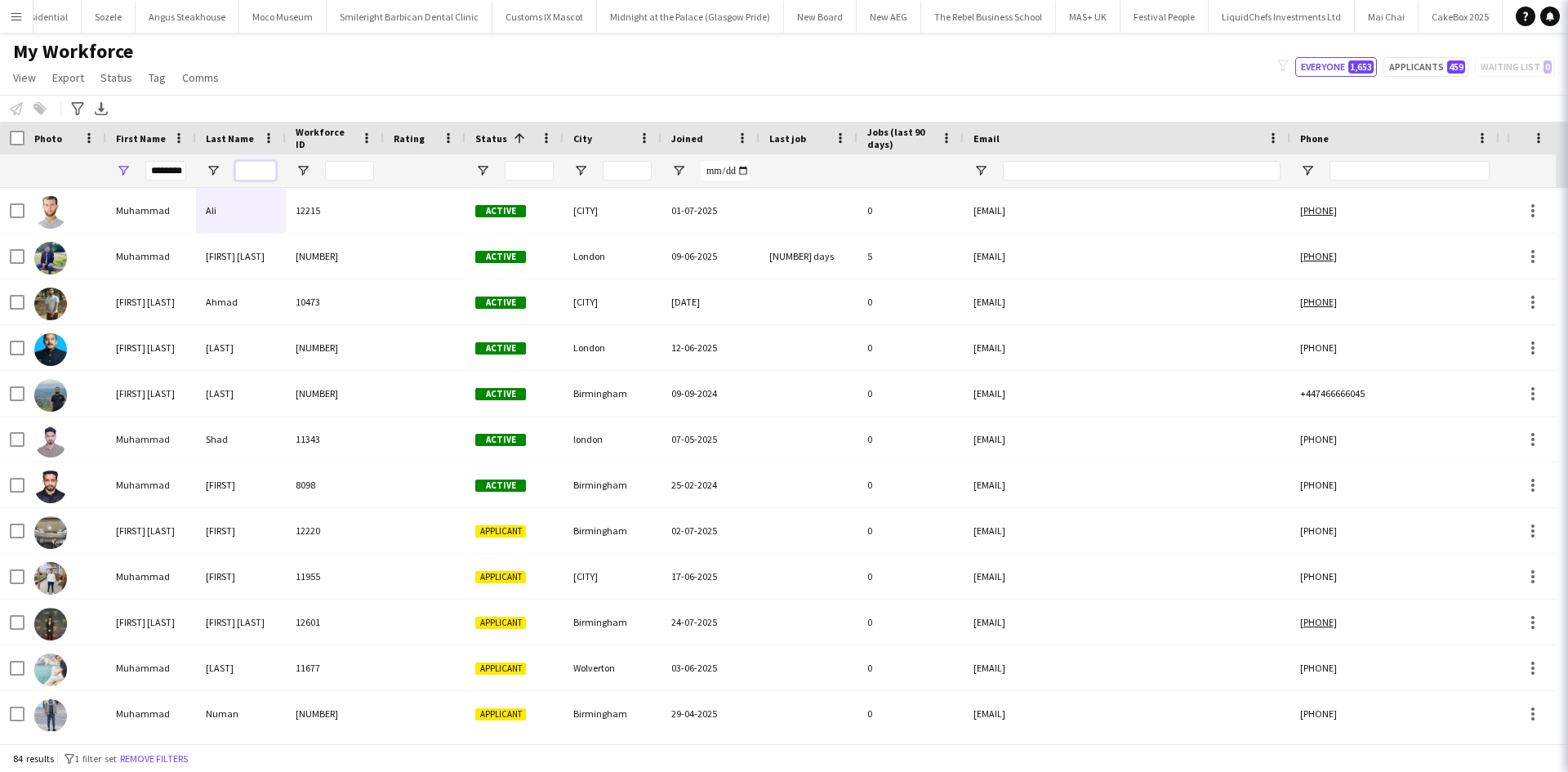 type 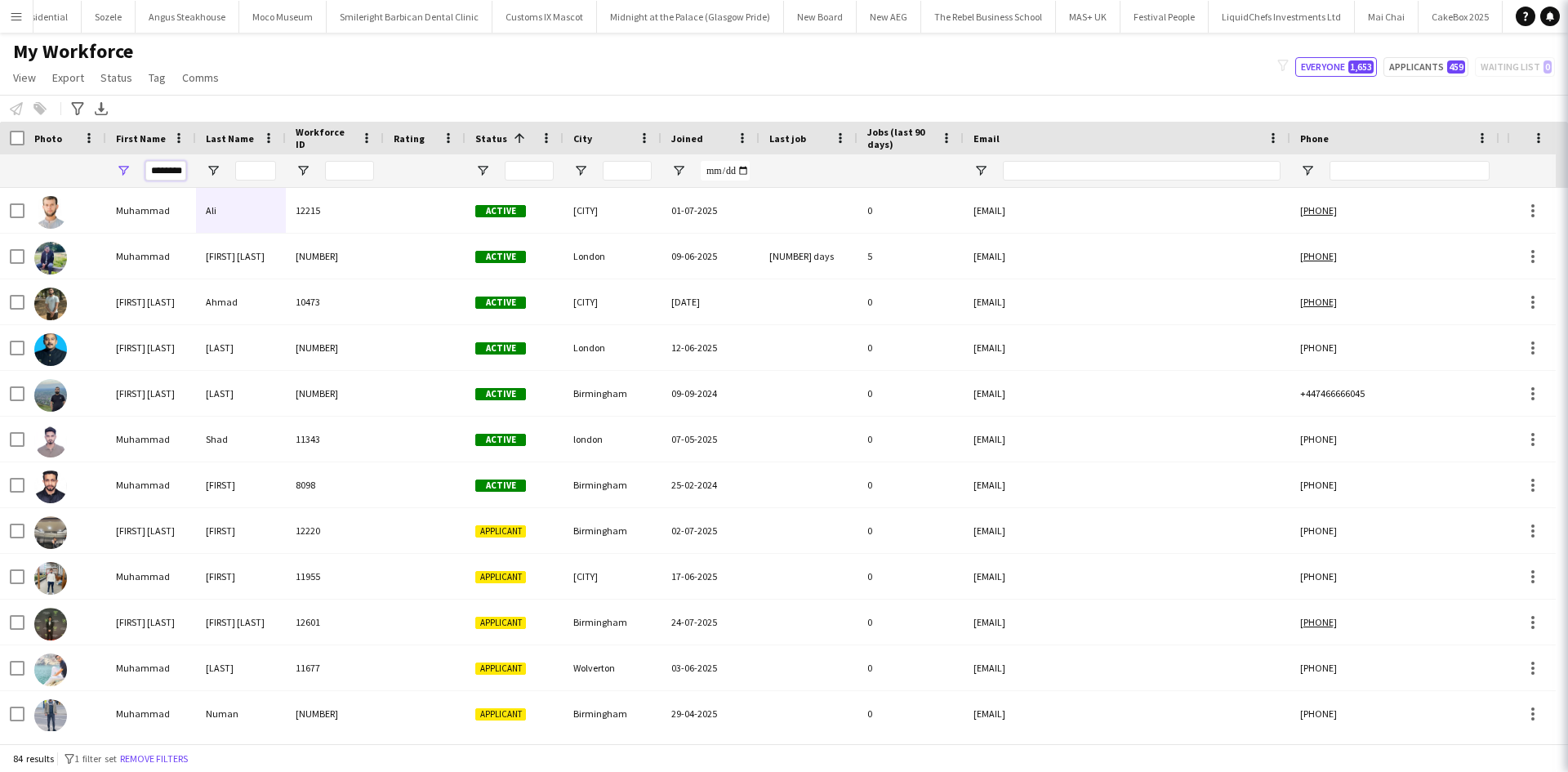 click on "********" at bounding box center (166, 171) 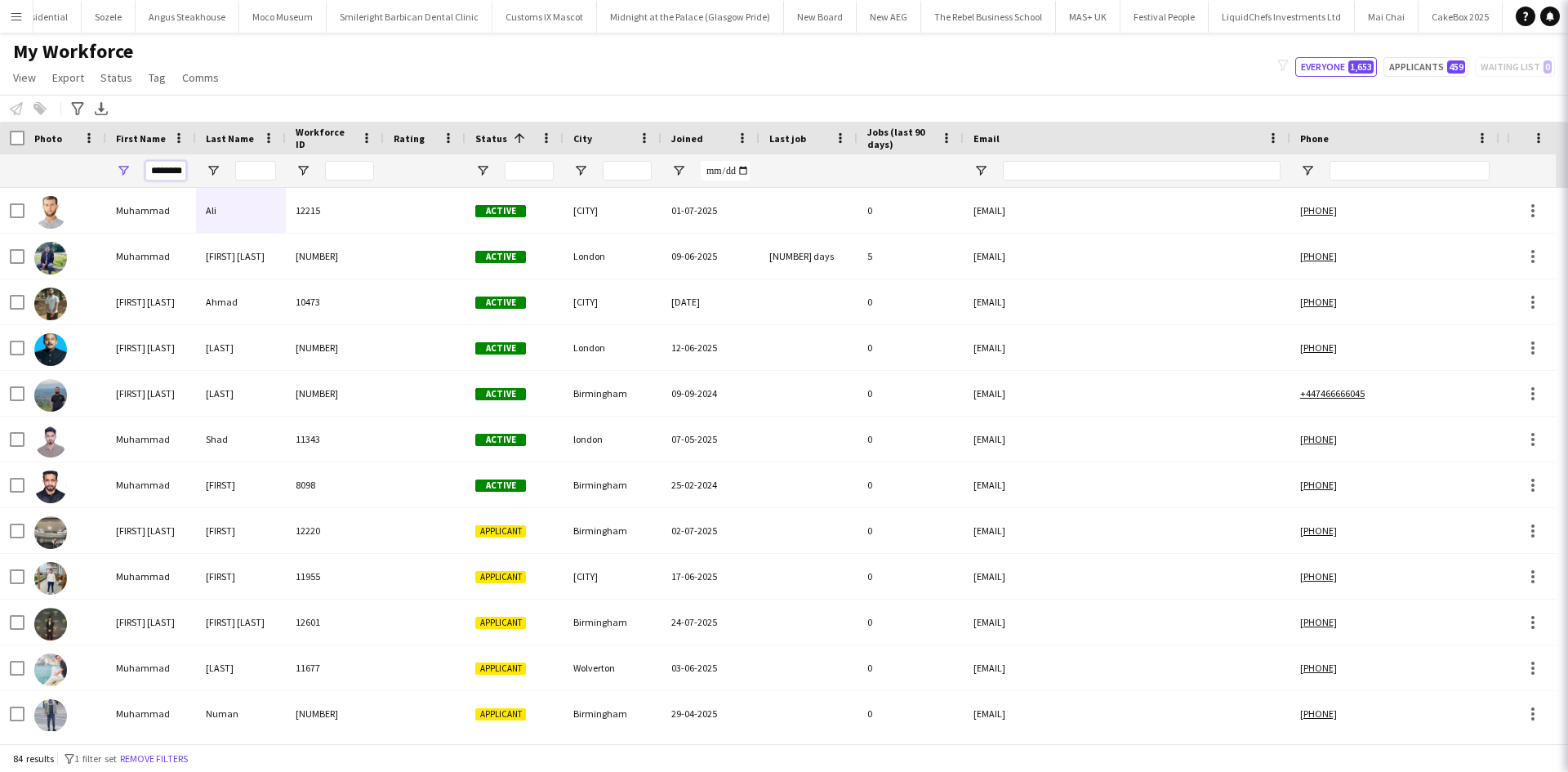 click on "********" at bounding box center (166, 171) 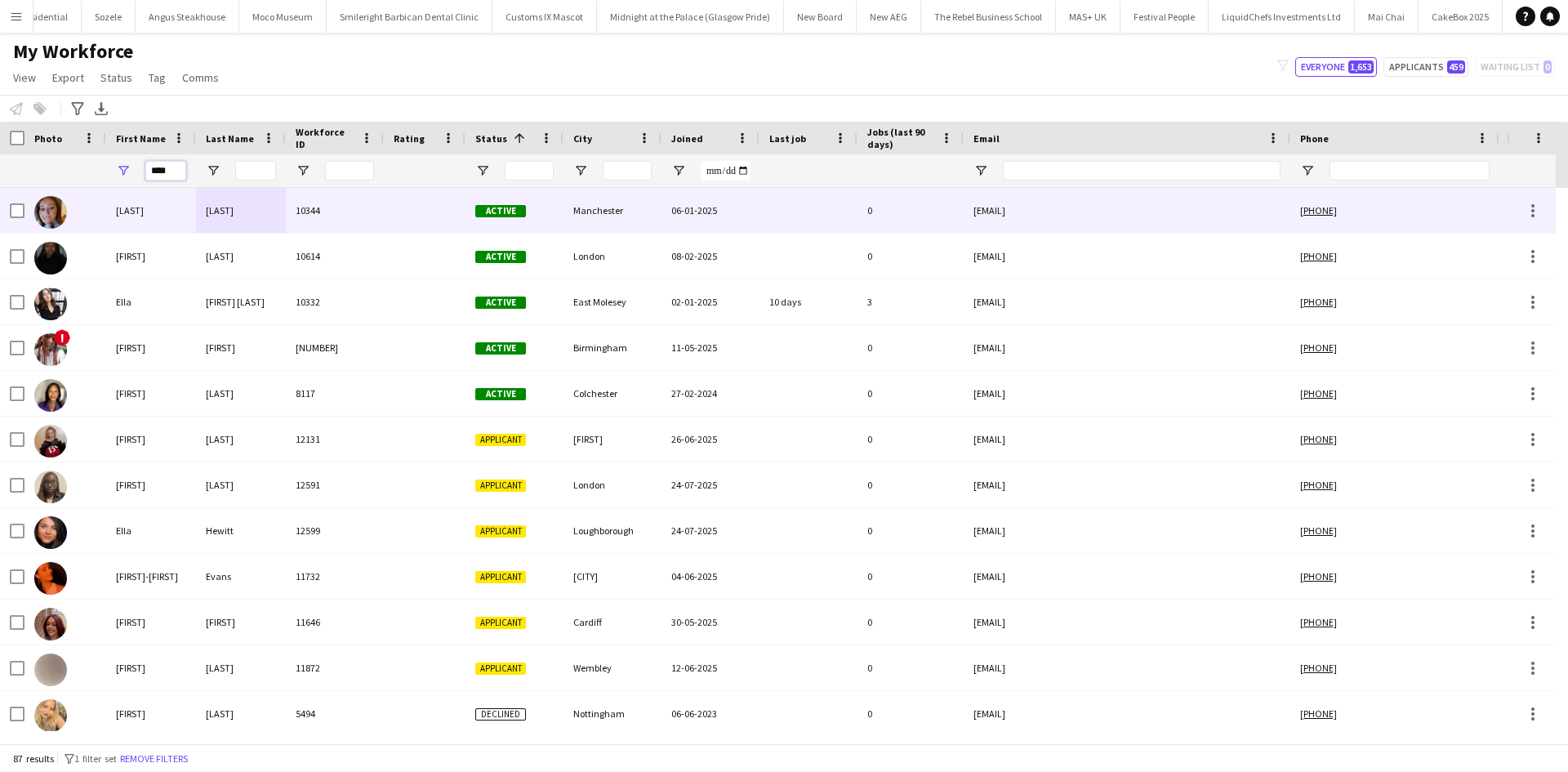 type on "****" 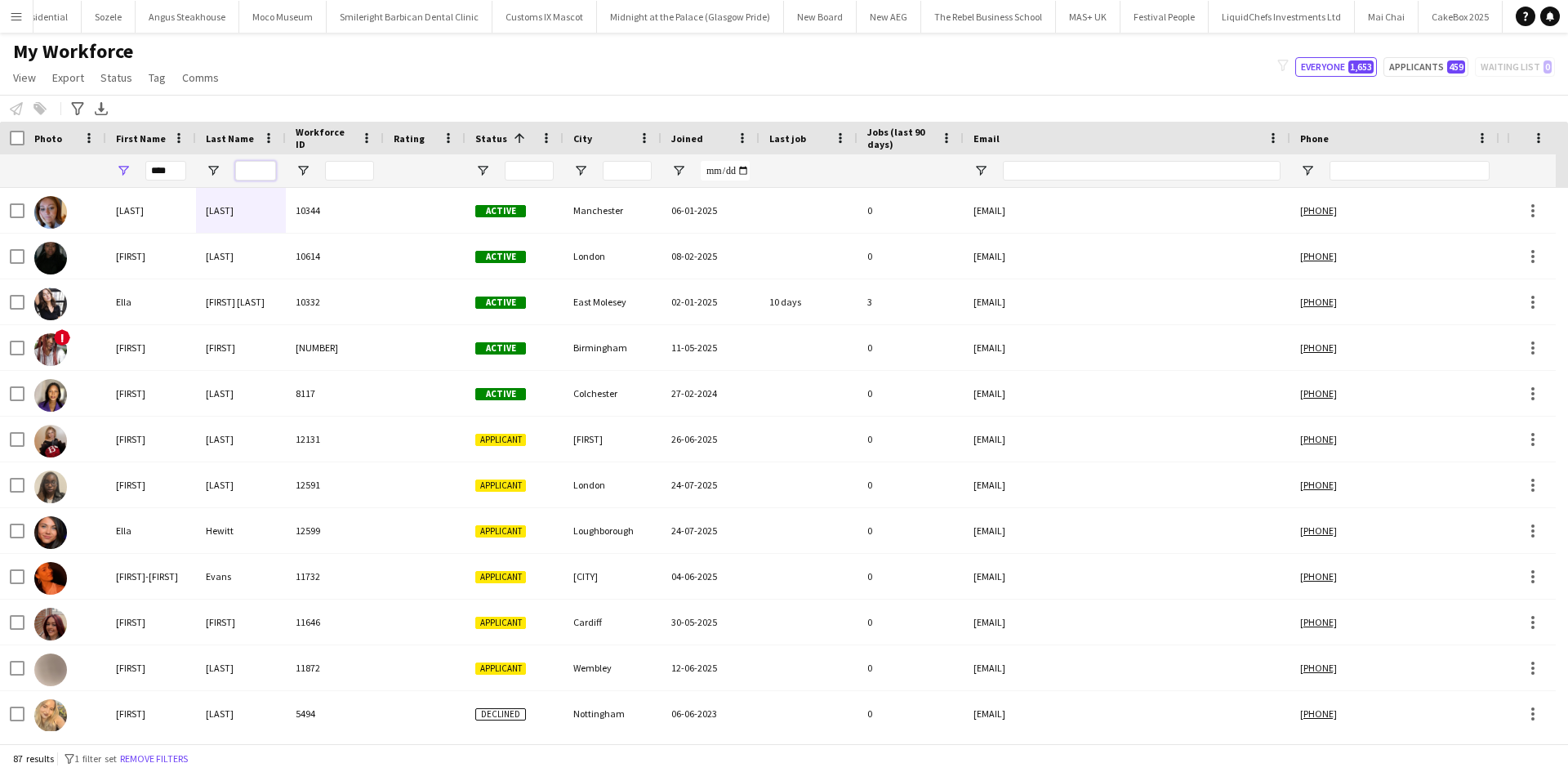 click at bounding box center [256, 171] 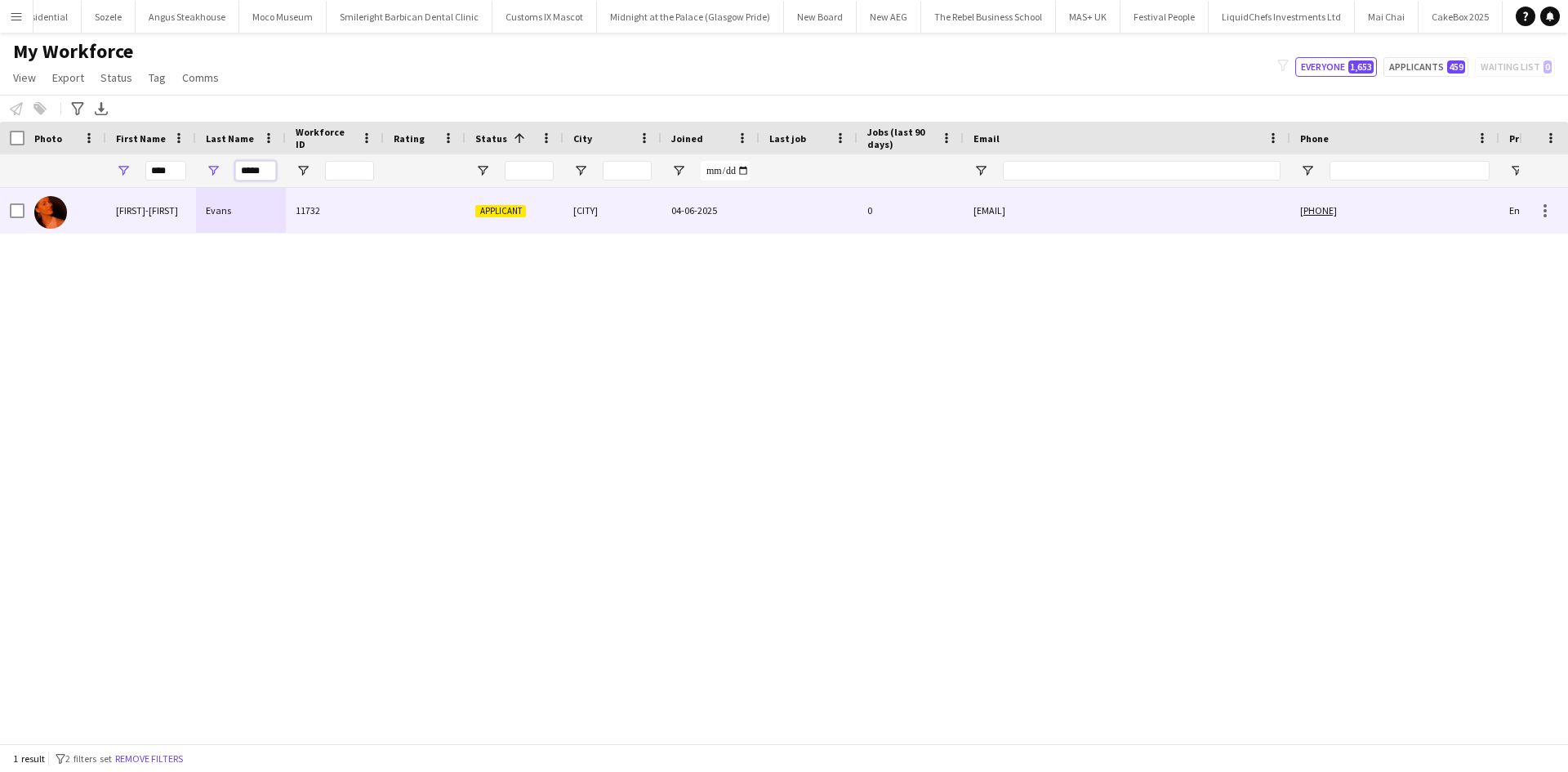 type on "*****" 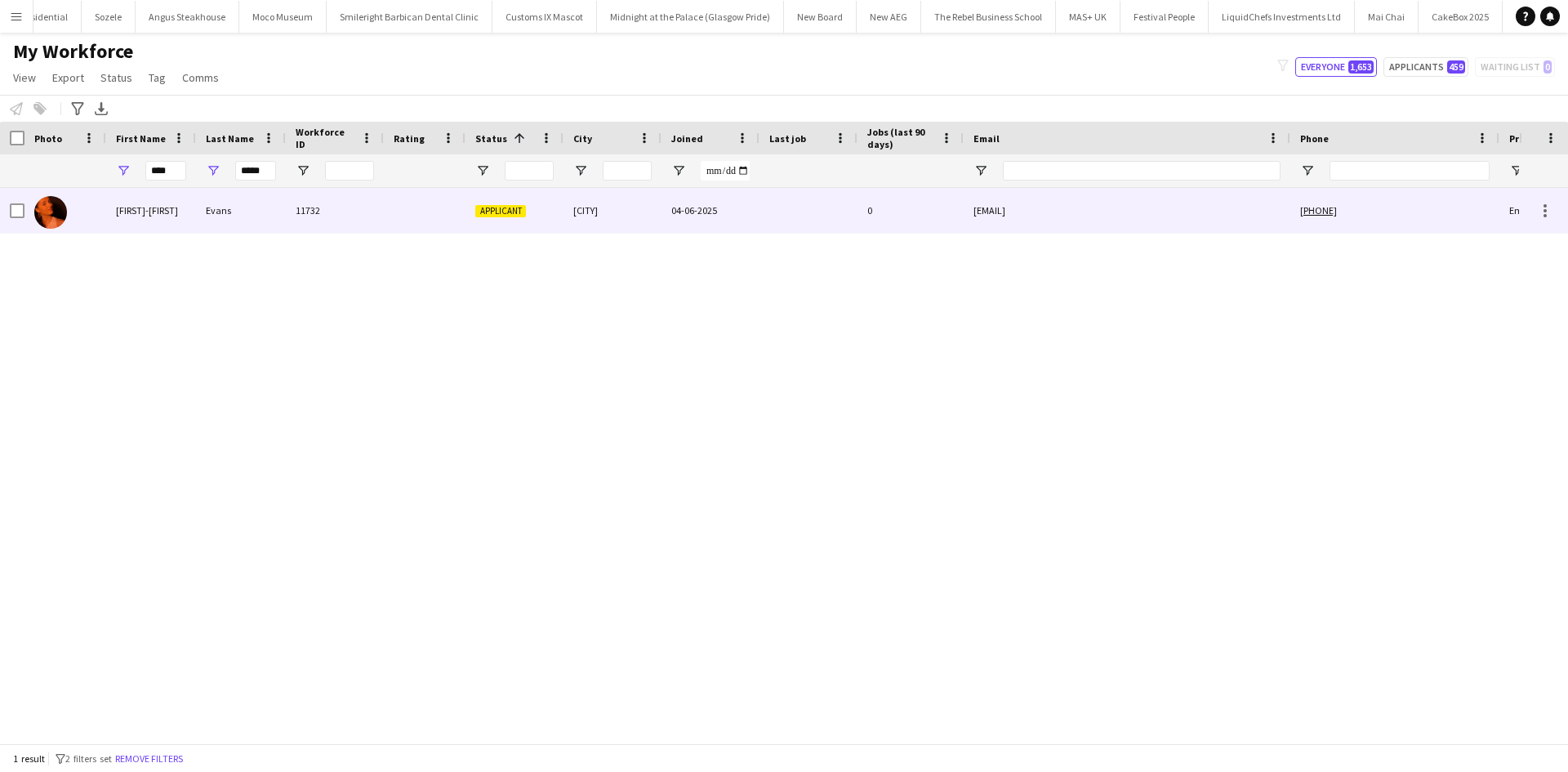 click on "Evans" at bounding box center [241, 210] 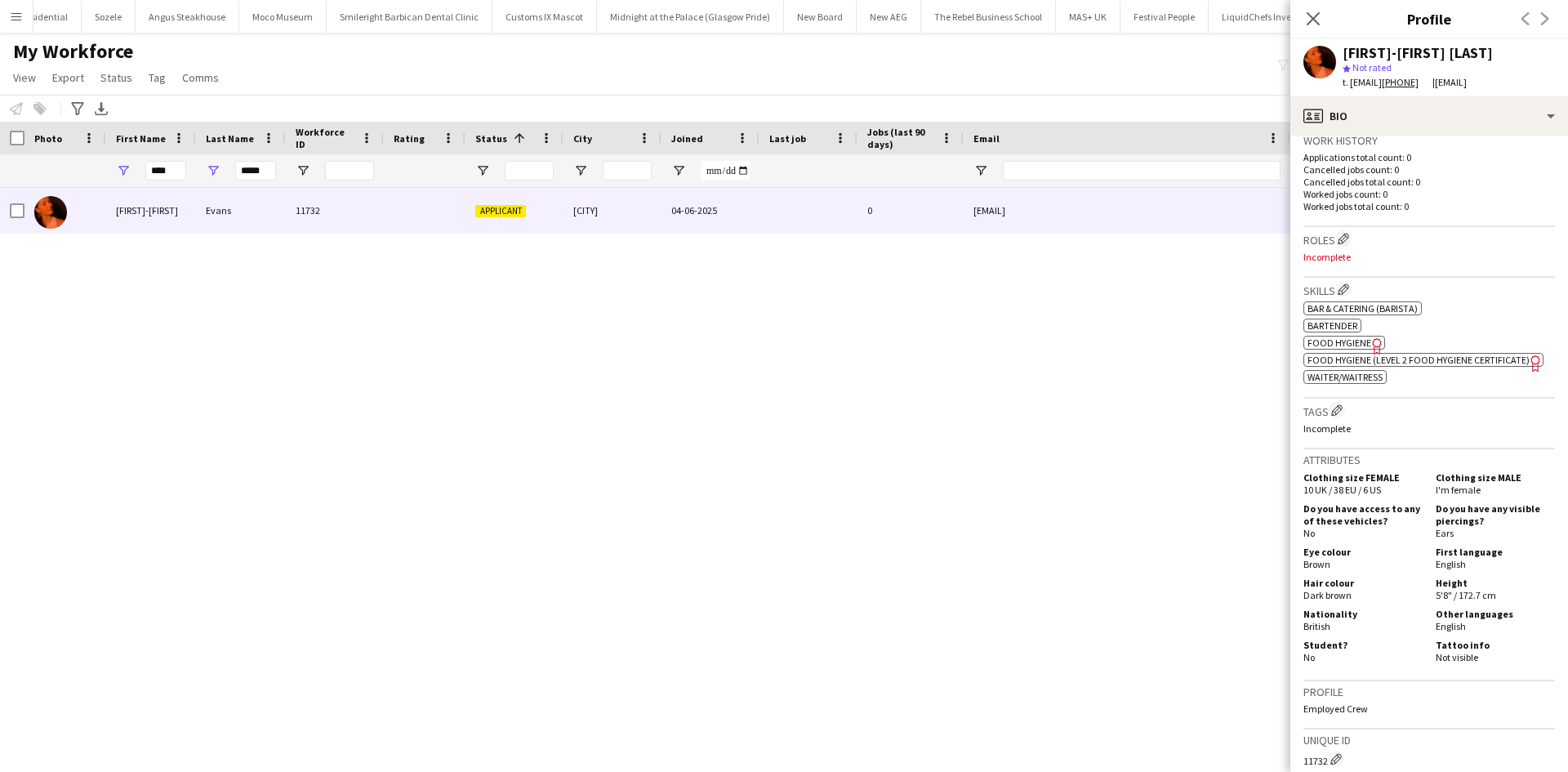 scroll, scrollTop: 408, scrollLeft: 0, axis: vertical 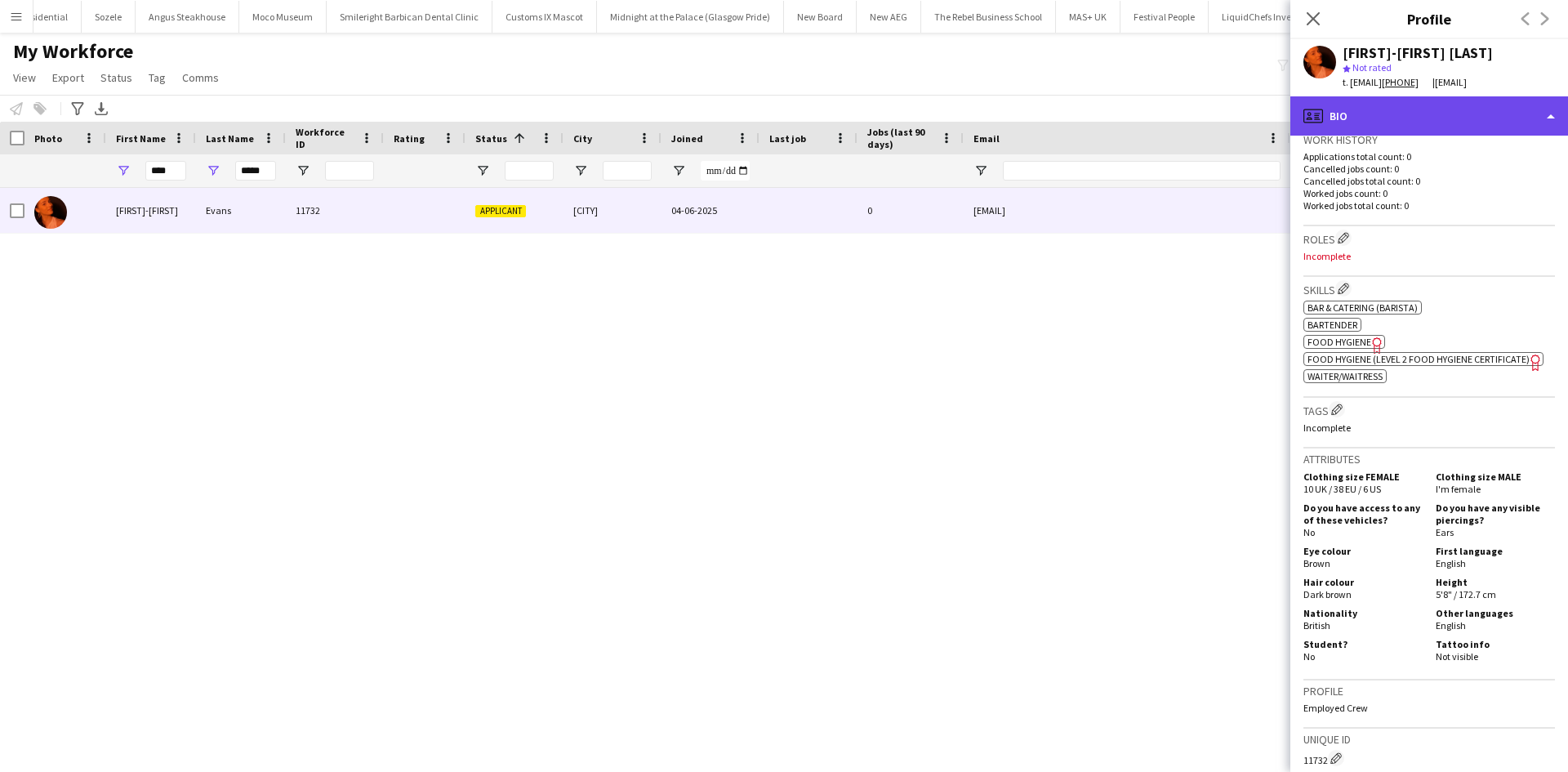 click on "profile
Bio" 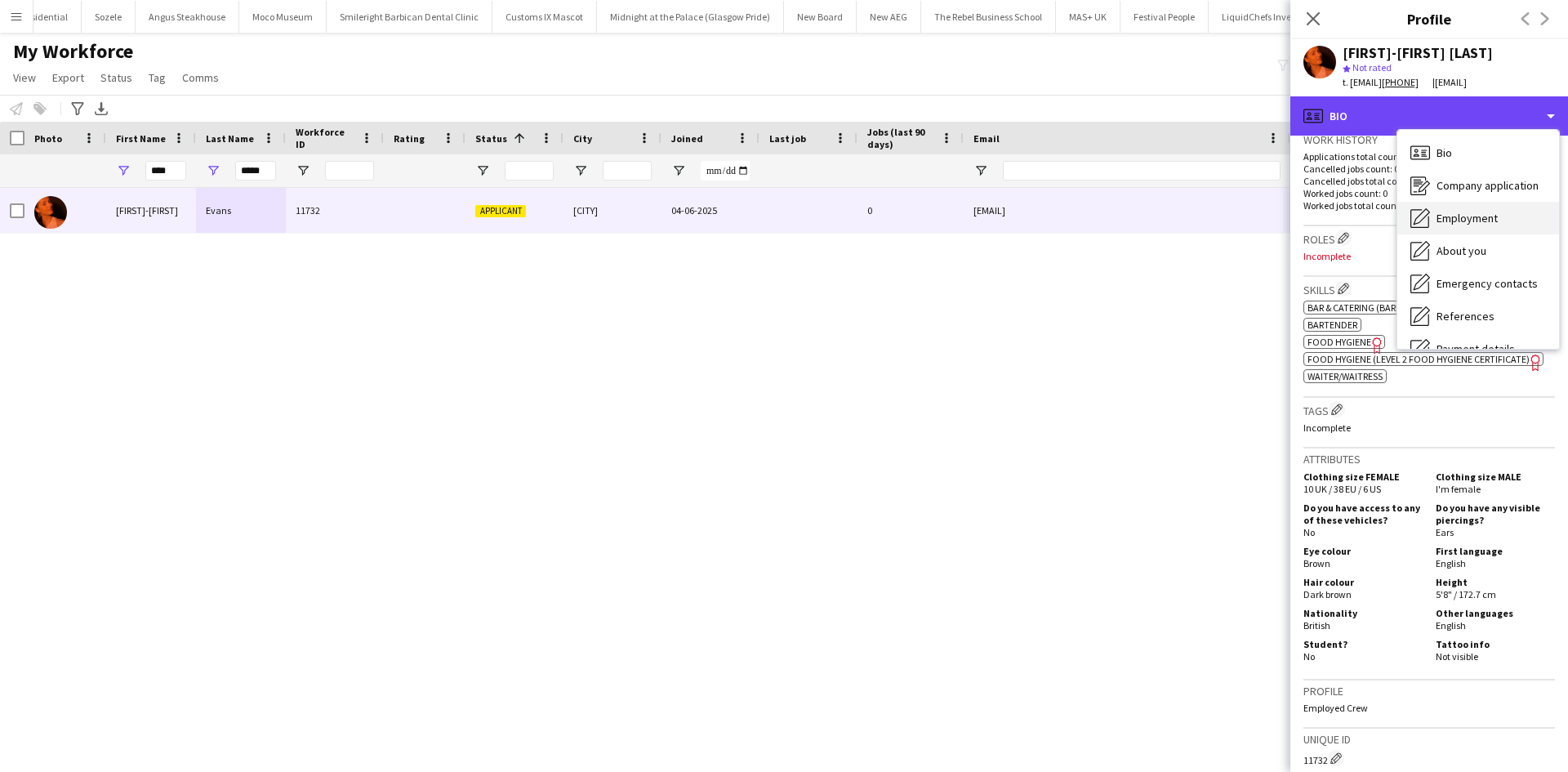 scroll, scrollTop: 163, scrollLeft: 0, axis: vertical 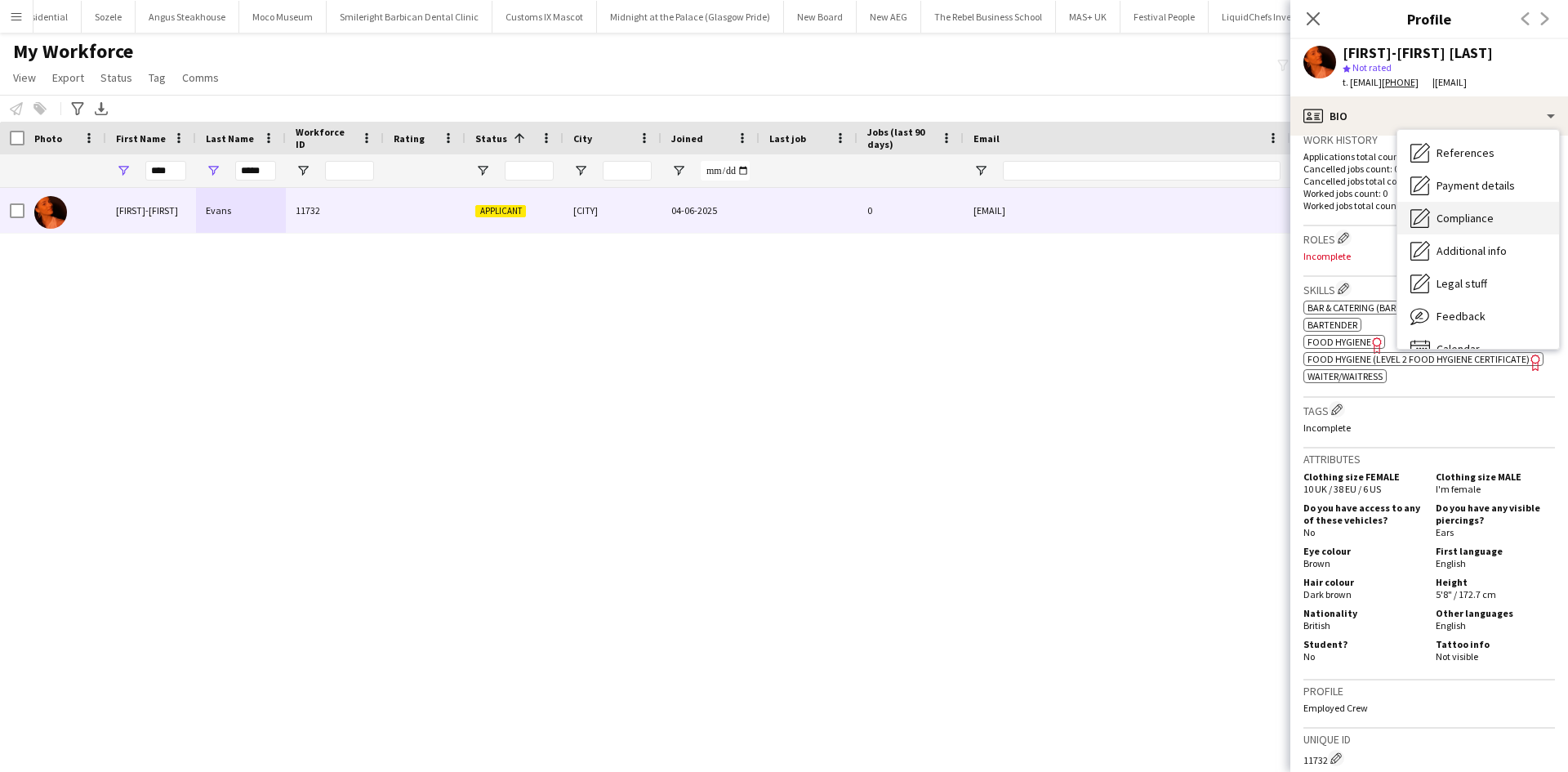 click on "Compliance" at bounding box center [1465, 218] 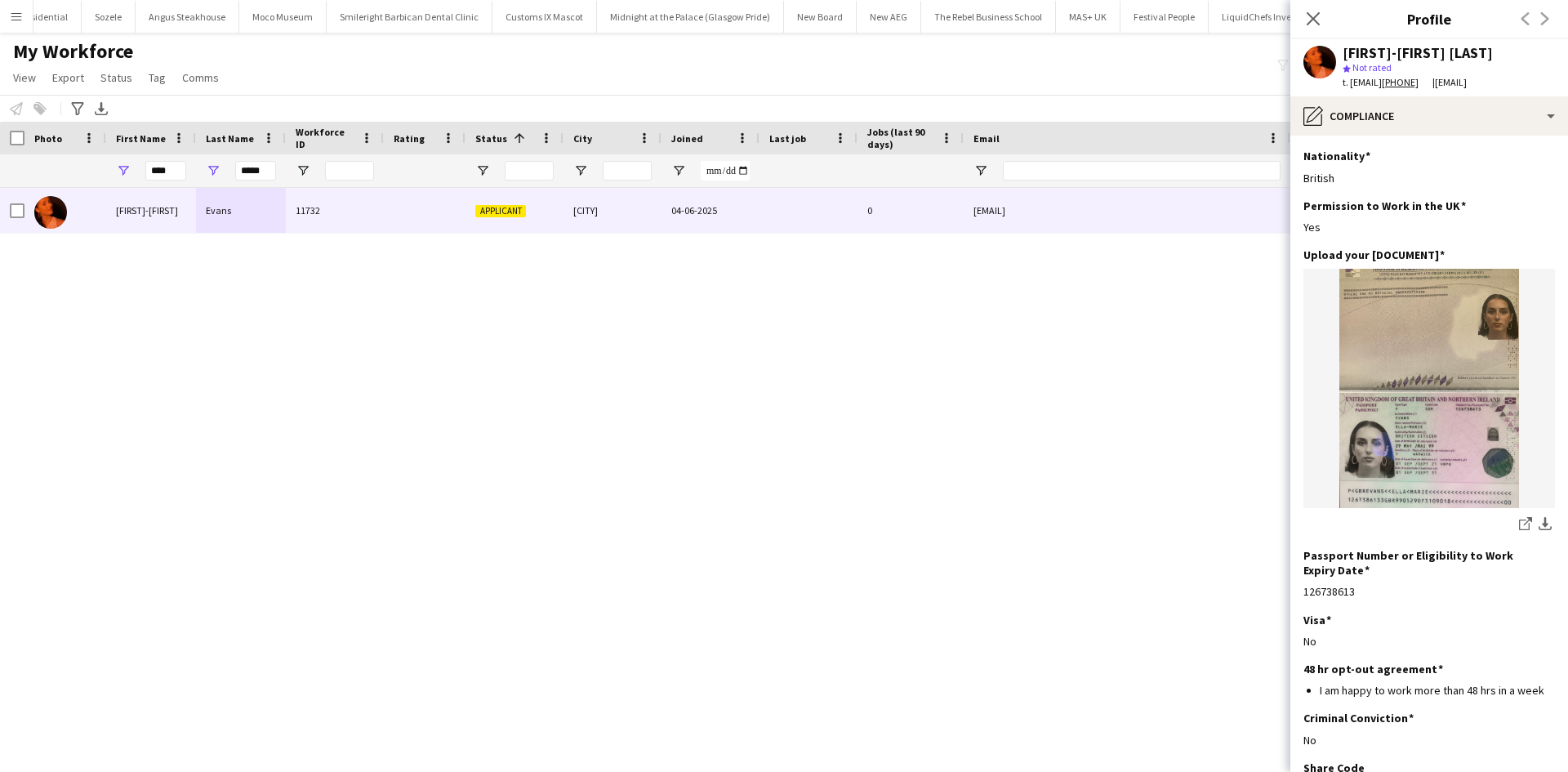 drag, startPoint x: 1436, startPoint y: 83, endPoint x: 1528, endPoint y: 109, distance: 95.60335 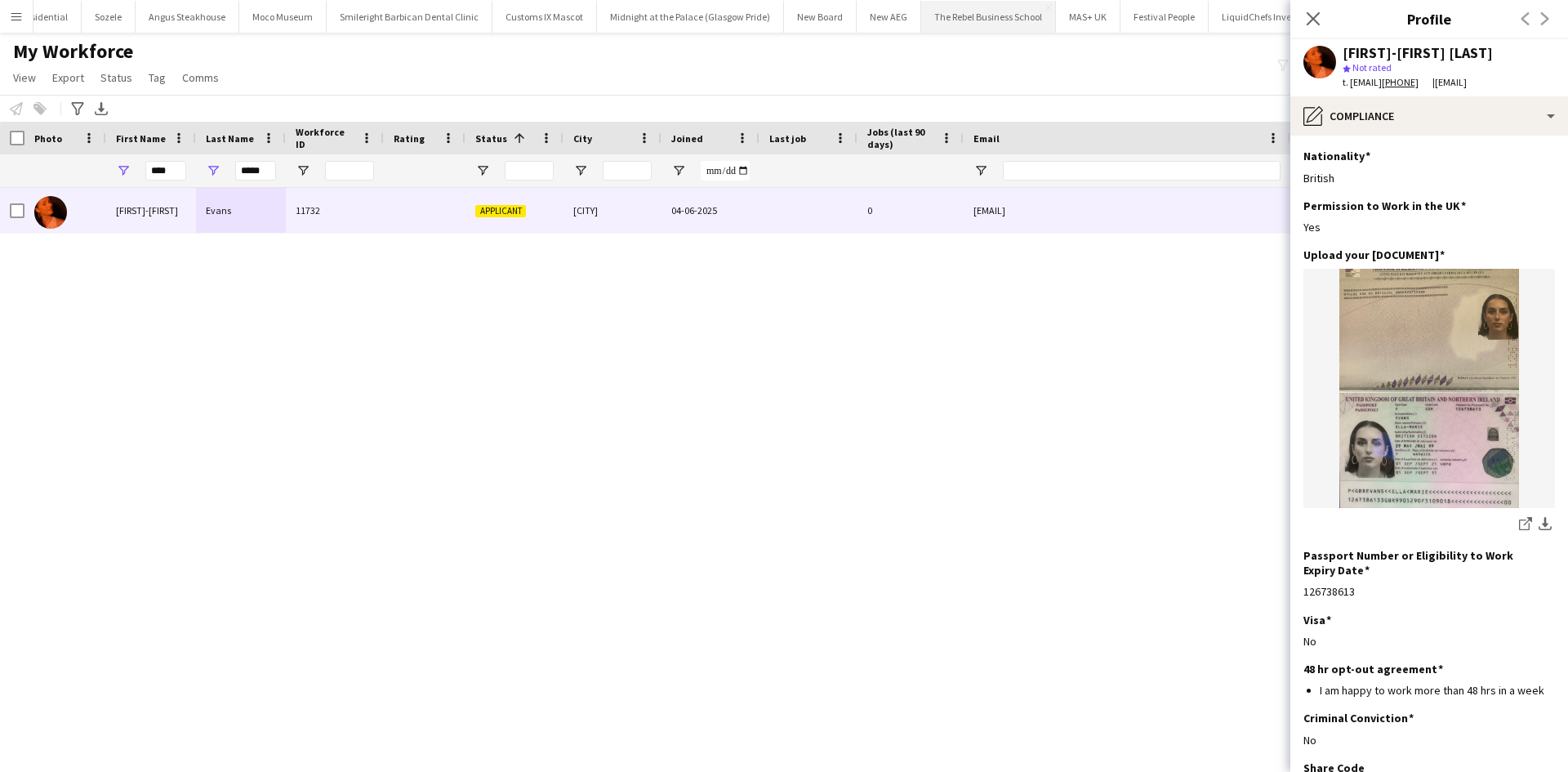 copy on "ellamarieevans91@gmail.com" 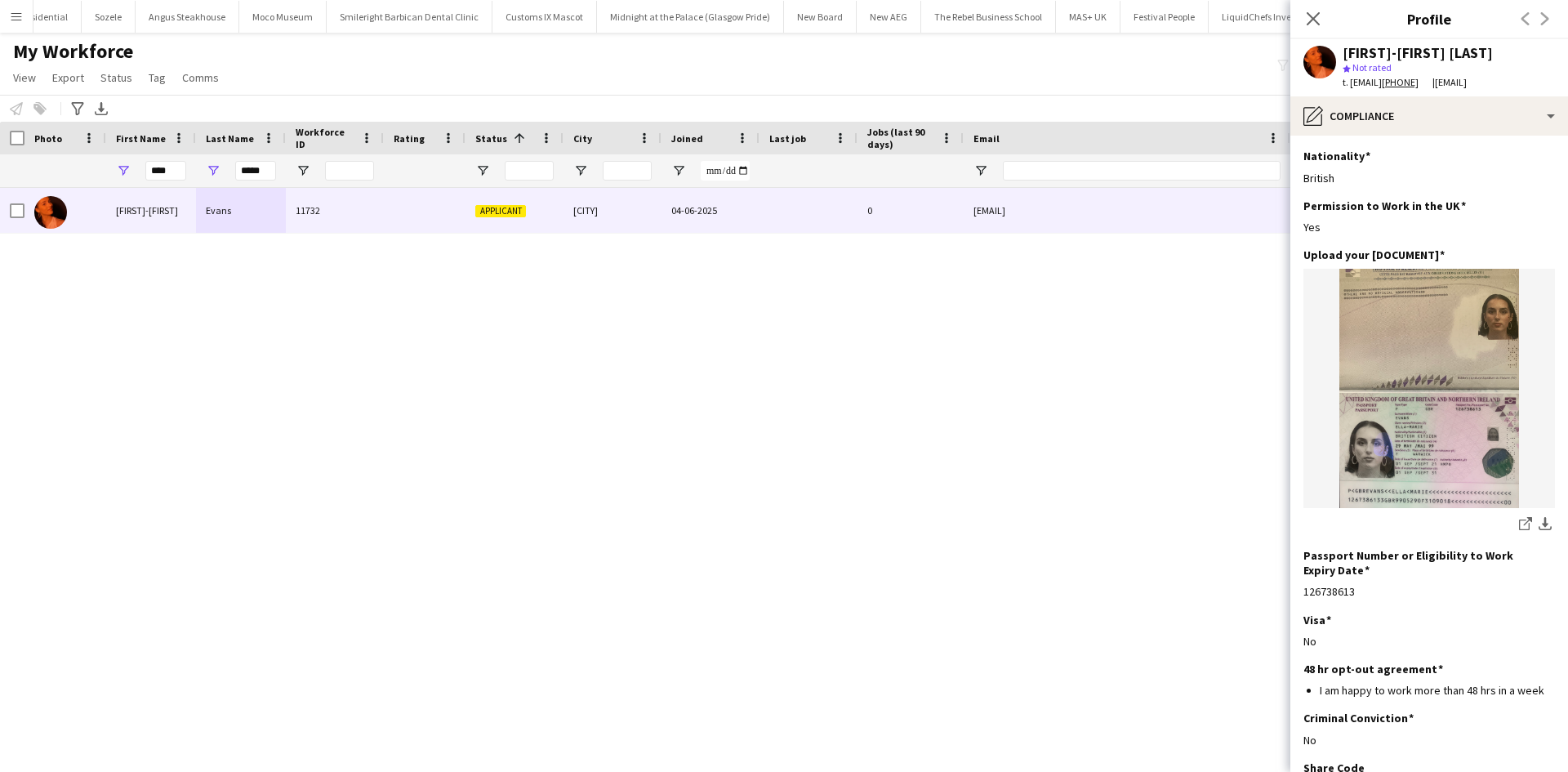 drag, startPoint x: 1349, startPoint y: 83, endPoint x: 1405, endPoint y: 90, distance: 56.436 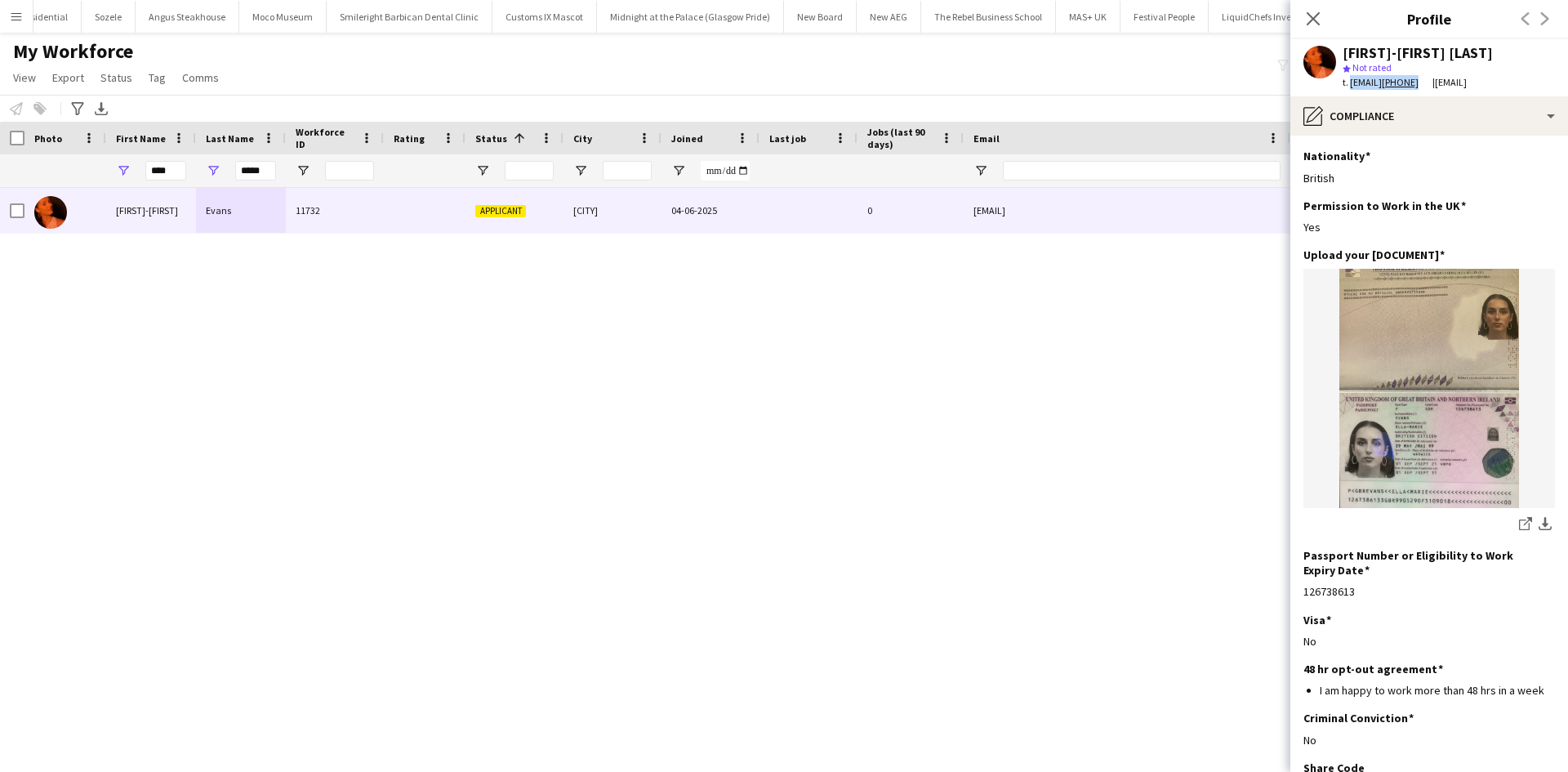 copy on "+447443495027" 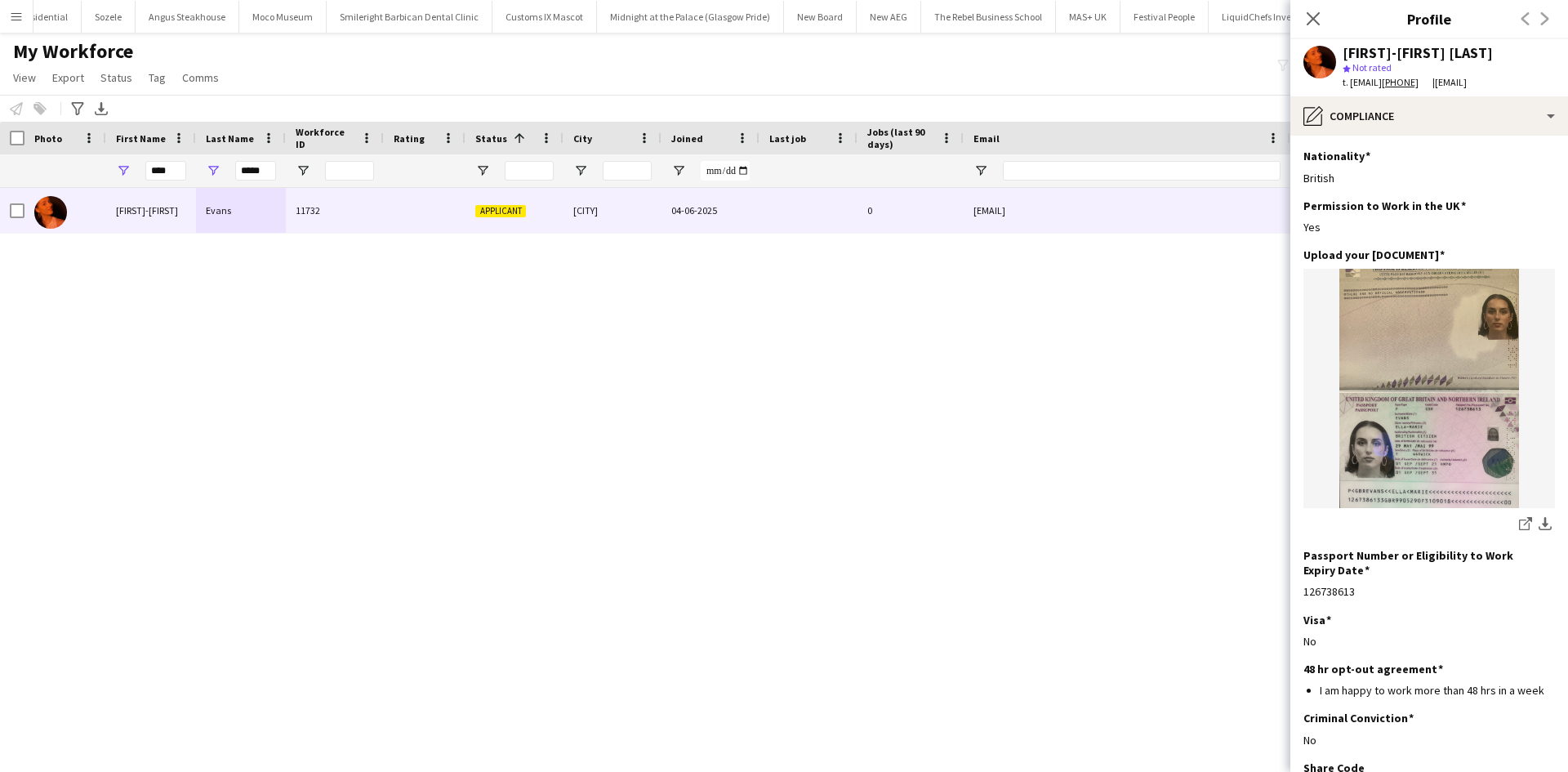 click on "Ella-Marie Evans" 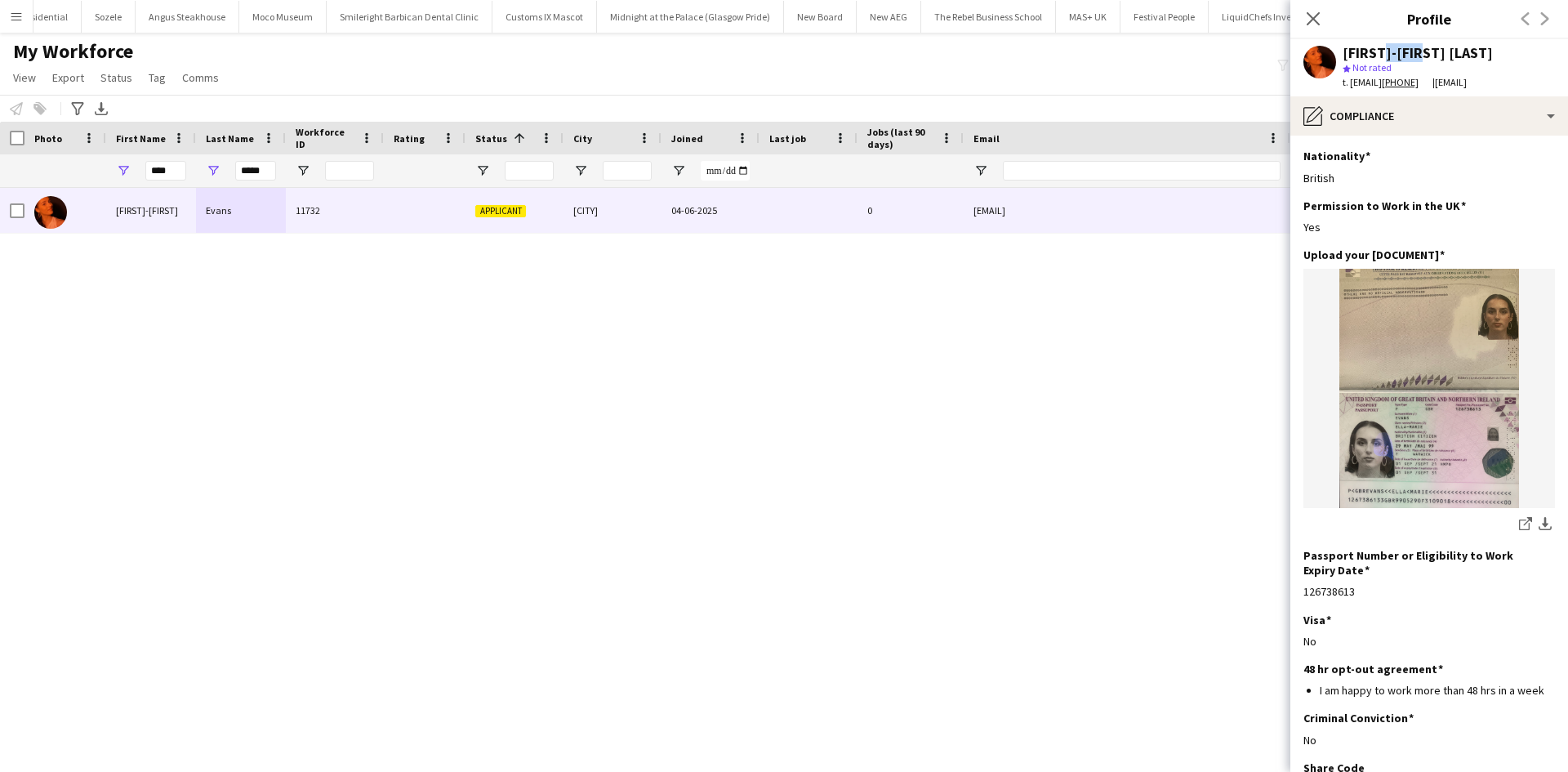 click on "Ella-Marie Evans" 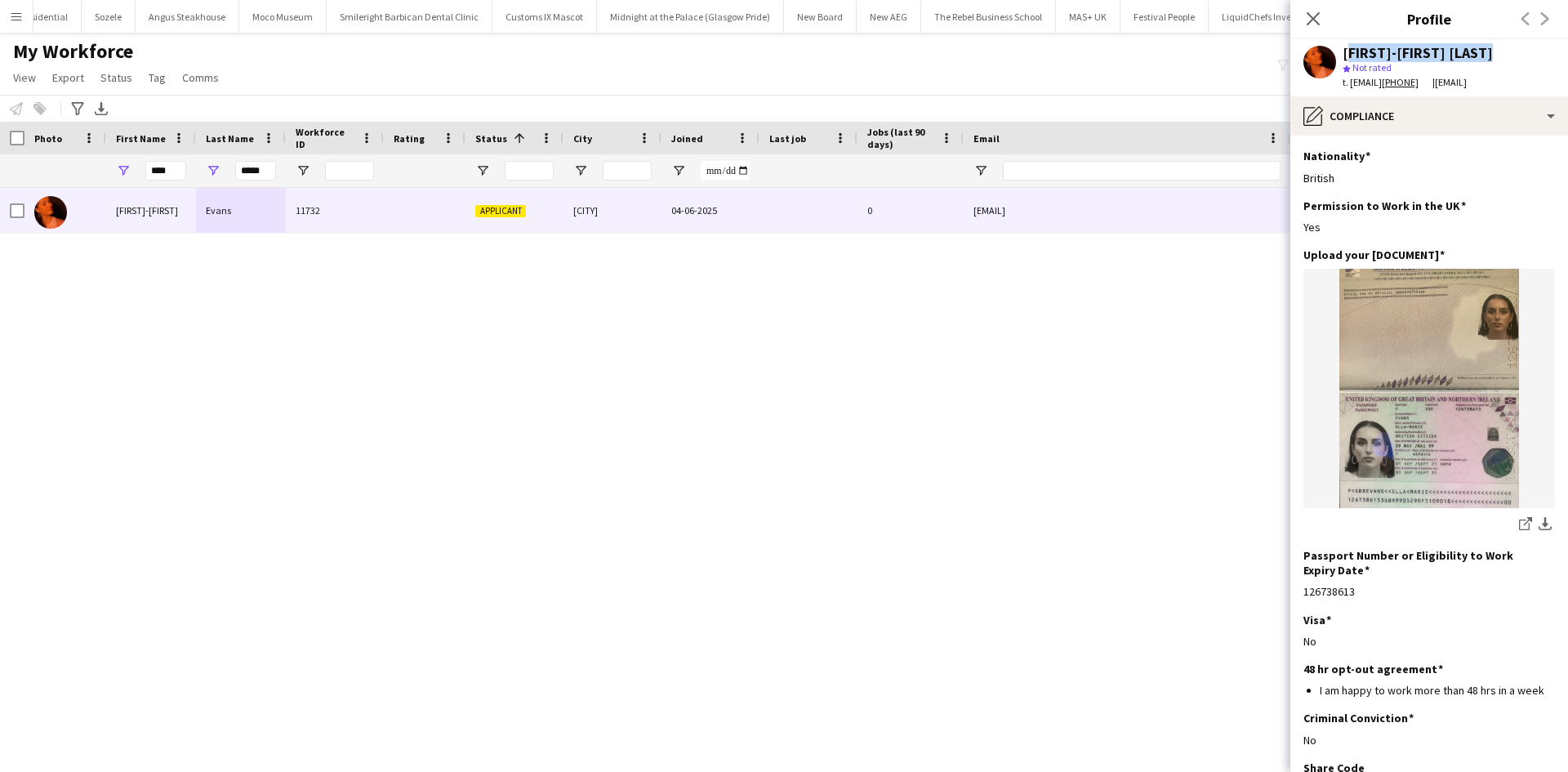 click on "Ella-Marie Evans" 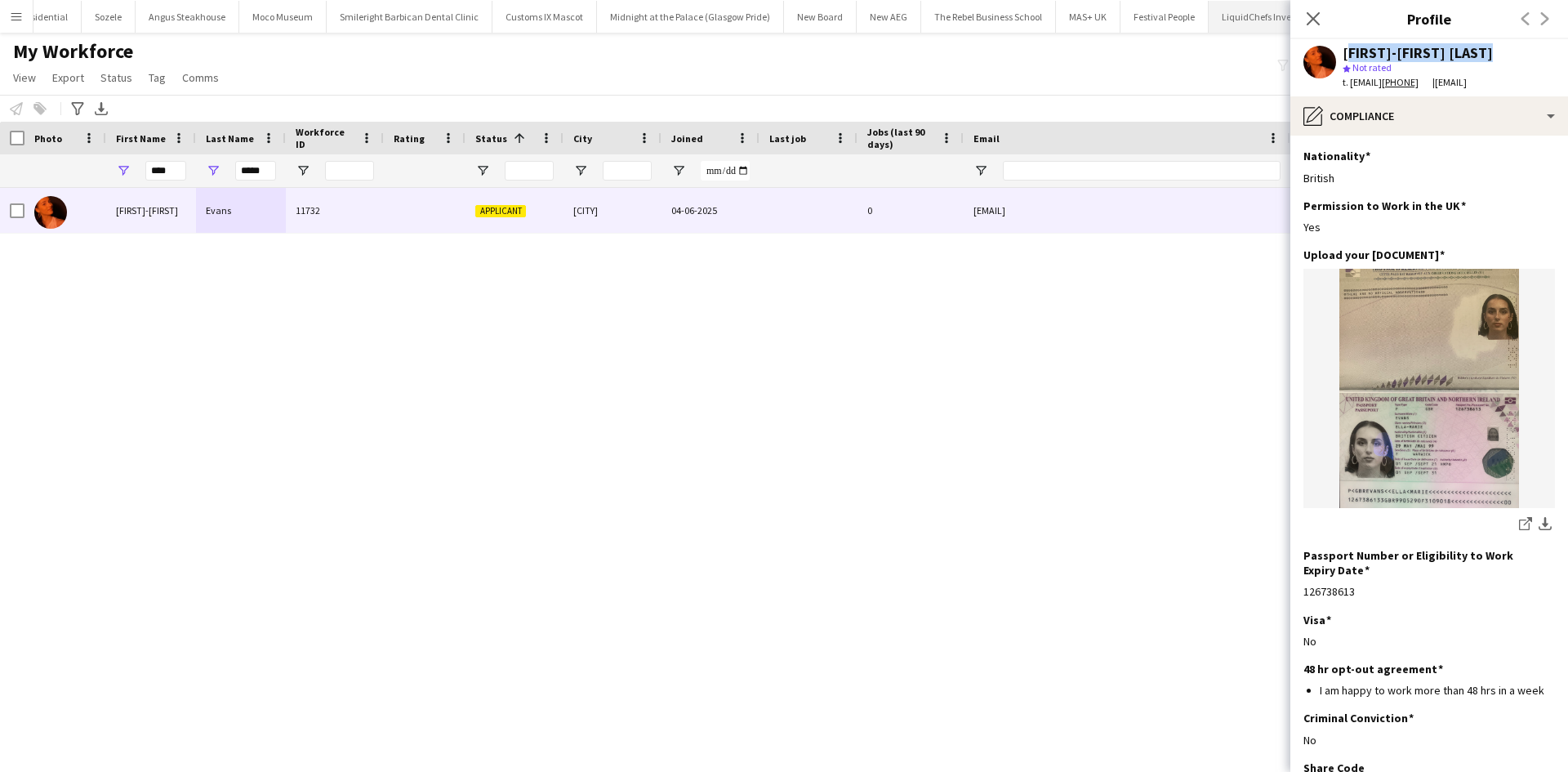 copy on "Ella-Marie Evans" 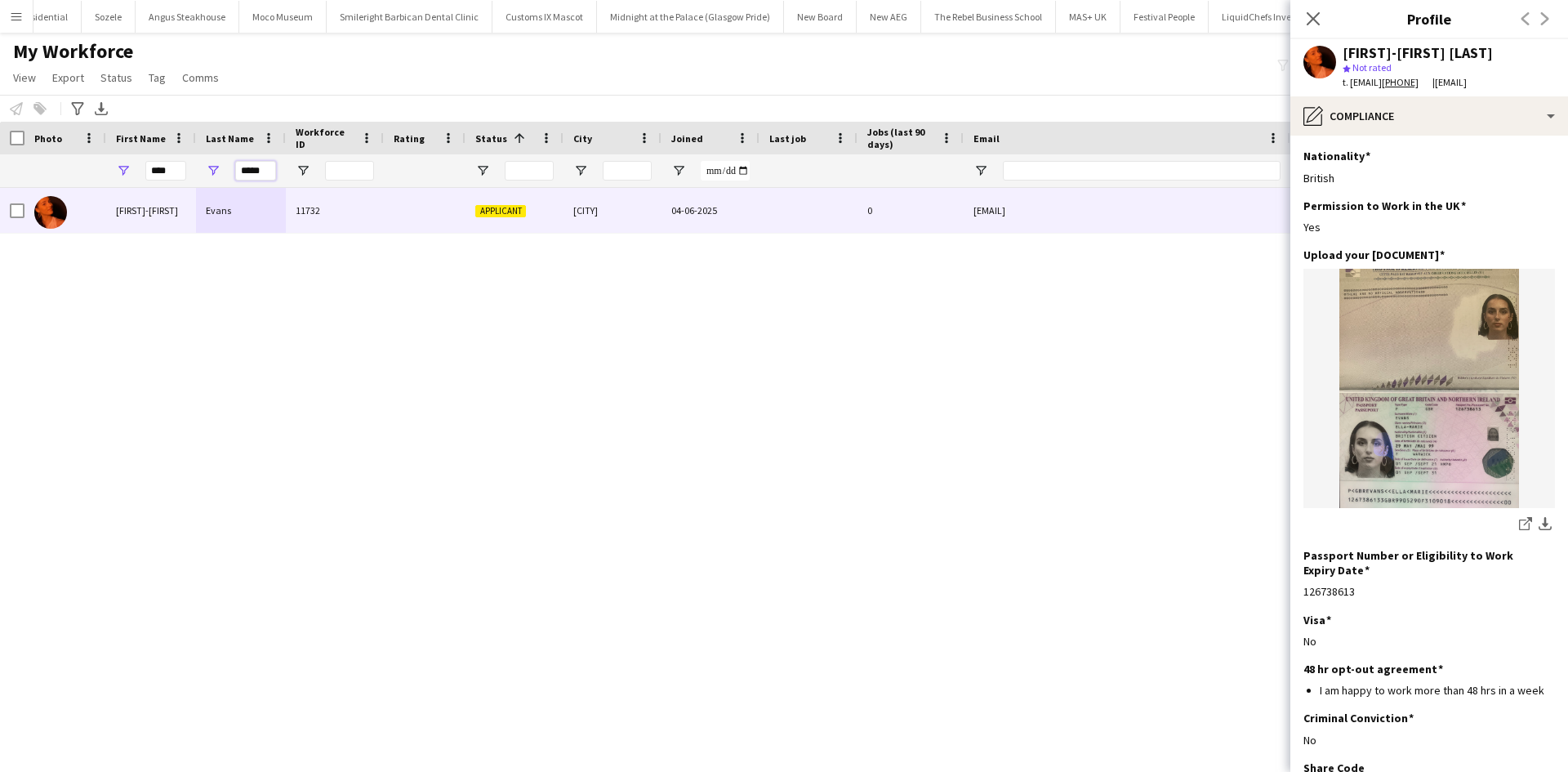 click on "*****" at bounding box center [256, 171] 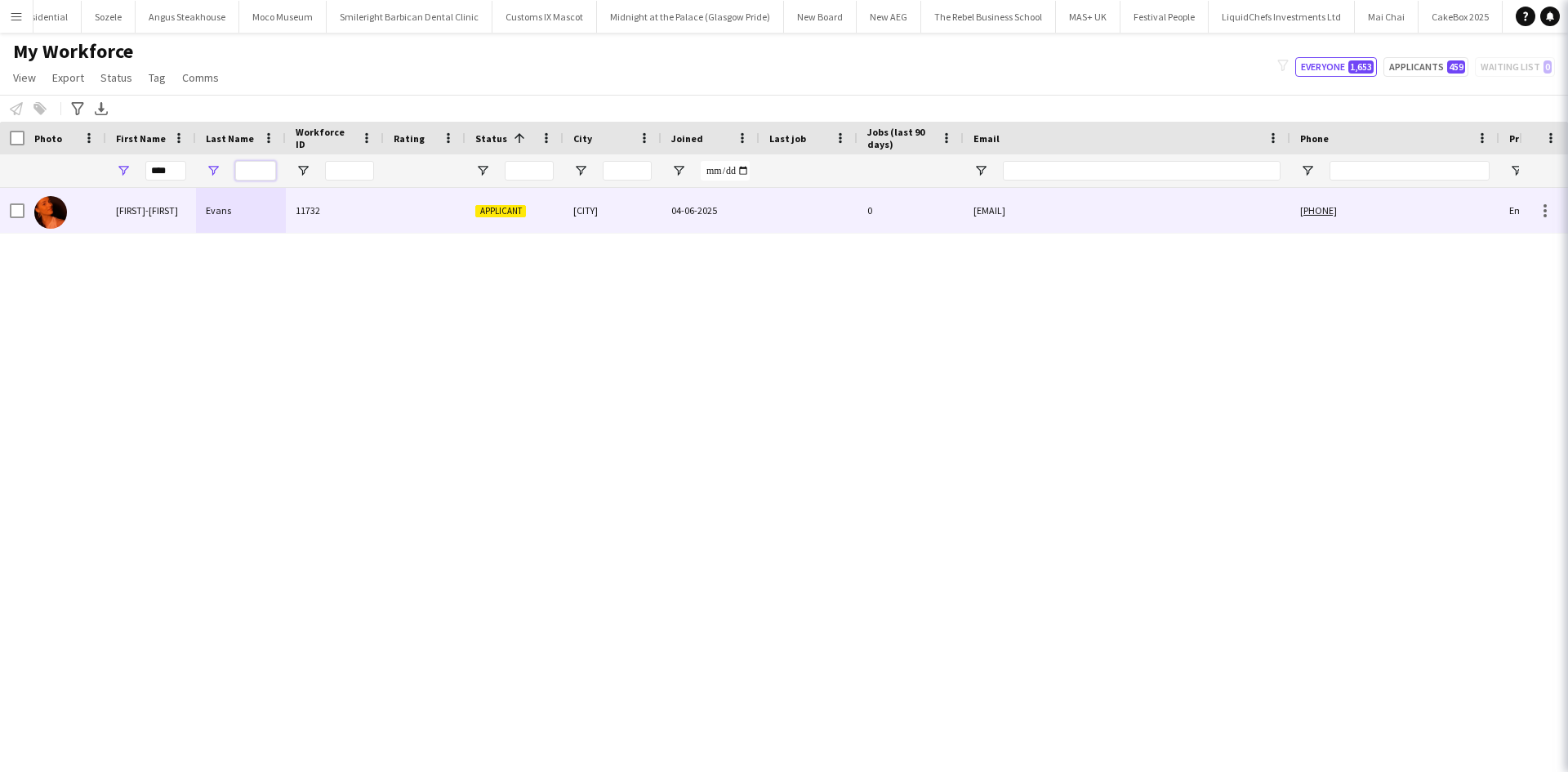 type 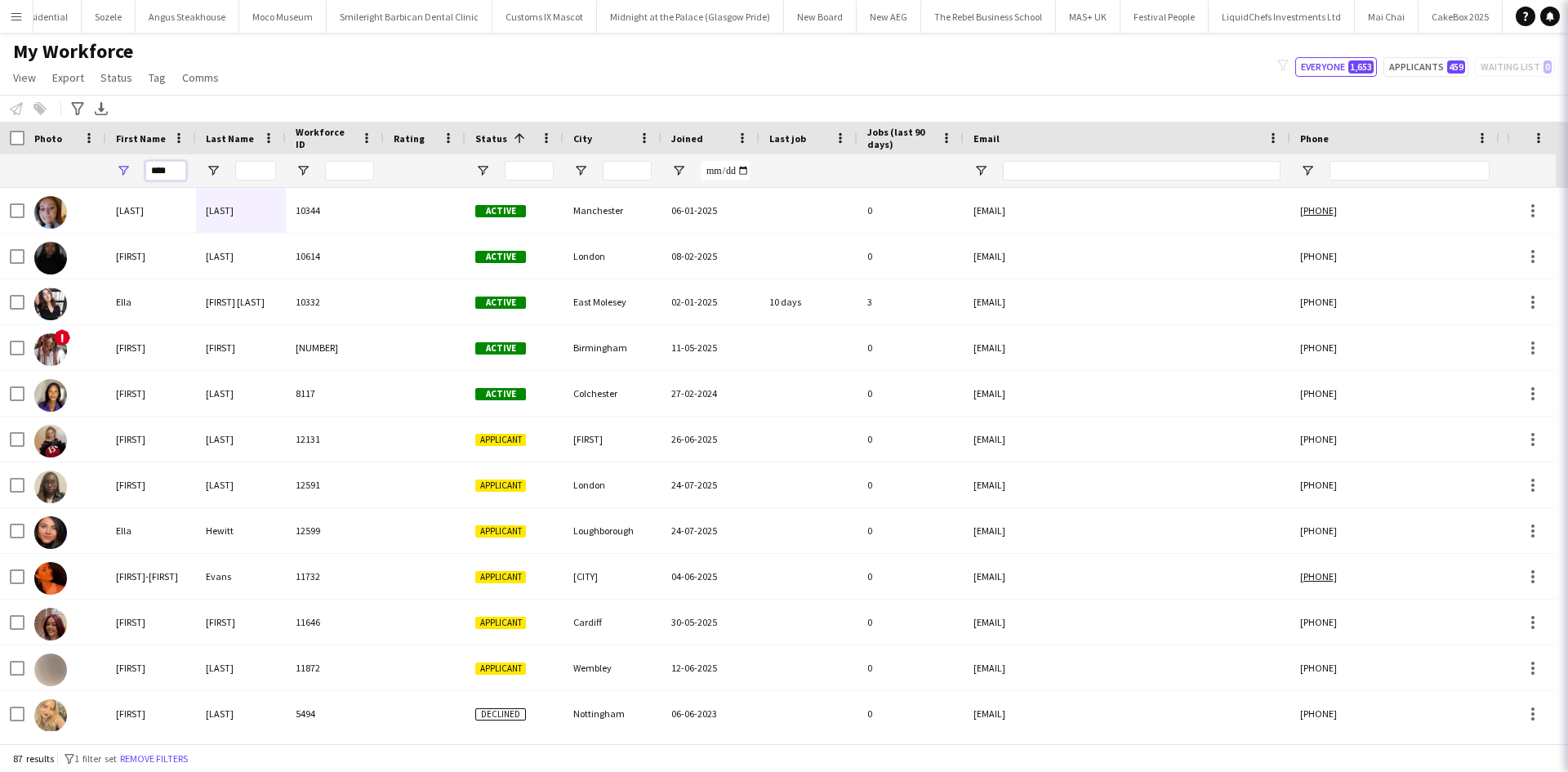 click on "****" at bounding box center [166, 171] 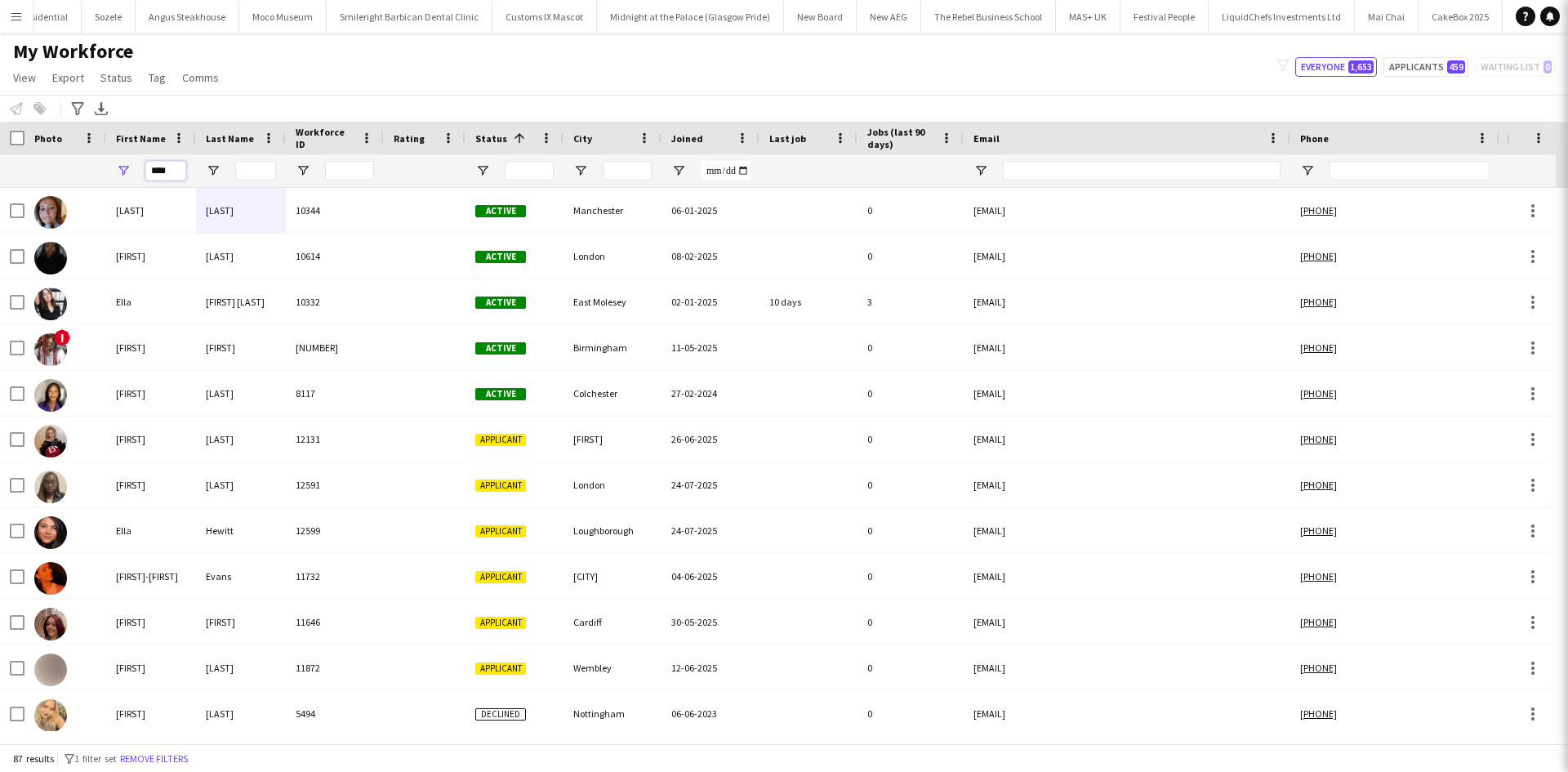 click on "****" at bounding box center [166, 171] 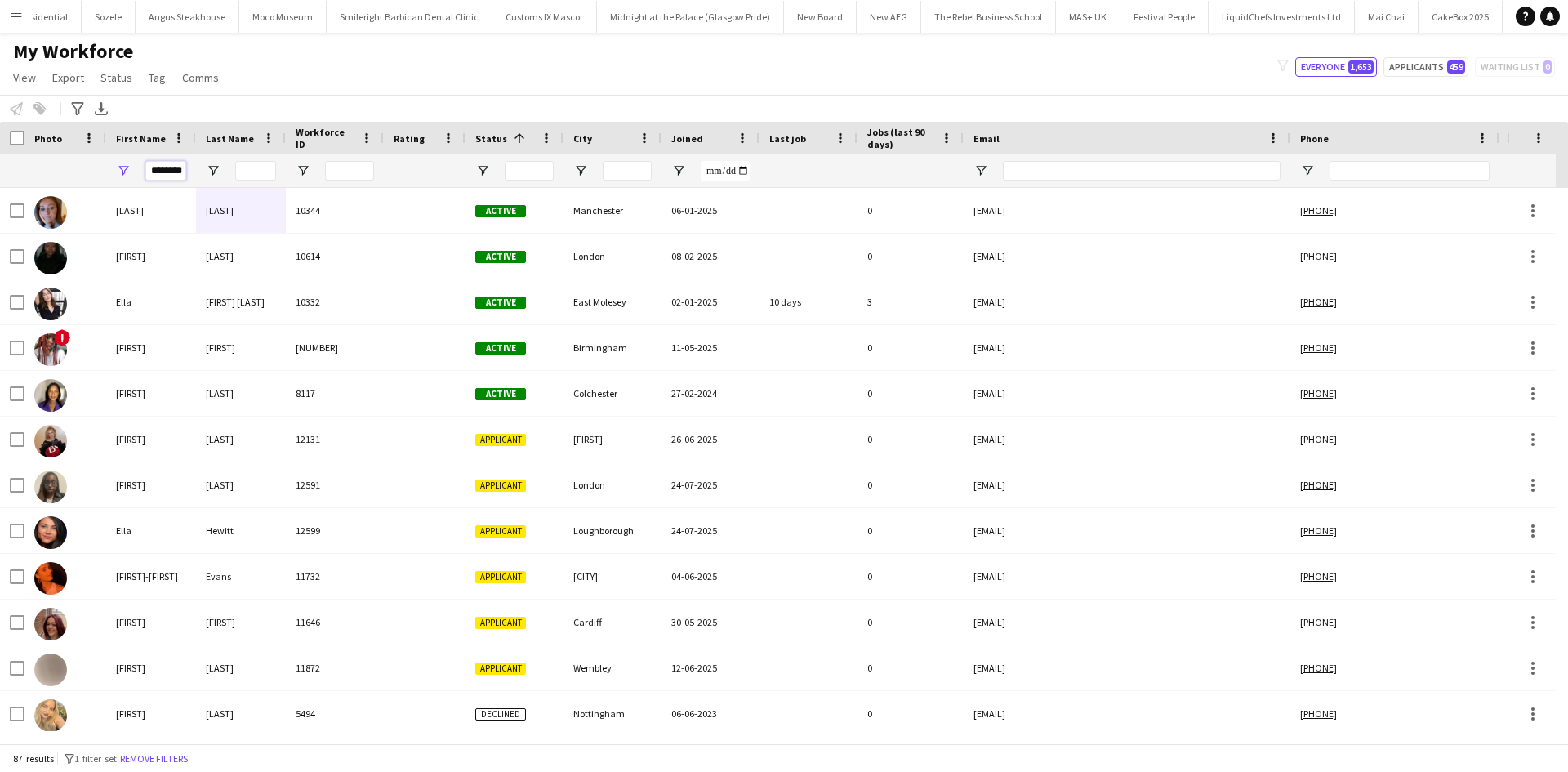 scroll, scrollTop: 0, scrollLeft: 17, axis: horizontal 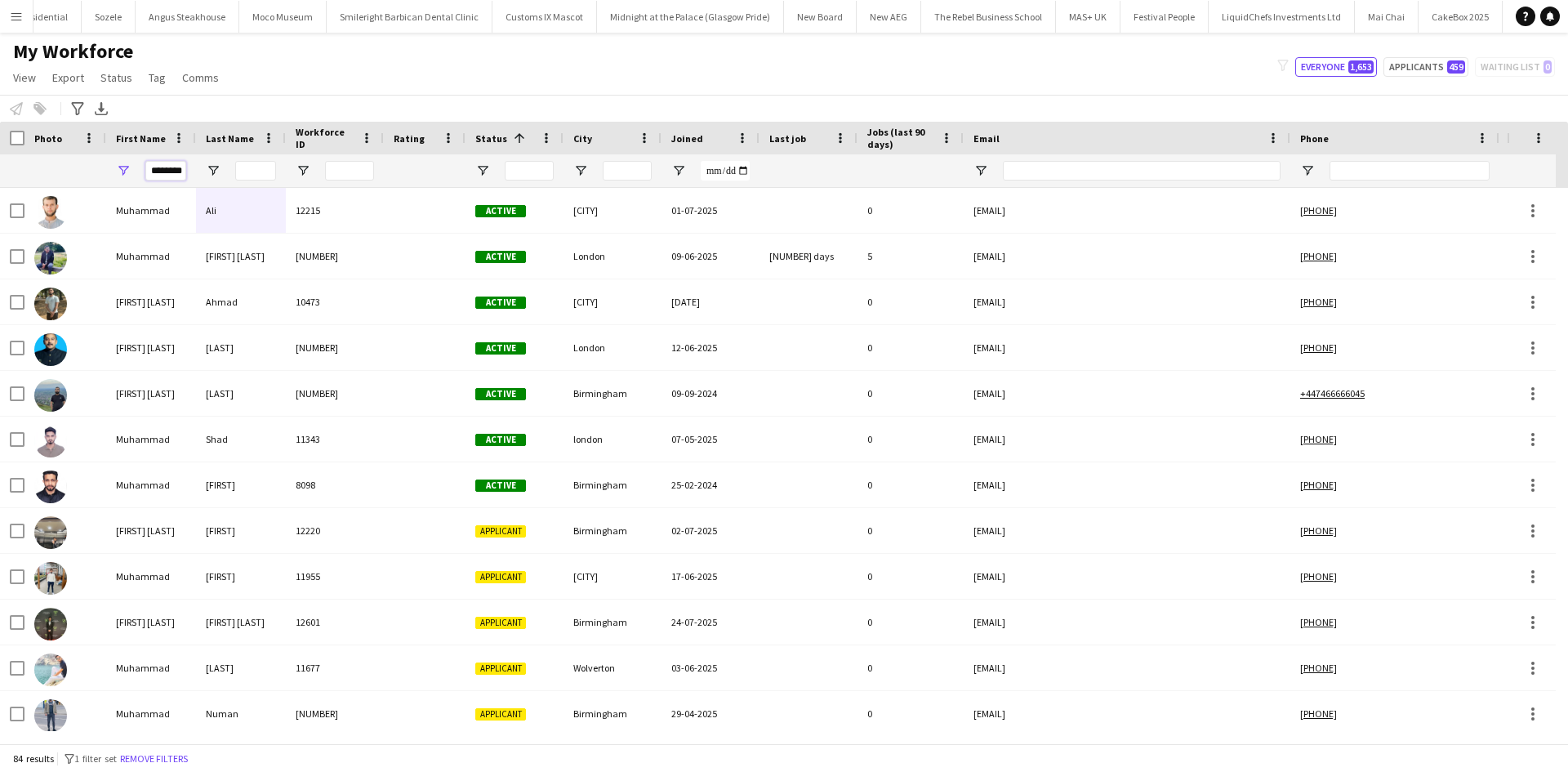 type on "********" 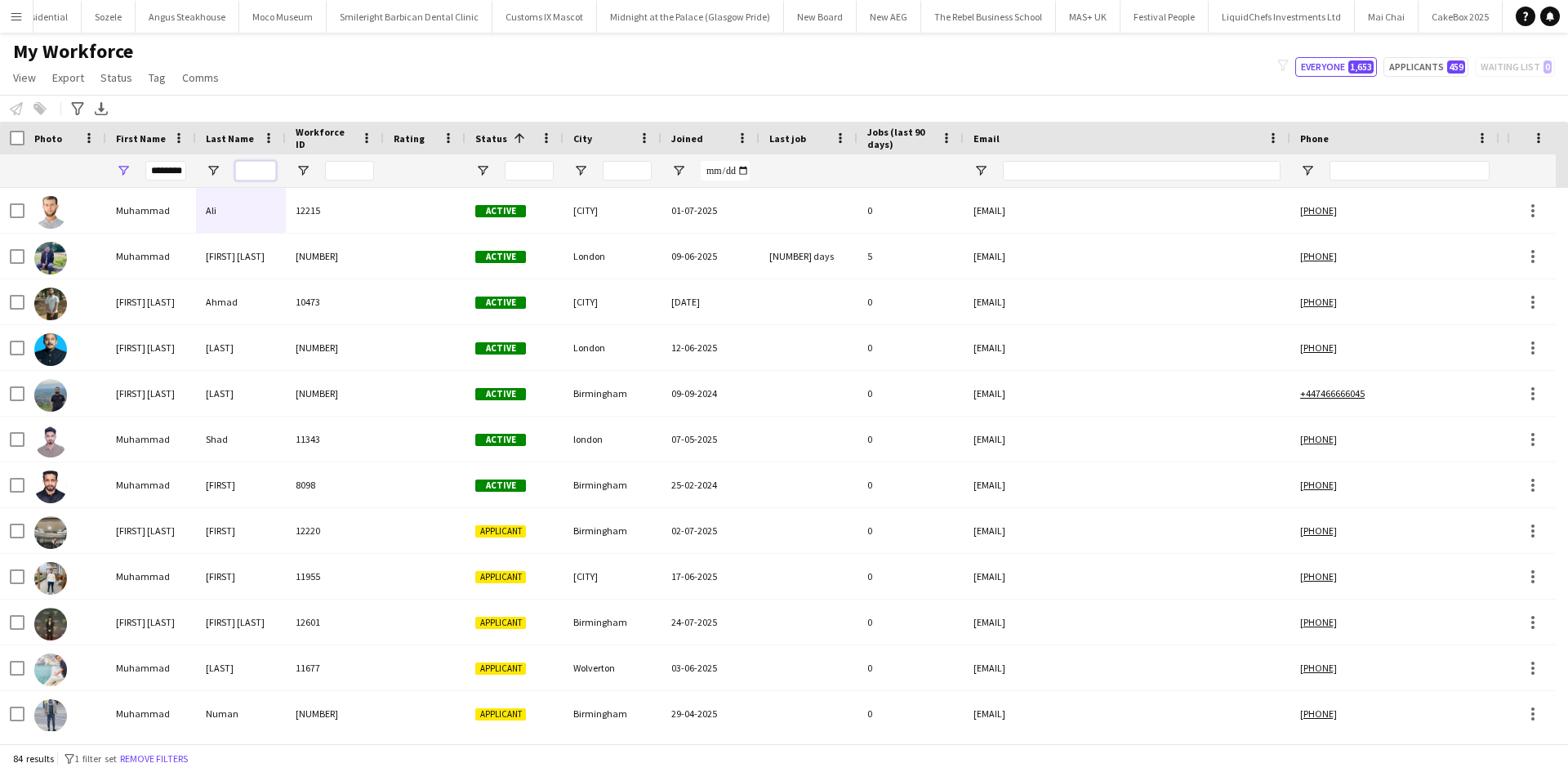 click at bounding box center (256, 171) 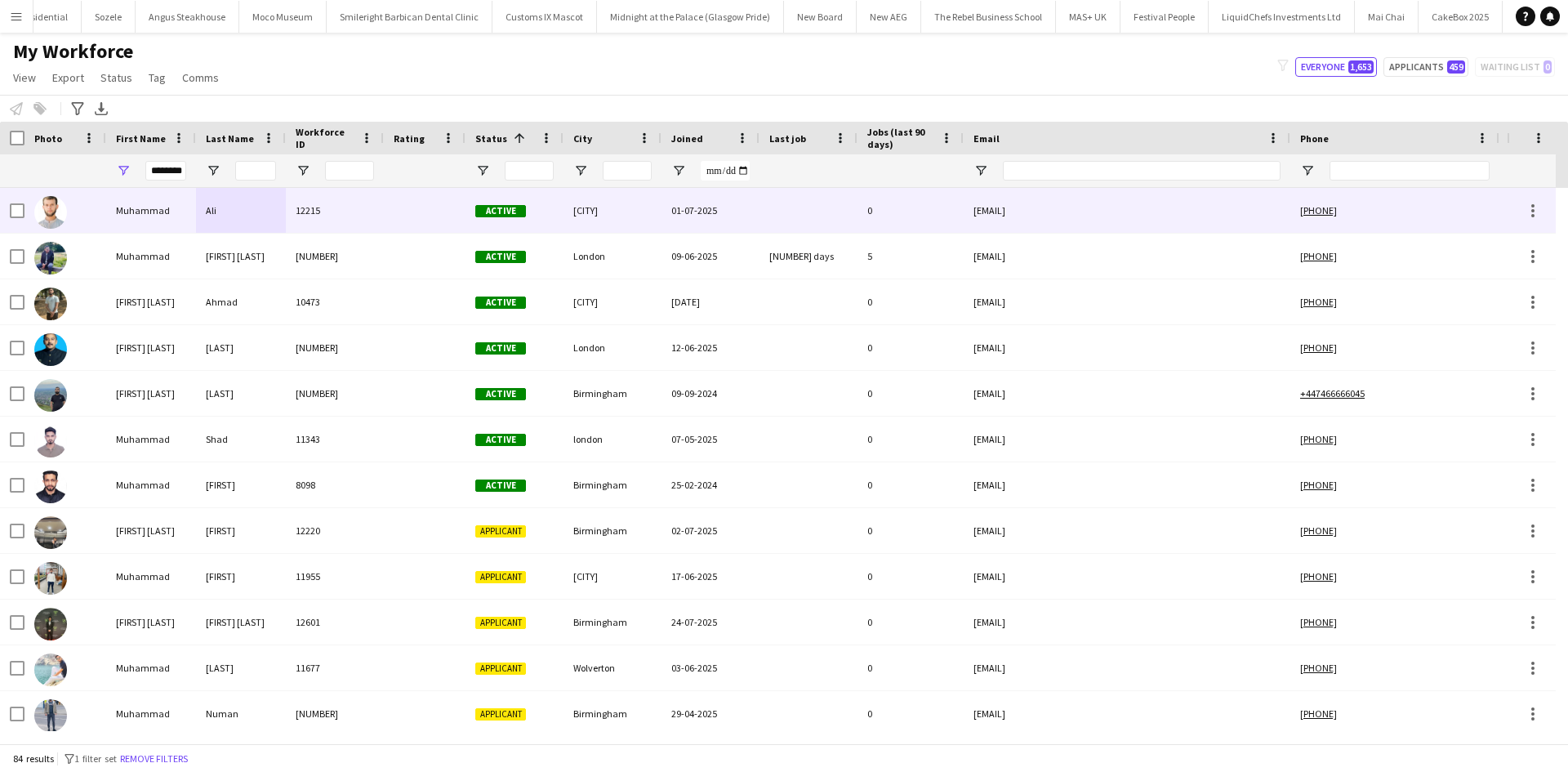 click on "Muhammad" at bounding box center [151, 210] 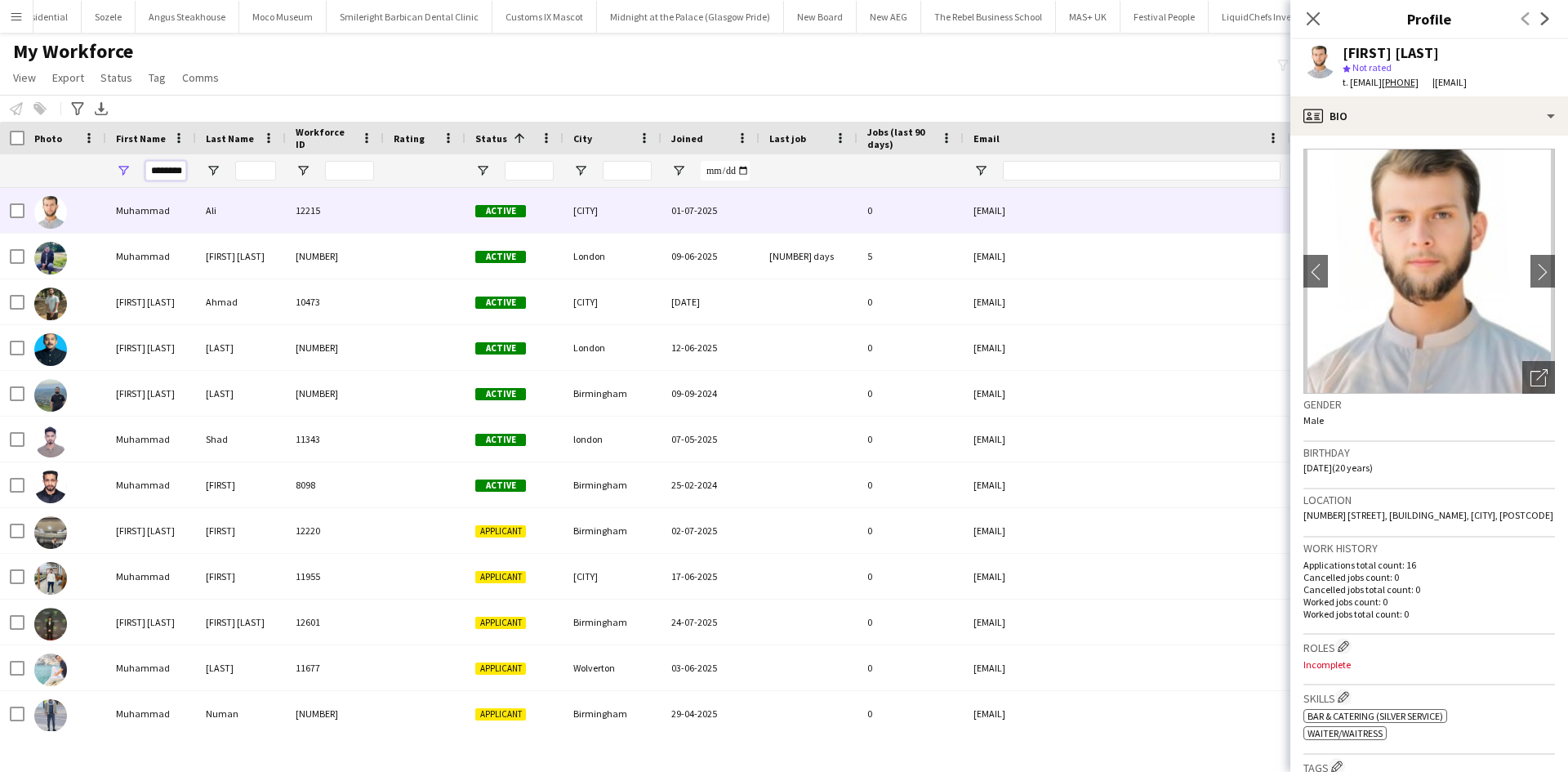 click on "********" at bounding box center (166, 171) 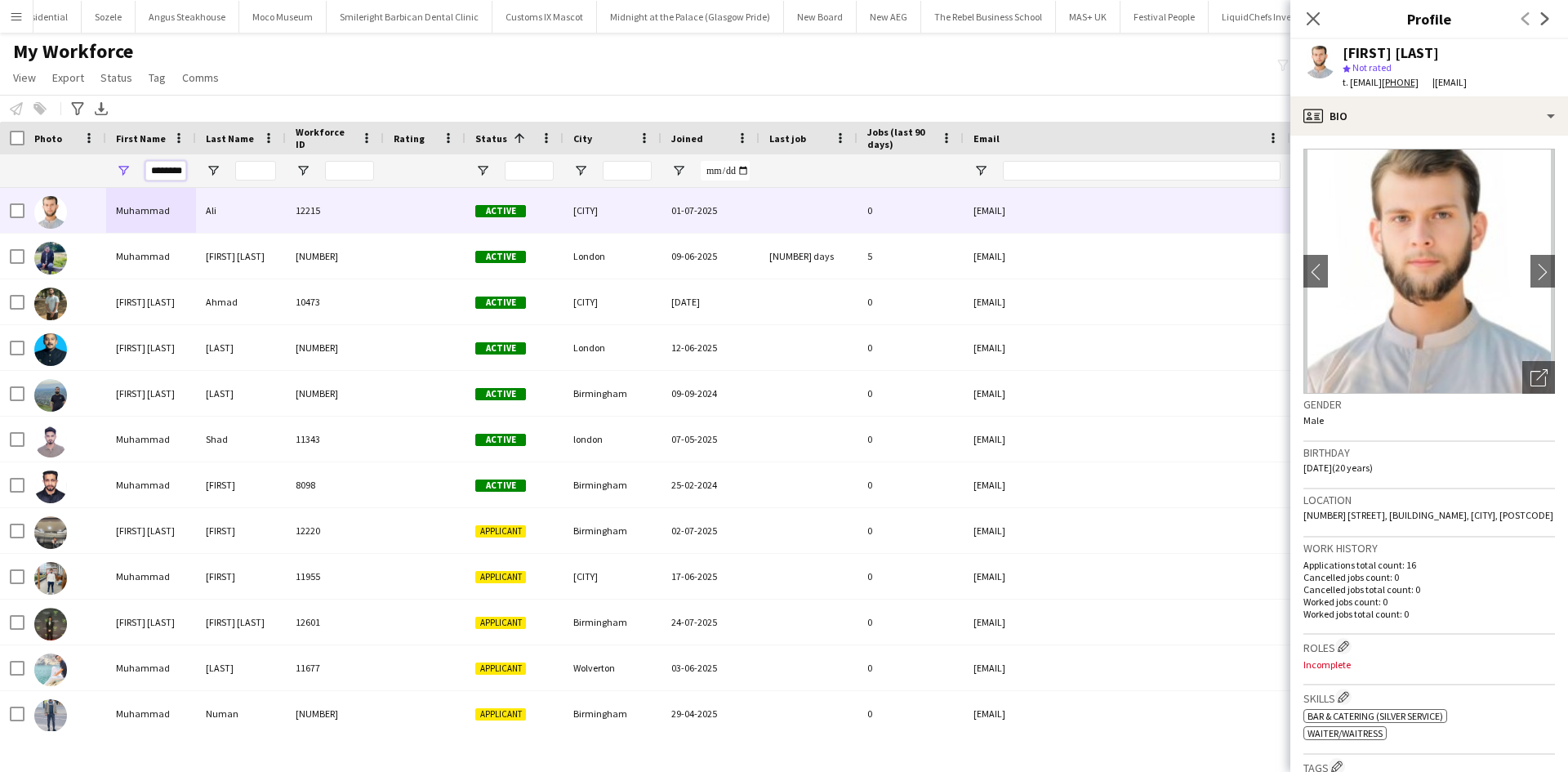 click on "********" at bounding box center [166, 171] 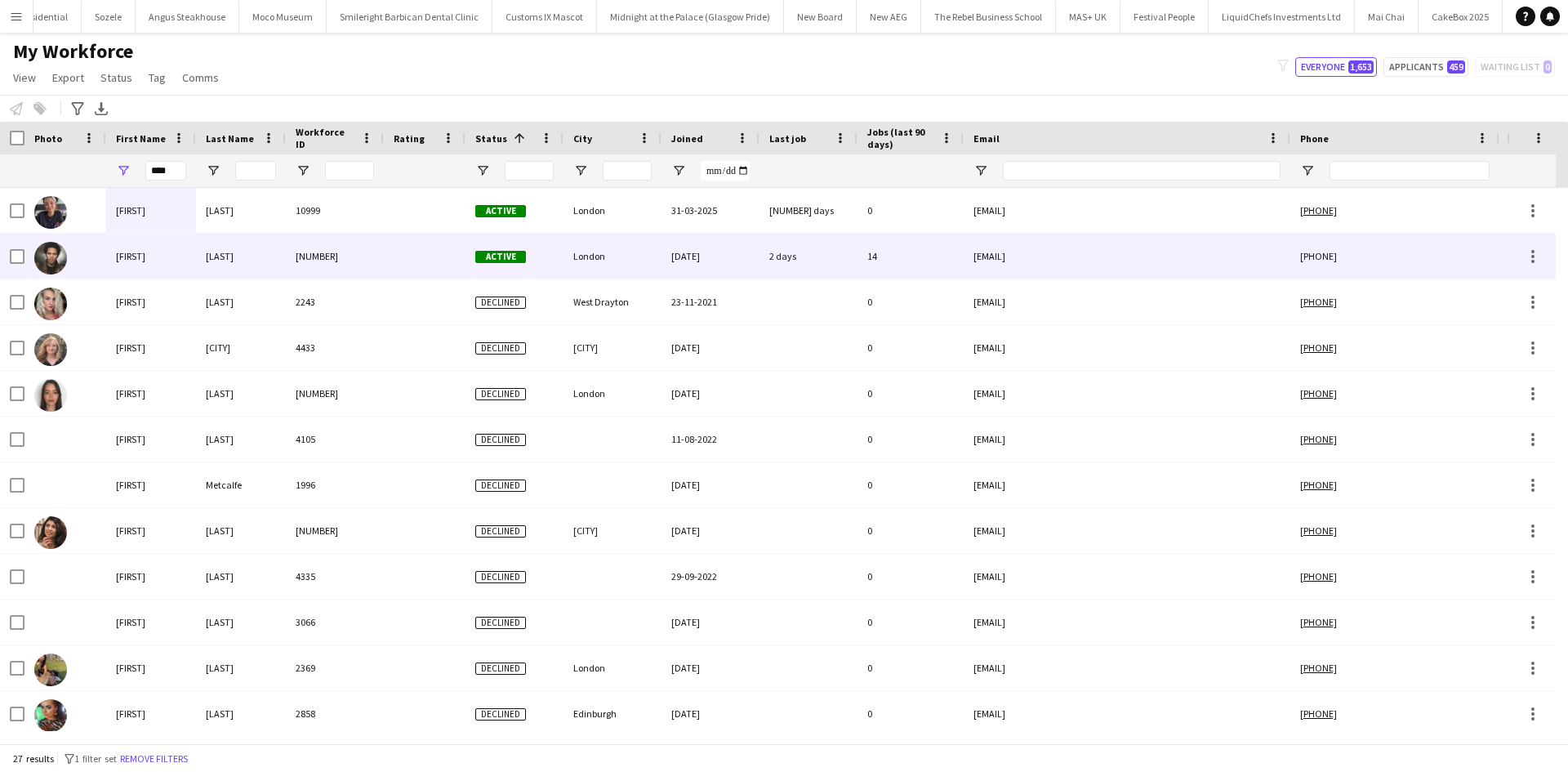 click on "Jade" at bounding box center (151, 256) 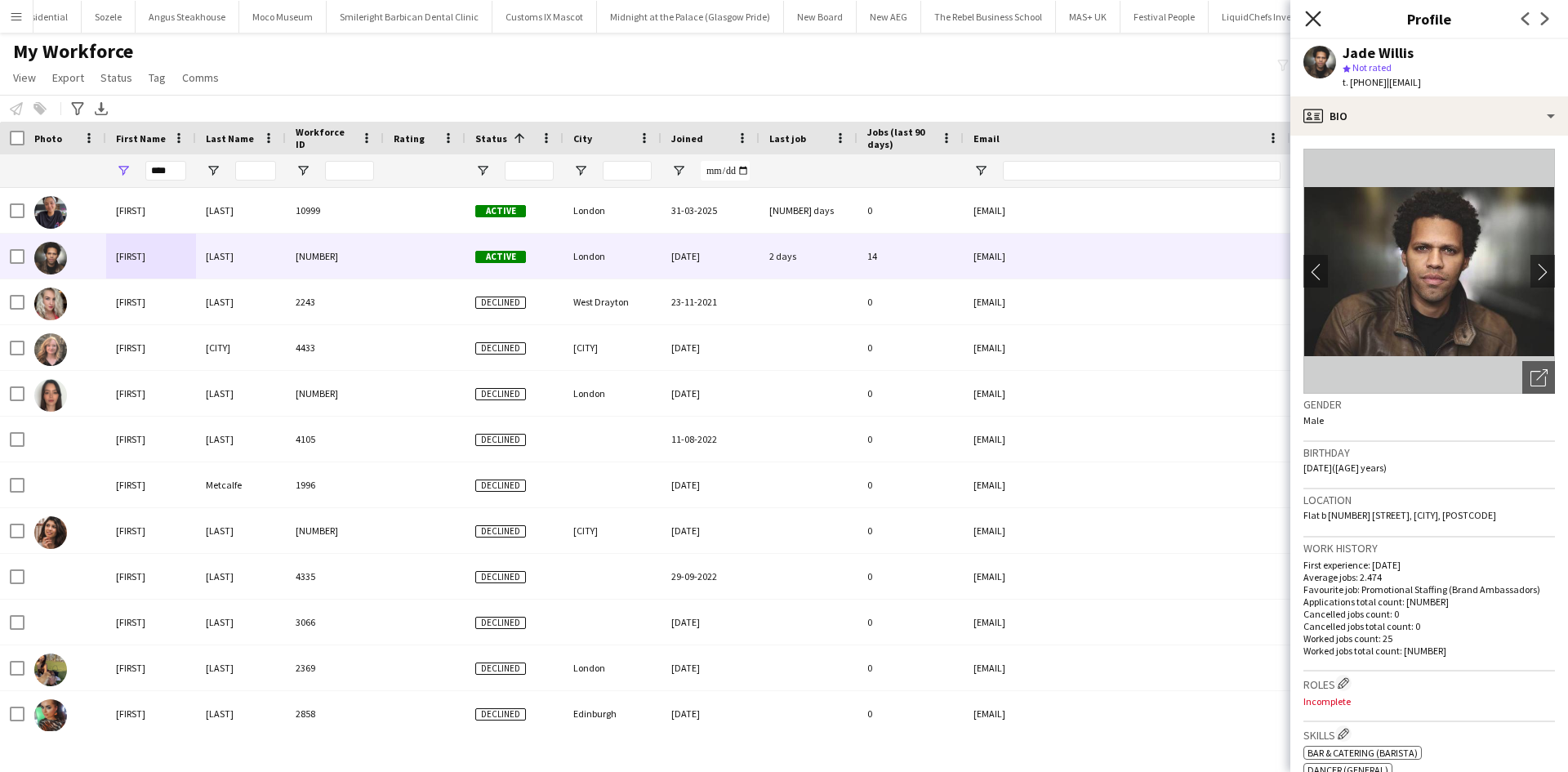 click on "Close pop-in" 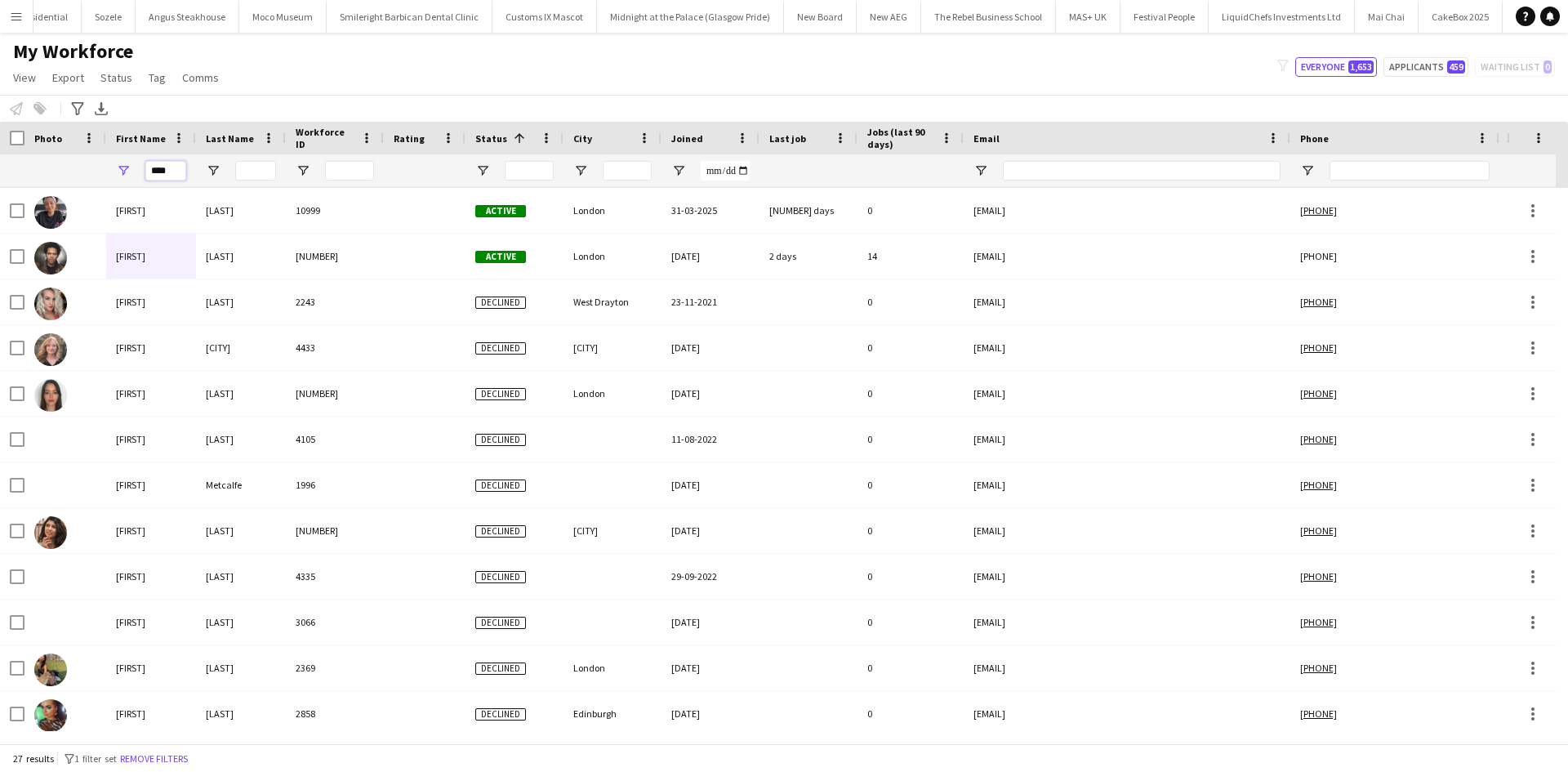 click on "****" at bounding box center [166, 171] 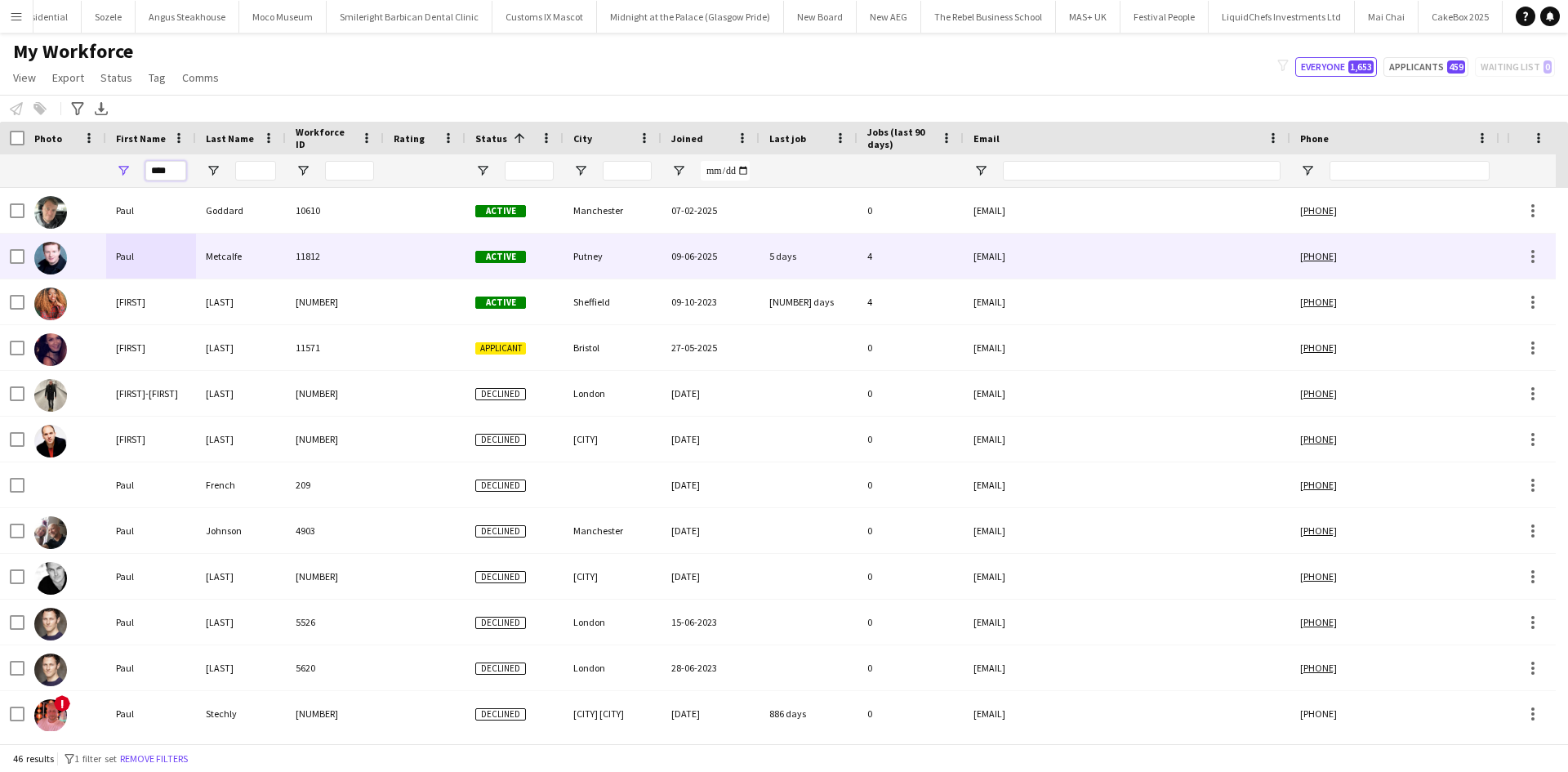 type on "****" 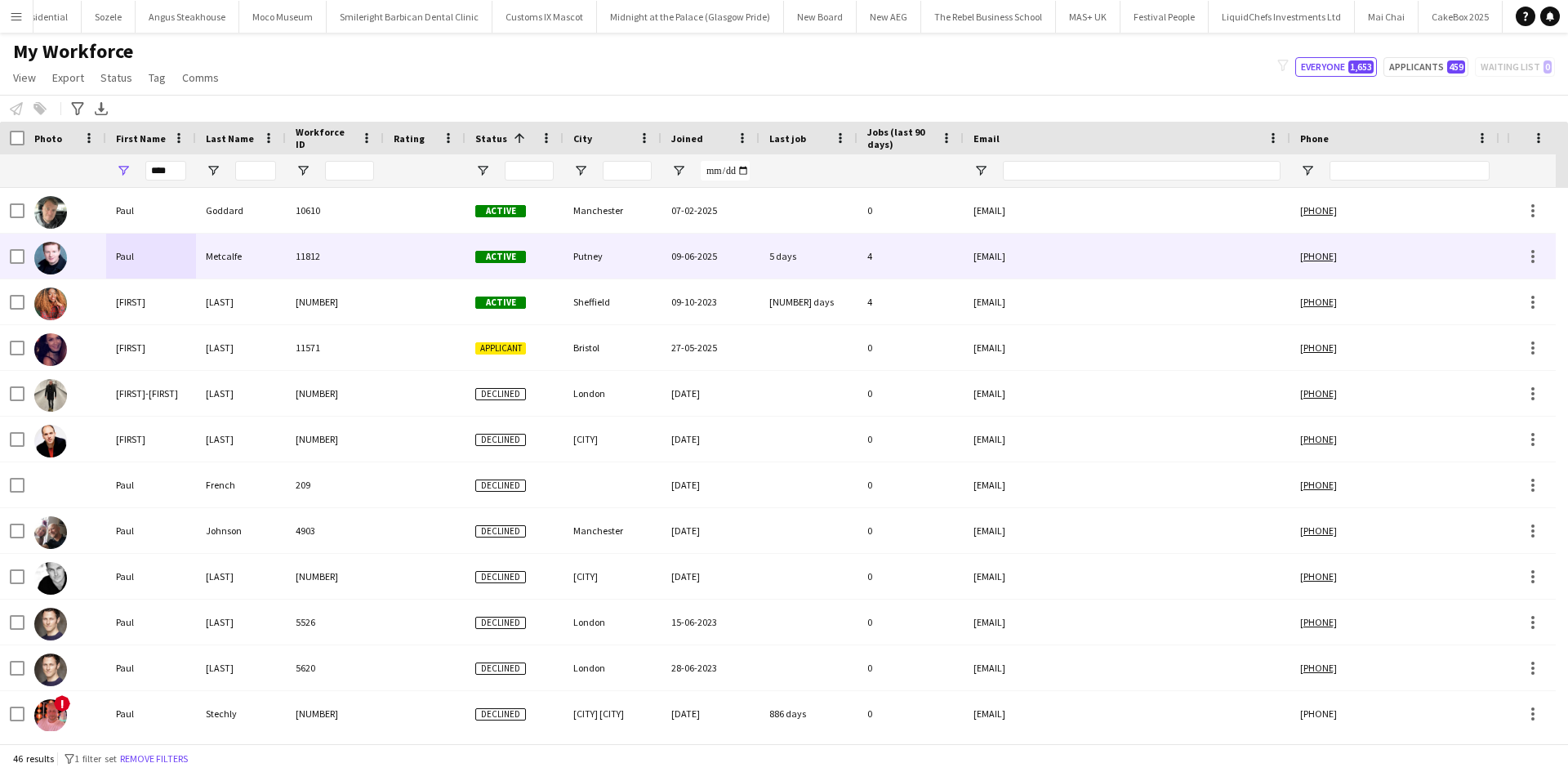 click on "Metcalfe" at bounding box center (241, 256) 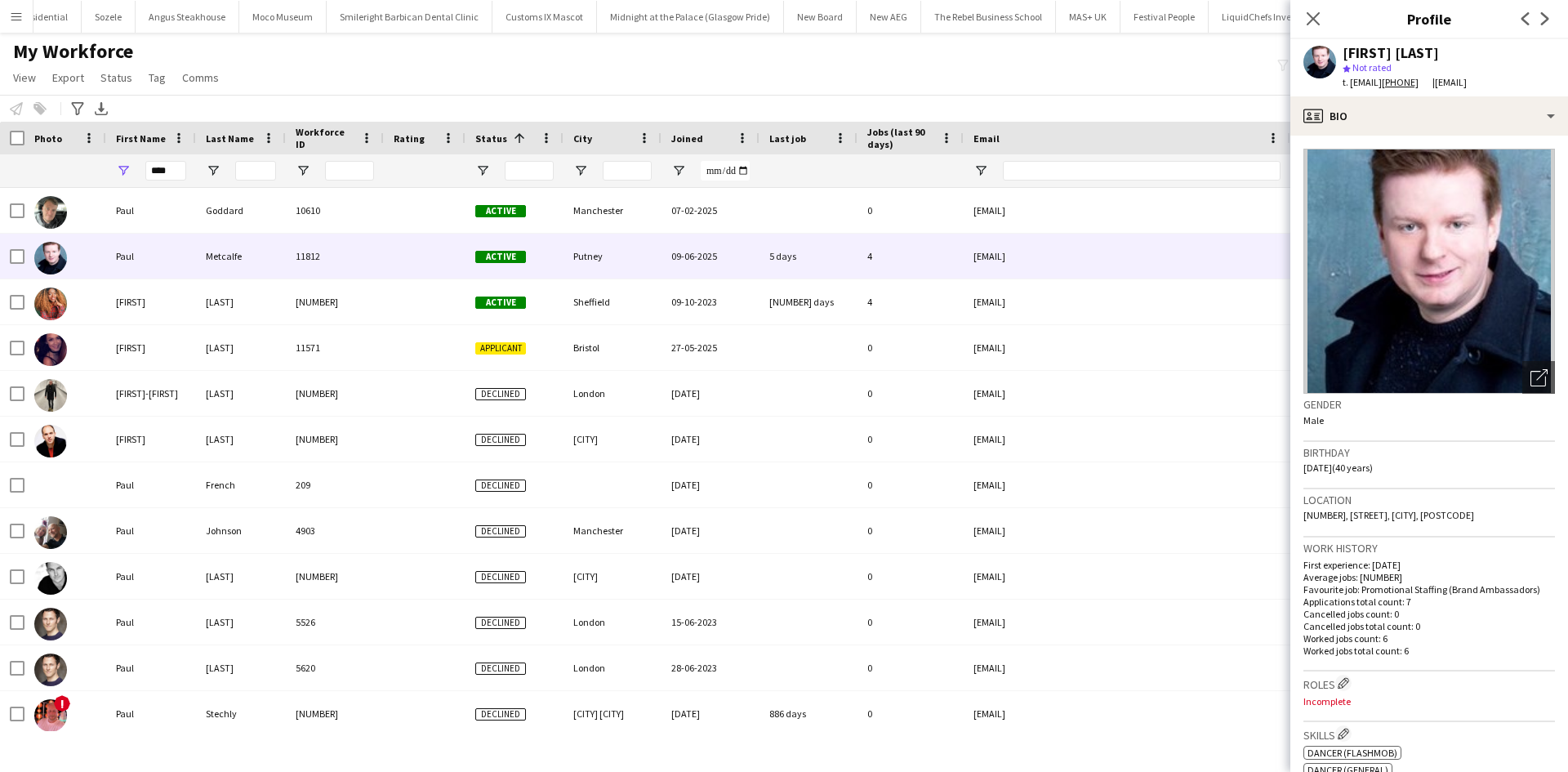 click on "Close pop-in" 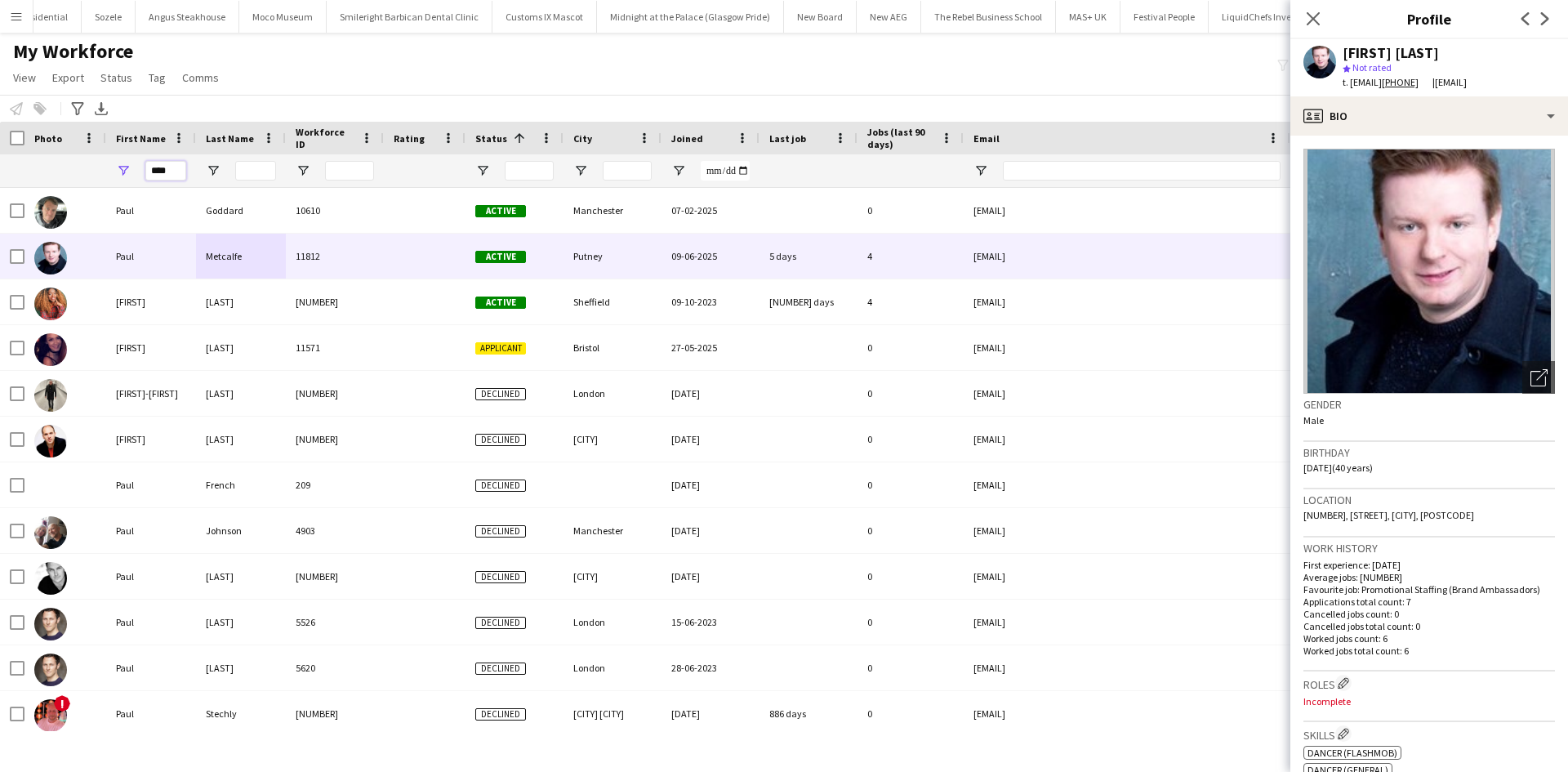 click on "****" at bounding box center [166, 171] 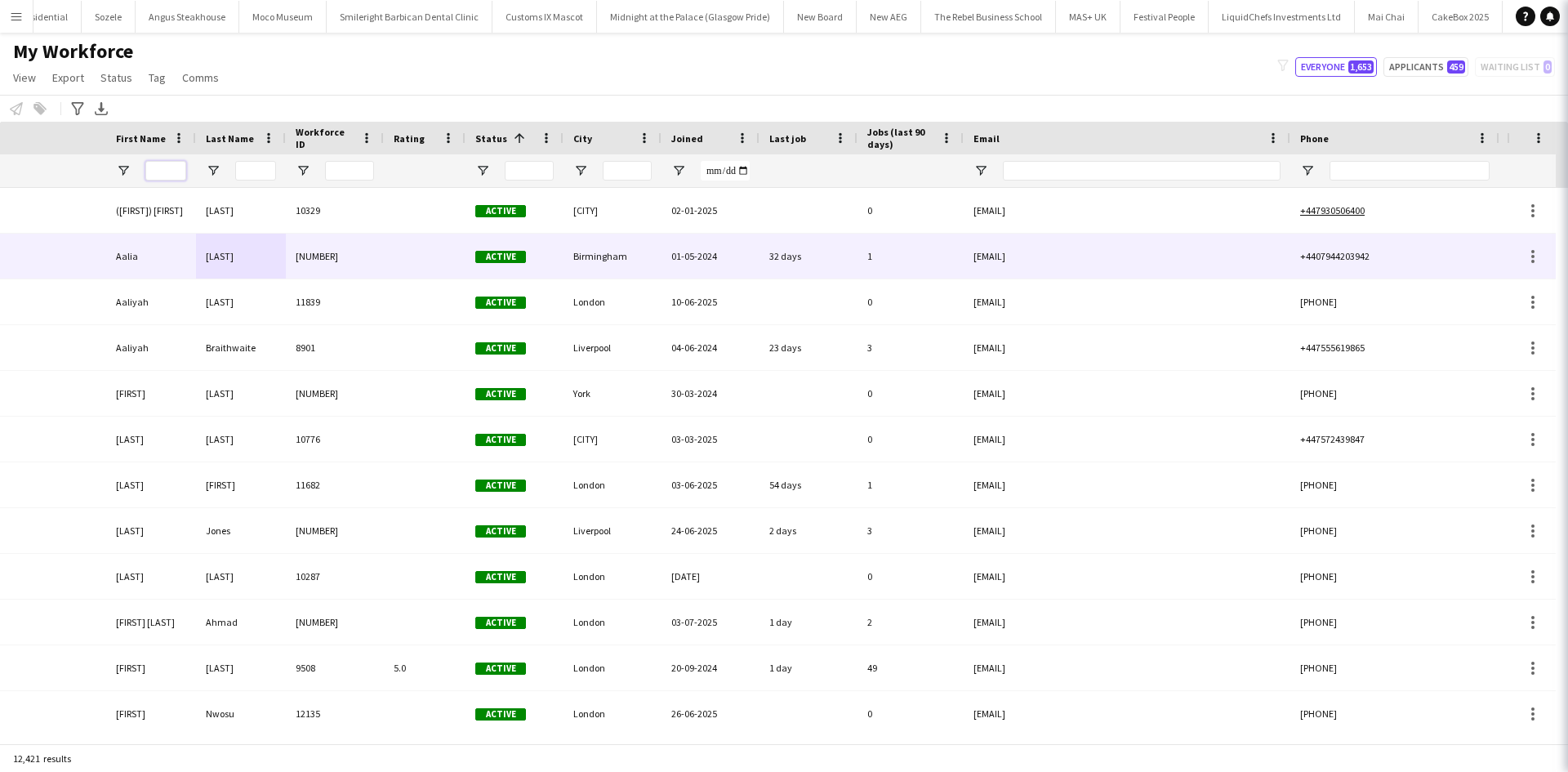 scroll, scrollTop: 0, scrollLeft: 324, axis: horizontal 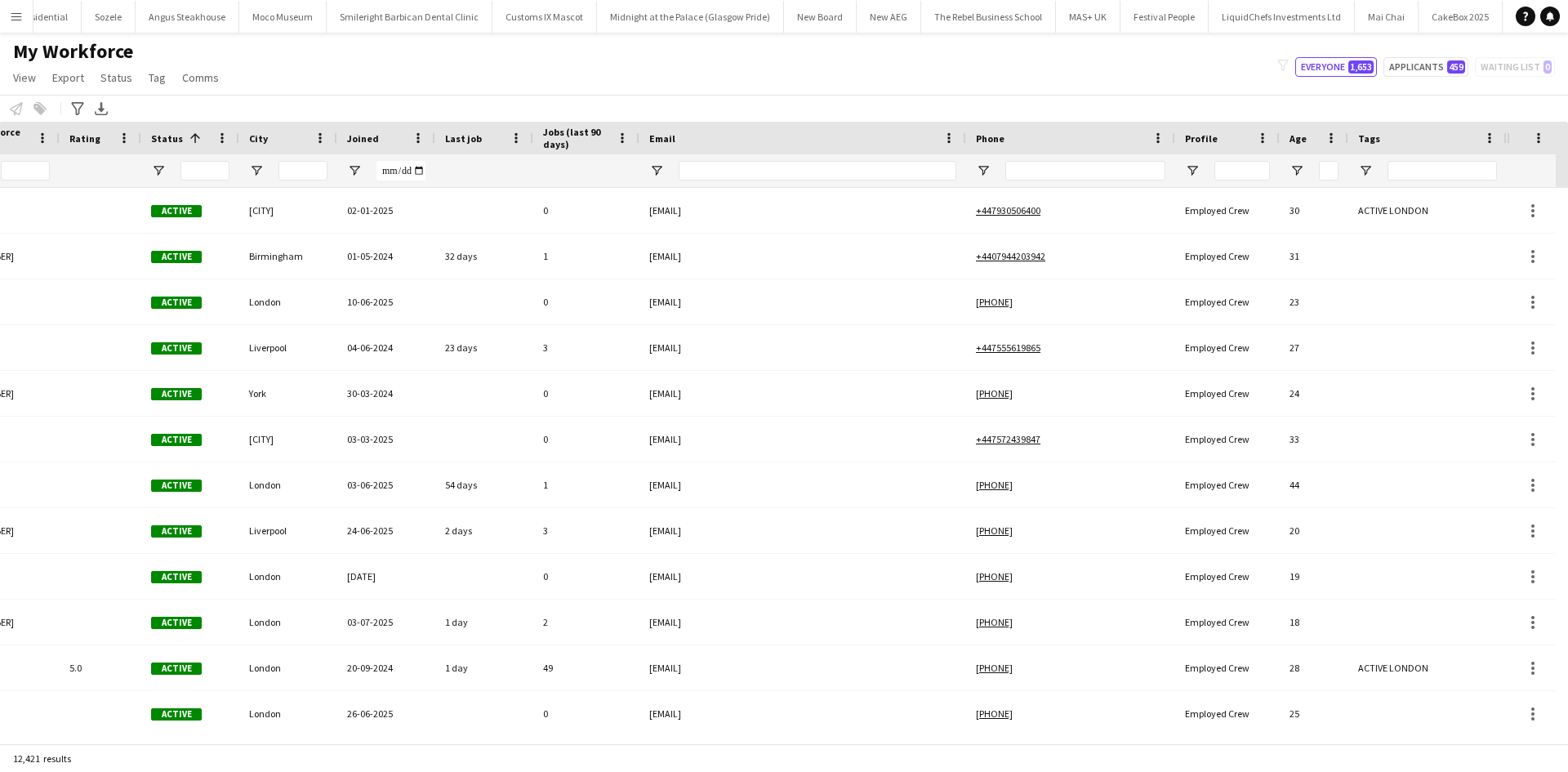 type 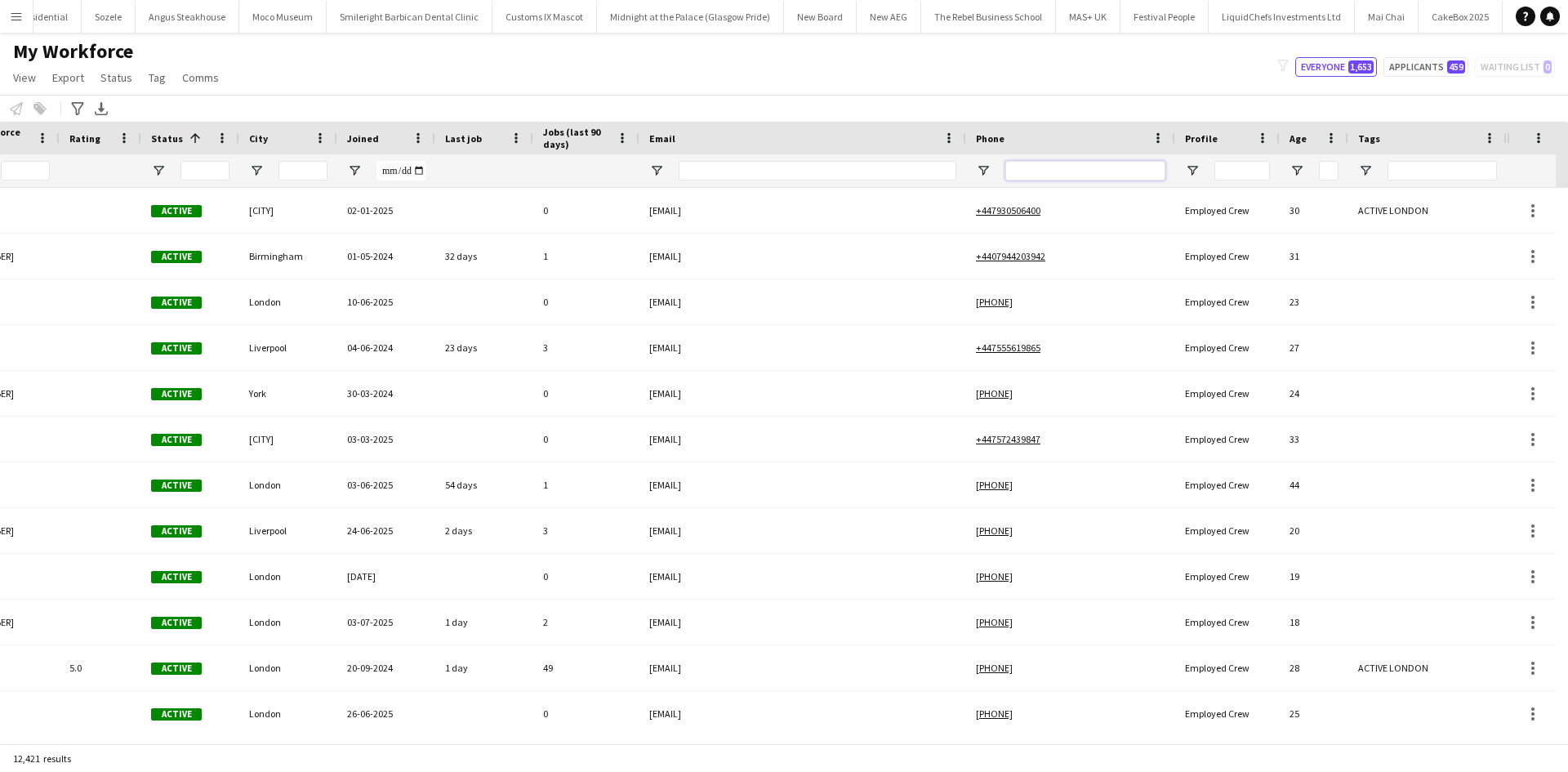 click at bounding box center (1085, 171) 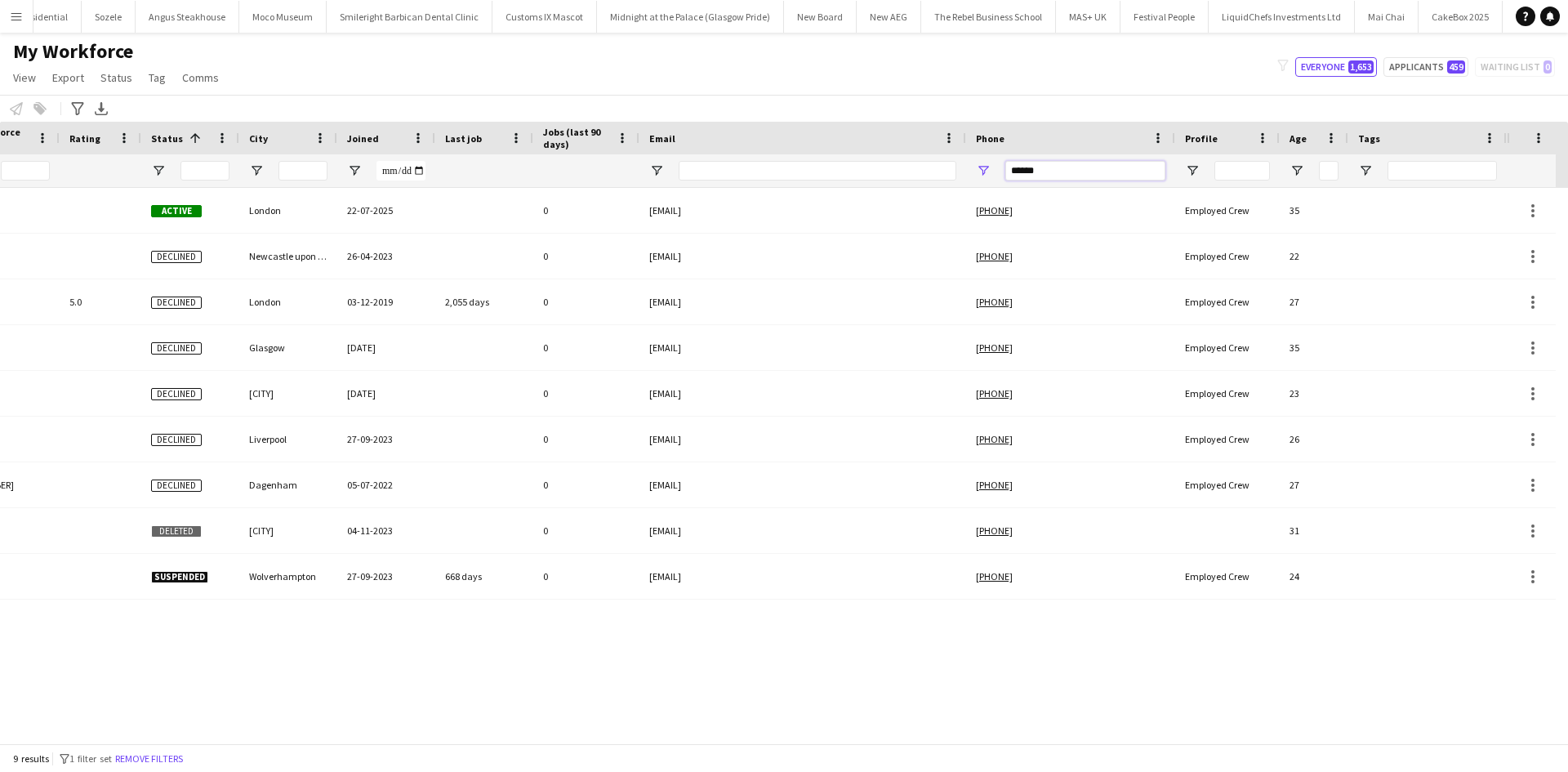 scroll, scrollTop: 0, scrollLeft: 312, axis: horizontal 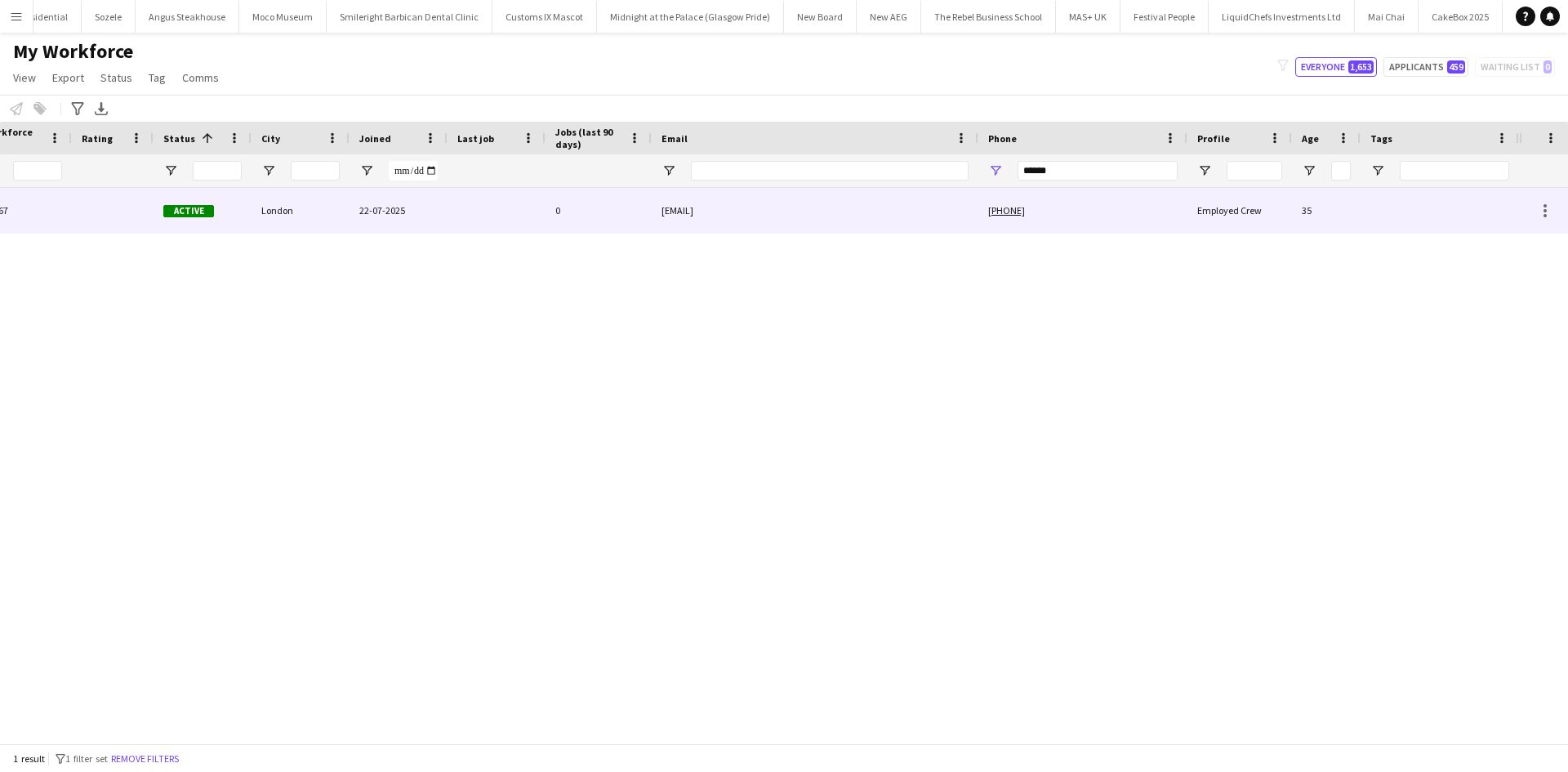 click on "joel.doyle90@gmail.com" at bounding box center (815, 210) 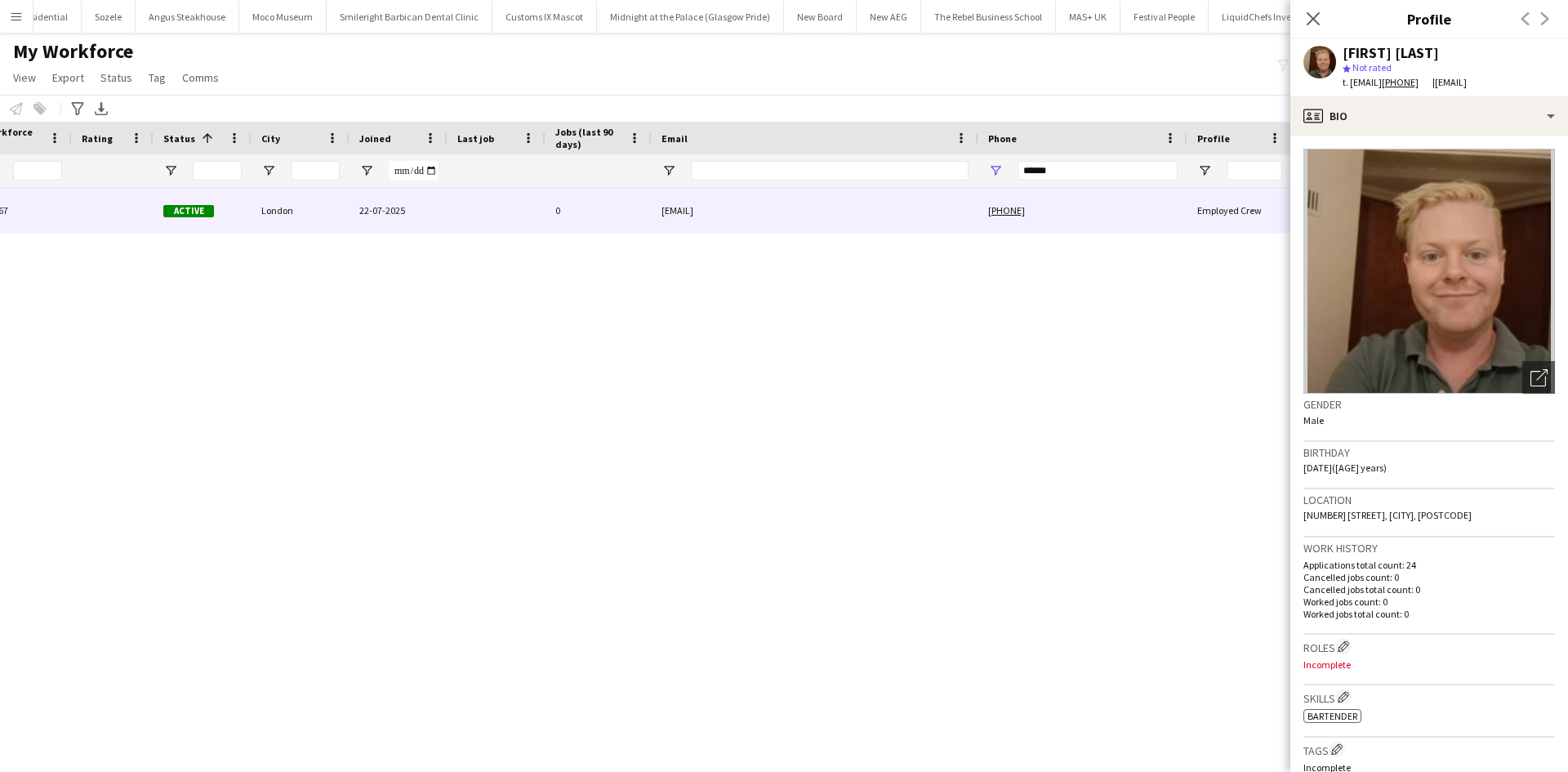 scroll, scrollTop: 0, scrollLeft: 0, axis: both 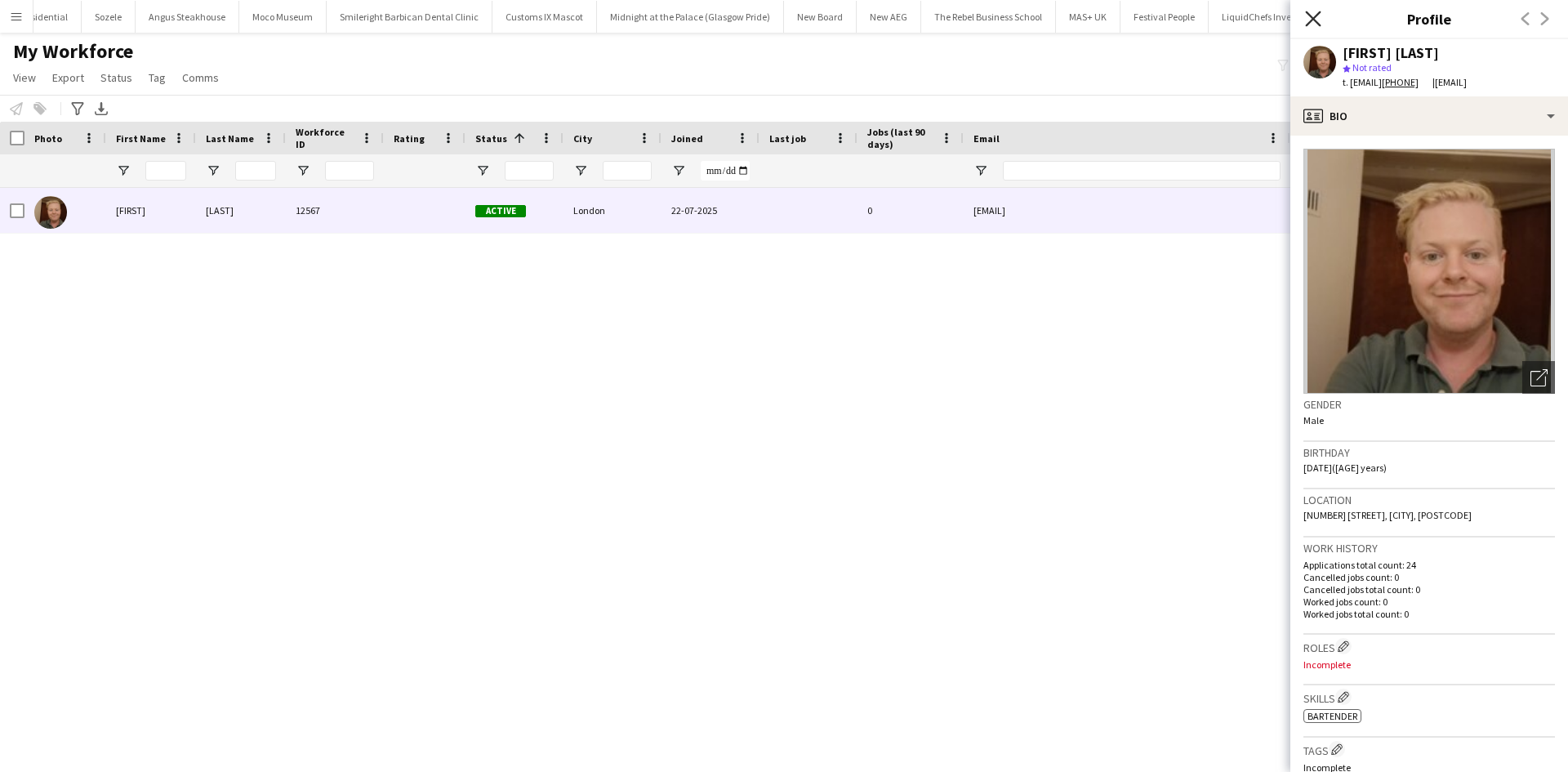 click on "Close pop-in" 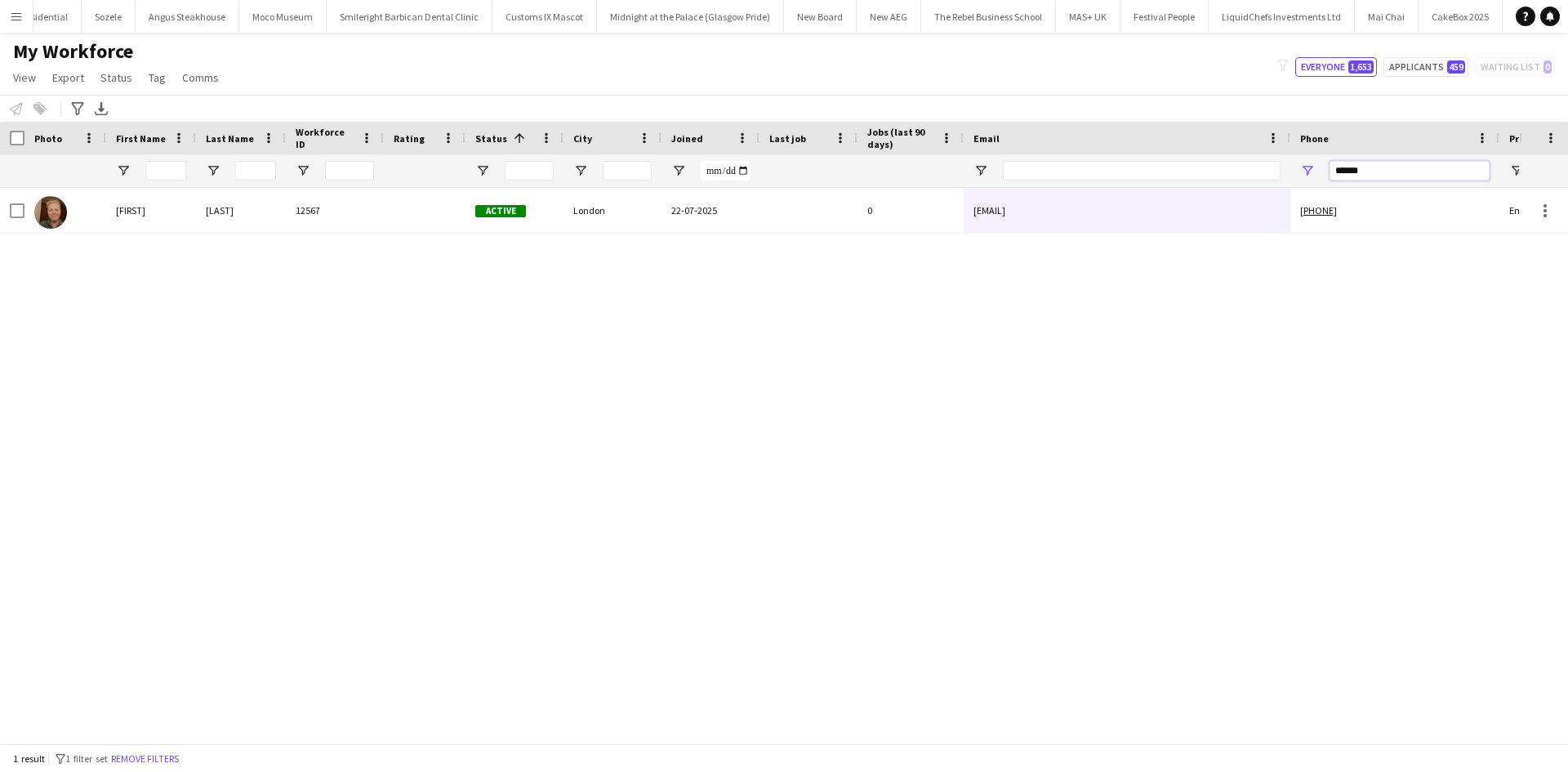 click on "******" at bounding box center [1410, 171] 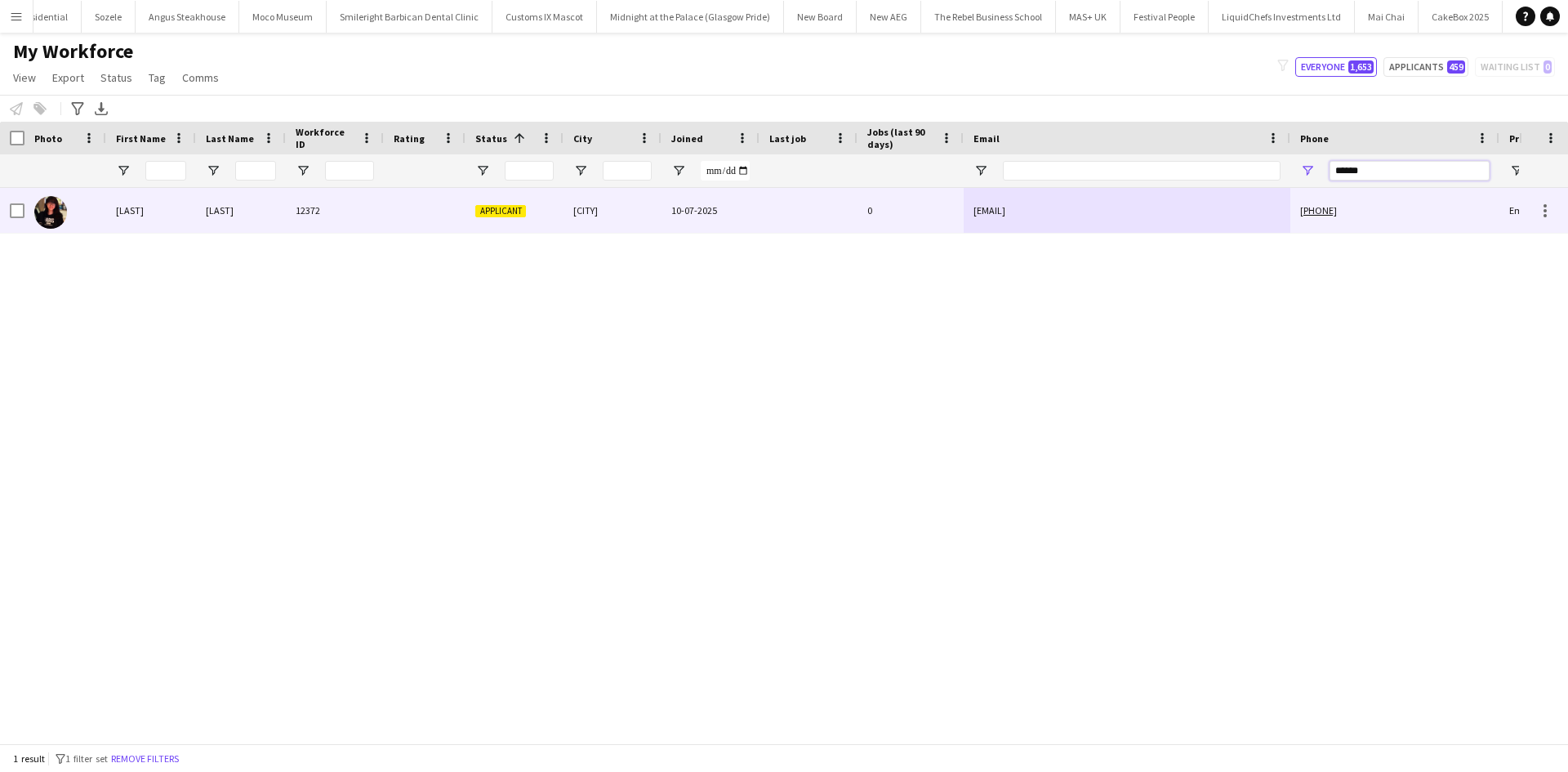type on "******" 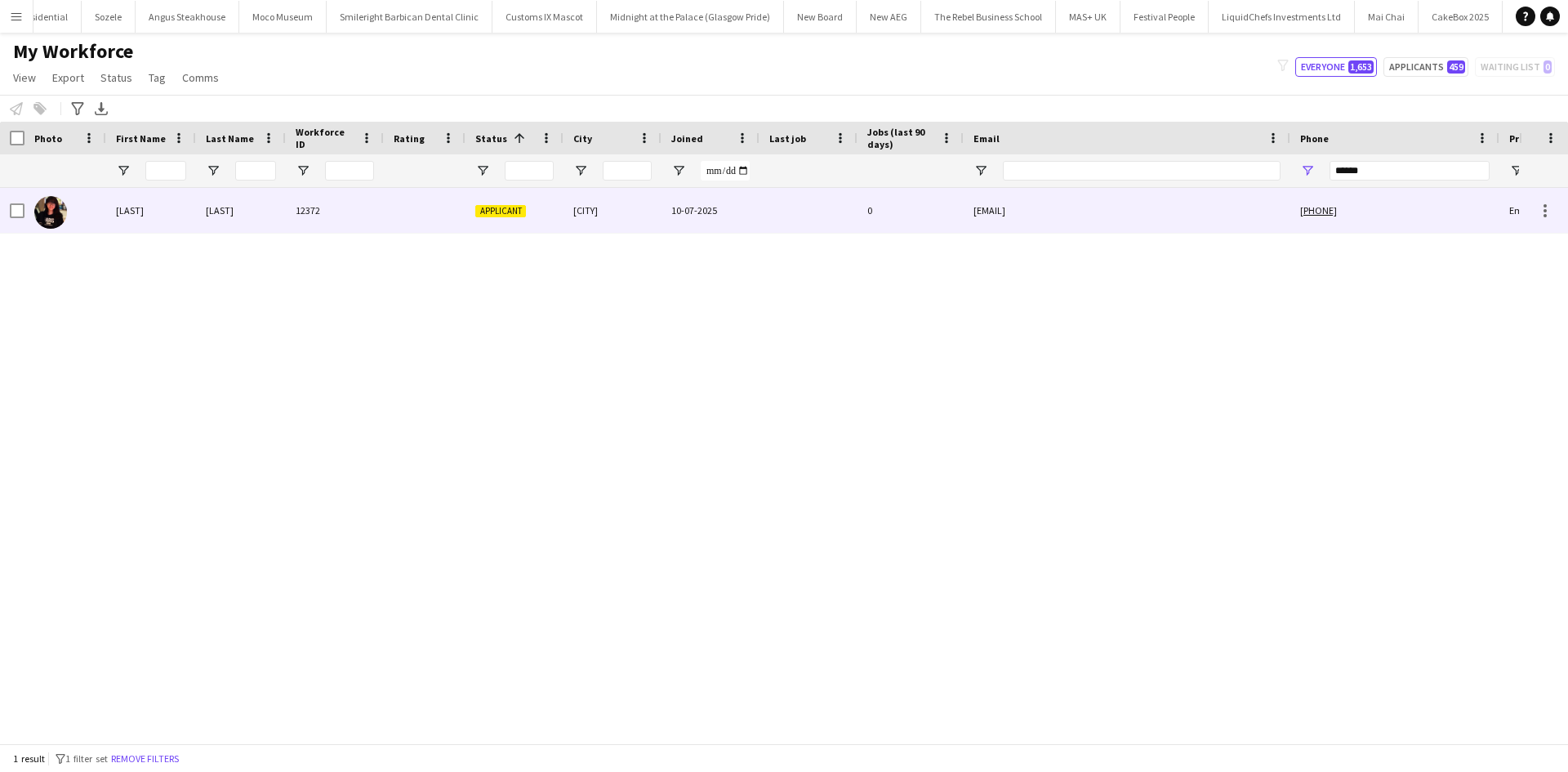 click on "wongngfamily@gmail.com" at bounding box center (1127, 210) 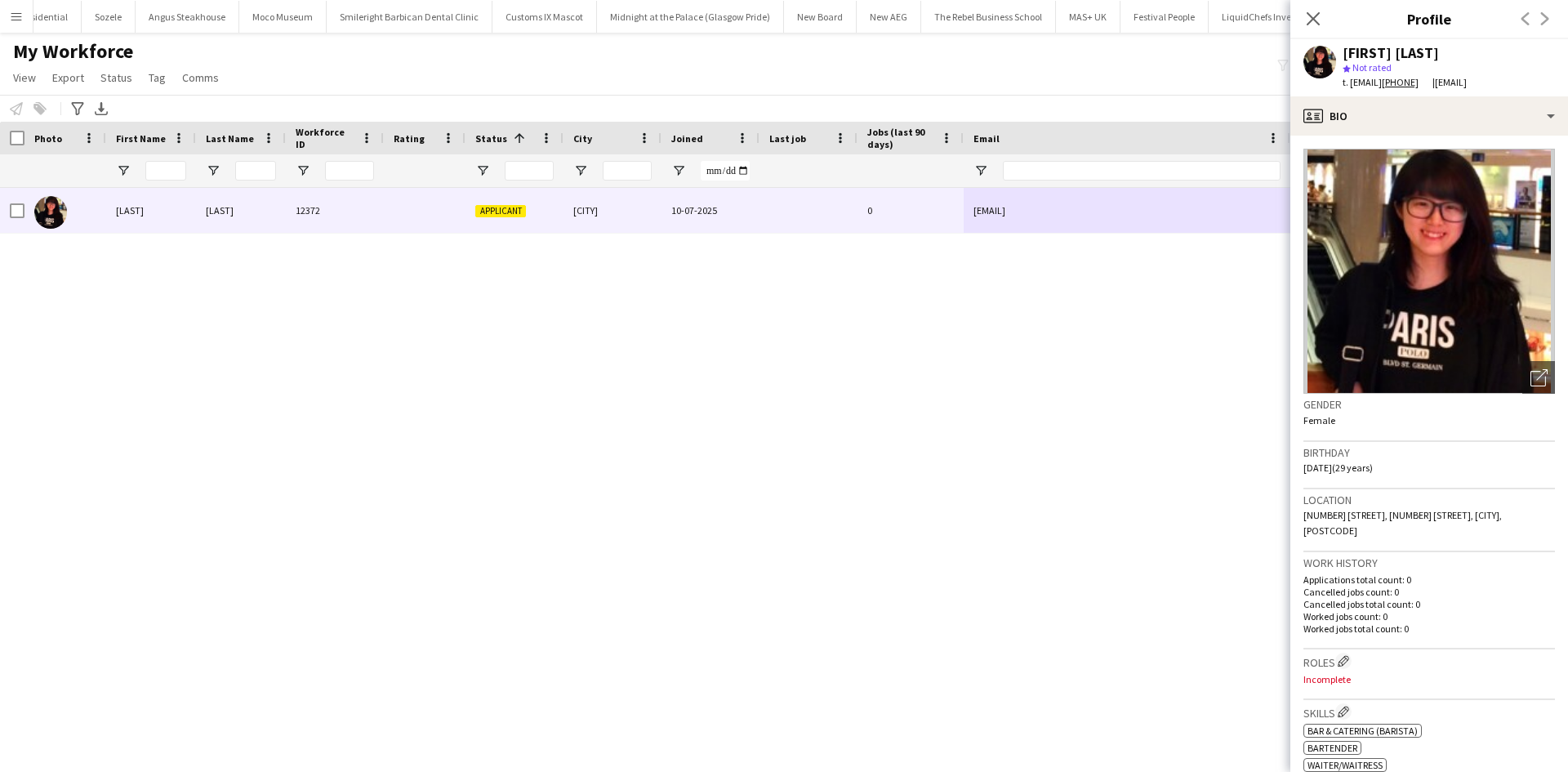click on "Close pop-in" 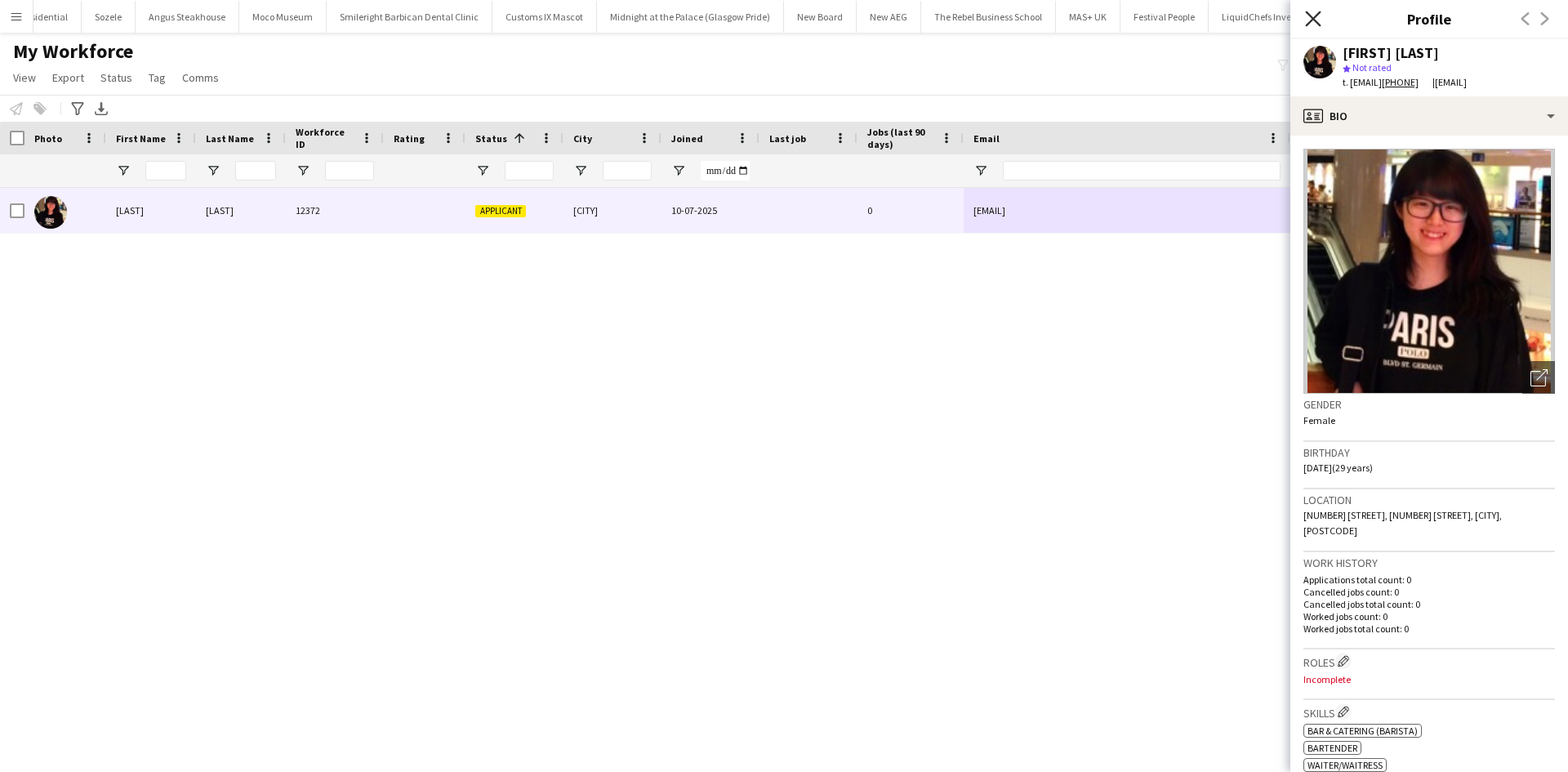 click on "Close pop-in" 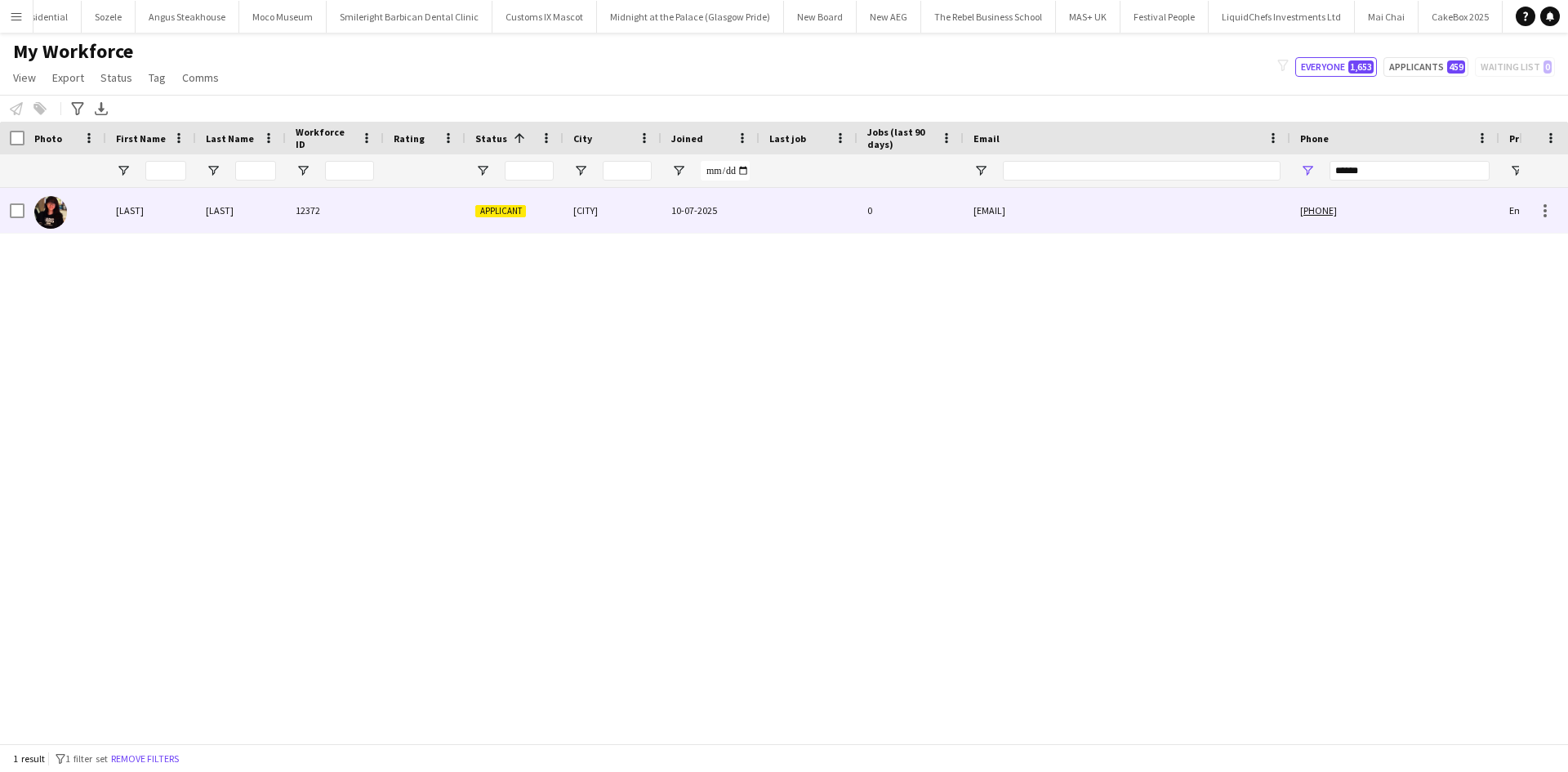 click at bounding box center (808, 210) 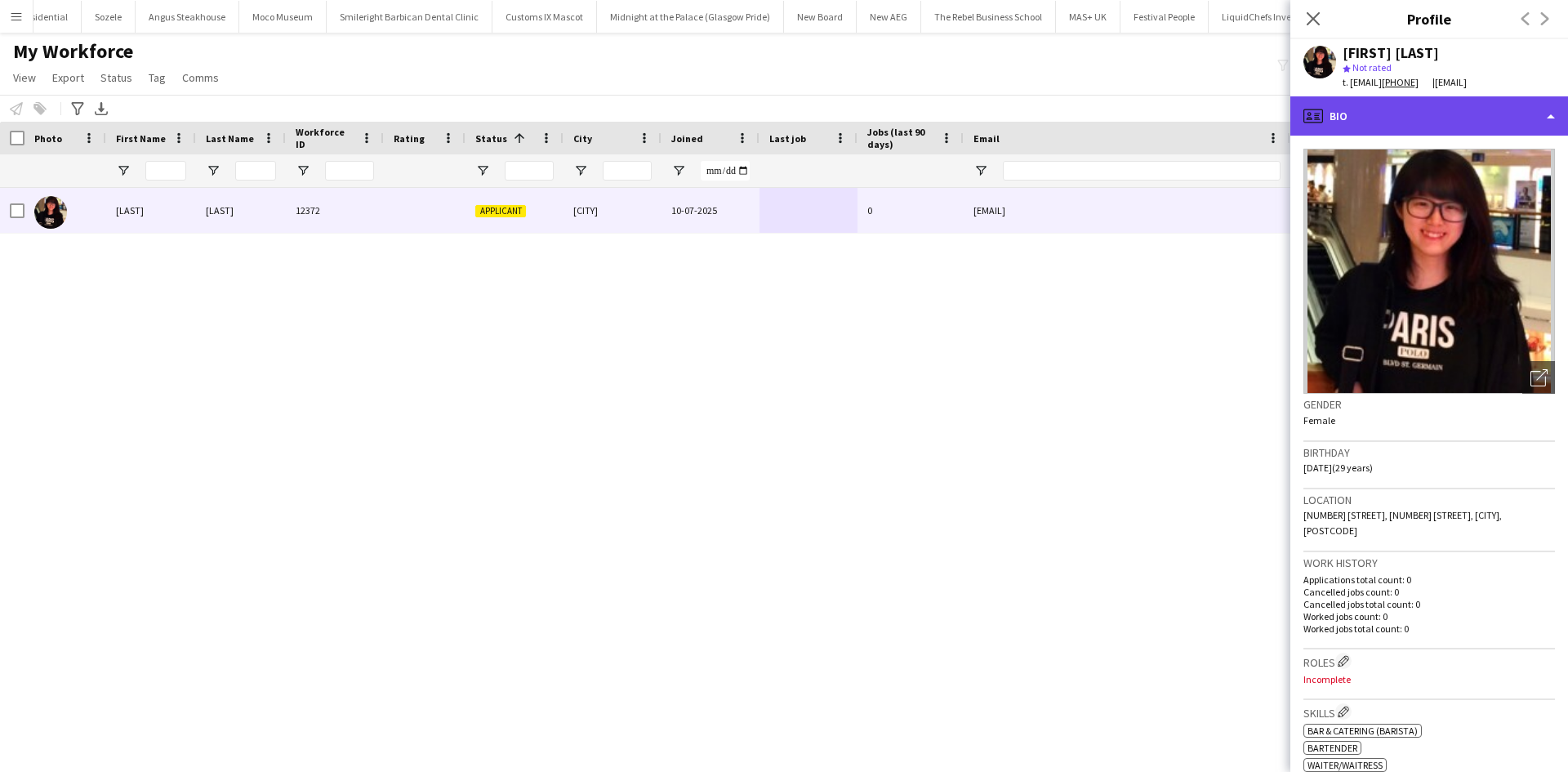 click on "profile
Bio" 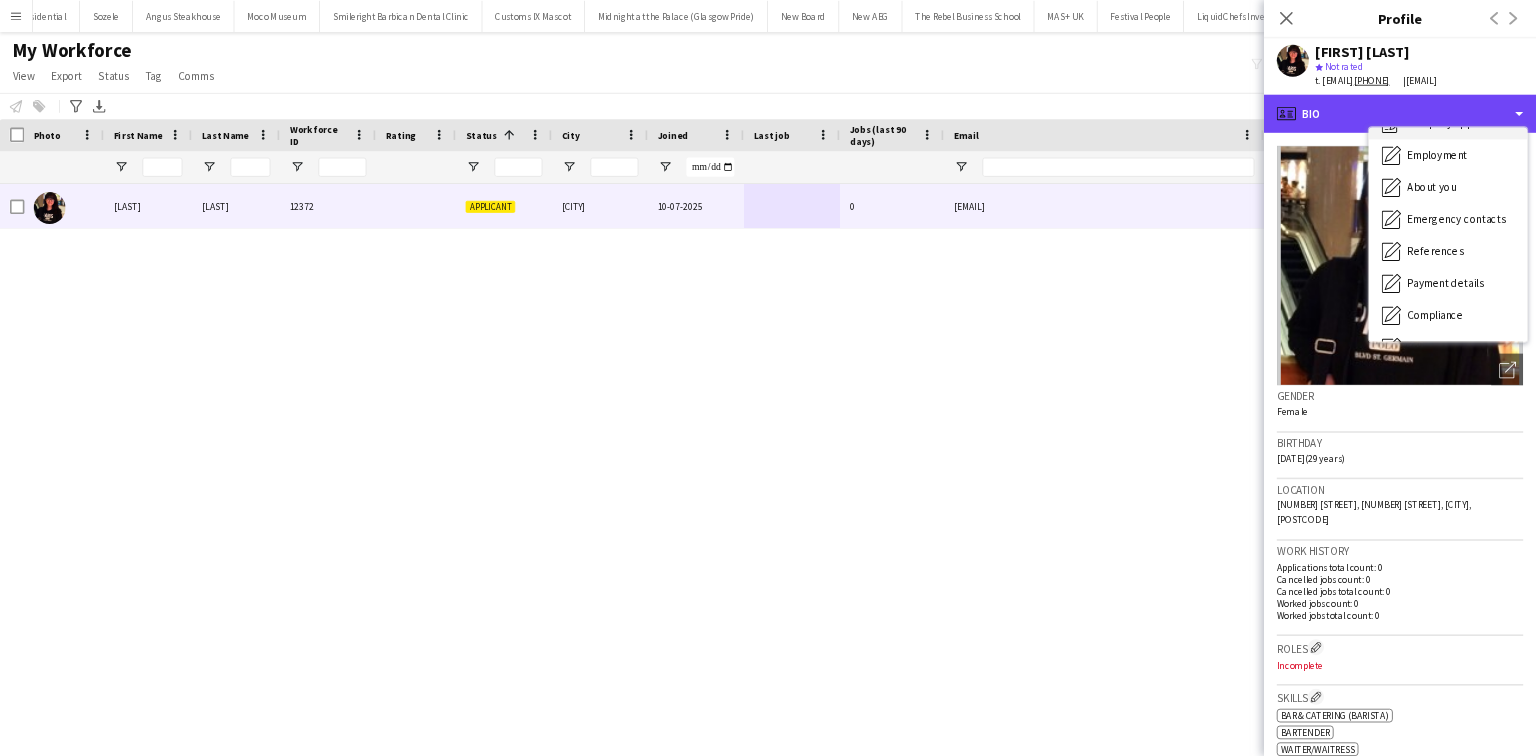scroll, scrollTop: 200, scrollLeft: 0, axis: vertical 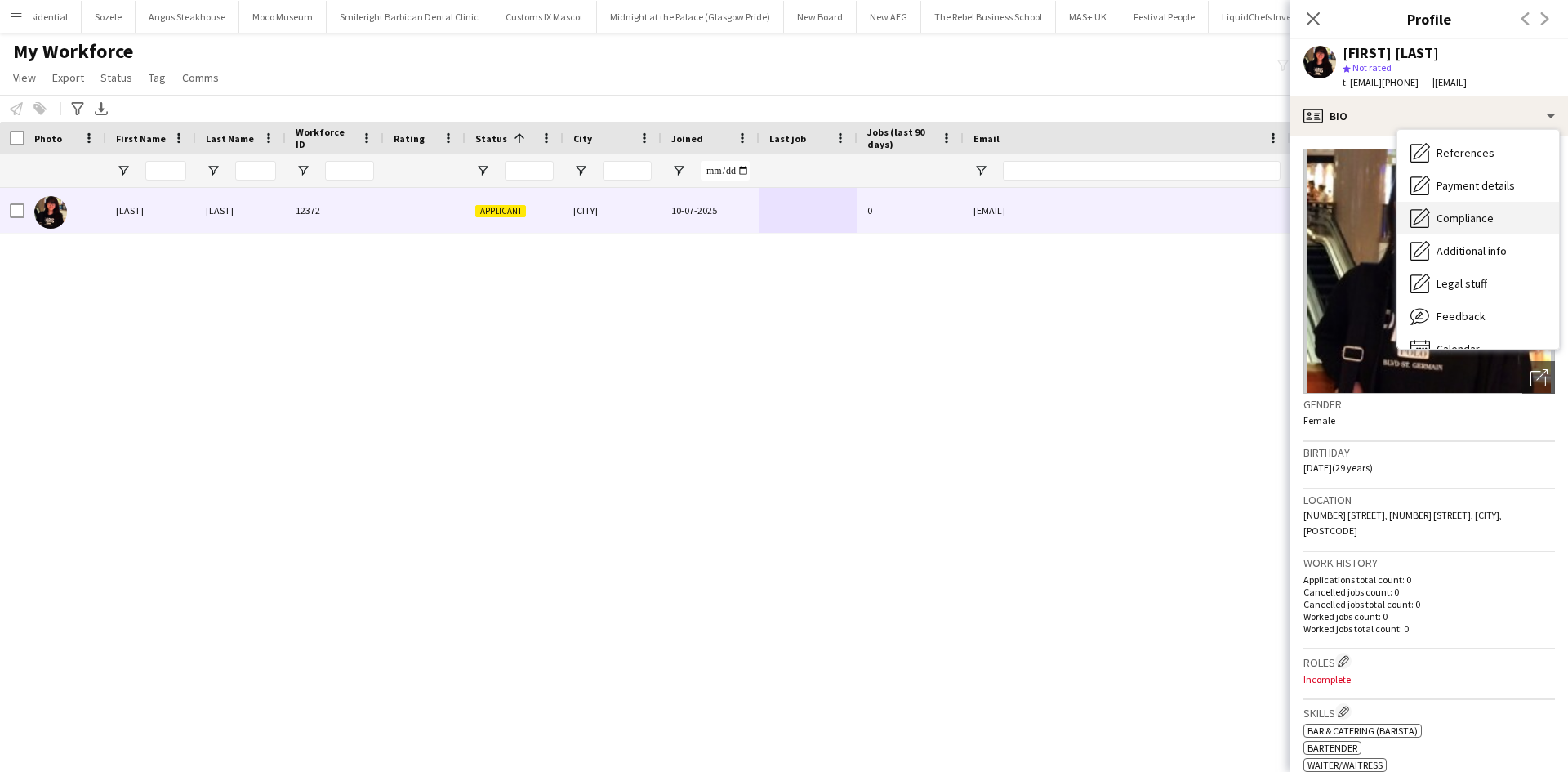 click on "Compliance" at bounding box center (1465, 218) 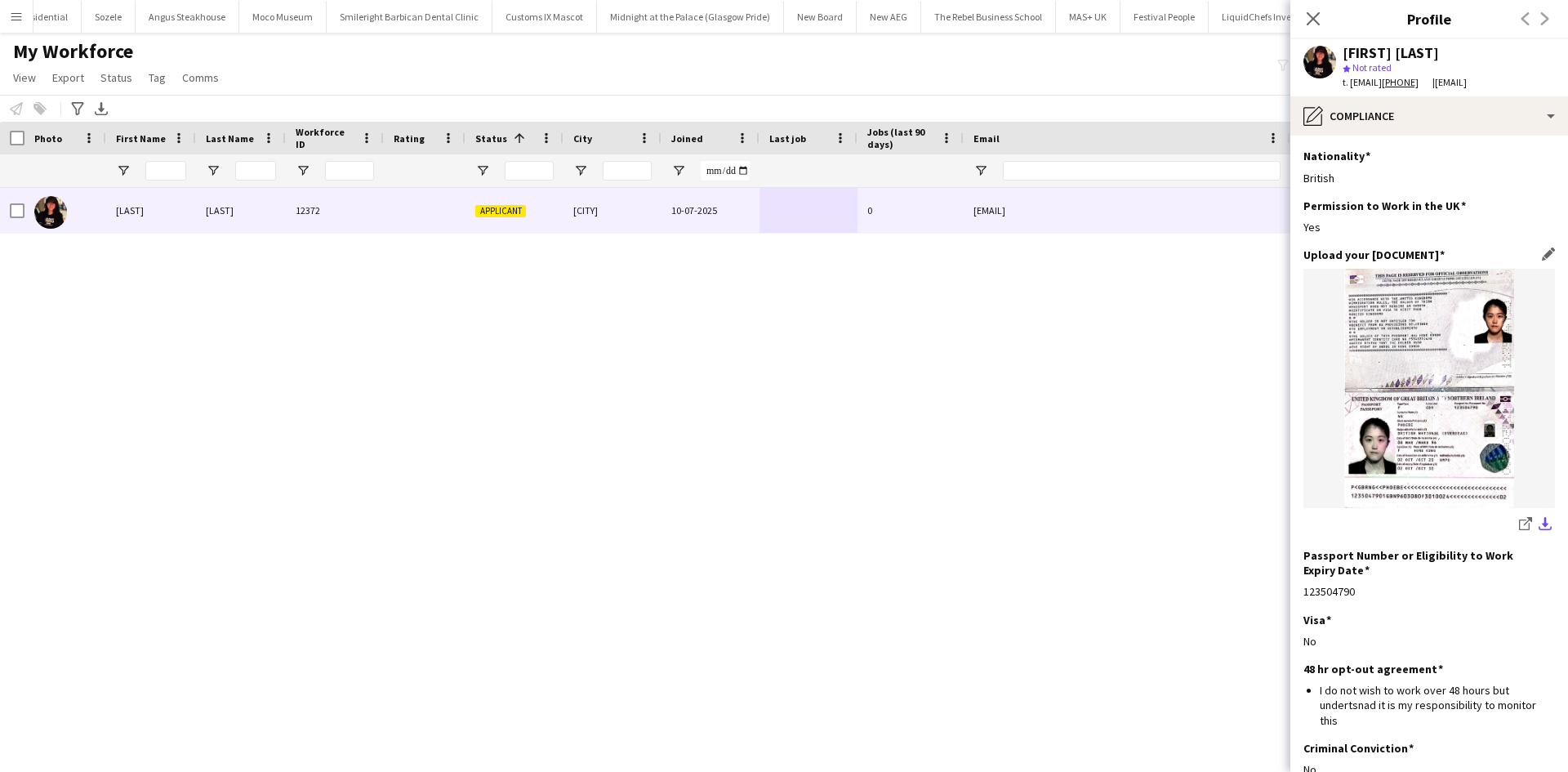 click on "download-bottom" 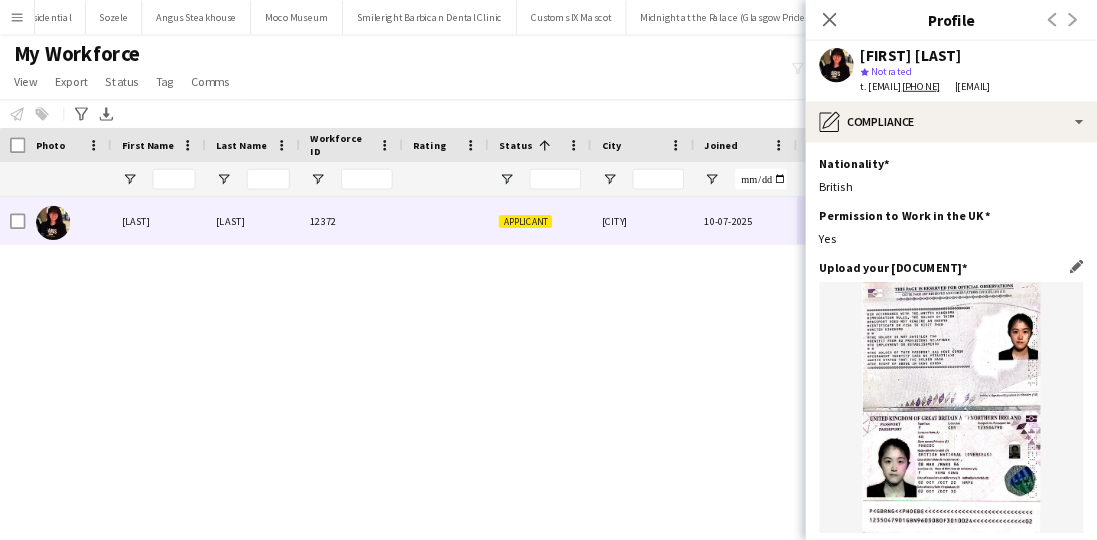 scroll, scrollTop: 0, scrollLeft: 777, axis: horizontal 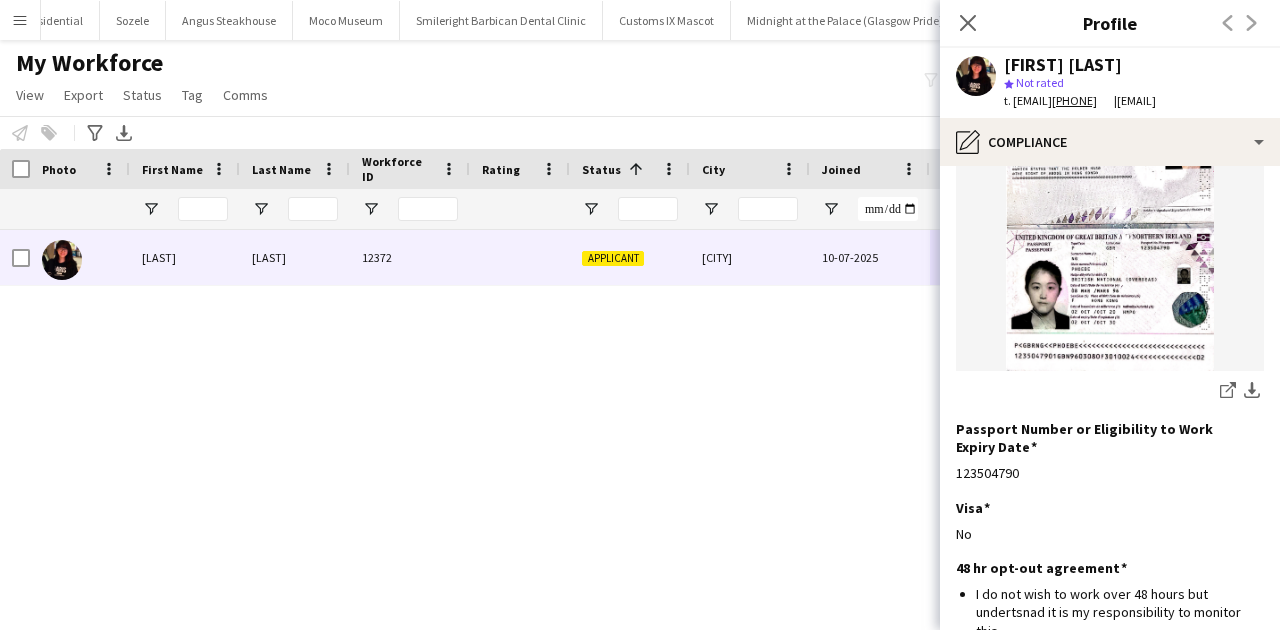 drag, startPoint x: 972, startPoint y: 21, endPoint x: 834, endPoint y: 61, distance: 143.6802 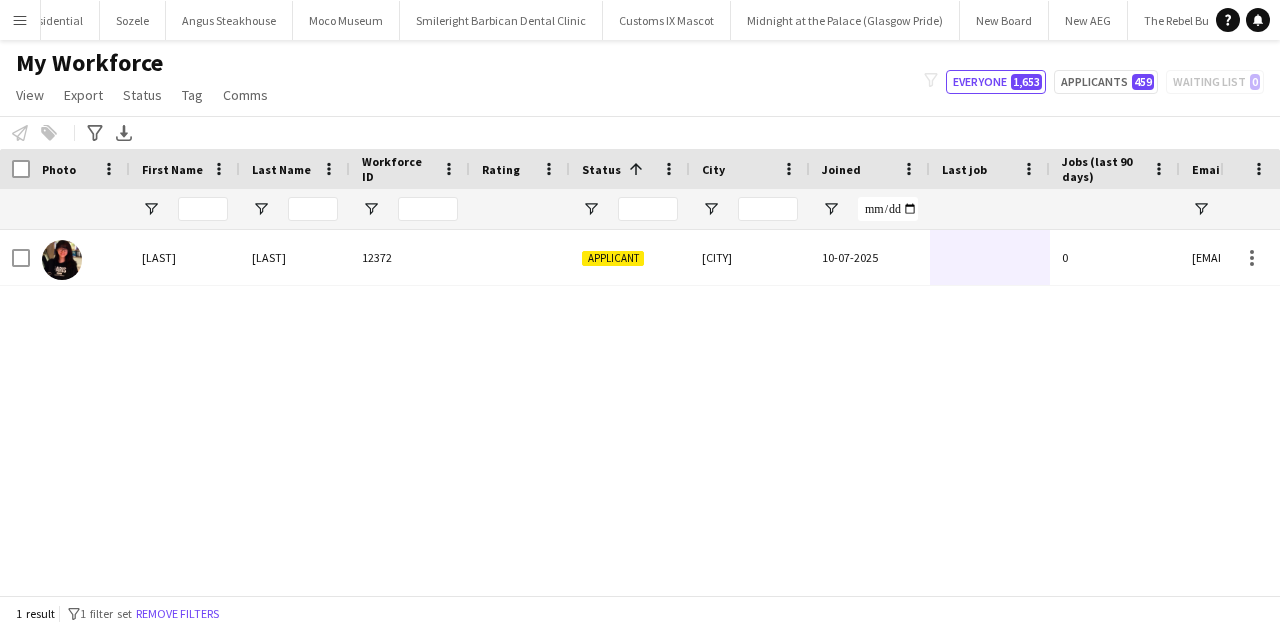 click on "Photo" at bounding box center [80, 169] 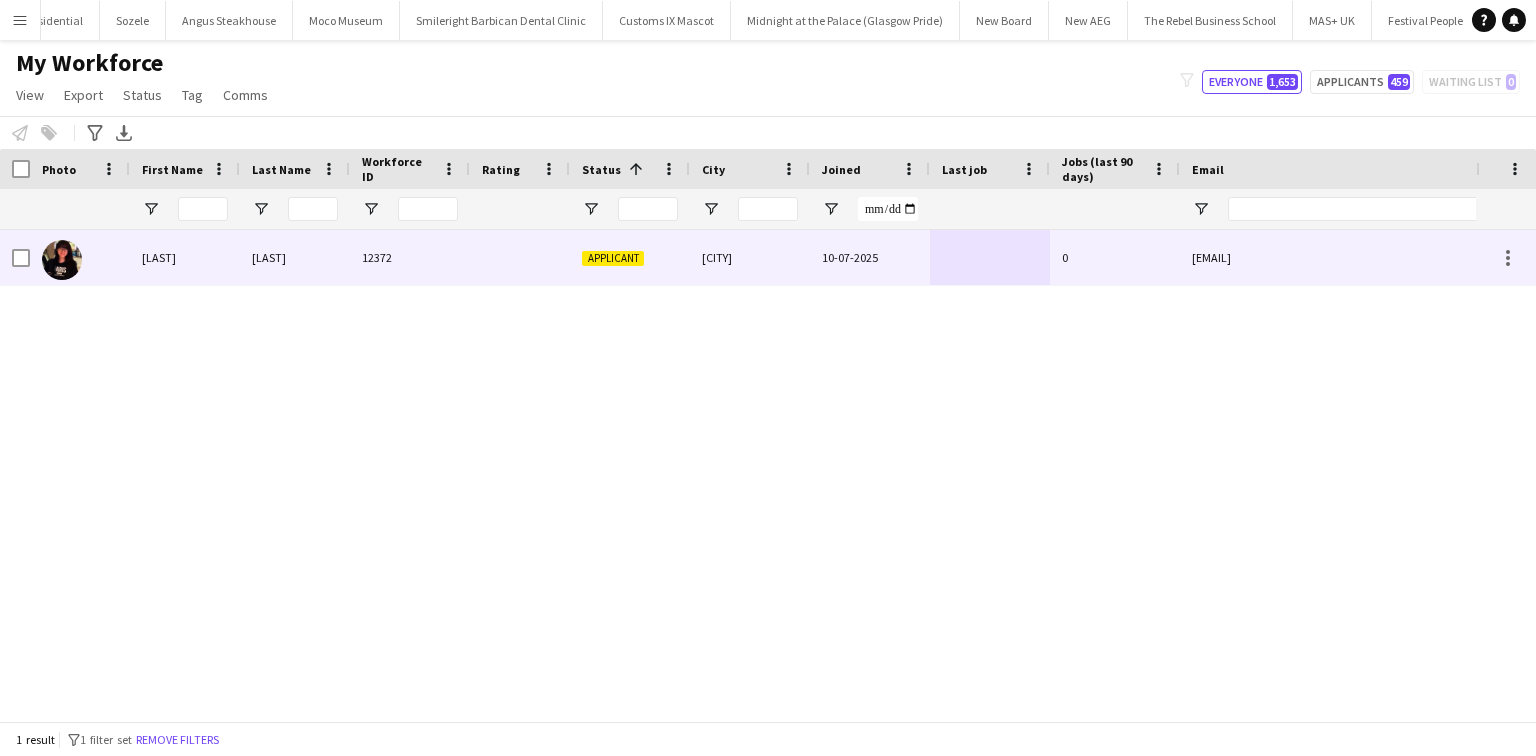 scroll, scrollTop: 0, scrollLeft: 777, axis: horizontal 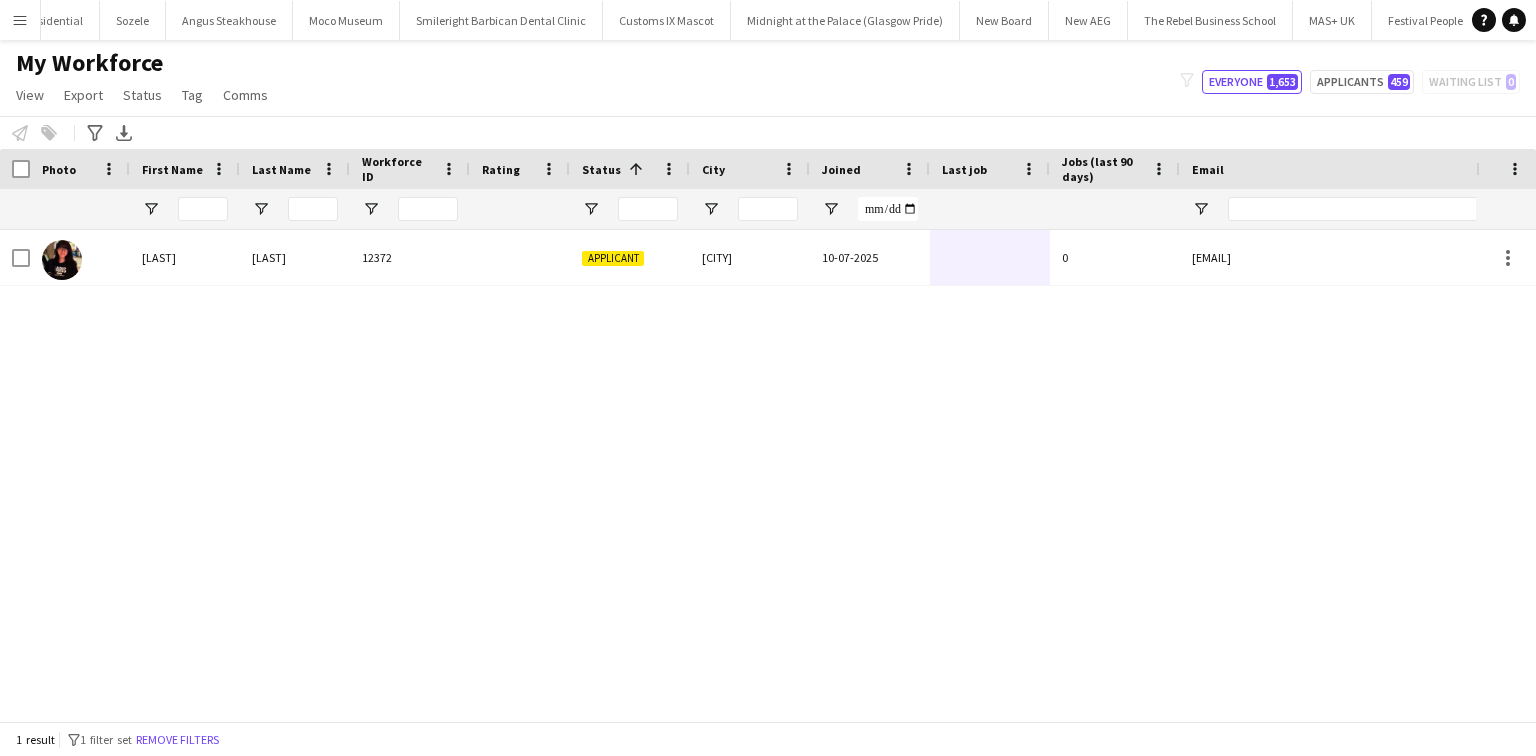 click at bounding box center [15, 169] 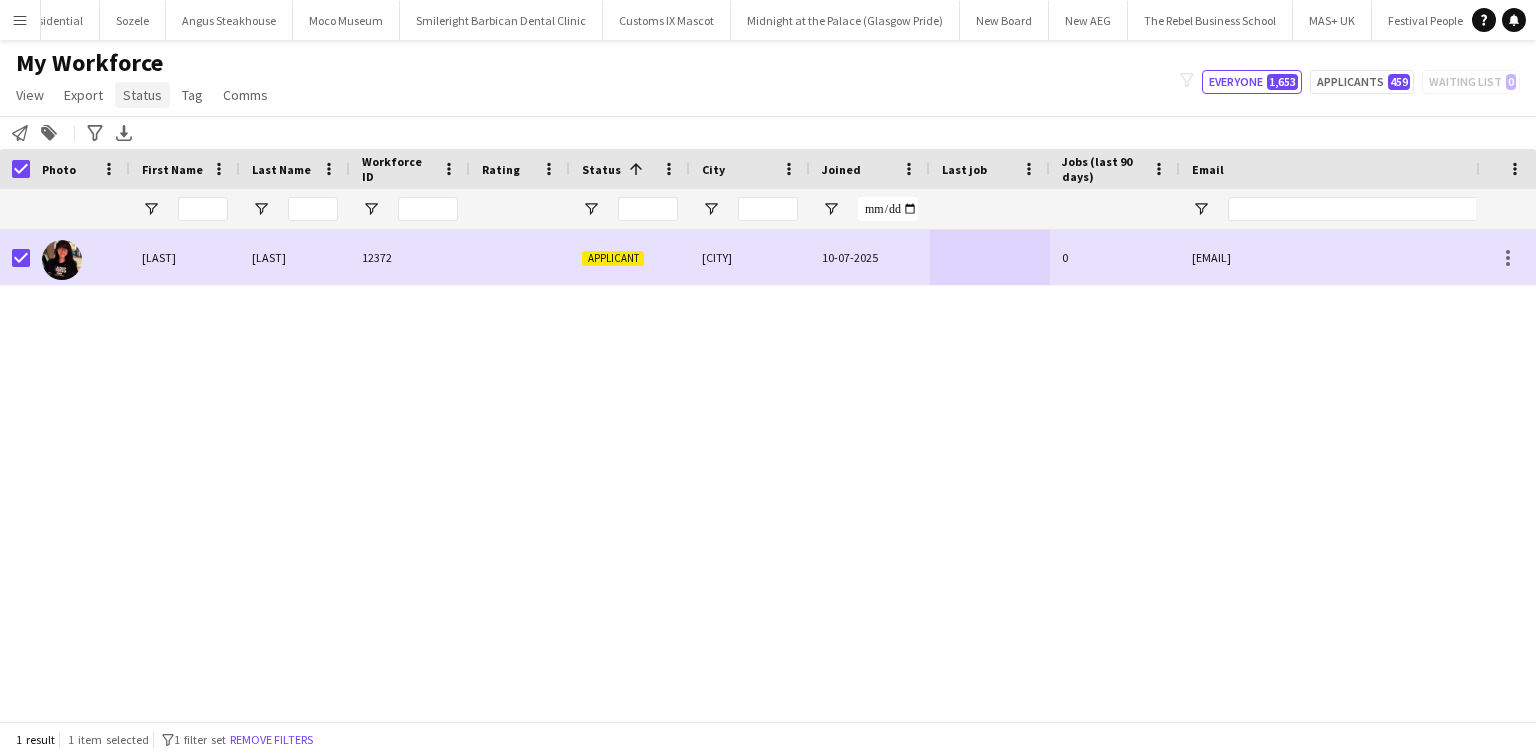 click on "Status" 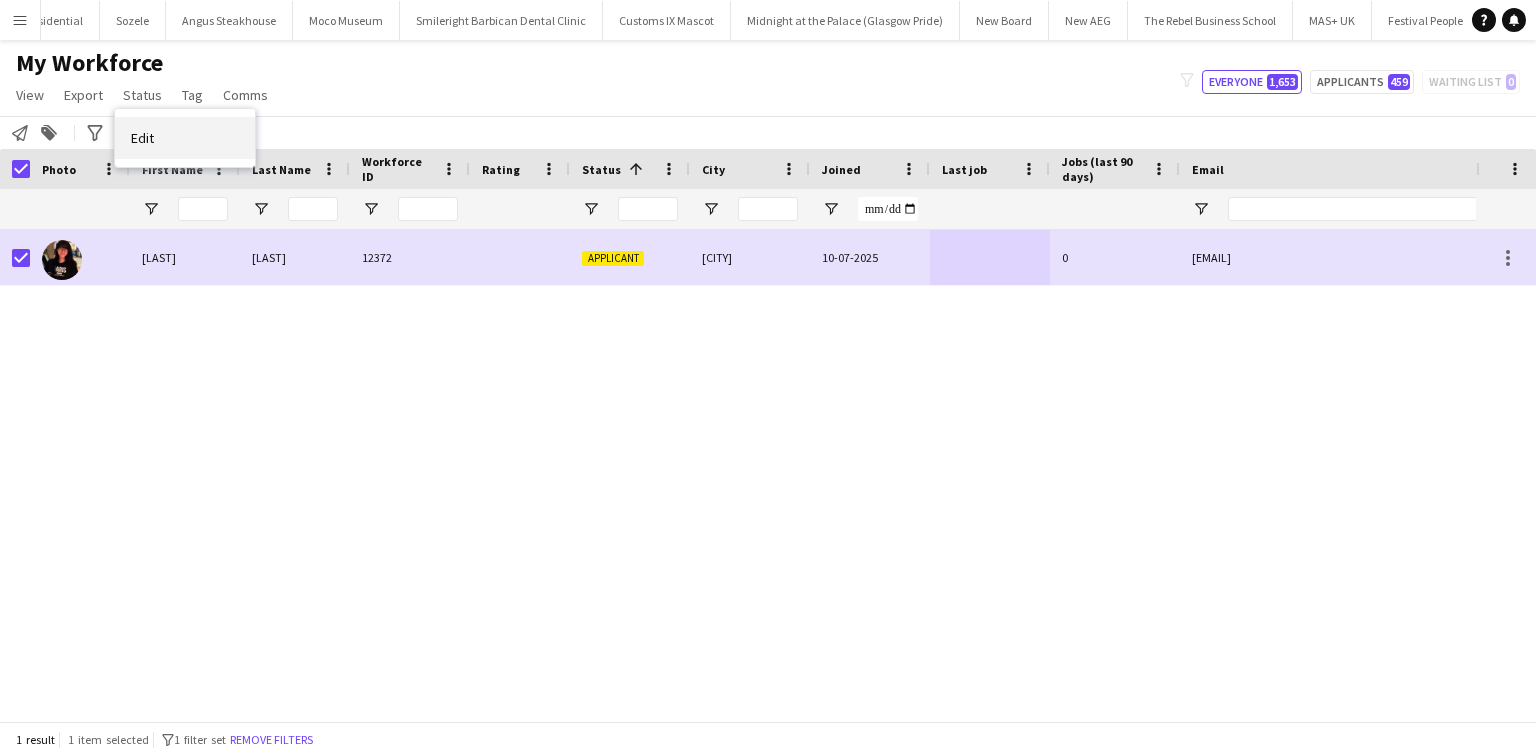 click on "Edit" at bounding box center [185, 138] 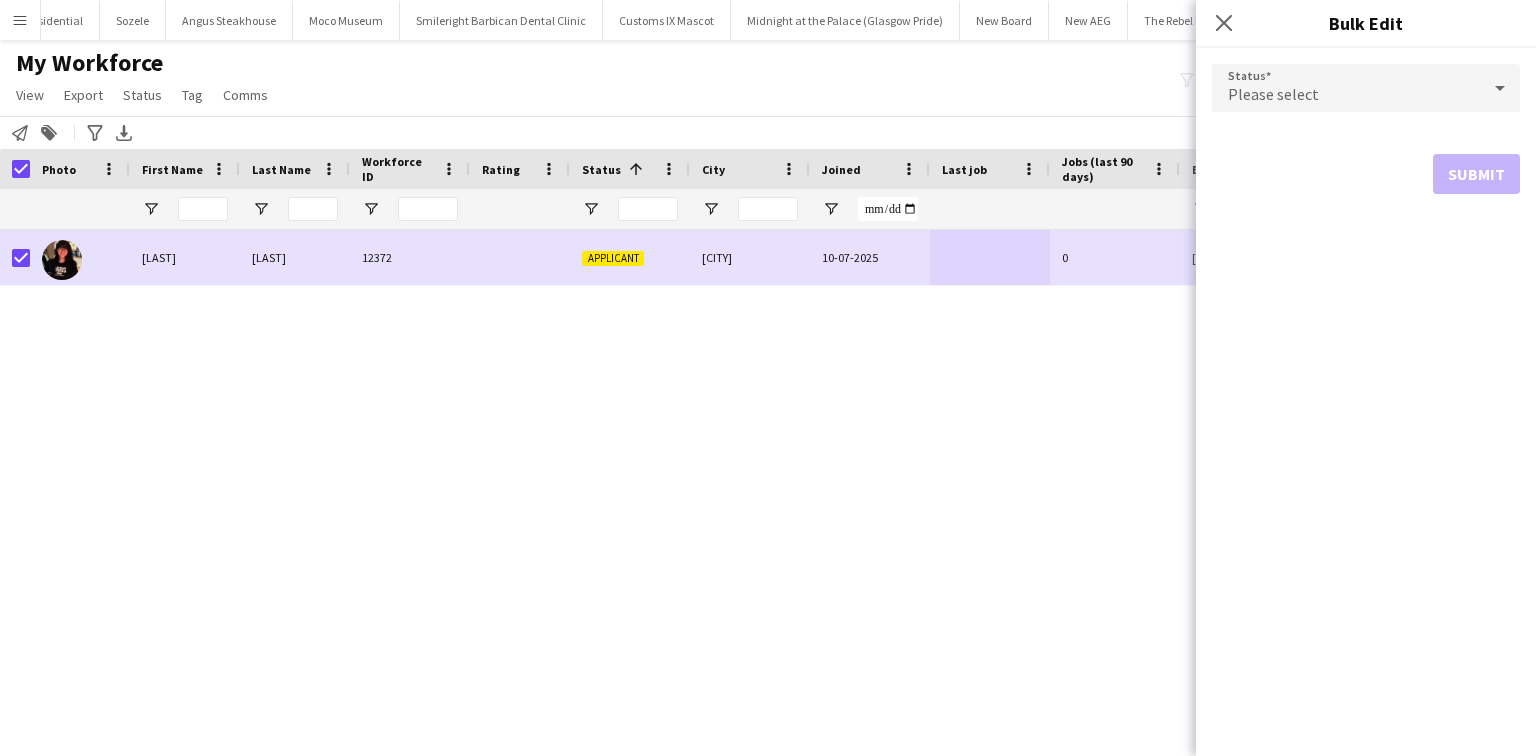 click on "Please select" at bounding box center (1346, 88) 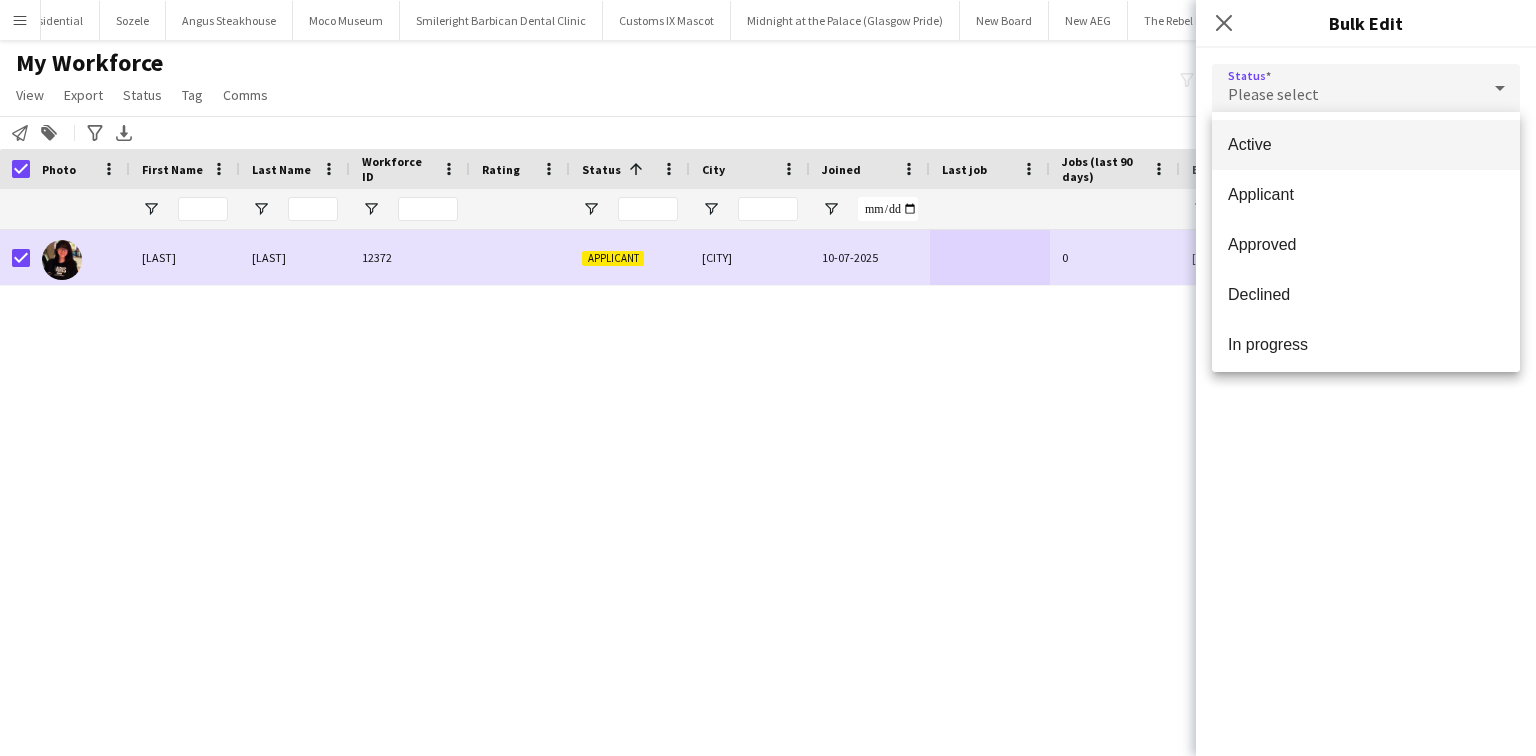 drag, startPoint x: 1330, startPoint y: 134, endPoint x: 1336, endPoint y: 144, distance: 11.661903 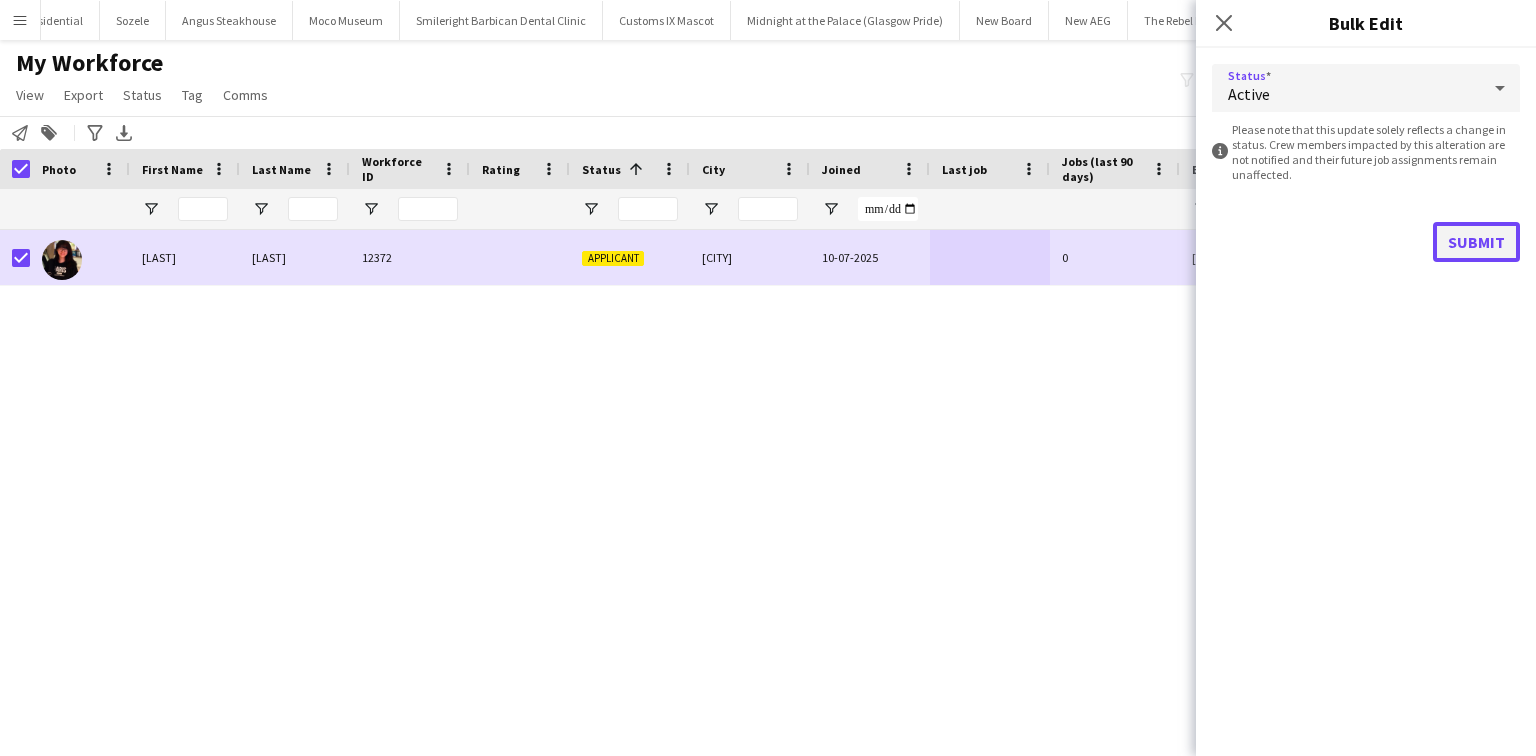 click on "Submit" 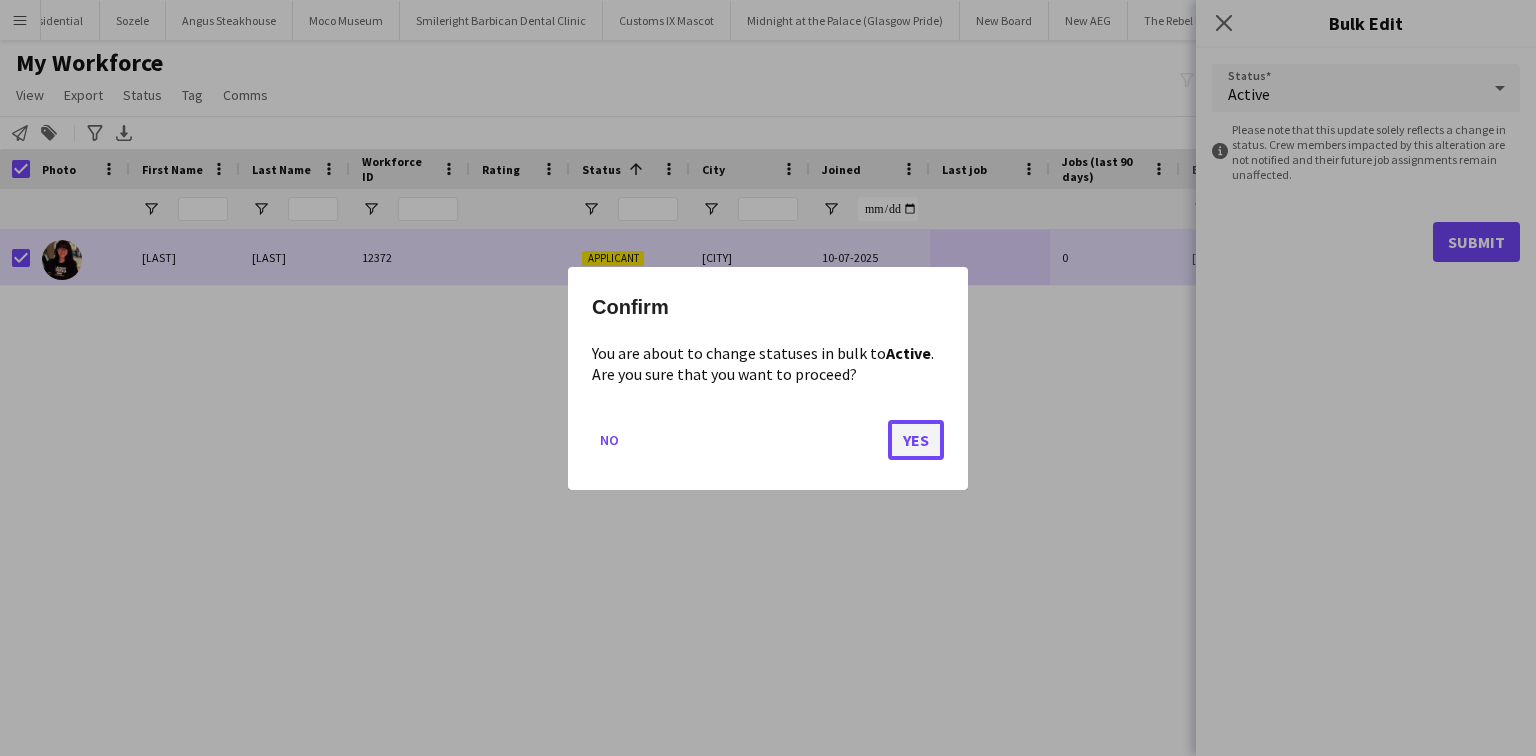 click on "Yes" 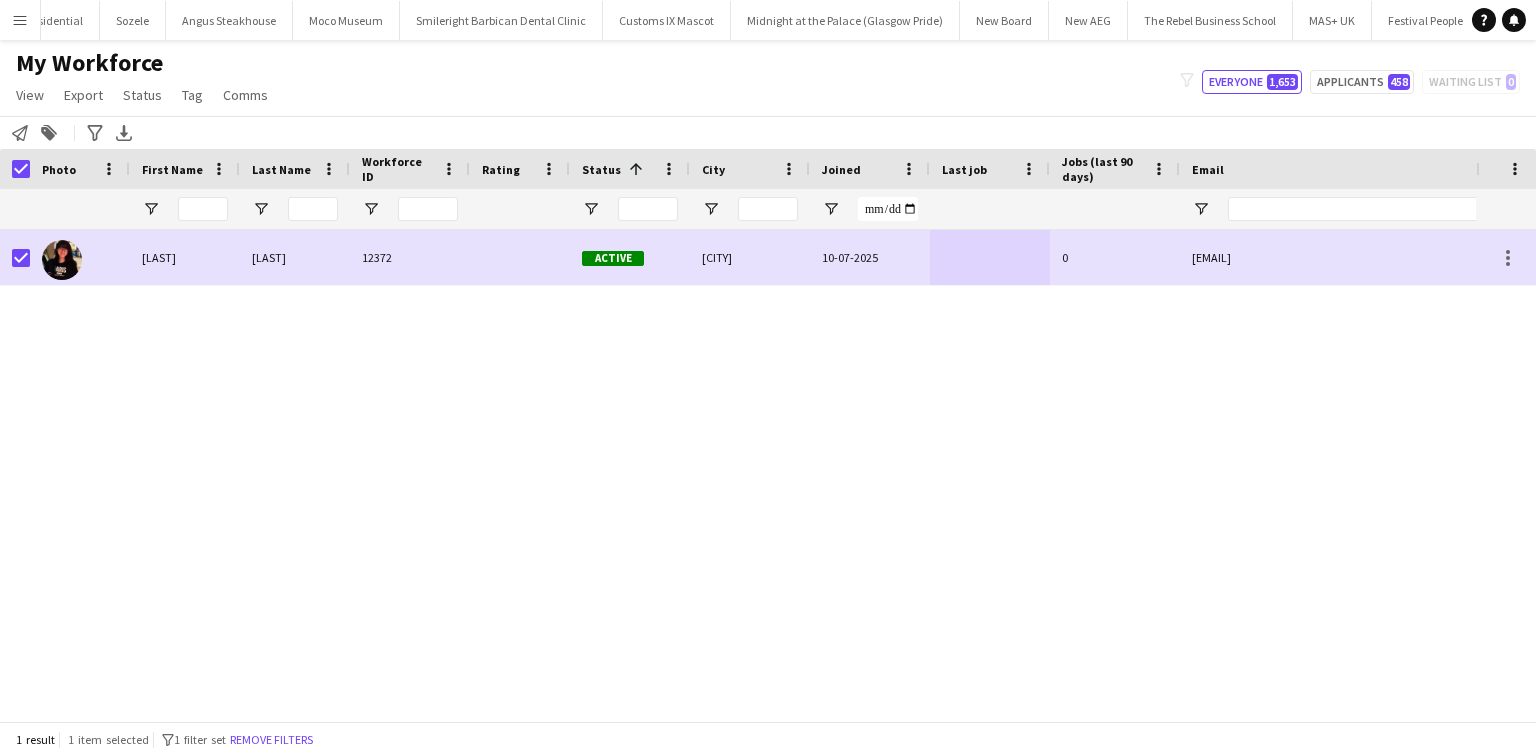 scroll, scrollTop: 0, scrollLeft: 504, axis: horizontal 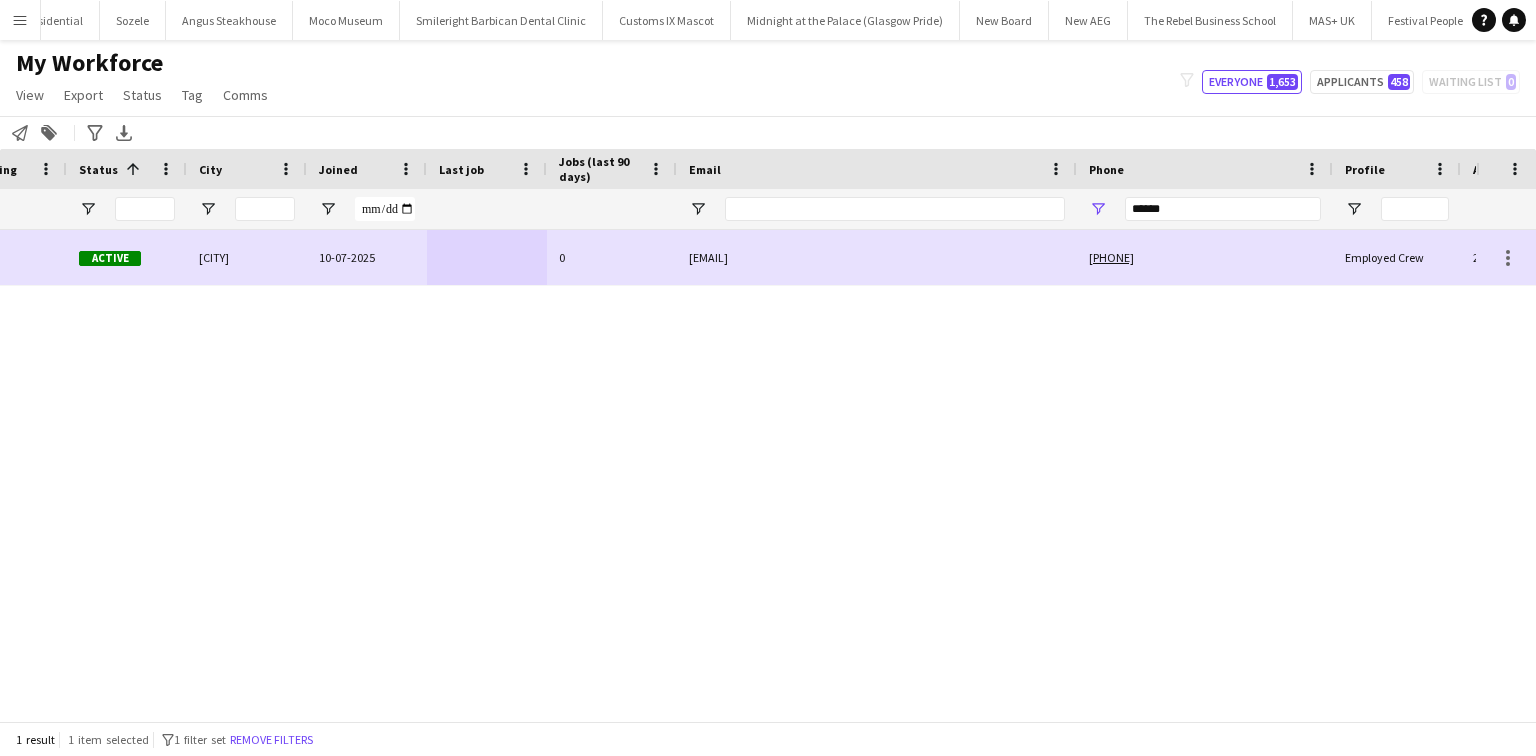click on "******" at bounding box center (1223, 209) 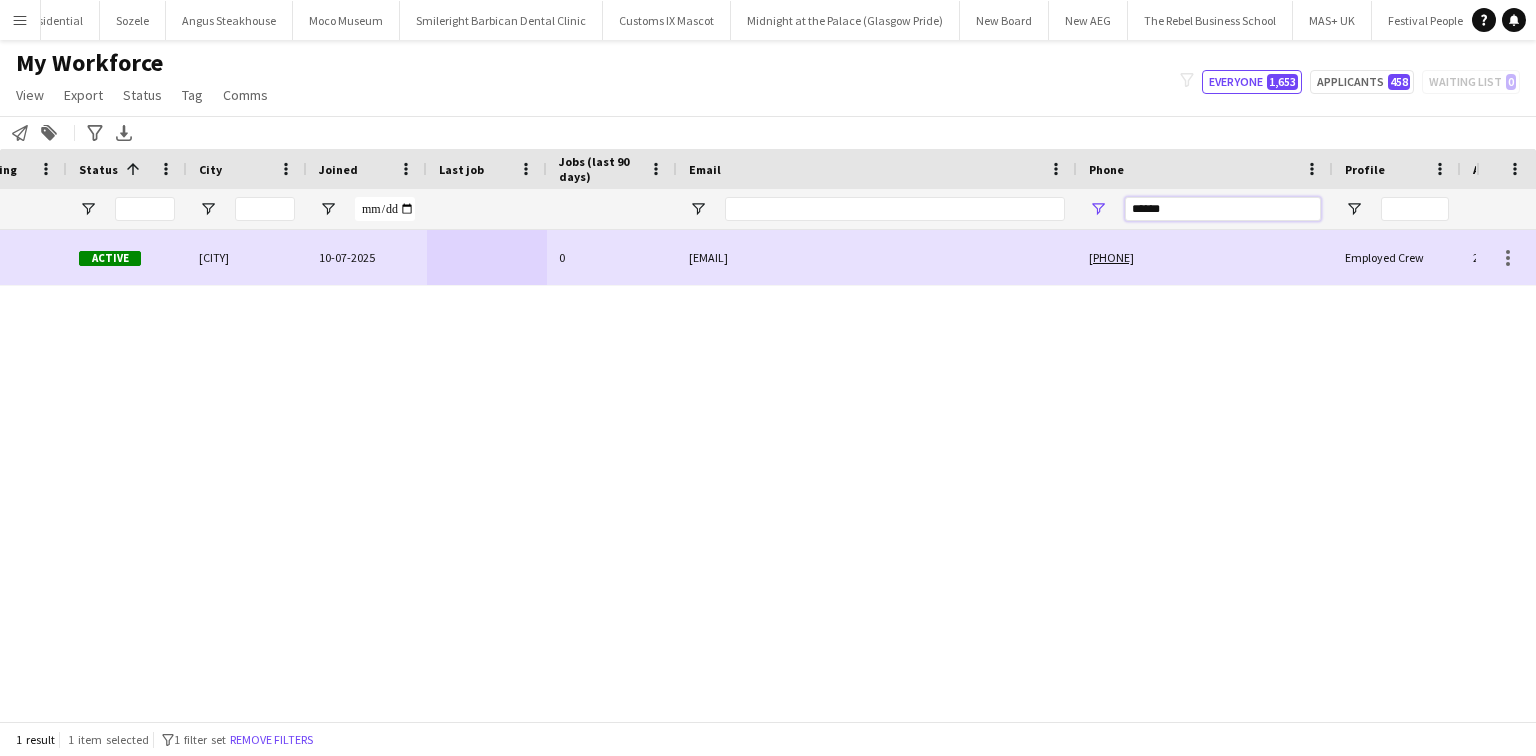 click on "******" at bounding box center [1223, 209] 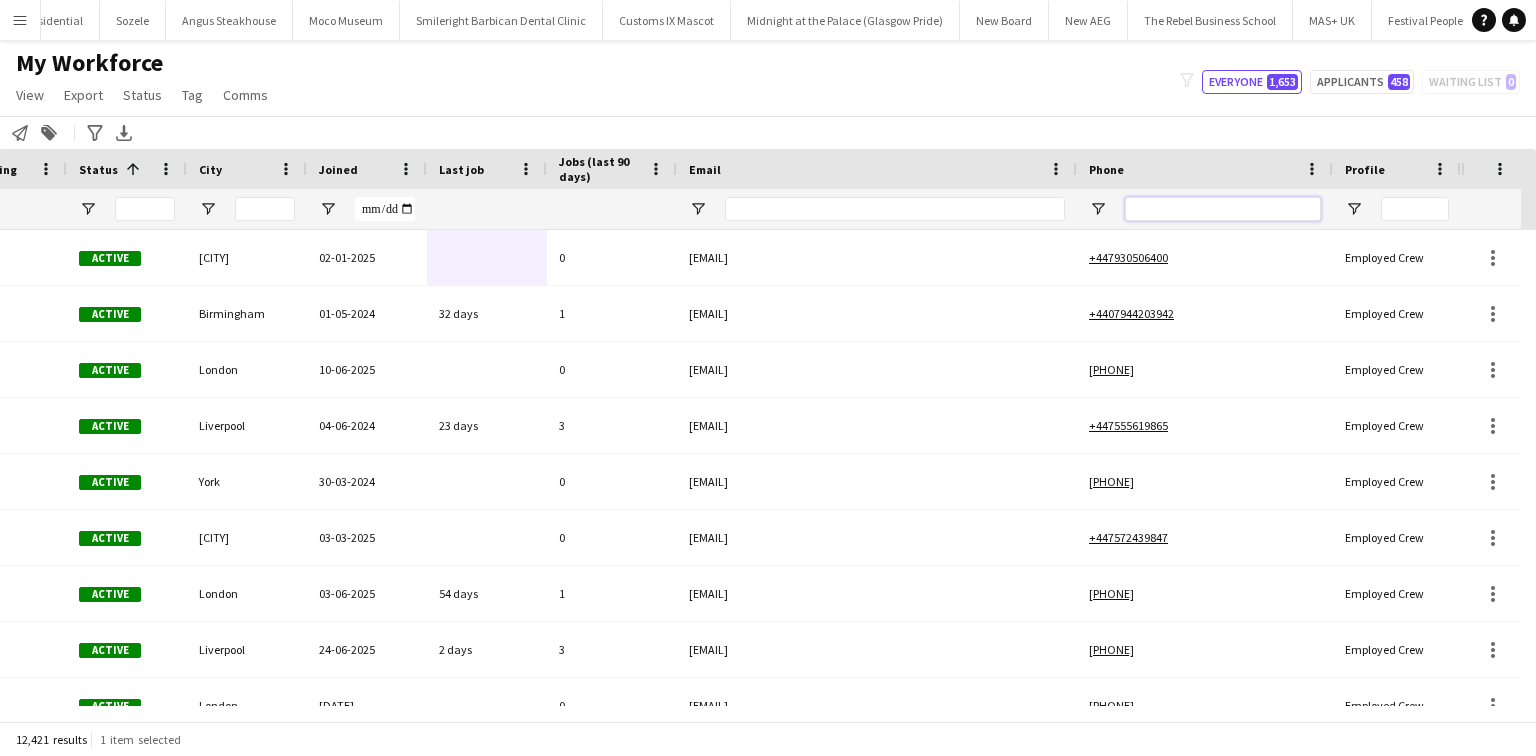 click at bounding box center [1223, 209] 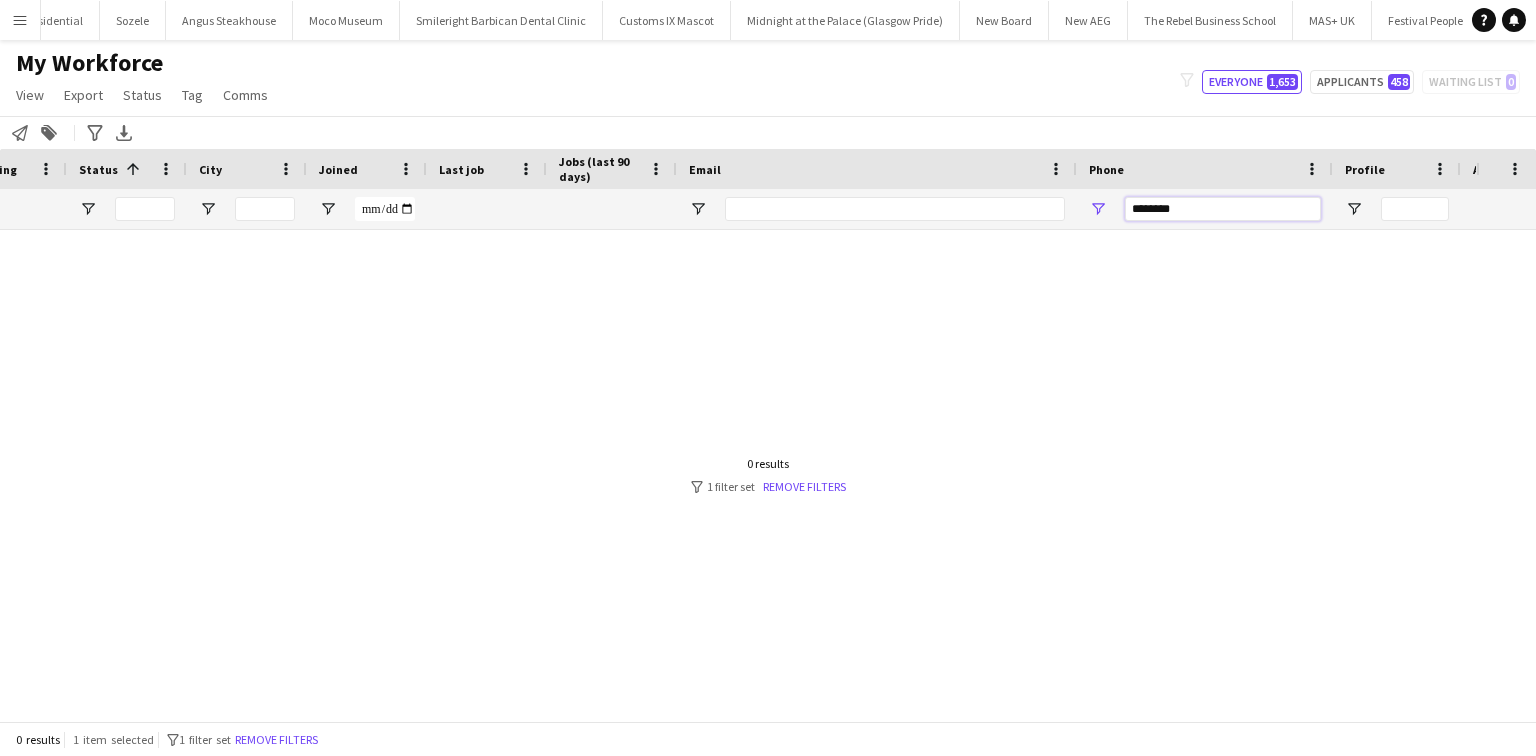 click on "********" at bounding box center (1223, 209) 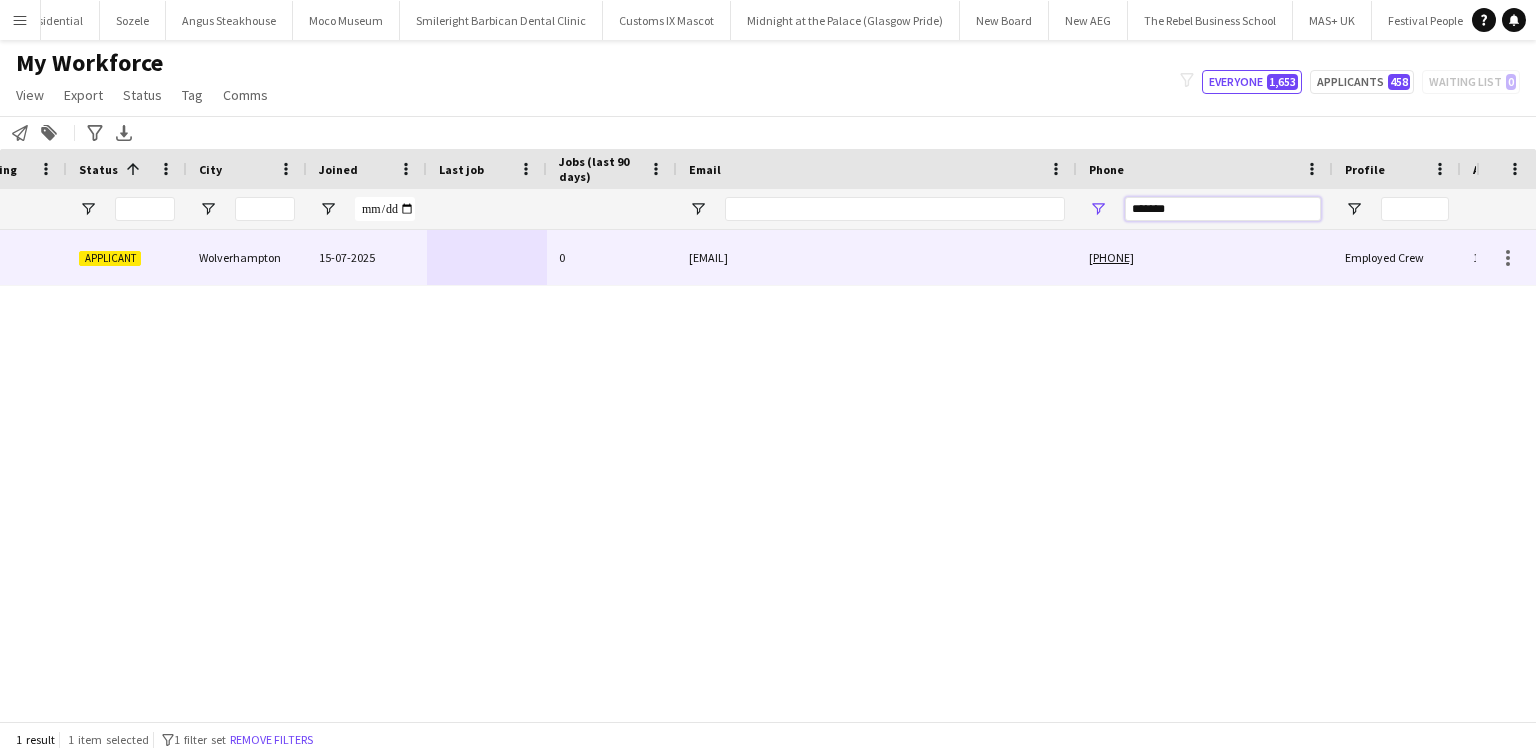 type on "*******" 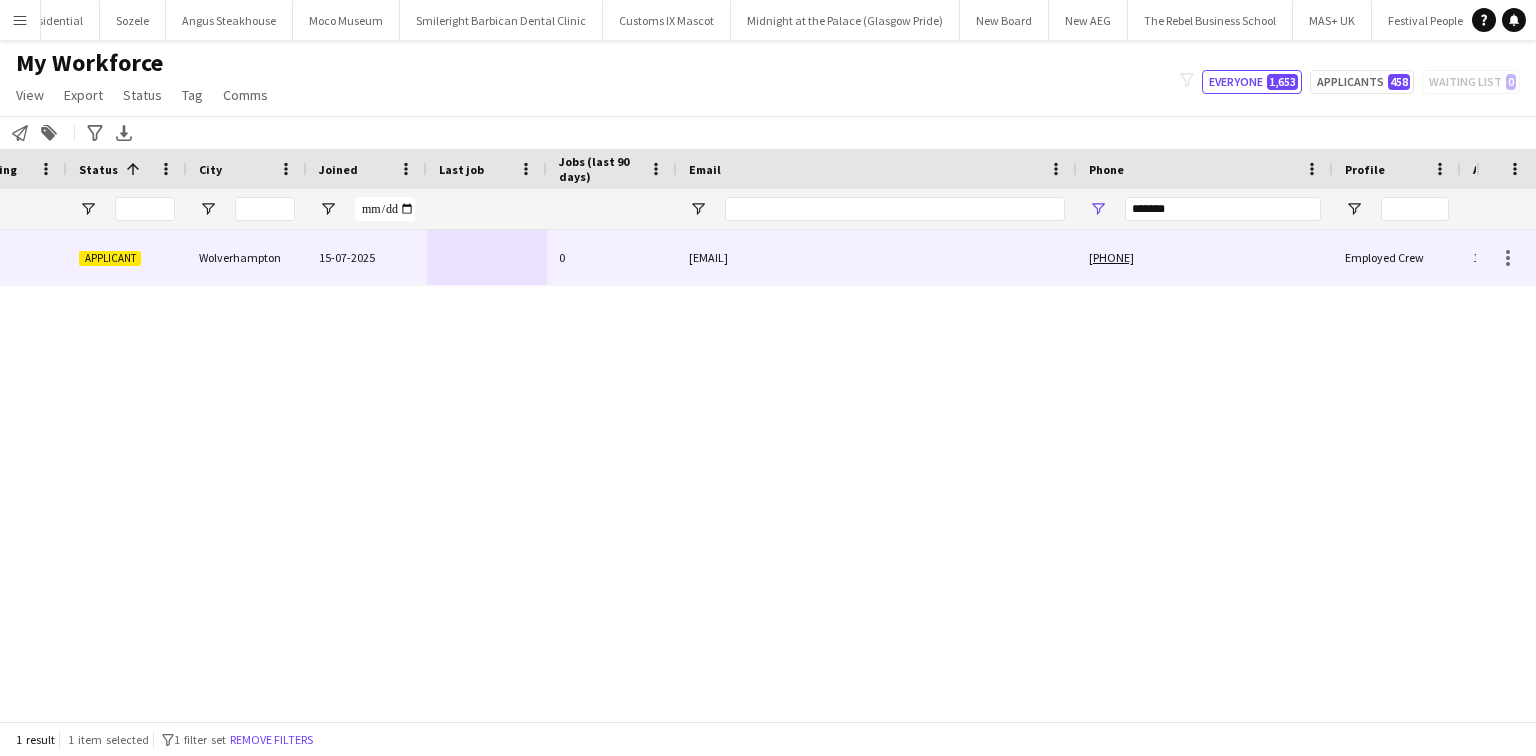 click on "samuelochuko2005@gmail.com" at bounding box center [877, 257] 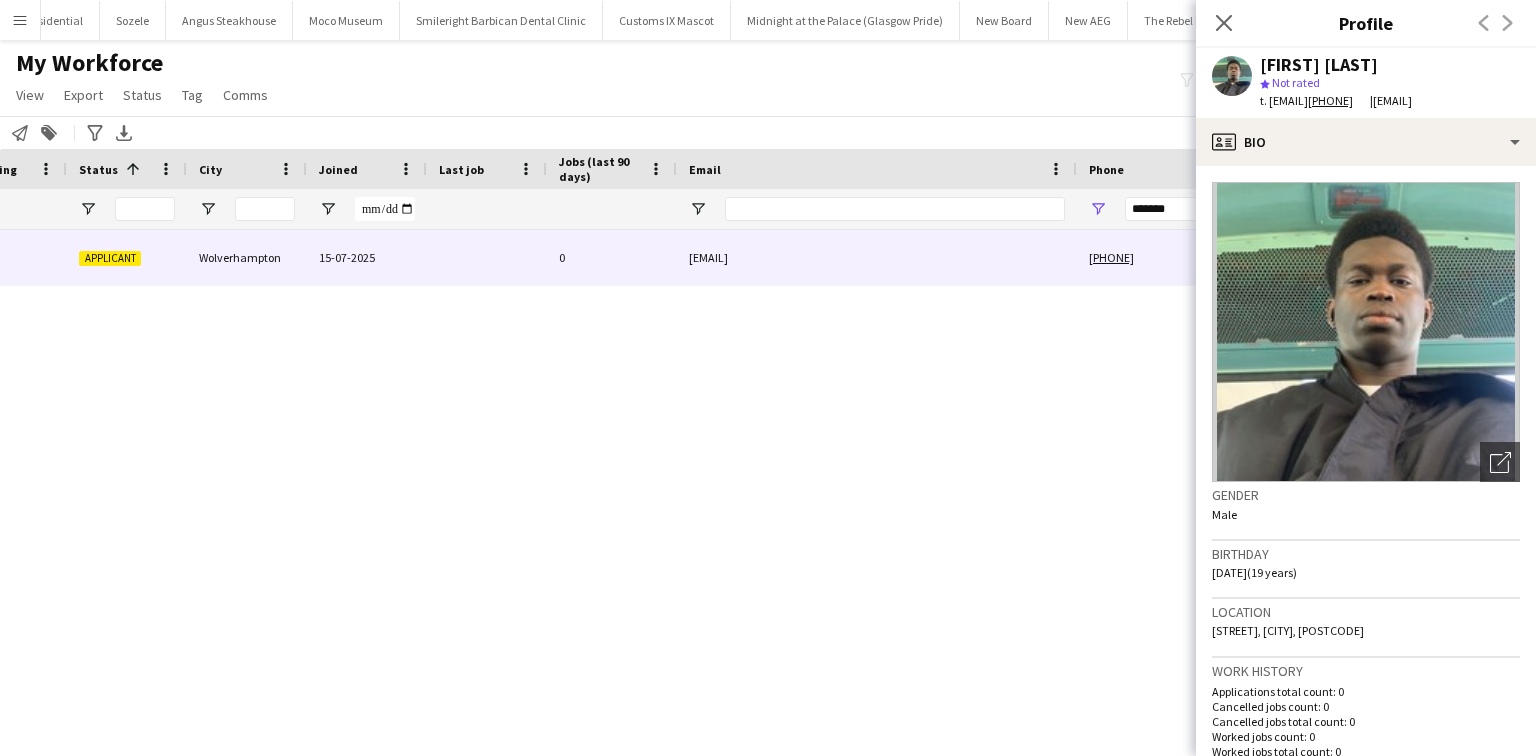 scroll, scrollTop: 0, scrollLeft: 0, axis: both 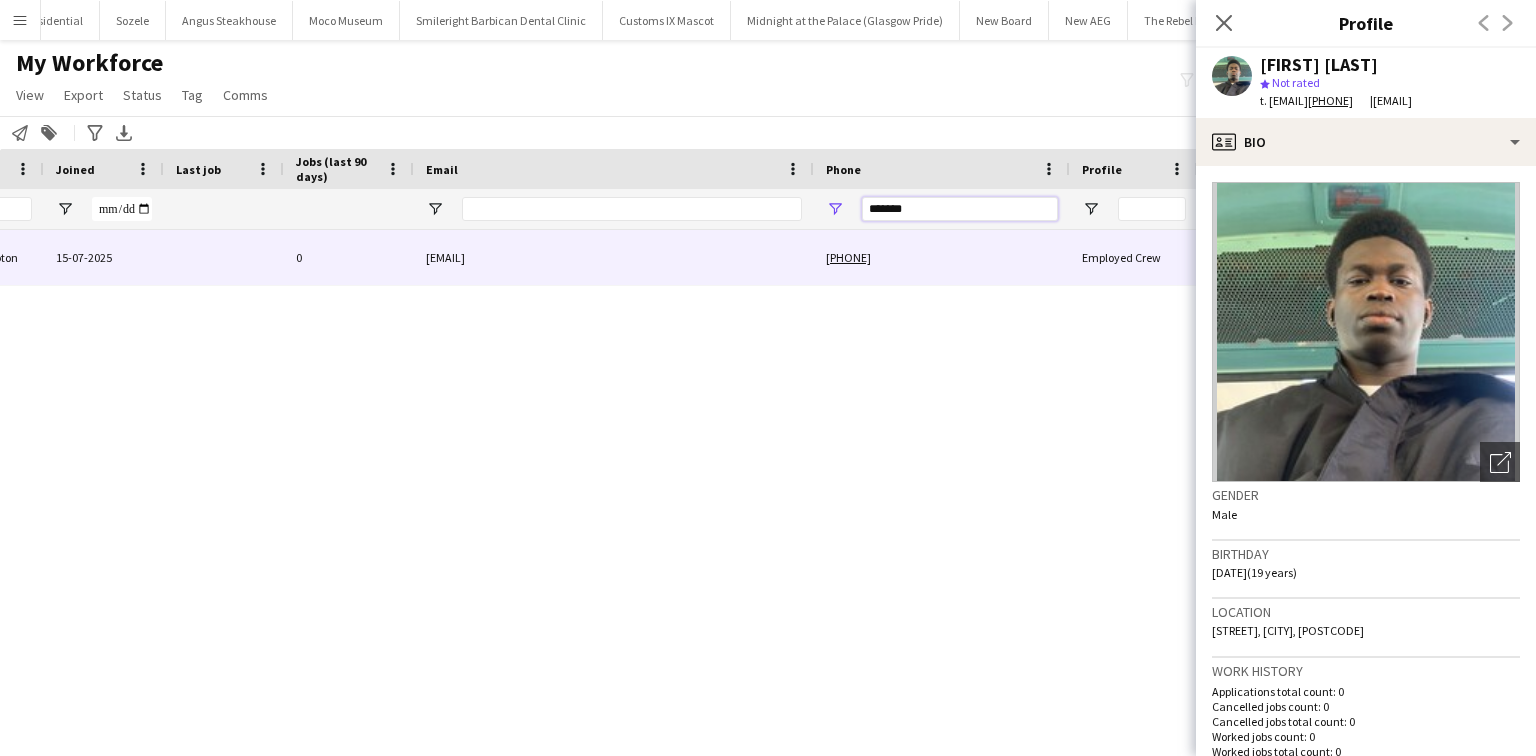 click on "*******" at bounding box center [960, 209] 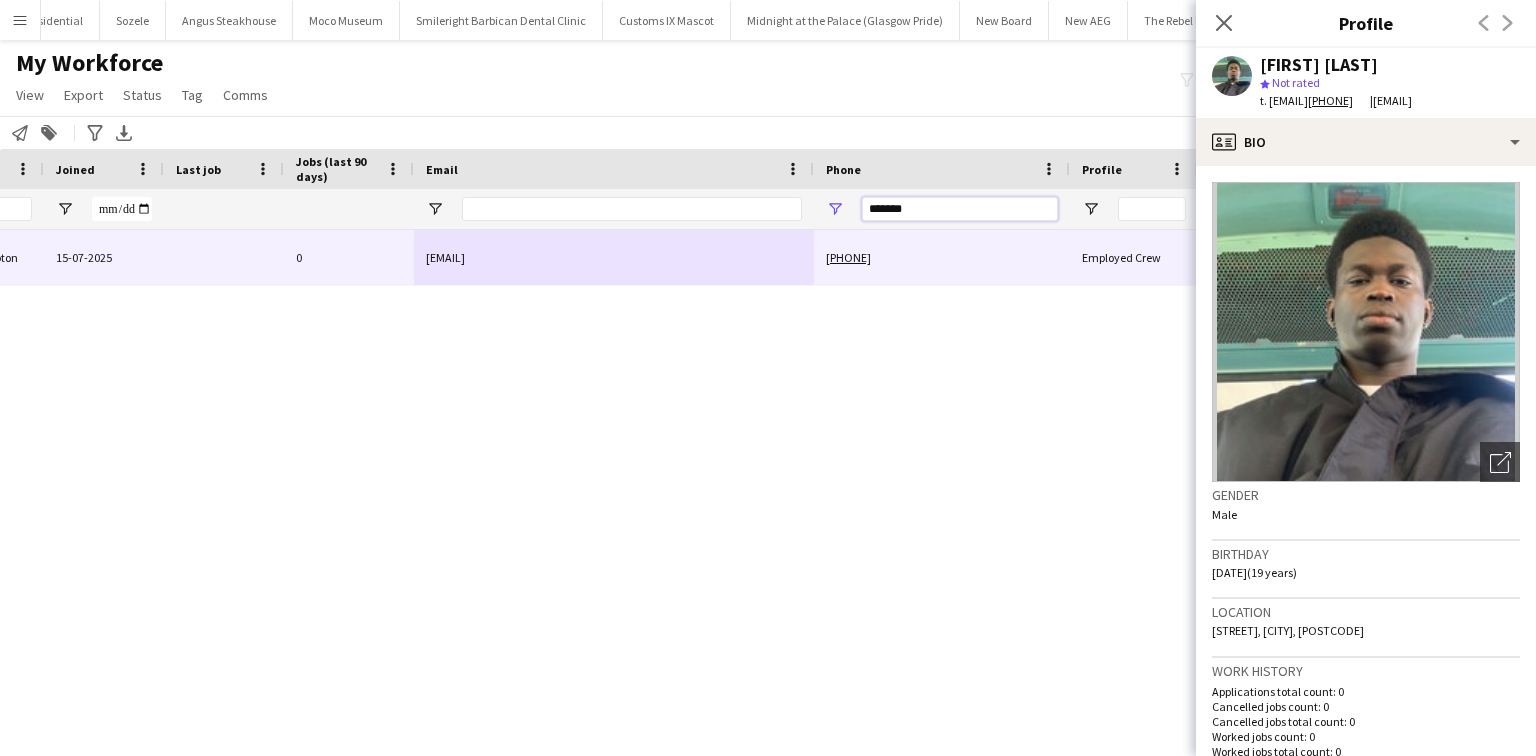 click on "*******" at bounding box center [960, 209] 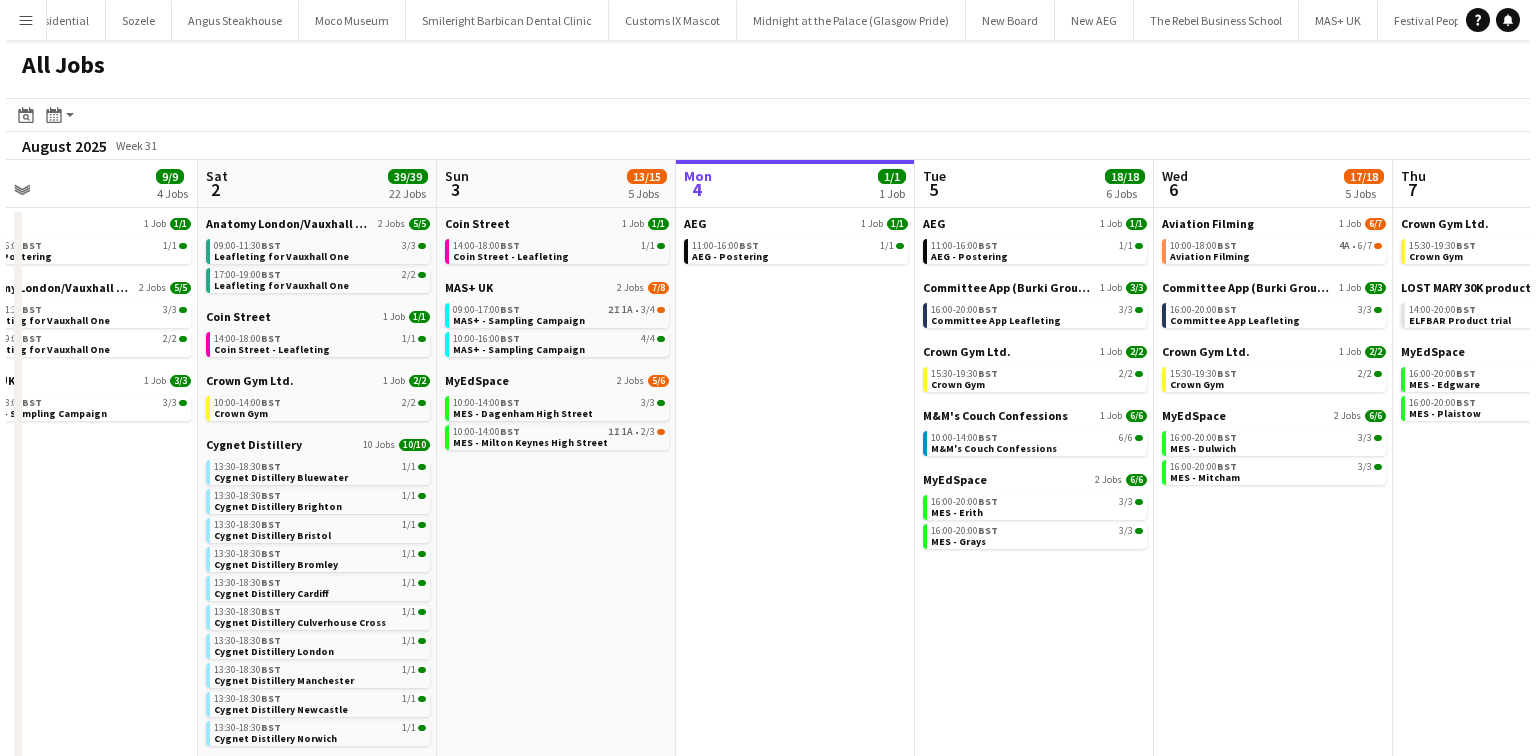 scroll, scrollTop: 0, scrollLeft: 524, axis: horizontal 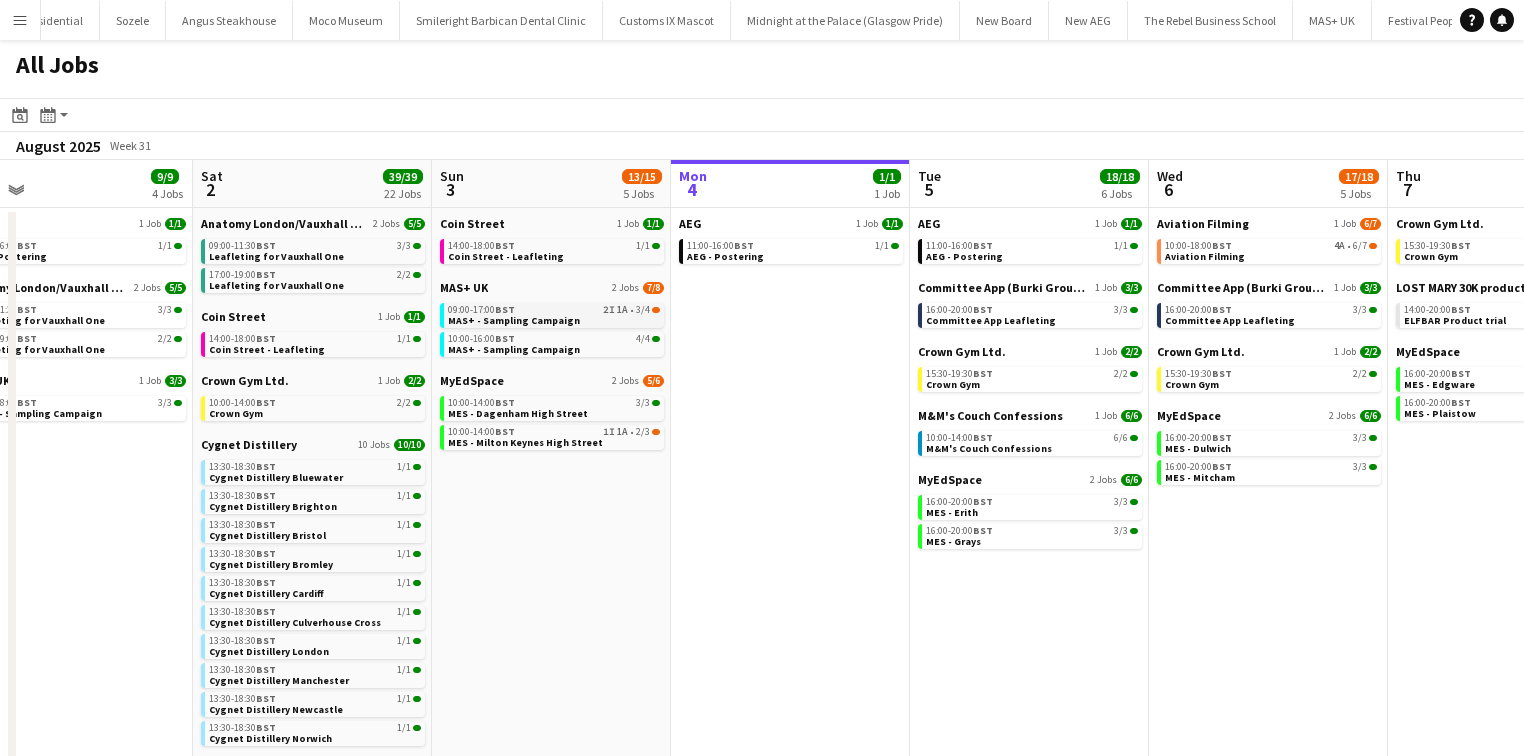 click on "09:00-17:00    BST   2I   1A   •   3/4" at bounding box center [554, 310] 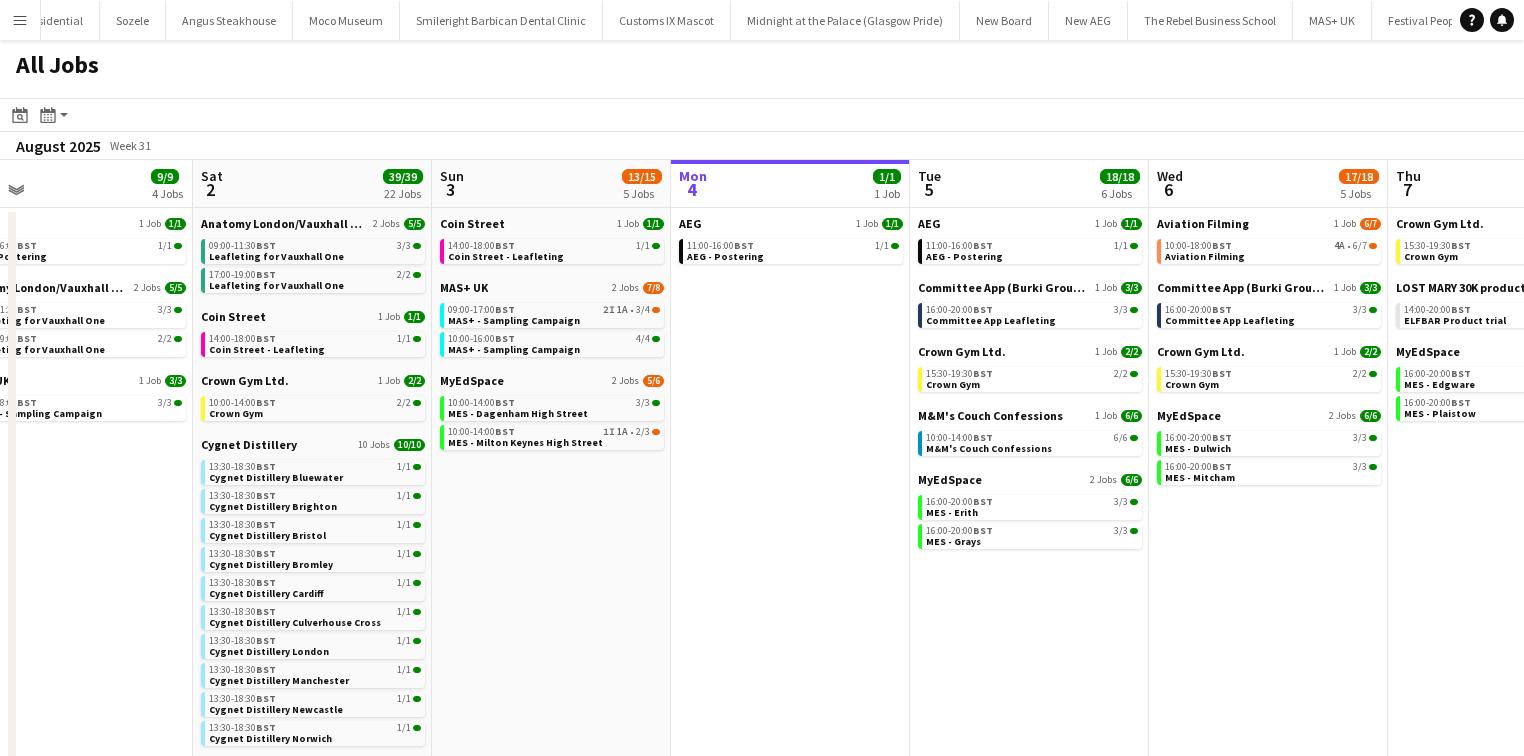 click on "Menu" at bounding box center [20, 20] 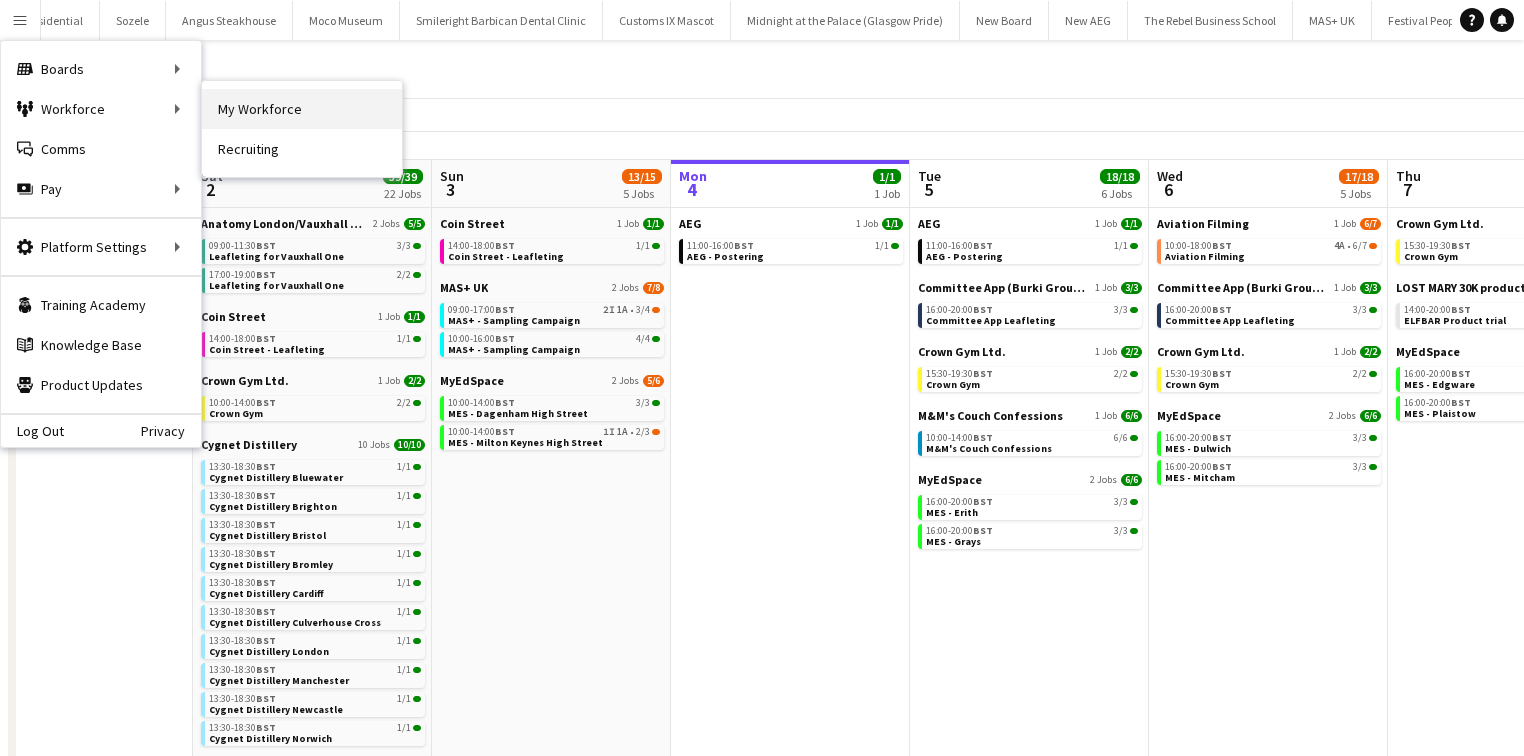 click on "My Workforce" at bounding box center (302, 109) 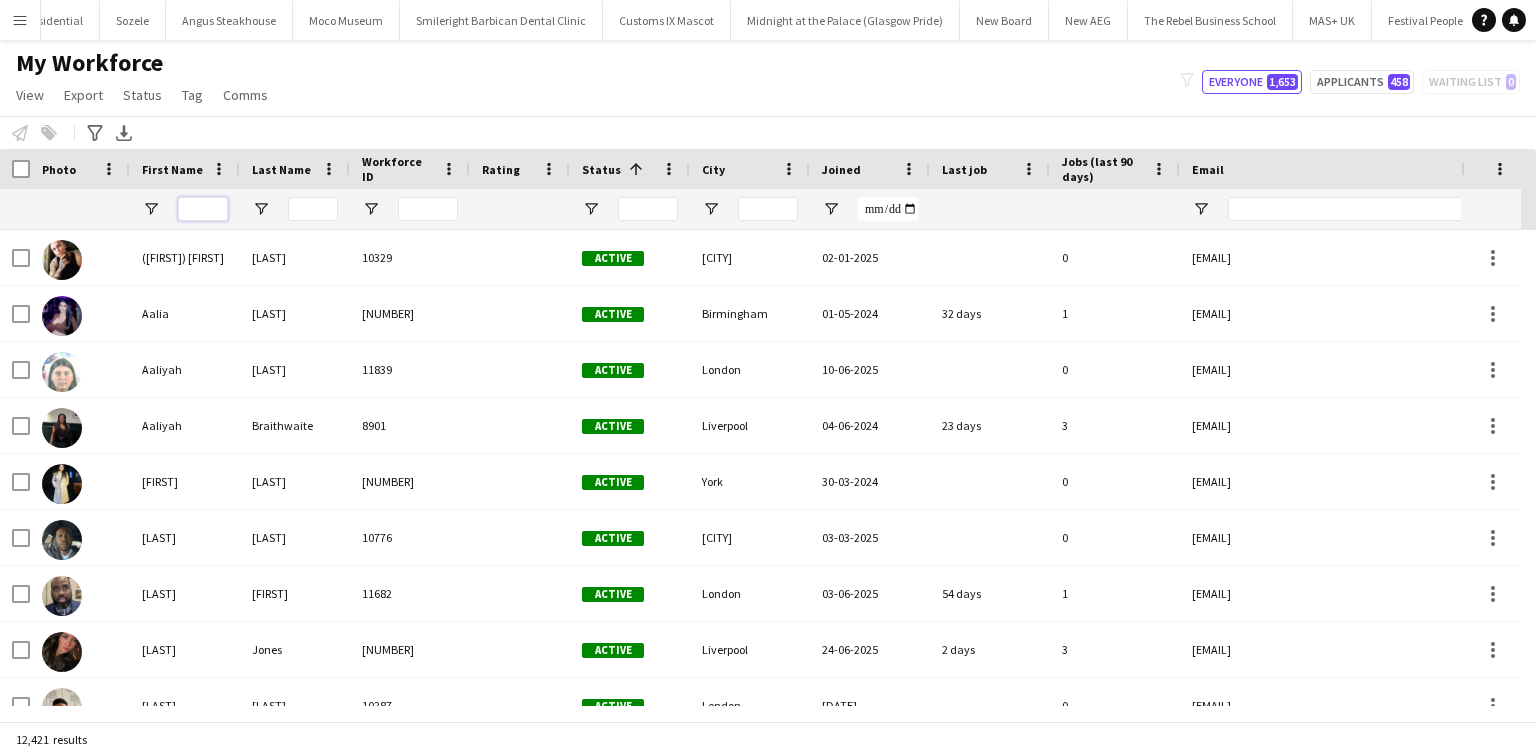 click at bounding box center [203, 209] 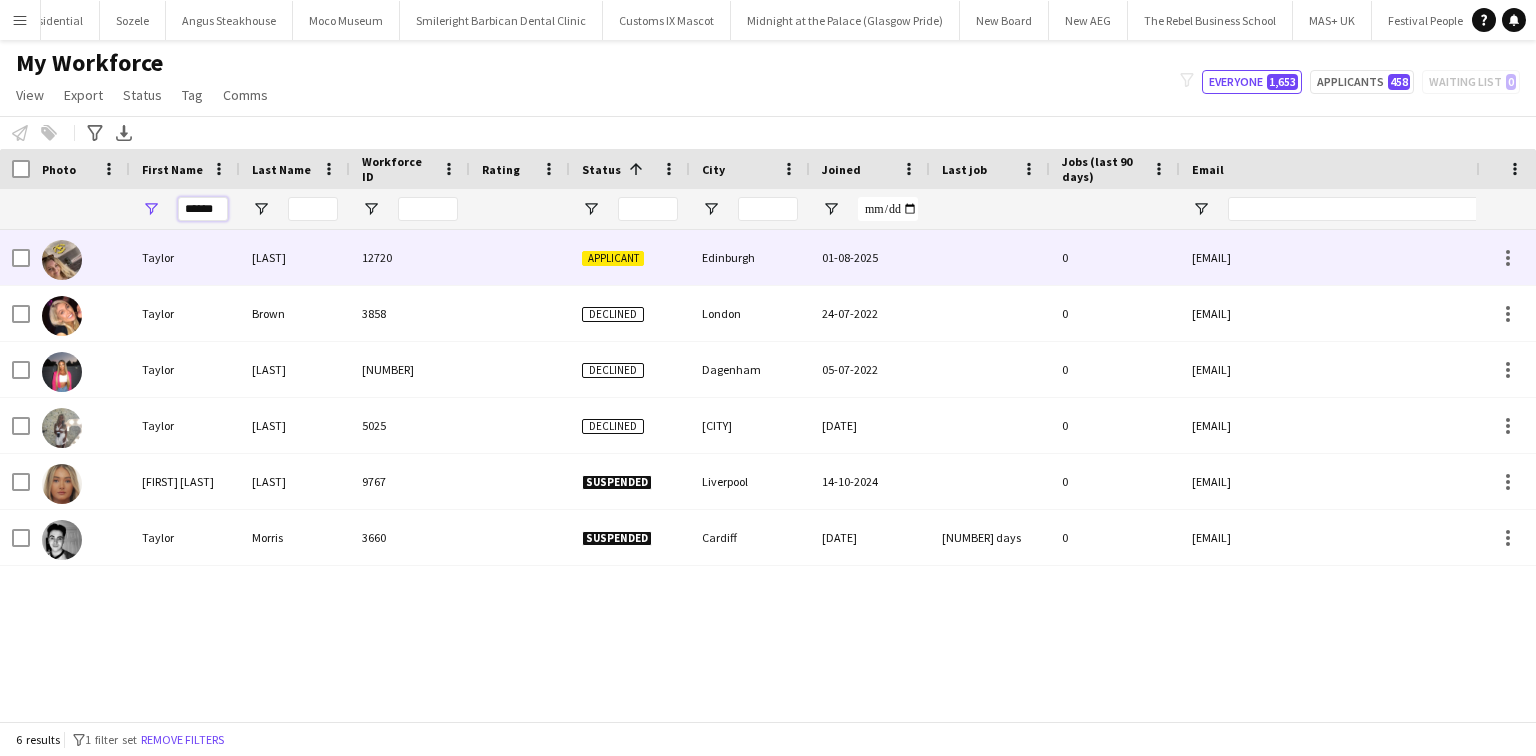 type on "******" 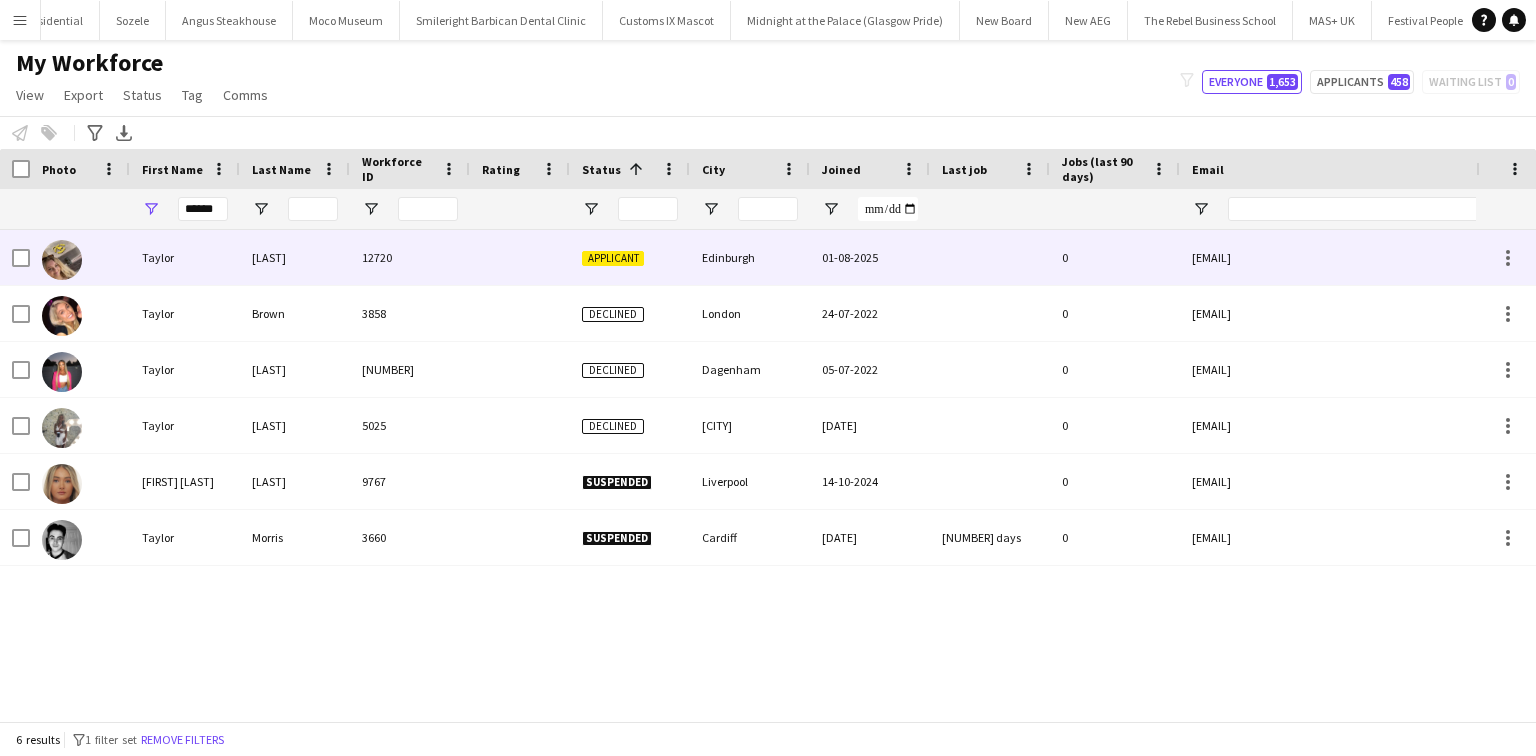click at bounding box center (520, 257) 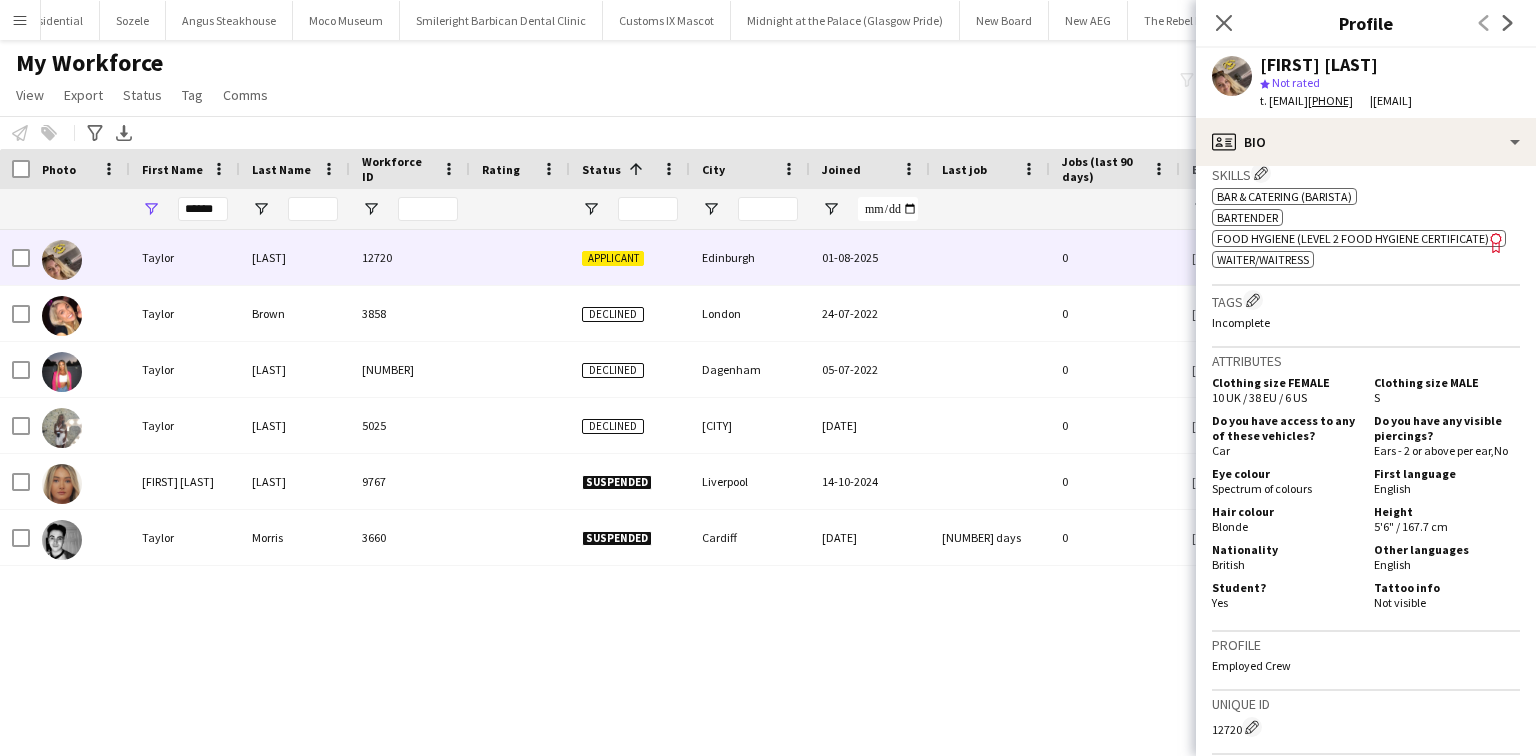 scroll, scrollTop: 934, scrollLeft: 0, axis: vertical 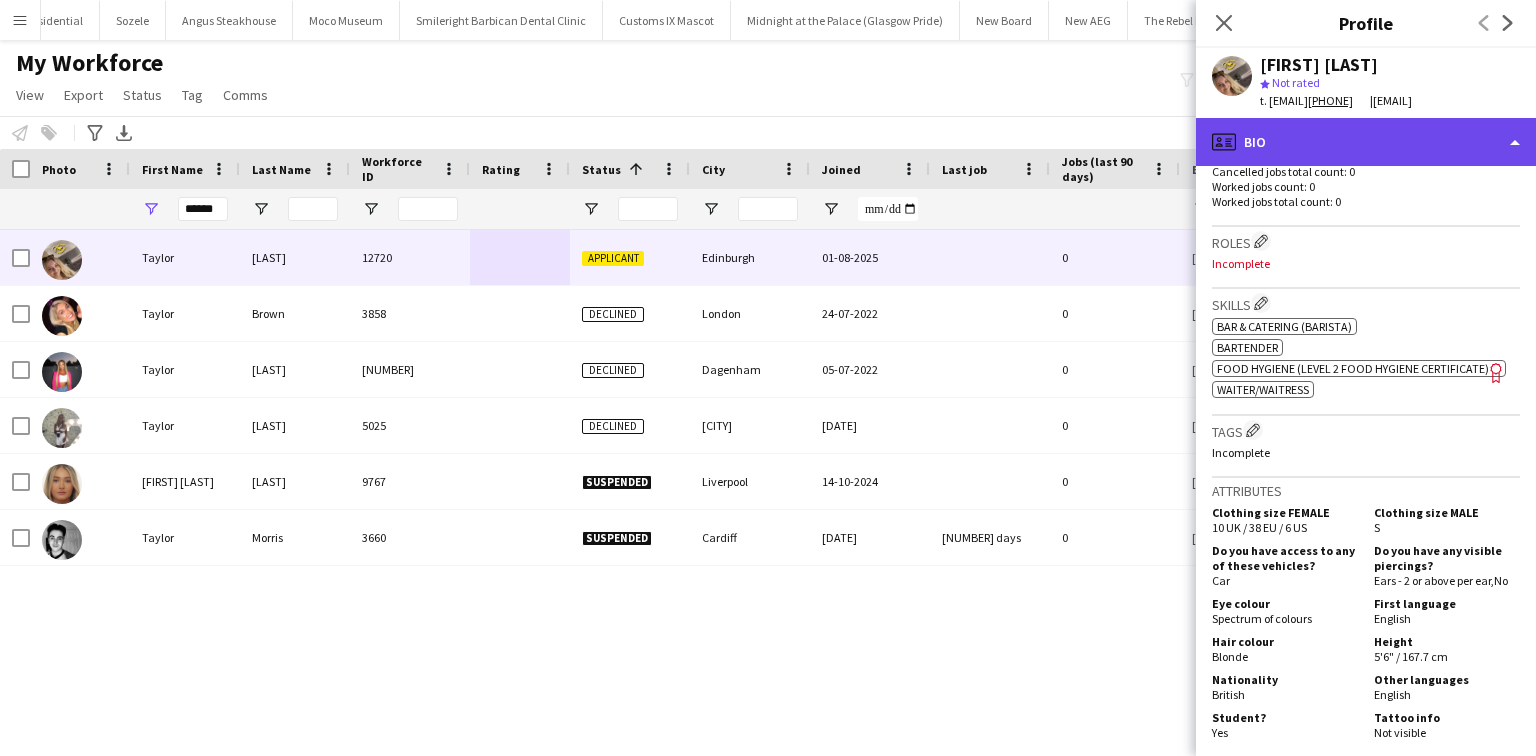 click on "profile
Bio" 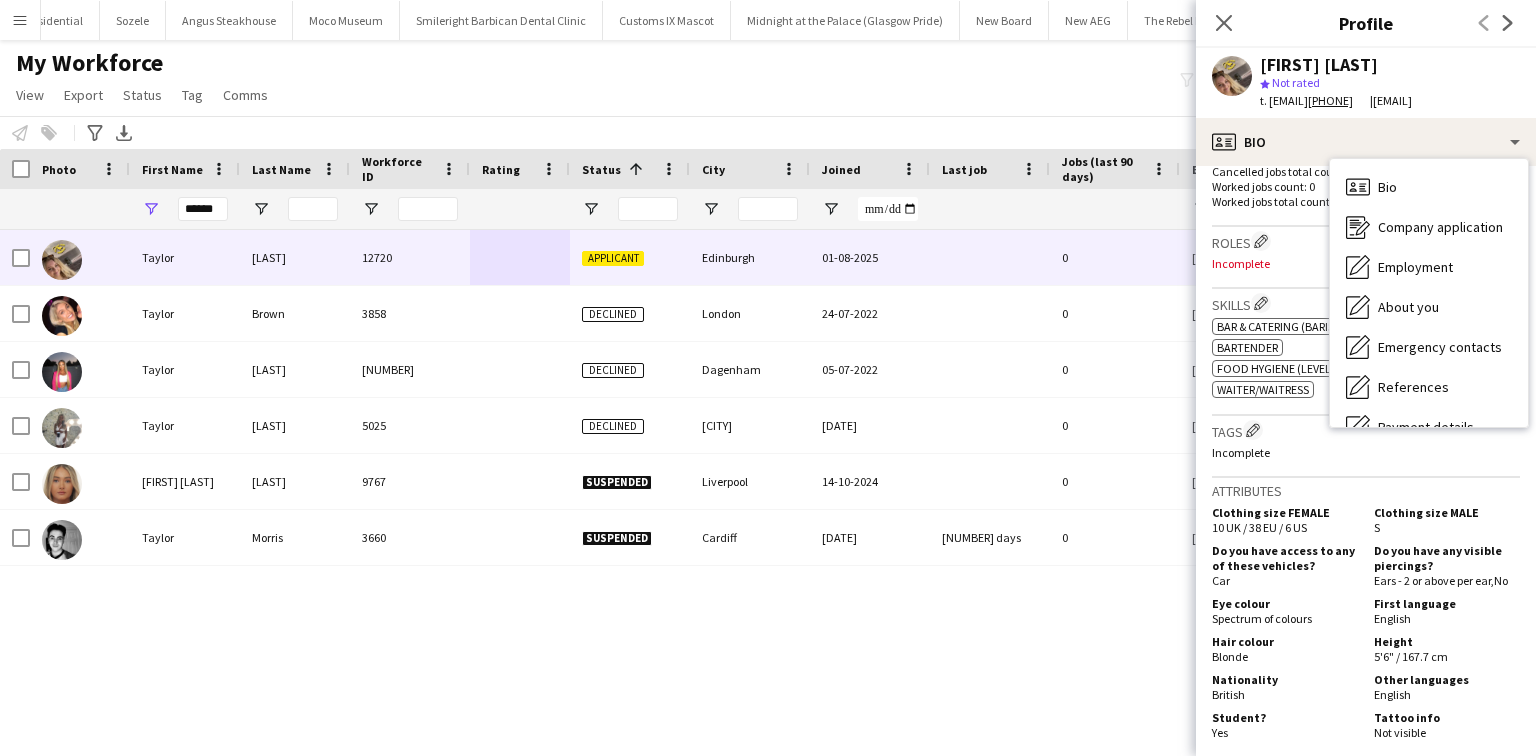 click on "Taylor Robertson
star
Not rated   t.  +447765989025    |   taylorrobertson1@sky.com" 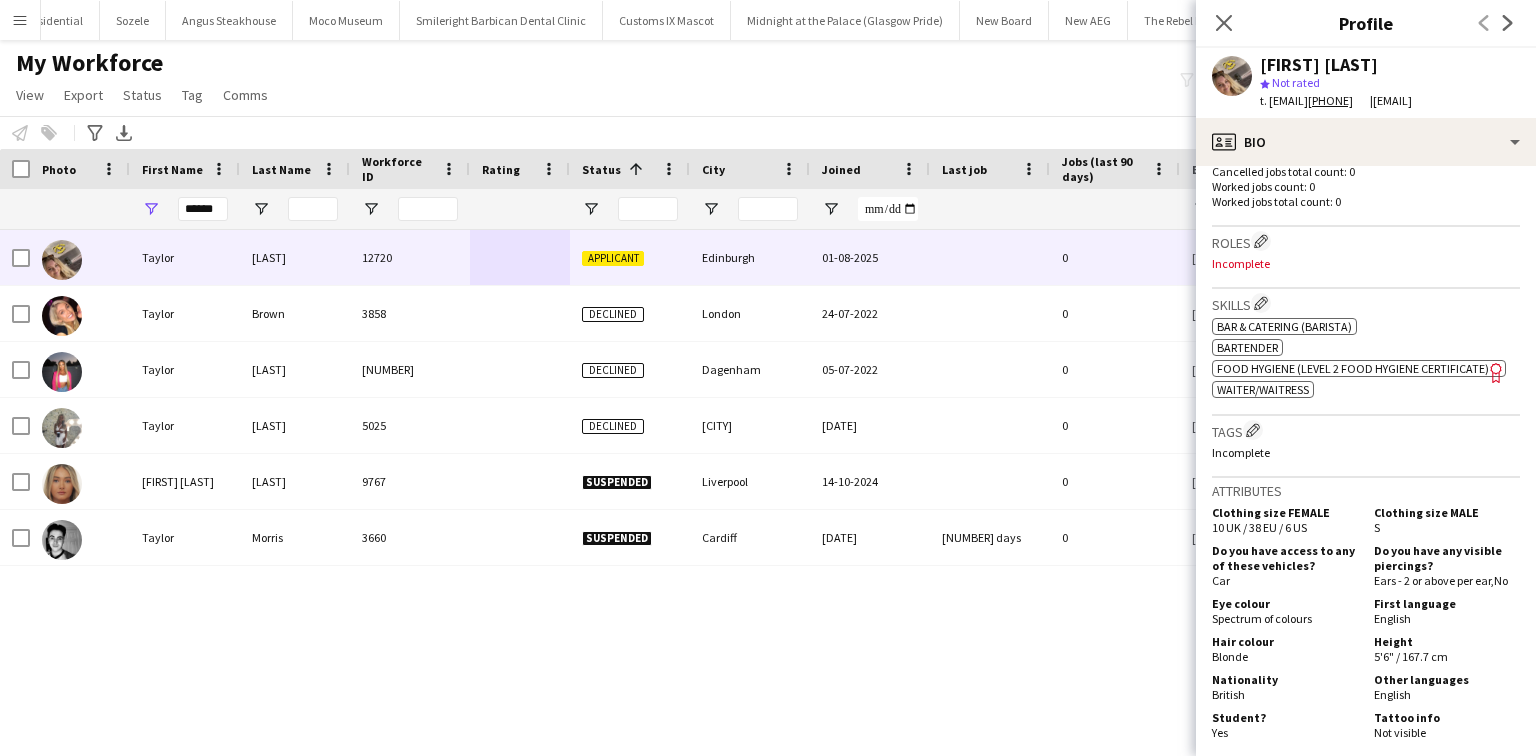 drag, startPoint x: 1268, startPoint y: 102, endPoint x: 1346, endPoint y: 102, distance: 78 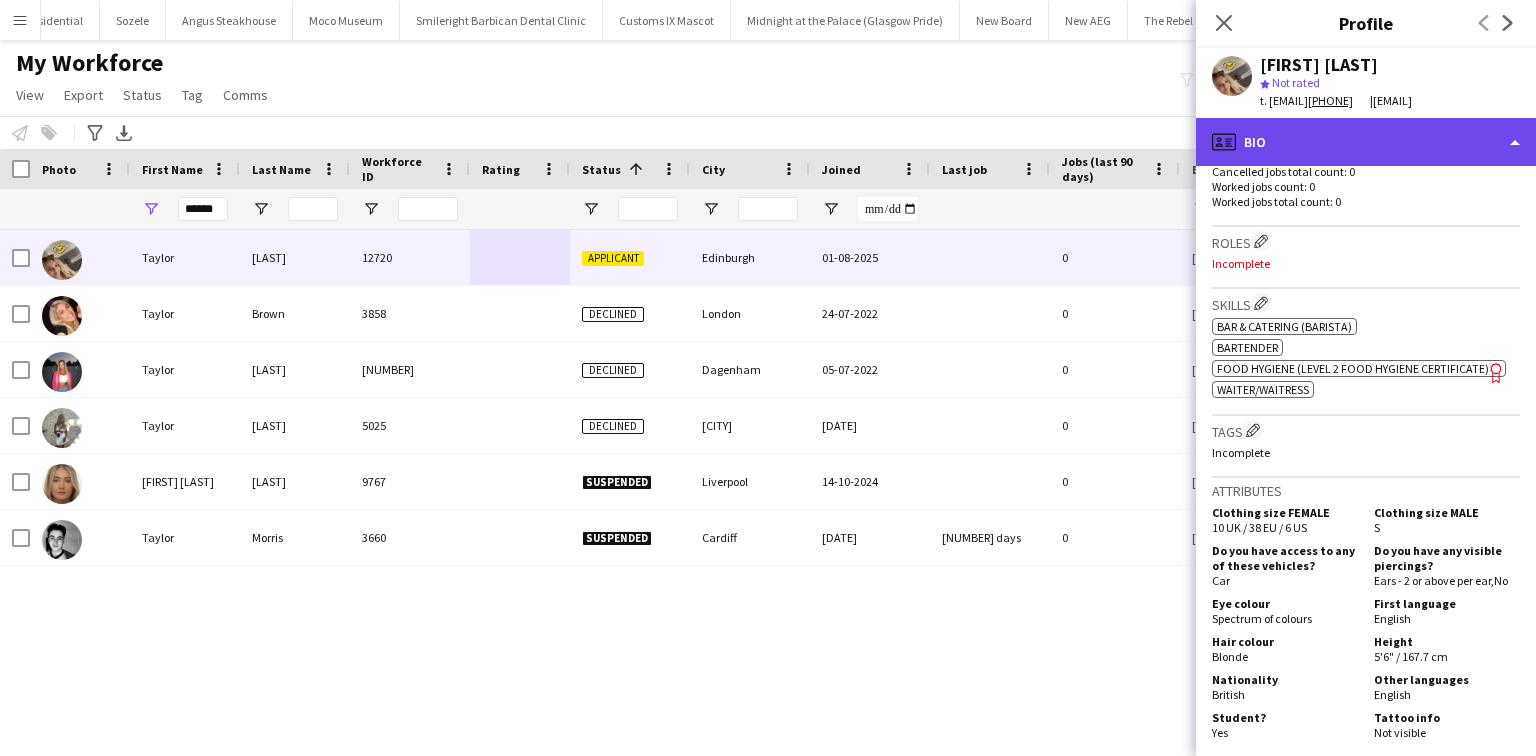 click on "profile
Bio" 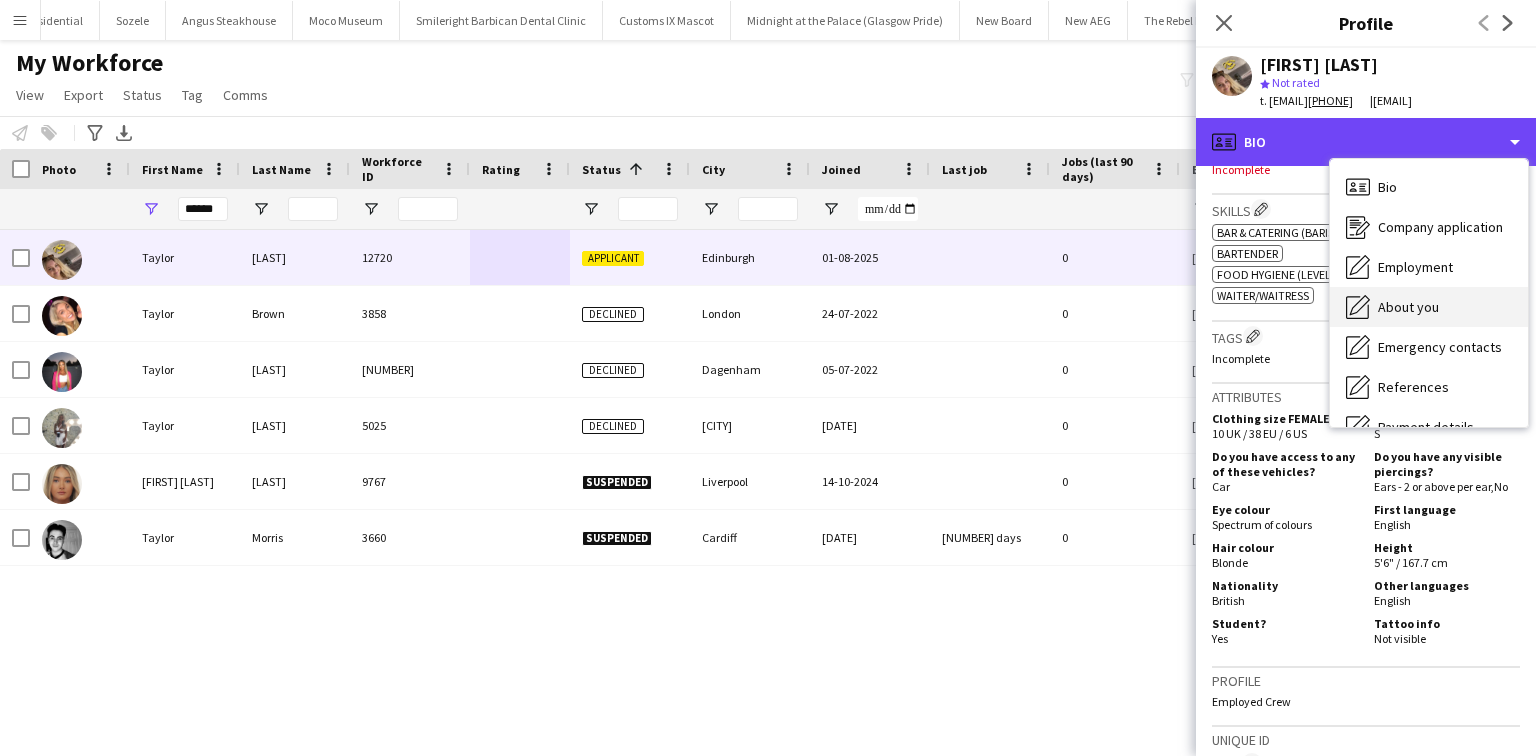 scroll, scrollTop: 790, scrollLeft: 0, axis: vertical 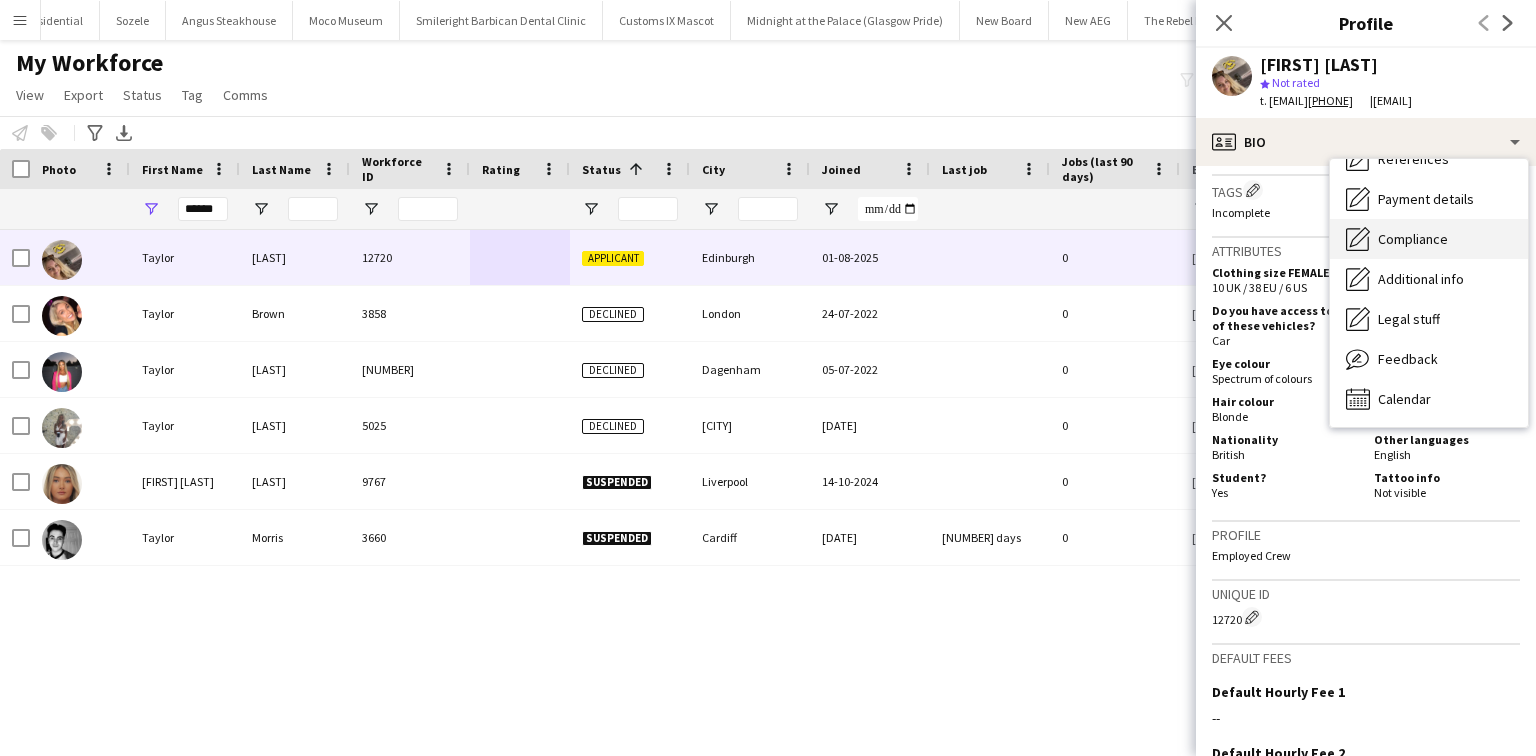 click on "Compliance" at bounding box center [1413, 239] 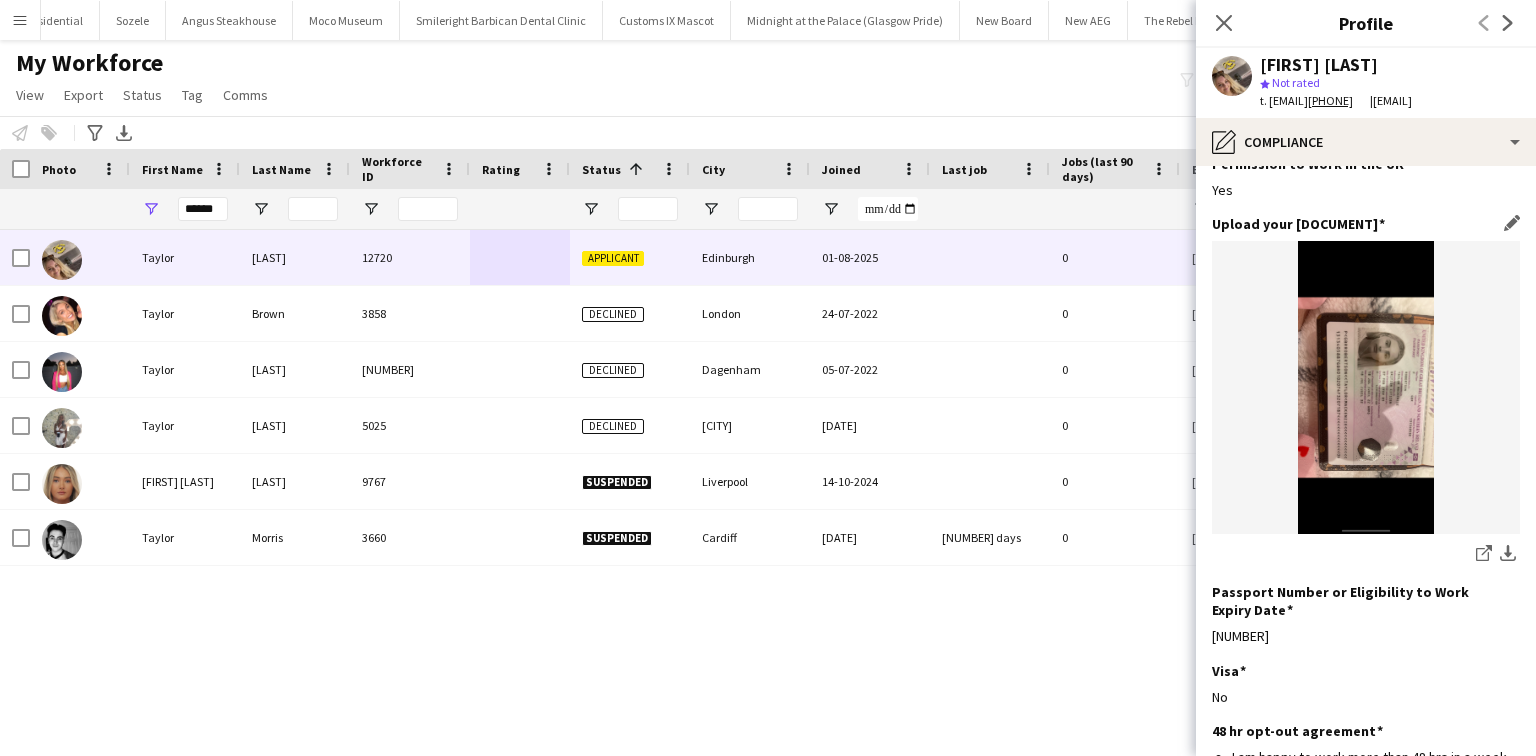 scroll, scrollTop: 80, scrollLeft: 0, axis: vertical 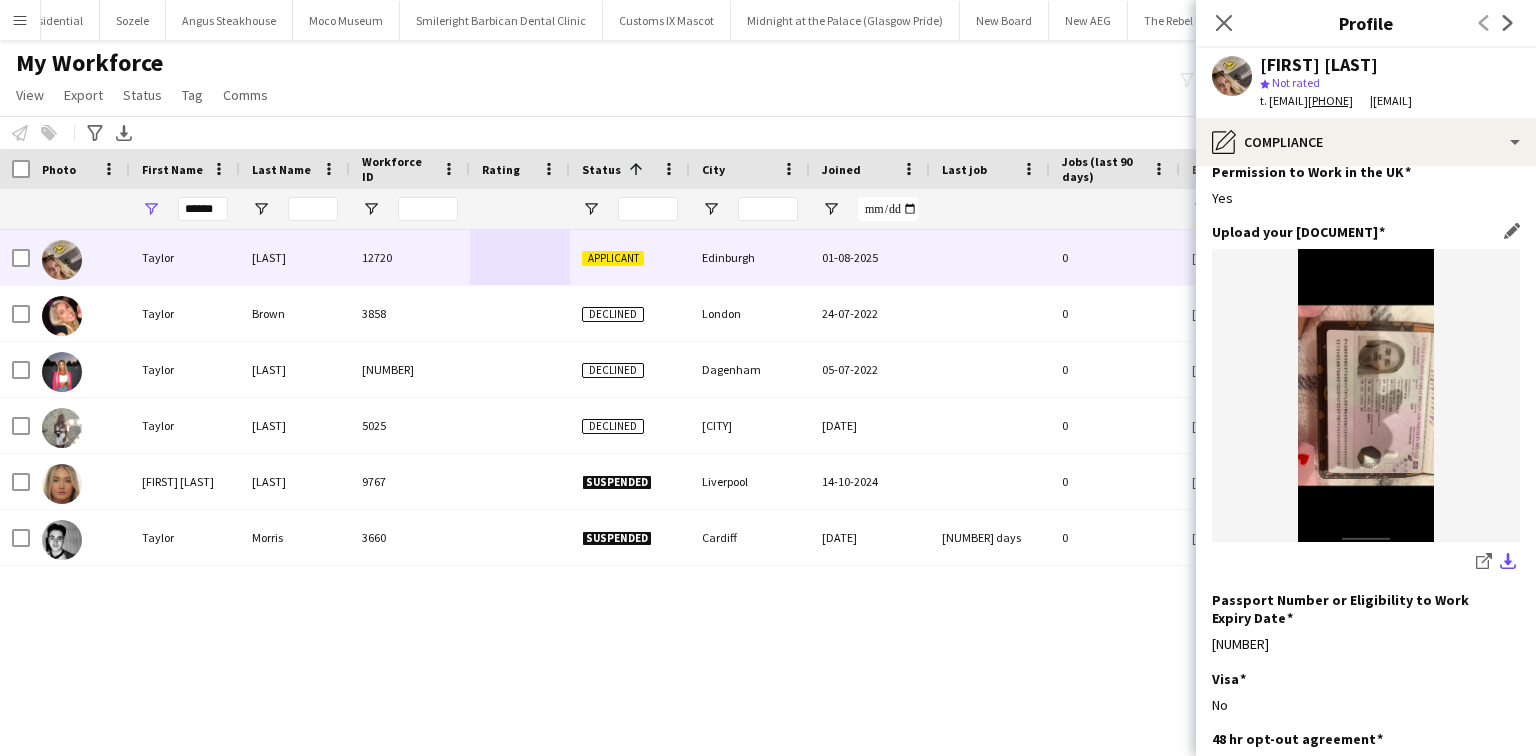 click on "download-bottom" 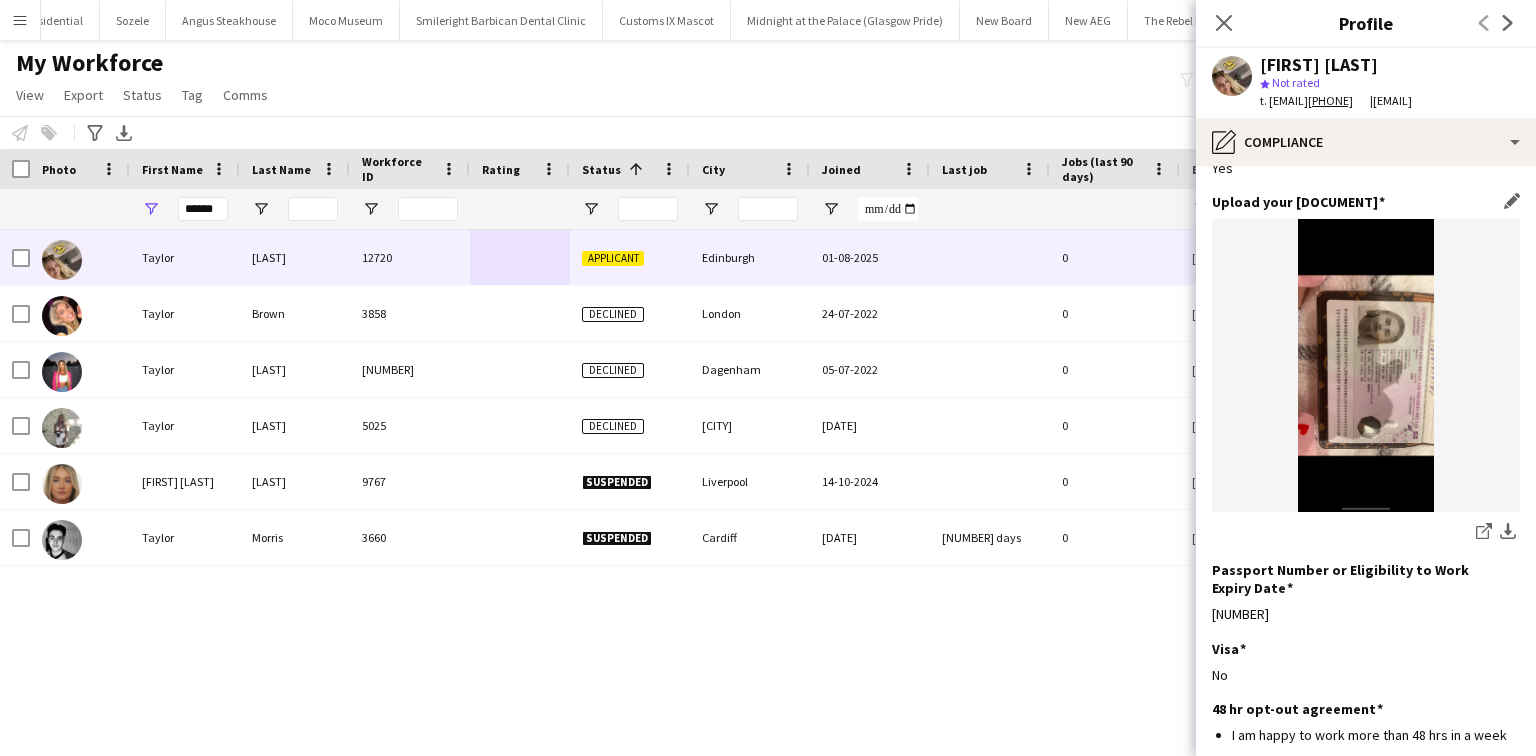 scroll, scrollTop: 240, scrollLeft: 0, axis: vertical 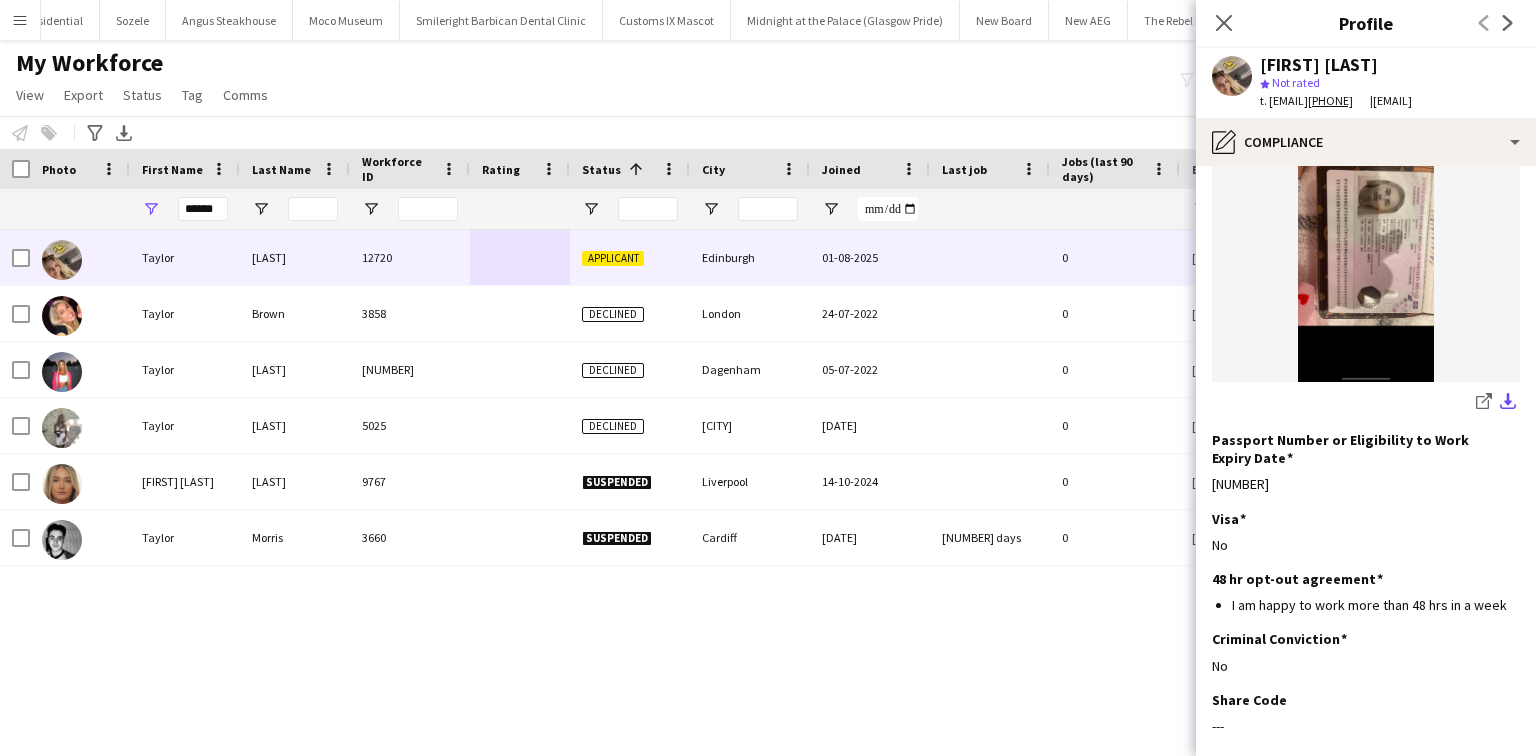 click on "download-bottom" 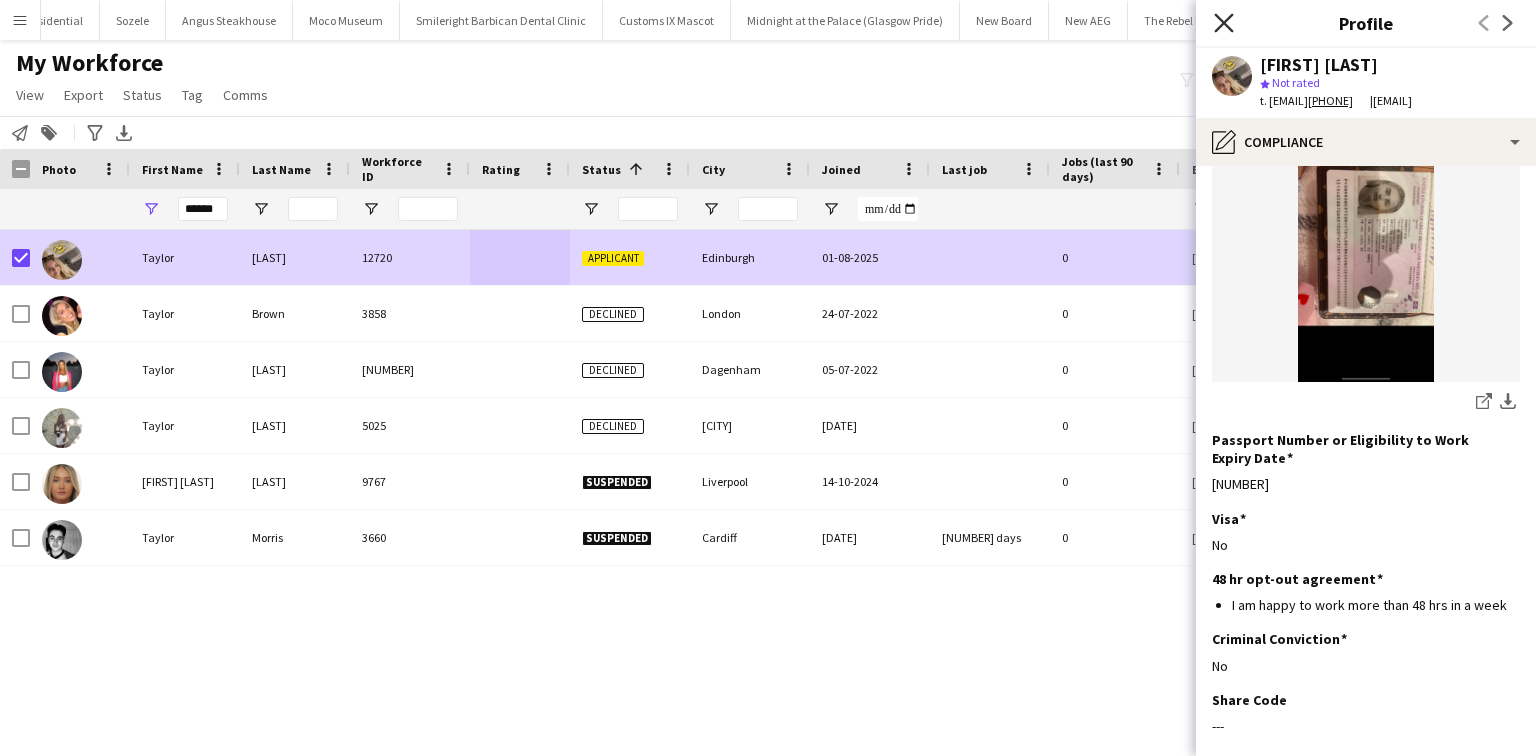 click 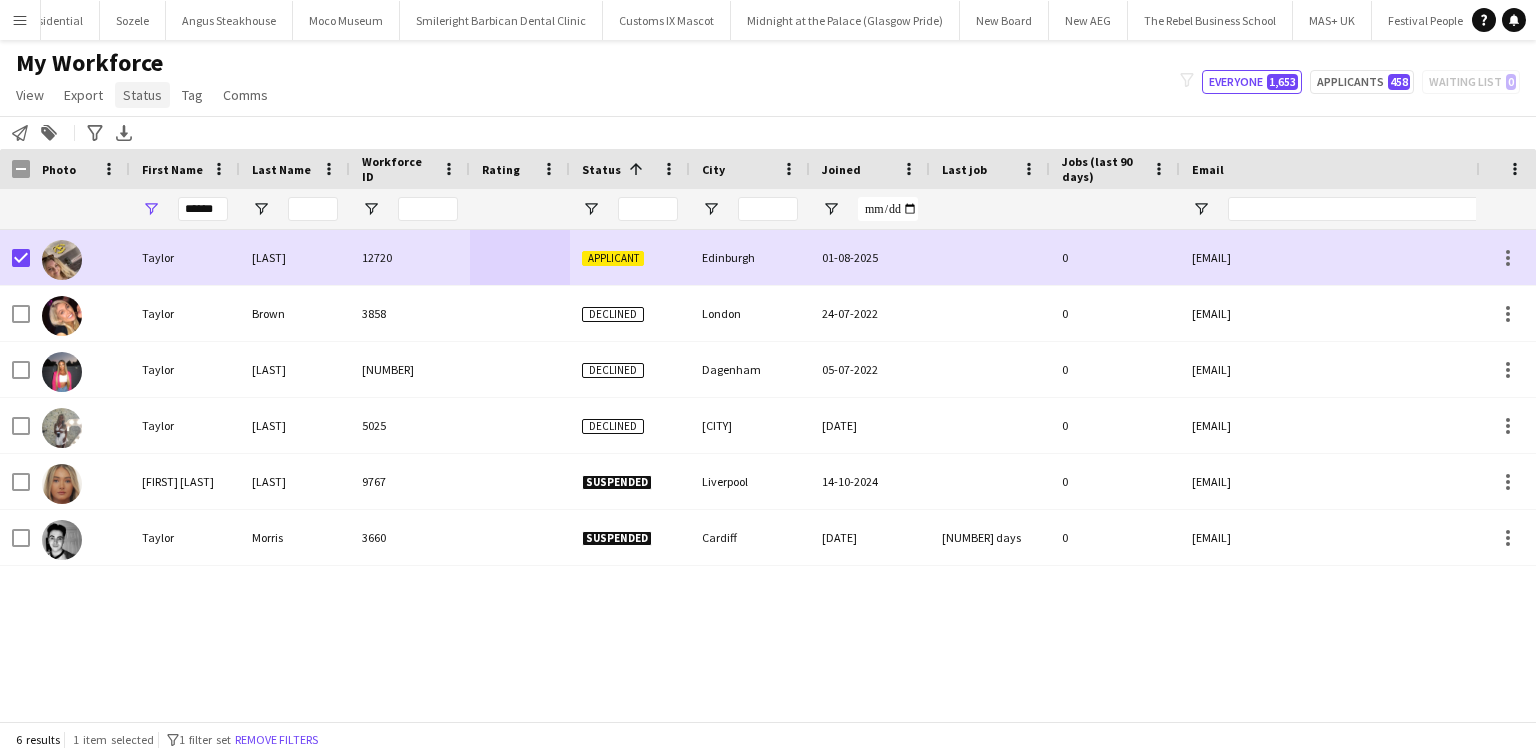 click on "Status" 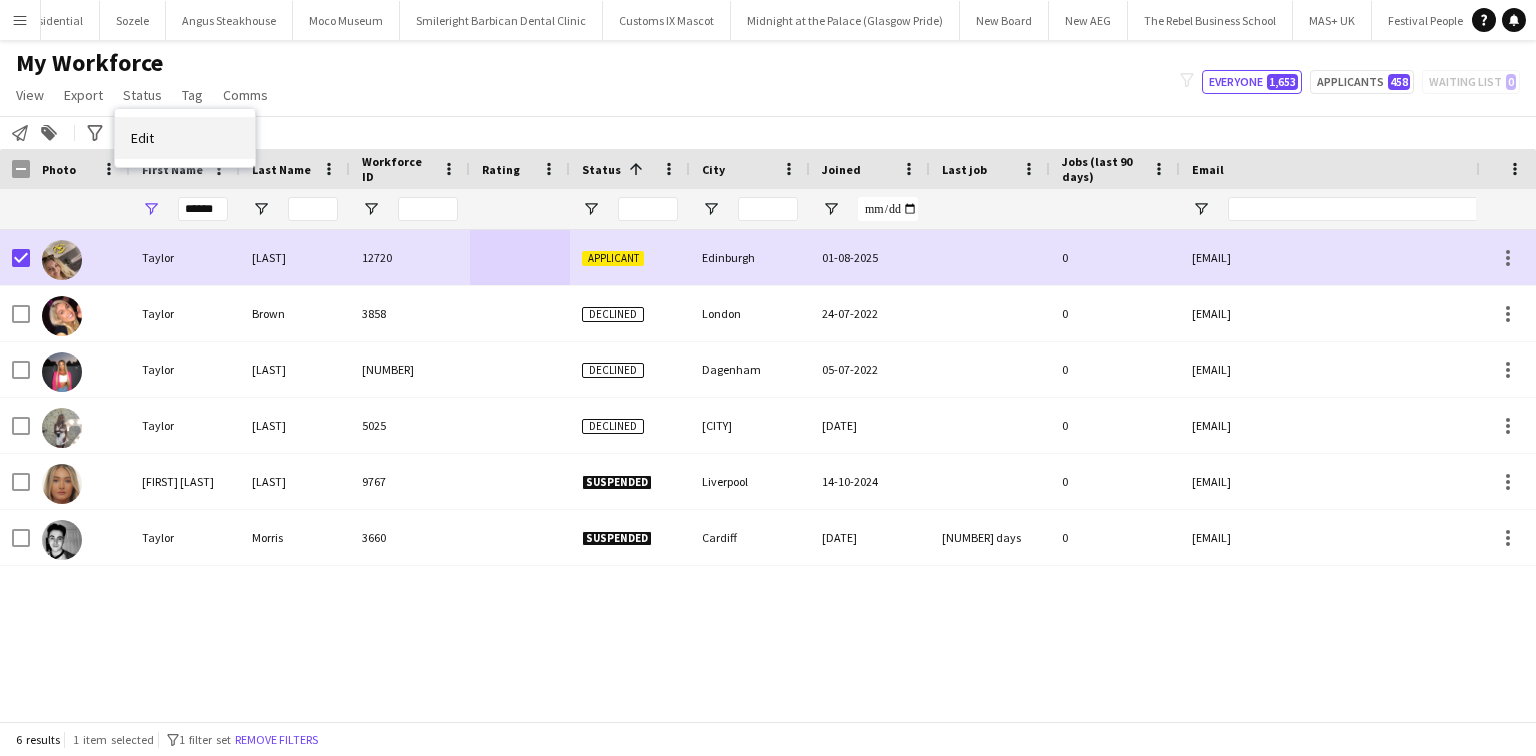 click on "Edit" at bounding box center (185, 138) 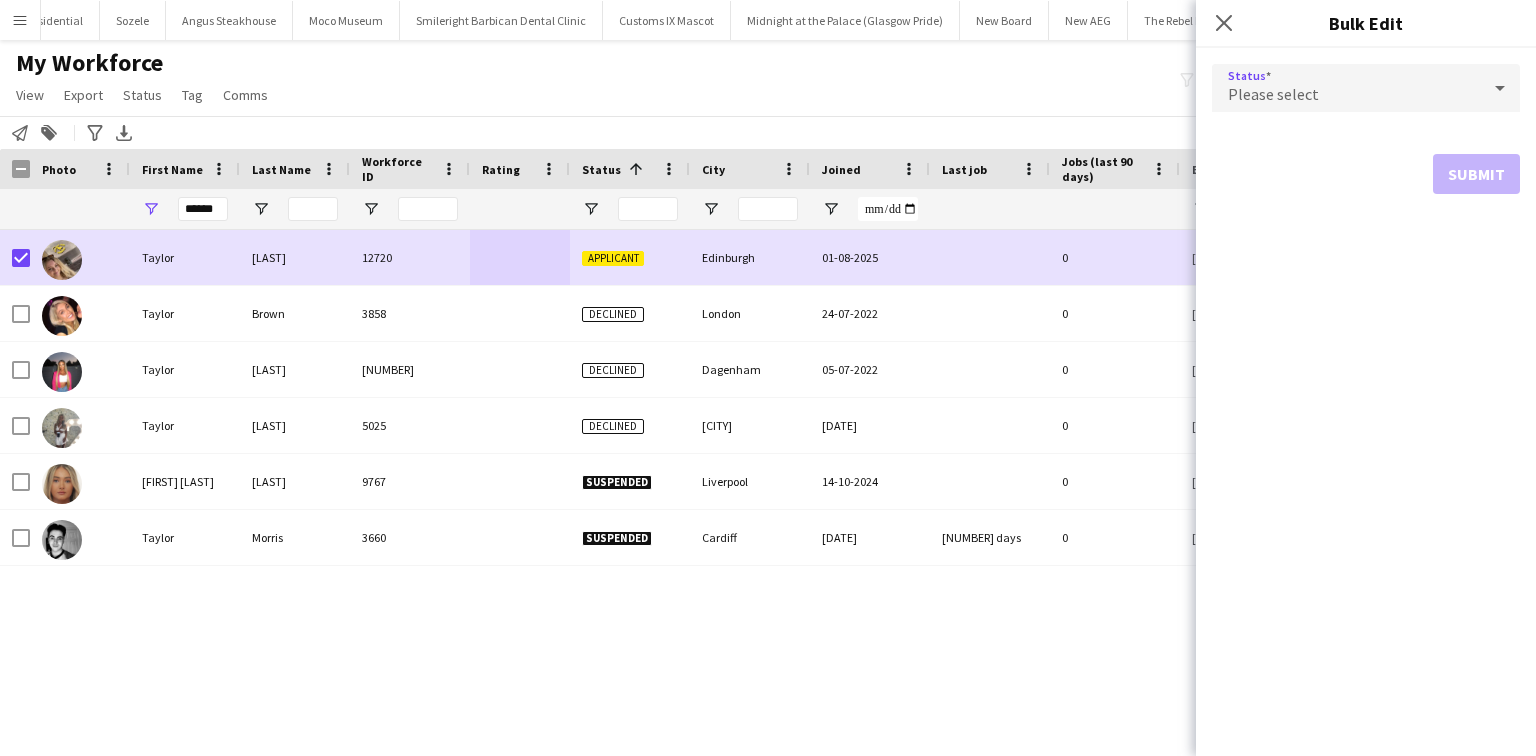 click on "Please select" at bounding box center [1346, 88] 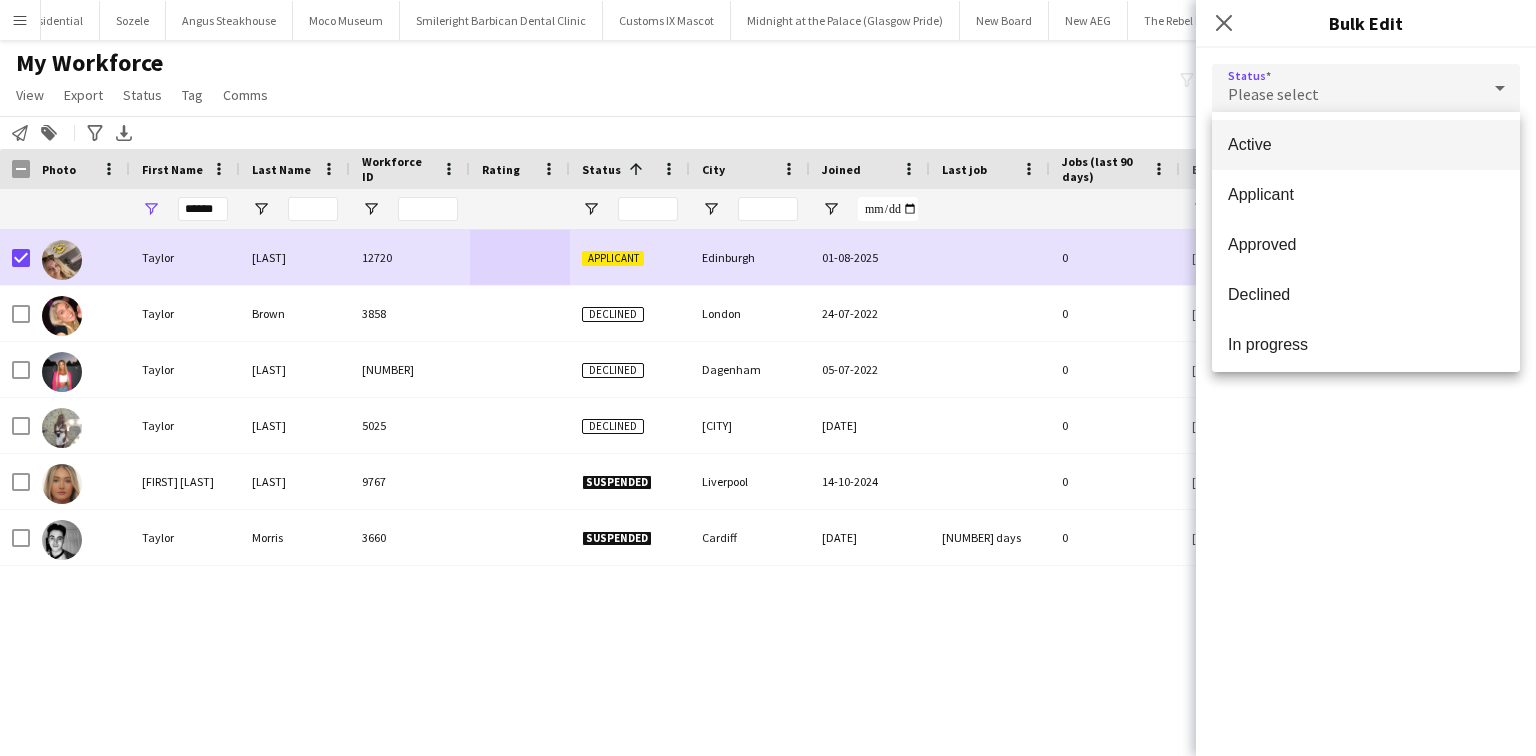 click on "Active" at bounding box center [1366, 144] 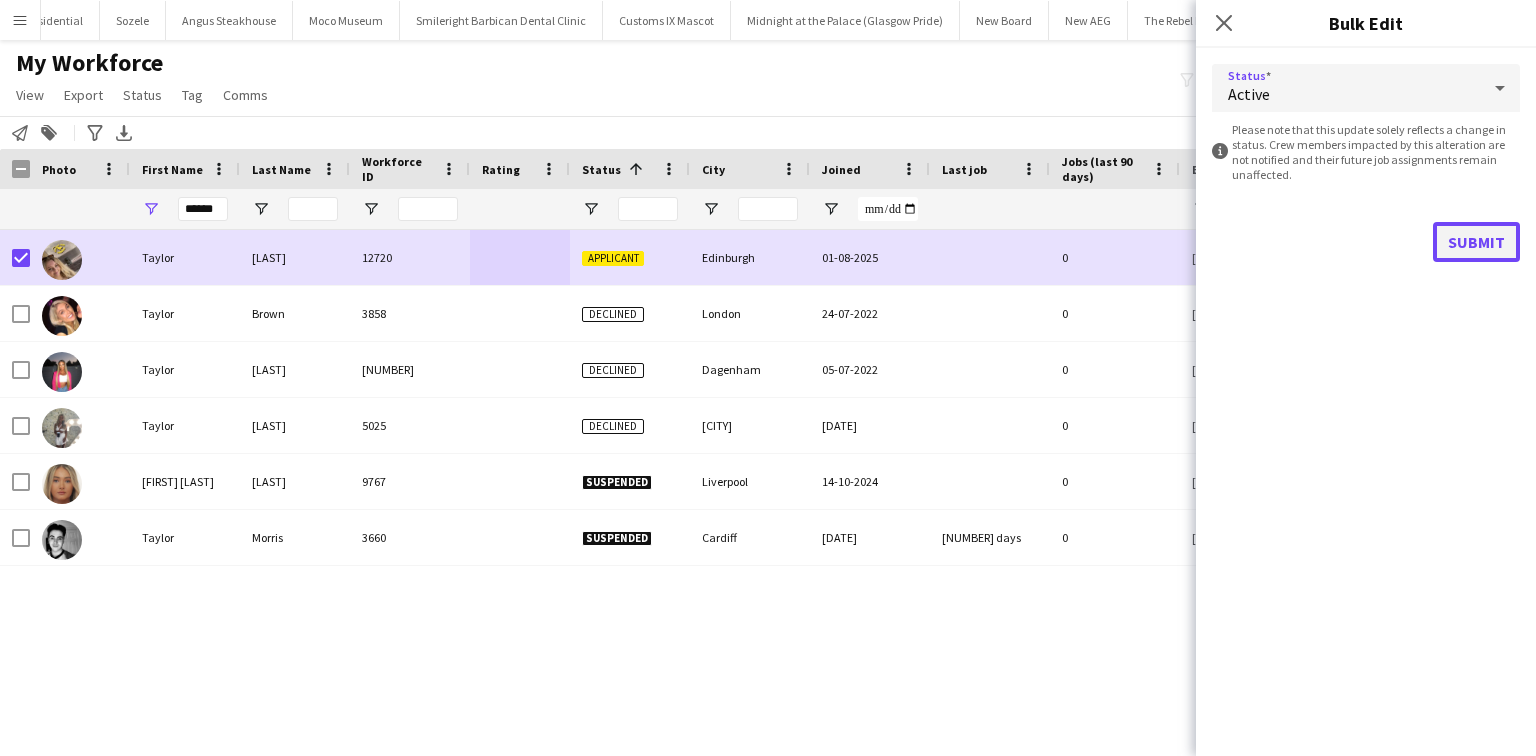 click on "Submit" 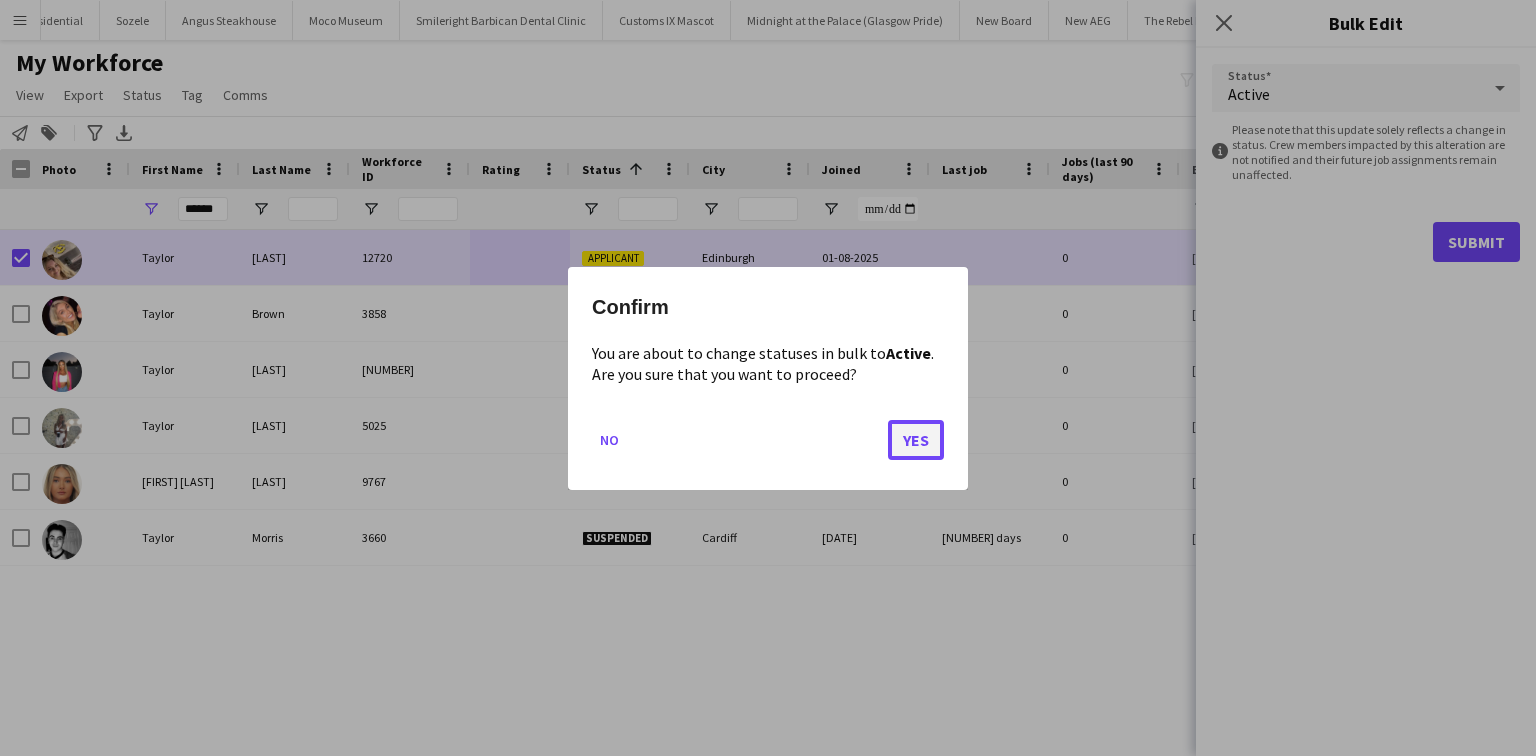 click on "Yes" 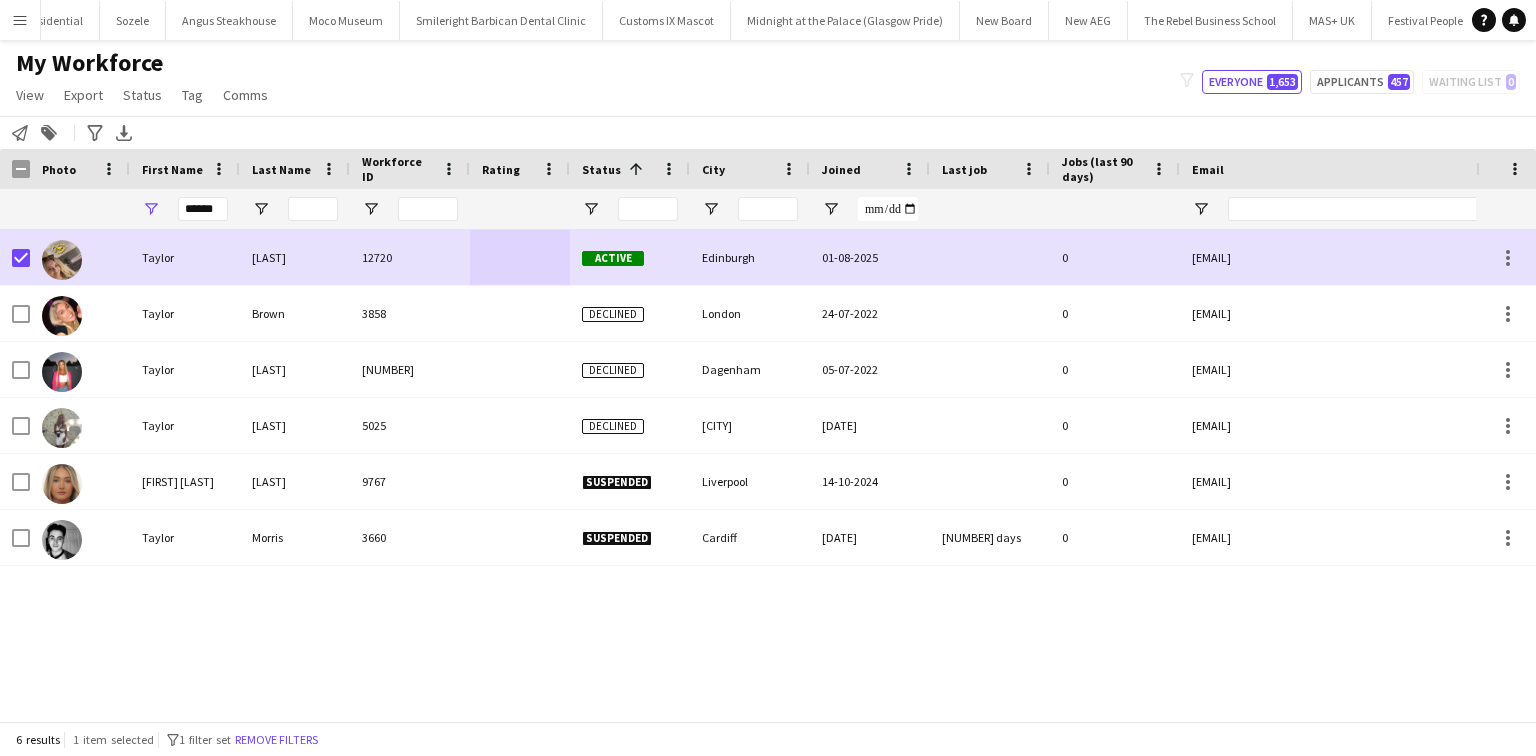 drag, startPoint x: 4, startPoint y: 20, endPoint x: 14, endPoint y: 28, distance: 12.806249 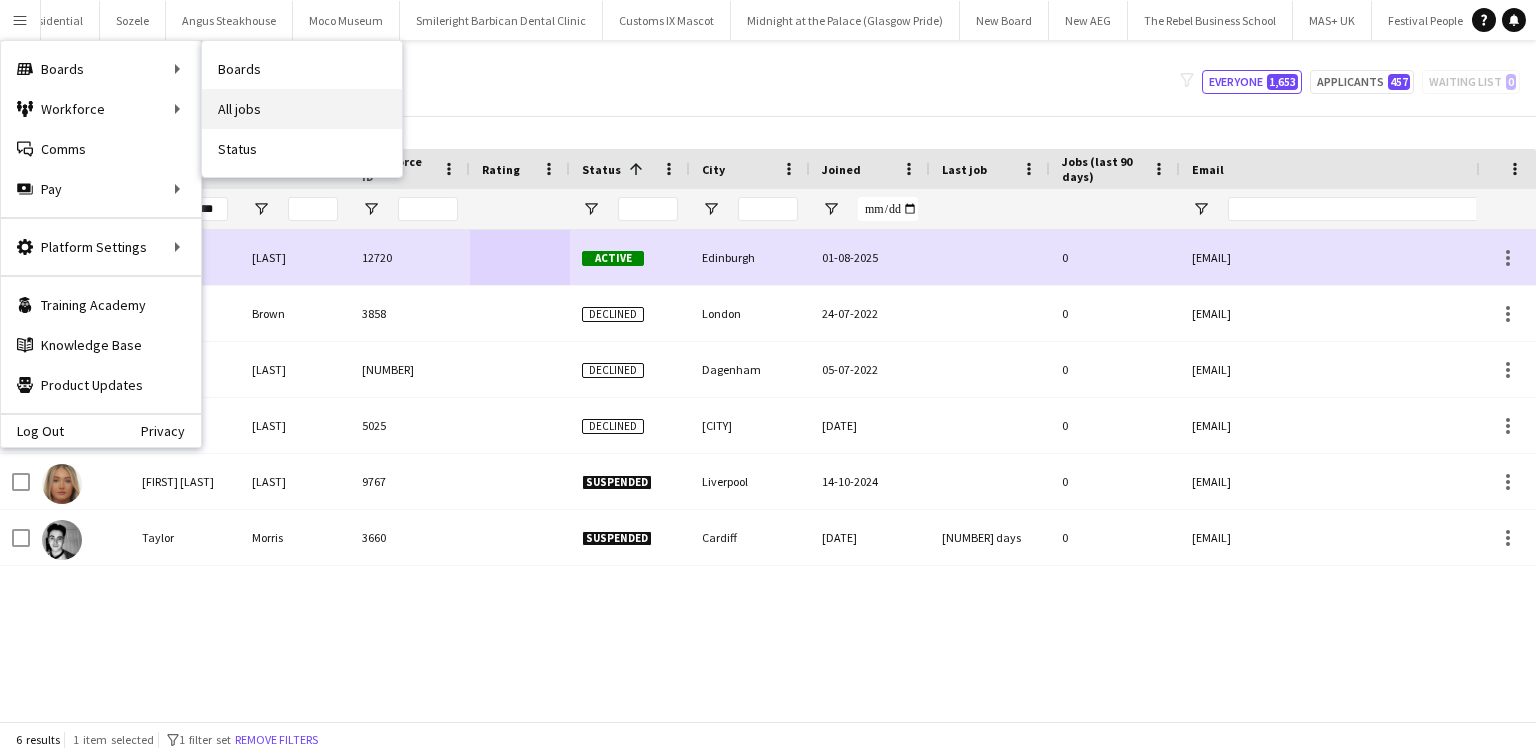 click on "All jobs" at bounding box center (302, 109) 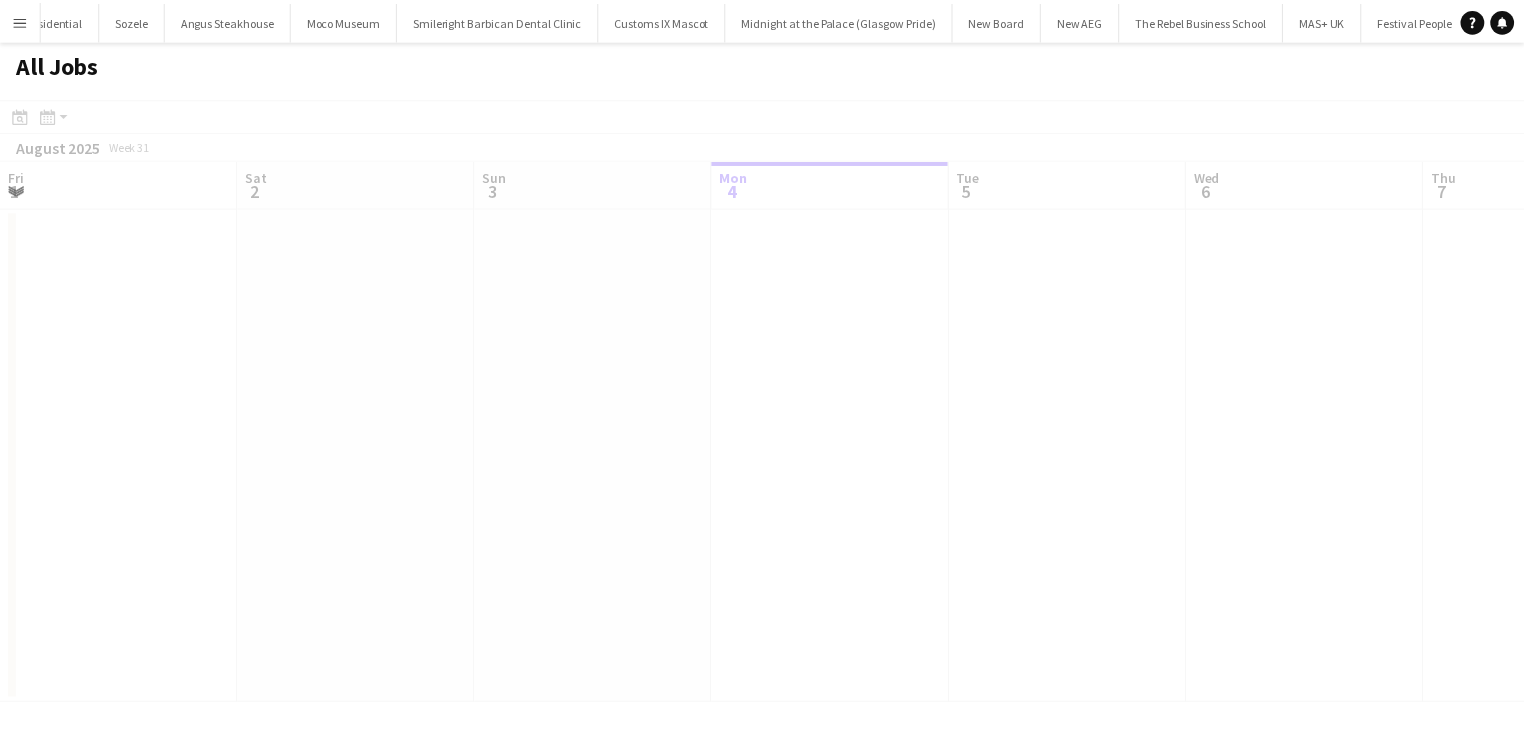 scroll, scrollTop: 0, scrollLeft: 478, axis: horizontal 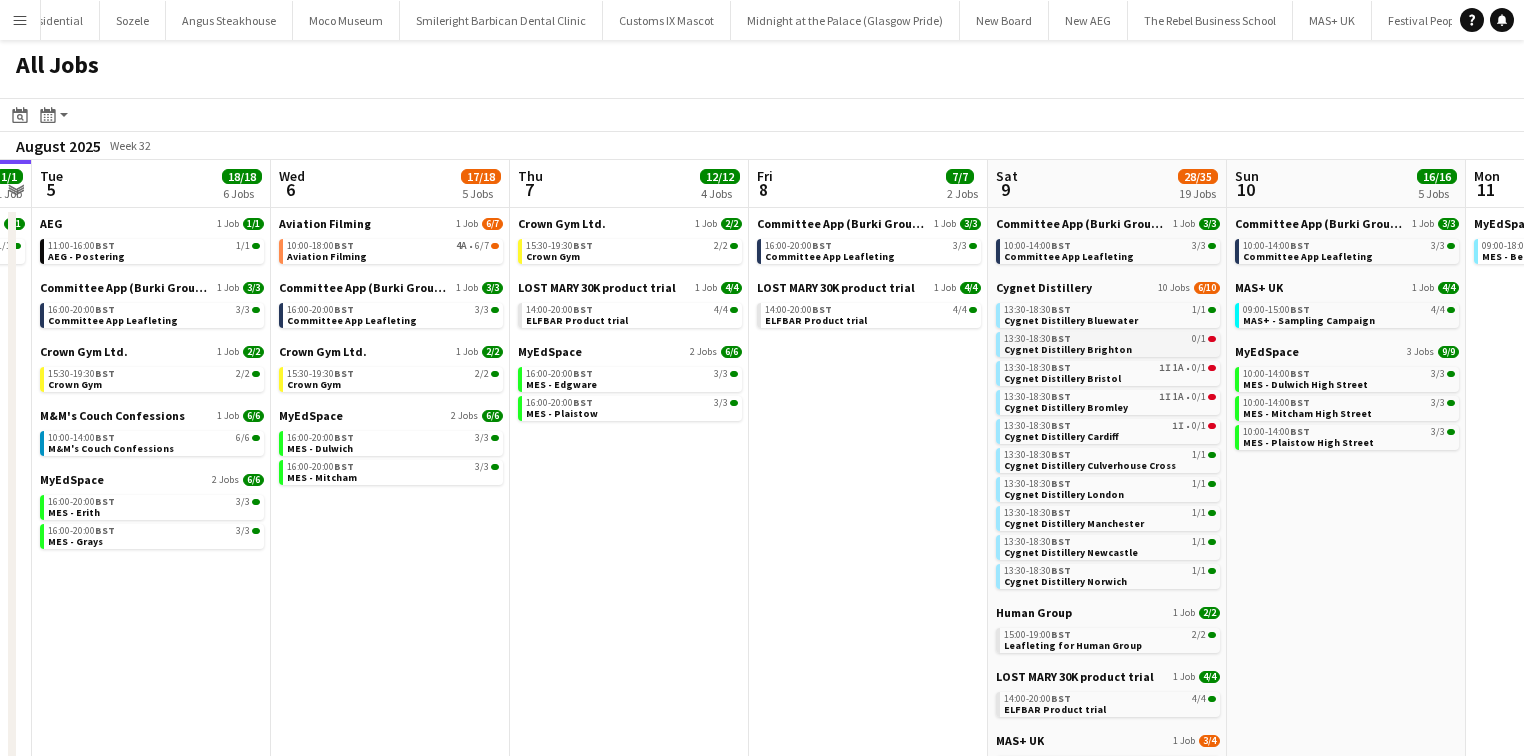click on "Cygnet Distillery Brighton" at bounding box center (1068, 349) 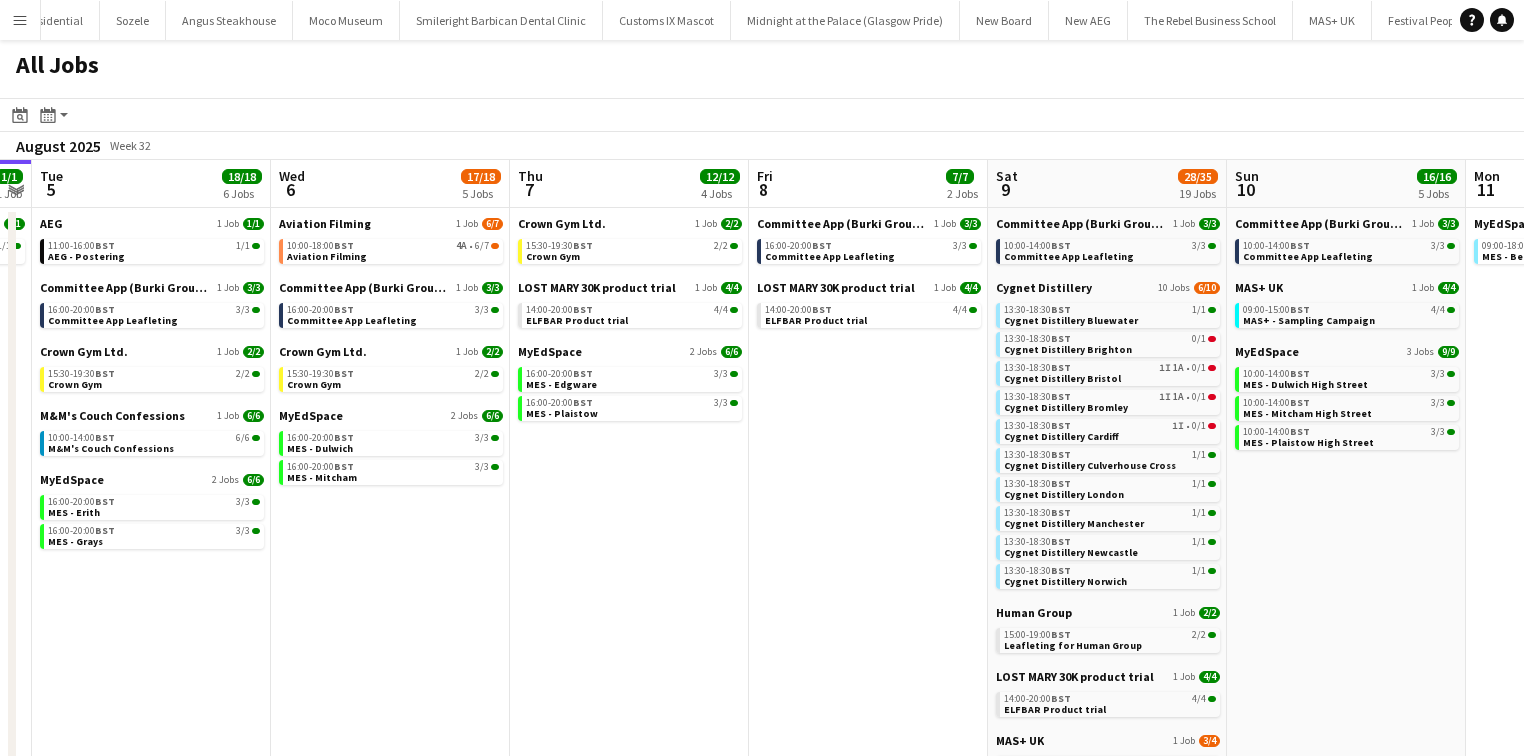 click on "Menu" at bounding box center [20, 20] 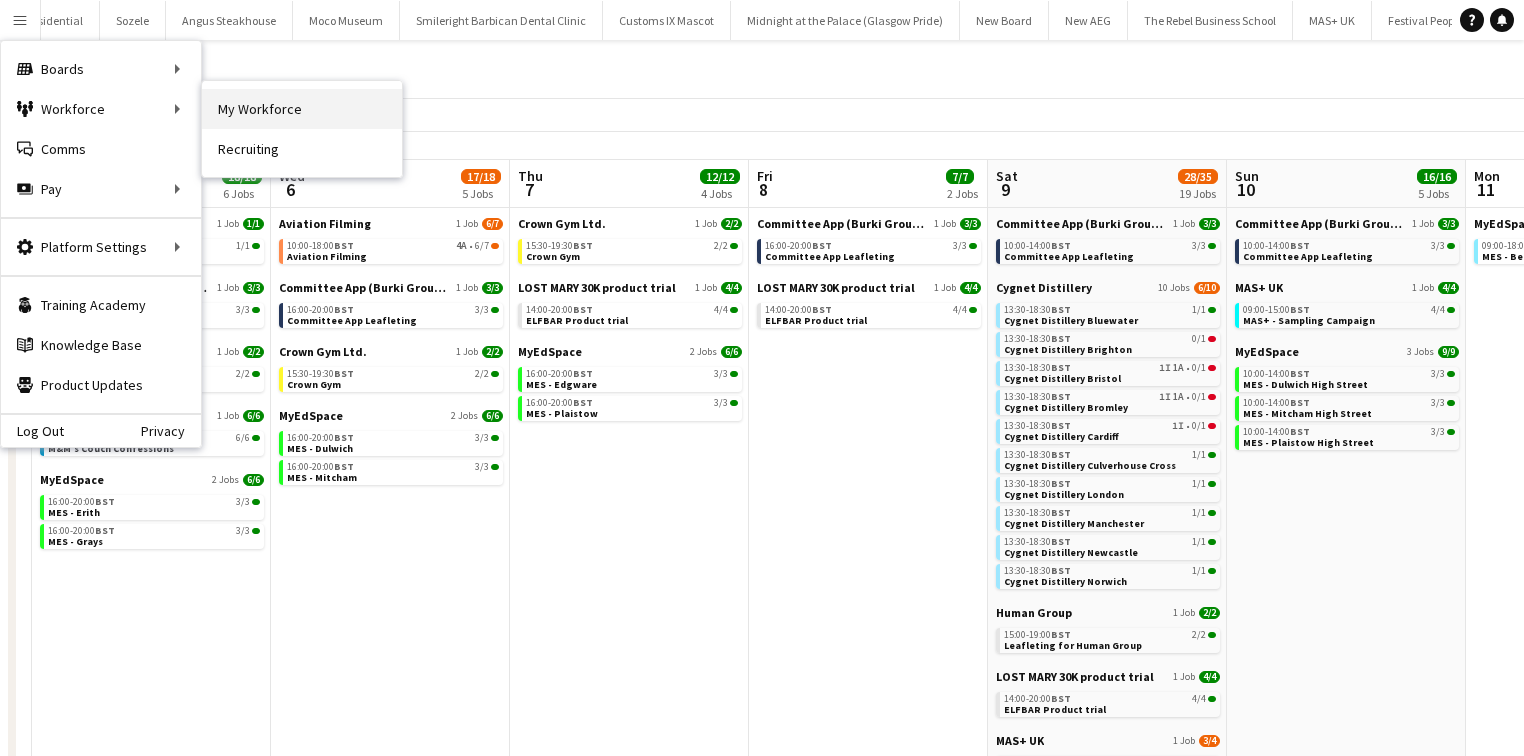 click on "My Workforce" at bounding box center (302, 109) 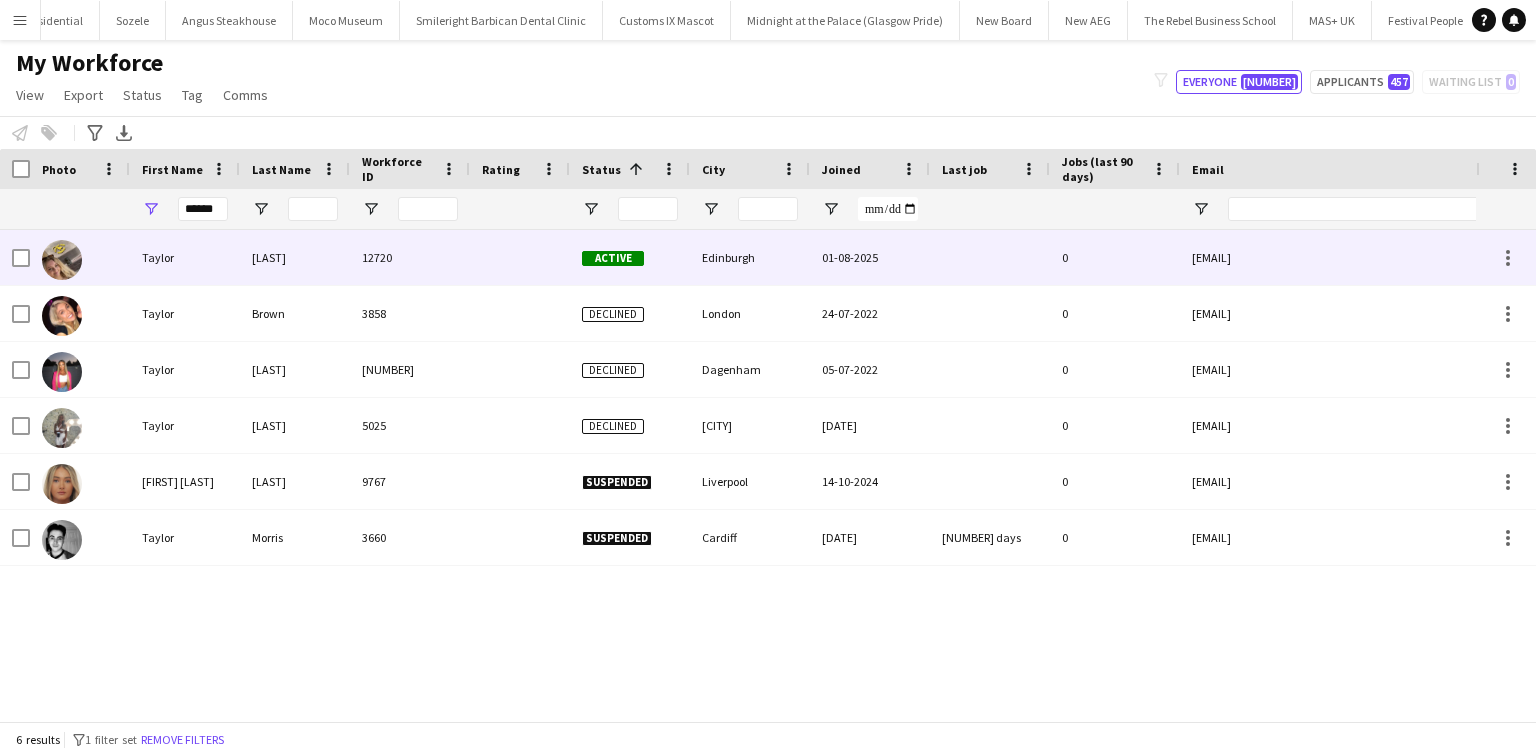 click on "Robertson" at bounding box center (295, 257) 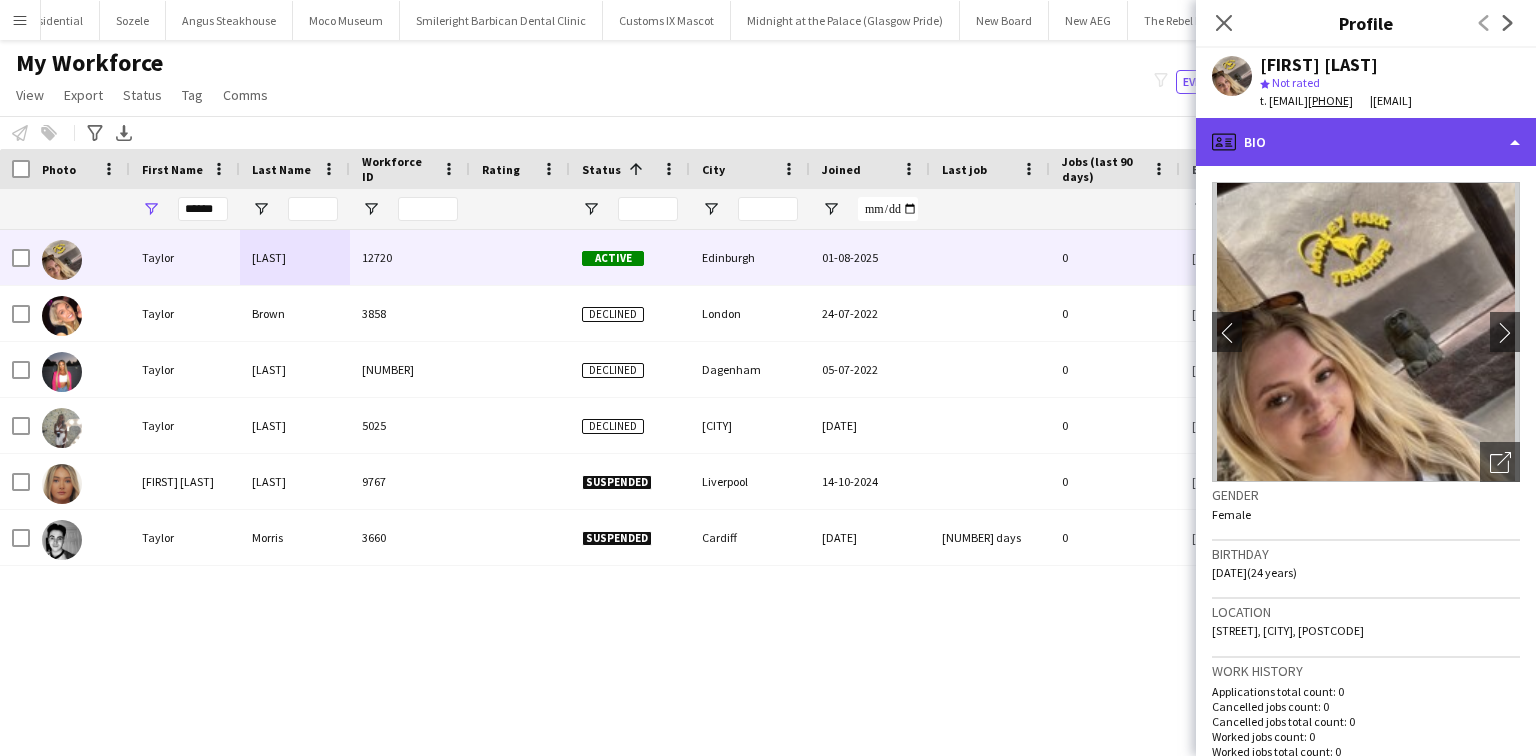 click on "profile
Bio" 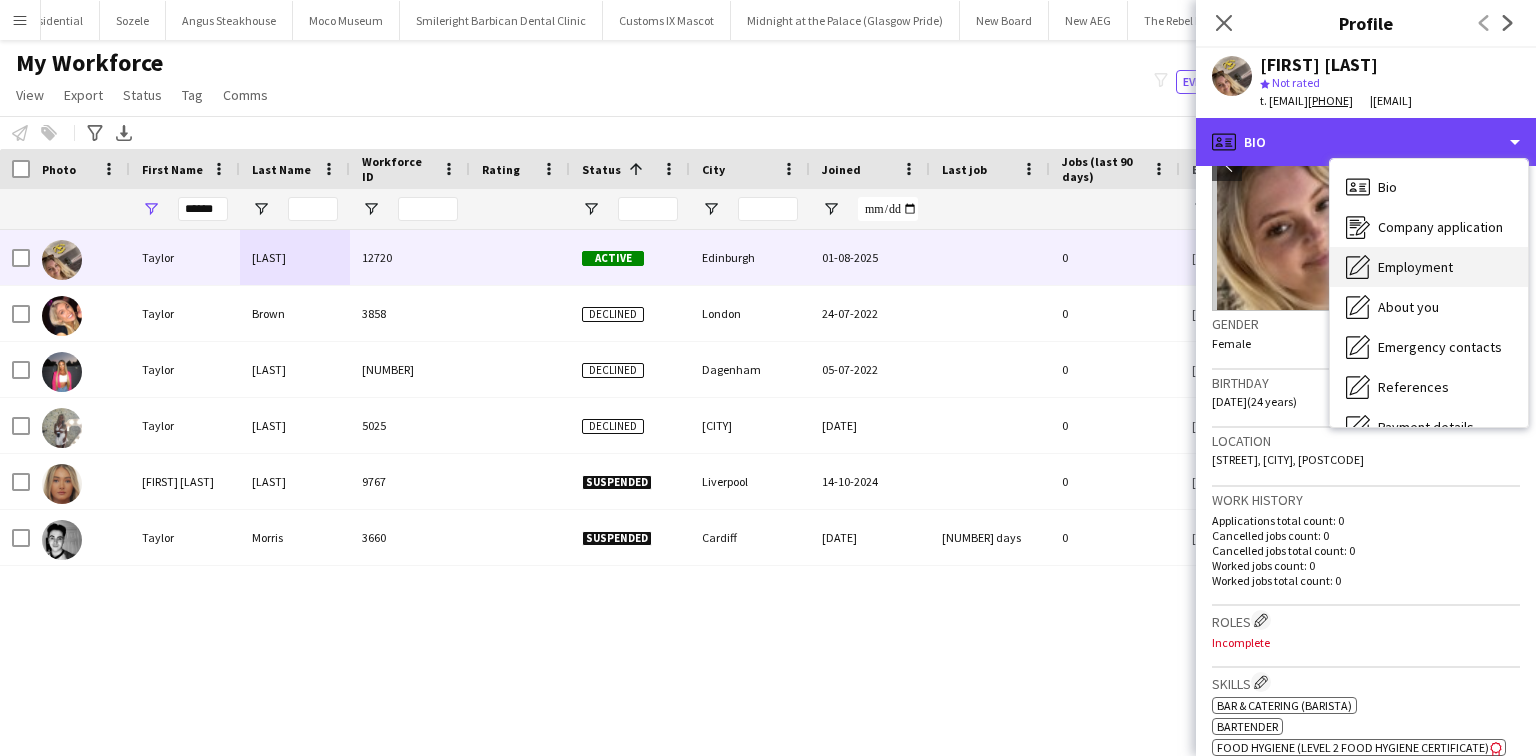 scroll, scrollTop: 560, scrollLeft: 0, axis: vertical 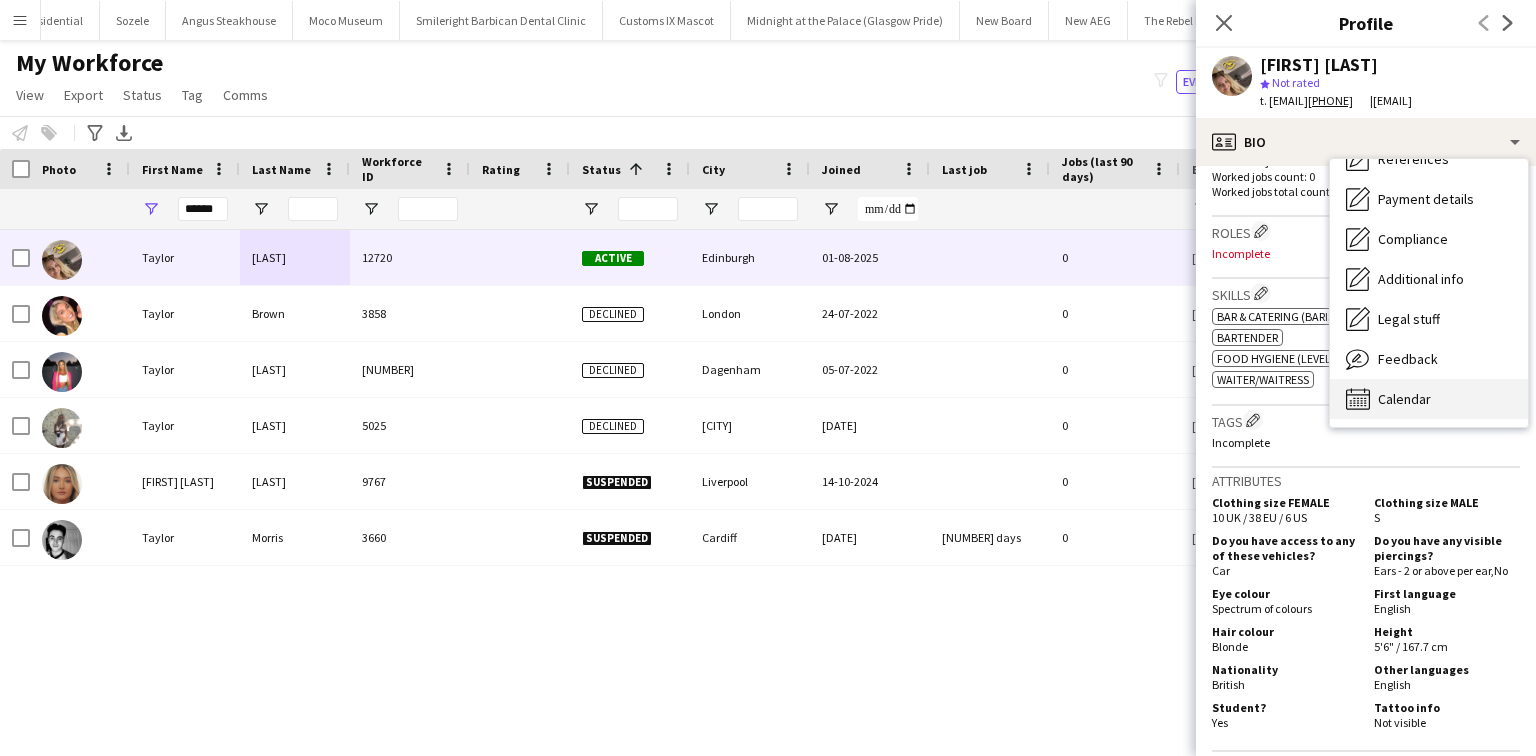 click on "Calendar
Calendar" at bounding box center (1429, 399) 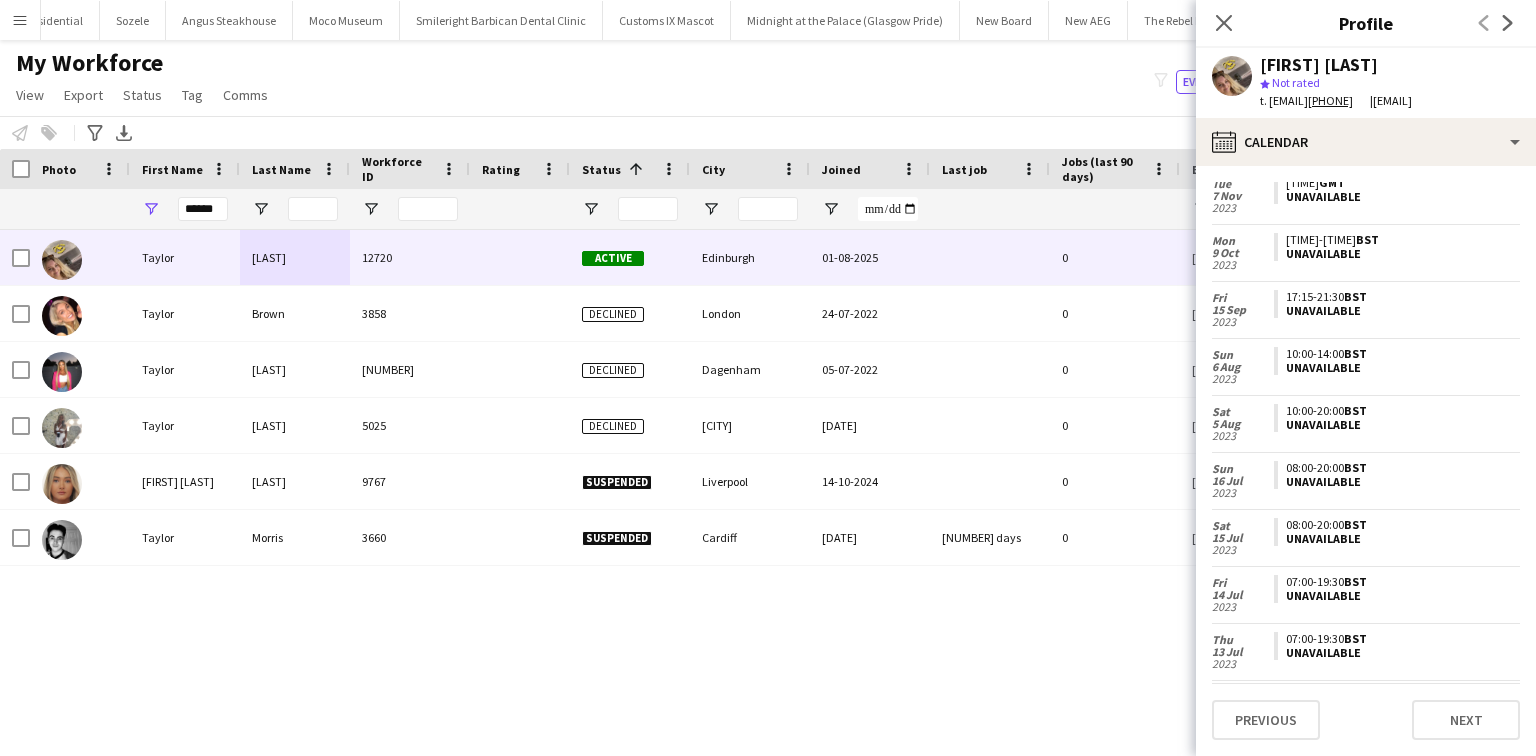 scroll, scrollTop: 2608, scrollLeft: 0, axis: vertical 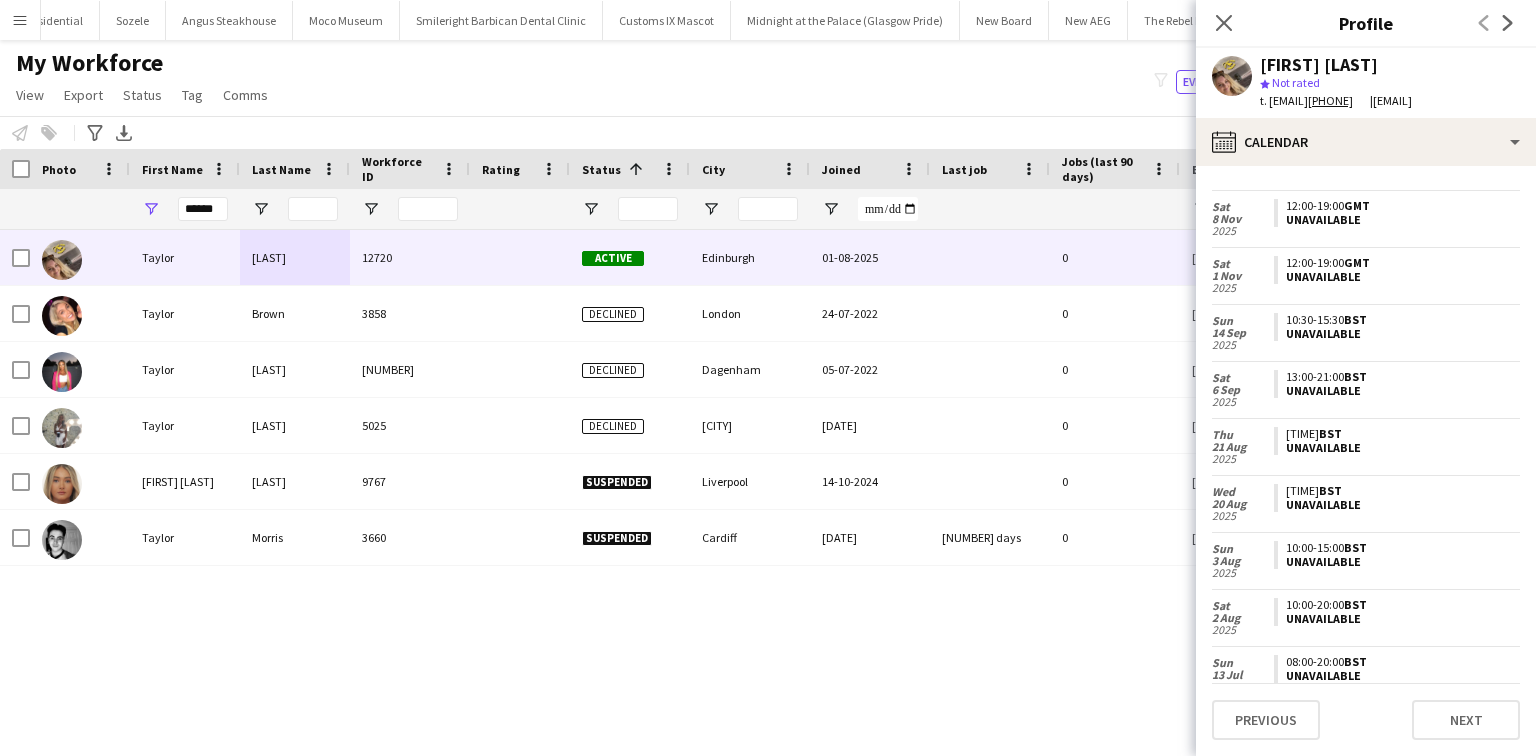 click on "10:00-15:00   BST   Unavailable" 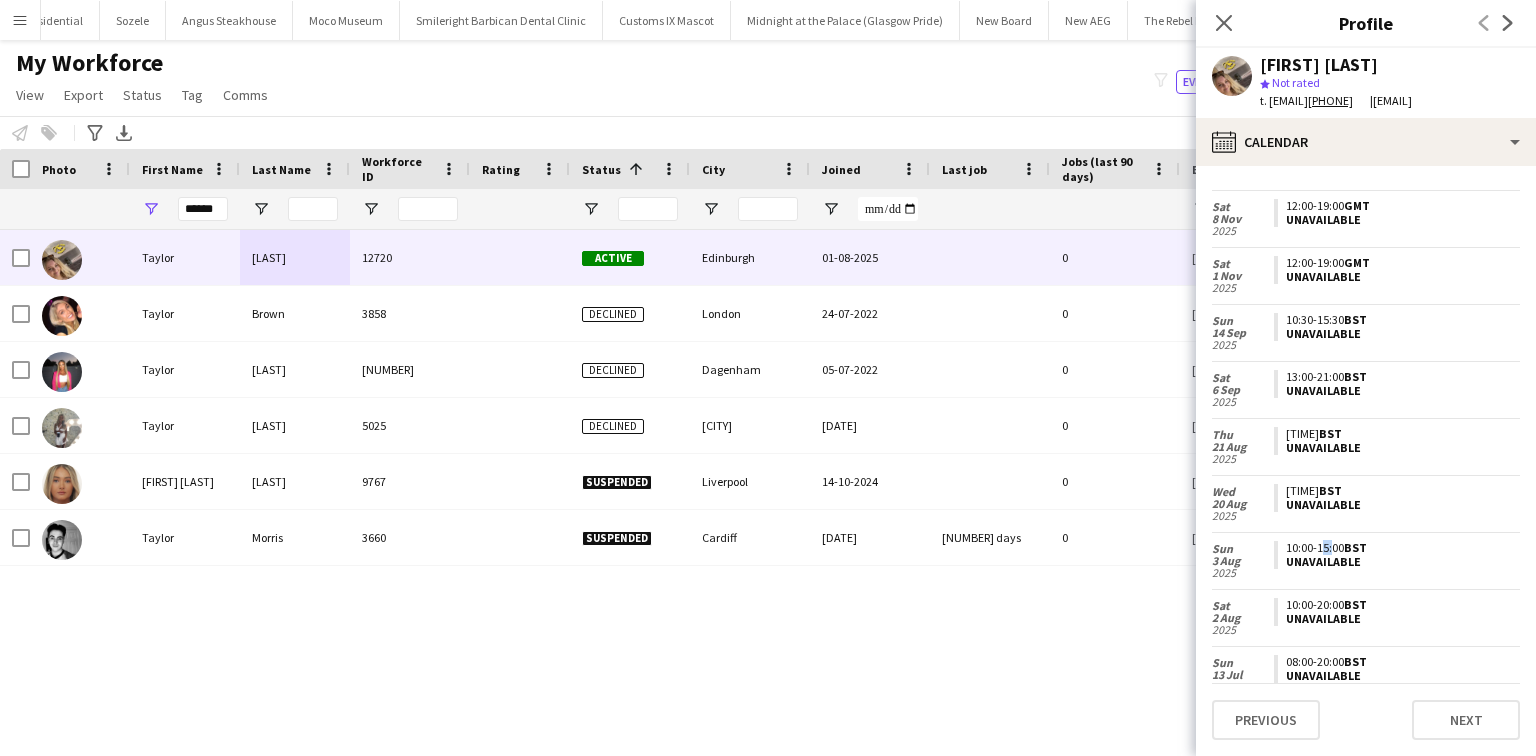 click on "10:00-15:00   BST   Unavailable" 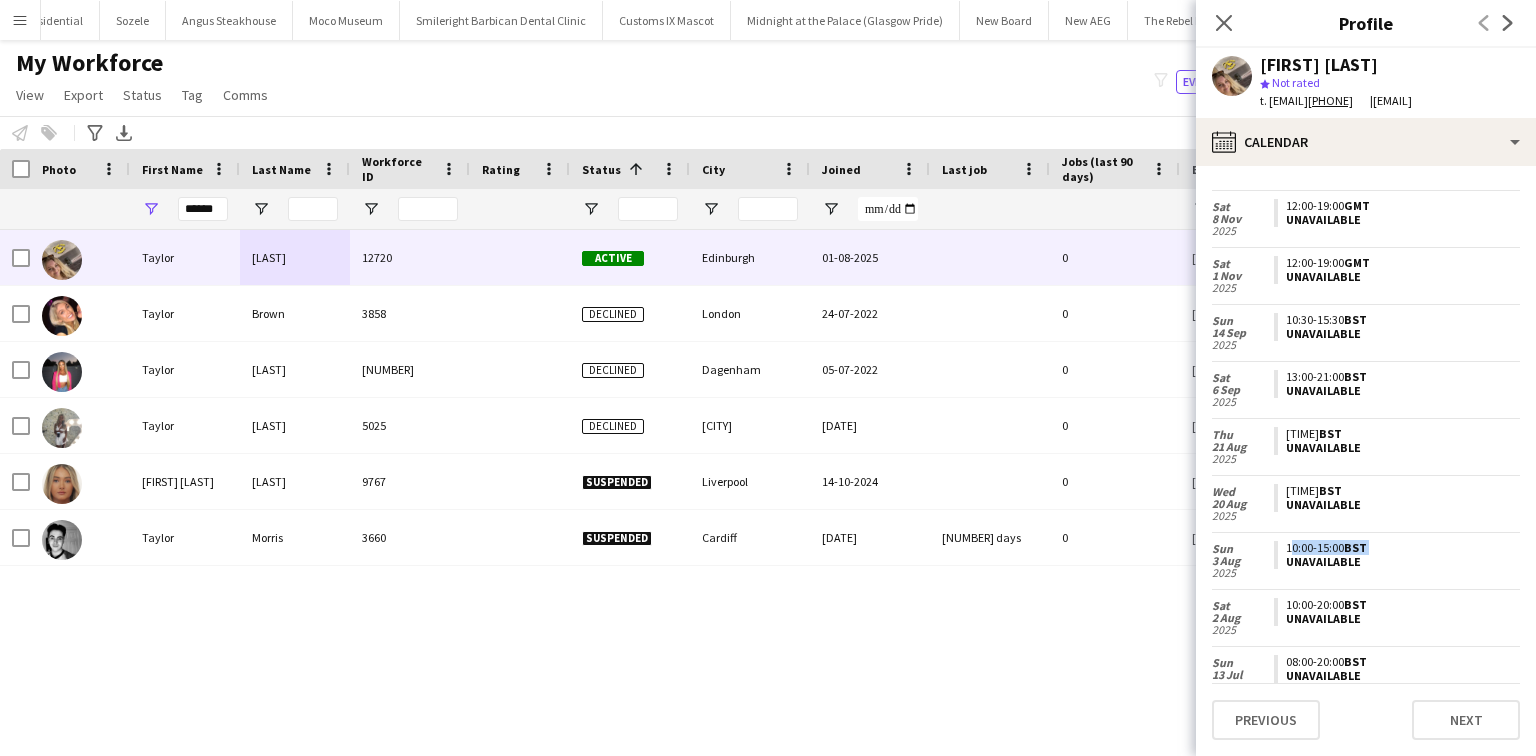 click on "10:00-15:00   BST   Unavailable" 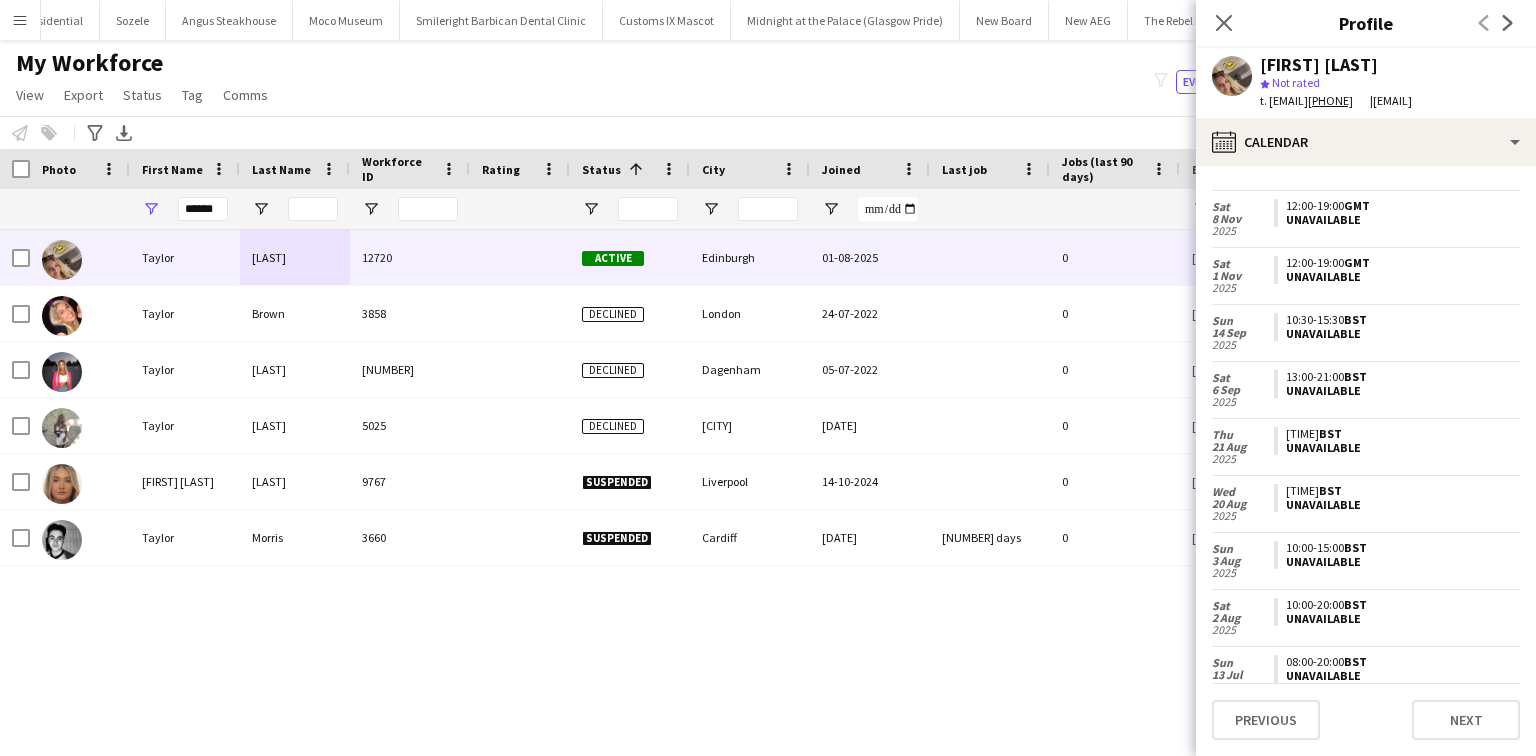 click on "Unavailable" 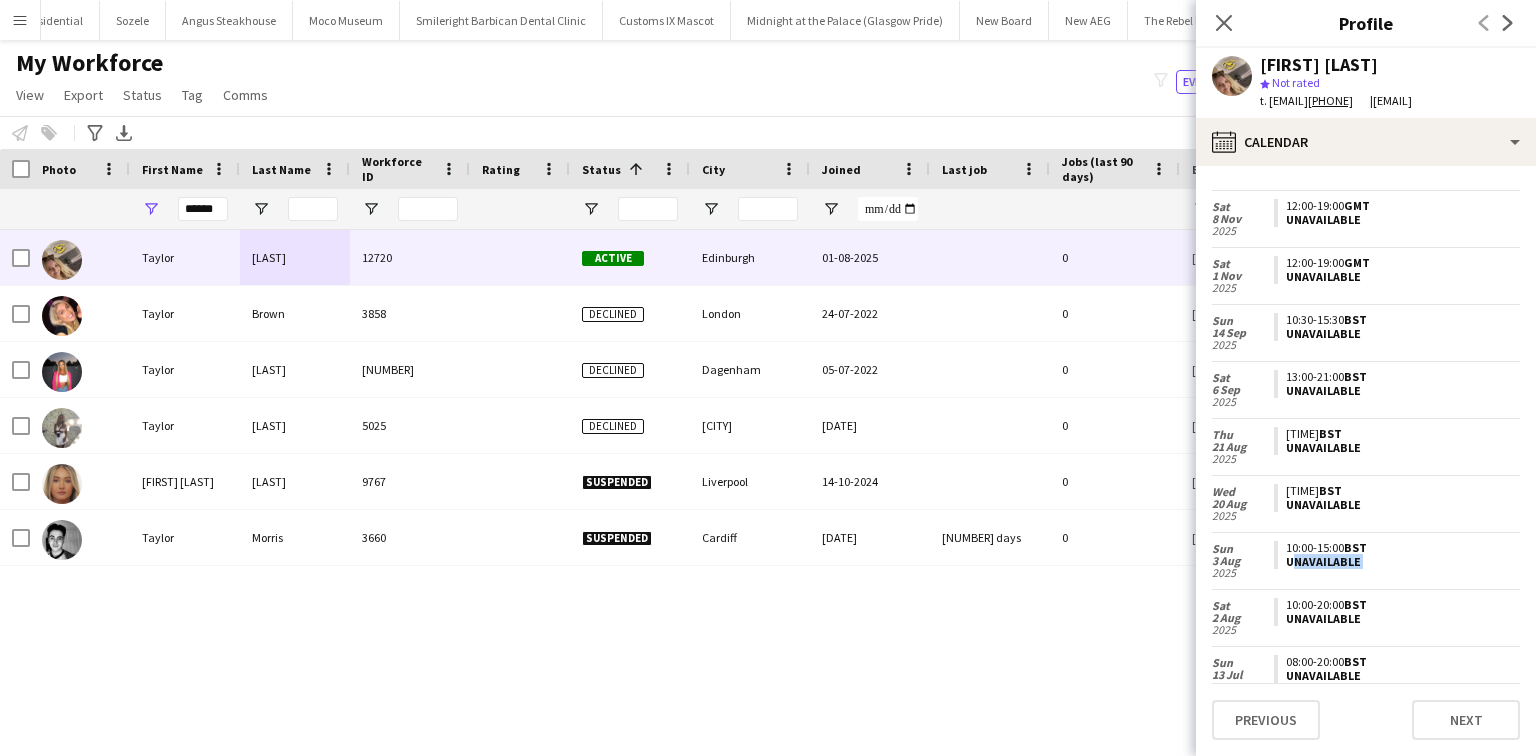 click on "Unavailable" 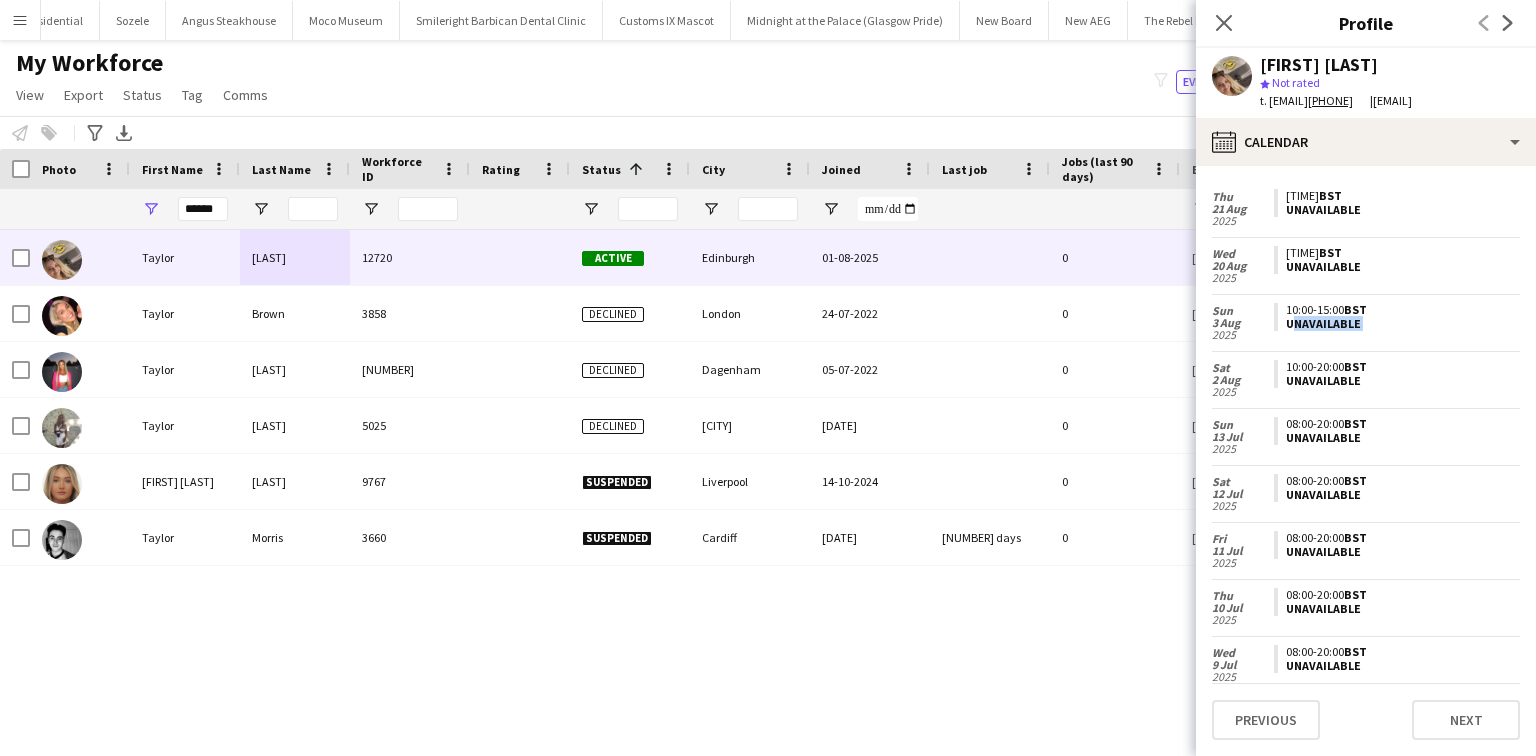 scroll, scrollTop: 400, scrollLeft: 0, axis: vertical 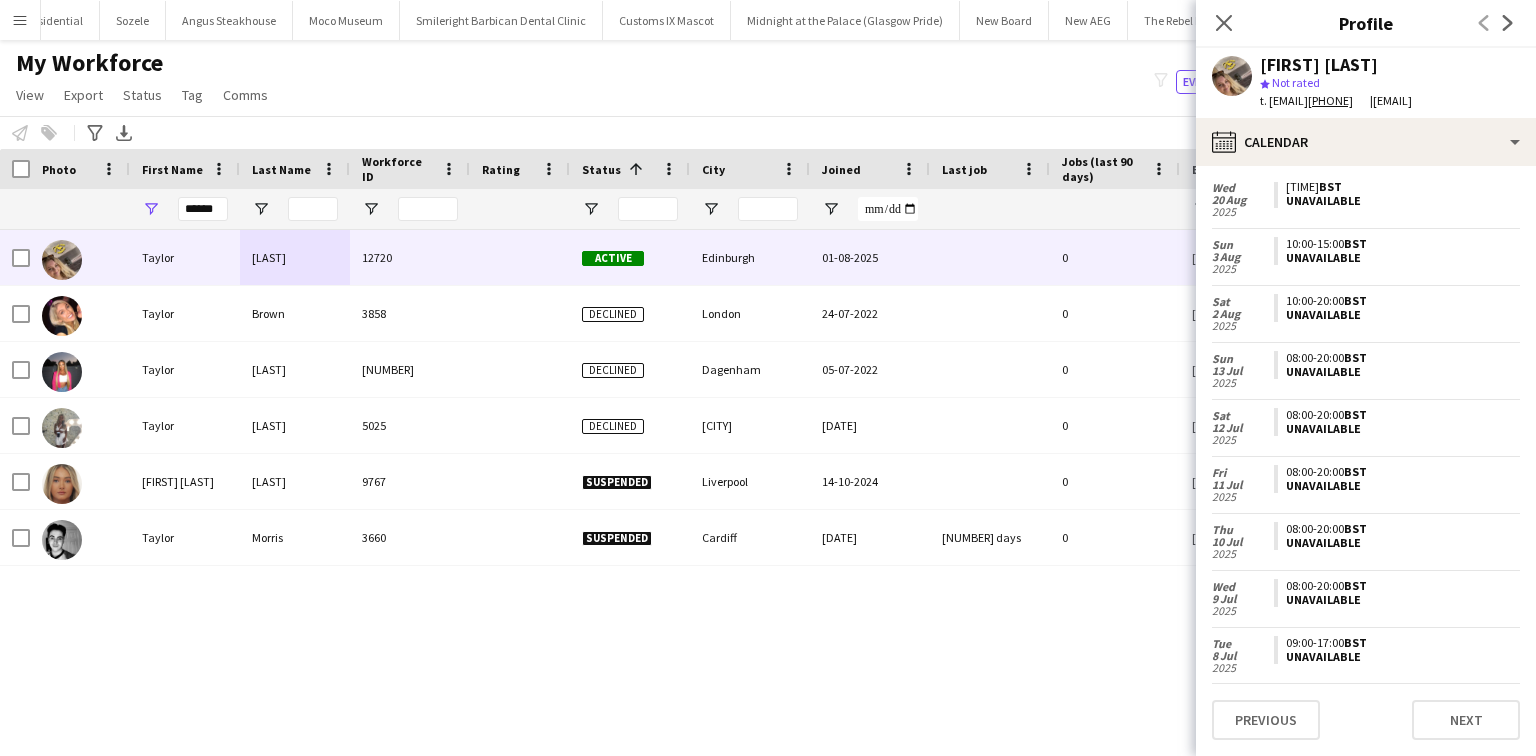 click on "18:30-22:30   BST   Unavailable" 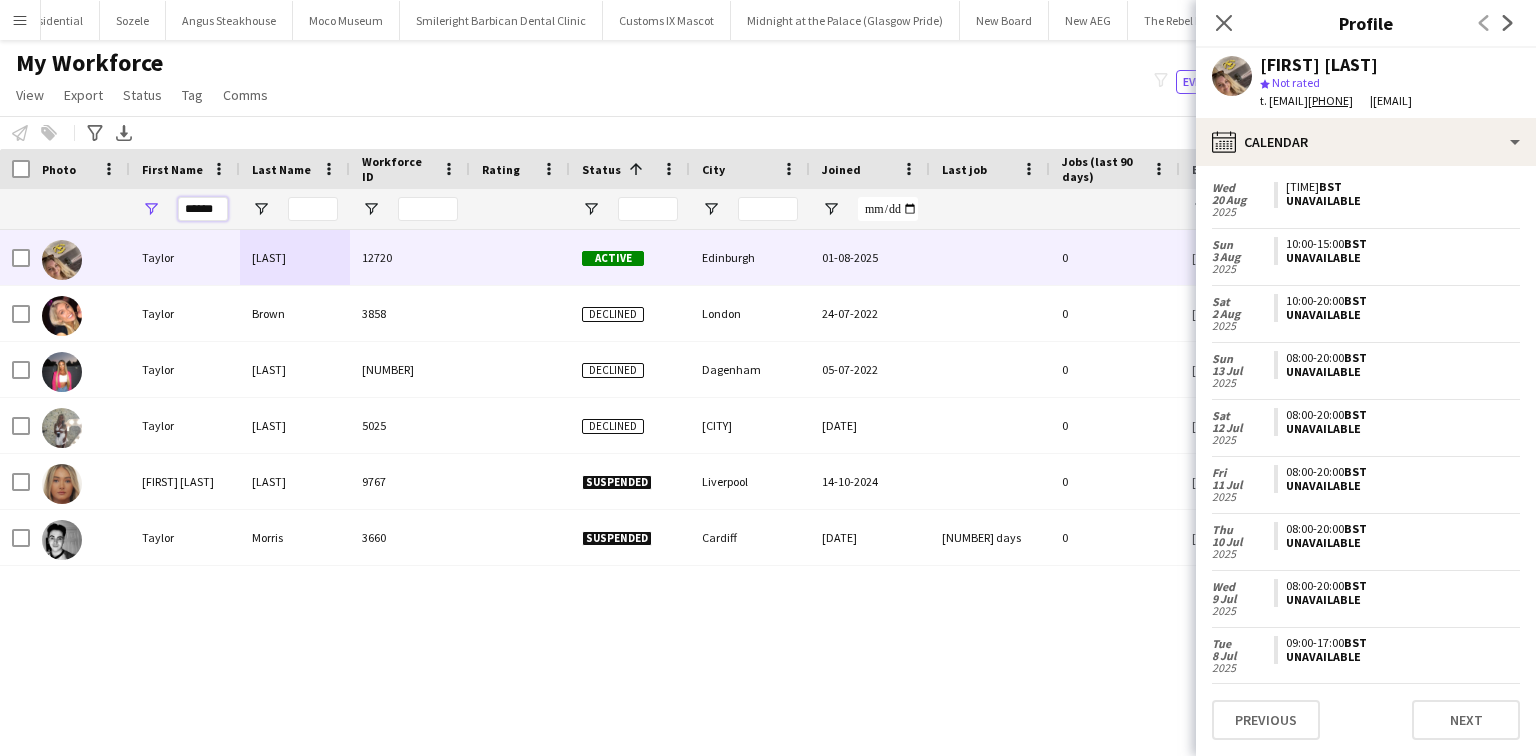click on "******" at bounding box center [203, 209] 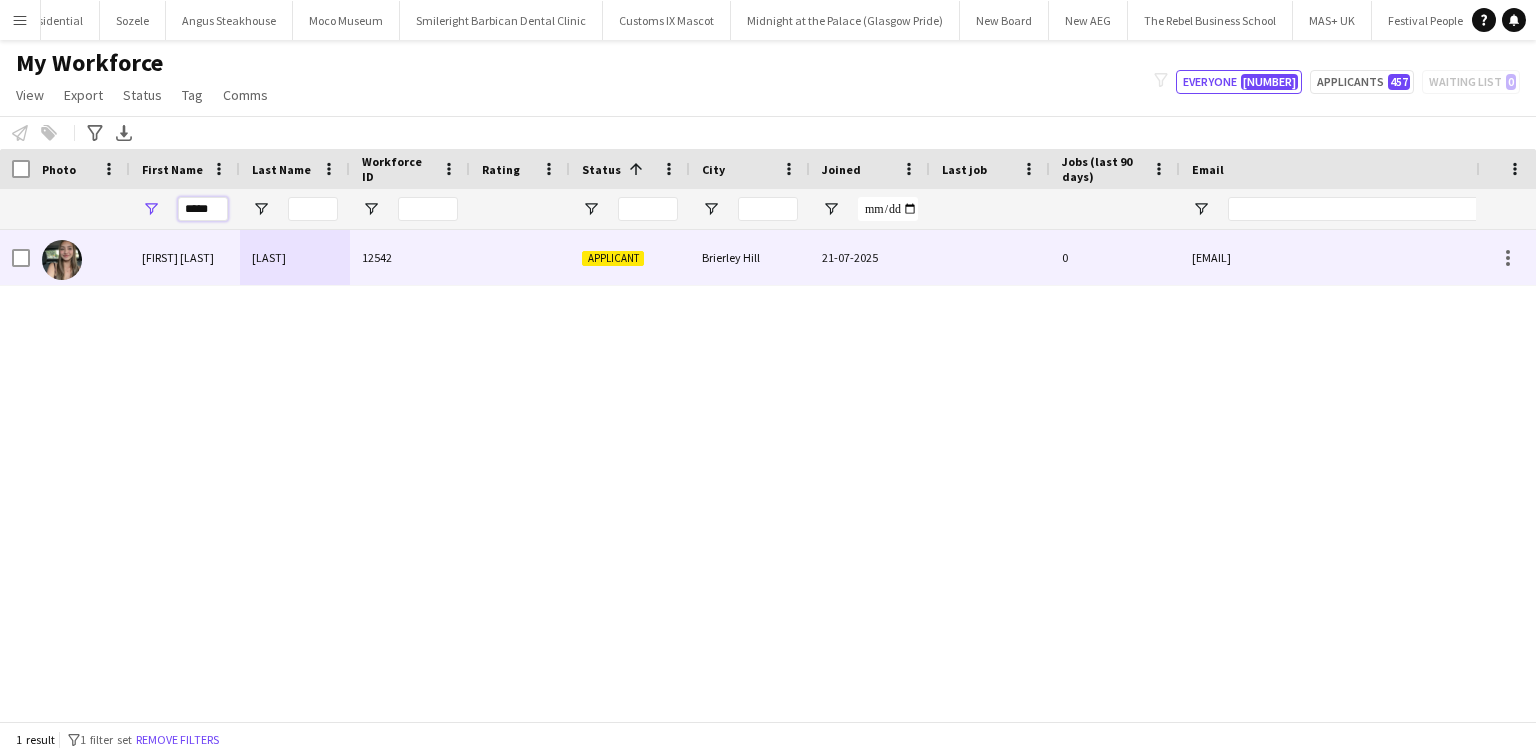 type on "*****" 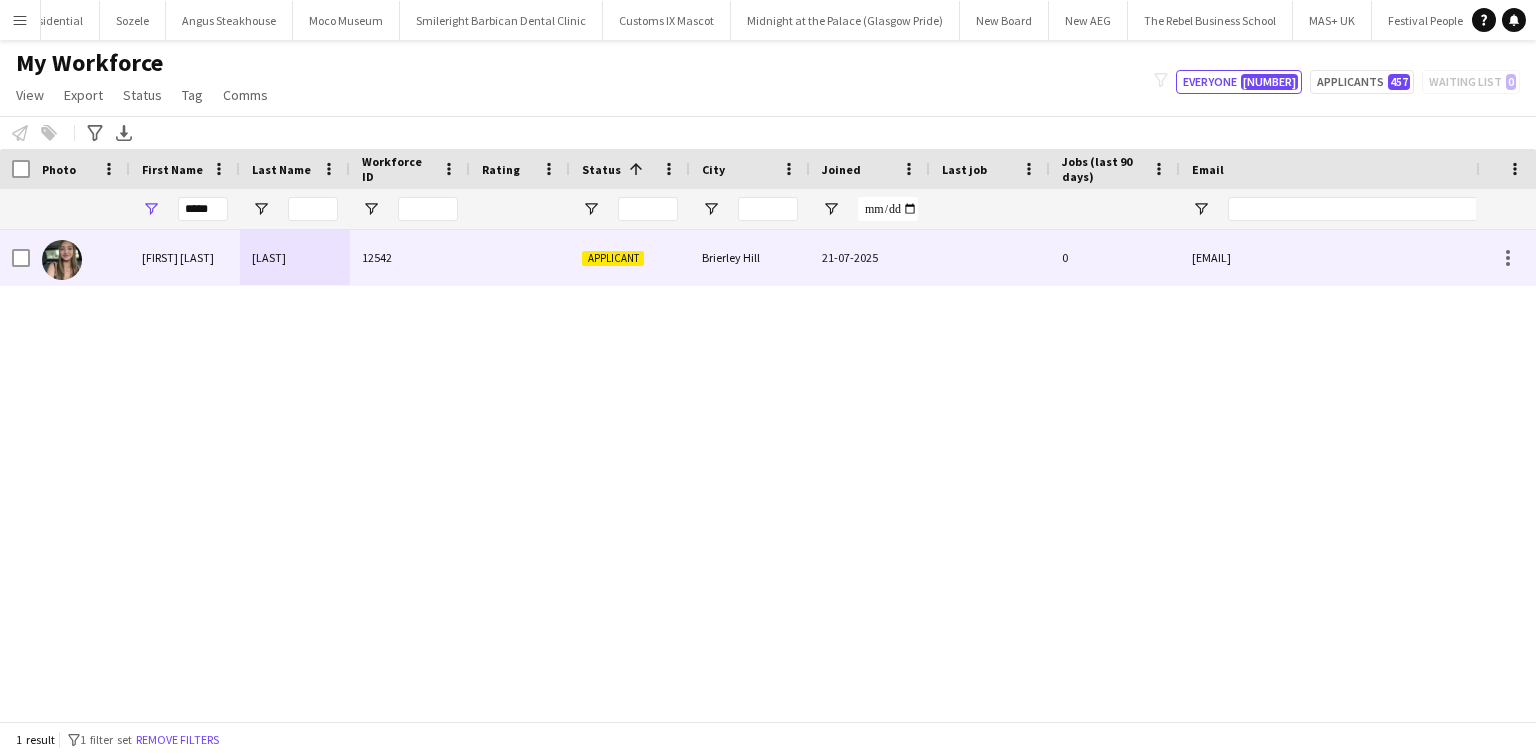 click on "Fatma Zehra" at bounding box center [185, 257] 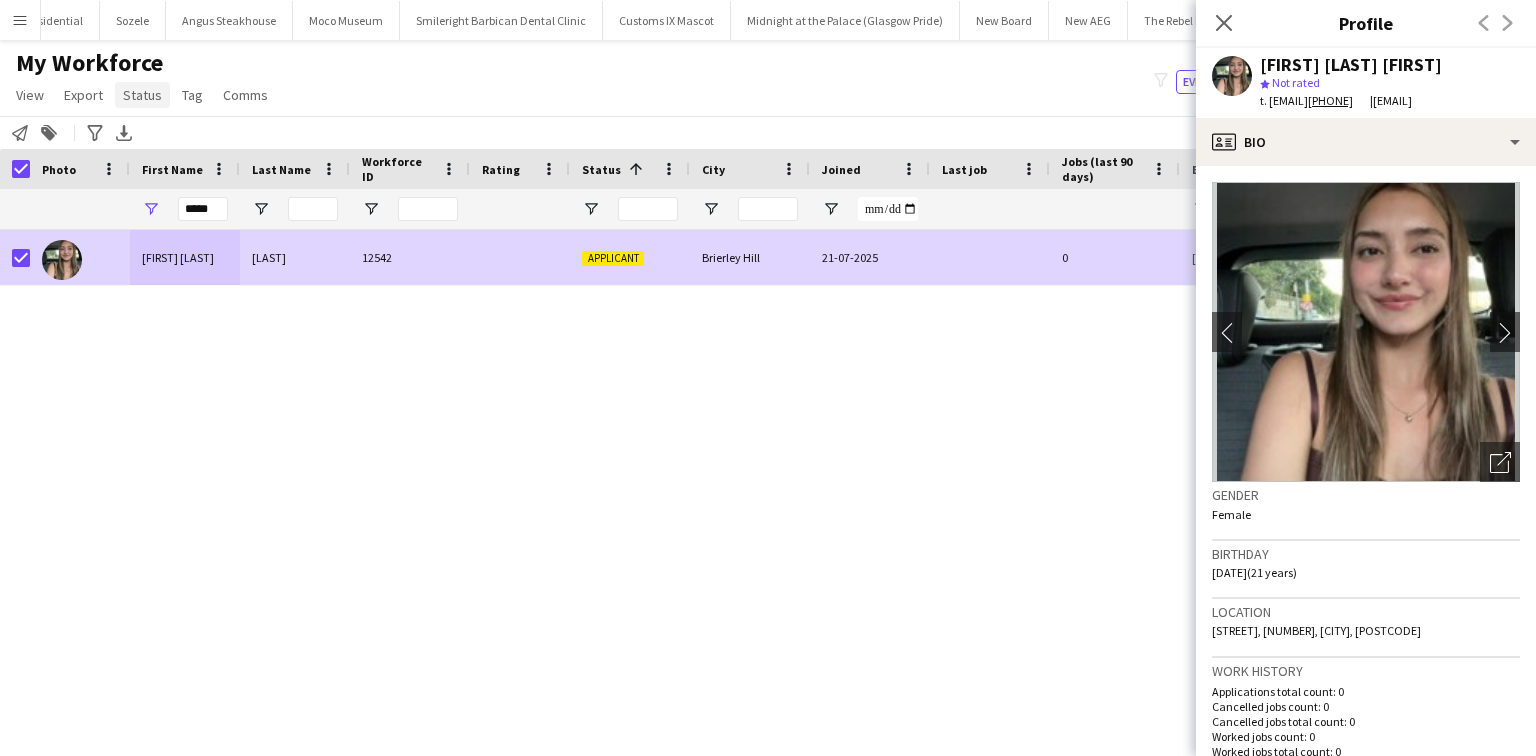 click on "Status" 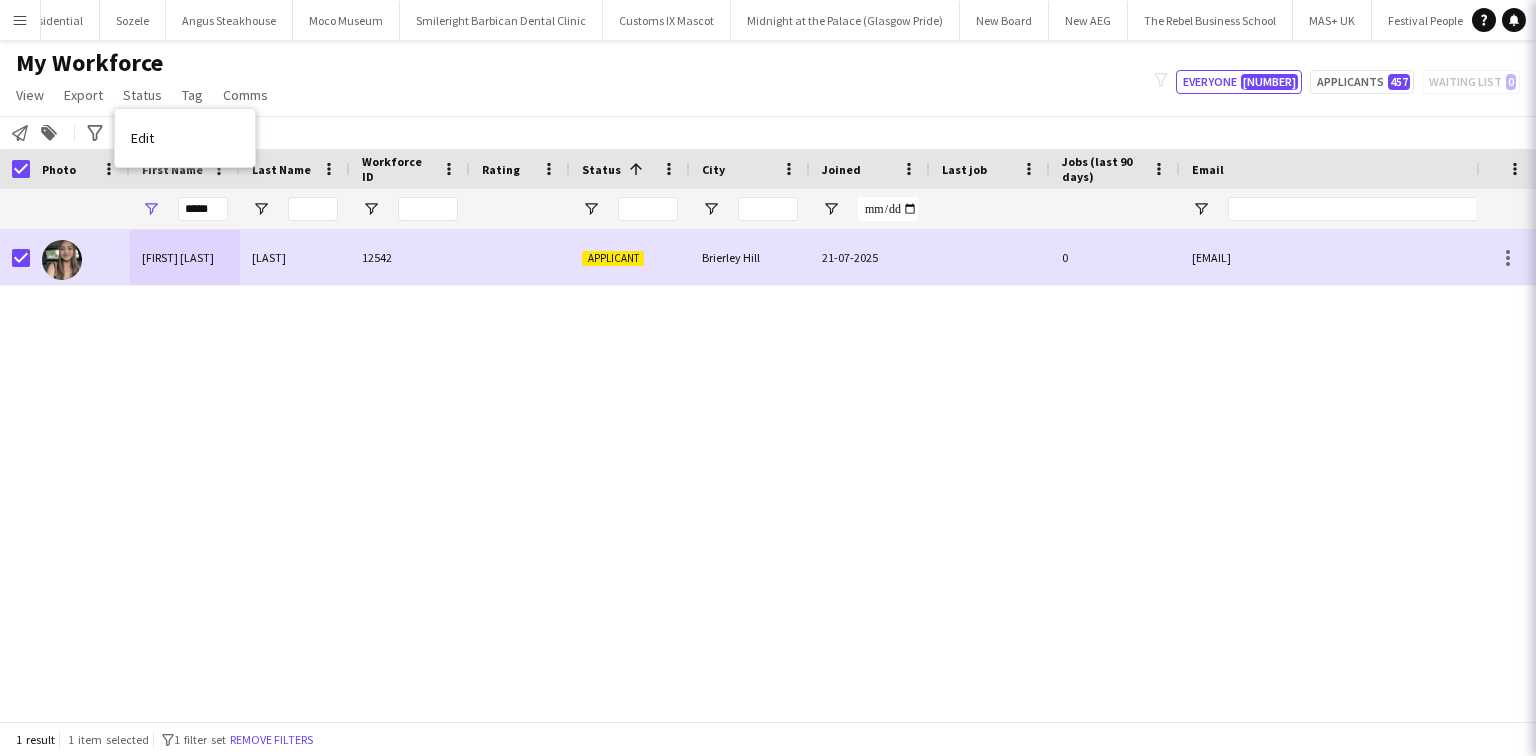 click on "Edit" at bounding box center (142, 138) 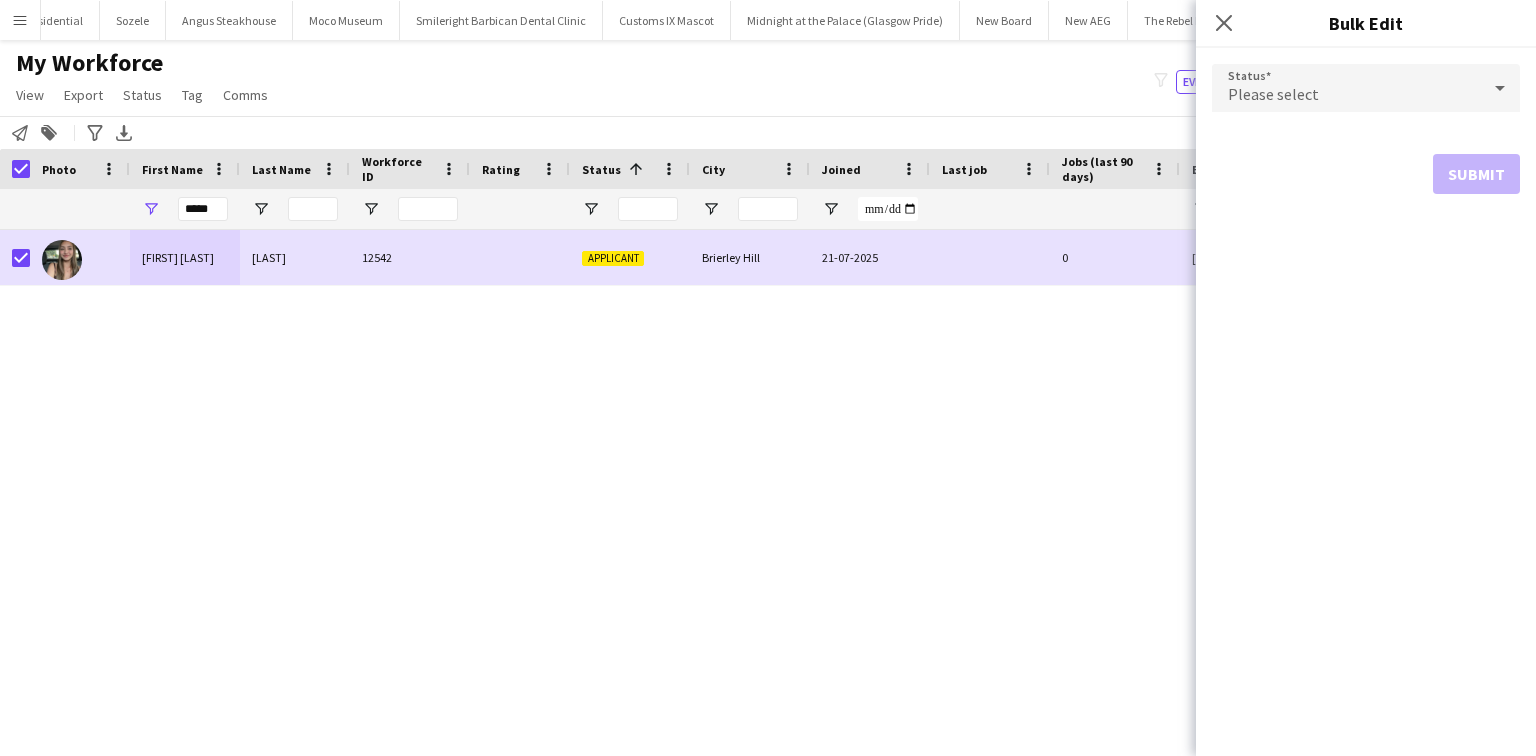 click on "Please select" at bounding box center (1346, 88) 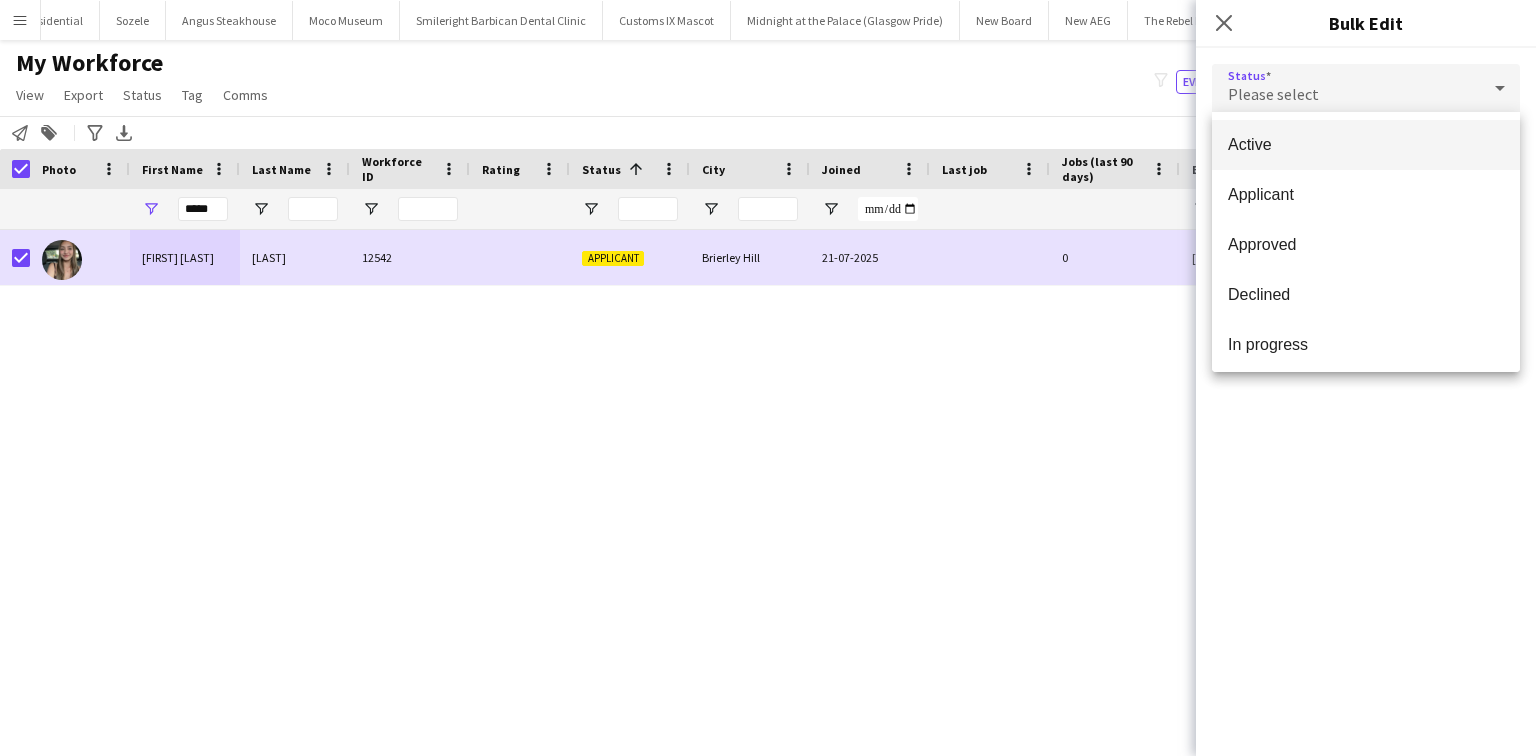 click on "Active" at bounding box center (1366, 144) 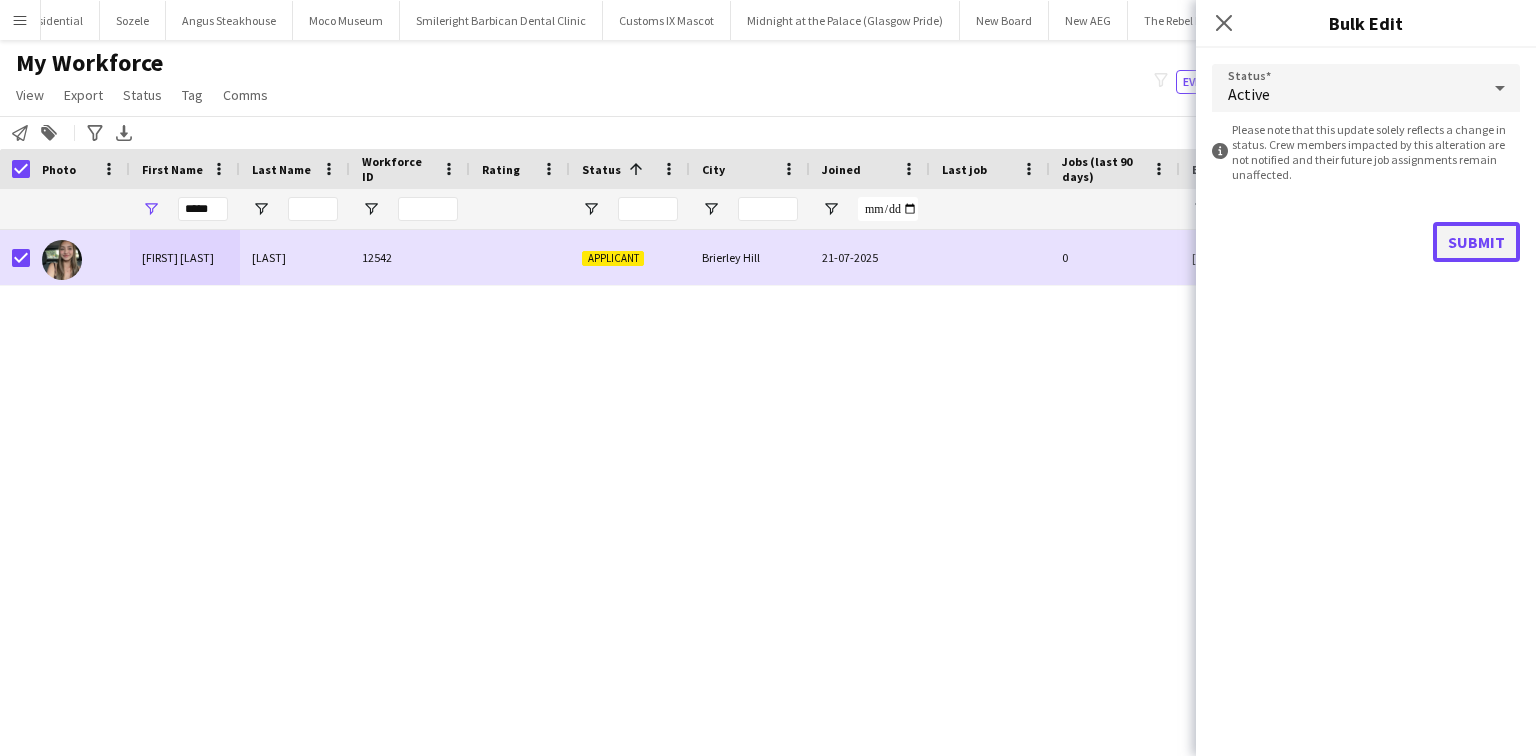 click on "Submit" 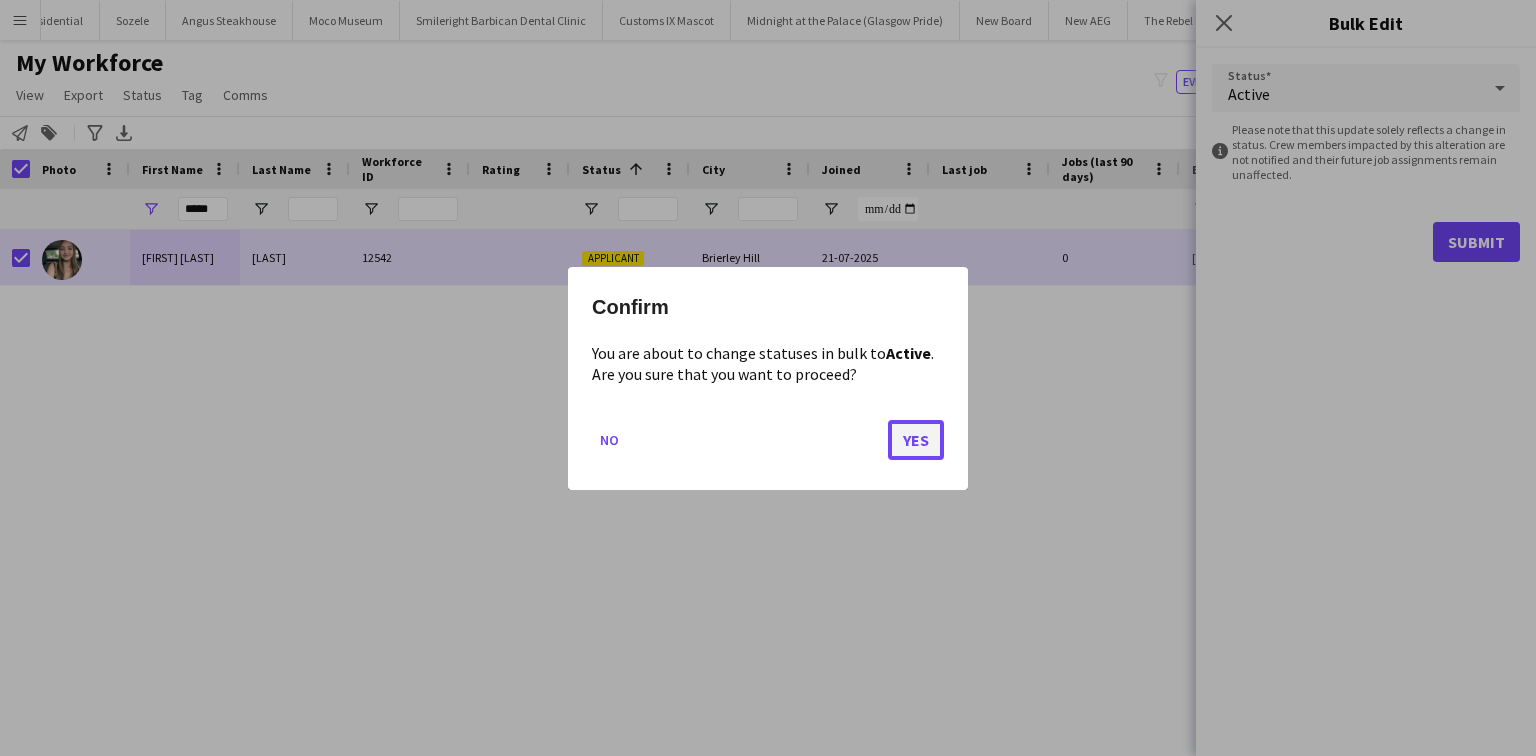 click on "Yes" 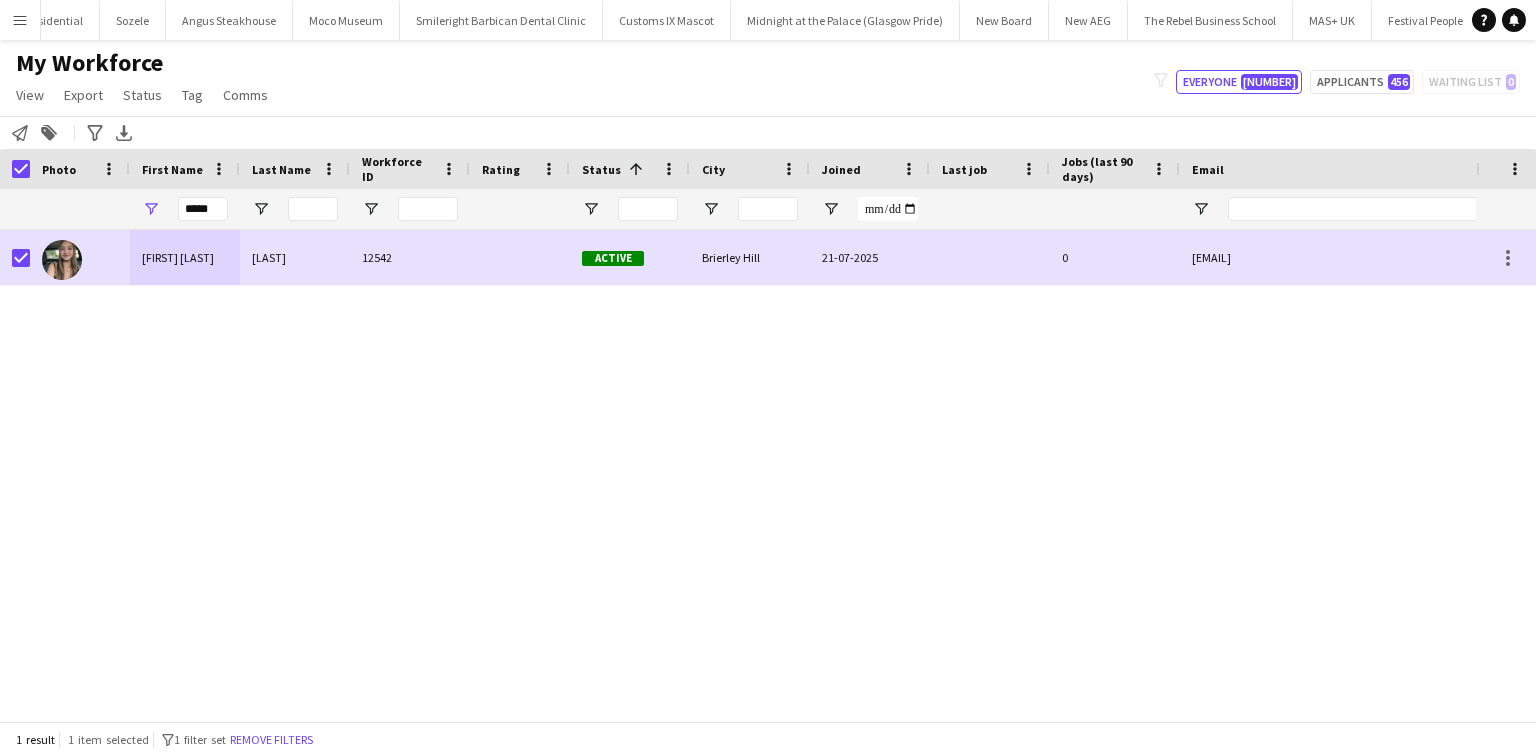 click on "Photo" at bounding box center [80, 169] 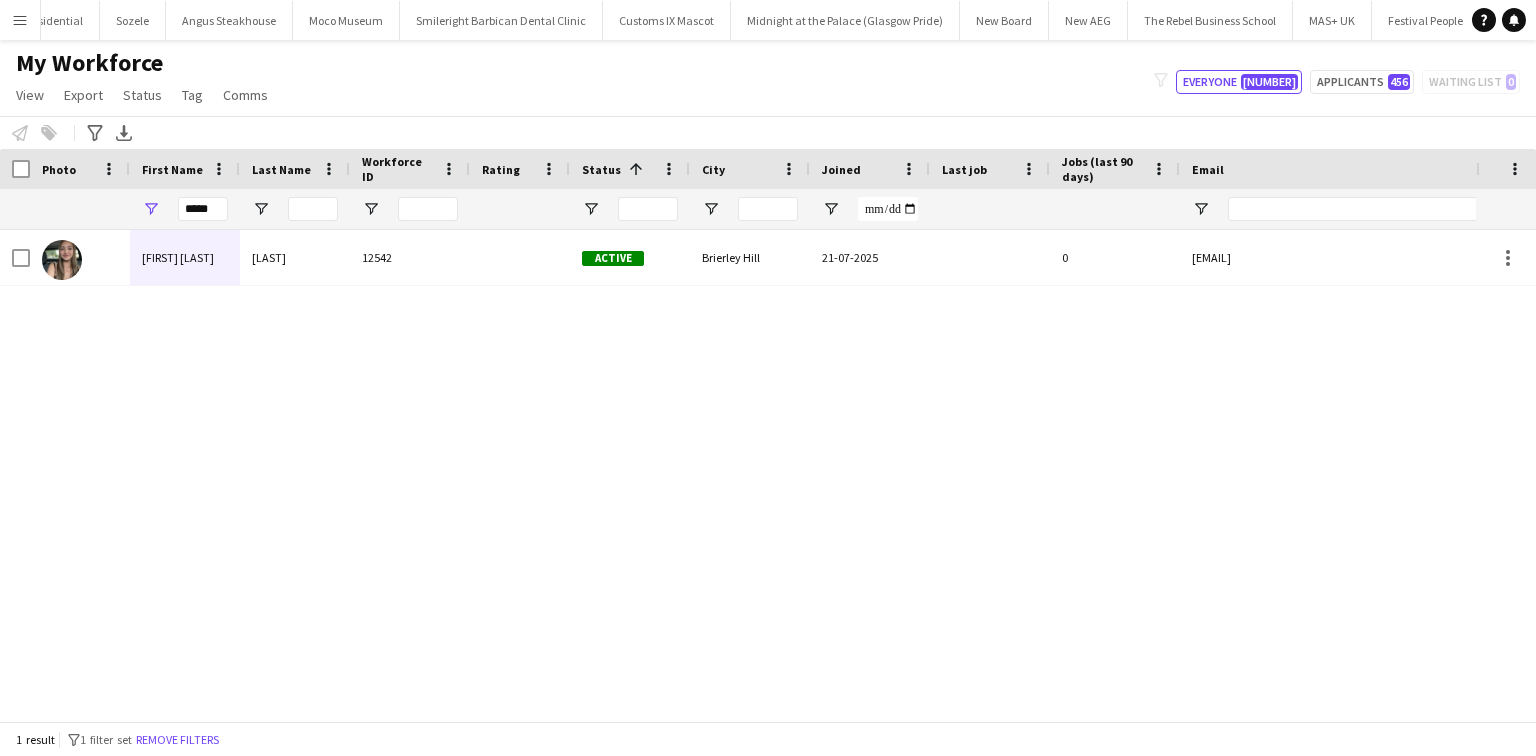 drag, startPoint x: 230, startPoint y: 212, endPoint x: 216, endPoint y: 208, distance: 14.56022 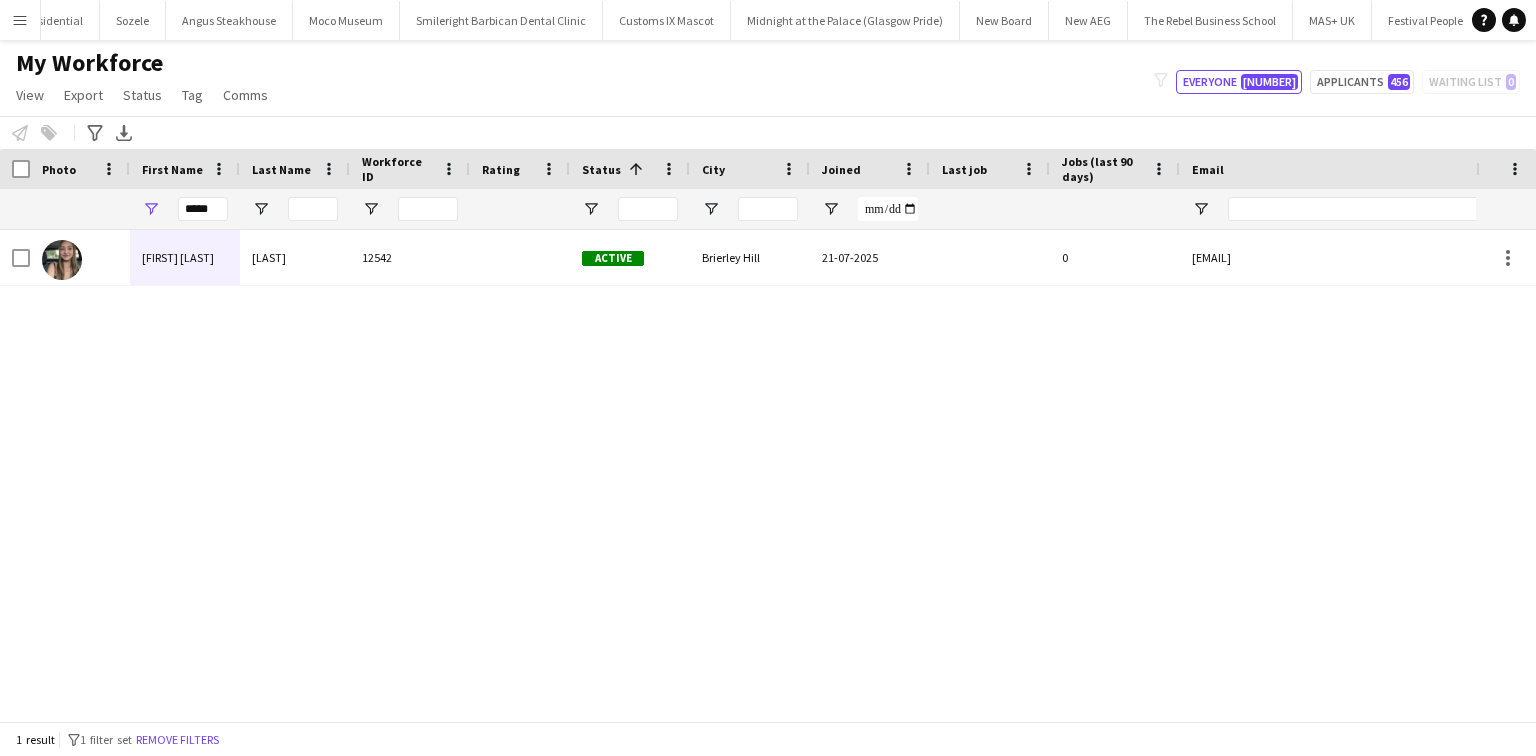 click on "*****" at bounding box center (185, 209) 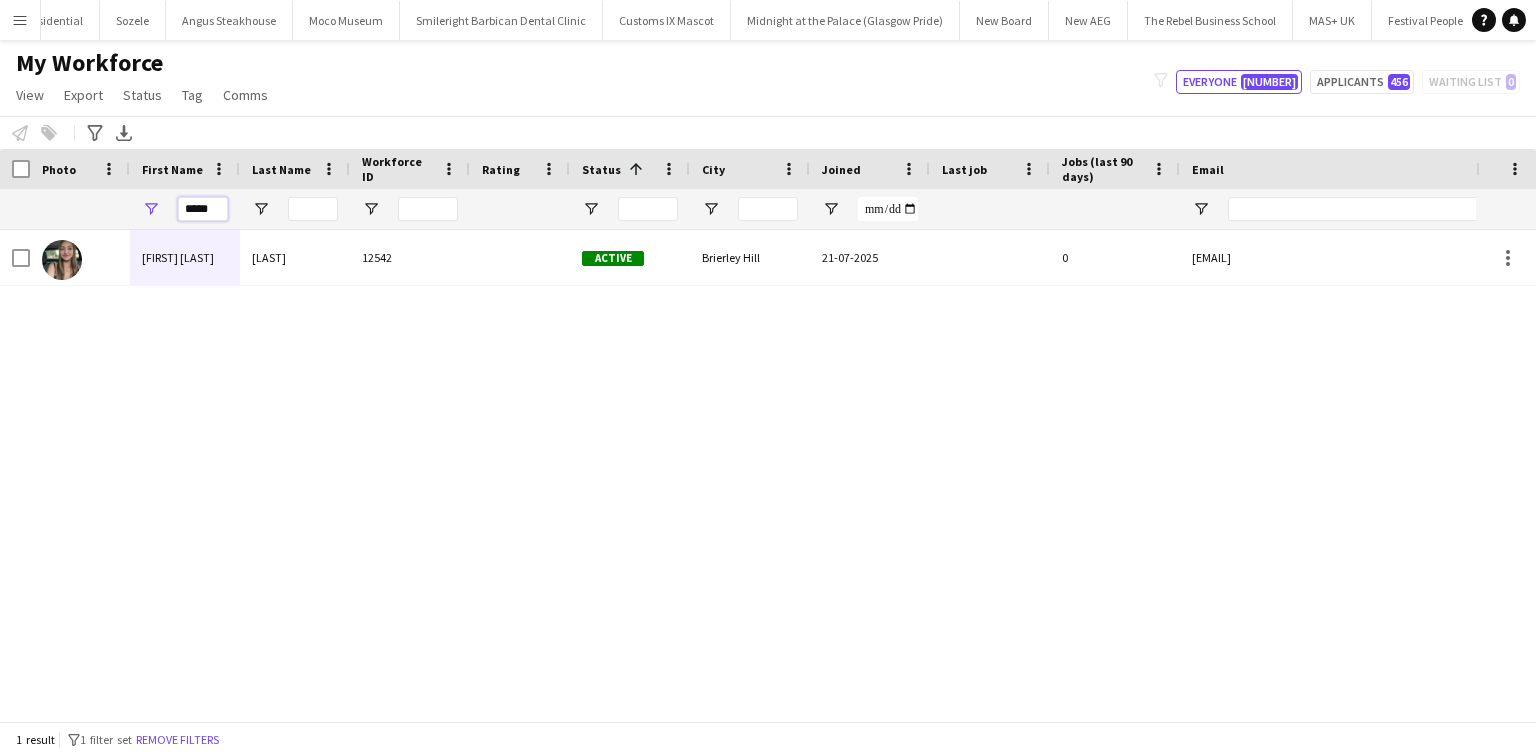click on "*****" at bounding box center [203, 209] 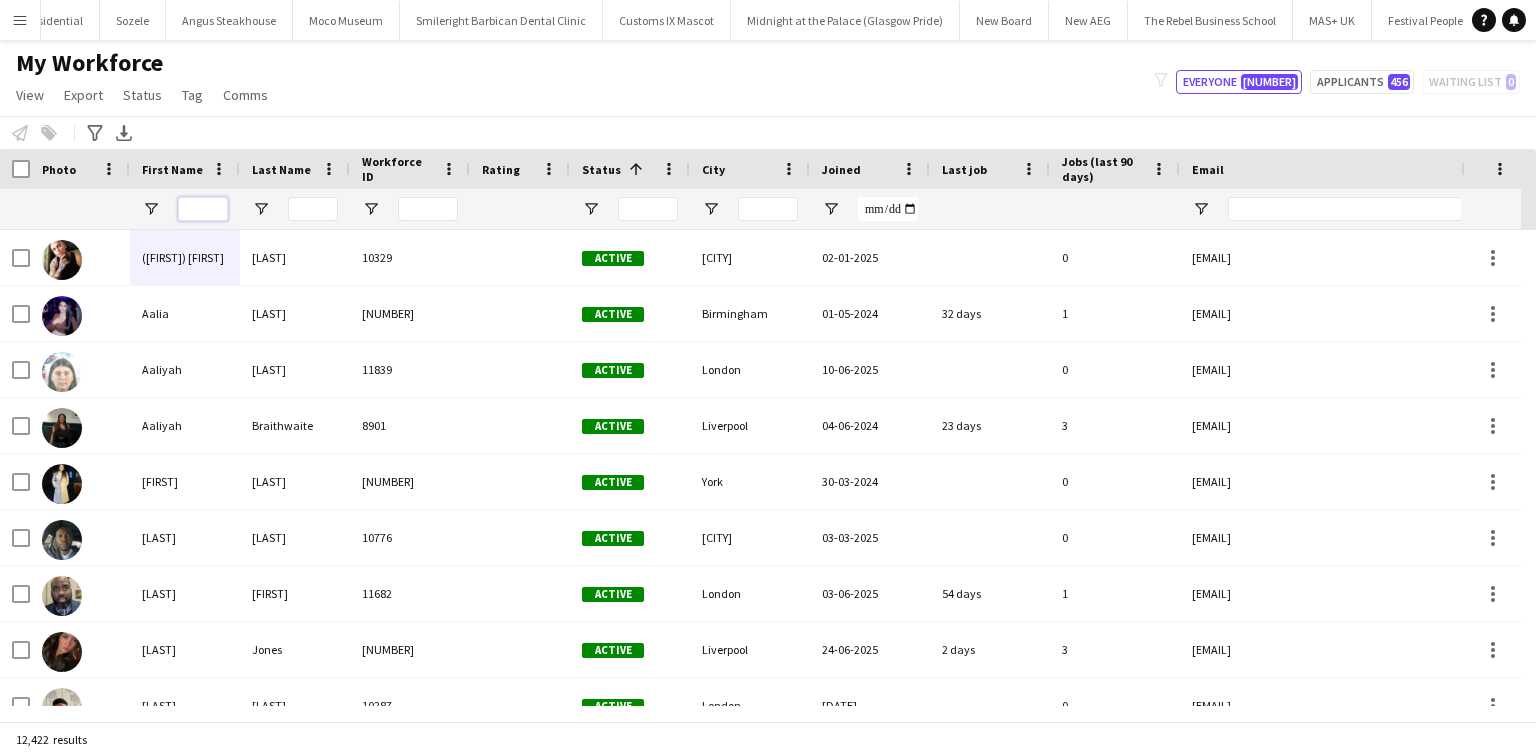 type on "*" 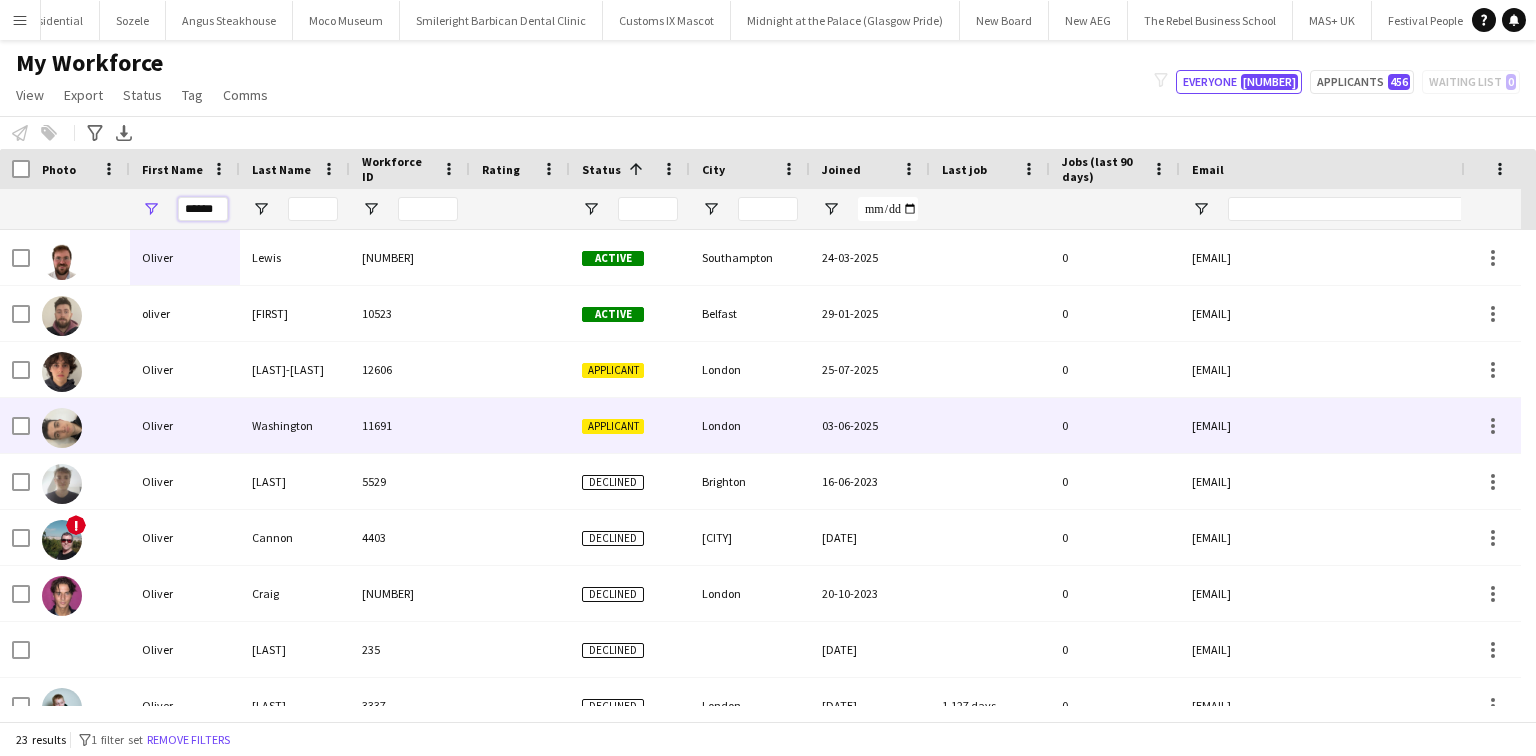 type on "******" 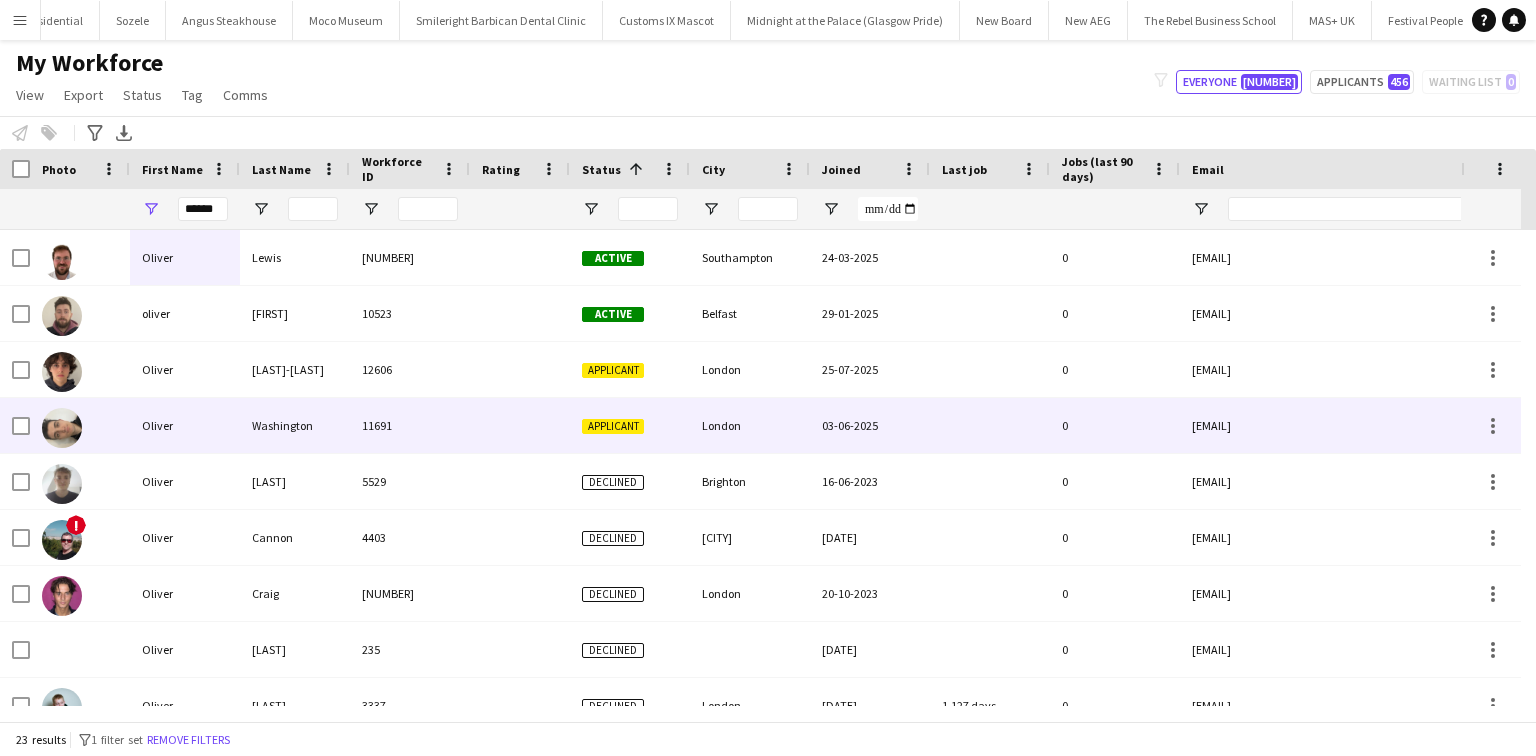 click on "Oliver" at bounding box center (185, 425) 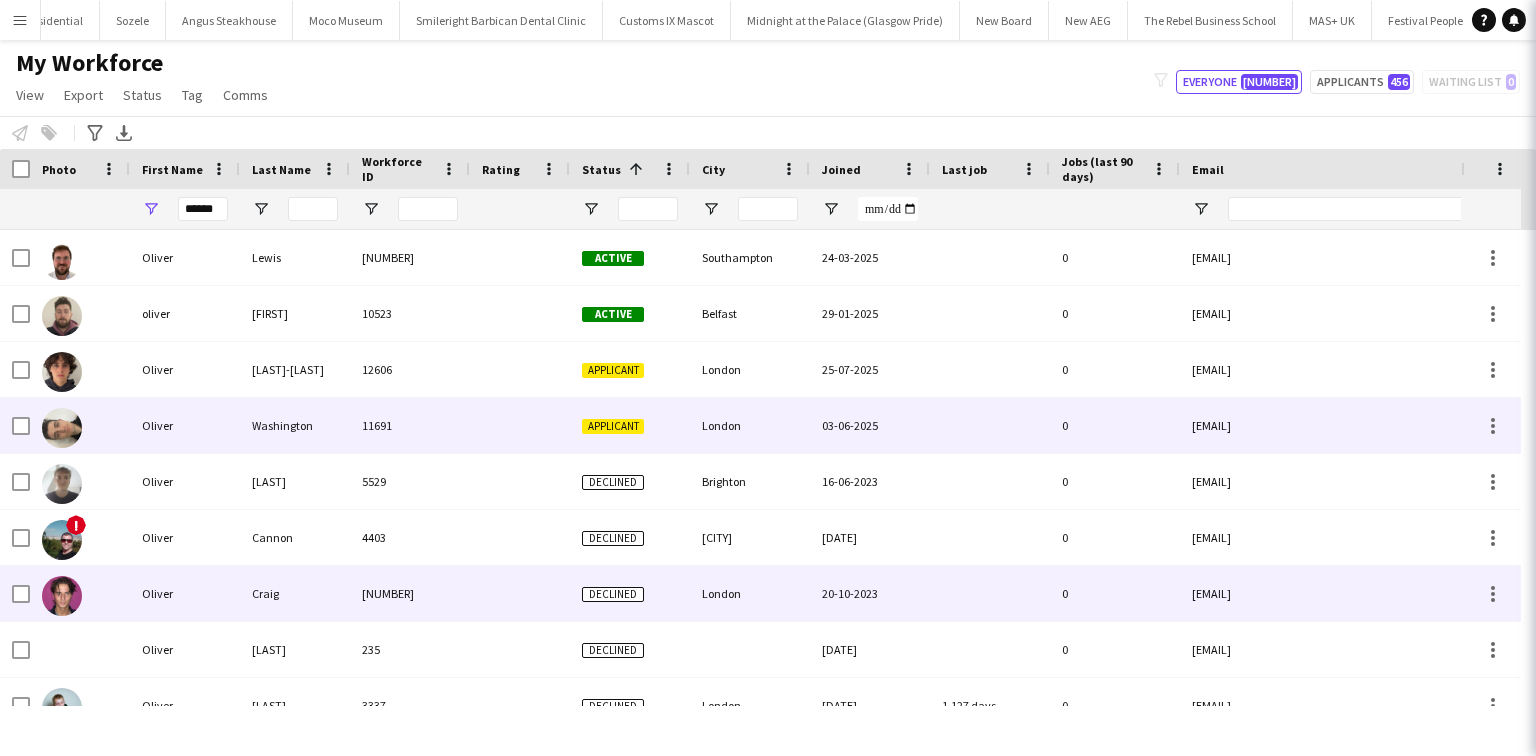 scroll, scrollTop: 315, scrollLeft: 0, axis: vertical 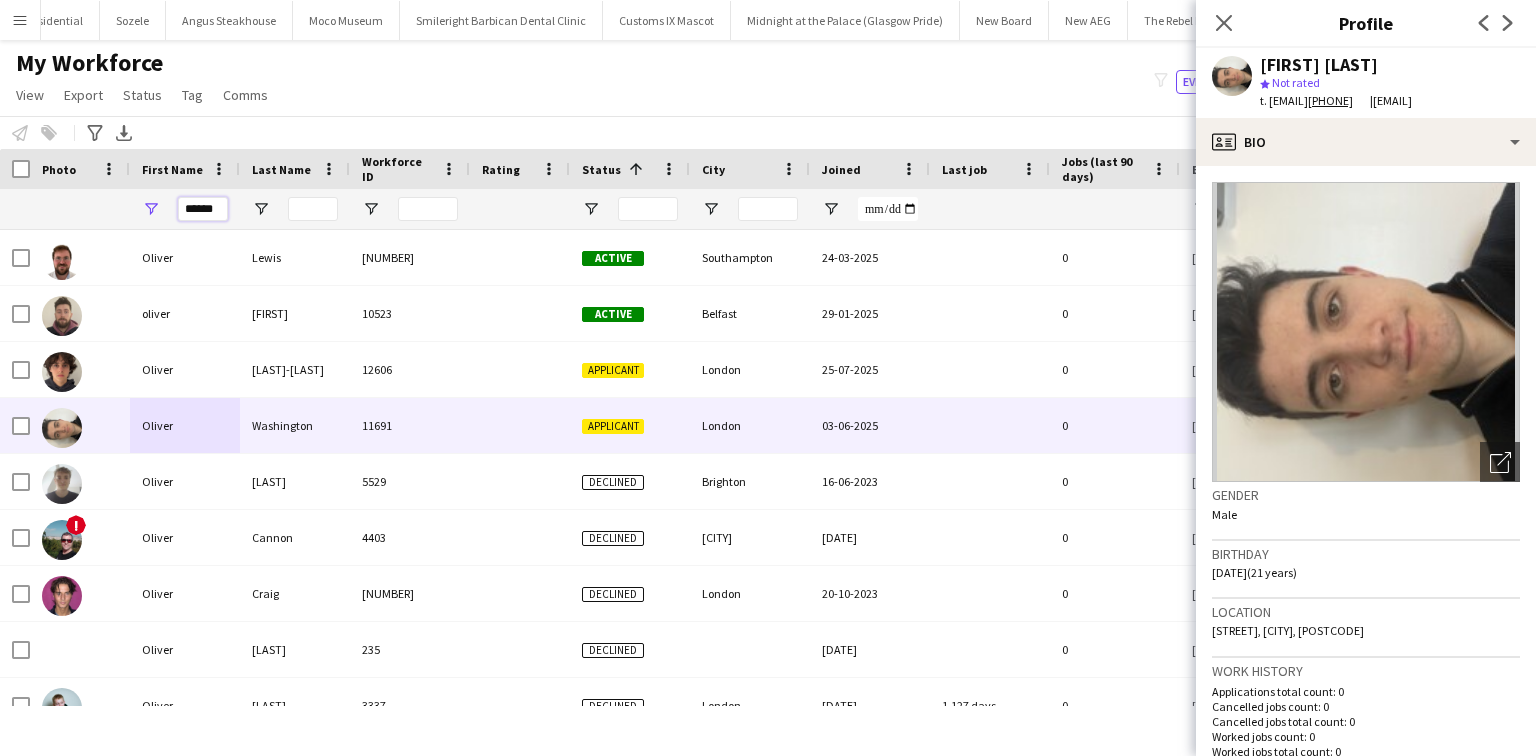 click on "******" at bounding box center (203, 209) 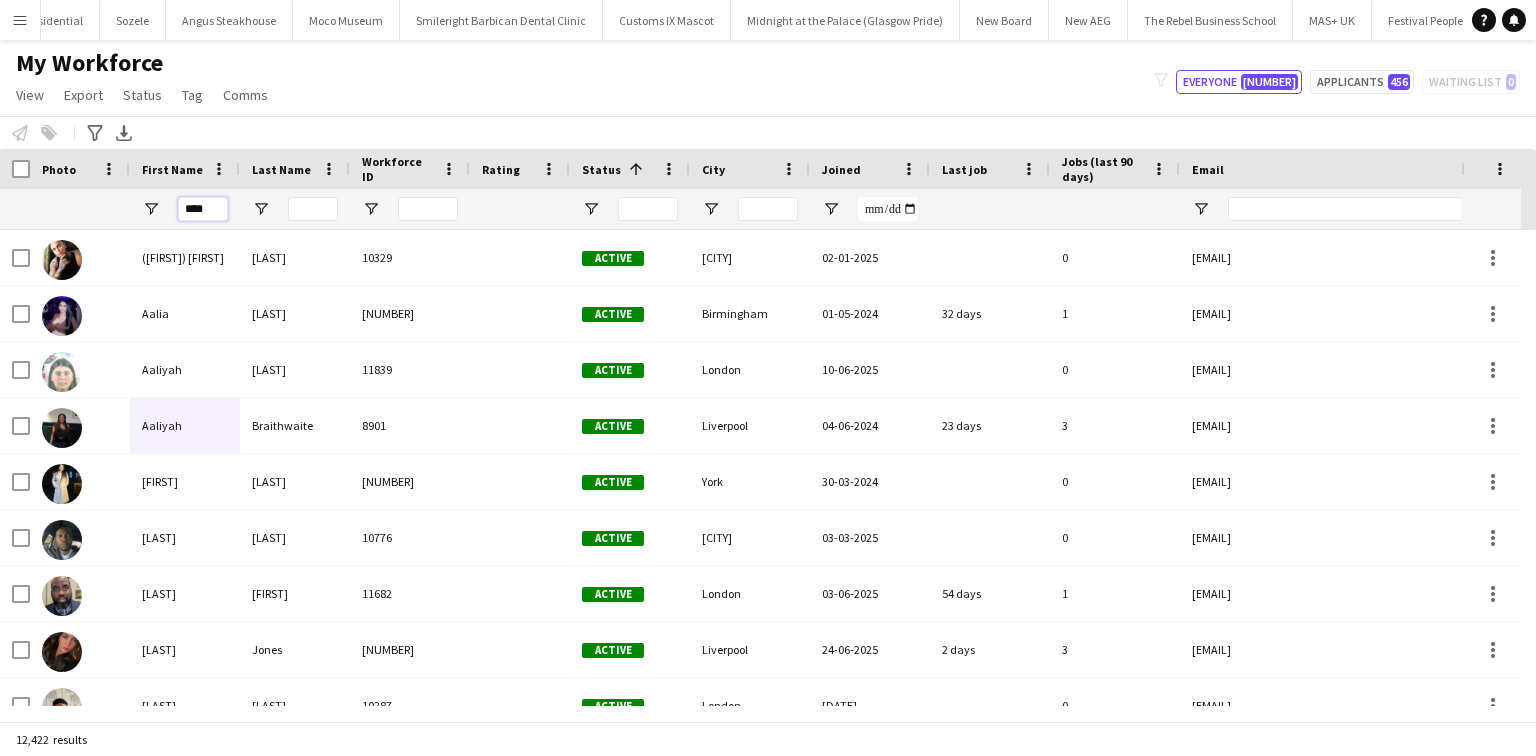 type on "****" 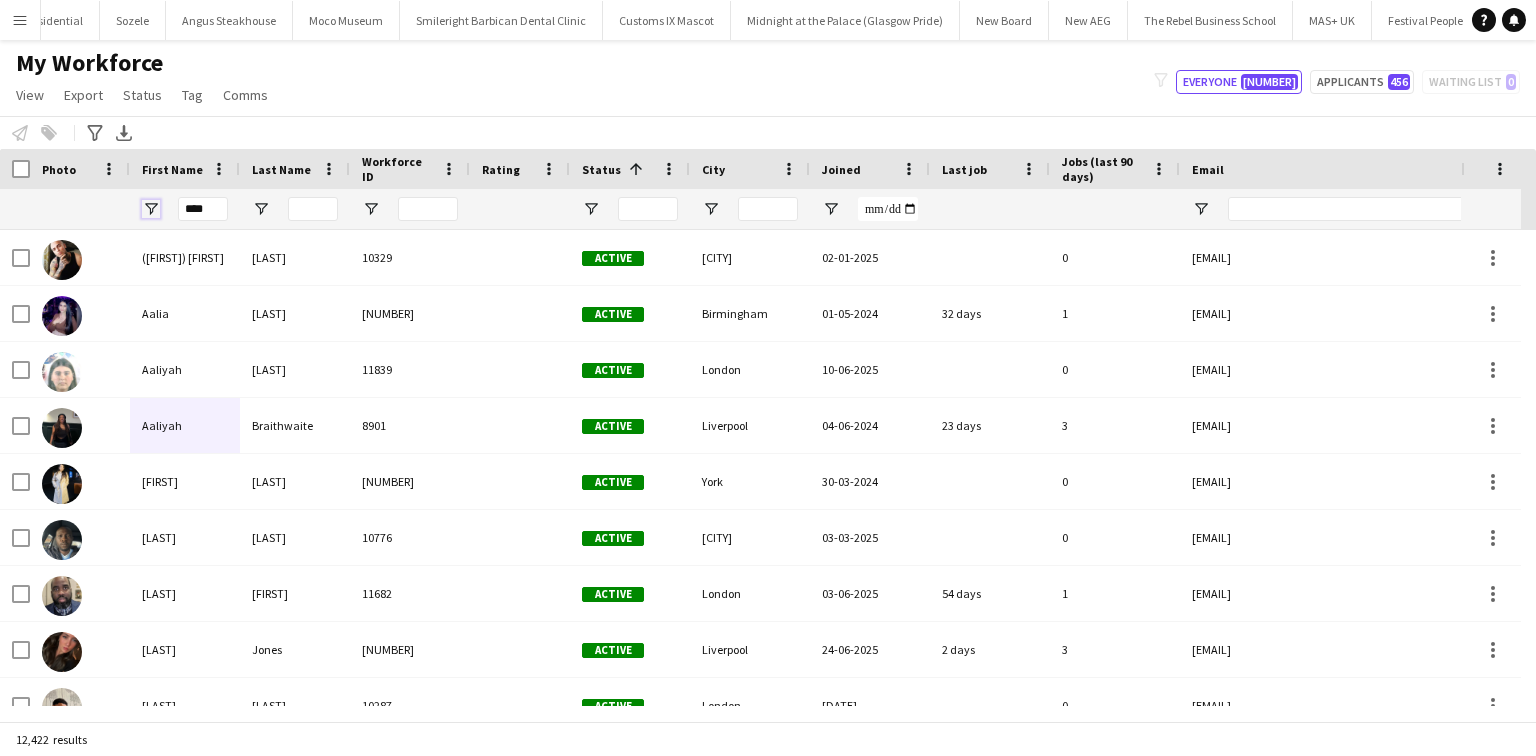 type 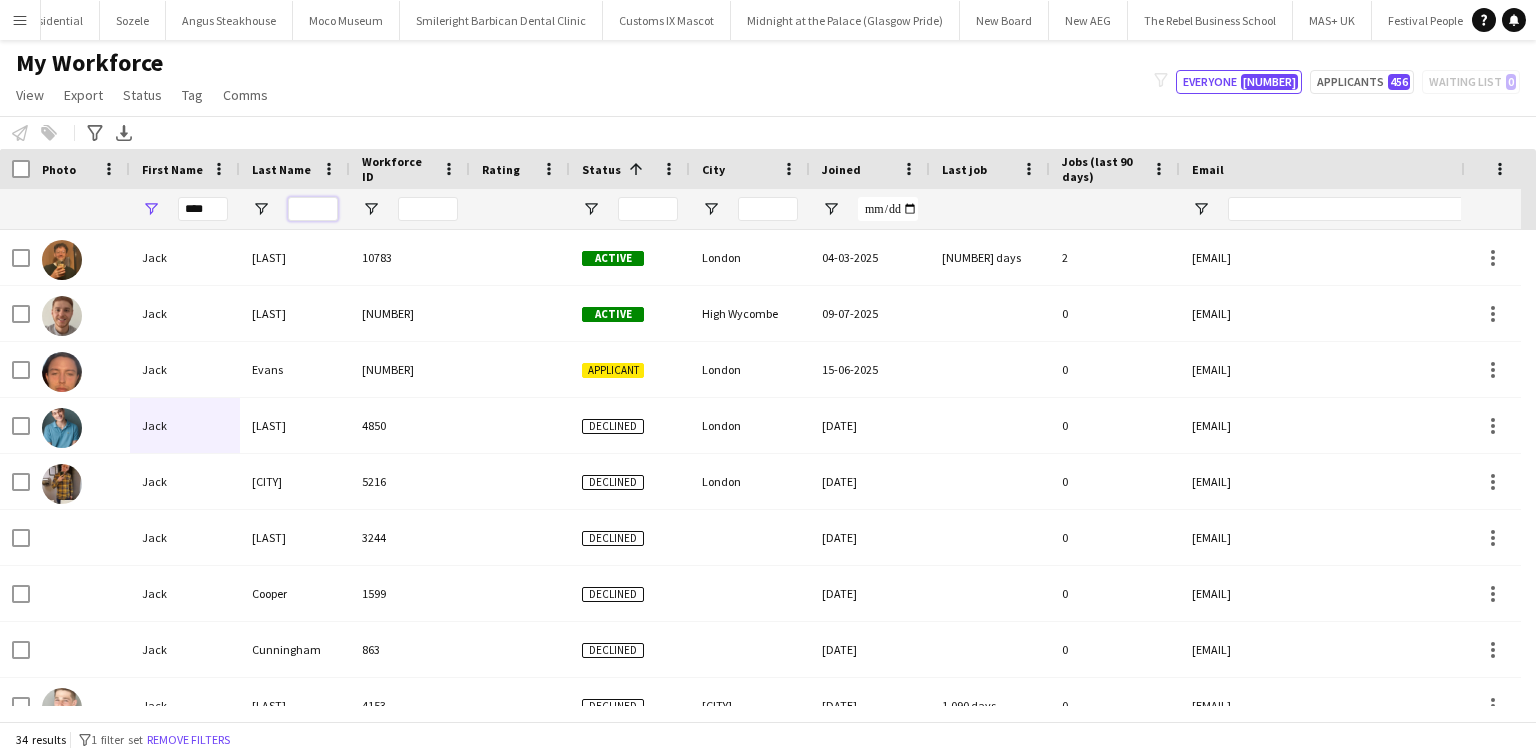 click at bounding box center (313, 209) 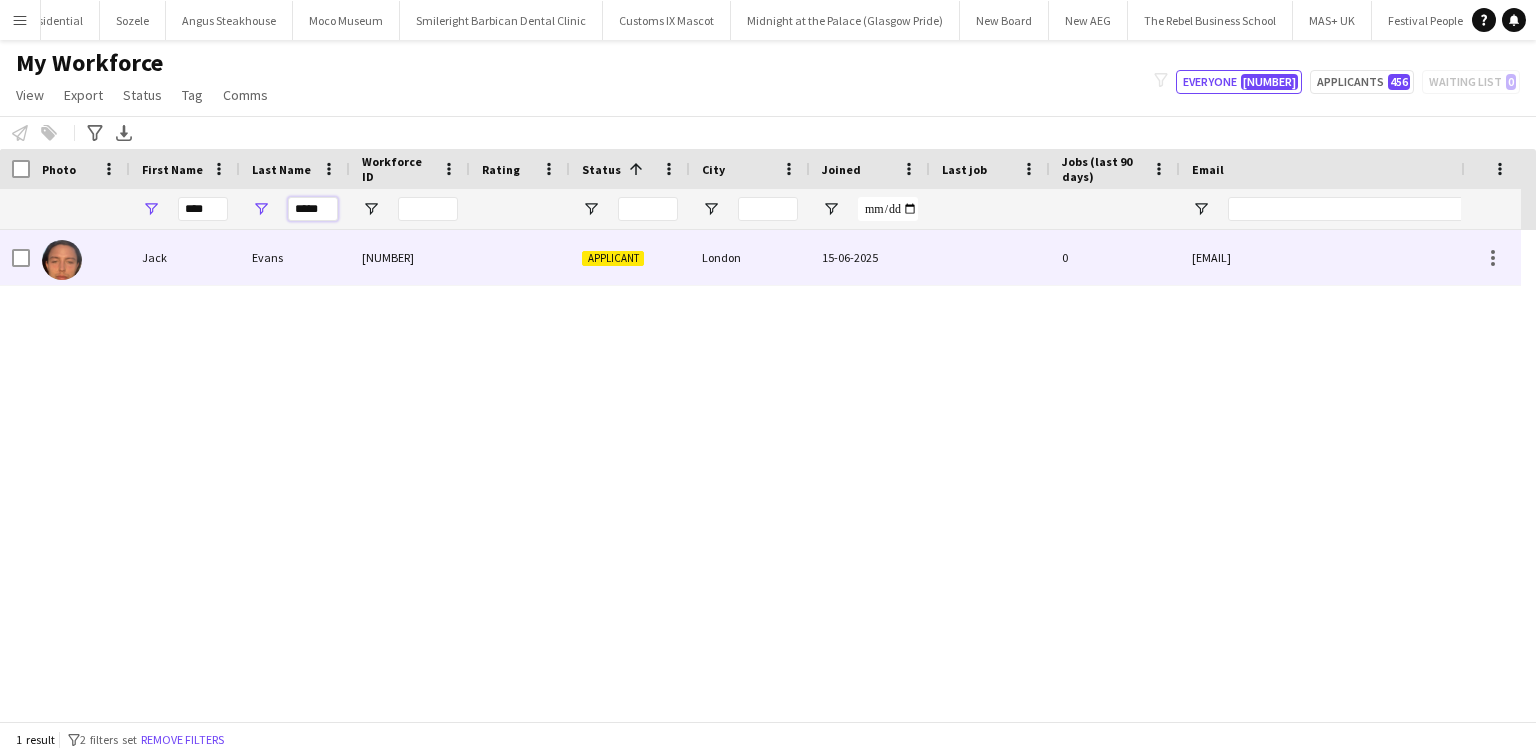 type on "*****" 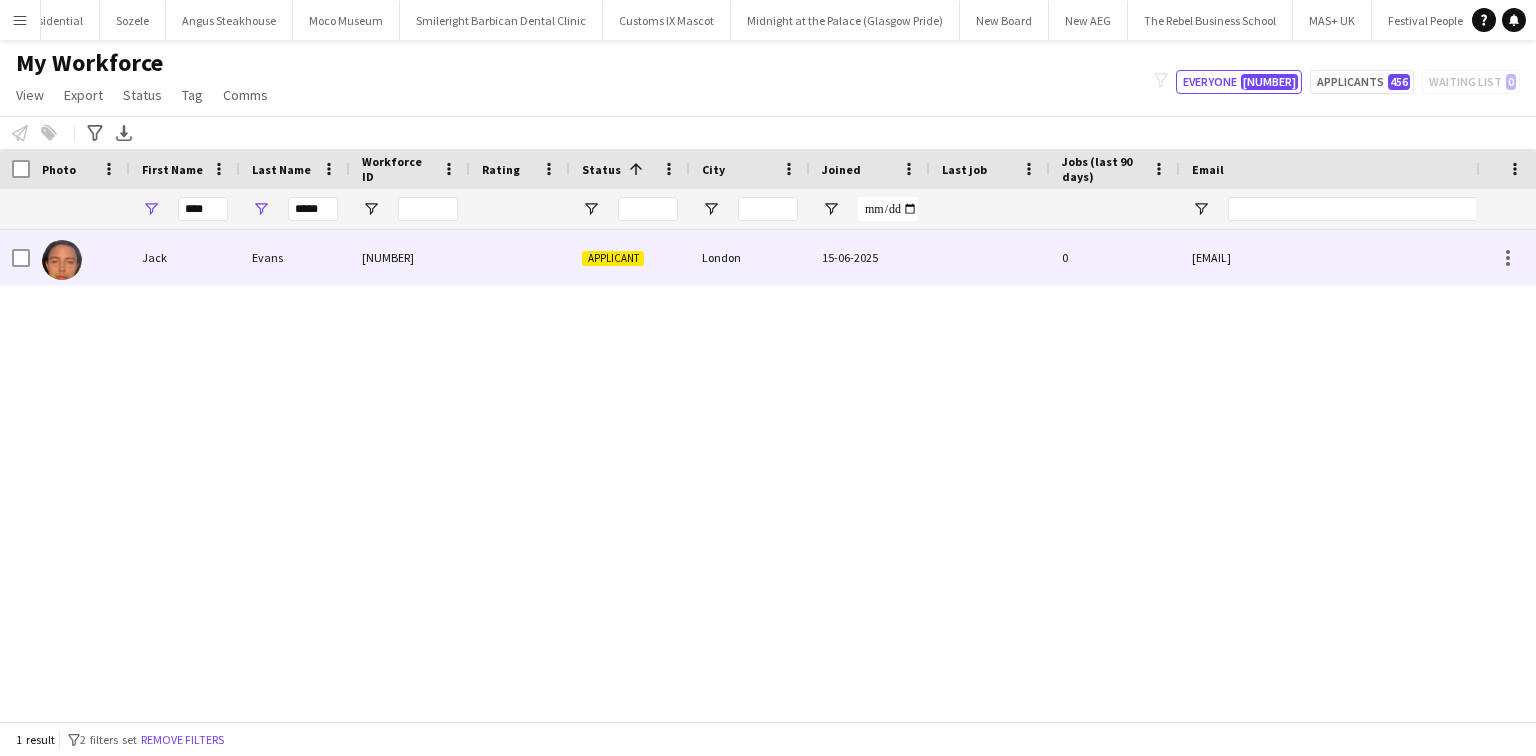 click on "Evans" at bounding box center (295, 257) 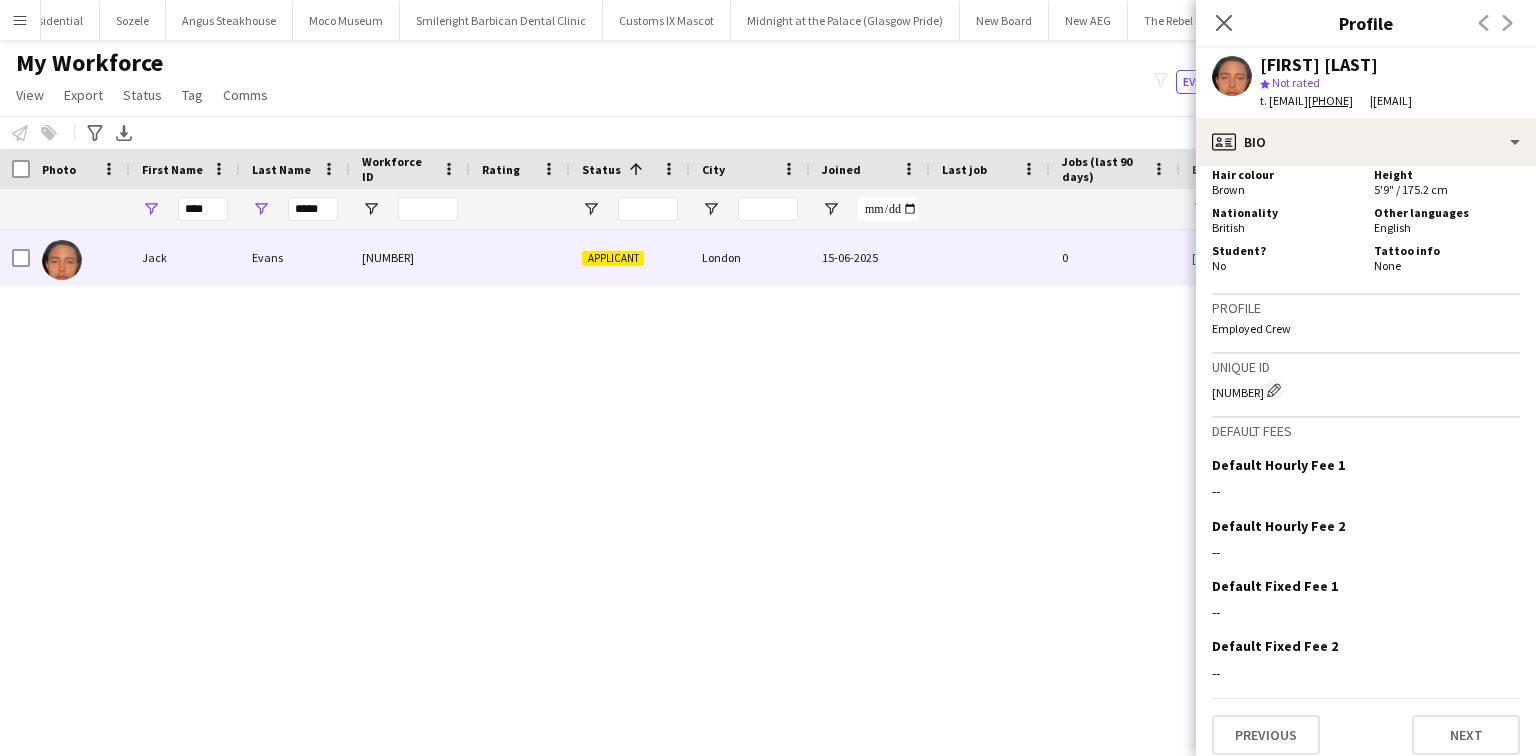scroll, scrollTop: 1019, scrollLeft: 0, axis: vertical 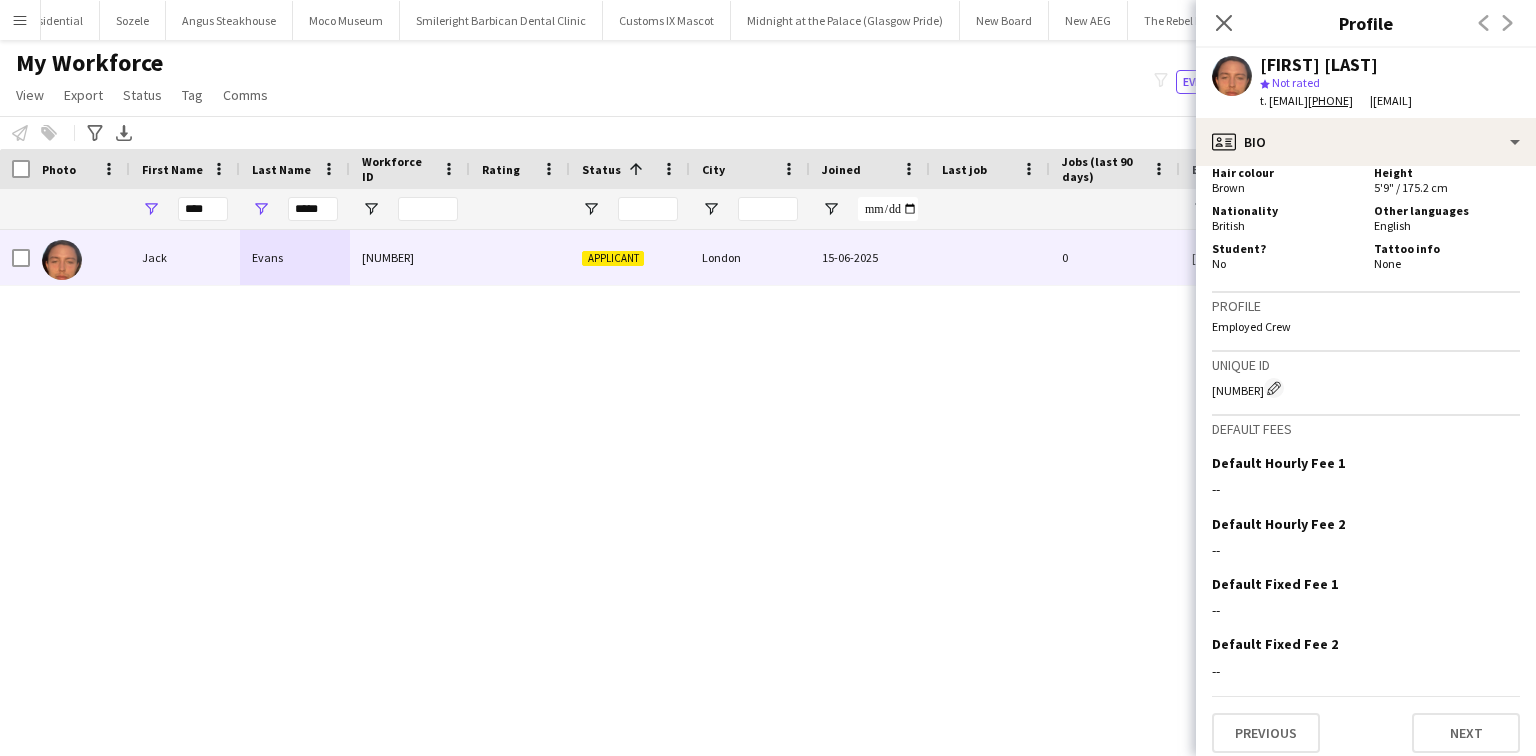 drag, startPoint x: 218, startPoint y: 229, endPoint x: 210, endPoint y: 213, distance: 17.888544 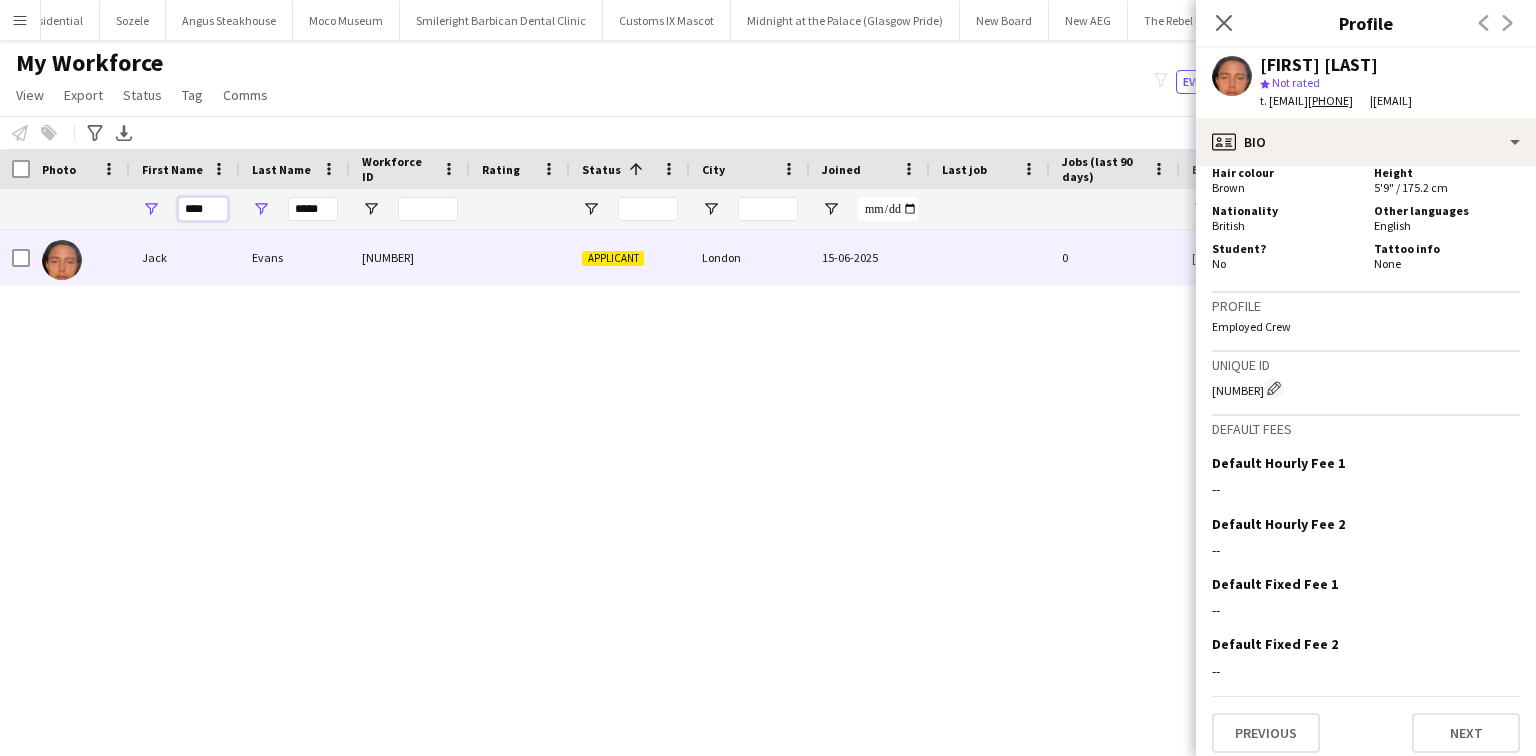 click on "****" at bounding box center [203, 209] 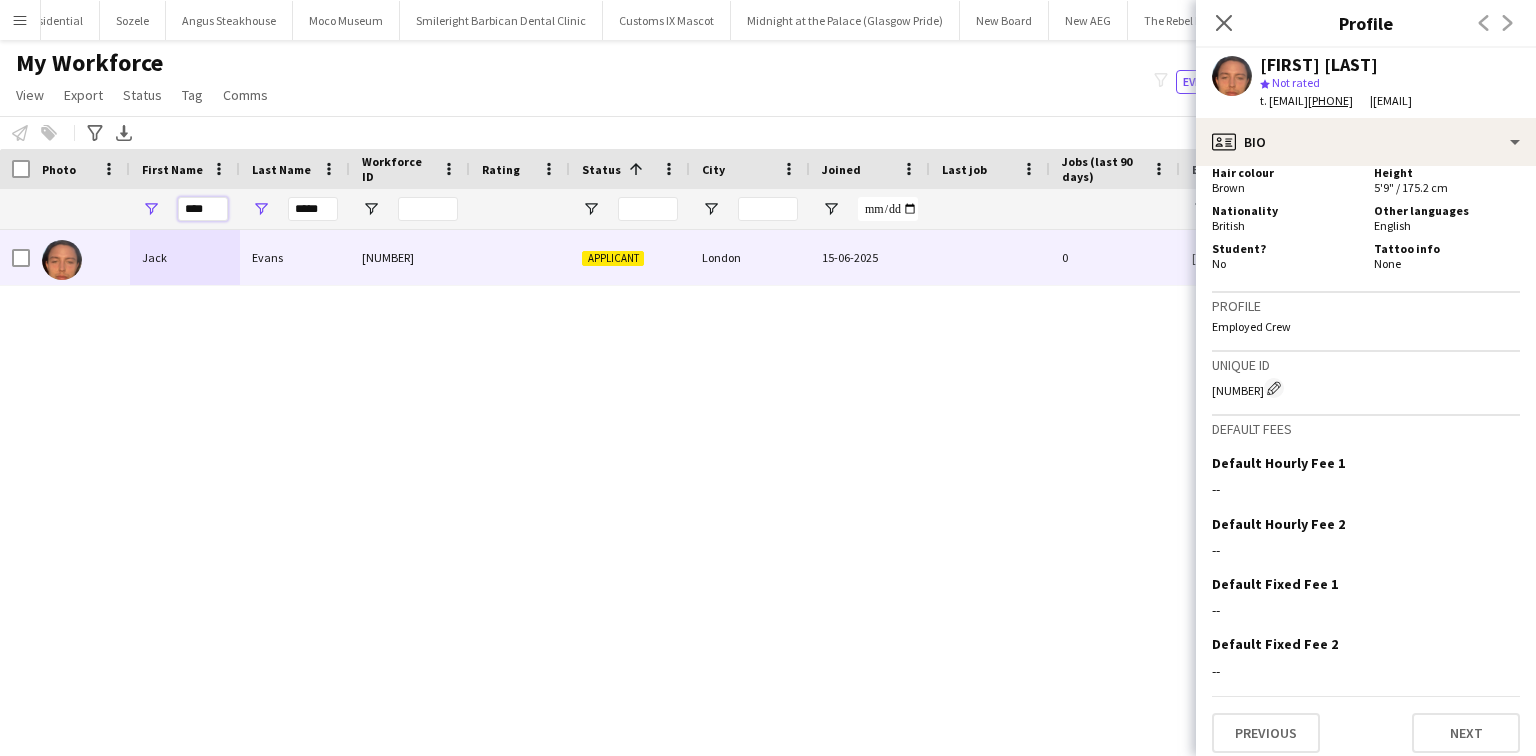 click on "****" at bounding box center [203, 209] 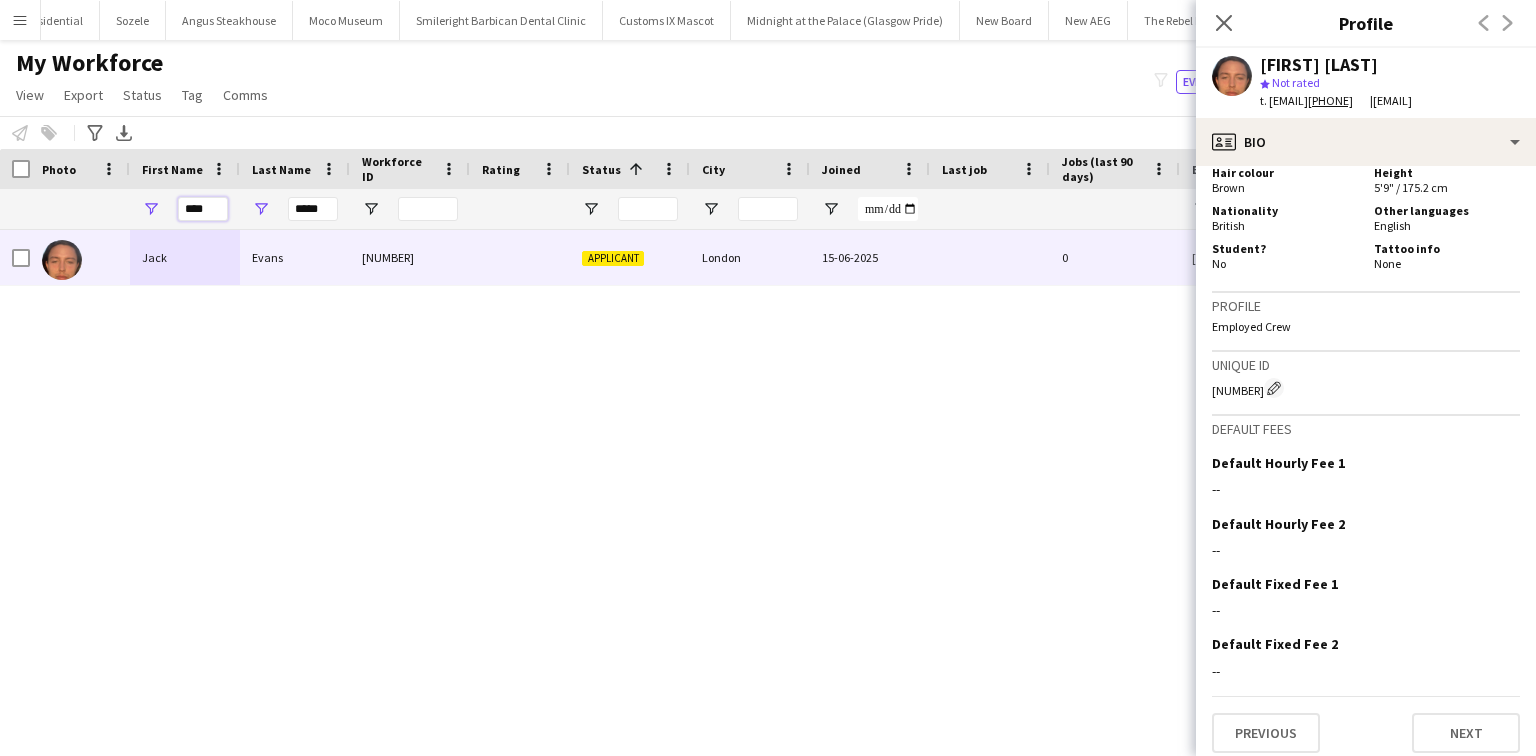 type on "****" 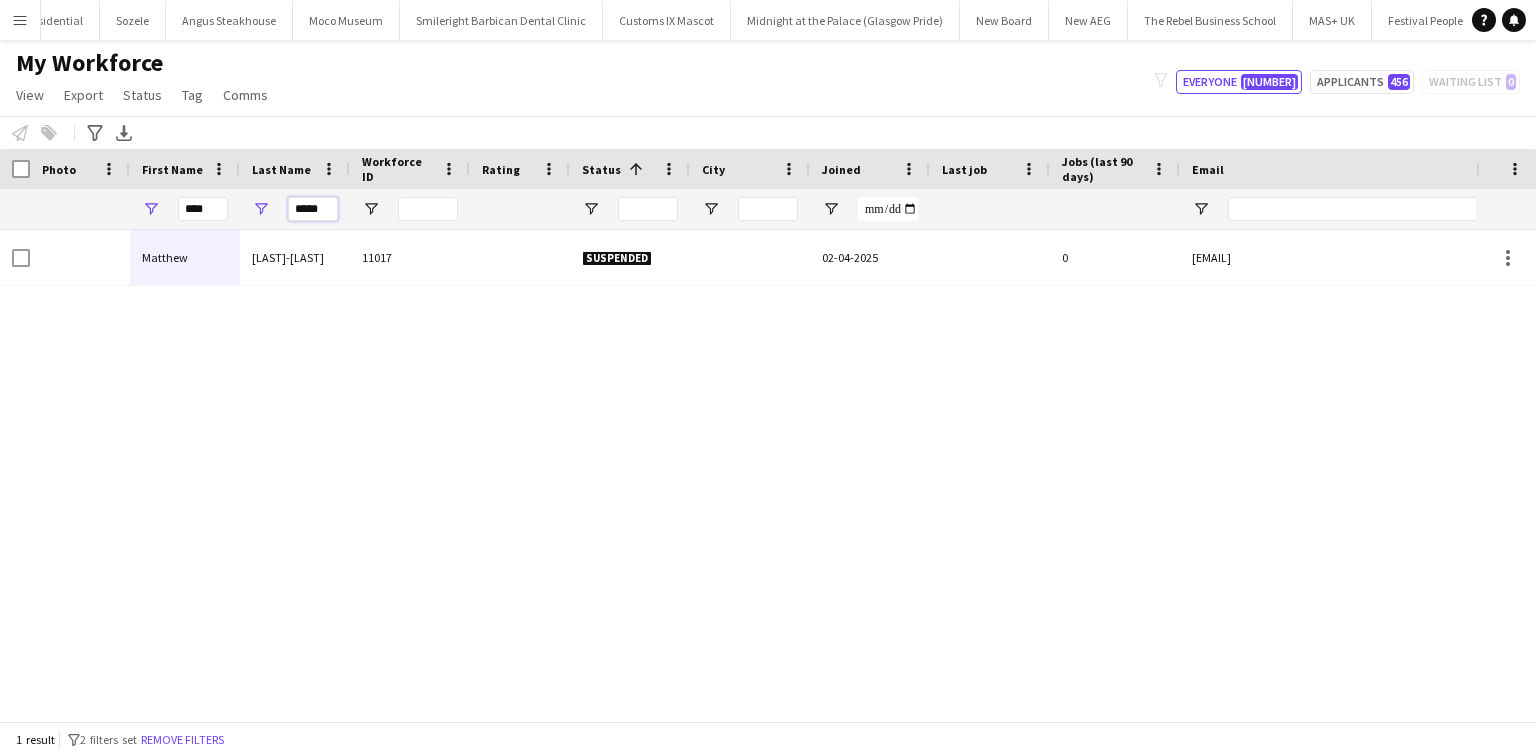 click on "*****" at bounding box center (313, 209) 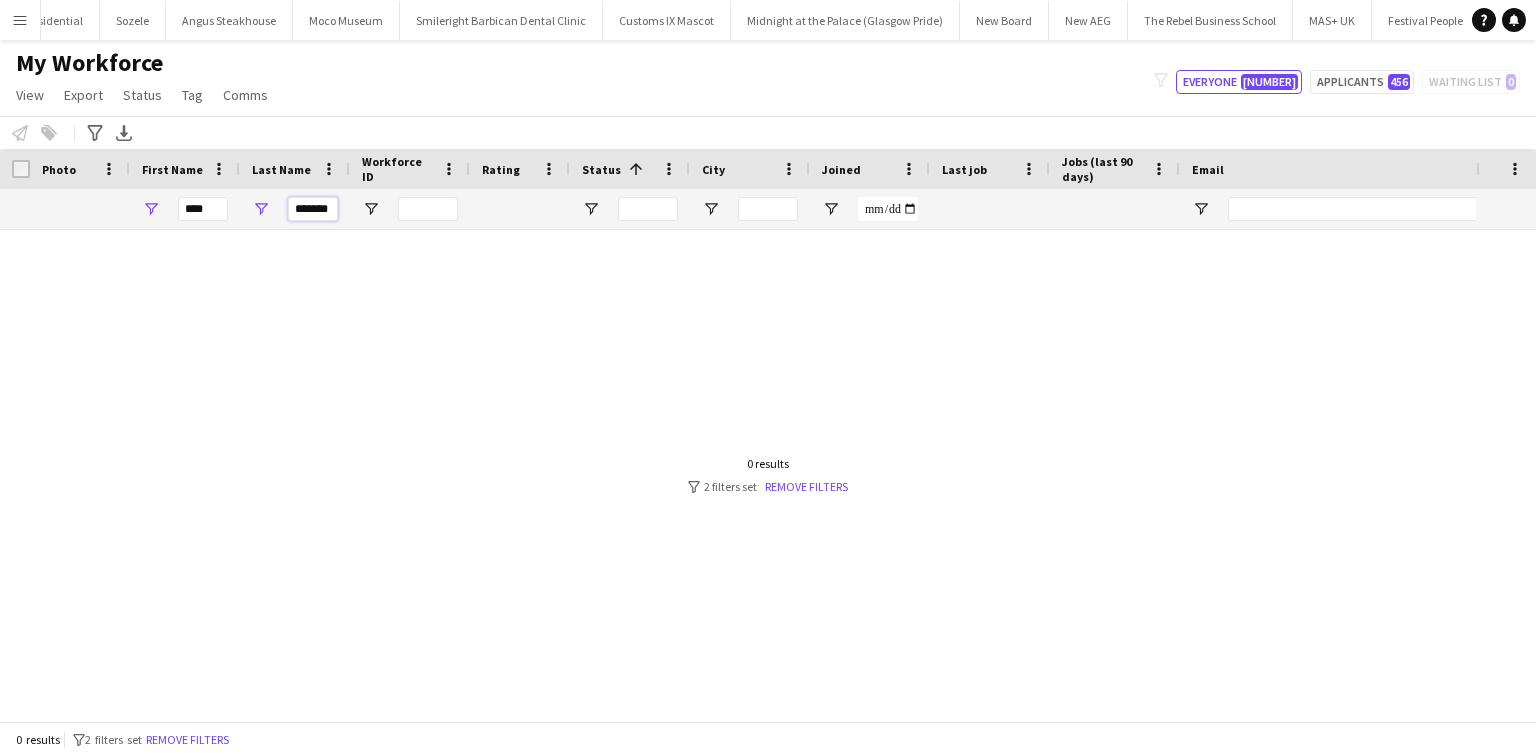 scroll, scrollTop: 0, scrollLeft: 766, axis: horizontal 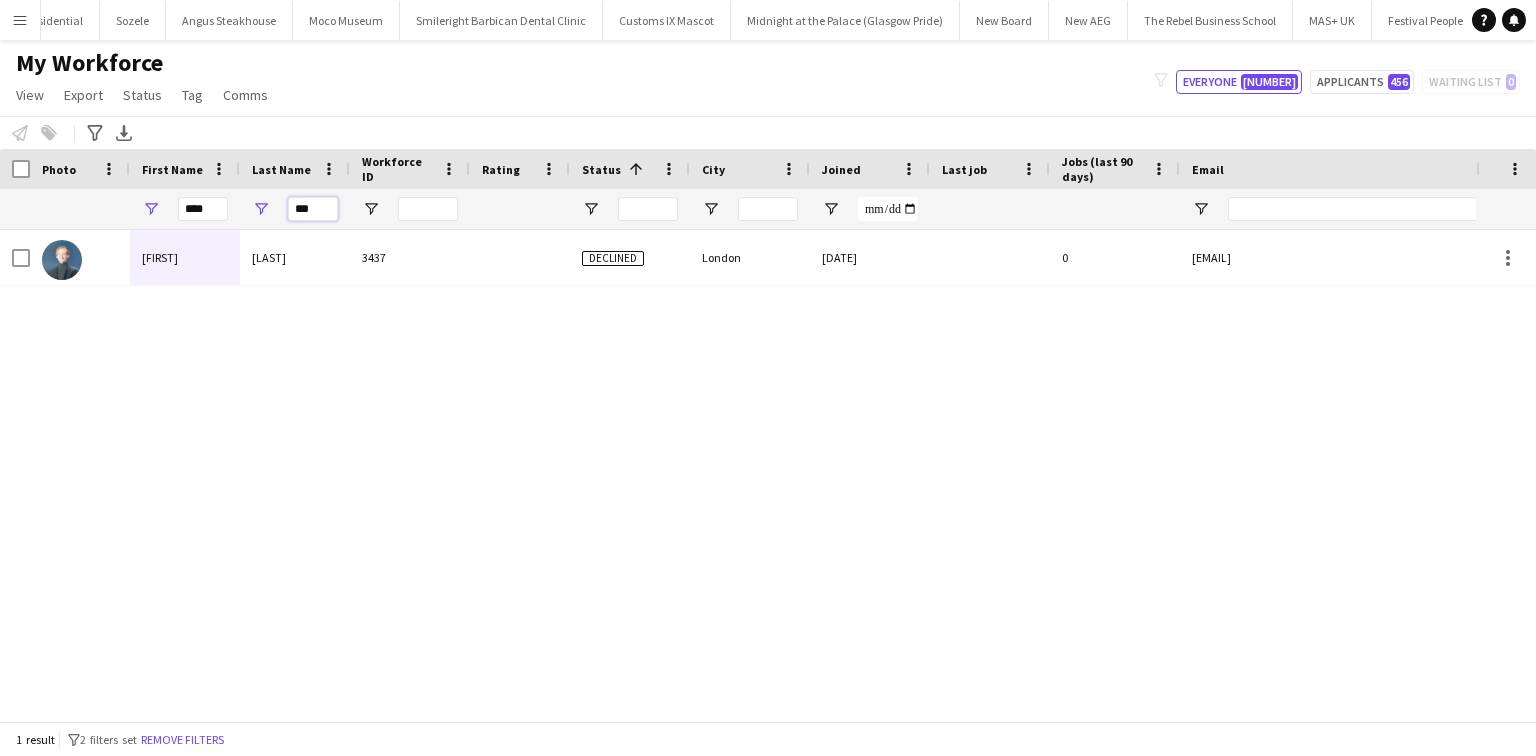 type on "***" 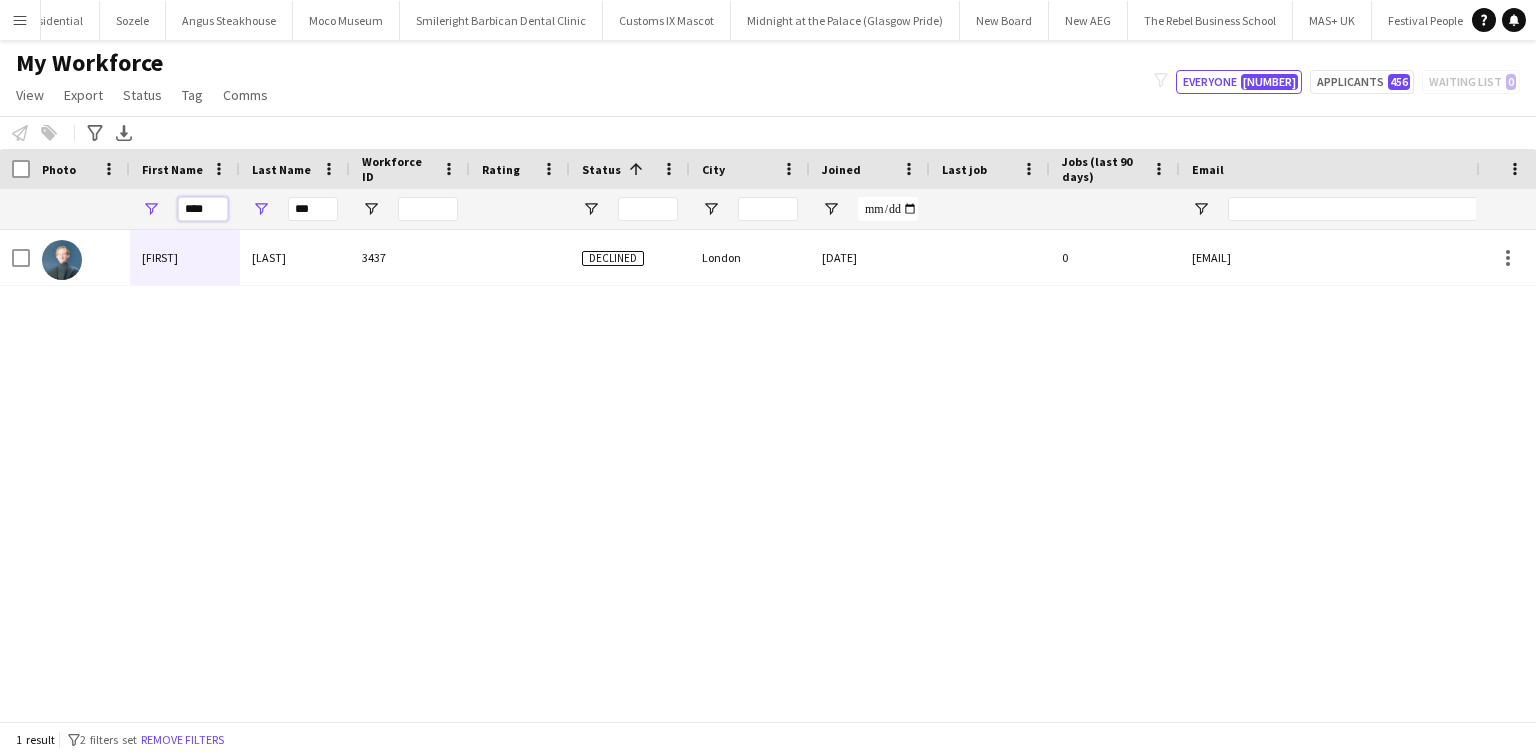 click on "****" at bounding box center [203, 209] 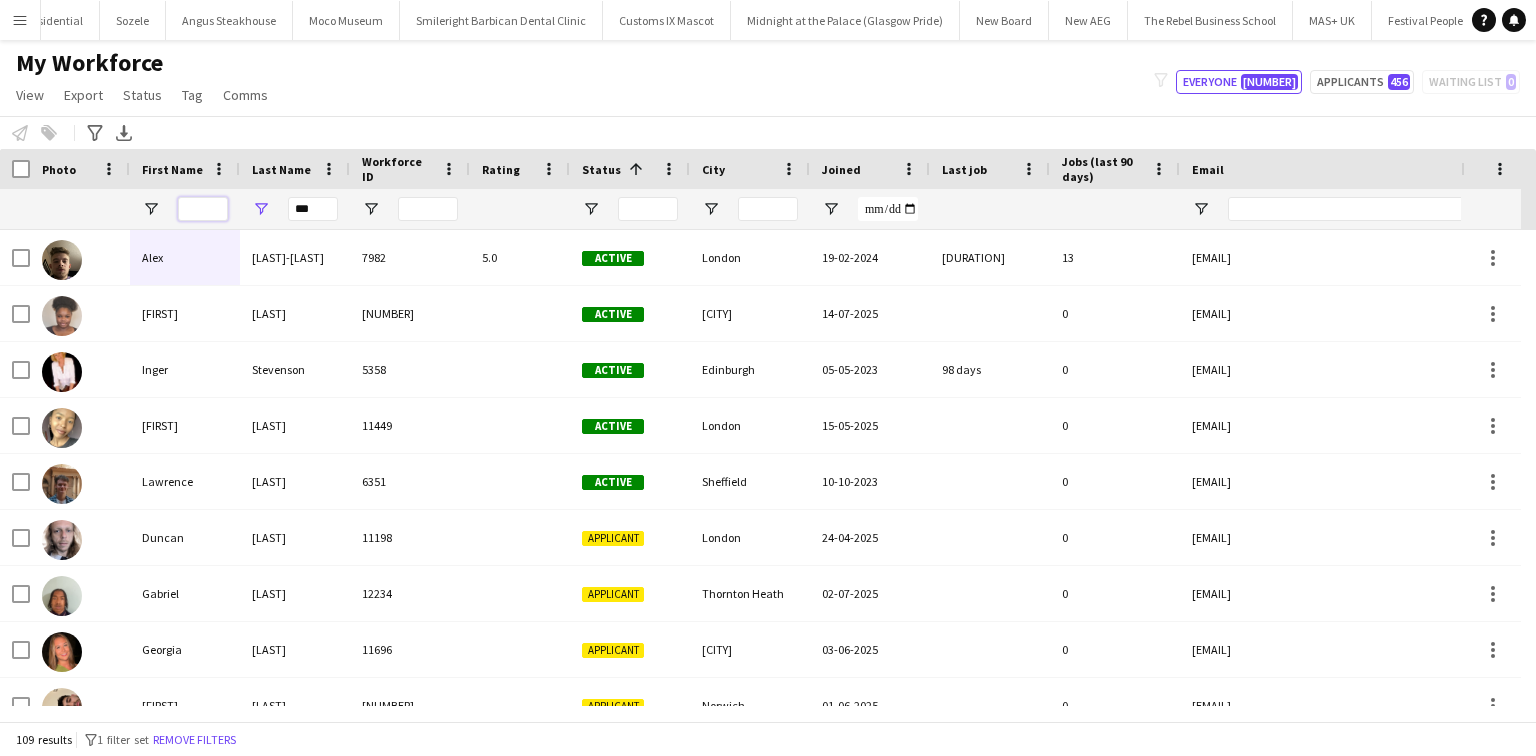 type 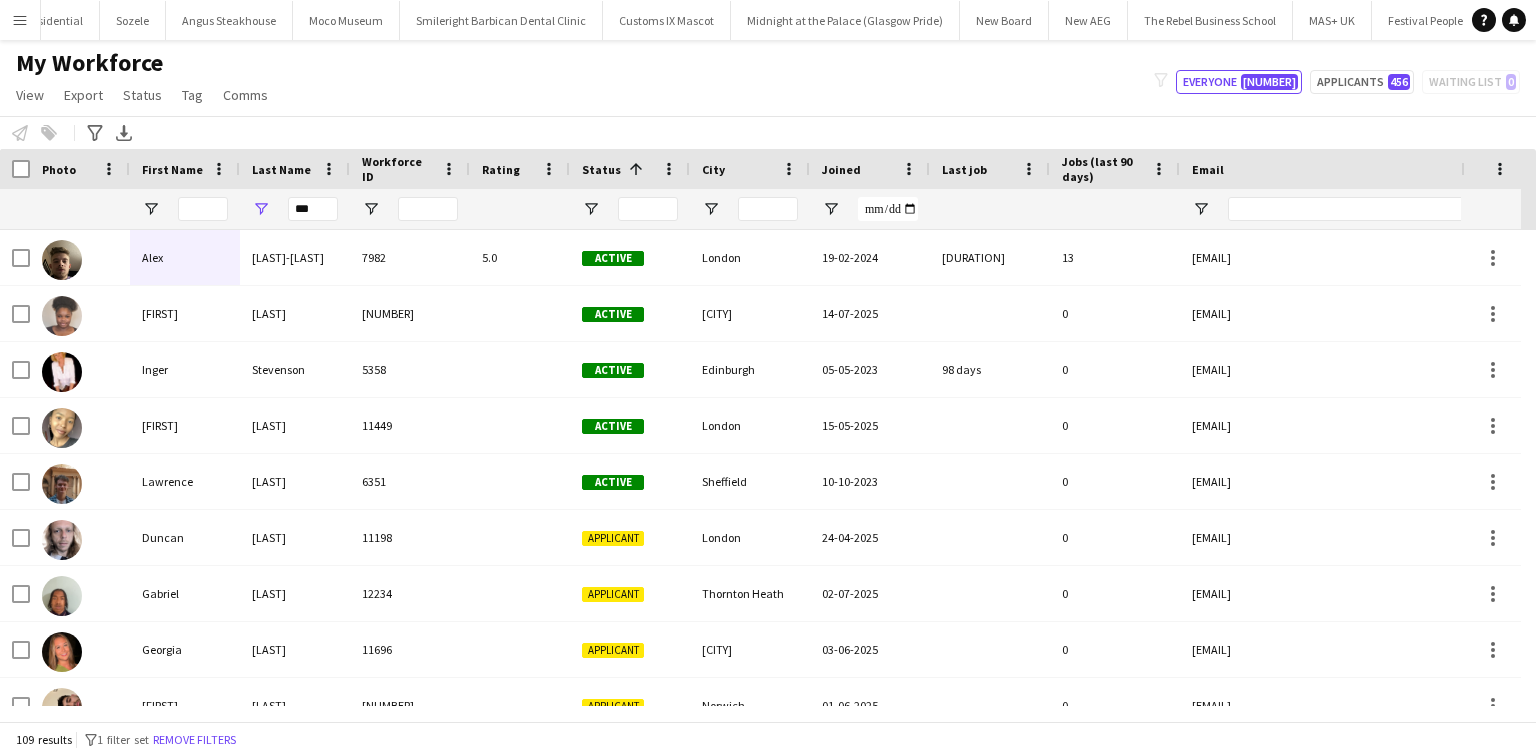 click on "***" at bounding box center [313, 209] 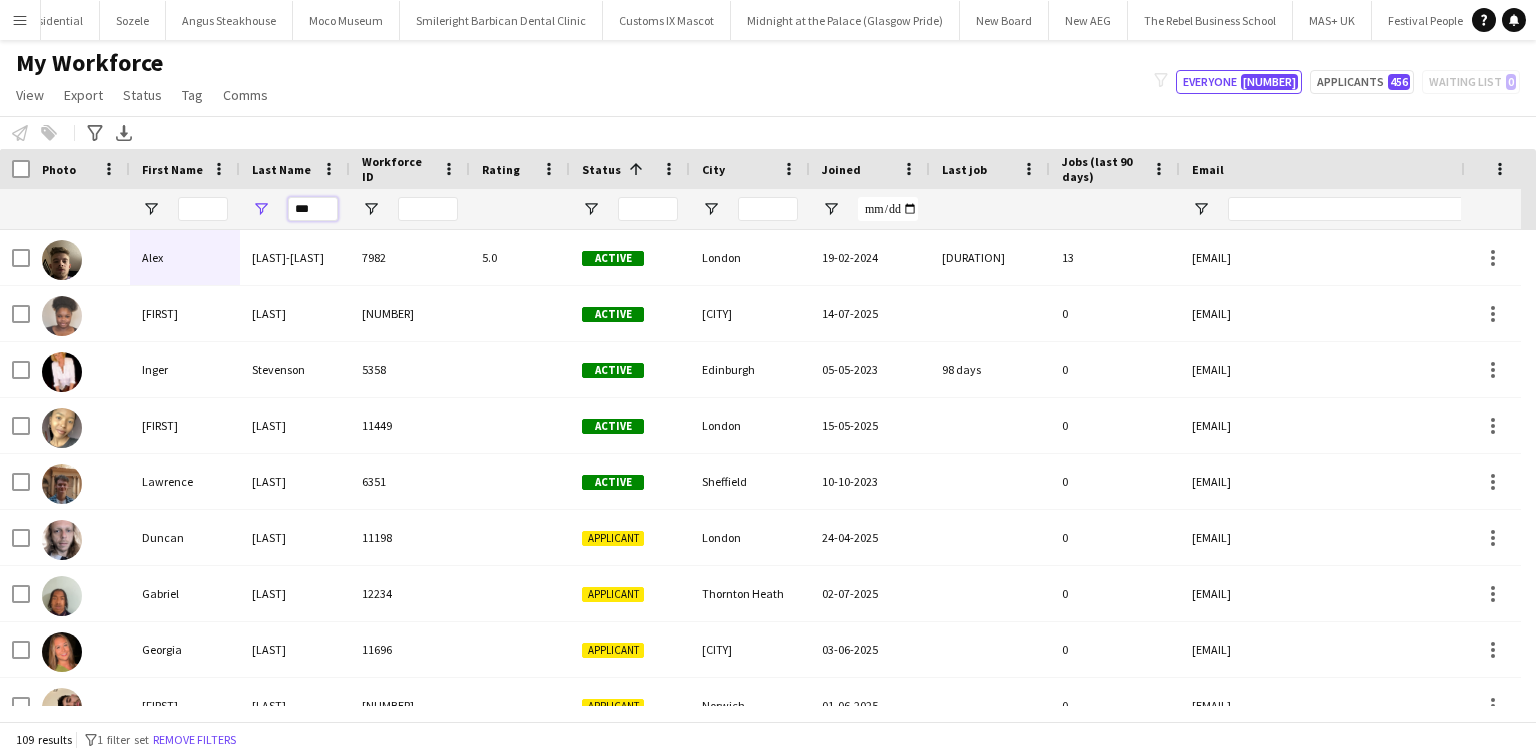 click on "***" at bounding box center [313, 209] 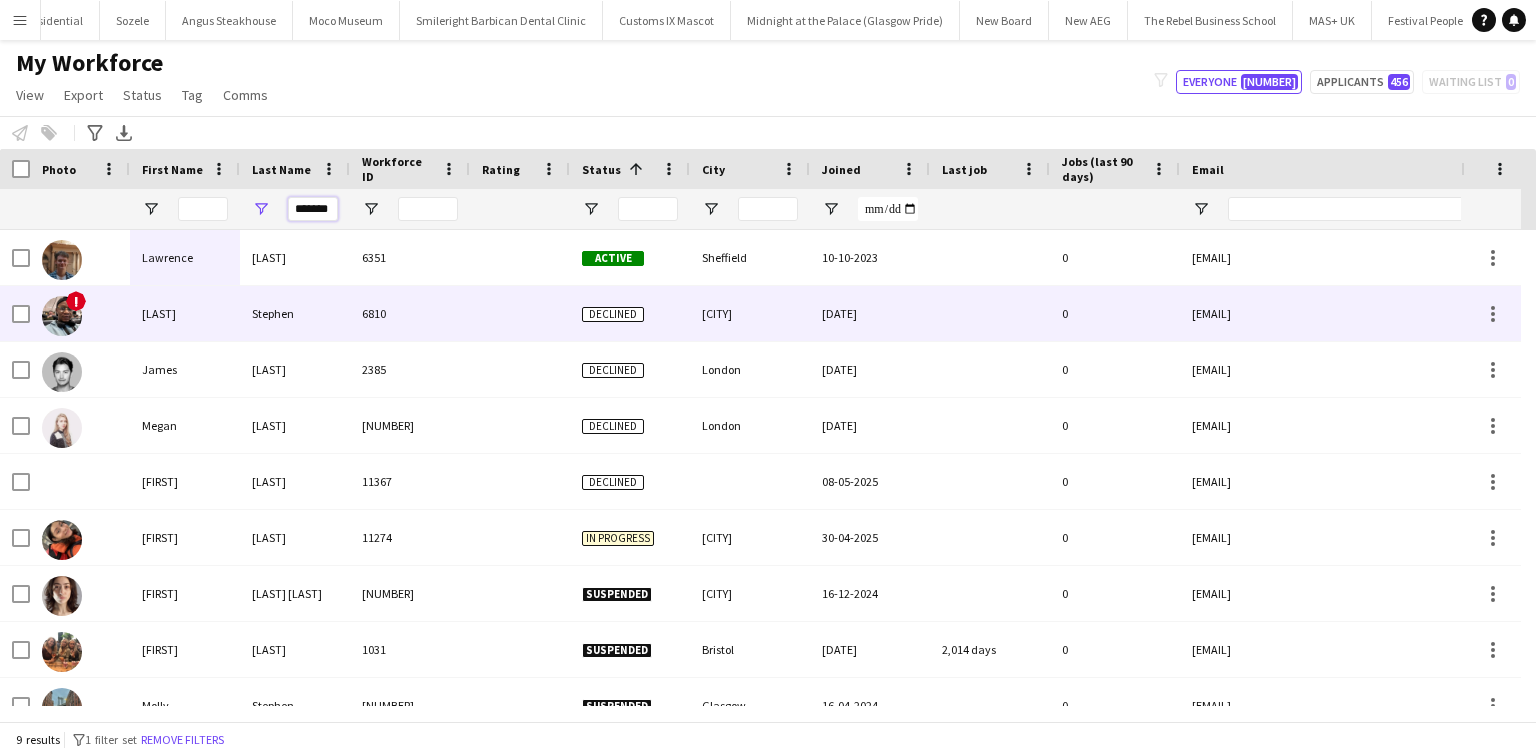scroll, scrollTop: 28, scrollLeft: 0, axis: vertical 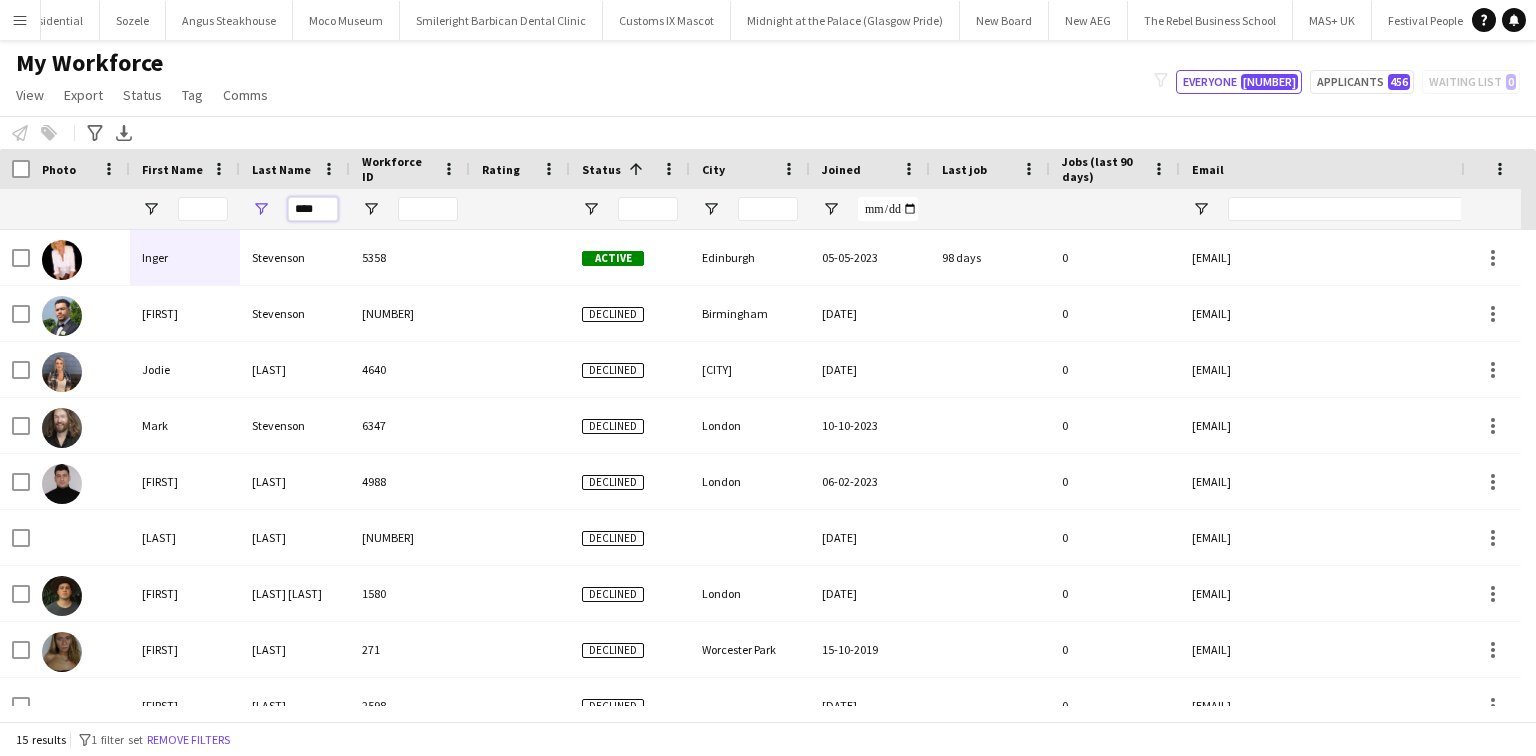 type on "****" 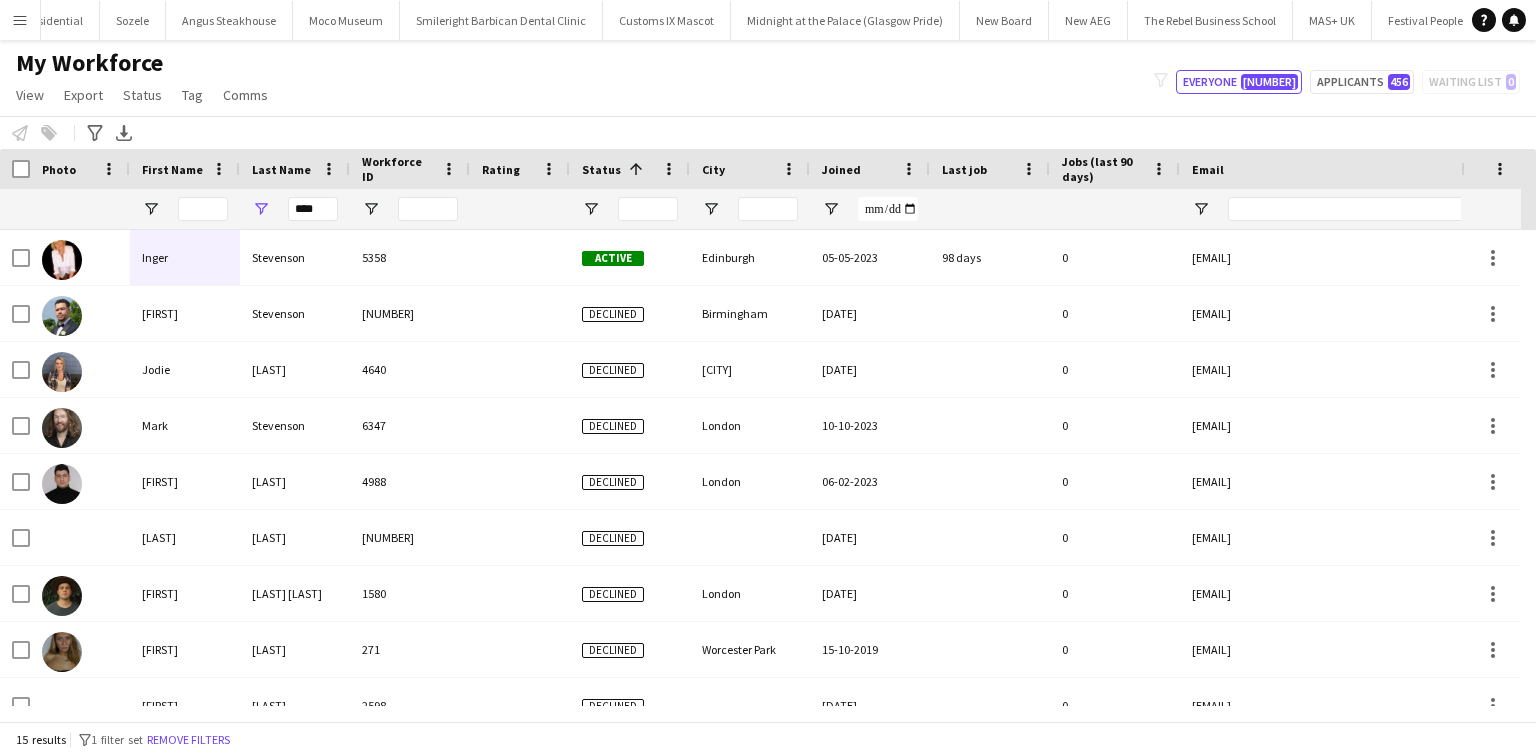 click at bounding box center [185, 209] 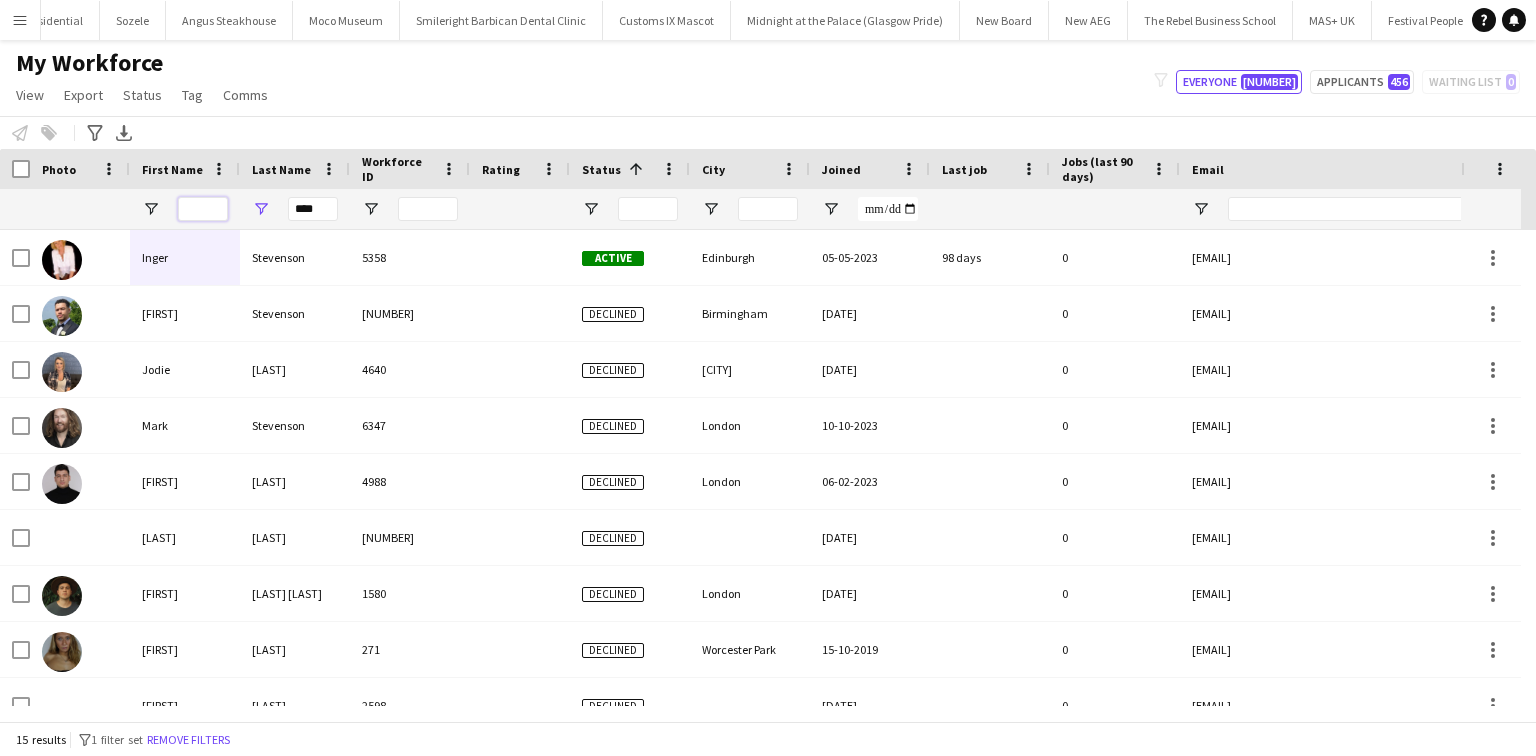 click at bounding box center [203, 209] 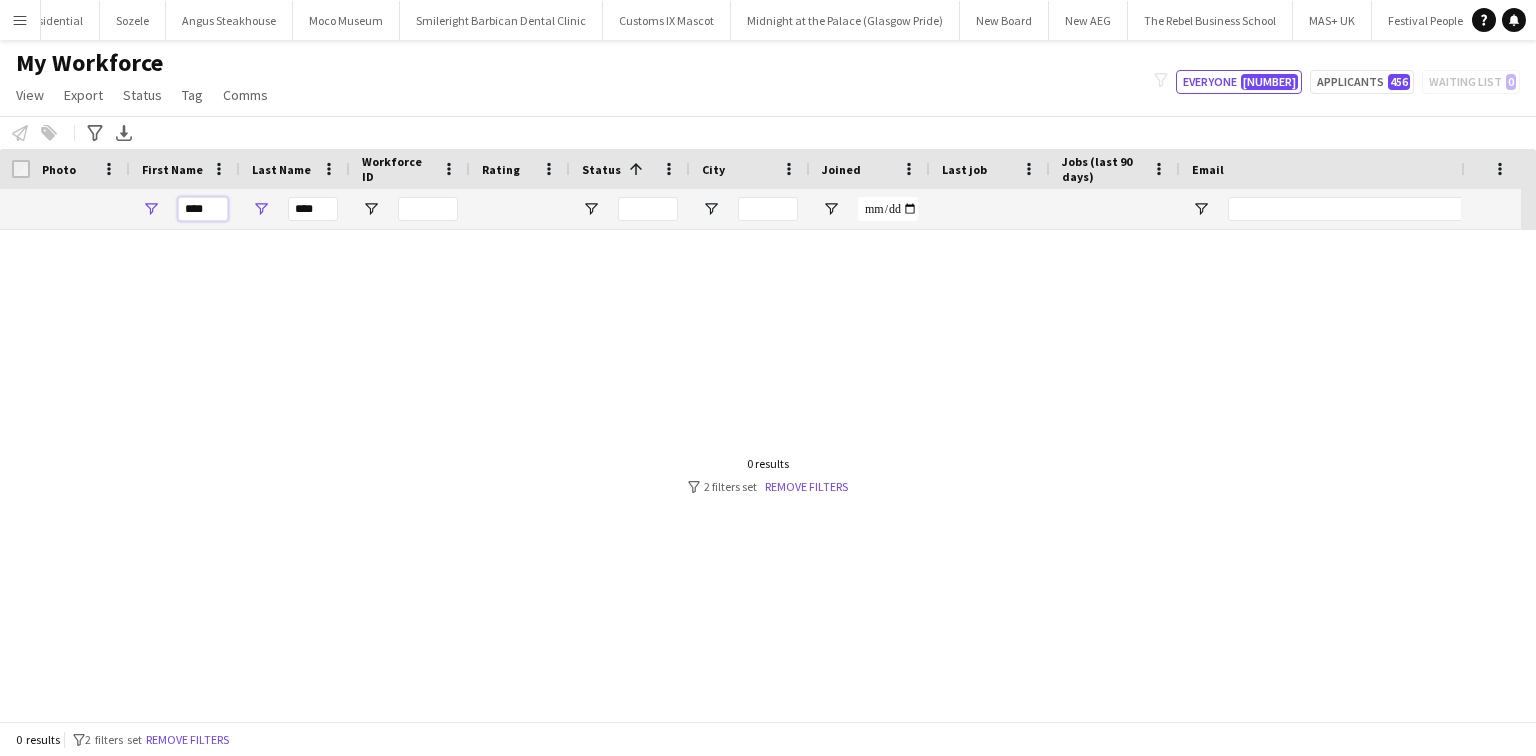 type on "****" 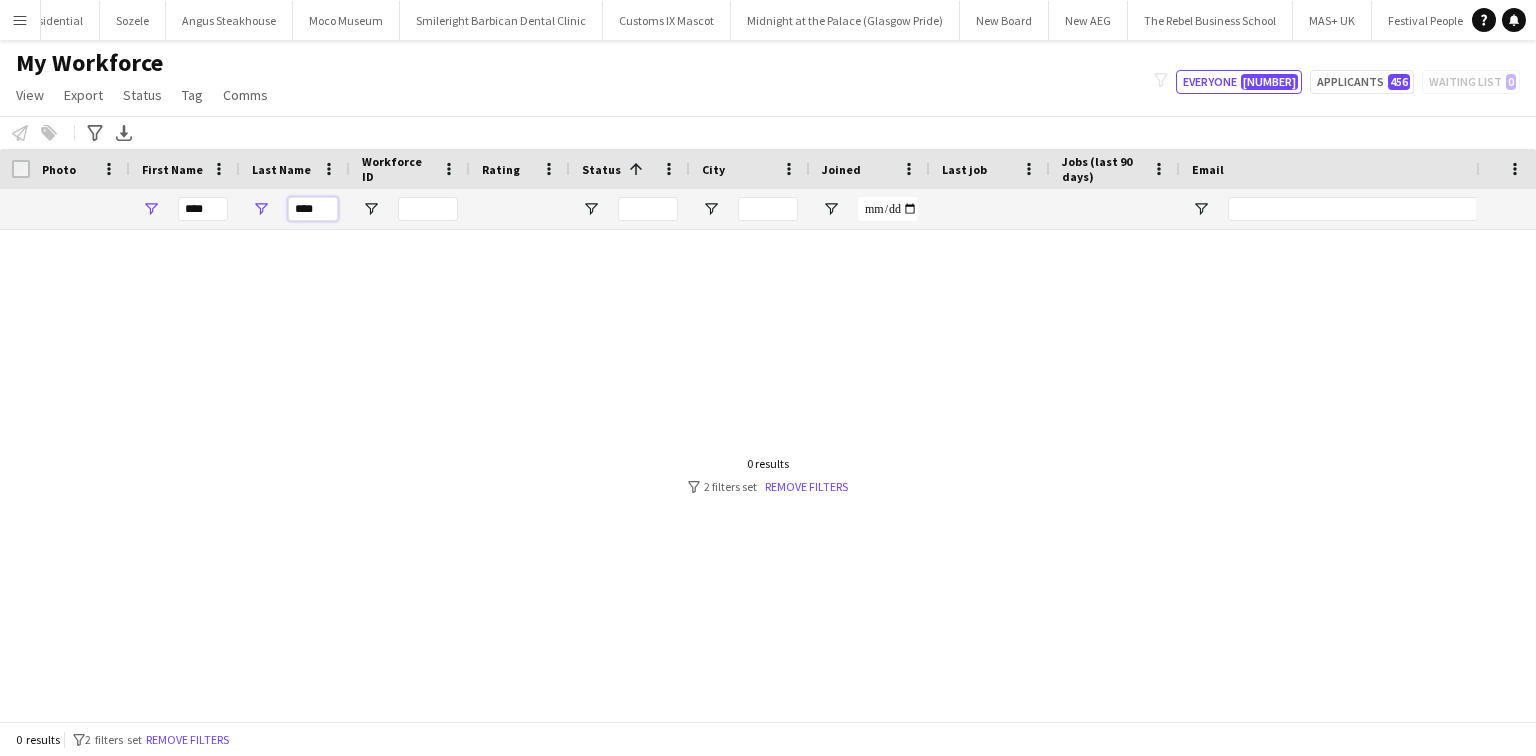 click on "****" at bounding box center [313, 209] 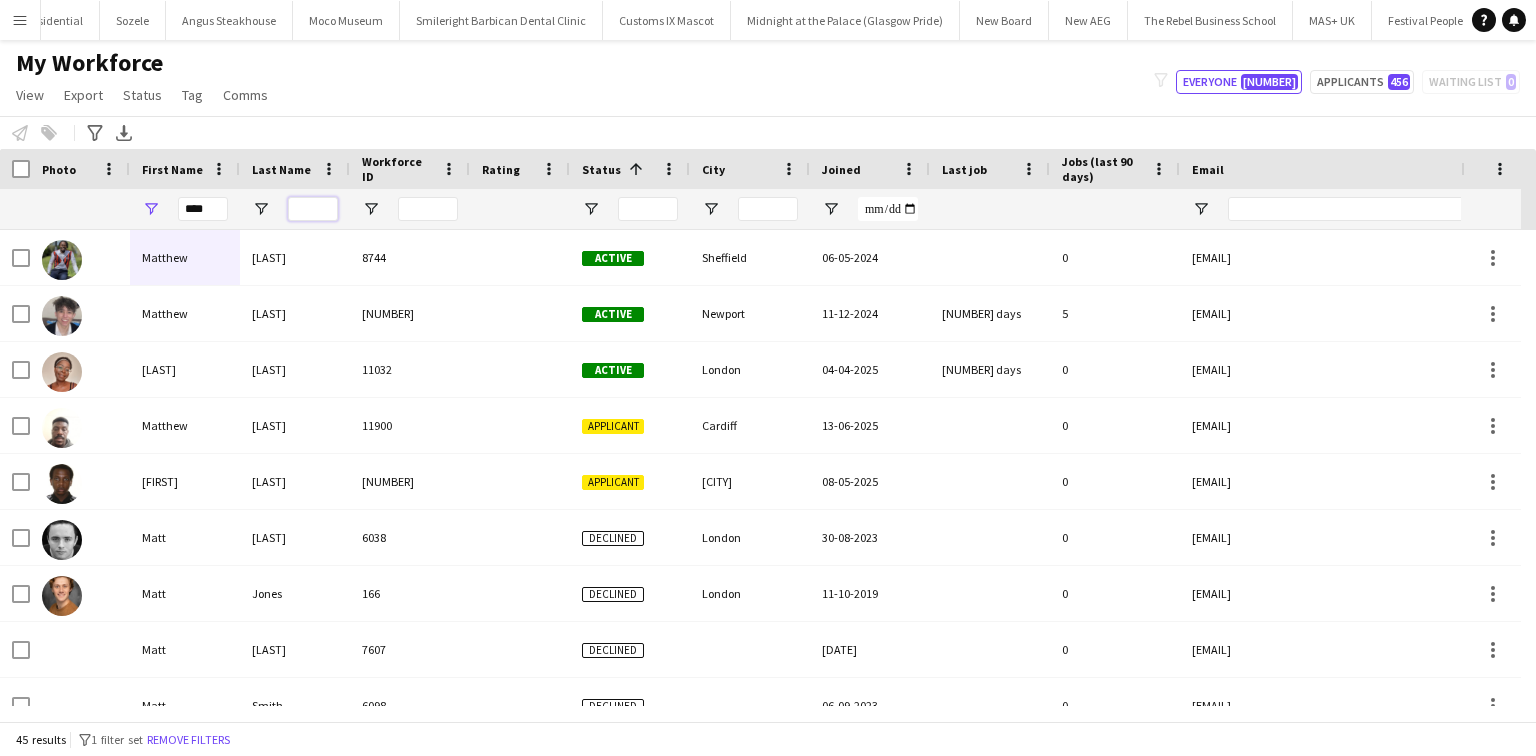type 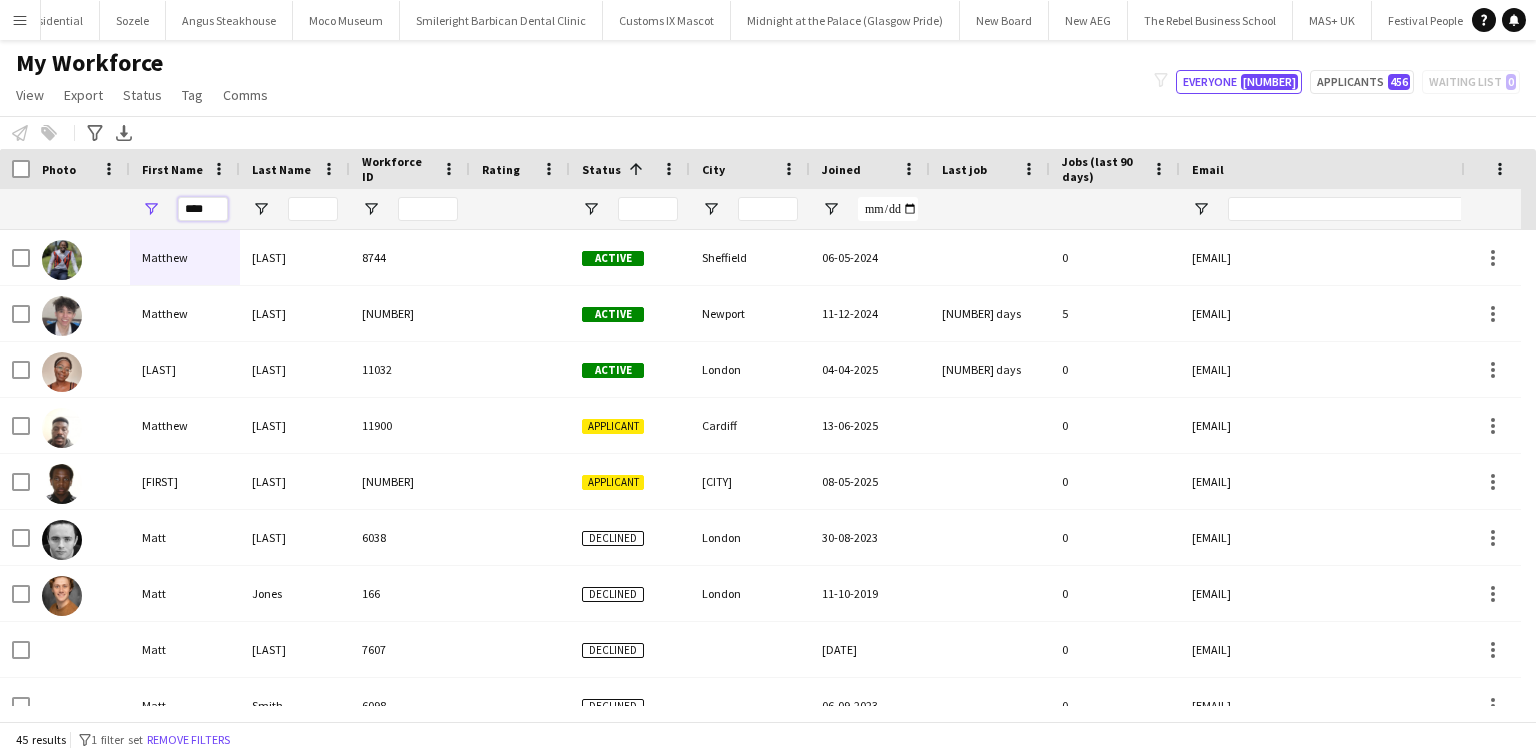 click on "****" at bounding box center (203, 209) 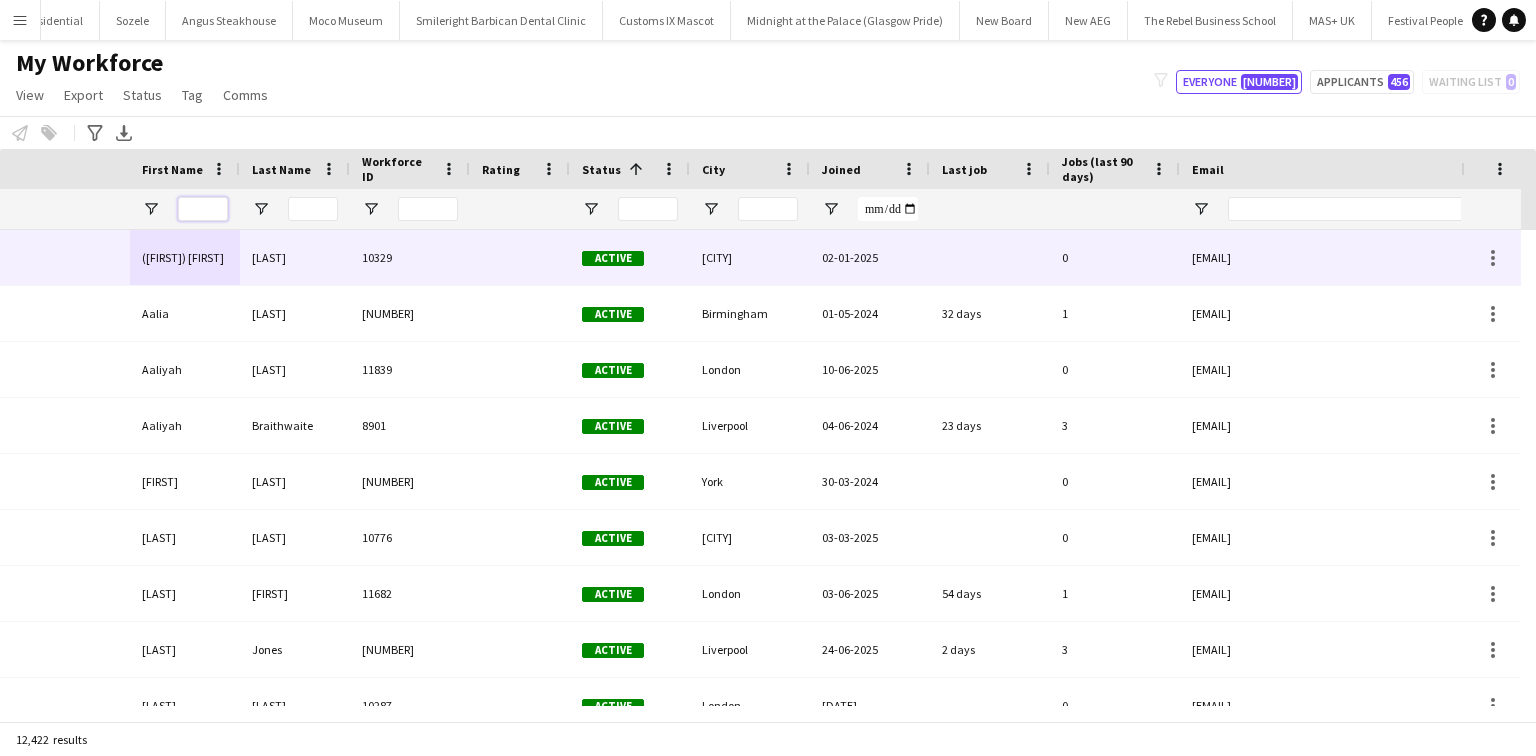 scroll, scrollTop: 0, scrollLeft: 624, axis: horizontal 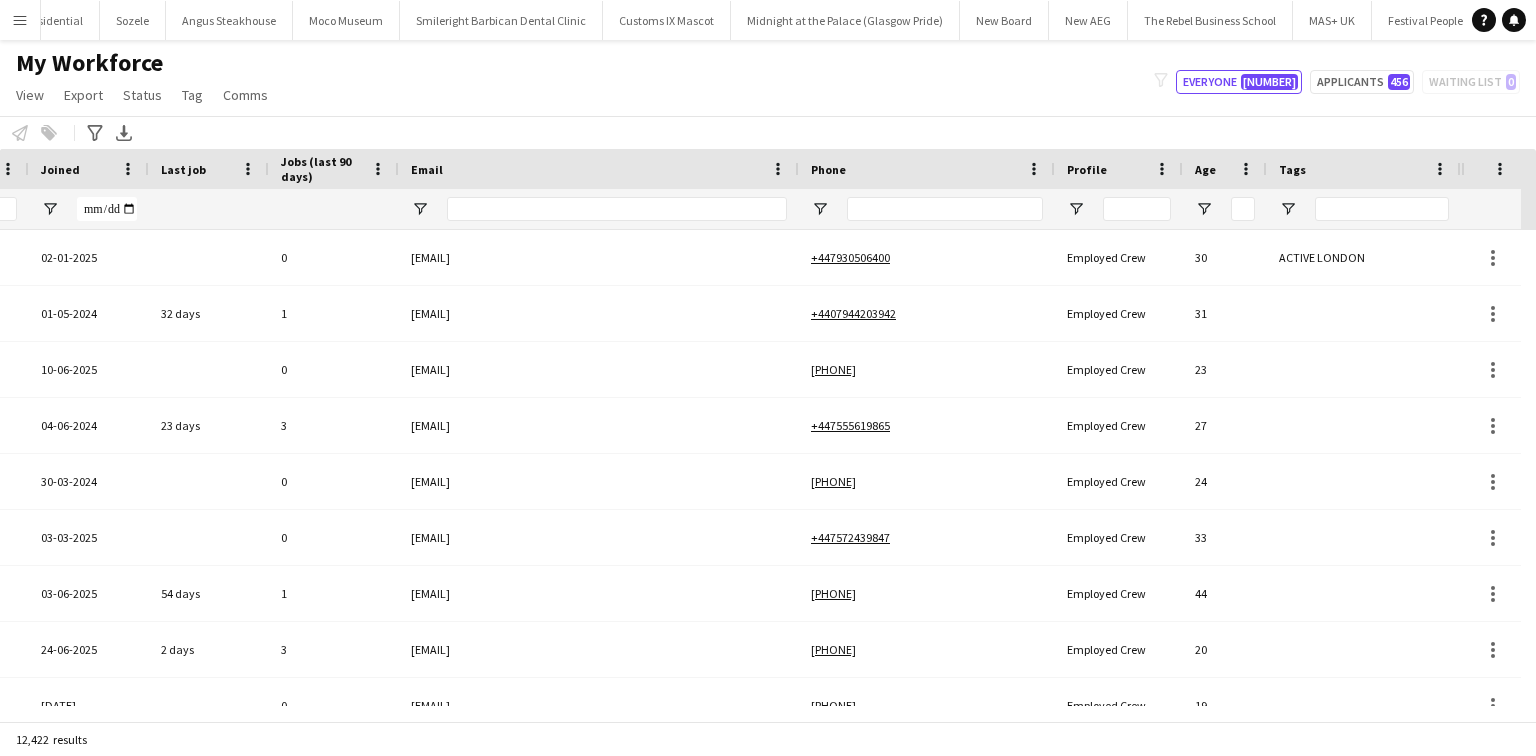 type 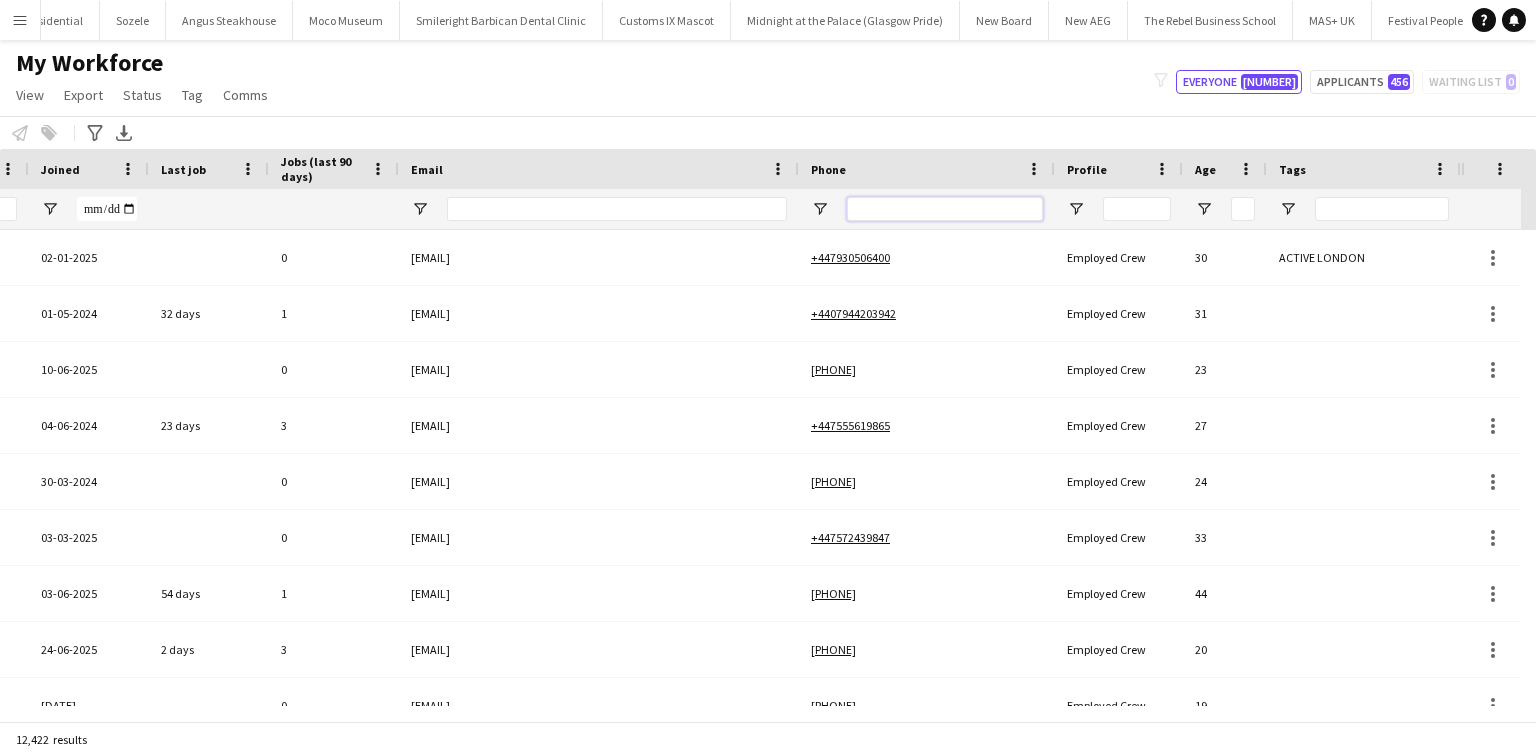 click at bounding box center (945, 209) 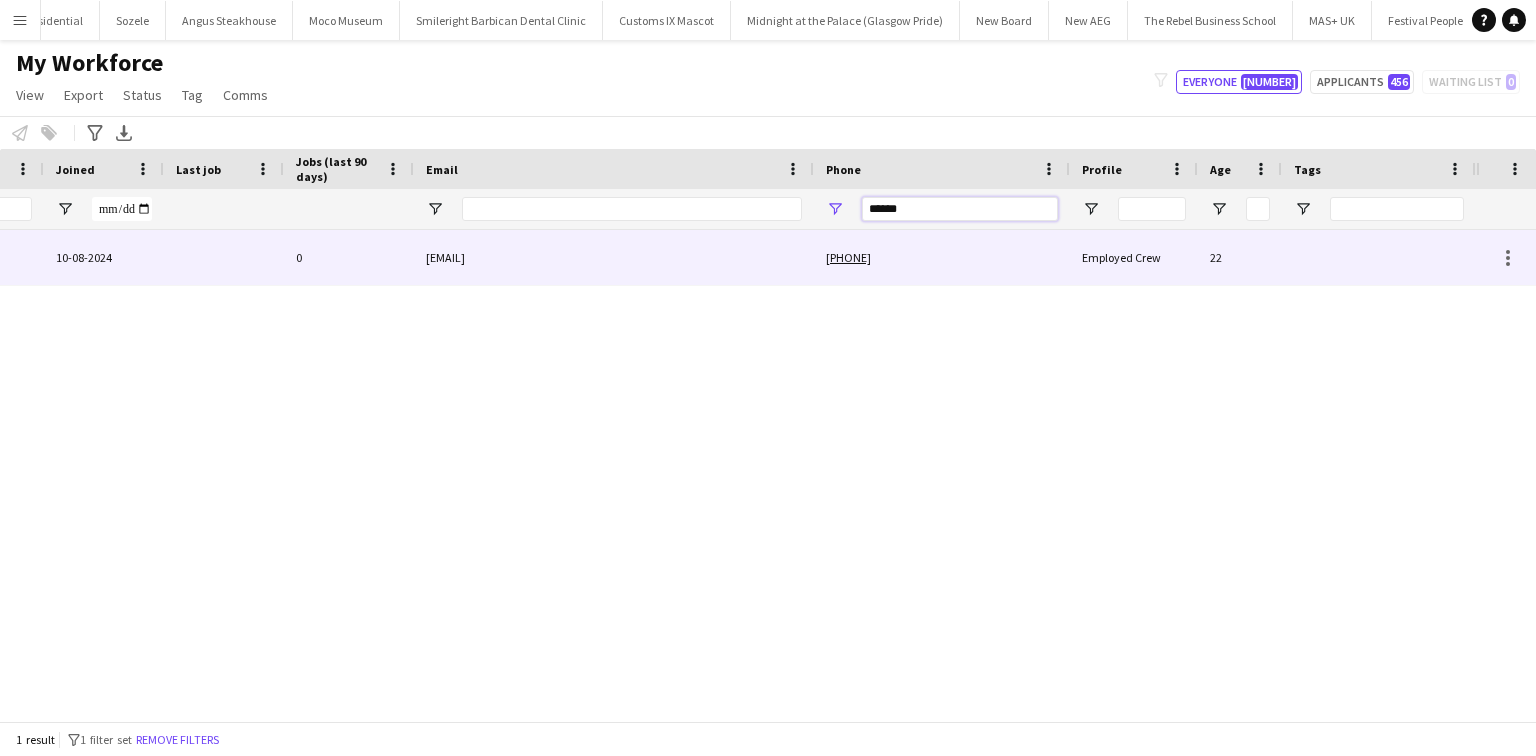 type on "******" 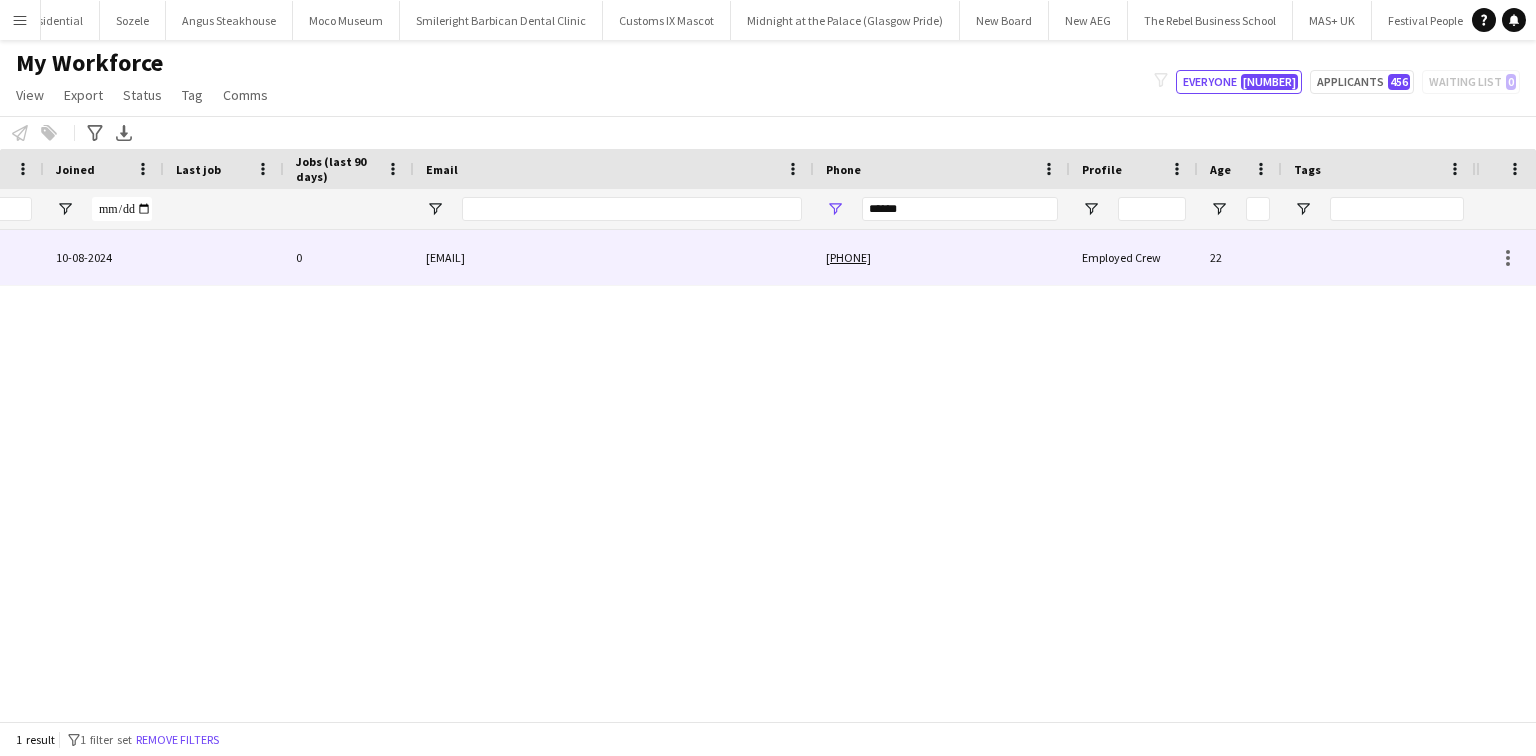 click on "helkik@outlook.com" at bounding box center [614, 257] 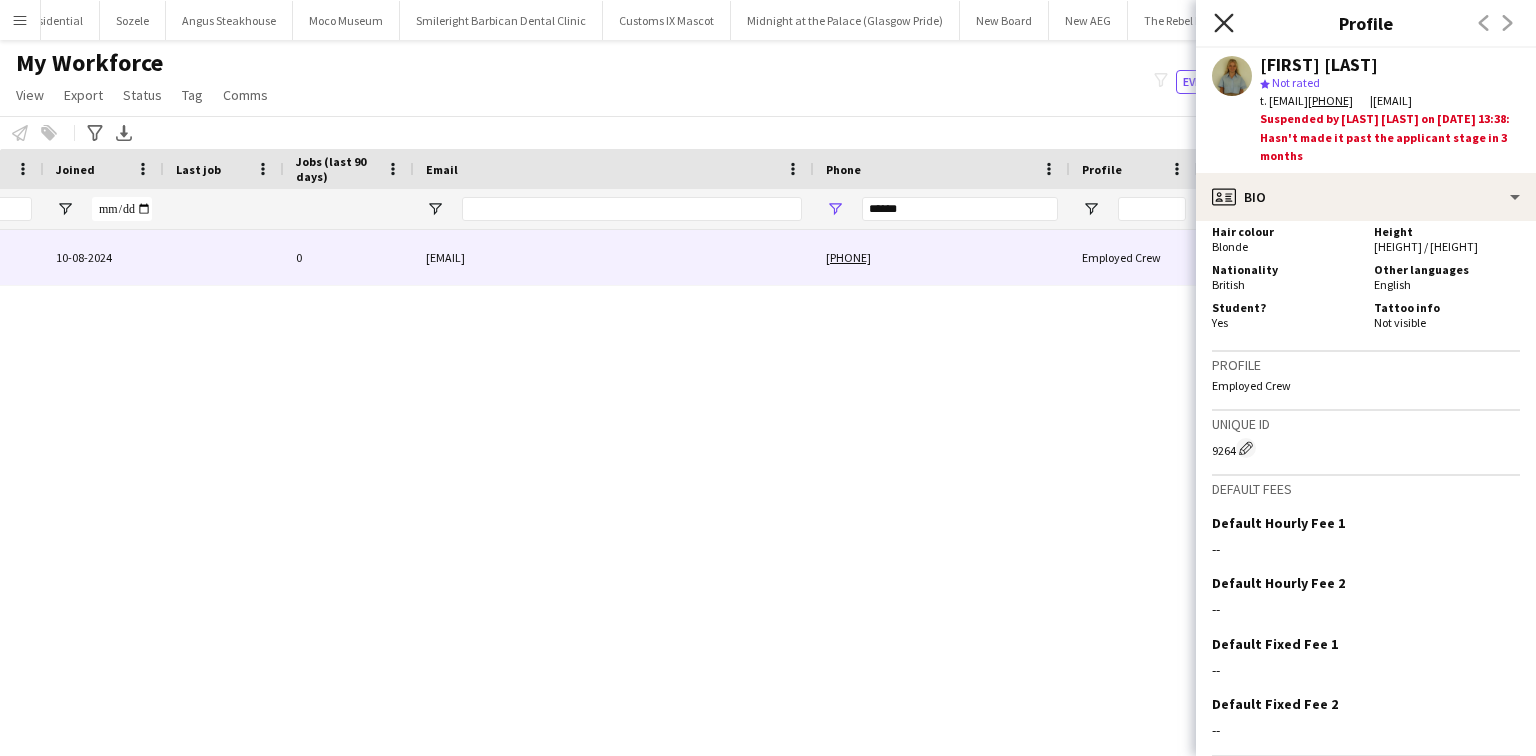 click 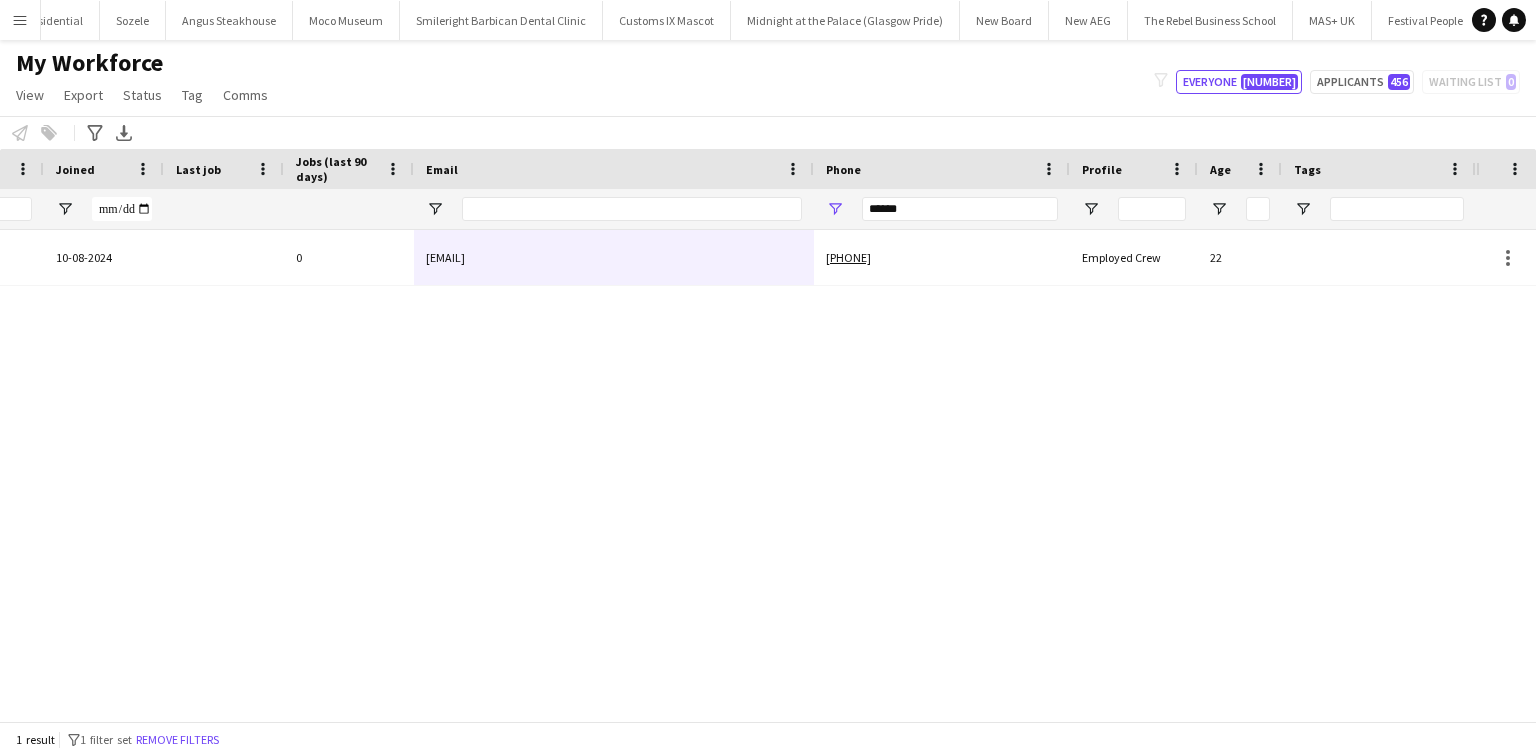 scroll, scrollTop: 0, scrollLeft: 159, axis: horizontal 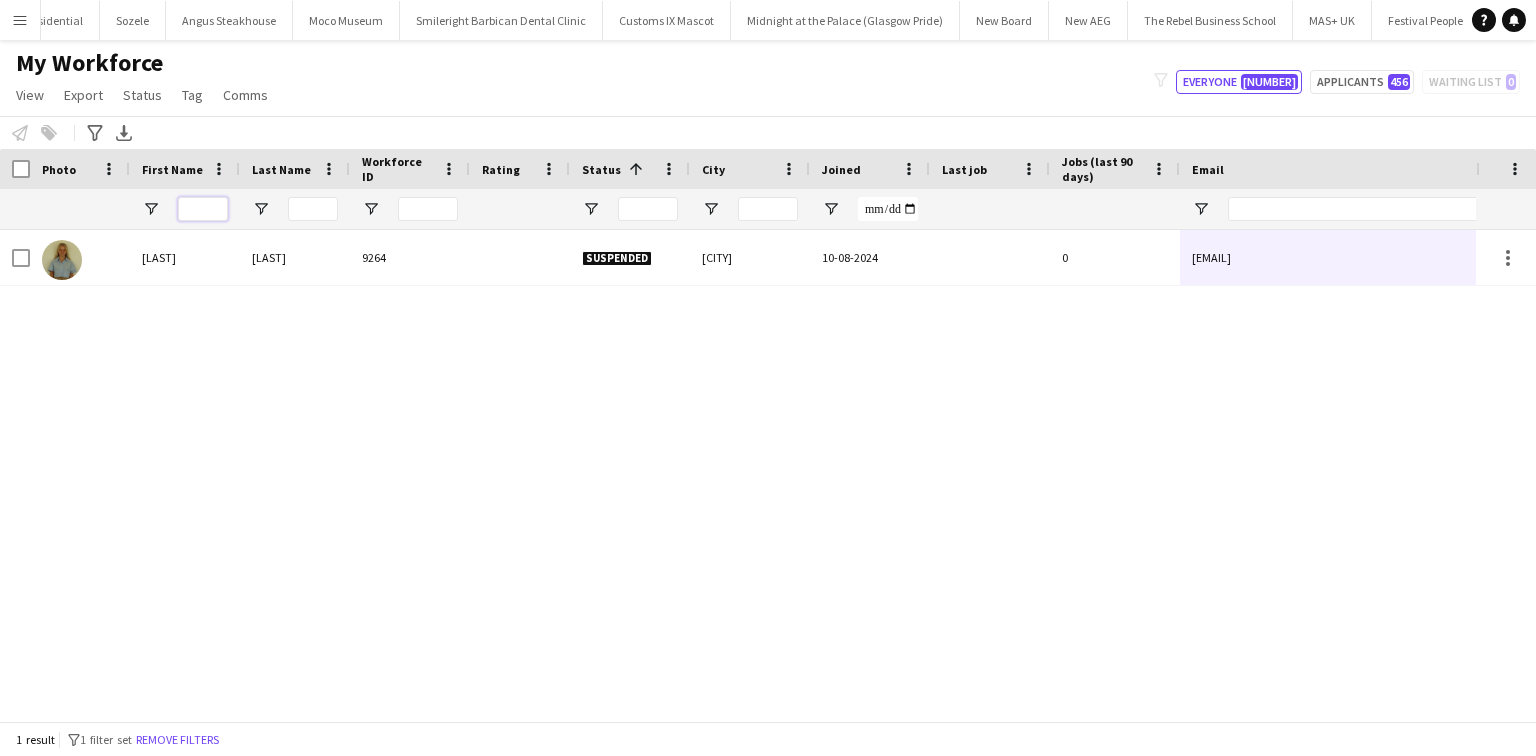 click at bounding box center (203, 209) 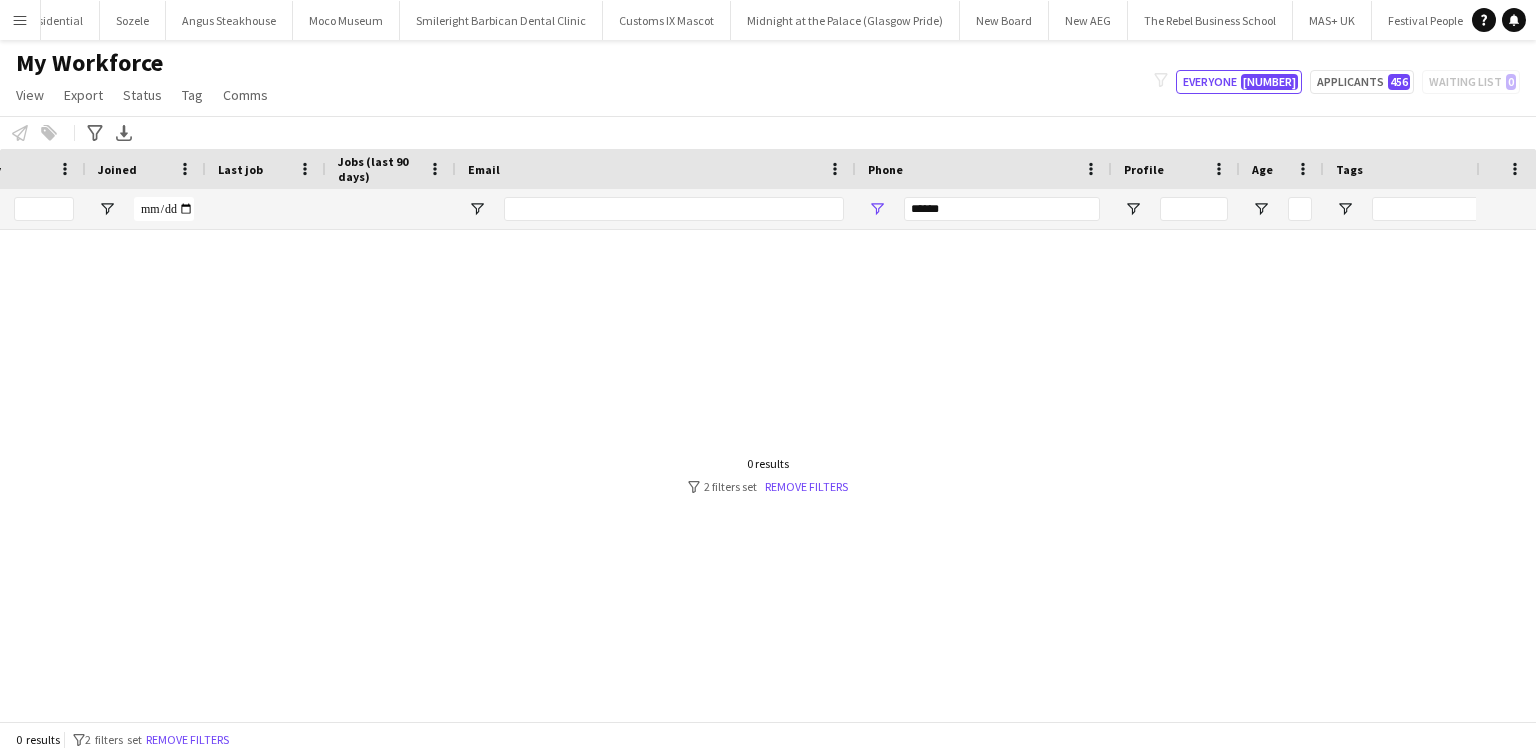 type on "*******" 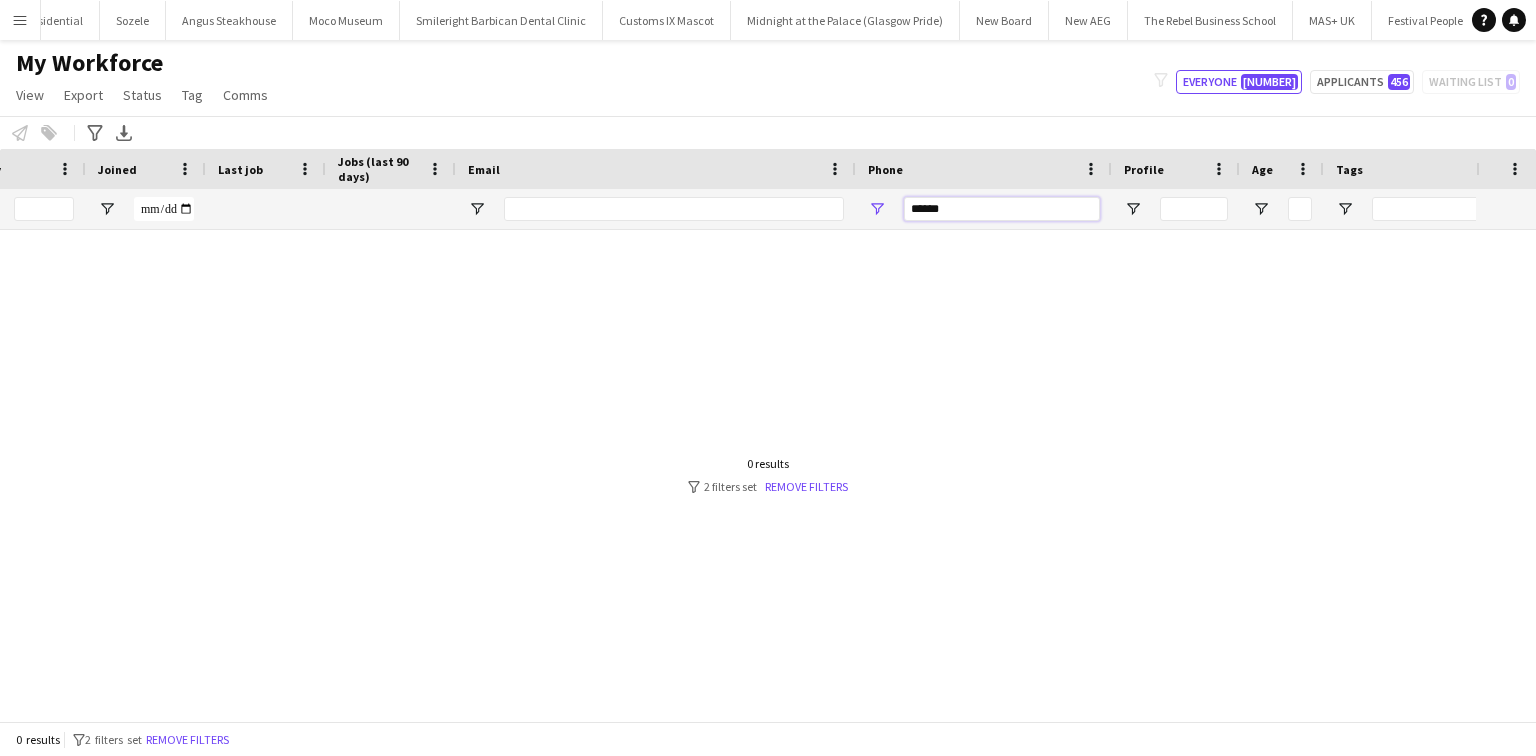 click on "******" at bounding box center (1002, 209) 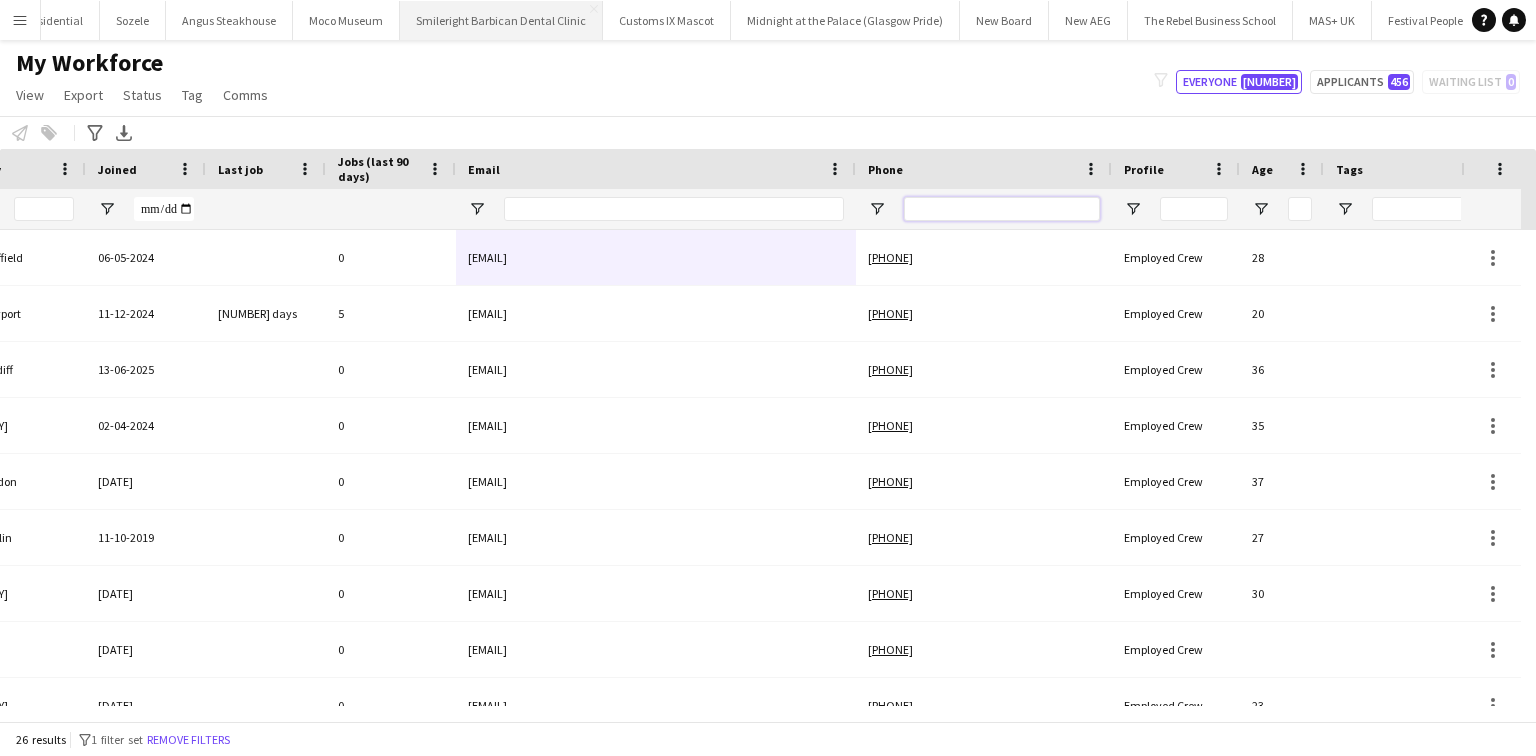 type 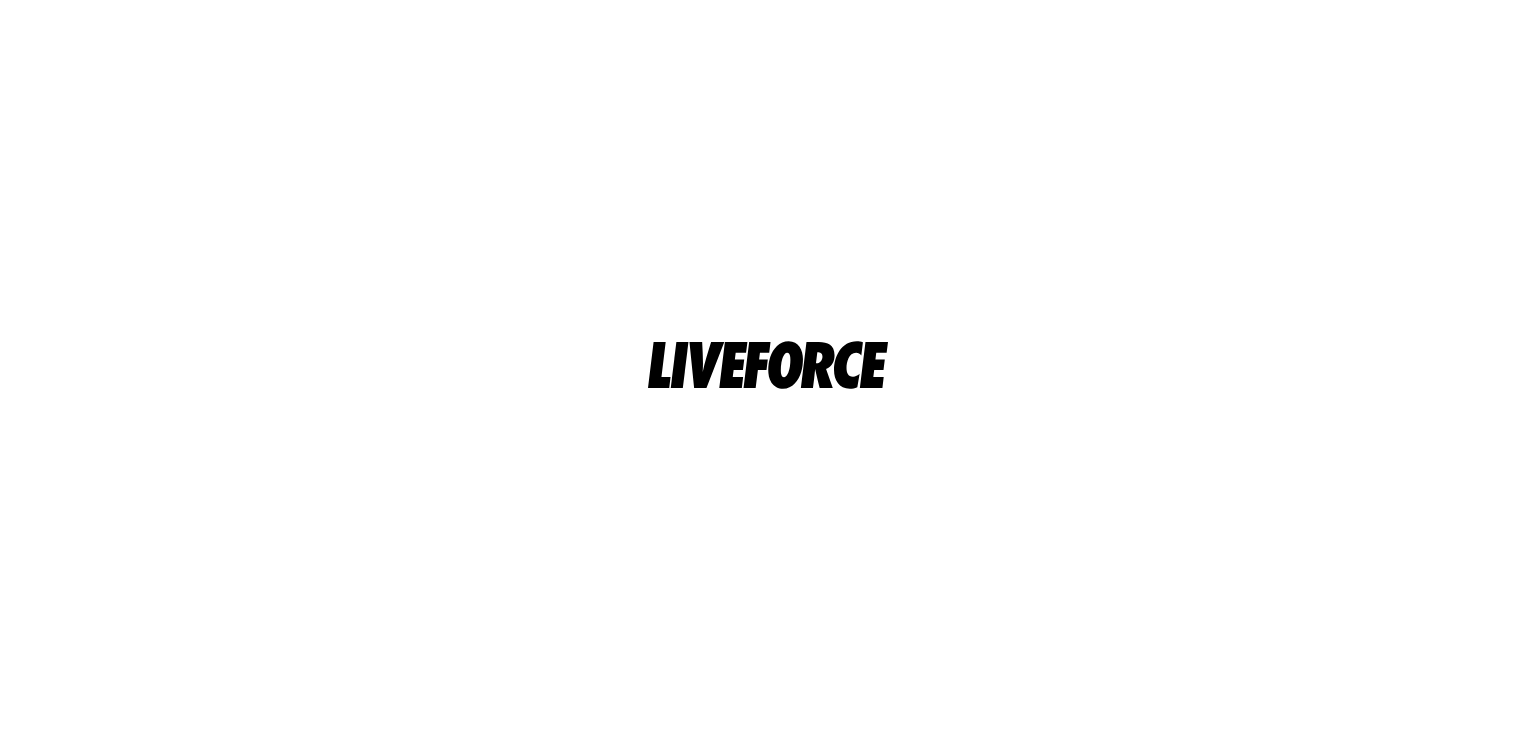 scroll, scrollTop: 0, scrollLeft: 0, axis: both 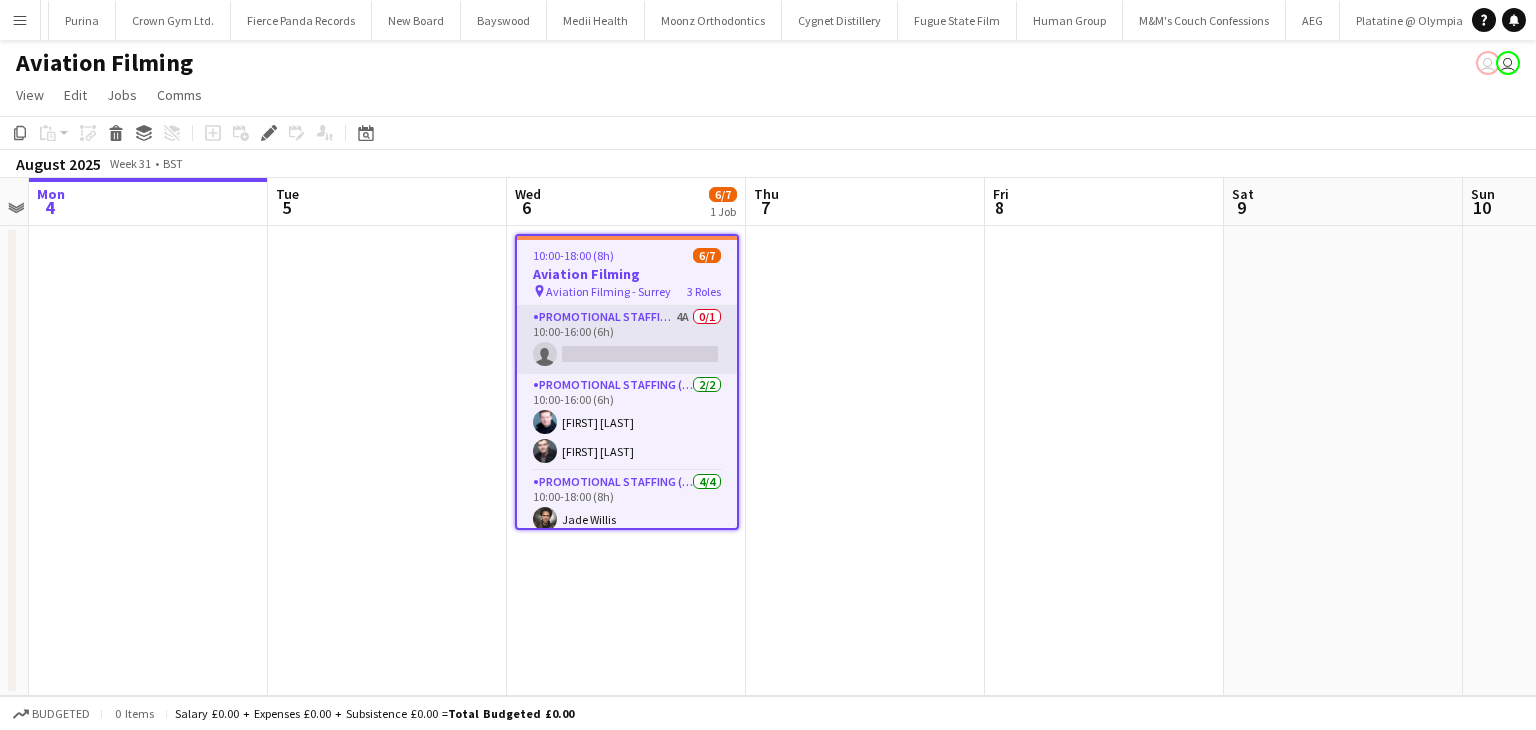 click on "Promotional Staffing (Brand Ambassadors)   4A   0/1   10:00-16:00 (6h)
single-neutral-actions" at bounding box center [627, 340] 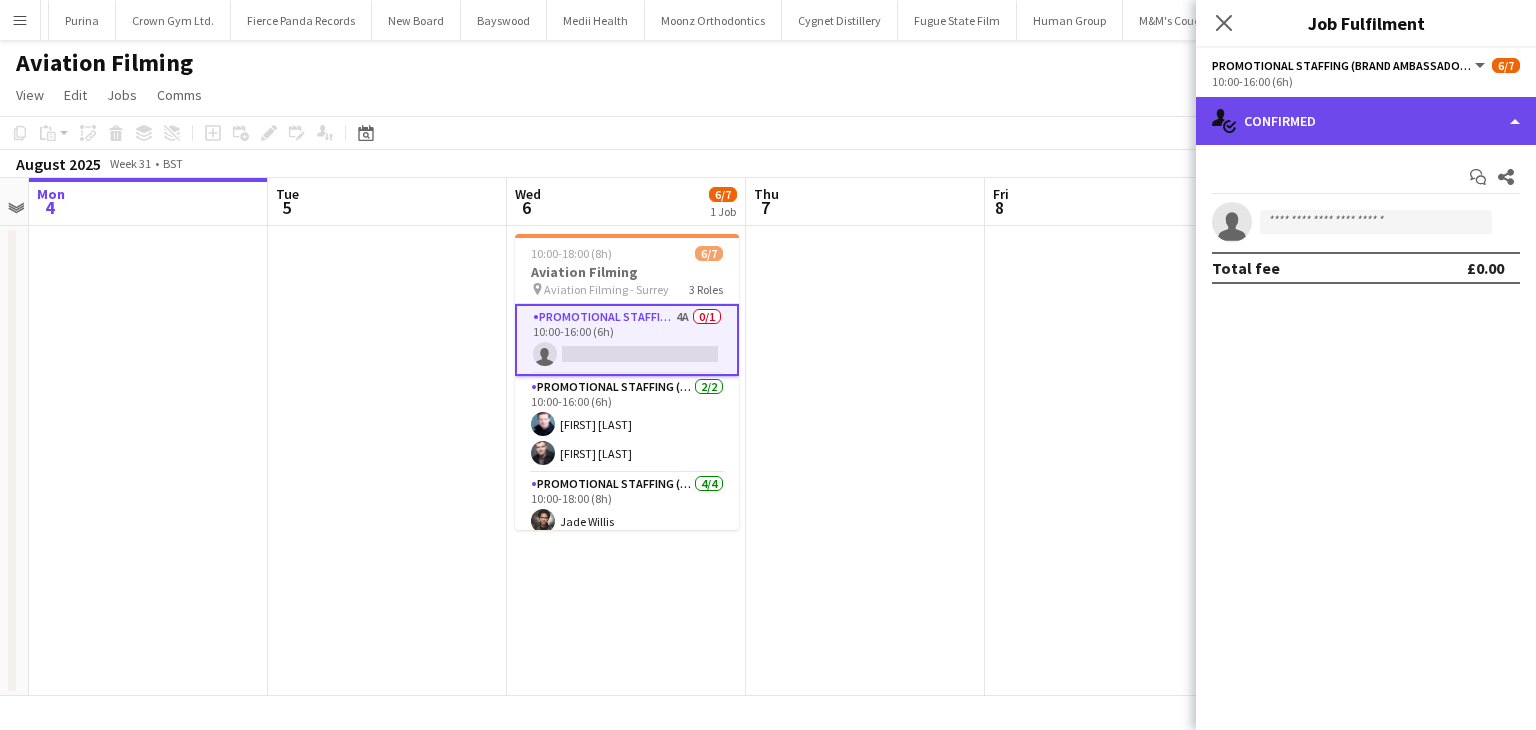 click on "single-neutral-actions-check-2
Confirmed" 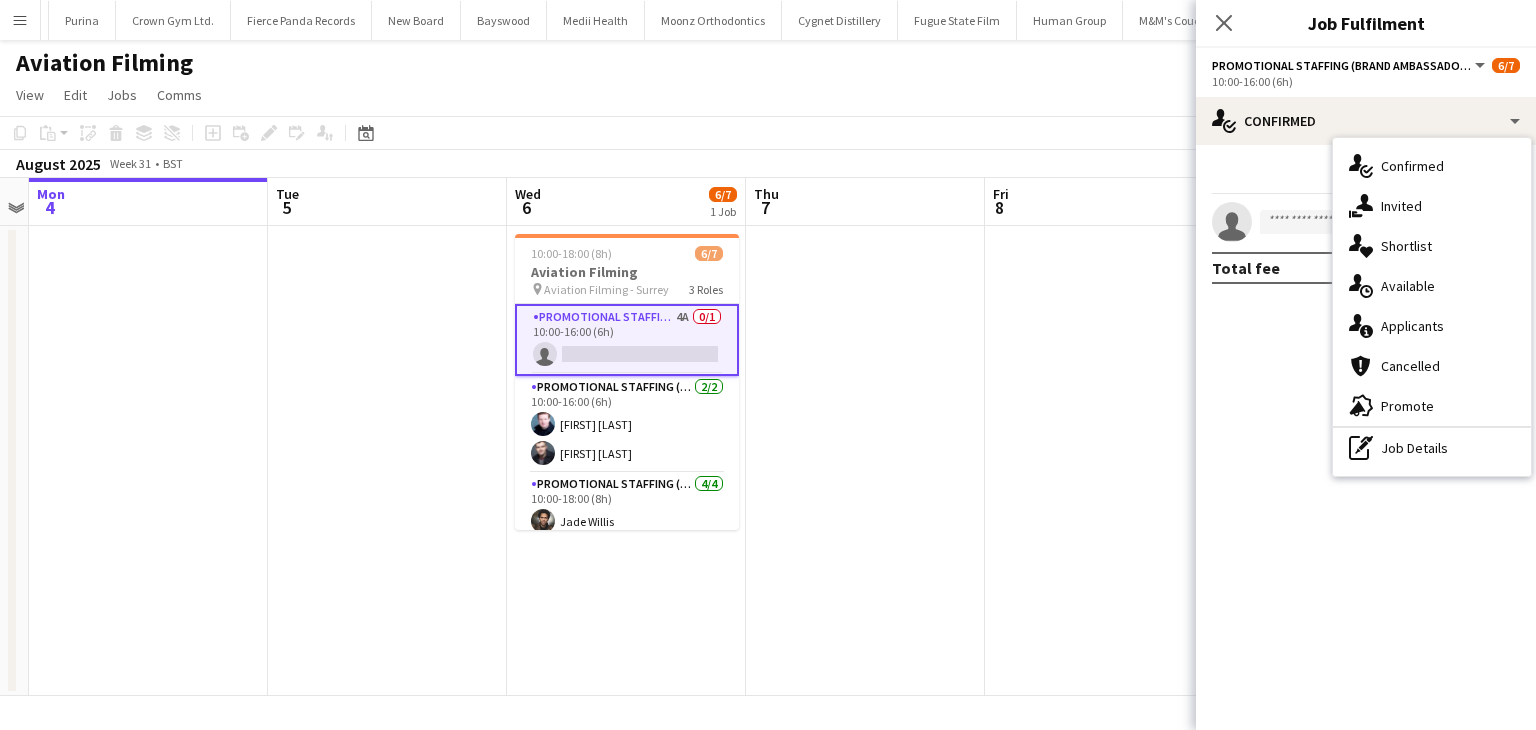 click on "single-neutral-actions-information" 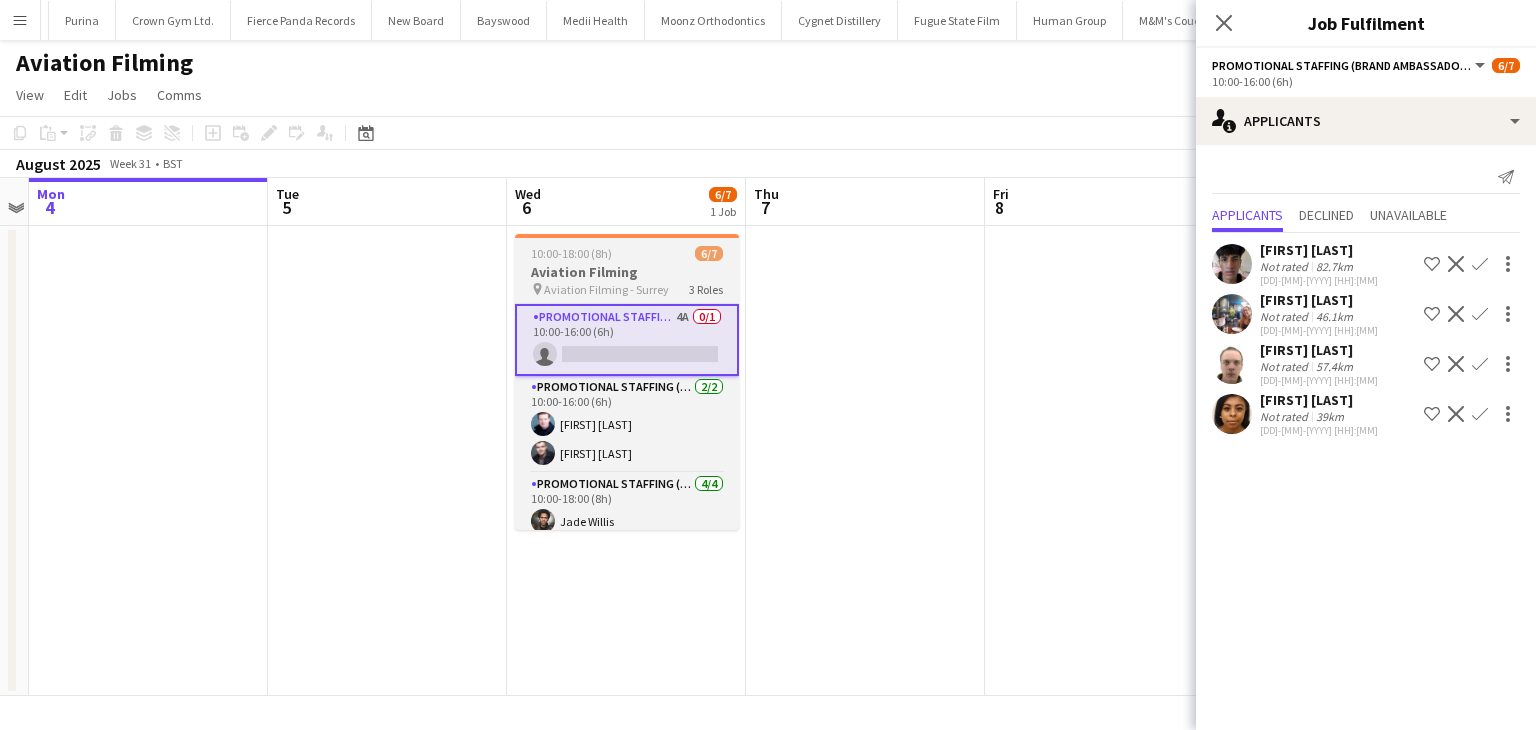 click on "Aviation Filming" at bounding box center [627, 272] 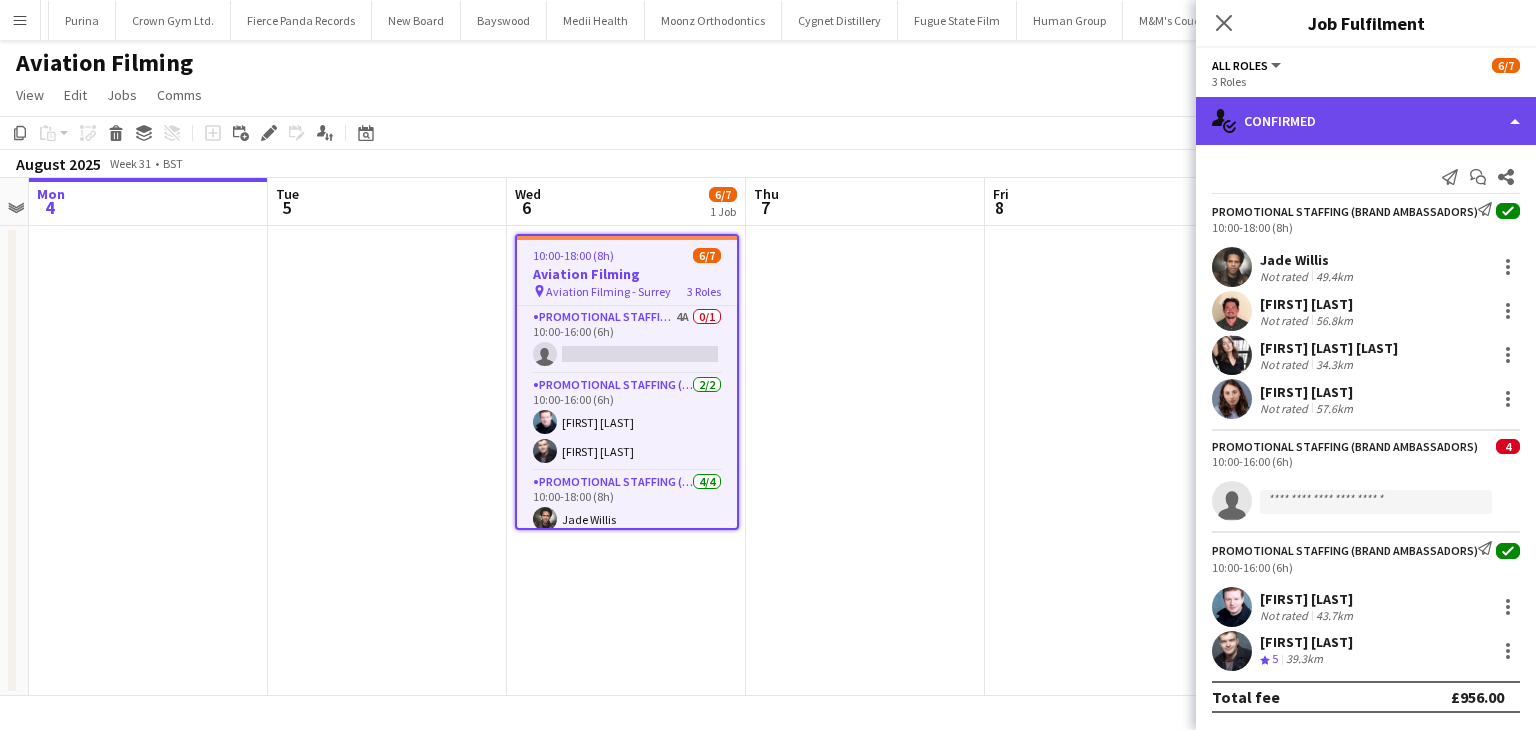 click on "single-neutral-actions-check-2
Confirmed" 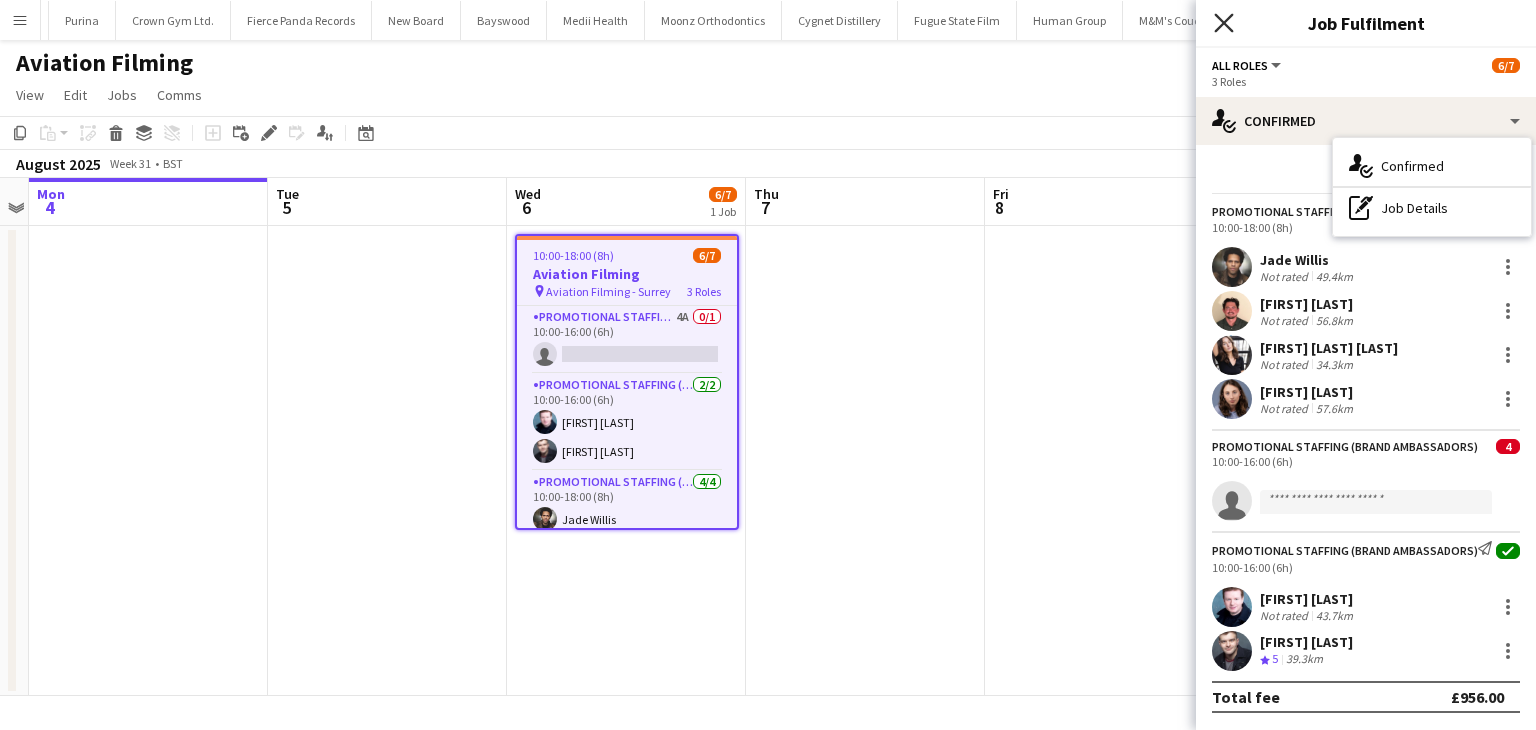 click 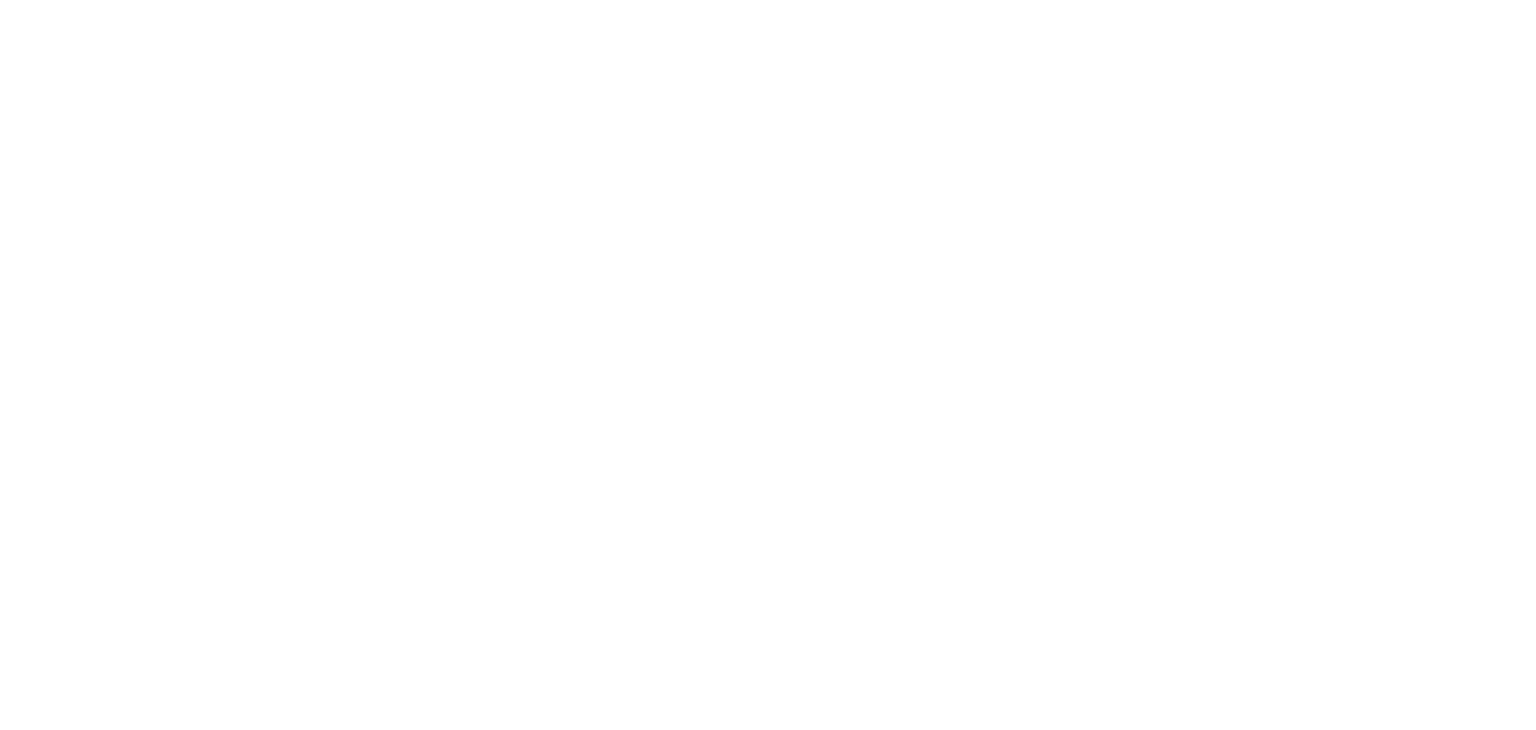 scroll, scrollTop: 0, scrollLeft: 0, axis: both 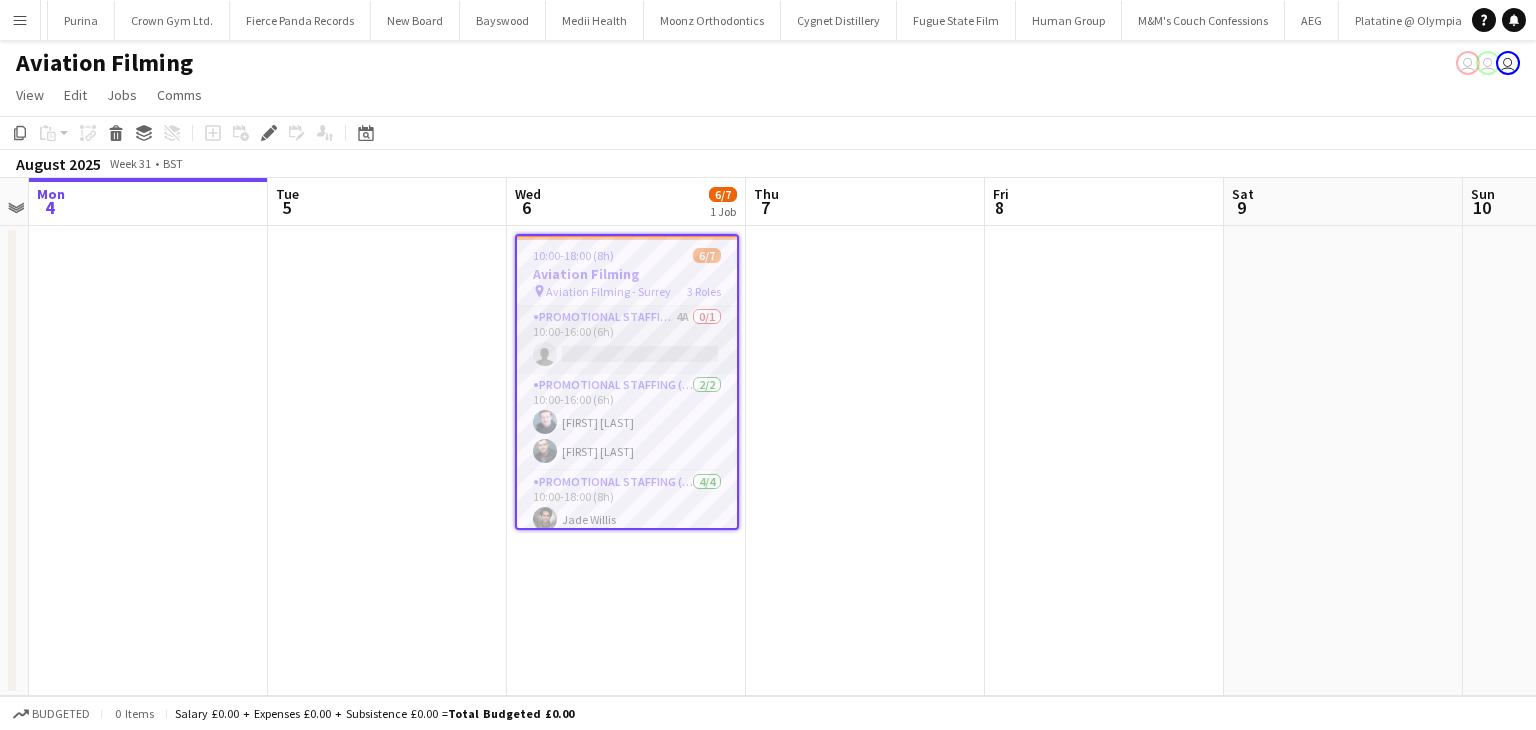 click on "Promotional Staffing (Brand Ambassadors)   4A   0/1   10:00-16:00 (6h)
single-neutral-actions" at bounding box center [627, 340] 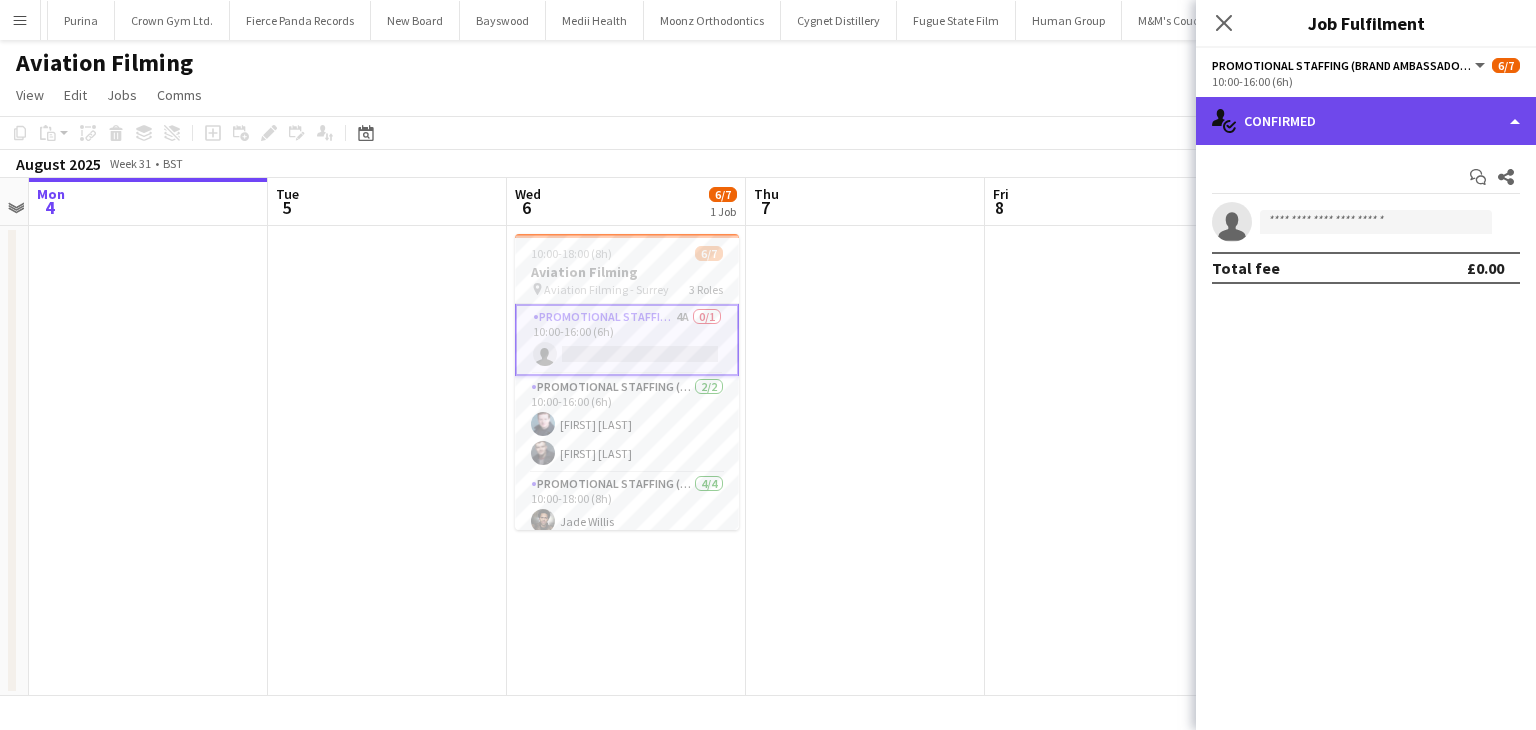 click on "single-neutral-actions-check-2
Confirmed" 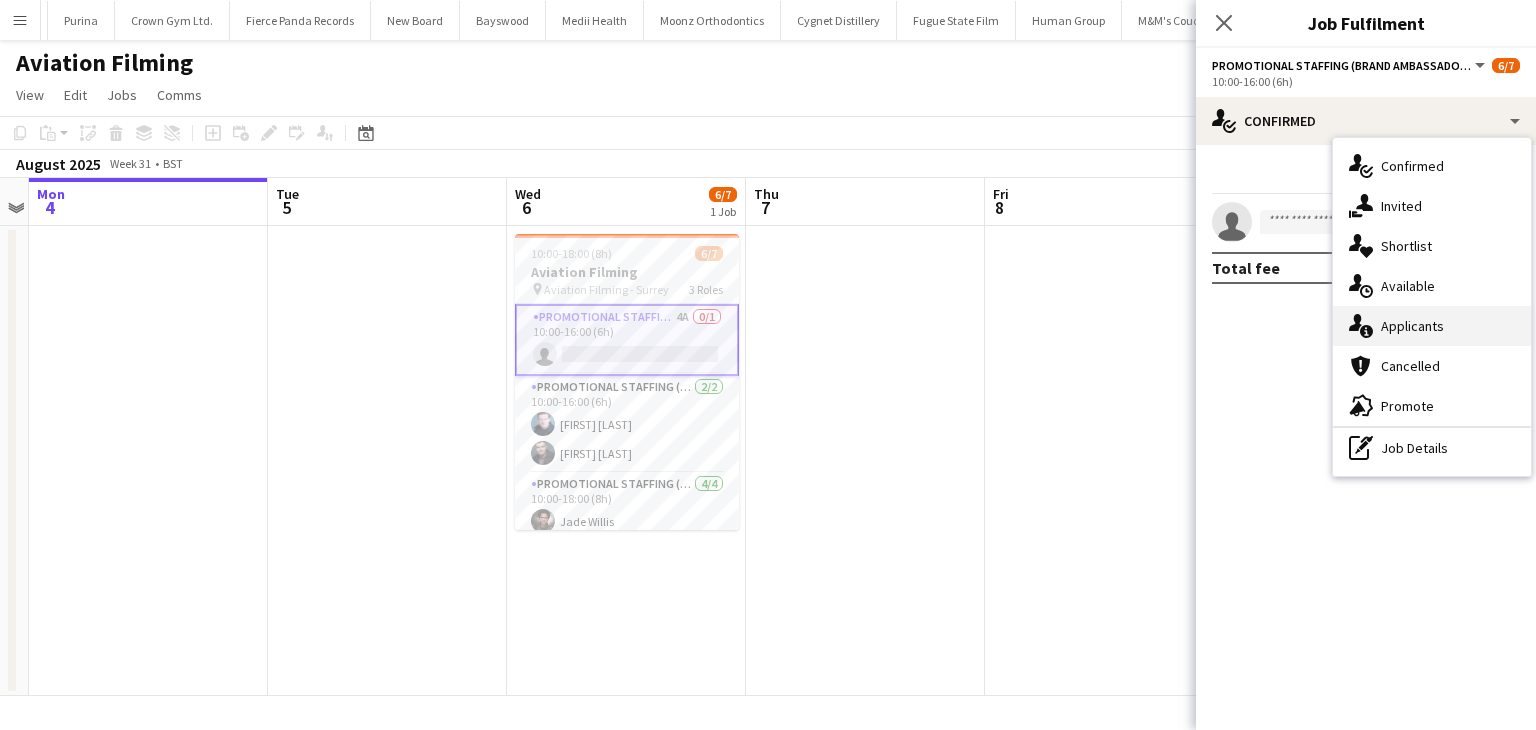 click 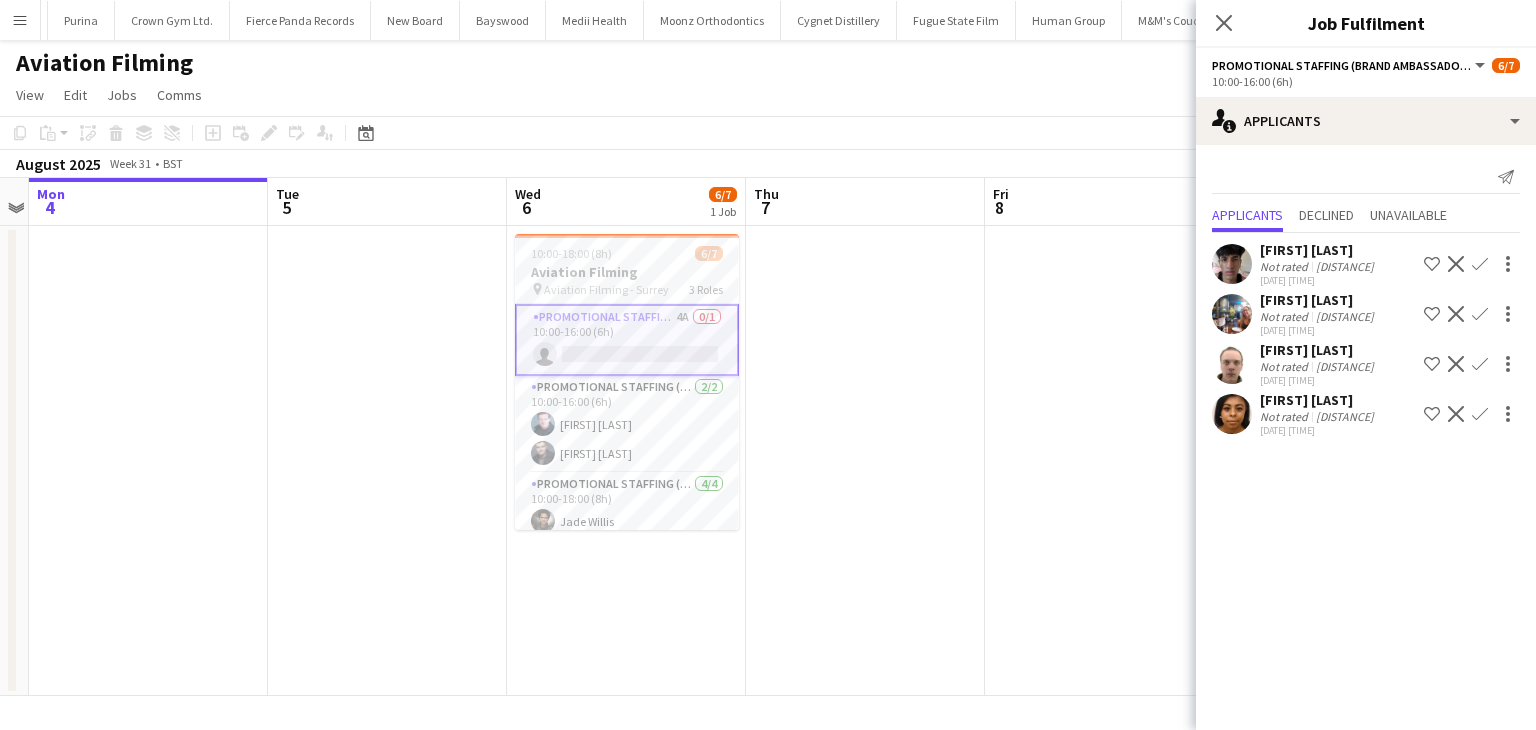 click on "Not rated" 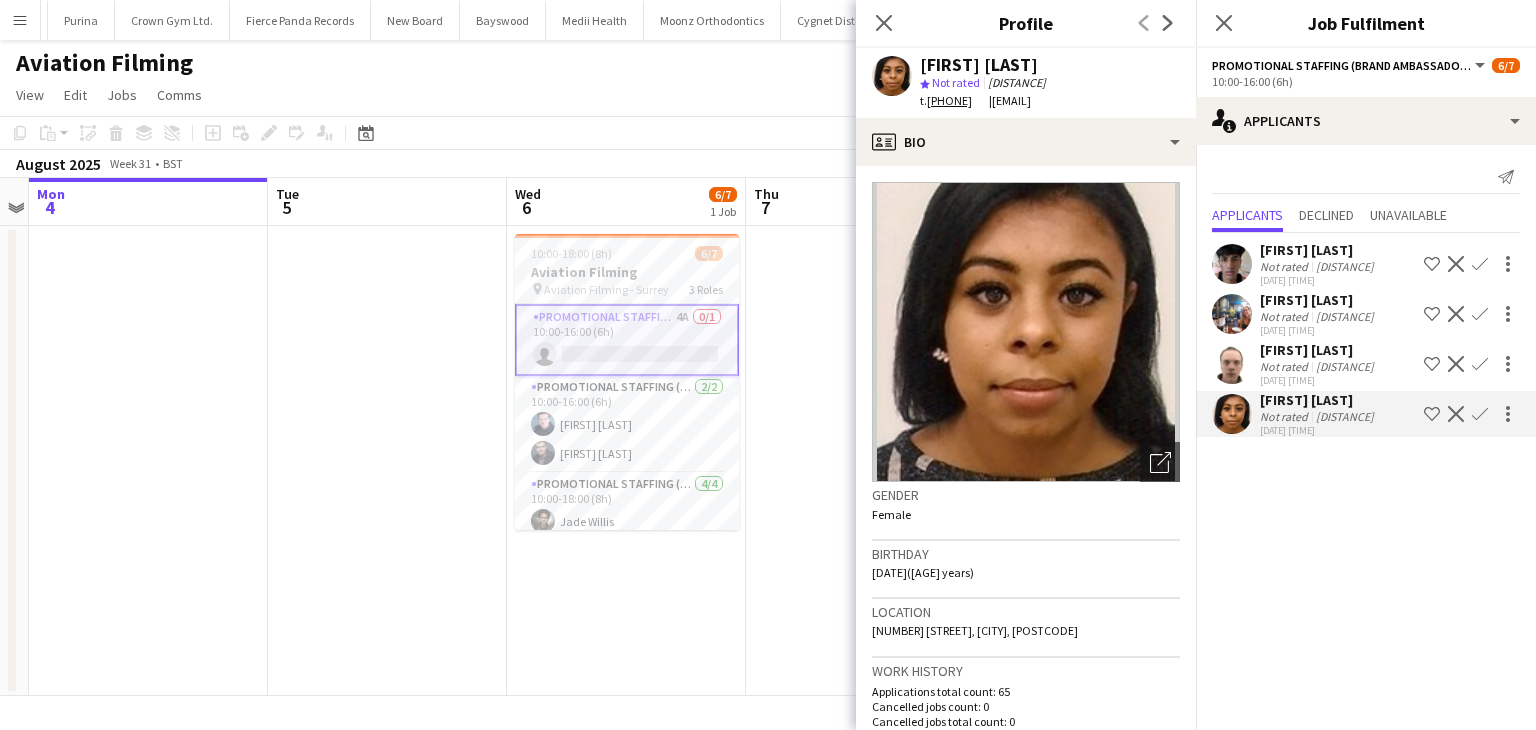 click on "Close pop-in" 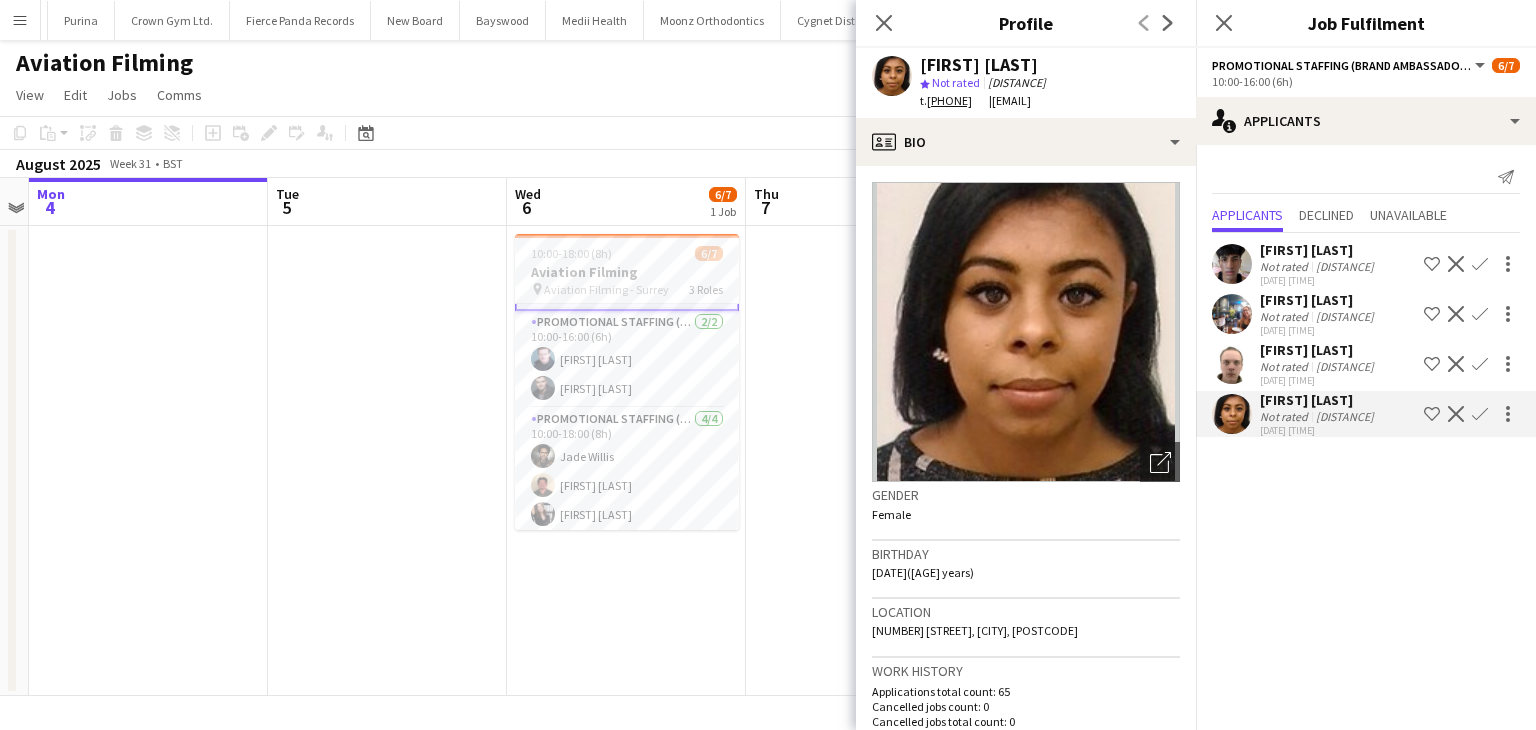 scroll, scrollTop: 96, scrollLeft: 0, axis: vertical 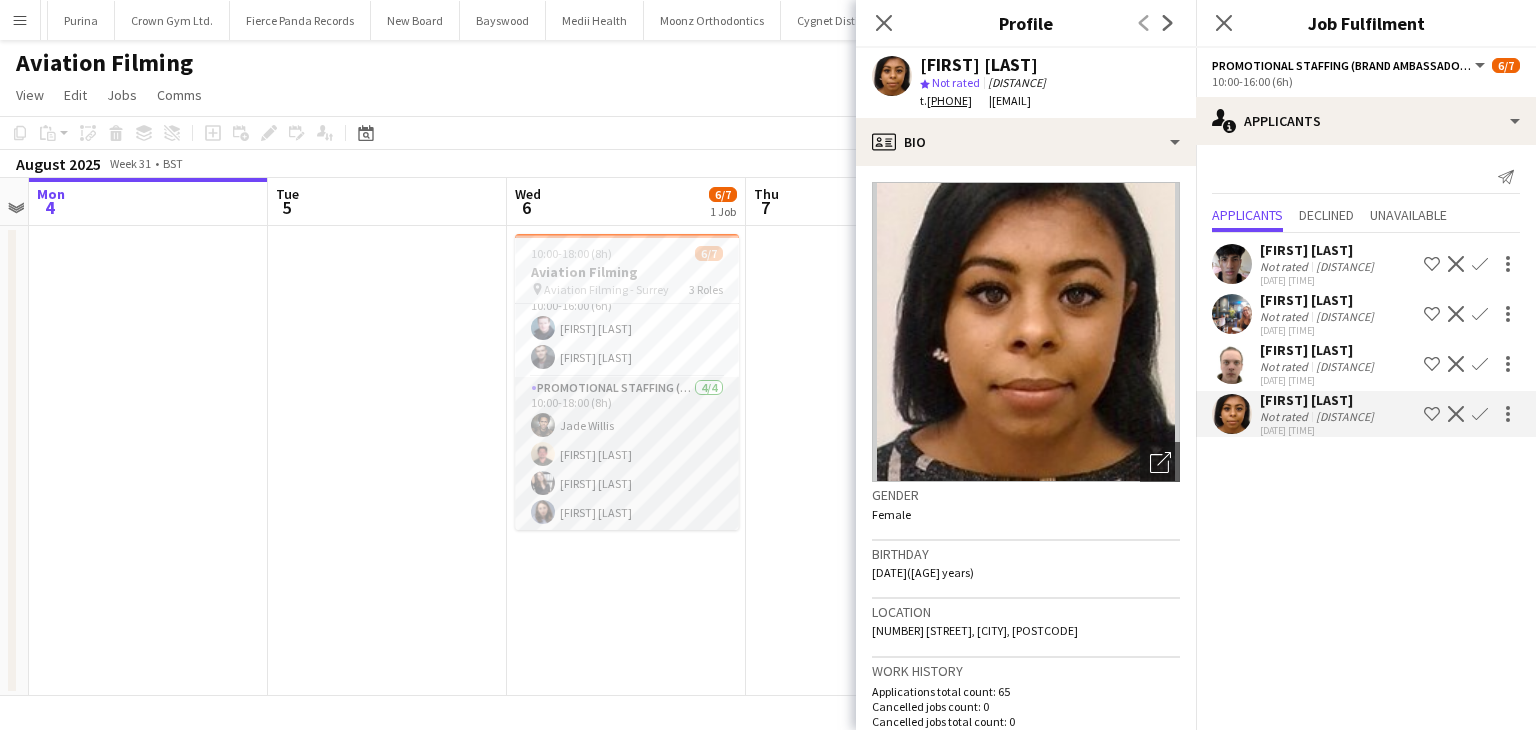 click on "Promotional Staffing (Brand Ambassadors)   4/4   10:00-18:00 (8h)
Jade Willis Jason Evans Ella Taylor Bliss Lucie Dolezal" at bounding box center (627, 454) 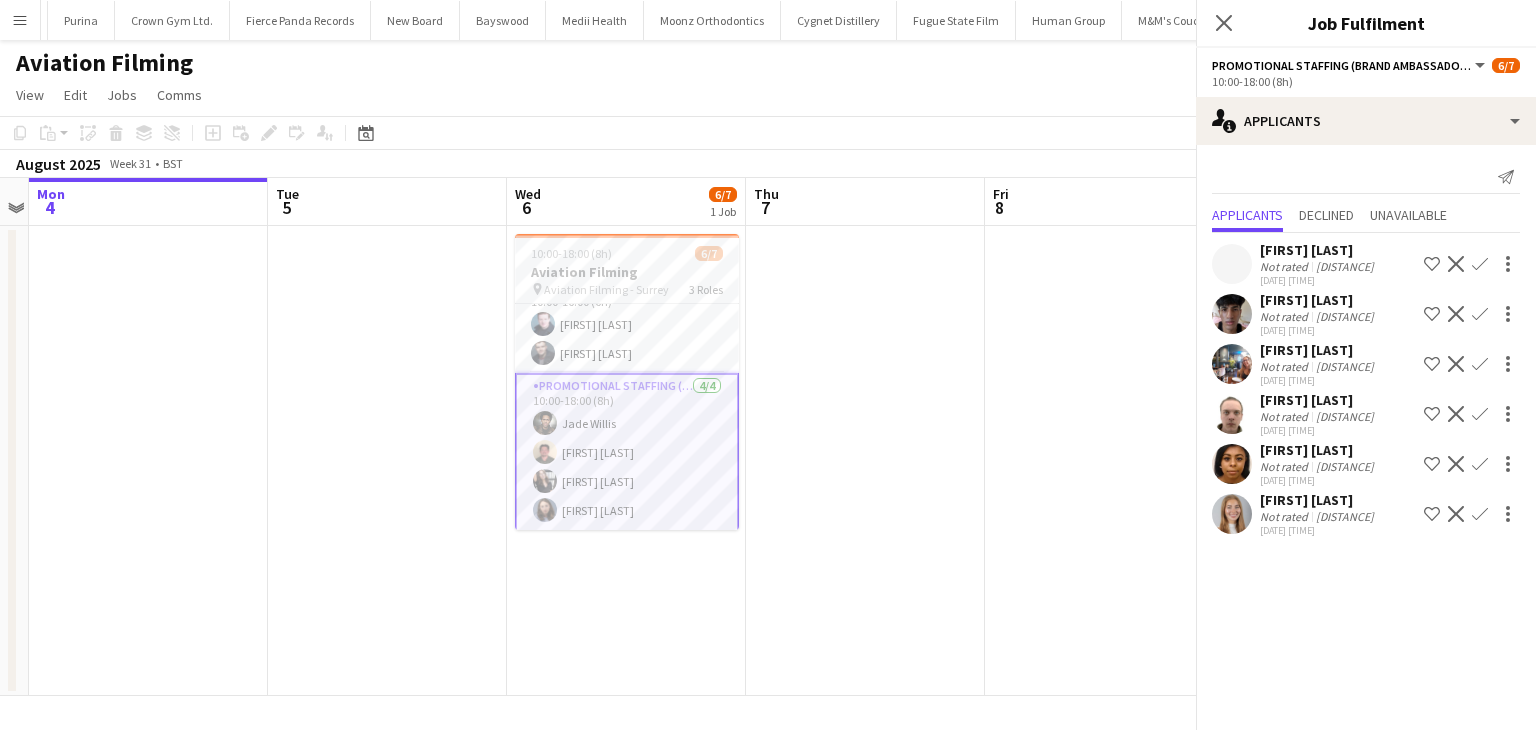 scroll, scrollTop: 93, scrollLeft: 0, axis: vertical 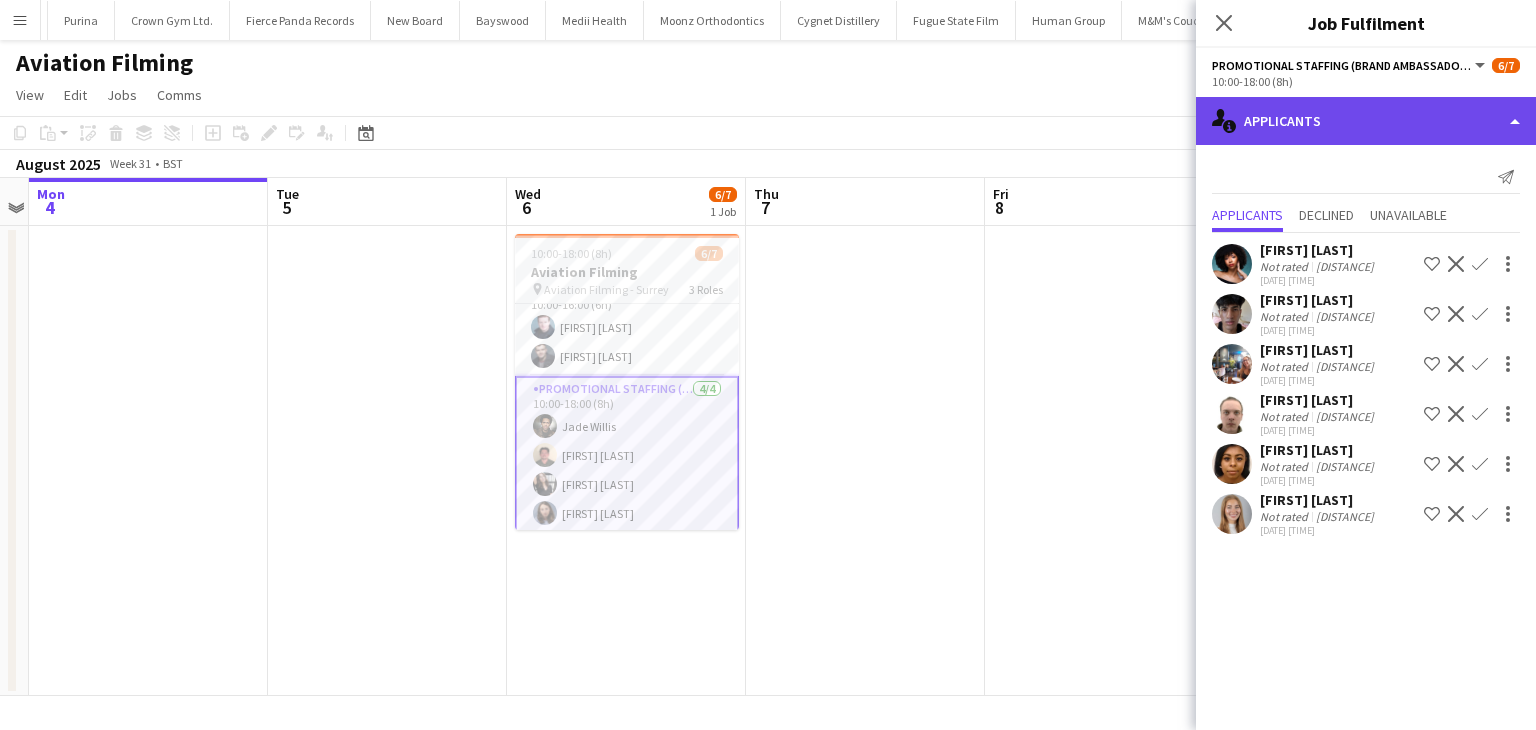 click on "single-neutral-actions-information
Applicants" 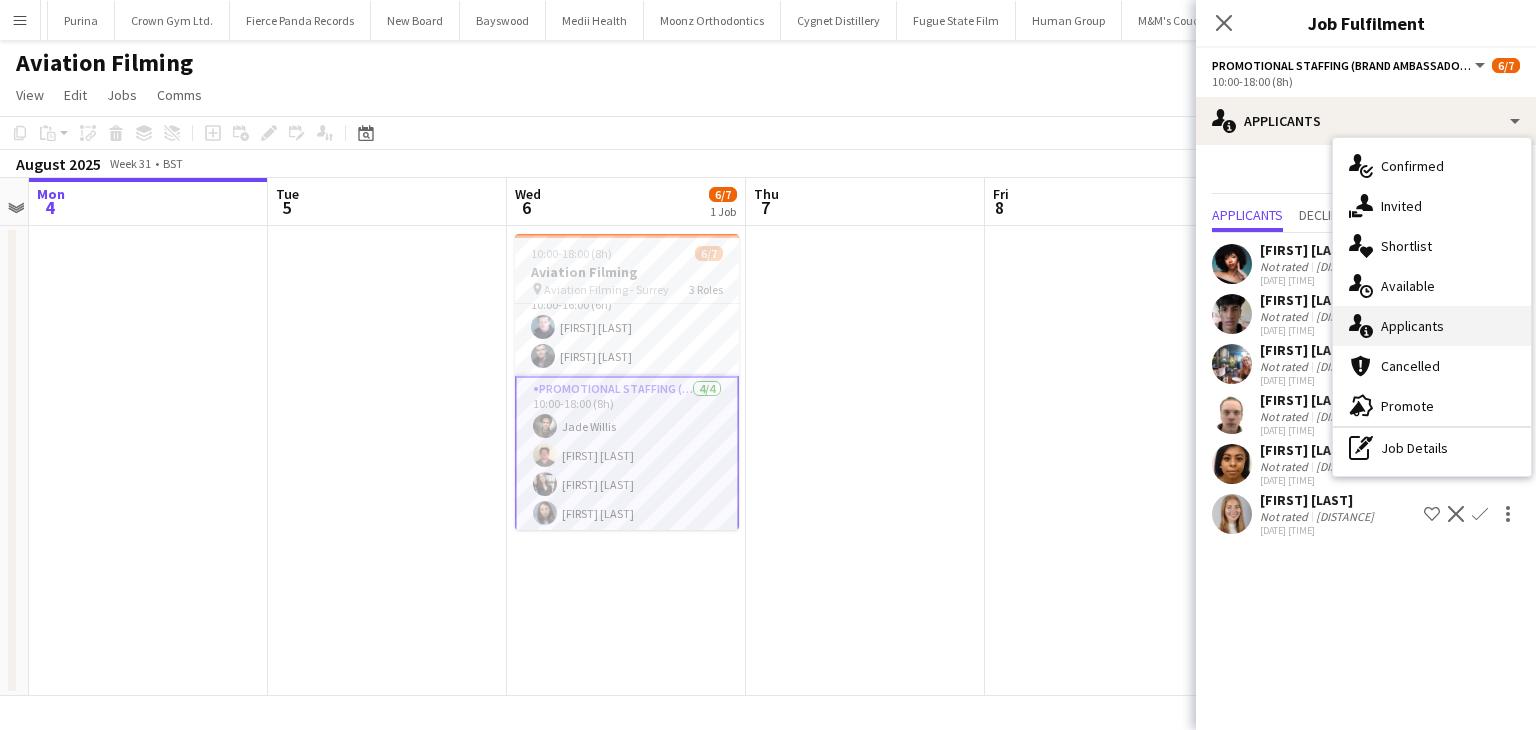click on "single-neutral-actions-information
Applicants" at bounding box center [1432, 326] 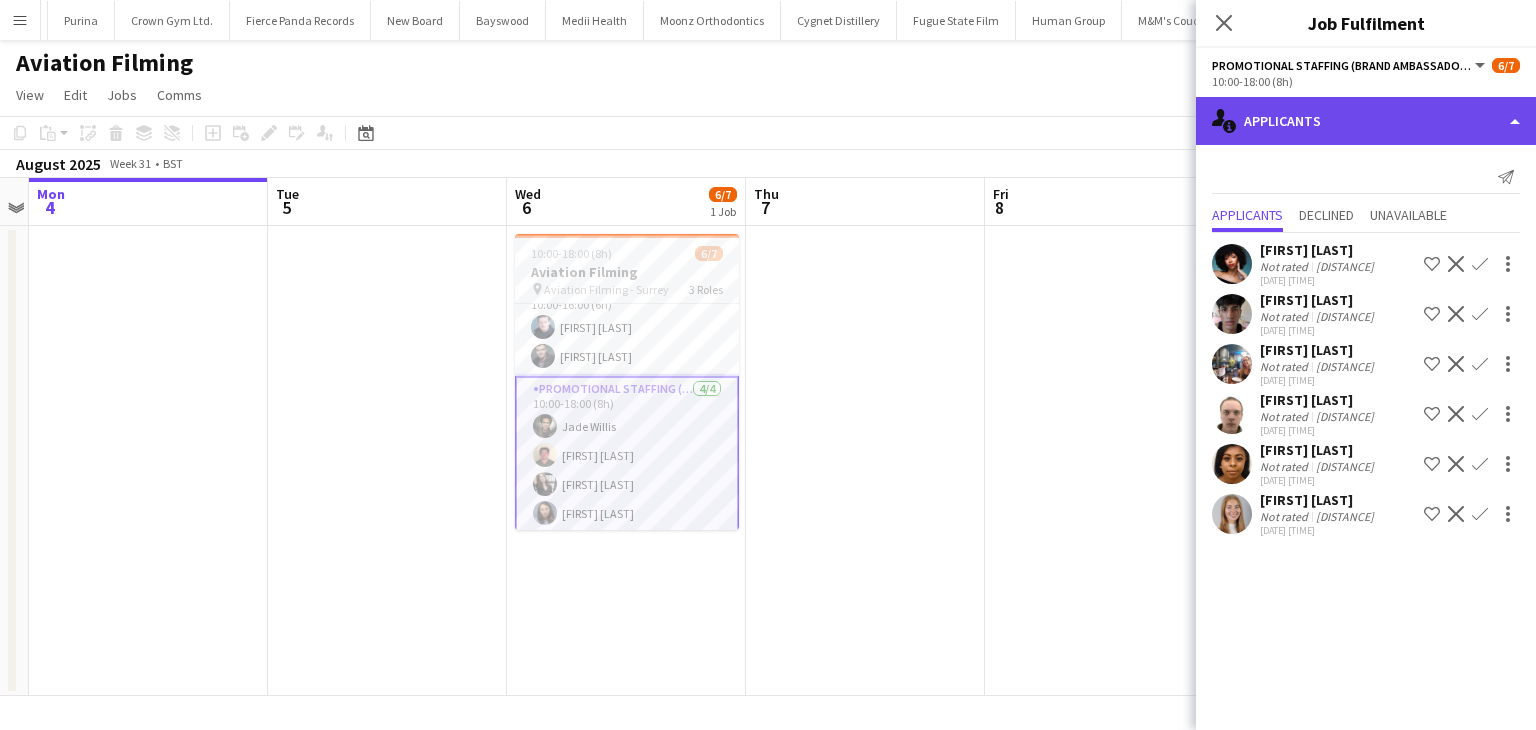 click on "single-neutral-actions-information
Applicants" 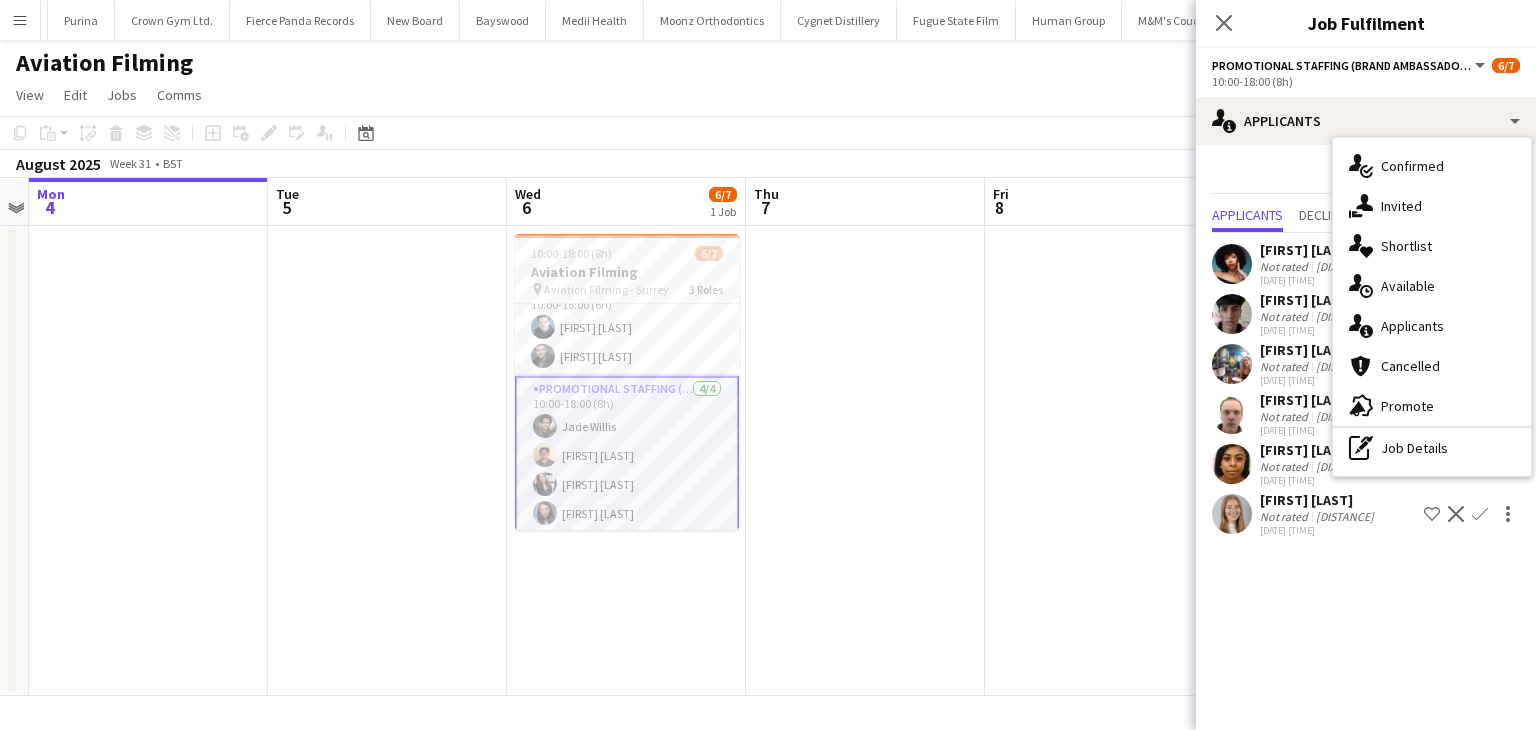 click on "Close pop-in" 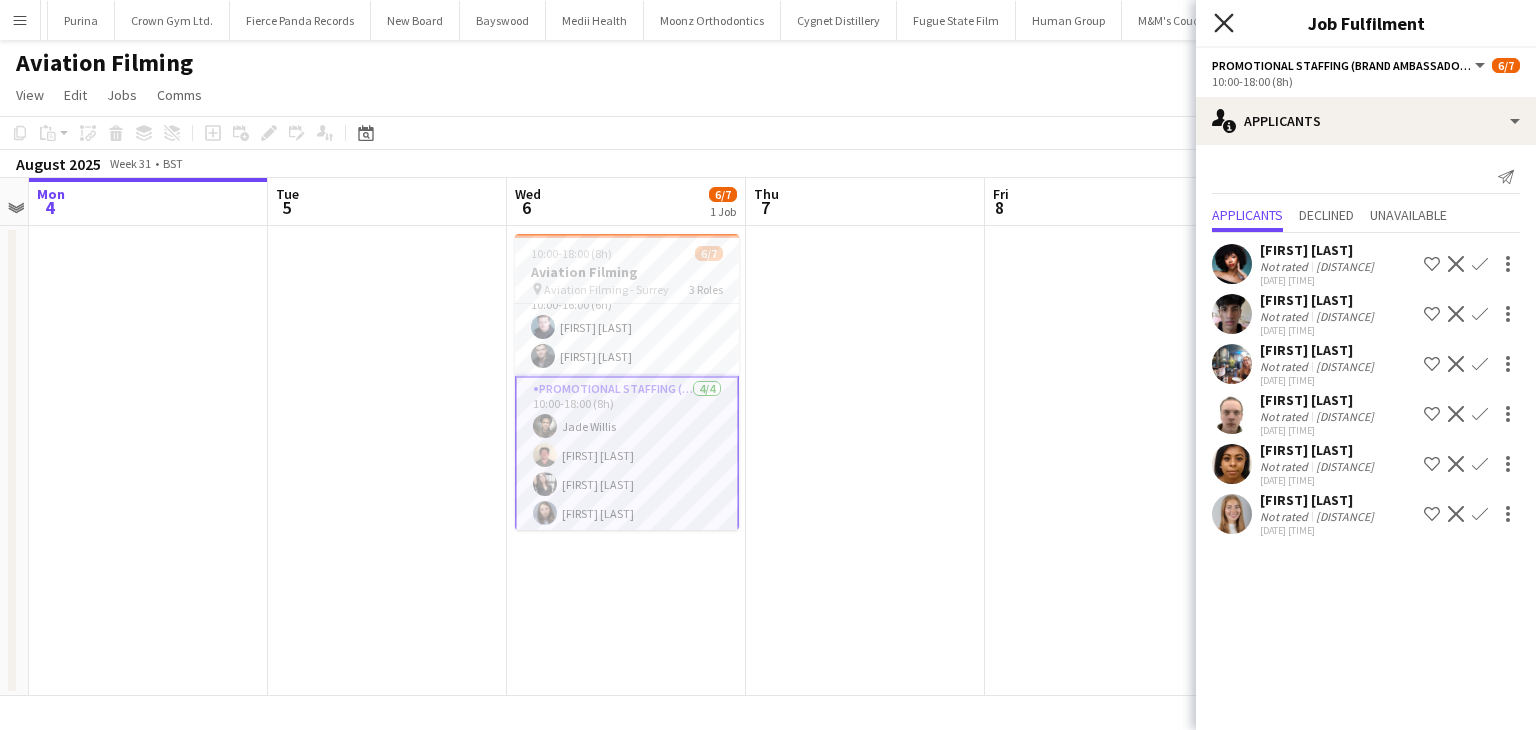 click on "Close pop-in" 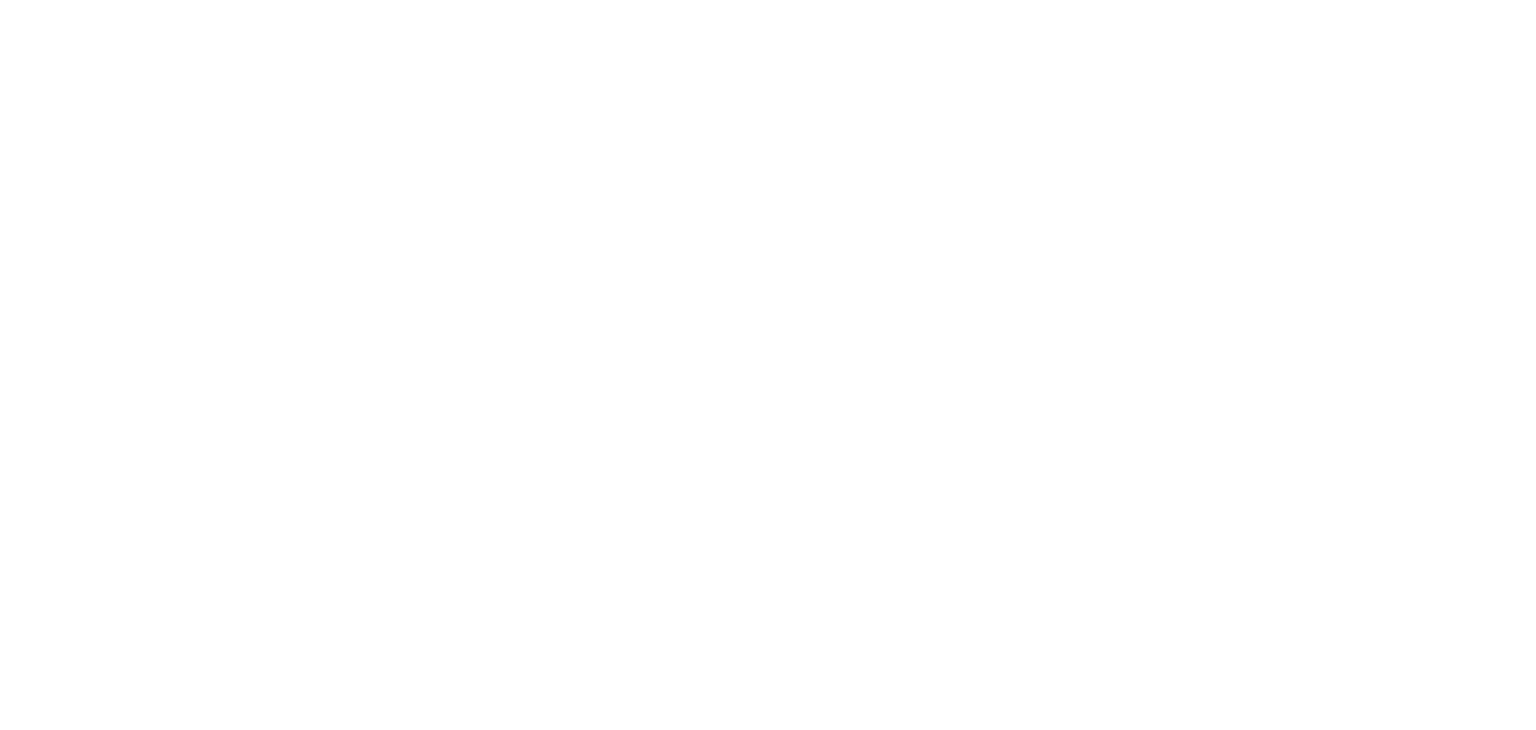 scroll, scrollTop: 0, scrollLeft: 0, axis: both 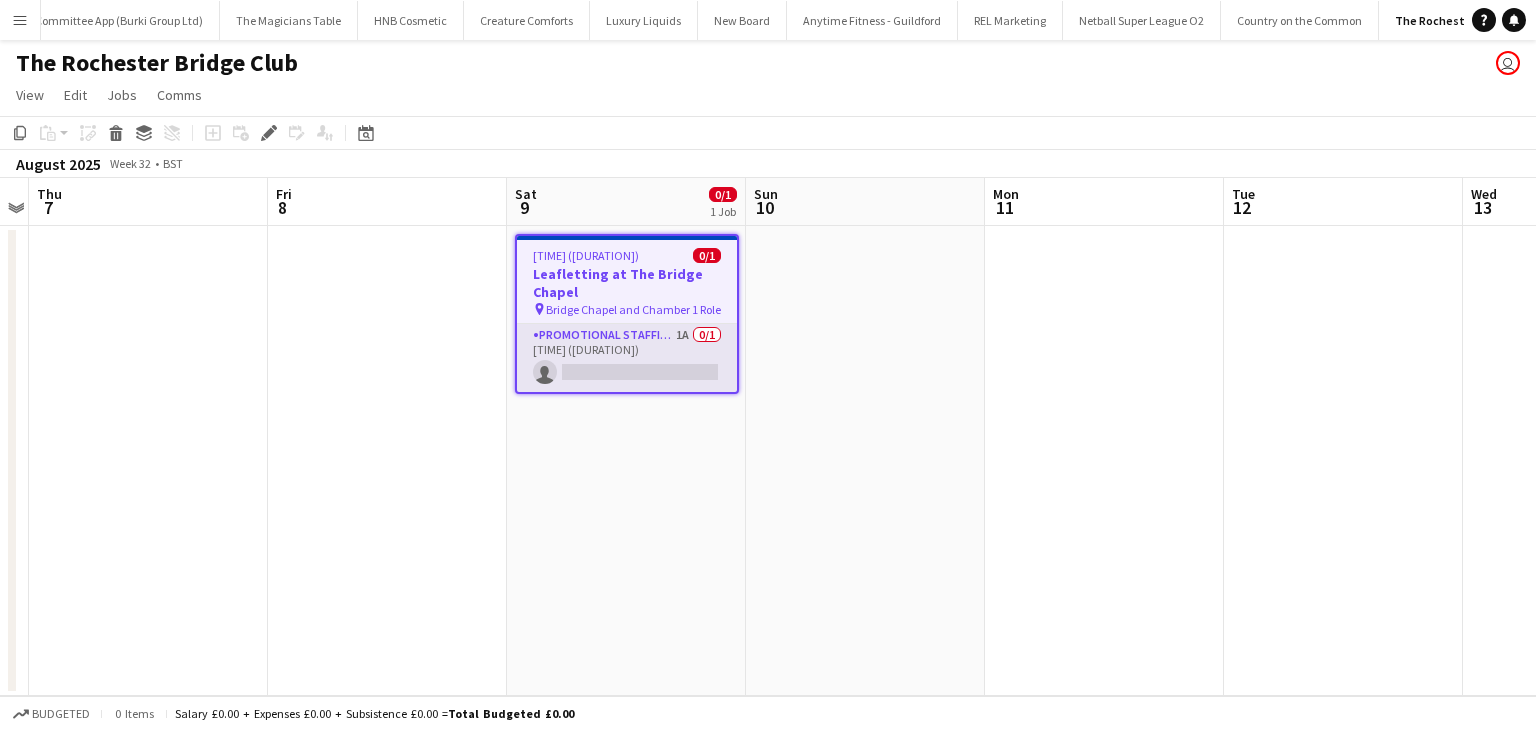 click on "Promotional Staffing (Brand Ambassadors)   1A   0/1   11:00-14:00 (3h)
single-neutral-actions" at bounding box center (627, 358) 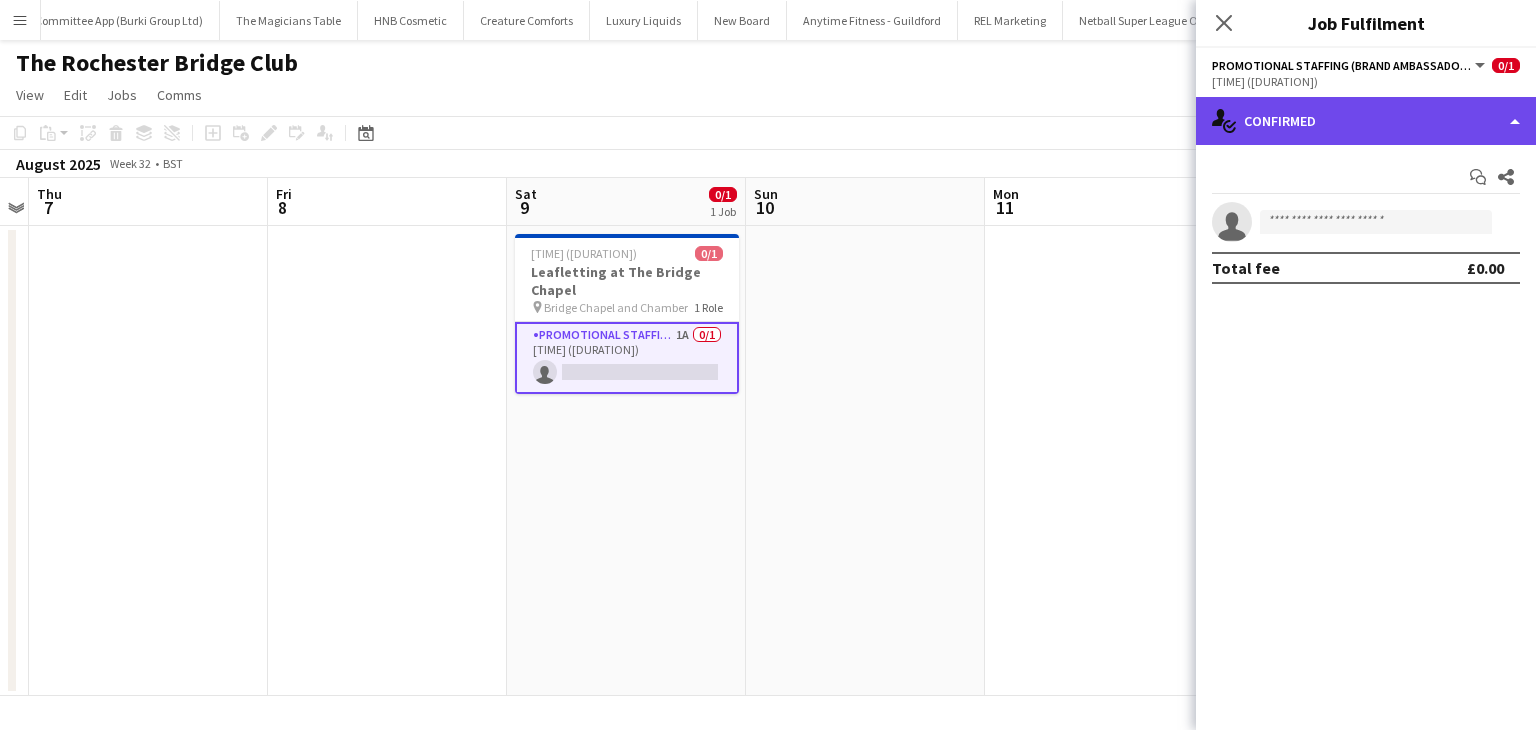 click on "single-neutral-actions-check-2
Confirmed" 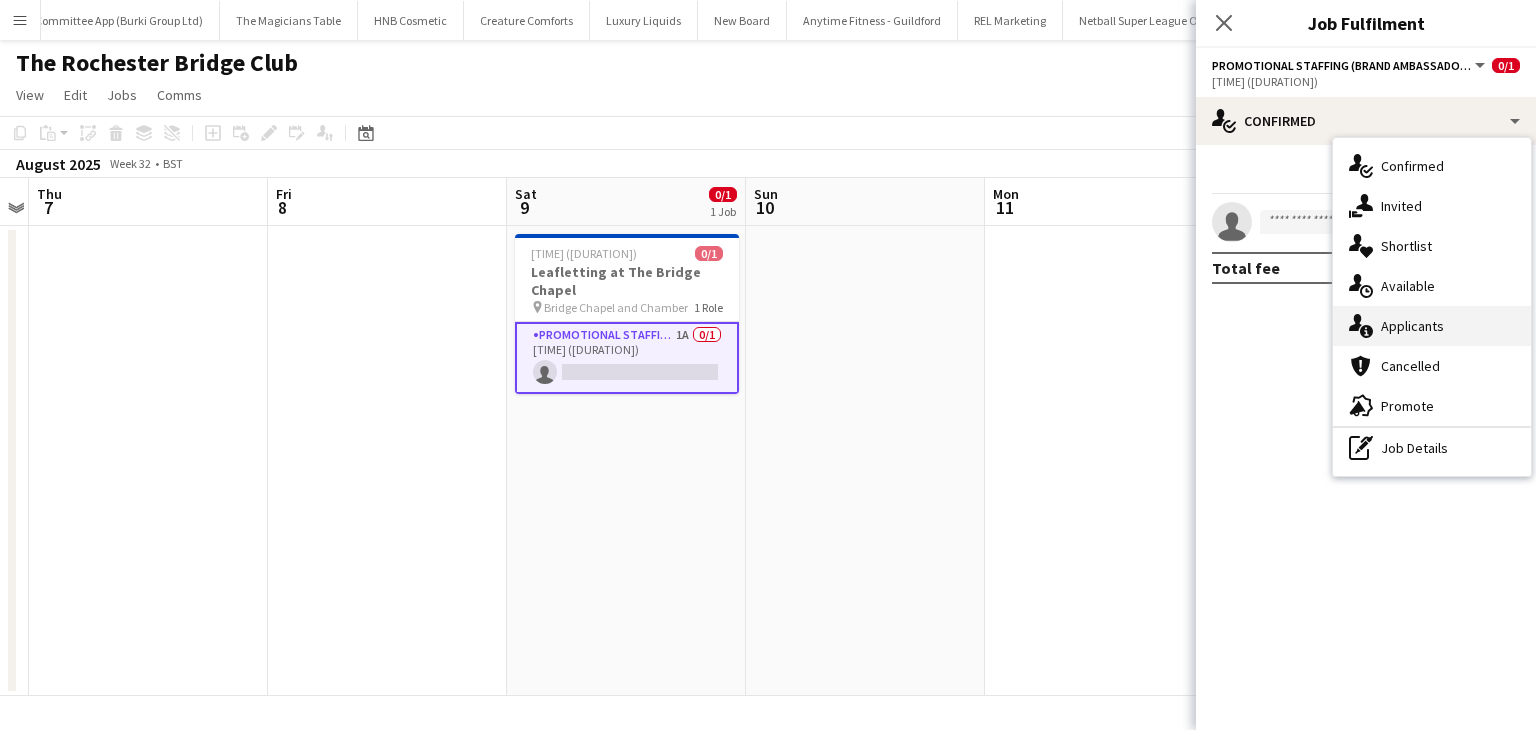 click on "single-neutral-actions-information
Applicants" at bounding box center [1432, 326] 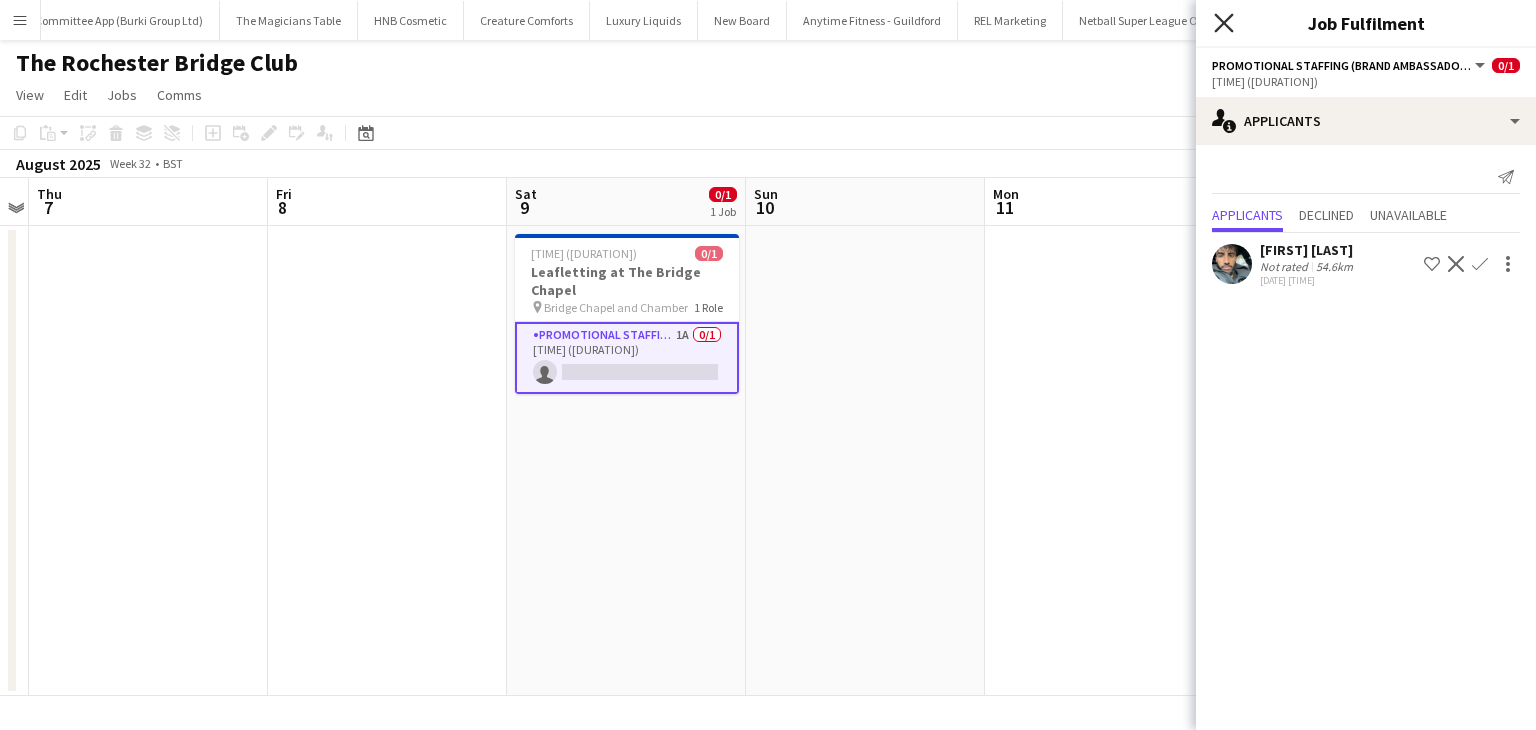 click 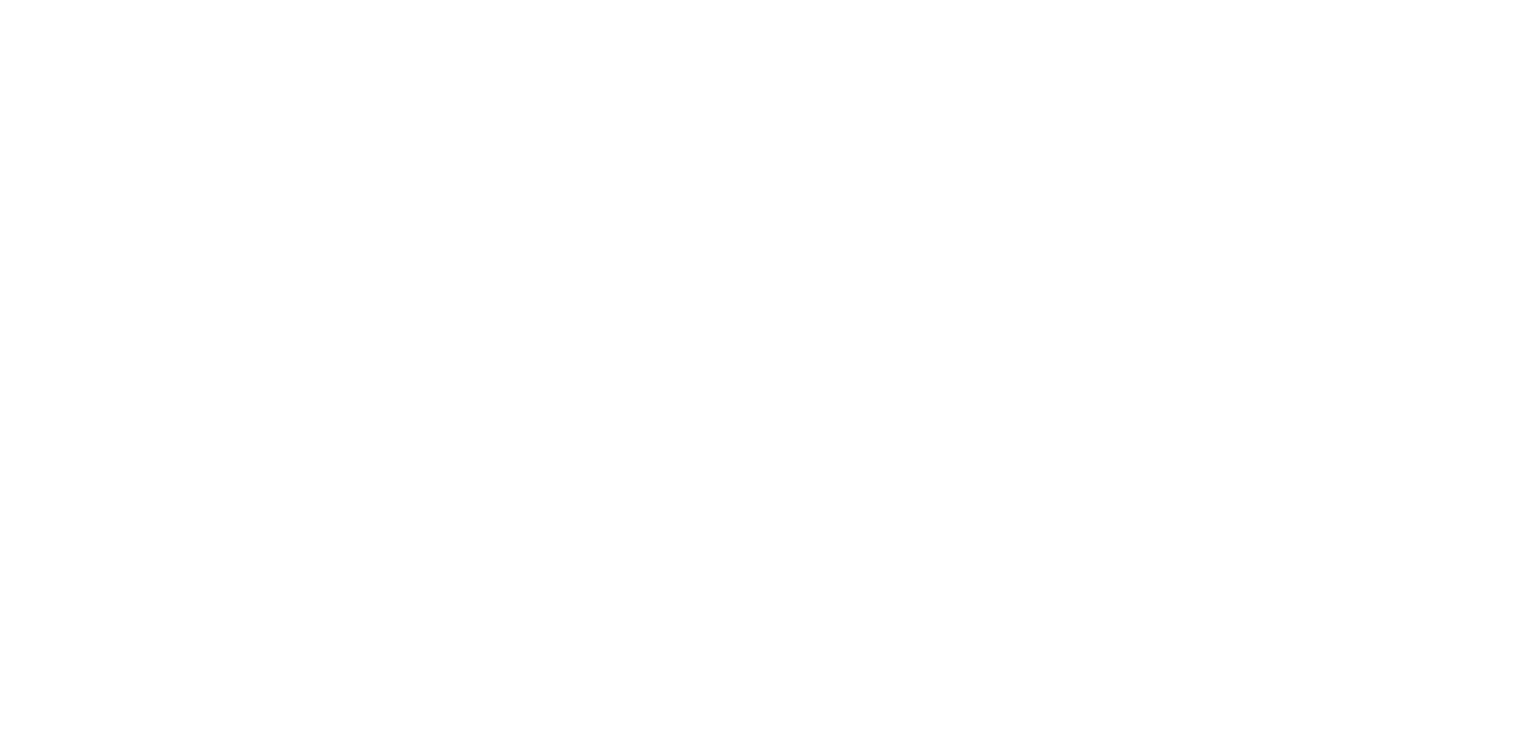 scroll, scrollTop: 0, scrollLeft: 0, axis: both 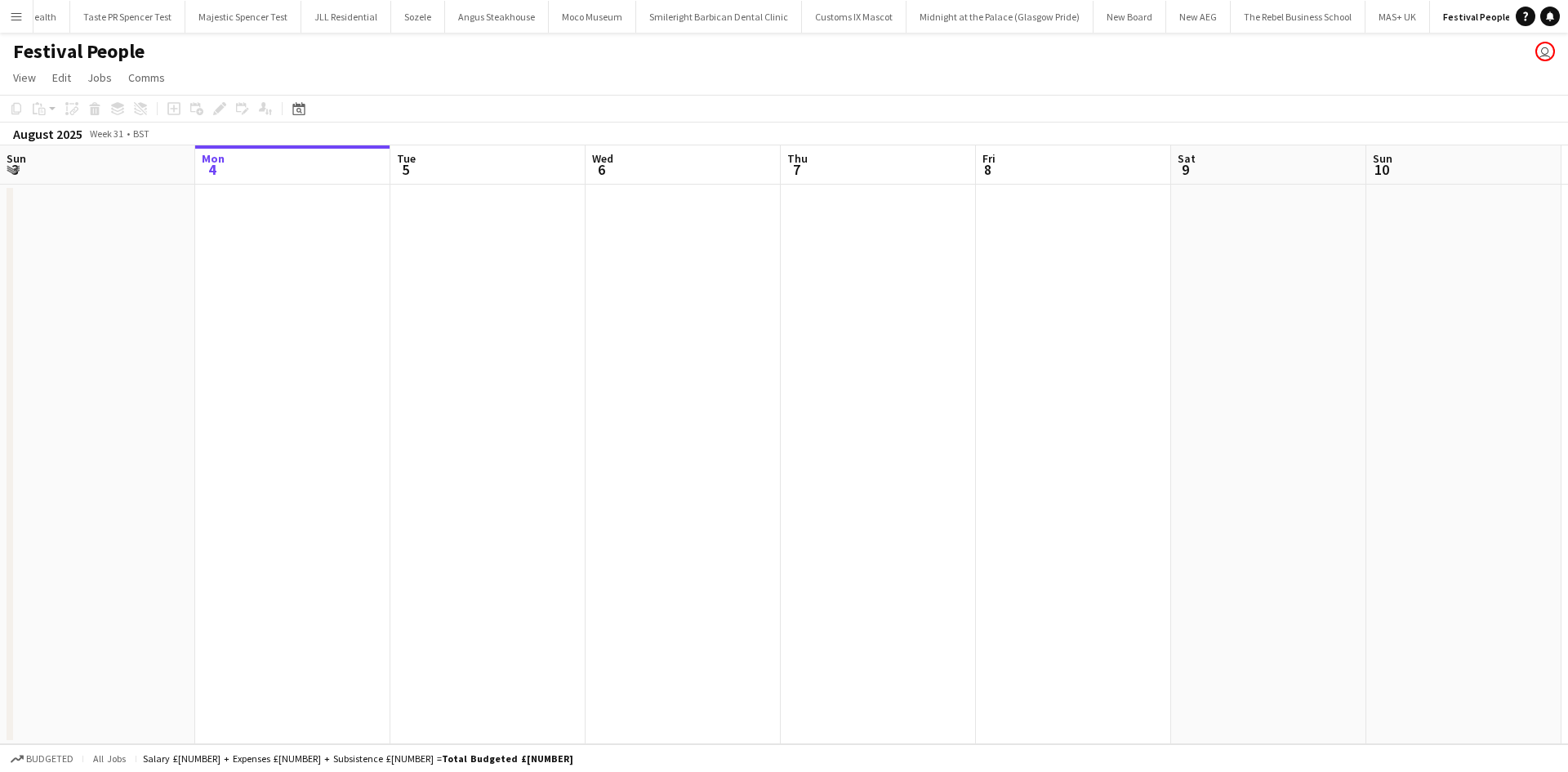 click on "Menu" at bounding box center (16, 16) 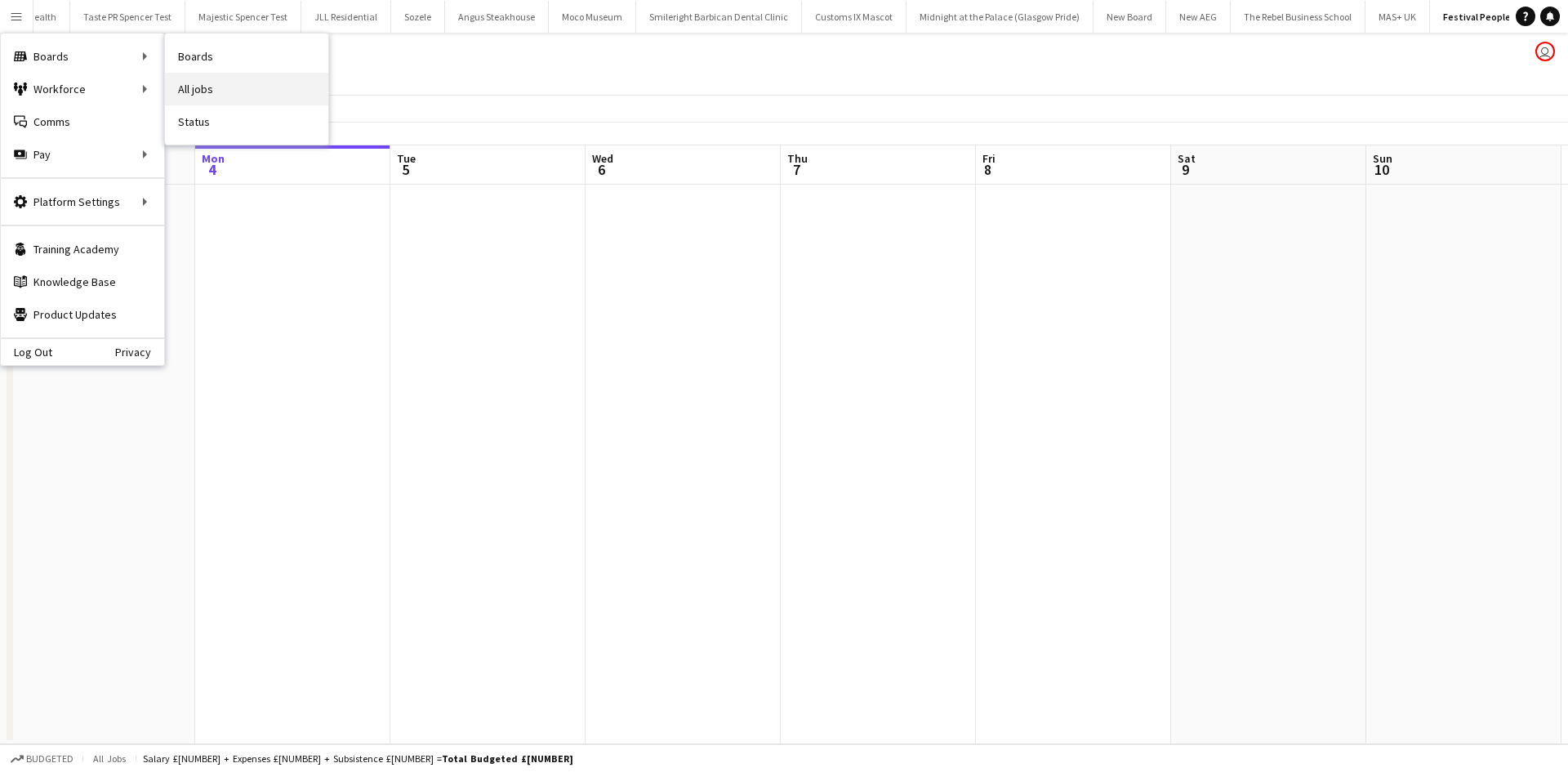 click on "All jobs" at bounding box center (247, 89) 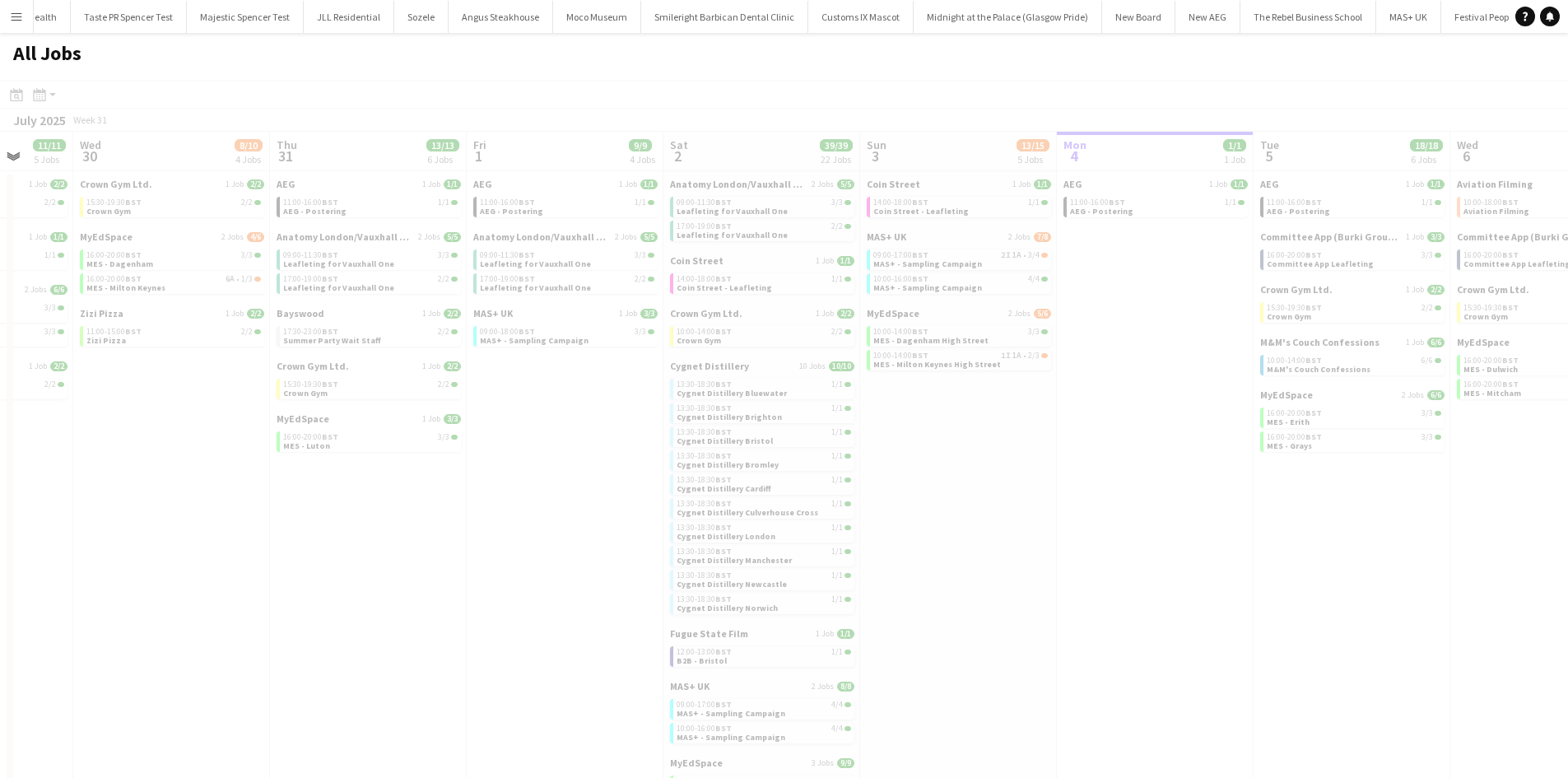scroll, scrollTop: 0, scrollLeft: 518, axis: horizontal 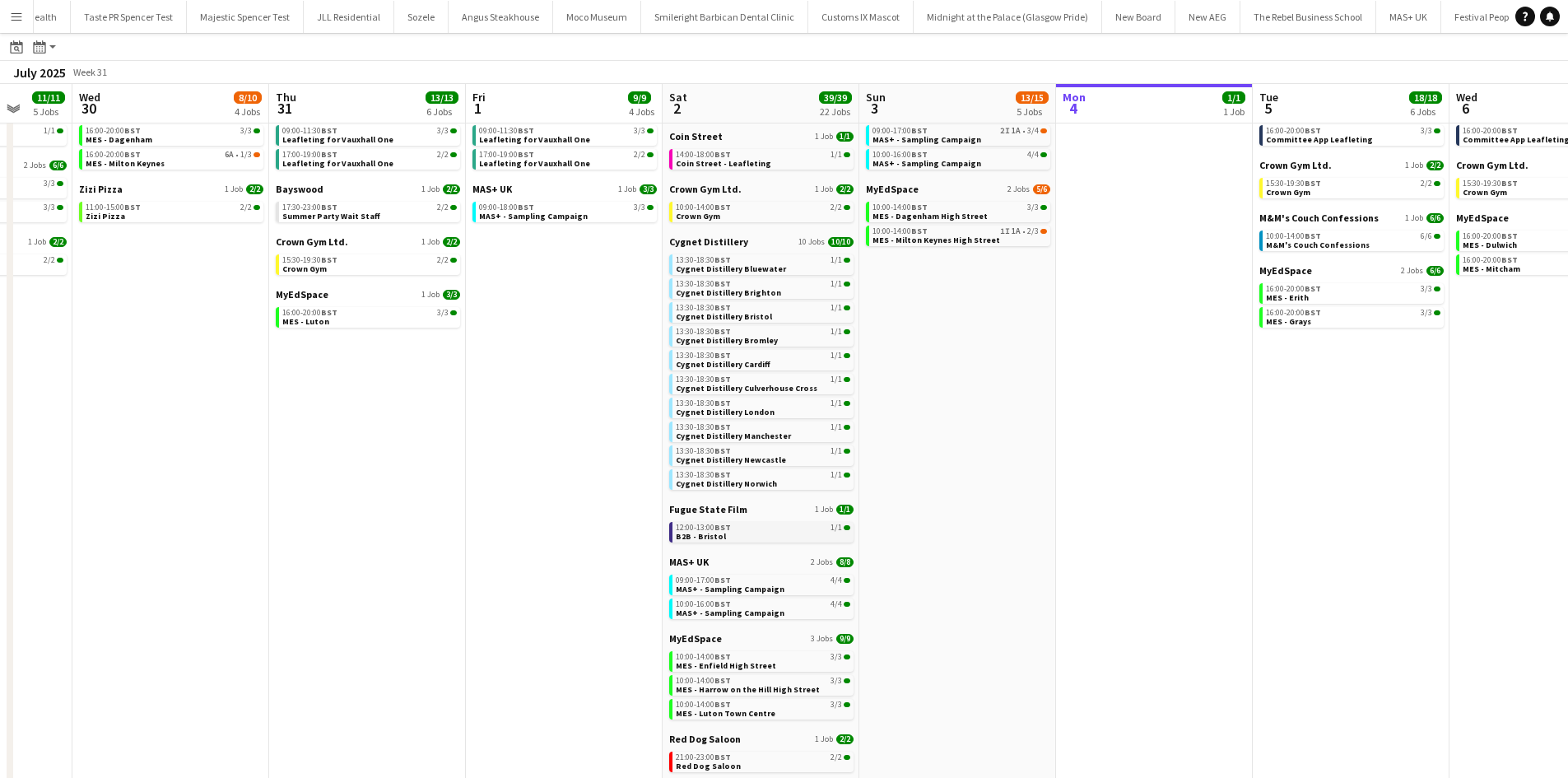 click on "B2B - Bristol" at bounding box center (700, 536) 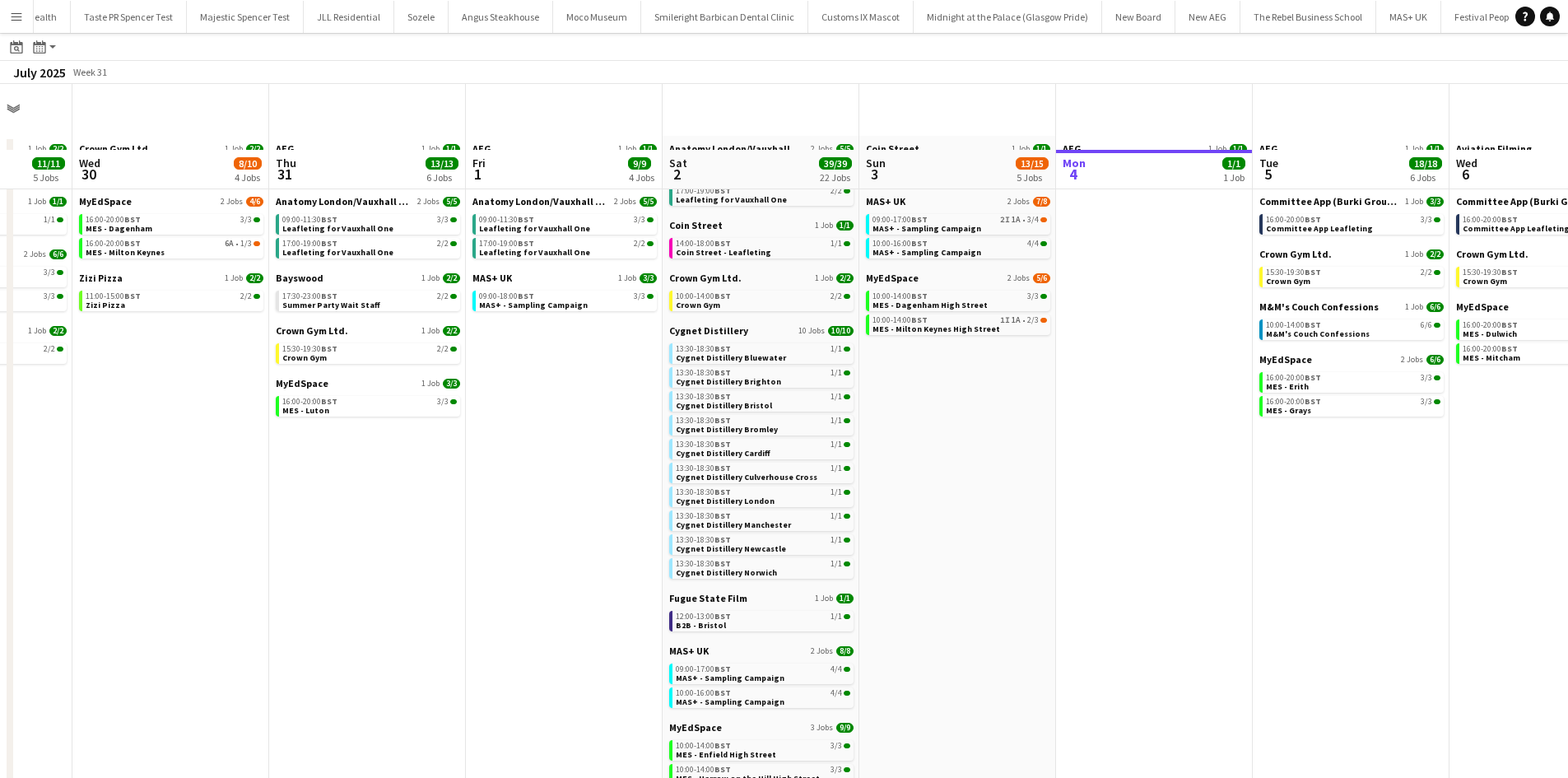 scroll, scrollTop: 0, scrollLeft: 0, axis: both 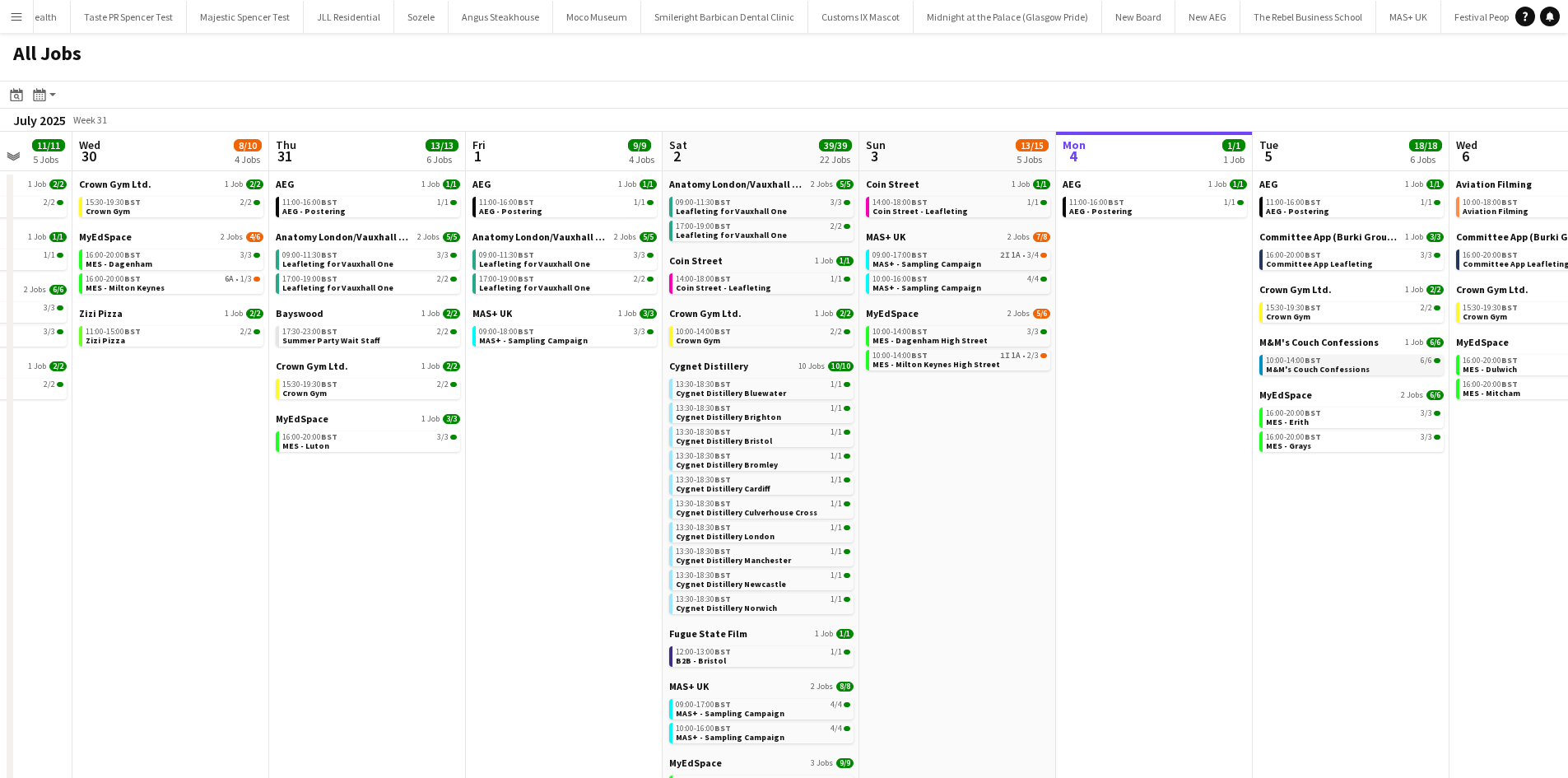 click on "10:00-14:00    BST   6/6" at bounding box center [1353, 361] 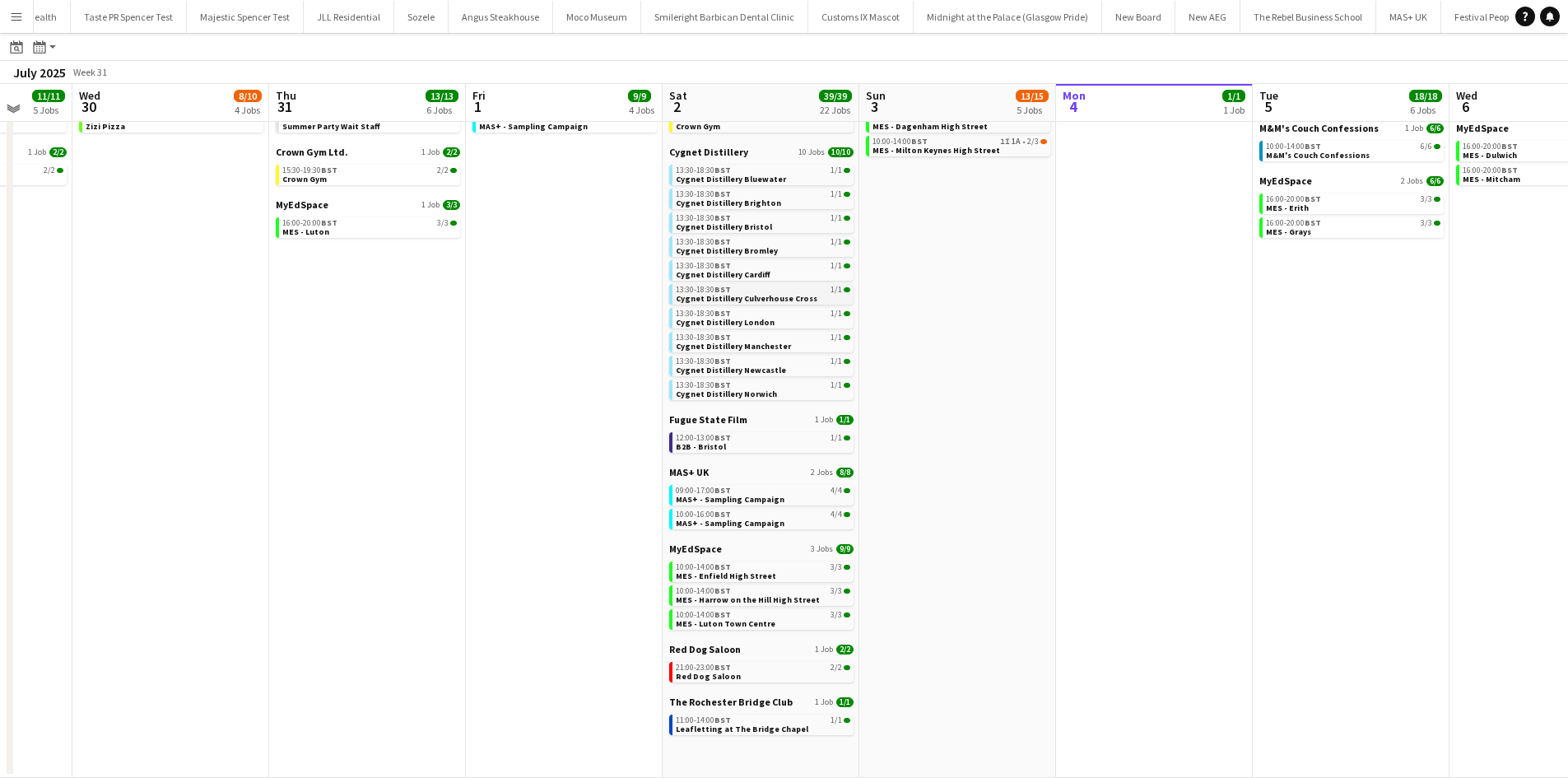 scroll, scrollTop: 211, scrollLeft: 0, axis: vertical 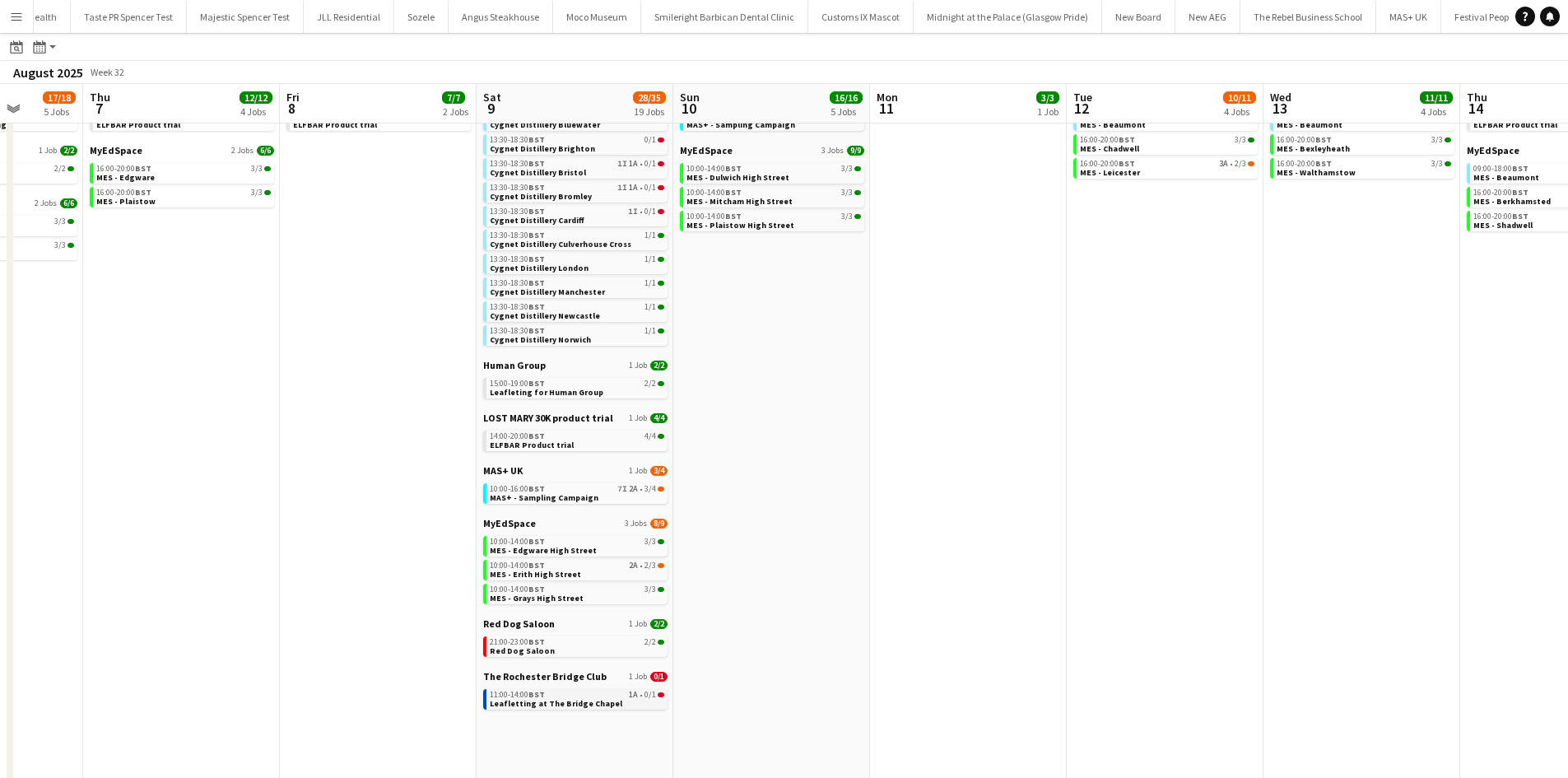 click on "11:00-14:00    BST   1A   •   0/1   Leafletting at The Bridge Chapel" at bounding box center [577, 698] 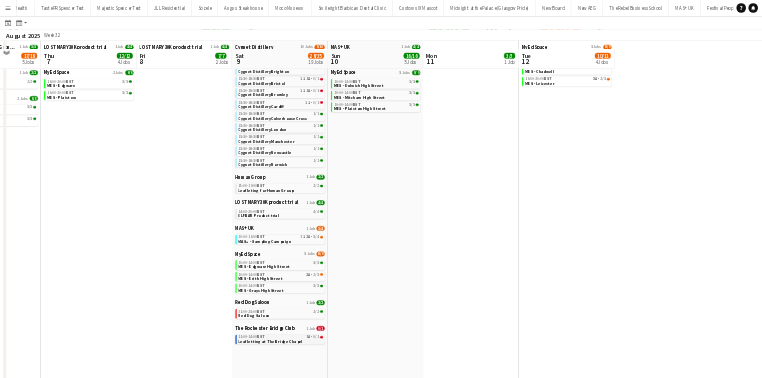 scroll, scrollTop: 167, scrollLeft: 0, axis: vertical 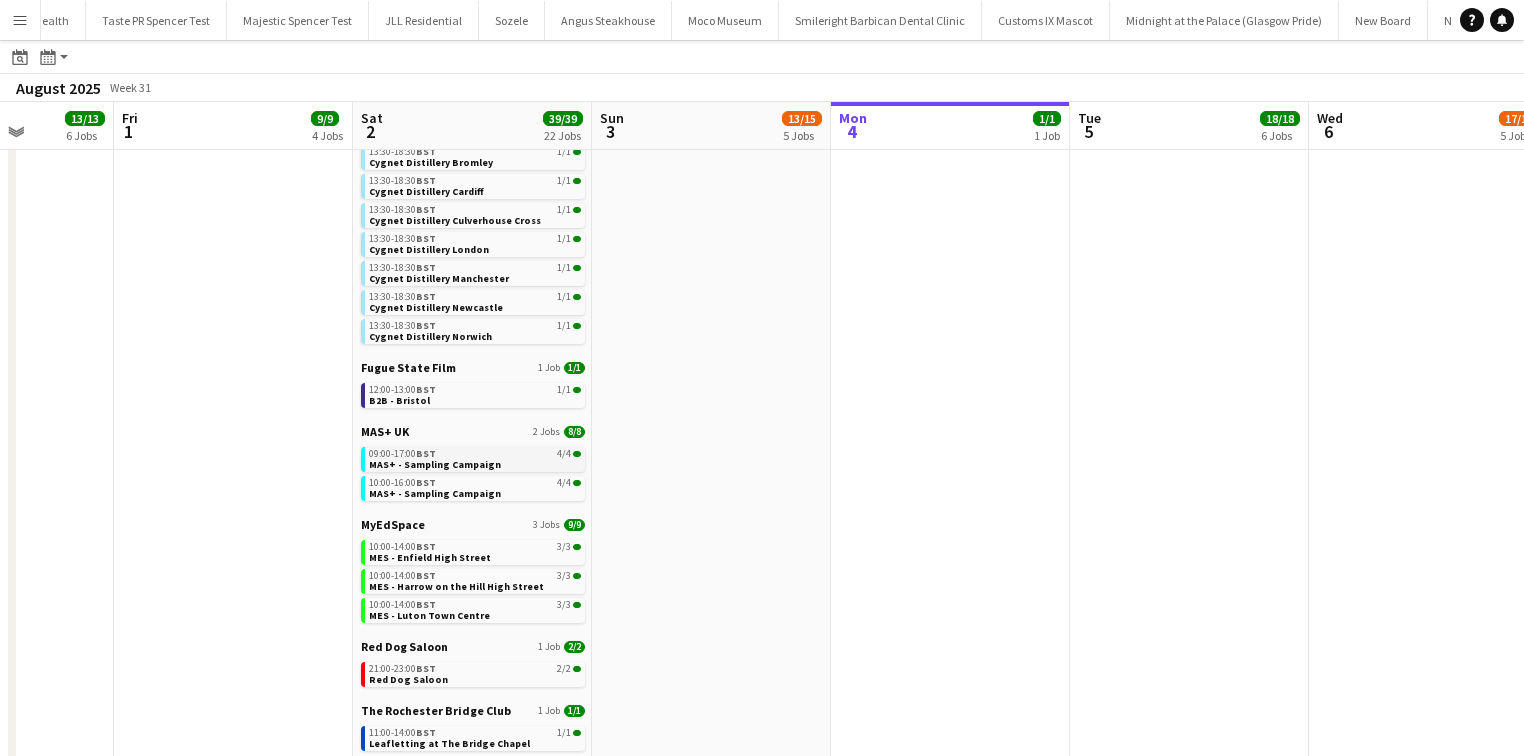 click on "09:00-17:00    BST   4/4" at bounding box center [475, 454] 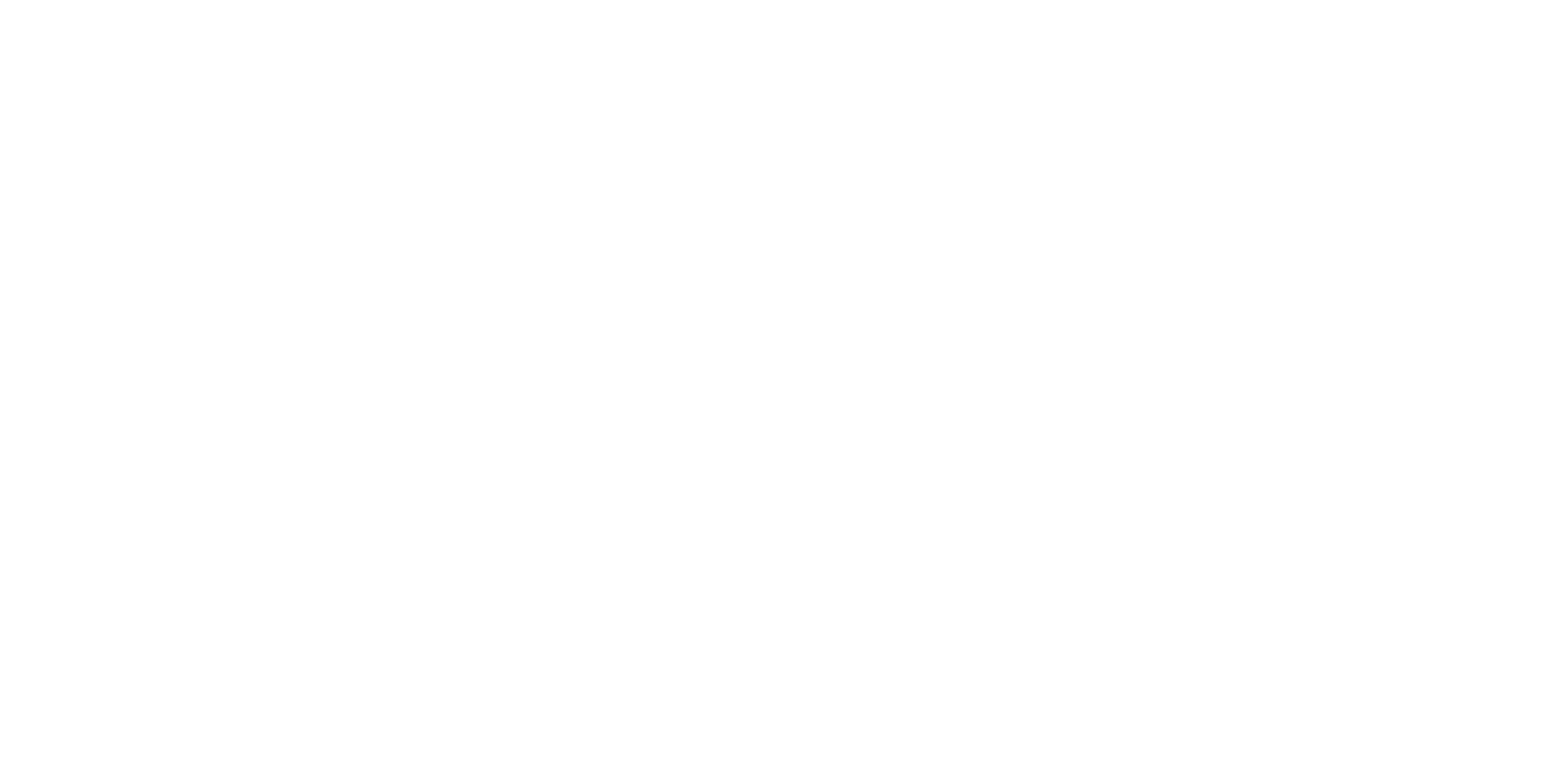 scroll, scrollTop: 0, scrollLeft: 0, axis: both 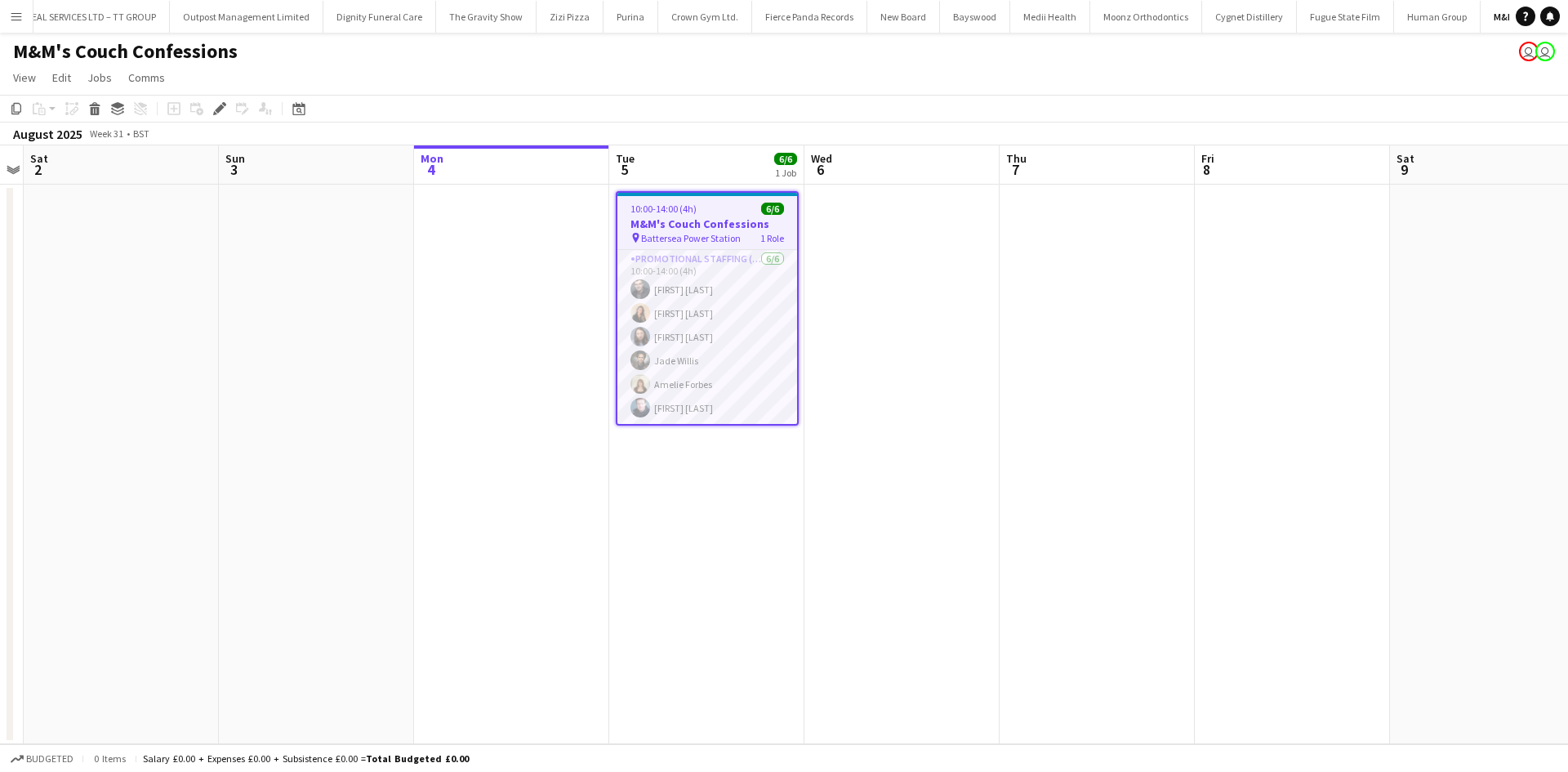 click on "M&M's Couch Confessions" at bounding box center [707, 224] 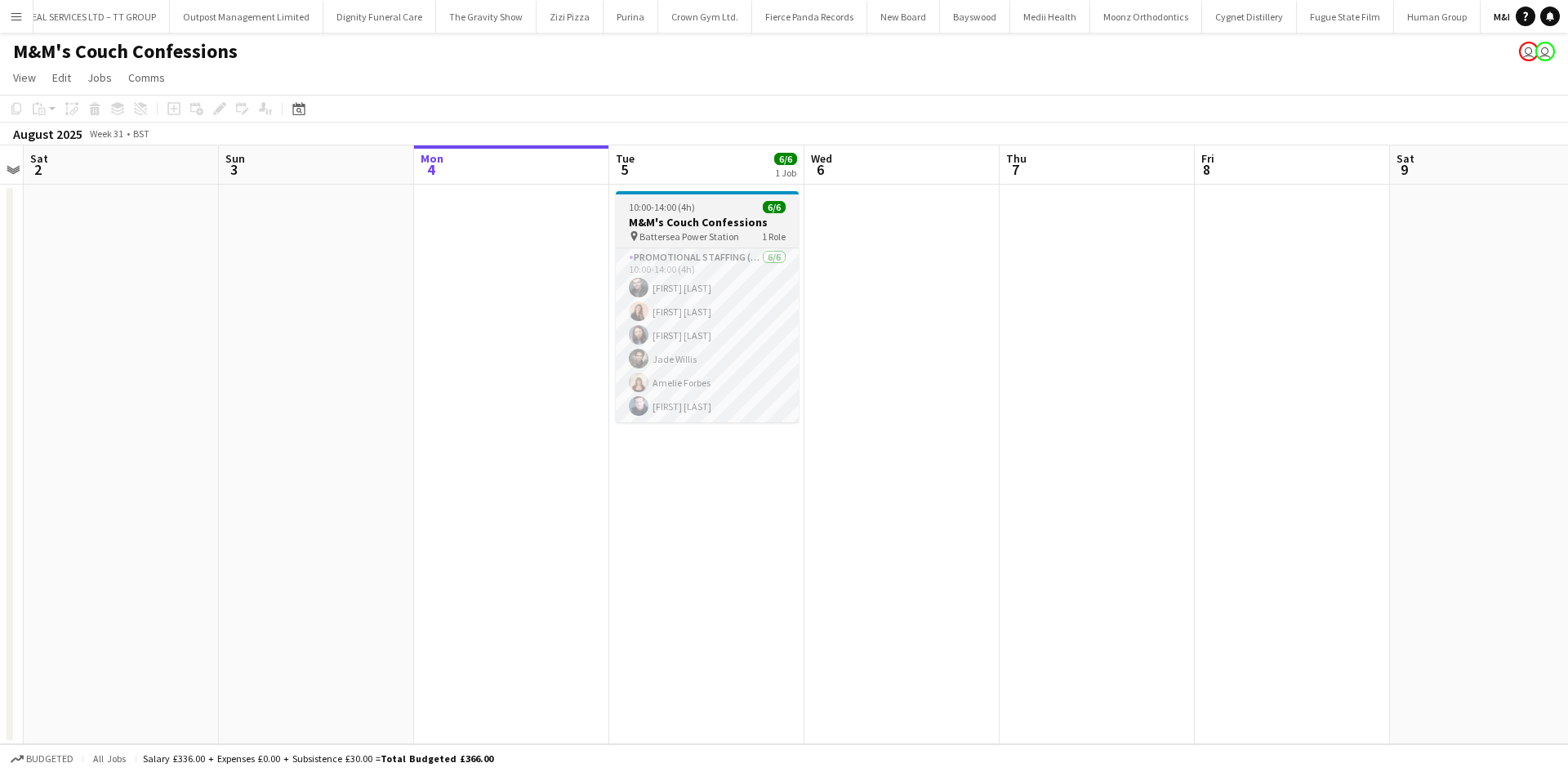 click on "Battersea Power Station" at bounding box center (689, 236) 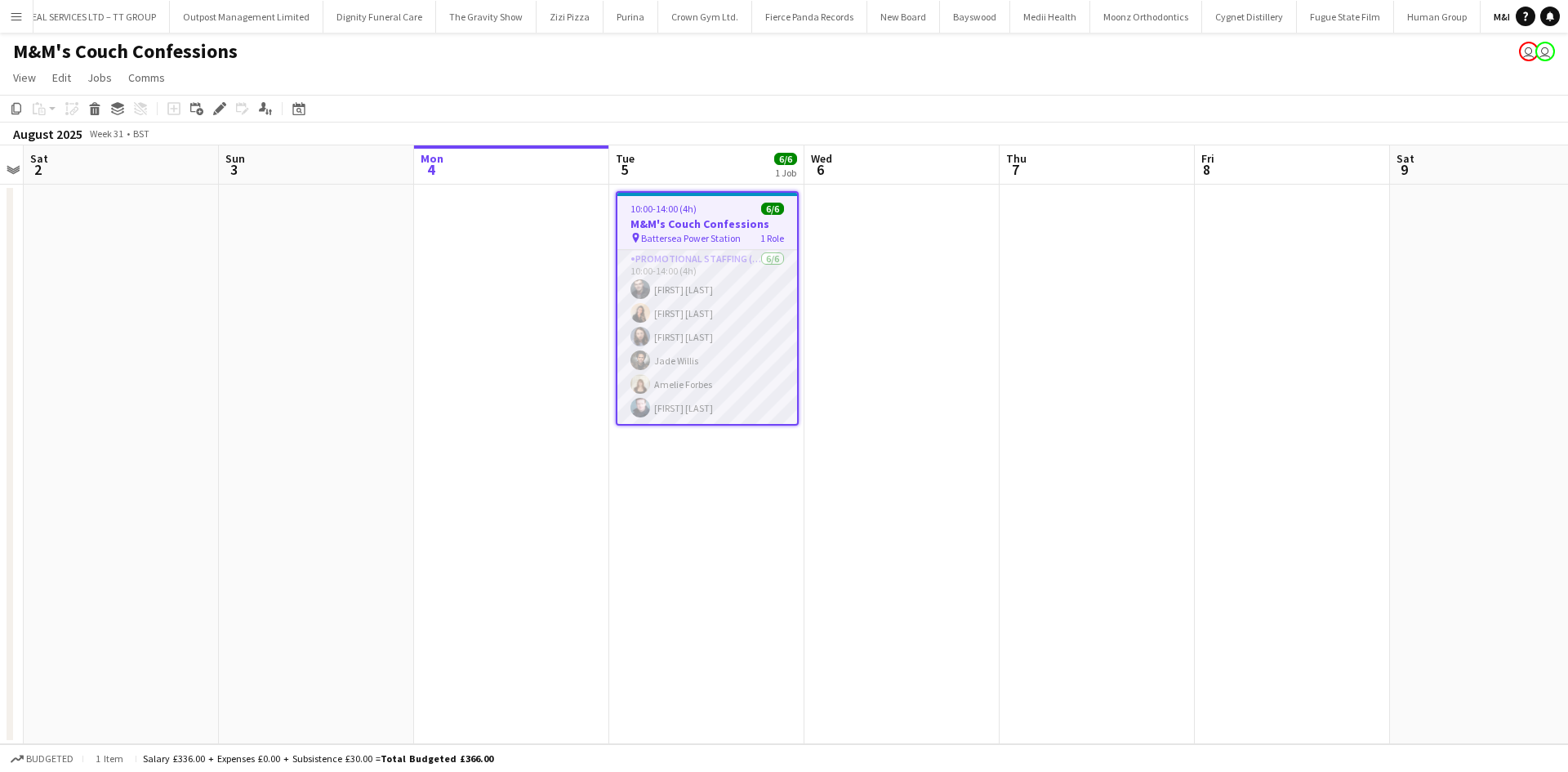 click on "Promotional Staffing (Brand Ambassadors)   6/6   10:00-14:00 (4h)
[FIRST] [LAST] [FIRST] [LAST] [FIRST] [LAST] [FIRST] [LAST] [FIRST] [LAST] [FIRST] [LAST]" at bounding box center [707, 337] 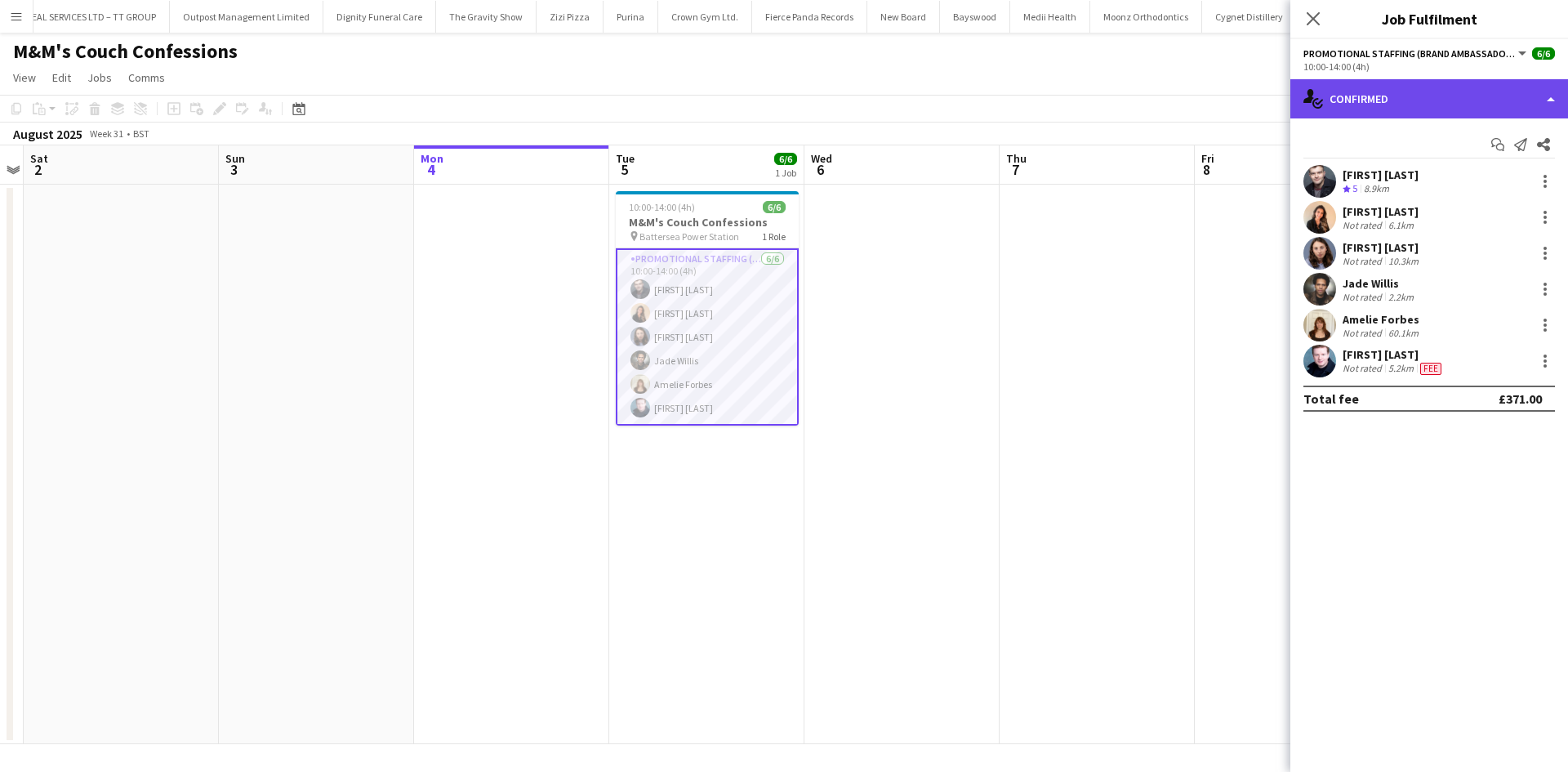 click on "single-neutral-actions-check-2
Confirmed" 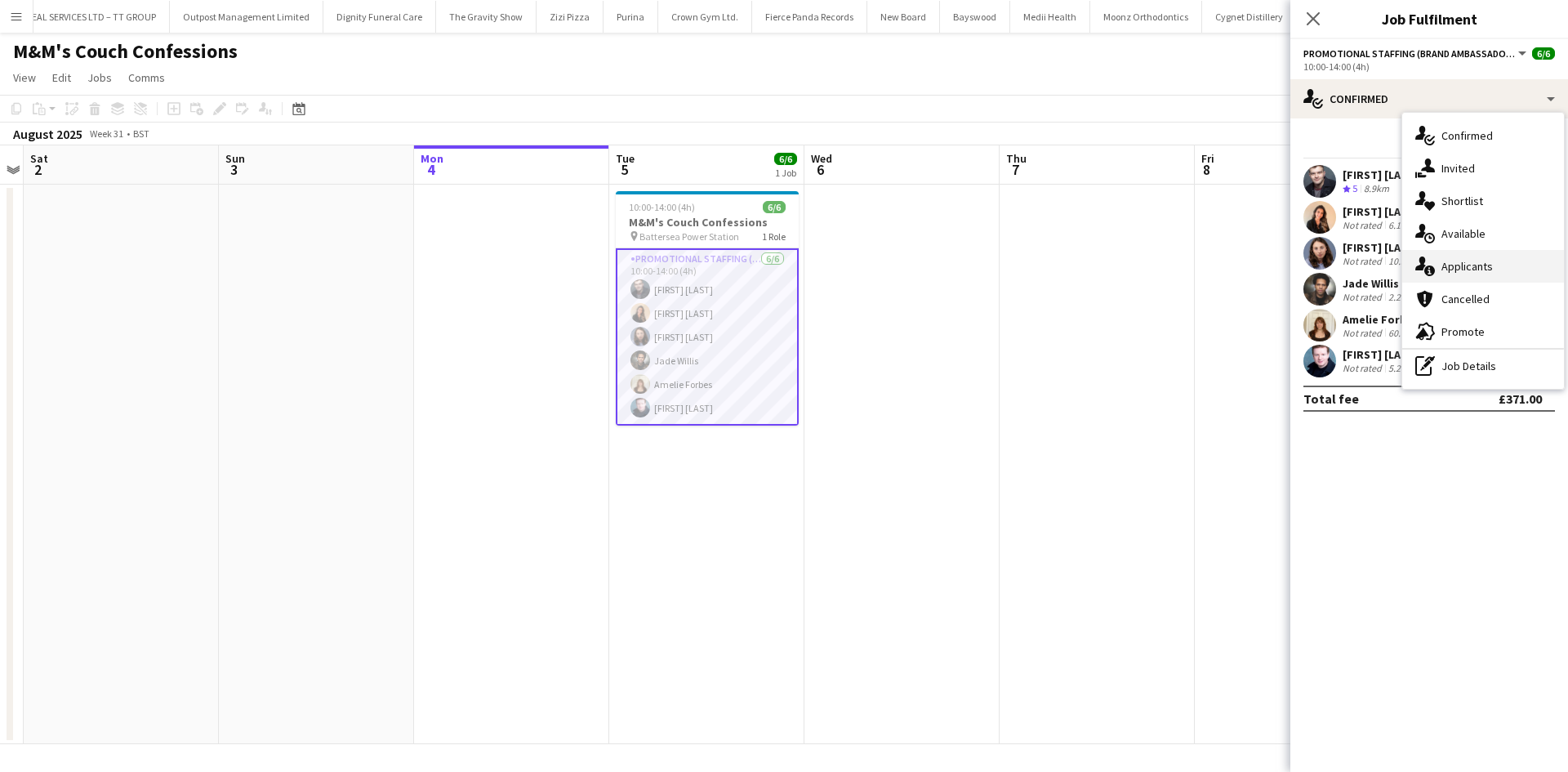 click on "single-neutral-actions-information
Applicants" at bounding box center [1483, 266] 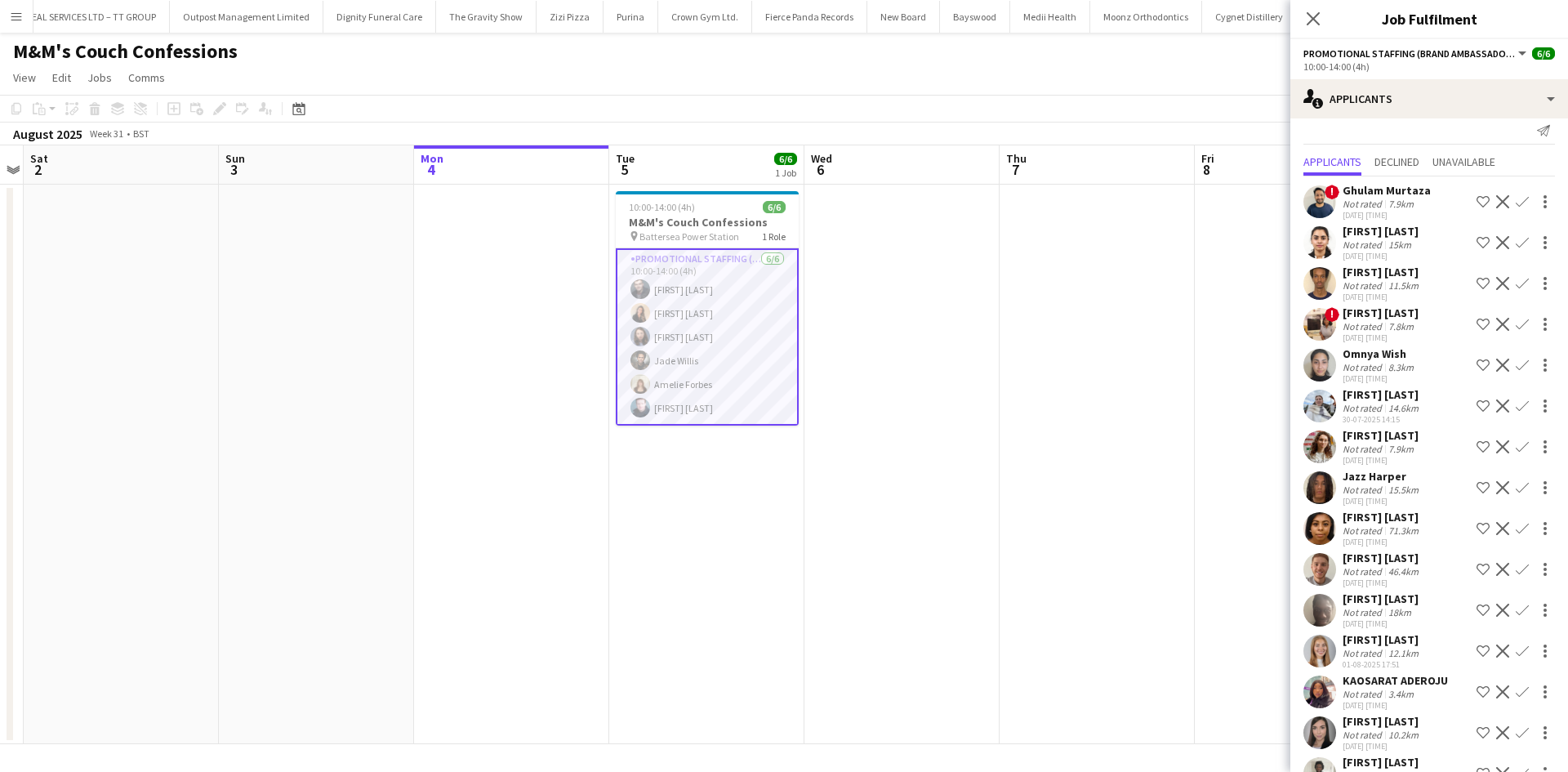 scroll, scrollTop: 0, scrollLeft: 0, axis: both 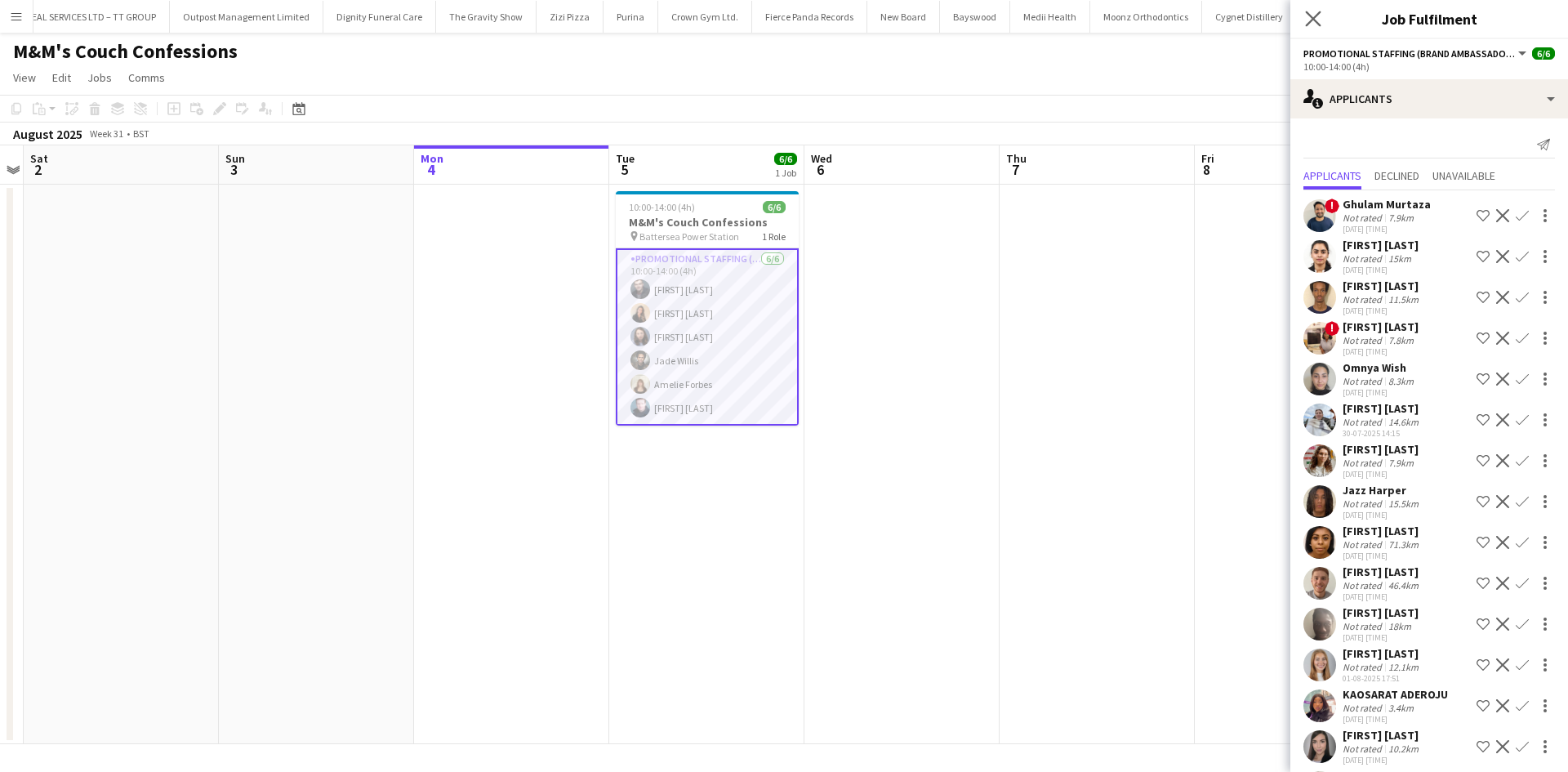 click on "Close pop-in" 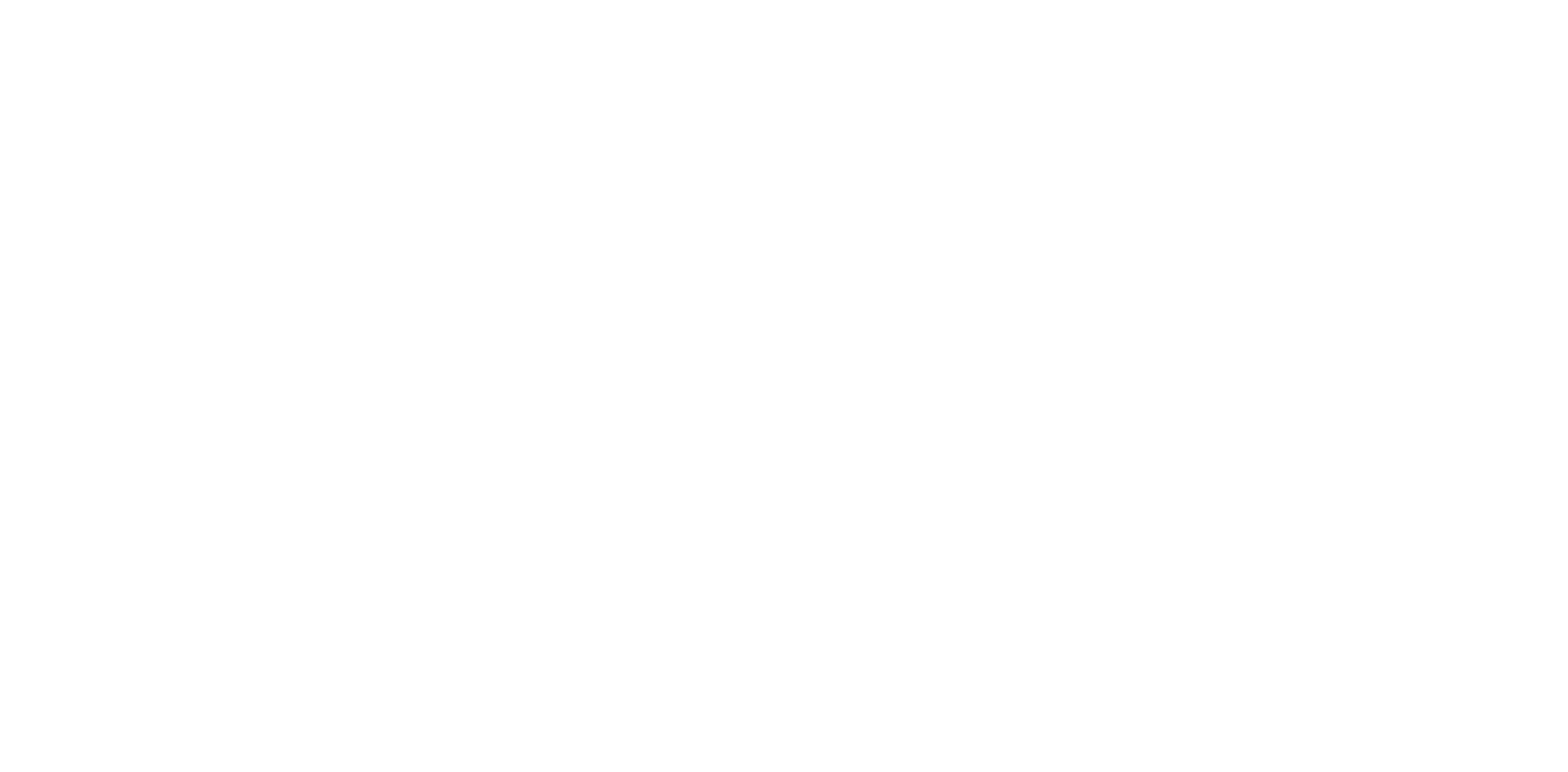 scroll, scrollTop: 0, scrollLeft: 0, axis: both 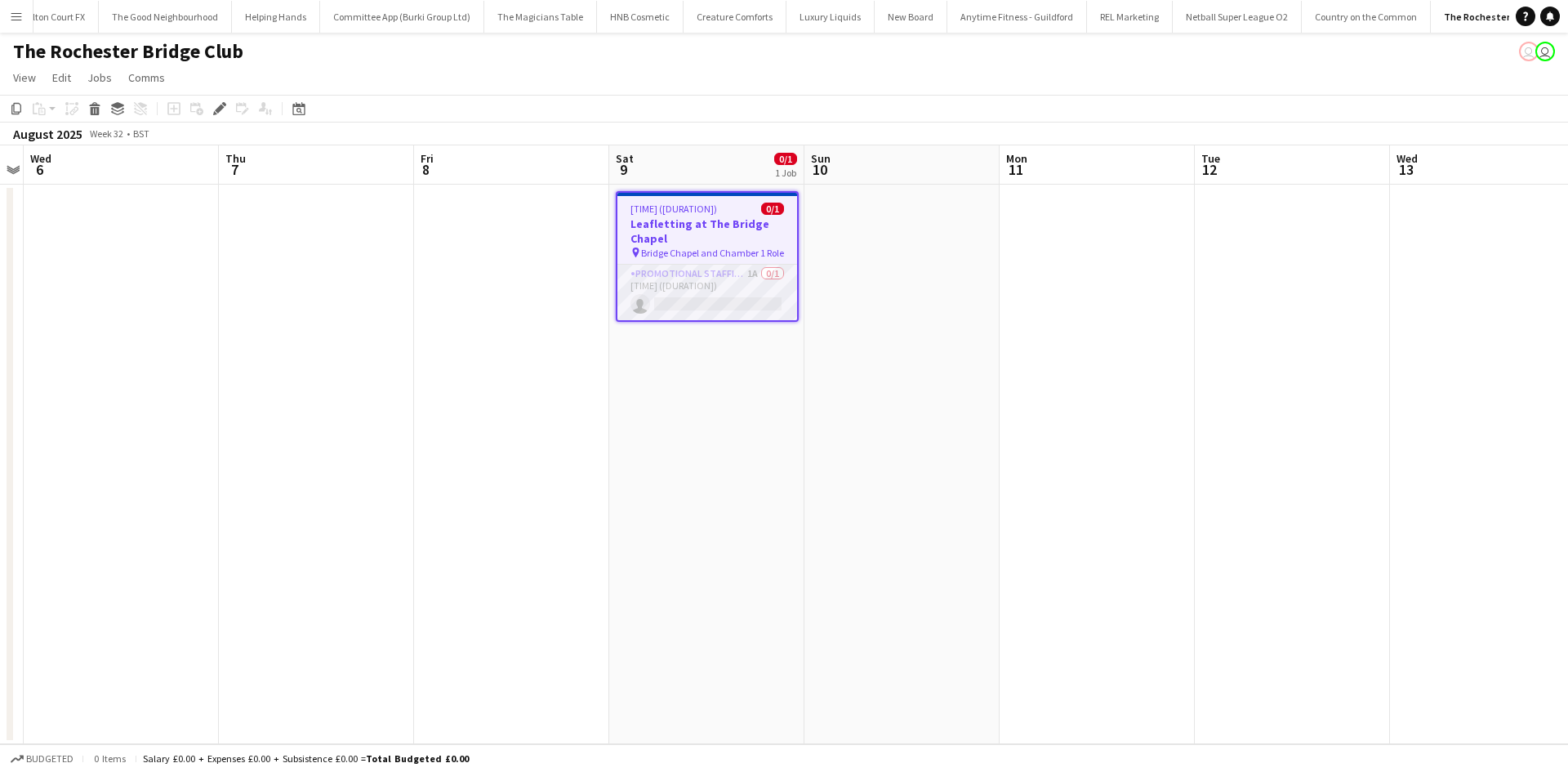 click on "Promotional Staffing (Brand Ambassadors)   1A   0/1   11:00-14:00 (3h)
single-neutral-actions" at bounding box center (707, 292) 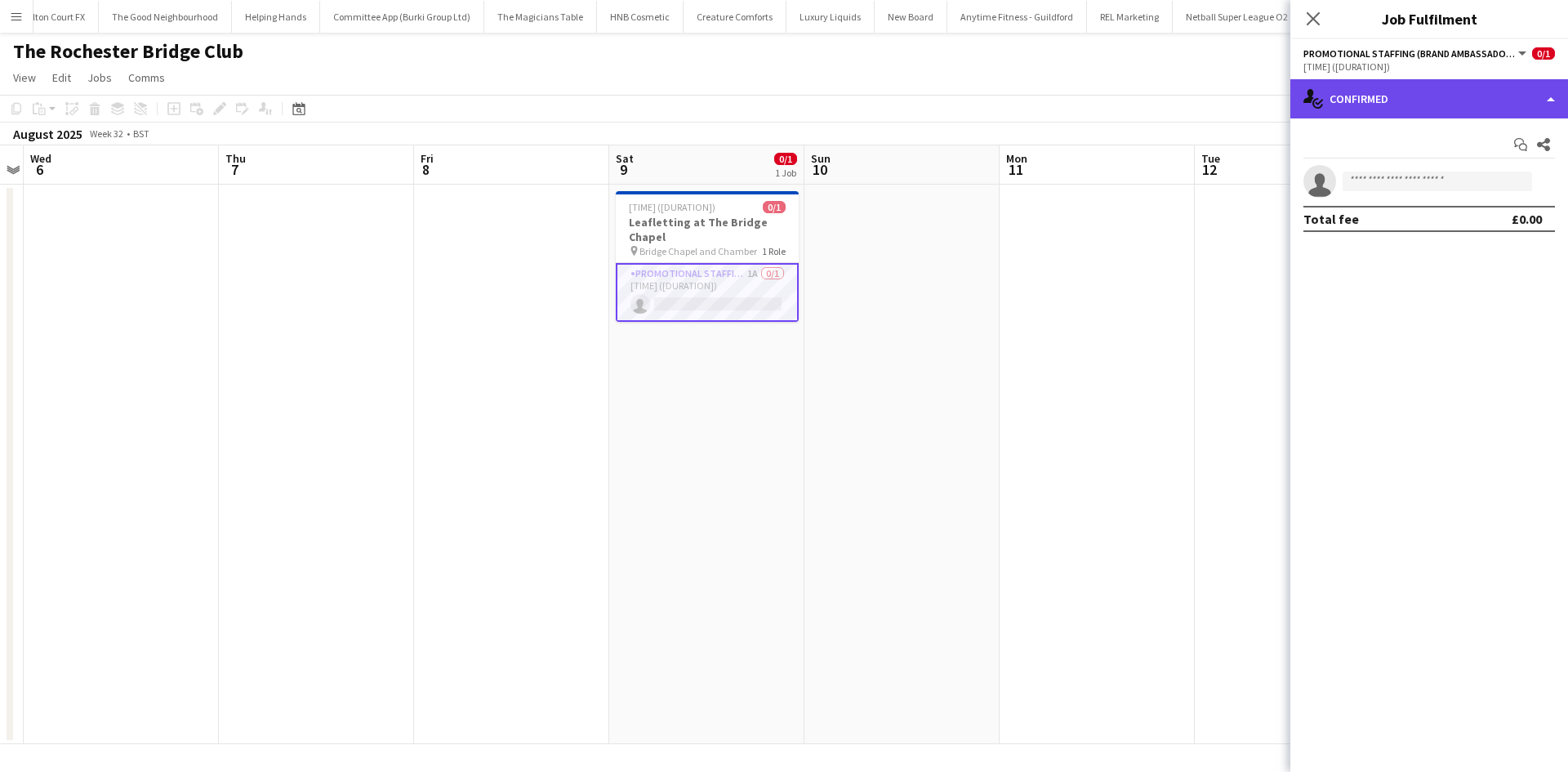 click on "single-neutral-actions-check-2
Confirmed" 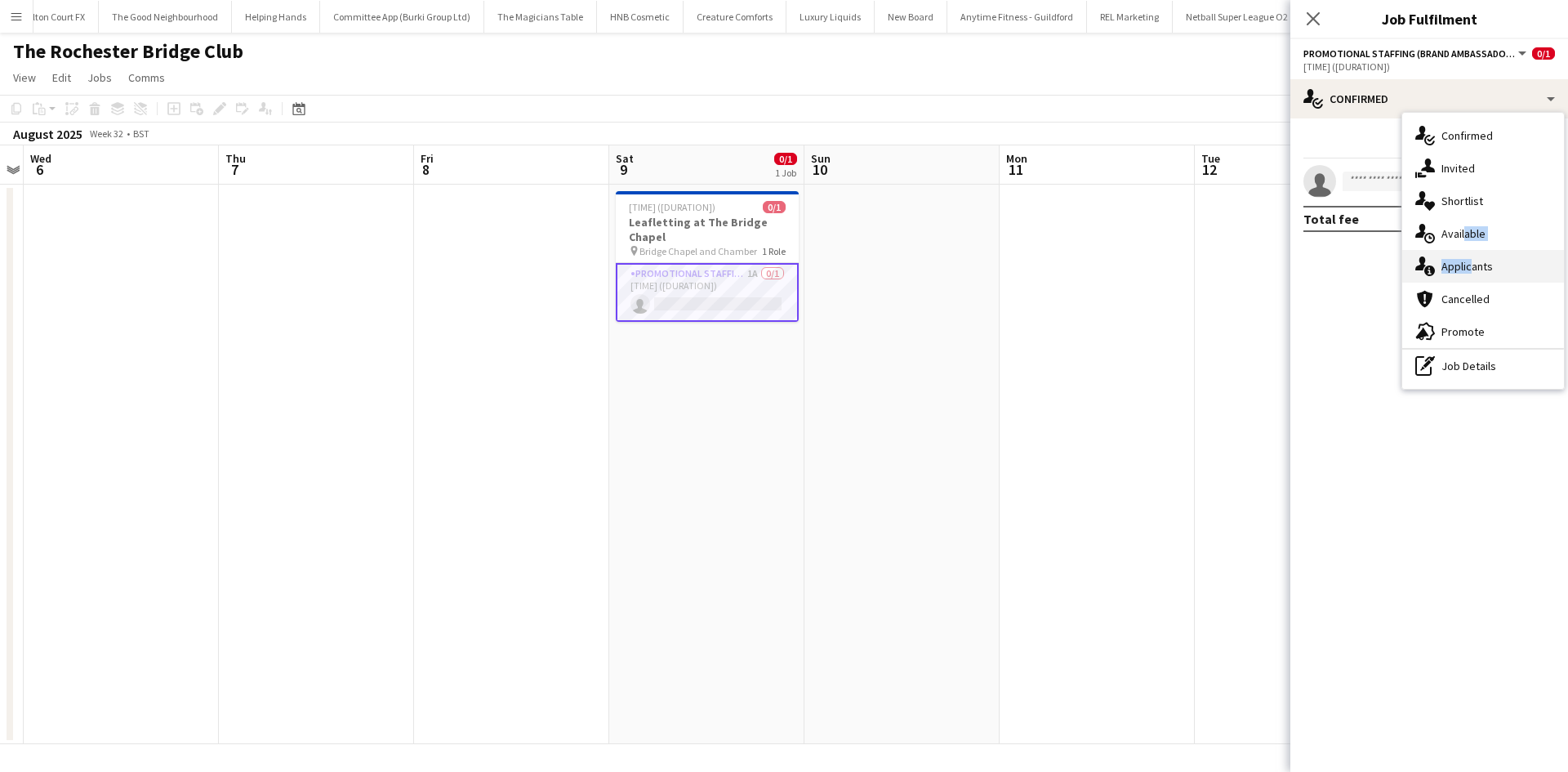drag, startPoint x: 1462, startPoint y: 248, endPoint x: 1469, endPoint y: 276, distance: 28.86174 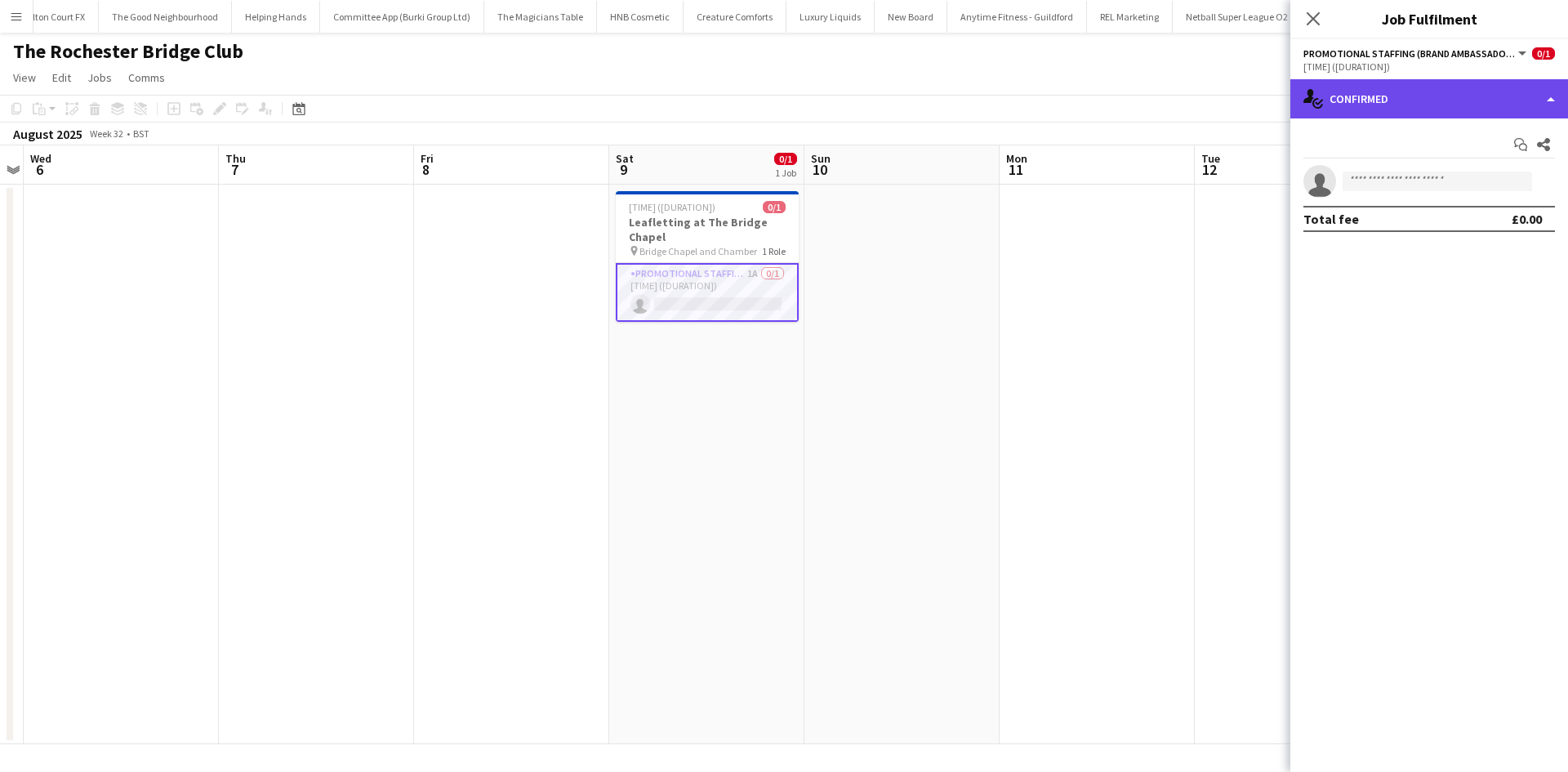 click on "single-neutral-actions-check-2
Confirmed" 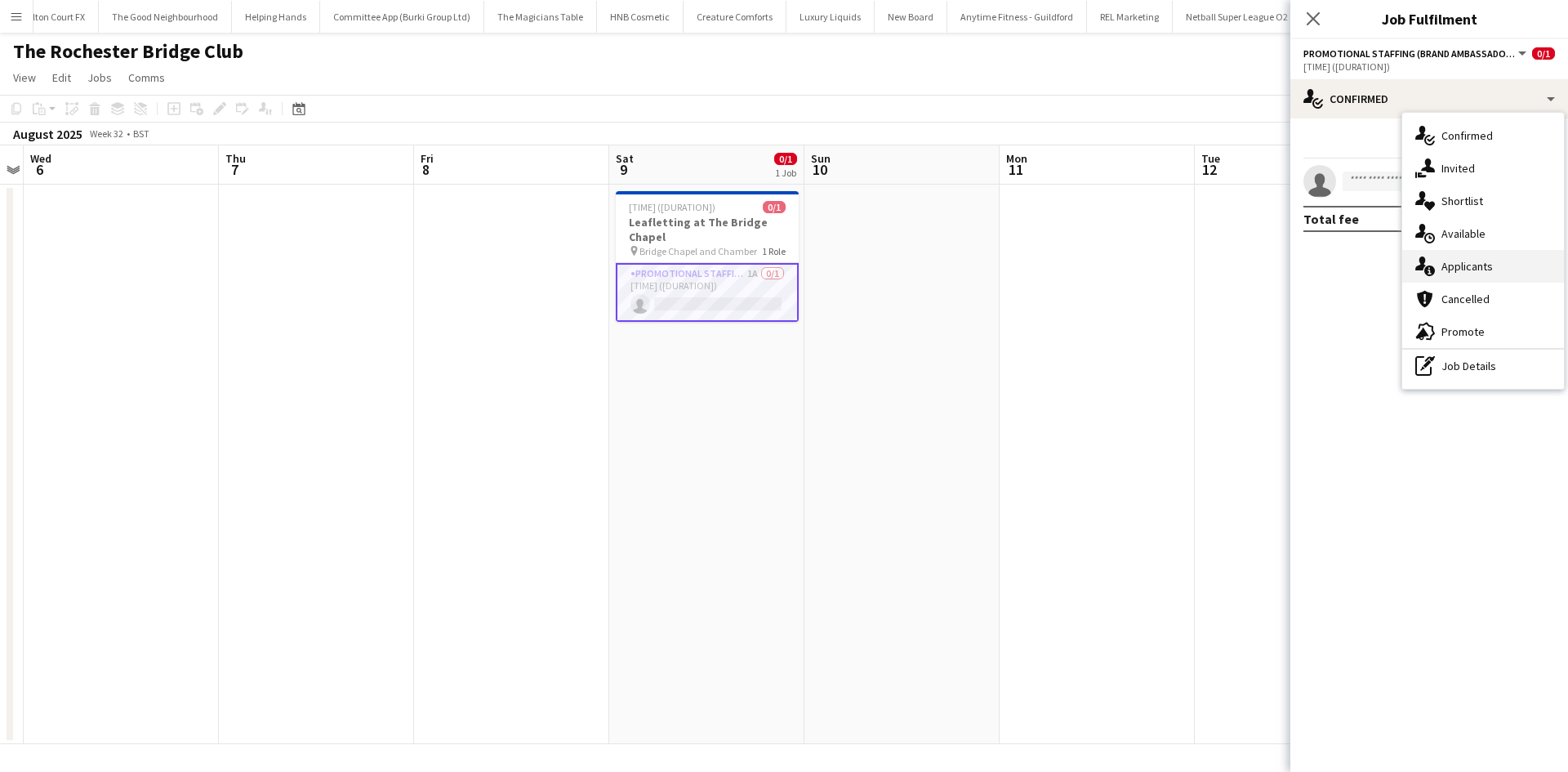 click on "single-neutral-actions-information
Applicants" at bounding box center (1483, 266) 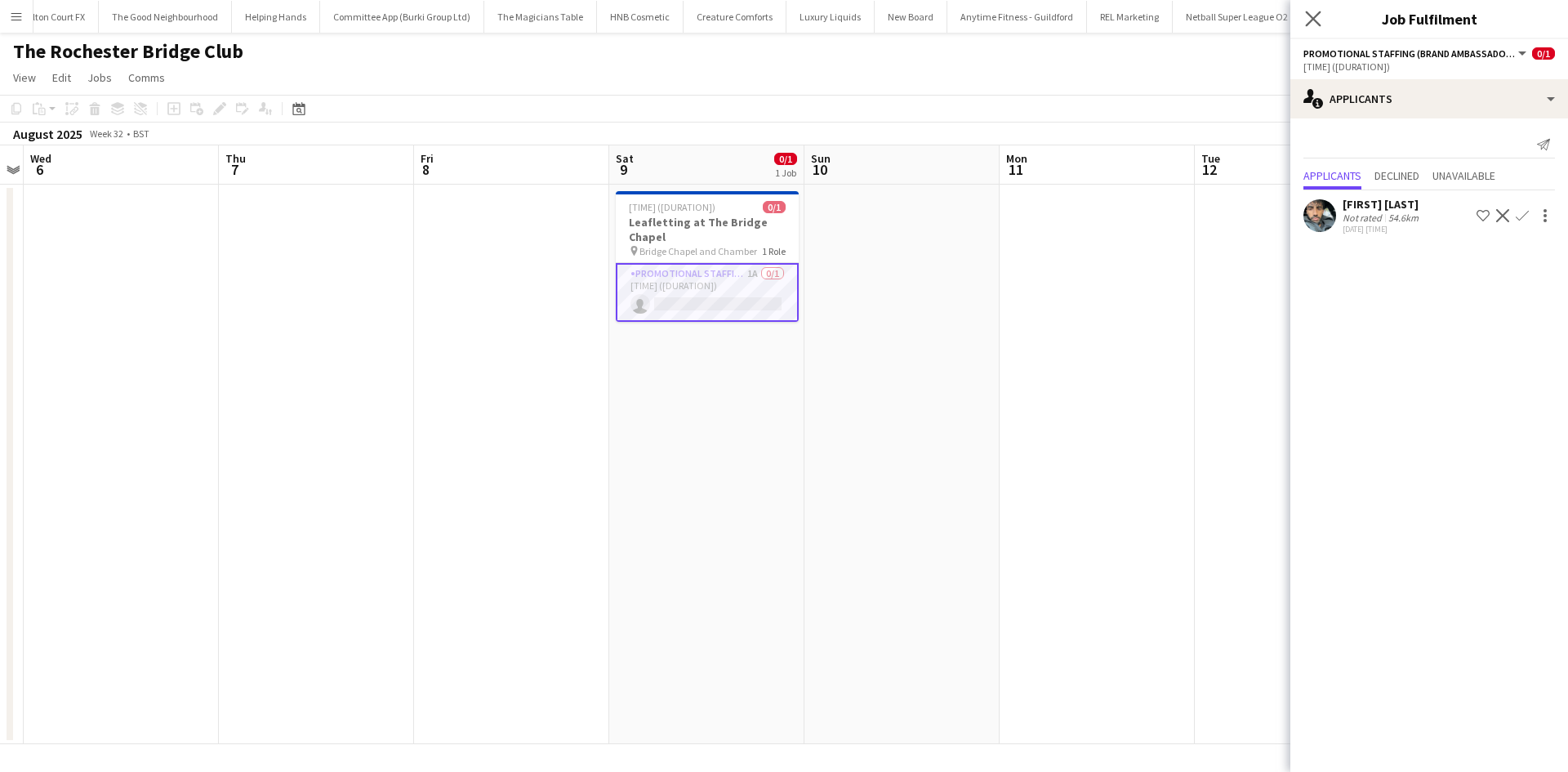 click on "Close pop-in" 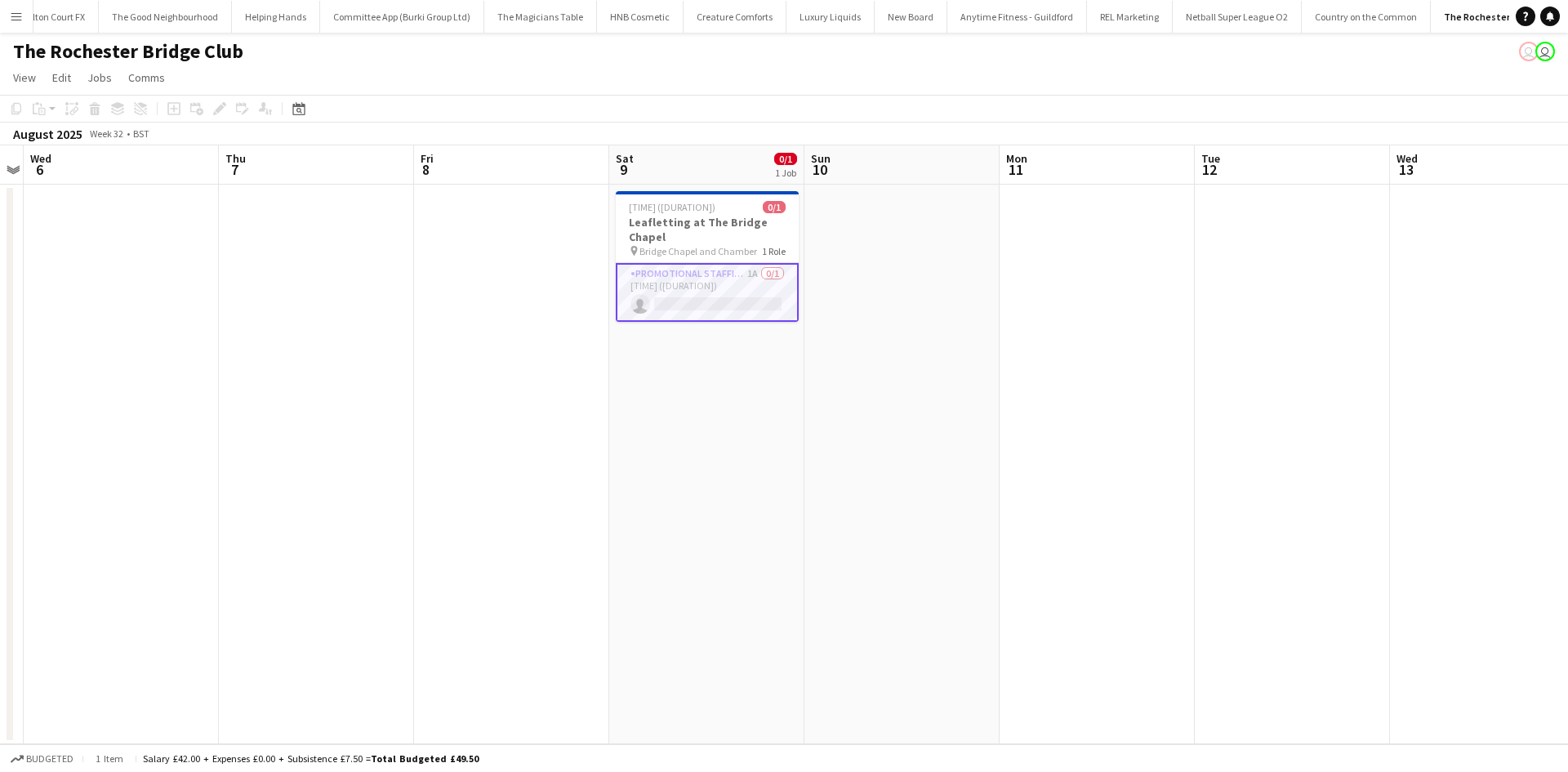 click on "Menu" at bounding box center (16, 16) 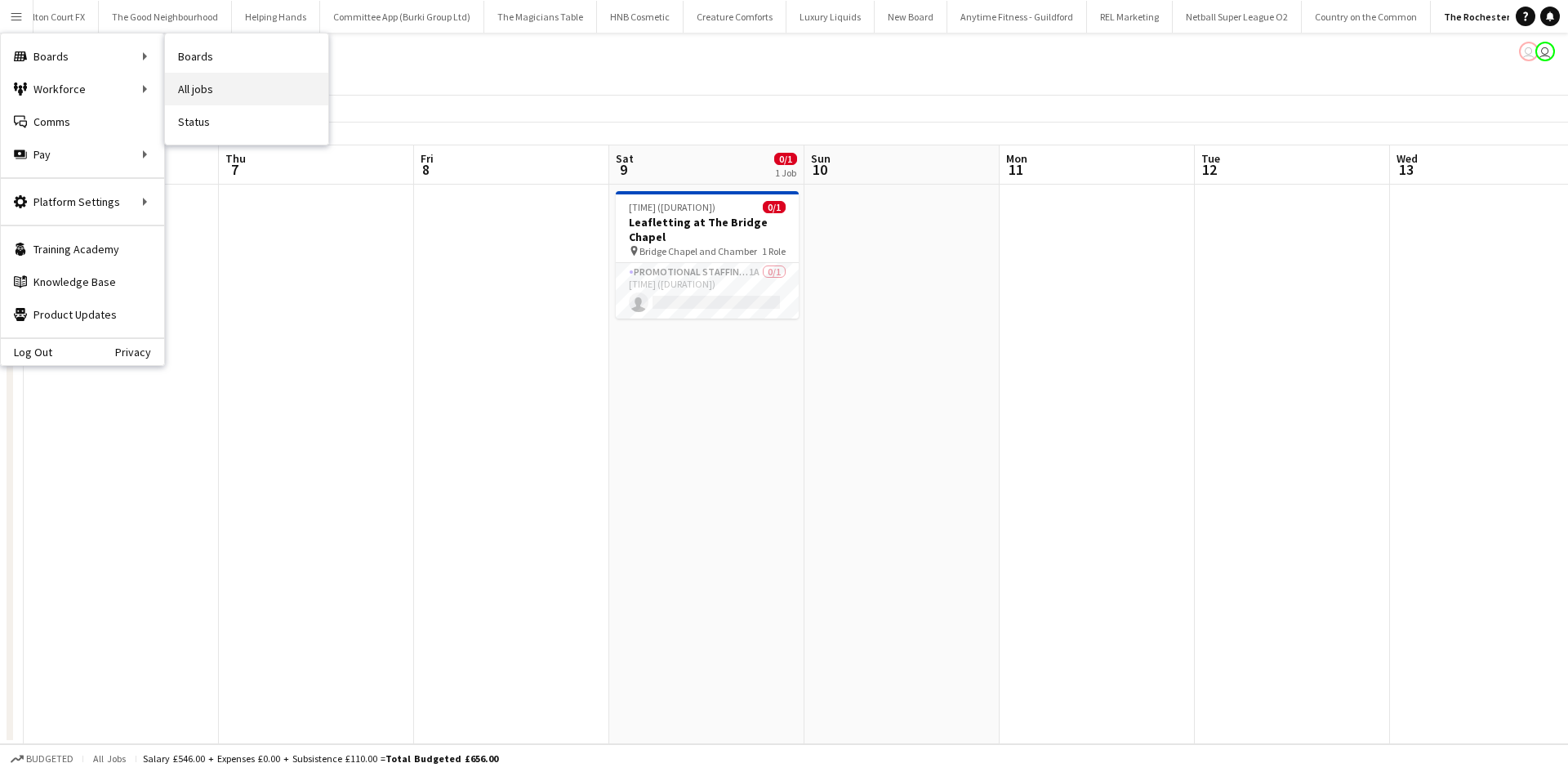 click on "All jobs" at bounding box center (247, 89) 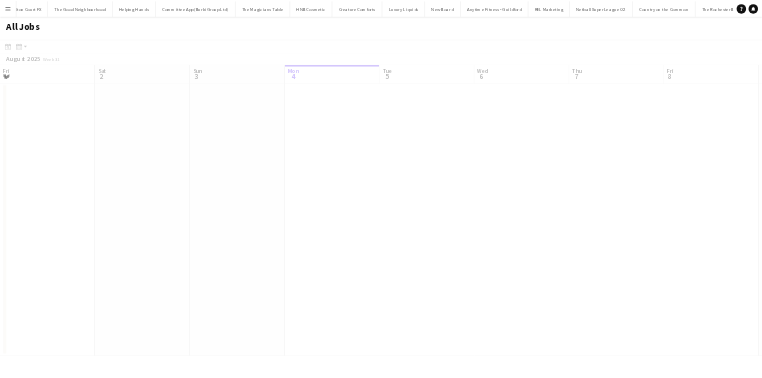 scroll, scrollTop: 0, scrollLeft: 478, axis: horizontal 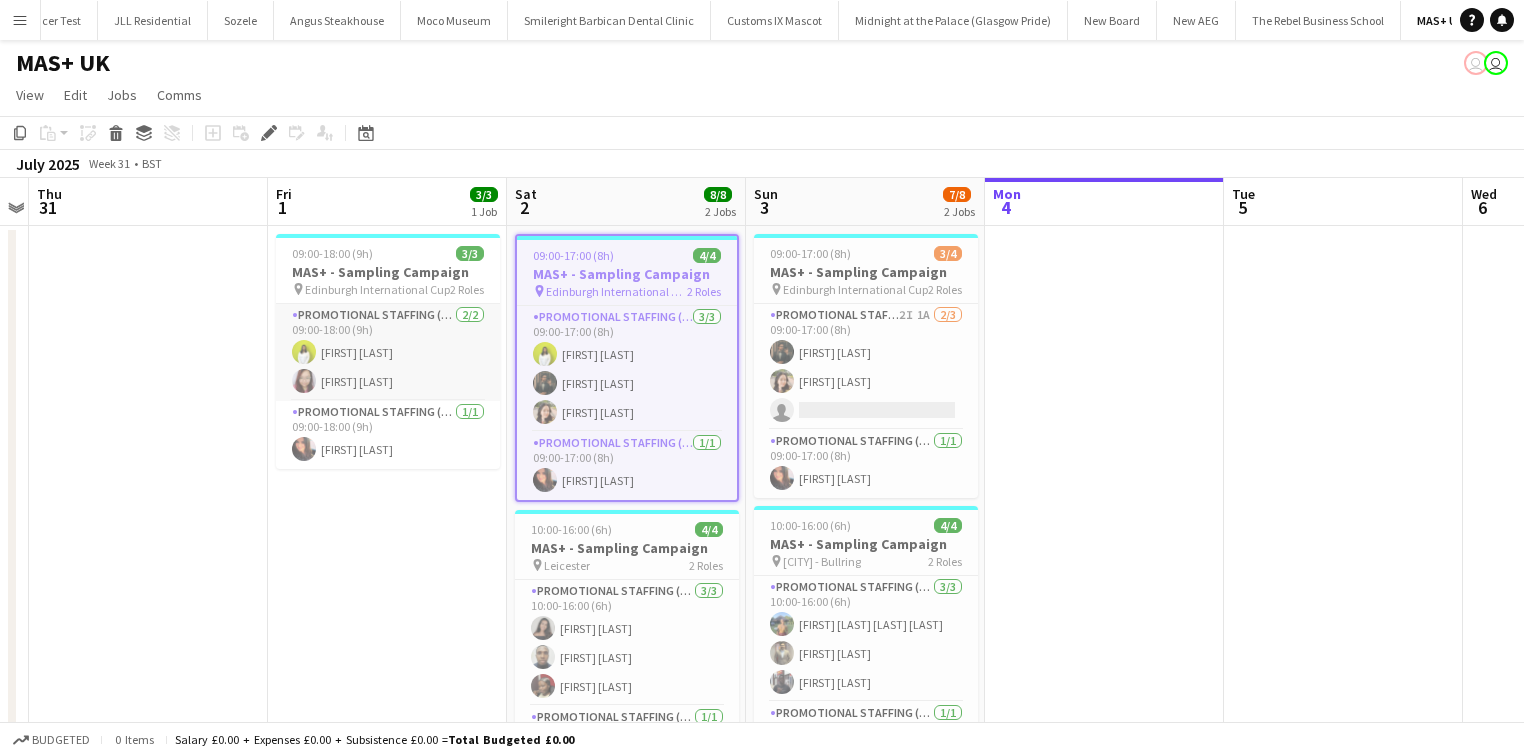 click on "Promotional Staffing (Brand Ambassadors)   2/2   09:00-18:00 (9h)
Vani [LAST] Numa [LAST]" at bounding box center [388, 352] 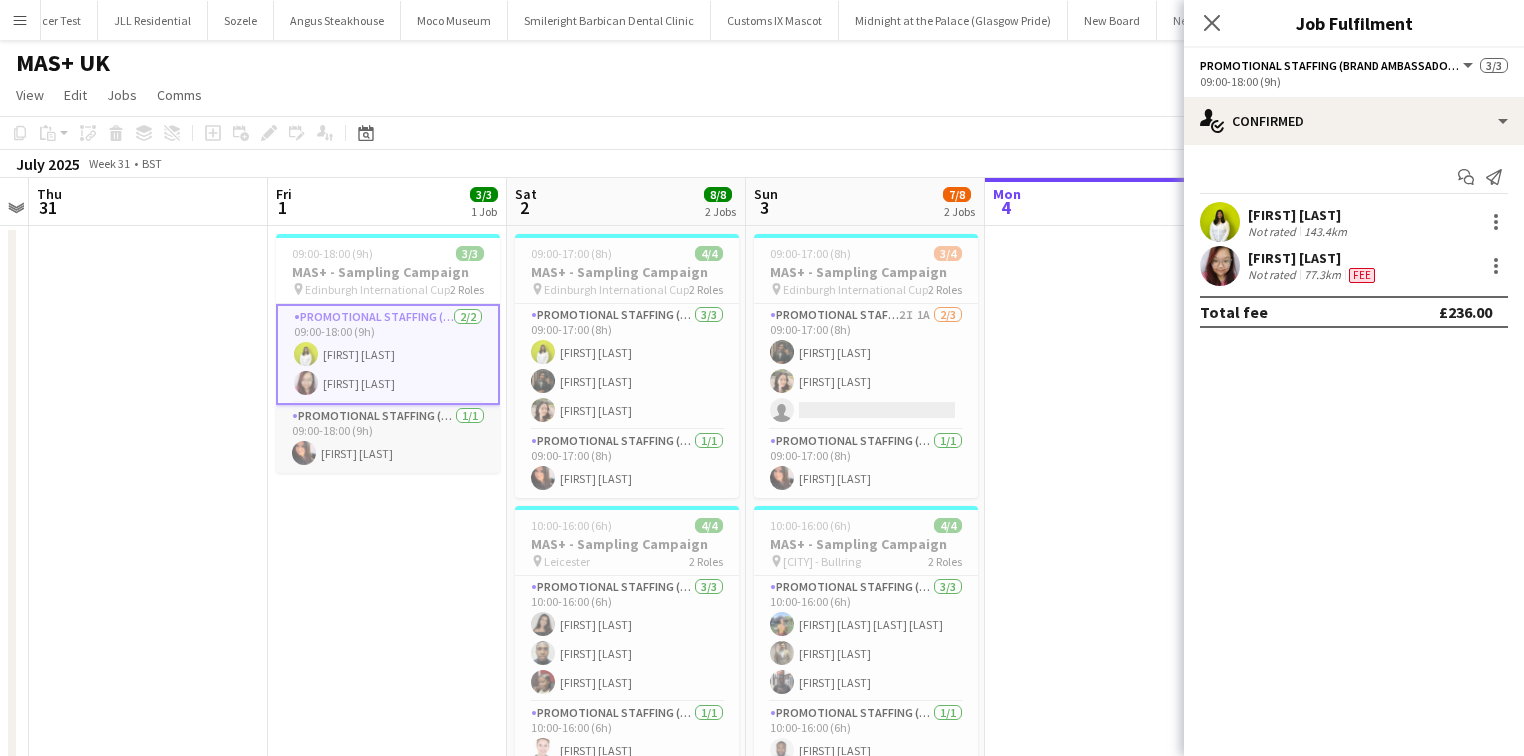 click on "Promotional Staffing (Team Leader)   1/1   09:00-18:00 (9h)
Carri [LAST]" at bounding box center (388, 439) 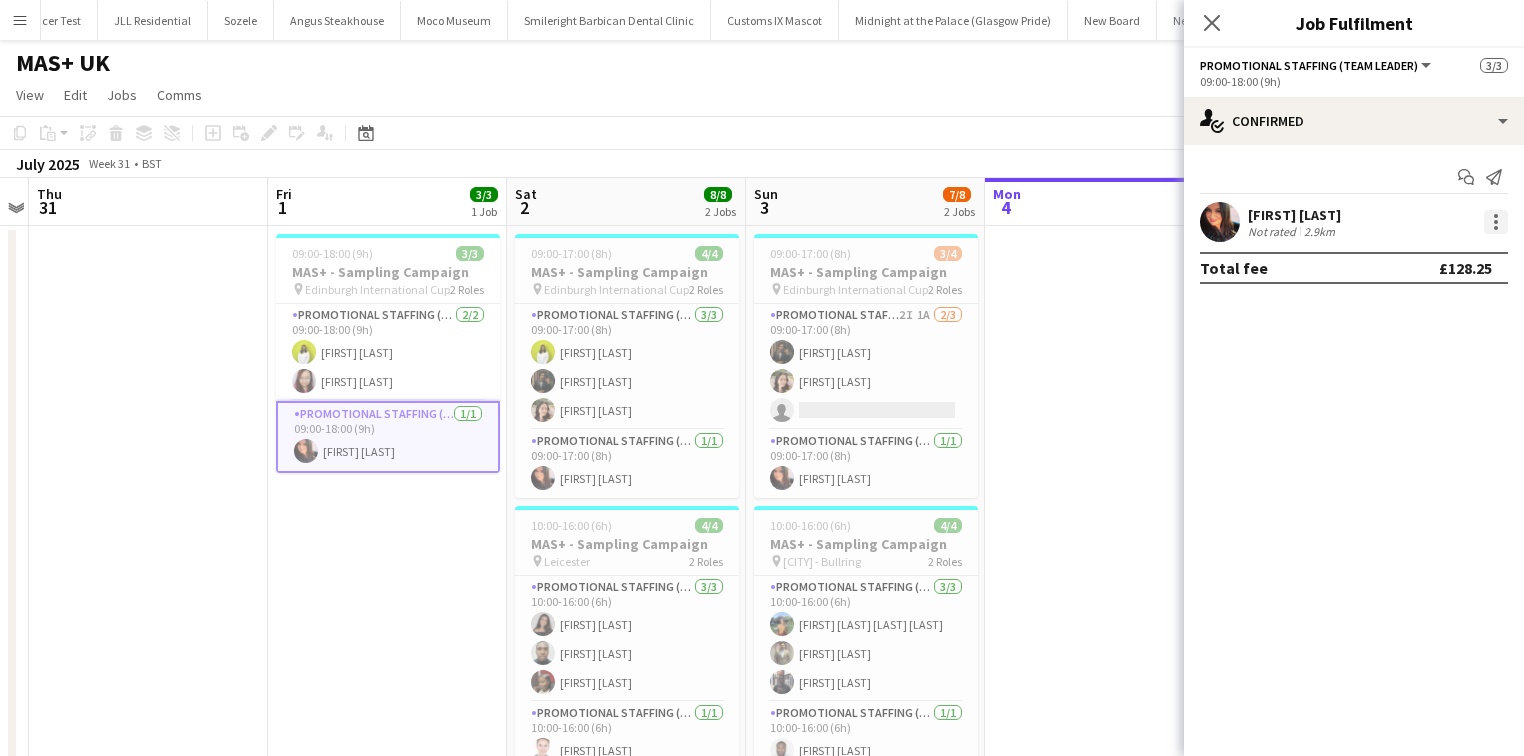 click at bounding box center (1496, 222) 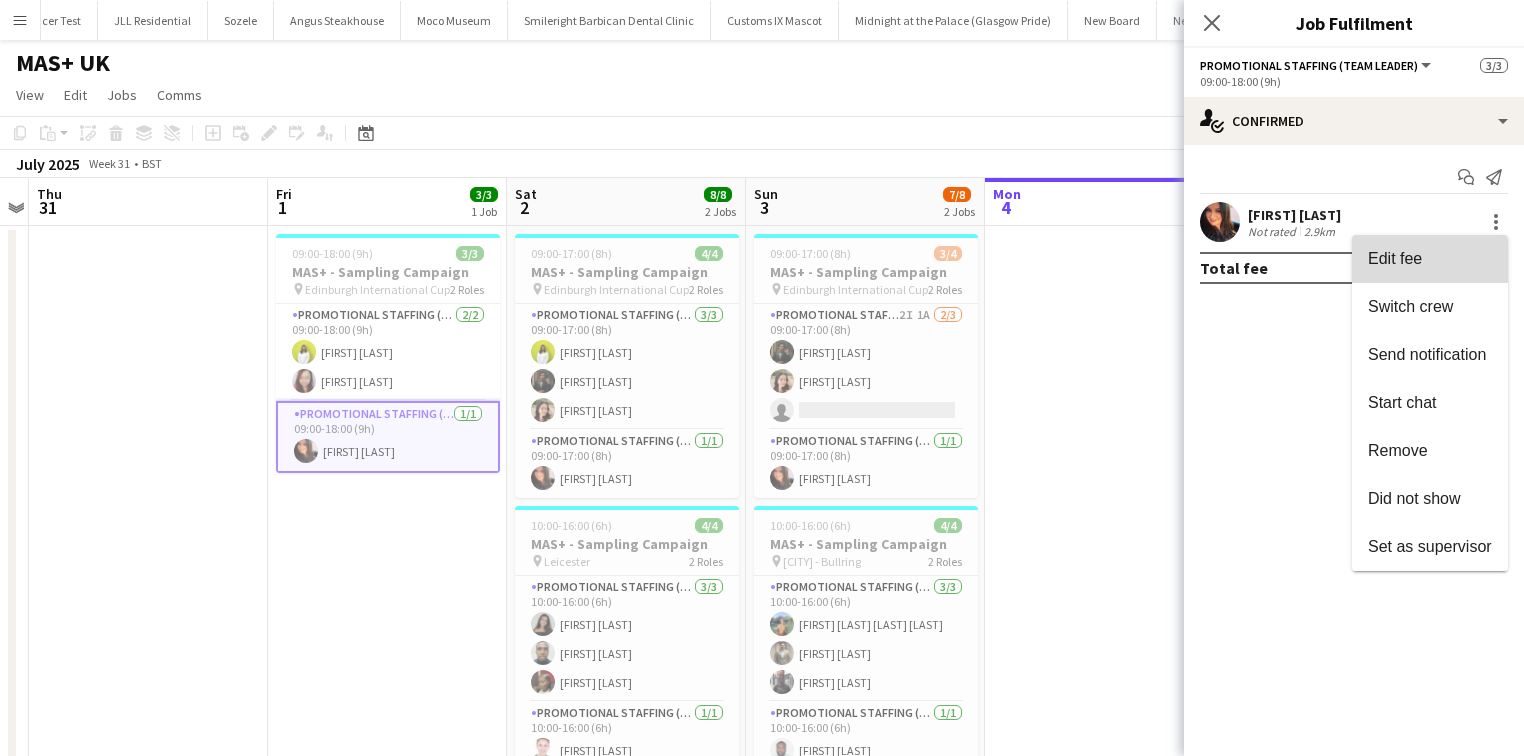 click on "Edit fee" at bounding box center [1430, 259] 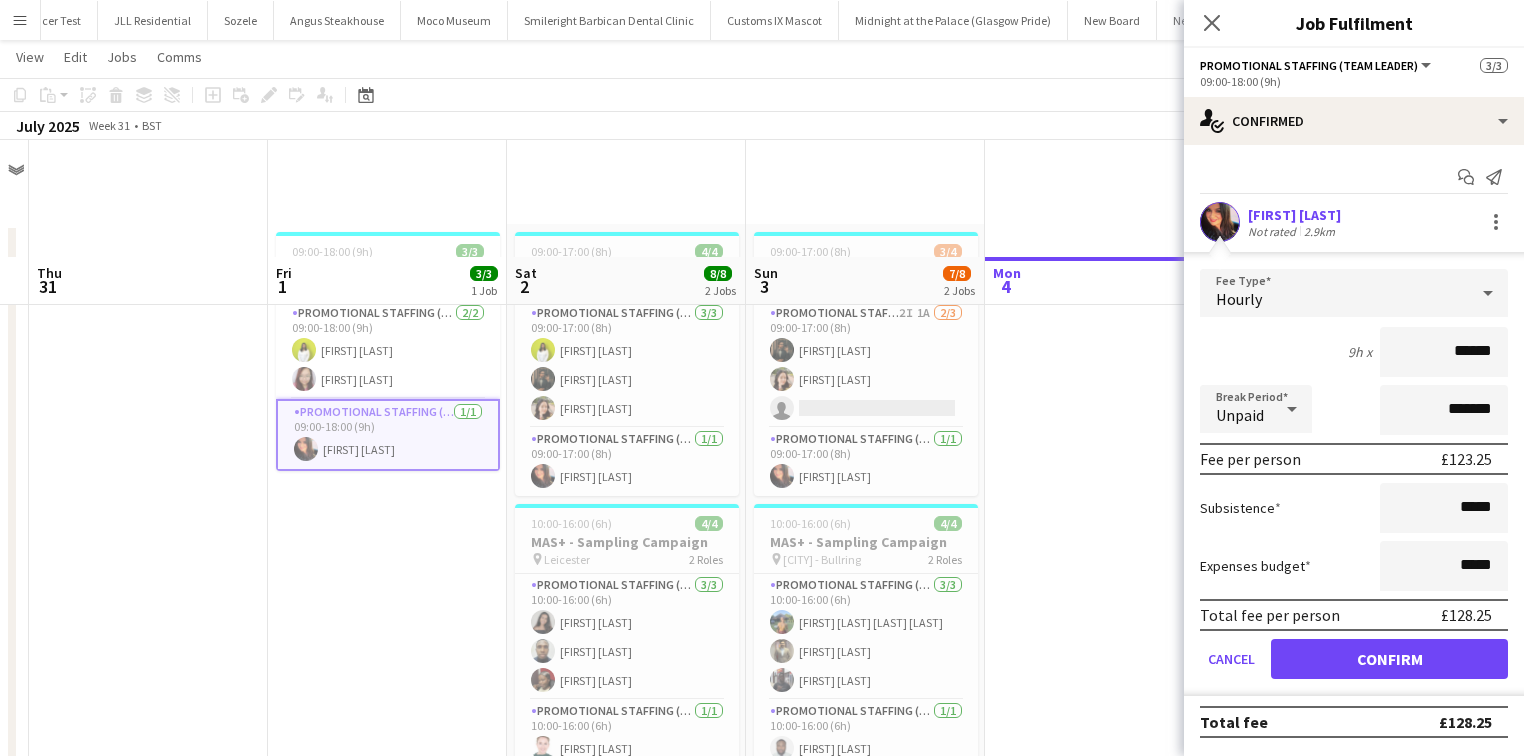 scroll, scrollTop: 116, scrollLeft: 0, axis: vertical 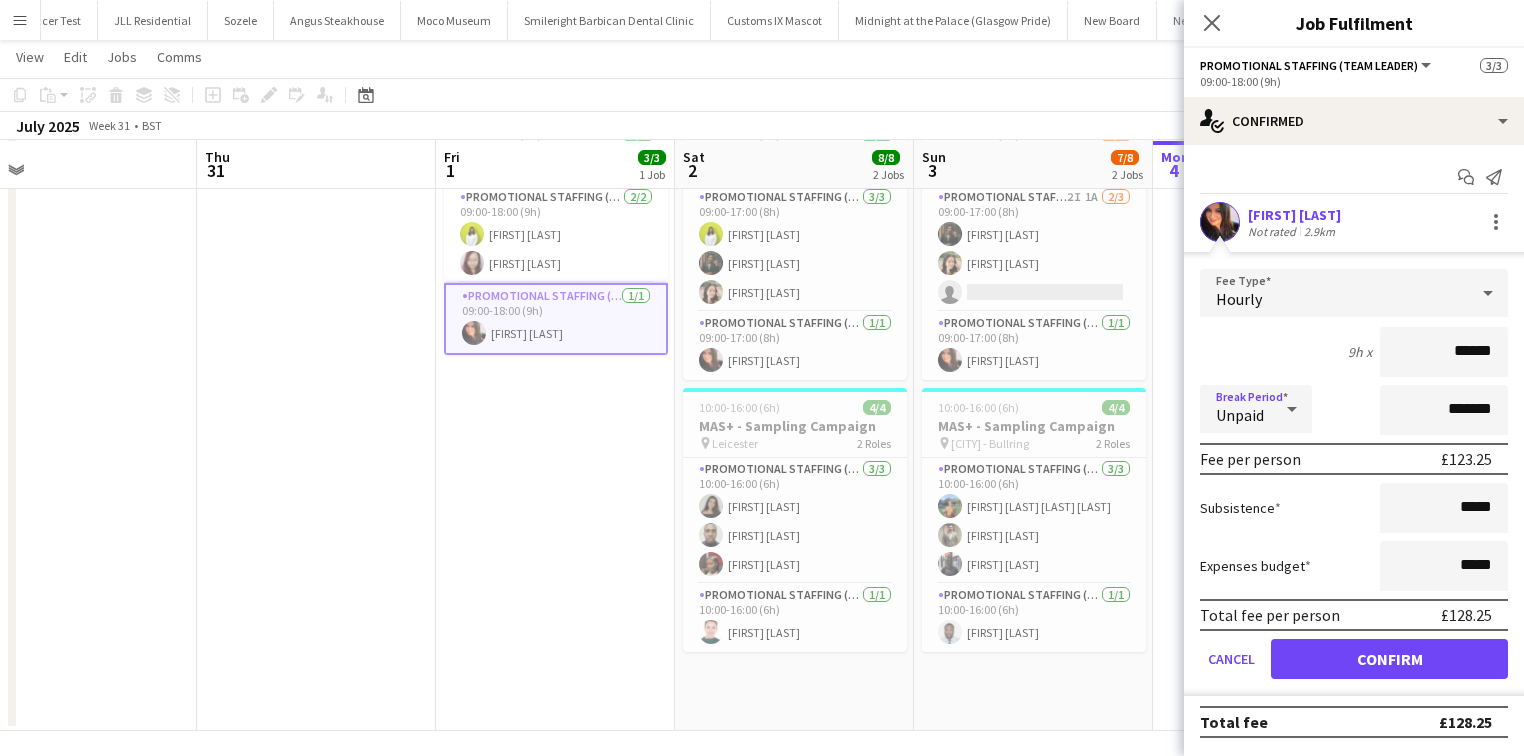 click 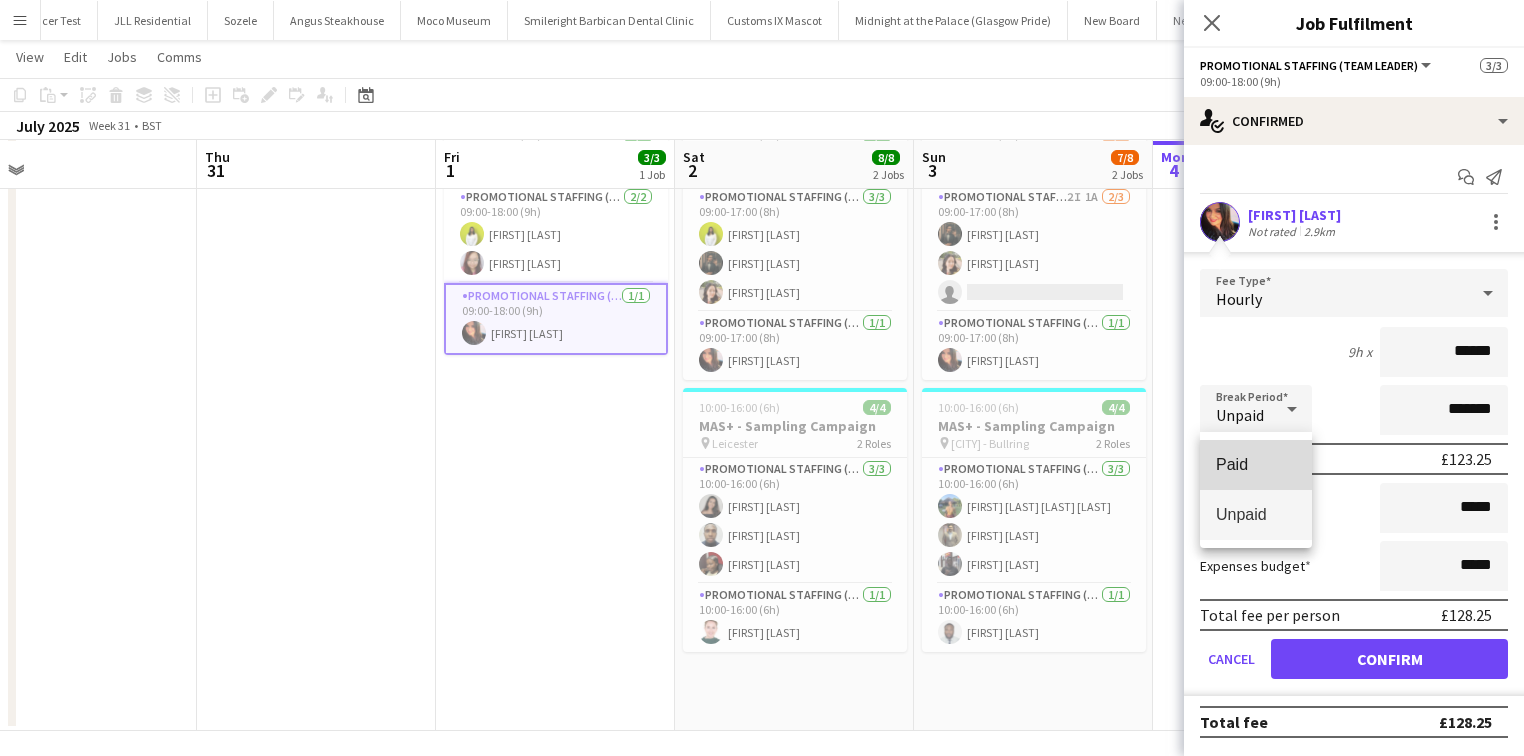 click on "Paid" at bounding box center [1256, 464] 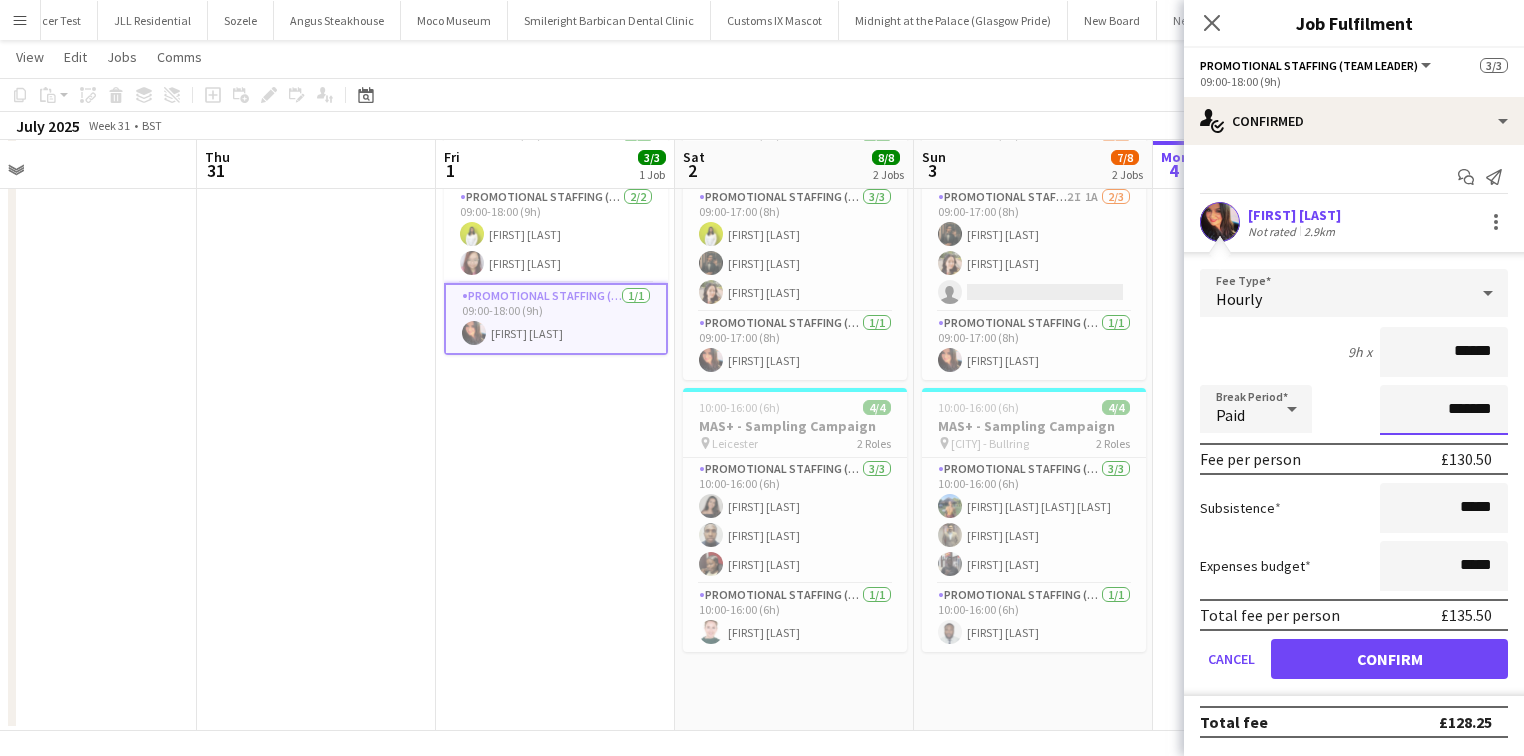 click on "*******" at bounding box center (1444, 410) 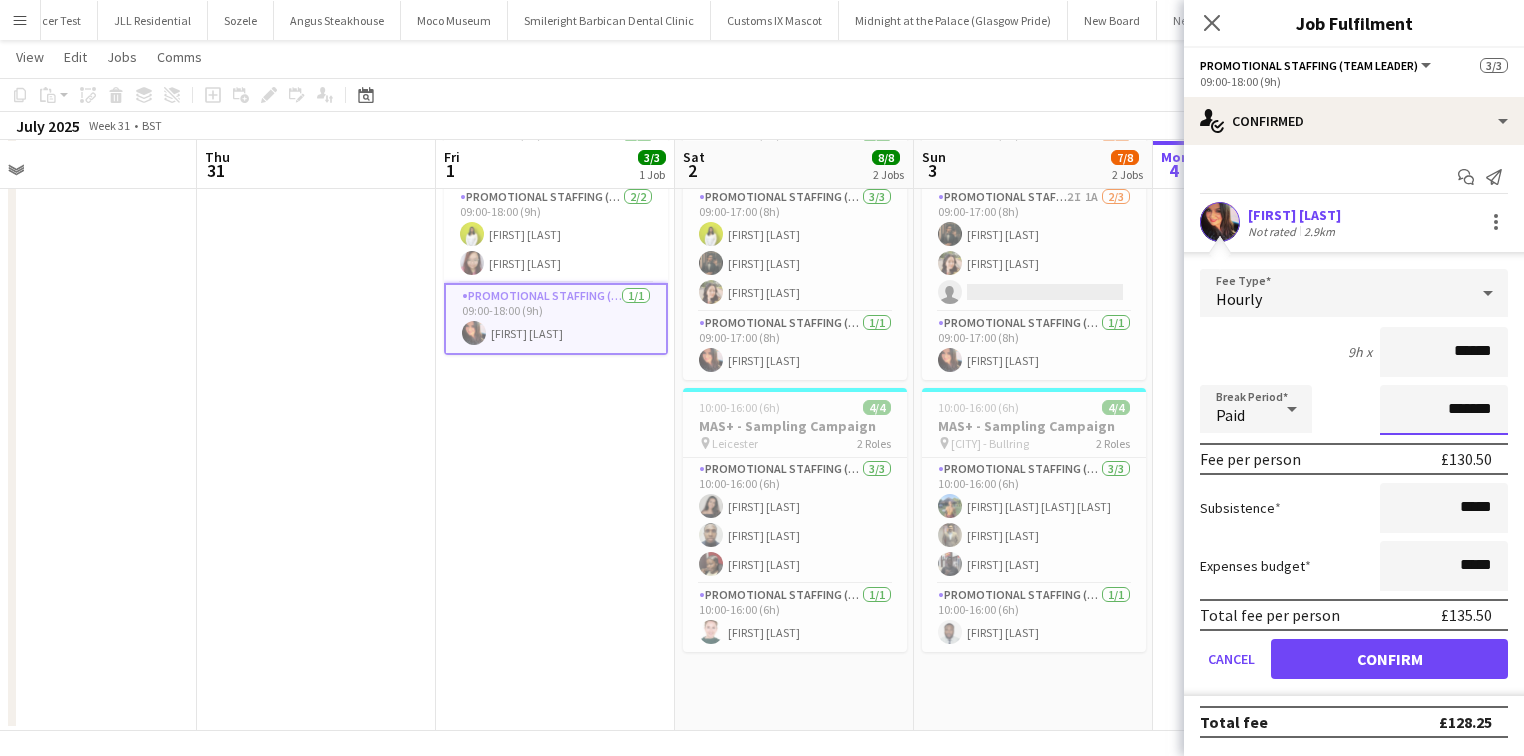 type on "******" 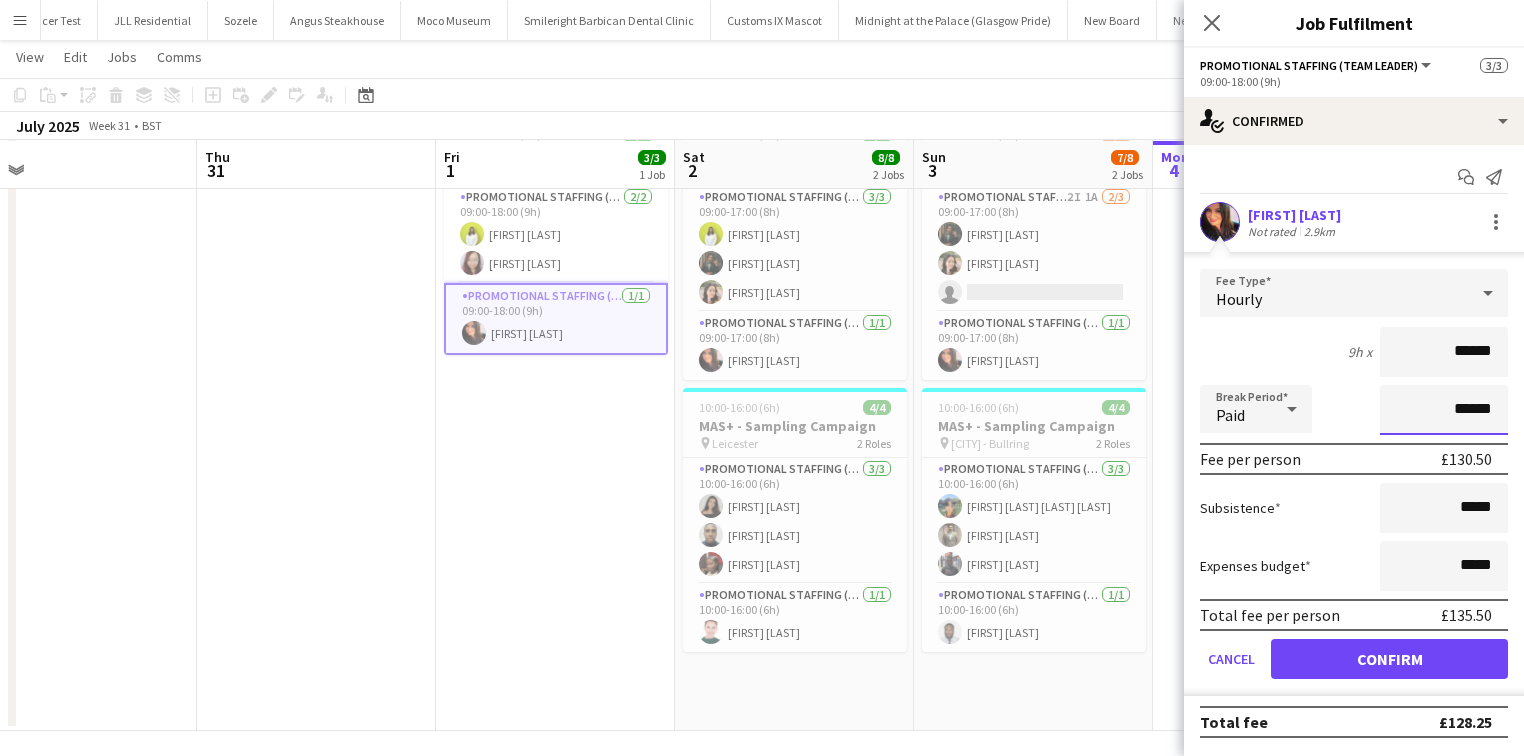 type on "*******" 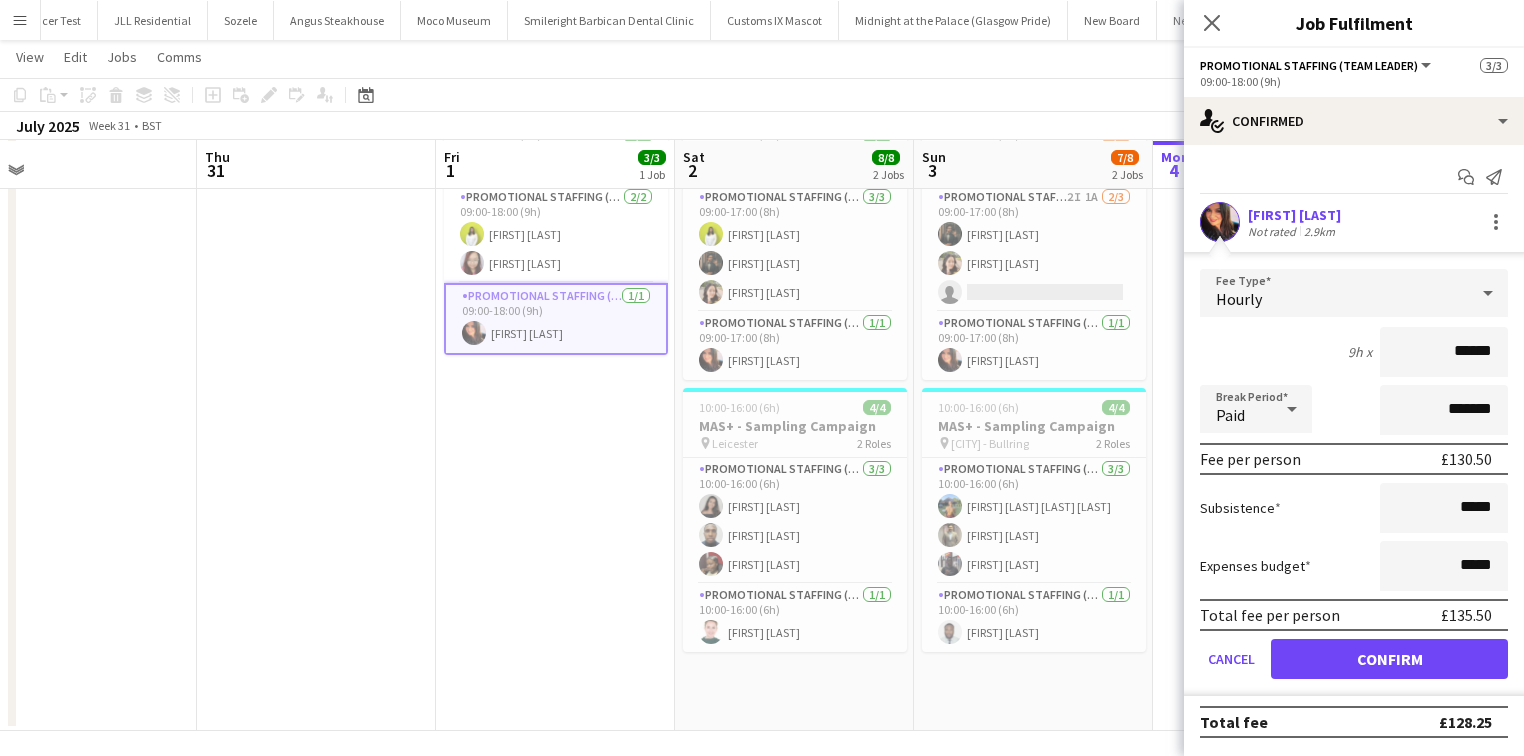 click on "Paid" at bounding box center [1230, 415] 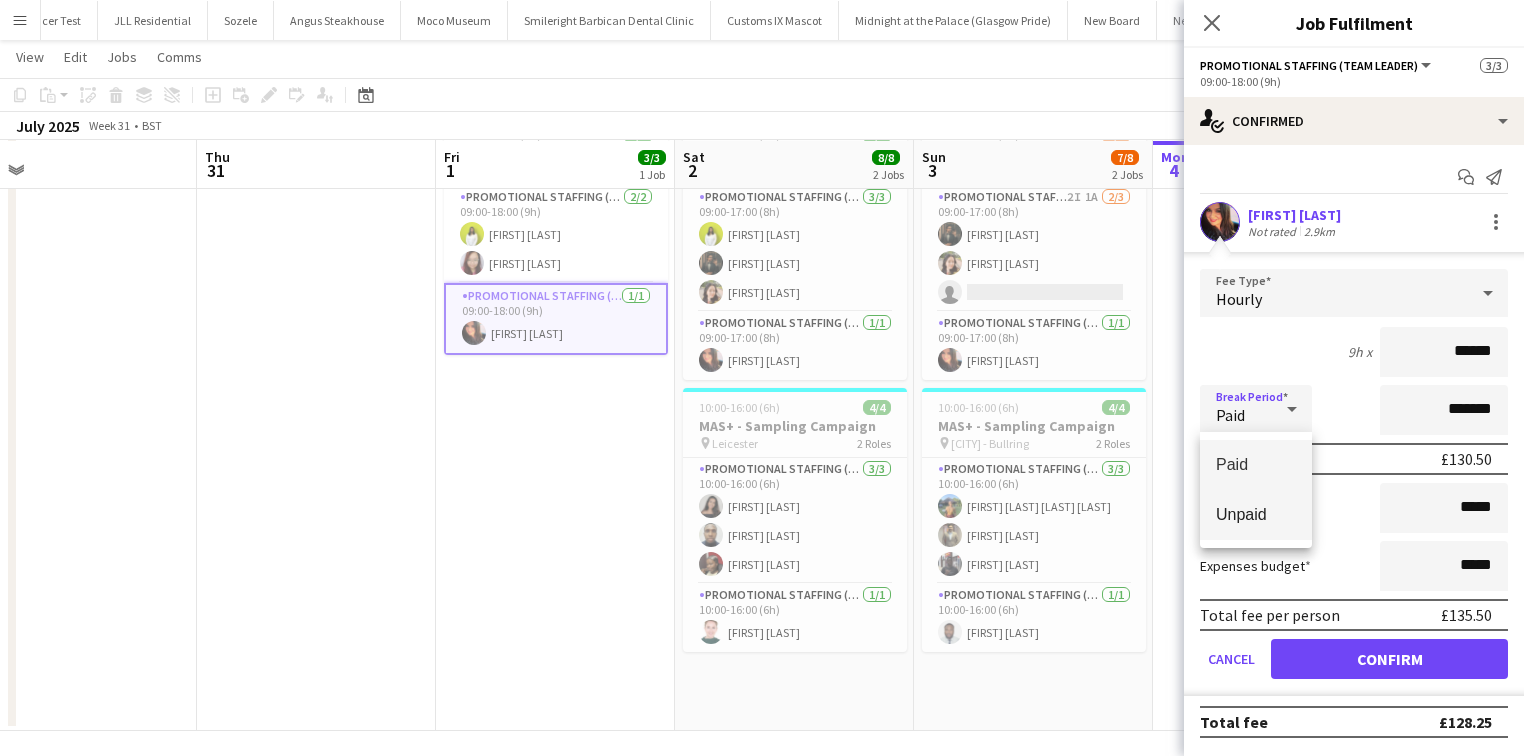click on "Unpaid" at bounding box center (1256, 514) 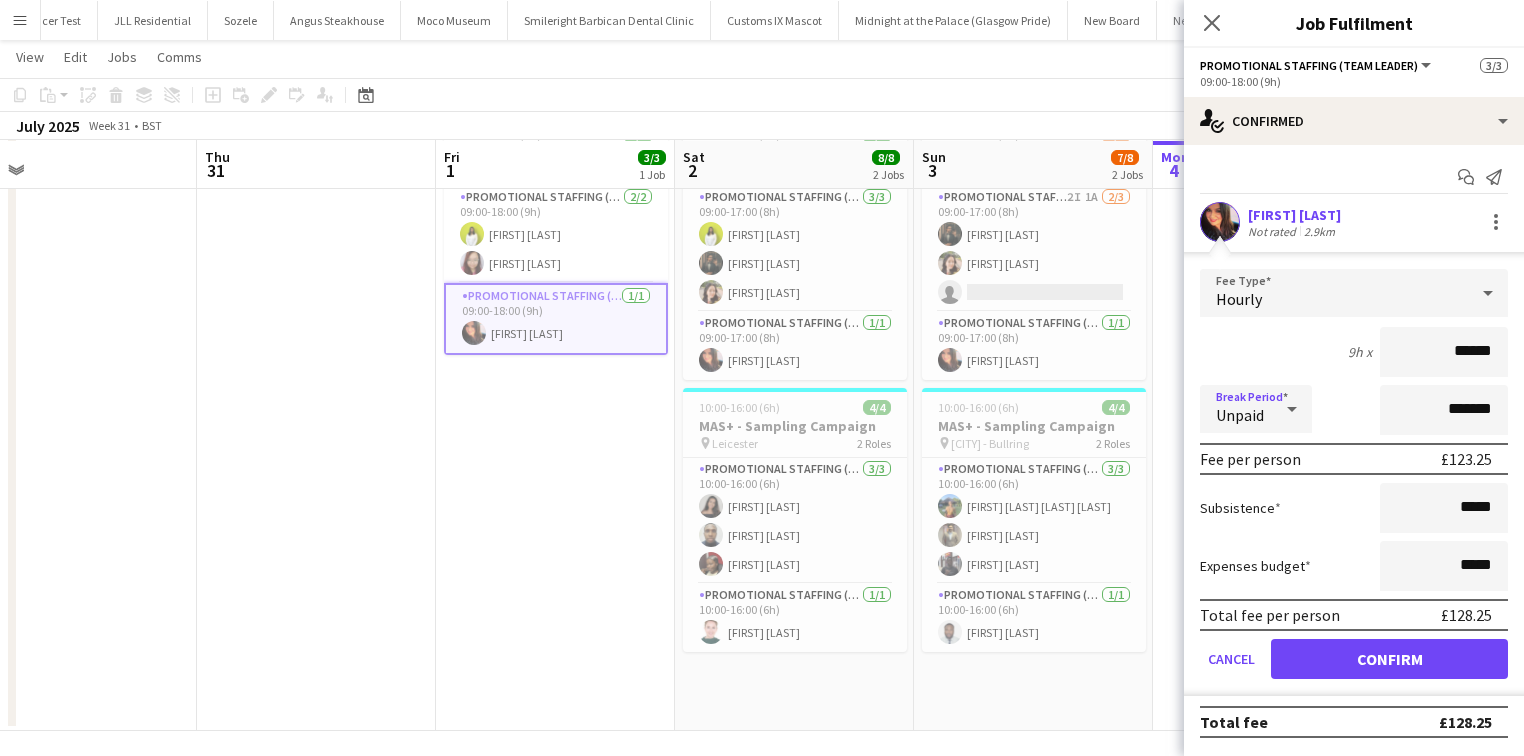 click on "Hourly" at bounding box center [1334, 293] 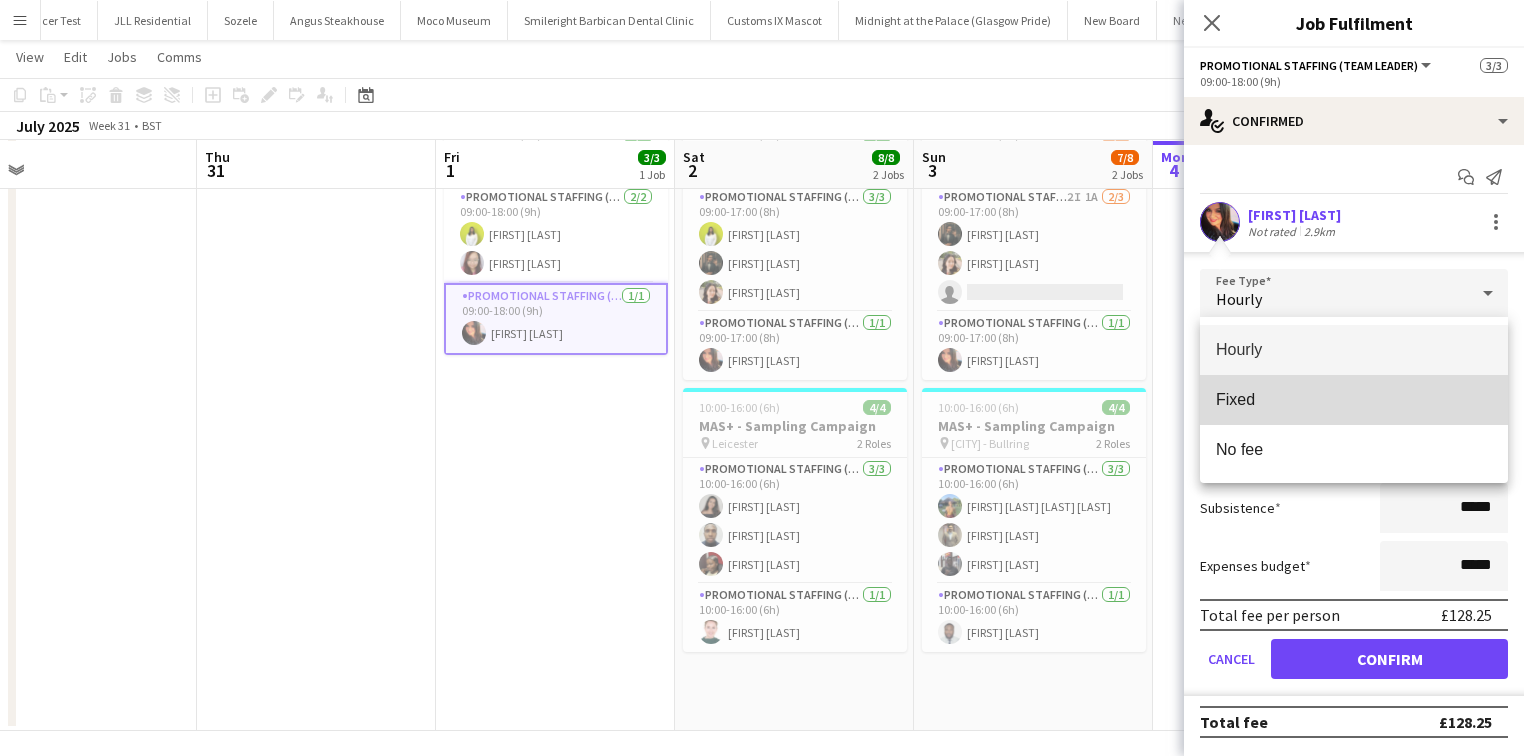 click on "Fixed" at bounding box center (1354, 400) 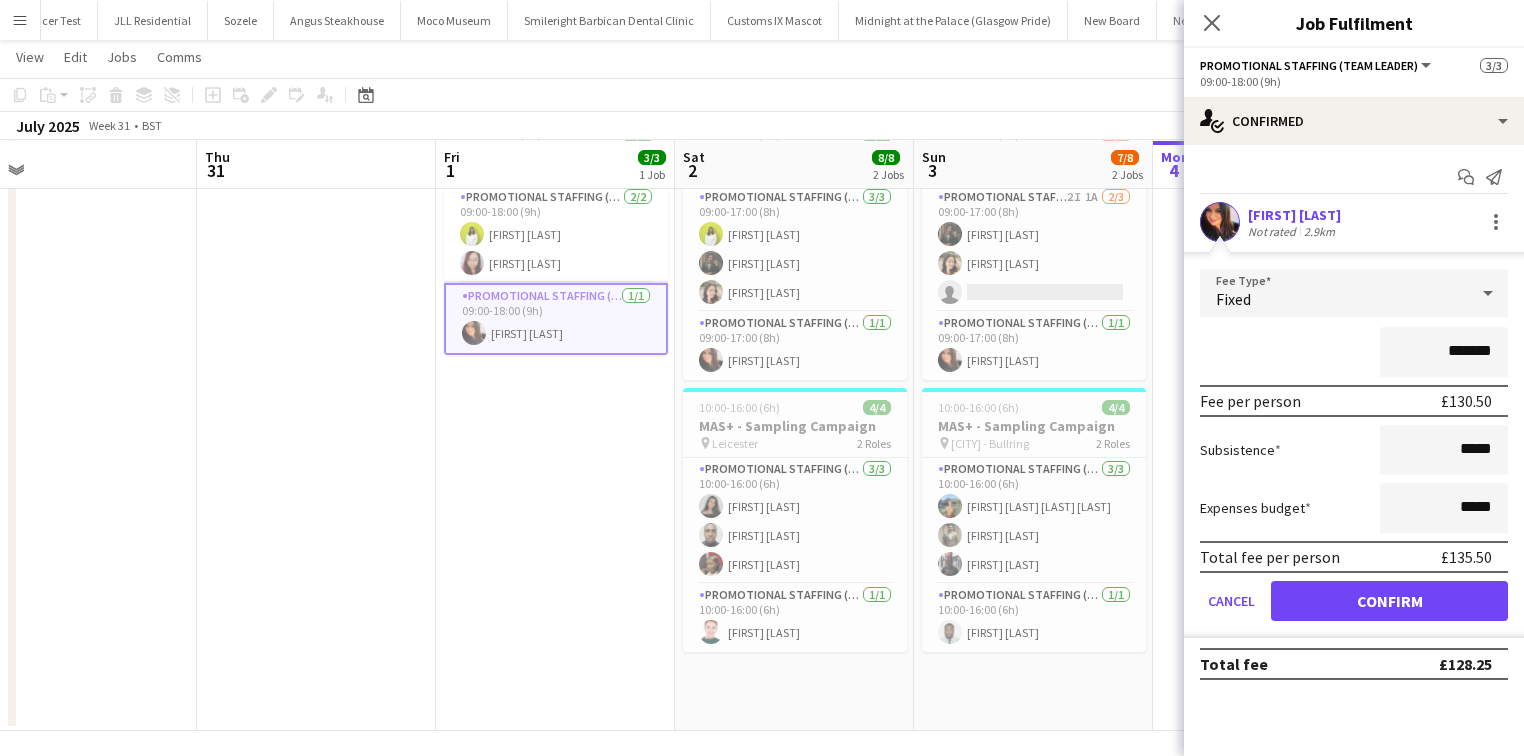 drag, startPoint x: 1446, startPoint y: 357, endPoint x: 1572, endPoint y: 328, distance: 129.29424 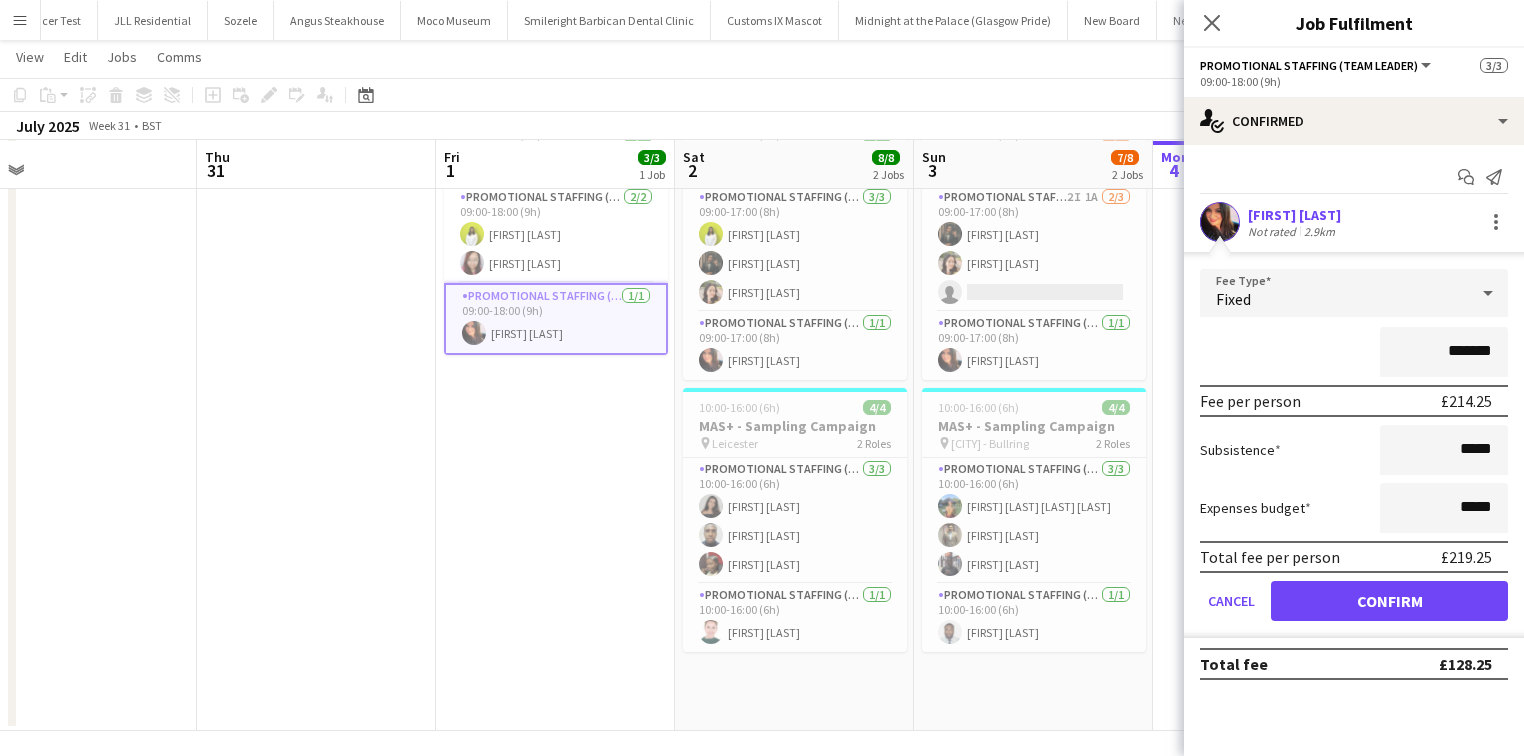 type on "*******" 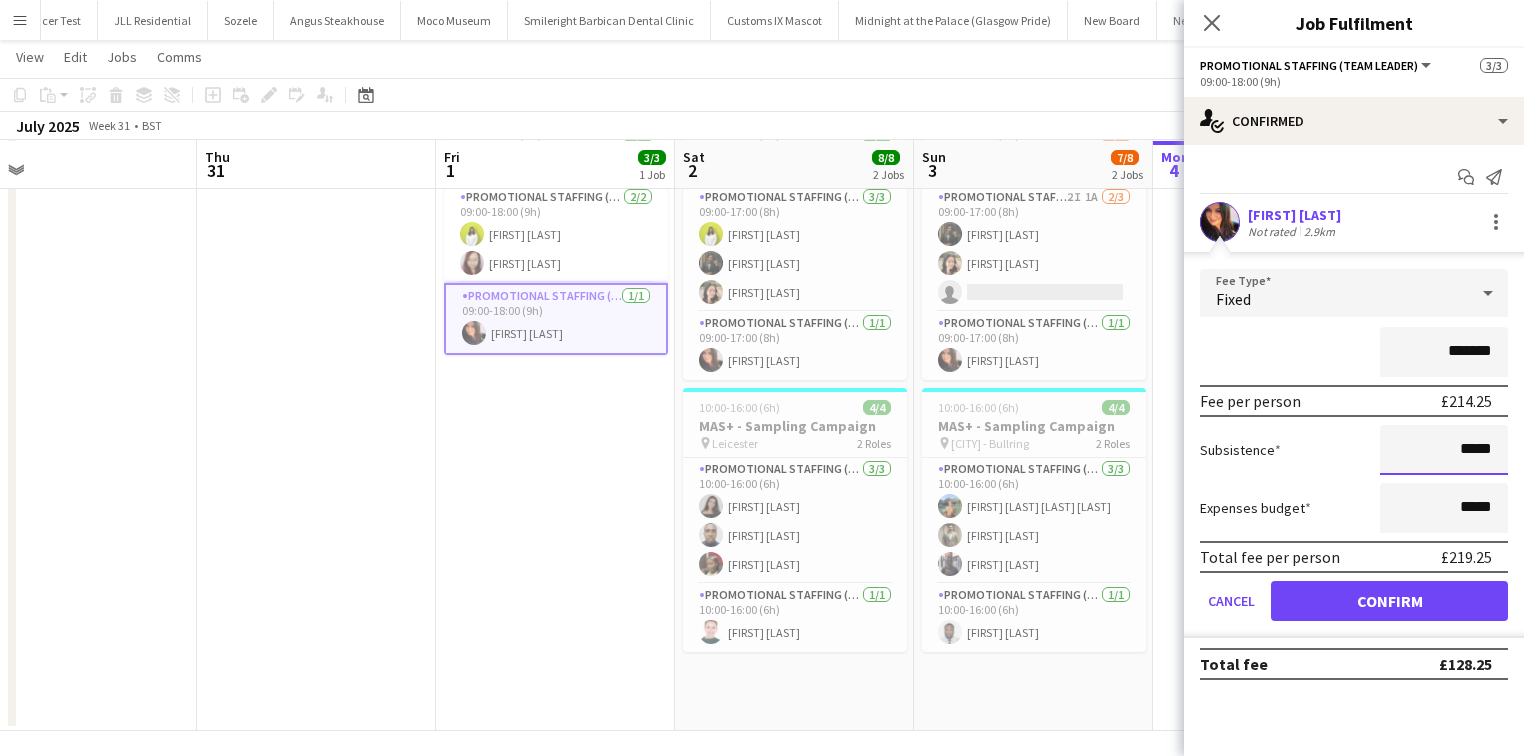 click on "*****" at bounding box center [1444, 450] 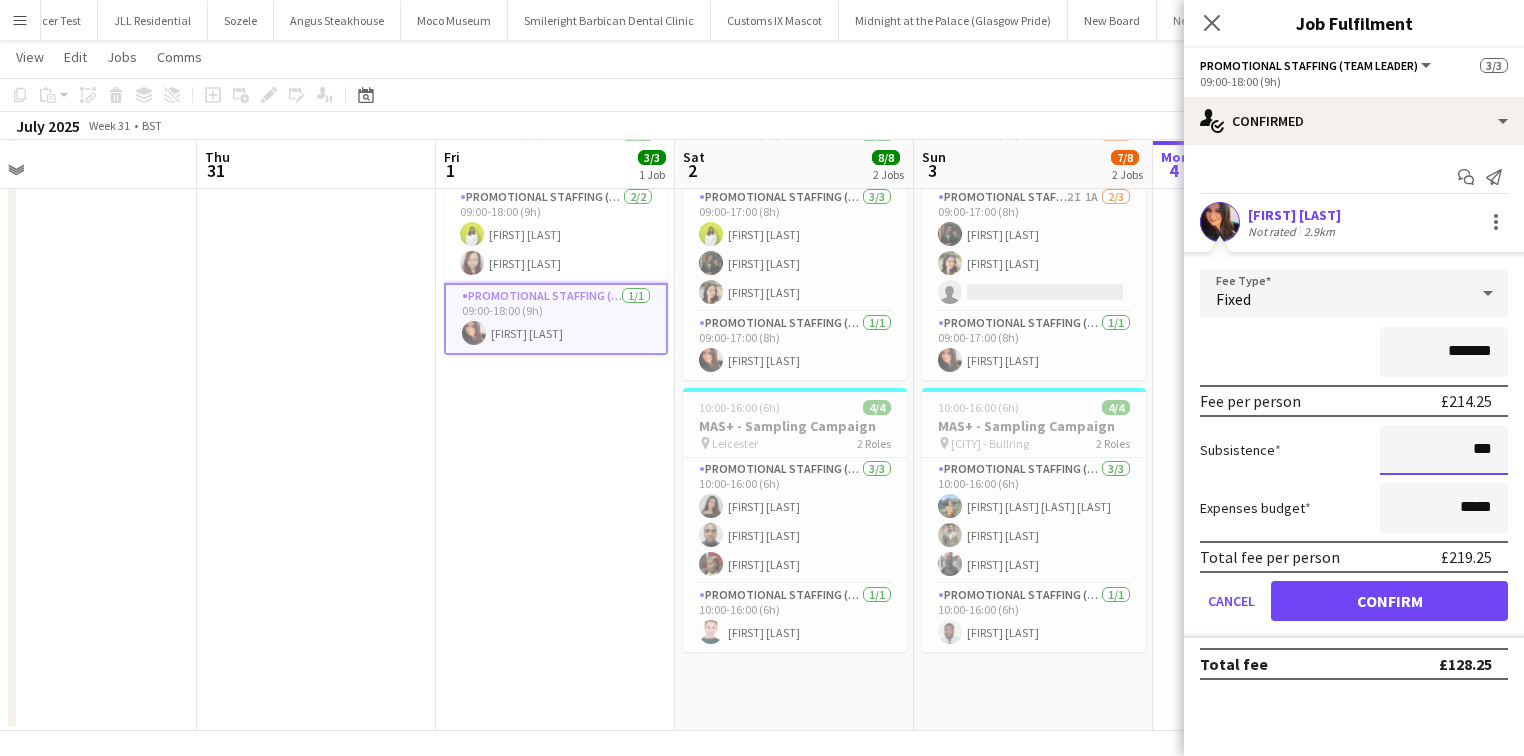 type on "**" 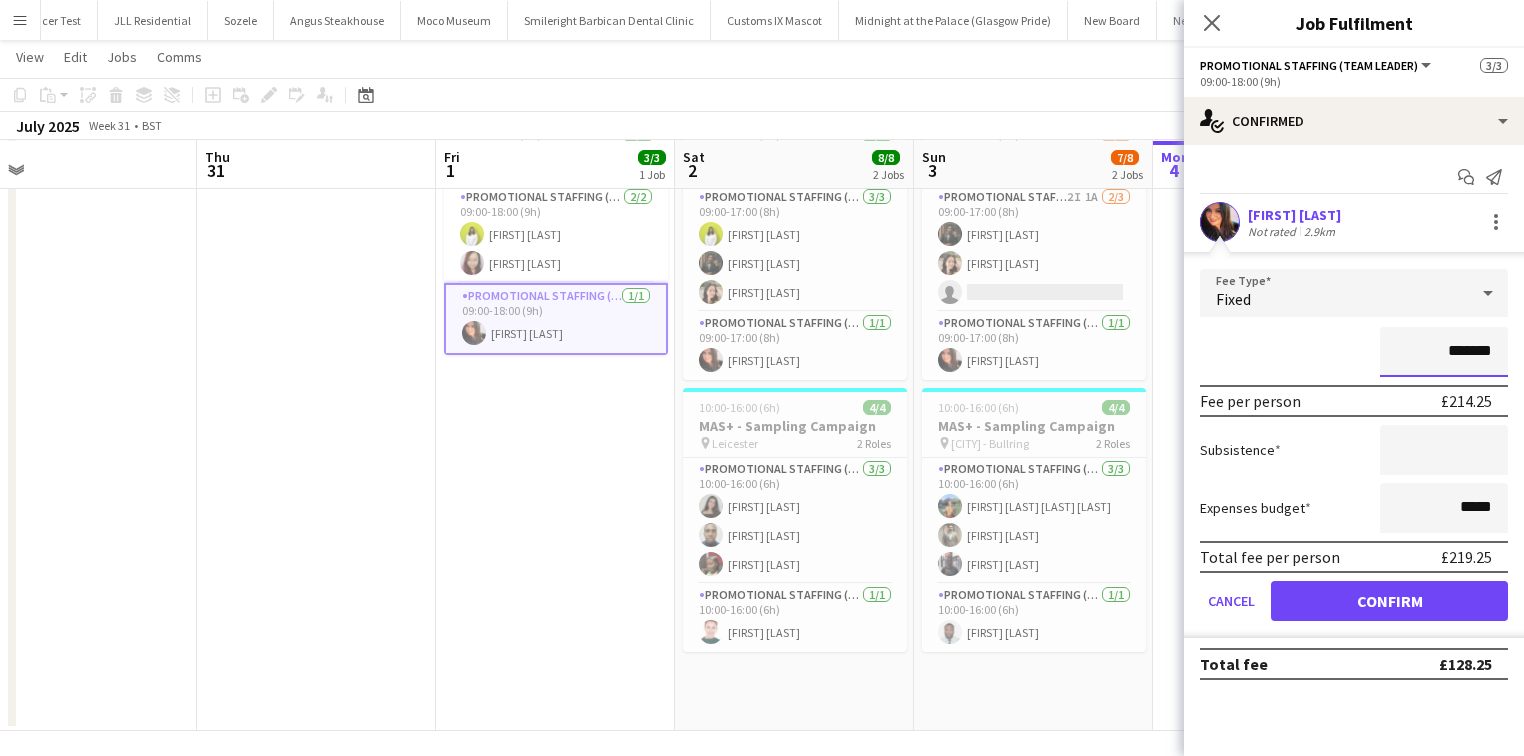 type on "*****" 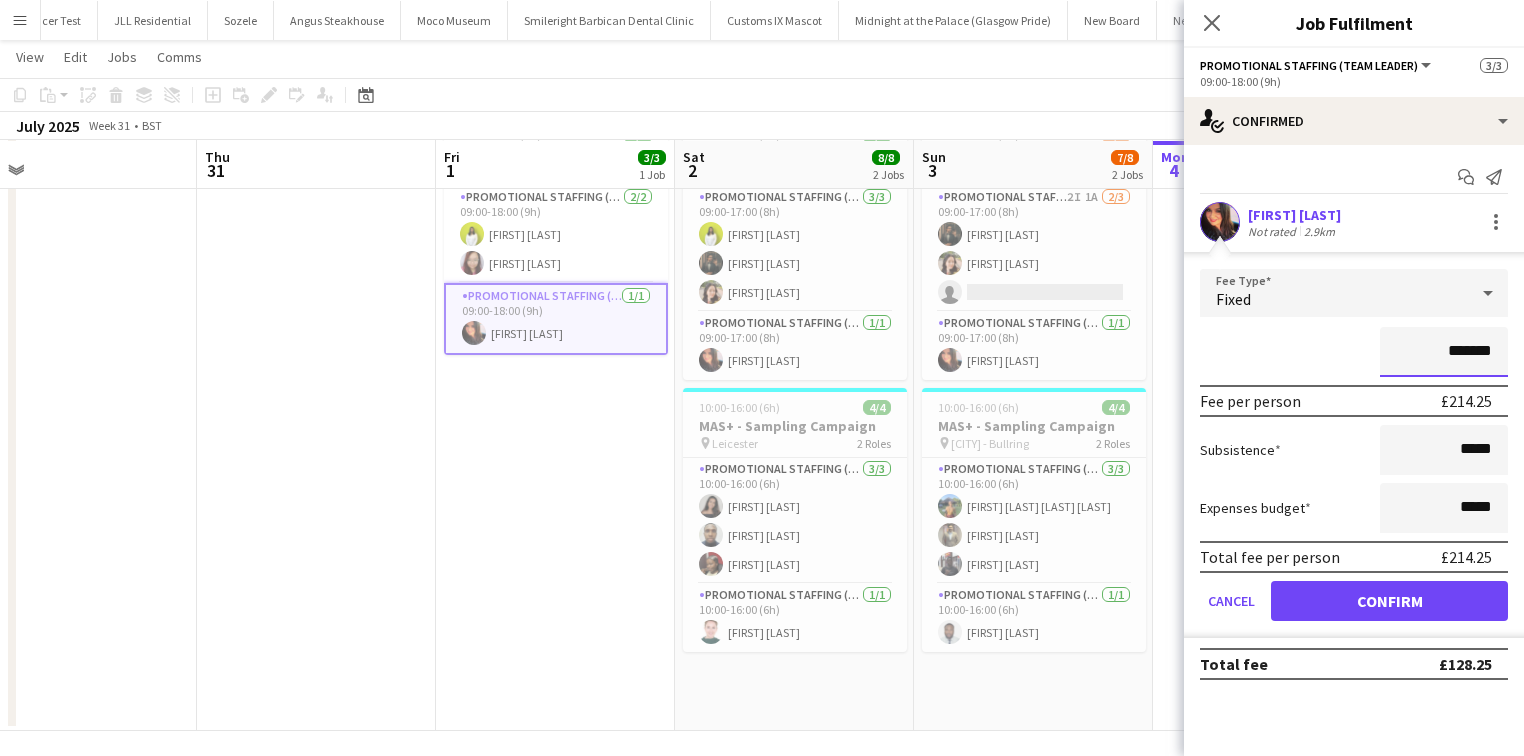 click on "*******" at bounding box center [1444, 352] 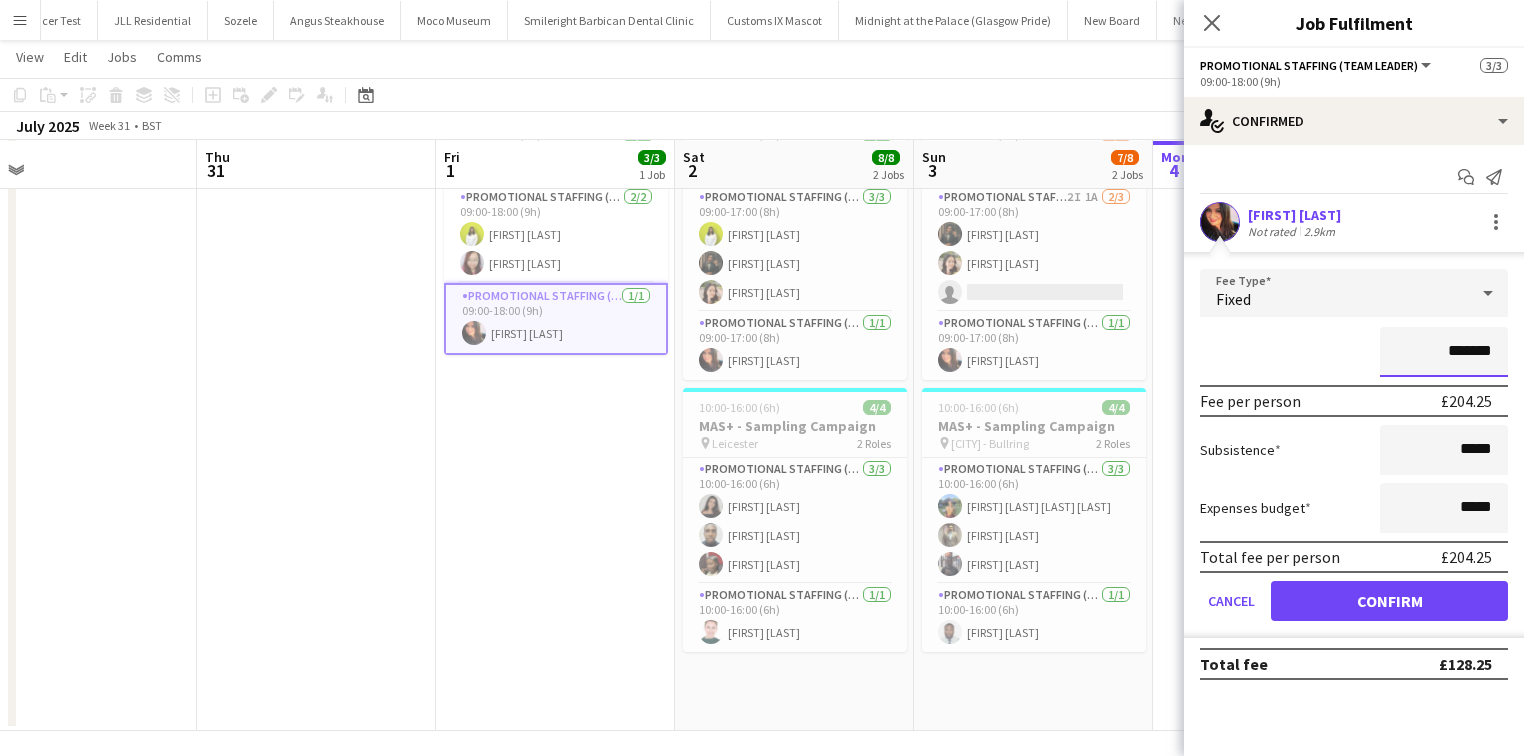 type on "*******" 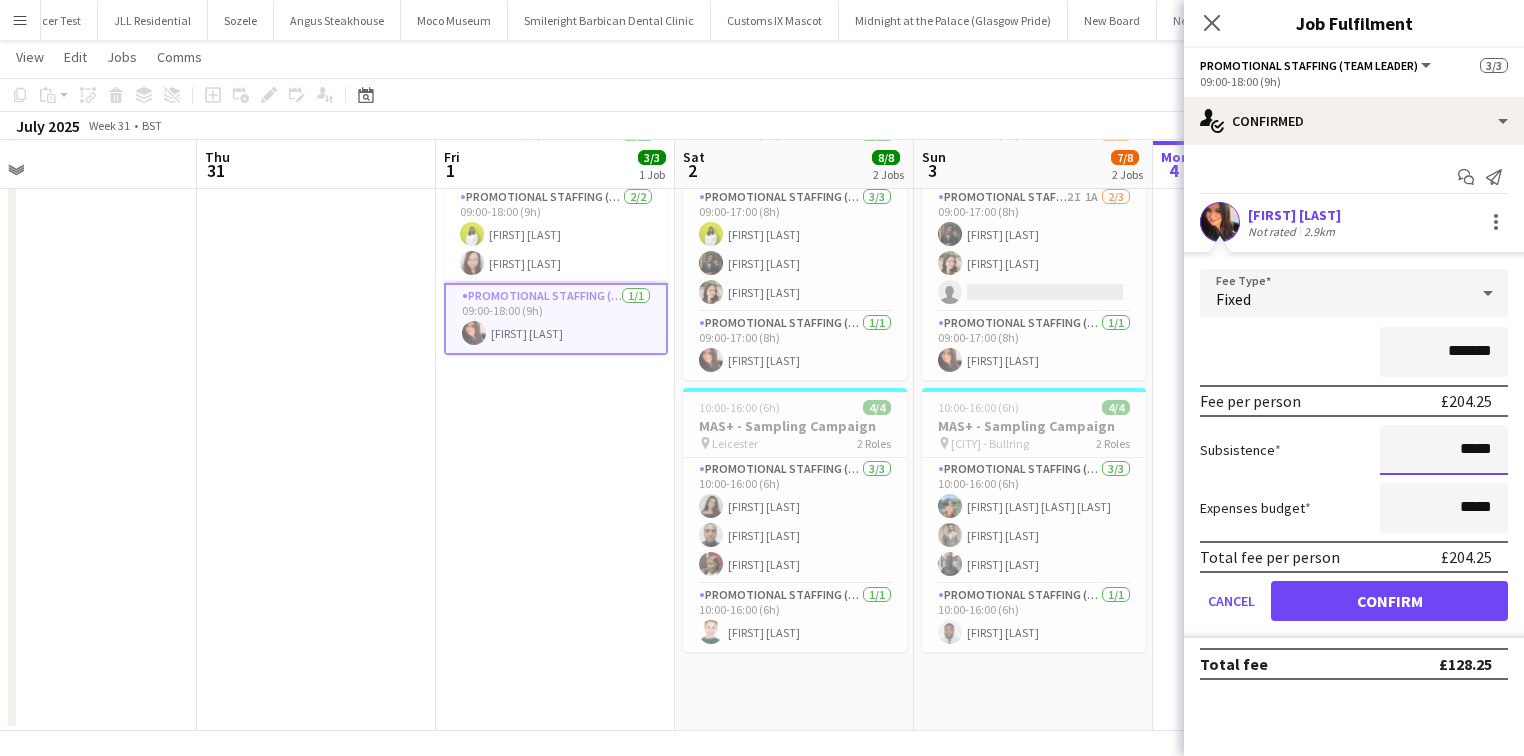 click on "*****" at bounding box center (1444, 450) 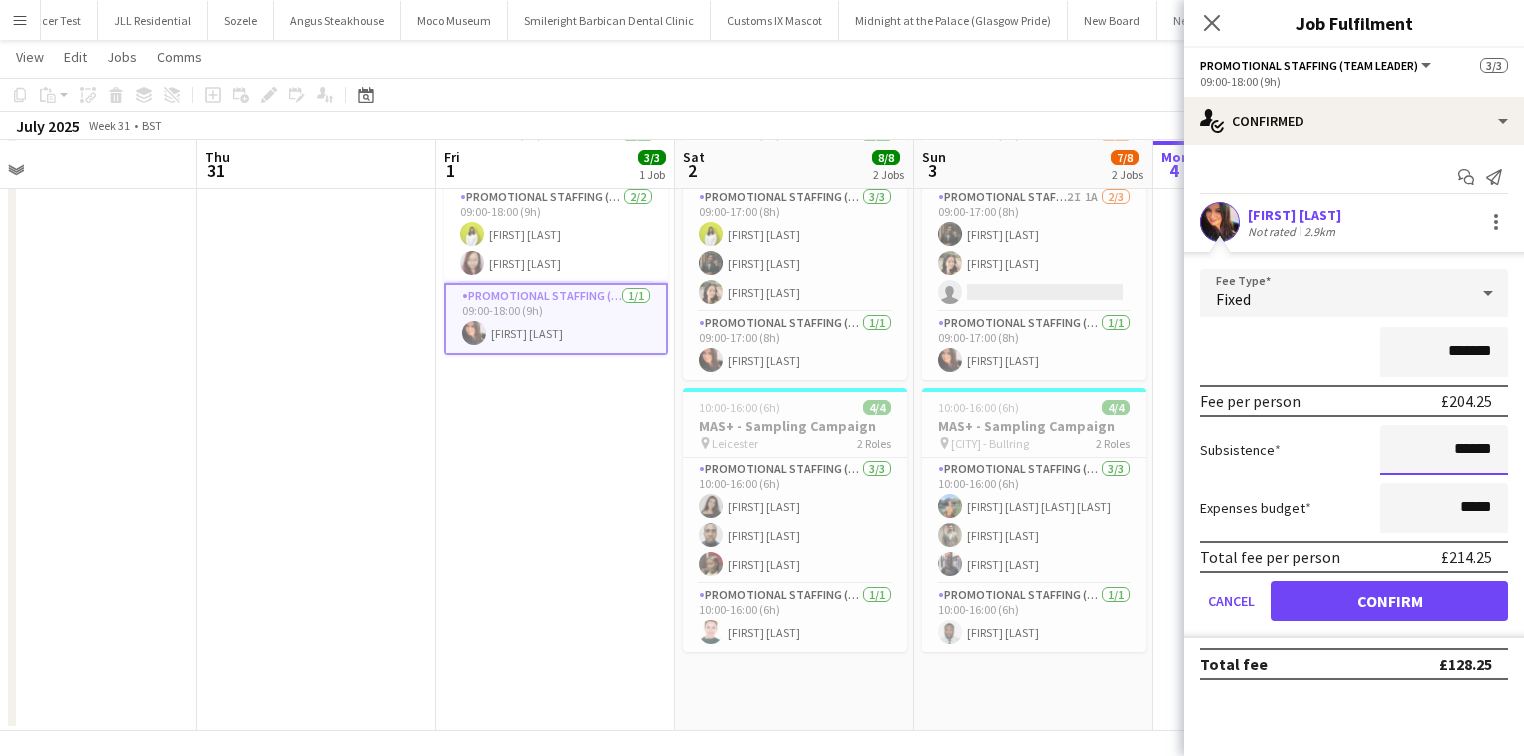 scroll, scrollTop: 124, scrollLeft: 0, axis: vertical 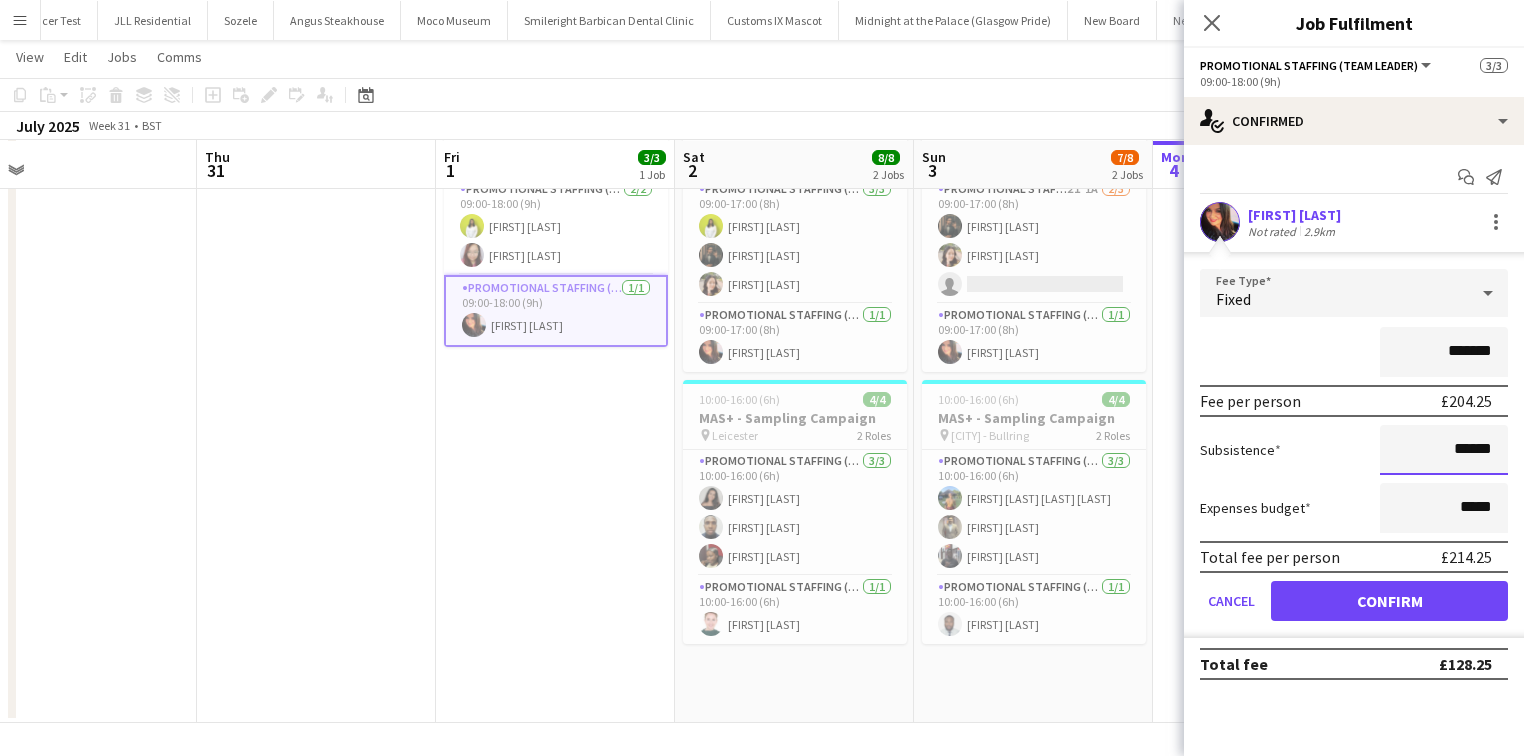 type on "******" 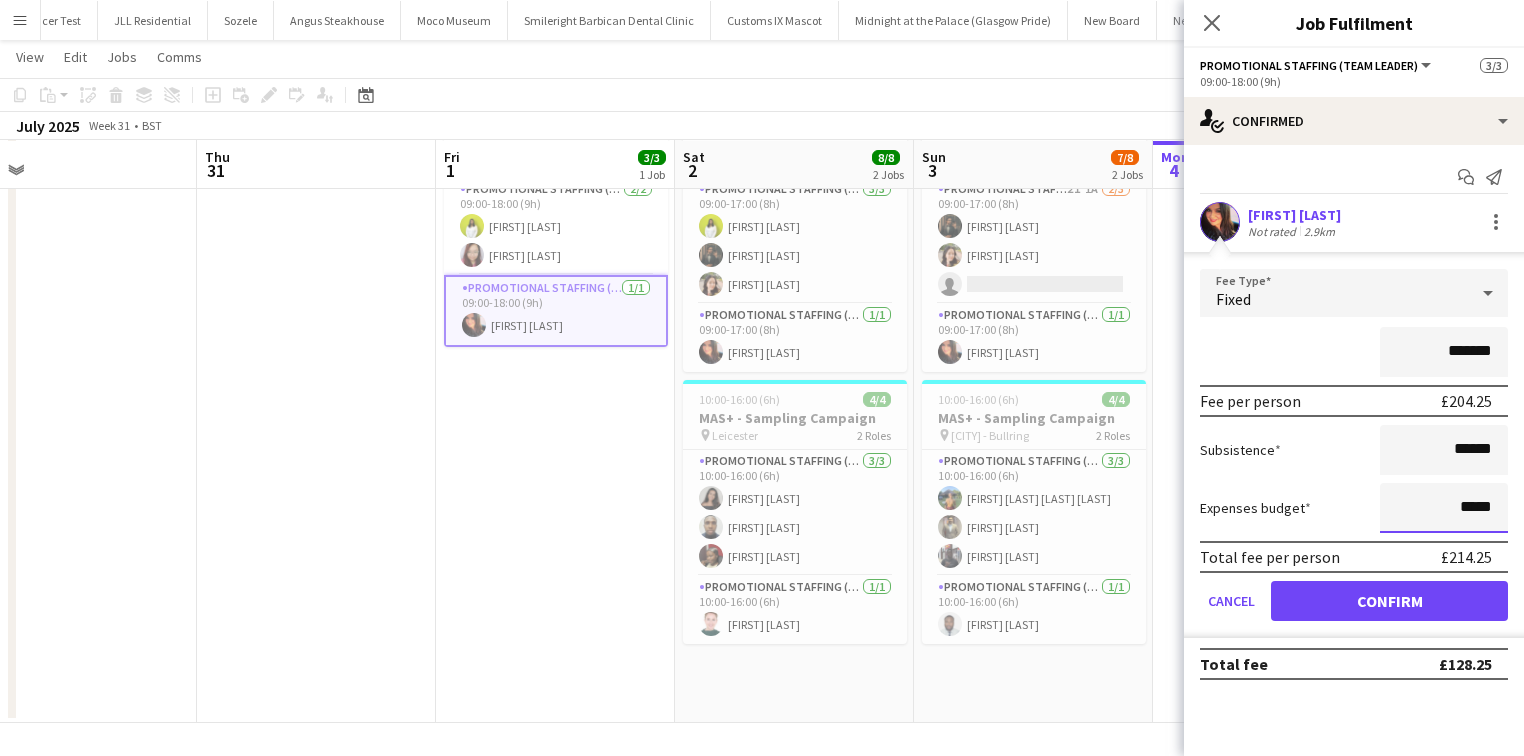 click on "*****" at bounding box center [1444, 508] 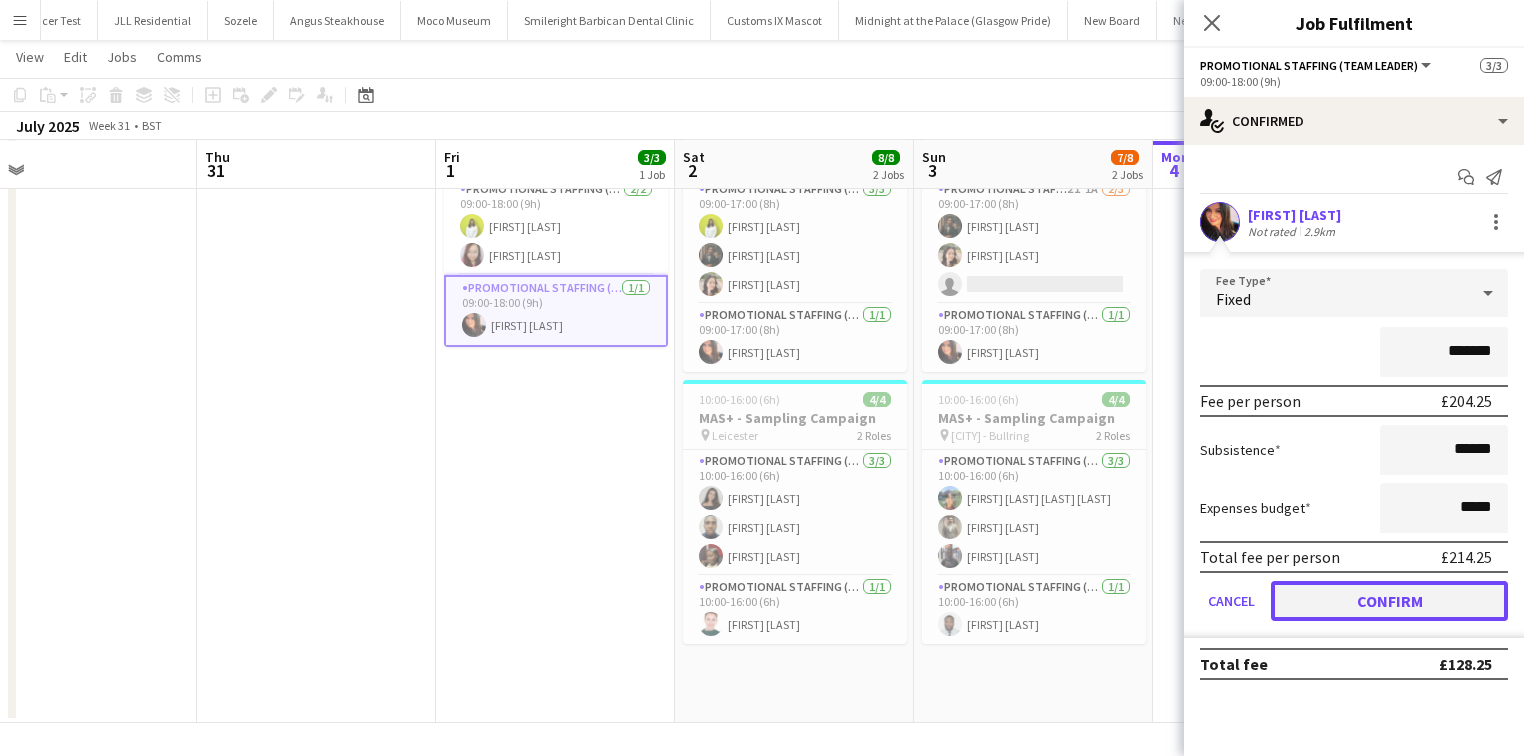 click on "Confirm" at bounding box center [1389, 601] 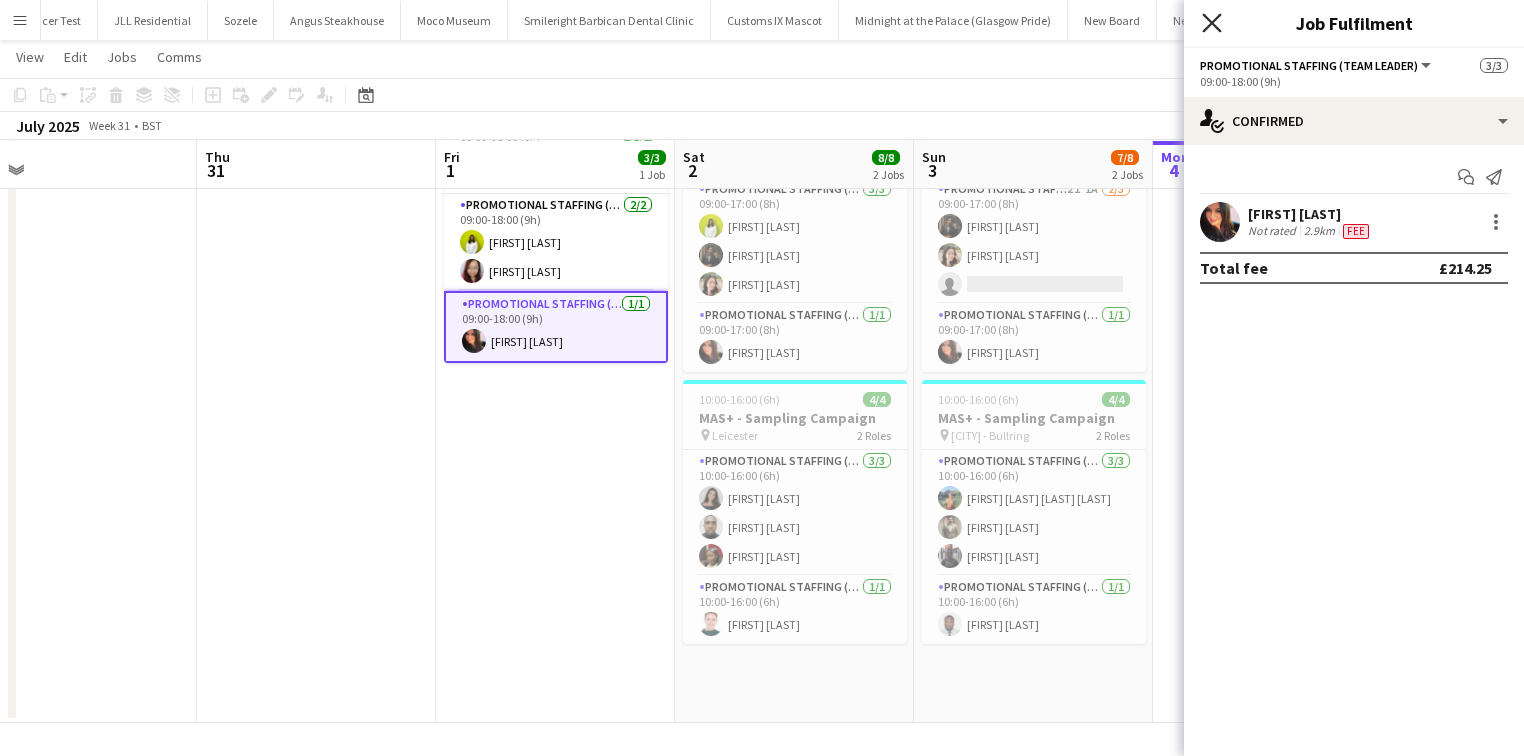 click 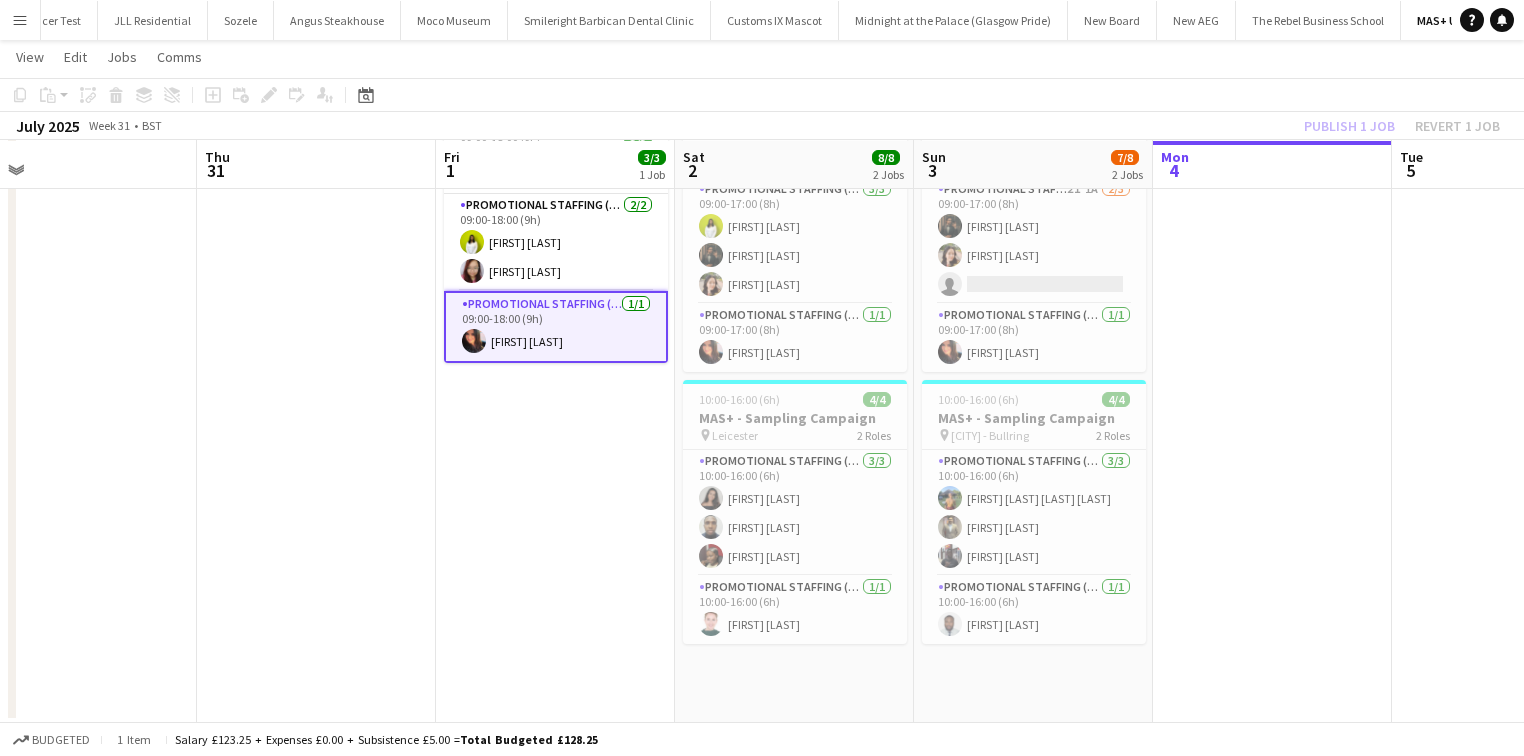 click on "Copy
Paste
Paste   Ctrl+V Paste with crew  Ctrl+Shift+V
Paste linked Job
Delete
Group
Ungroup
Add job
Add linked Job
Edit
Edit linked Job
Applicants
Date picker
AUG 2025 AUG 2025 Monday M Tuesday T Wednesday W Thursday T Friday F Saturday S Sunday S  AUG   1   2   3   4   5   6   7   8   9   10   11   12   13   14   15   16   17   18   19   20   21   22   23   24   25   26   27   28   29   30   31
Comparison range
Comparison range
Today" 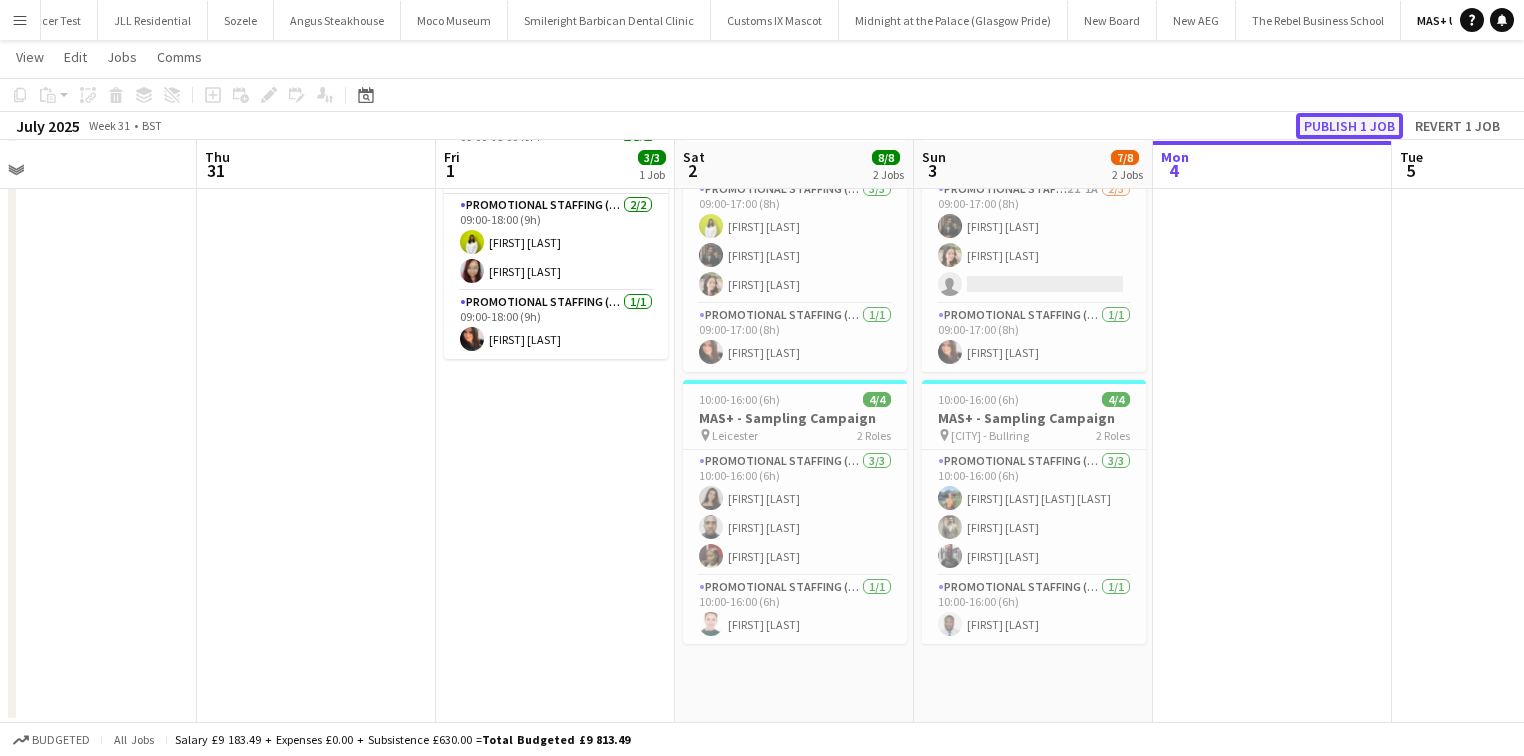 click on "Publish 1 job" 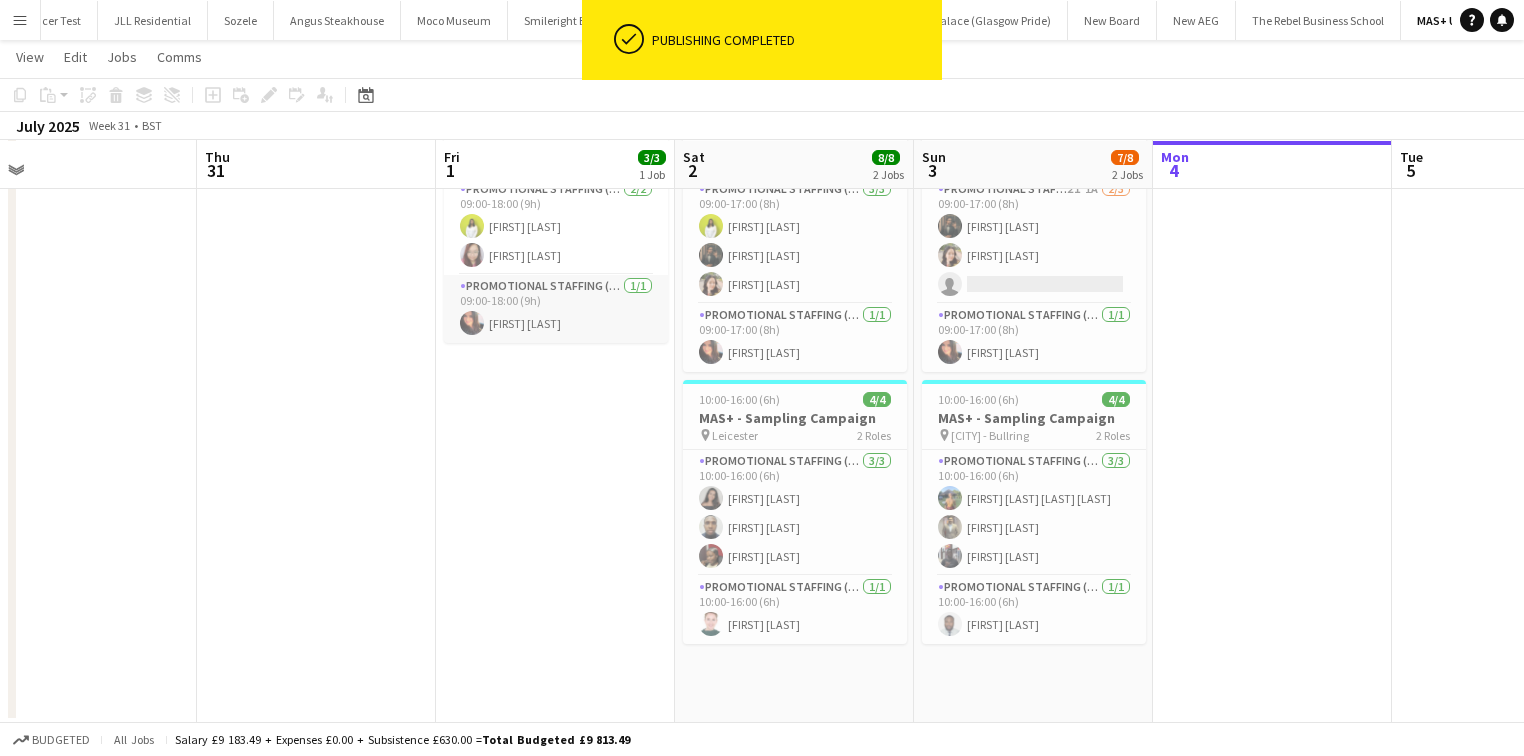 click on "Promotional Staffing (Team Leader)   [NUMBER]/[NUMBER]   [TIME] - [TIME] ([NUMBER]h)
[FIRST] [LAST]" at bounding box center (556, 309) 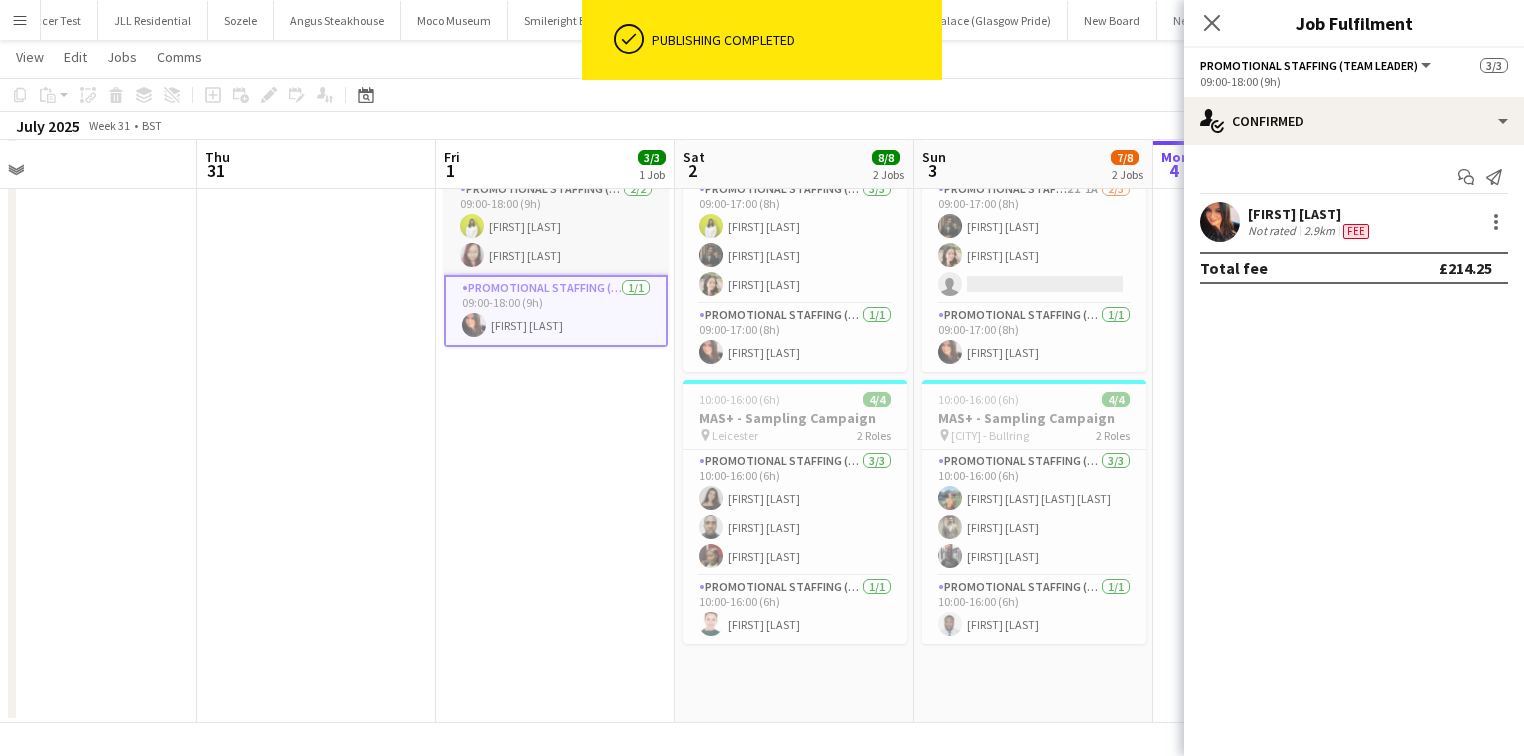 click on "Promotional Staffing (Brand Ambassadors)   2/2   09:00-18:00 (9h)
Vani Rai Numa Rai" at bounding box center (556, 226) 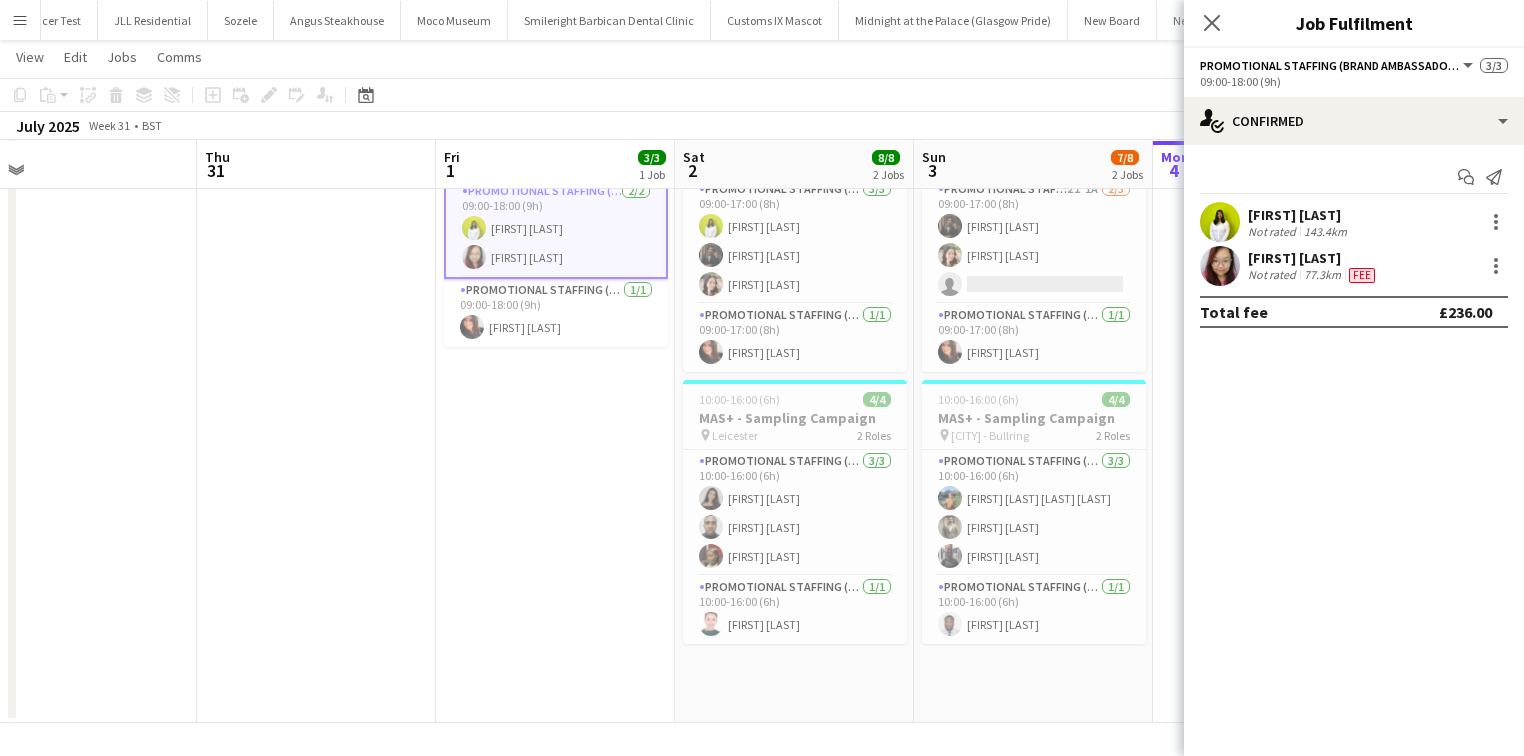 click on "[FIRST] [LAST]" at bounding box center (1299, 215) 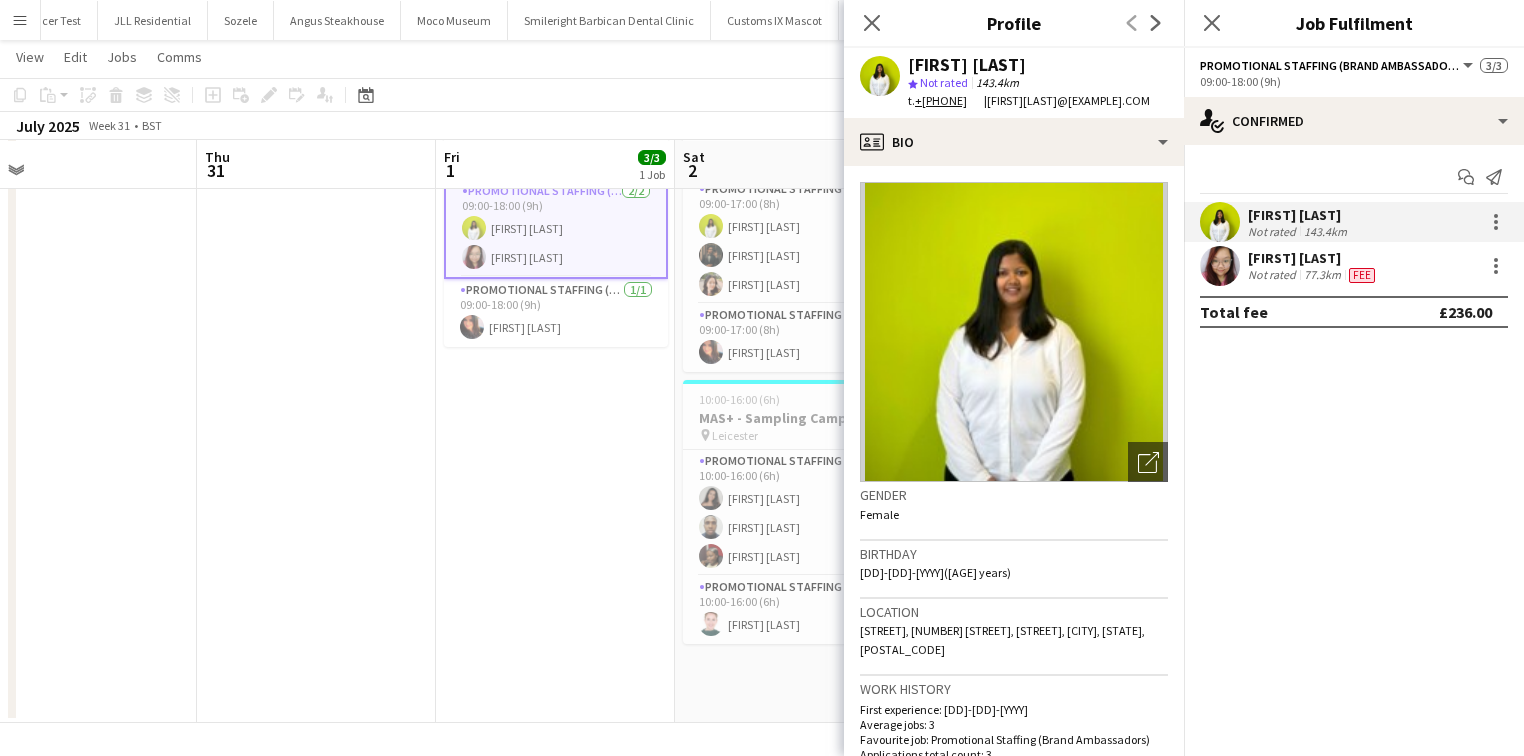 click on "Close pop-in" 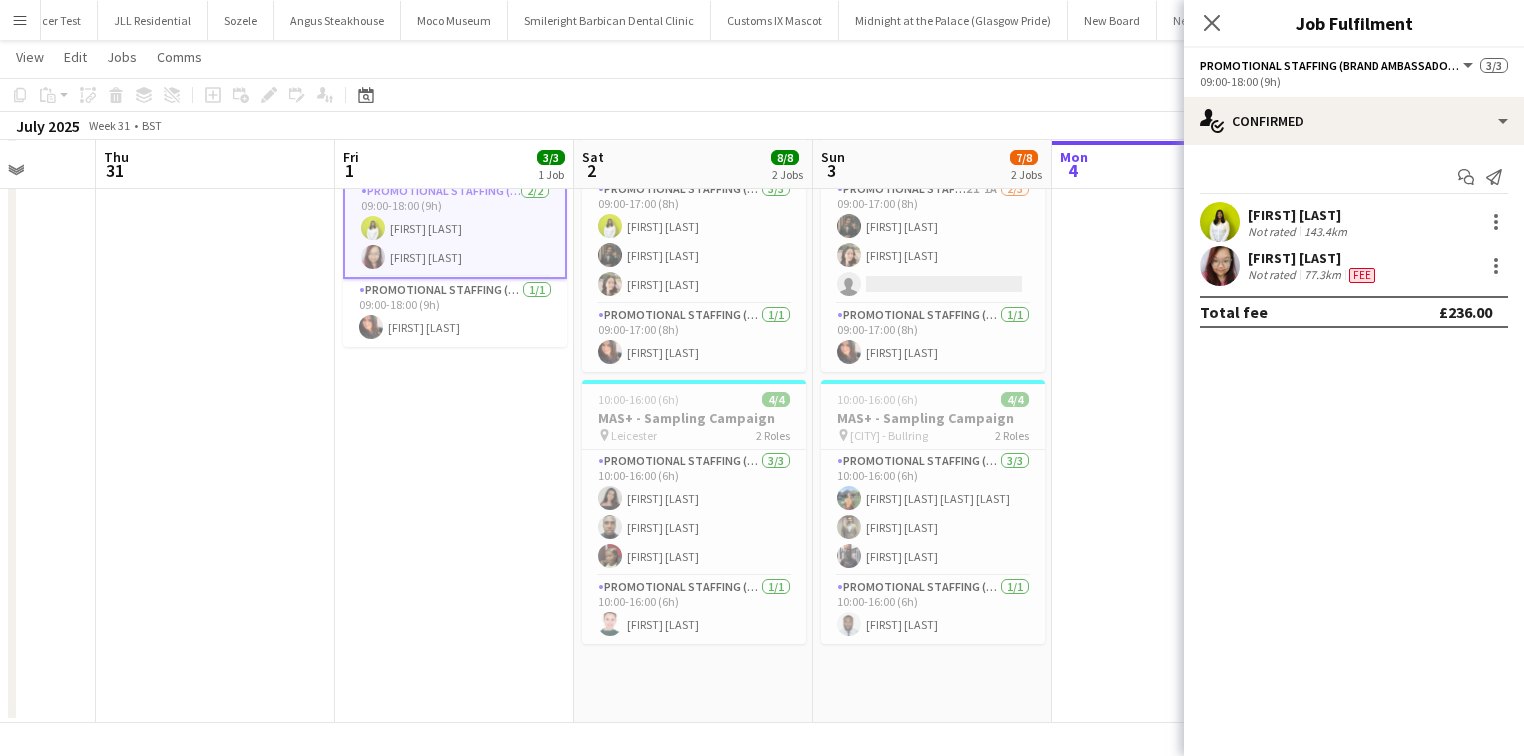 scroll, scrollTop: 0, scrollLeft: 861, axis: horizontal 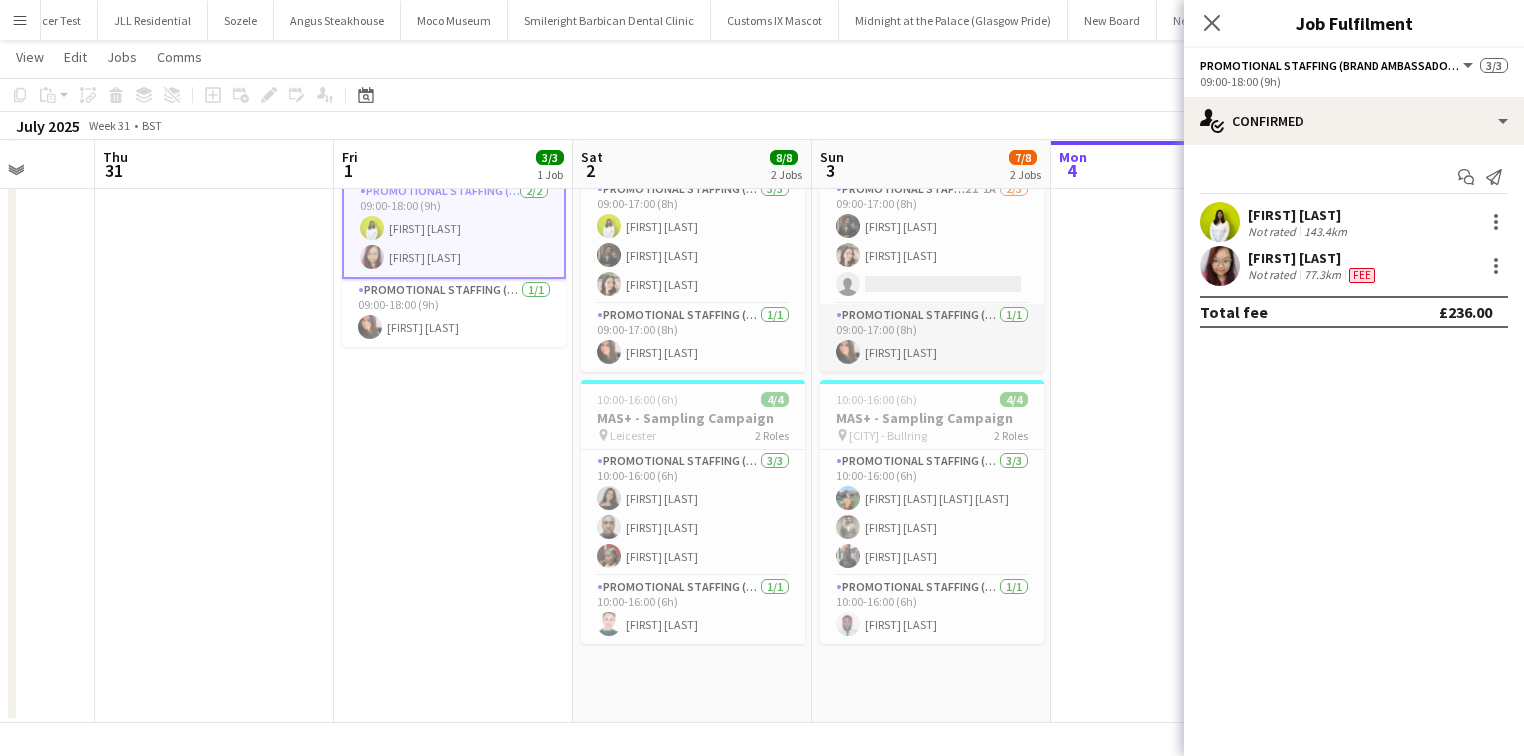 click on "Promotional Staffing (Team Leader)   [NUMBER]/[NUMBER]   [TIME] - [TIME] ([NUMBER]h)
[FIRST] [LAST]" at bounding box center (932, 338) 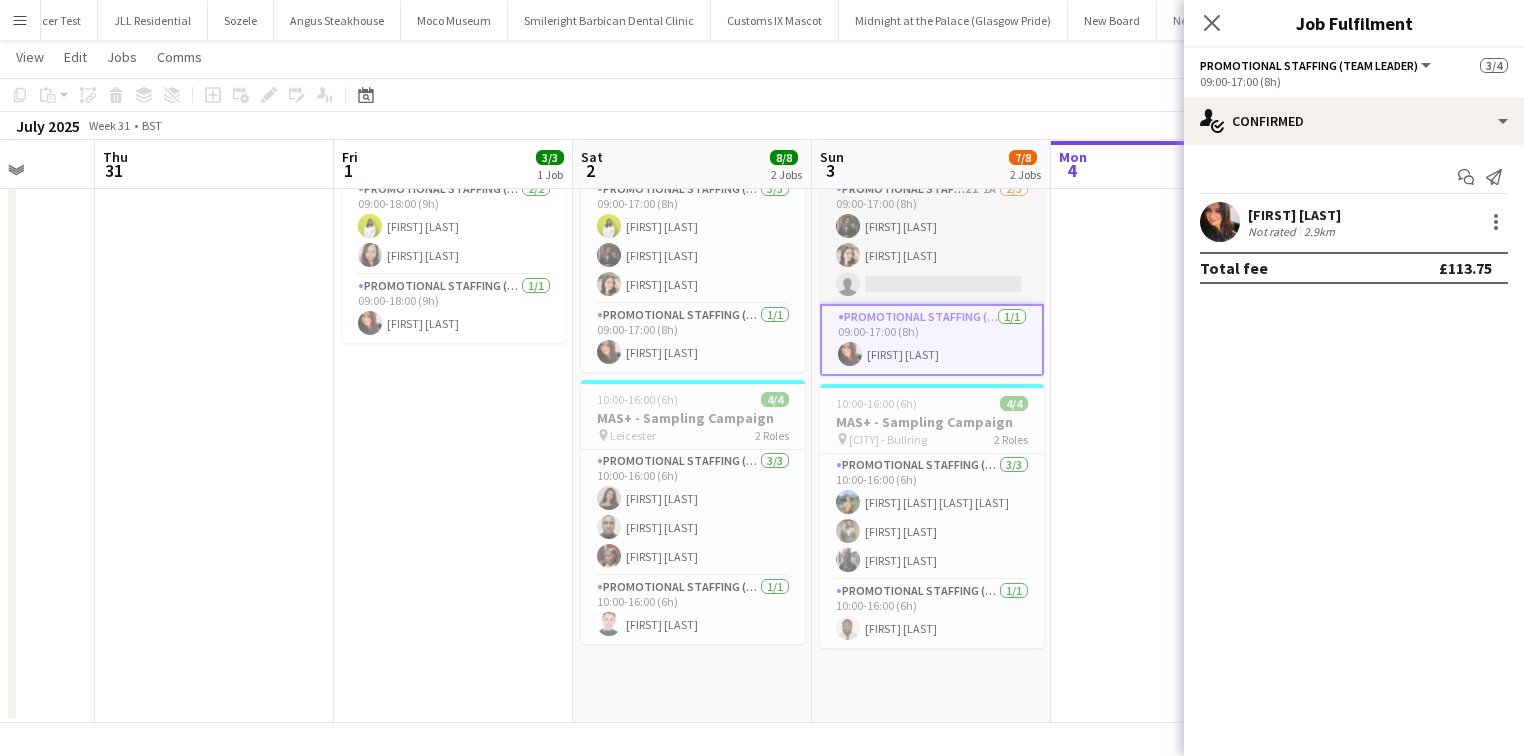 click on "Promotional Staffing (Brand Ambassadors)   [NUMBER]I   [NUMBER]A   [NUMBER]/[NUMBER]   [TIME] - [TIME] ([NUMBER]h)
[FIRST] [LAST] [FIRST] [LAST]
single-neutral-actions" at bounding box center (932, 241) 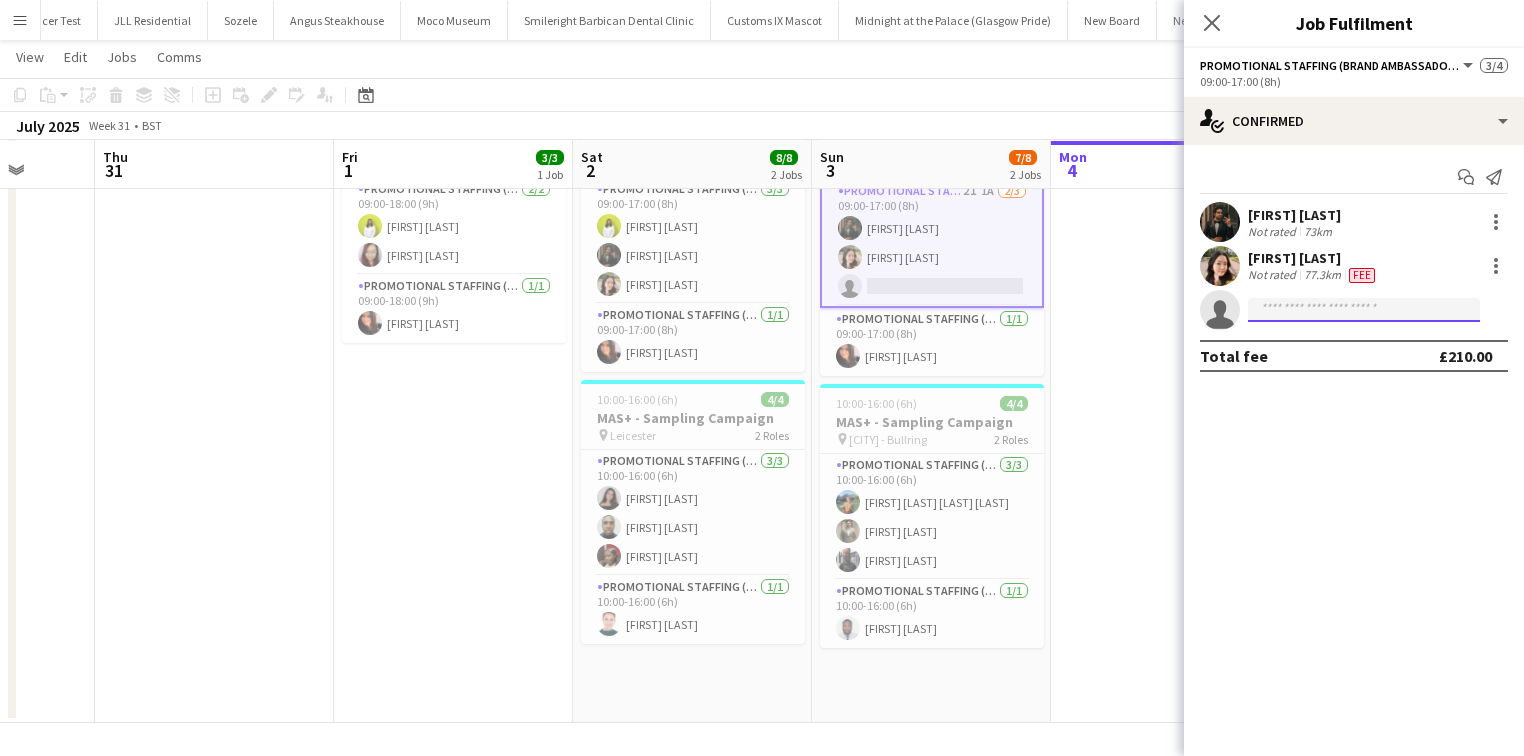 click 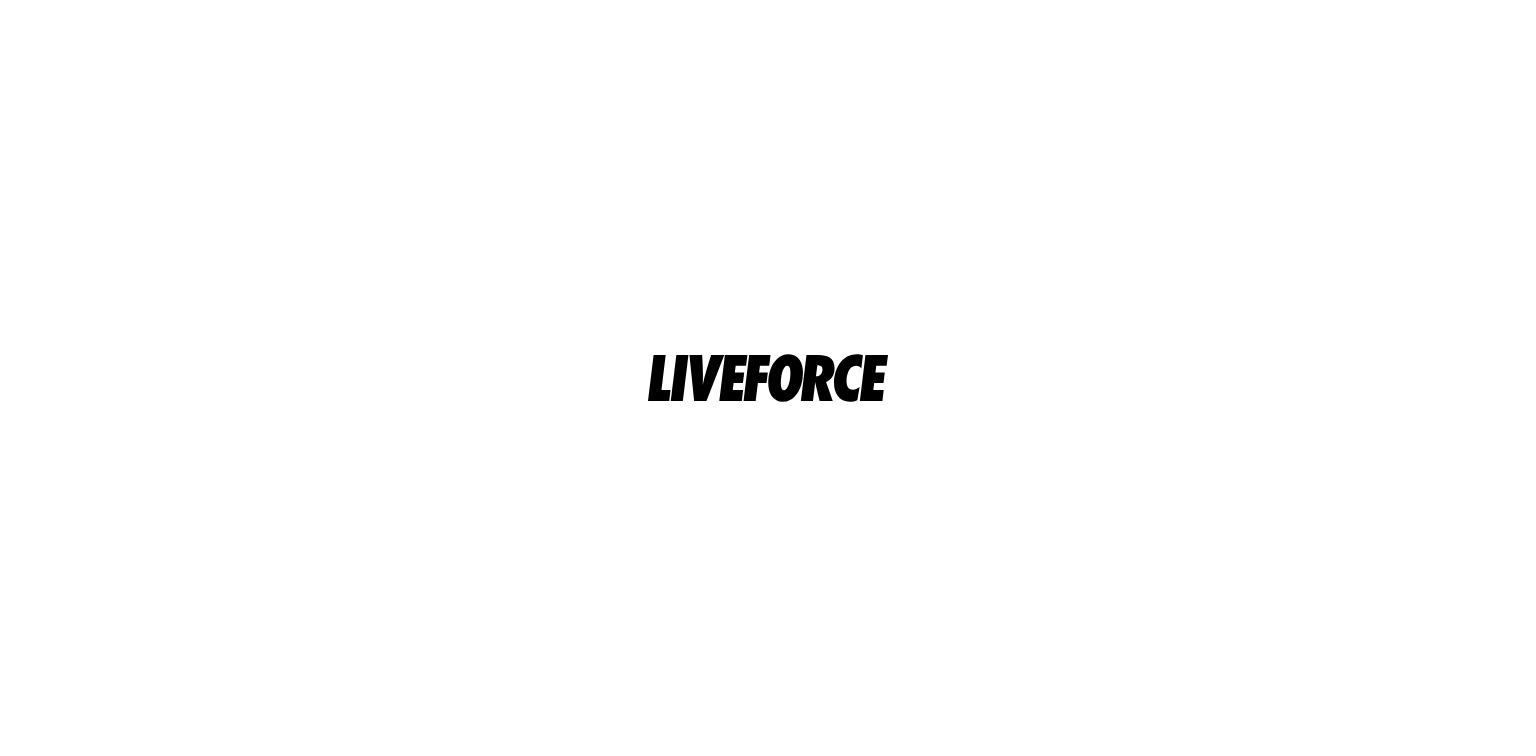 scroll, scrollTop: 0, scrollLeft: 0, axis: both 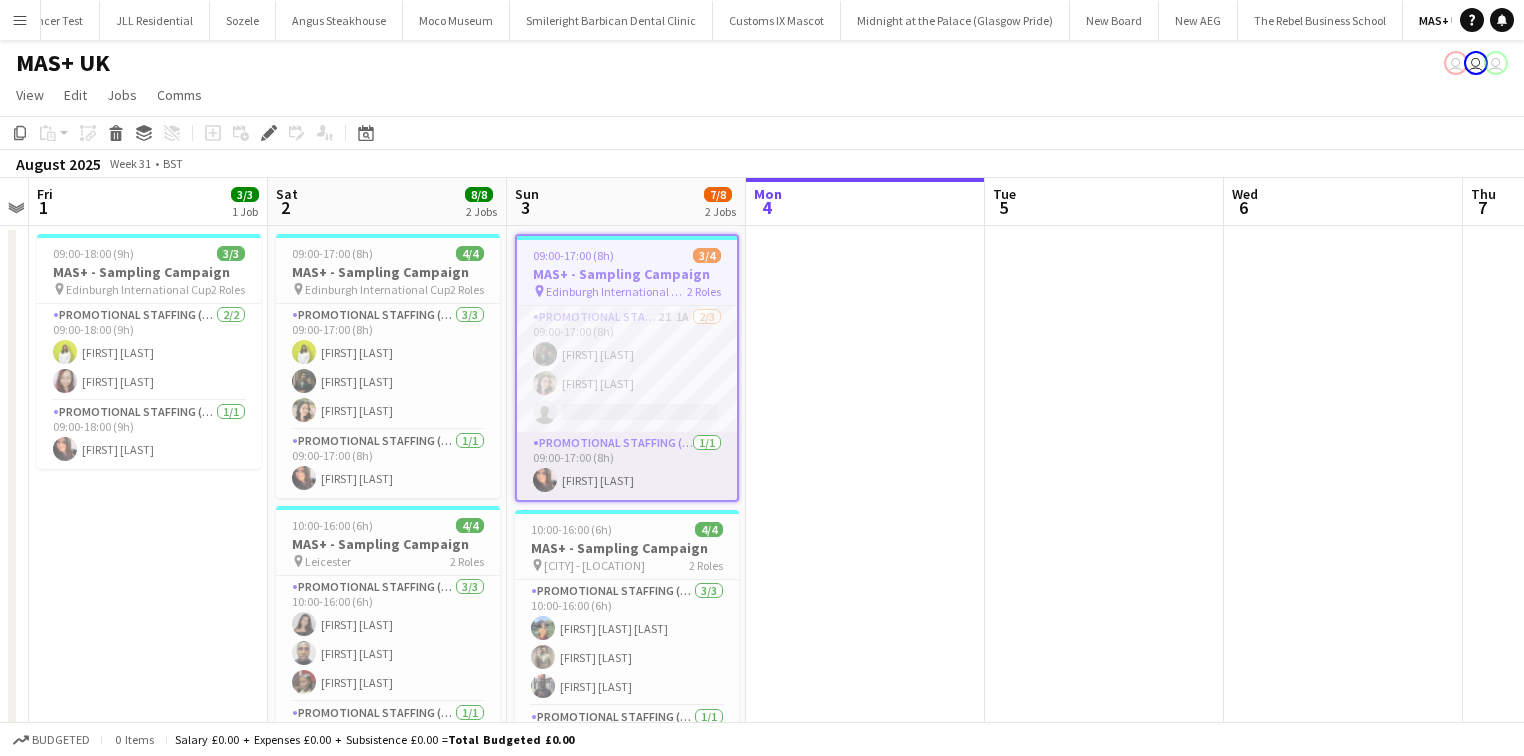 click on "Promotional Staffing (Team Leader)   [NUMBER]/[NUMBER]   [TIME] - [TIME] ([NUMBER]h)
[FIRST] [LAST]" at bounding box center (627, 466) 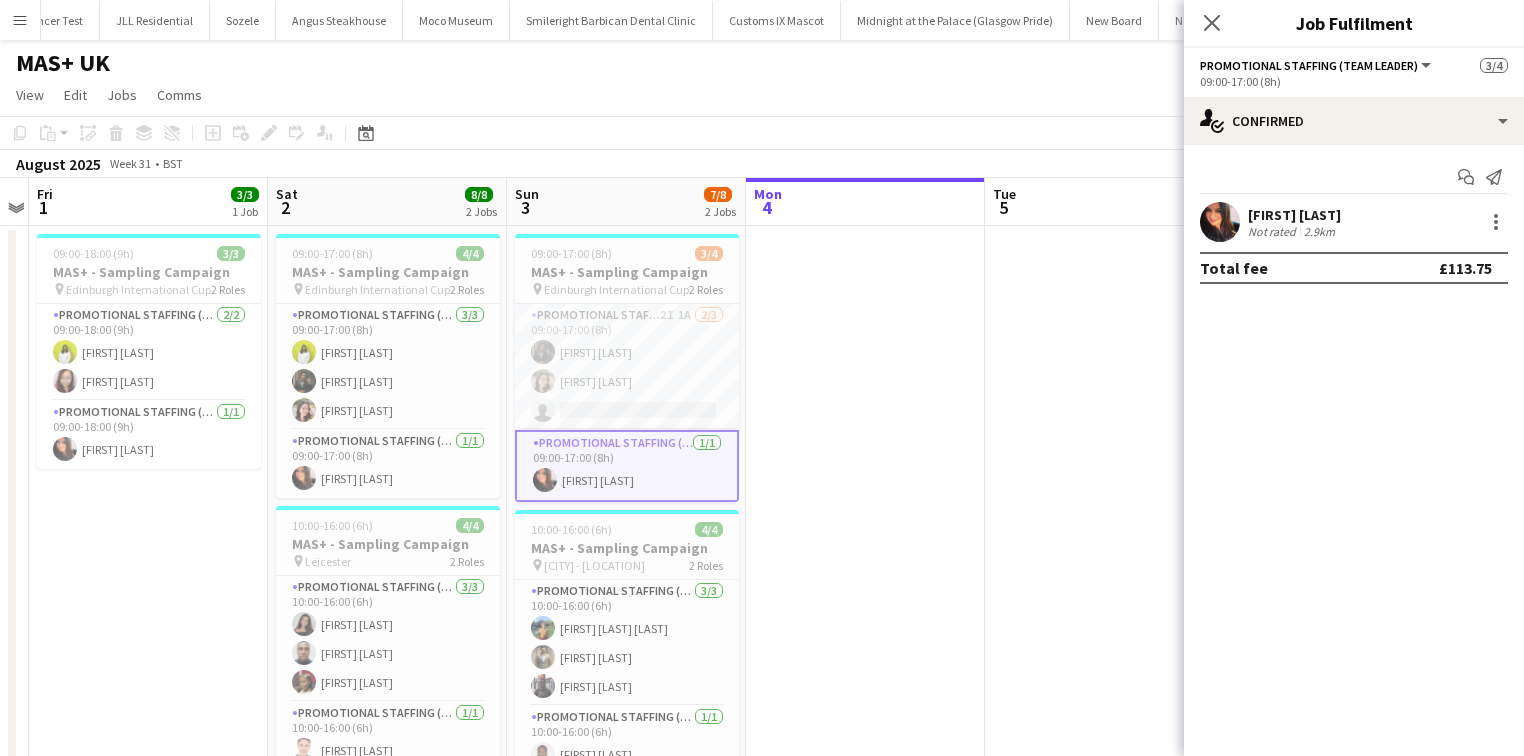 click on "Carri Freedman   Not rated   2.9km" at bounding box center (1354, 222) 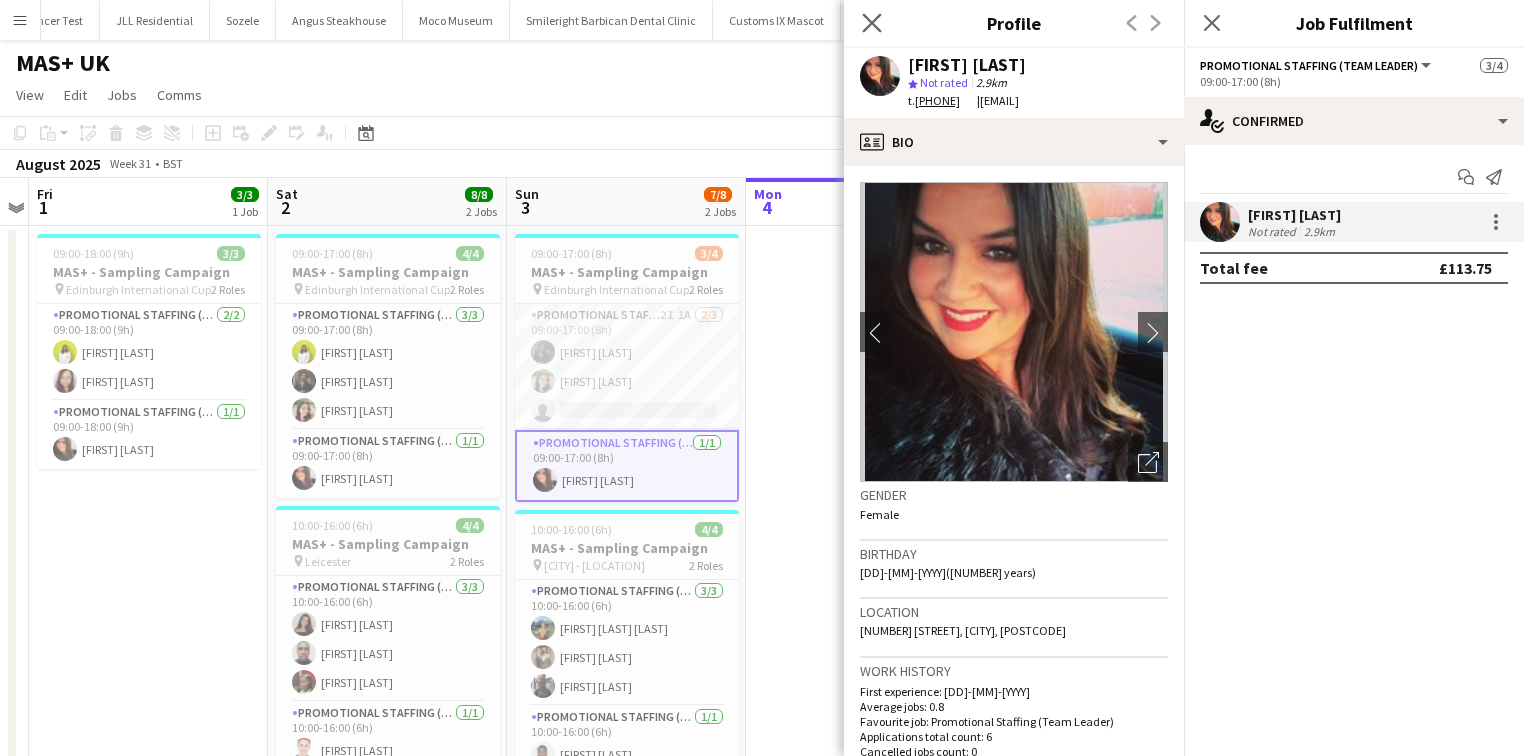 drag, startPoint x: 859, startPoint y: 26, endPoint x: 972, endPoint y: 34, distance: 113.28283 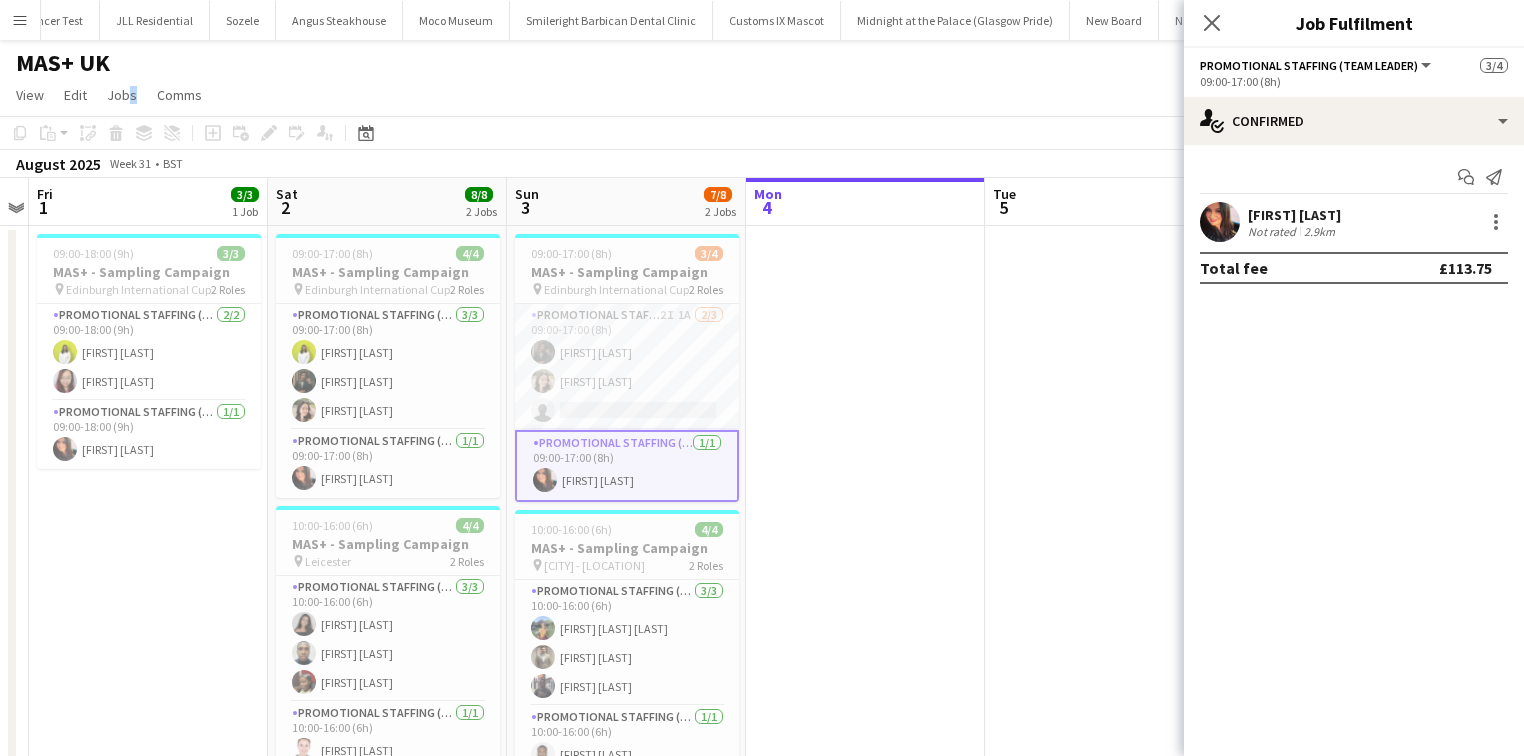 click on "View  Day view expanded Day view collapsed Month view Date picker Jump to today Expand Linked Jobs Collapse Linked Jobs  Edit  Copy Ctrl+C  Paste  Without Crew Ctrl+V With Crew Ctrl+Shift+V Paste as linked job  Group  Group Ungroup  Jobs  New Job Edit Job Delete Job New Linked Job Edit Linked Jobs Job fulfilment Promote Role Copy Role URL  Comms  Notify confirmed crew Create chat" 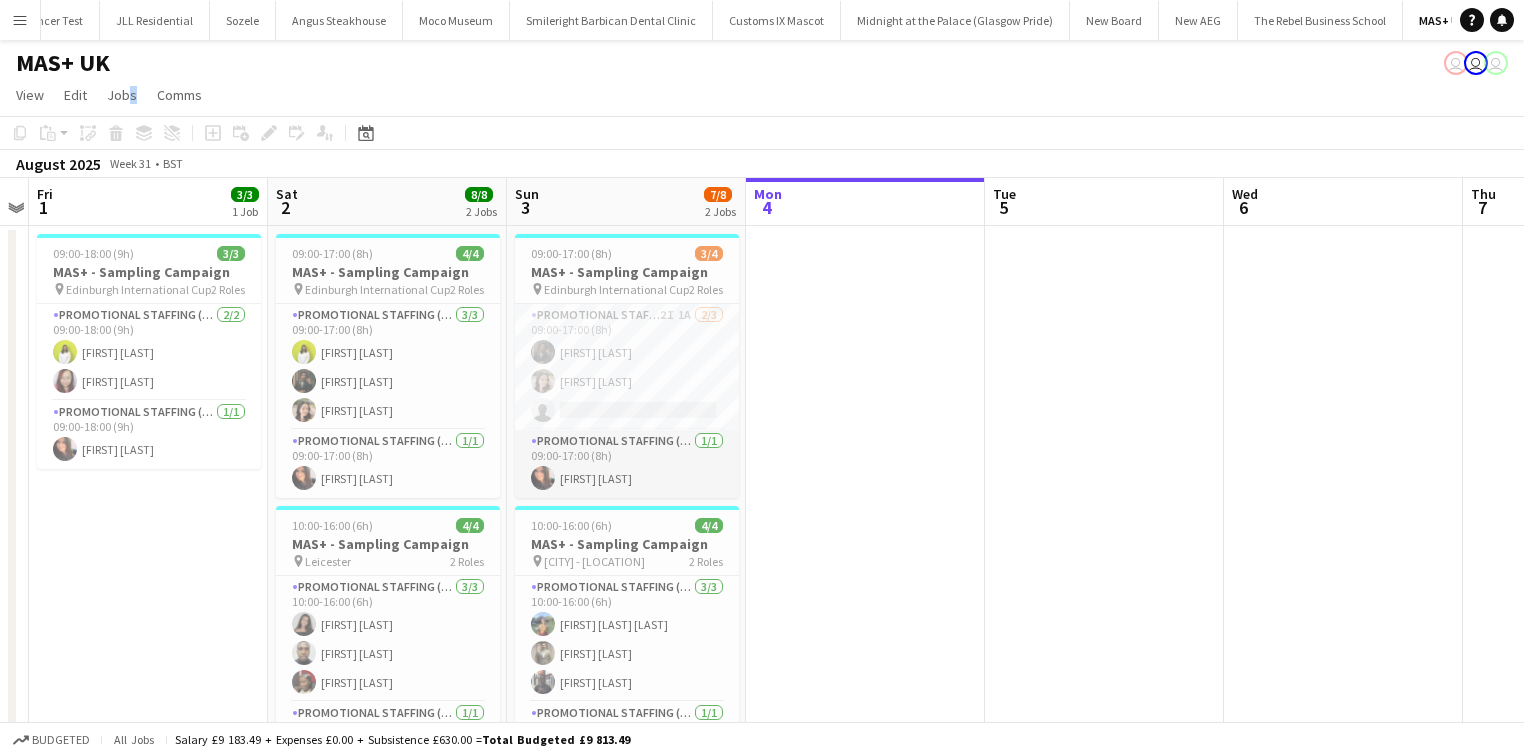 click on "Promotional Staffing (Team Leader)   1/1   09:00-17:00 (8h)
[FIRST] [LAST]" at bounding box center (627, 464) 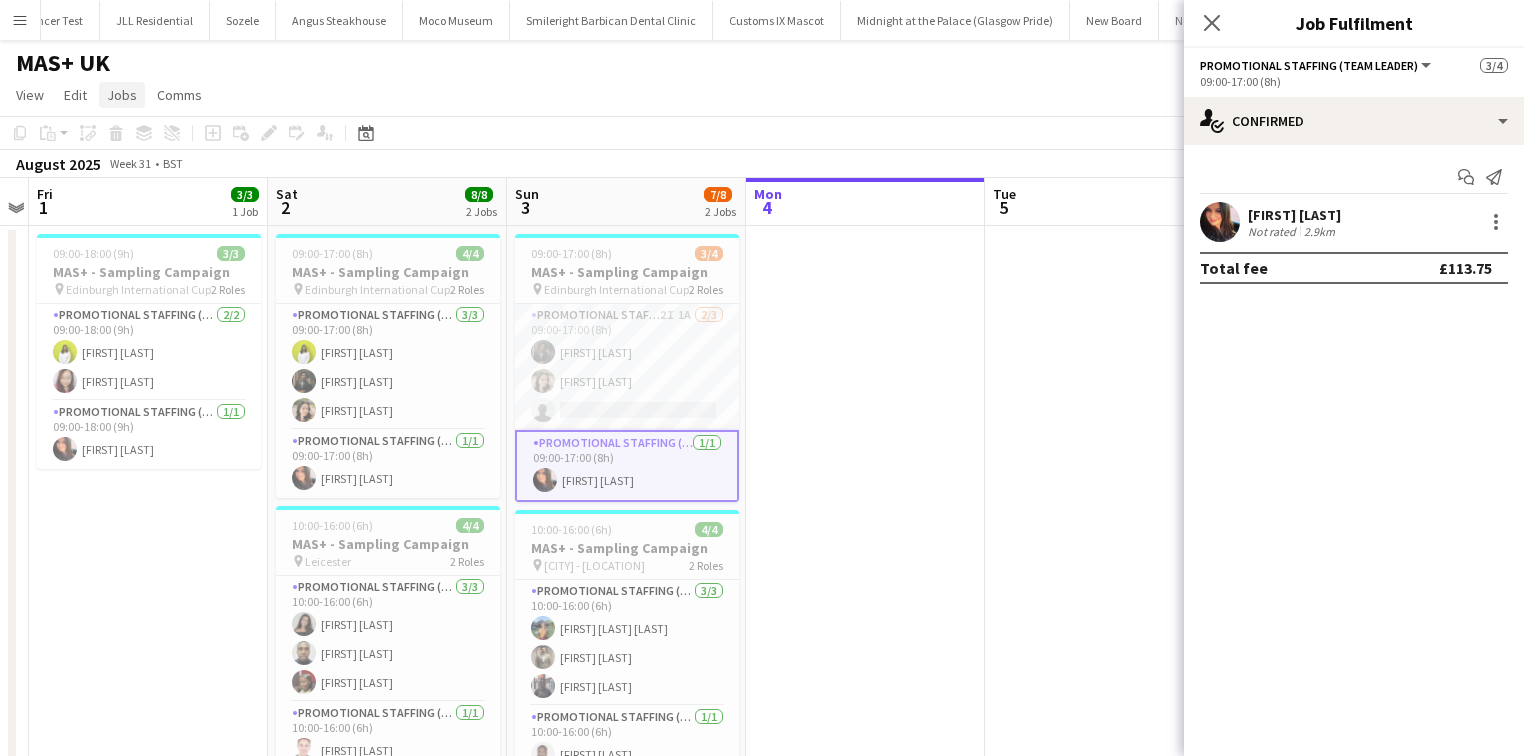 click on "Jobs" 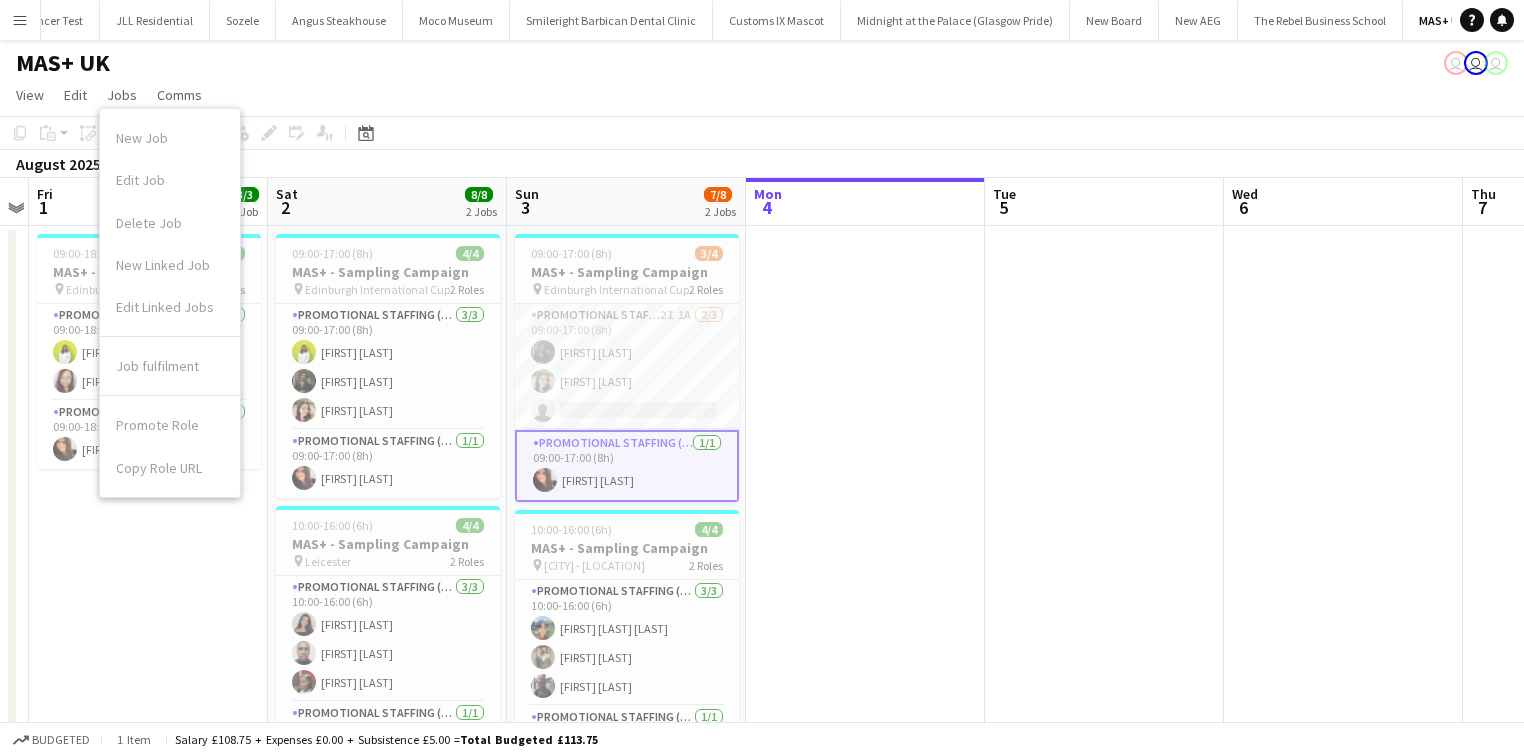 click on "Promotional Staffing (Team Leader)   1/1   09:00-17:00 (8h)
[FIRST] [LAST]" at bounding box center (627, 466) 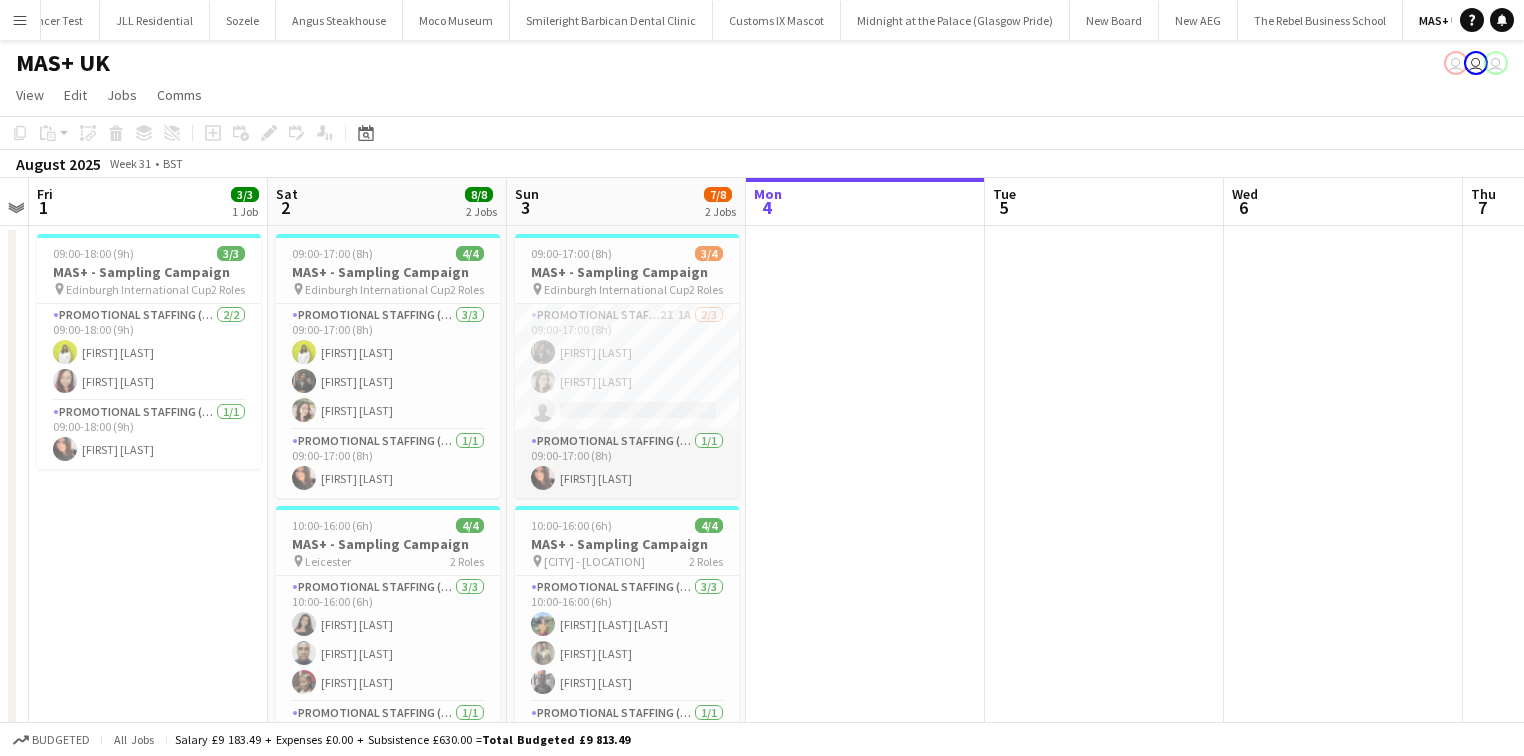 click on "Promotional Staffing (Team Leader)   1/1   09:00-17:00 (8h)
[FIRST] [LAST]" at bounding box center [627, 464] 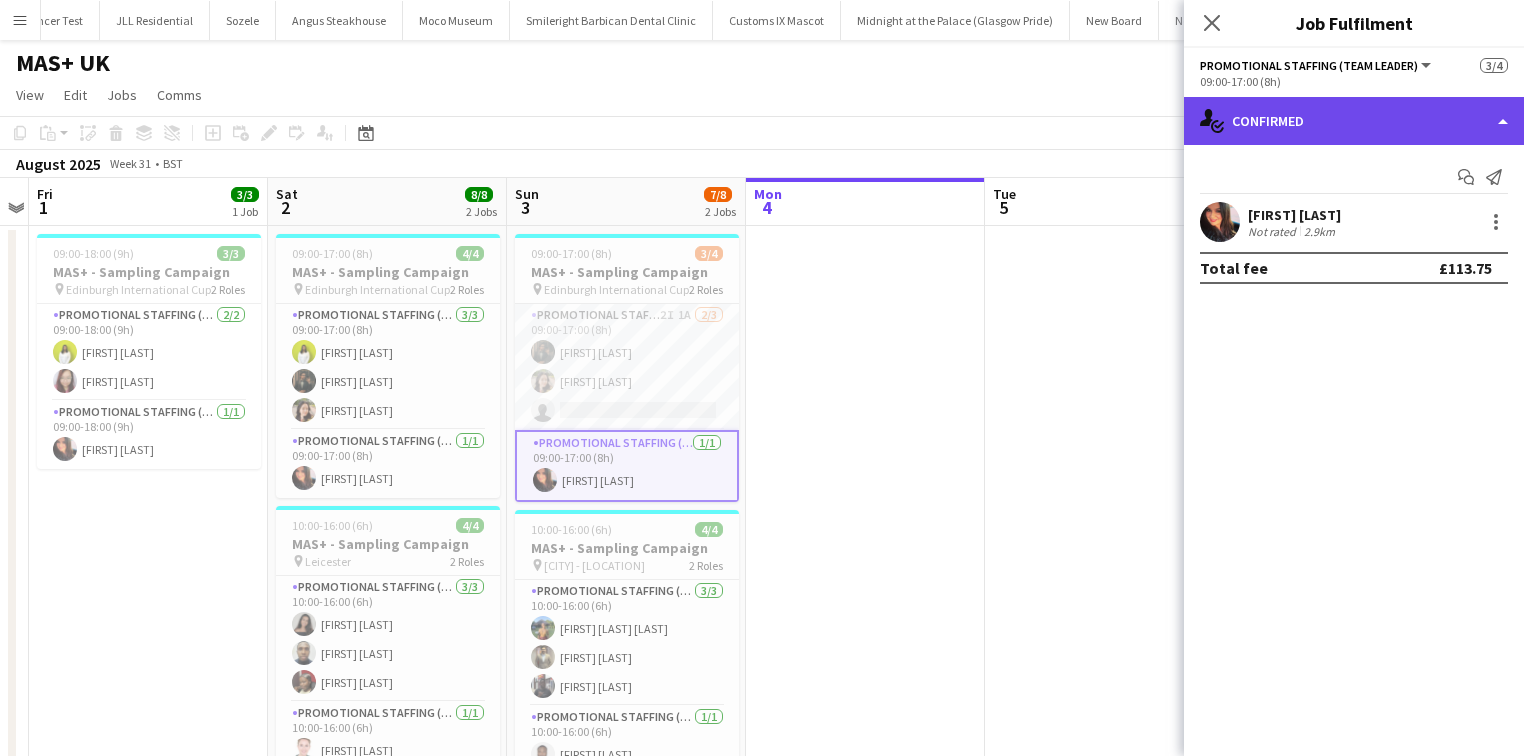 click on "single-neutral-actions-check-2
Confirmed" 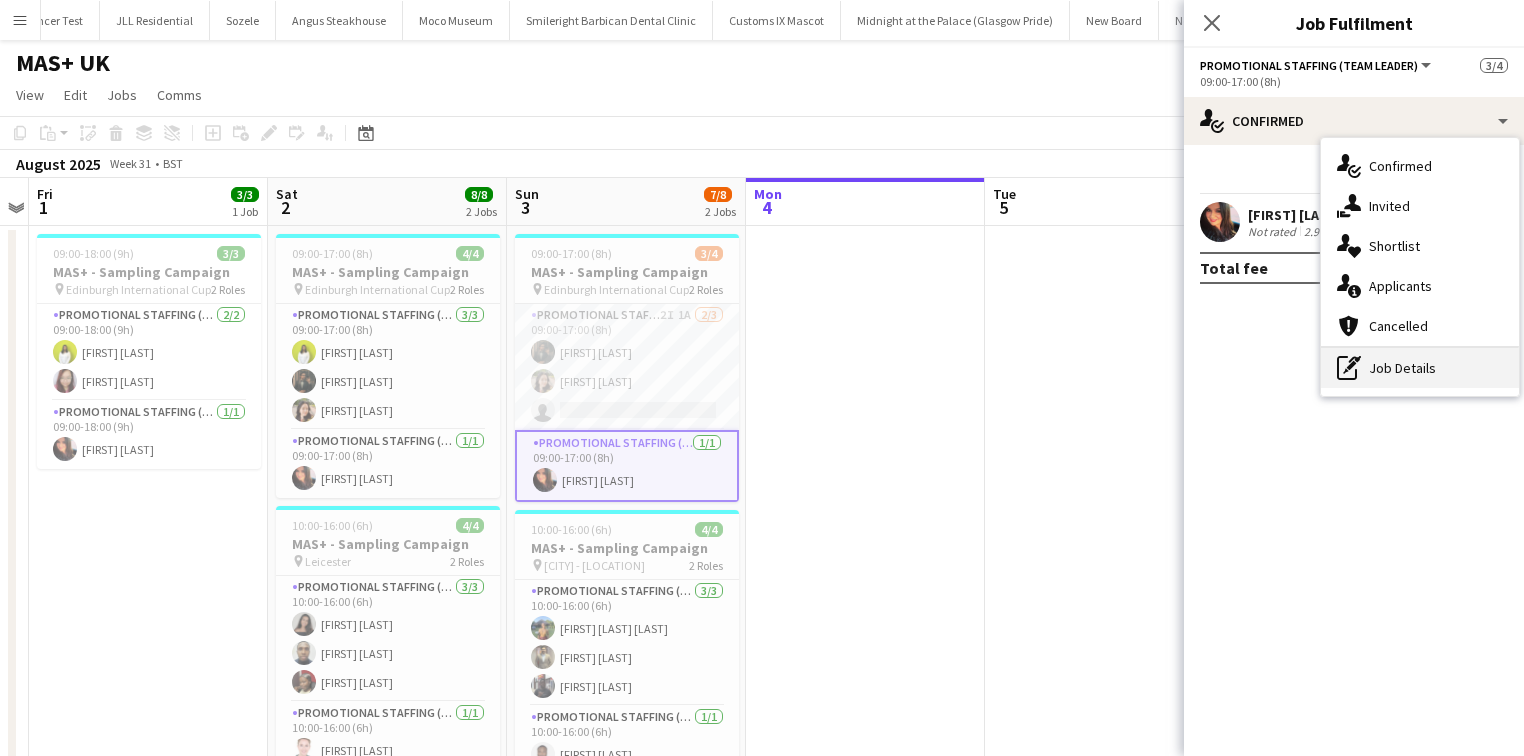 click on "pen-write
Job Details" at bounding box center (1420, 368) 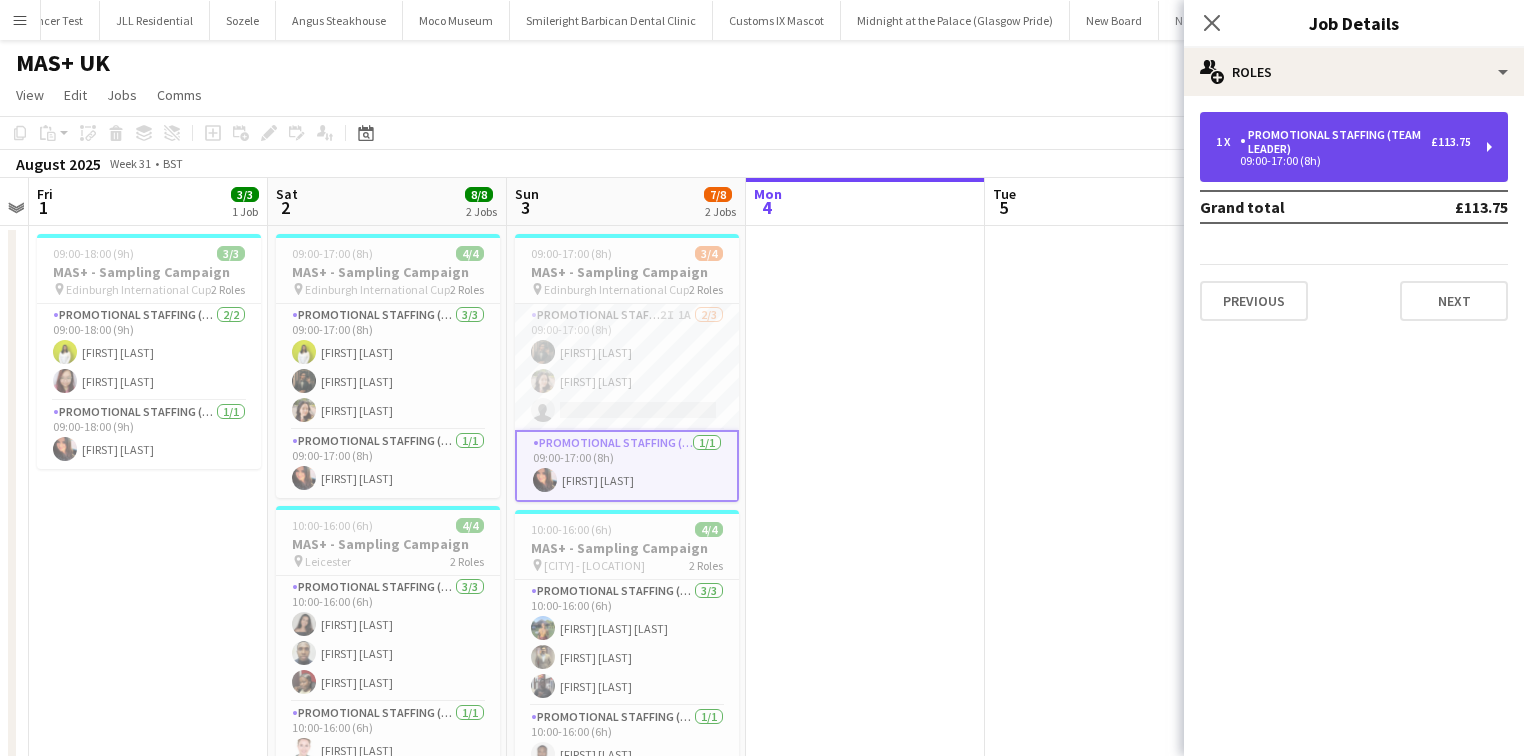 click on "Promotional Staffing (Team Leader)" at bounding box center (1335, 142) 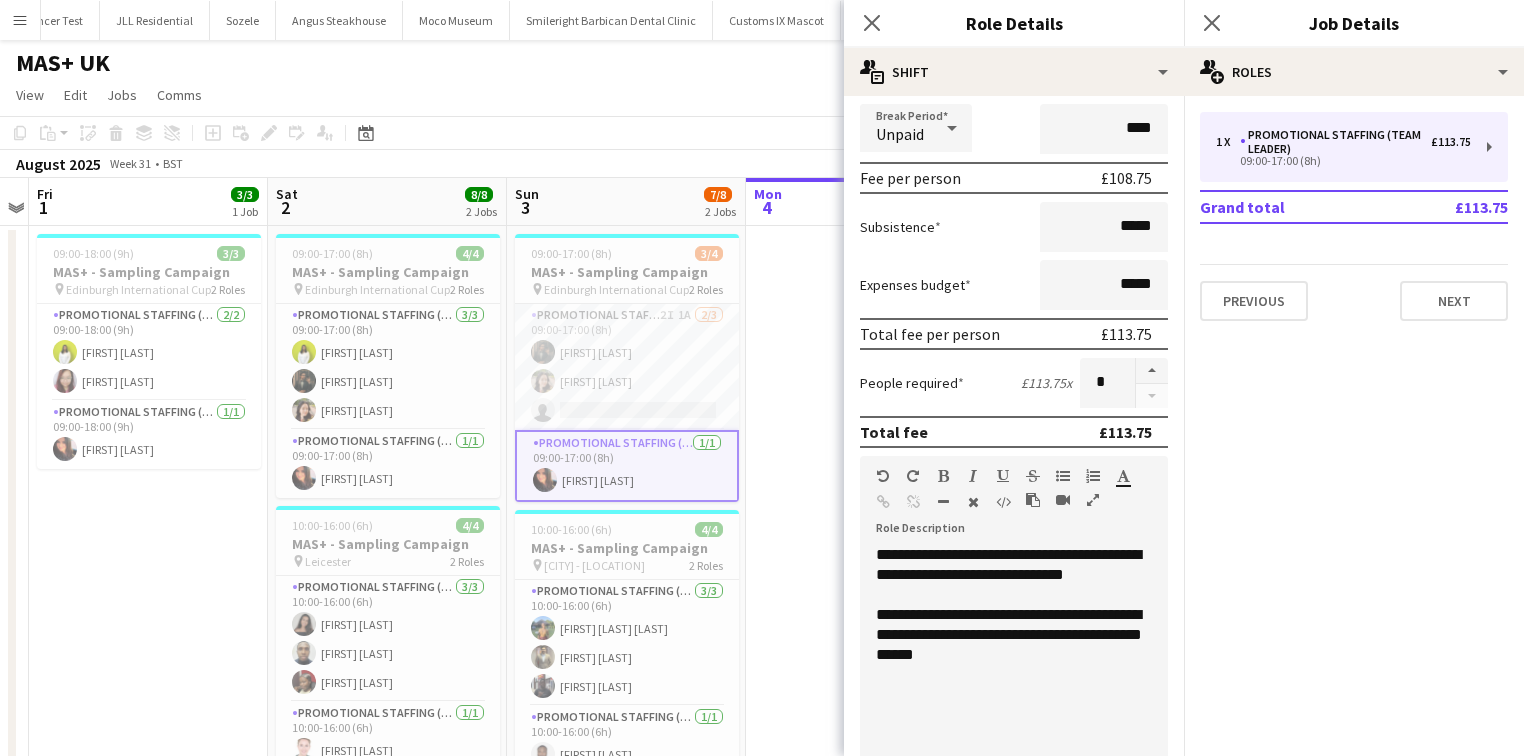 scroll, scrollTop: 0, scrollLeft: 0, axis: both 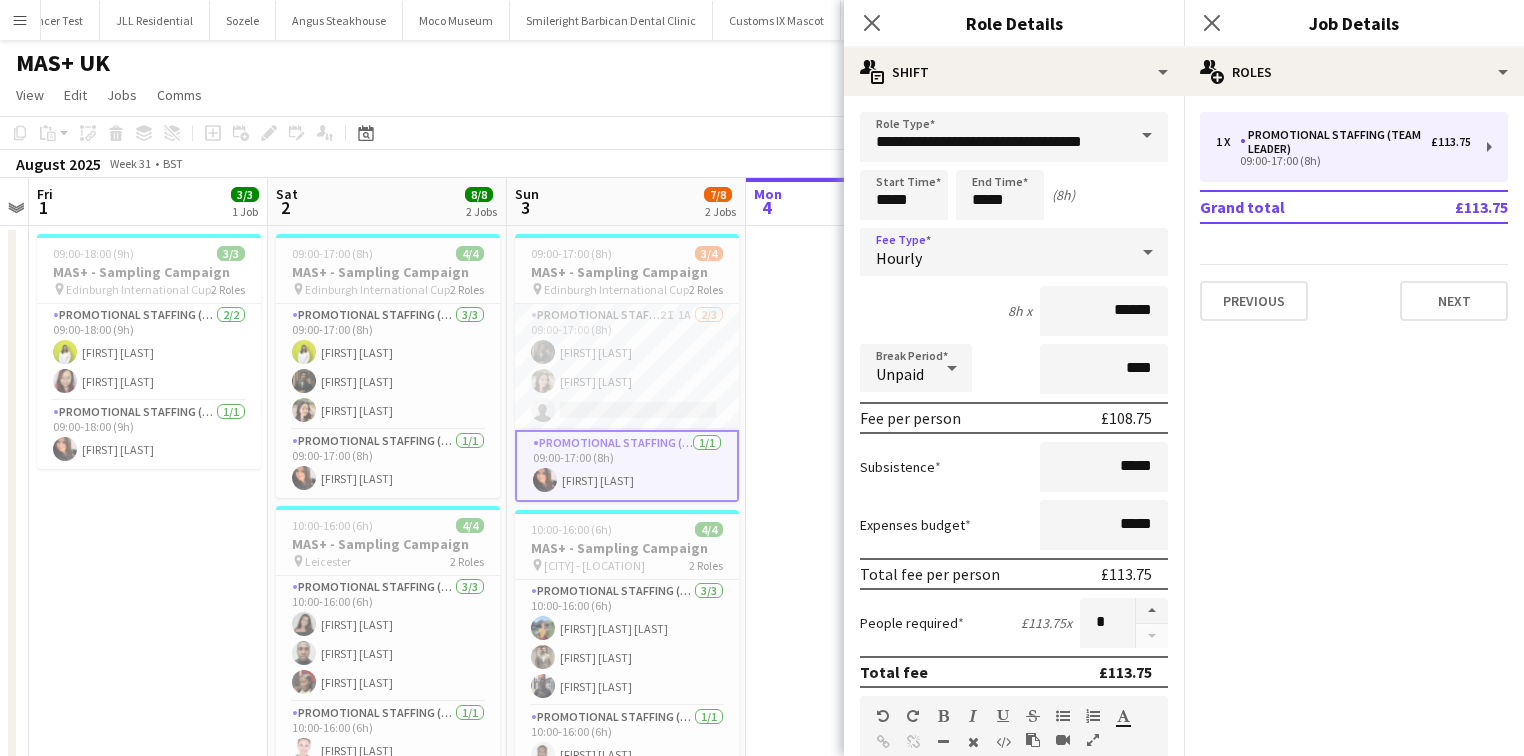 click on "Hourly" at bounding box center (994, 252) 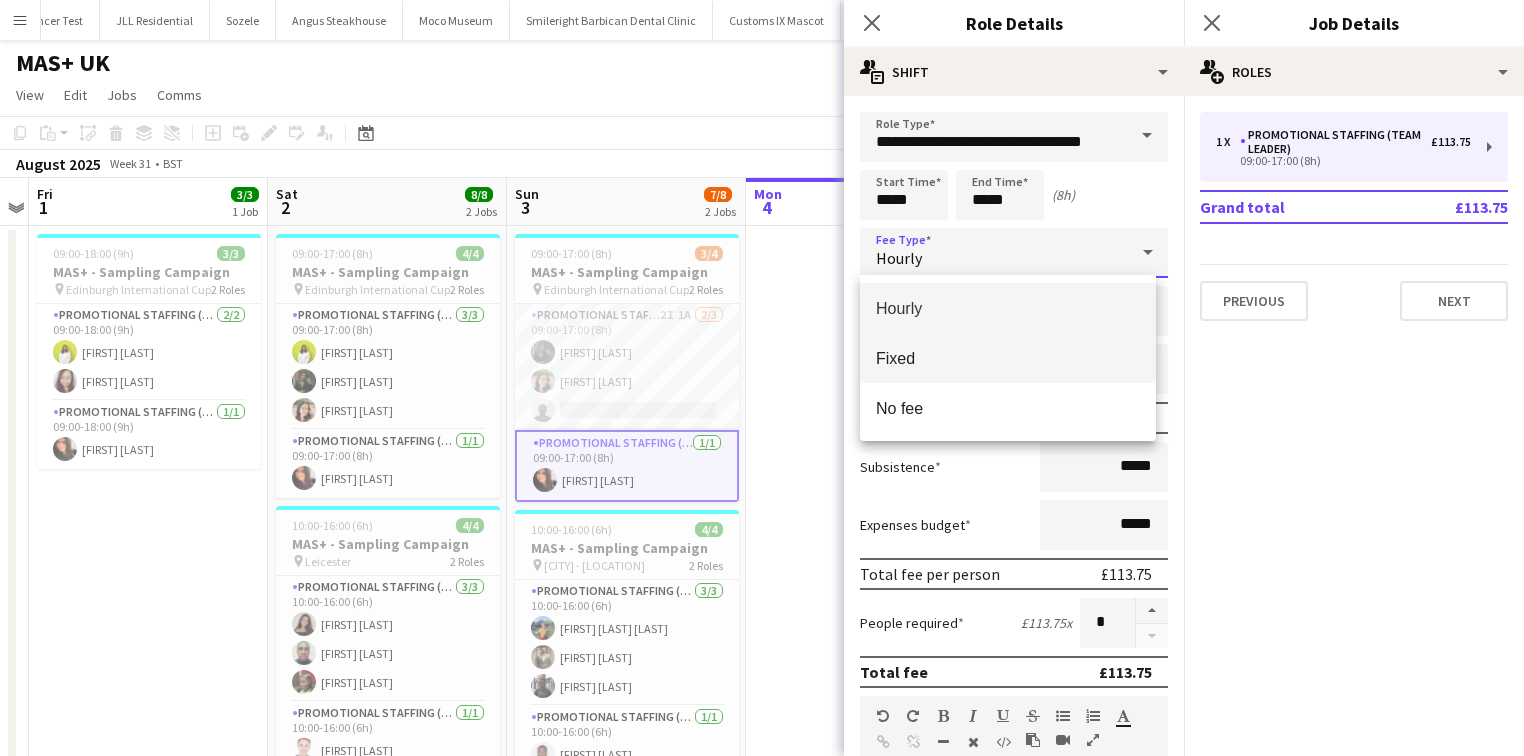 click on "Fixed" at bounding box center [1008, 358] 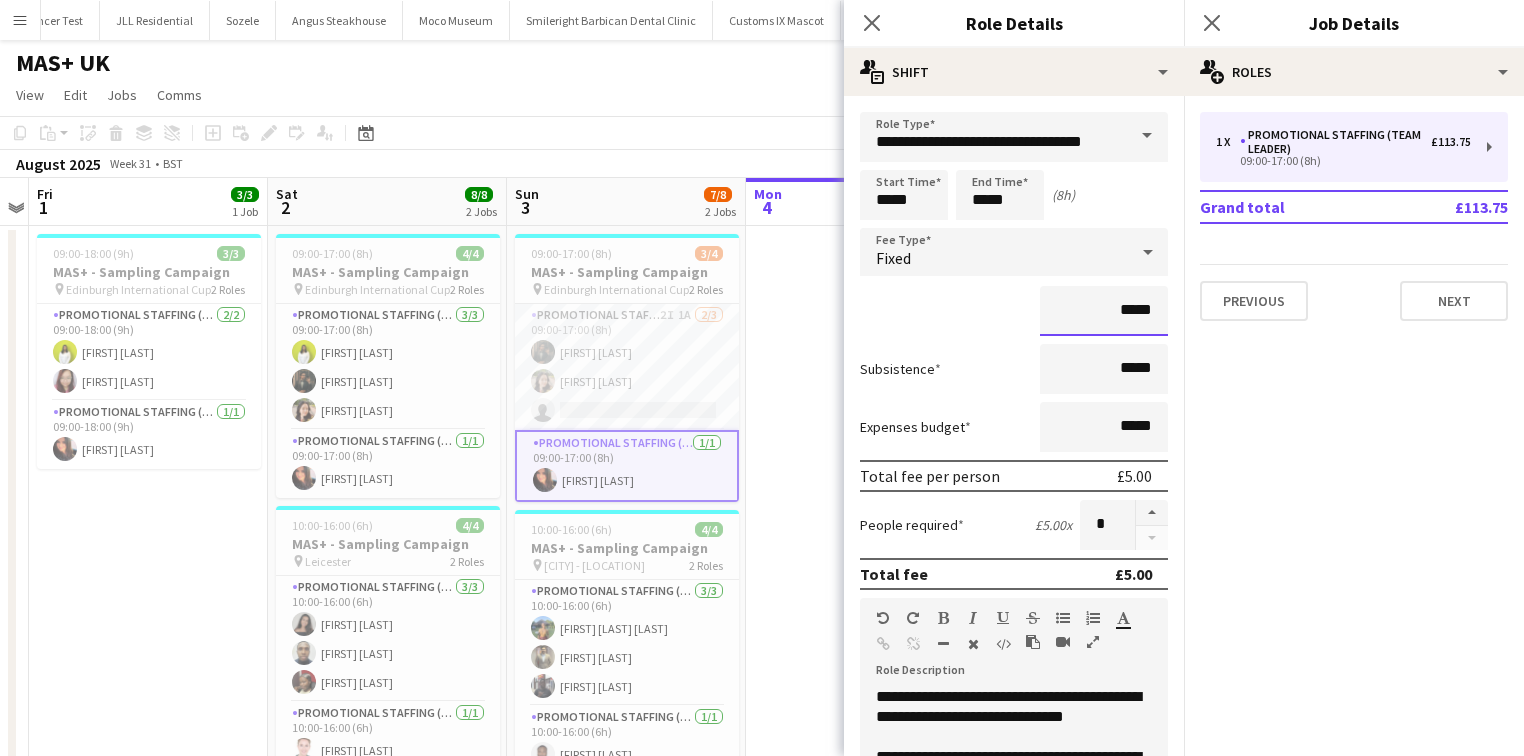 drag, startPoint x: 1112, startPoint y: 309, endPoint x: 1152, endPoint y: 312, distance: 40.112343 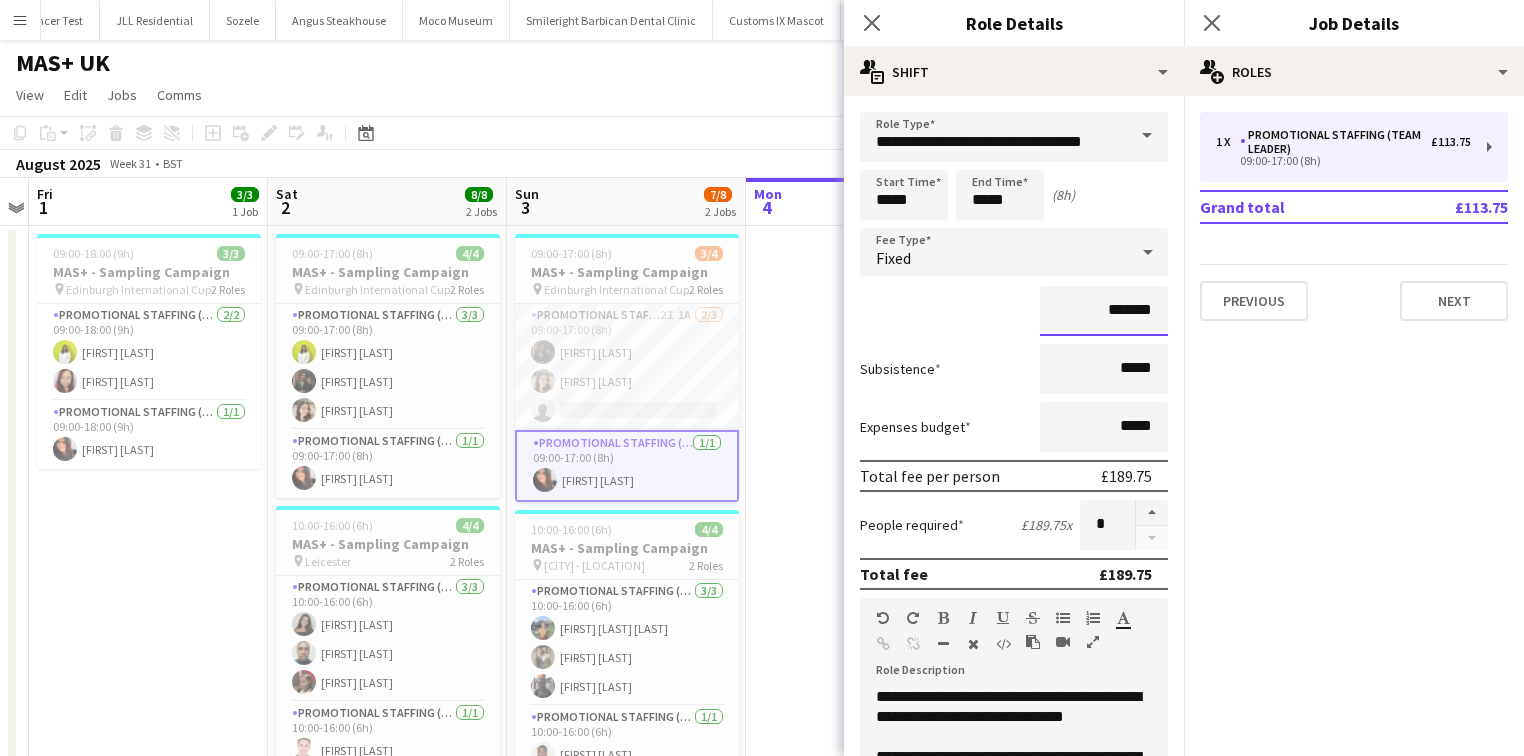 type on "*******" 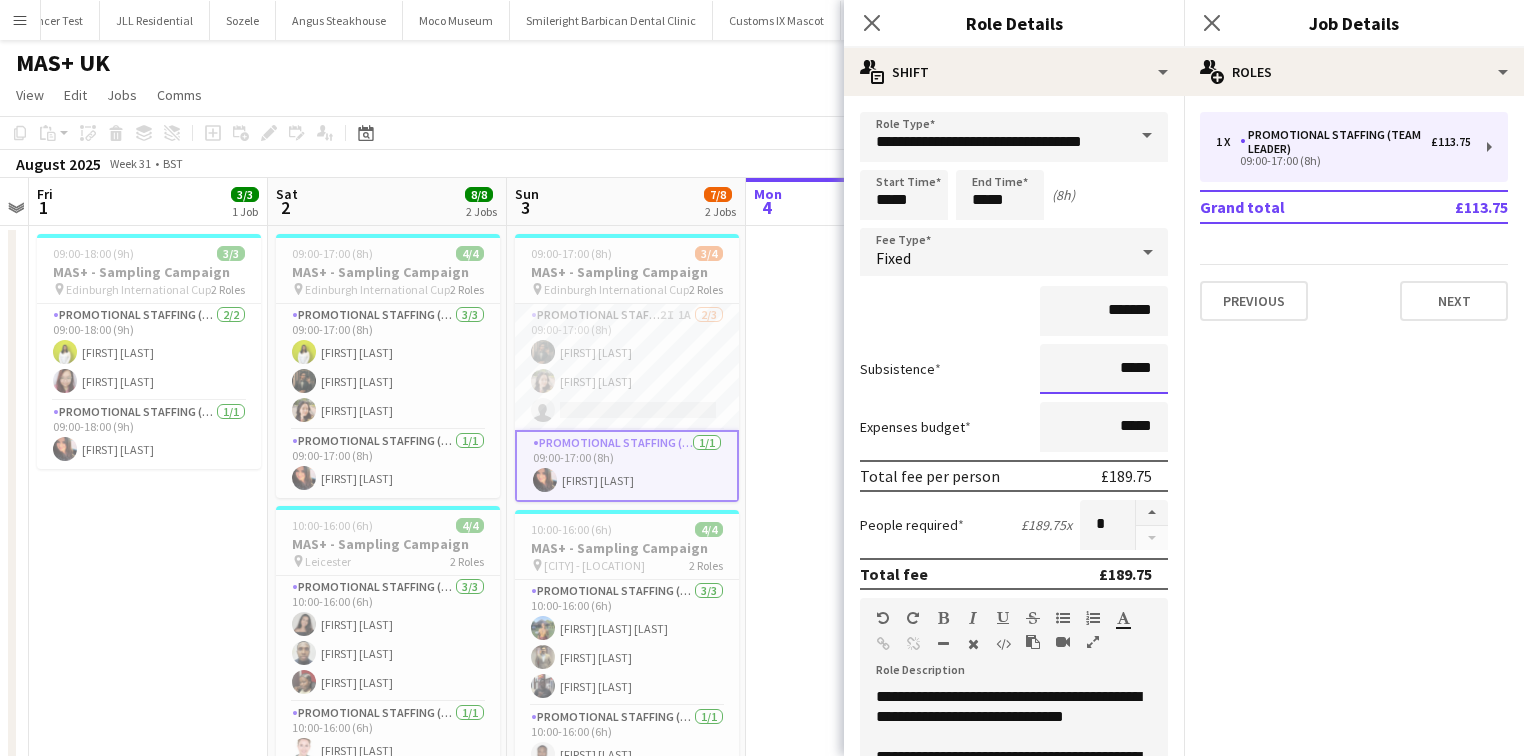 click on "*****" at bounding box center (1104, 369) 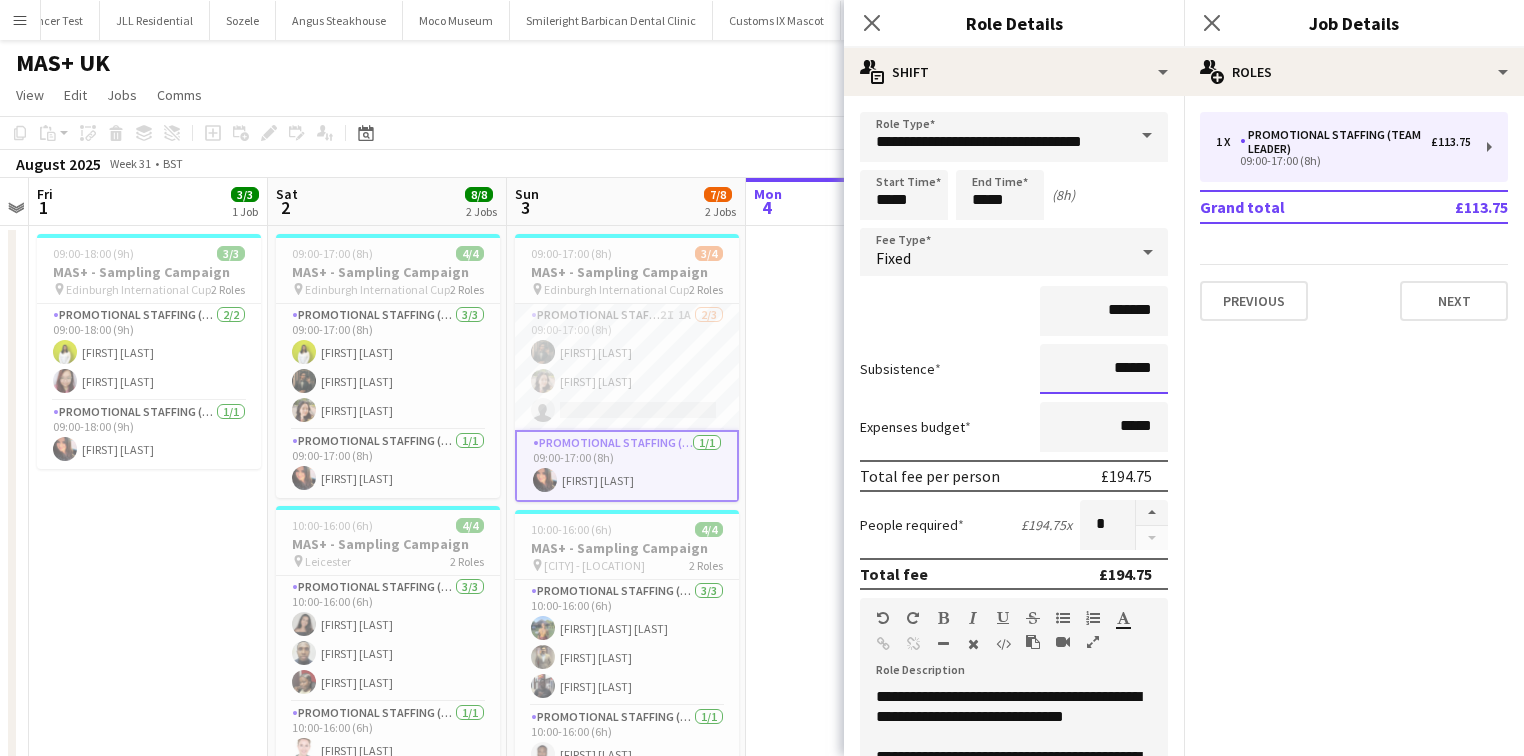 type on "******" 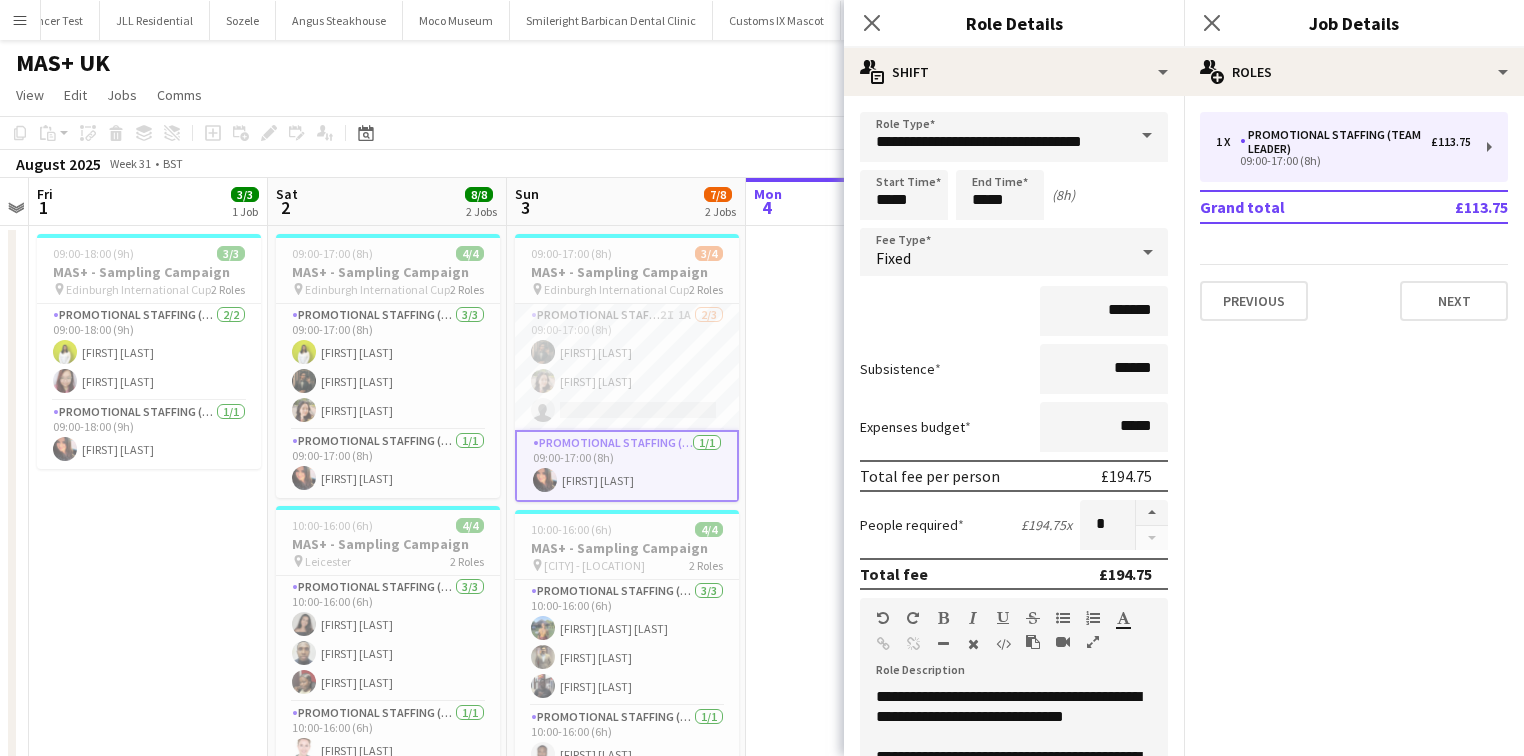 click on "*******" at bounding box center [1014, 311] 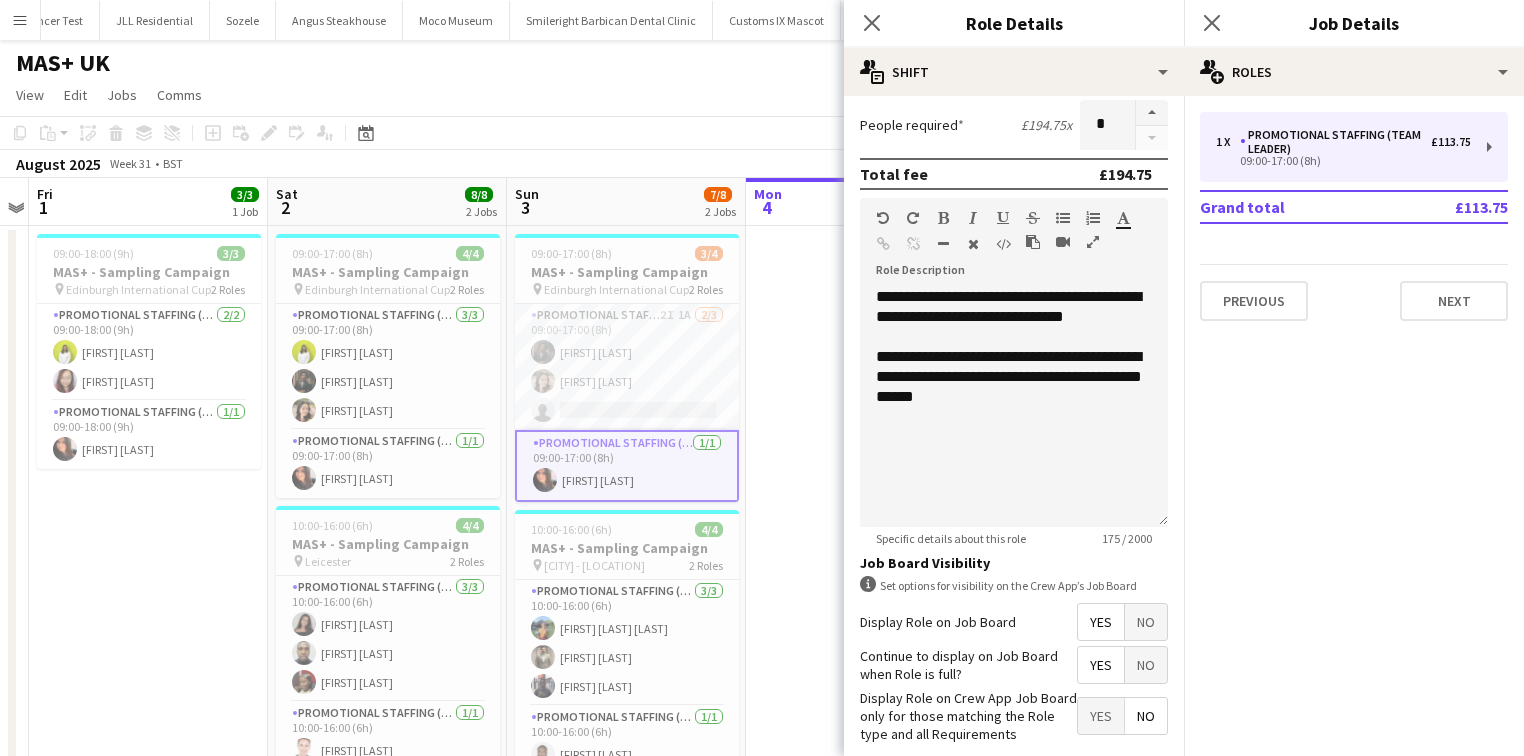 scroll, scrollTop: 496, scrollLeft: 0, axis: vertical 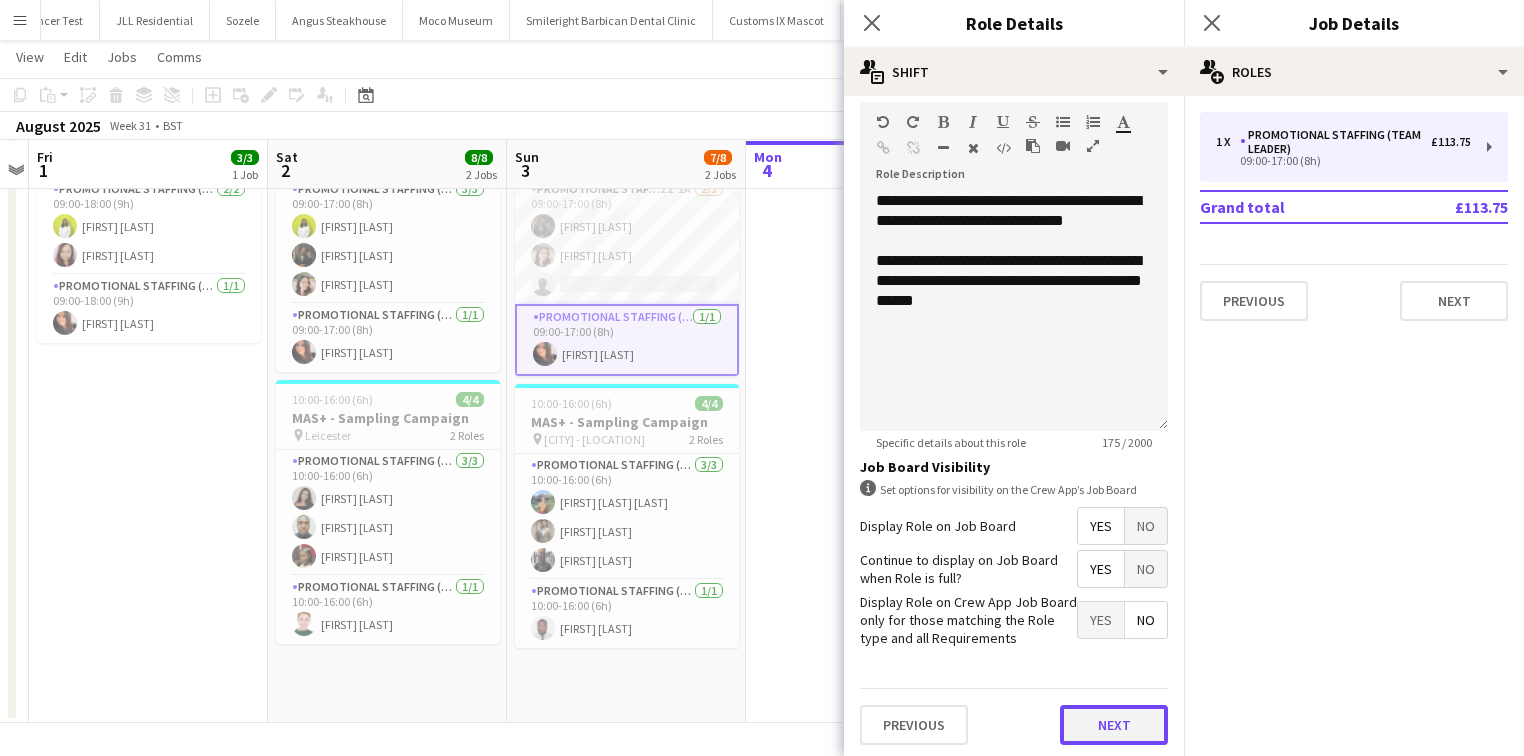 click on "Next" at bounding box center [1114, 725] 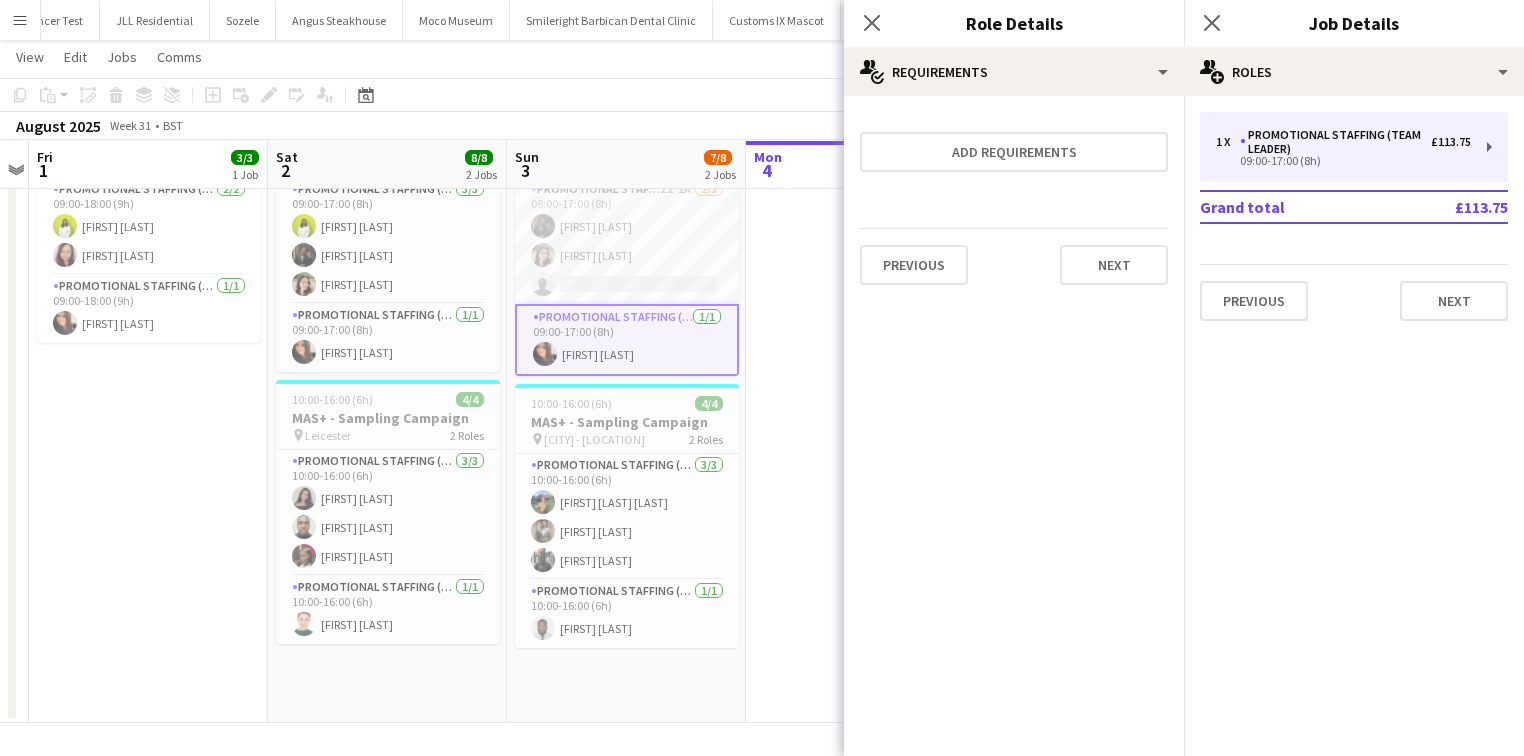 scroll, scrollTop: 0, scrollLeft: 0, axis: both 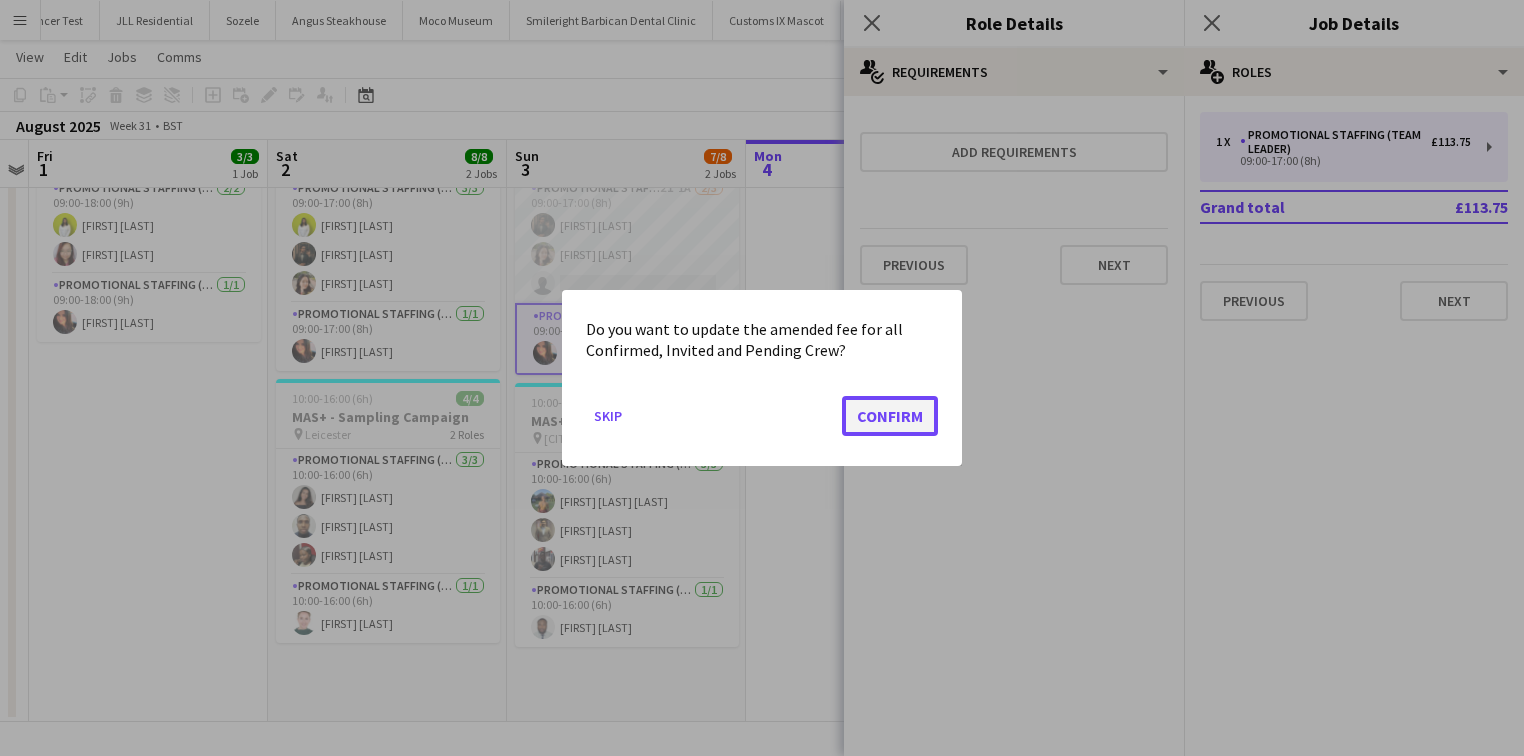 click on "Confirm" 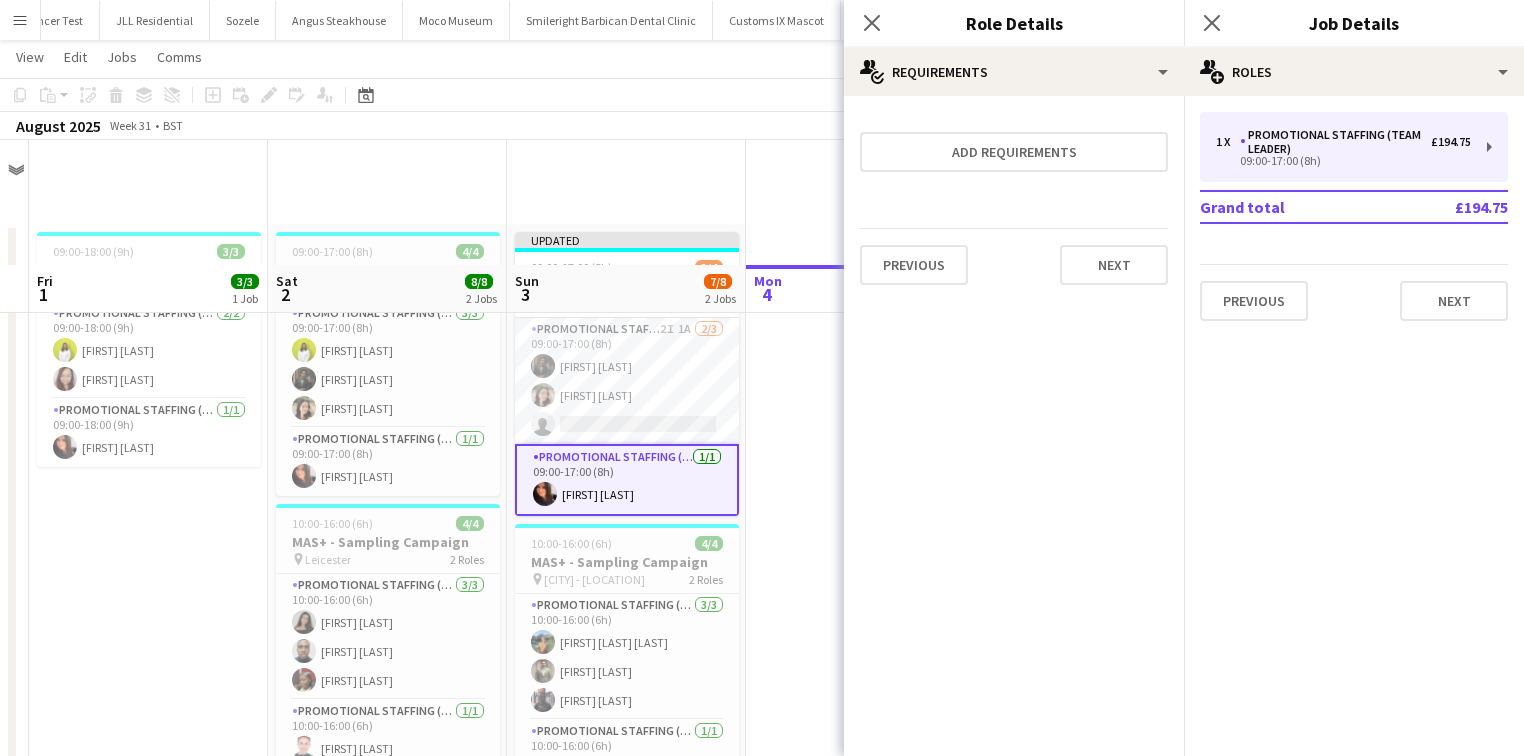 scroll, scrollTop: 124, scrollLeft: 0, axis: vertical 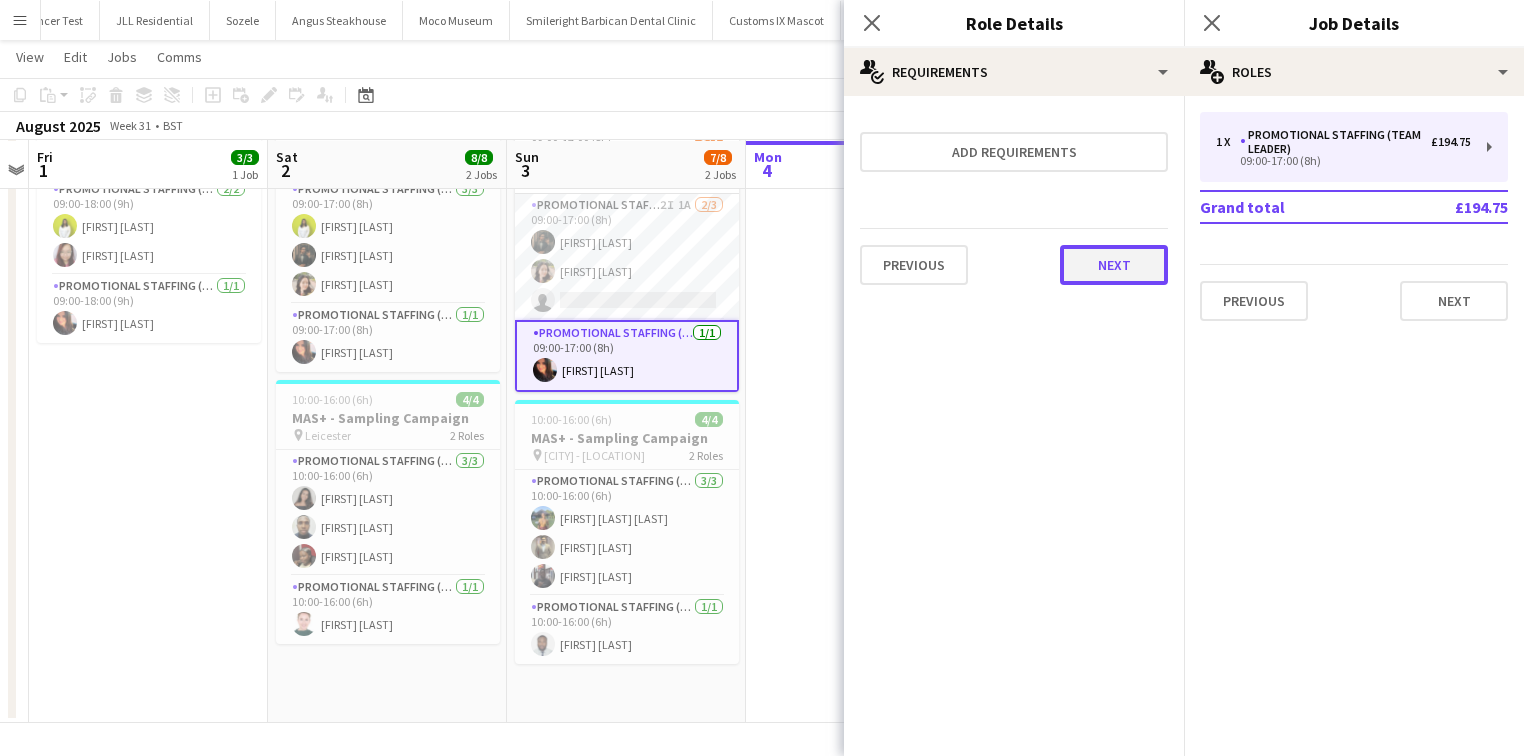 click on "Next" at bounding box center (1114, 265) 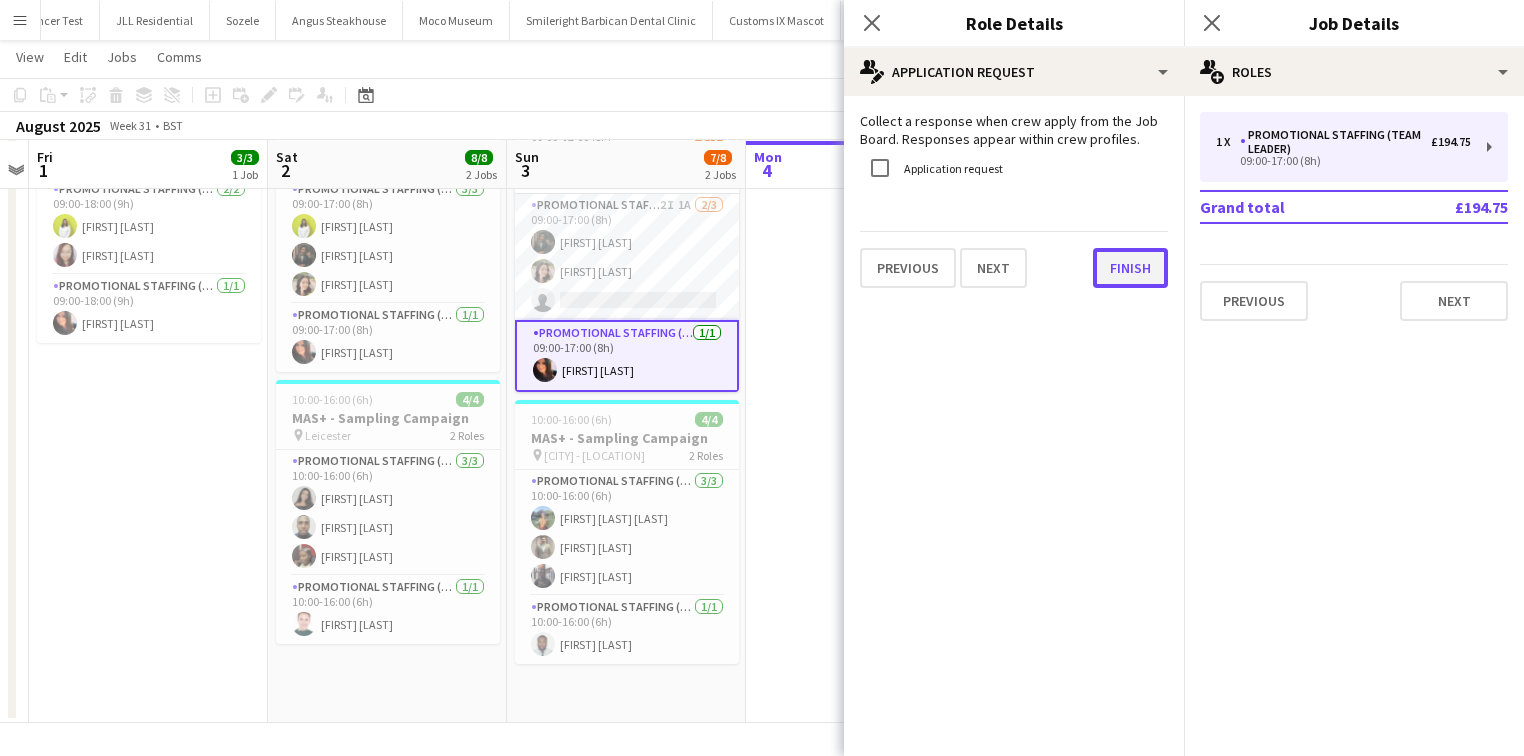 click on "Finish" at bounding box center [1130, 268] 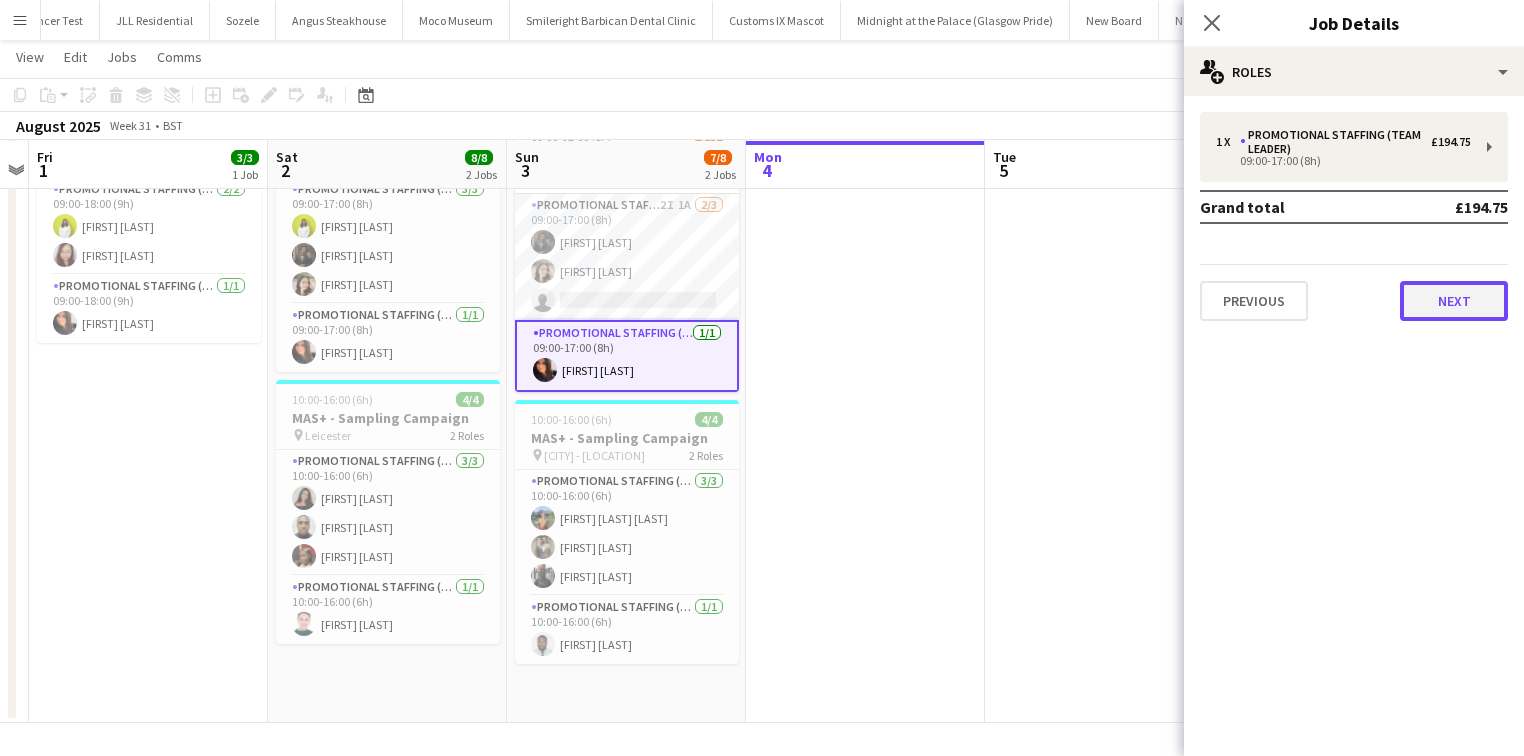 click on "Next" at bounding box center (1454, 301) 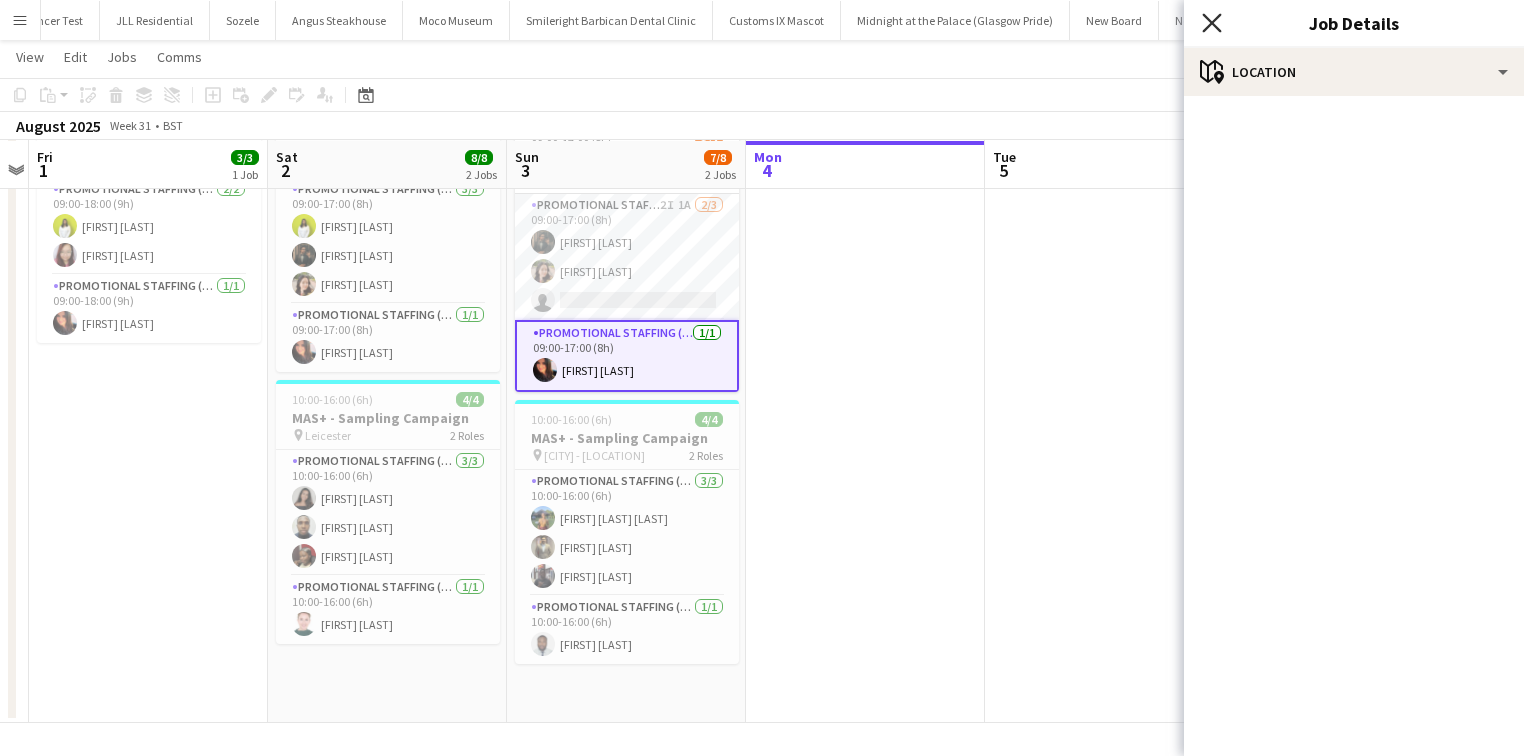 click 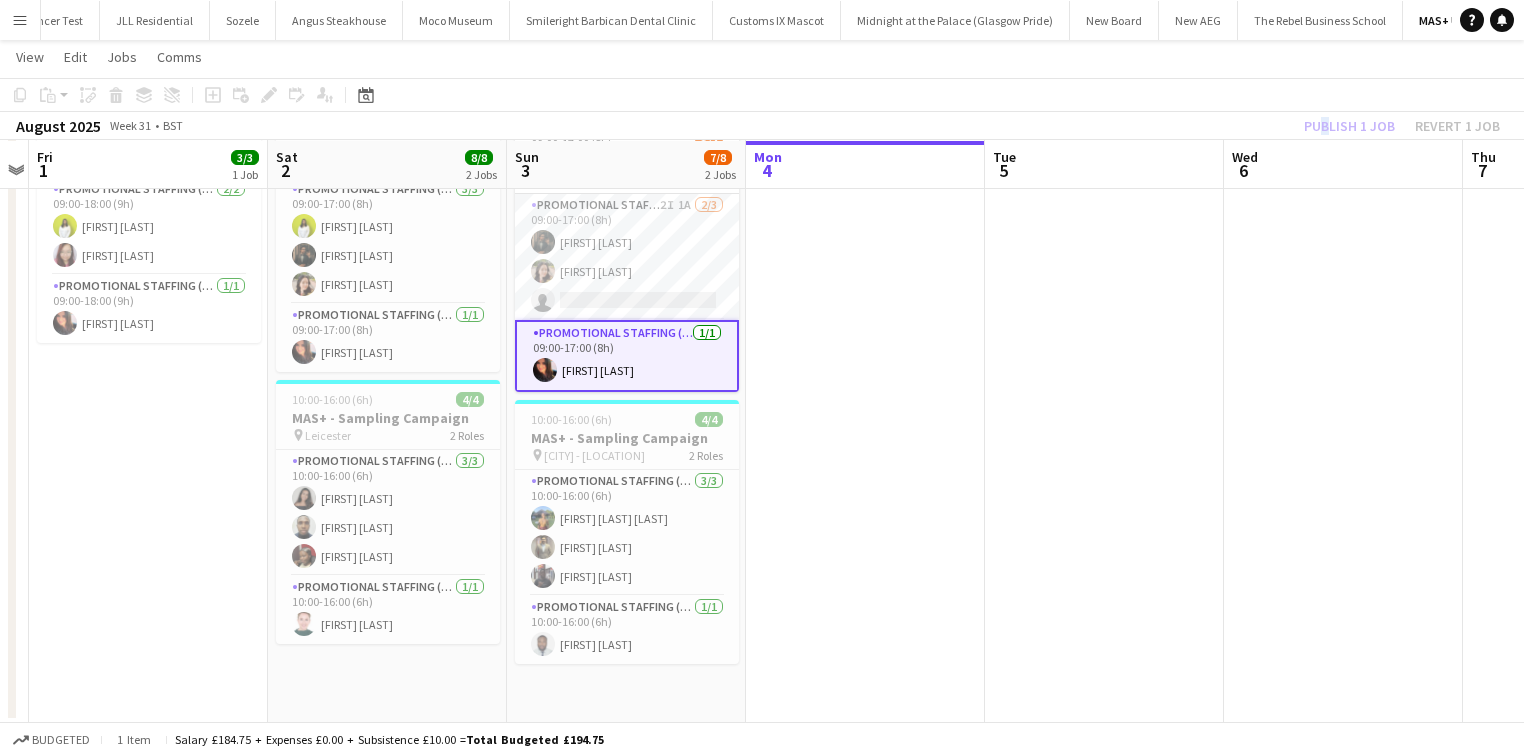 click on "Publish 1 job   Revert 1 job" 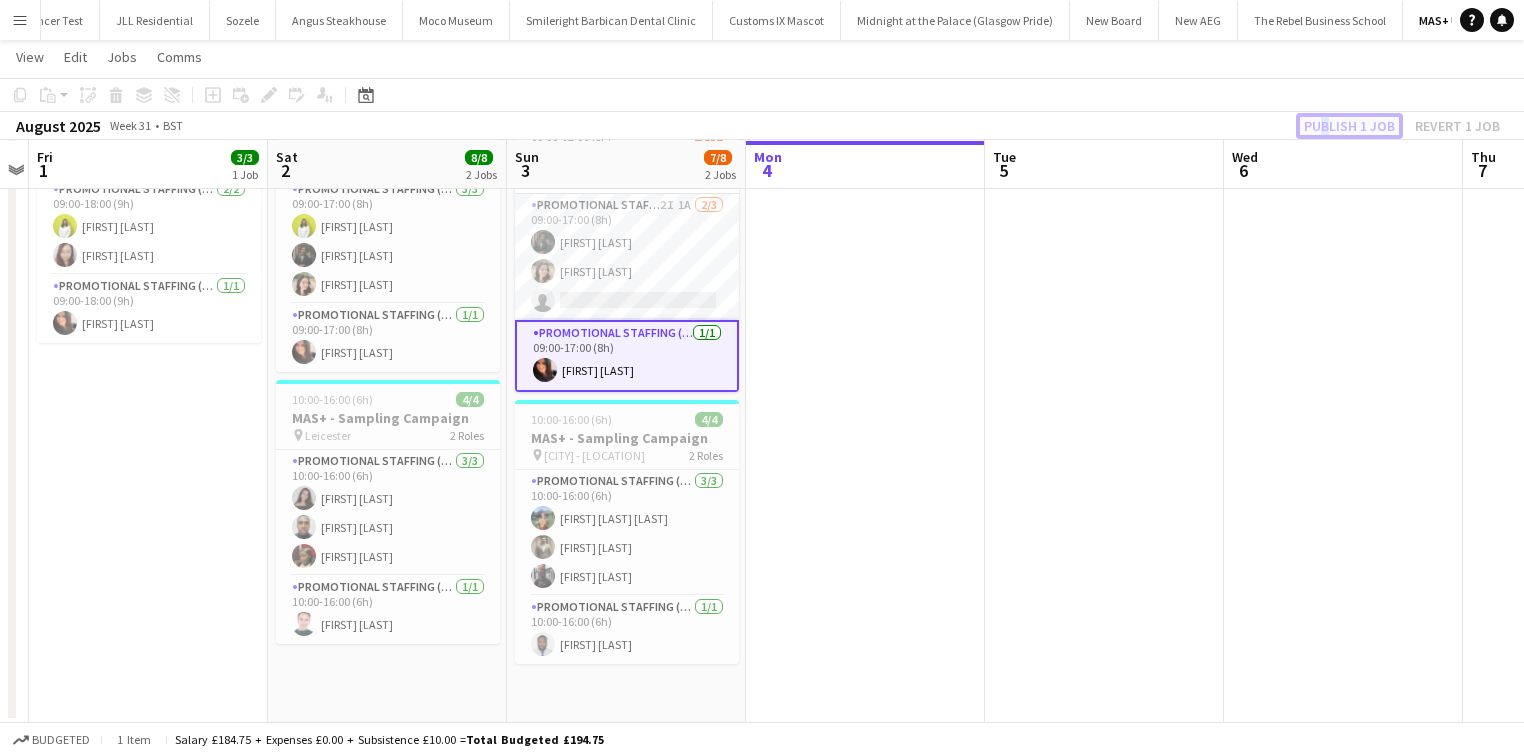 click on "Publish 1 job" 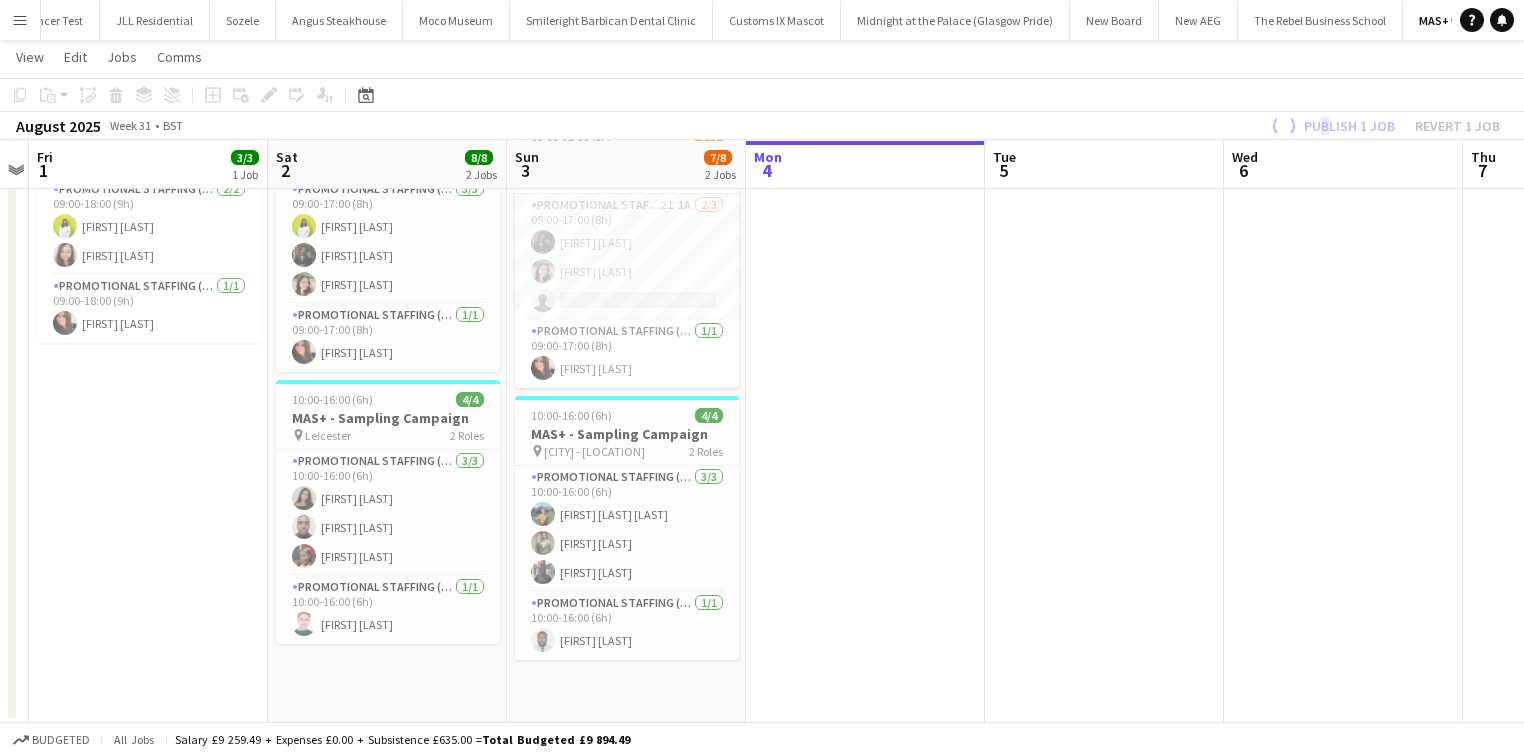 click on "Publishing   09:00-17:00 (8h)    3/4   MAS+ - Sampling Campaign
pin
Edinburgh International Cup   2 Roles   Promotional Staffing (Brand Ambassadors)   2I   1A   2/3   09:00-17:00 (8h)
Haris Imran Dipika Rai
single-neutral-actions
Promotional Staffing (Team Leader)   1/1   09:00-17:00 (8h)
Carri Freedman" at bounding box center [627, 248] 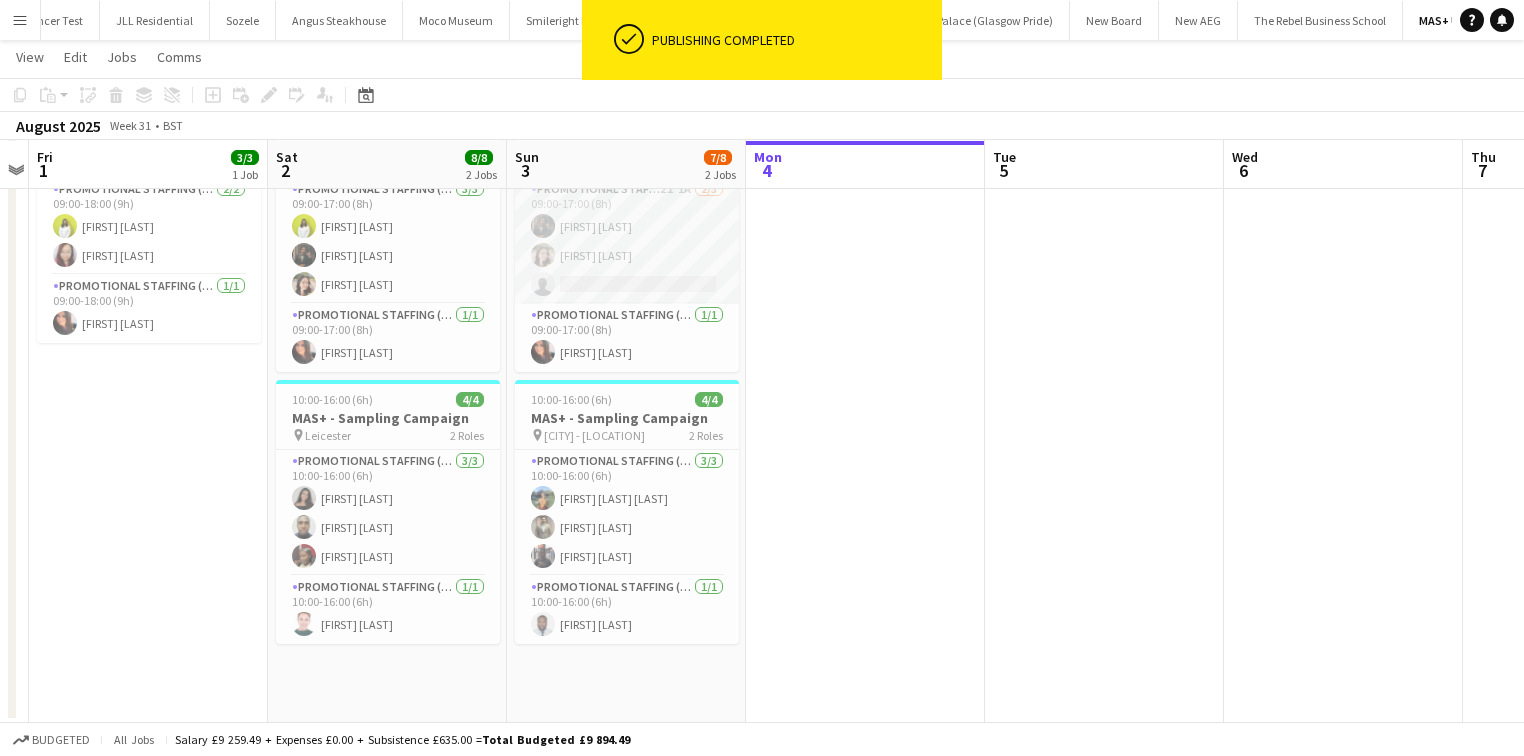 click on "Promotional Staffing (Brand Ambassadors)   2I   1A   2/3   09:00-17:00 (8h)
[FIRST] [LAST] [FIRST] [LAST]
single-neutral-actions" at bounding box center [627, 241] 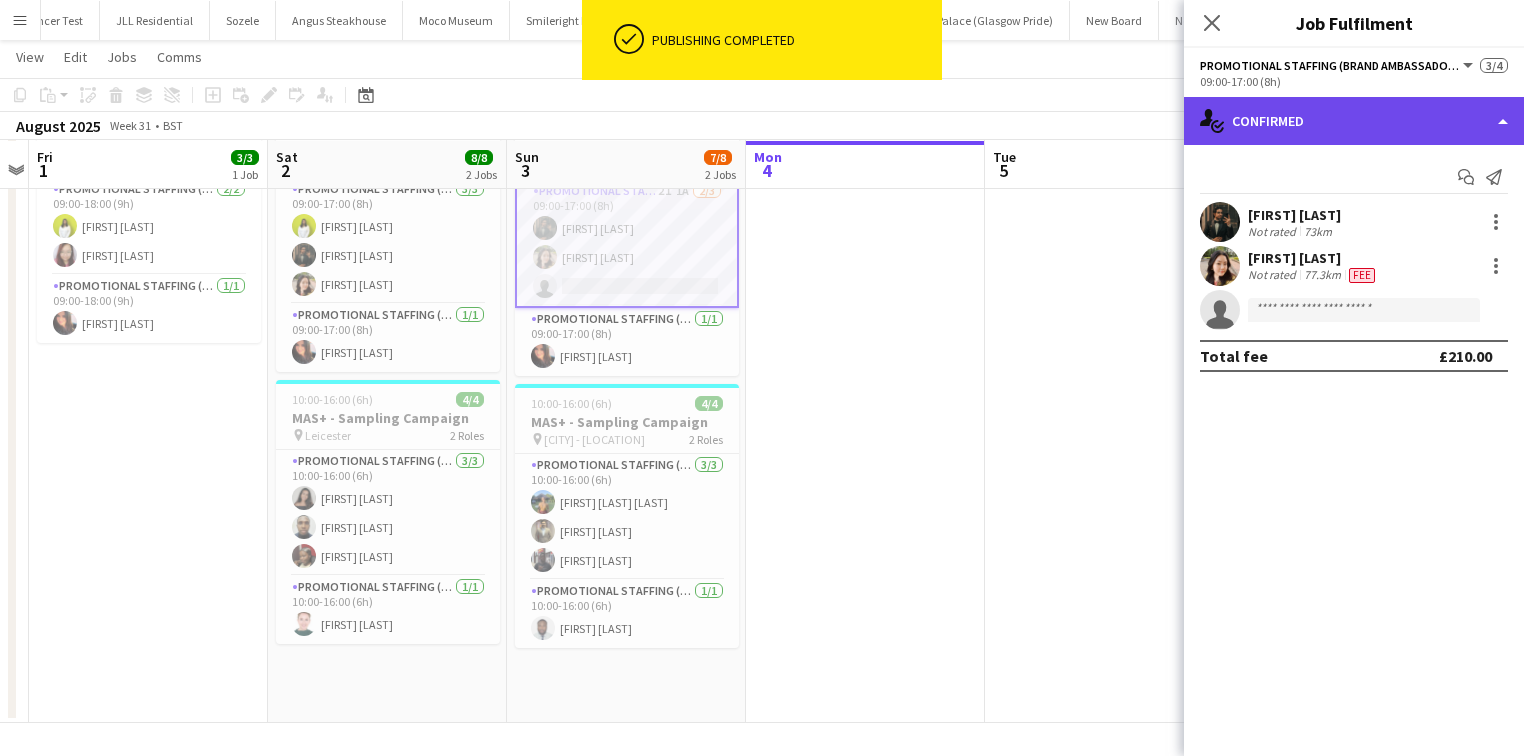 click on "single-neutral-actions-check-2
Confirmed" 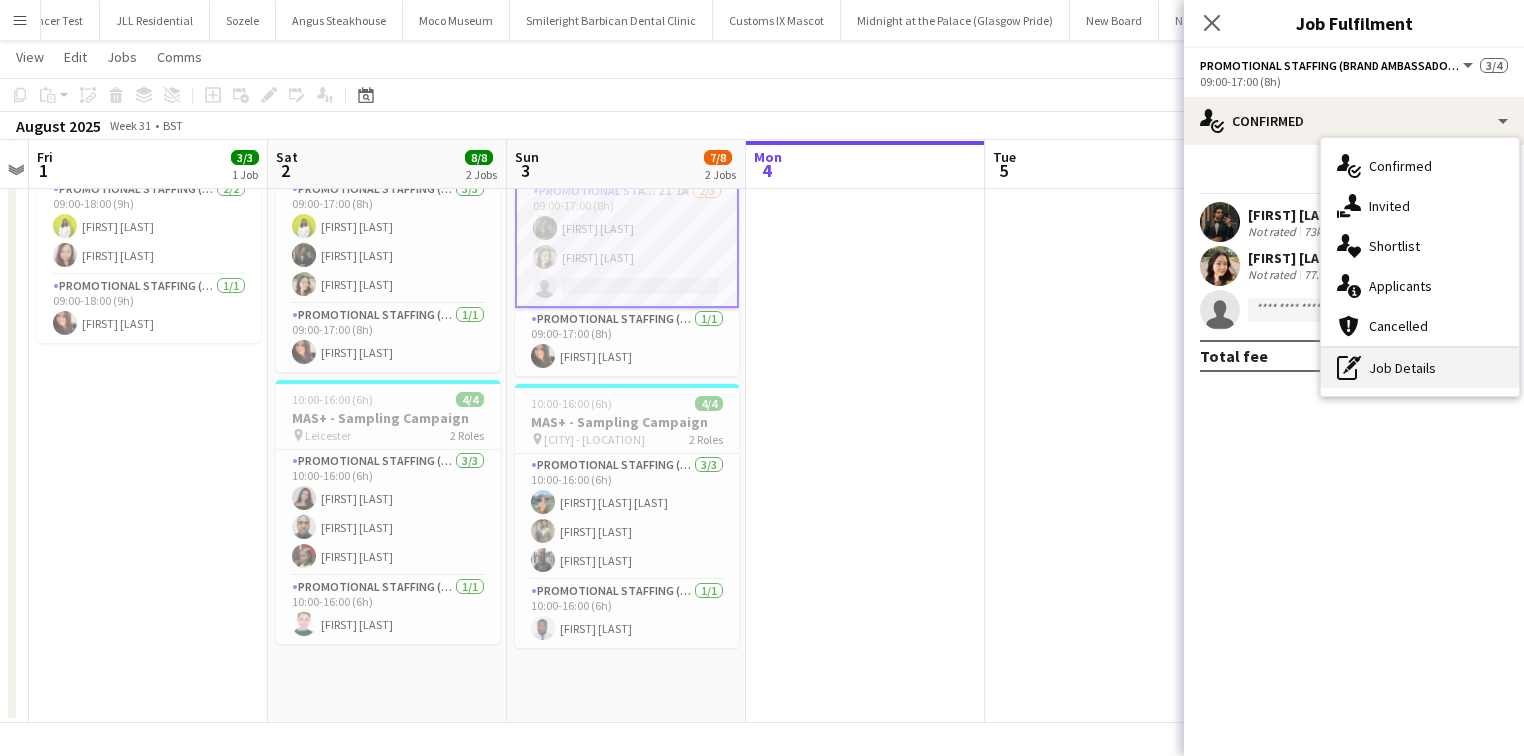 click on "pen-write" 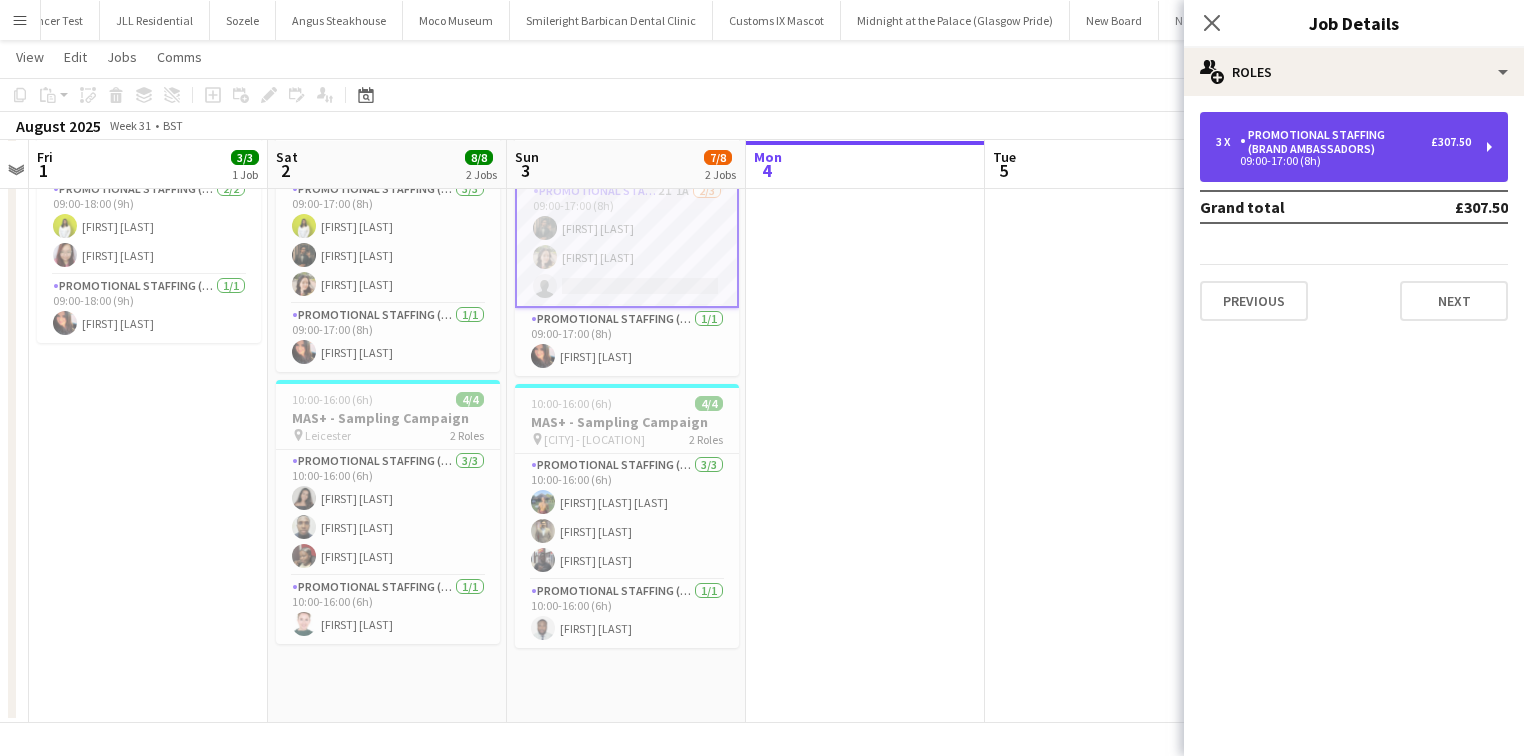click on "Promotional Staffing (Brand Ambassadors)" at bounding box center [1335, 142] 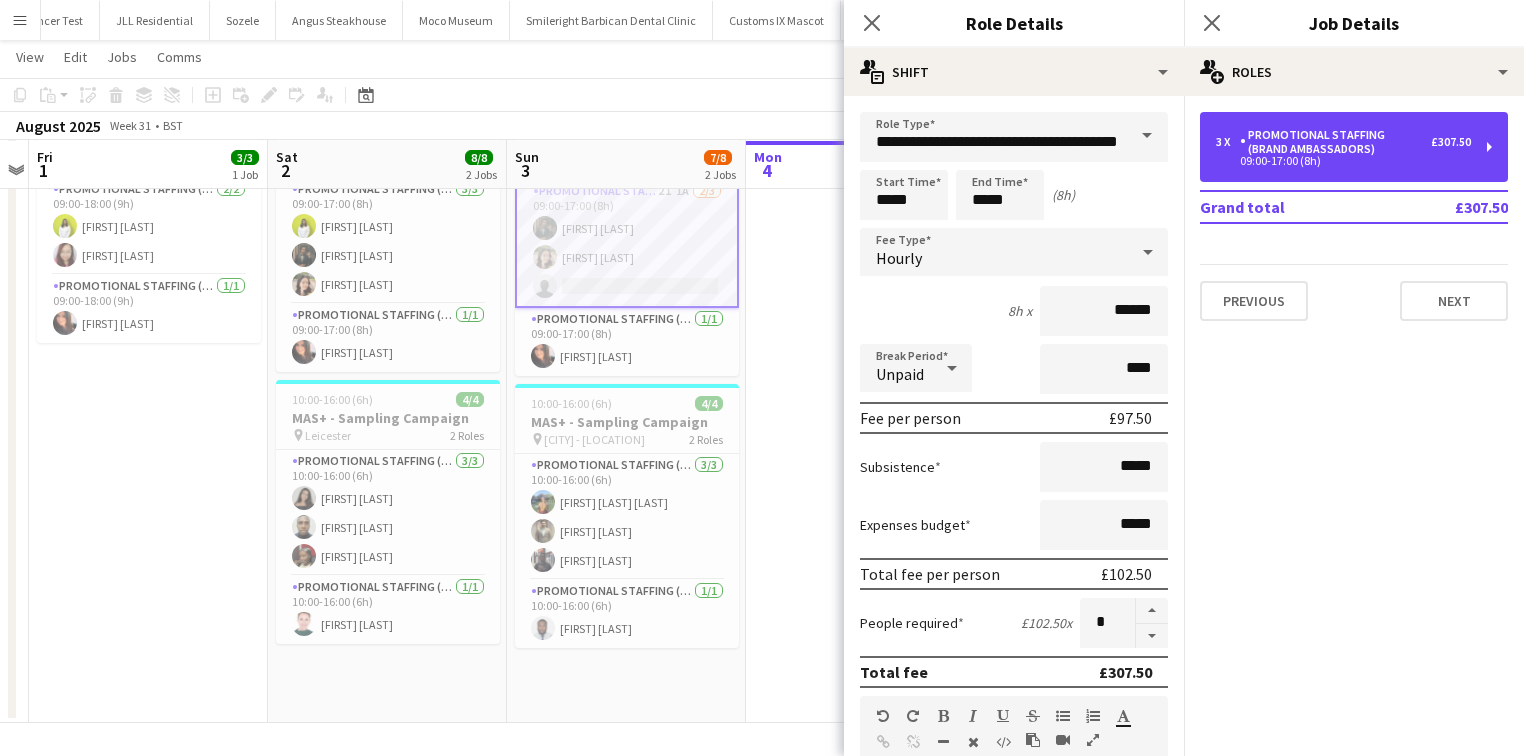 scroll, scrollTop: 0, scrollLeft: 0, axis: both 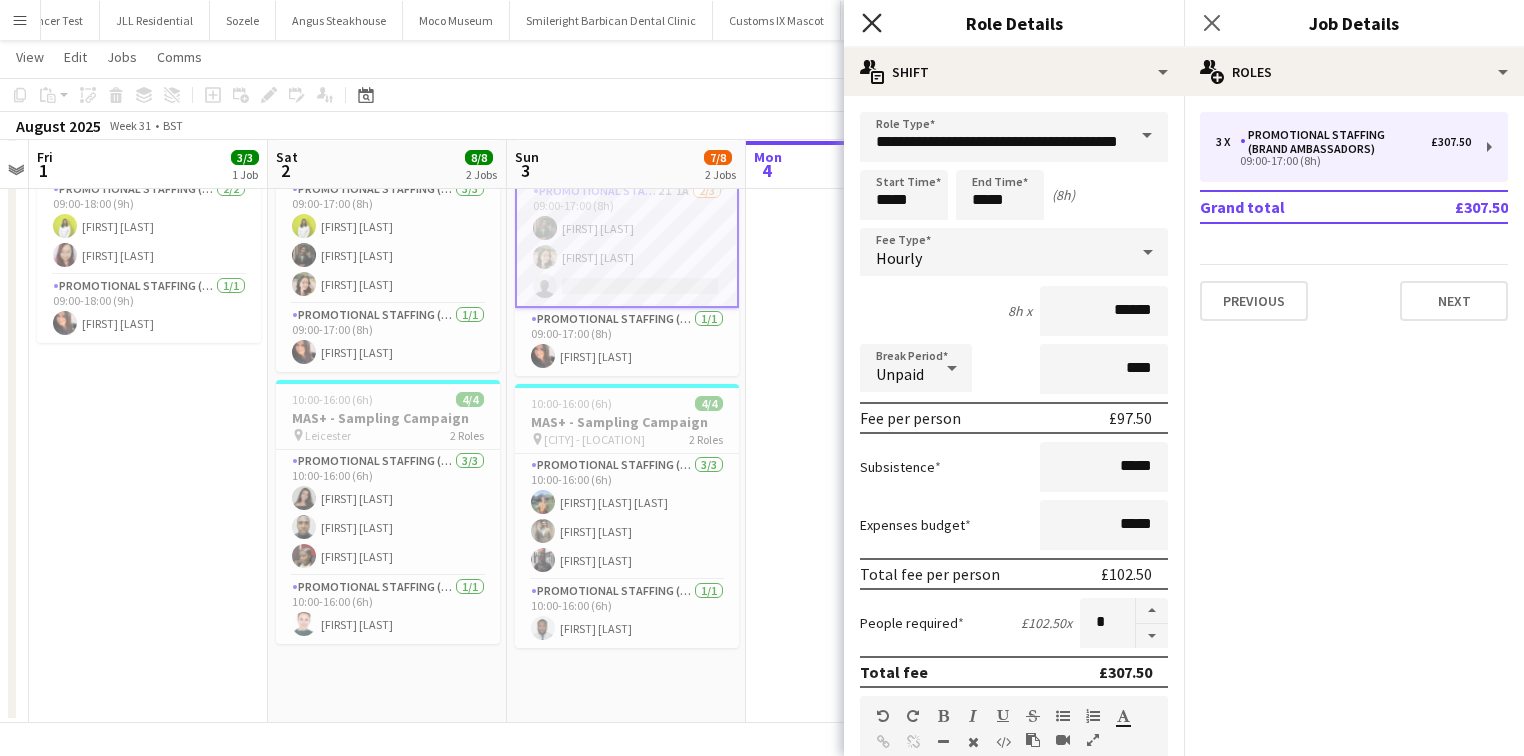 click on "Close pop-in" 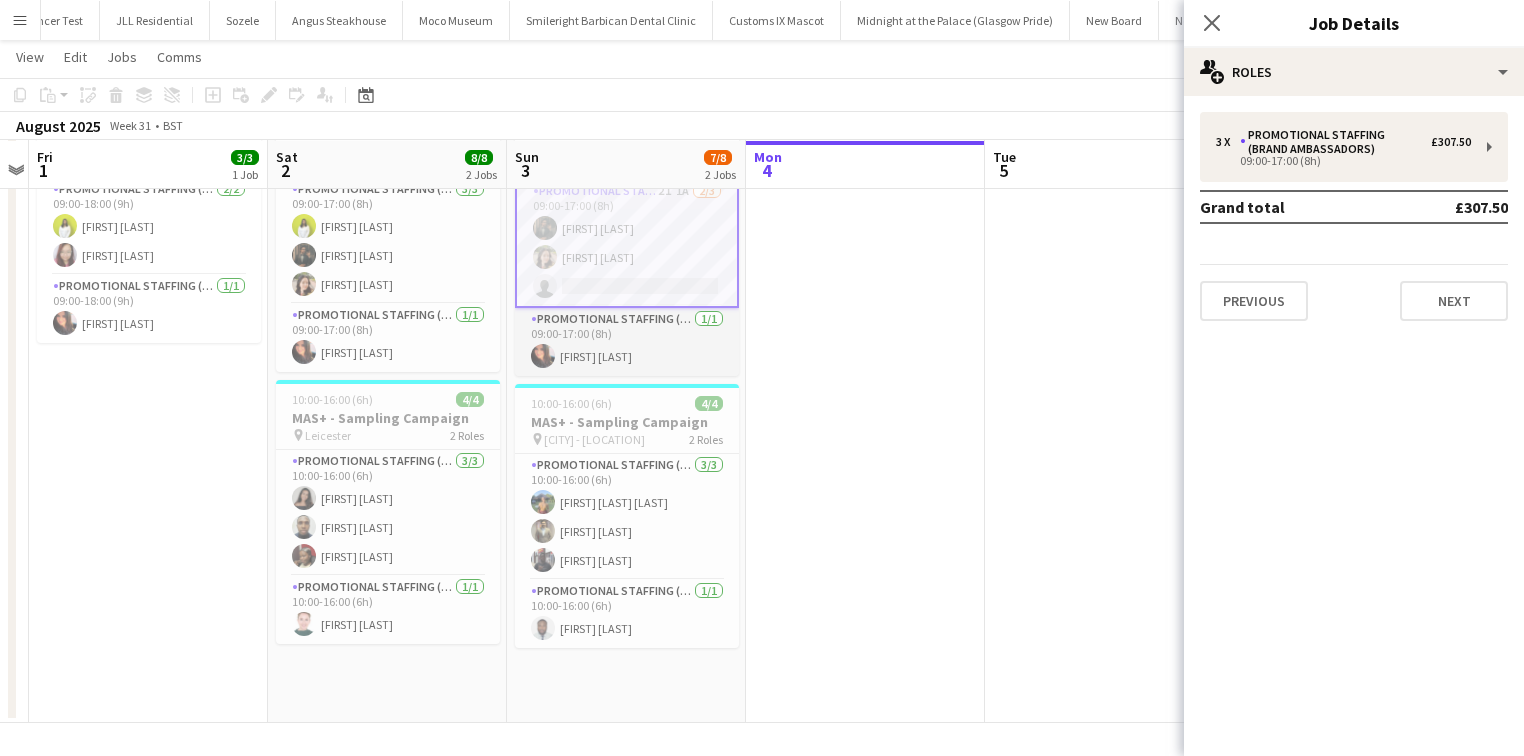 click on "Promotional Staffing (Team Leader)   1/1   09:00-17:00 (8h)
Carri Freedman" at bounding box center [627, 342] 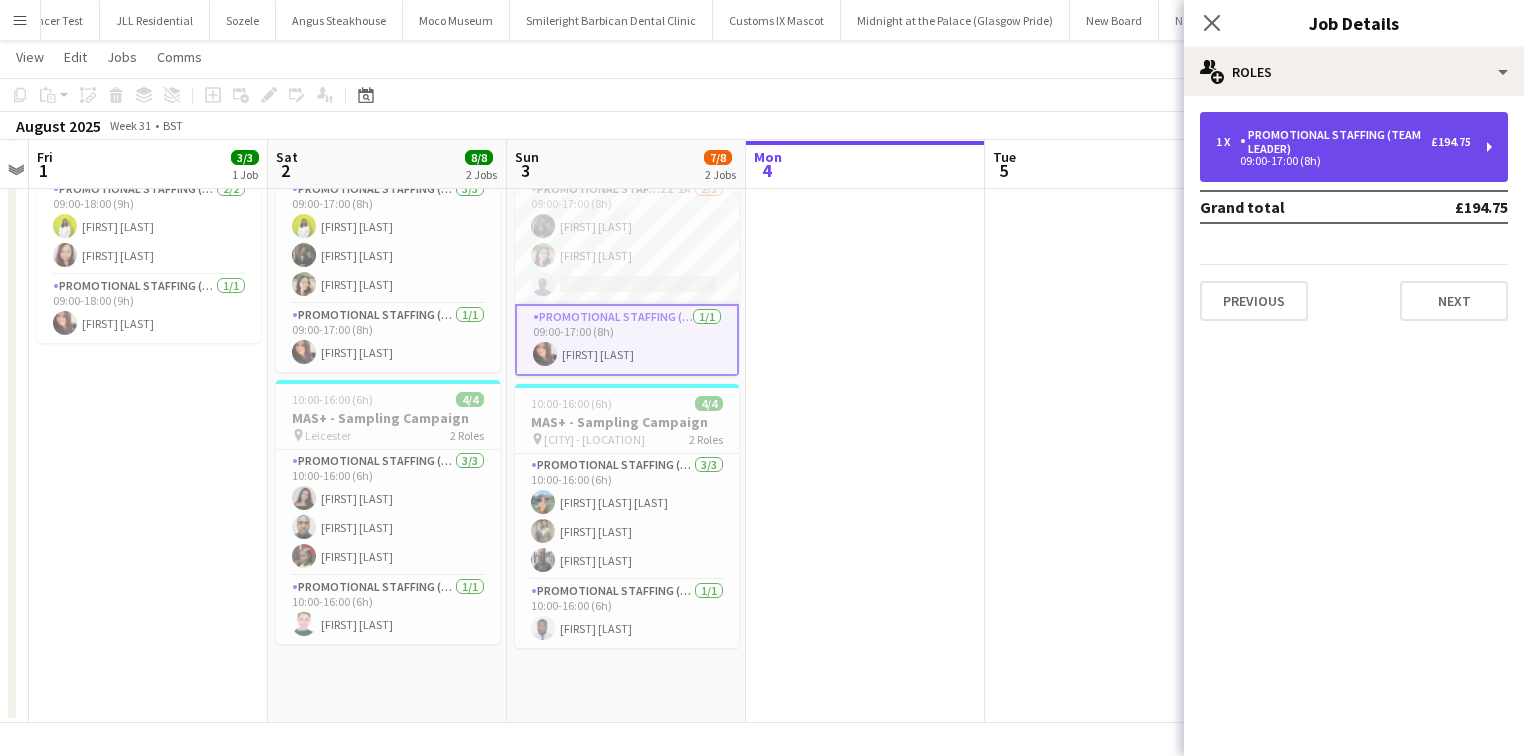 click on "Promotional Staffing (Team Leader)" at bounding box center (1335, 142) 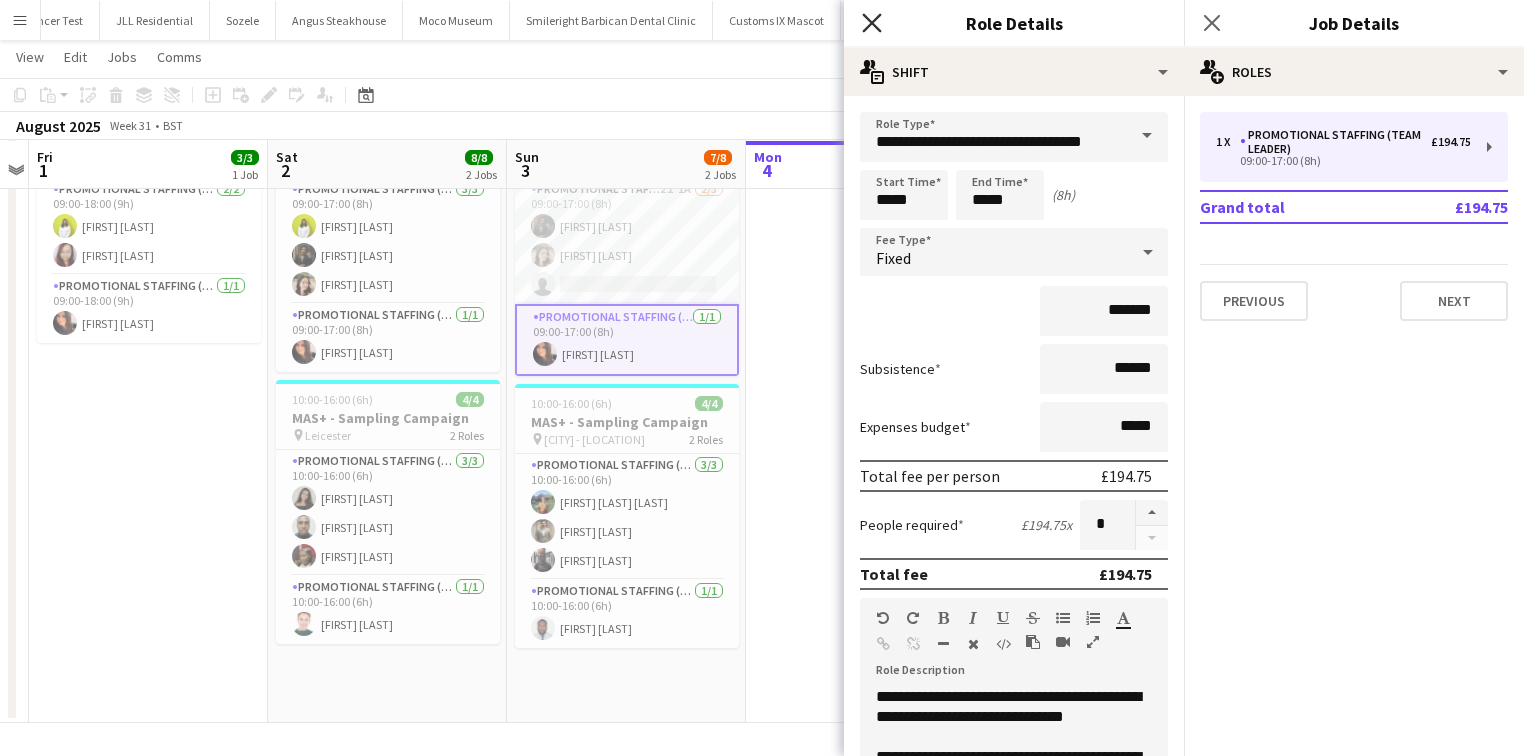click on "Close pop-in" 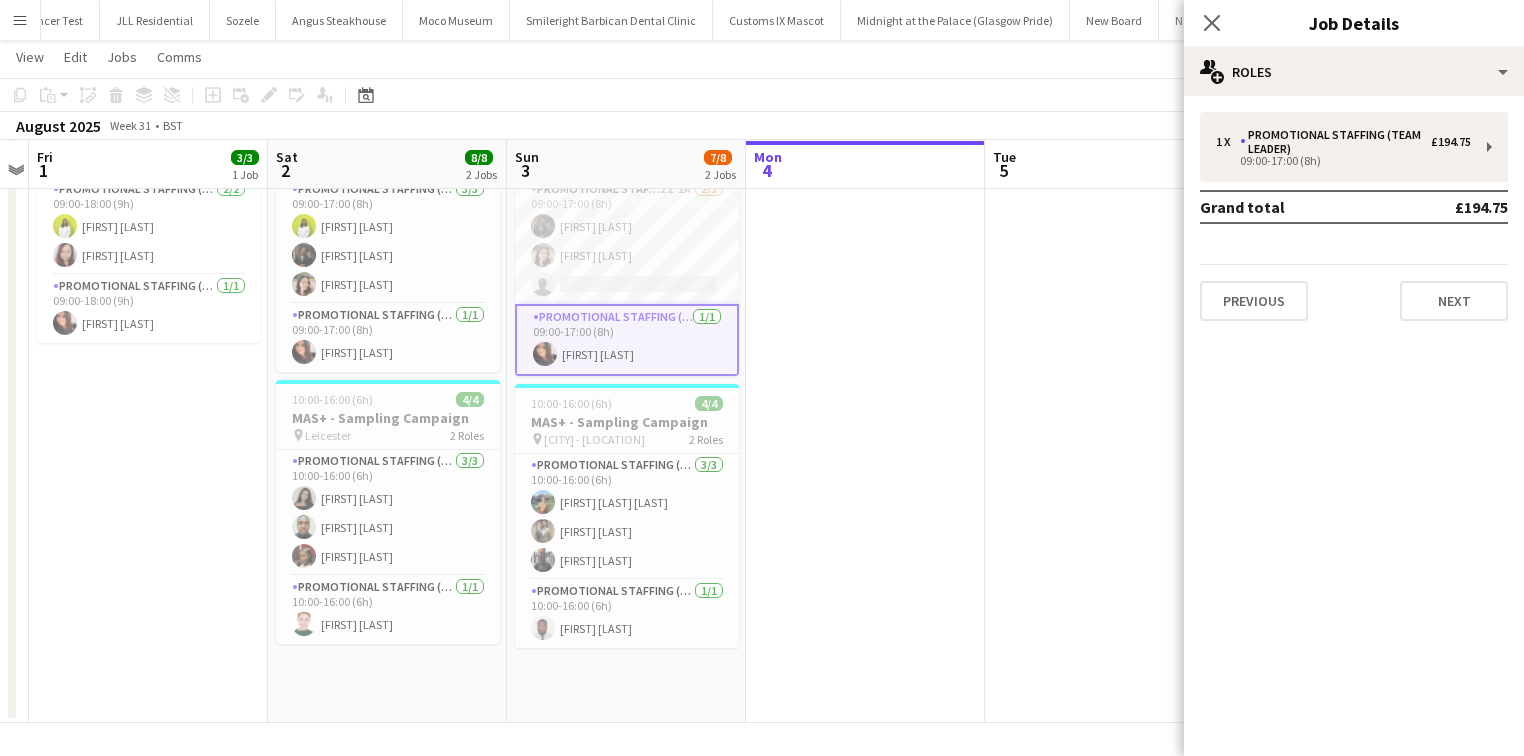 drag, startPoint x: 1212, startPoint y: 26, endPoint x: 1158, endPoint y: 70, distance: 69.656296 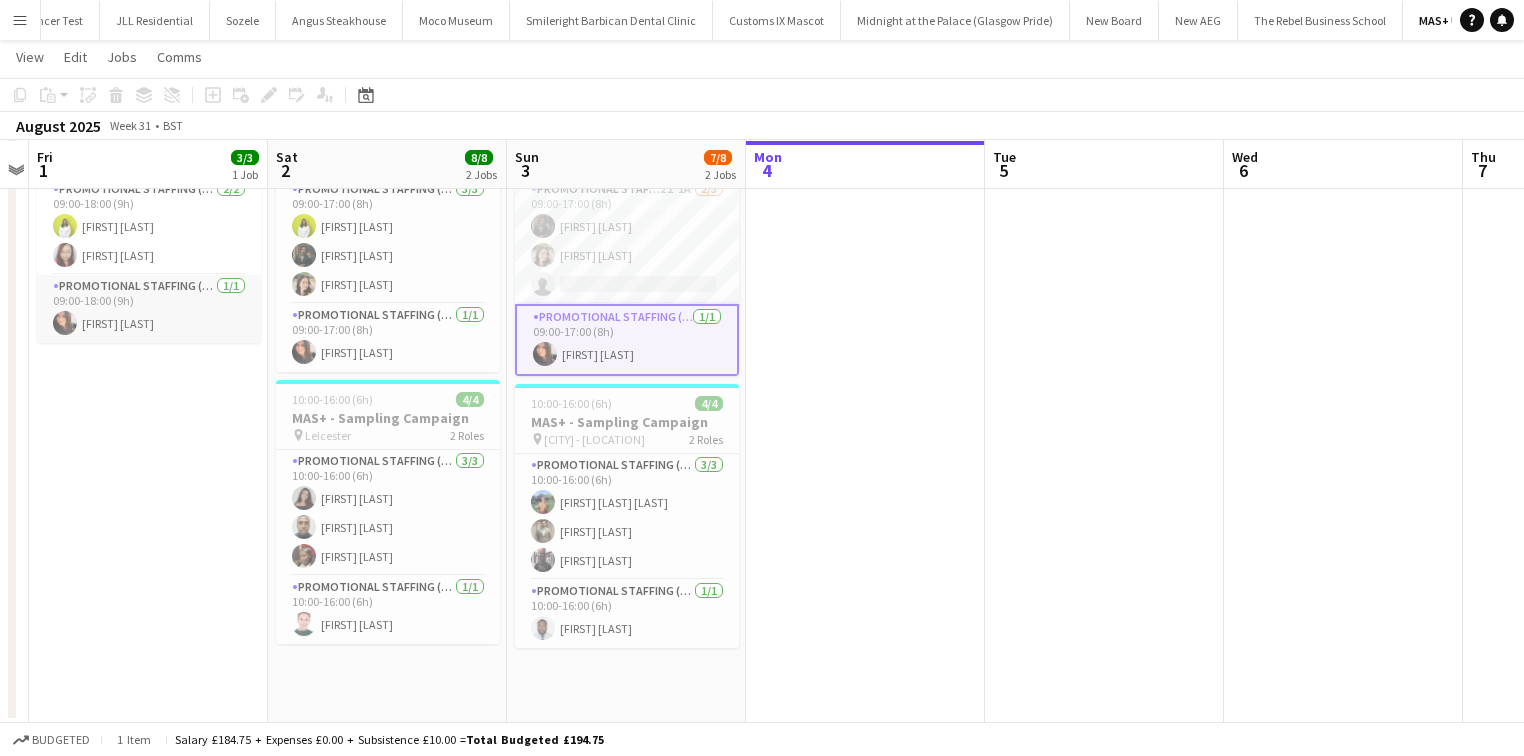click on "Promotional Staffing (Team Leader)   1/1   09:00-18:00 (9h)
Carri Freedman" at bounding box center (149, 309) 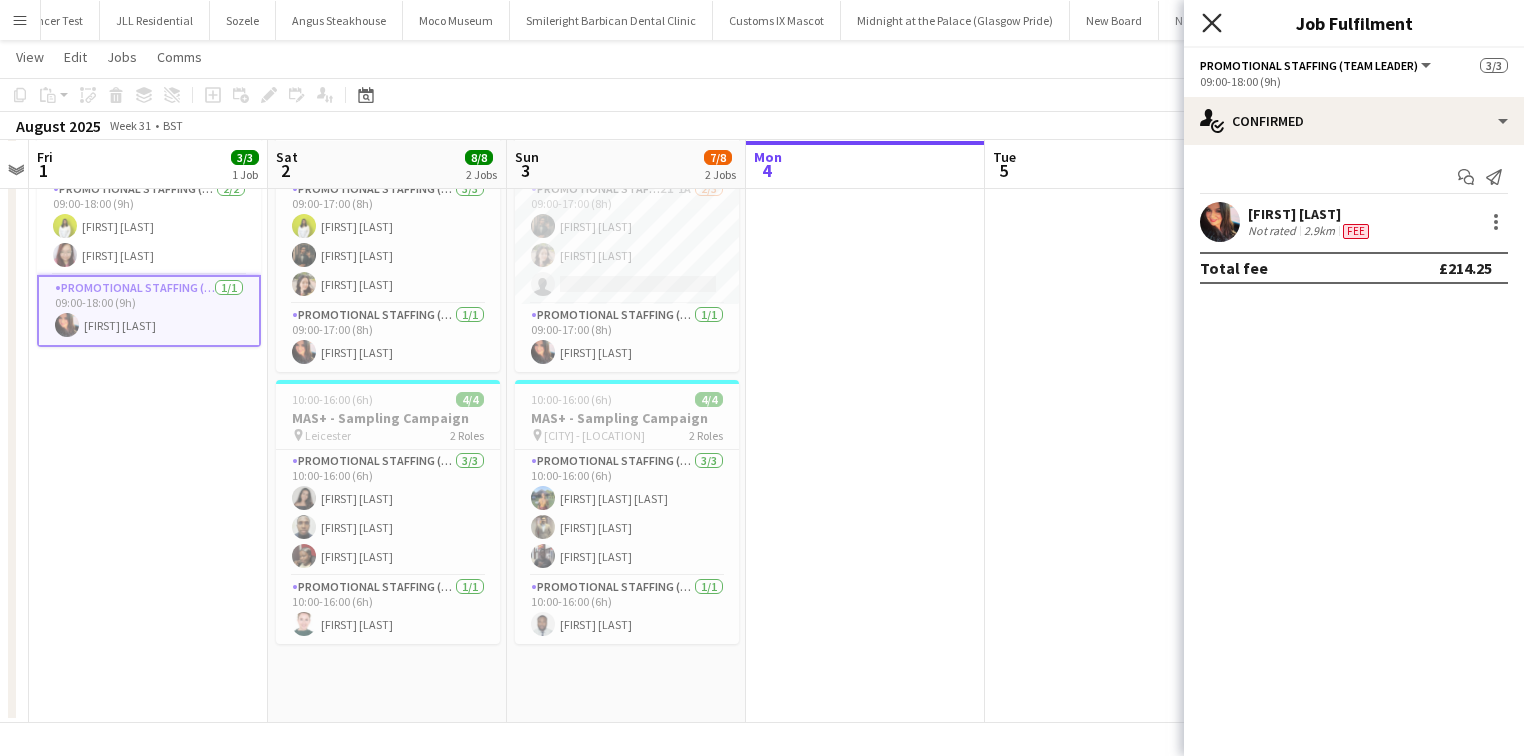click on "Close pop-in" 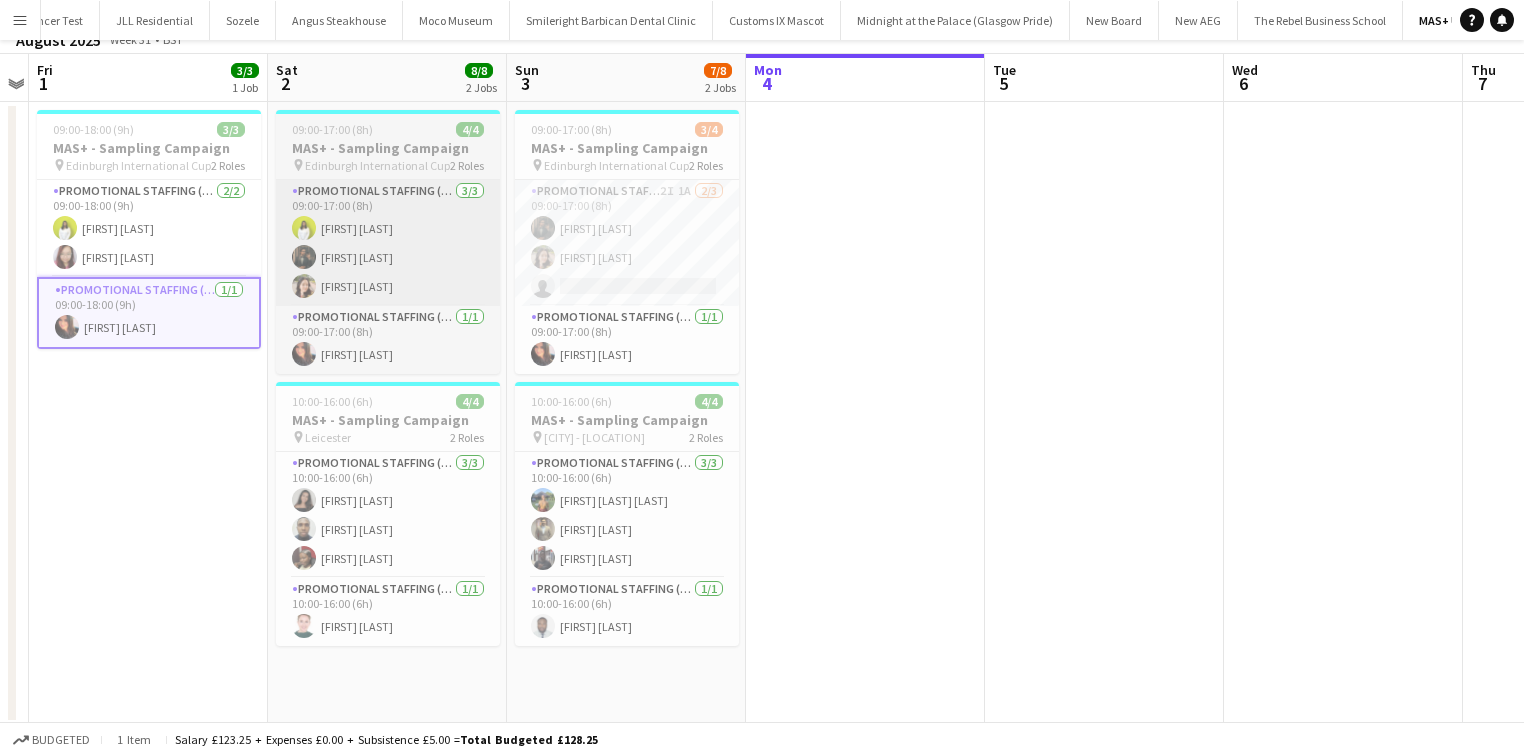 scroll, scrollTop: 0, scrollLeft: 0, axis: both 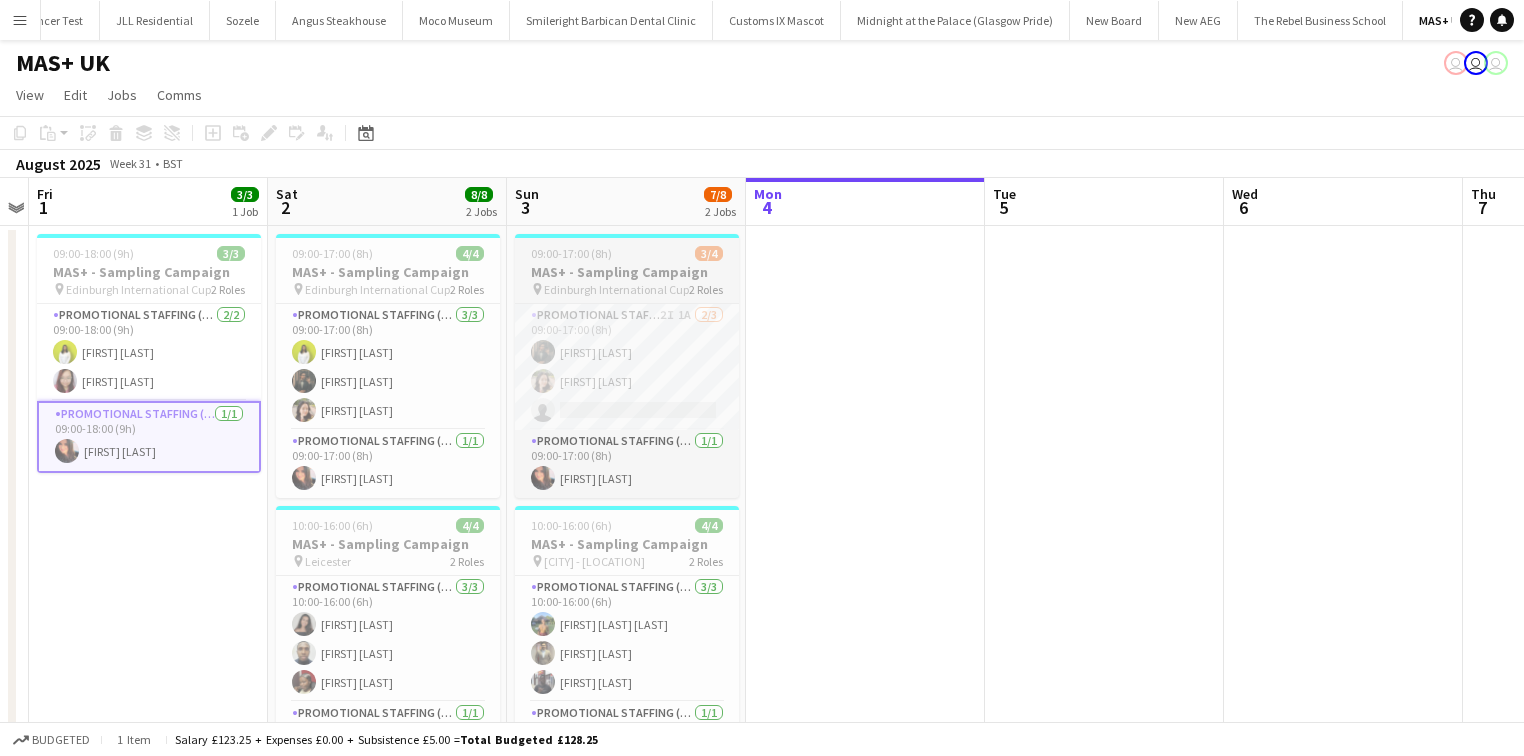 click on "MAS+ - Sampling Campaign" at bounding box center (627, 272) 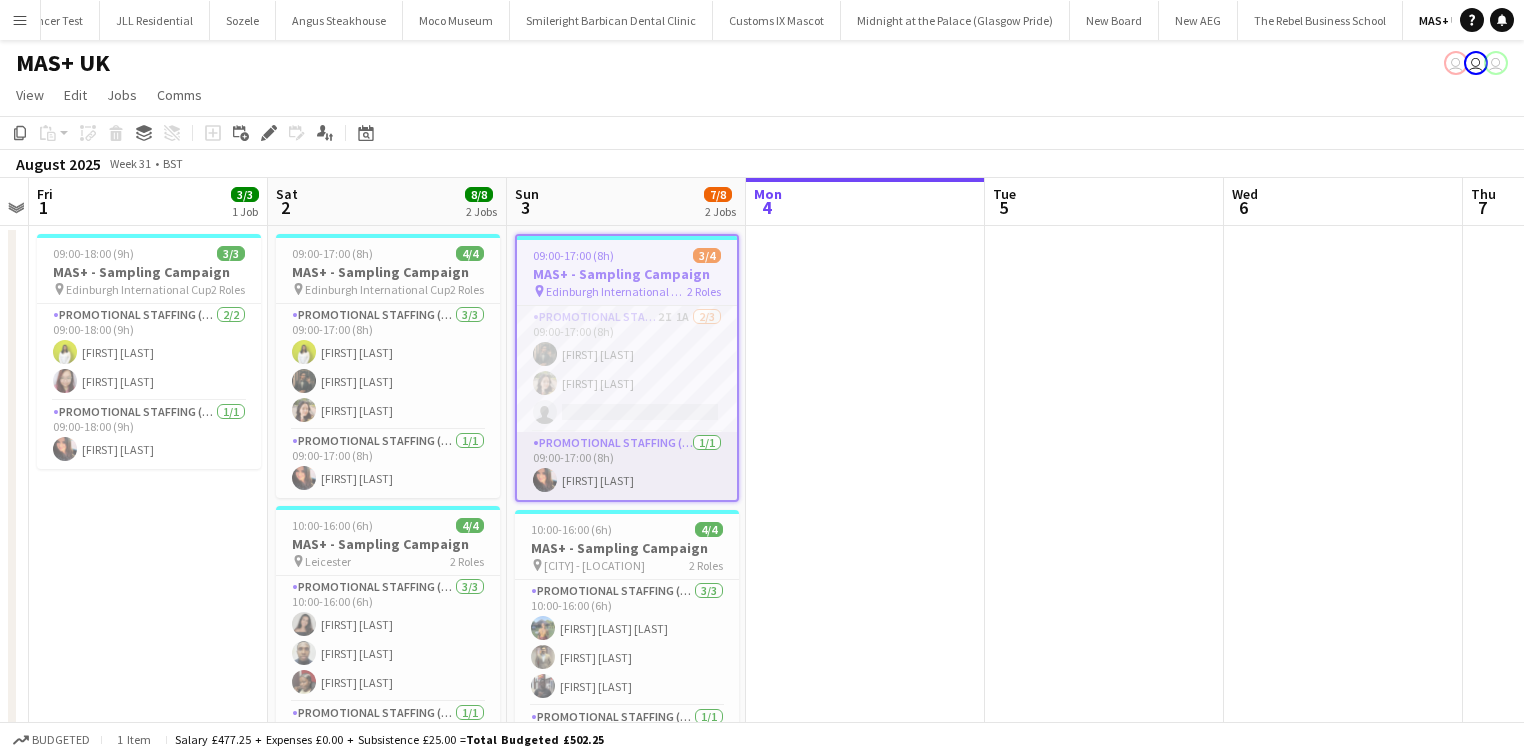 click on "Promotional Staffing (Team Leader)   1/1   09:00-17:00 (8h)
Carri Freedman" at bounding box center (627, 466) 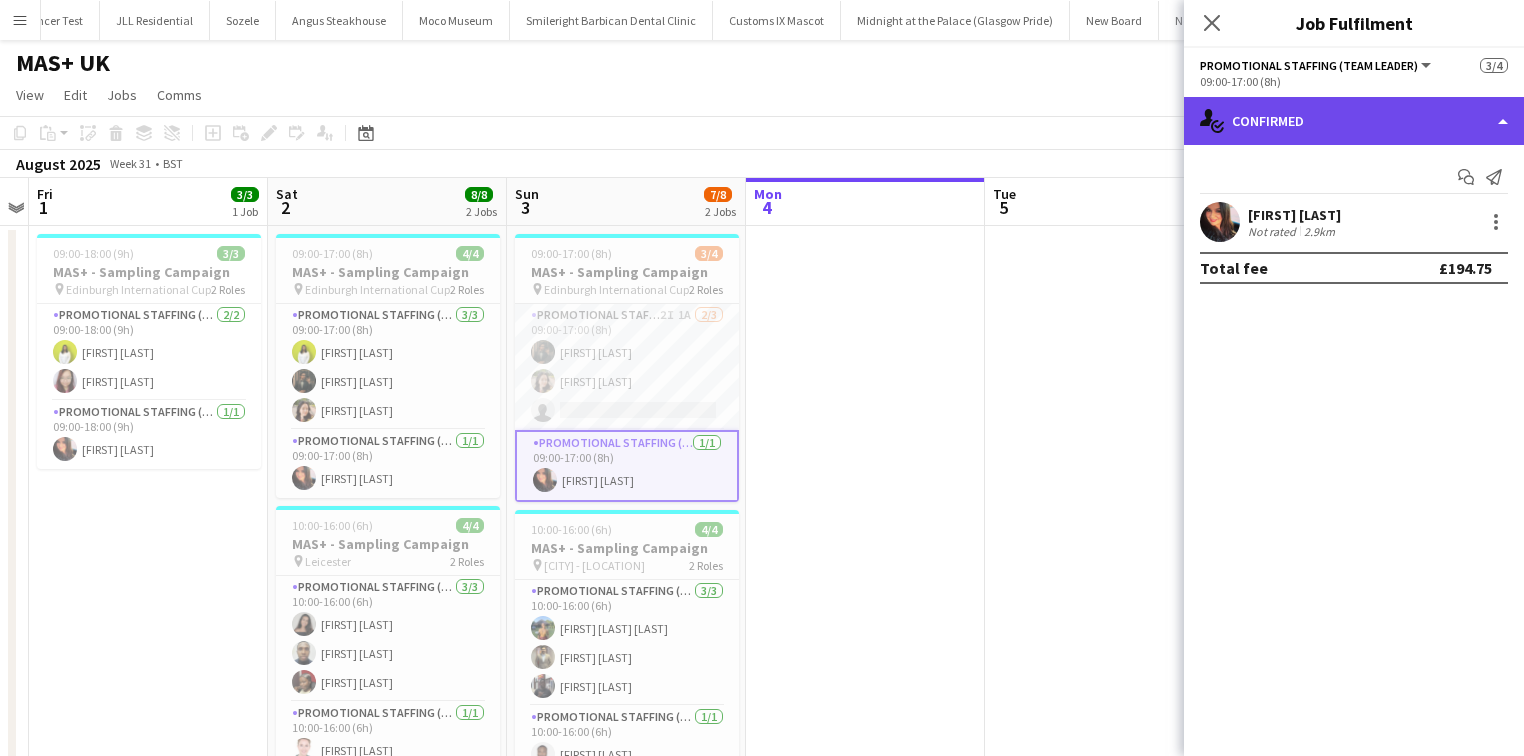 click on "single-neutral-actions-check-2
Confirmed" 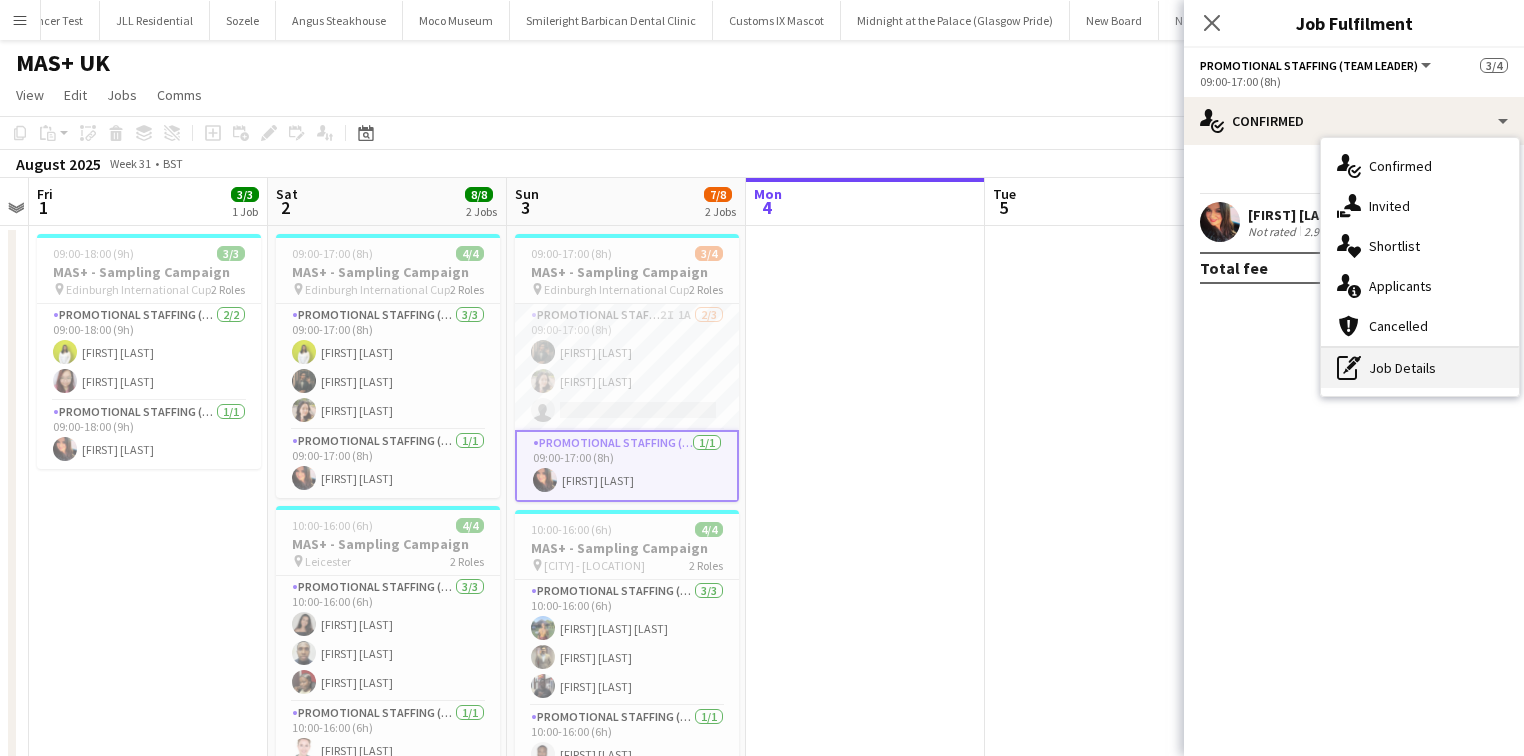 click on "pen-write
Job Details" at bounding box center [1420, 368] 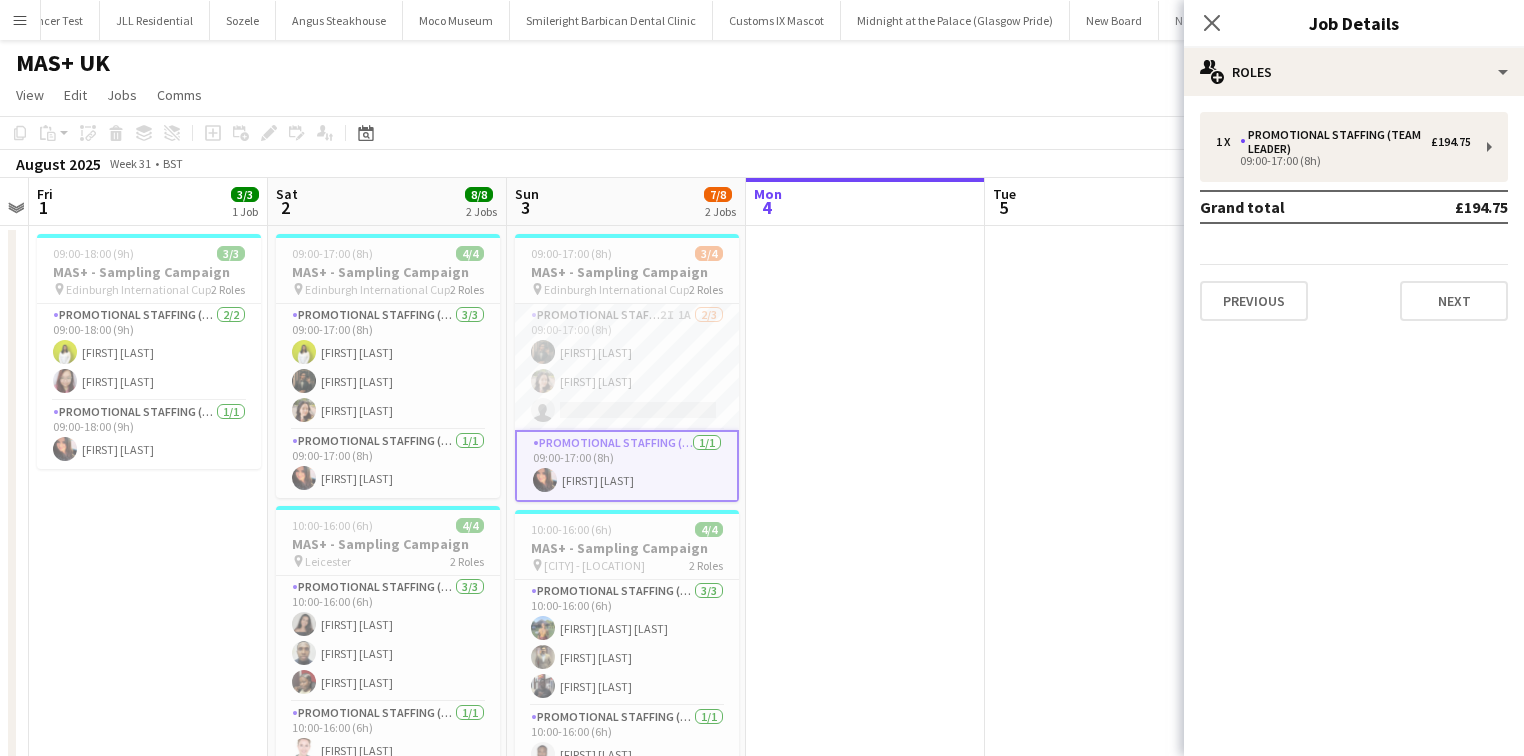click on "Close pop-in" 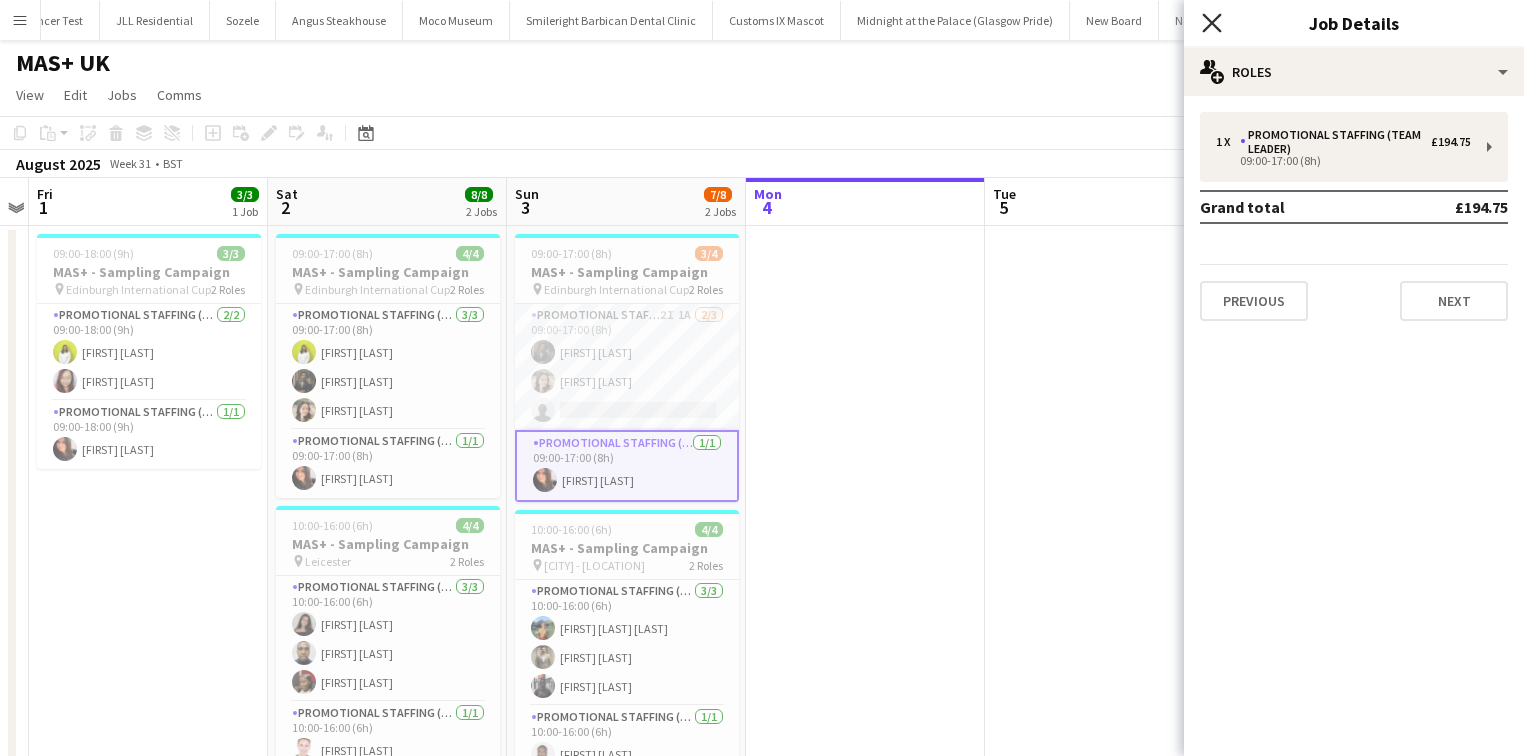 click 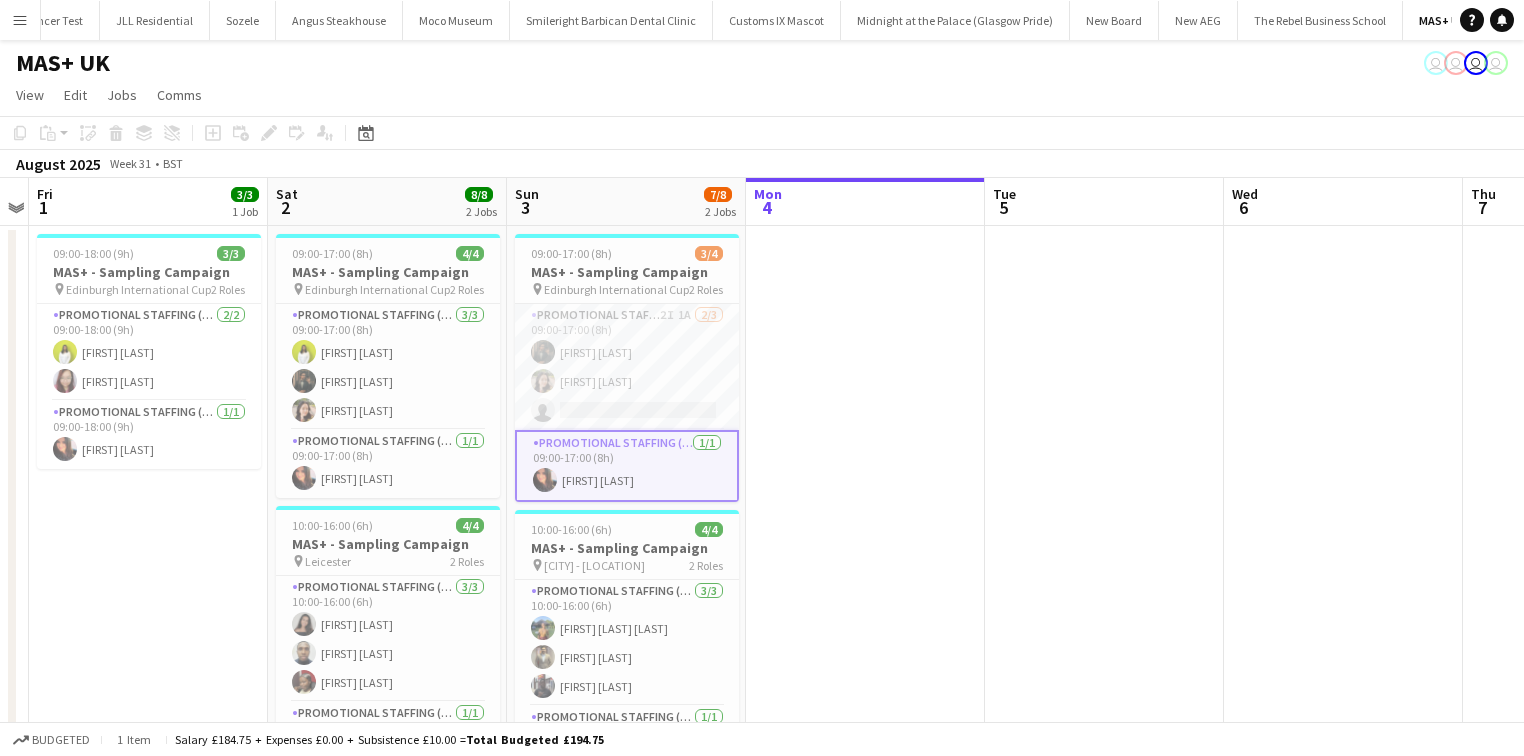 click on "Promotional Staffing (Team Leader)   1/1   09:00-17:00 (8h)
Carri Freedman" at bounding box center (627, 466) 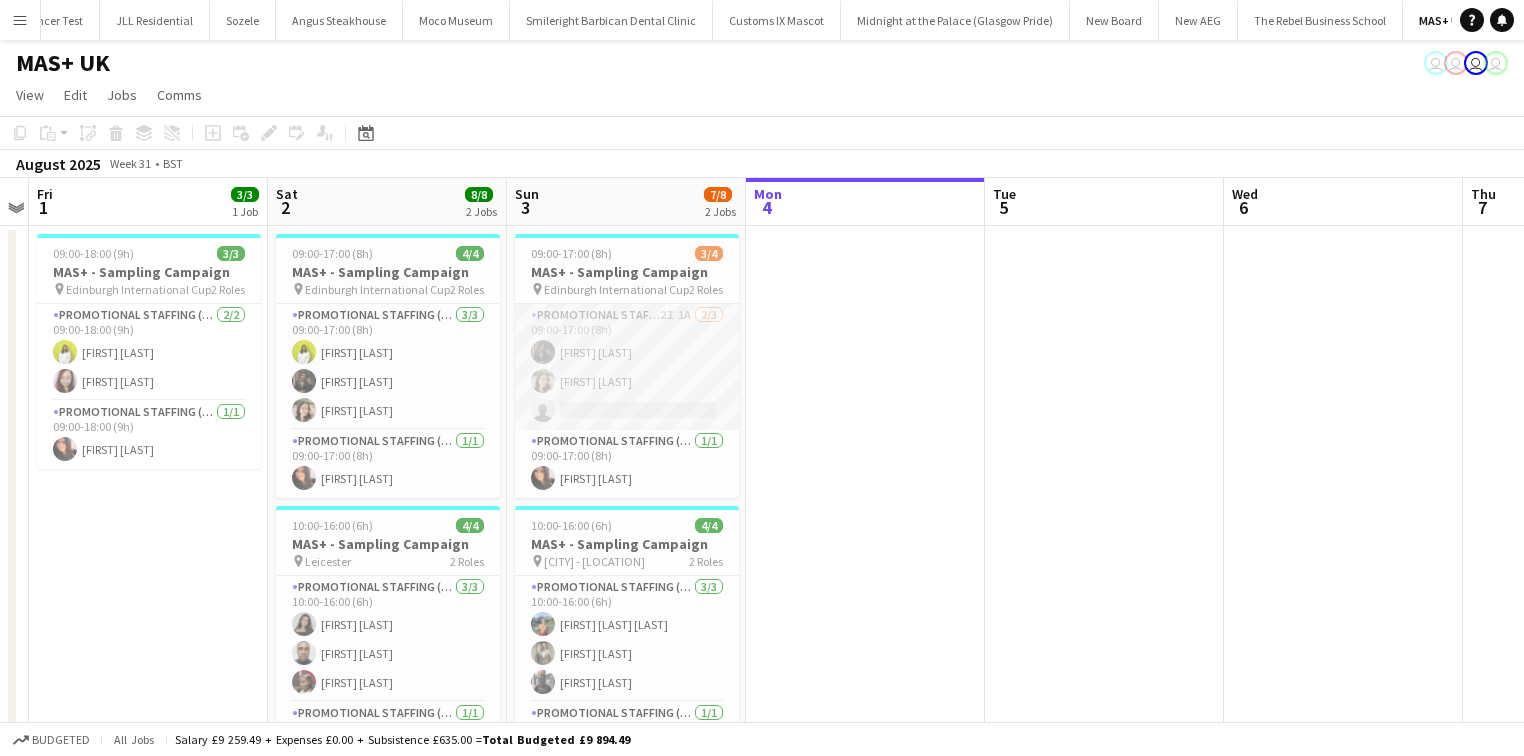 click on "Promotional Staffing (Brand Ambassadors)   2I   1A   2/3   09:00-17:00 (8h)
Haris Imran Dipika Rai
single-neutral-actions" at bounding box center [627, 367] 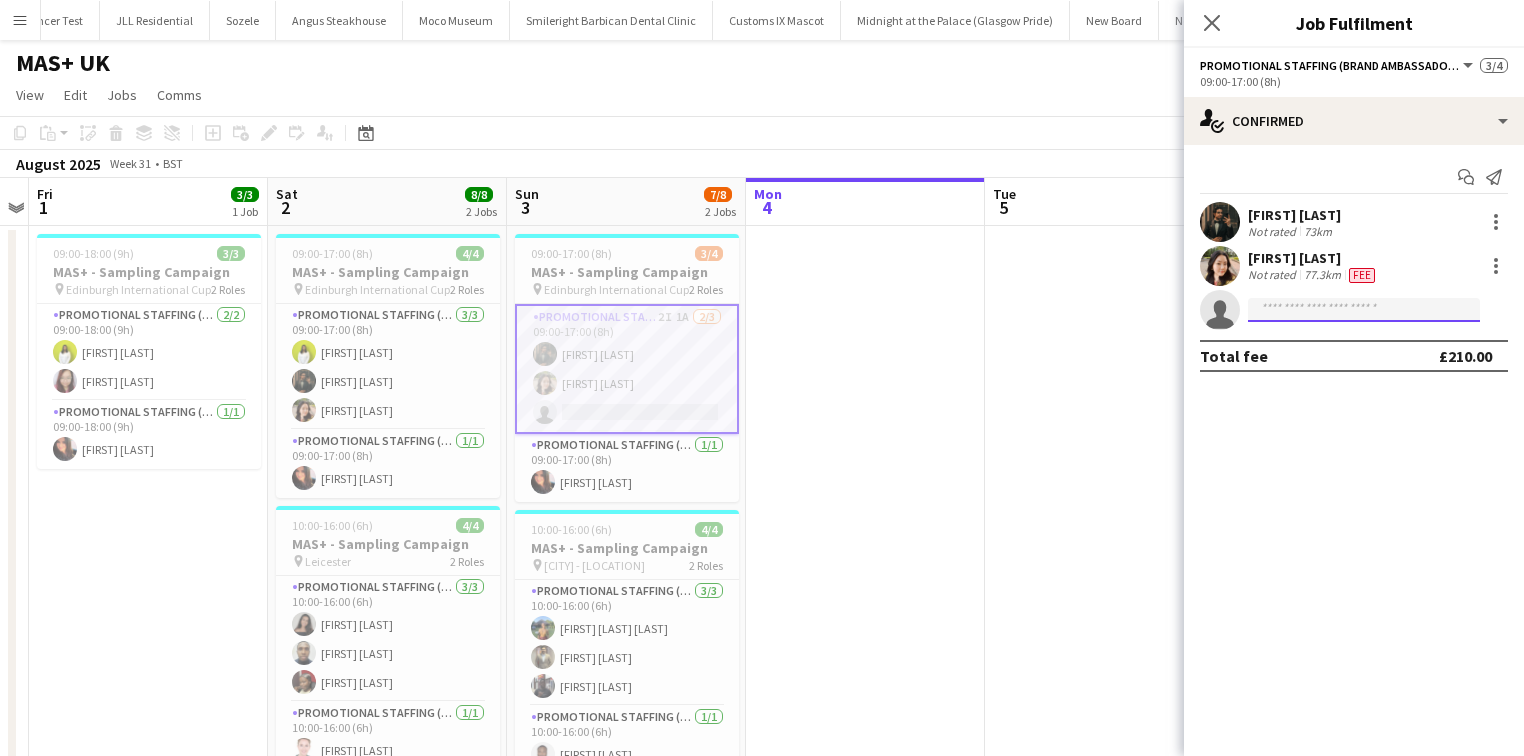 click 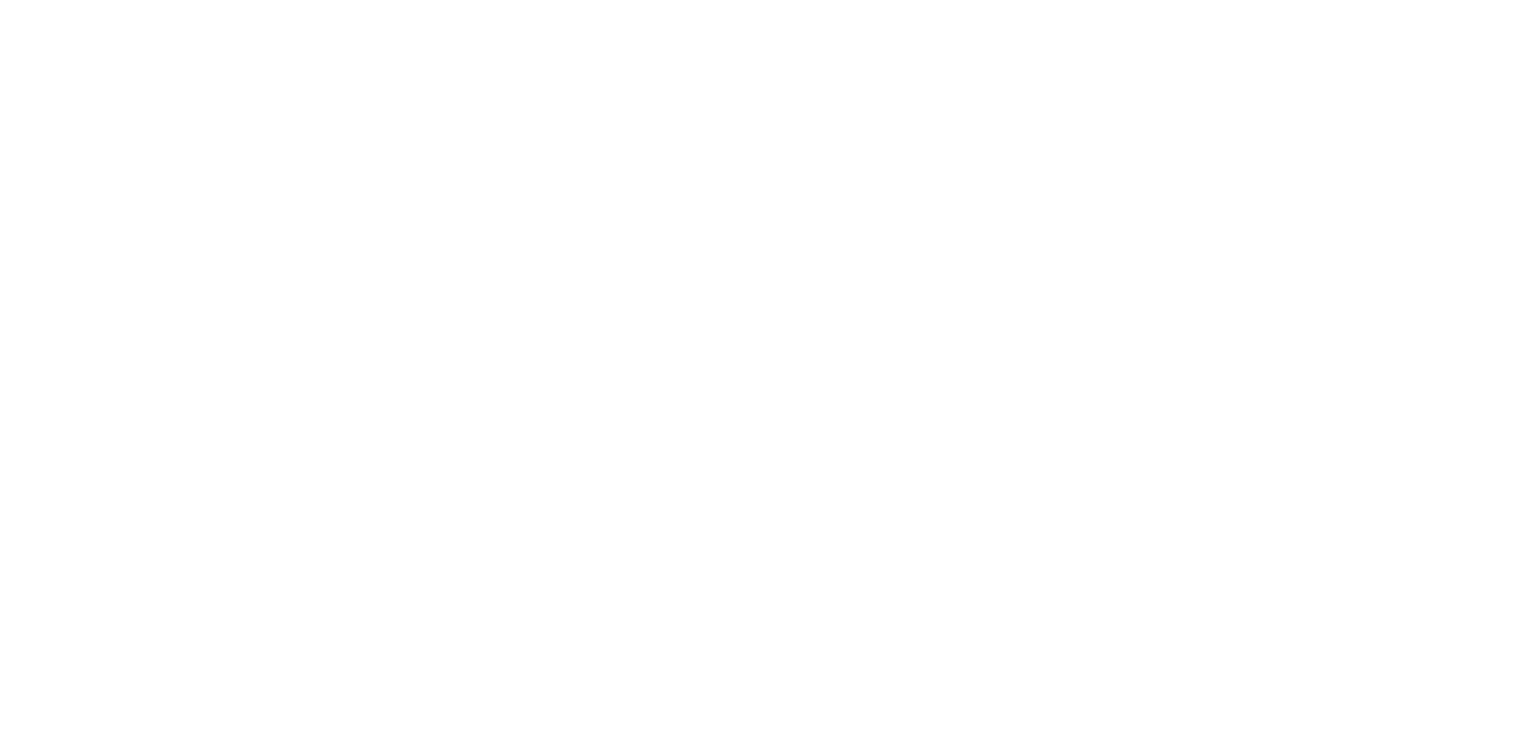 scroll, scrollTop: 0, scrollLeft: 0, axis: both 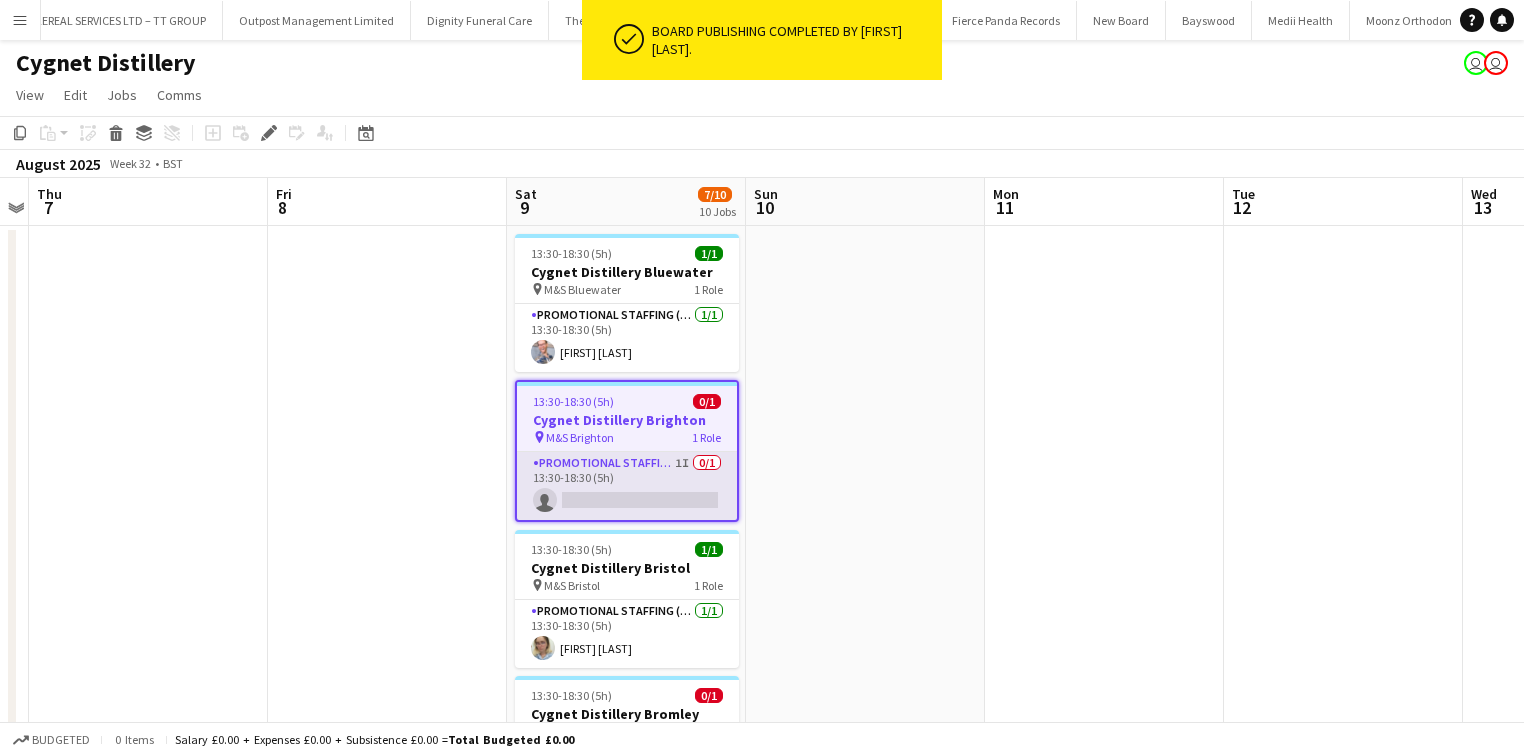 click on "Promotional Staffing (Brand Ambassadors)   1I   0/1   13:30-18:30 (5h)
single-neutral-actions" at bounding box center (627, 486) 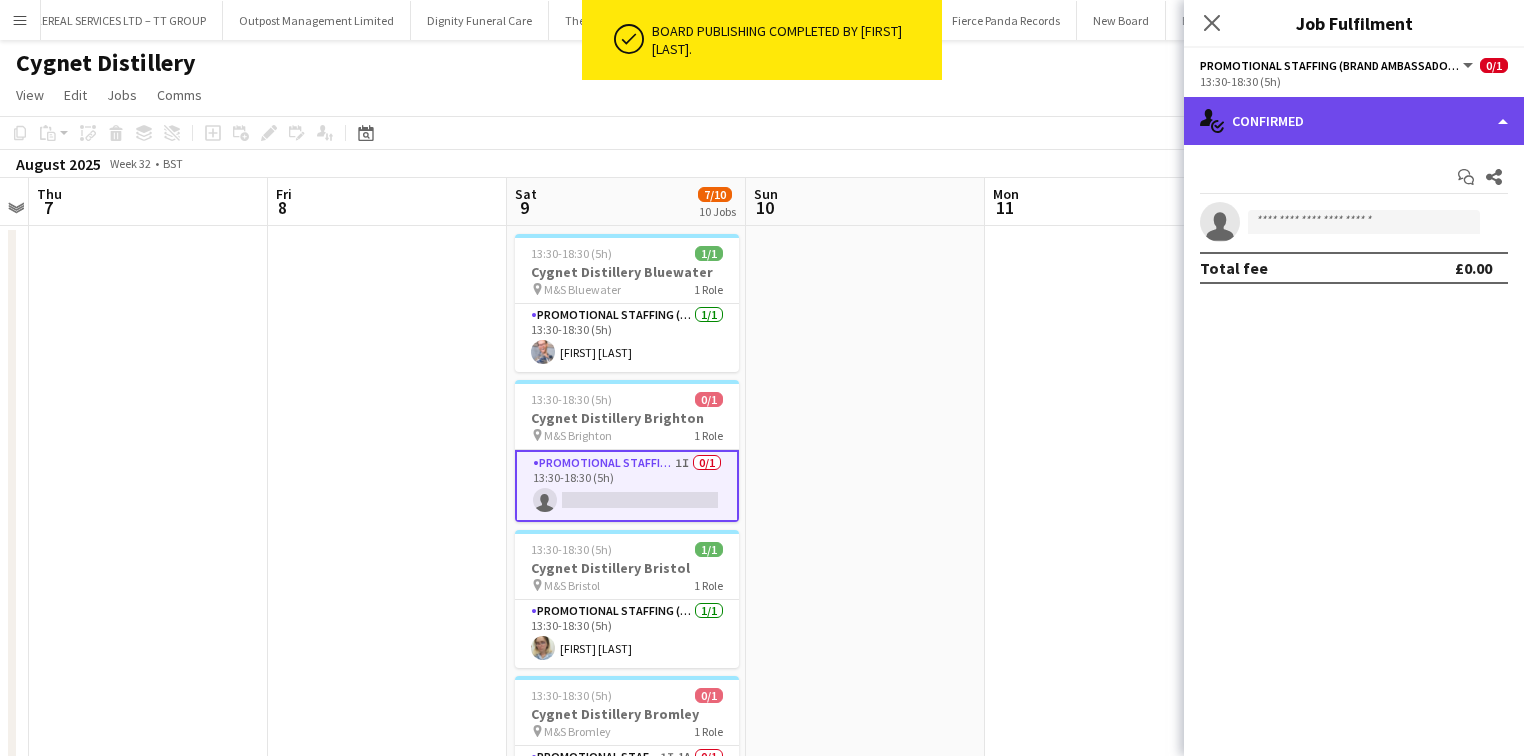 click on "single-neutral-actions-check-2
Confirmed" 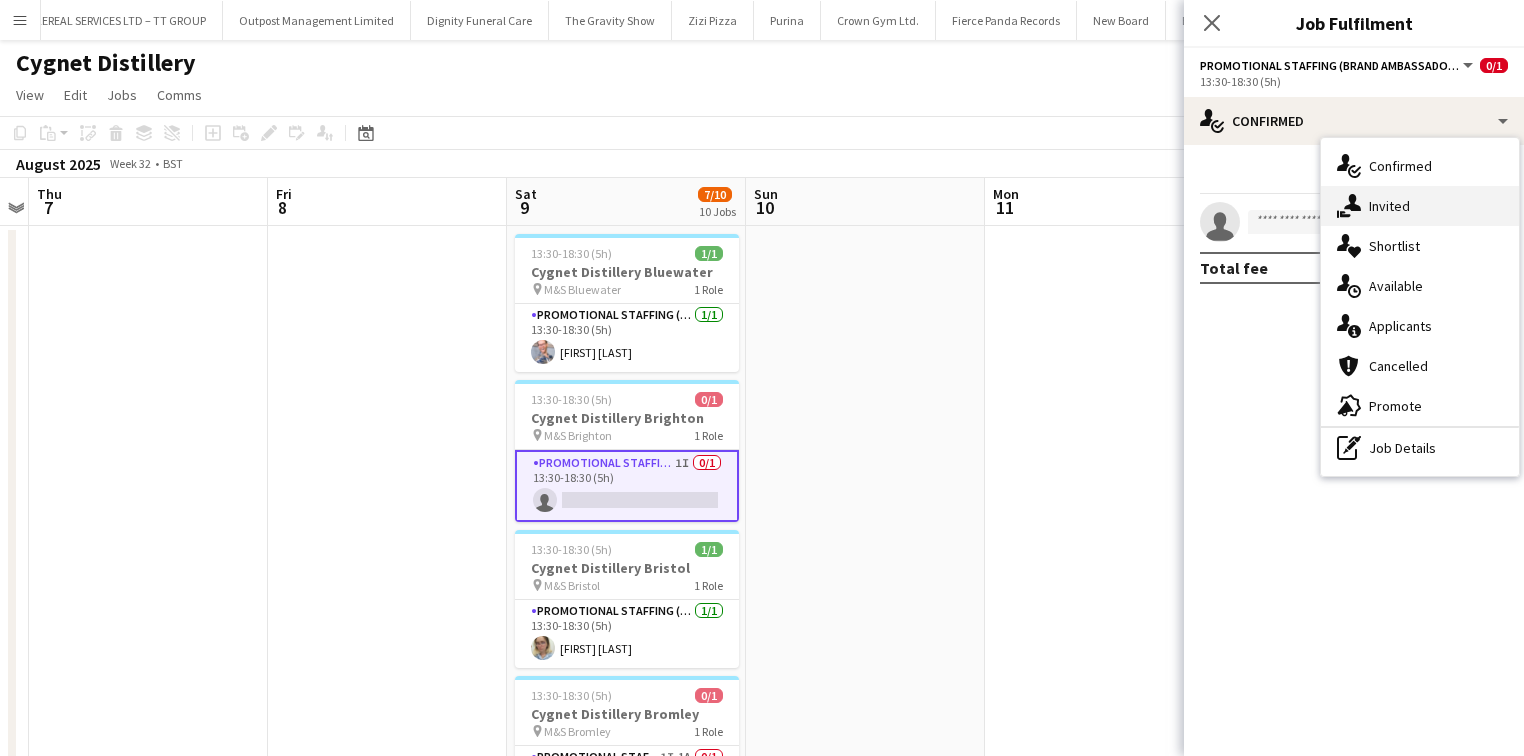 click on "single-neutral-actions-share-1
Invited" at bounding box center [1420, 206] 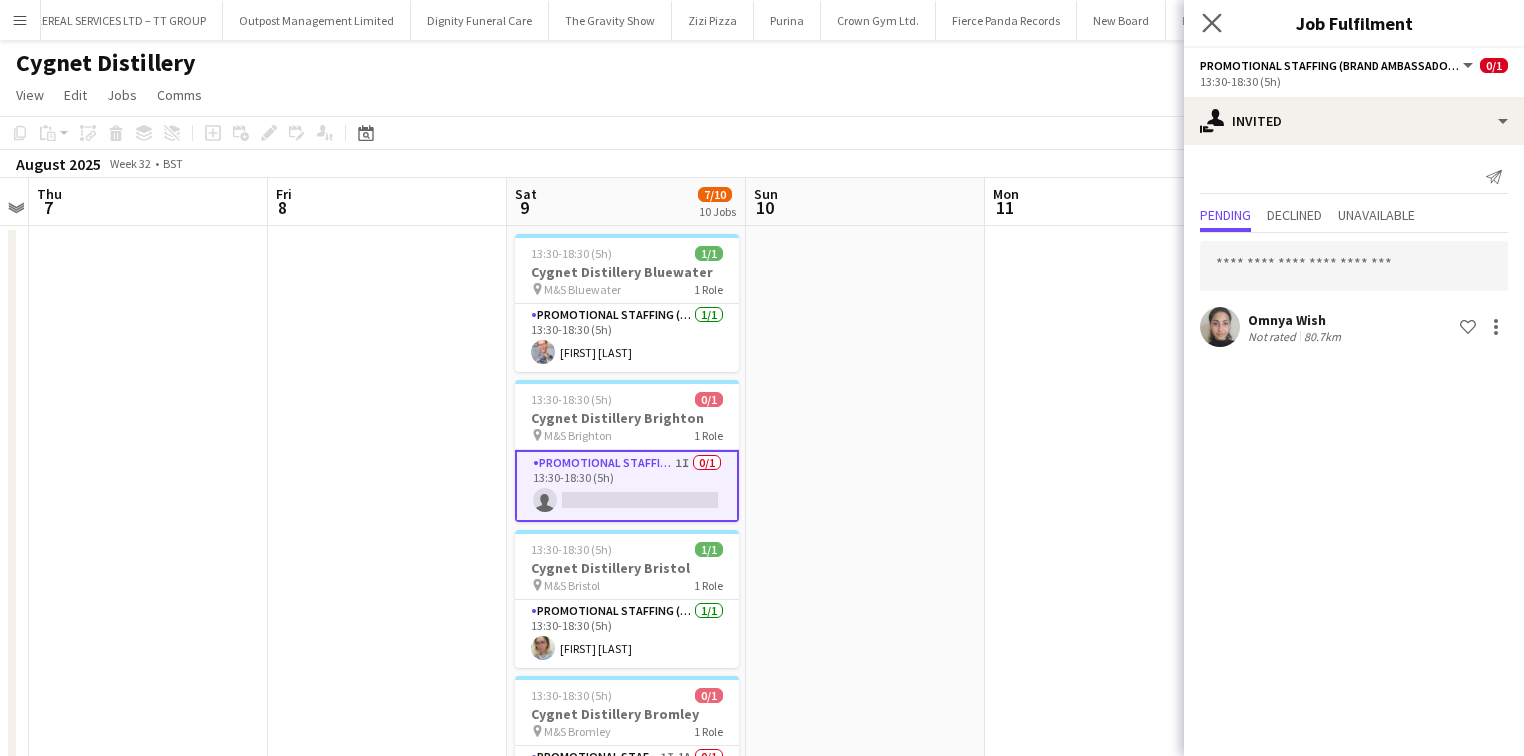click on "Close pop-in" 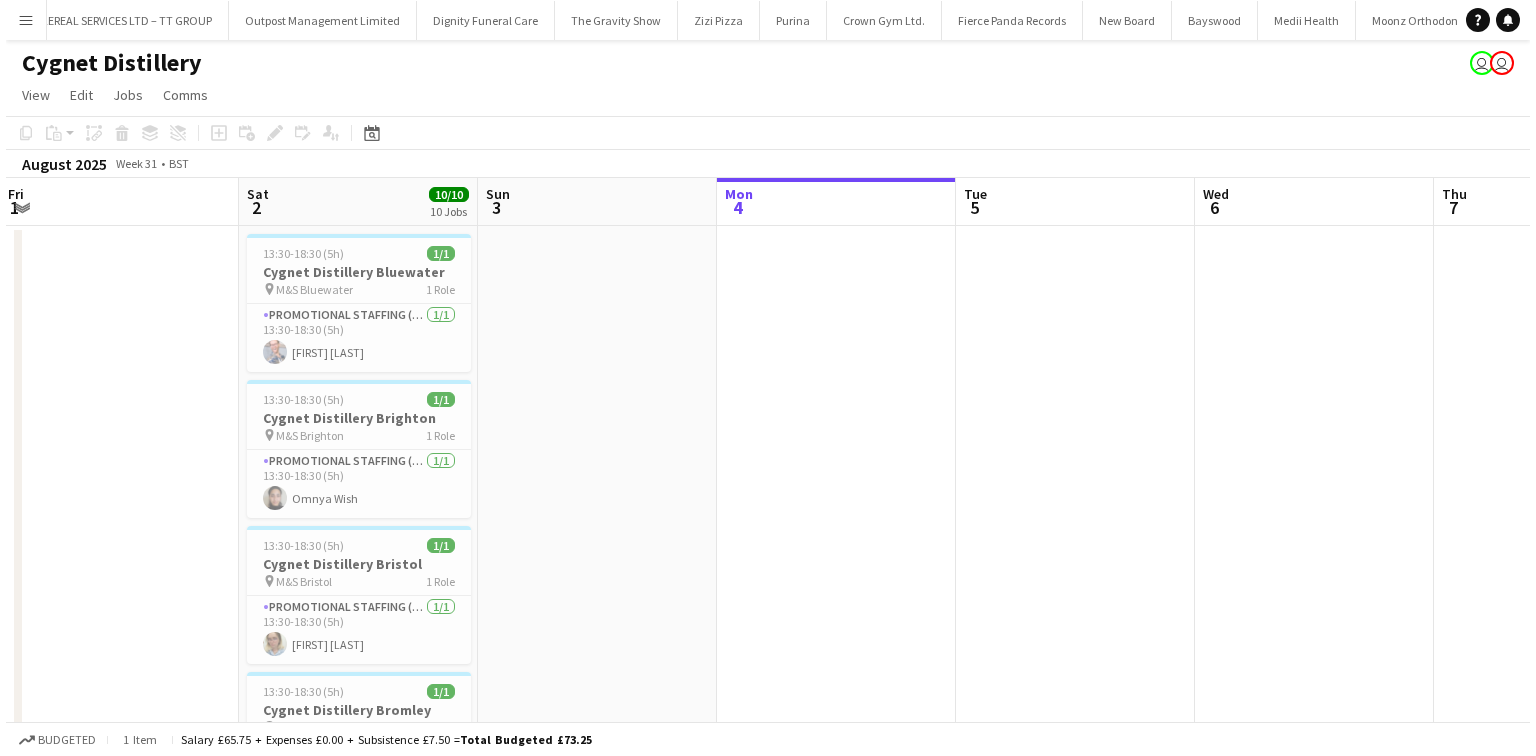 scroll, scrollTop: 0, scrollLeft: 732, axis: horizontal 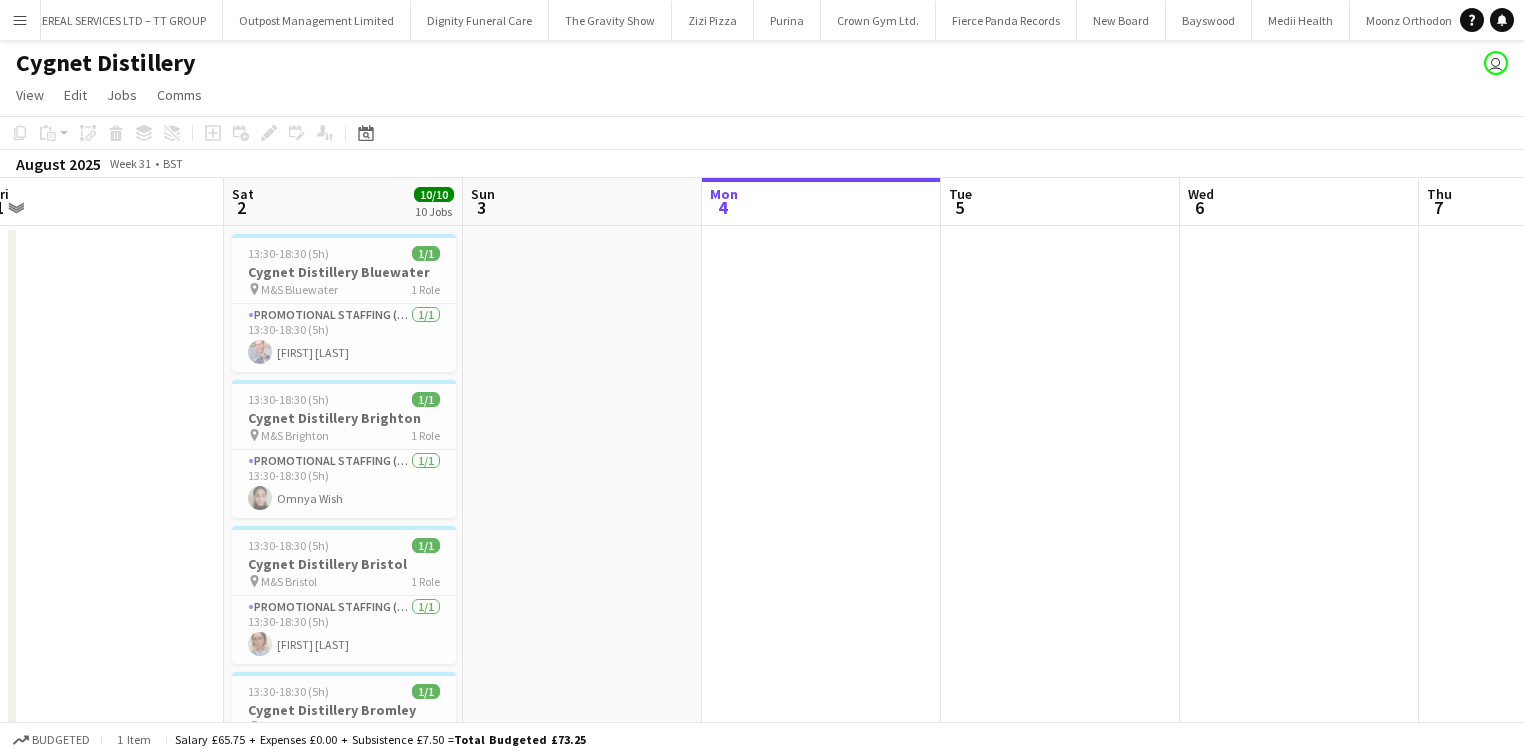 click on "Menu" at bounding box center [20, 20] 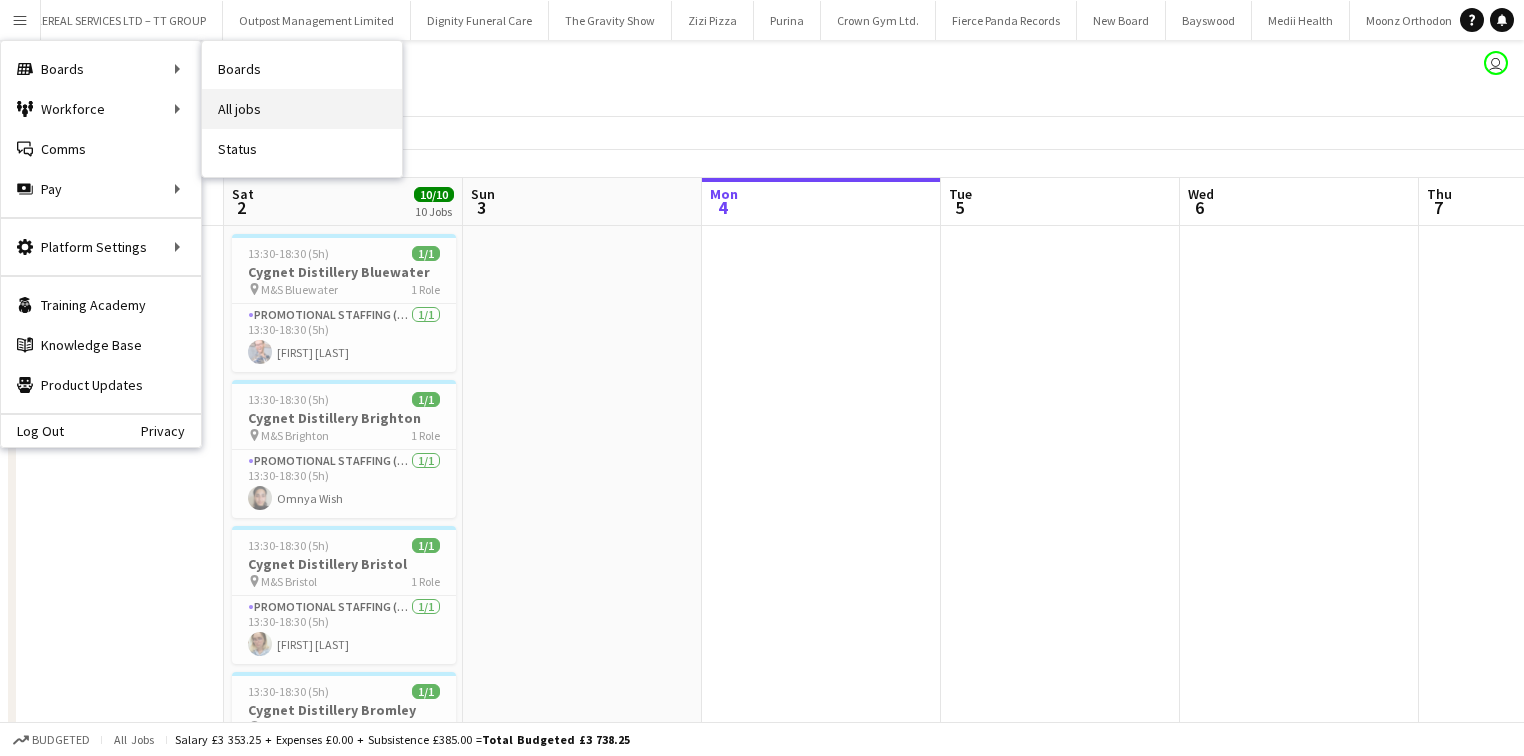 click on "All jobs" at bounding box center (302, 109) 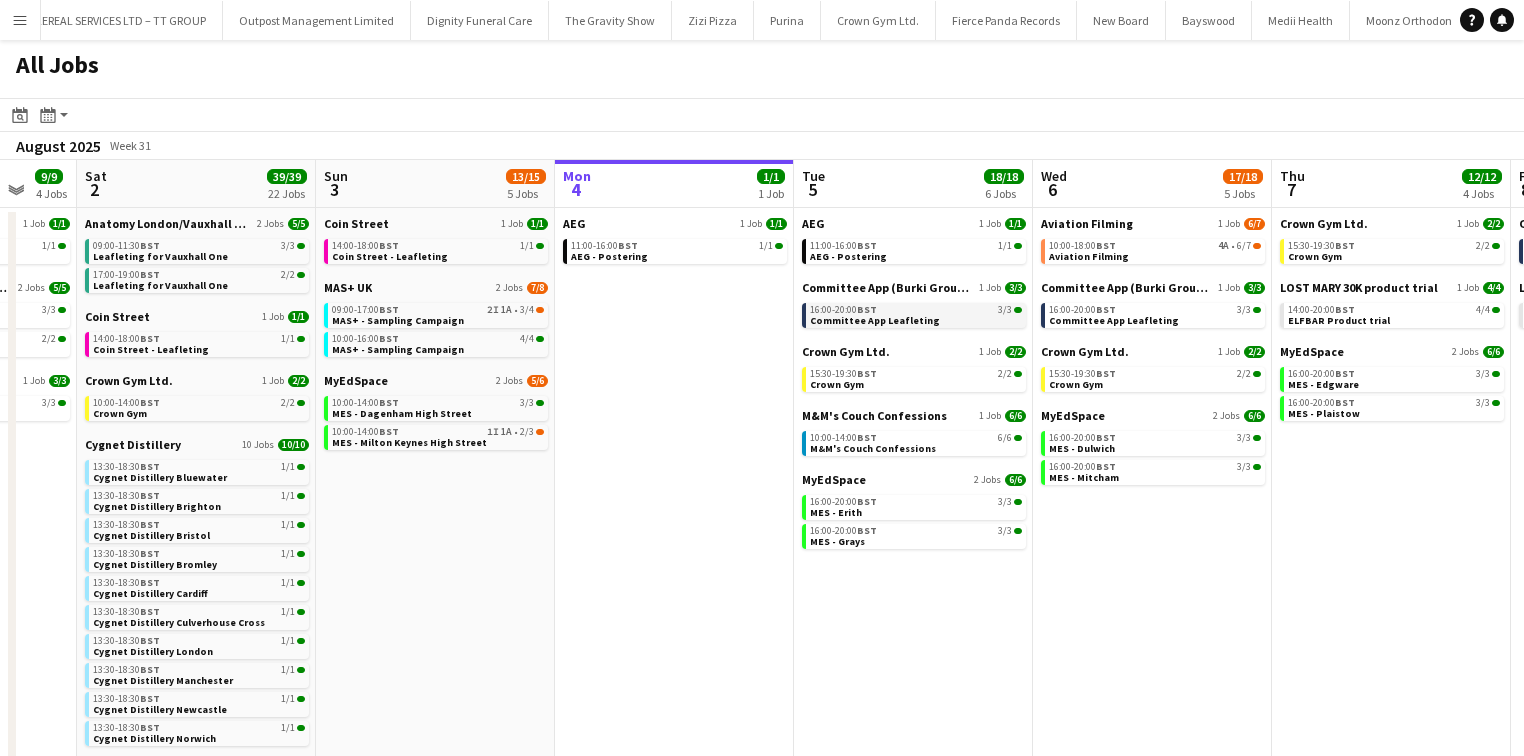 scroll, scrollTop: 0, scrollLeft: 400, axis: horizontal 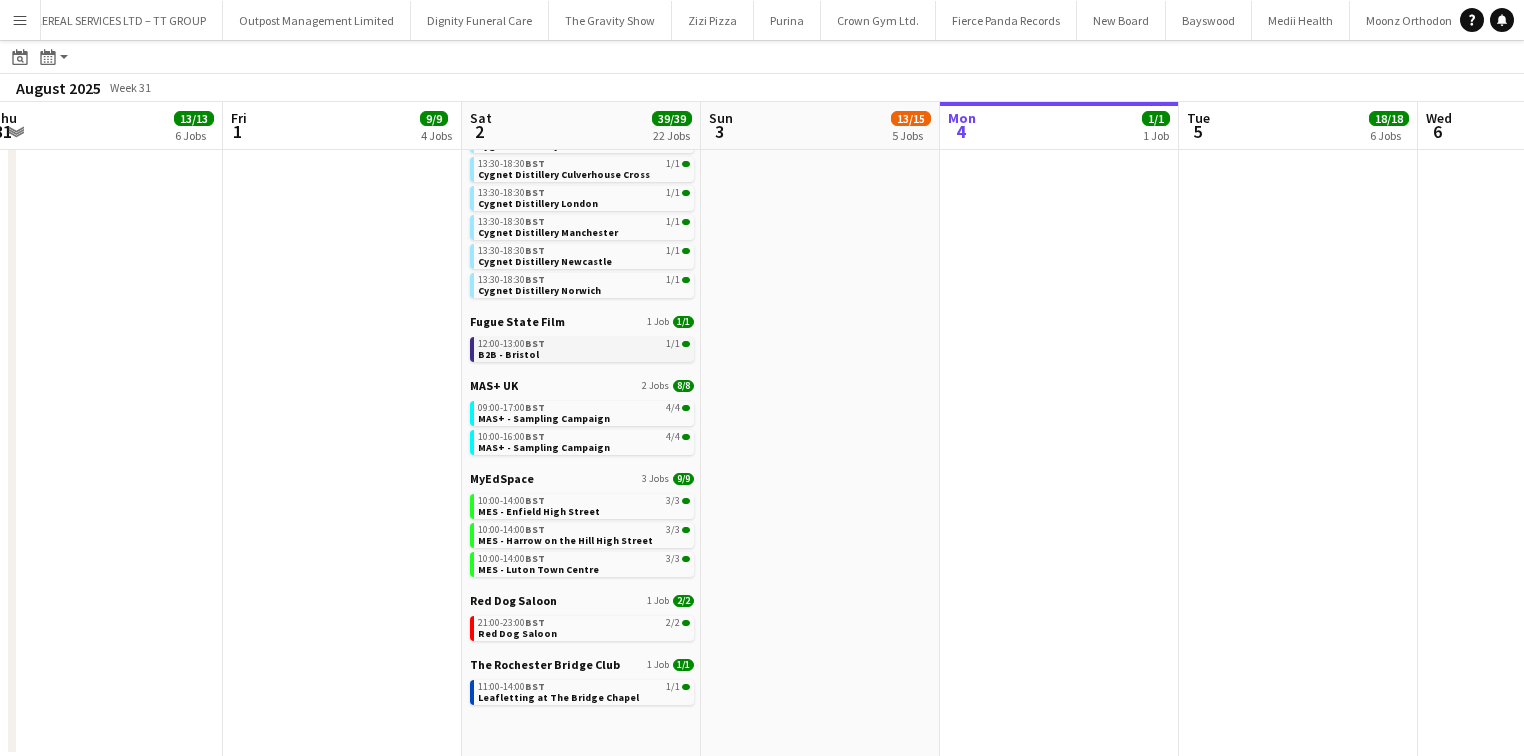 click on "12:00-13:00    BST" at bounding box center [511, 344] 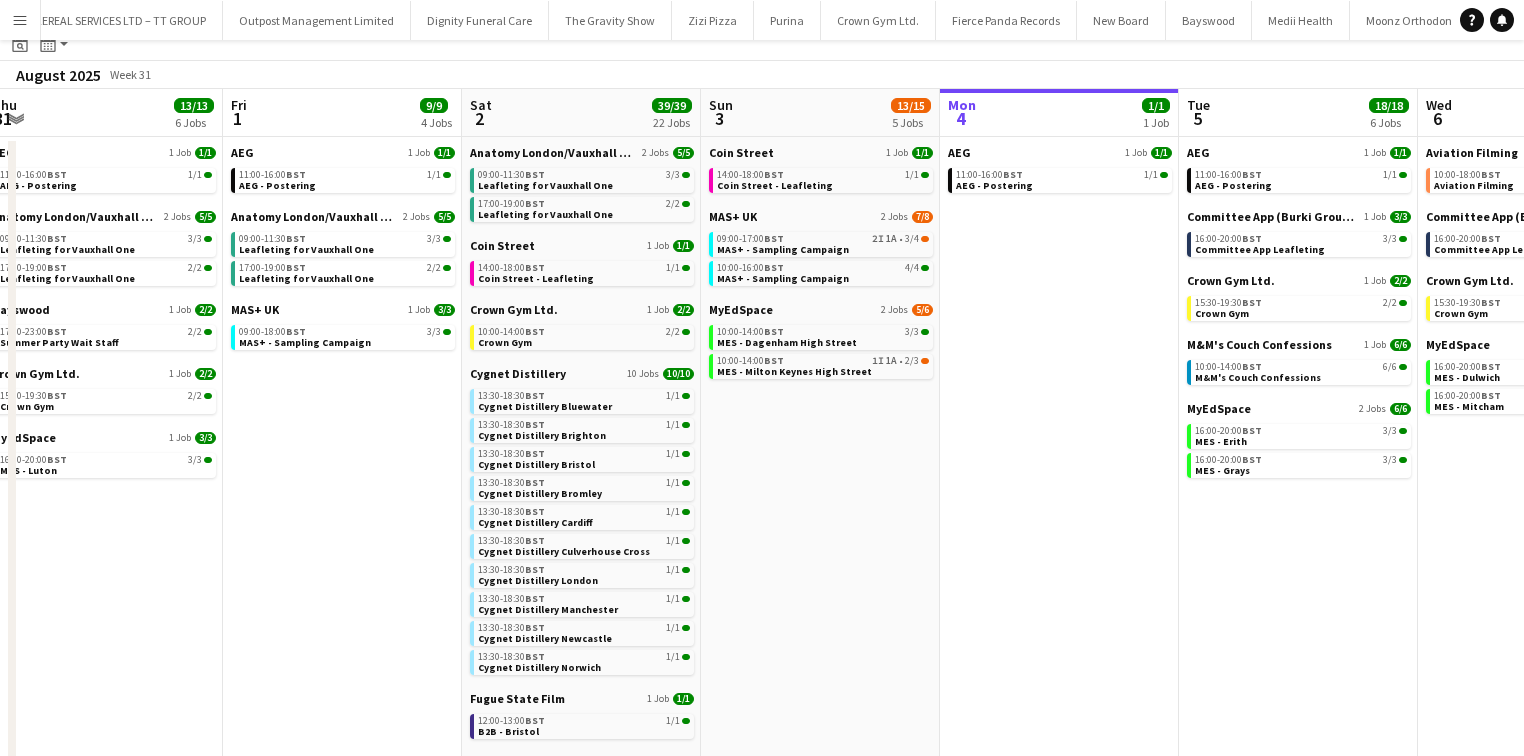 scroll, scrollTop: 0, scrollLeft: 0, axis: both 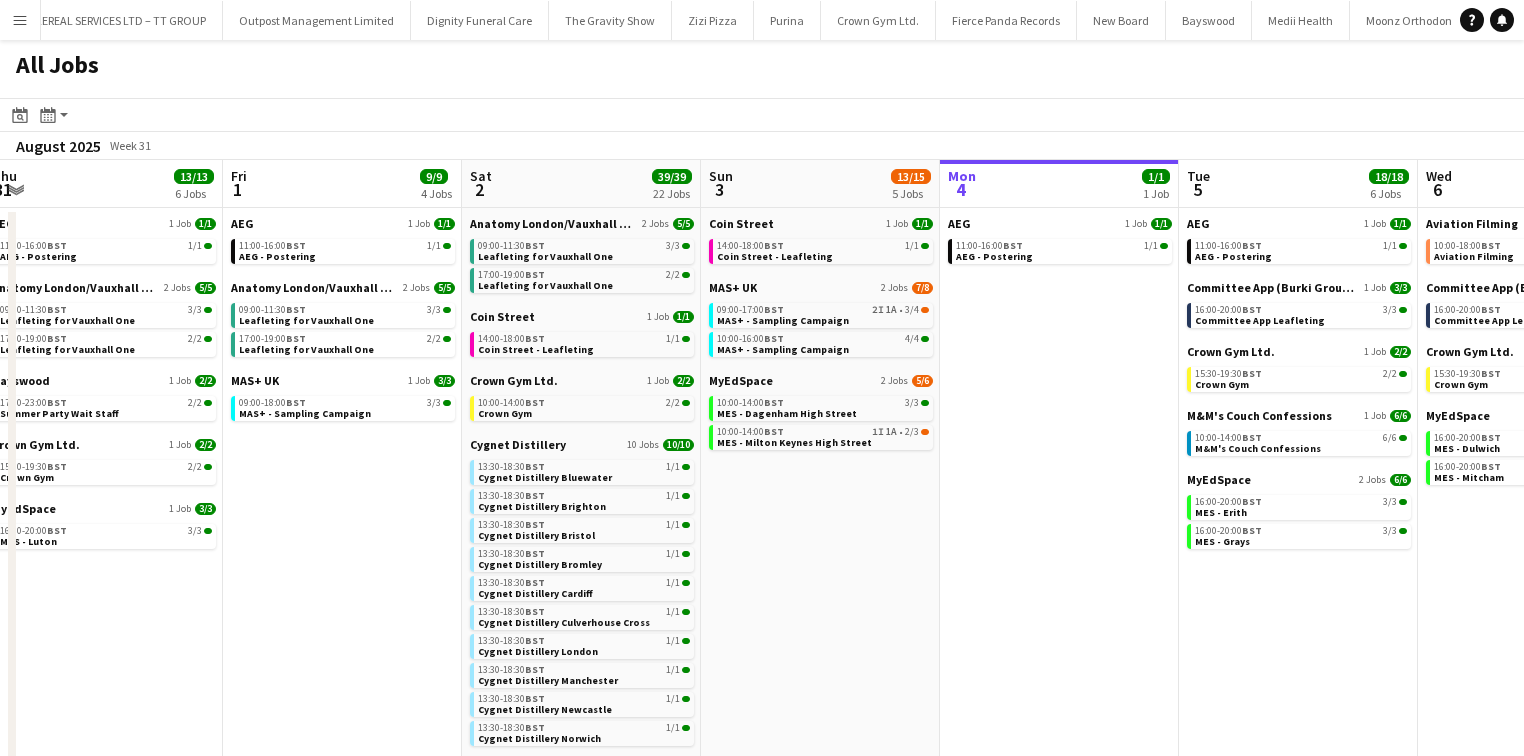 click on "MAS+ UK   2 Jobs   7/8   09:00-17:00    BST   2I   1A   •   3/4   MAS+ - Sampling Campaign   10:00-16:00    BST   4/4   MAS+ - Sampling Campaign" at bounding box center (821, 318) 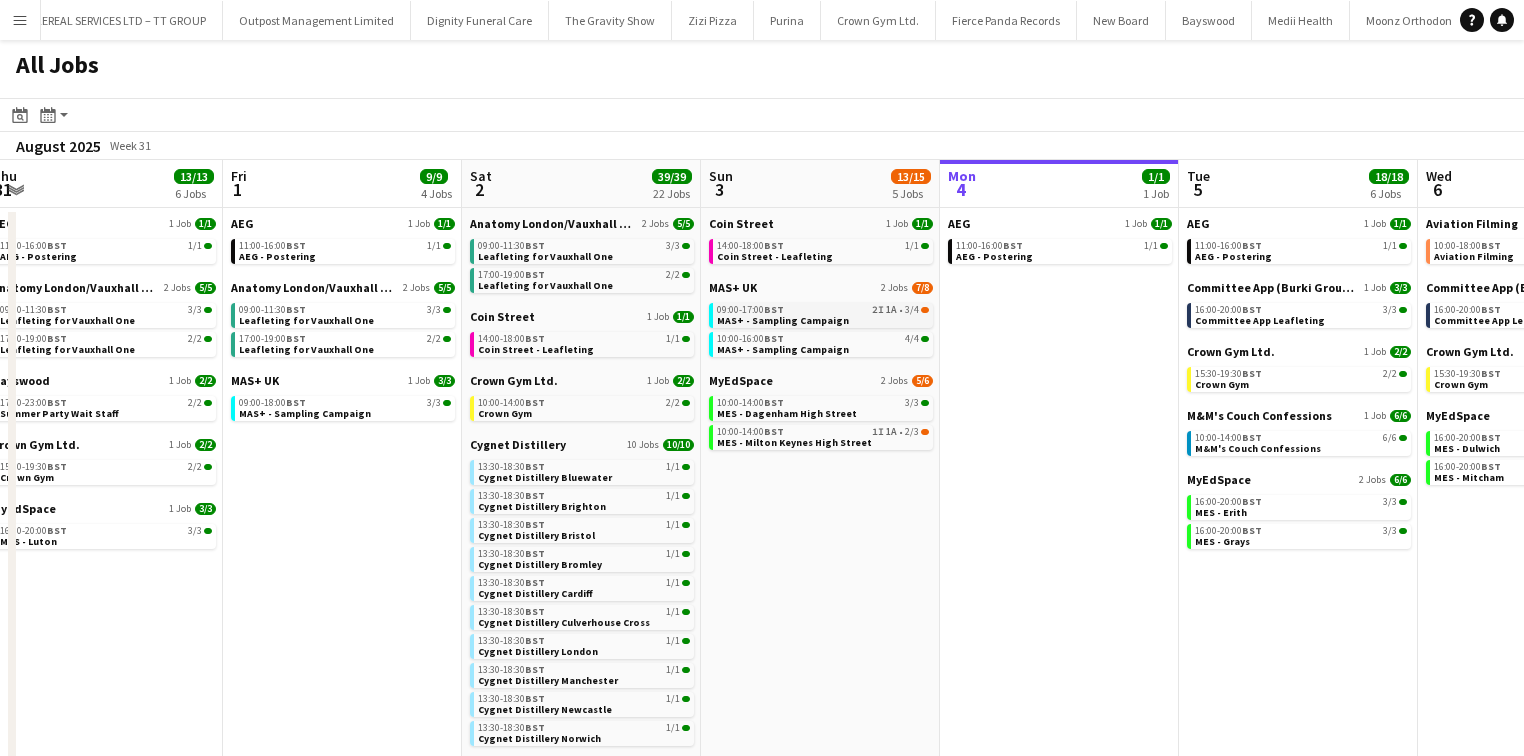 click on "09:00-17:00    BST   2I   1A   •   3/4" at bounding box center [823, 310] 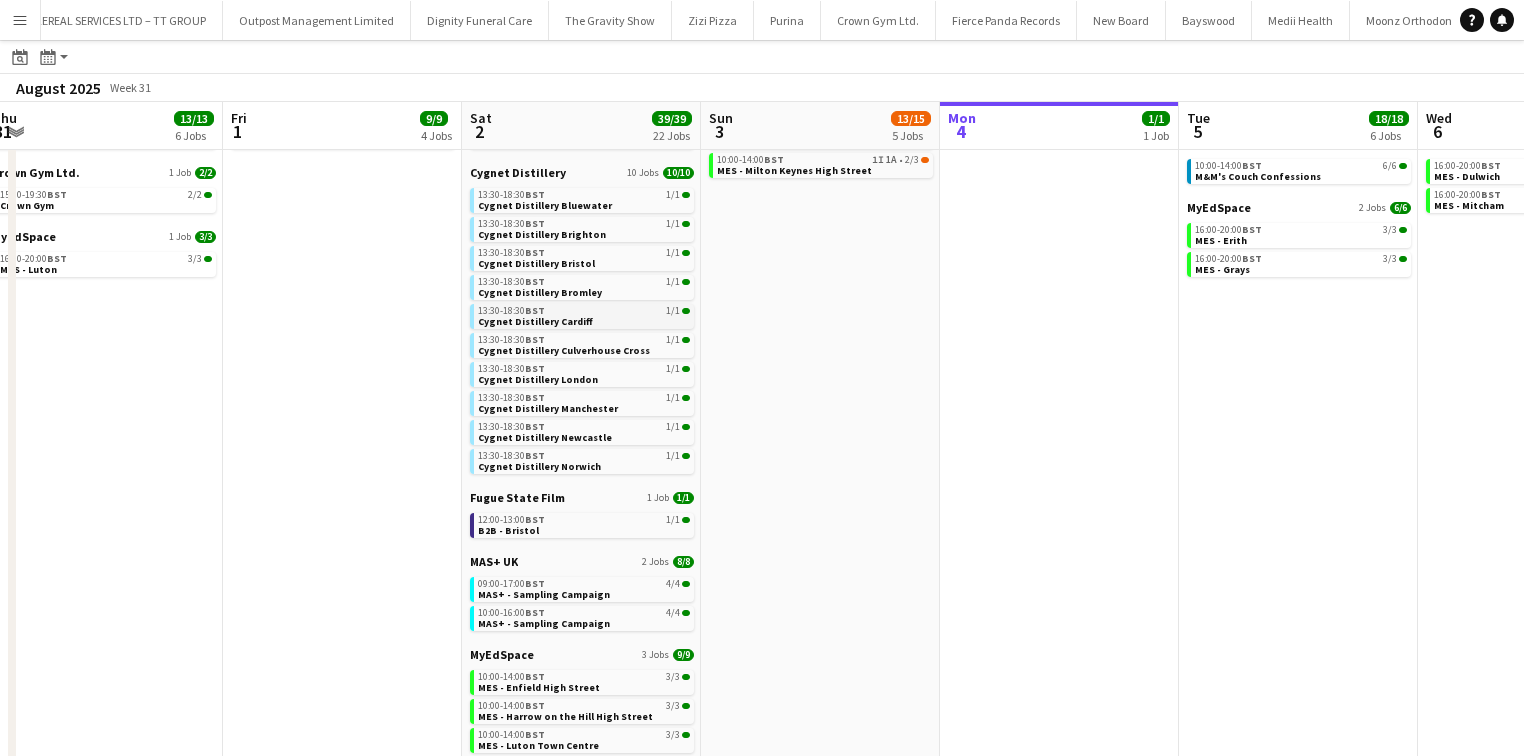 scroll, scrollTop: 271, scrollLeft: 0, axis: vertical 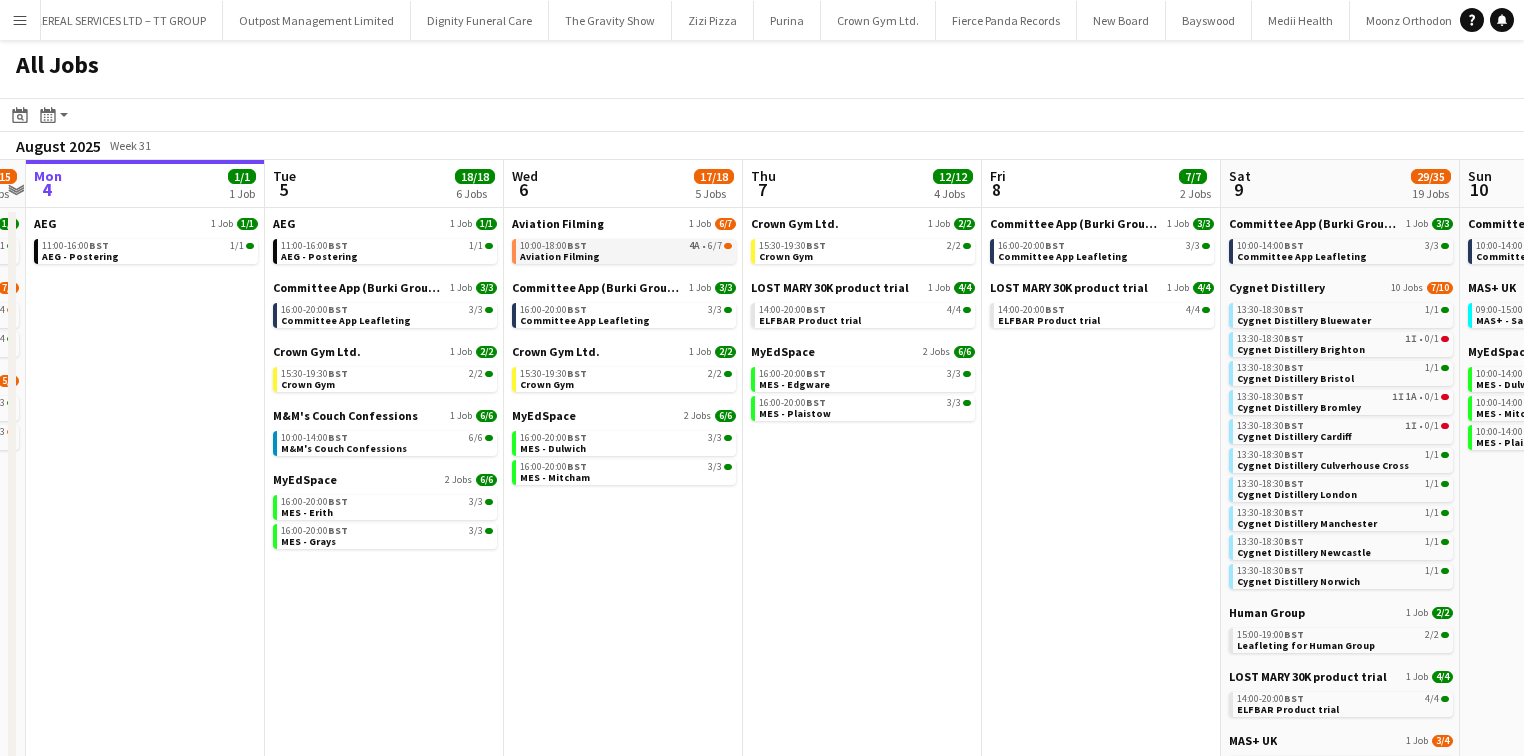 click on "Aviation Filming" at bounding box center (560, 256) 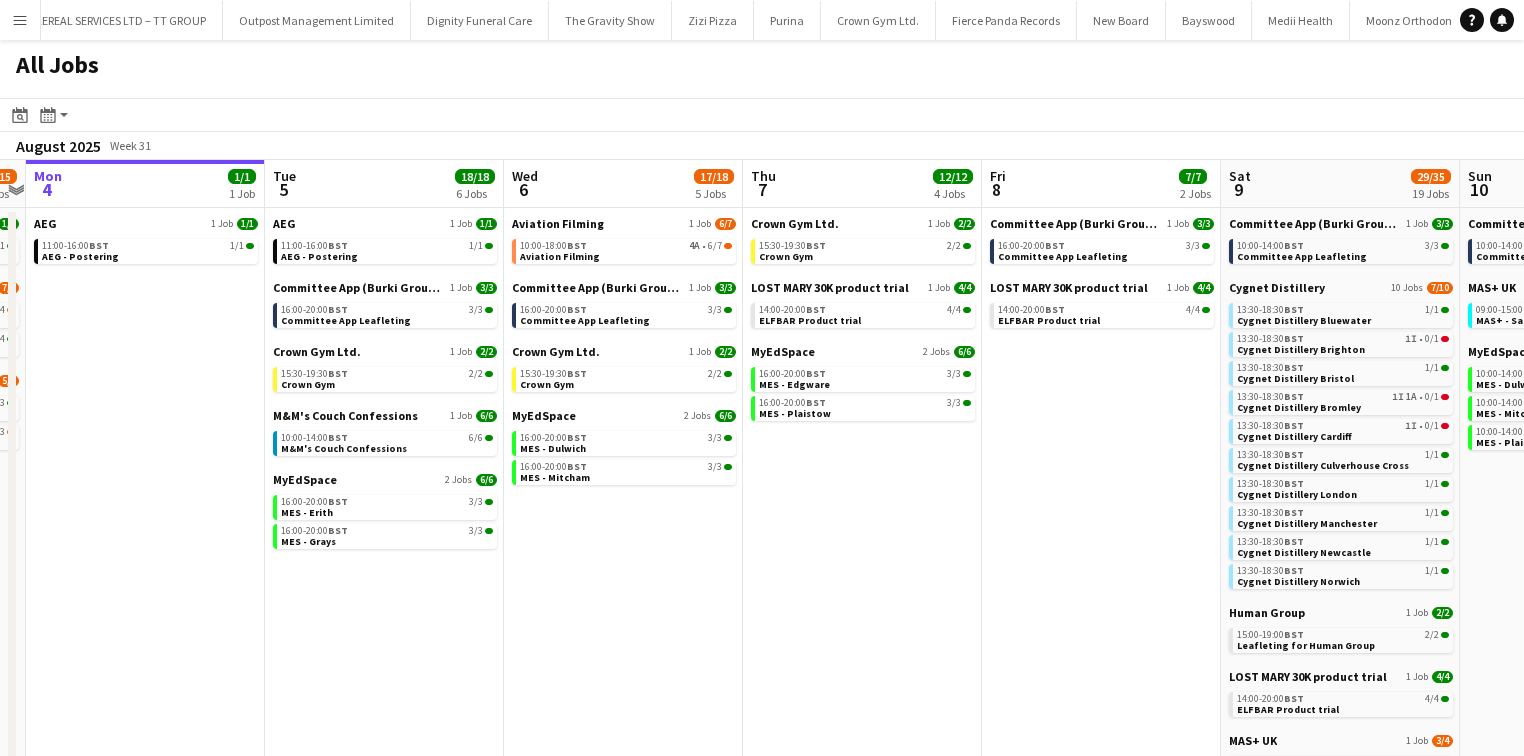 click on "Menu" at bounding box center (20, 20) 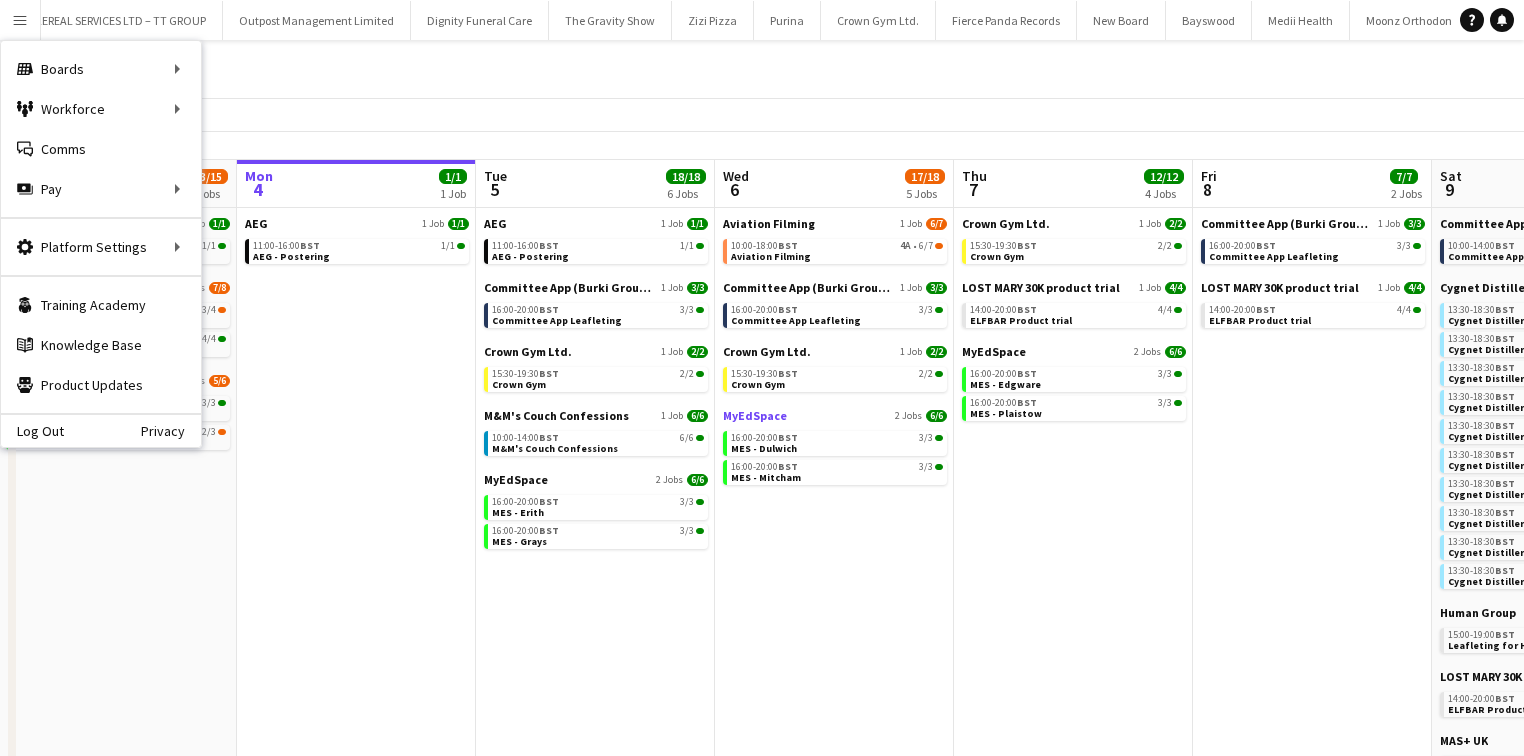 scroll, scrollTop: 0, scrollLeft: 479, axis: horizontal 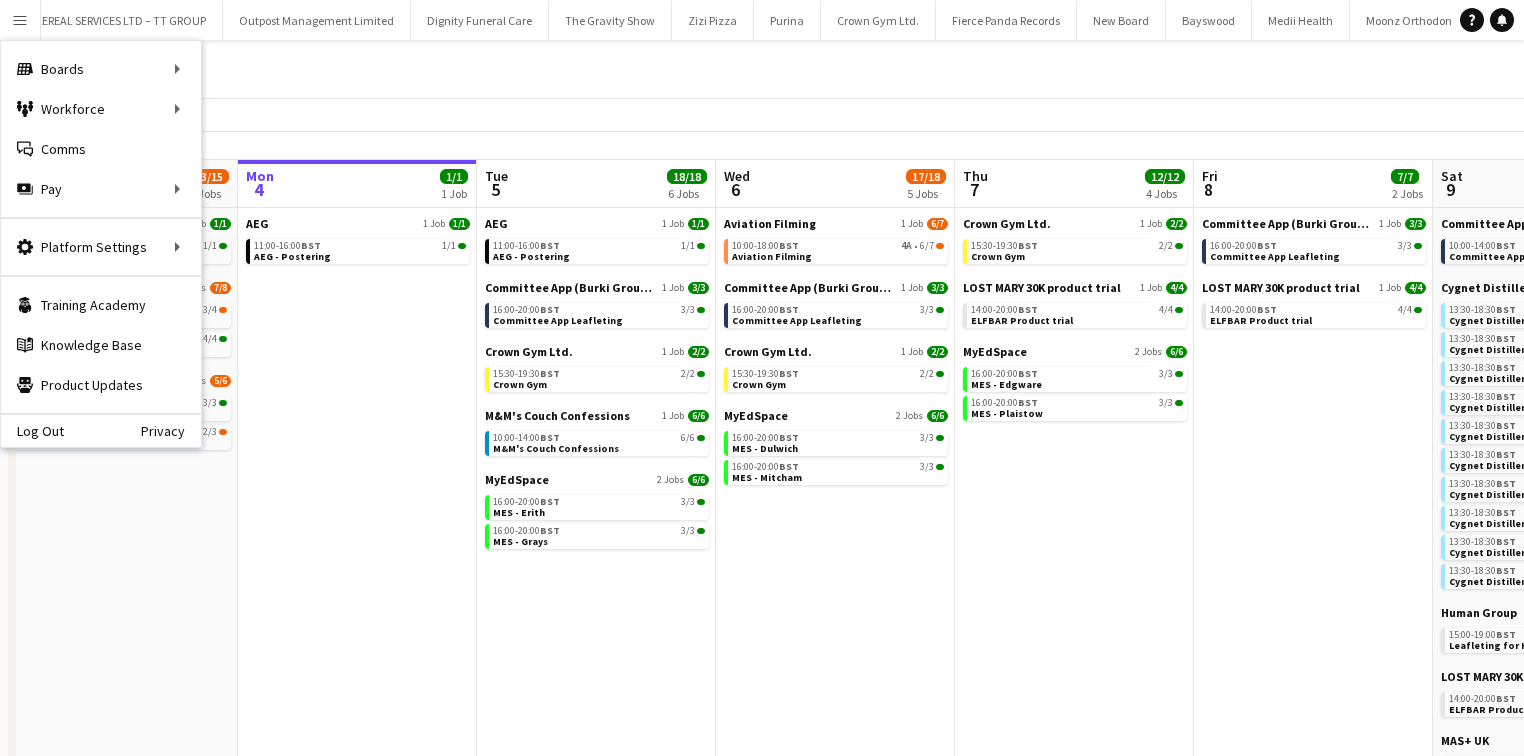 click on "All Jobs" 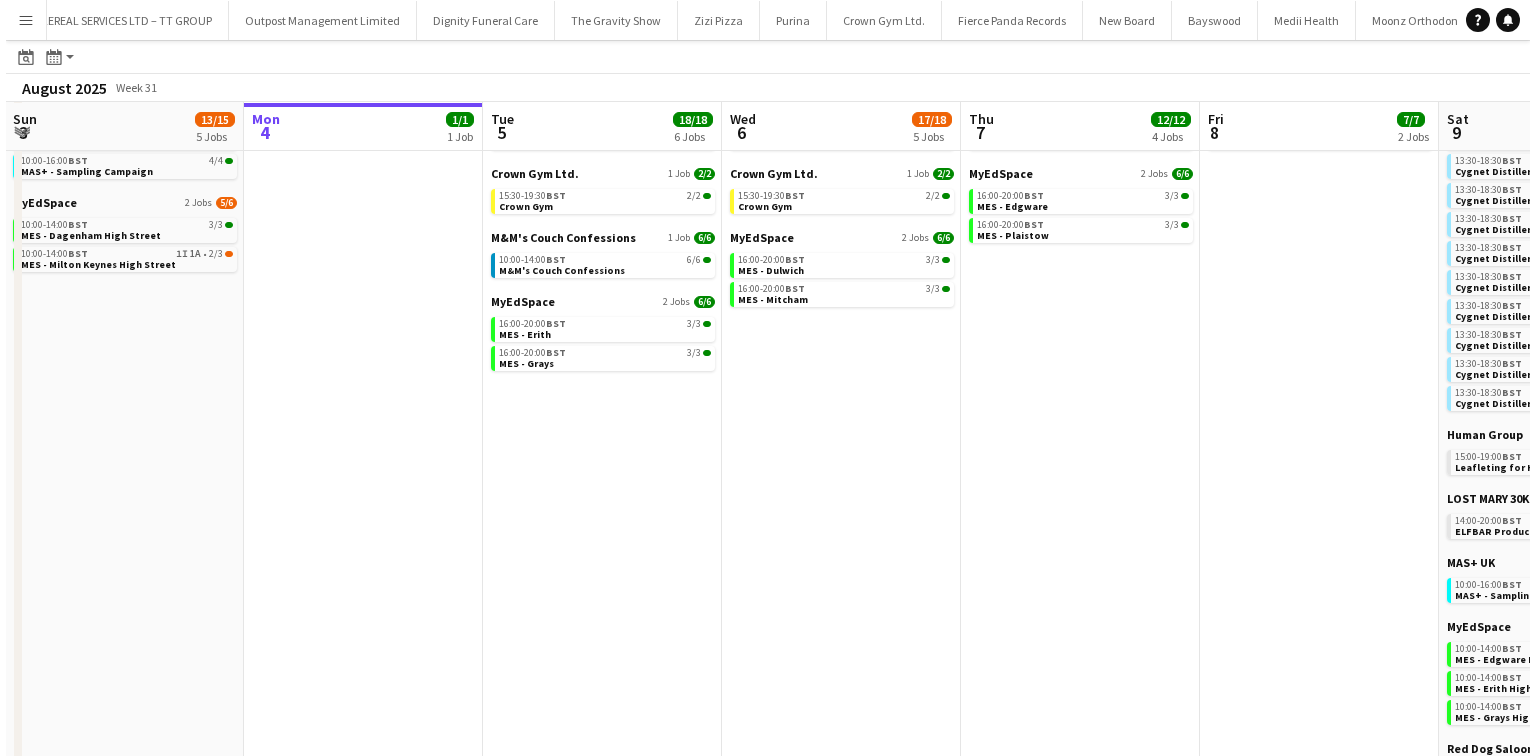 scroll, scrollTop: 0, scrollLeft: 0, axis: both 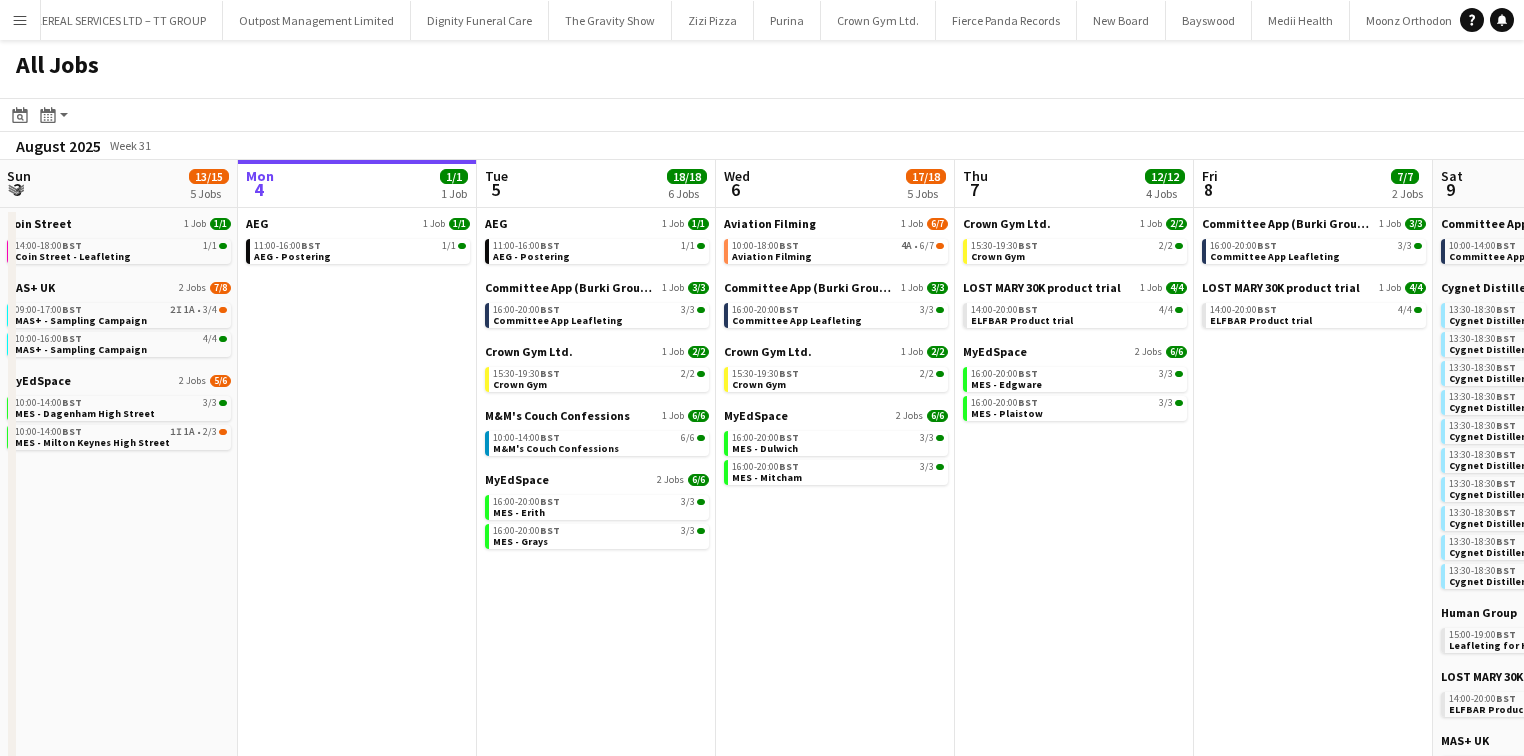 click on "Menu" at bounding box center [20, 20] 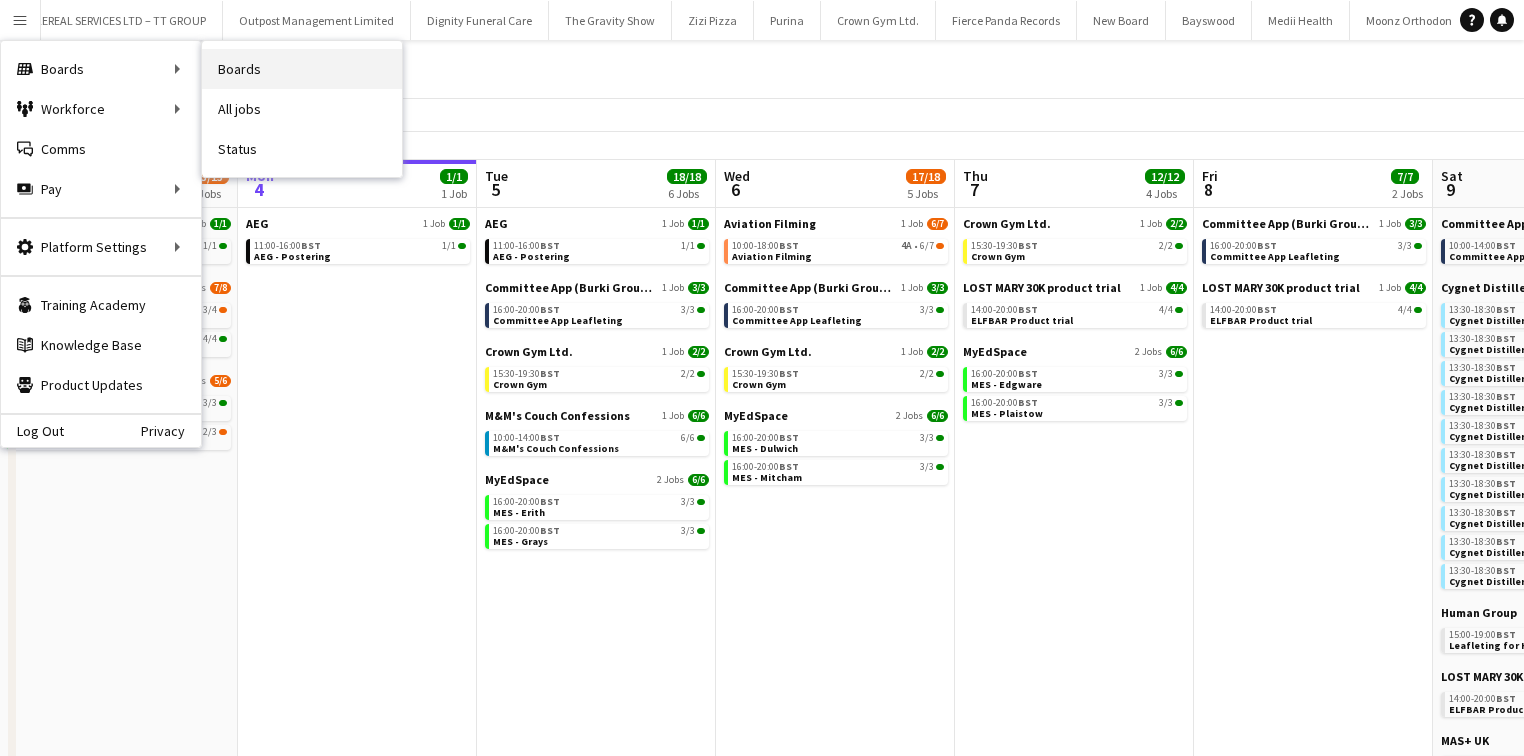 click on "Boards" at bounding box center (302, 69) 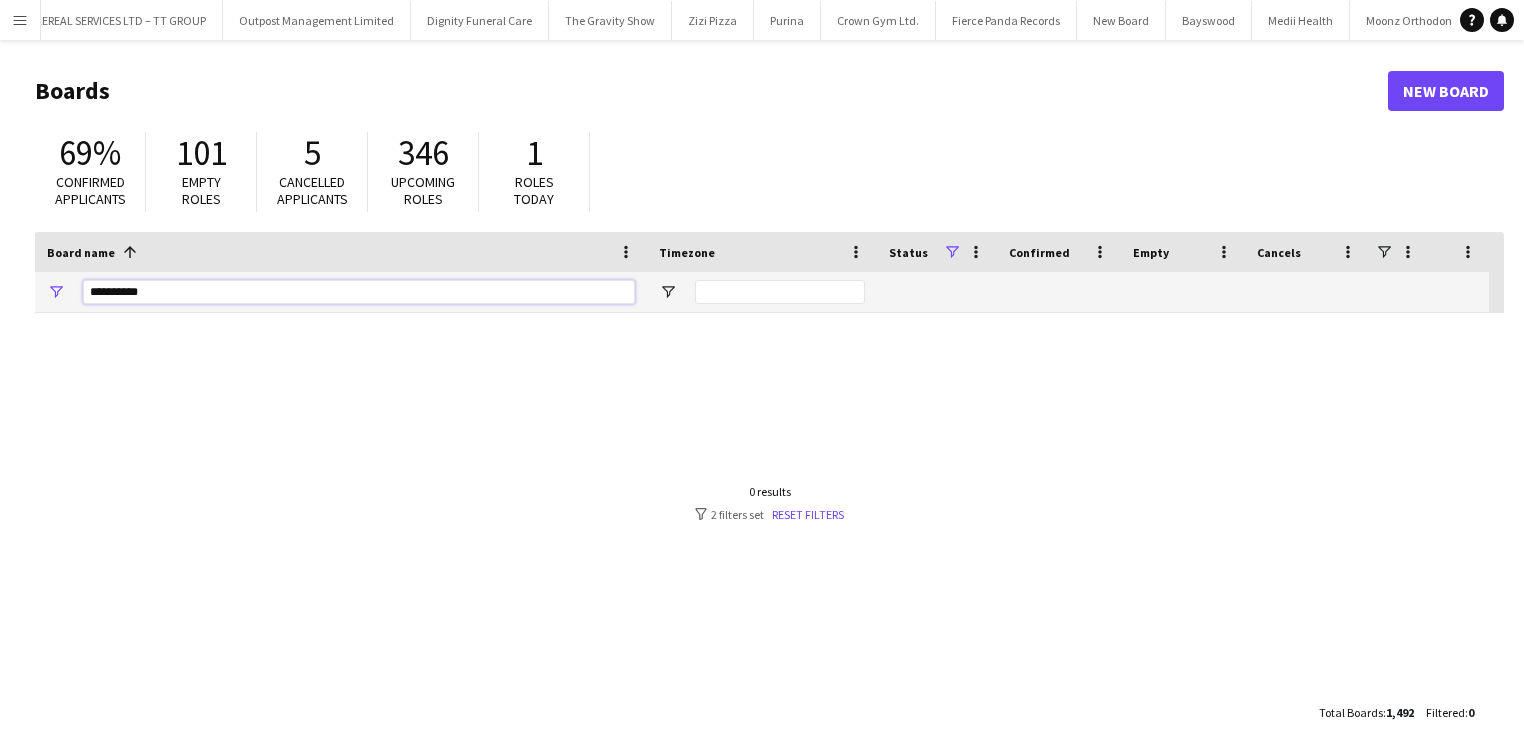 click on "**********" at bounding box center [359, 292] 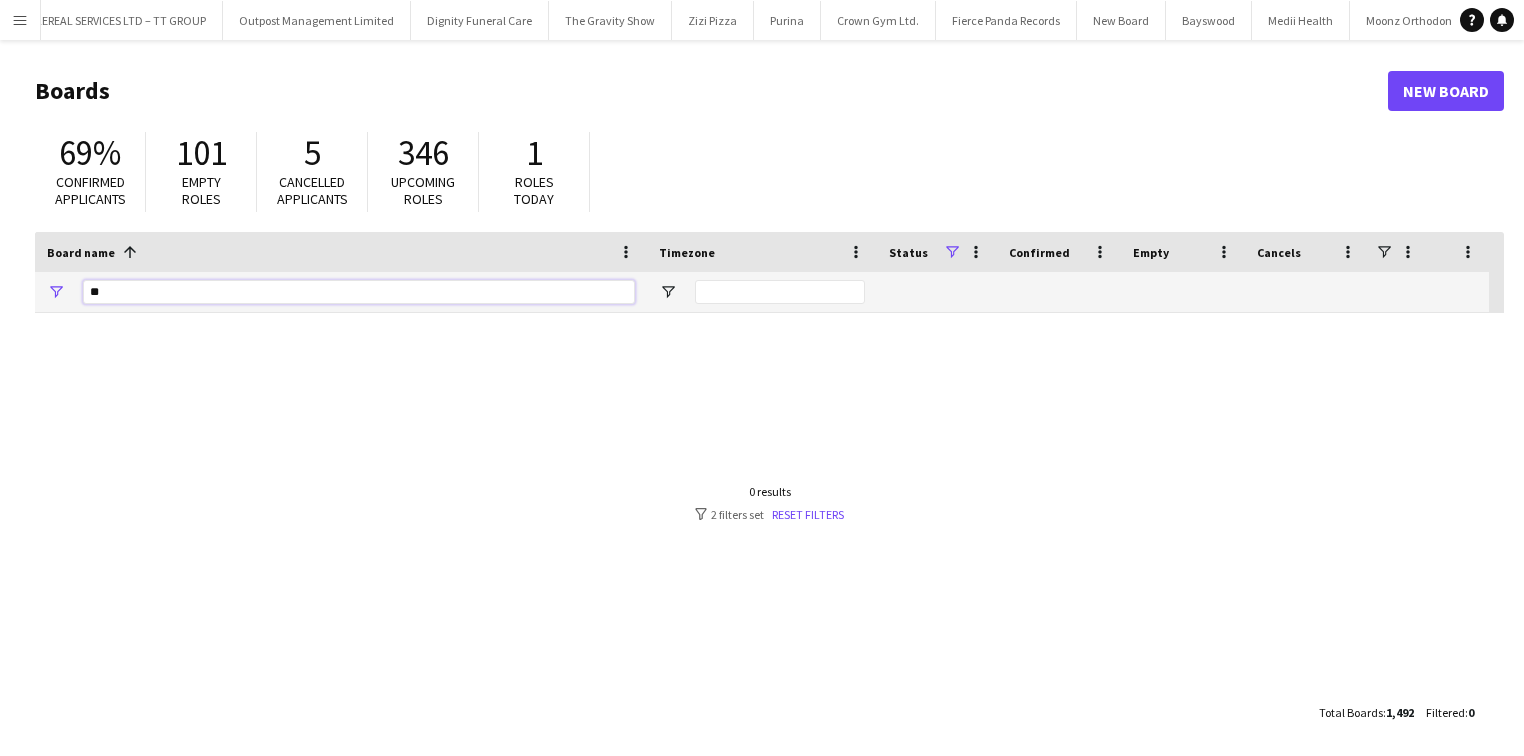 type on "*" 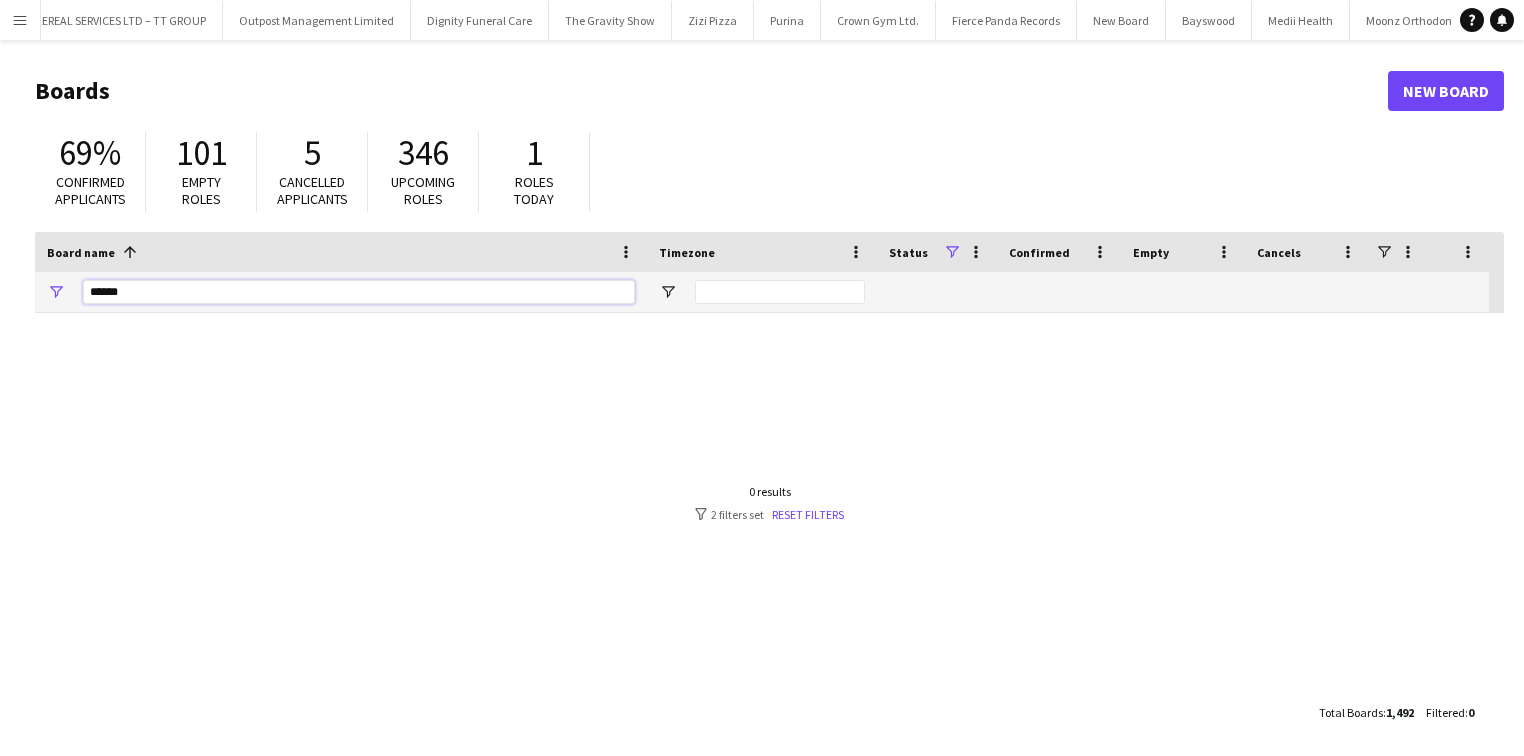 type on "******" 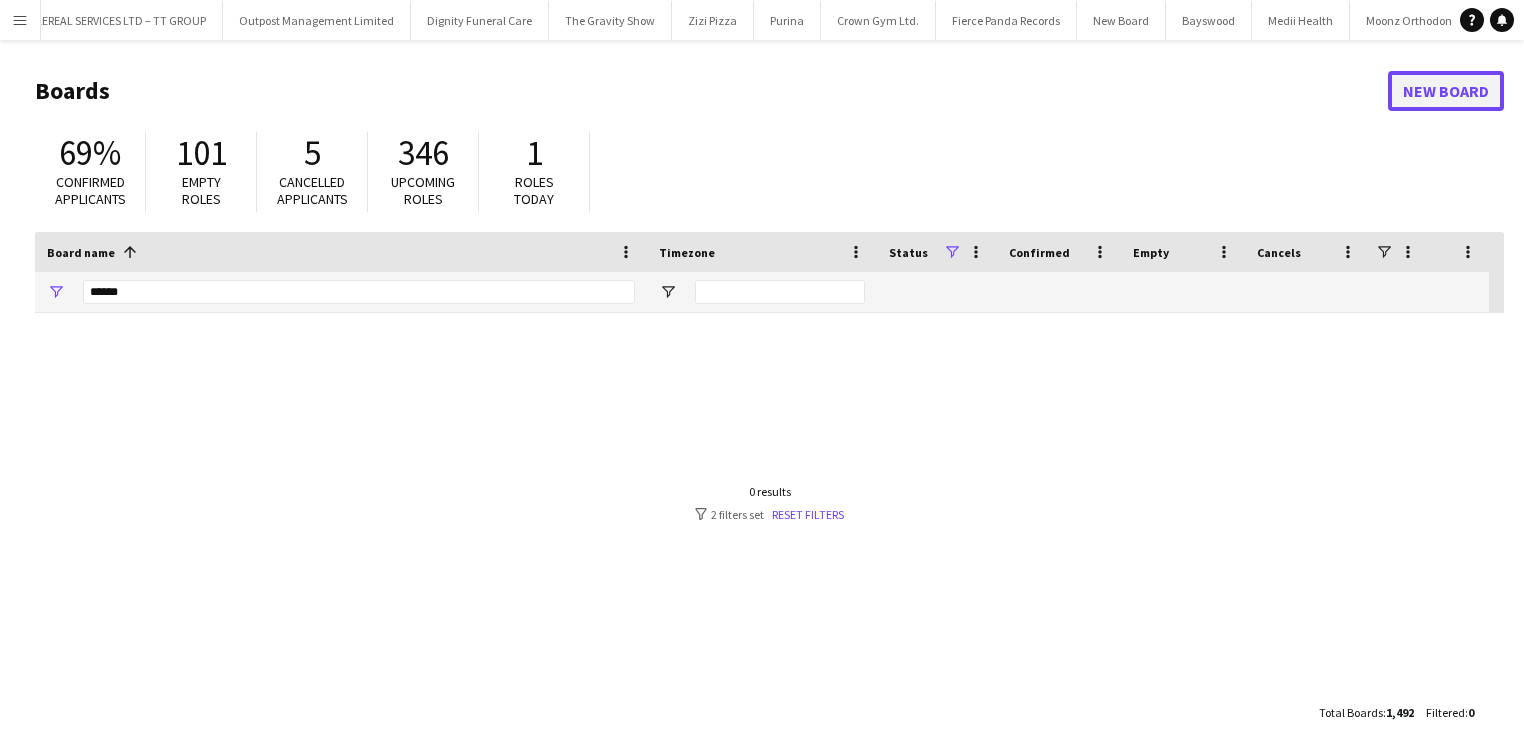 click on "New Board" 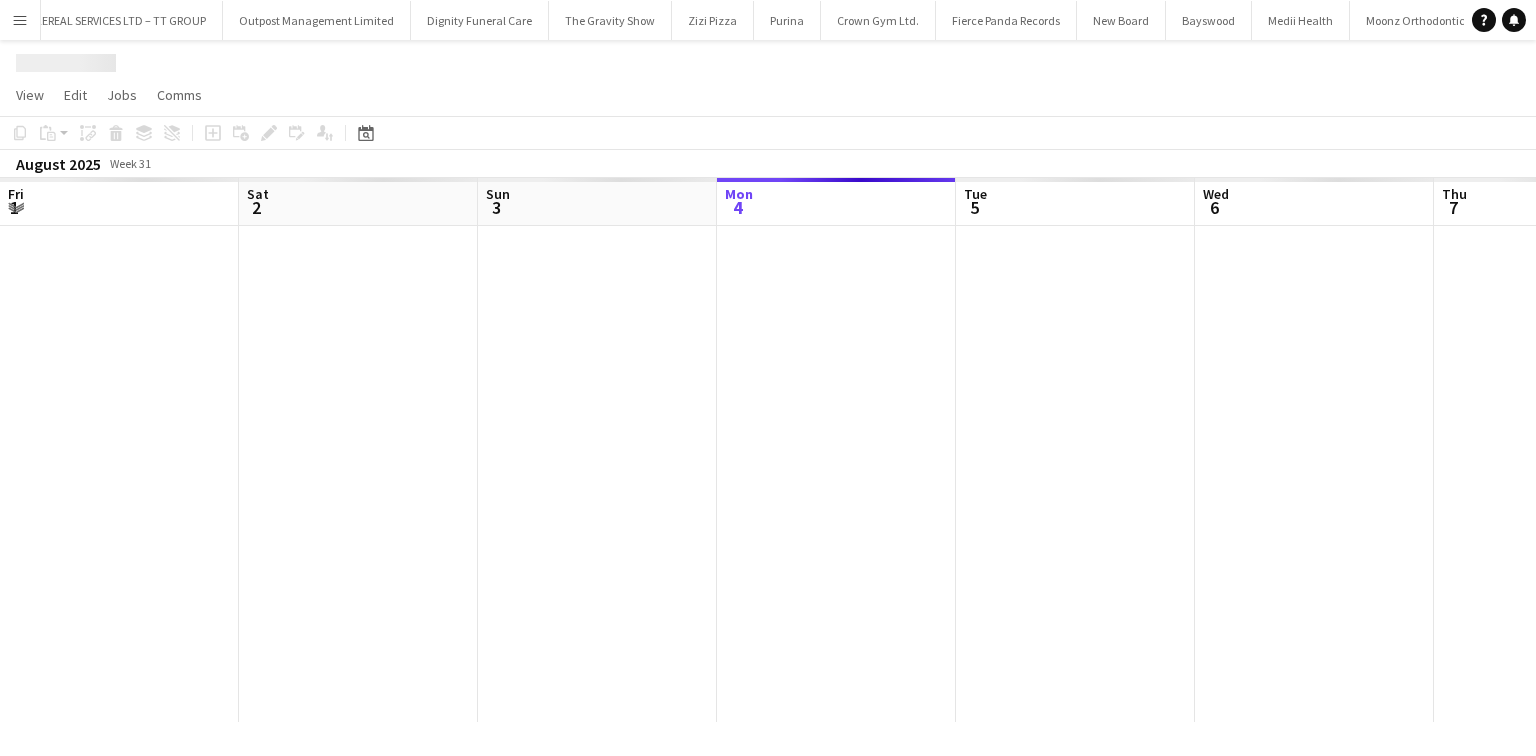 scroll, scrollTop: 0, scrollLeft: 478, axis: horizontal 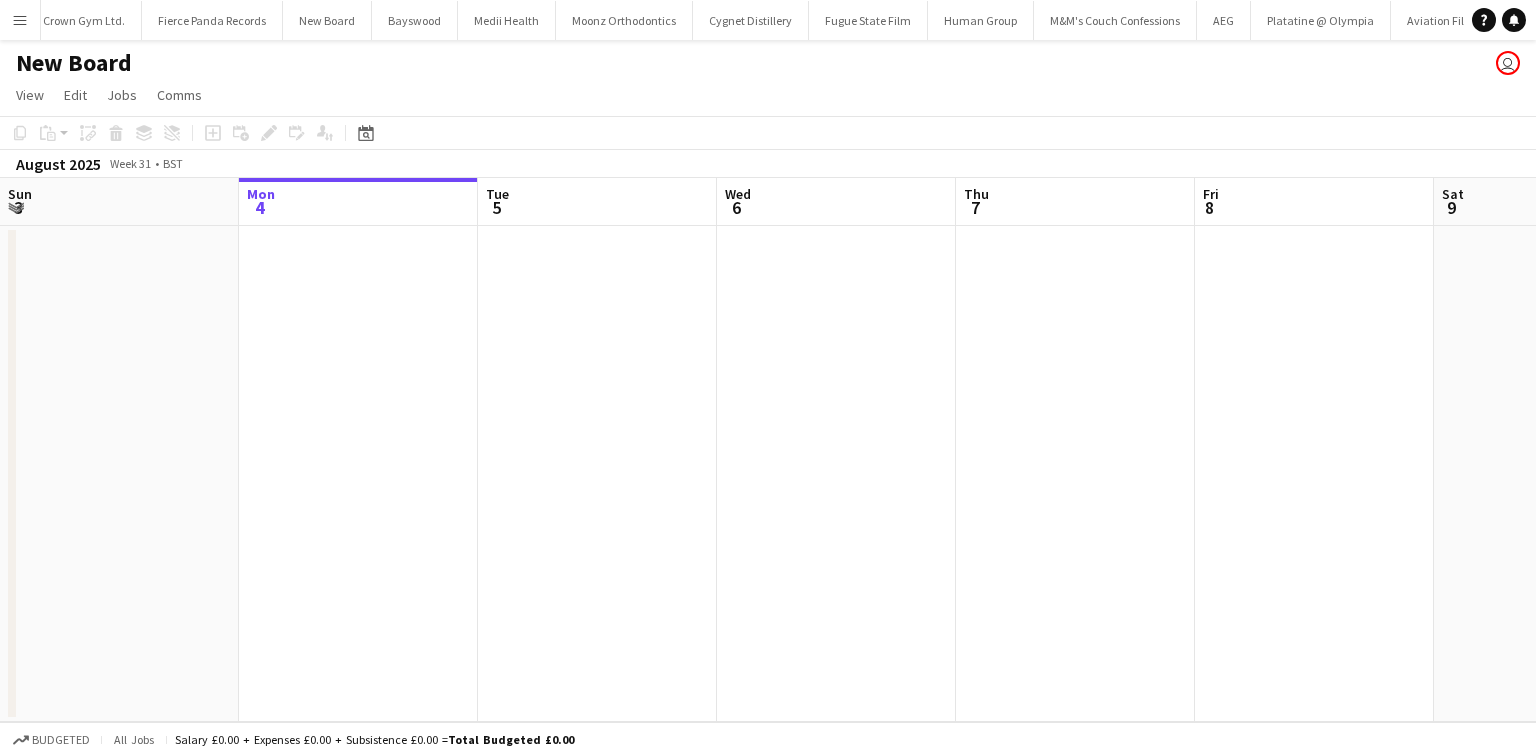 click on "New Board" 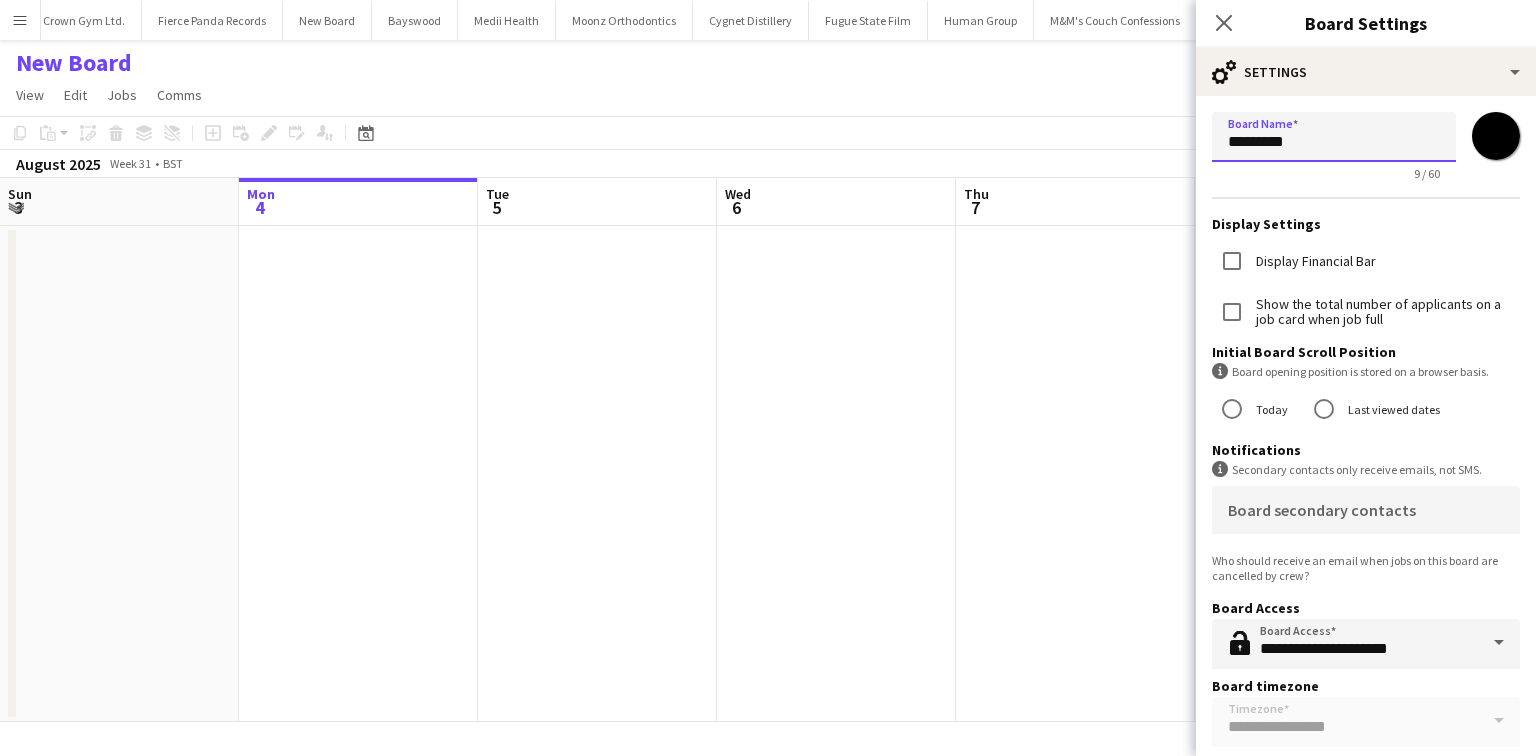 click on "*********" at bounding box center (1334, 137) 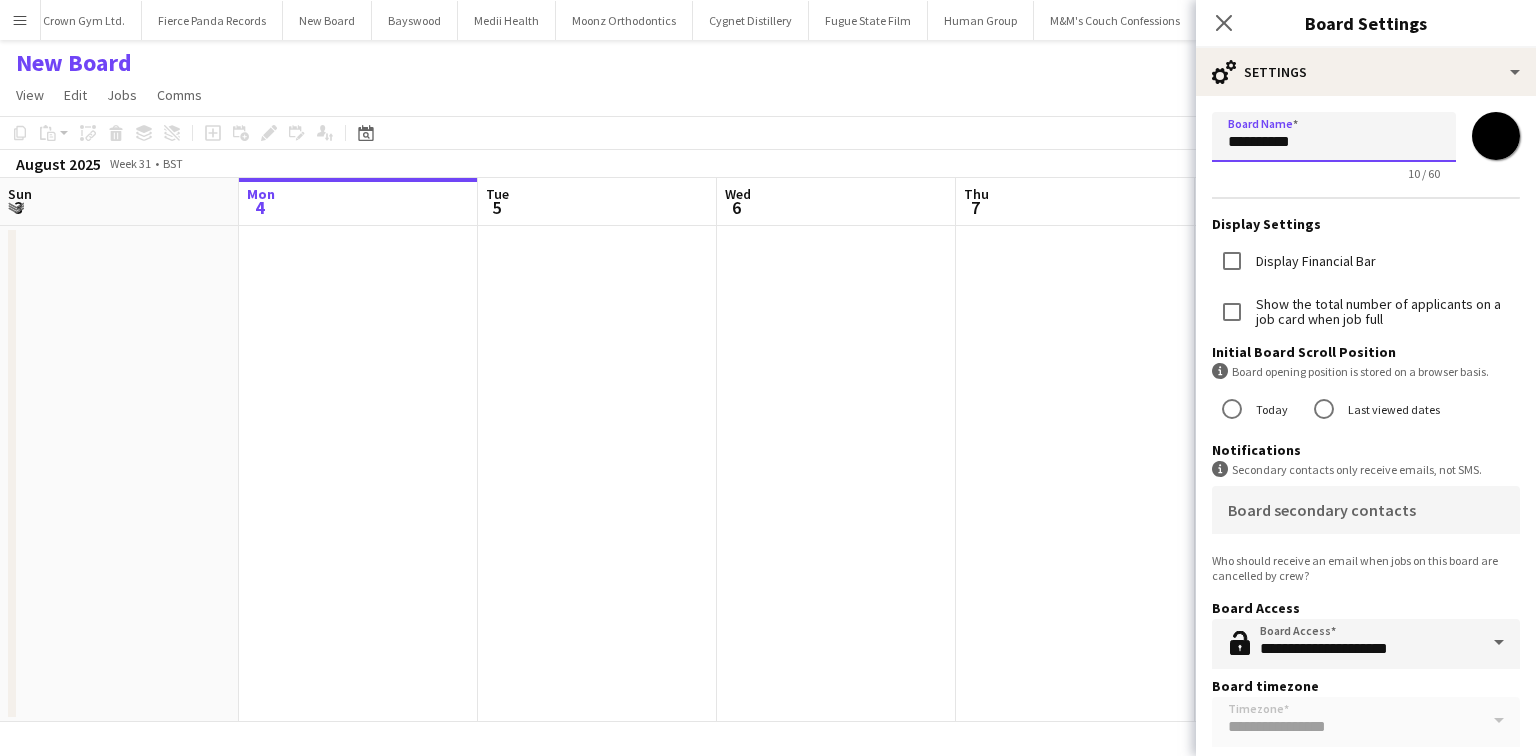 scroll, scrollTop: 39, scrollLeft: 0, axis: vertical 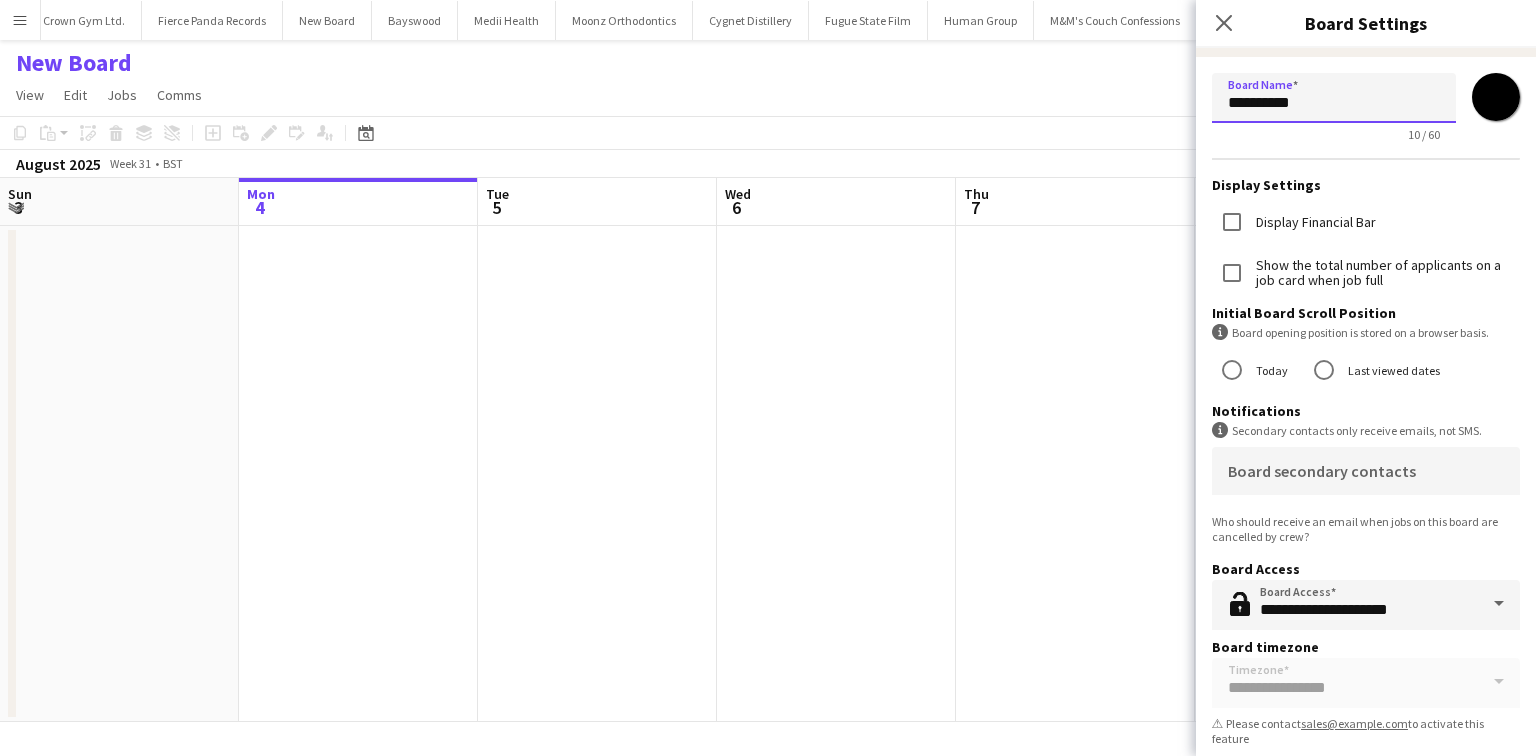 type on "**********" 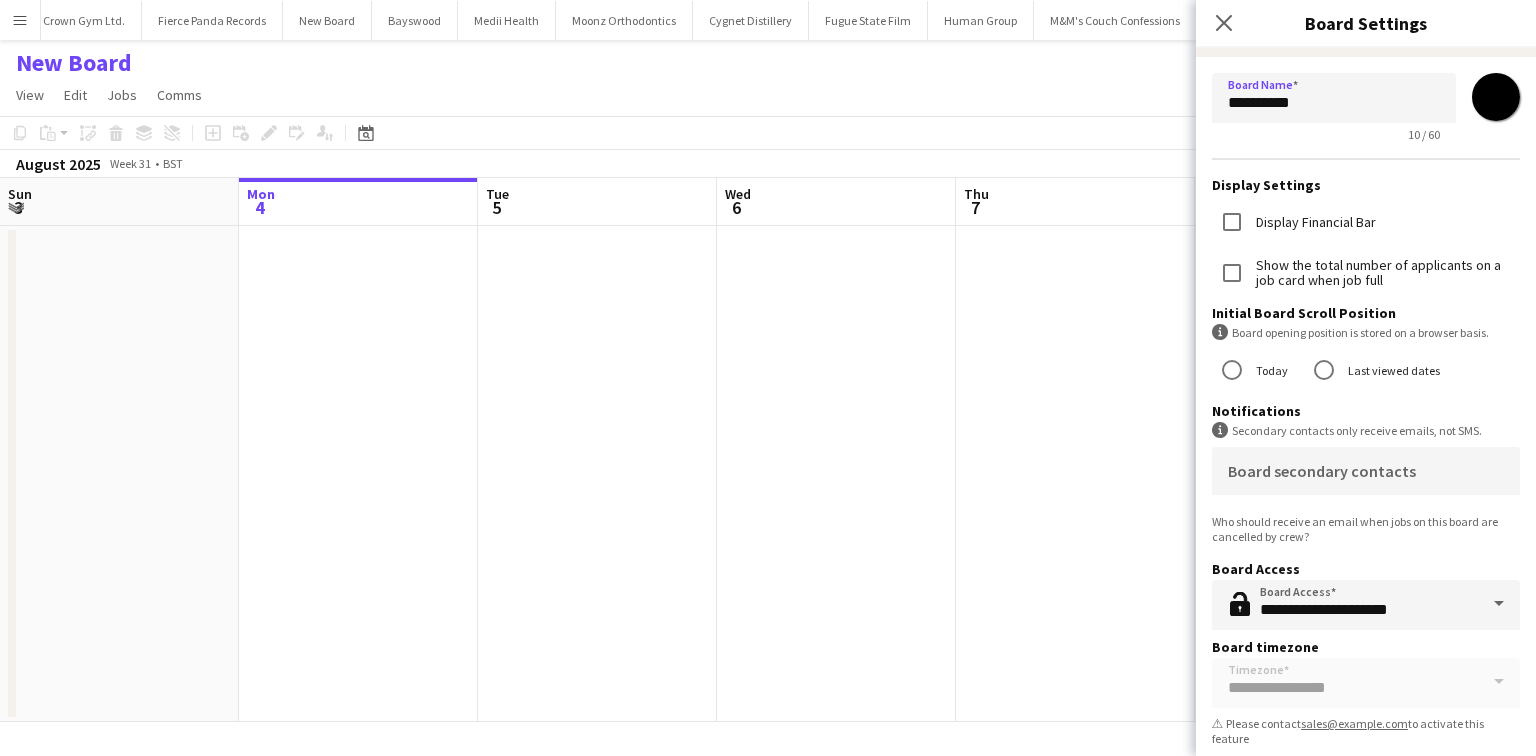 click on "*******" at bounding box center [1496, 97] 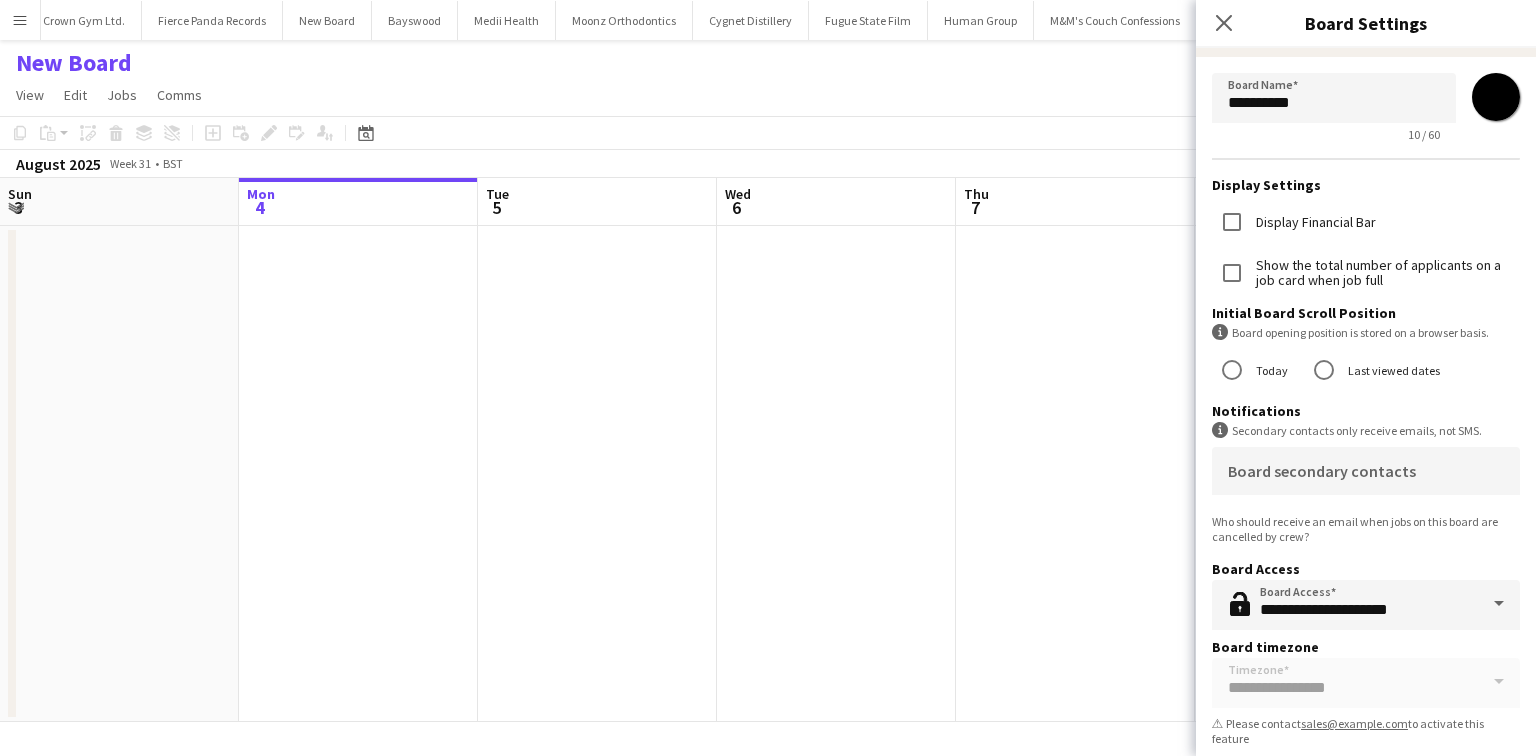 type on "*******" 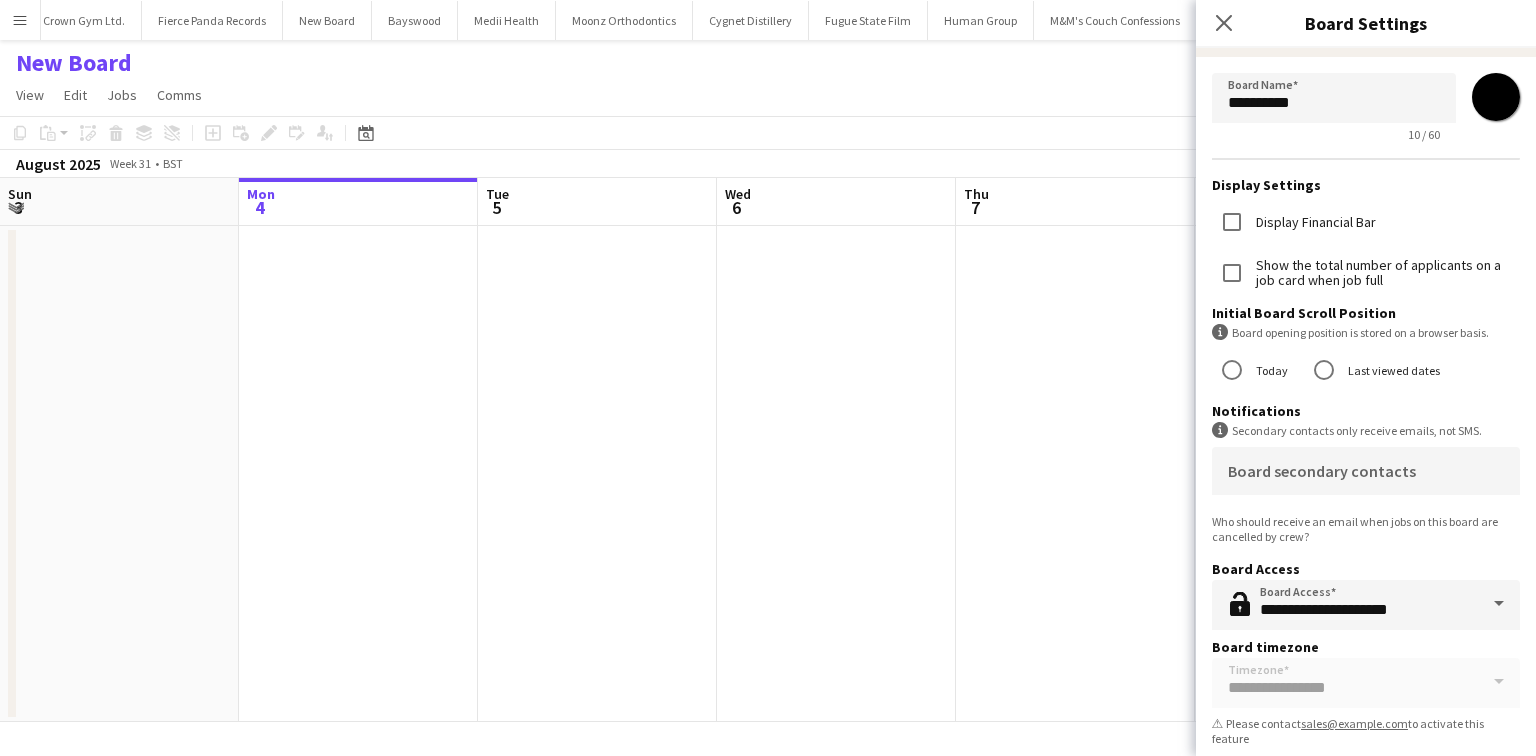 click on "Close pop-in
Board Settings" 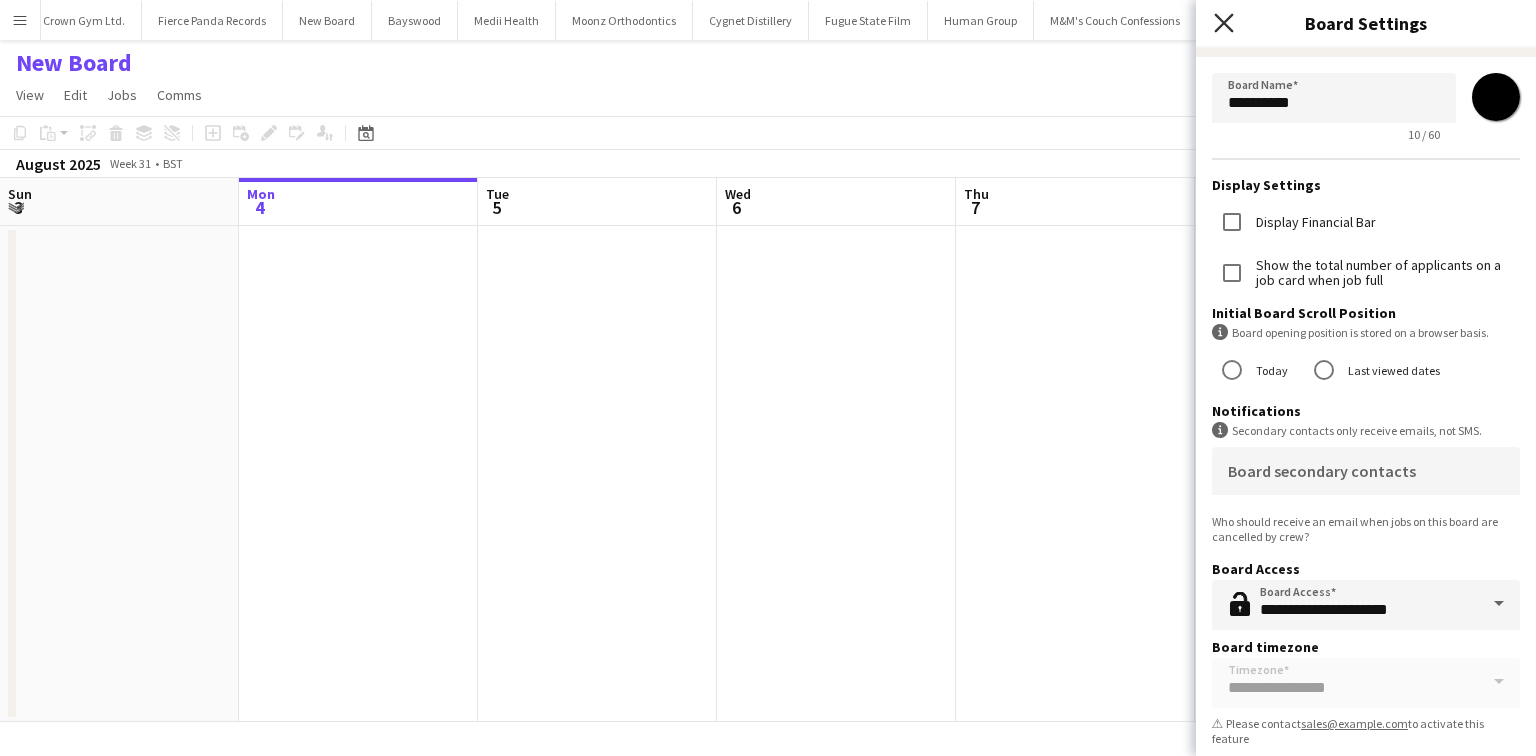 click on "Close pop-in" 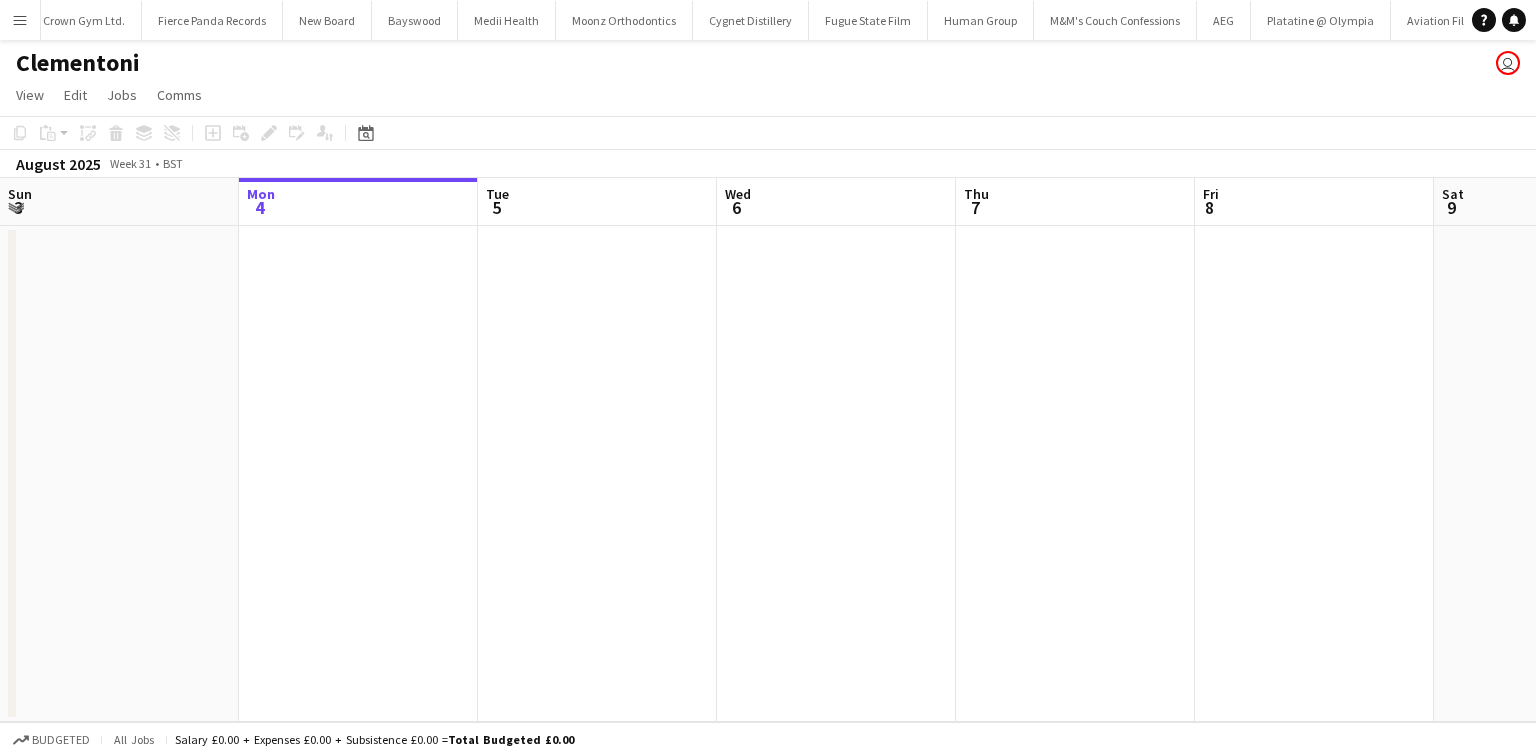 click on "Fri   8" at bounding box center [1314, 202] 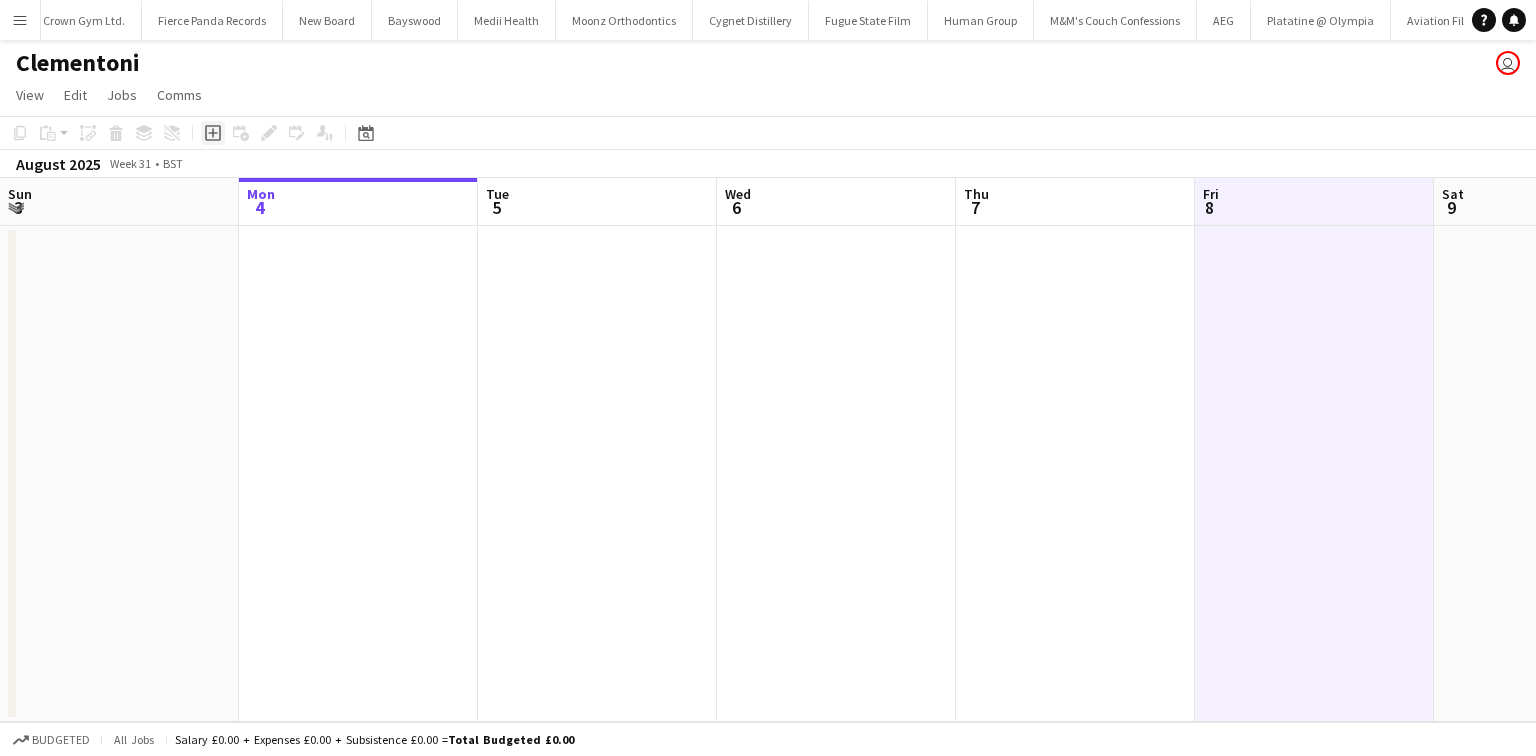 click 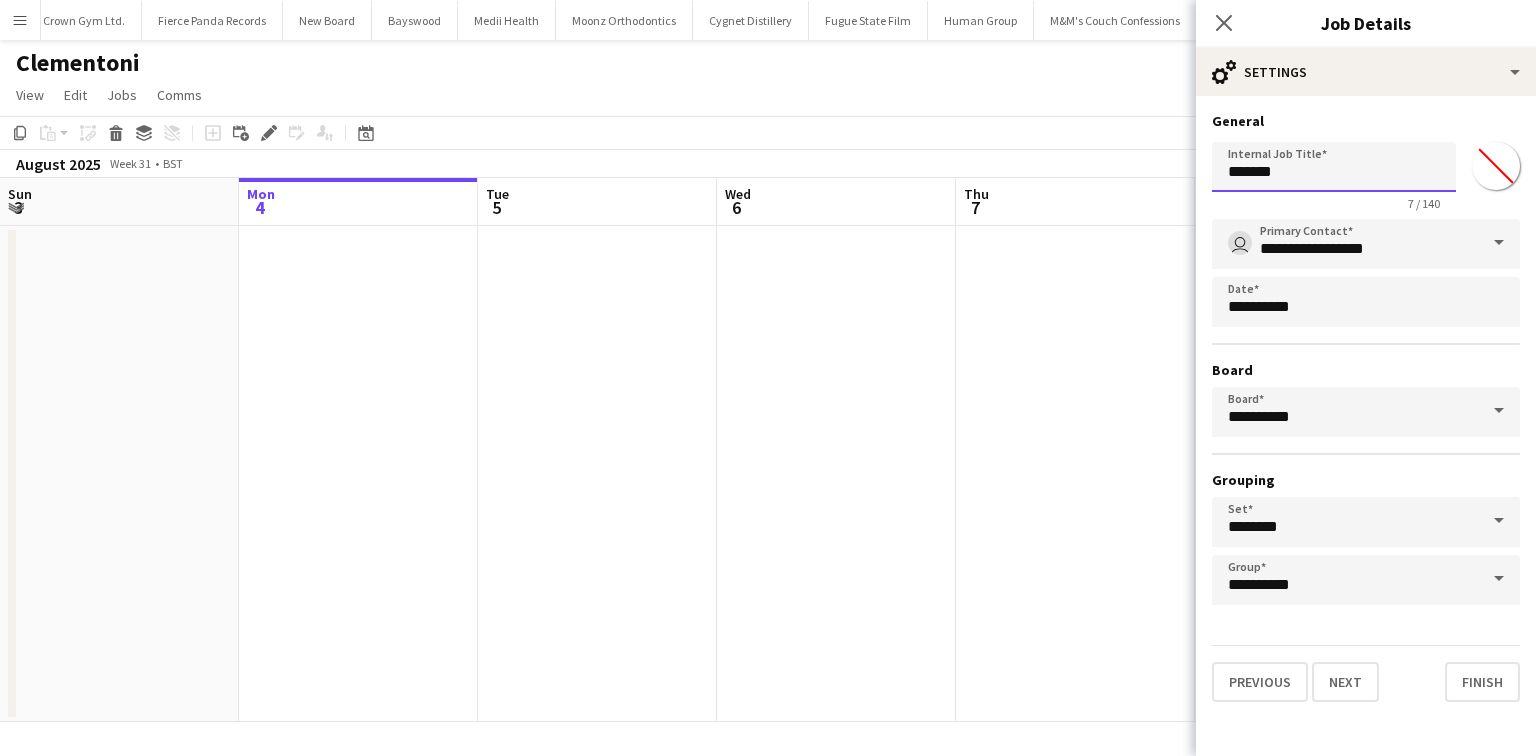 click on "*******" at bounding box center [1334, 167] 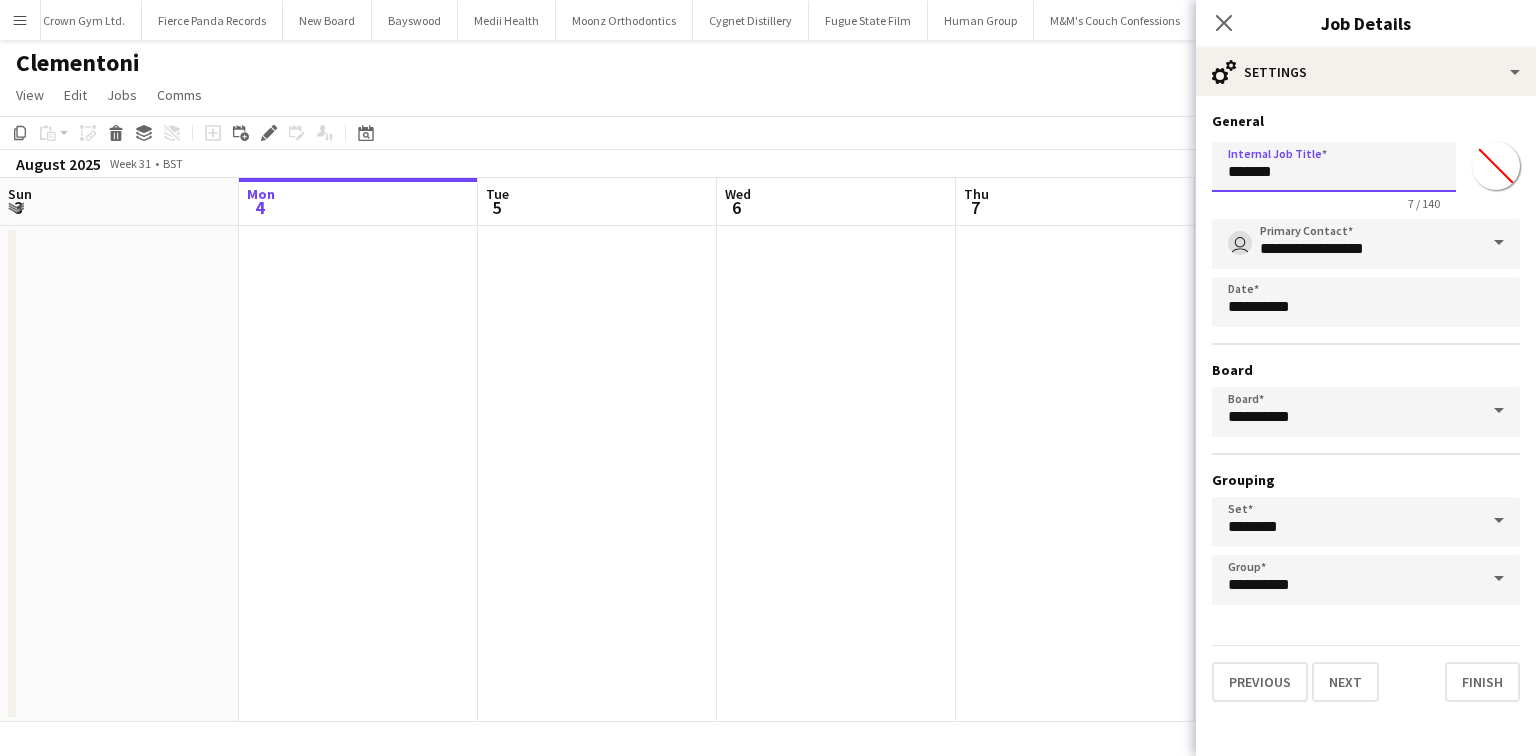 click on "*******" at bounding box center (1334, 167) 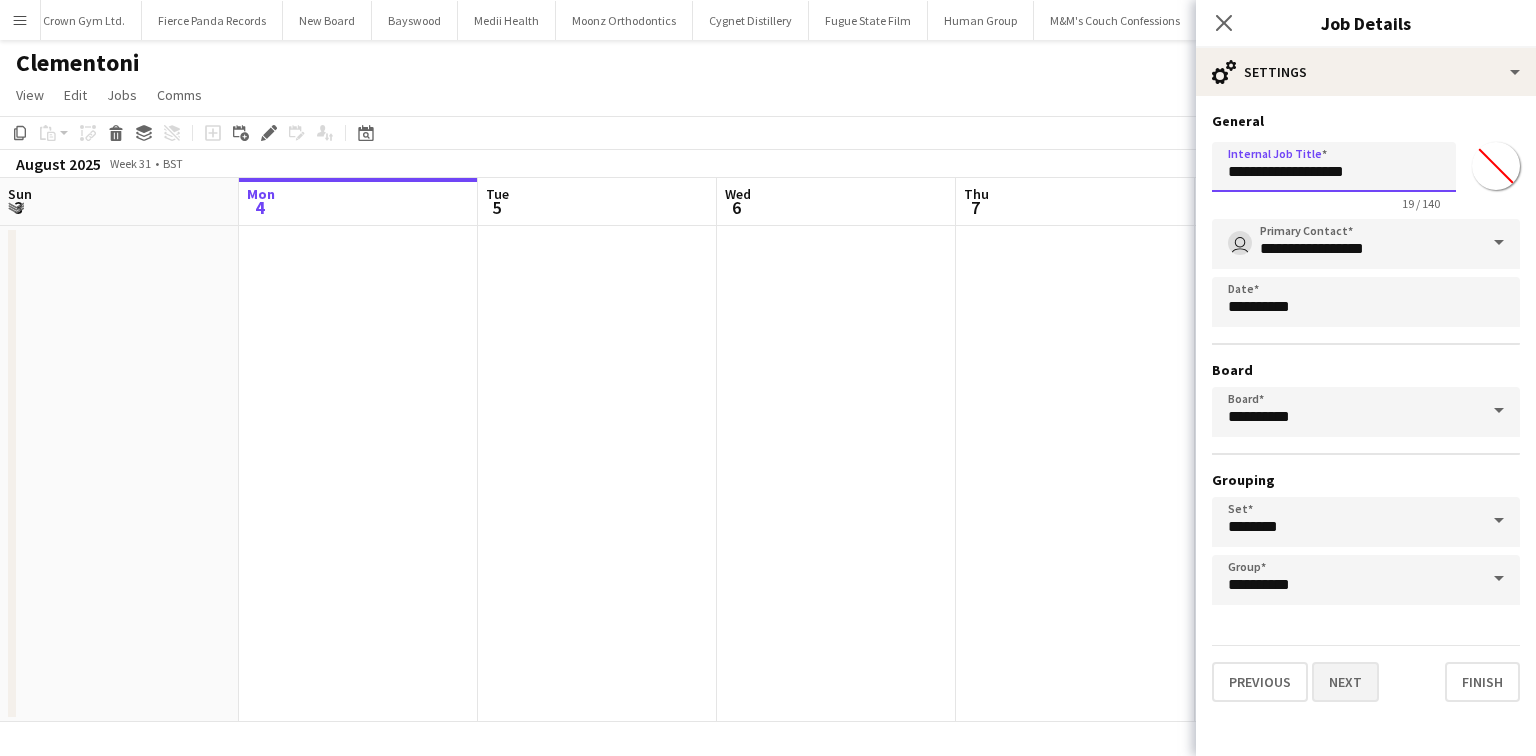 type on "**********" 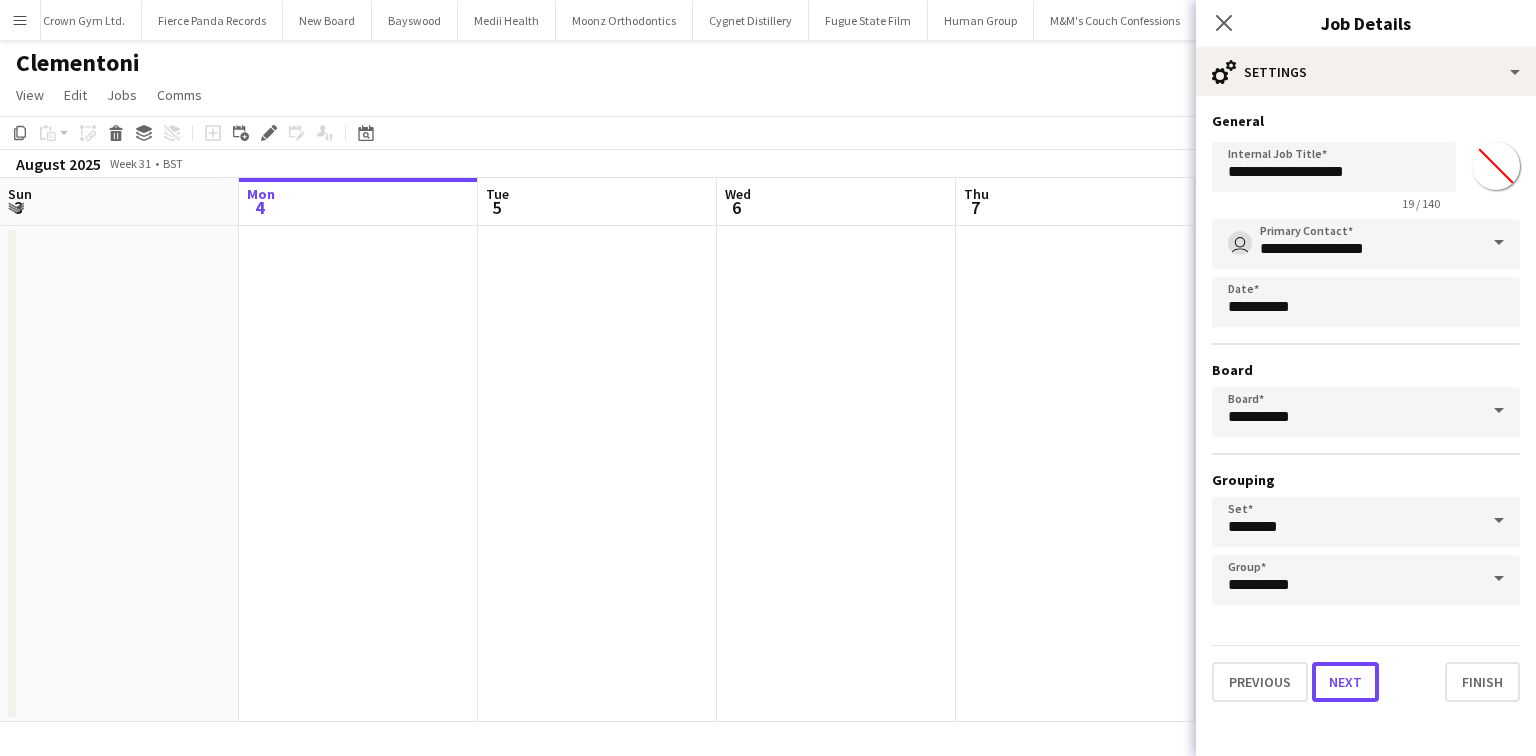 click on "Next" at bounding box center [1345, 682] 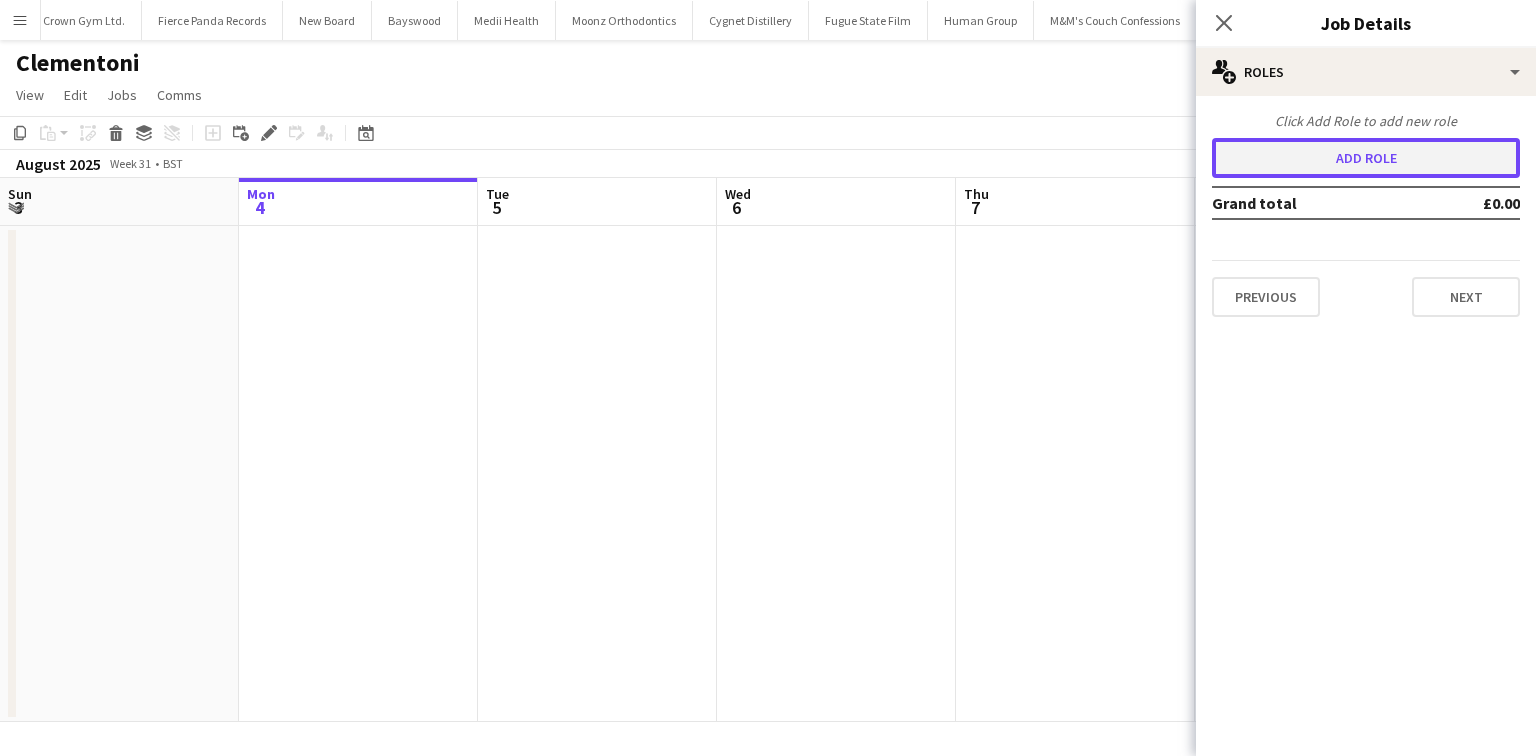 click on "Add role" at bounding box center [1366, 158] 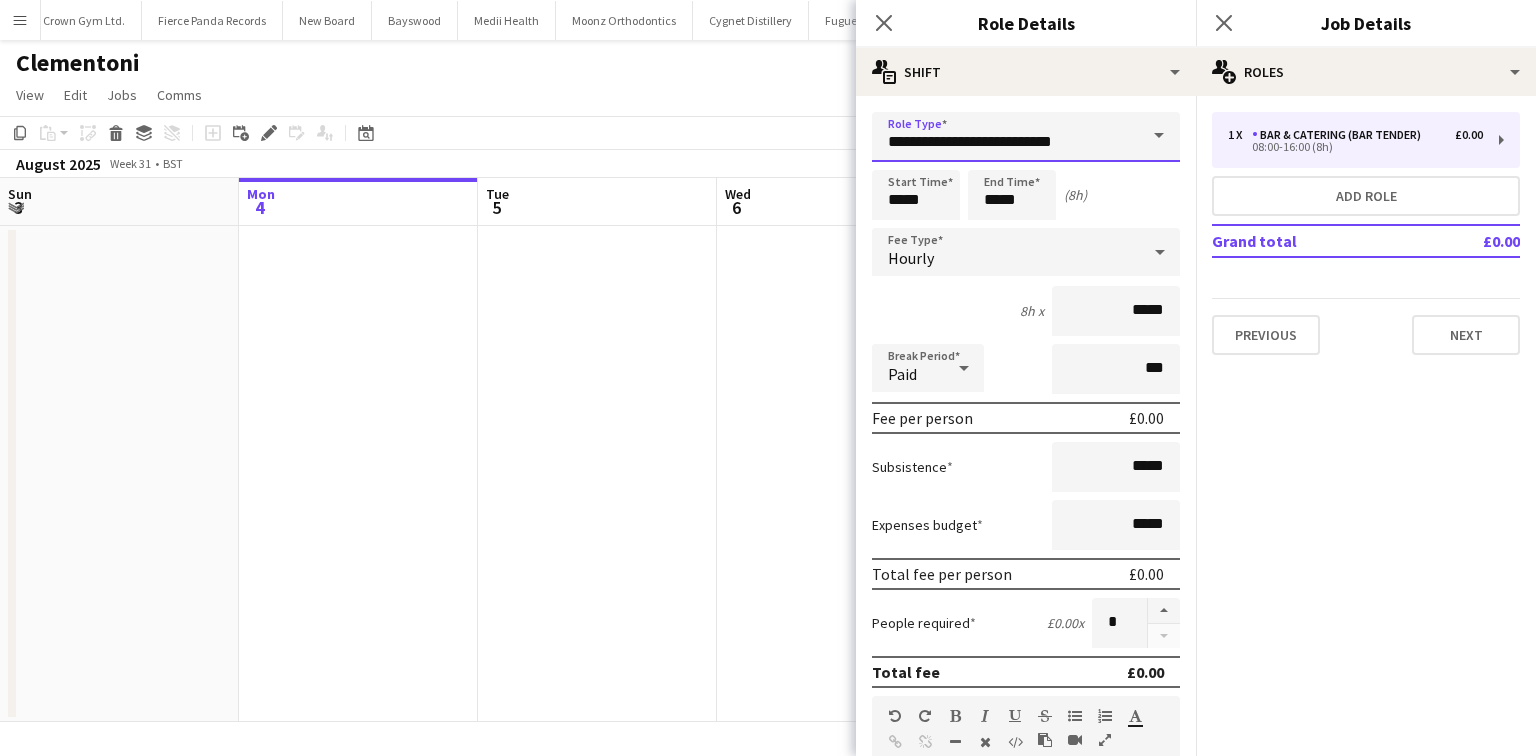 click on "**********" at bounding box center [1026, 137] 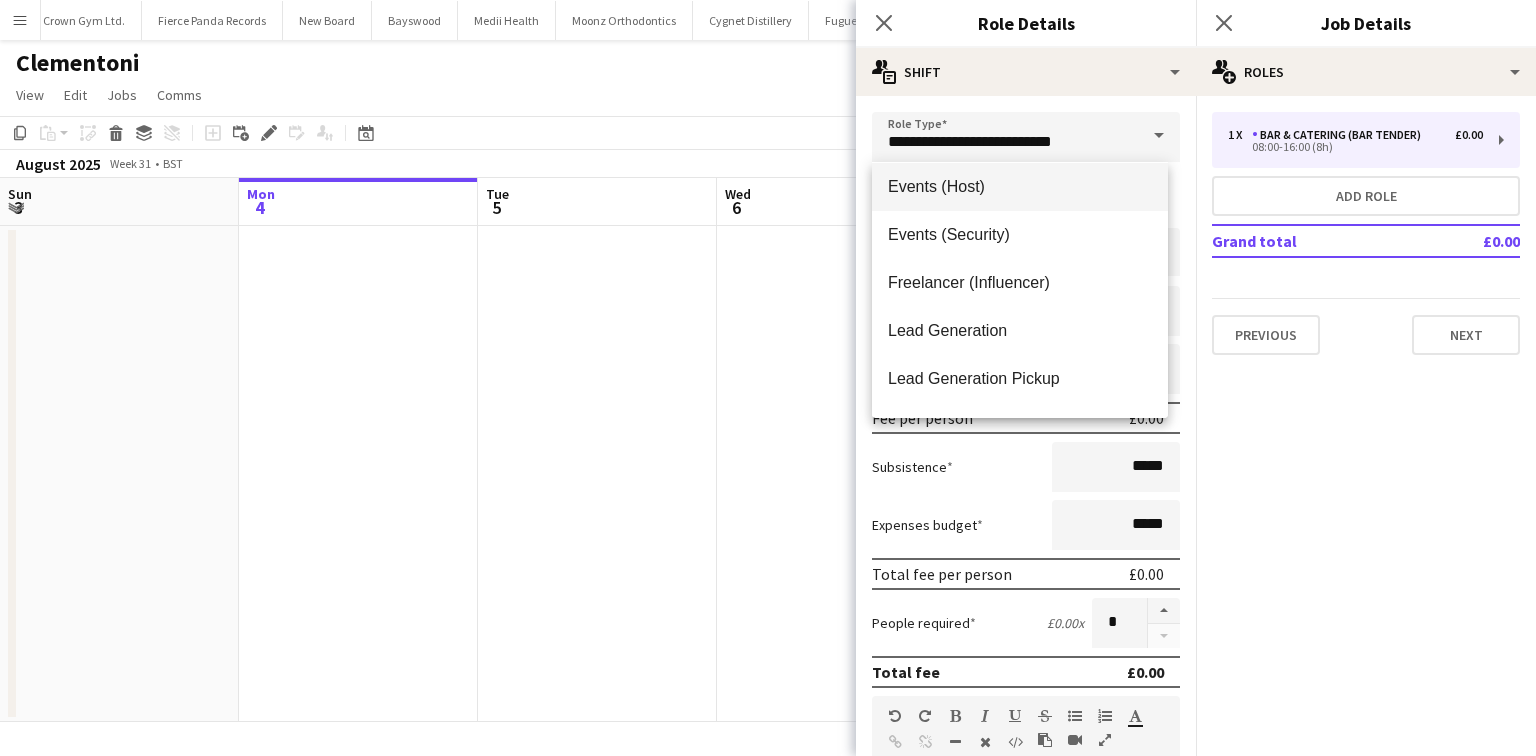 scroll, scrollTop: 800, scrollLeft: 0, axis: vertical 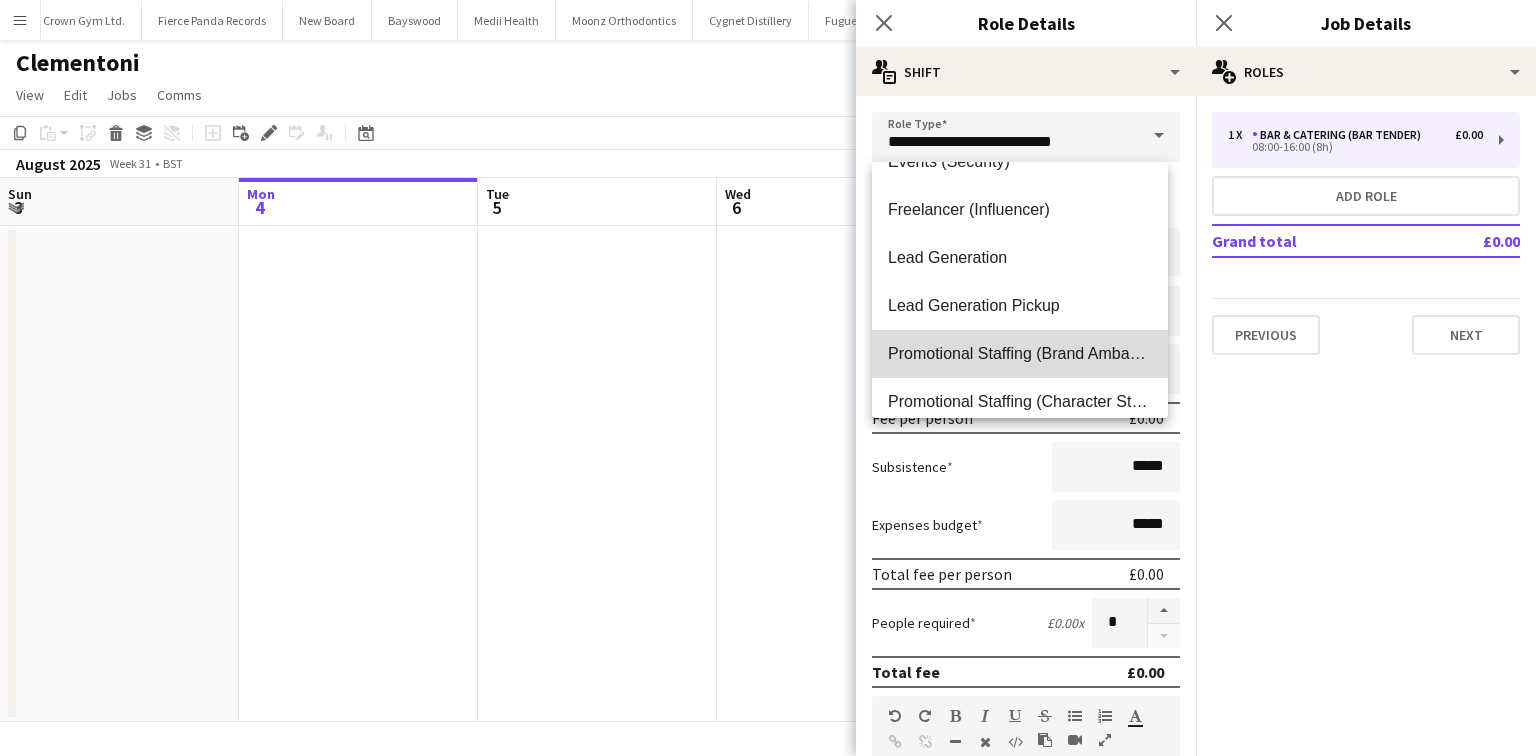 click on "Promotional Staffing (Brand Ambassadors)" at bounding box center [1020, 354] 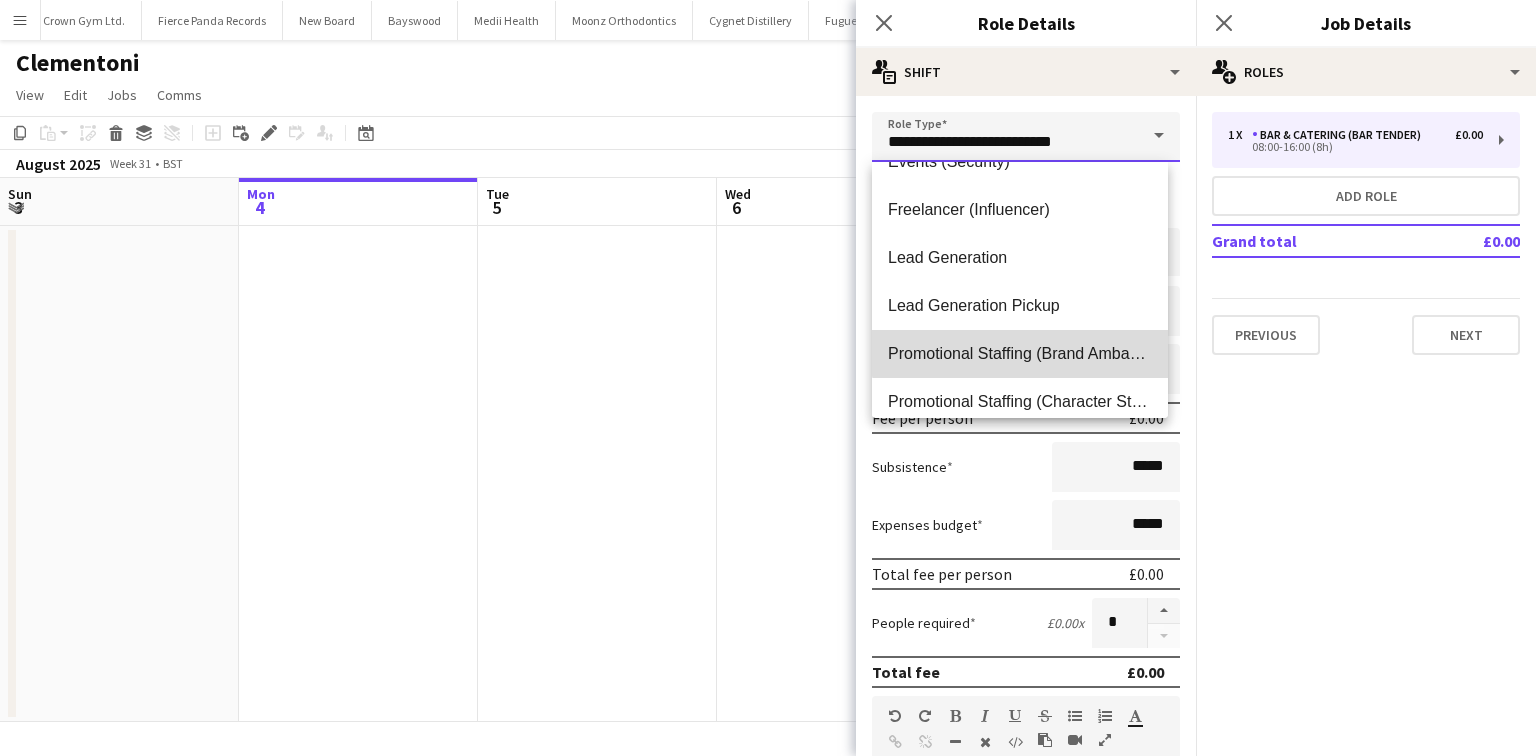 type on "**********" 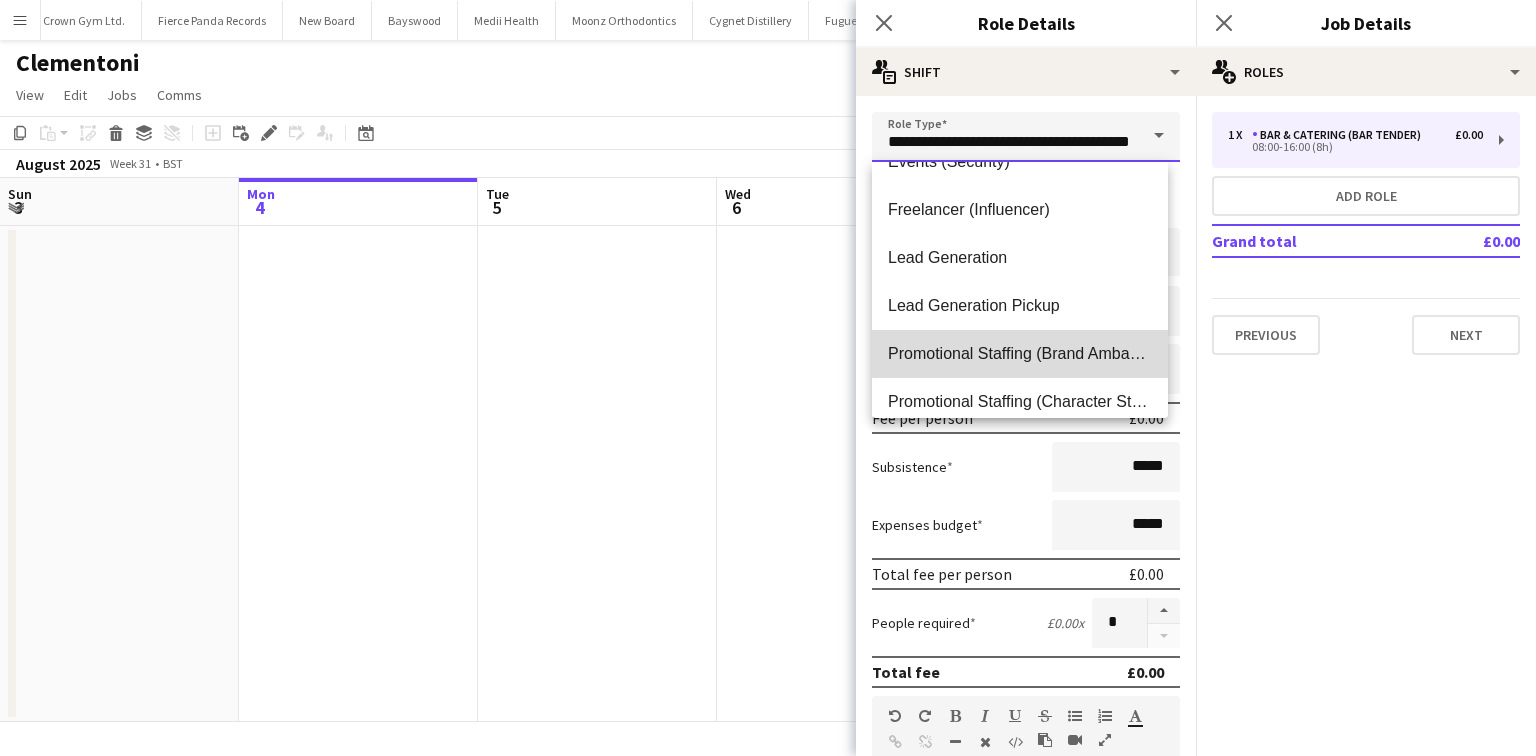scroll, scrollTop: 0, scrollLeft: 46, axis: horizontal 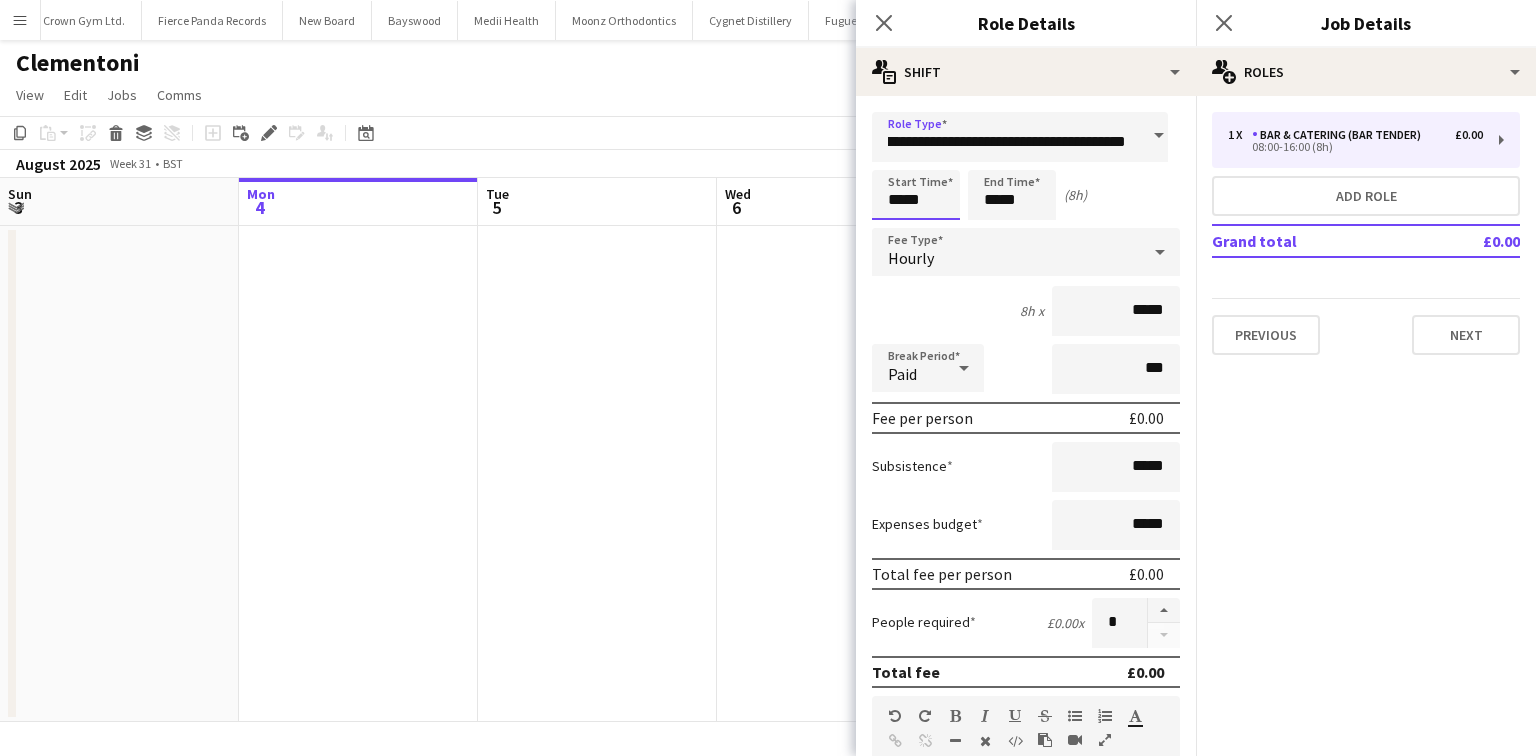click on "*****" at bounding box center [916, 195] 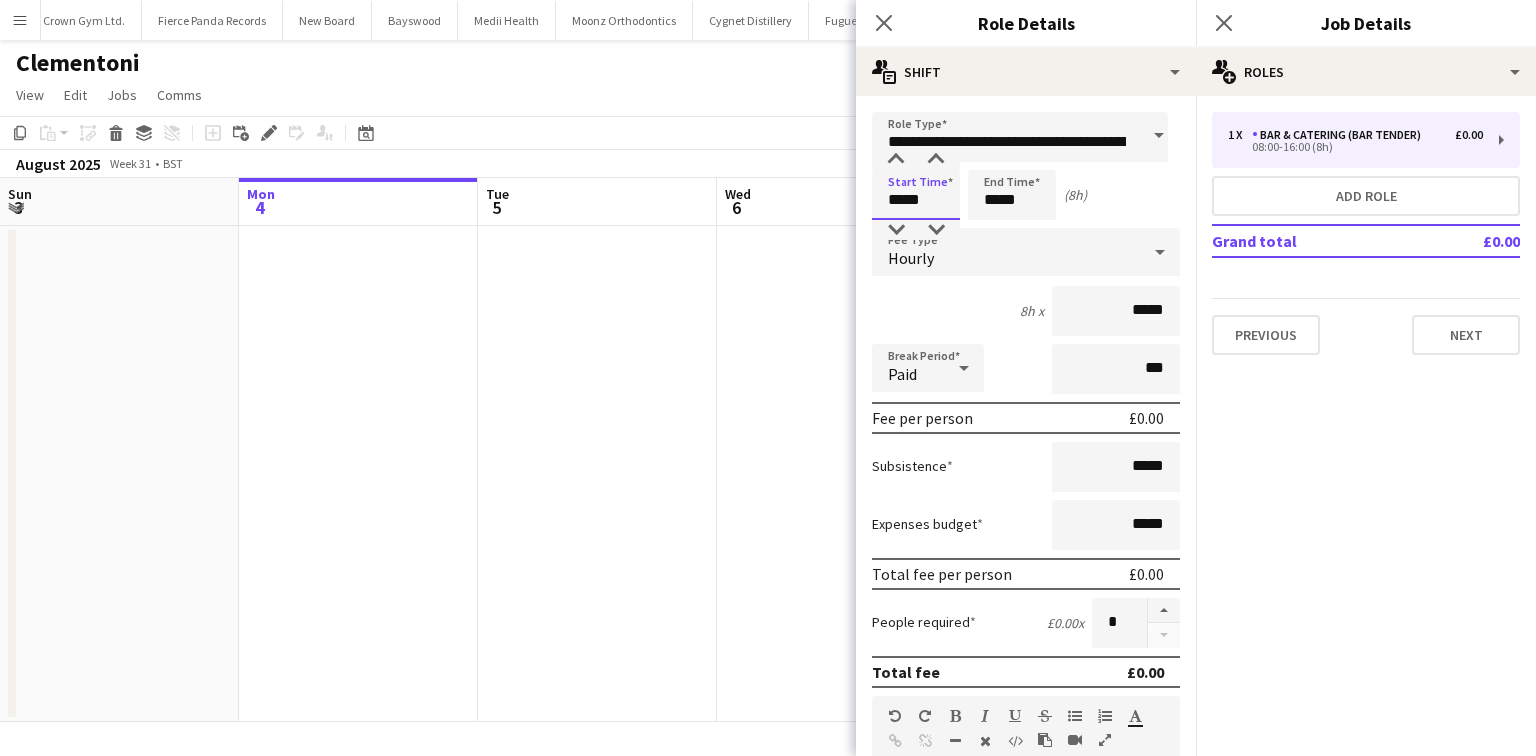 click on "*****" at bounding box center (916, 195) 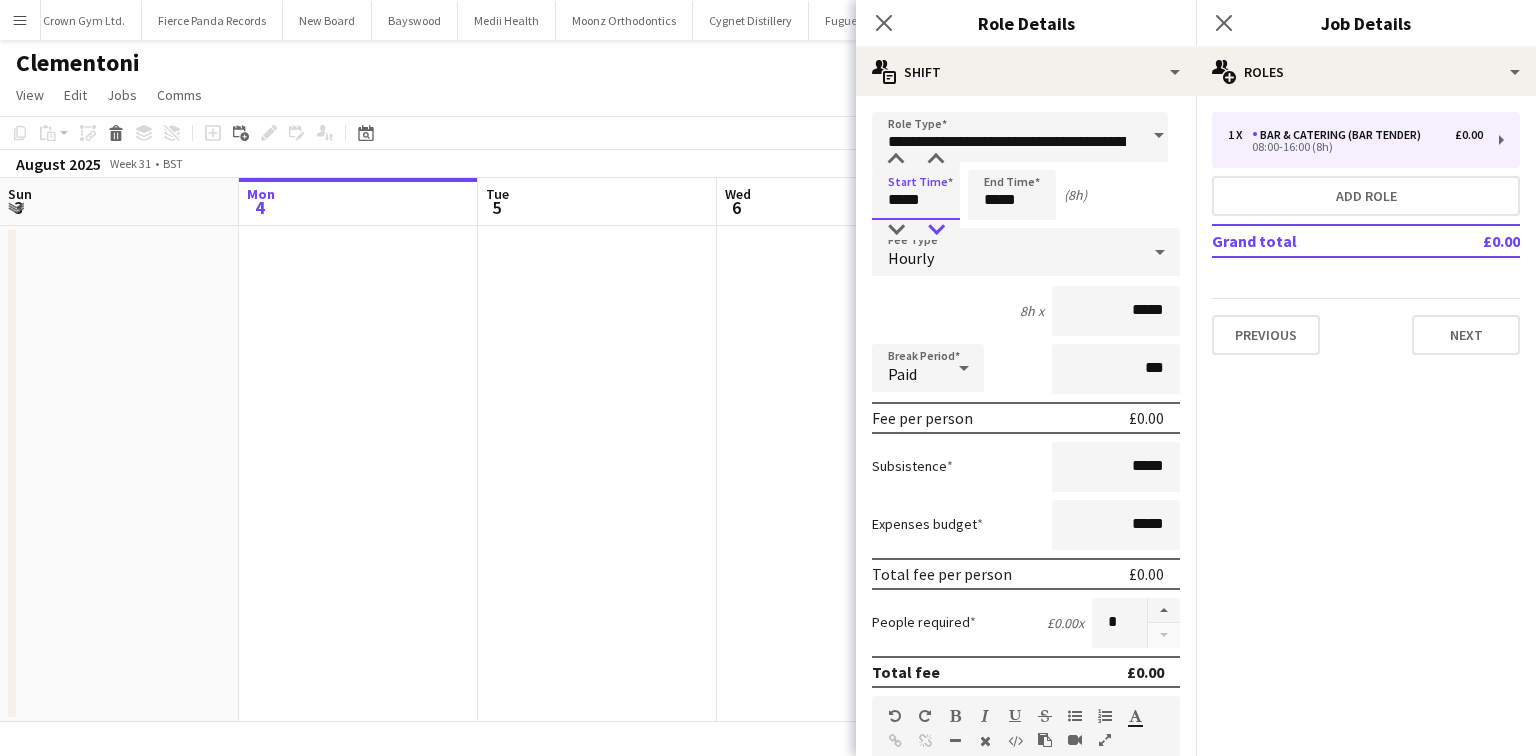 type on "*****" 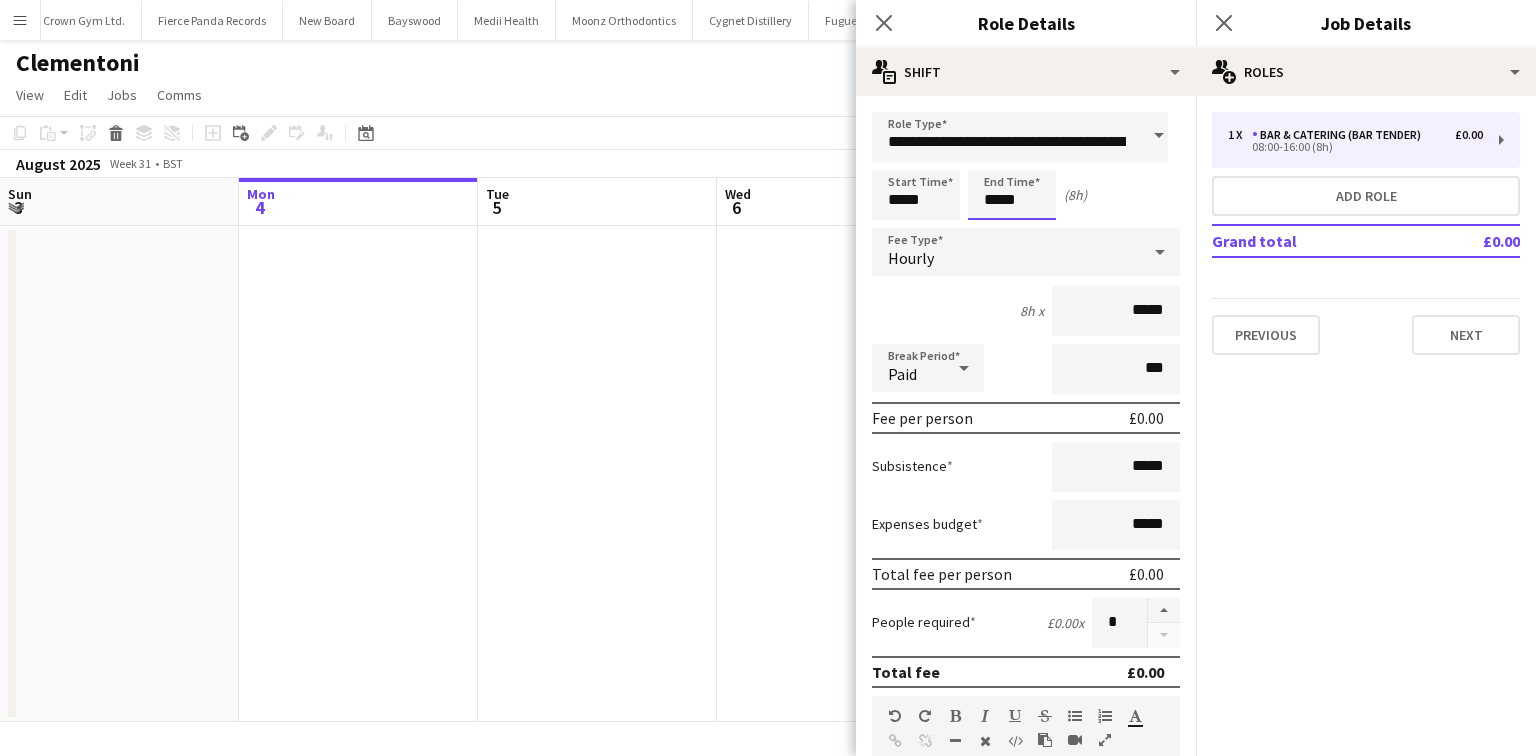 click on "*****" at bounding box center (1012, 195) 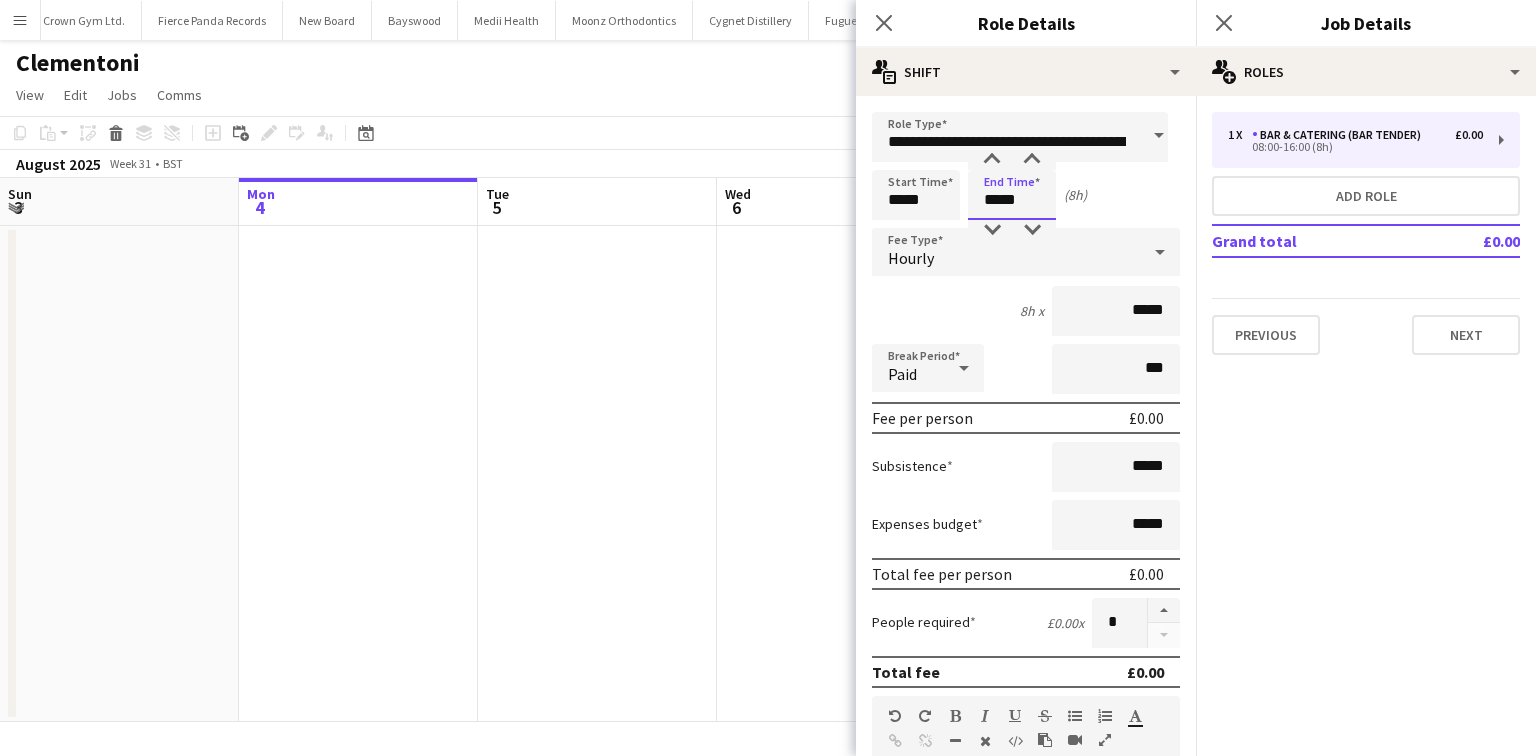 click on "*****" at bounding box center (1012, 195) 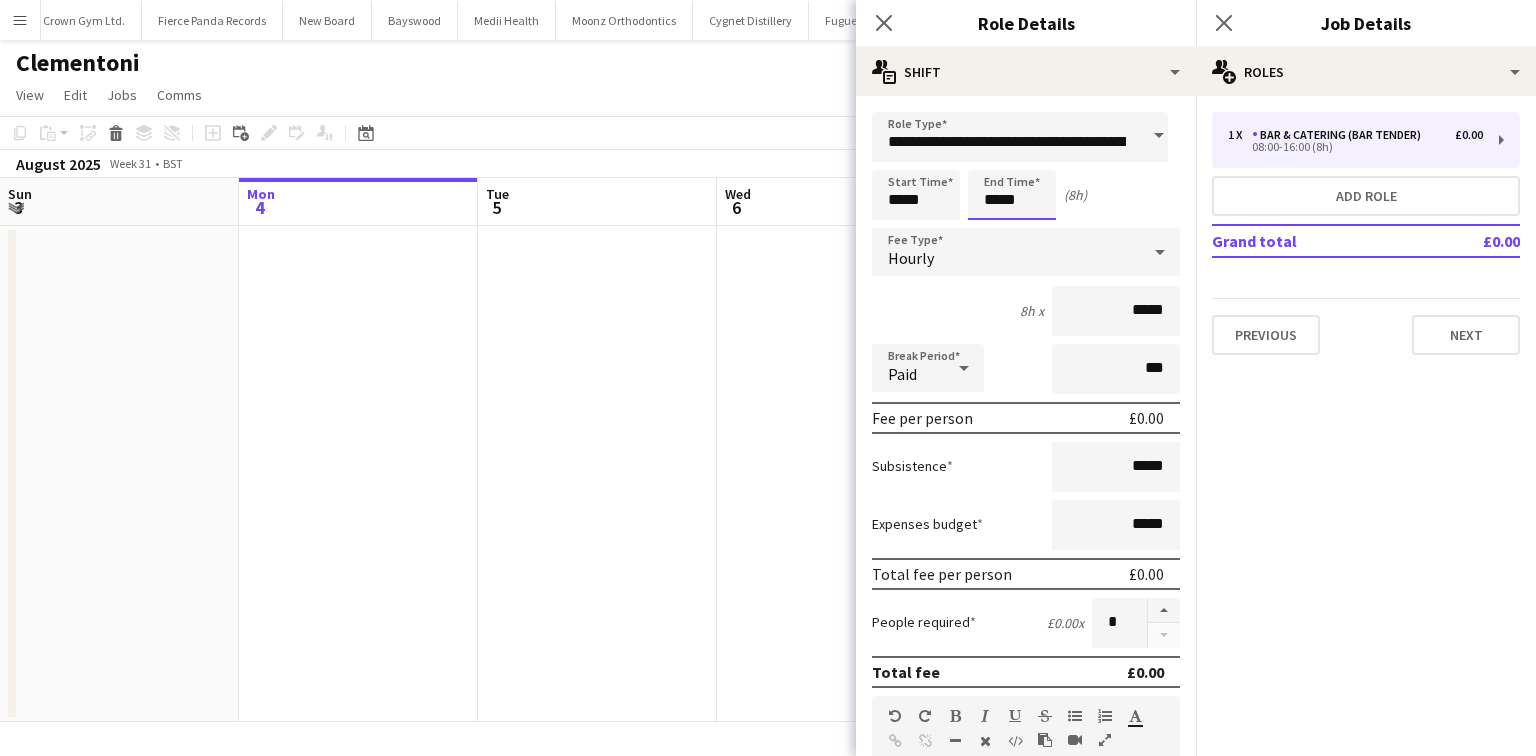 click on "*****" at bounding box center (1012, 195) 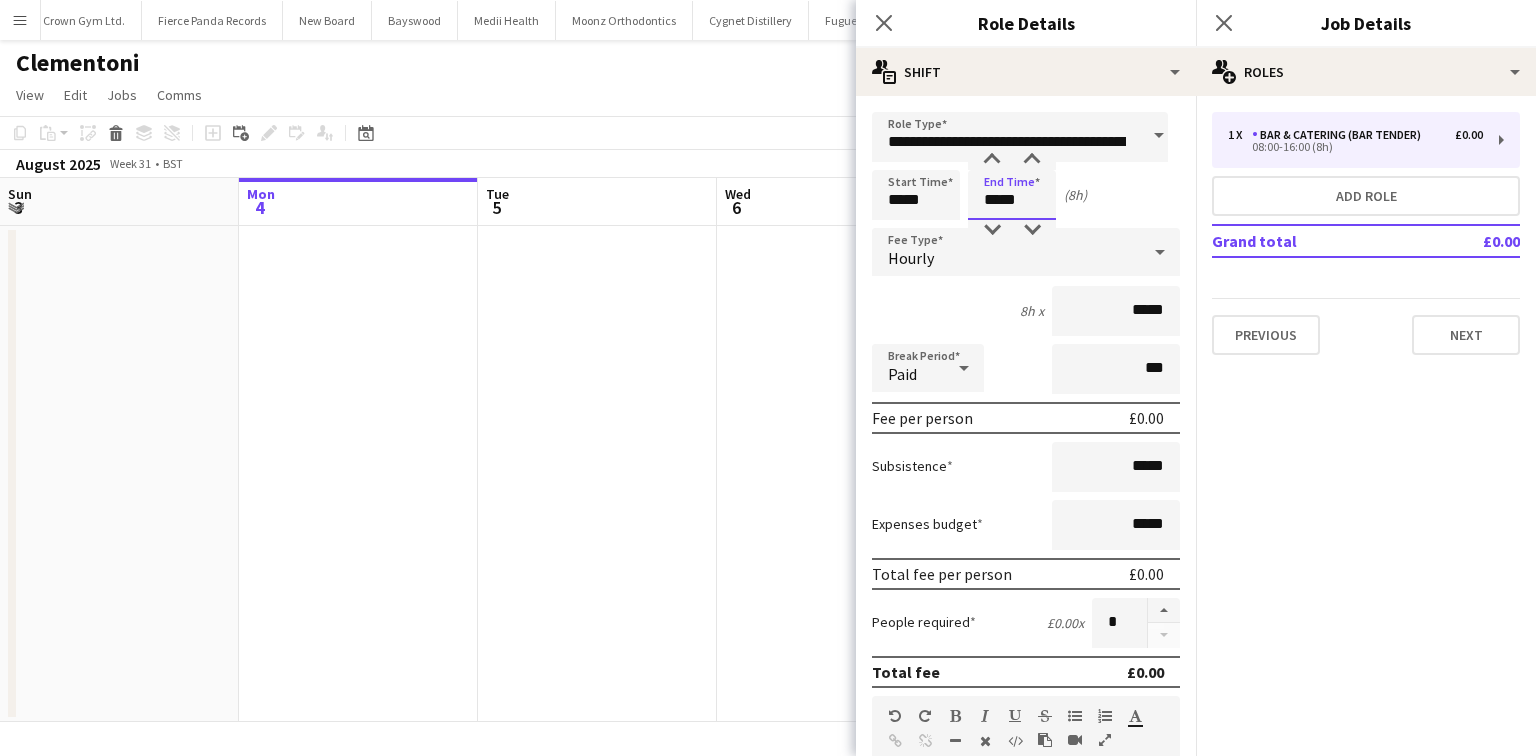 click on "*****" at bounding box center (1012, 195) 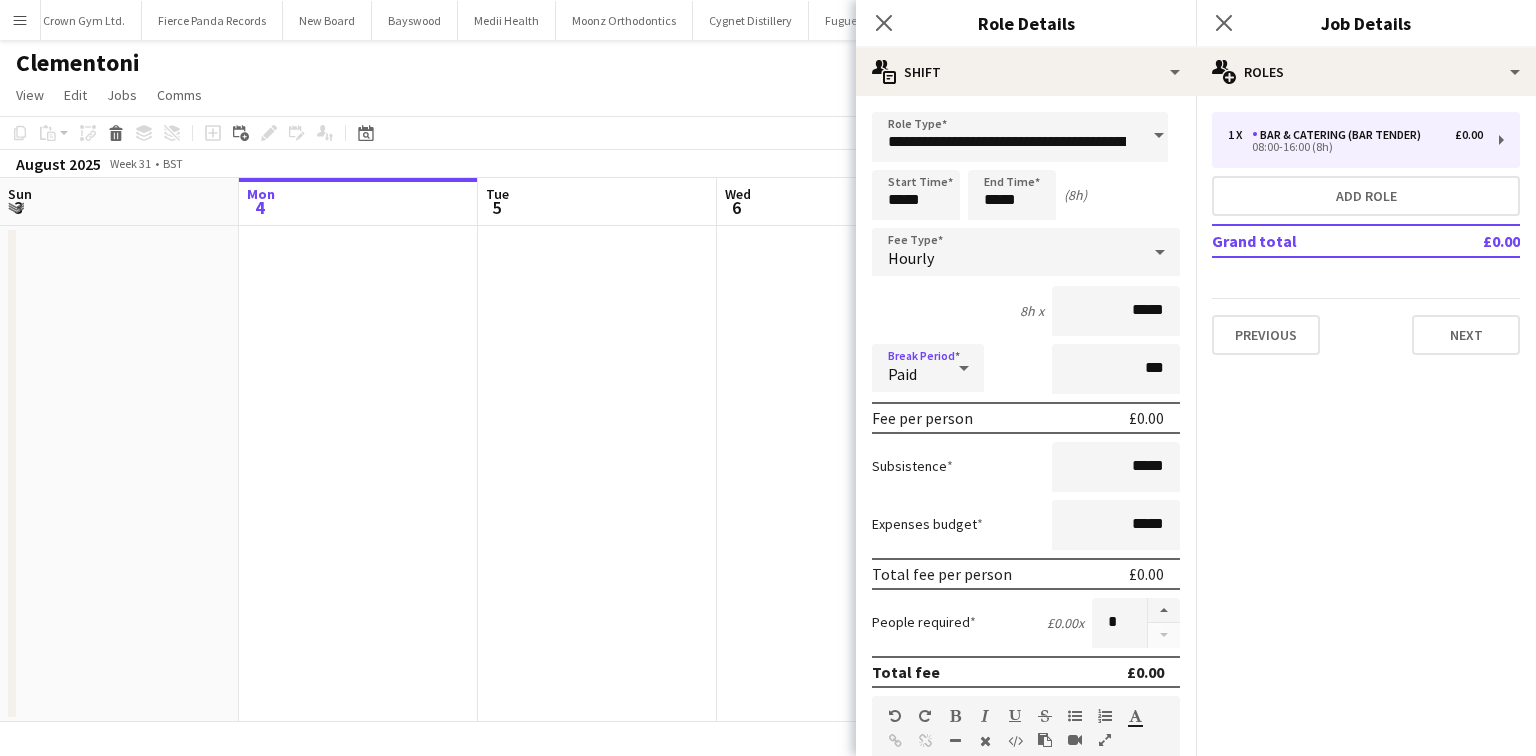 click 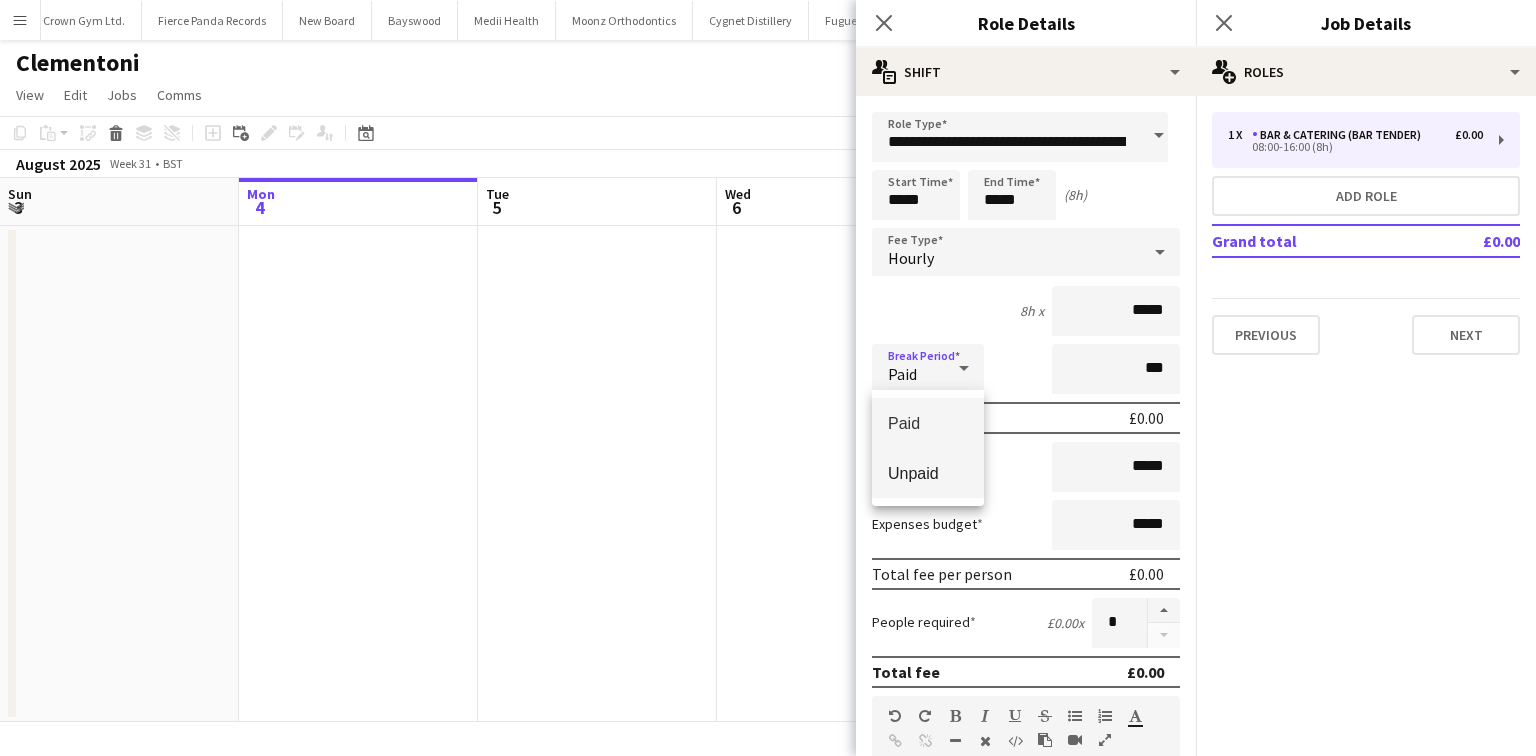 click on "Unpaid" at bounding box center (928, 473) 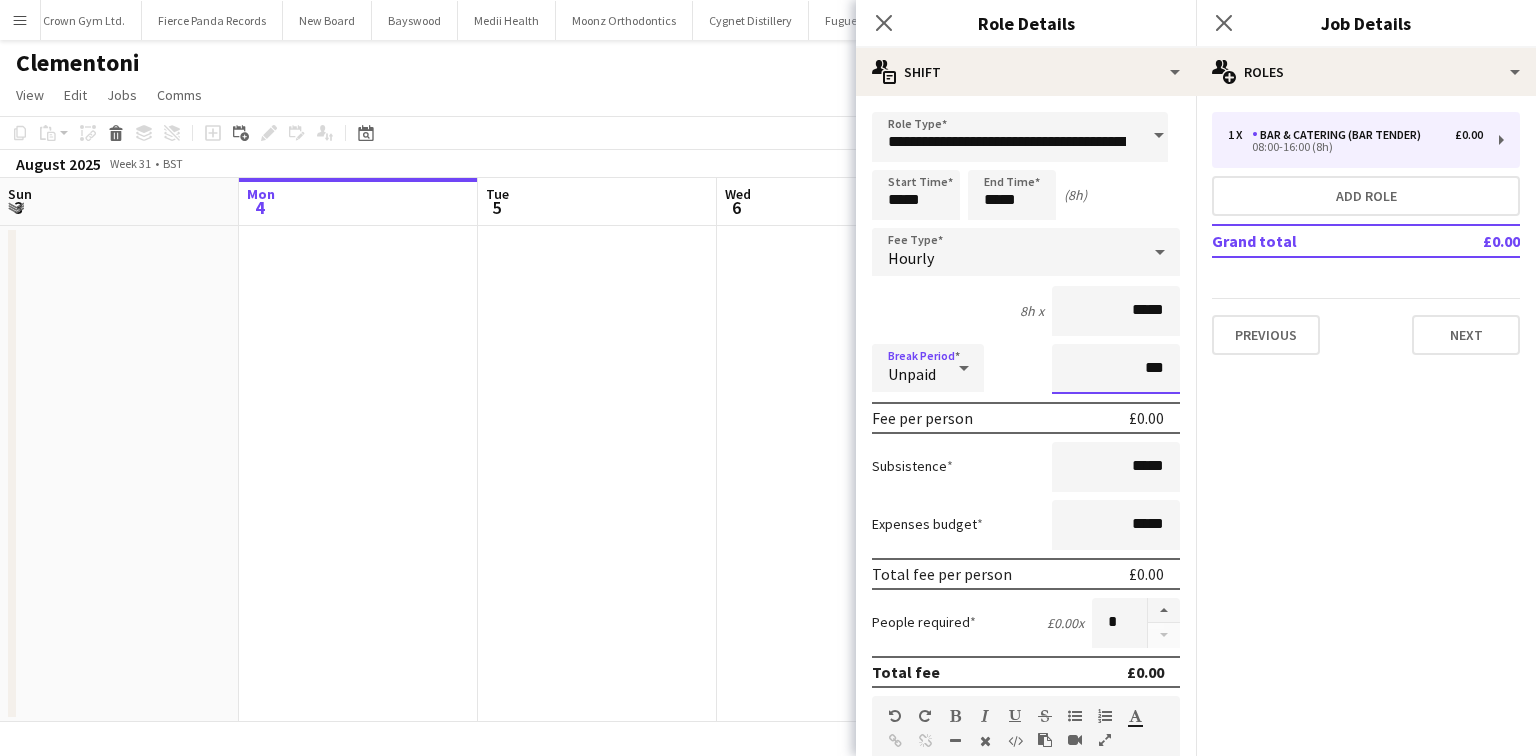 click on "***" at bounding box center [1116, 369] 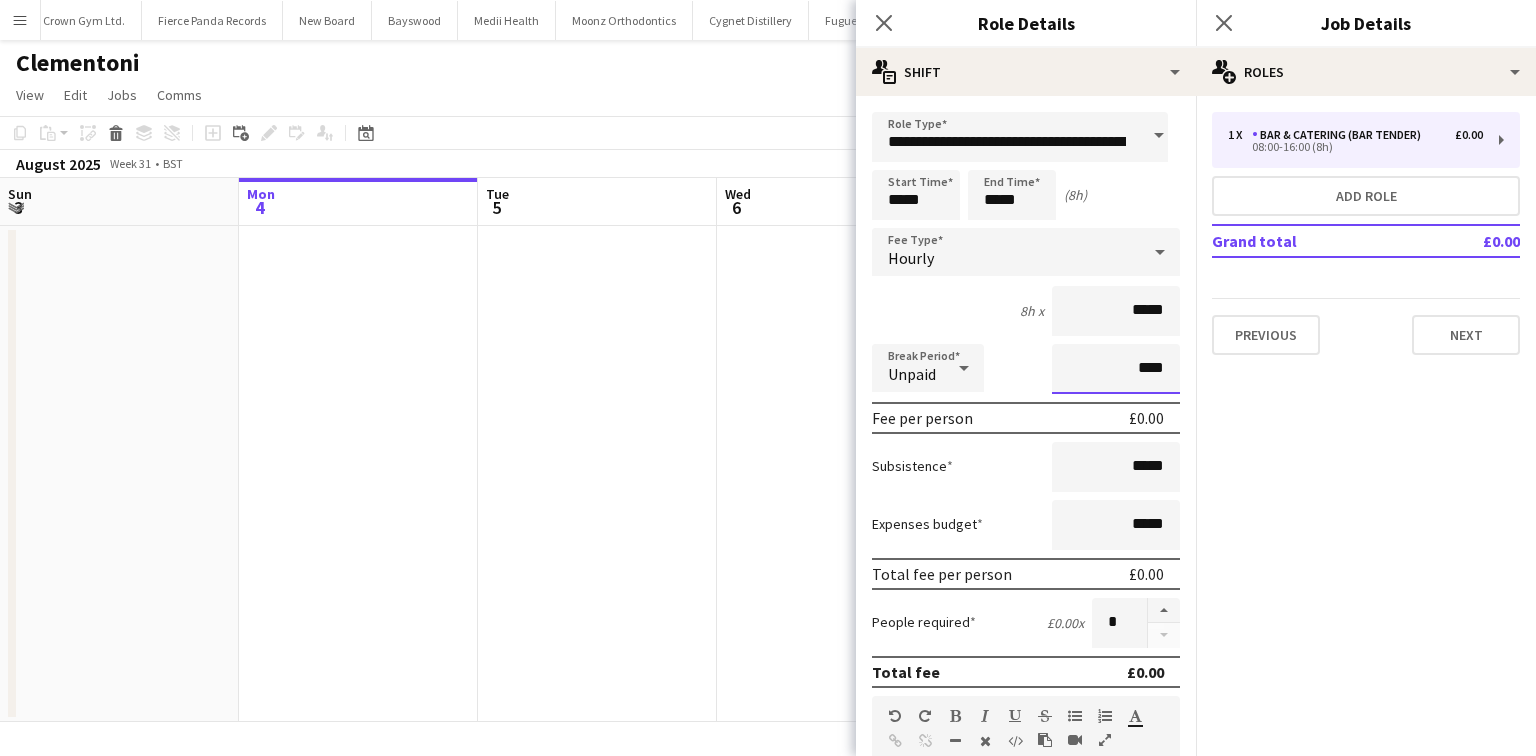 type on "****" 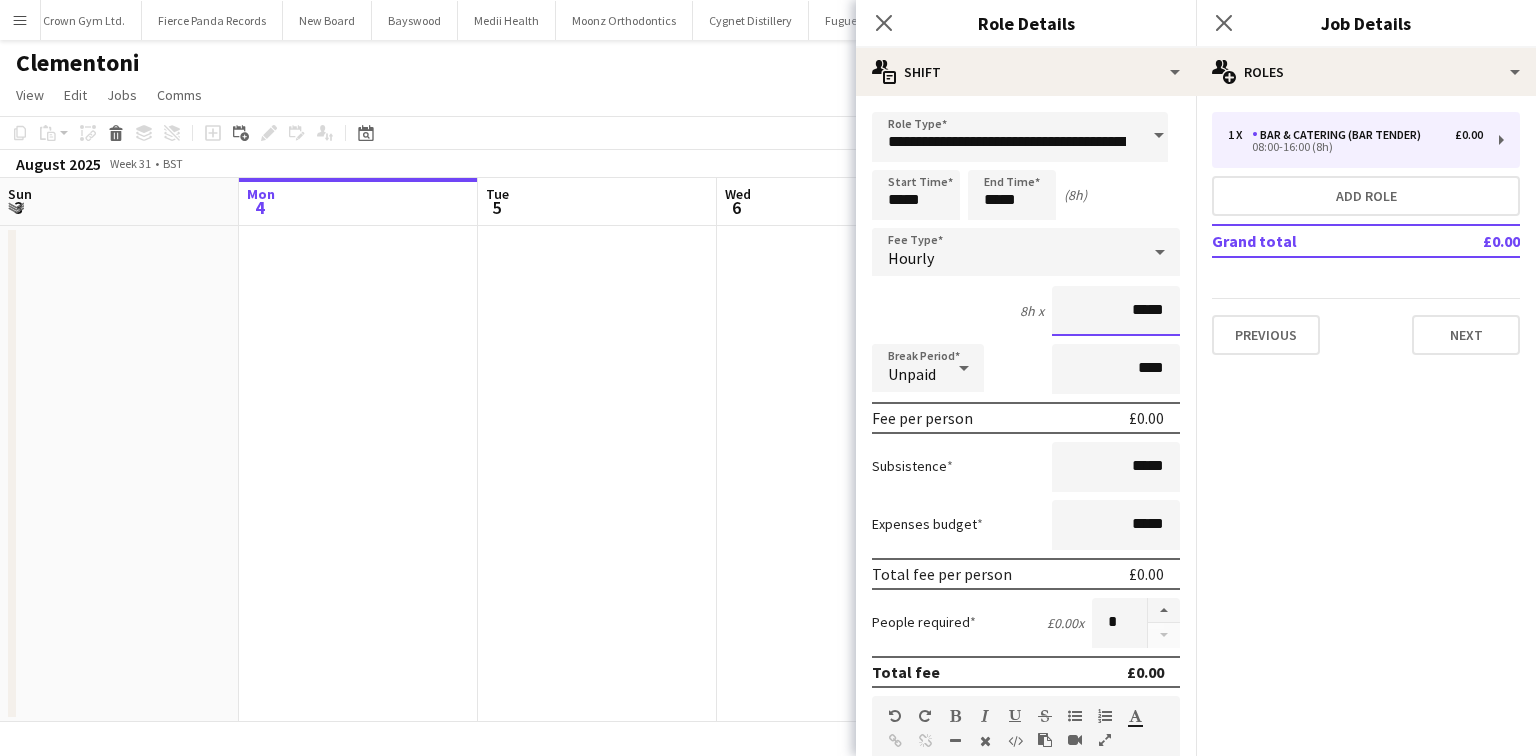 click on "*****" at bounding box center [1116, 311] 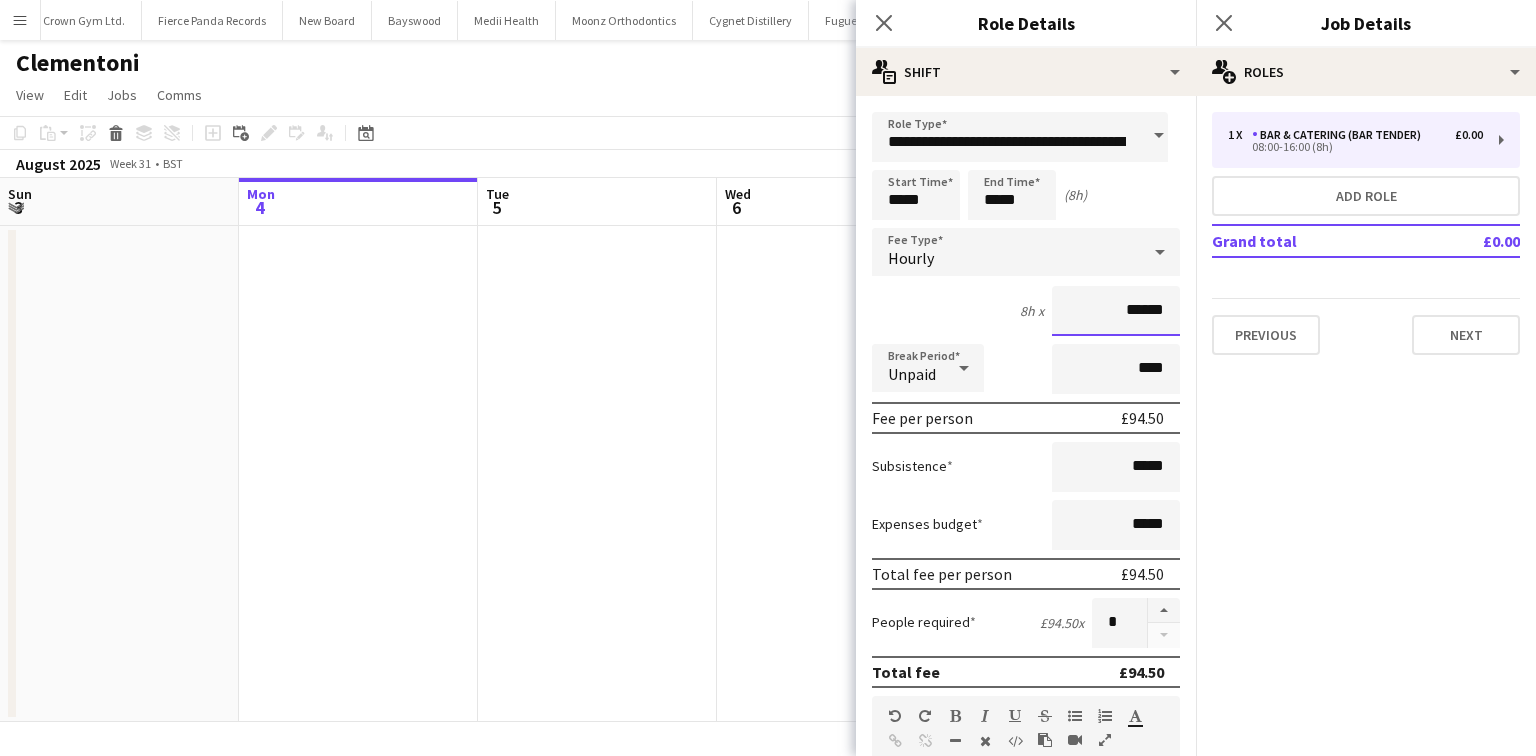 type on "******" 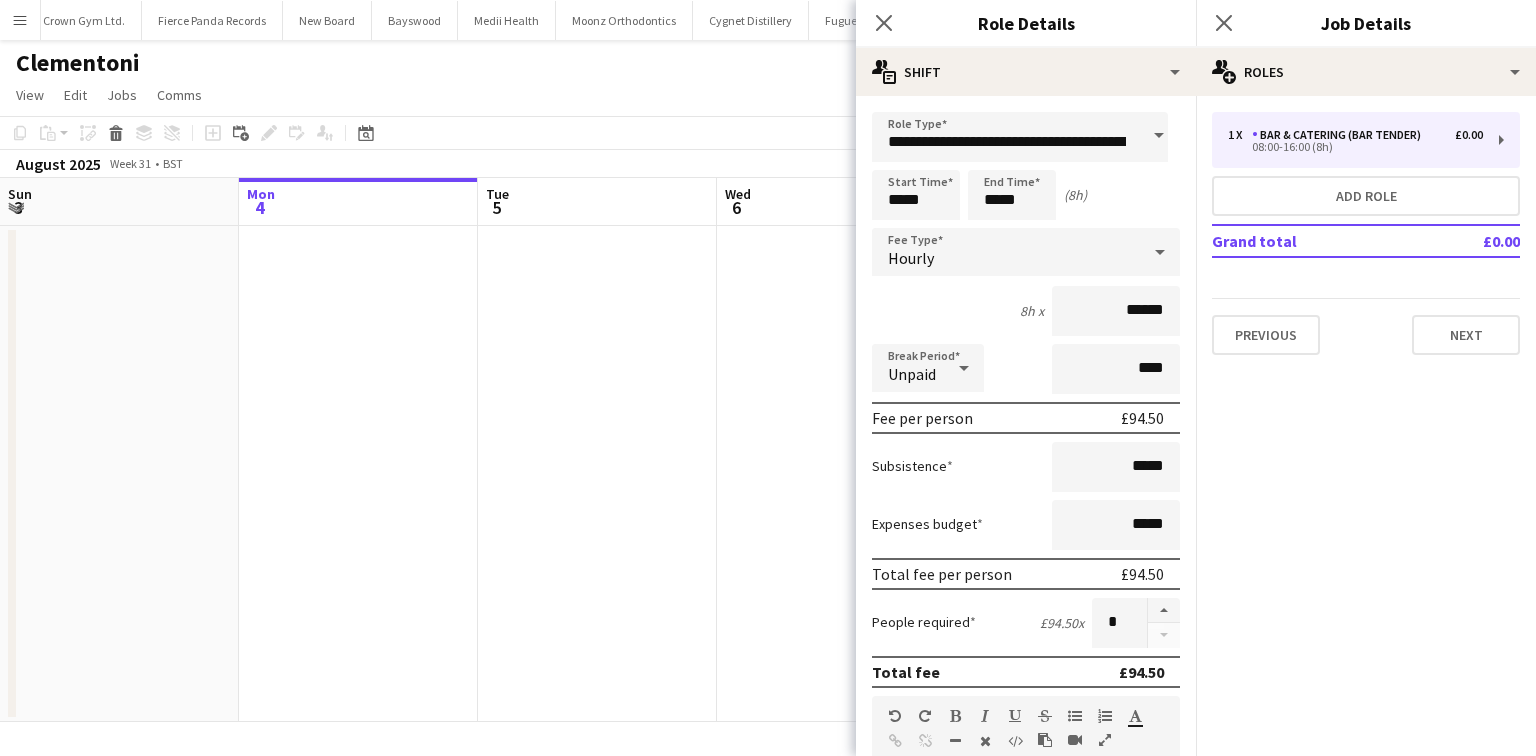 click on "8h x  ******" at bounding box center [1026, 311] 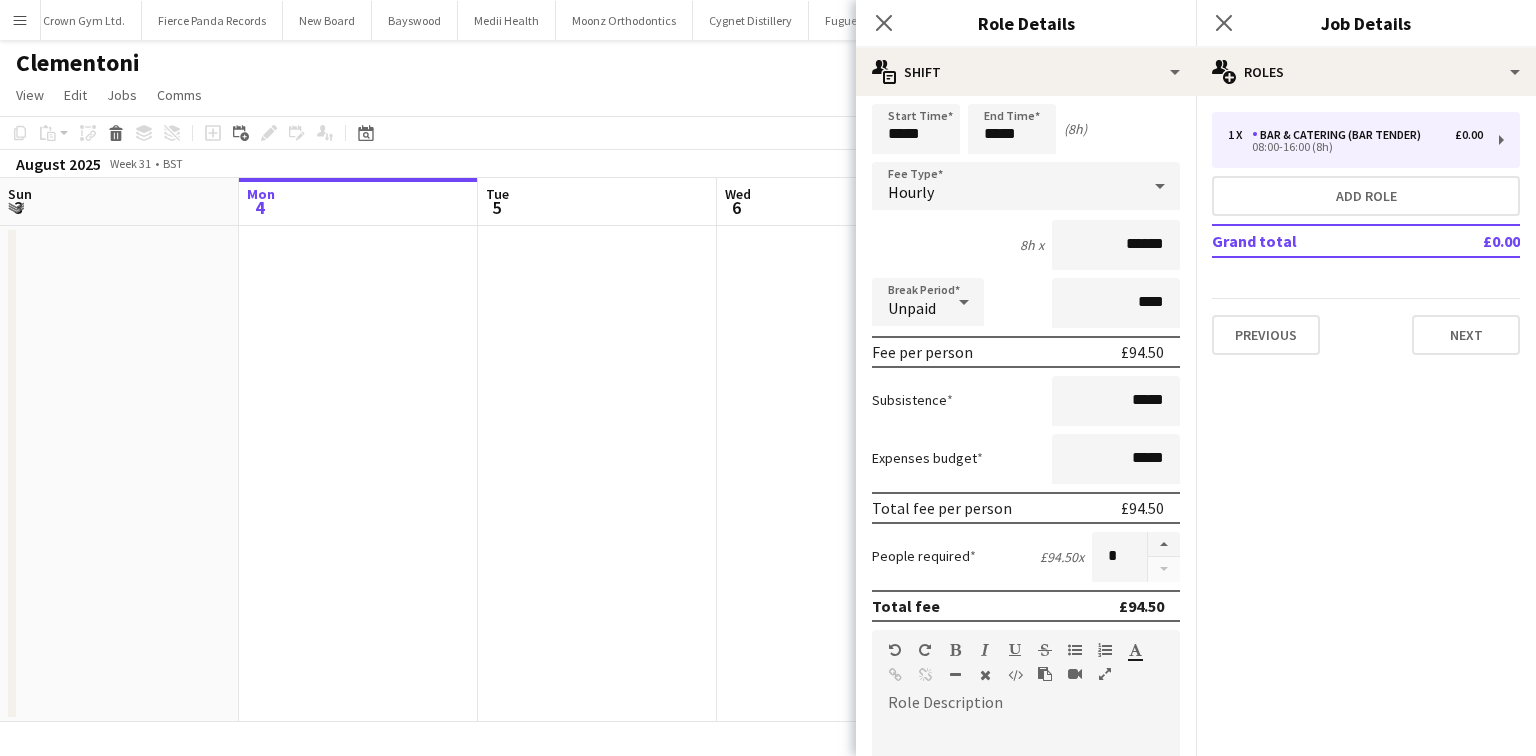scroll, scrollTop: 160, scrollLeft: 0, axis: vertical 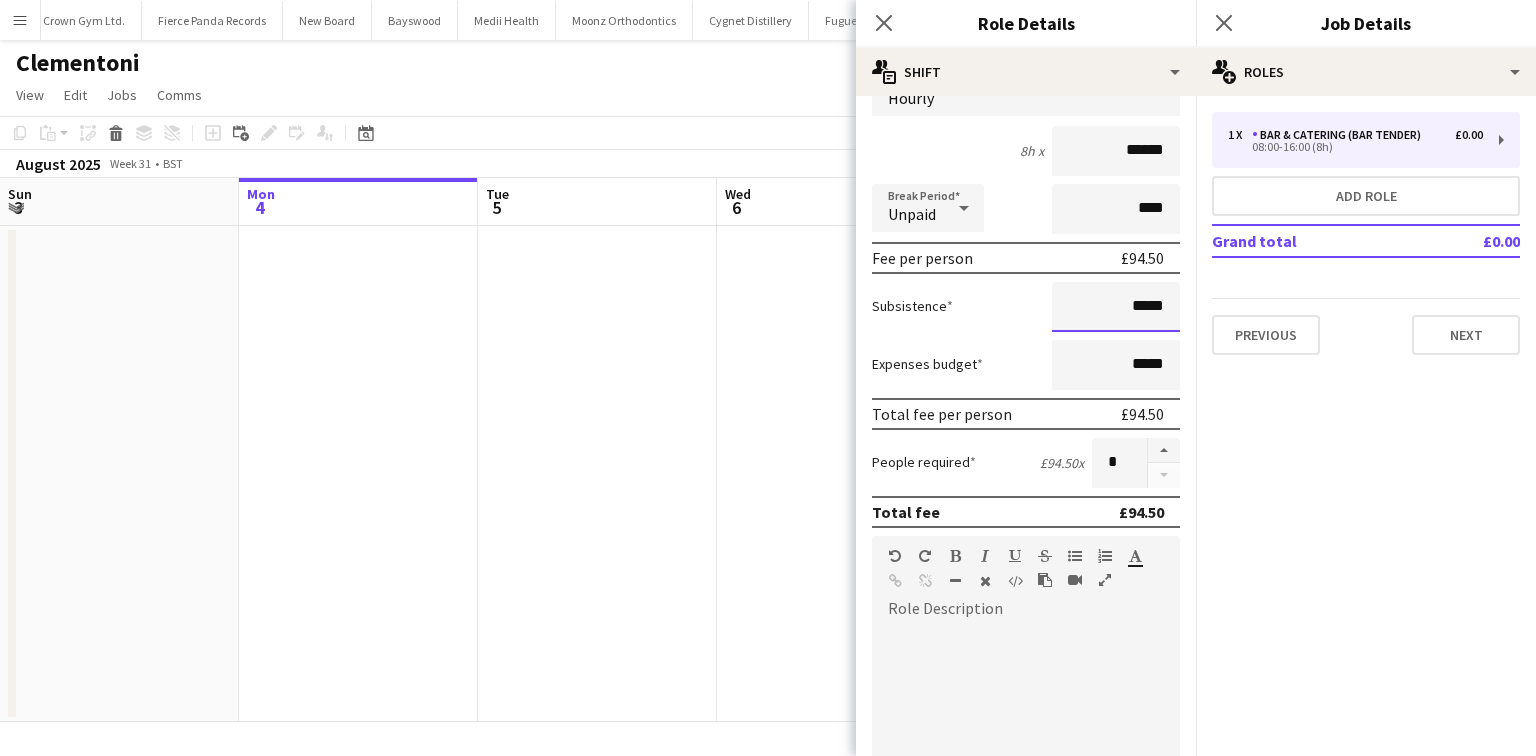 drag, startPoint x: 1132, startPoint y: 311, endPoint x: 1120, endPoint y: 308, distance: 12.369317 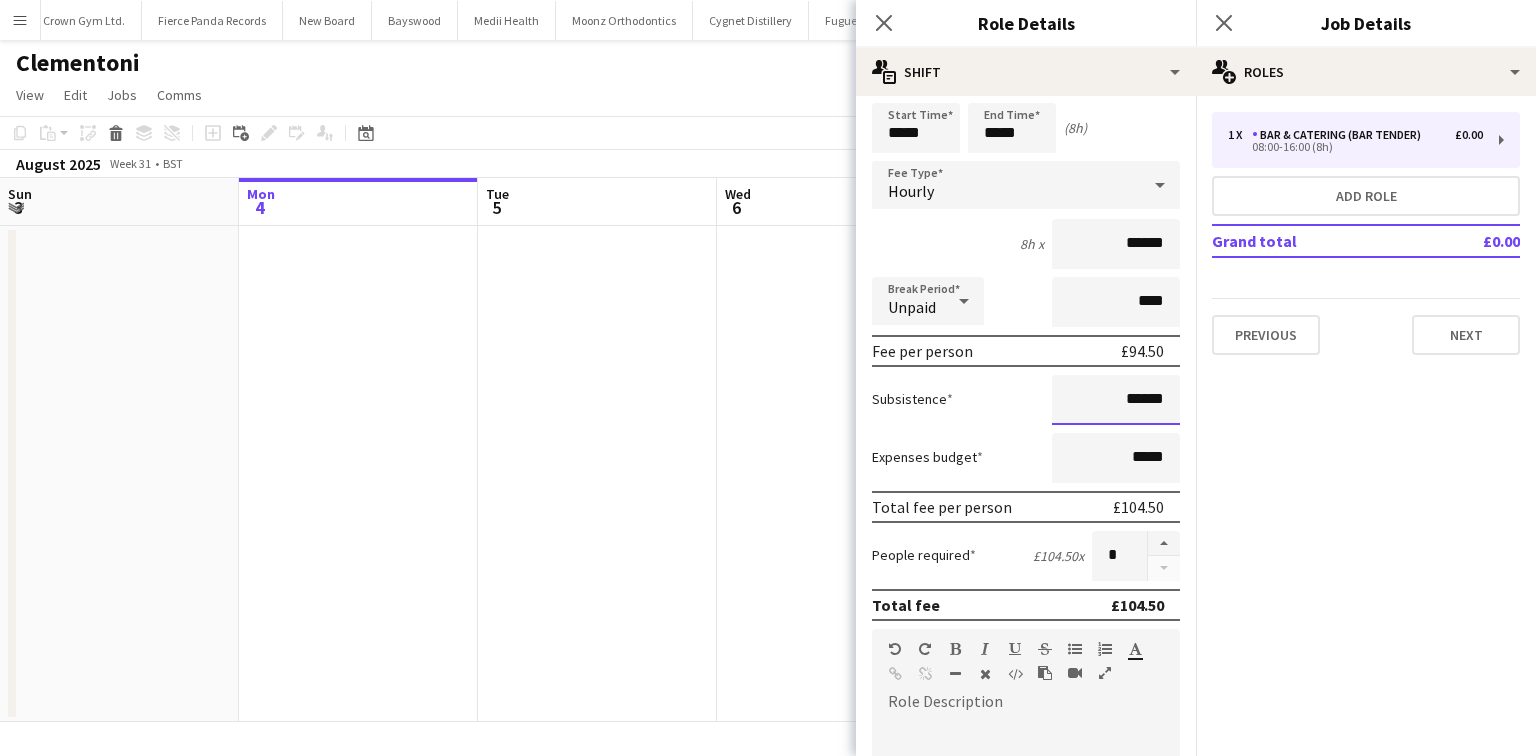 scroll, scrollTop: 0, scrollLeft: 0, axis: both 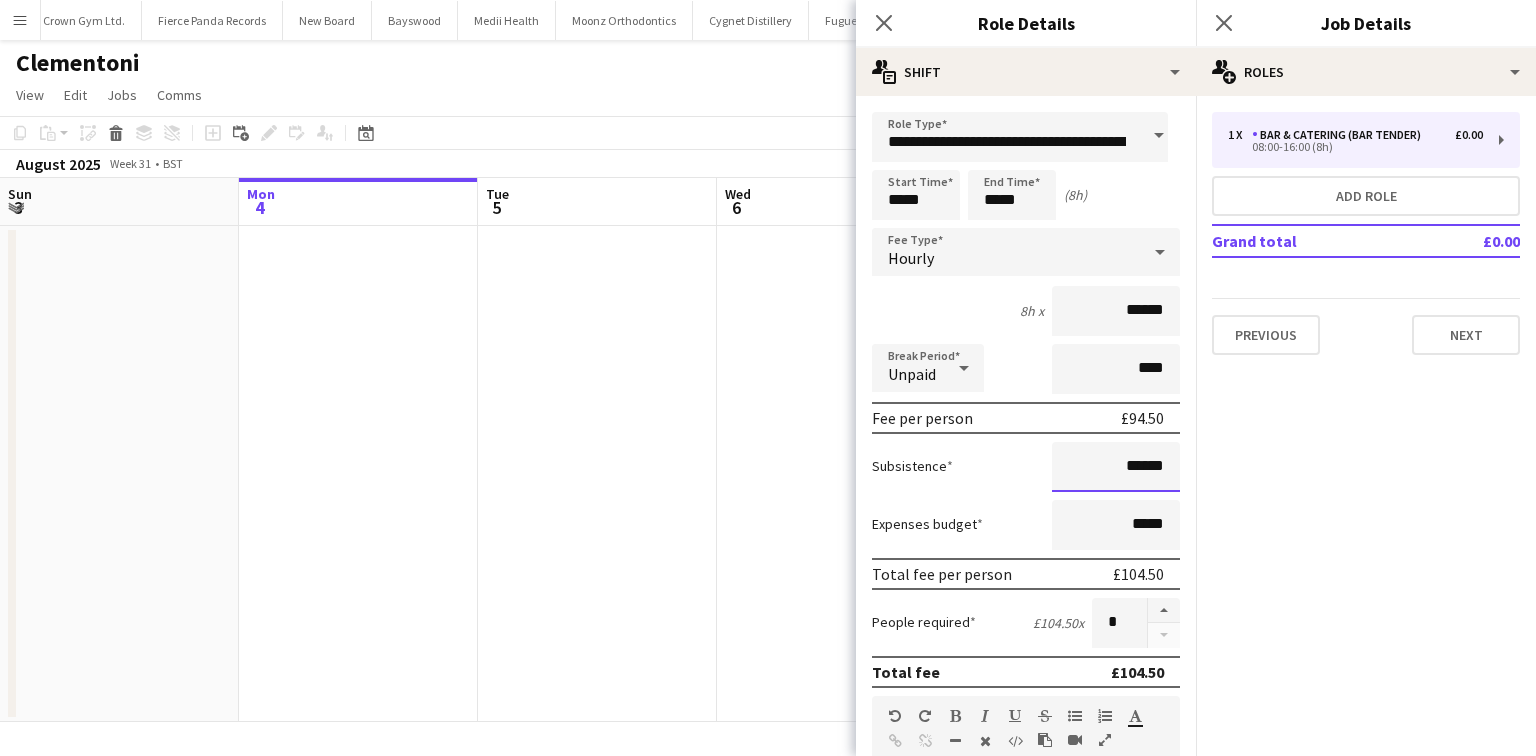 type on "******" 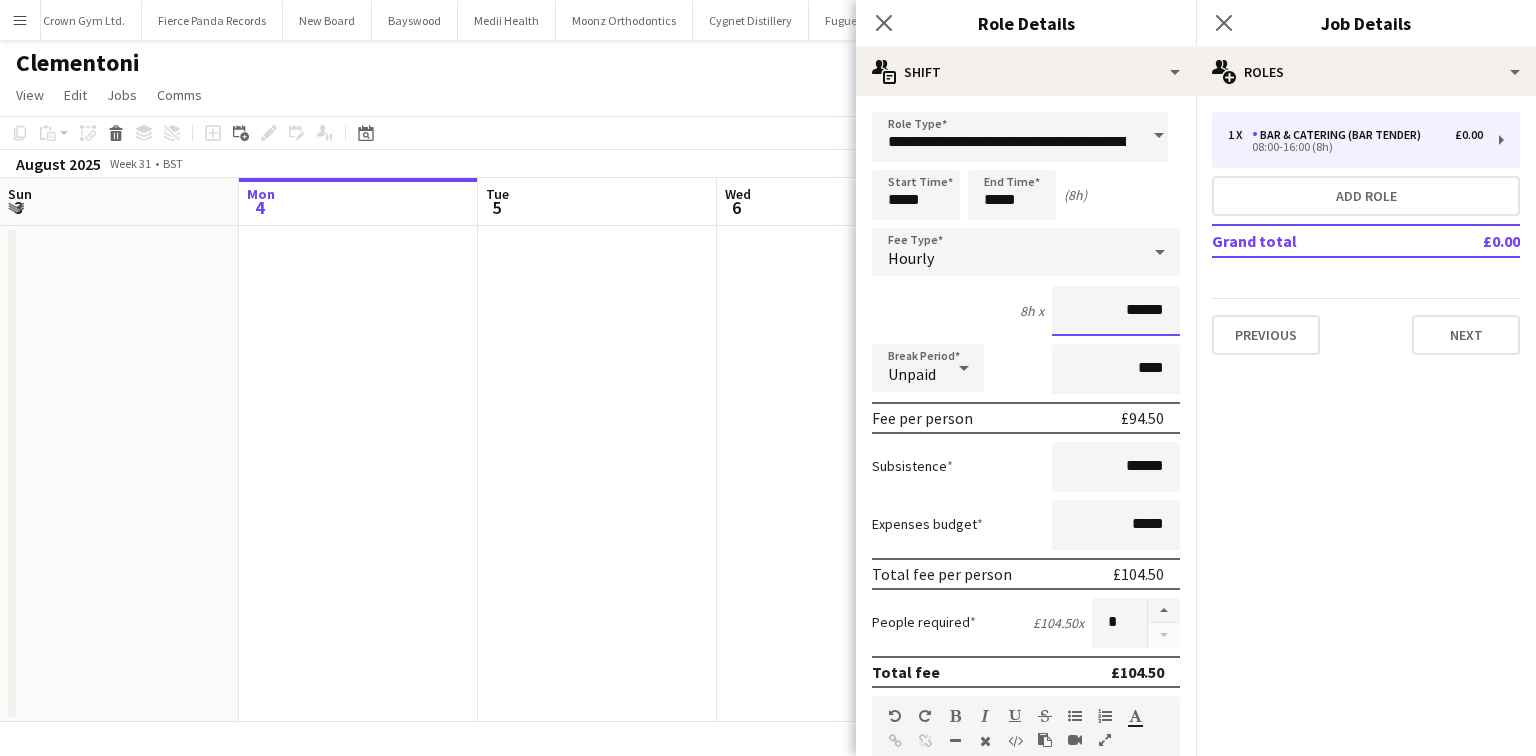 click on "******" at bounding box center [1116, 311] 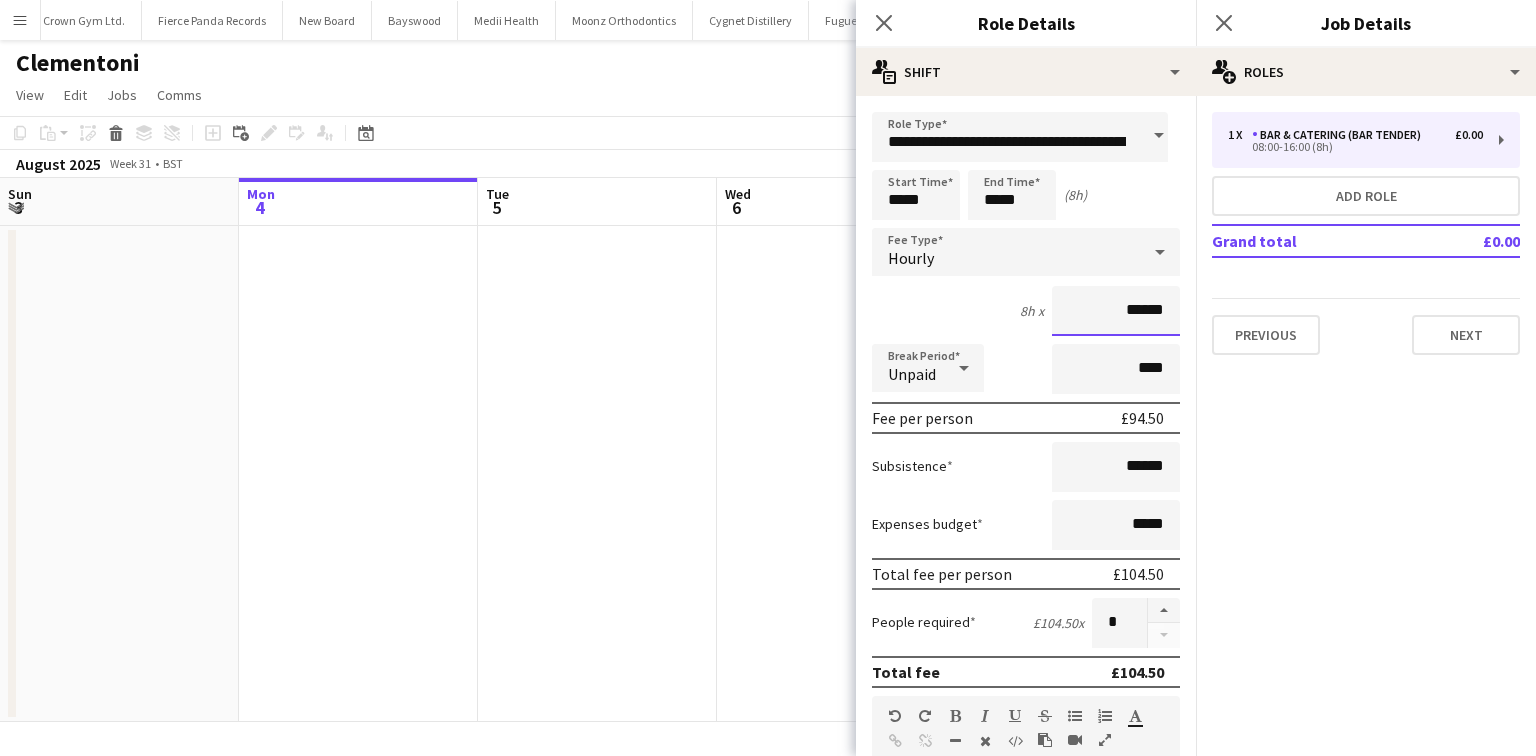 click on "******" at bounding box center (1116, 311) 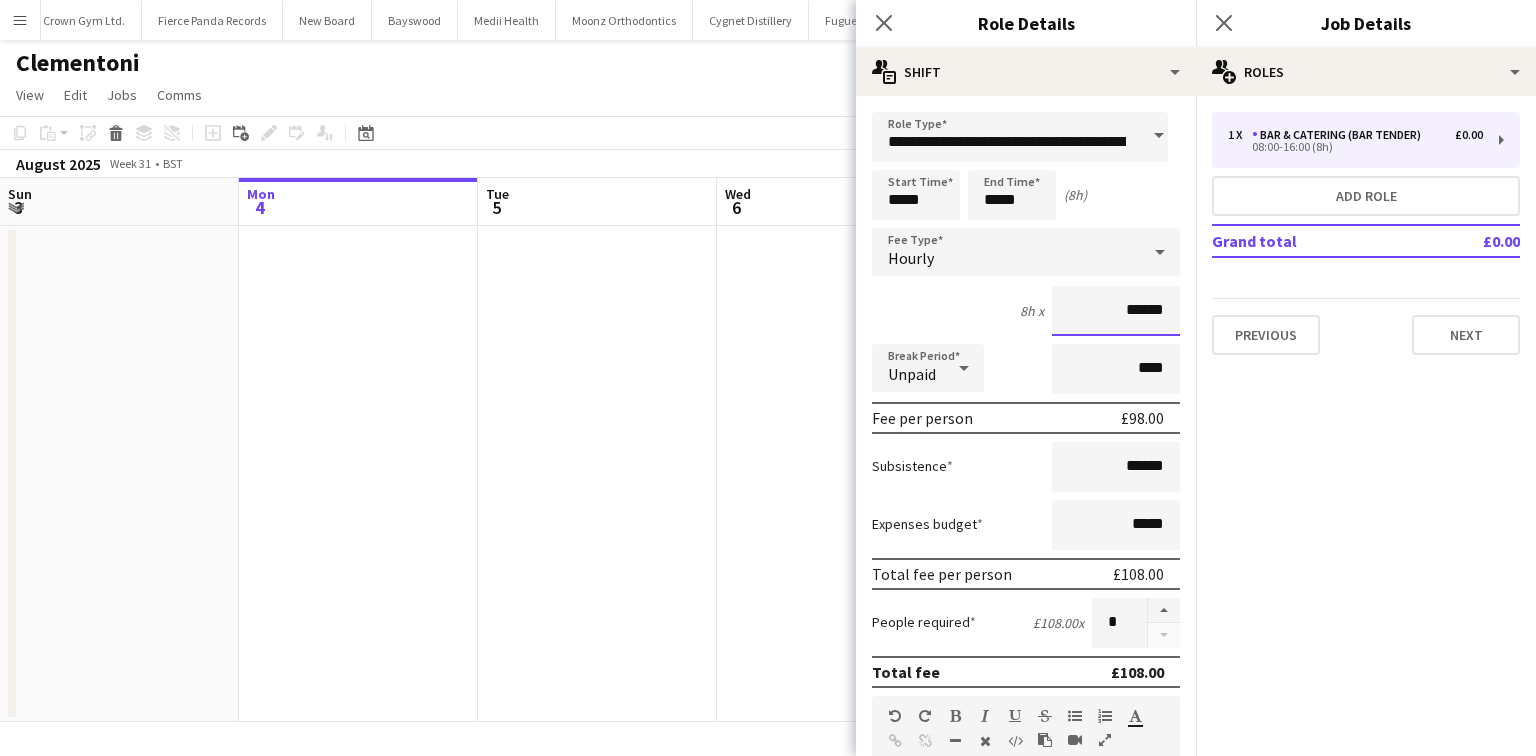 type on "******" 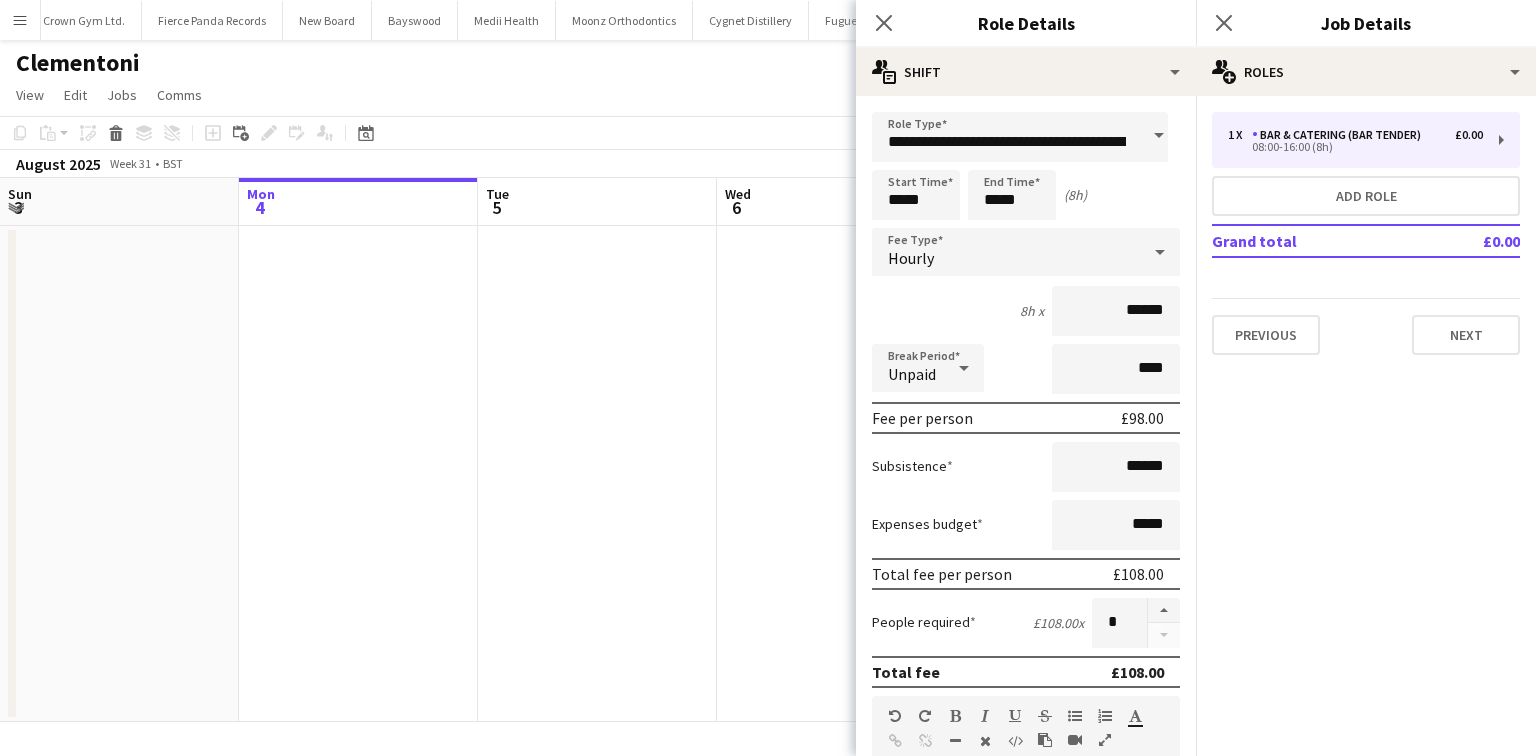 click on "8h x  ******" at bounding box center (1026, 311) 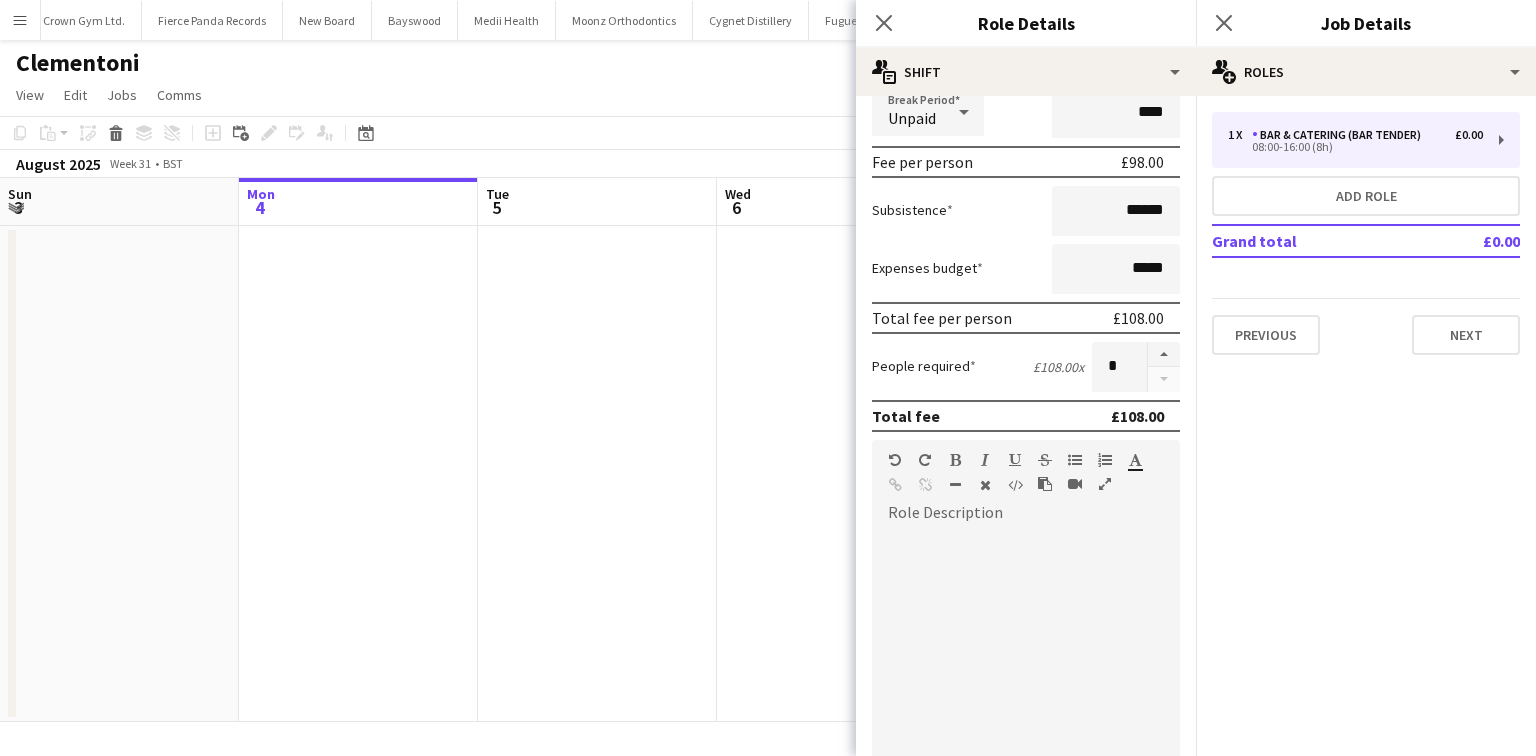 scroll, scrollTop: 320, scrollLeft: 0, axis: vertical 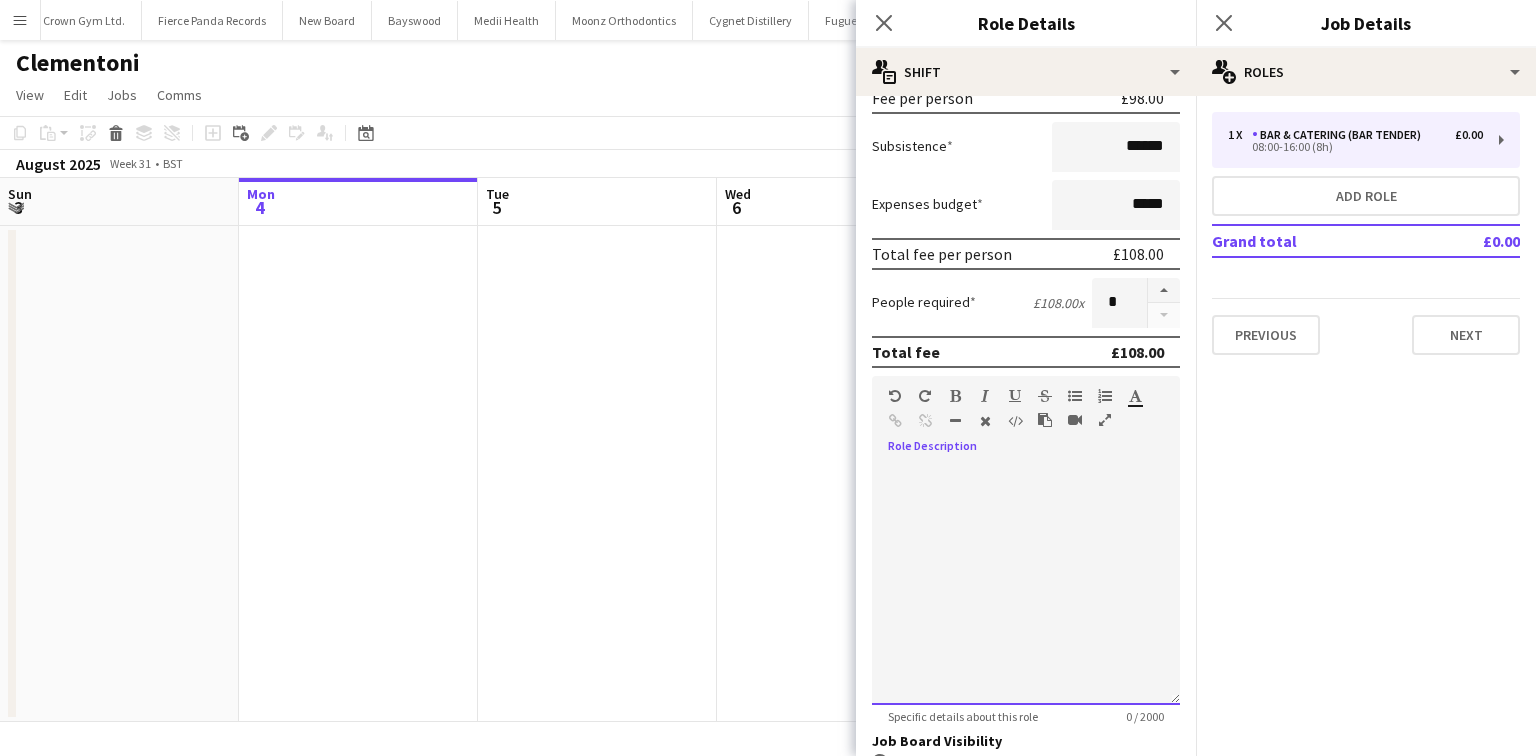click at bounding box center (1026, 585) 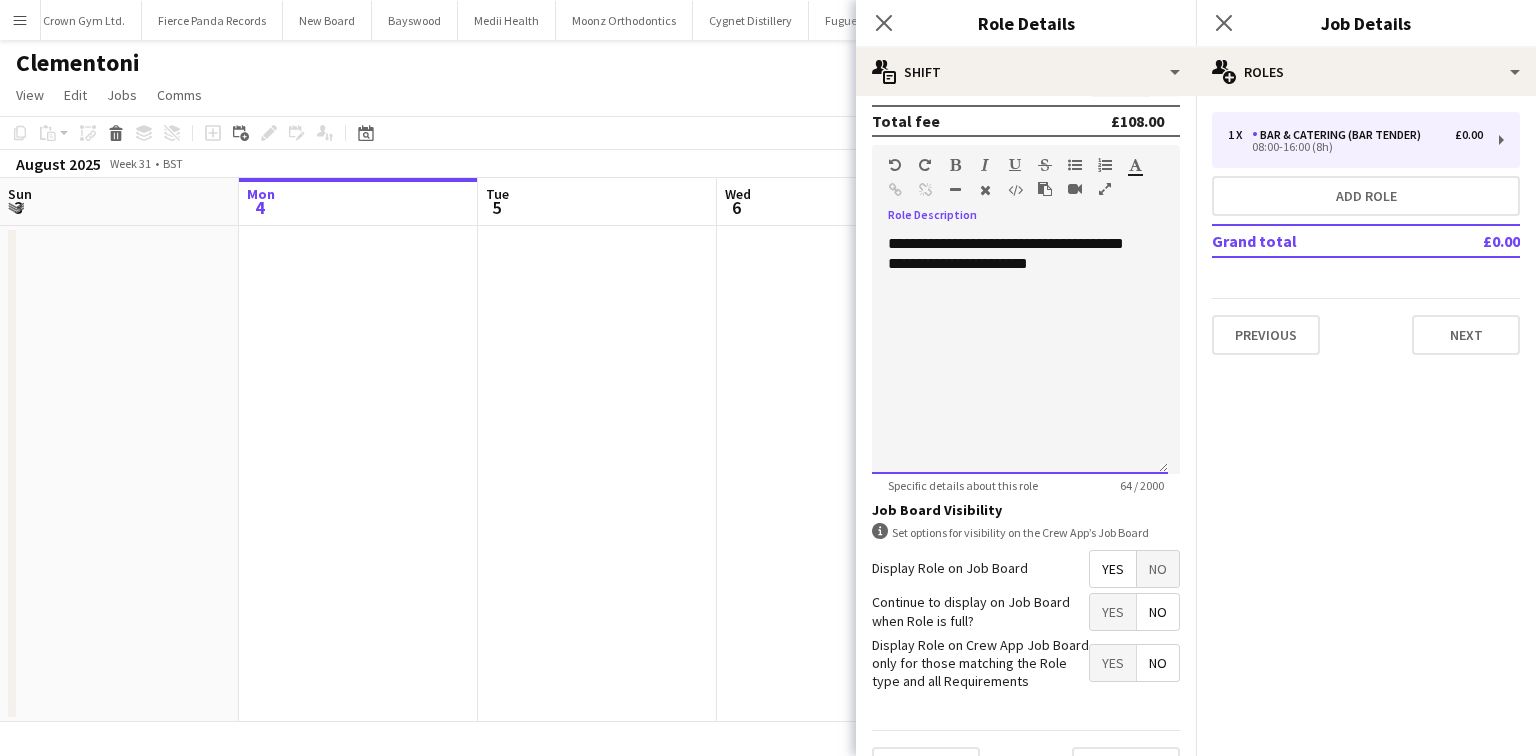 scroll, scrollTop: 560, scrollLeft: 0, axis: vertical 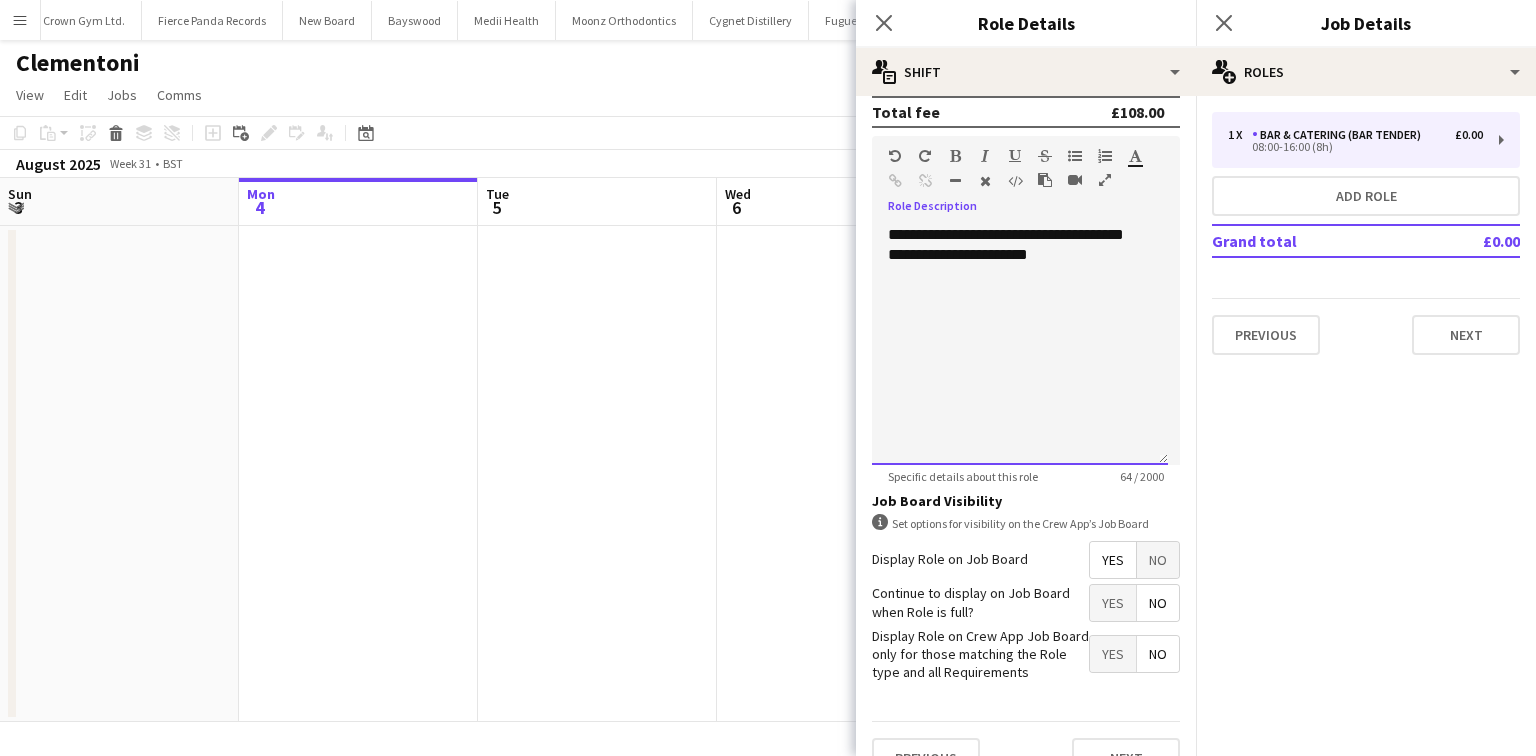 drag, startPoint x: 1122, startPoint y: 256, endPoint x: 1084, endPoint y: 244, distance: 39.849716 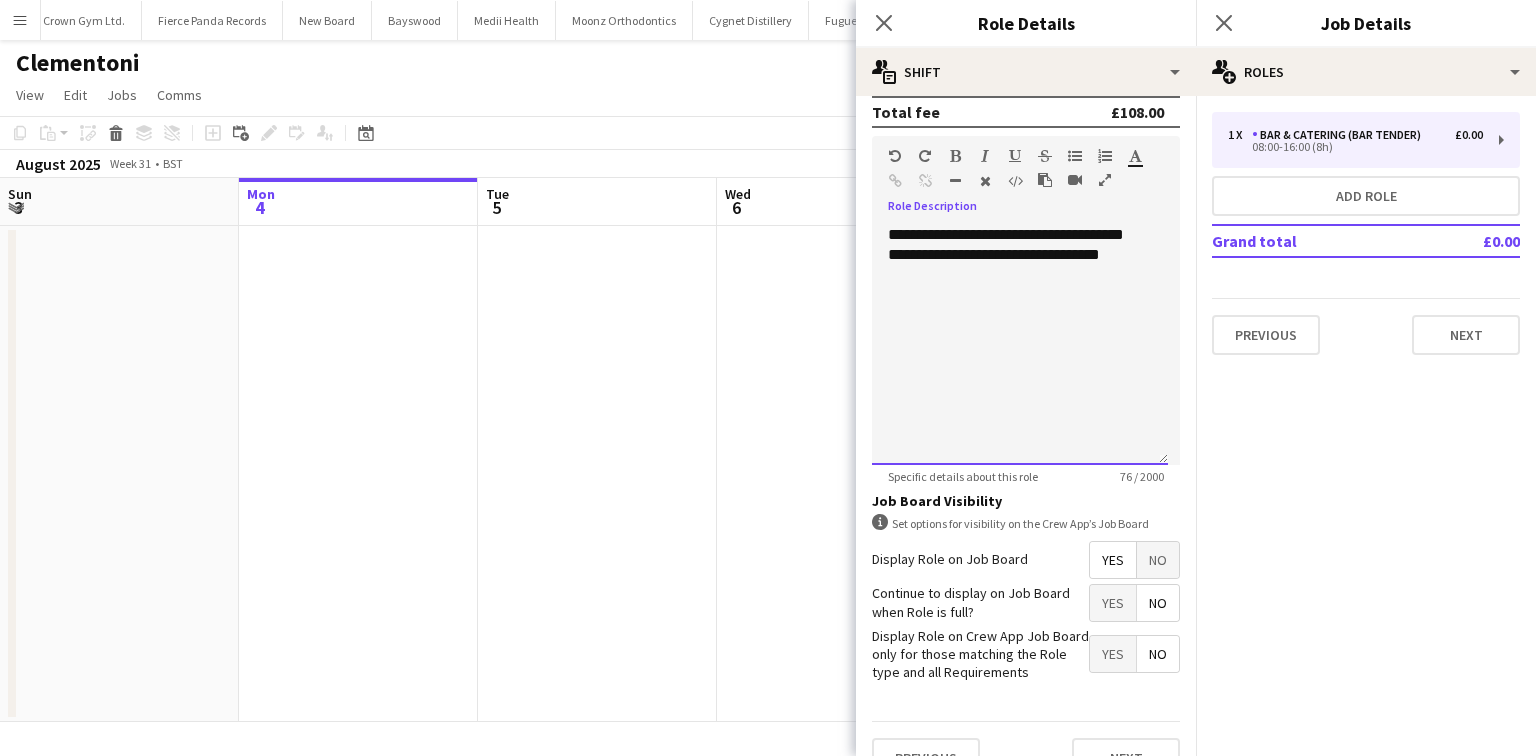 click on "**********" at bounding box center [1020, 345] 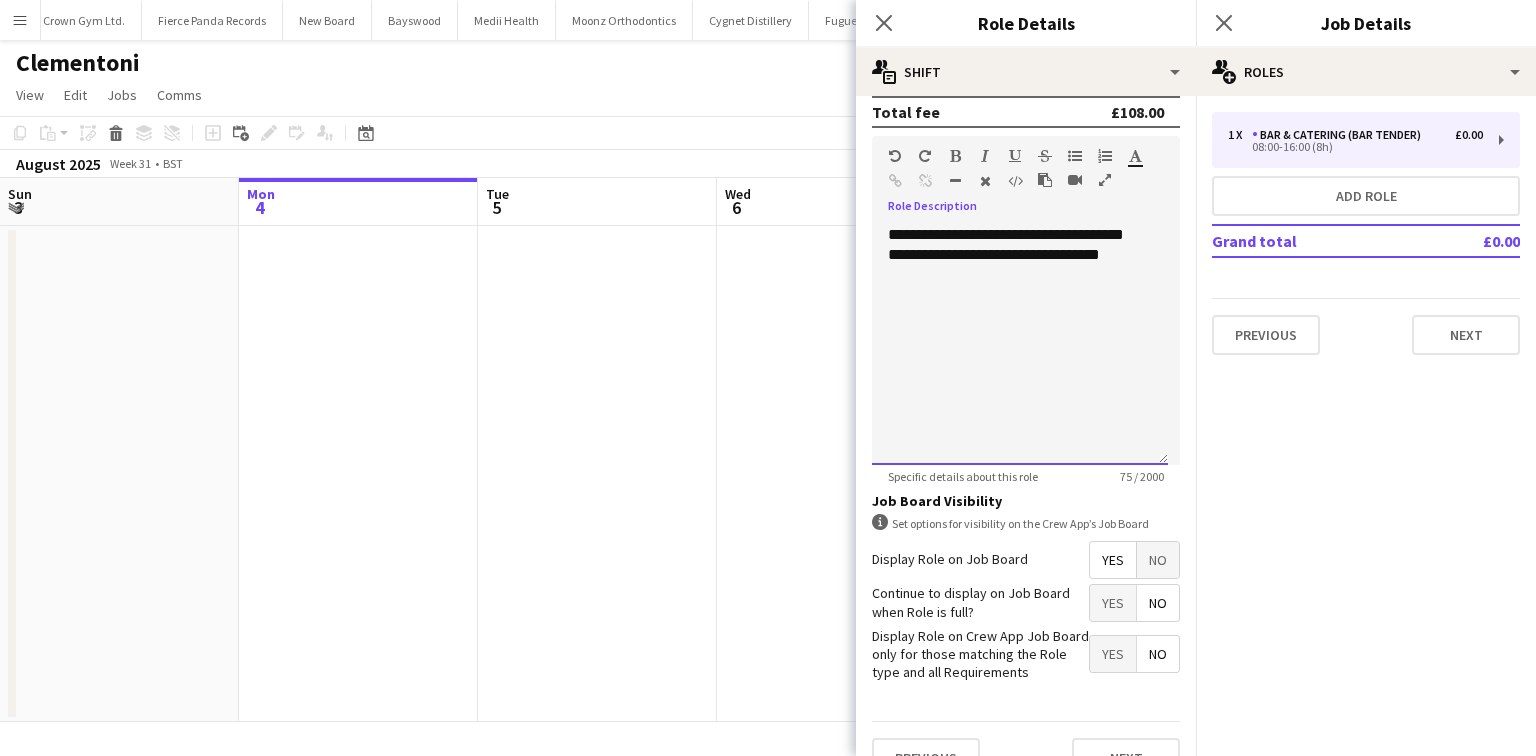 scroll, scrollTop: 593, scrollLeft: 0, axis: vertical 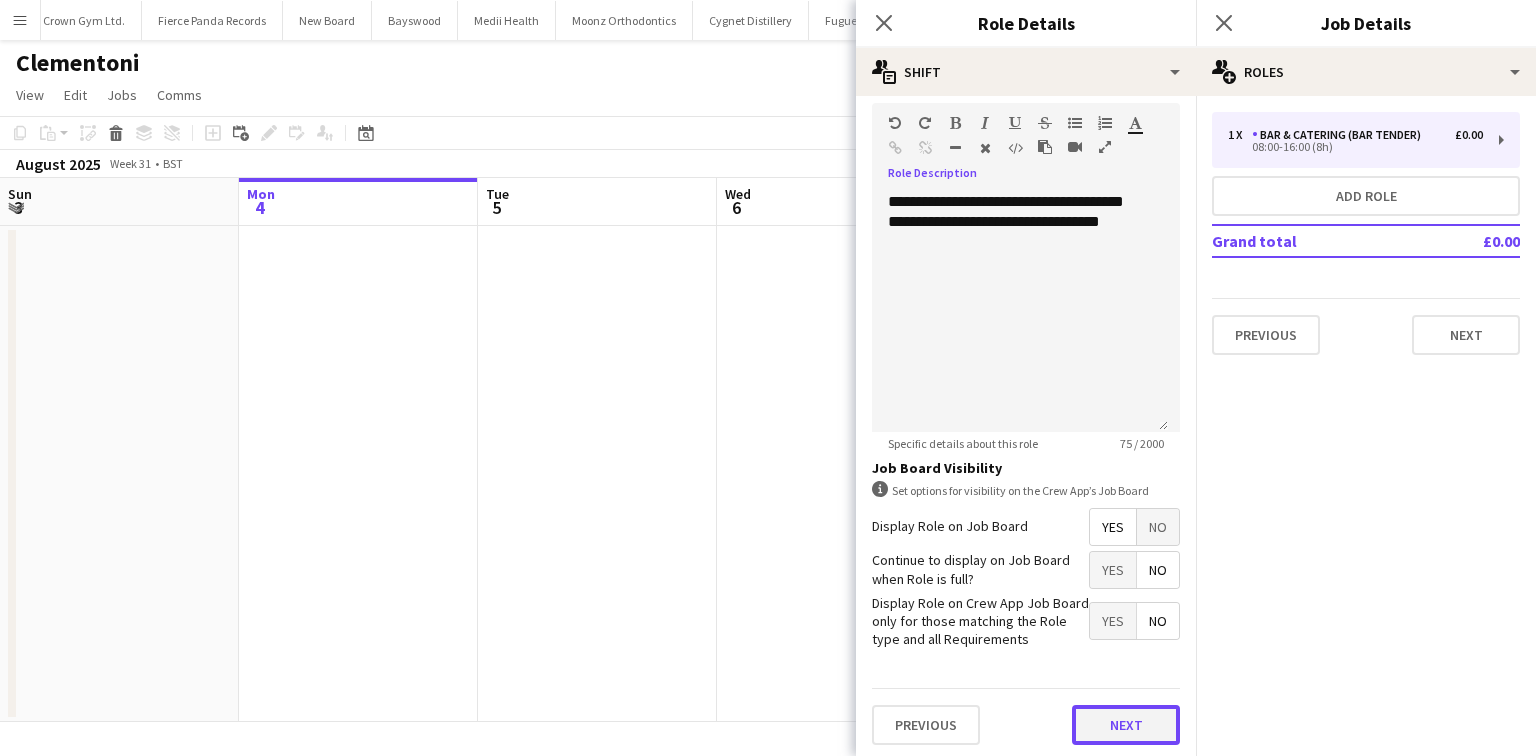 click on "Next" at bounding box center (1126, 725) 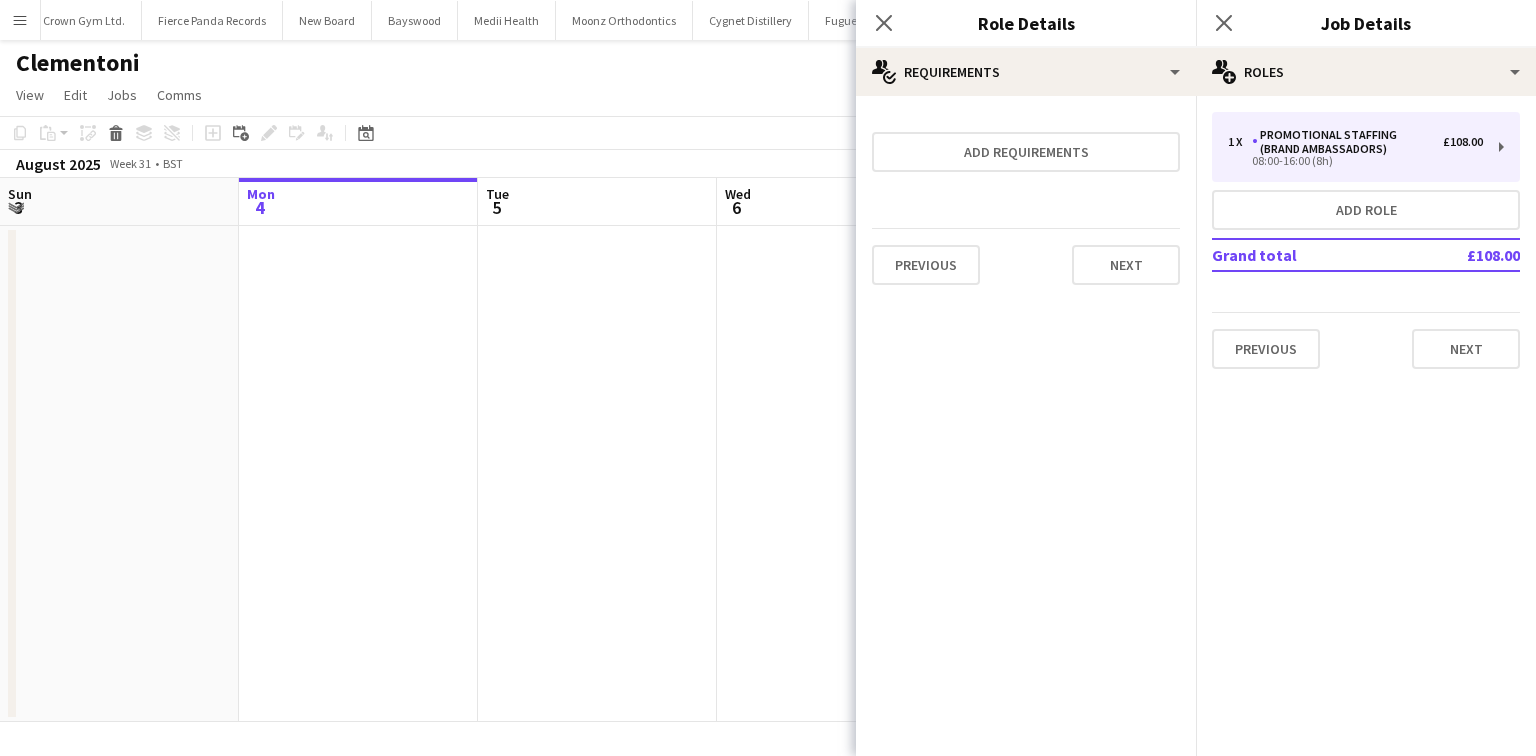 scroll, scrollTop: 0, scrollLeft: 0, axis: both 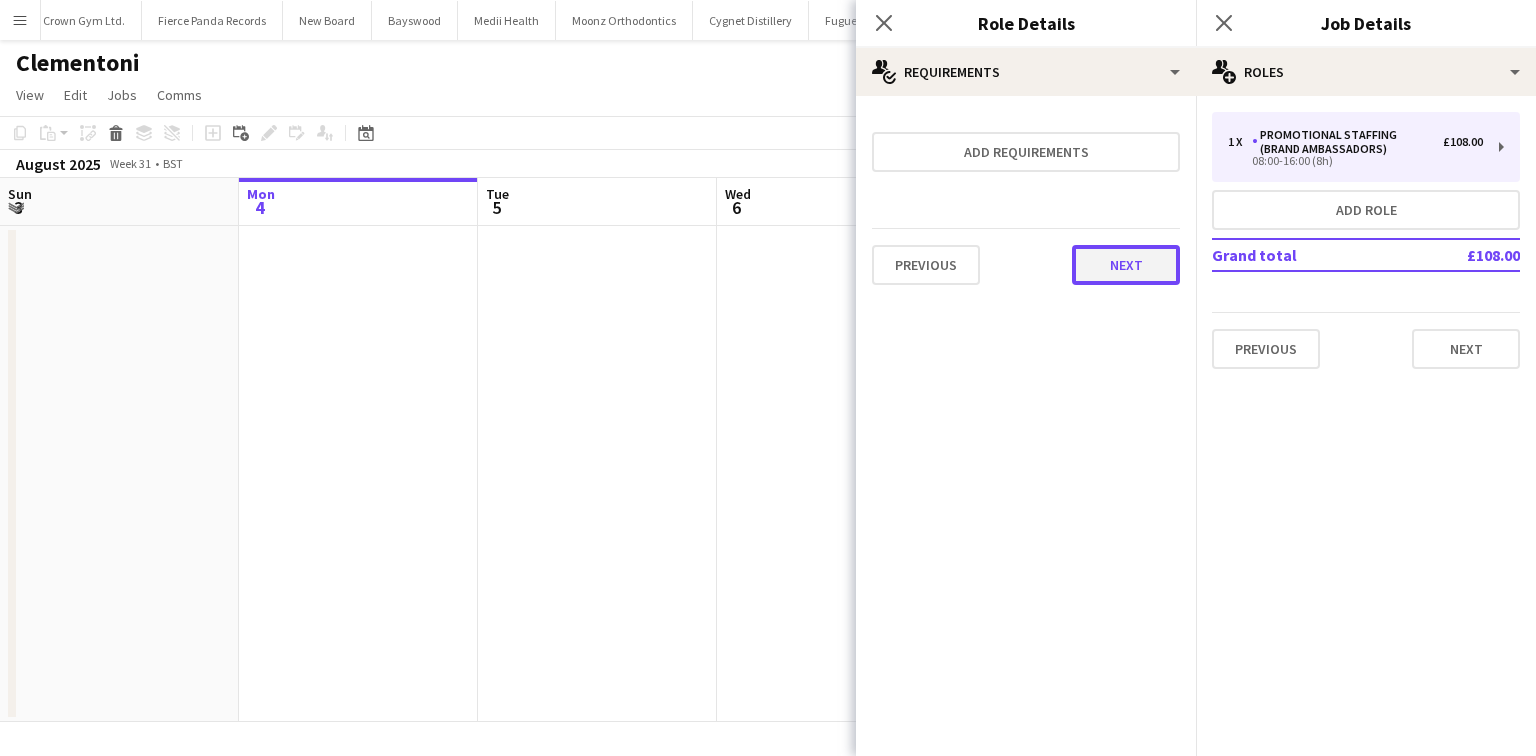 click on "Next" at bounding box center (1126, 265) 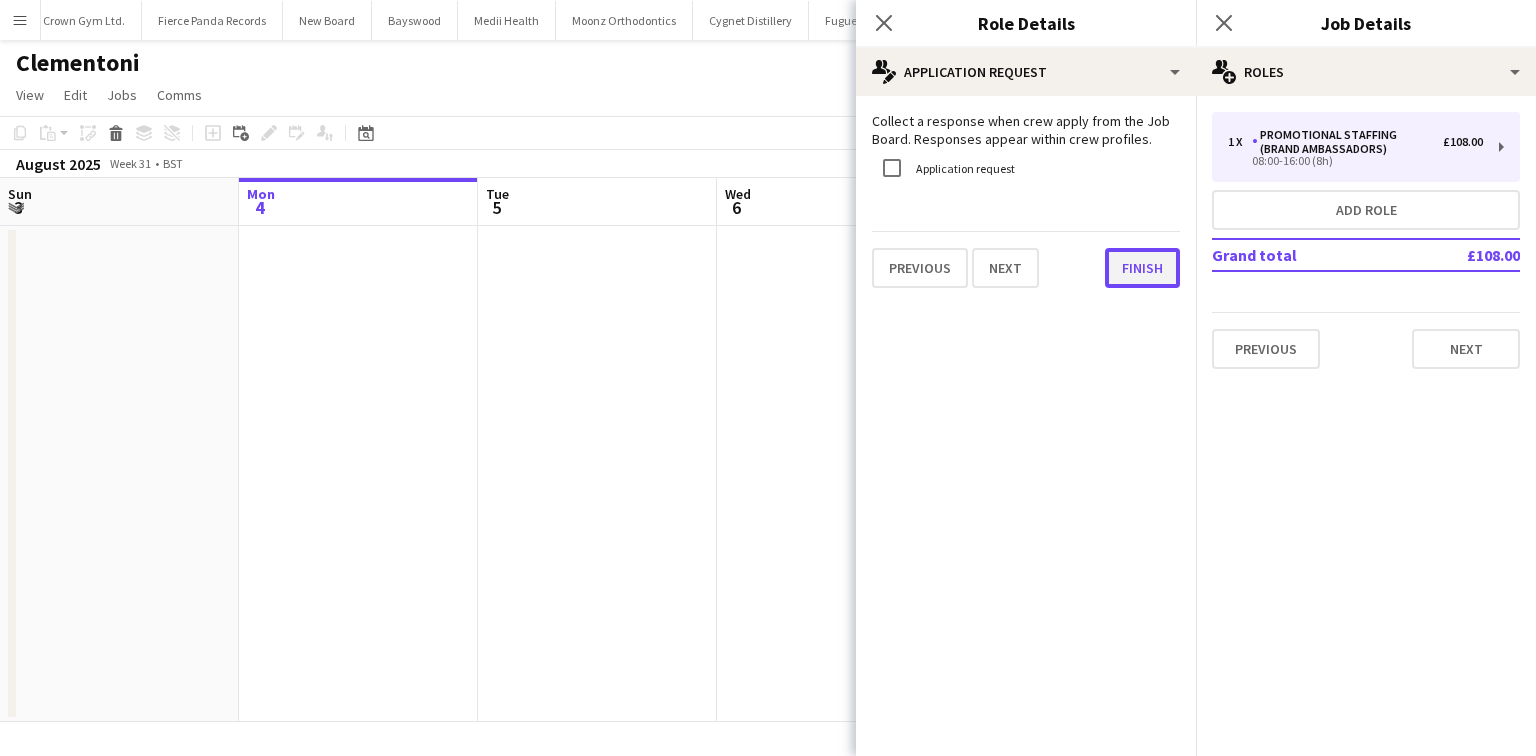 click on "Finish" at bounding box center (1142, 268) 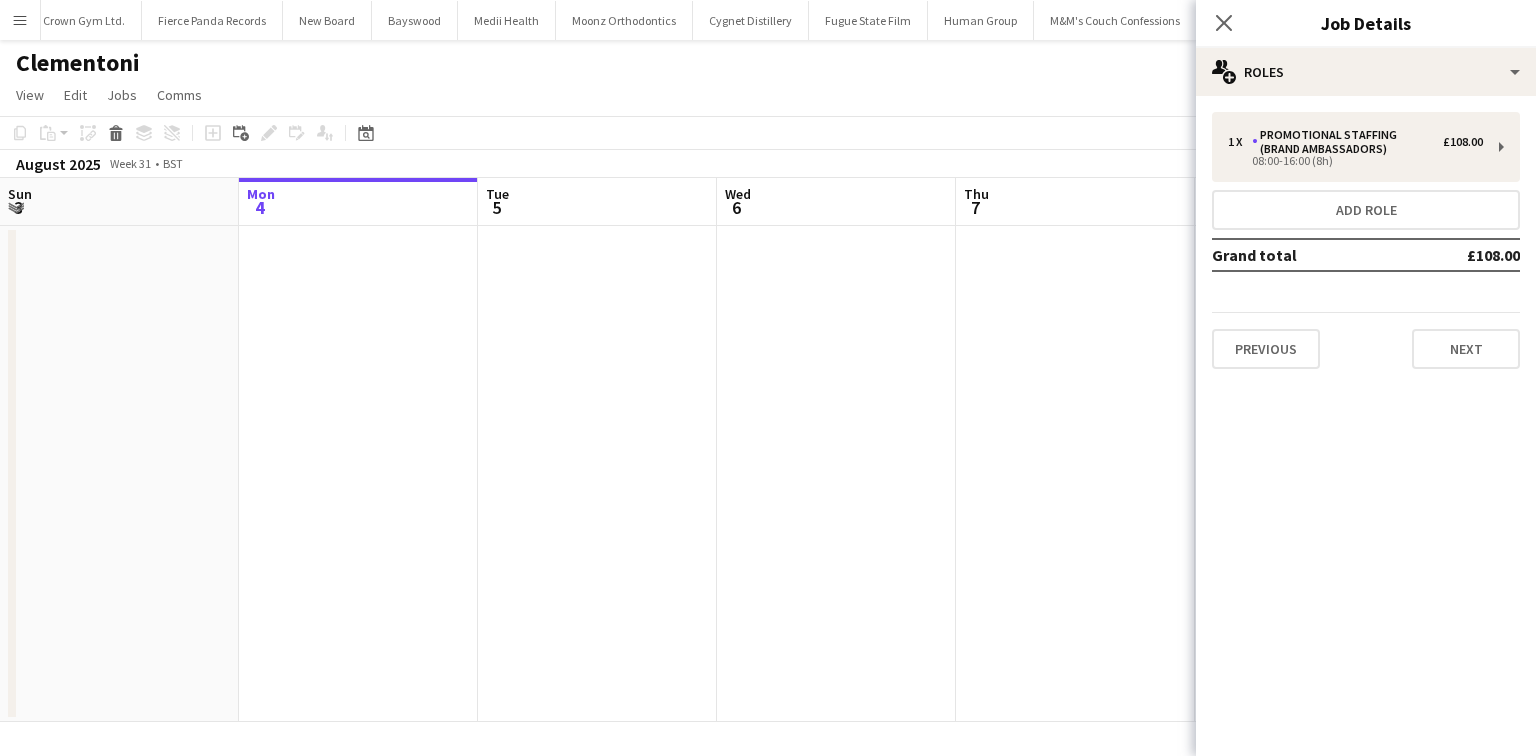 click on "1 x   Promotional Staffing (Brand Ambassadors)   £108.00   08:00-16:00 (8h)   Add role   Grand total   £108.00   Previous   Next" at bounding box center (1366, 240) 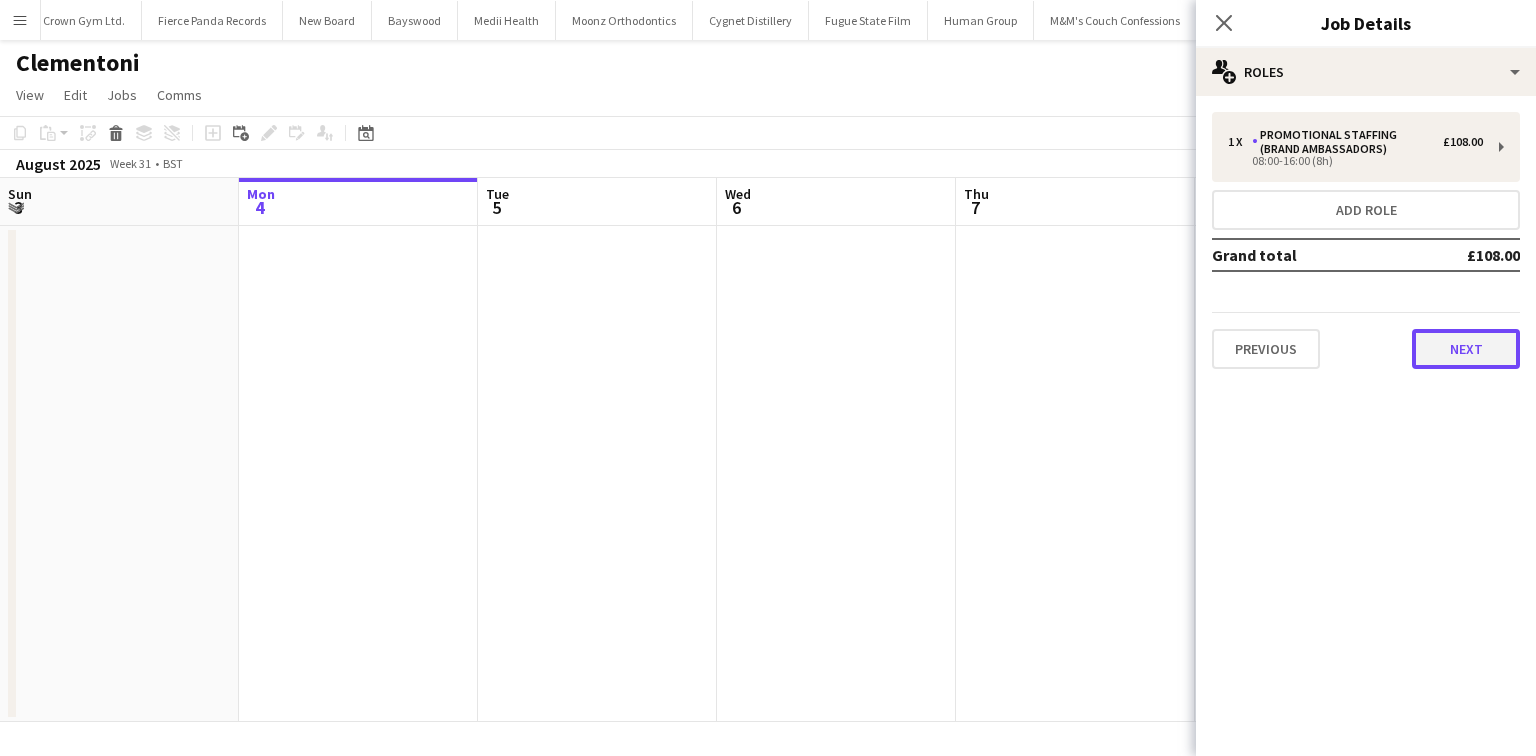 click on "Next" at bounding box center (1466, 349) 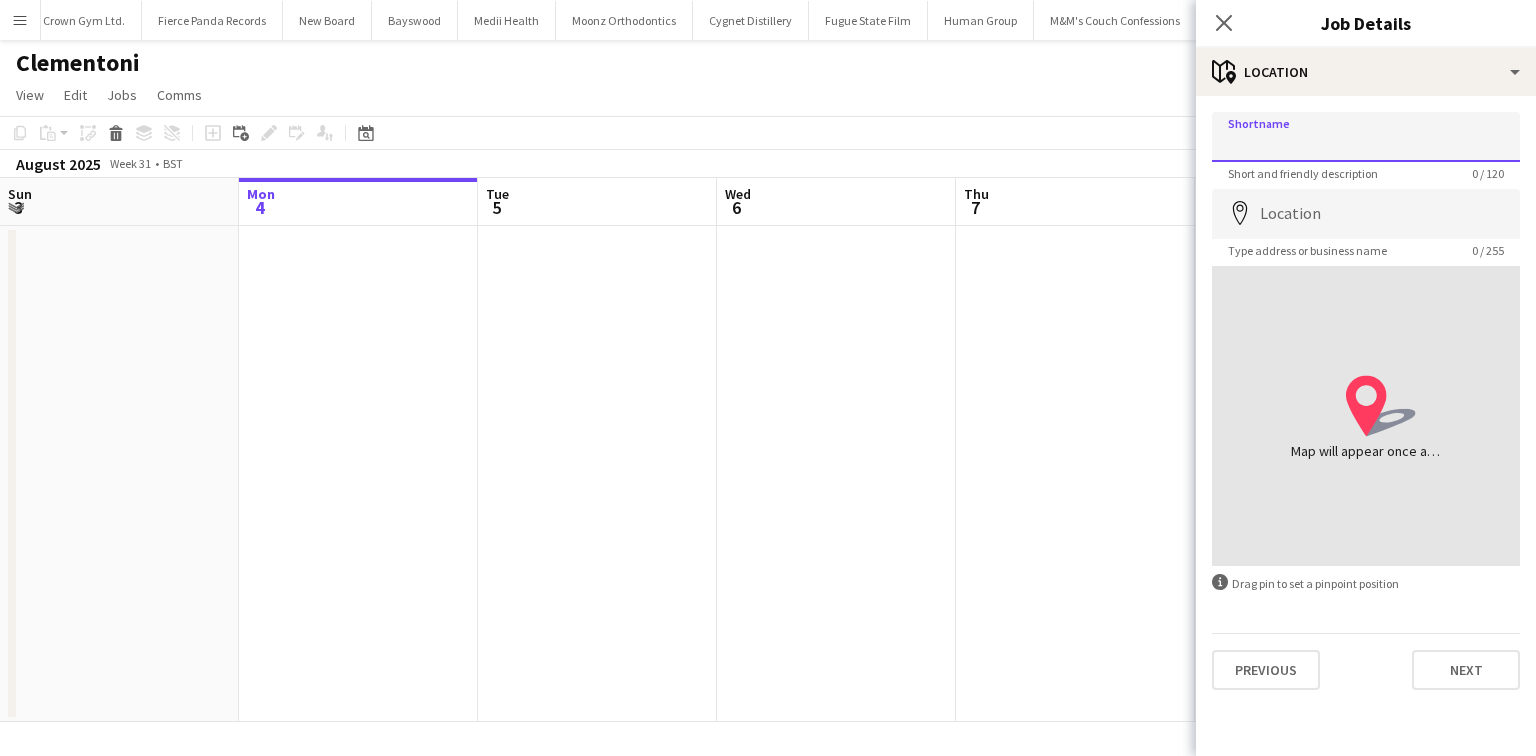 click on "Shortname" at bounding box center [1366, 137] 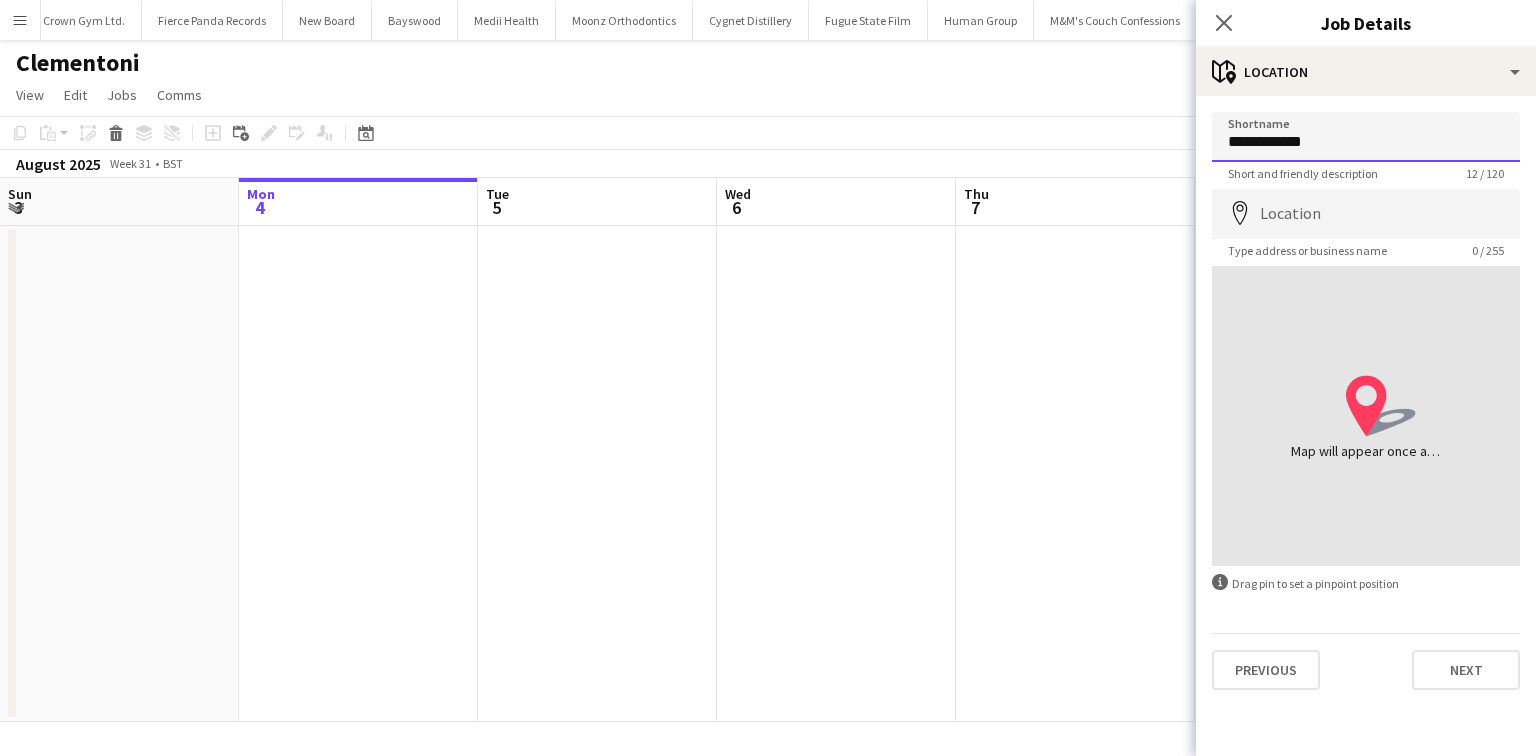 click on "**********" at bounding box center [1366, 137] 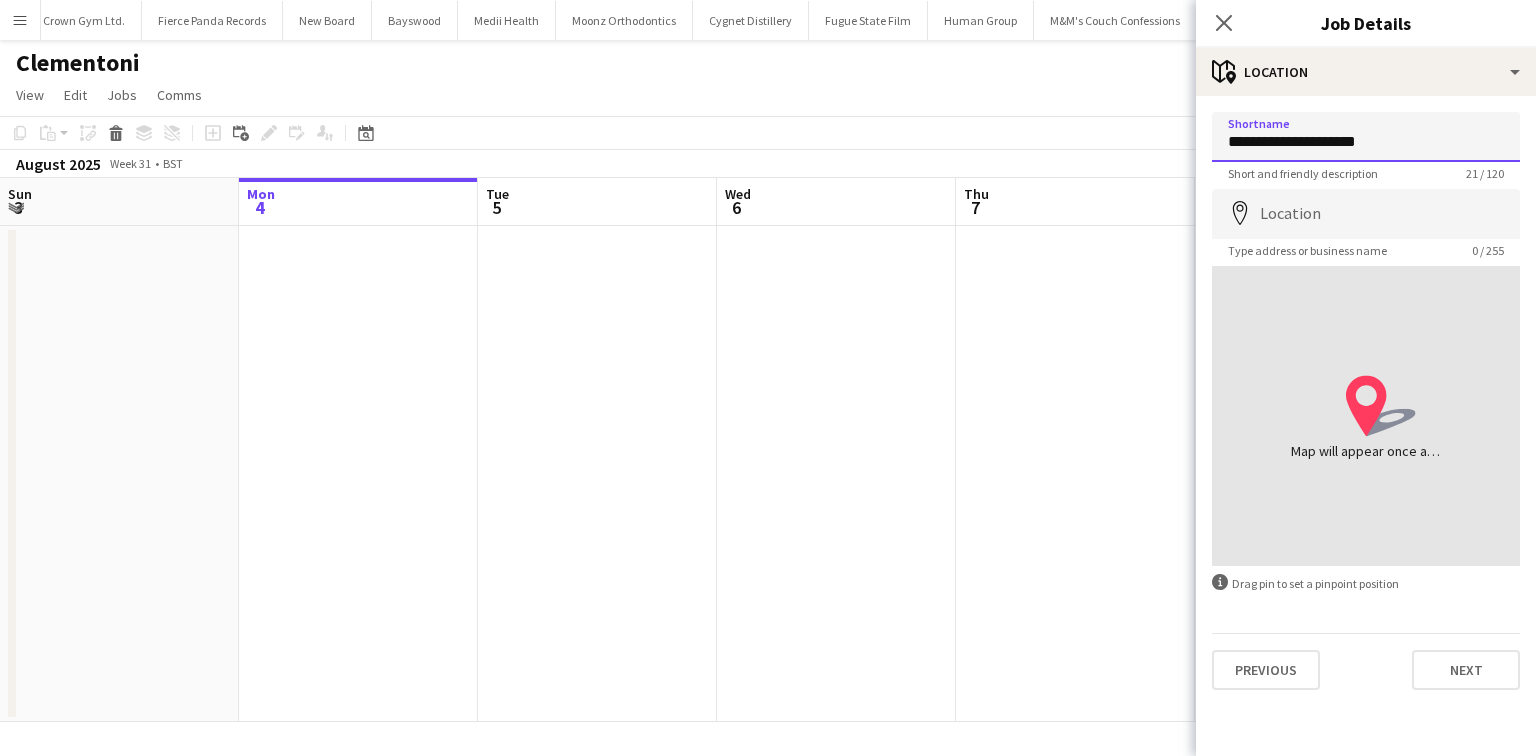 type on "**********" 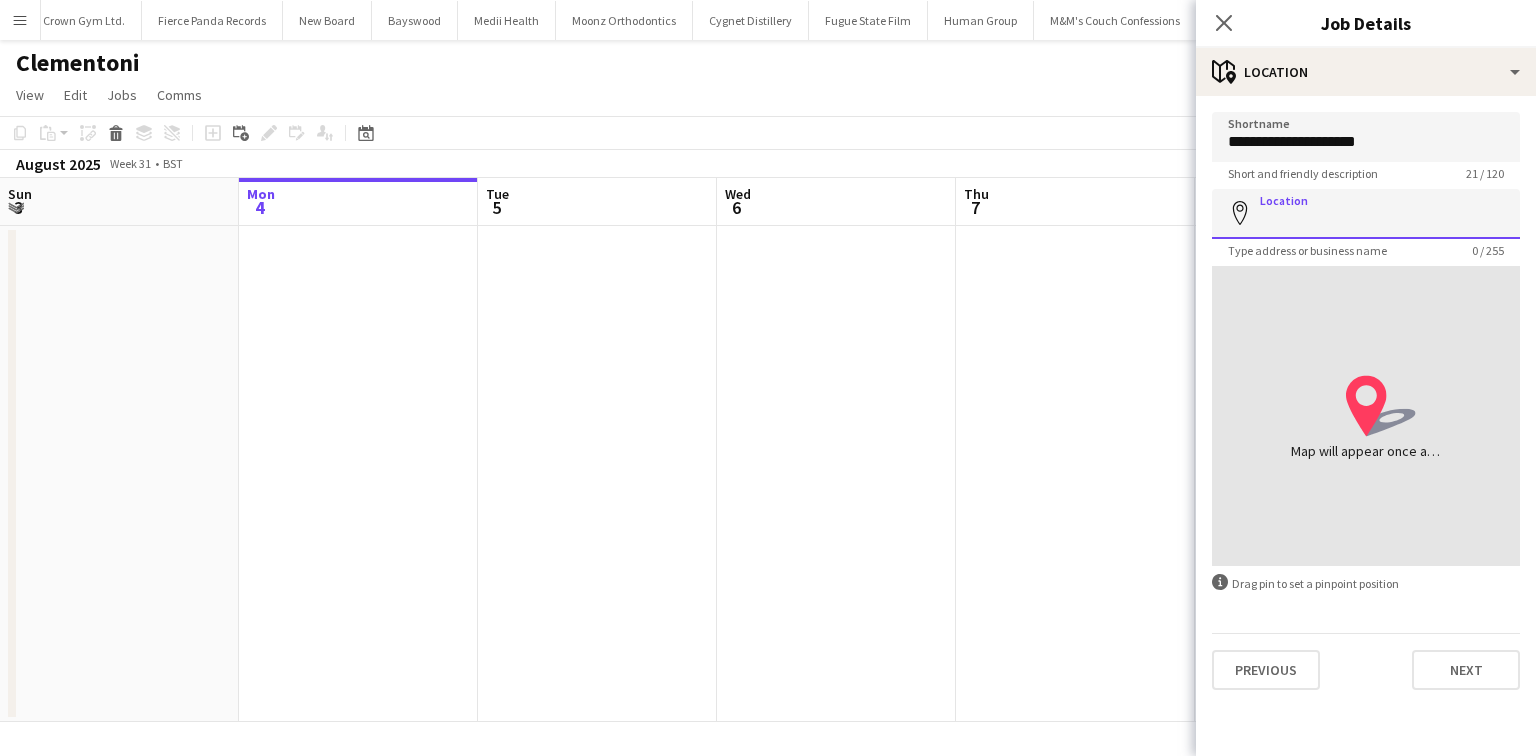click on "Location" at bounding box center [1366, 214] 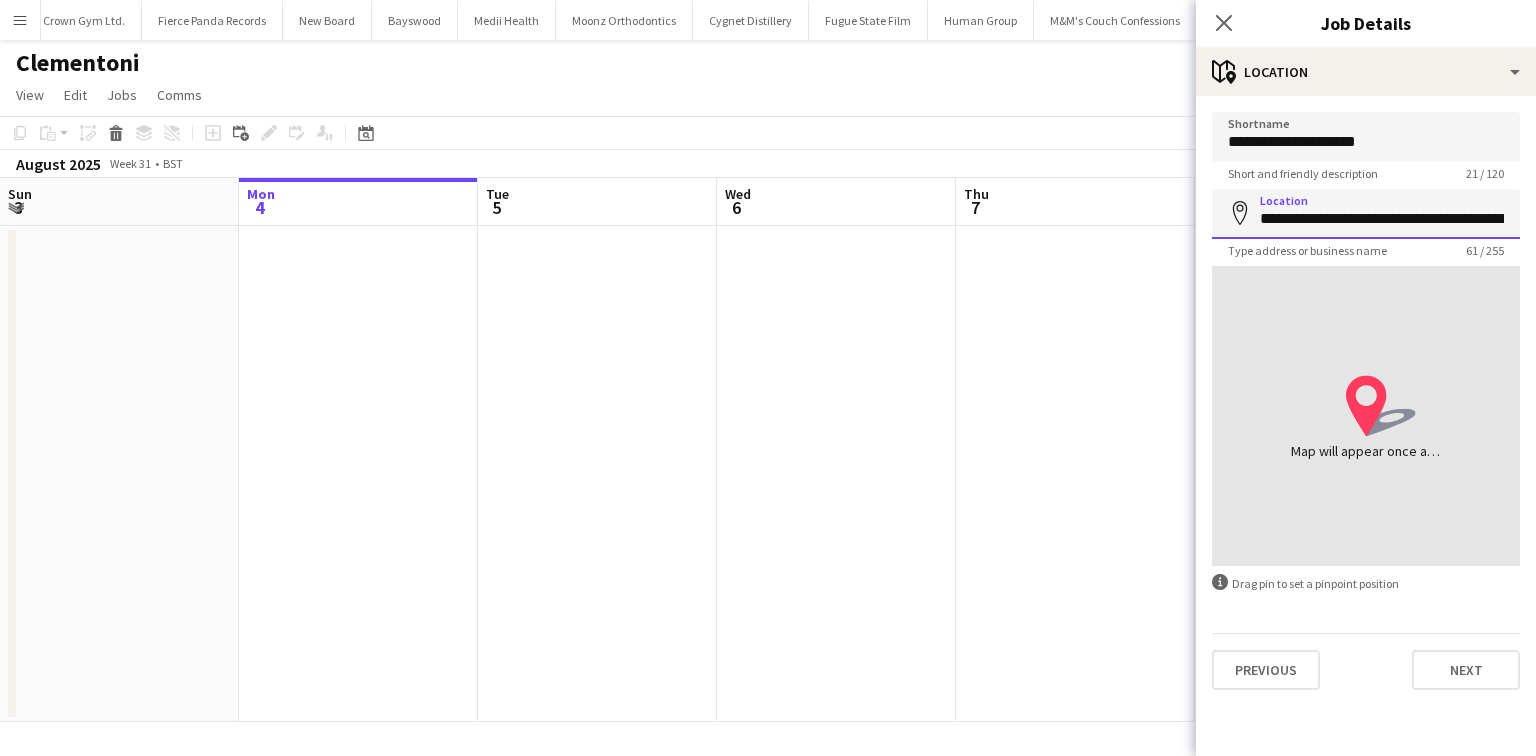 scroll, scrollTop: 0, scrollLeft: 175, axis: horizontal 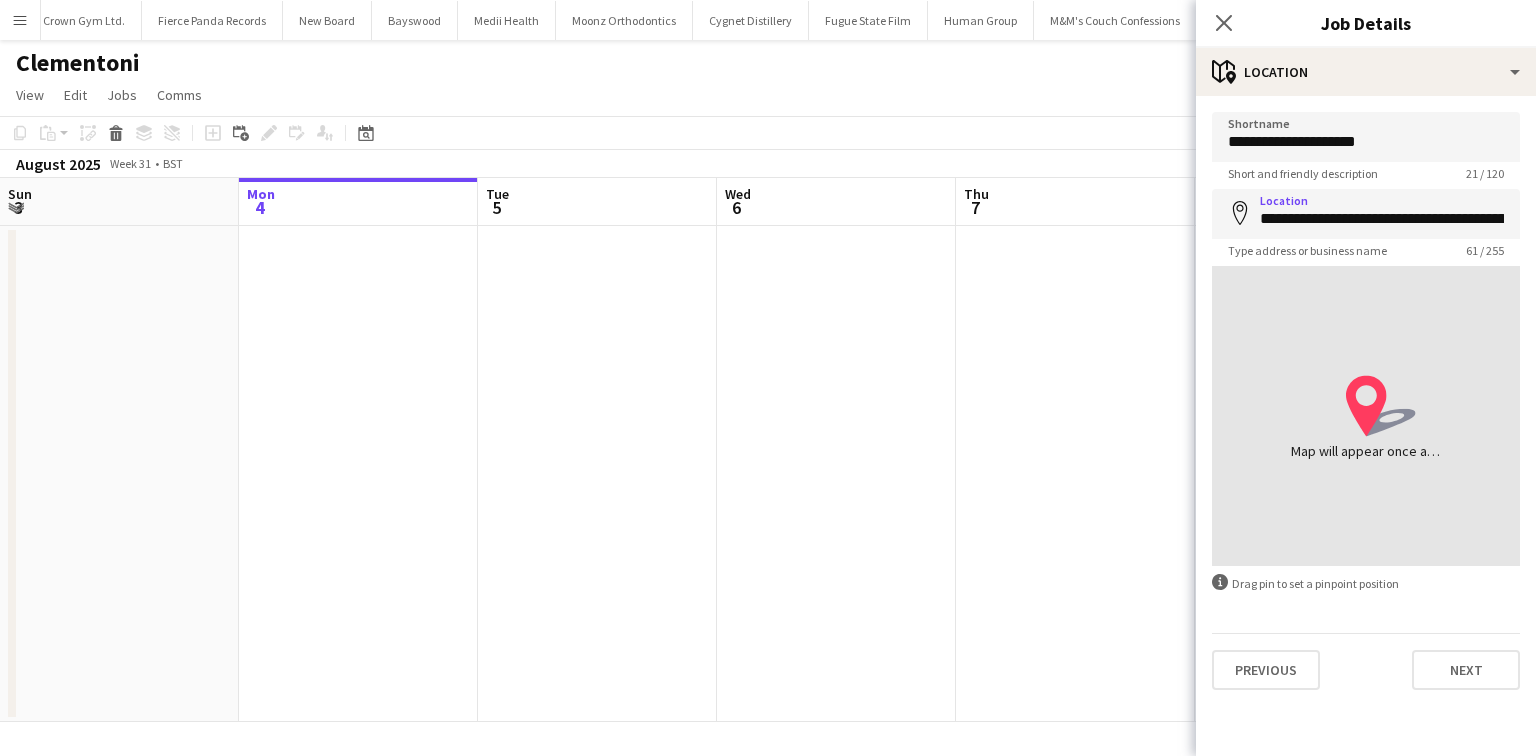 click on "location-icon
Created with Sketch.
Map will appear once address has been added" at bounding box center [1366, 416] 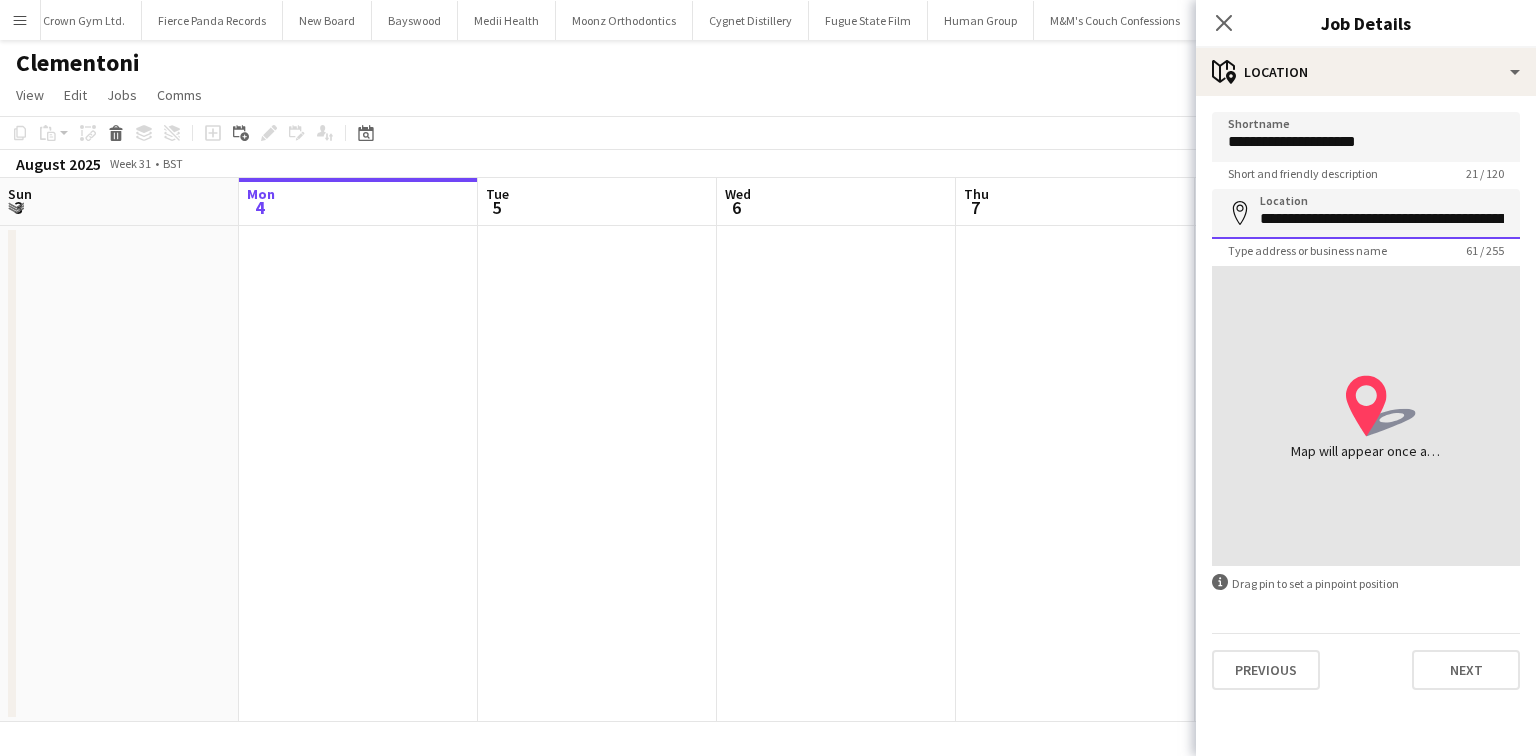 click on "**********" at bounding box center (1366, 214) 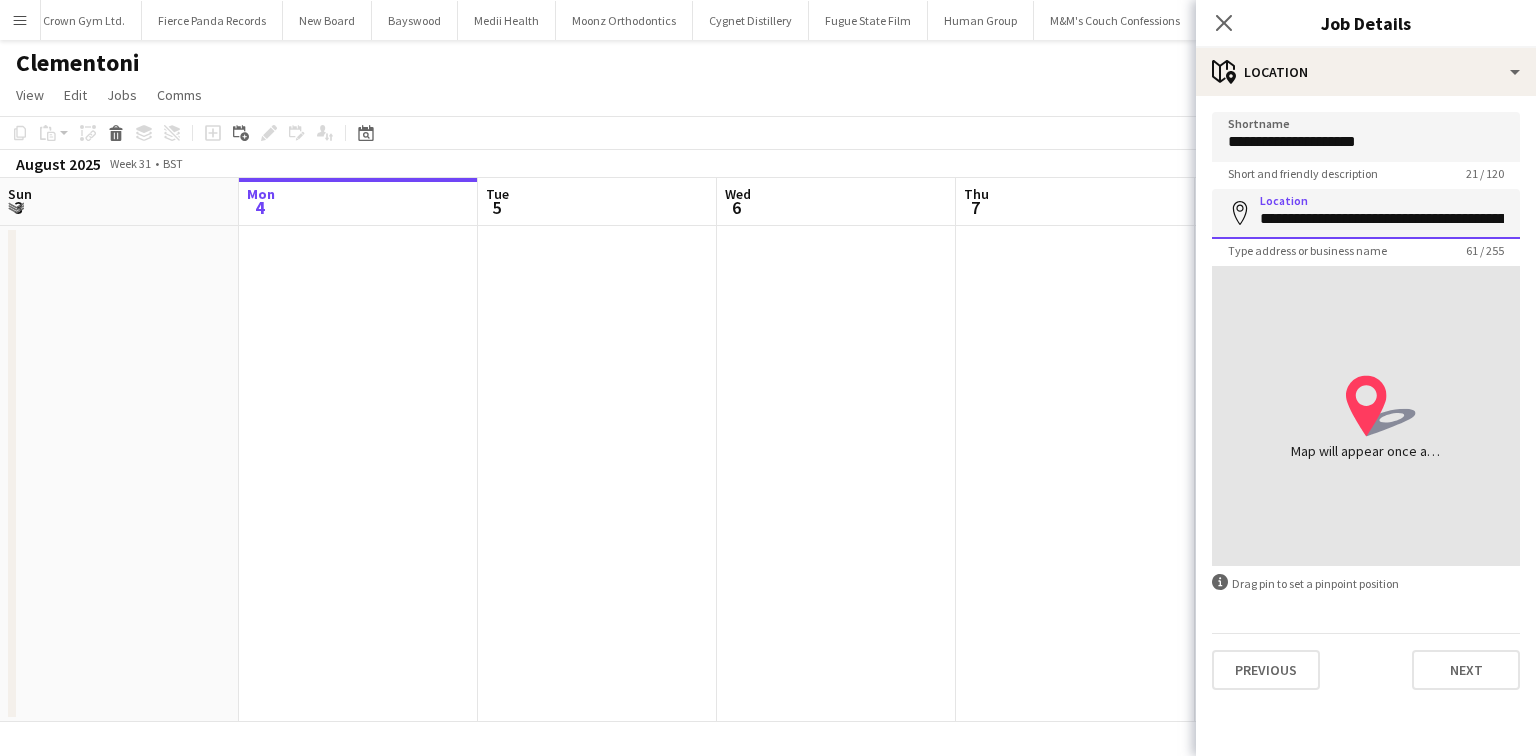 click on "**********" at bounding box center [1366, 214] 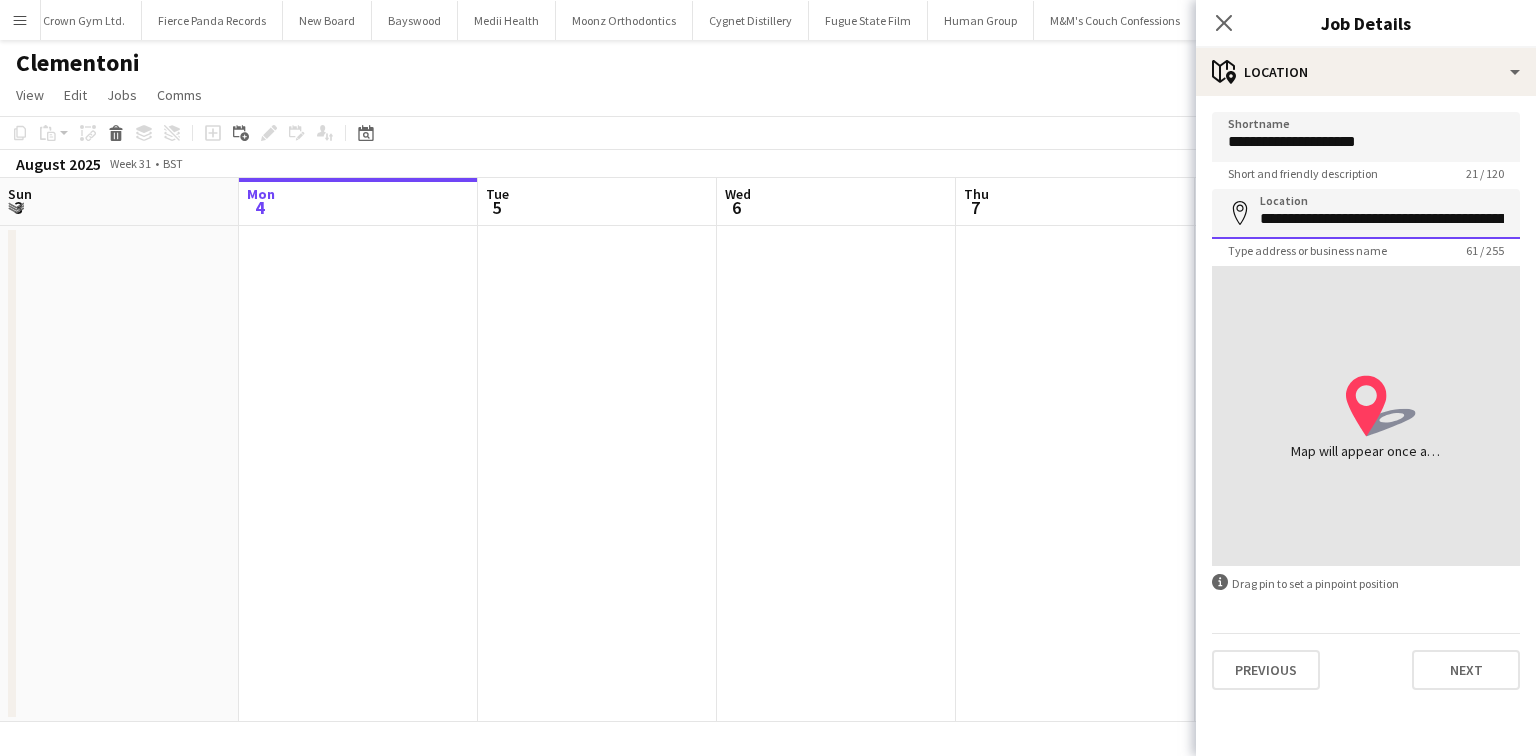 click on "**********" at bounding box center [1366, 214] 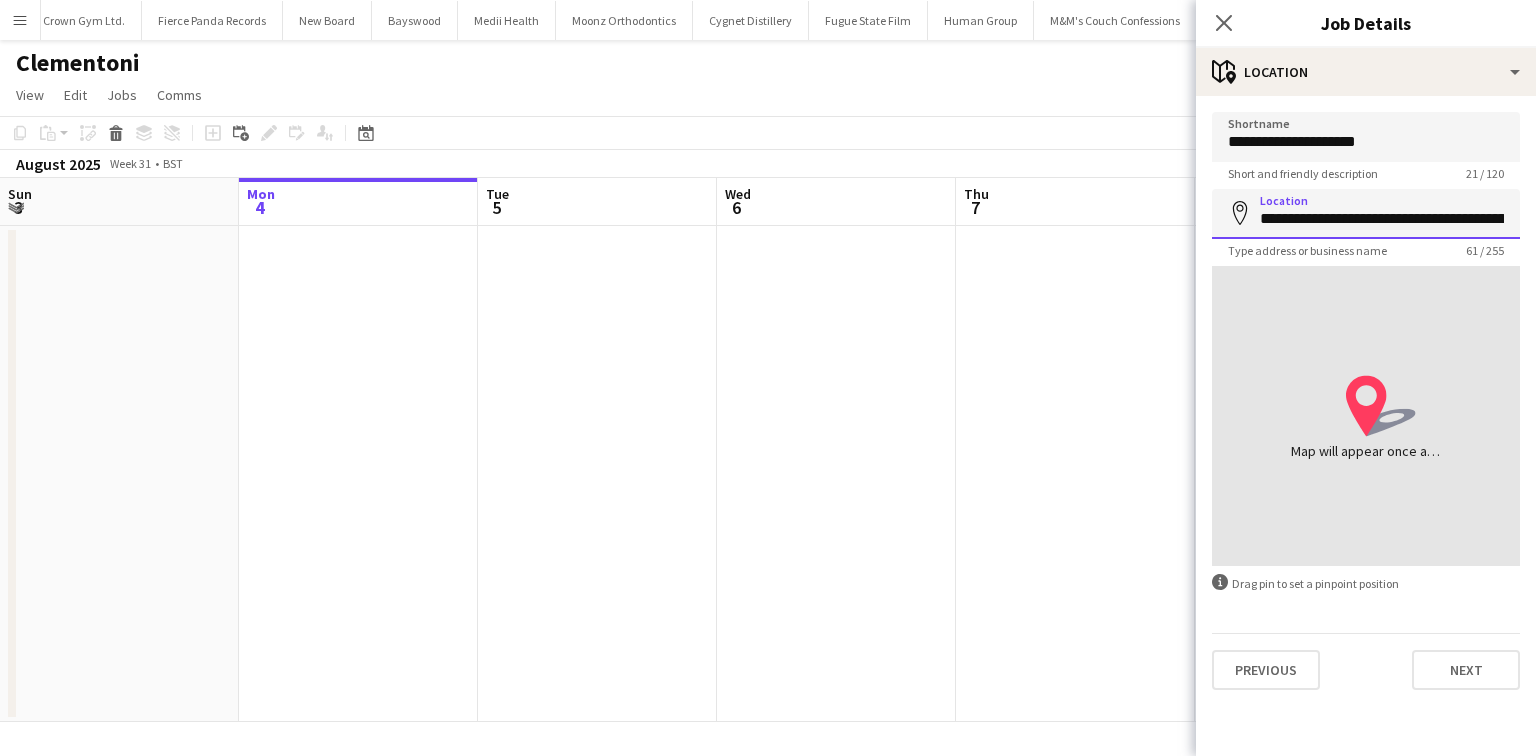 click on "**********" at bounding box center [1366, 214] 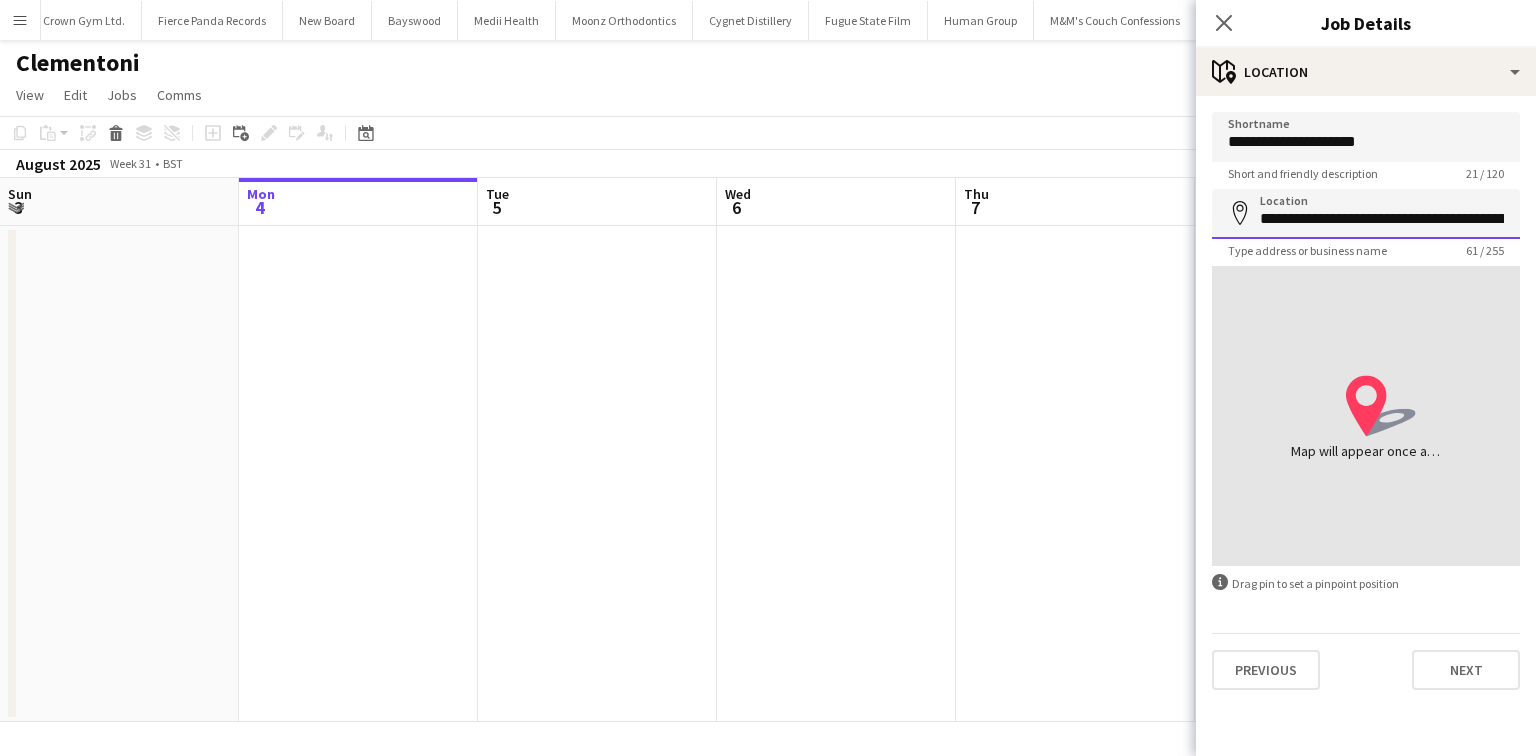 click on "**********" at bounding box center (1366, 214) 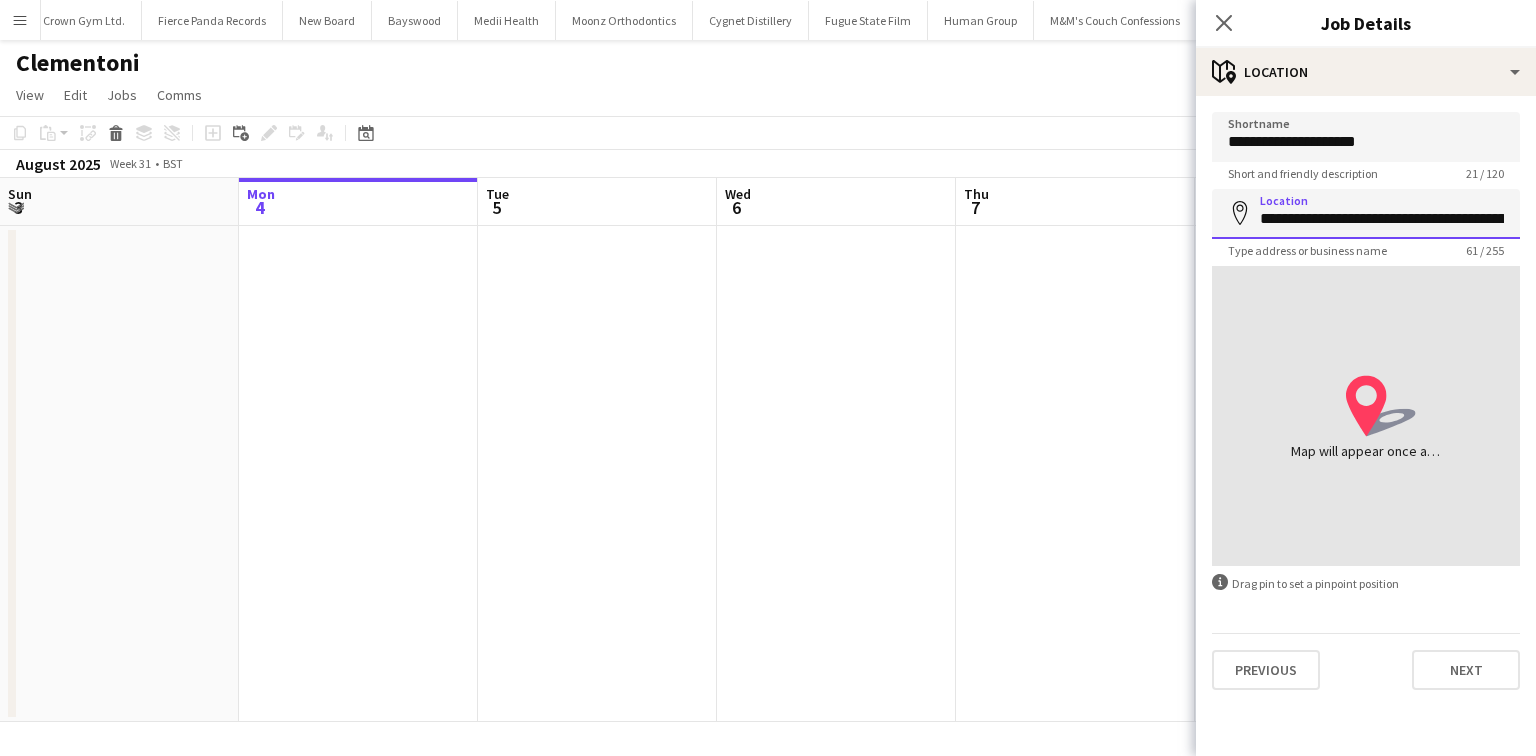 click on "**********" at bounding box center (1366, 214) 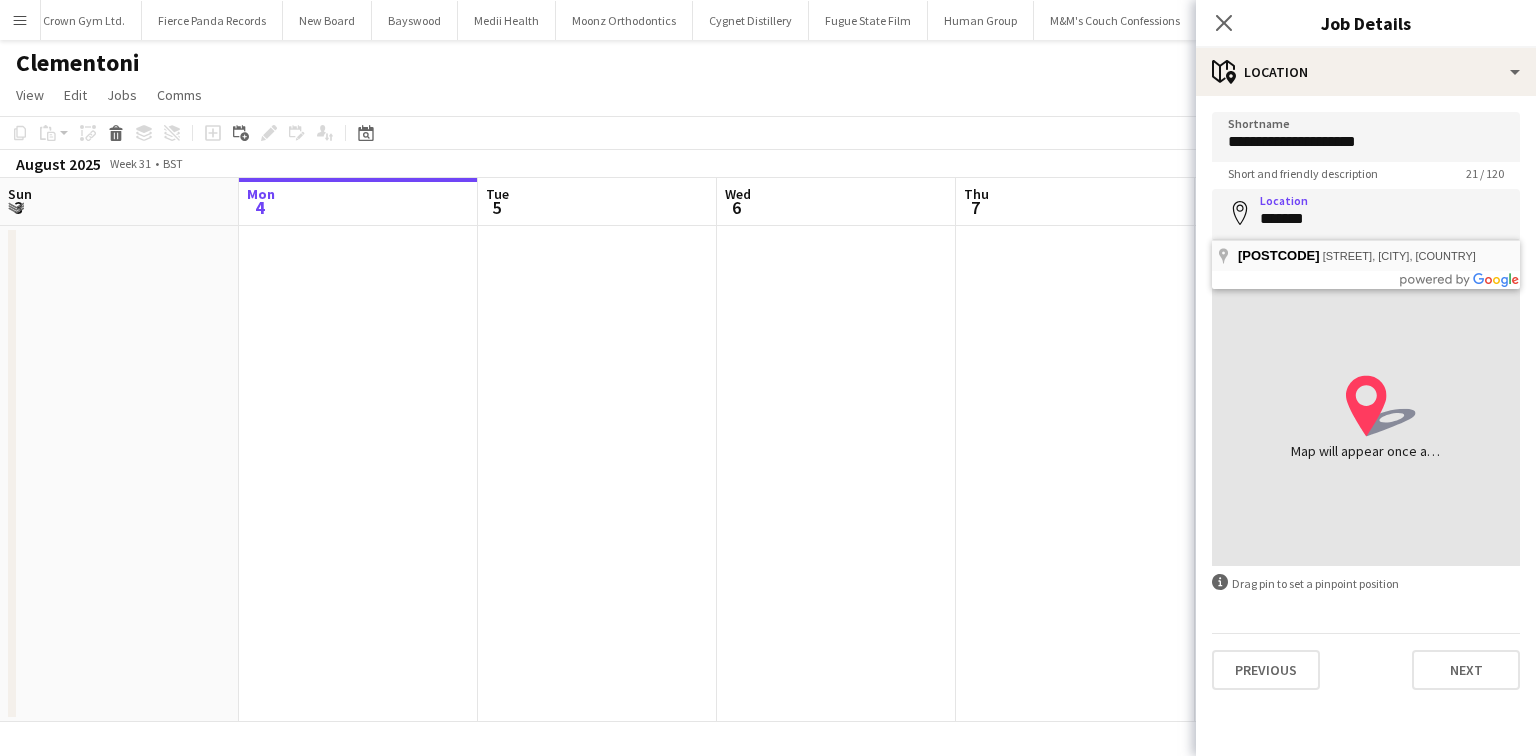 type on "**********" 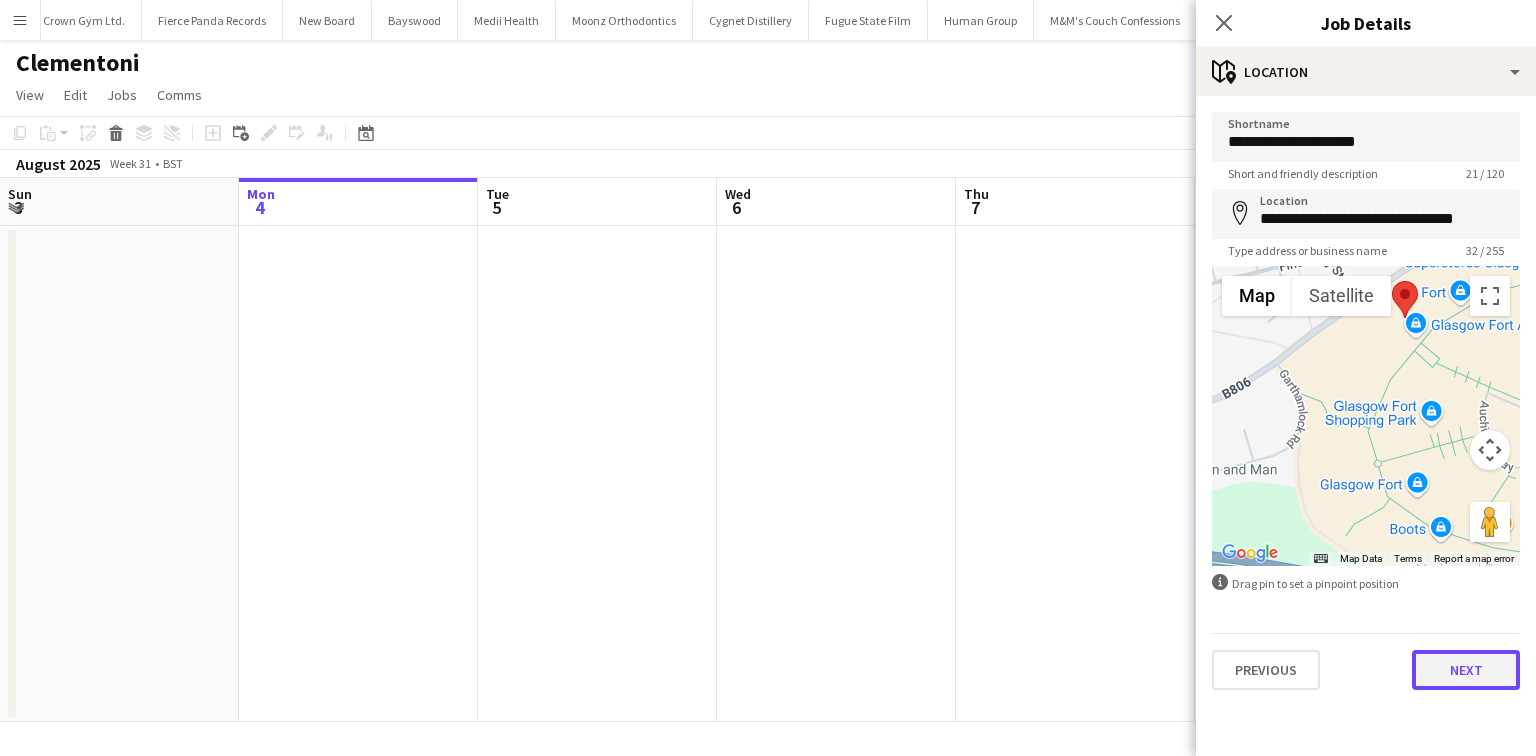 click on "Next" at bounding box center (1466, 670) 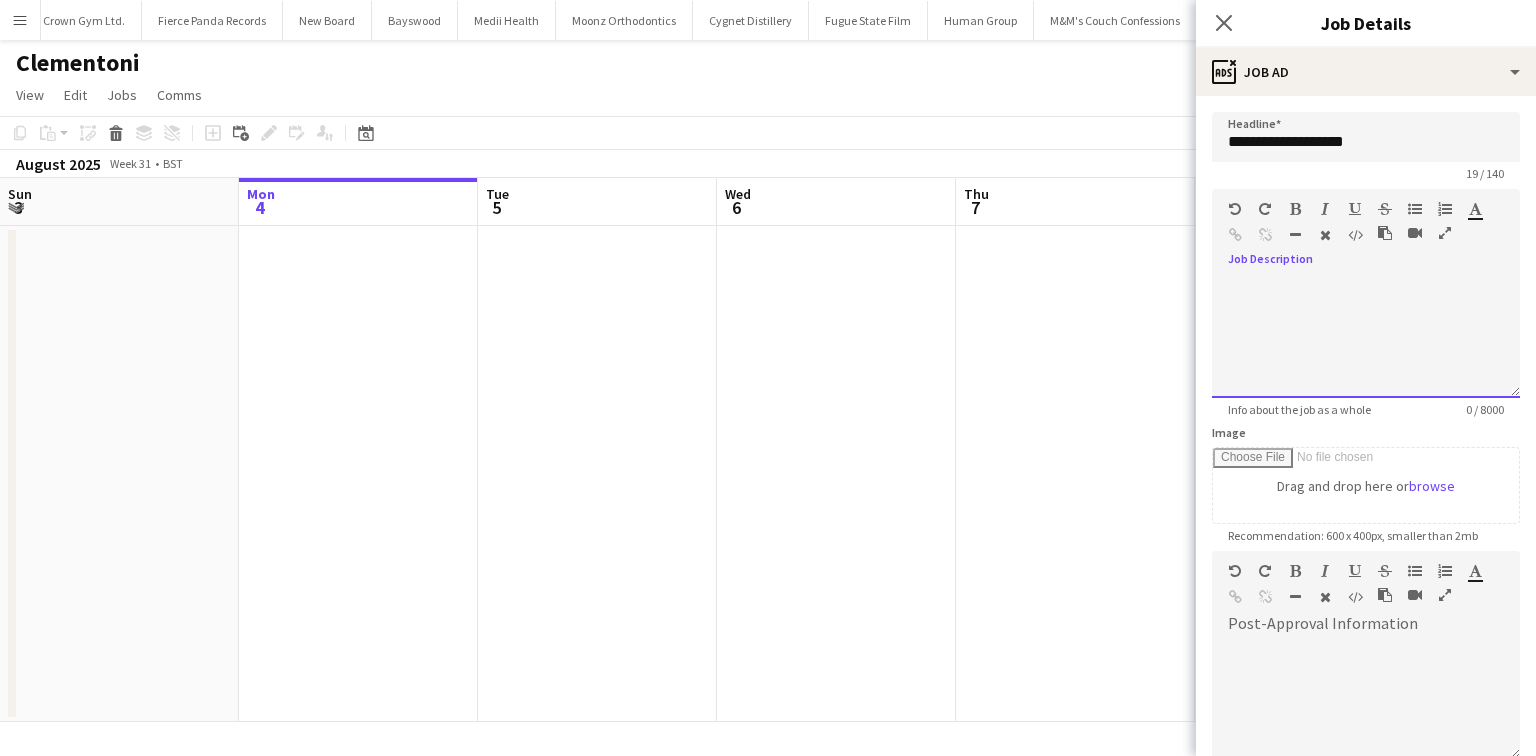 click at bounding box center [1366, 338] 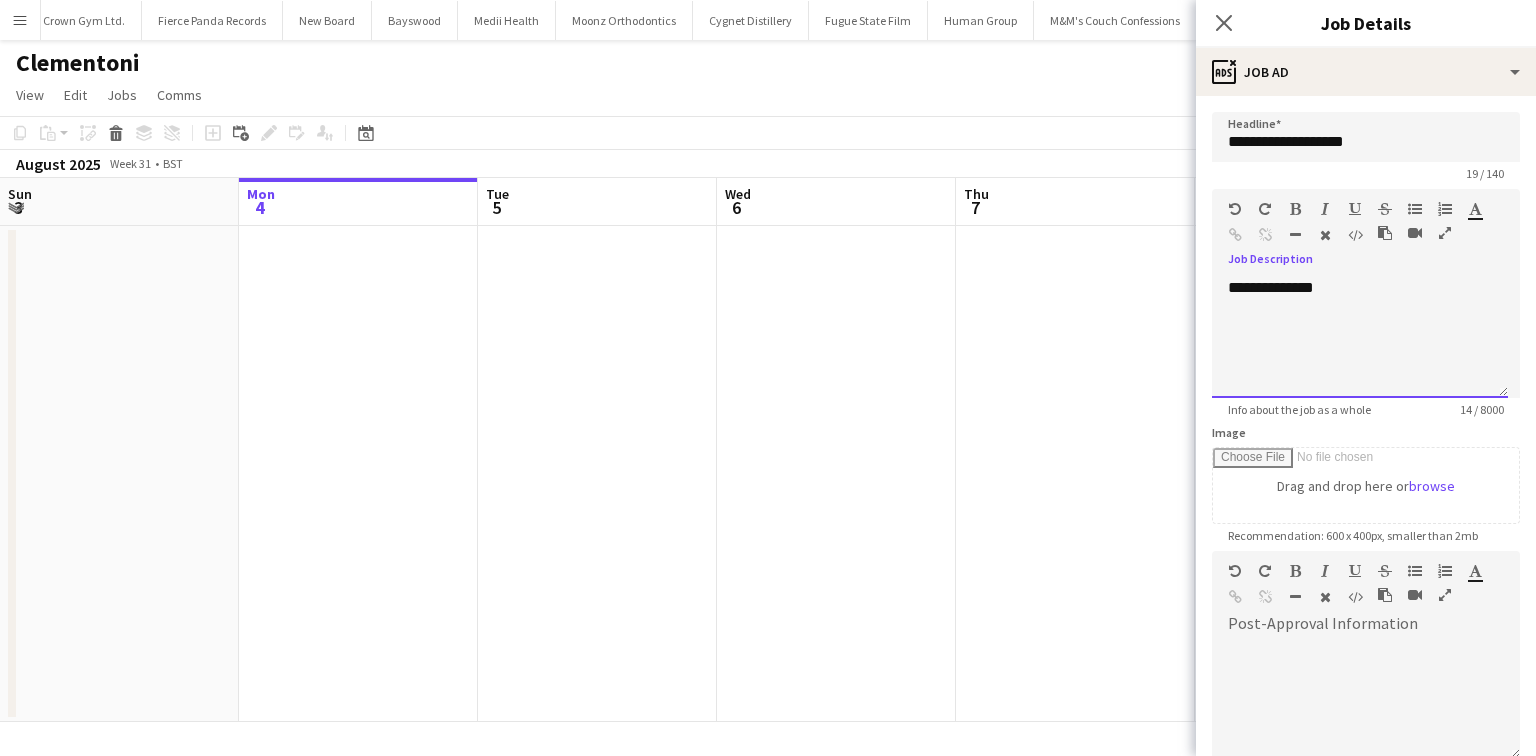 click on "**********" at bounding box center (1360, 338) 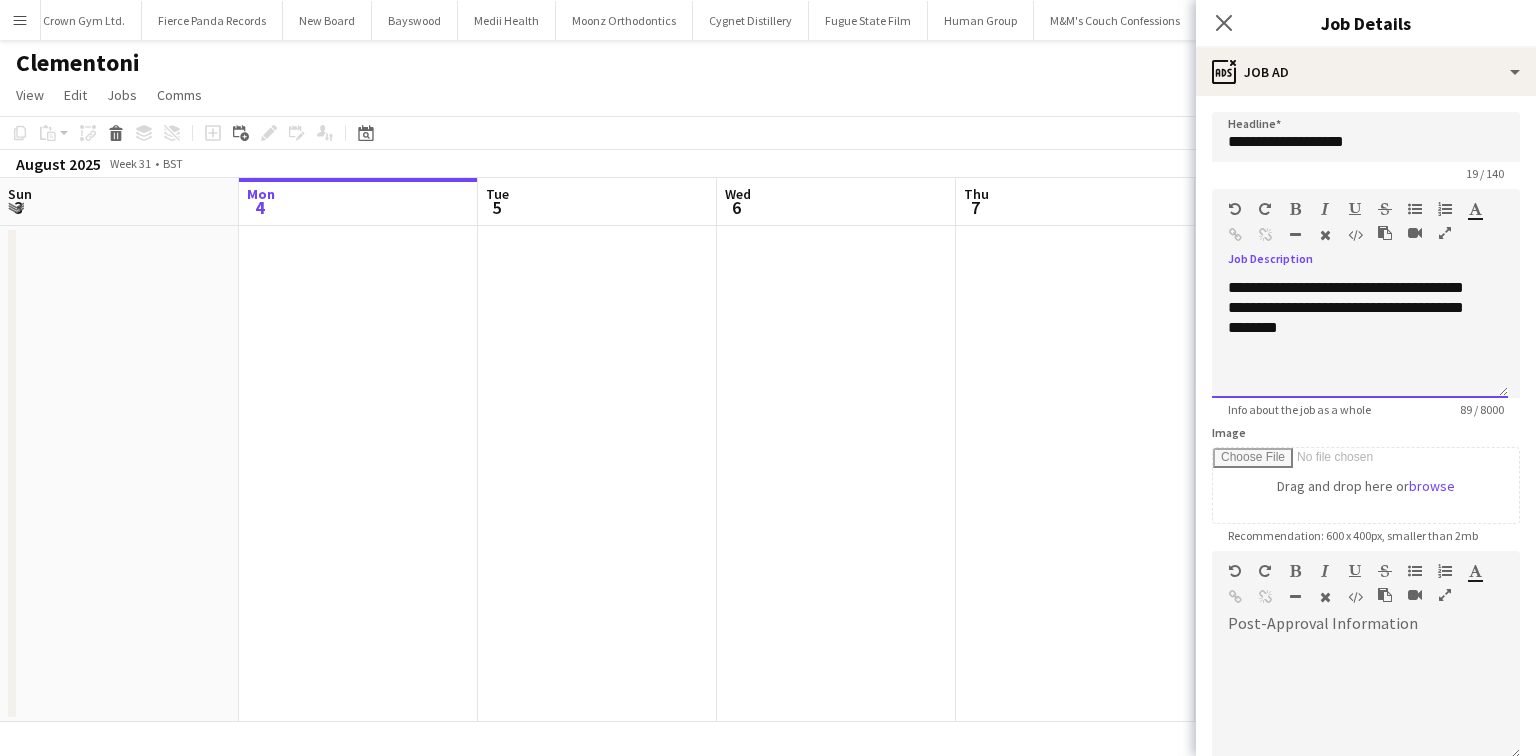 click on "**********" at bounding box center (1360, 338) 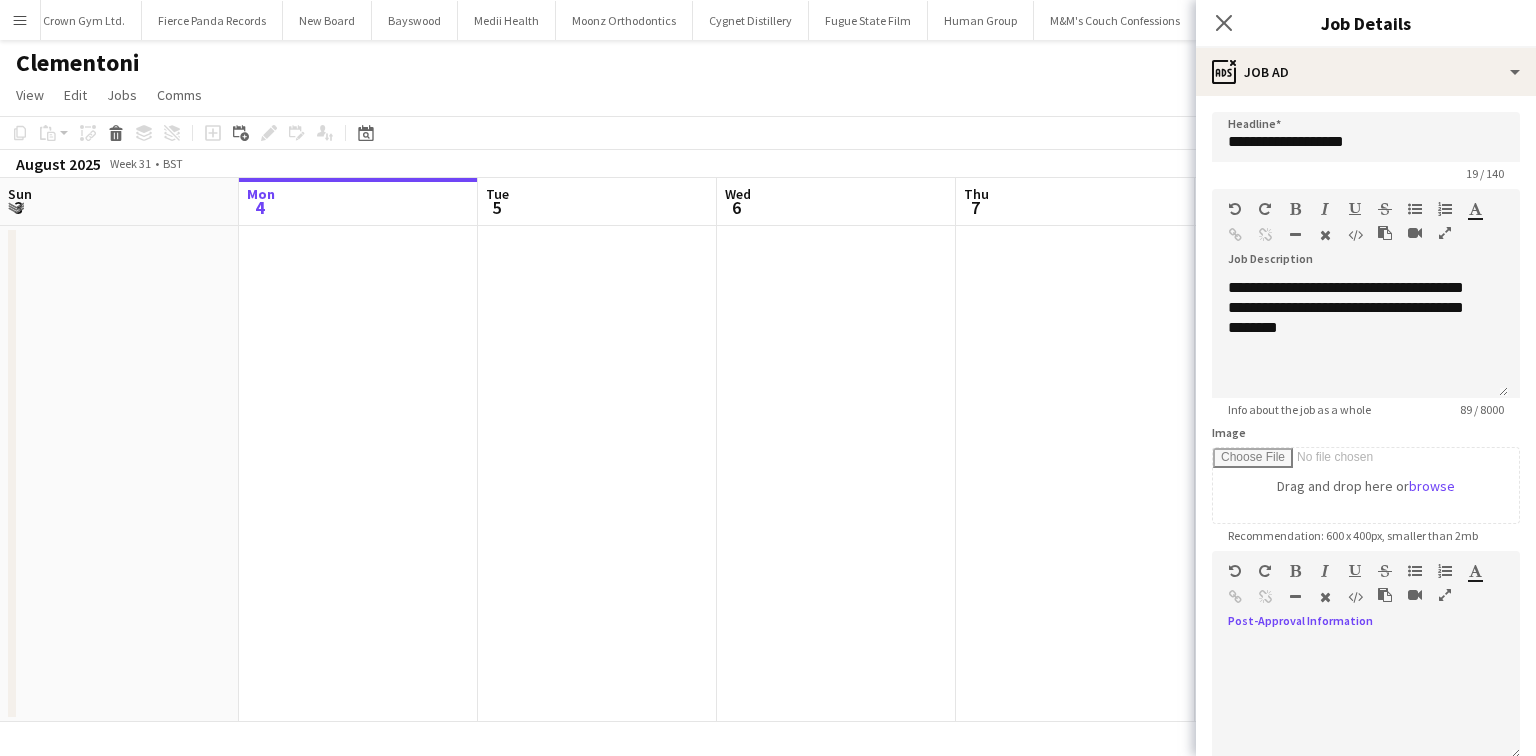 click at bounding box center (1366, 693) 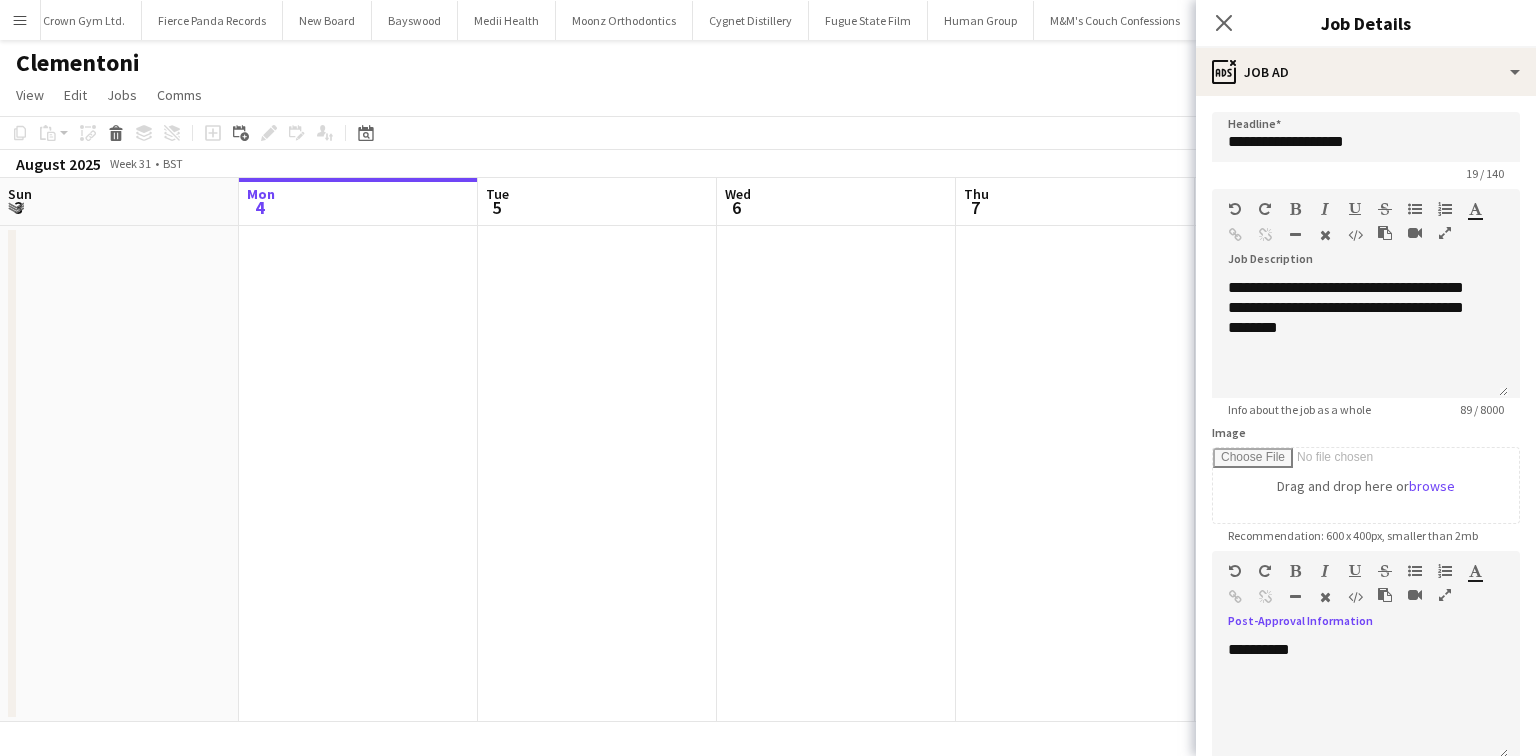 click on "**********" at bounding box center (1360, 700) 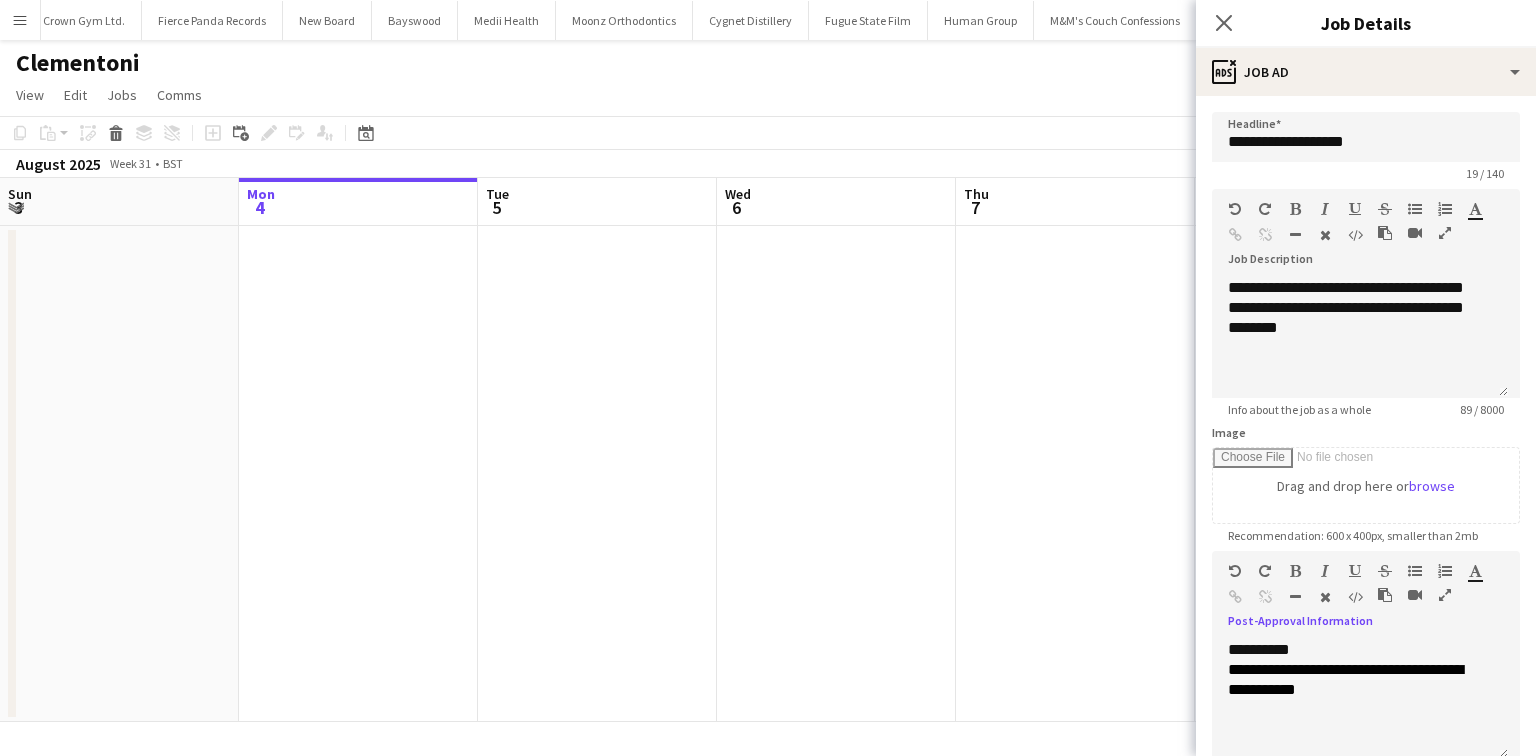 click on "**********" at bounding box center (1360, 700) 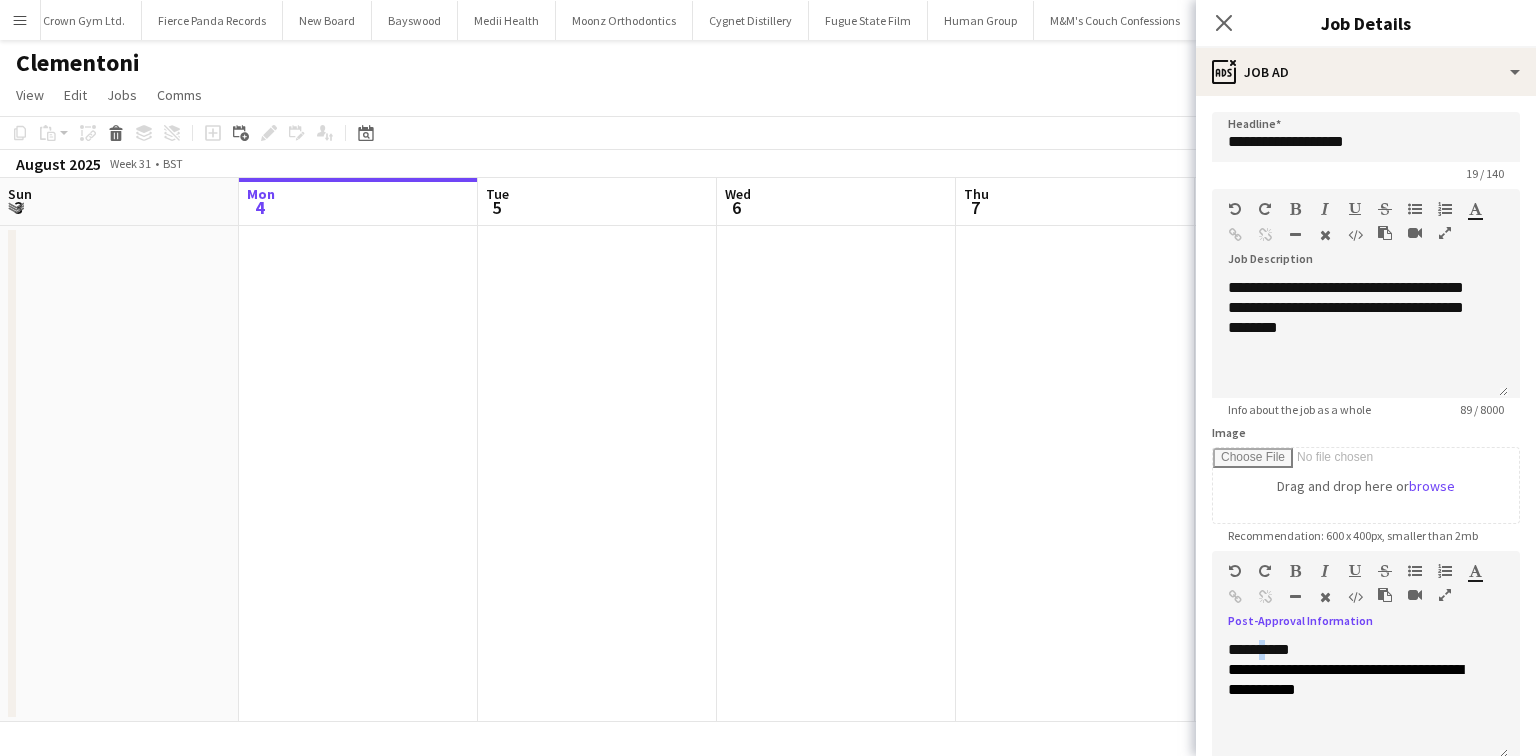click on "**********" at bounding box center [1360, 700] 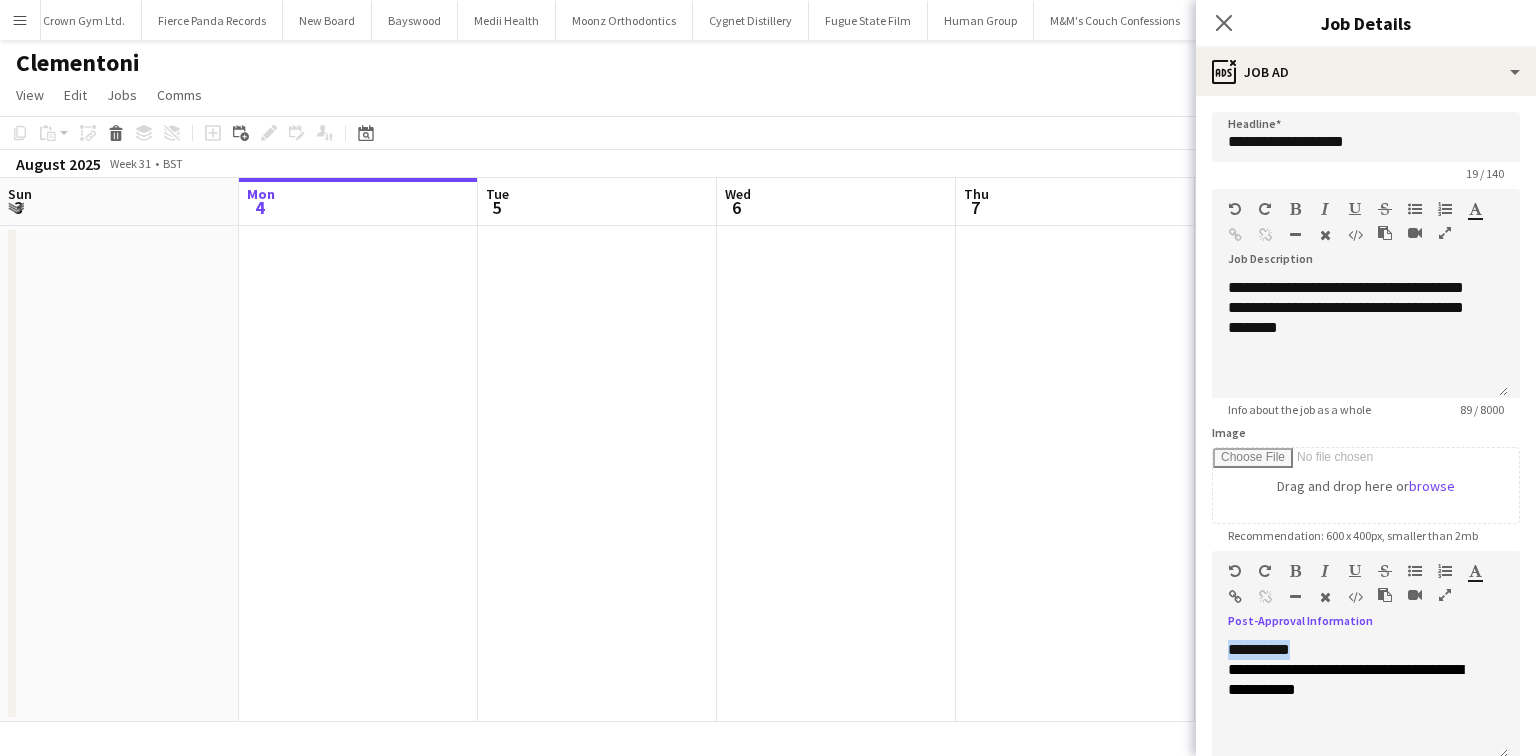 click on "**********" at bounding box center [1360, 700] 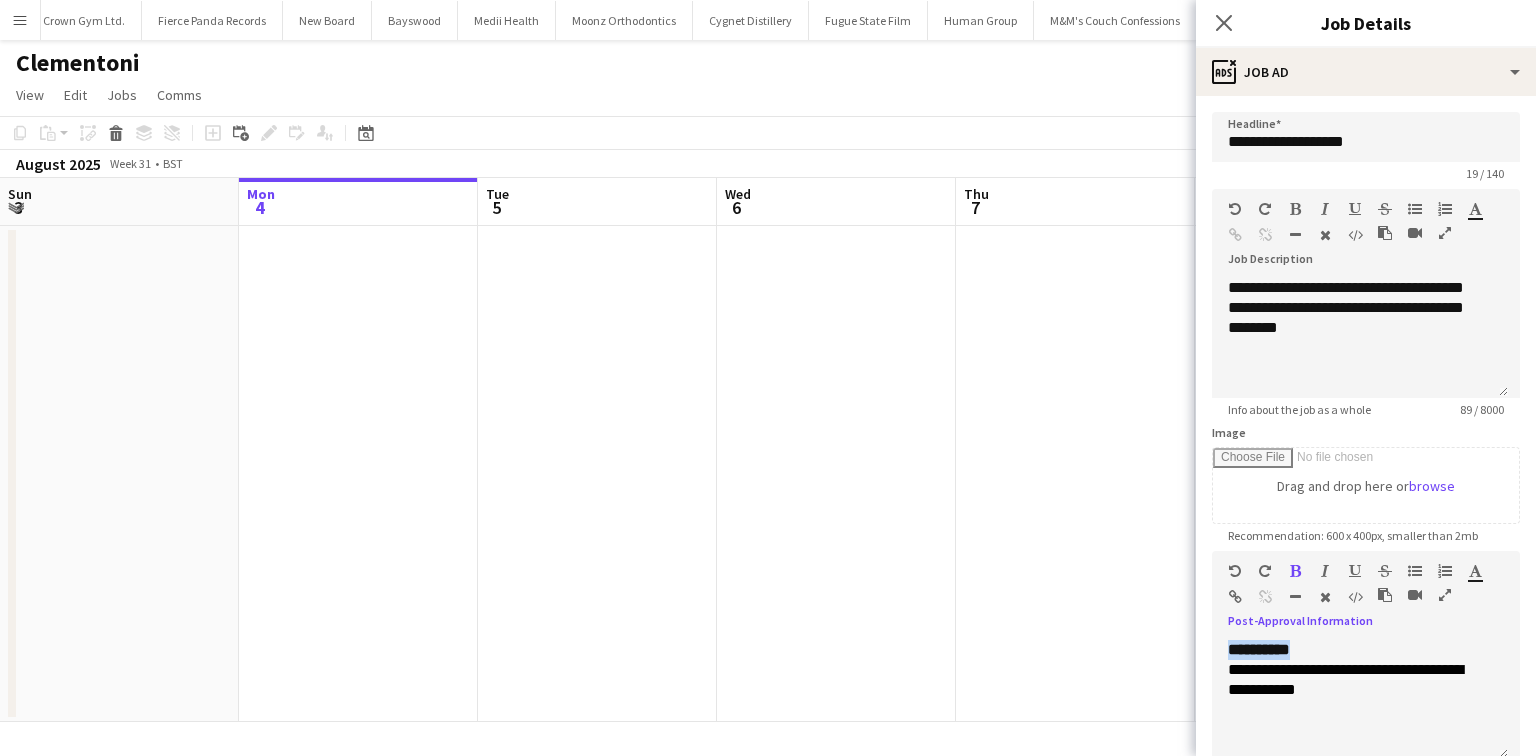 click on "**********" at bounding box center (1360, 700) 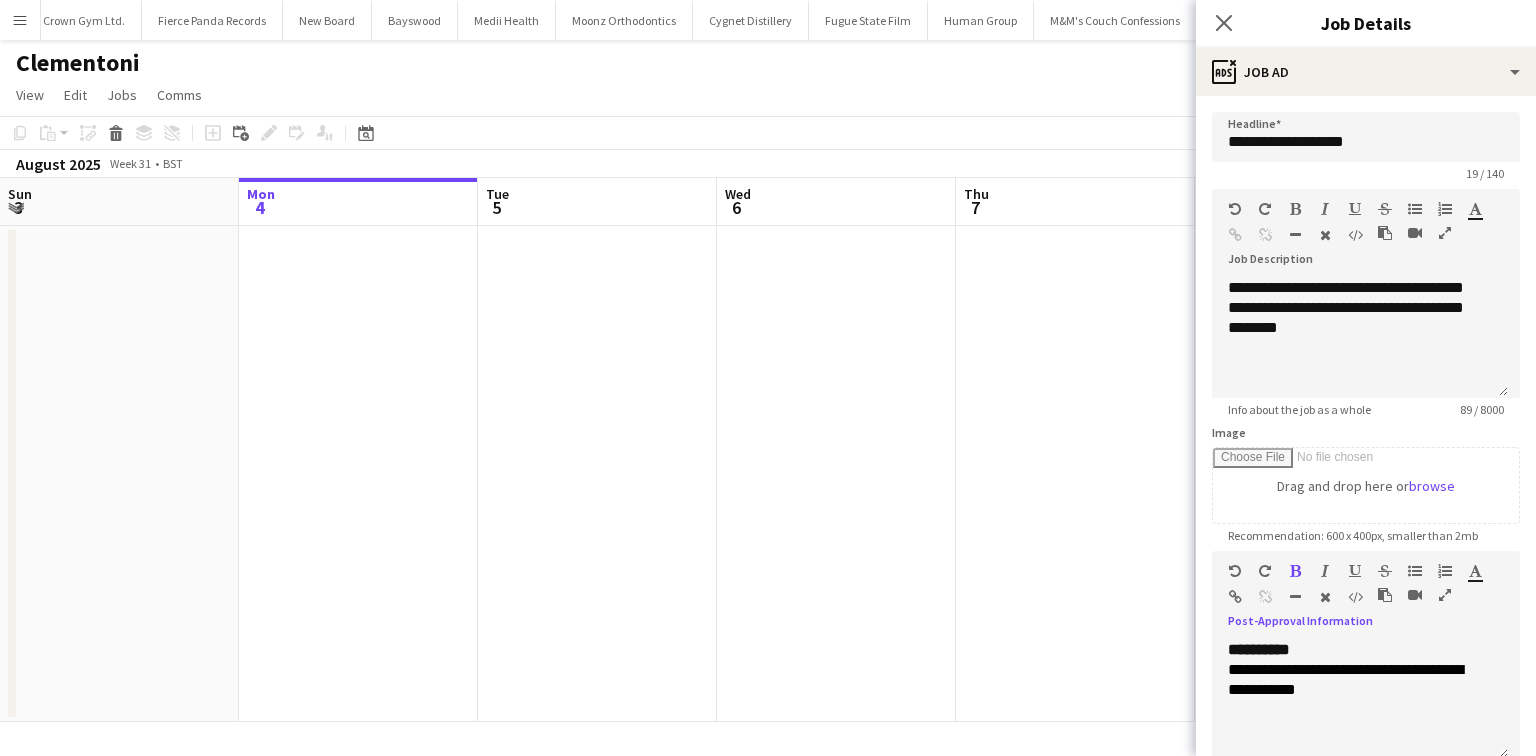 click on "**********" at bounding box center (1360, 680) 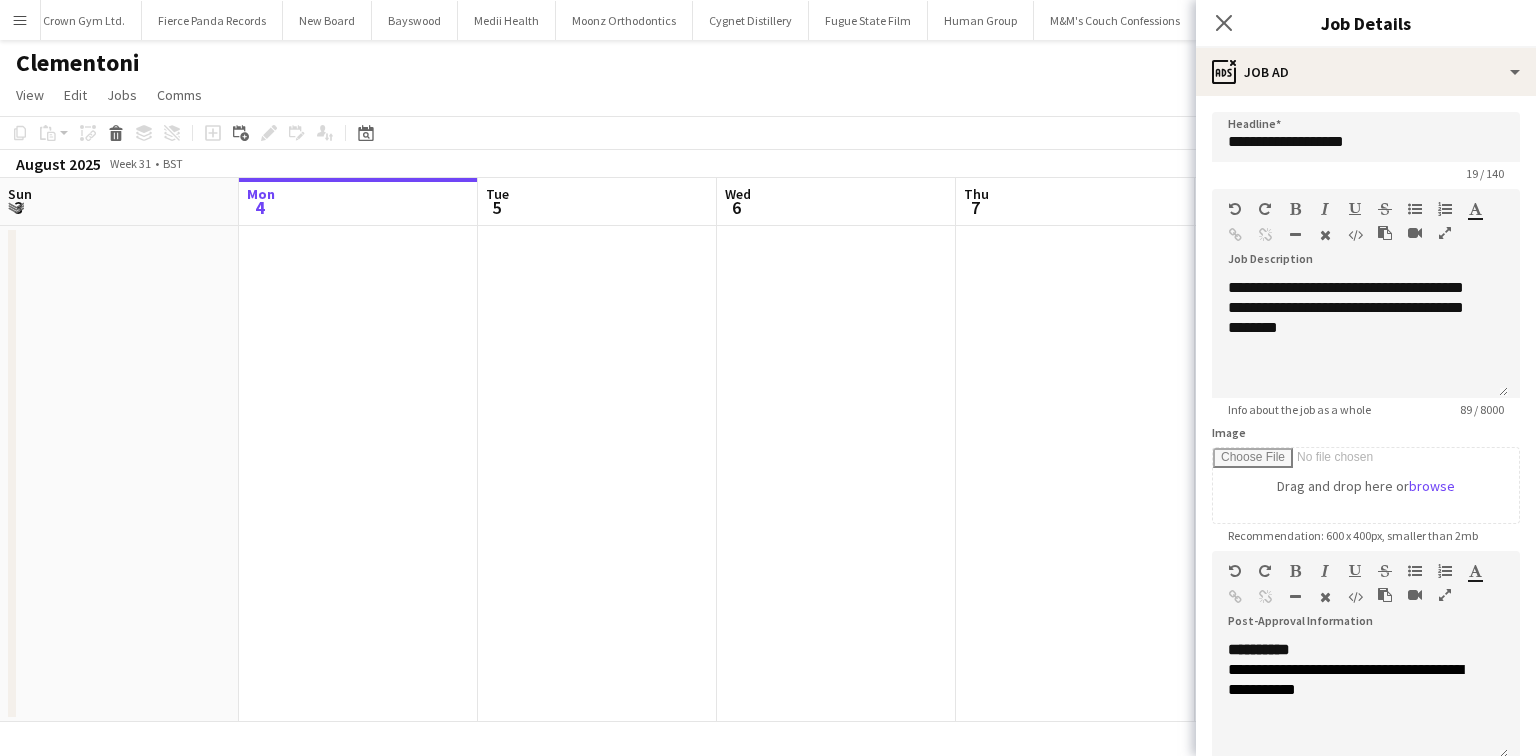 click on "**********" at bounding box center (1360, 700) 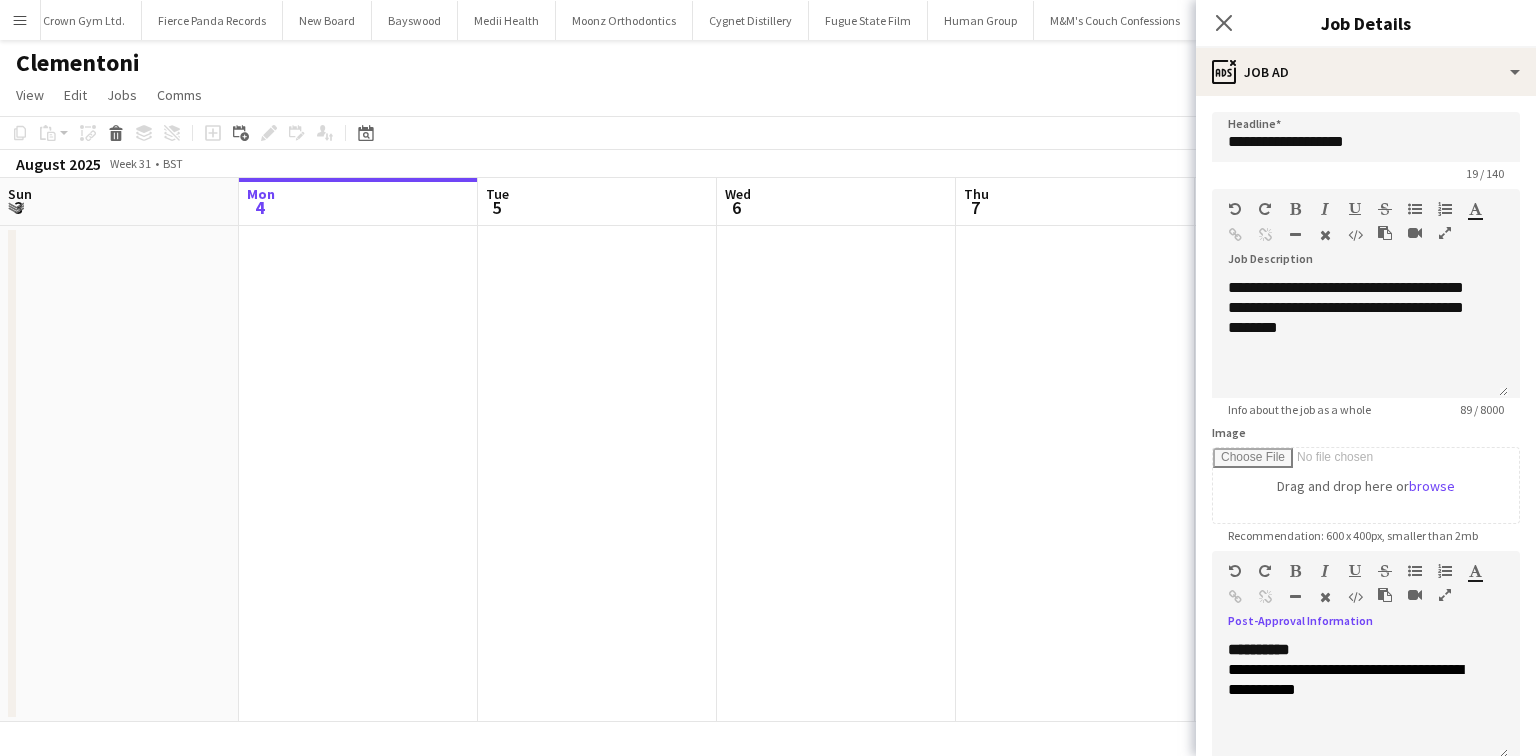 click on "**********" at bounding box center (1360, 680) 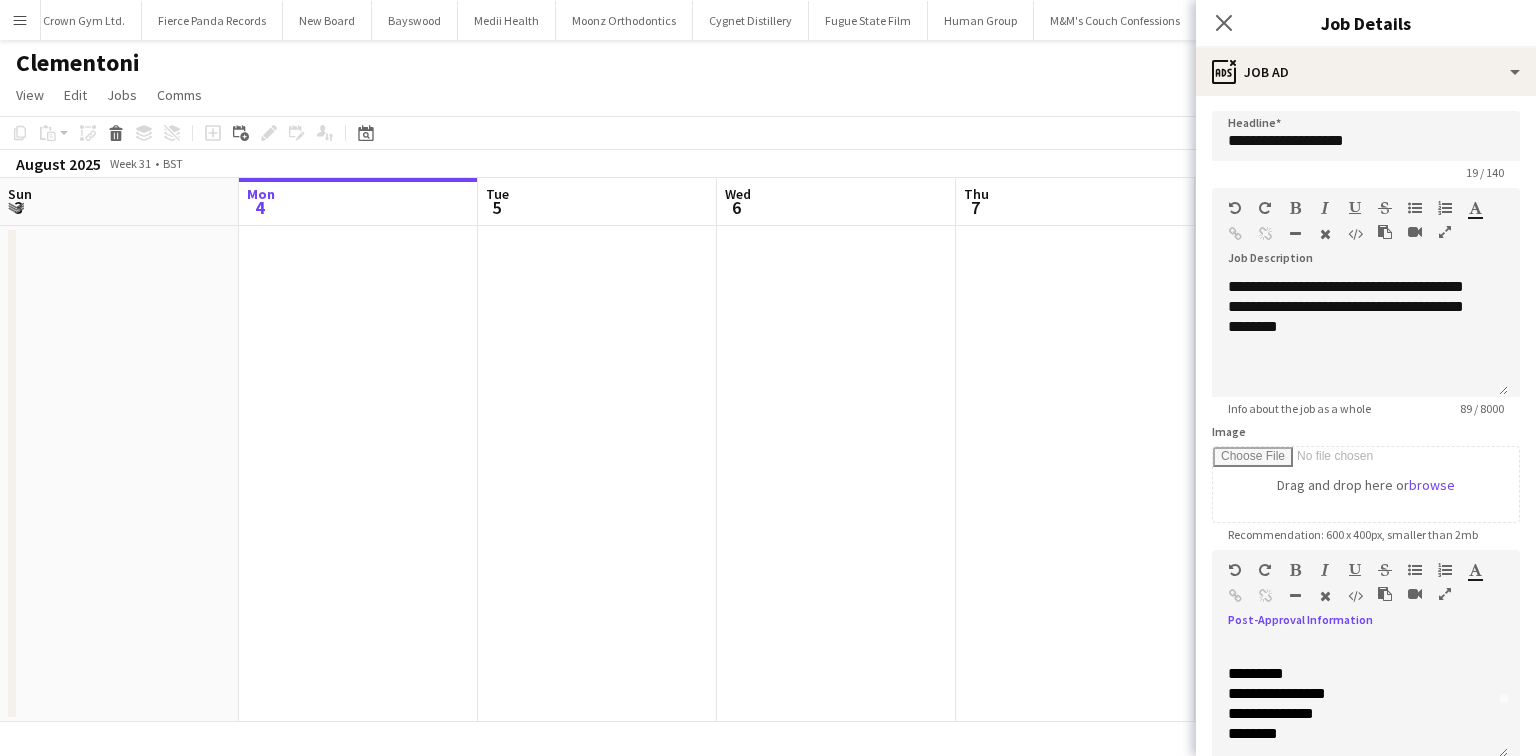 scroll, scrollTop: 58, scrollLeft: 0, axis: vertical 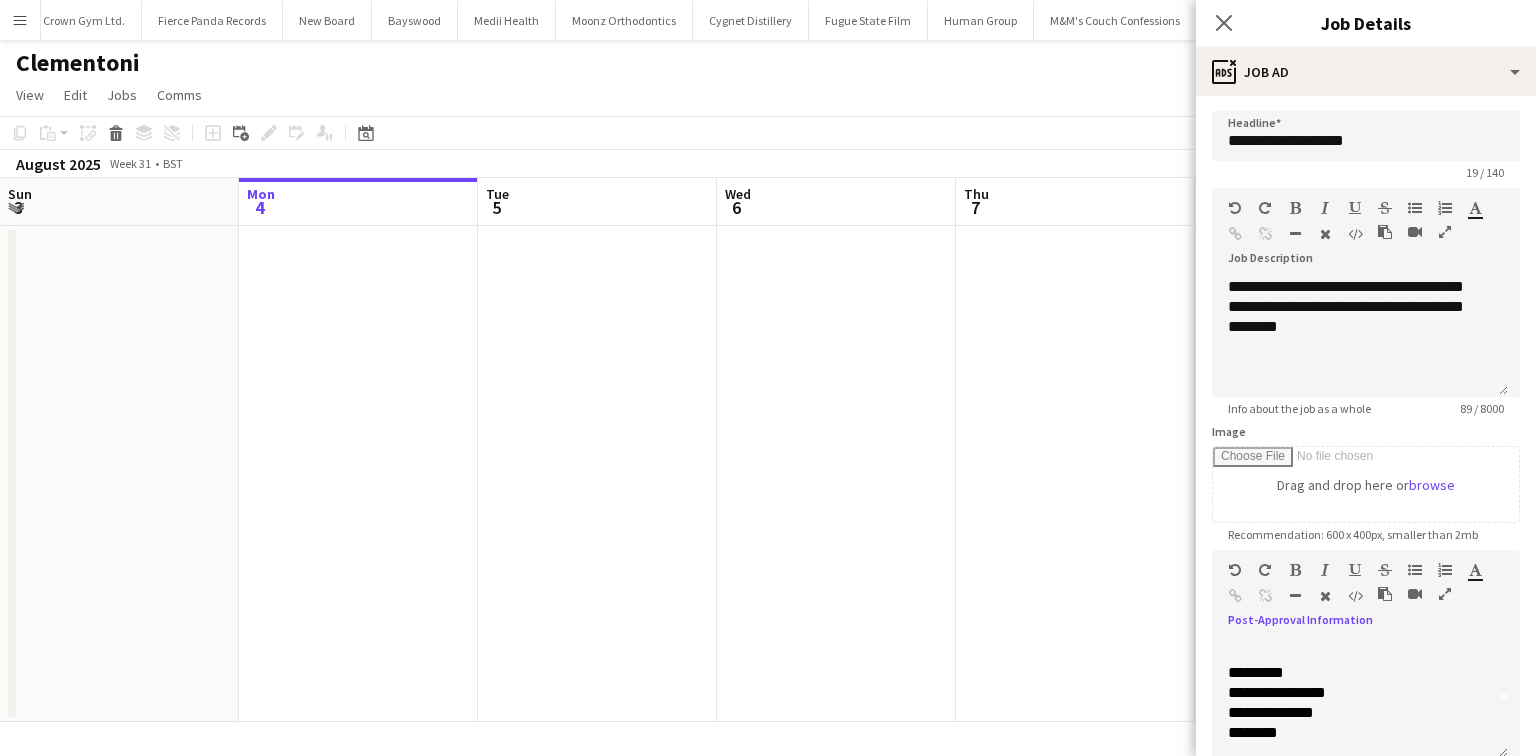 click on "**********" at bounding box center [1354, 693] 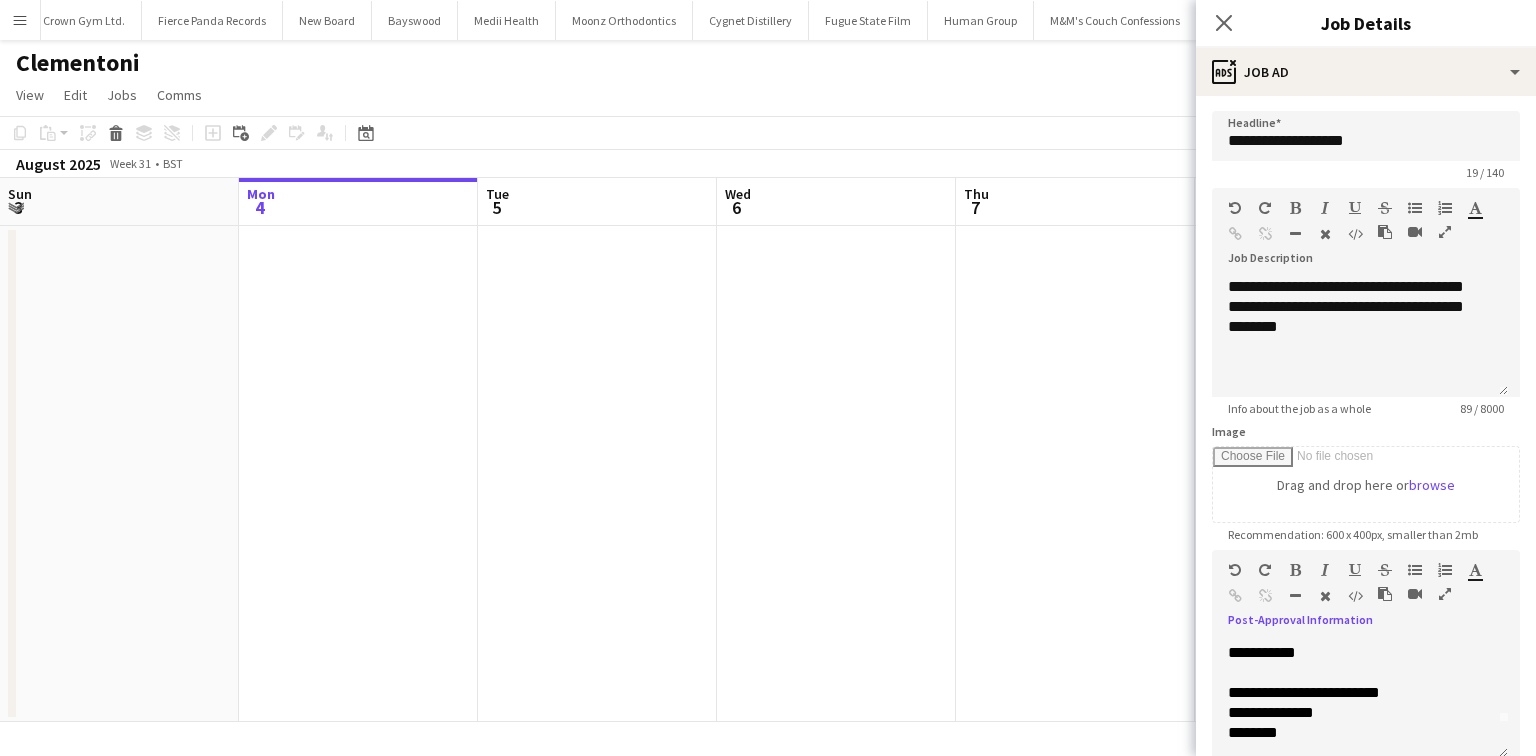 scroll, scrollTop: 38, scrollLeft: 0, axis: vertical 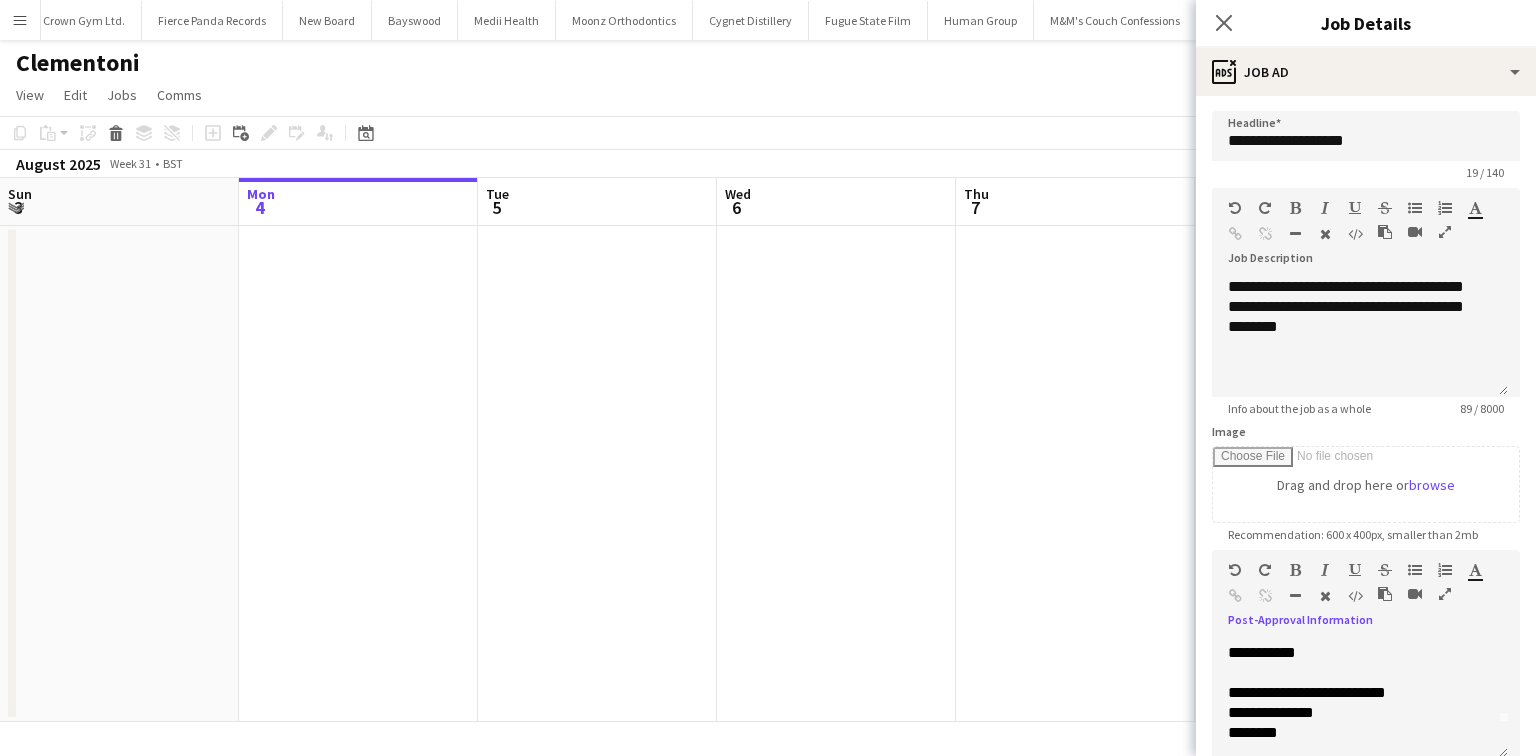 click on "**********" at bounding box center (1360, 699) 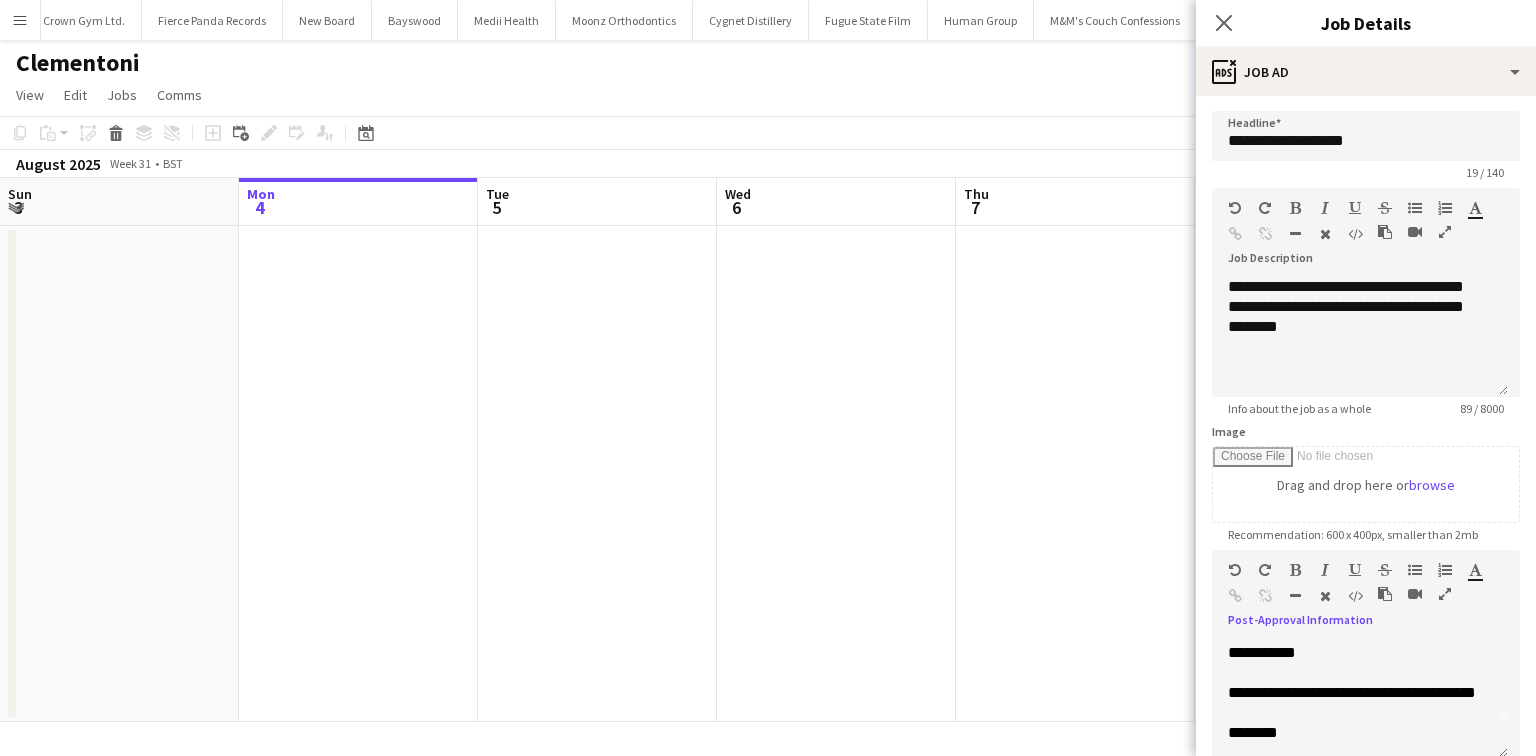 click on "**********" at bounding box center (1360, 699) 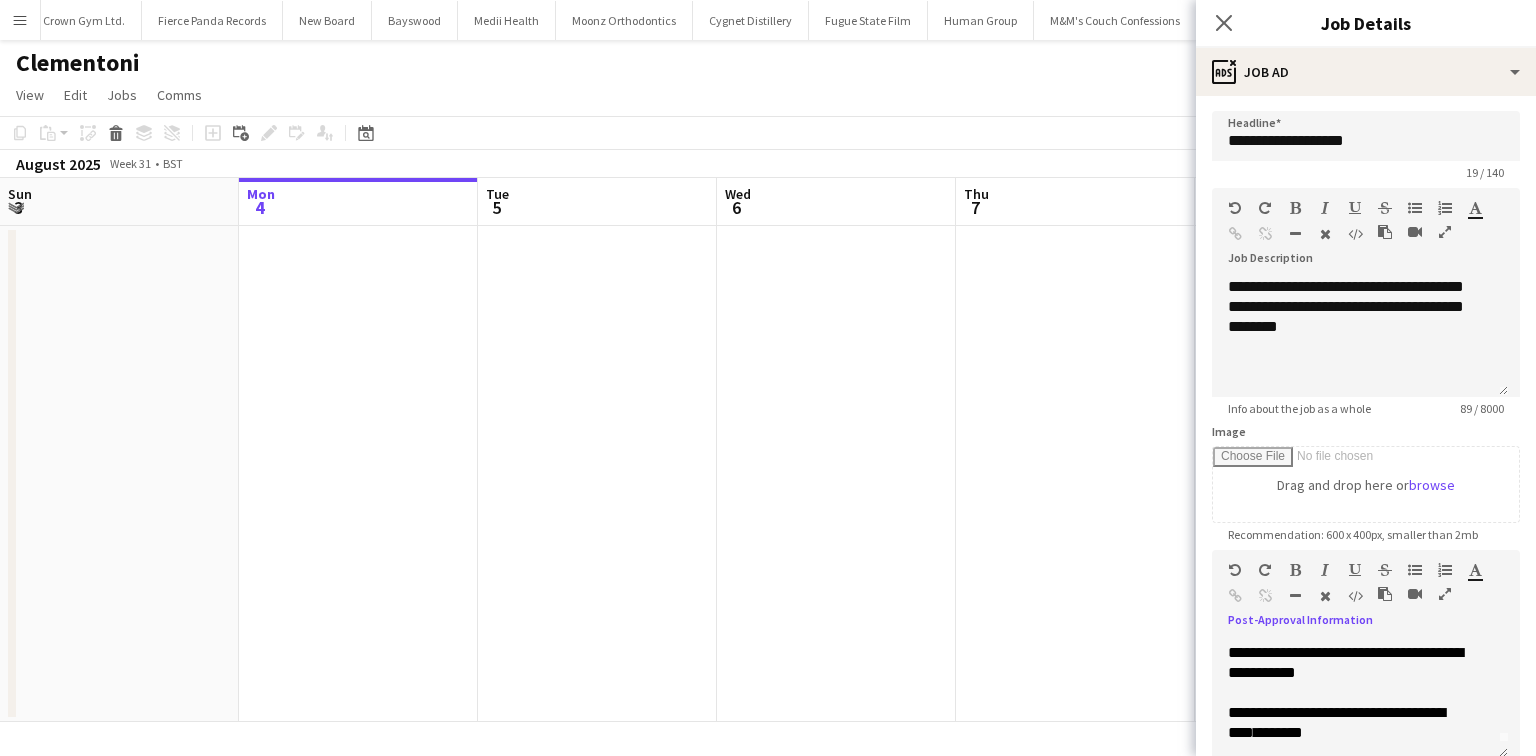 scroll, scrollTop: 18, scrollLeft: 0, axis: vertical 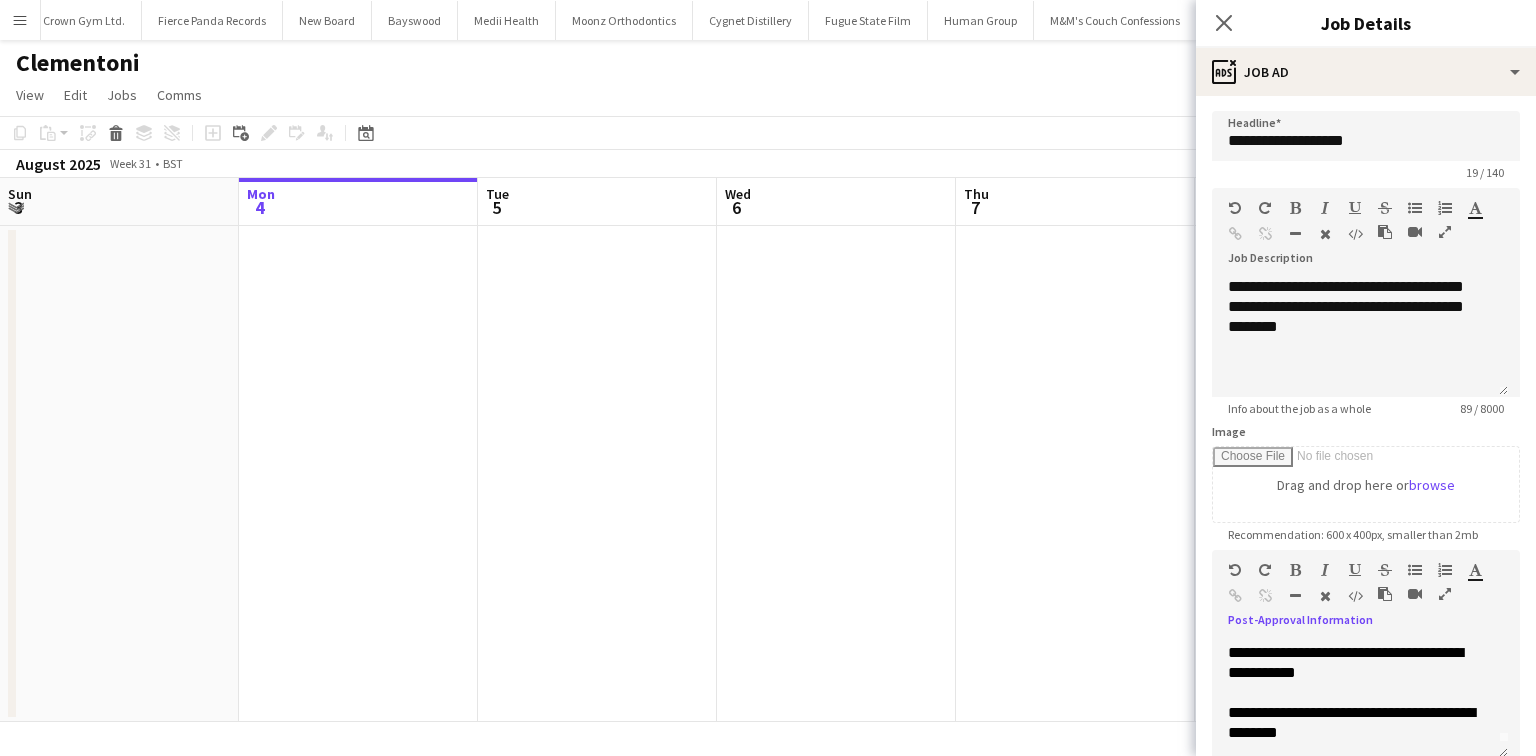click on "**********" at bounding box center (1354, 723) 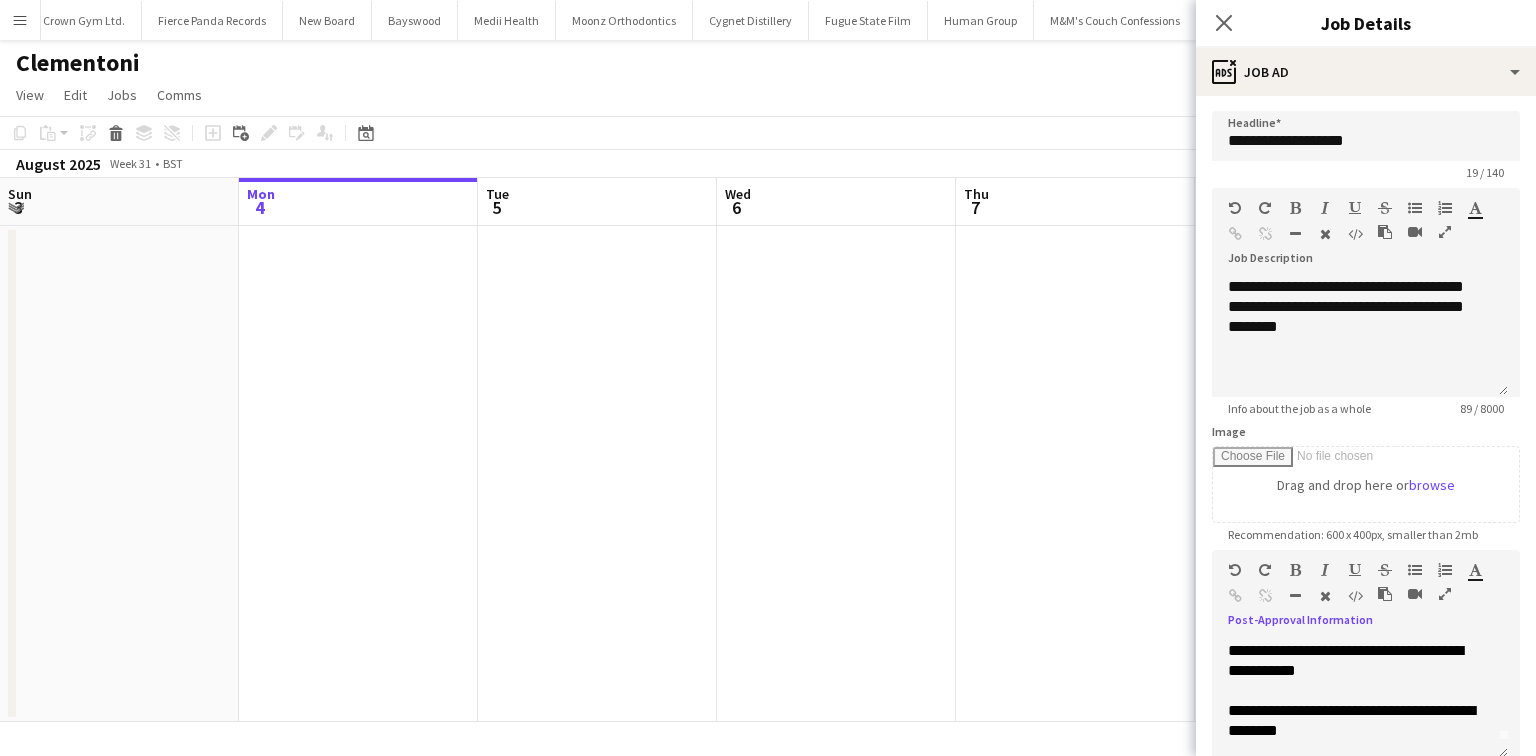 scroll, scrollTop: 38, scrollLeft: 0, axis: vertical 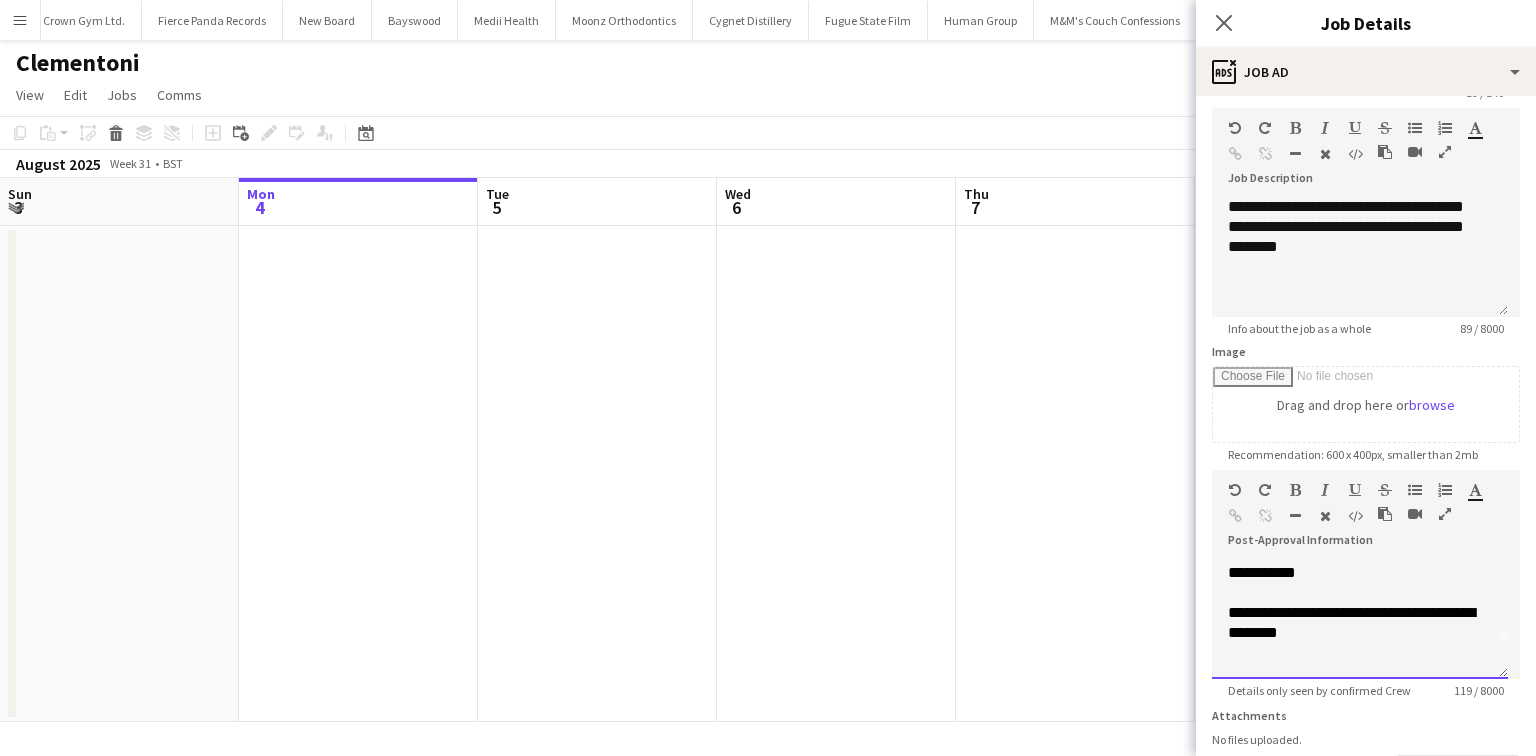 click at bounding box center [1360, 653] 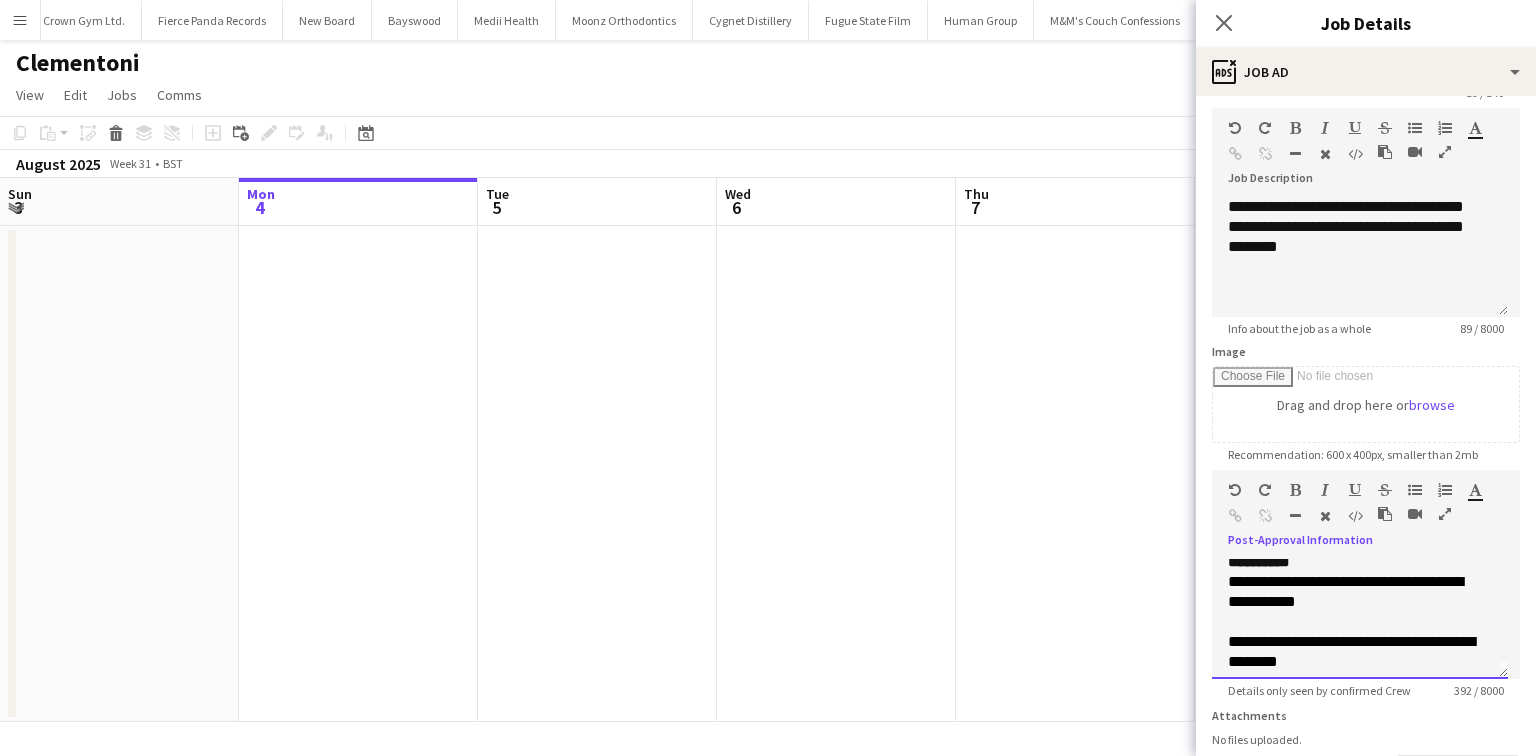scroll, scrollTop: 2, scrollLeft: 0, axis: vertical 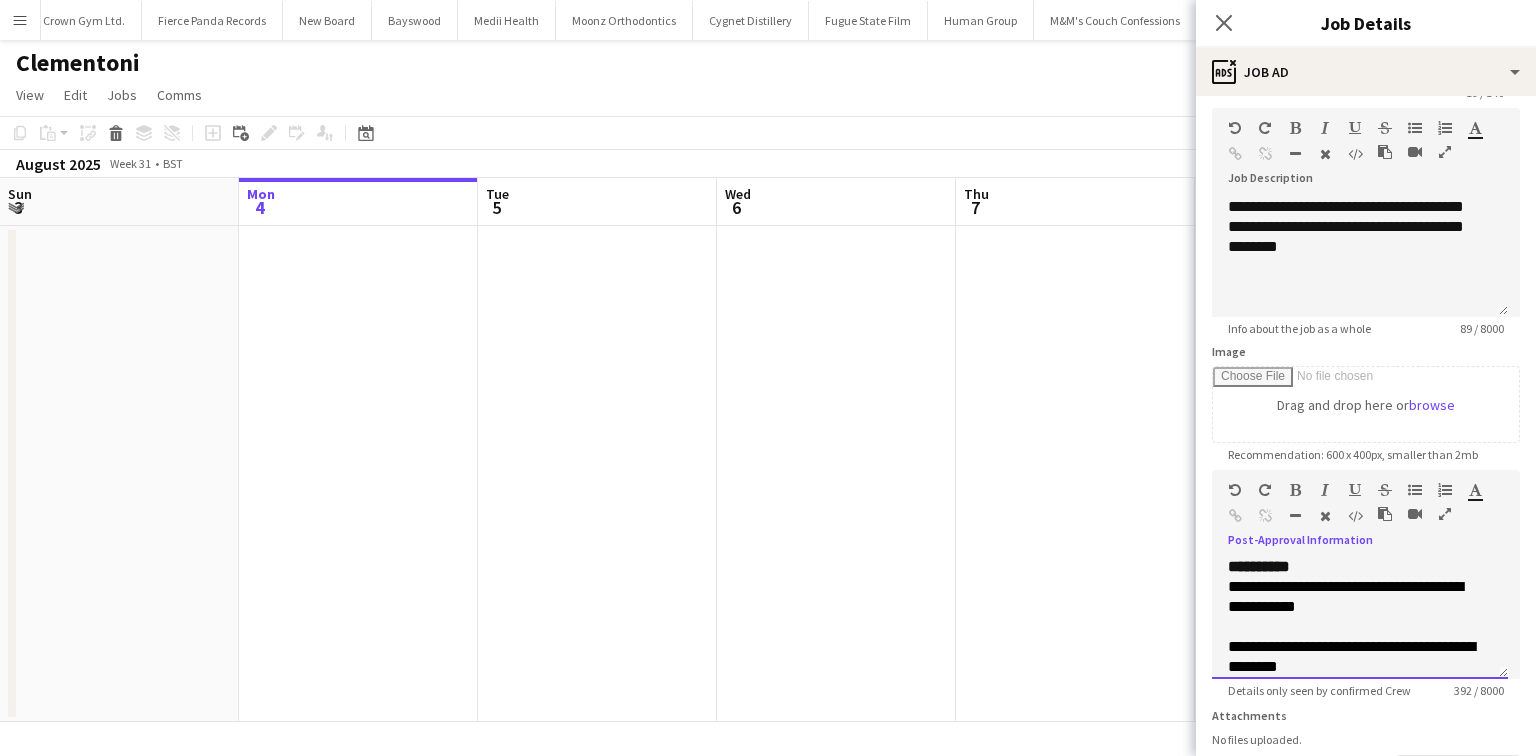 click on "**********" at bounding box center [1354, 657] 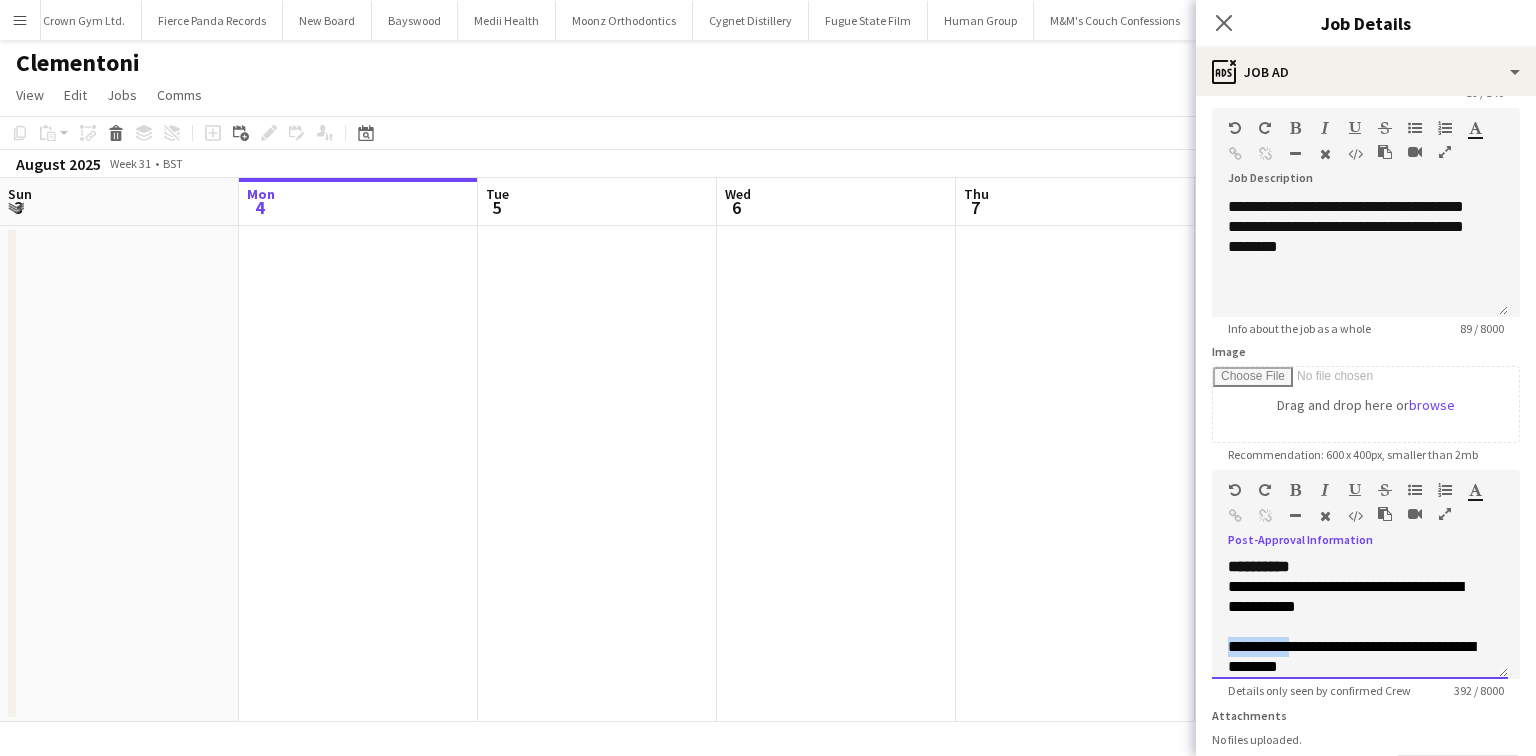 click on "**********" at bounding box center (1354, 657) 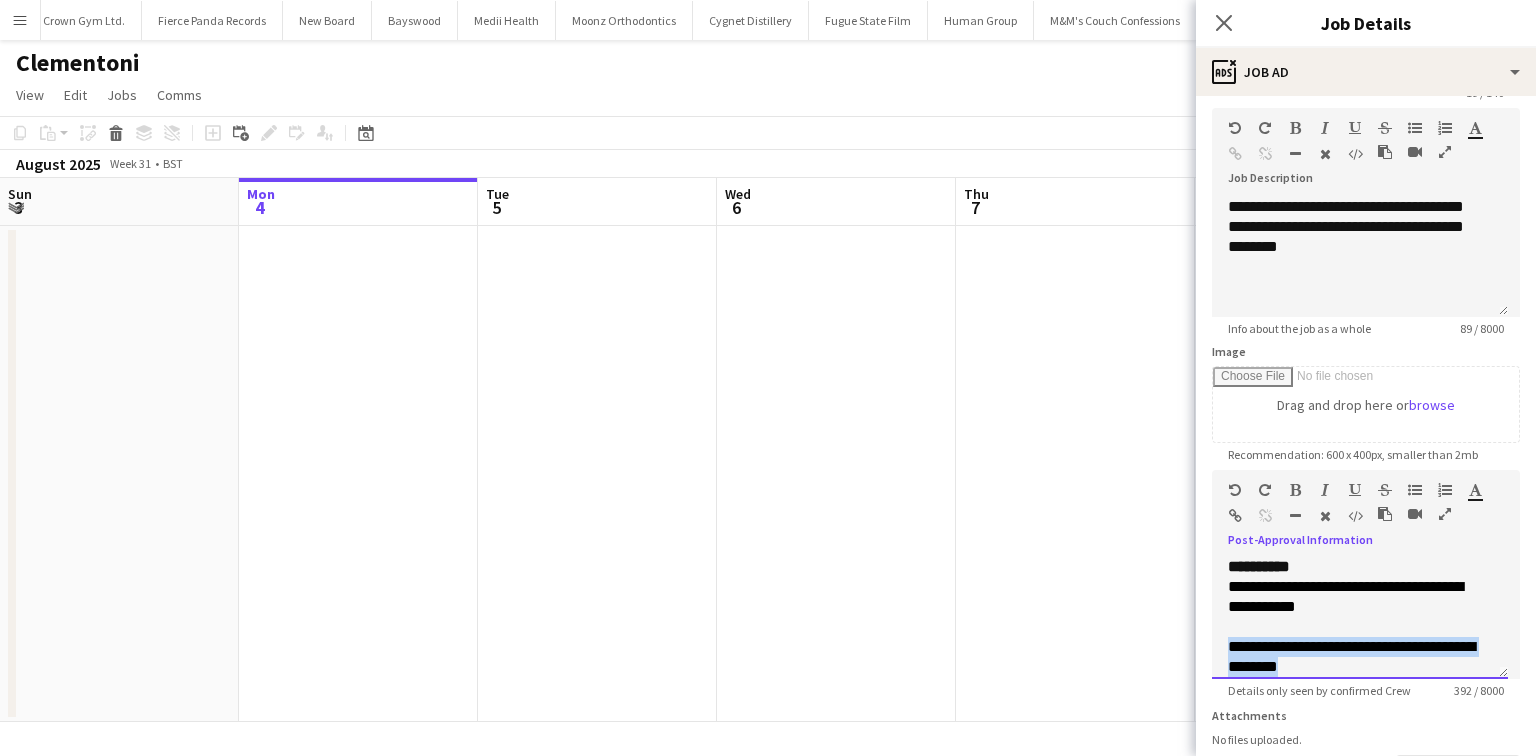 click on "**********" at bounding box center (1354, 657) 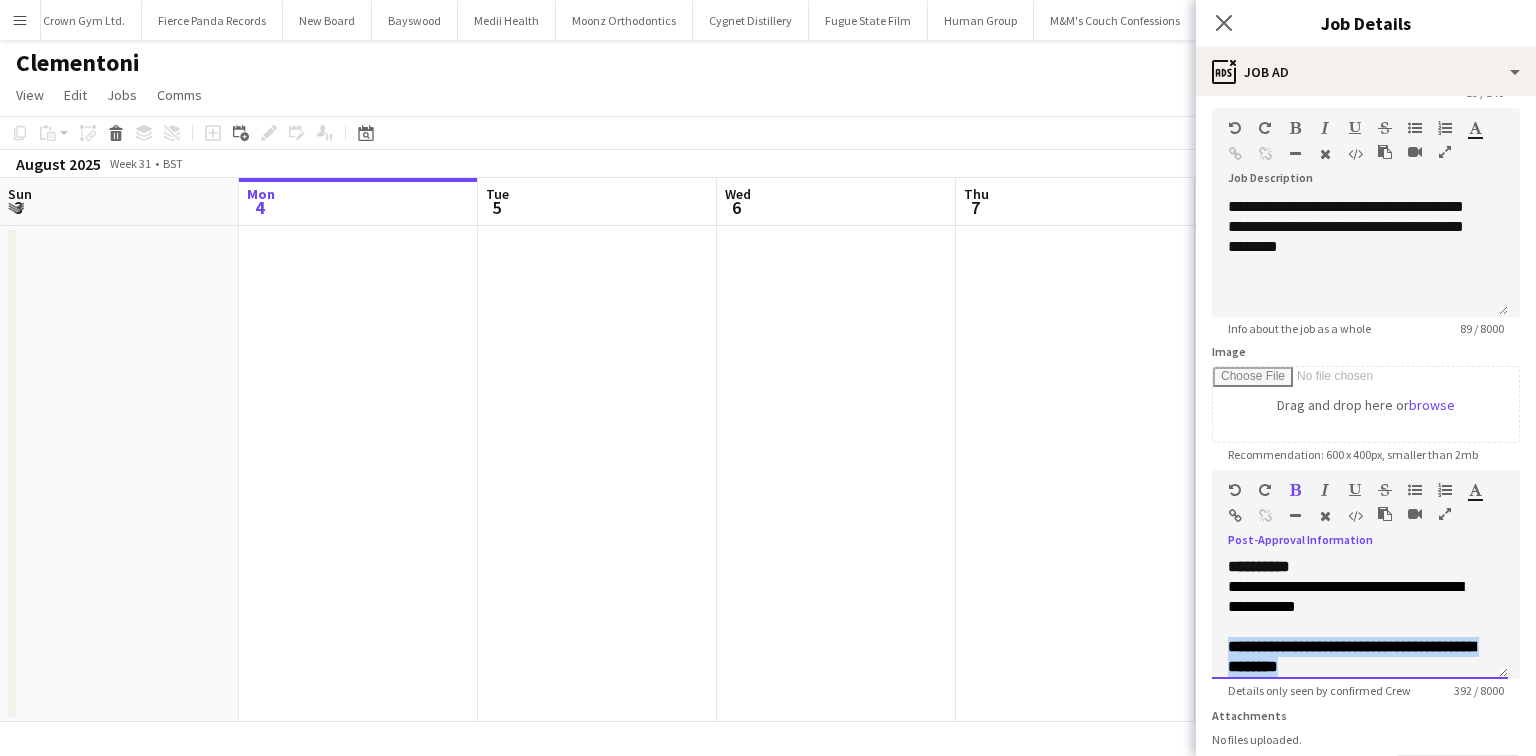 click on "**********" at bounding box center (1340, 646) 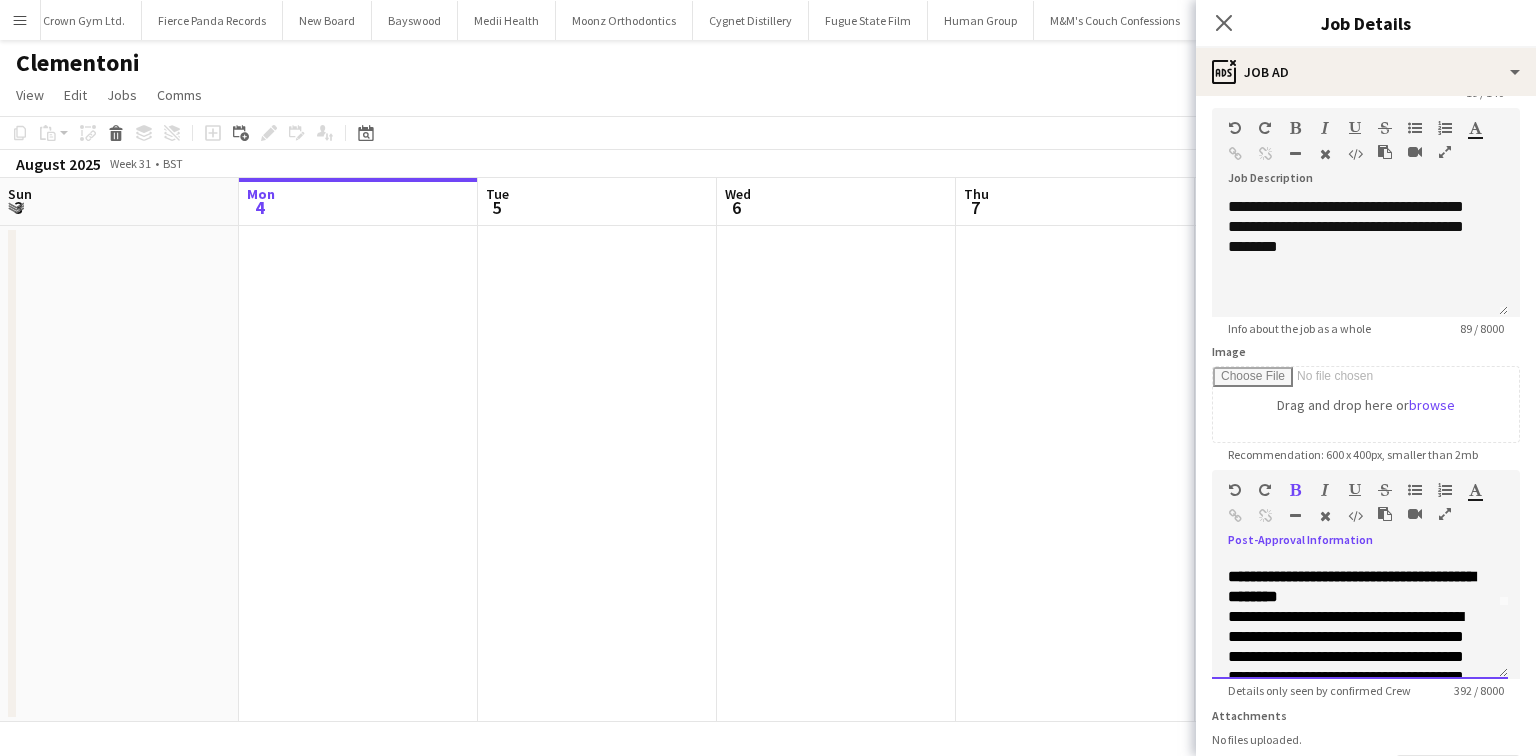 scroll, scrollTop: 98, scrollLeft: 0, axis: vertical 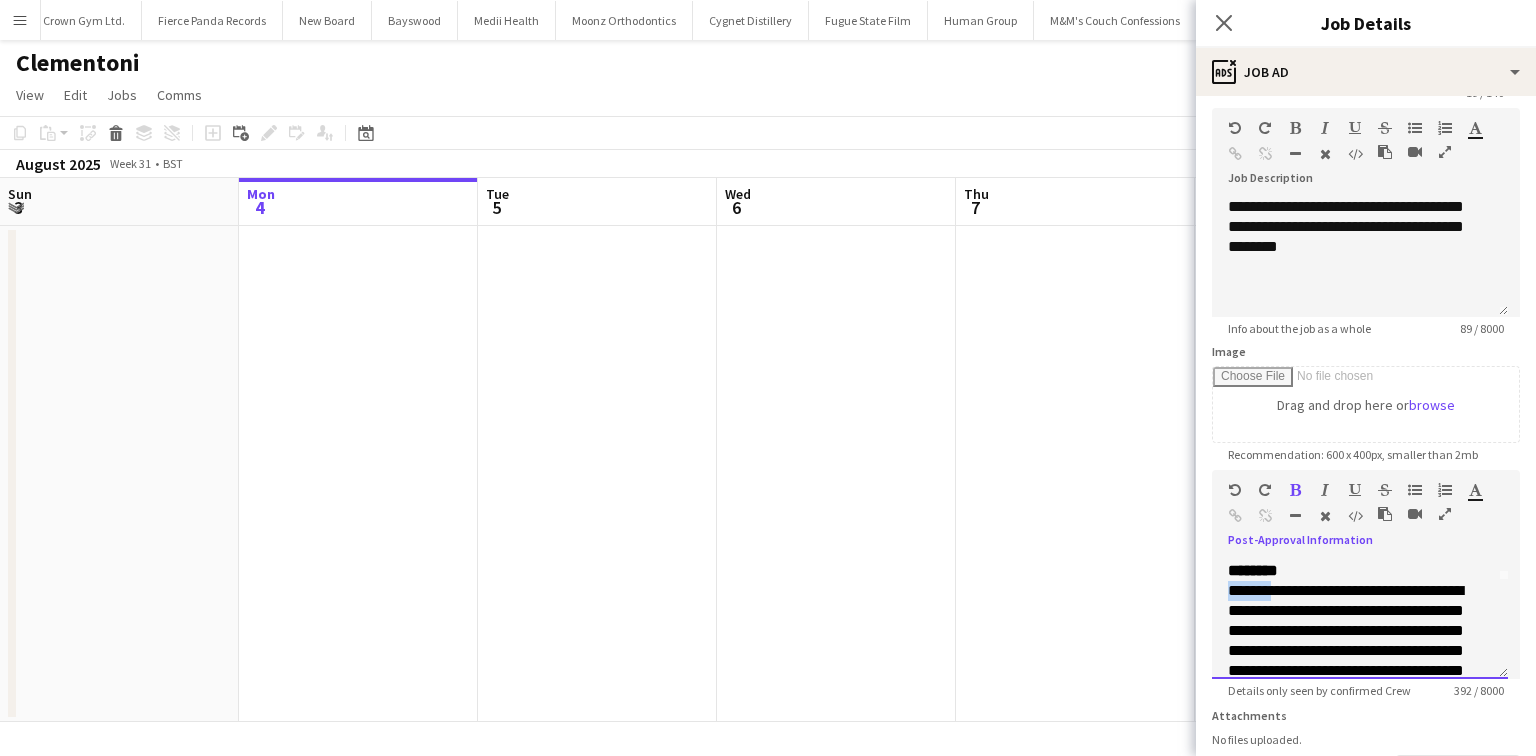 drag, startPoint x: 1271, startPoint y: 598, endPoint x: 1229, endPoint y: 592, distance: 42.426407 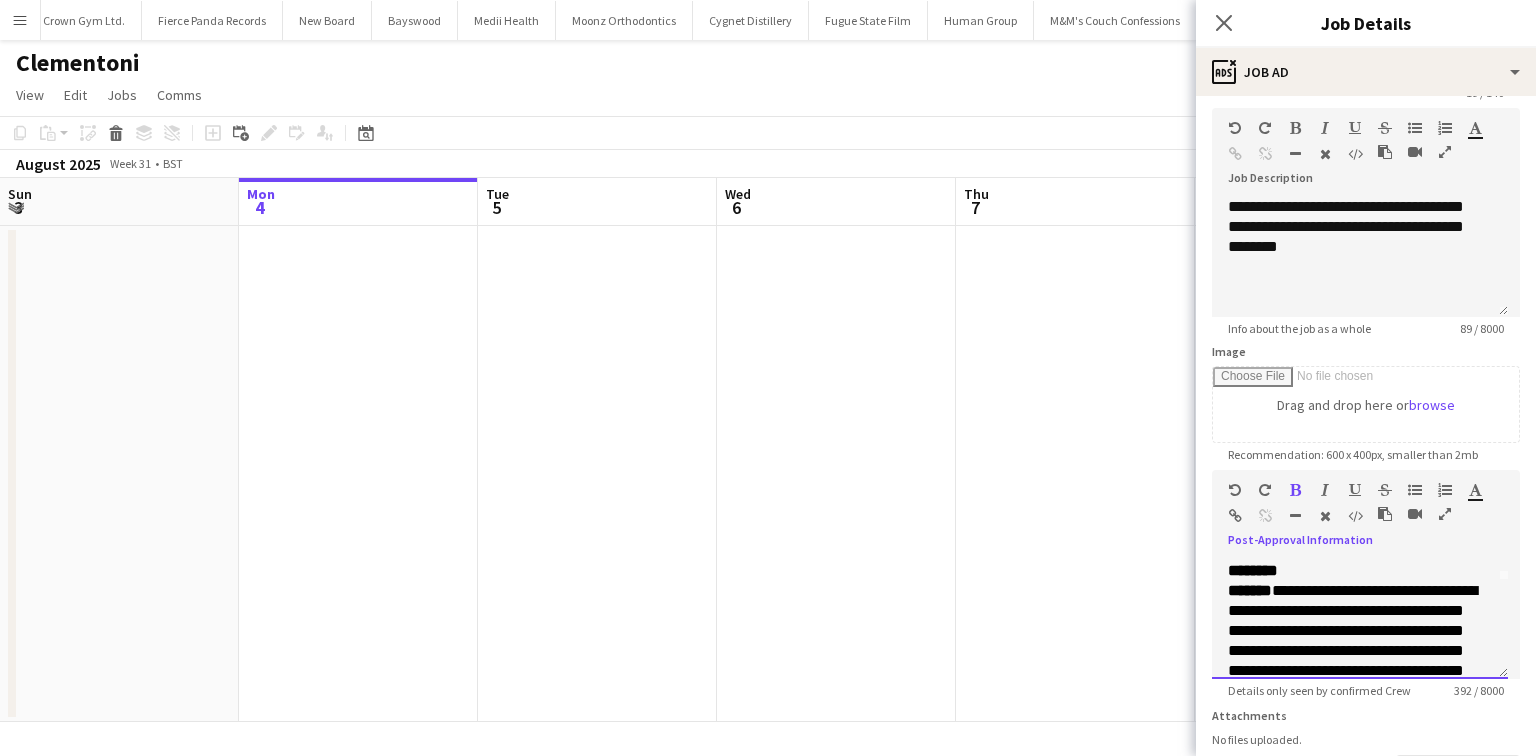 click on "**********" at bounding box center [1352, 650] 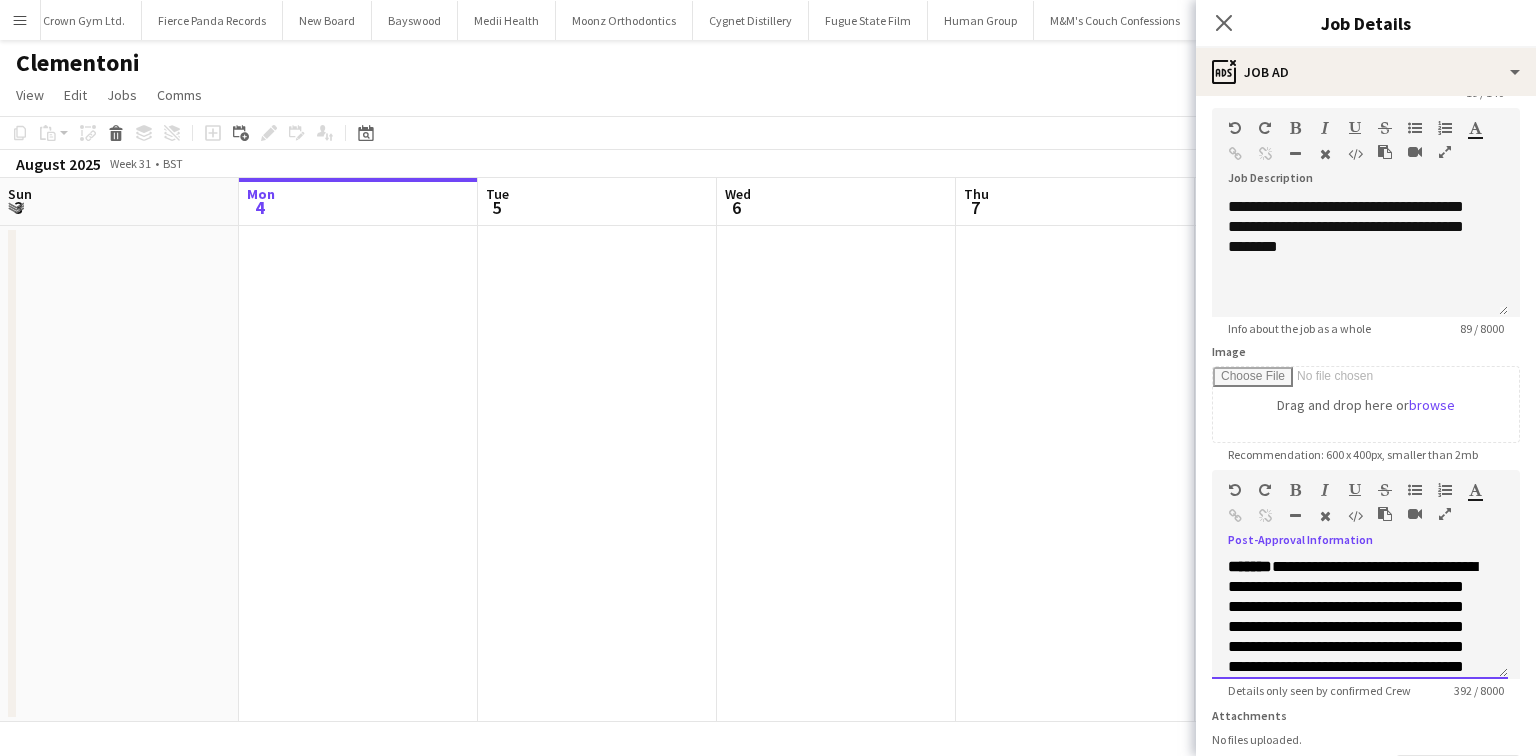 scroll, scrollTop: 98, scrollLeft: 0, axis: vertical 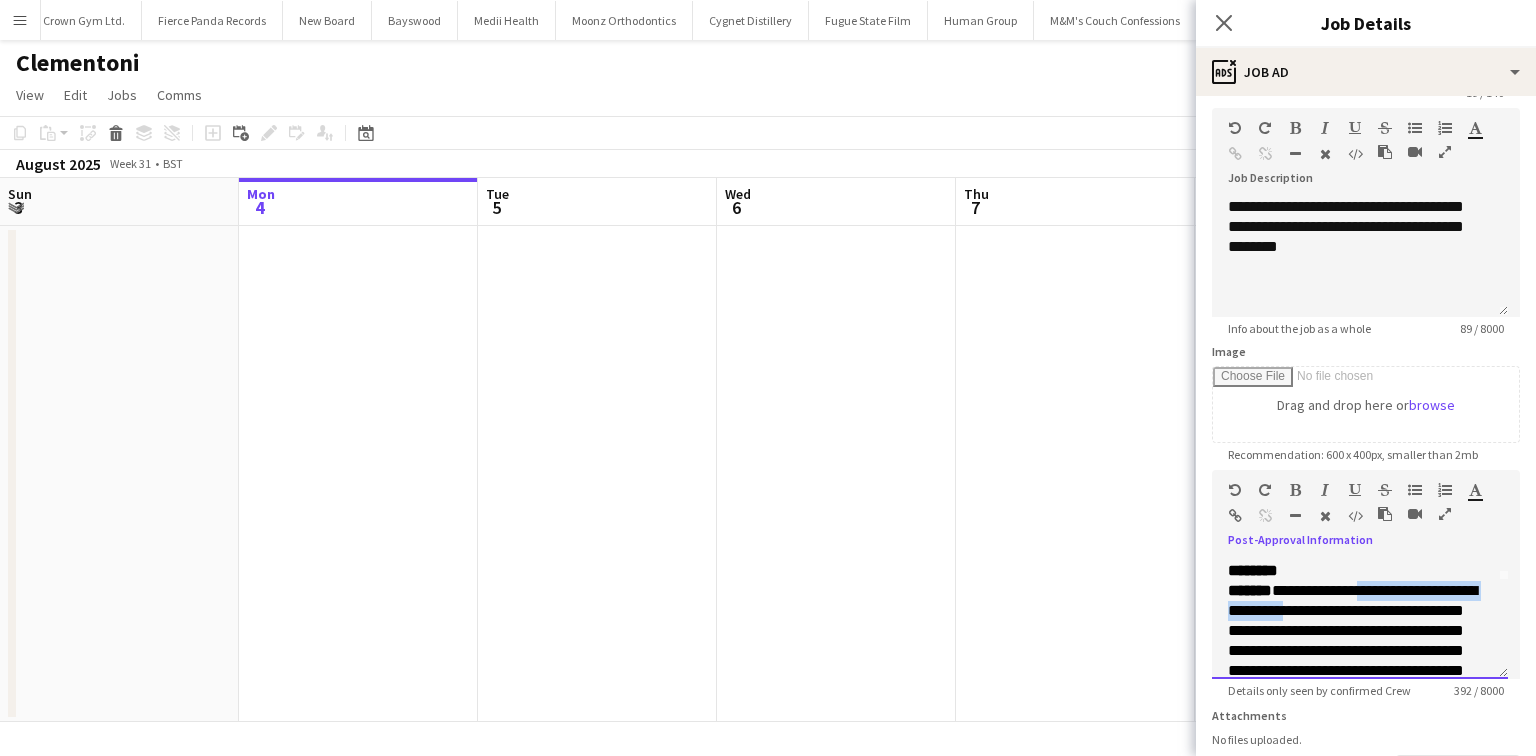 drag, startPoint x: 1310, startPoint y: 612, endPoint x: 1363, endPoint y: 593, distance: 56.302753 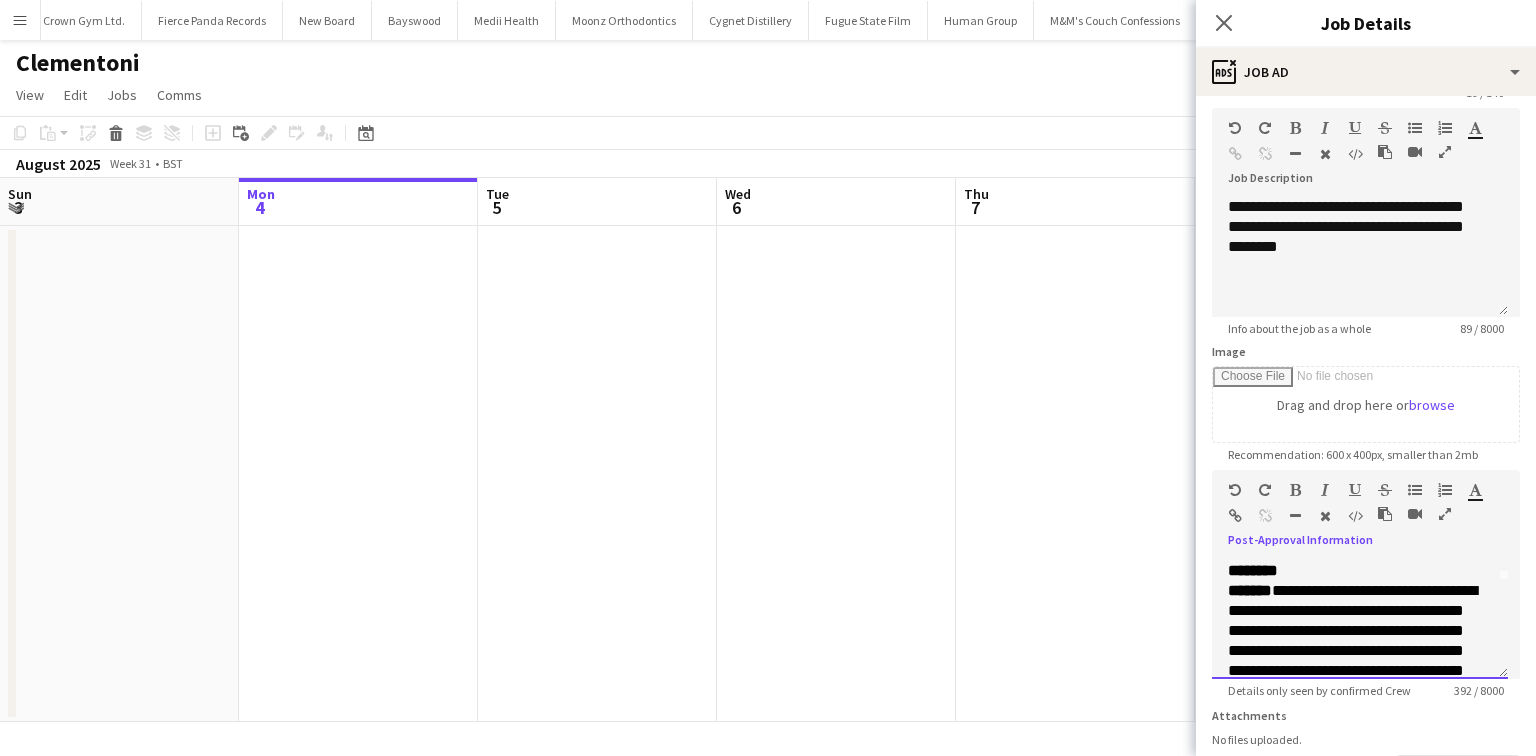 click on "**********" at bounding box center (1352, 650) 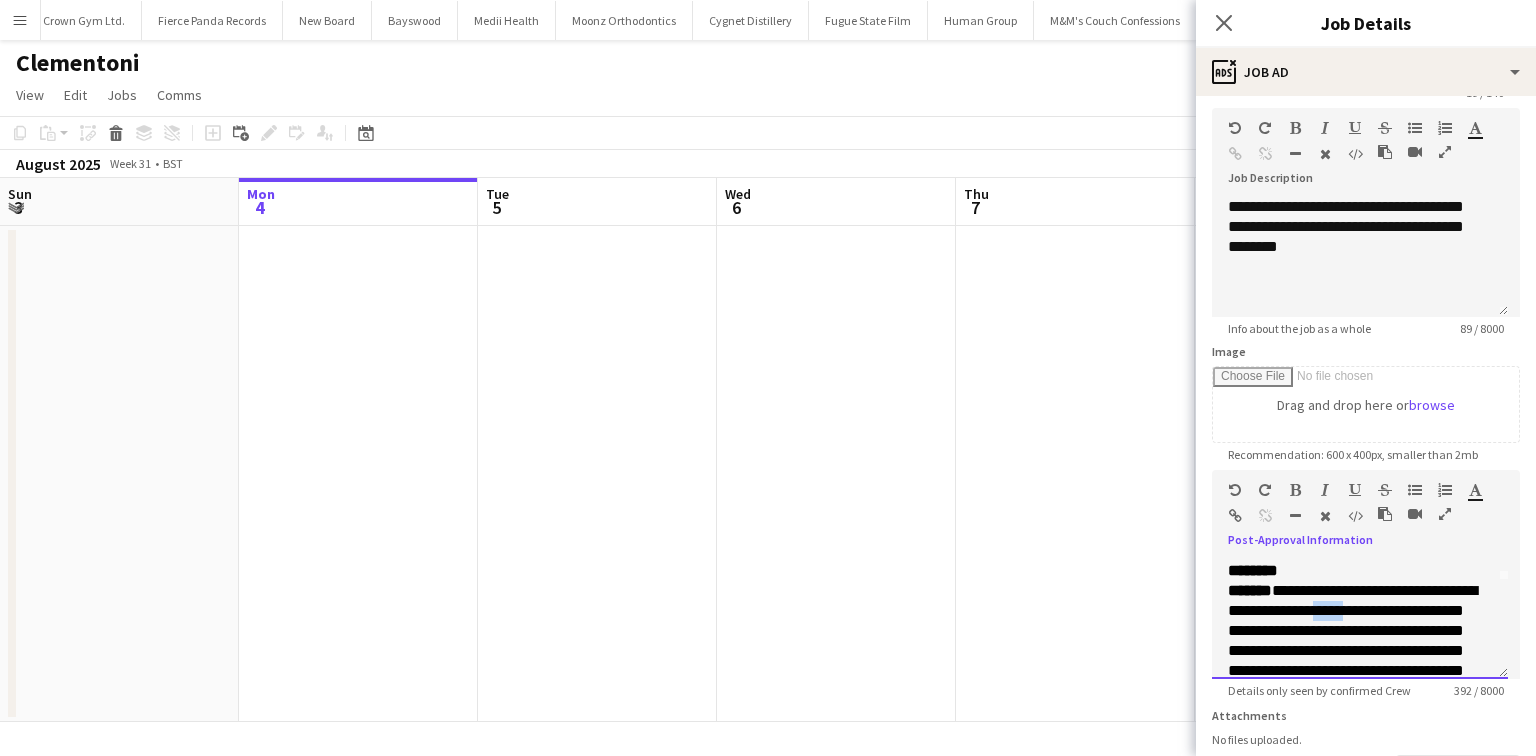 click on "**********" at bounding box center (1352, 650) 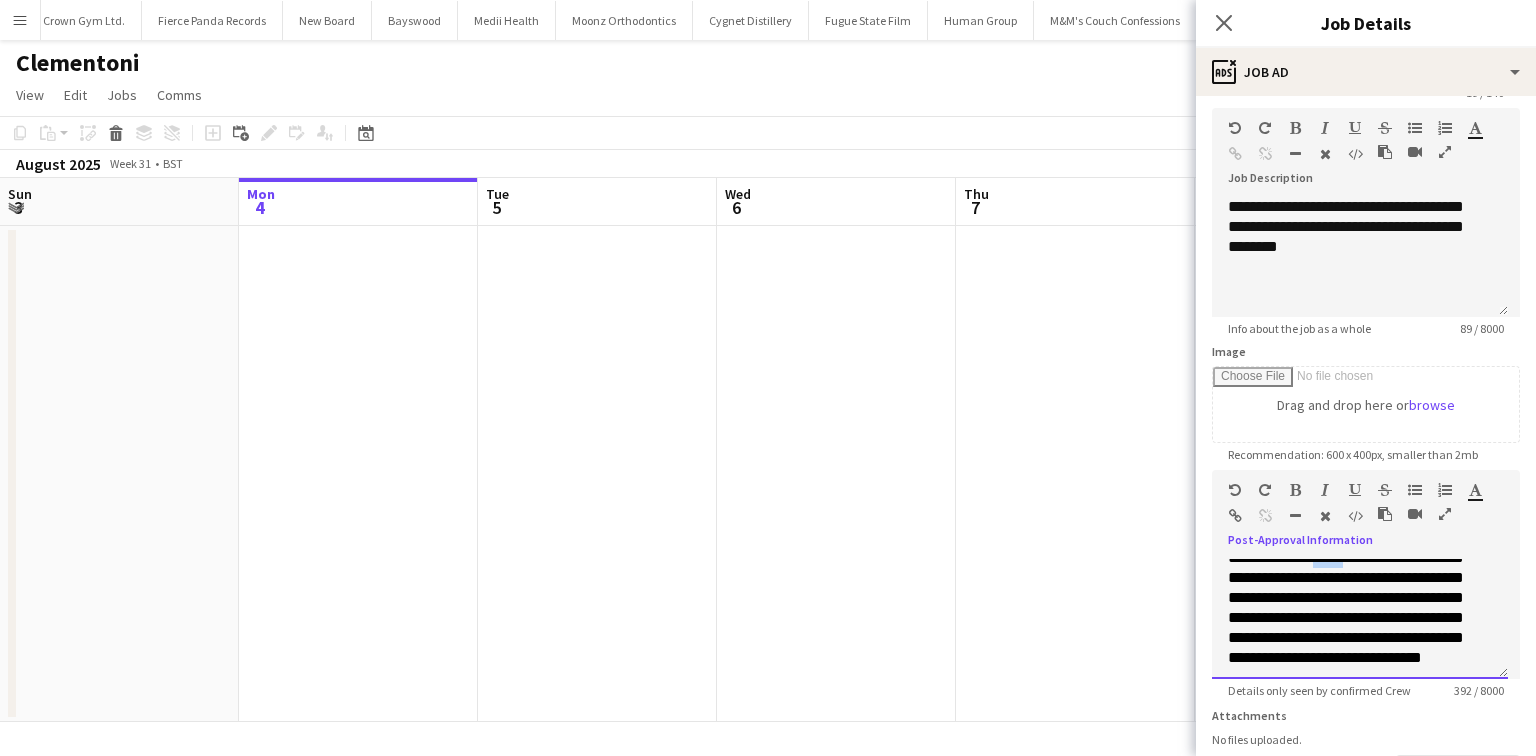 scroll, scrollTop: 178, scrollLeft: 0, axis: vertical 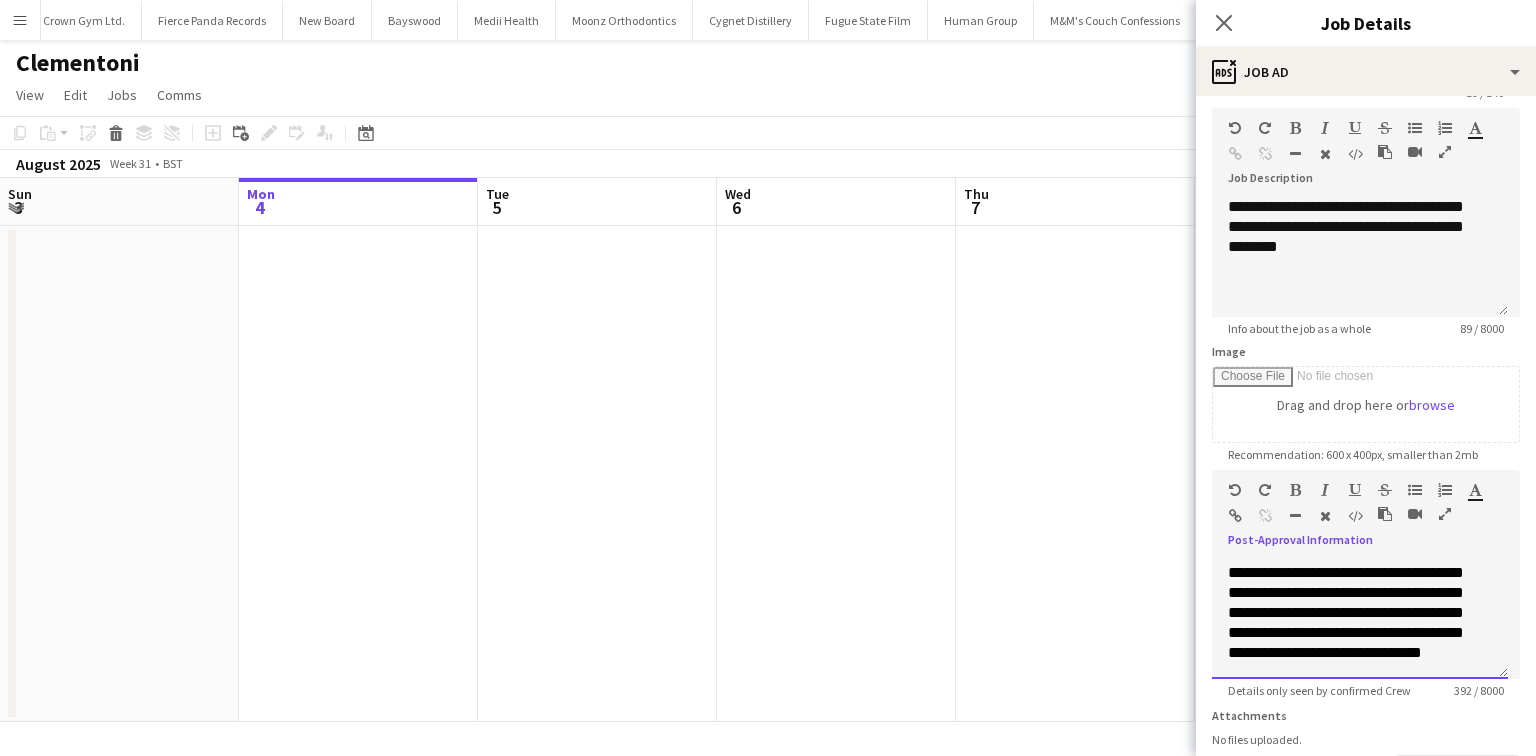 click on "**********" at bounding box center (1360, 593) 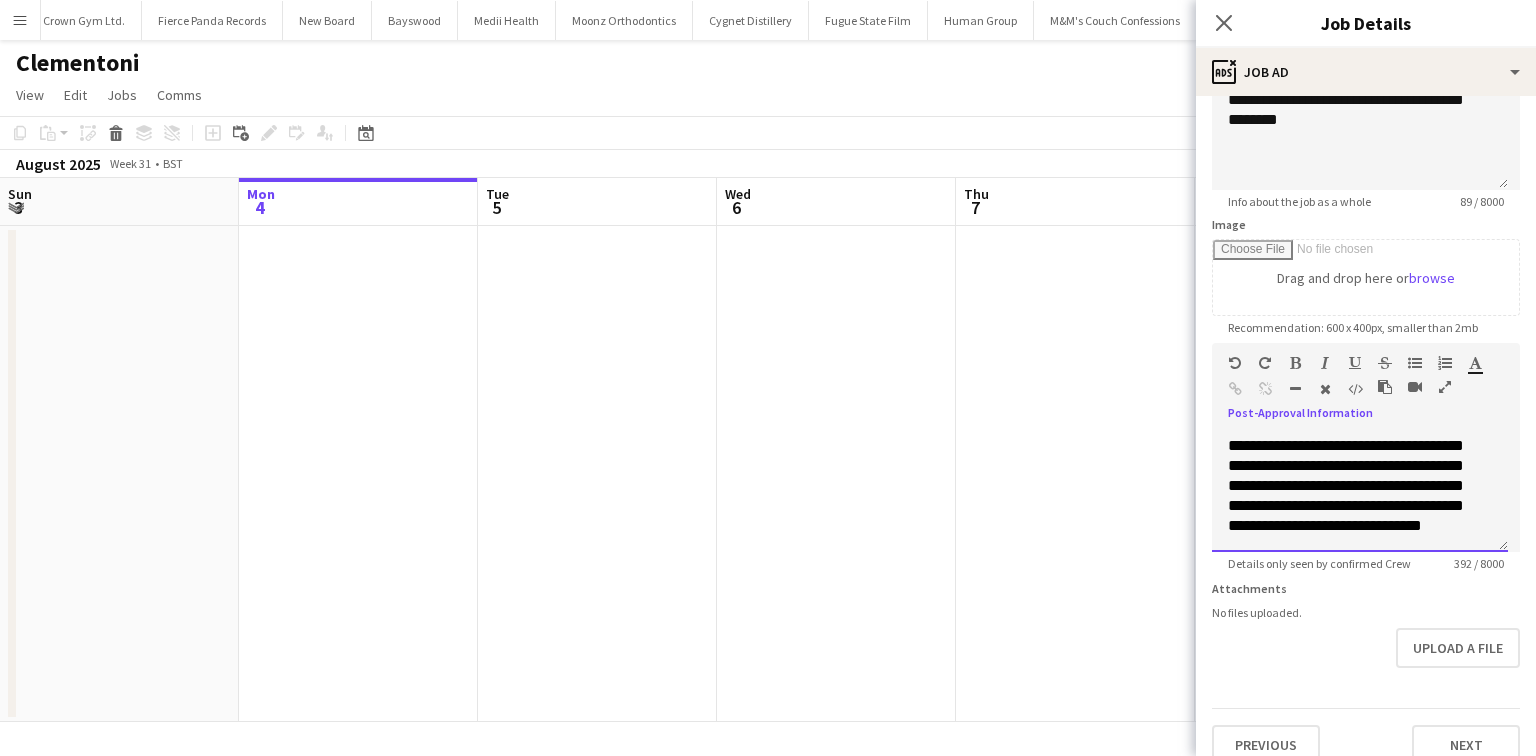 scroll, scrollTop: 230, scrollLeft: 0, axis: vertical 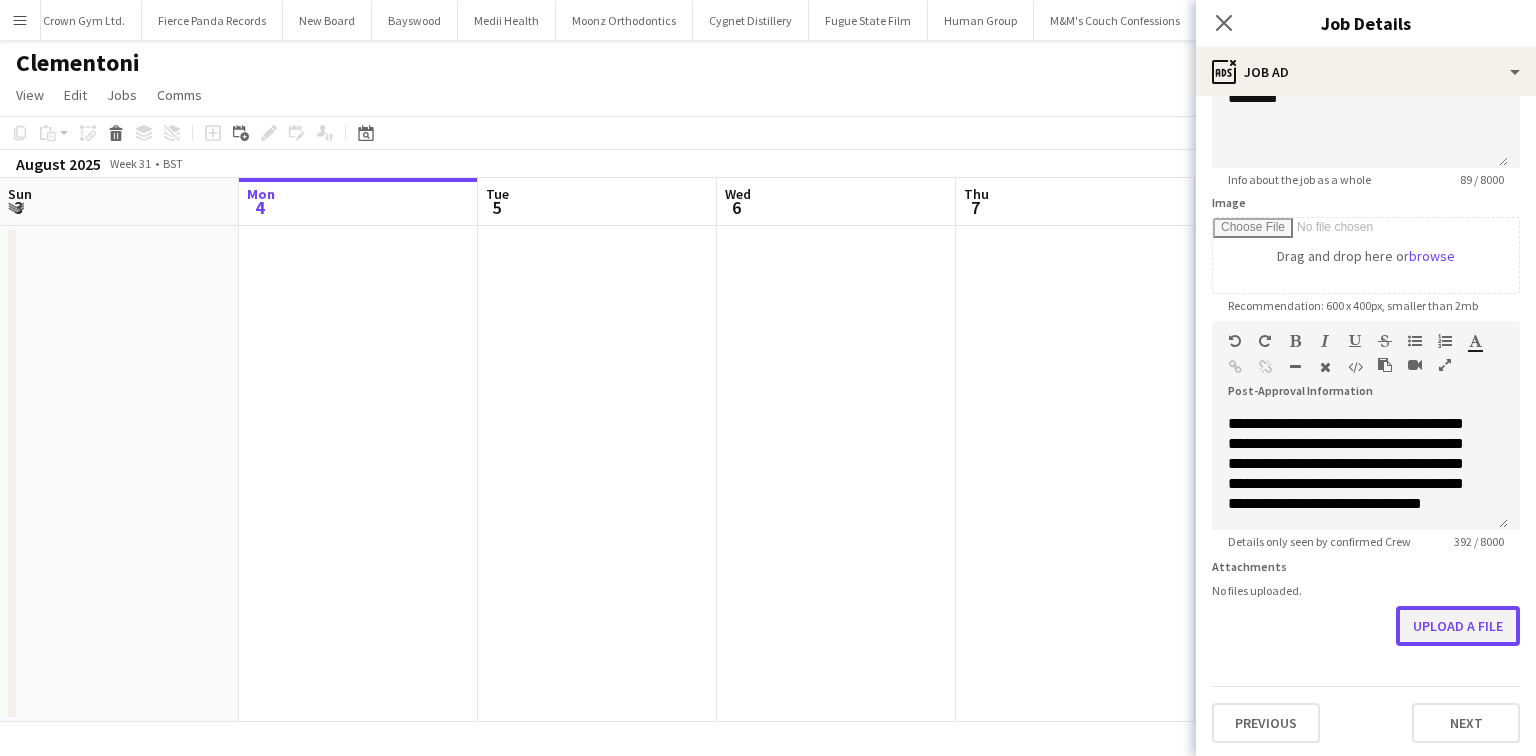 click on "Upload a file" at bounding box center (1458, 626) 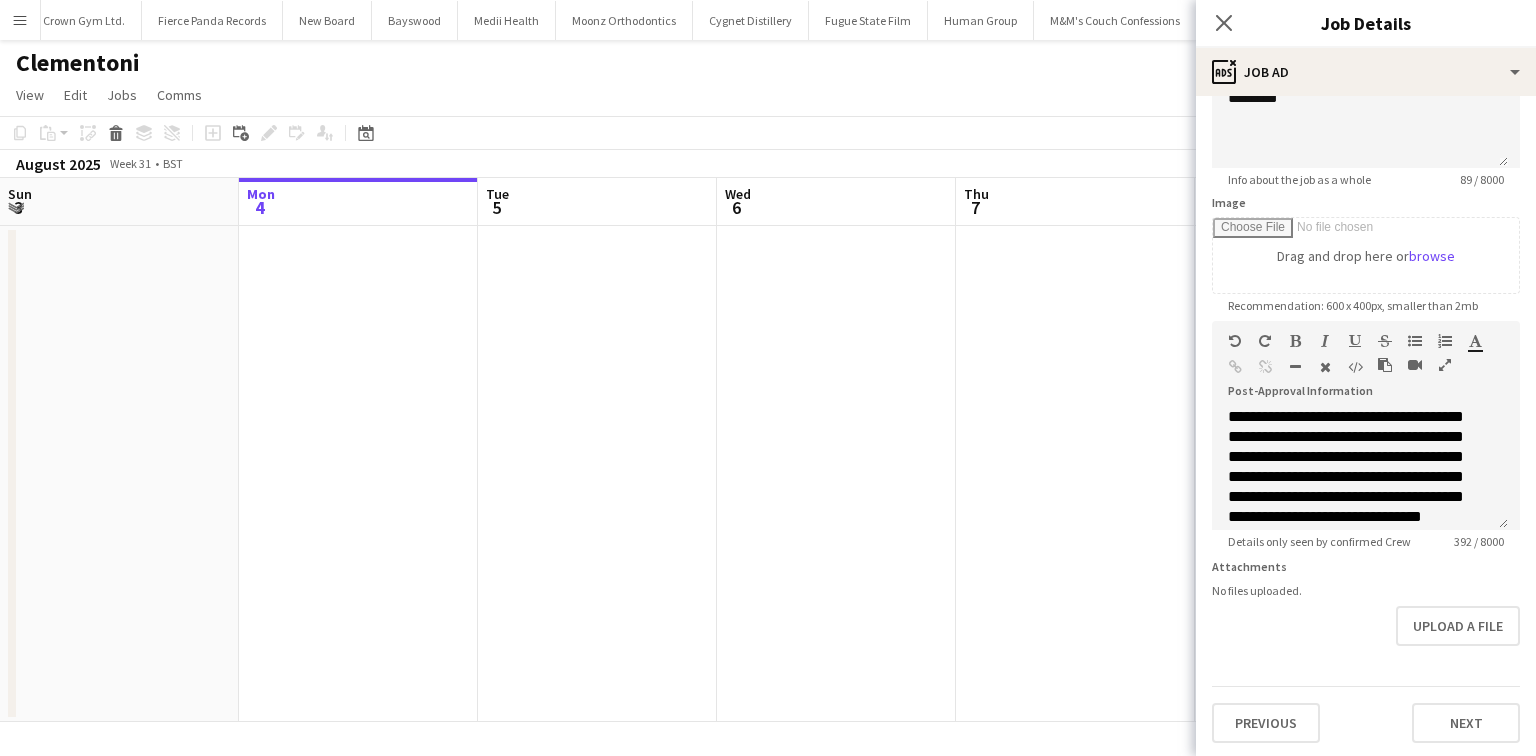 scroll, scrollTop: 160, scrollLeft: 0, axis: vertical 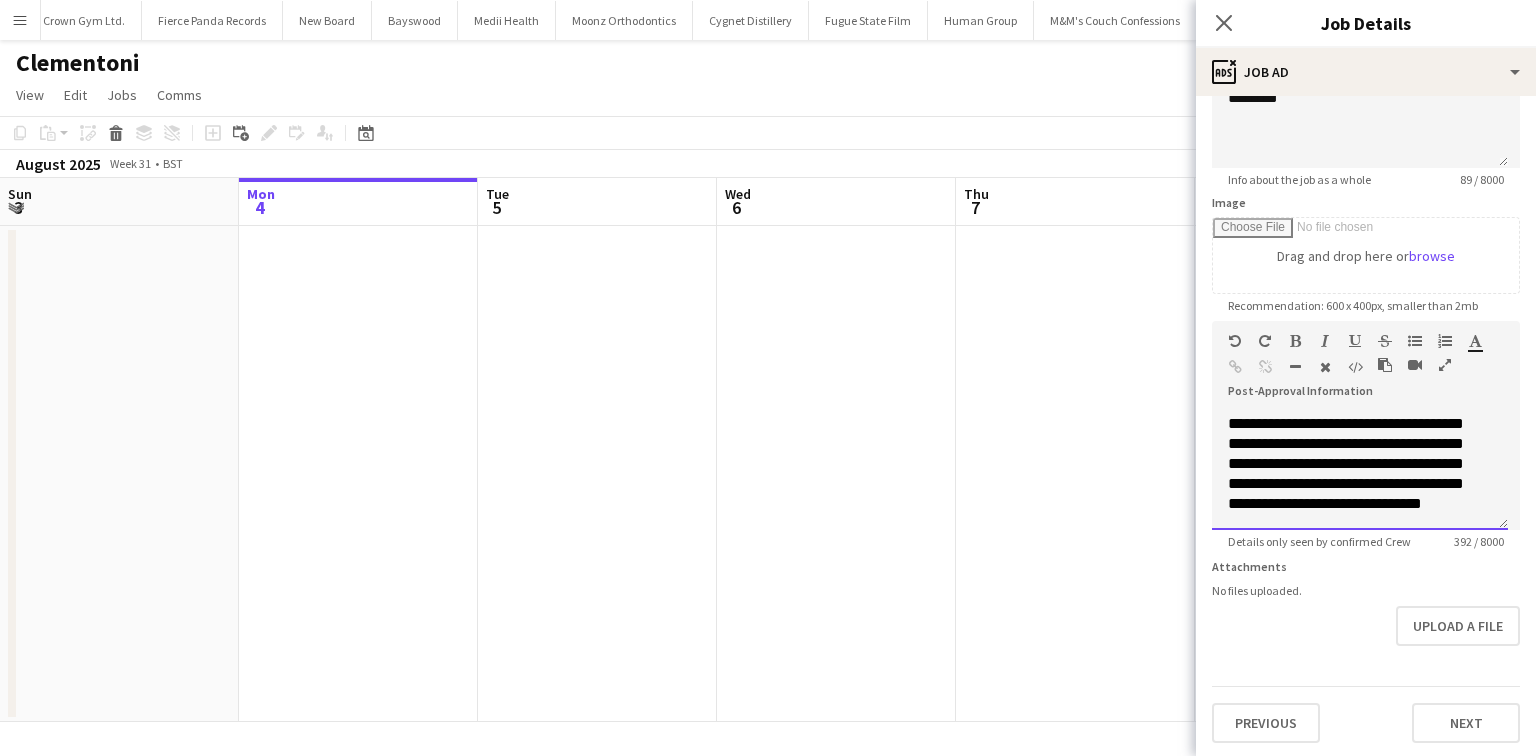 click on "**********" at bounding box center (1360, 444) 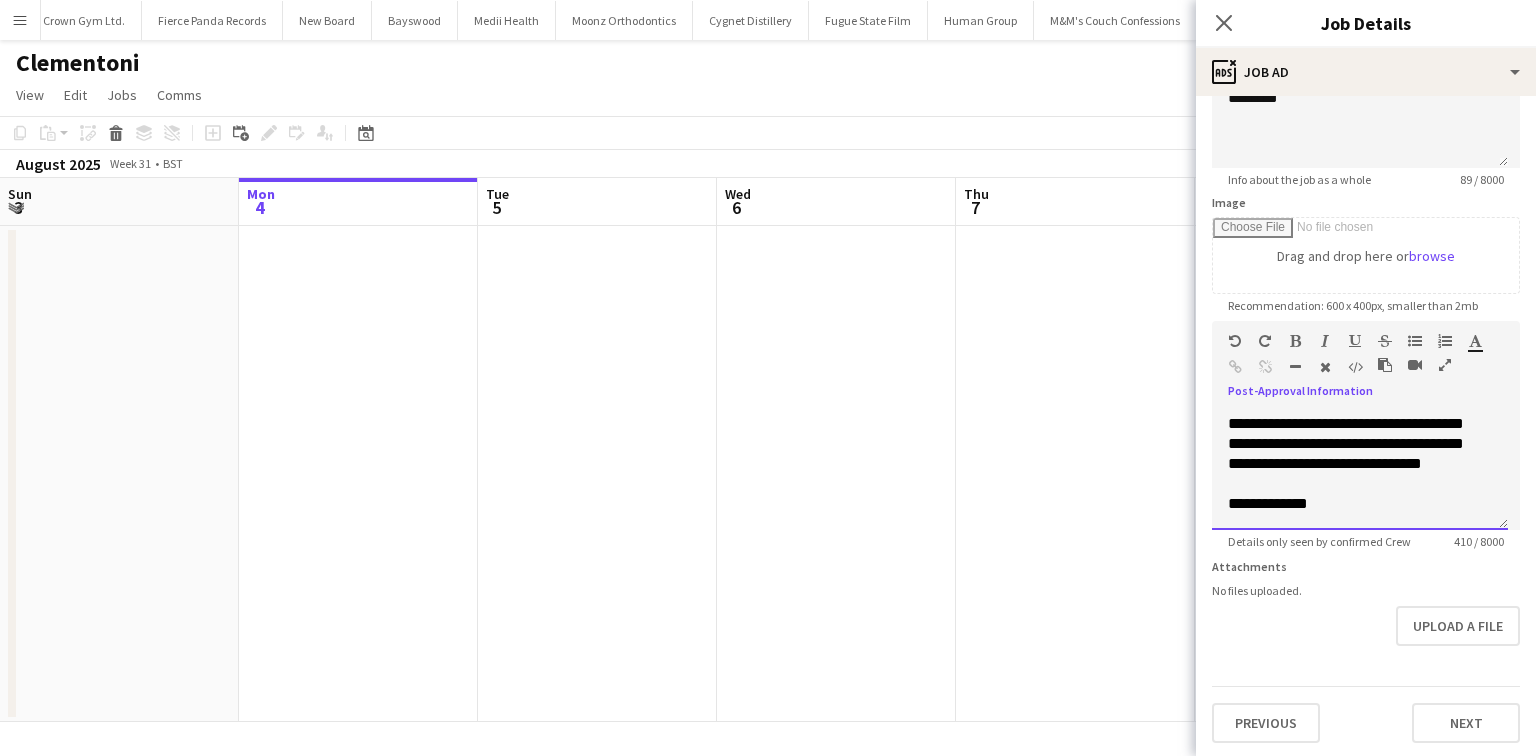 scroll, scrollTop: 222, scrollLeft: 0, axis: vertical 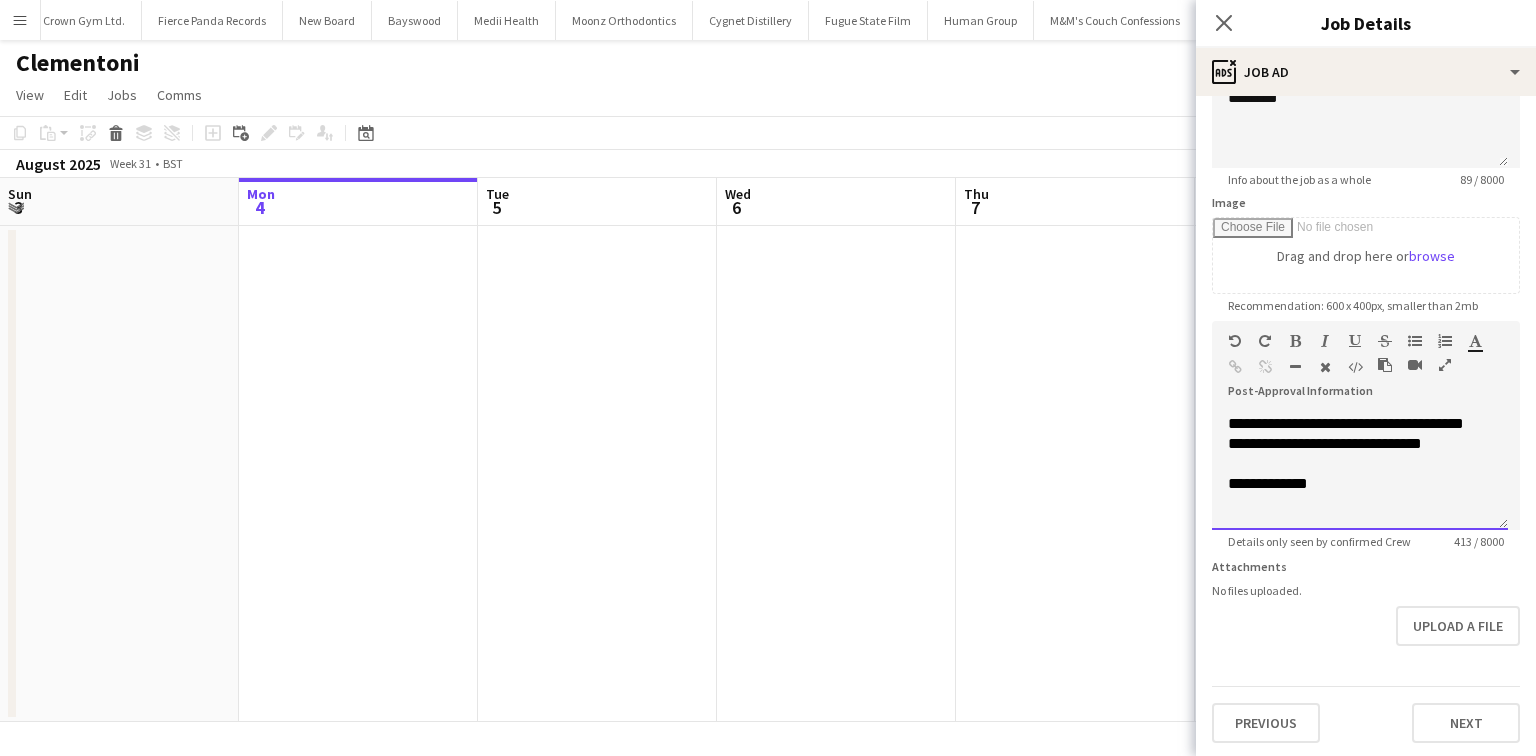 click at bounding box center [1360, 504] 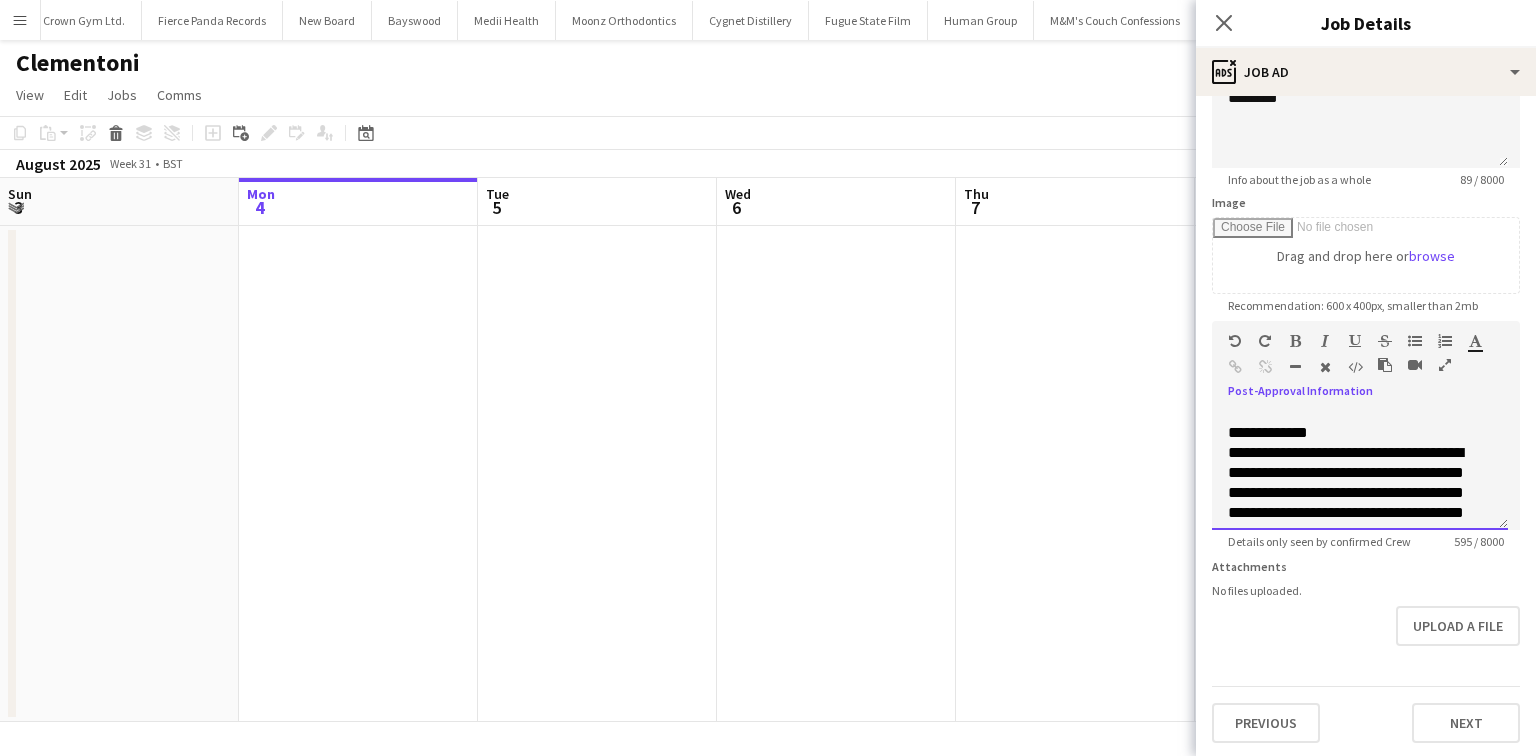 scroll, scrollTop: 242, scrollLeft: 0, axis: vertical 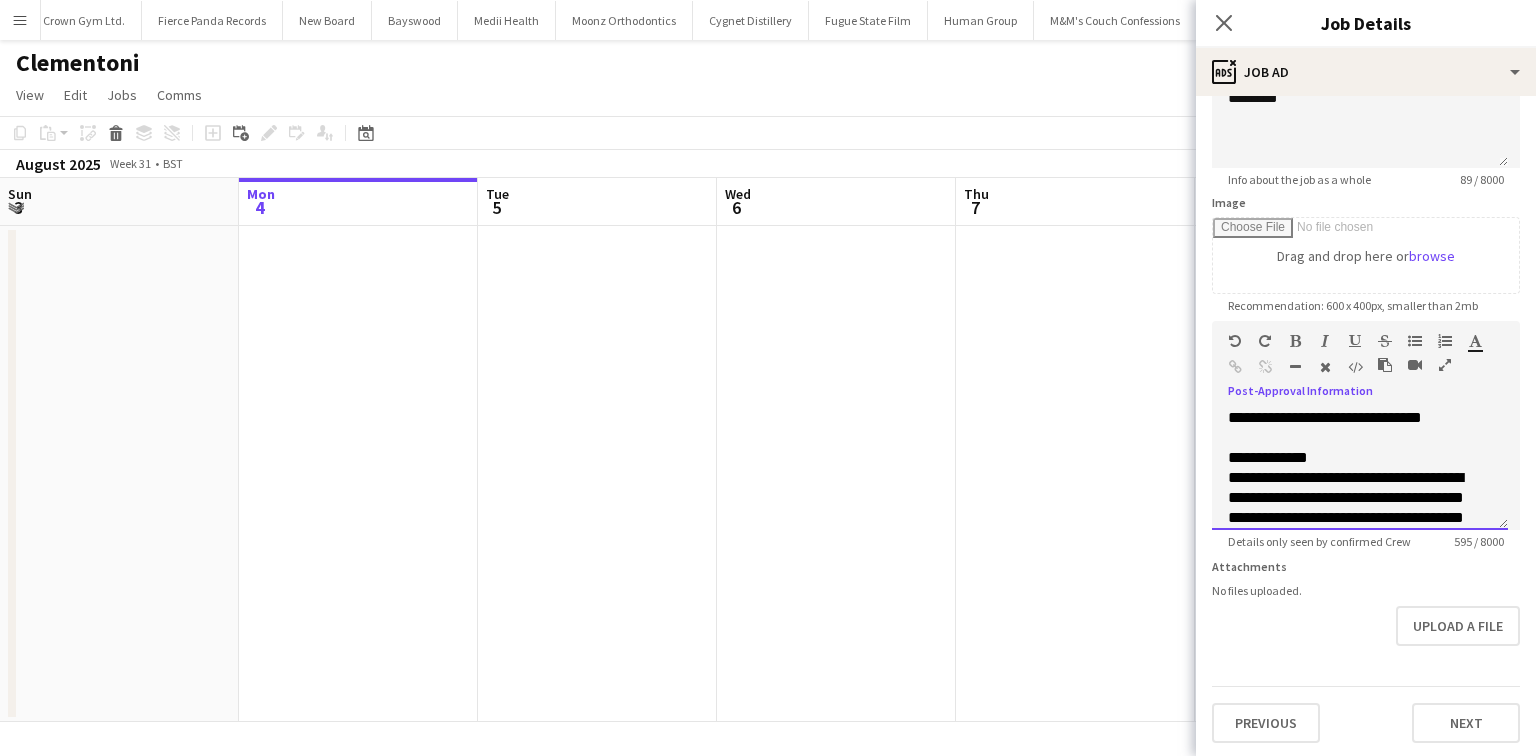click at bounding box center [1360, 438] 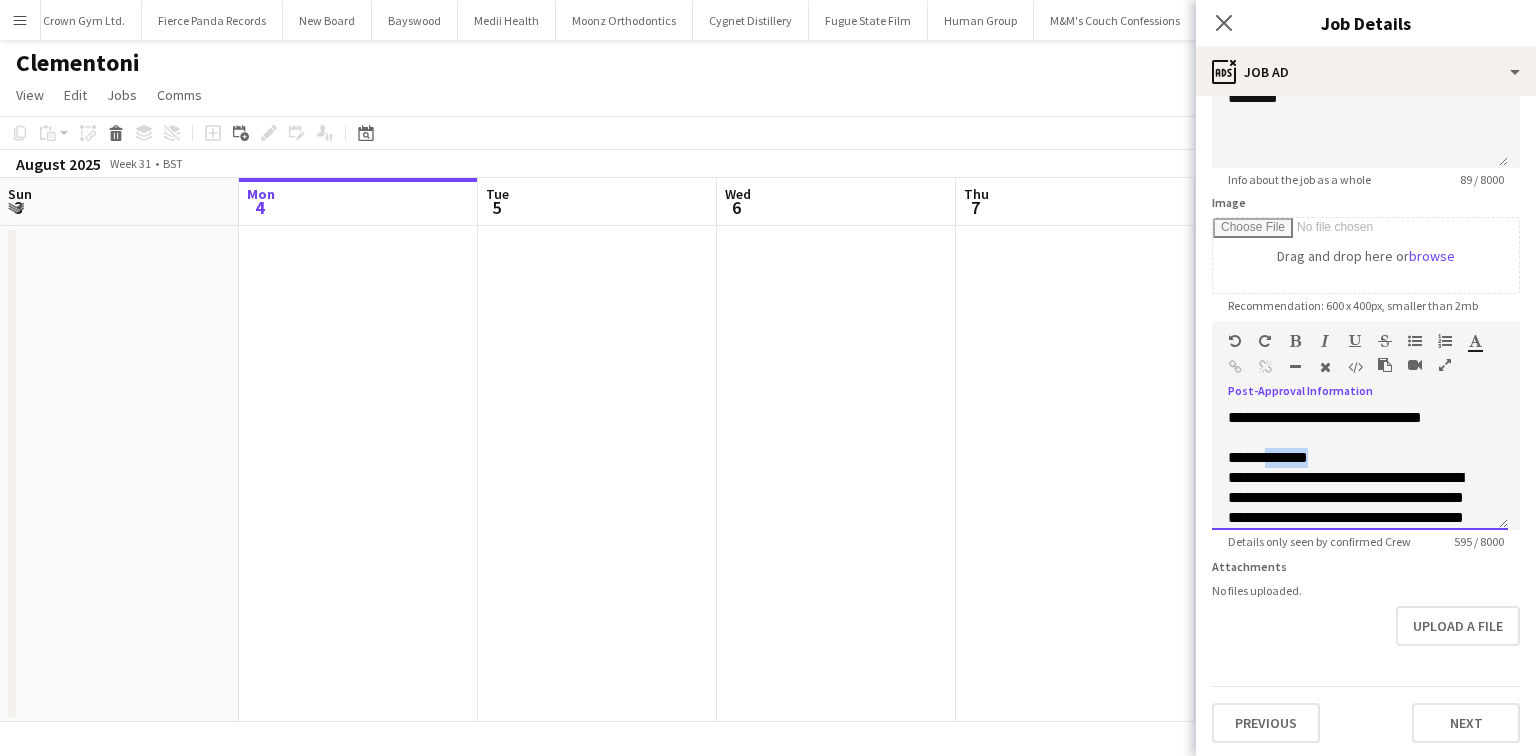 click on "**********" at bounding box center [1354, 458] 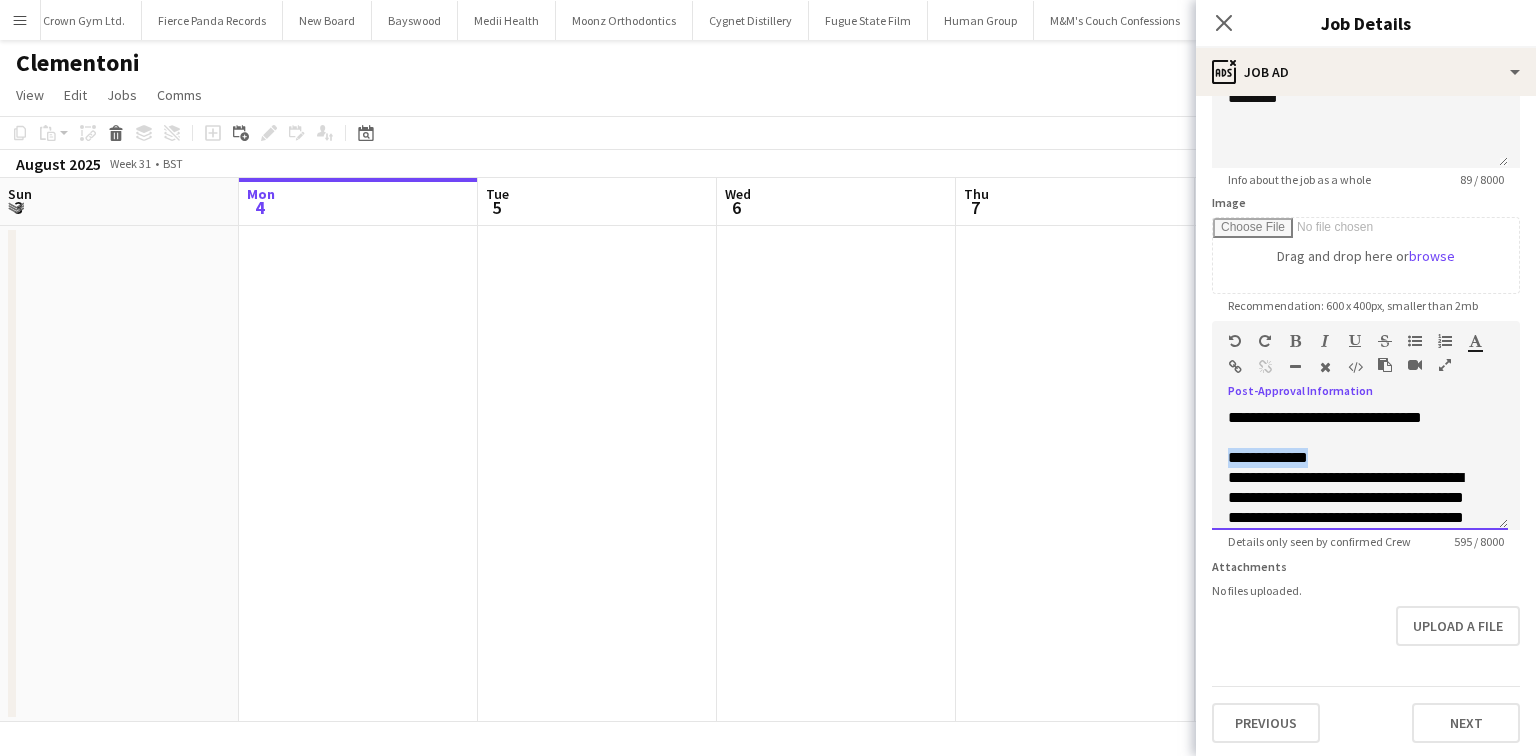 click on "**********" at bounding box center [1354, 458] 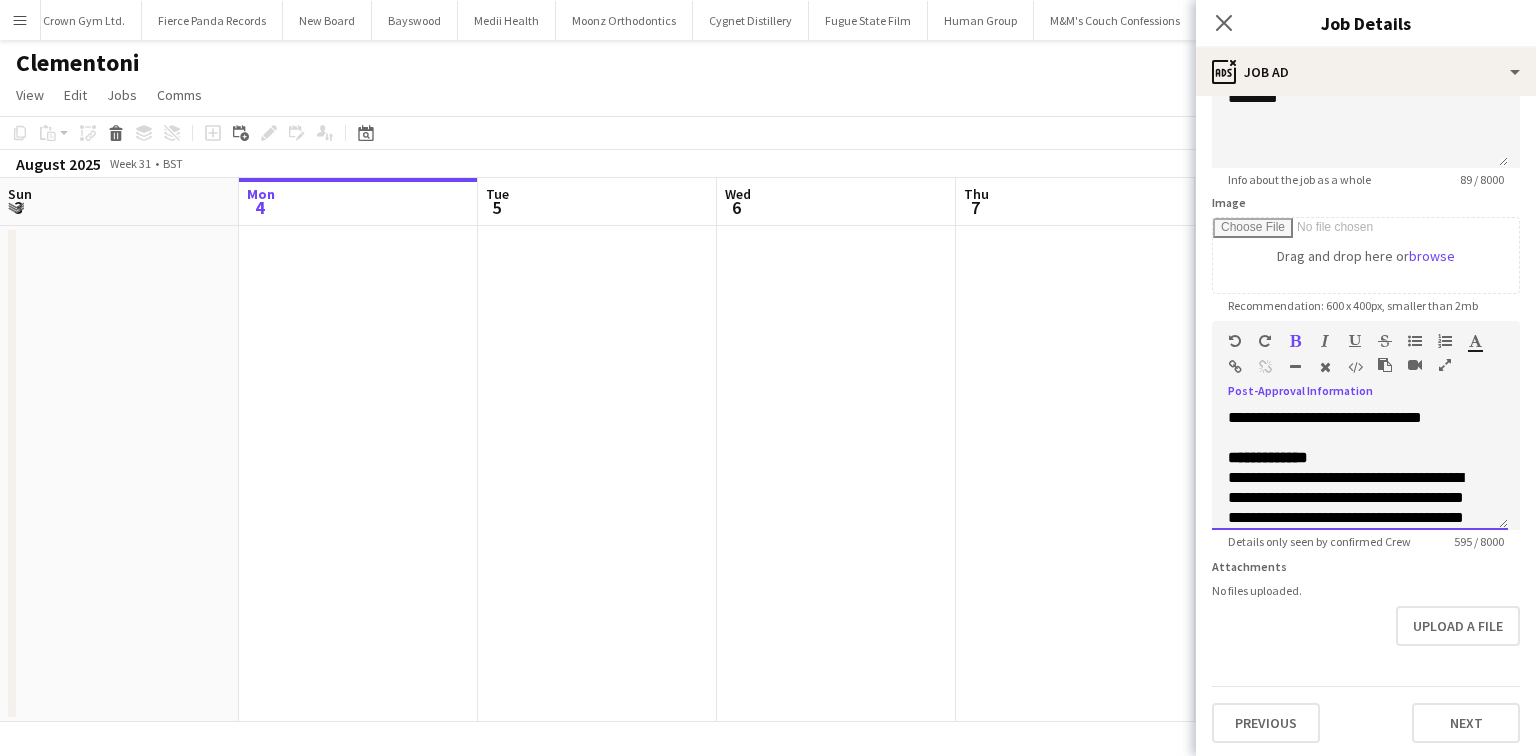 click on "**********" at bounding box center [1346, 517] 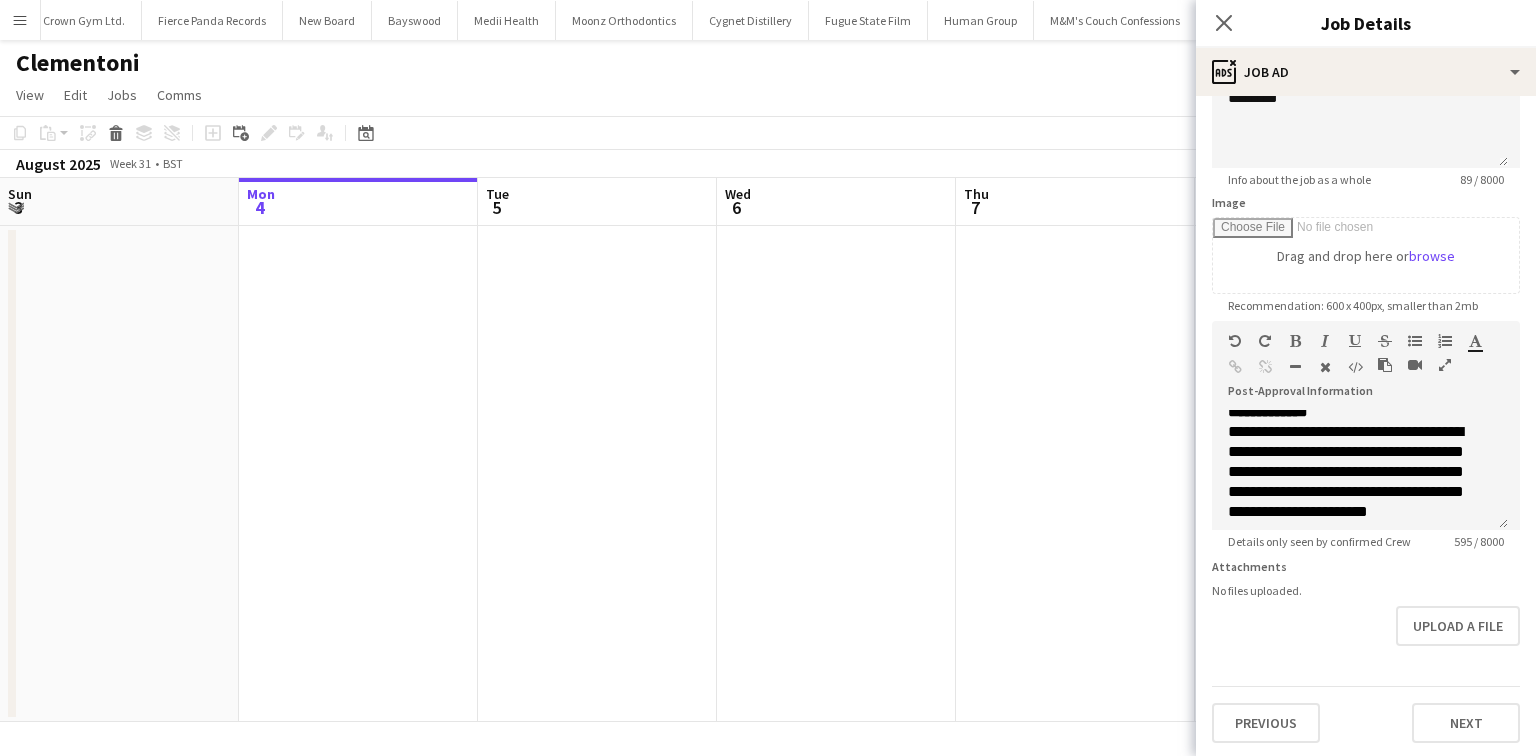 scroll, scrollTop: 338, scrollLeft: 0, axis: vertical 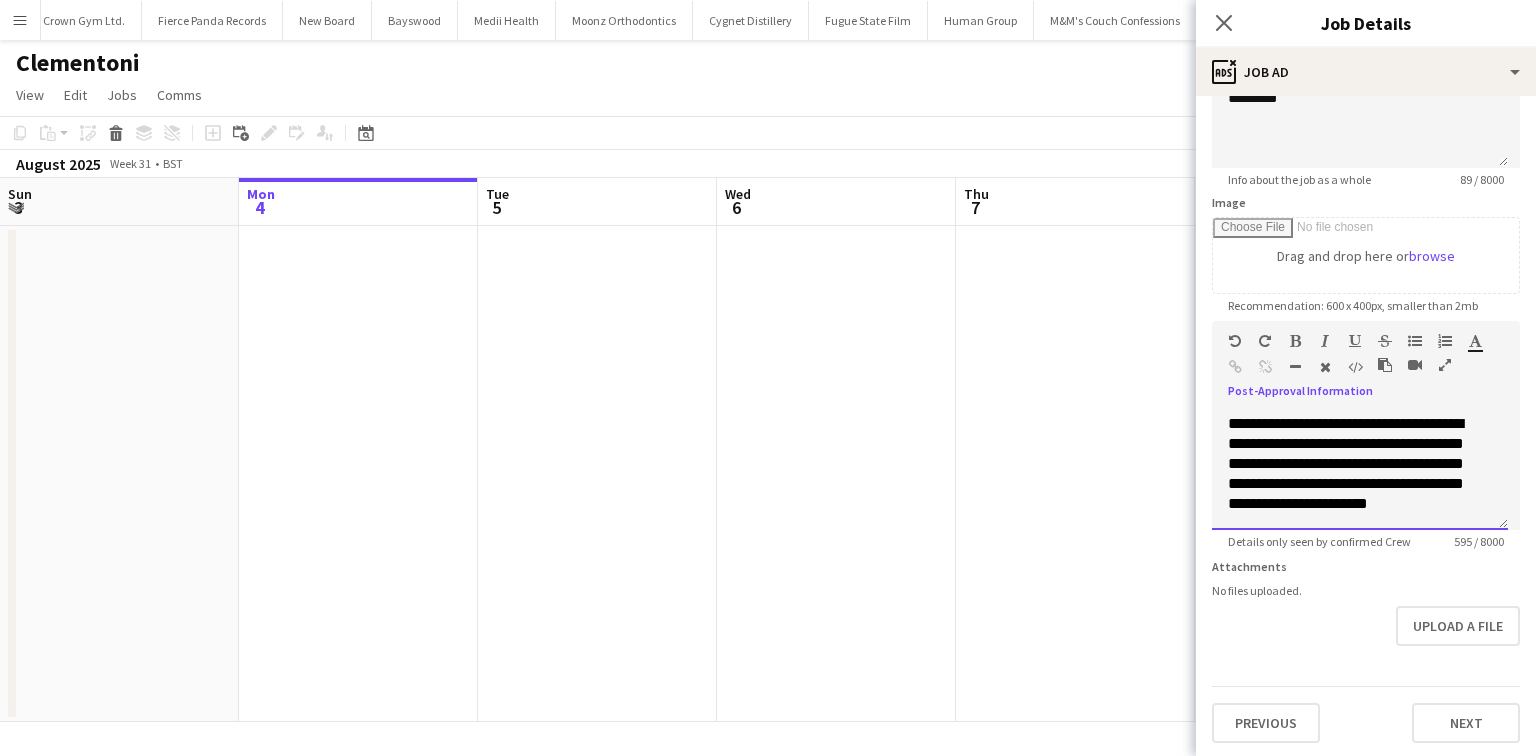 click on "**********" at bounding box center (1360, 464) 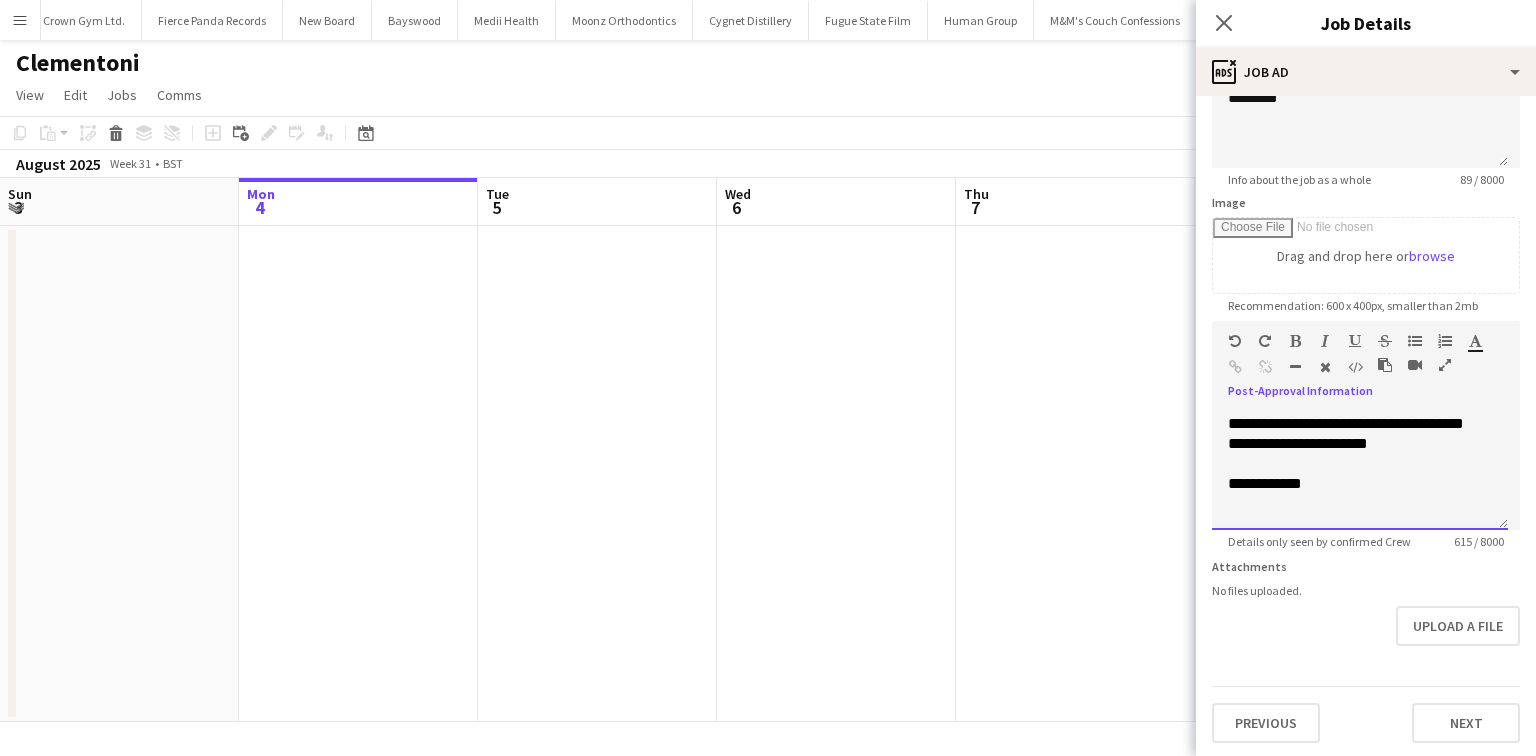 scroll, scrollTop: 382, scrollLeft: 0, axis: vertical 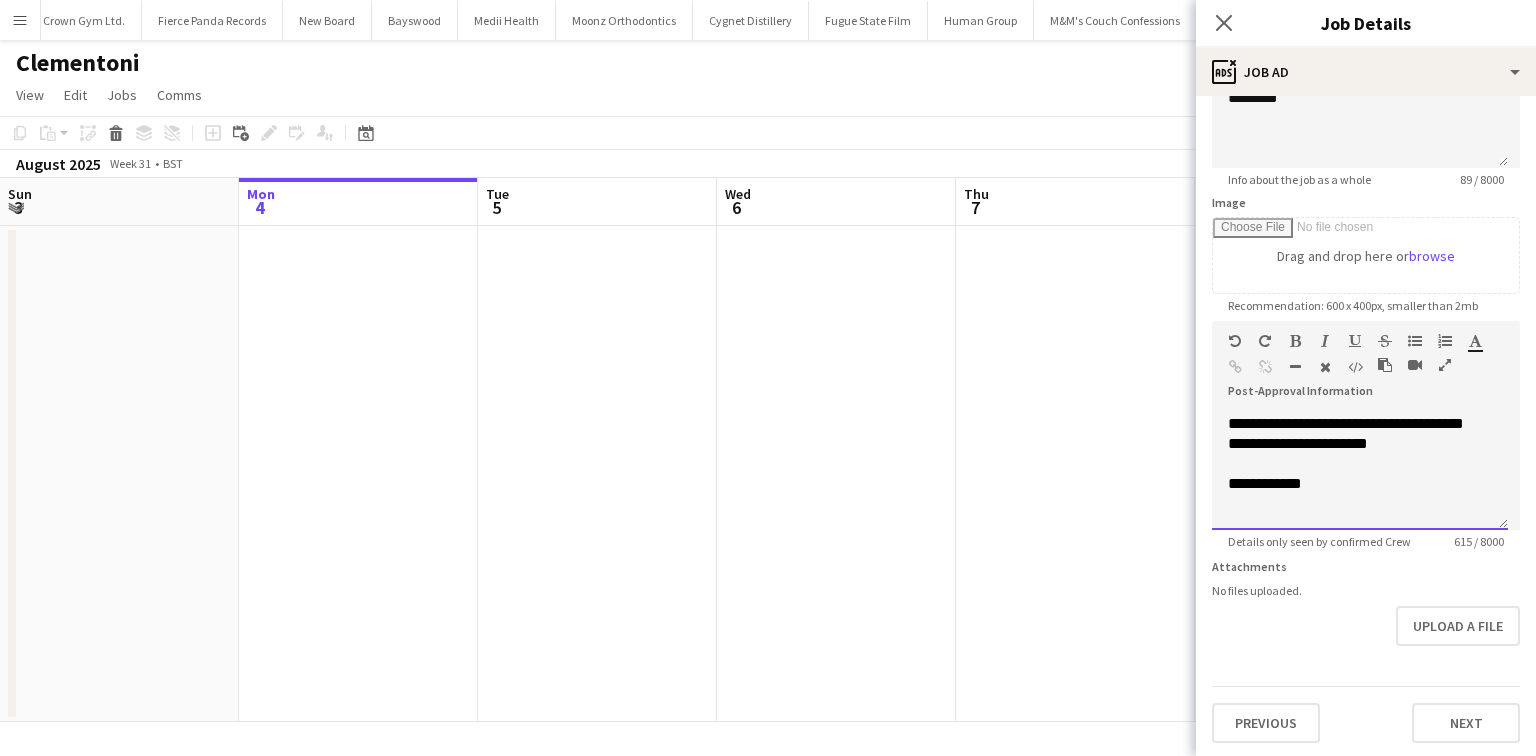 click at bounding box center [1360, 504] 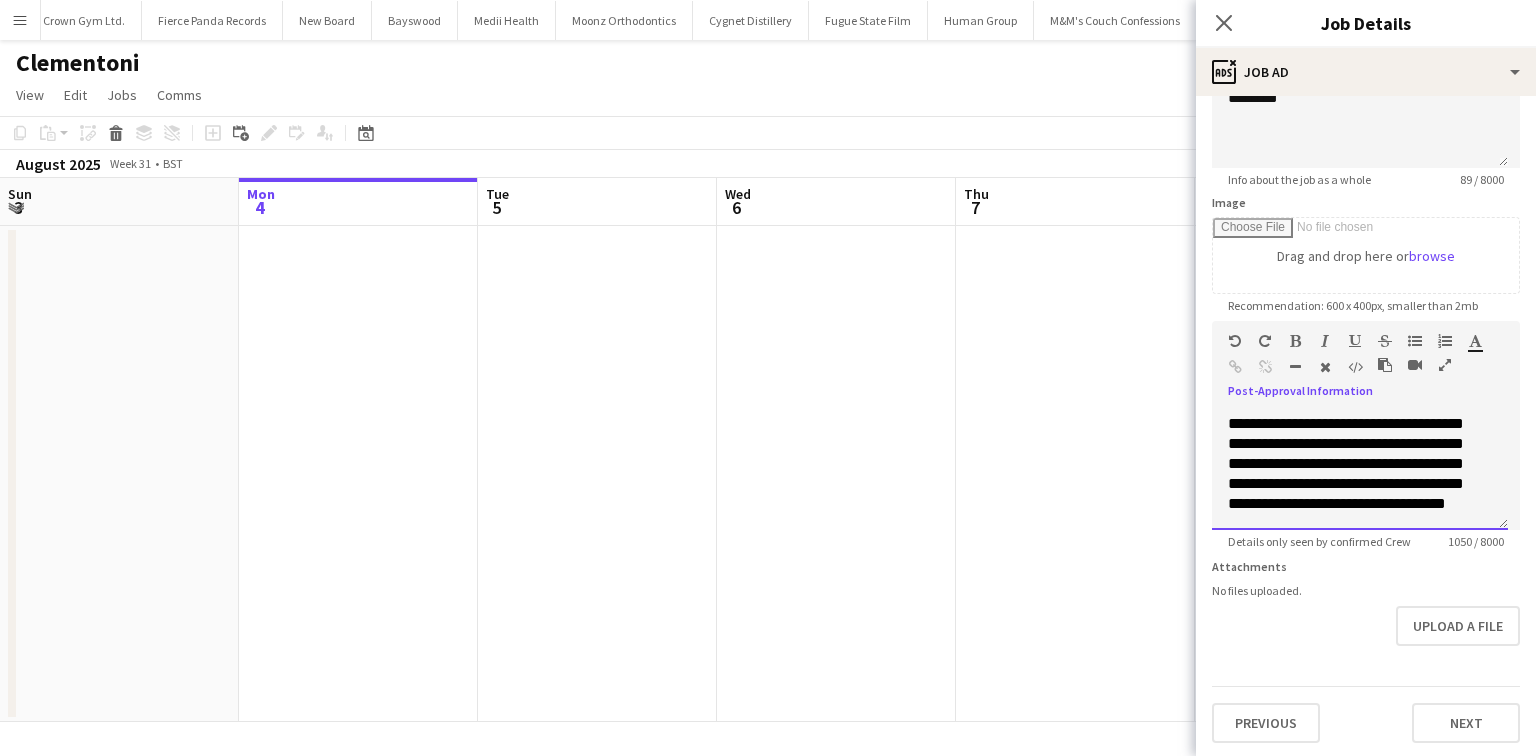 scroll, scrollTop: 442, scrollLeft: 0, axis: vertical 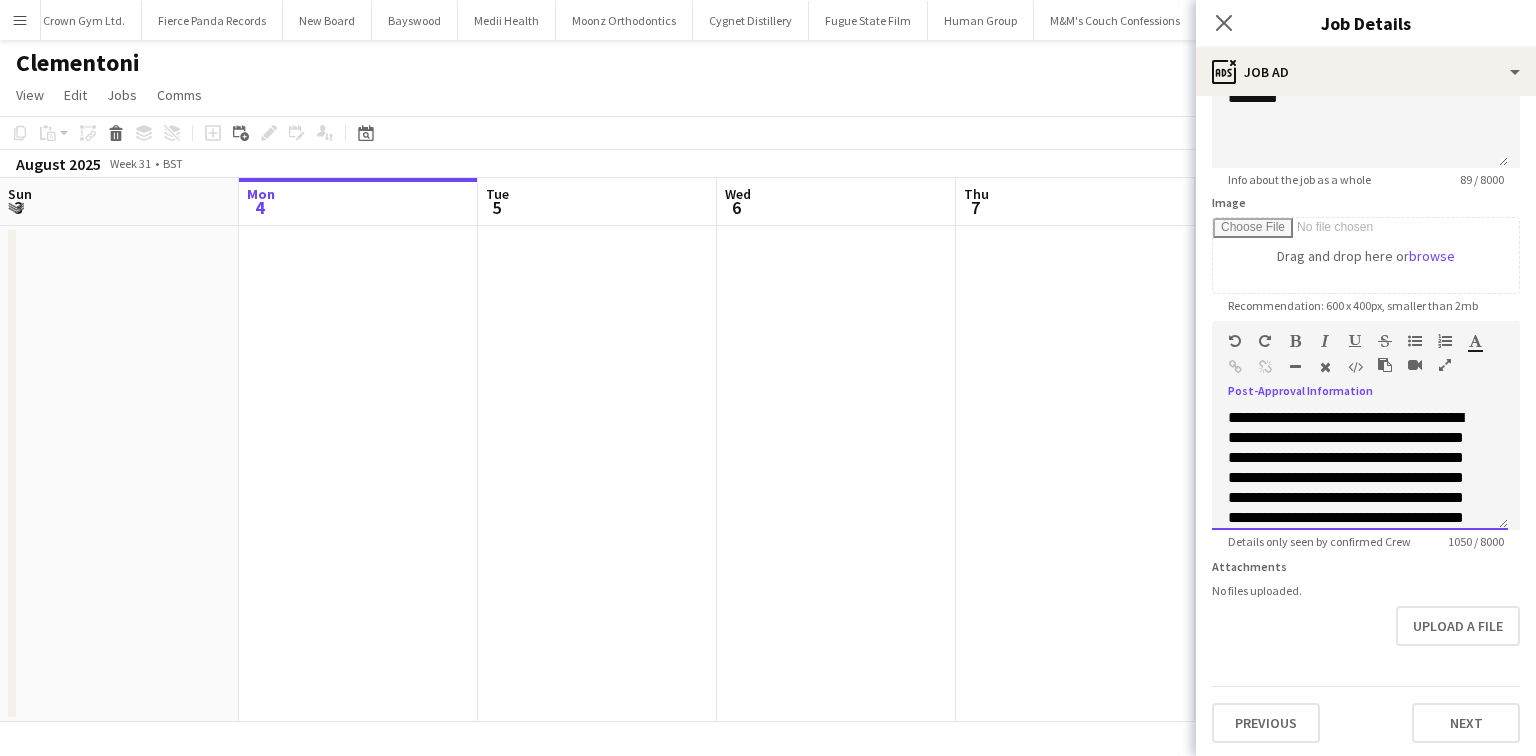 click on "**********" at bounding box center (1265, 397) 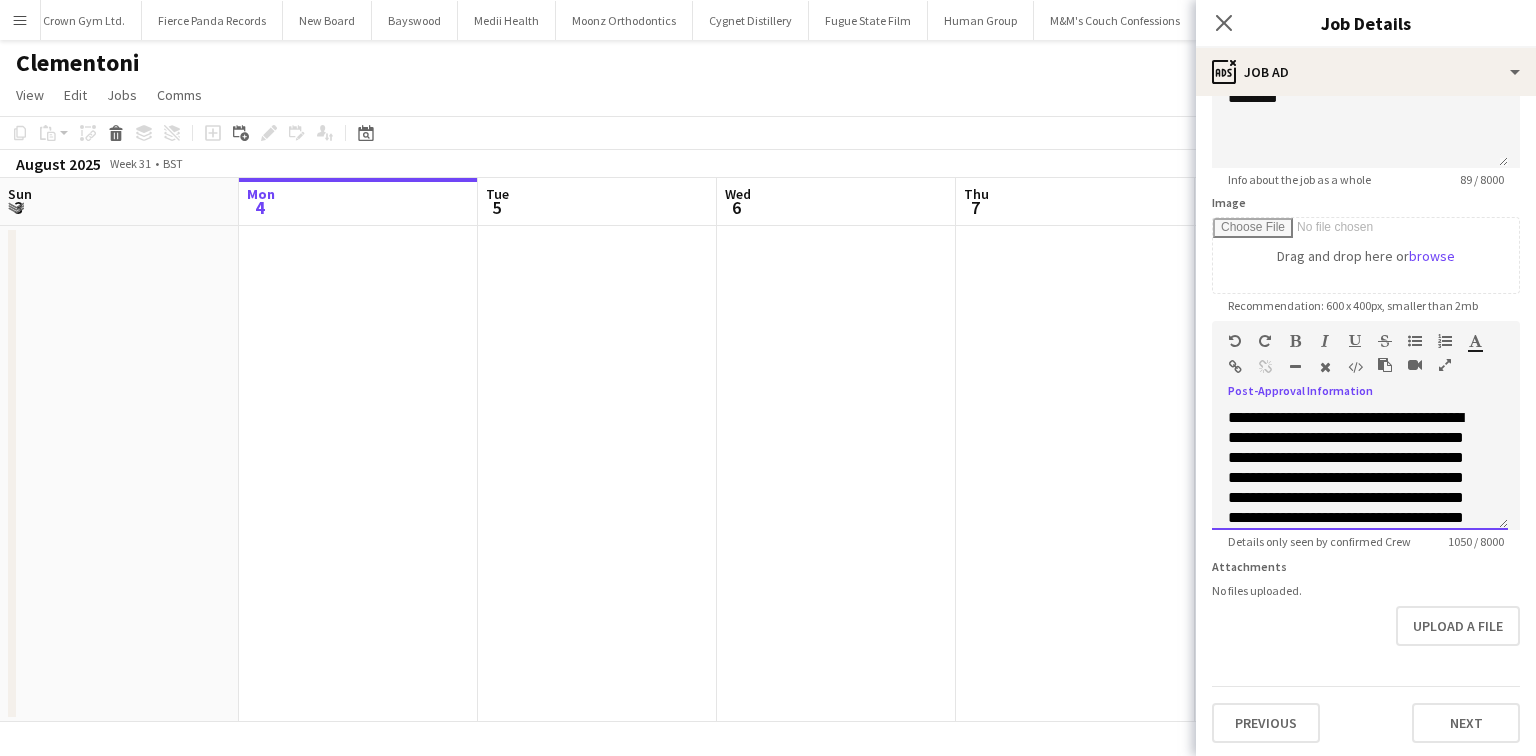 click on "**********" at bounding box center [1265, 397] 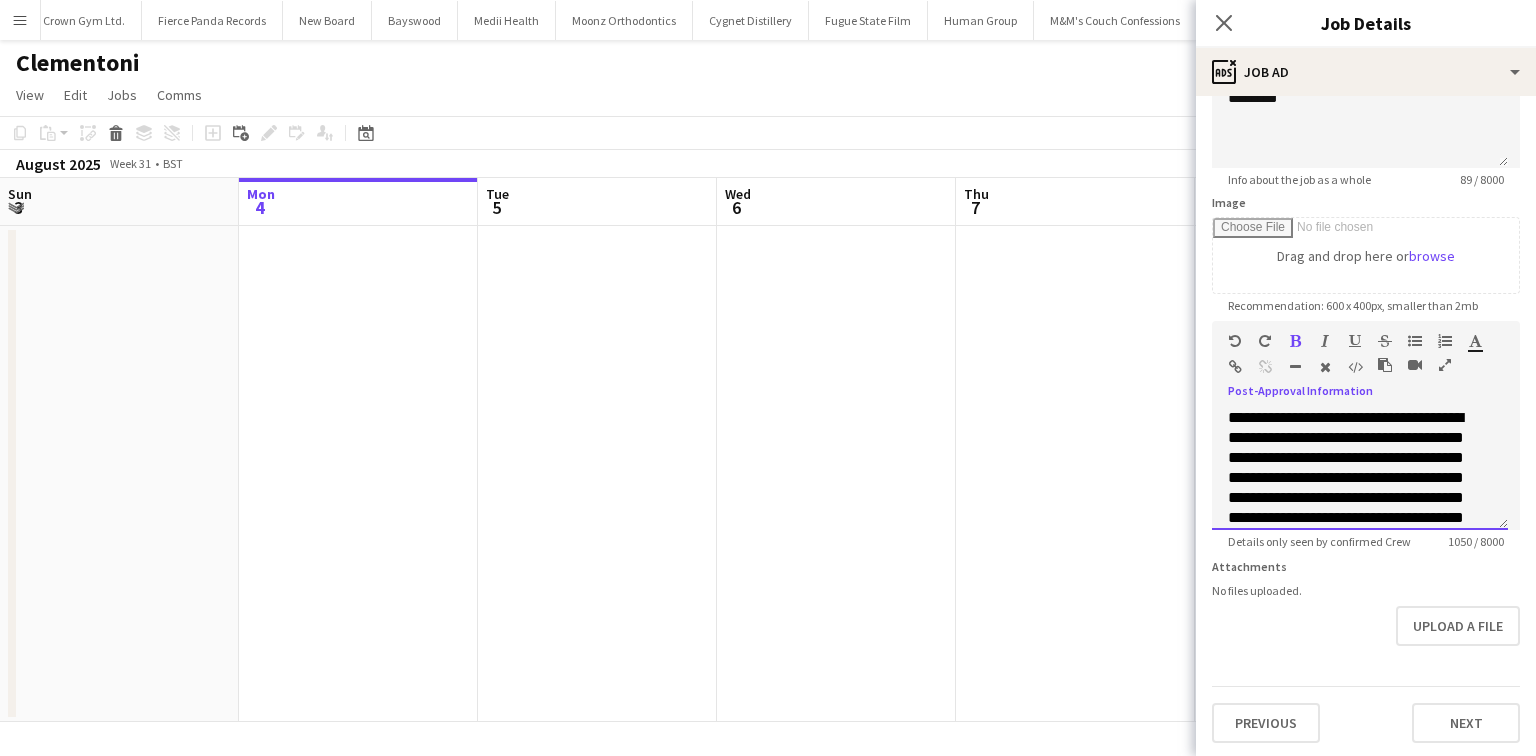 click on "**********" at bounding box center [1346, 517] 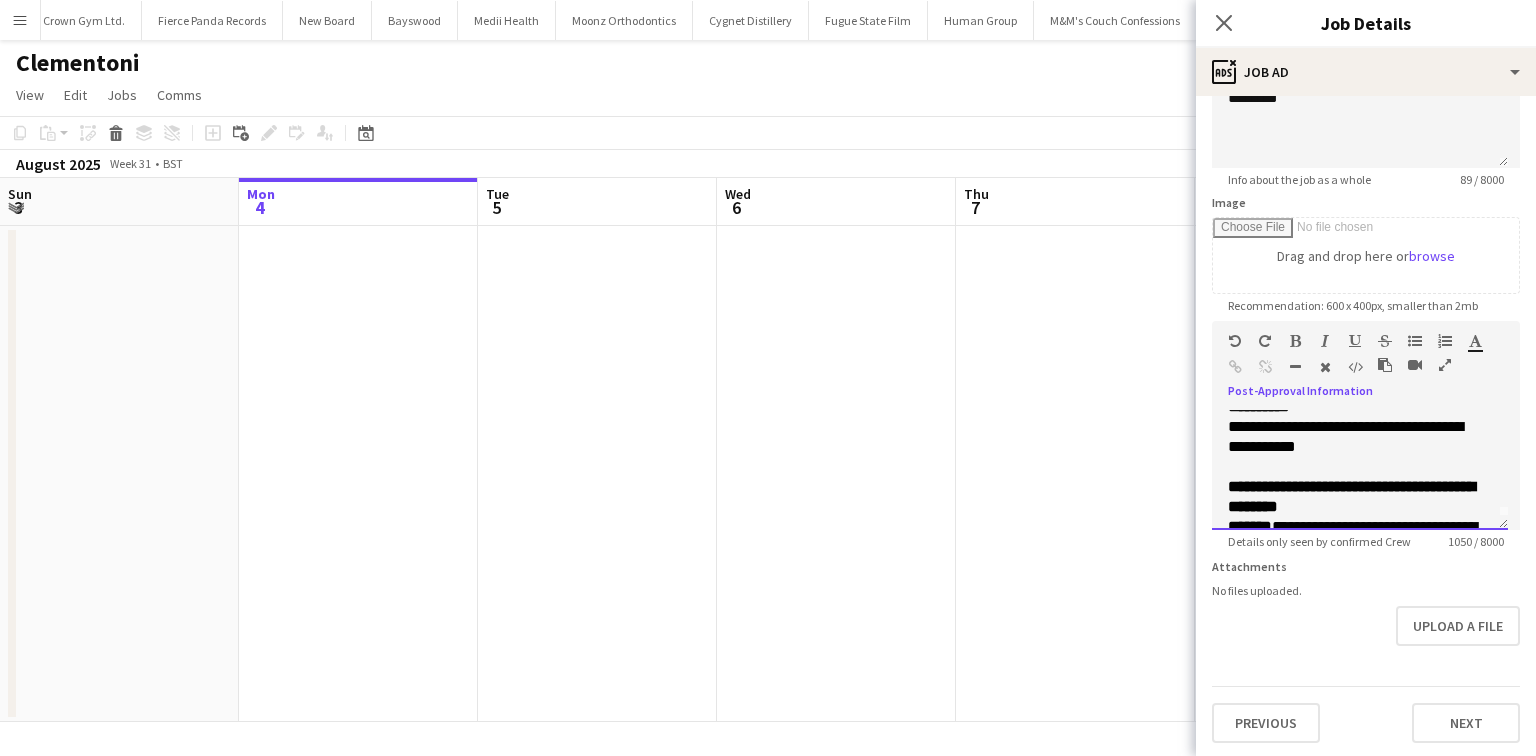 scroll, scrollTop: 0, scrollLeft: 0, axis: both 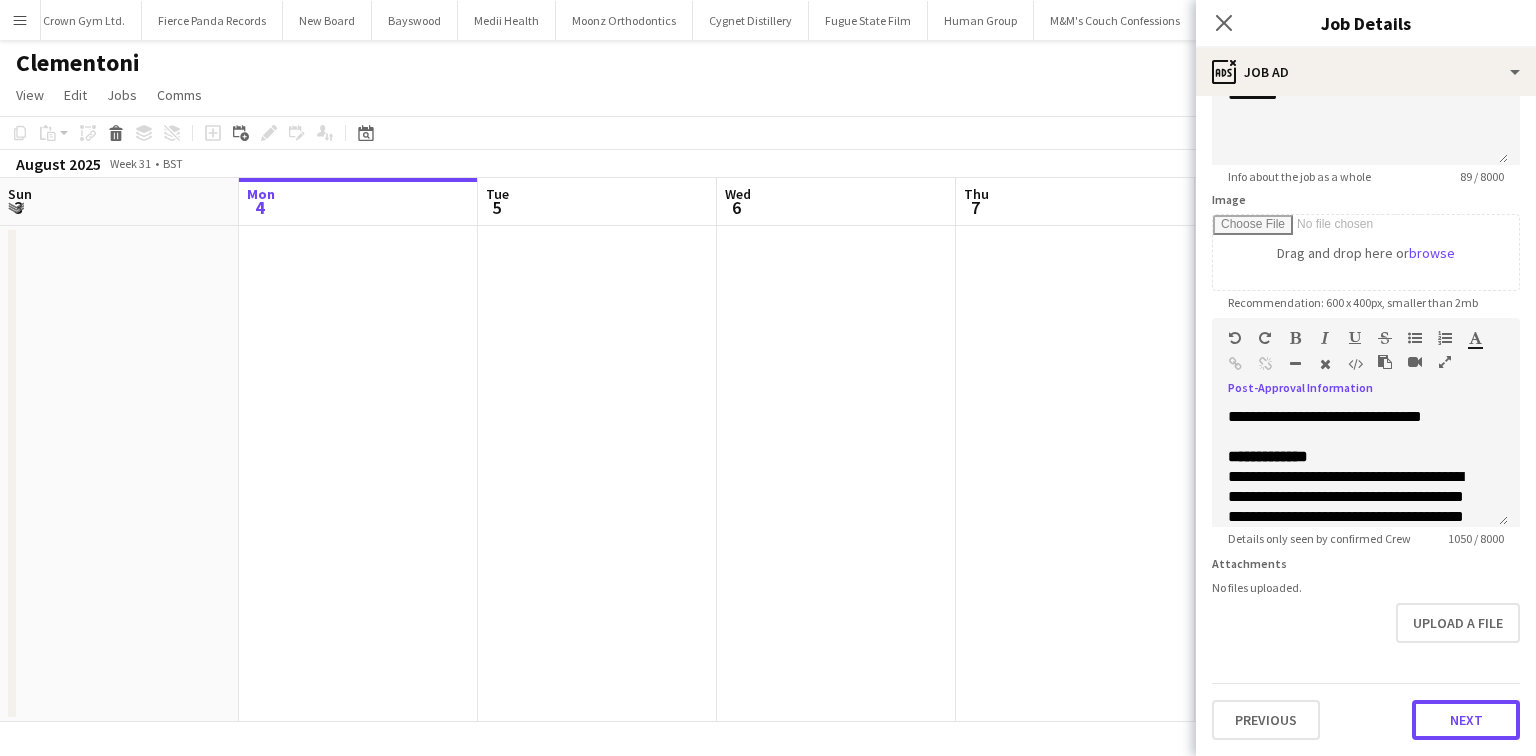 click on "Next" at bounding box center [1466, 720] 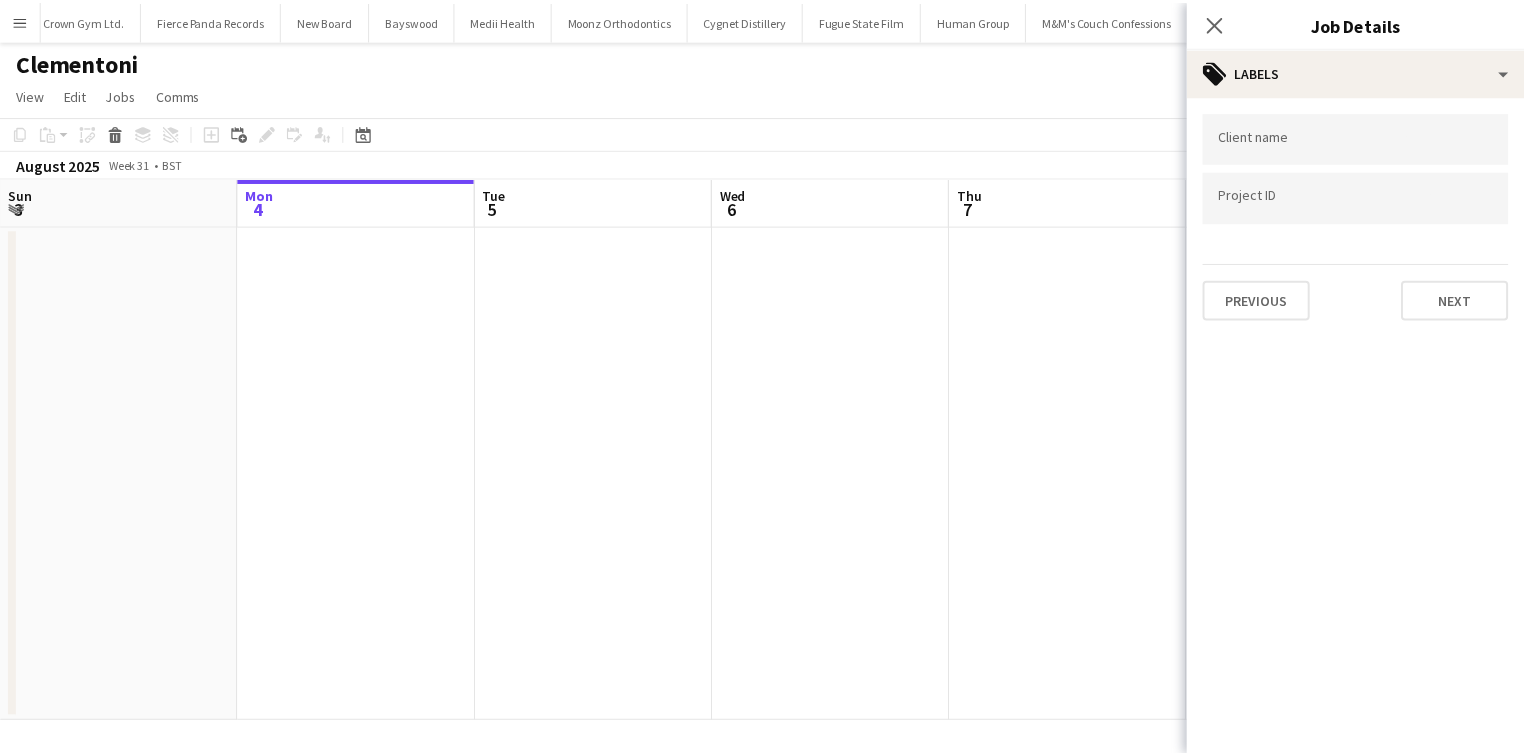 scroll, scrollTop: 0, scrollLeft: 0, axis: both 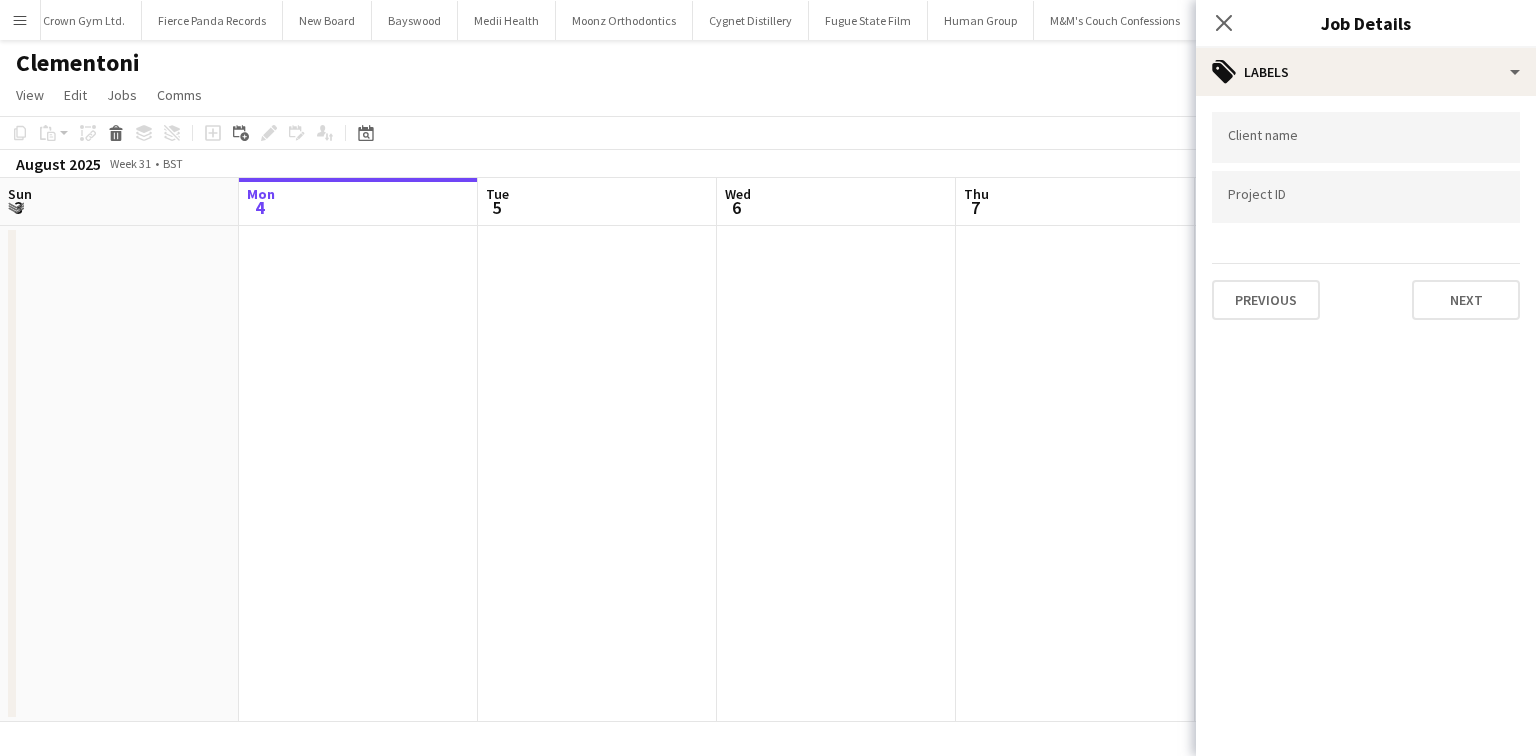click at bounding box center (1366, 137) 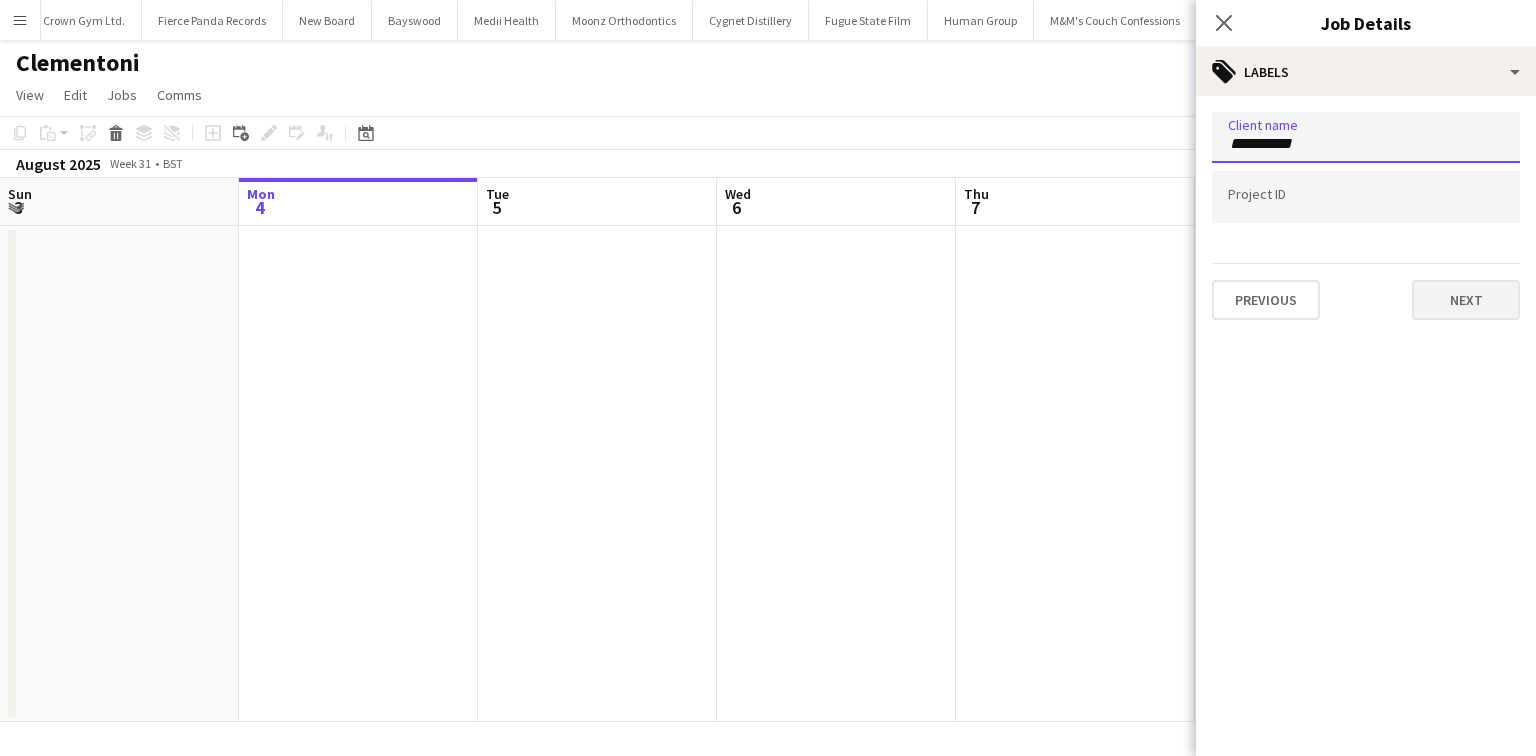 type on "**********" 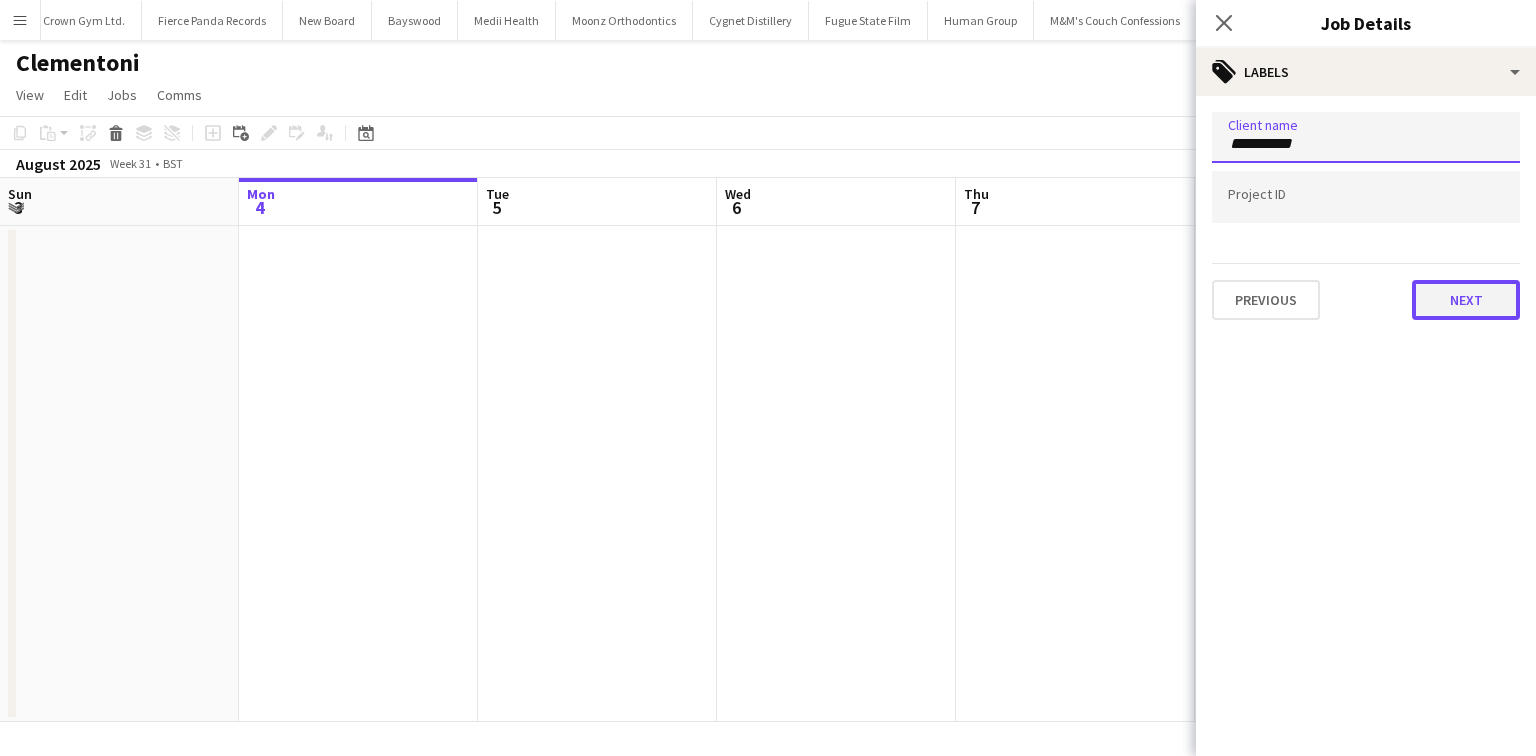 click on "Next" at bounding box center (1466, 300) 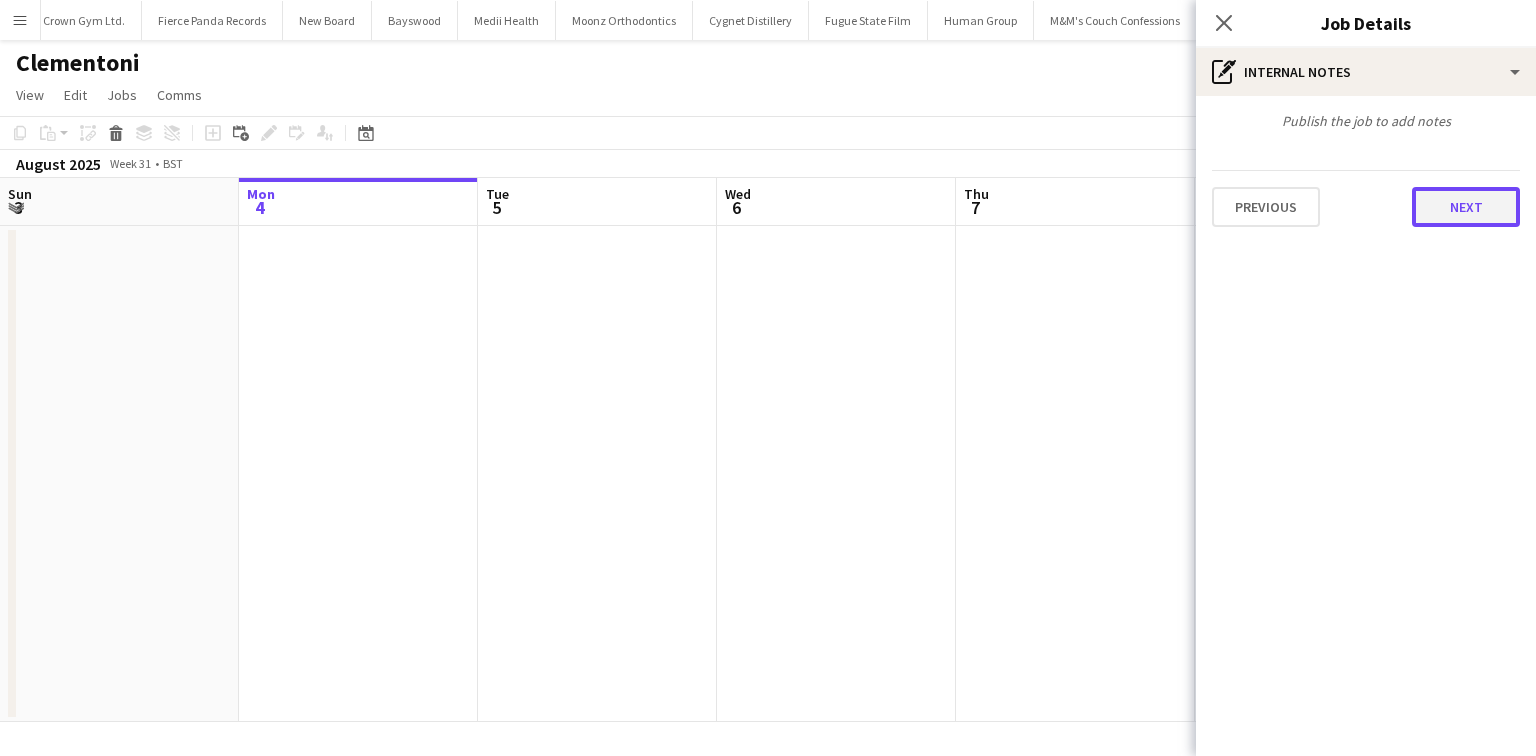 click on "Next" at bounding box center (1466, 207) 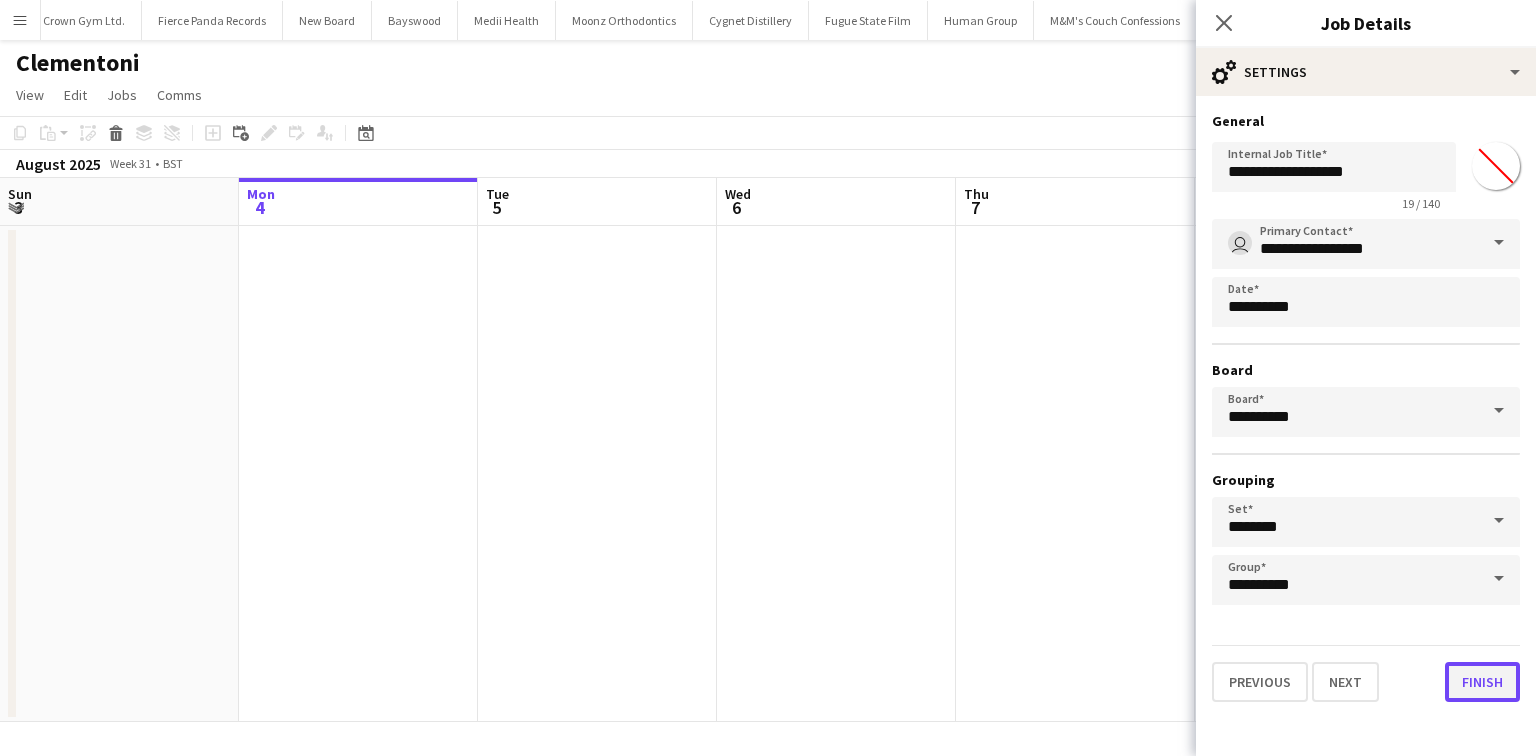 click on "Finish" at bounding box center (1482, 682) 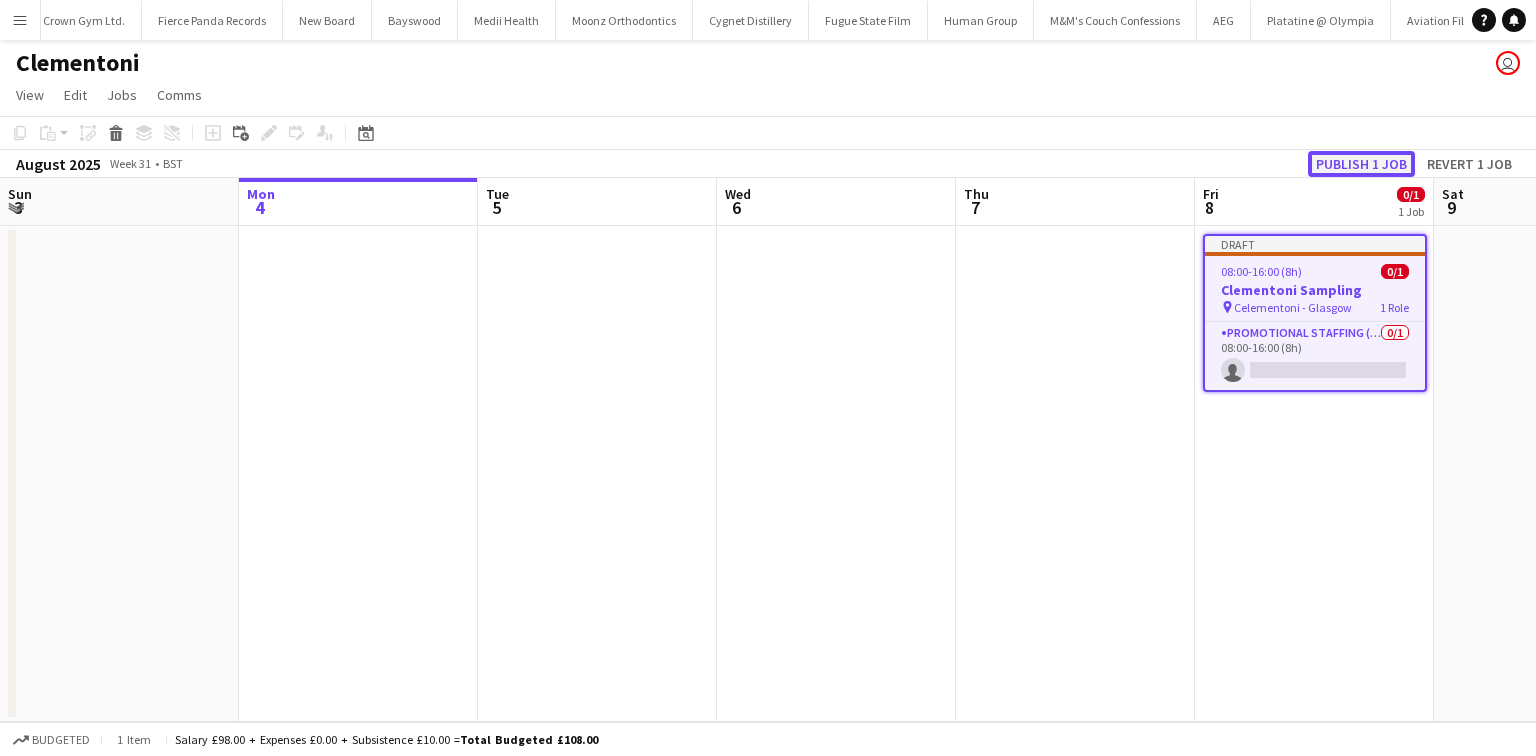 click on "Publish 1 job" 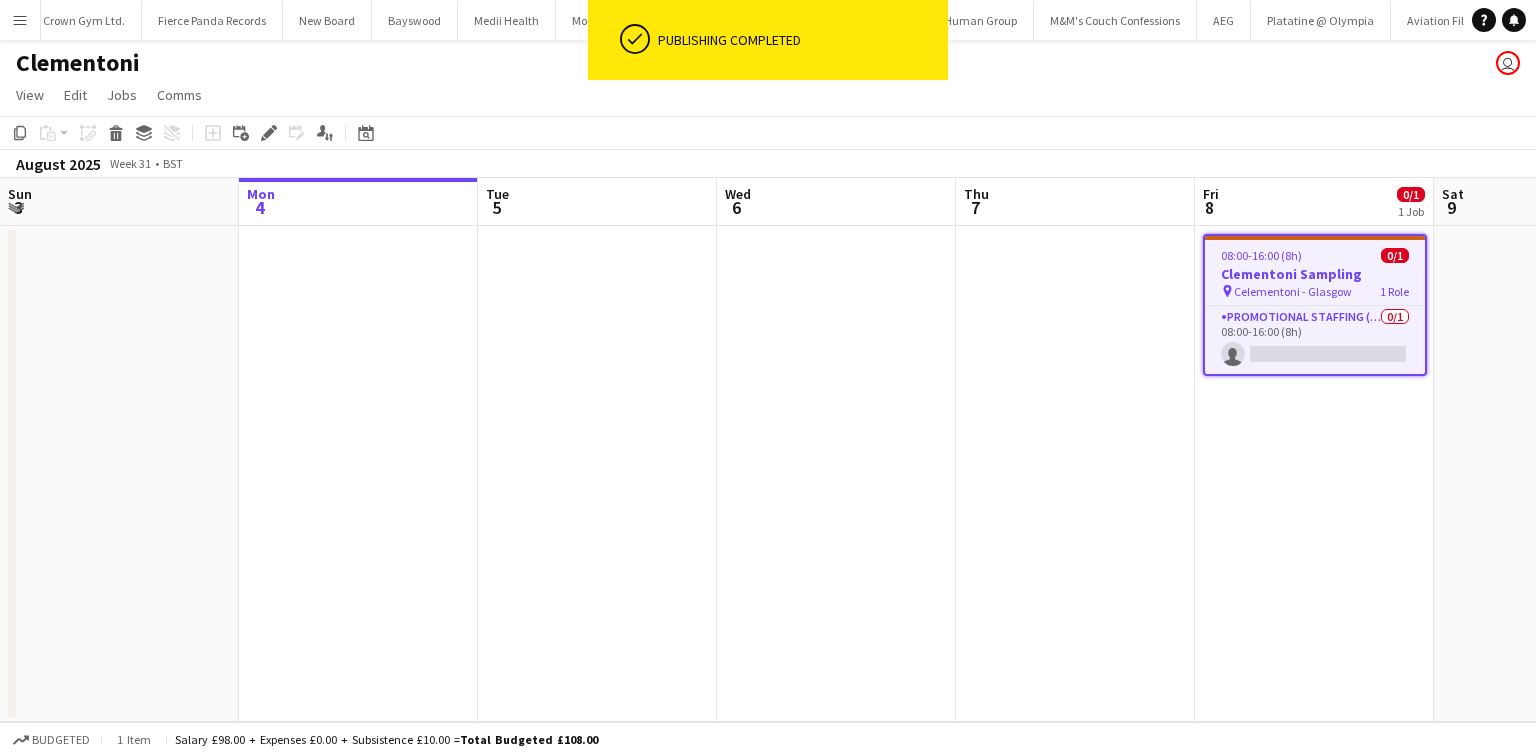 click on "Clementoni Sampling" at bounding box center (1315, 274) 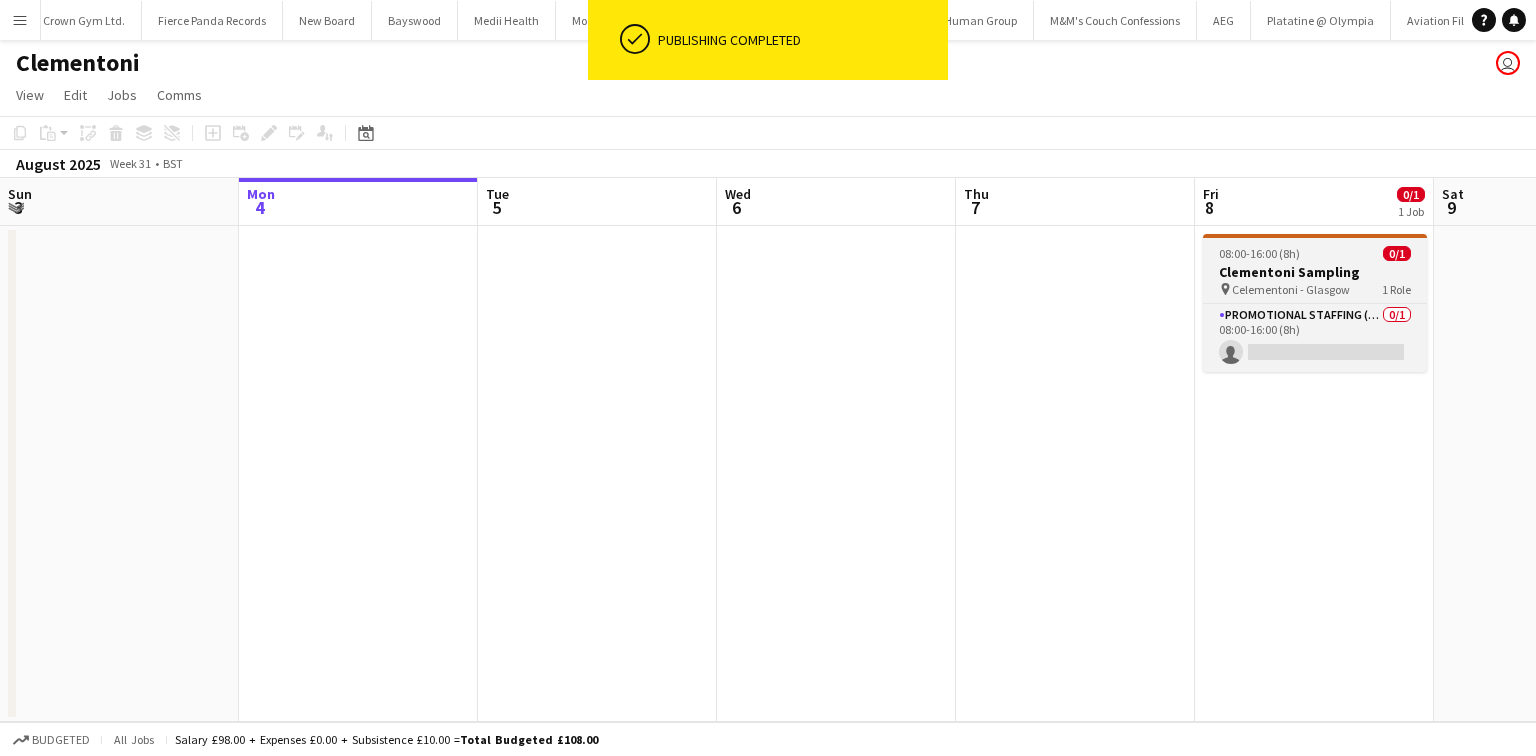 click at bounding box center (1315, 236) 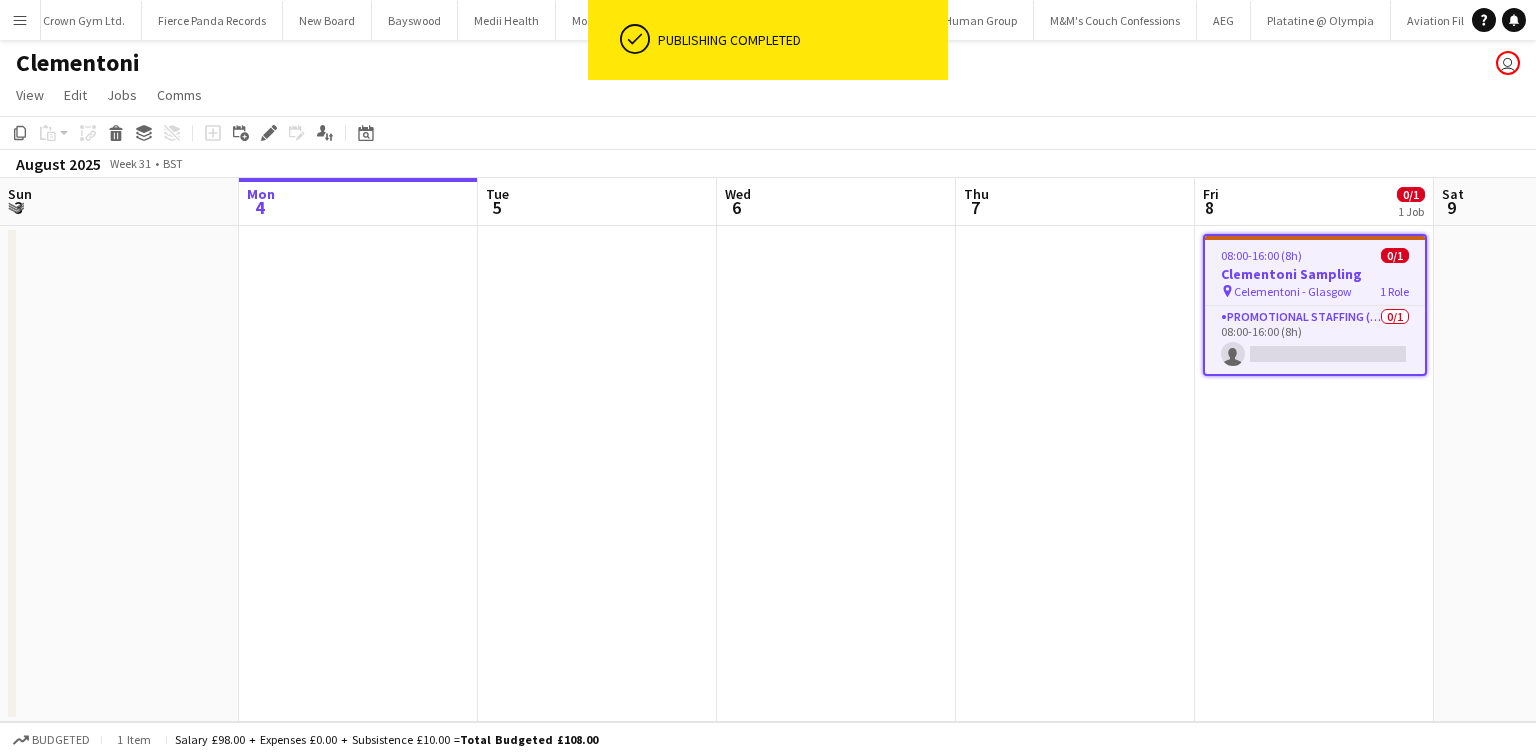 click on "August 2025   Week 31
•   BST" 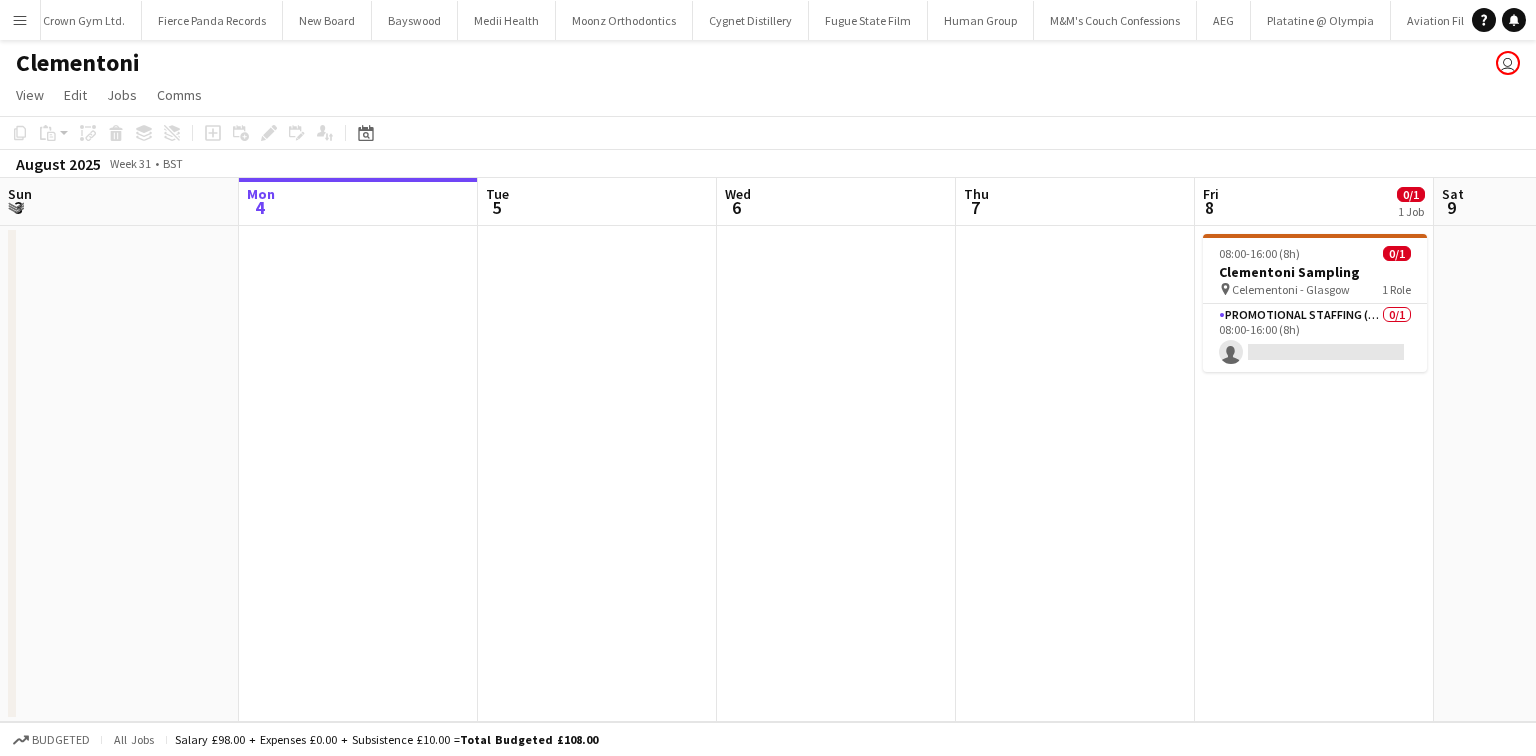 click on "Fri   8   0/1   1 Job" at bounding box center [1314, 202] 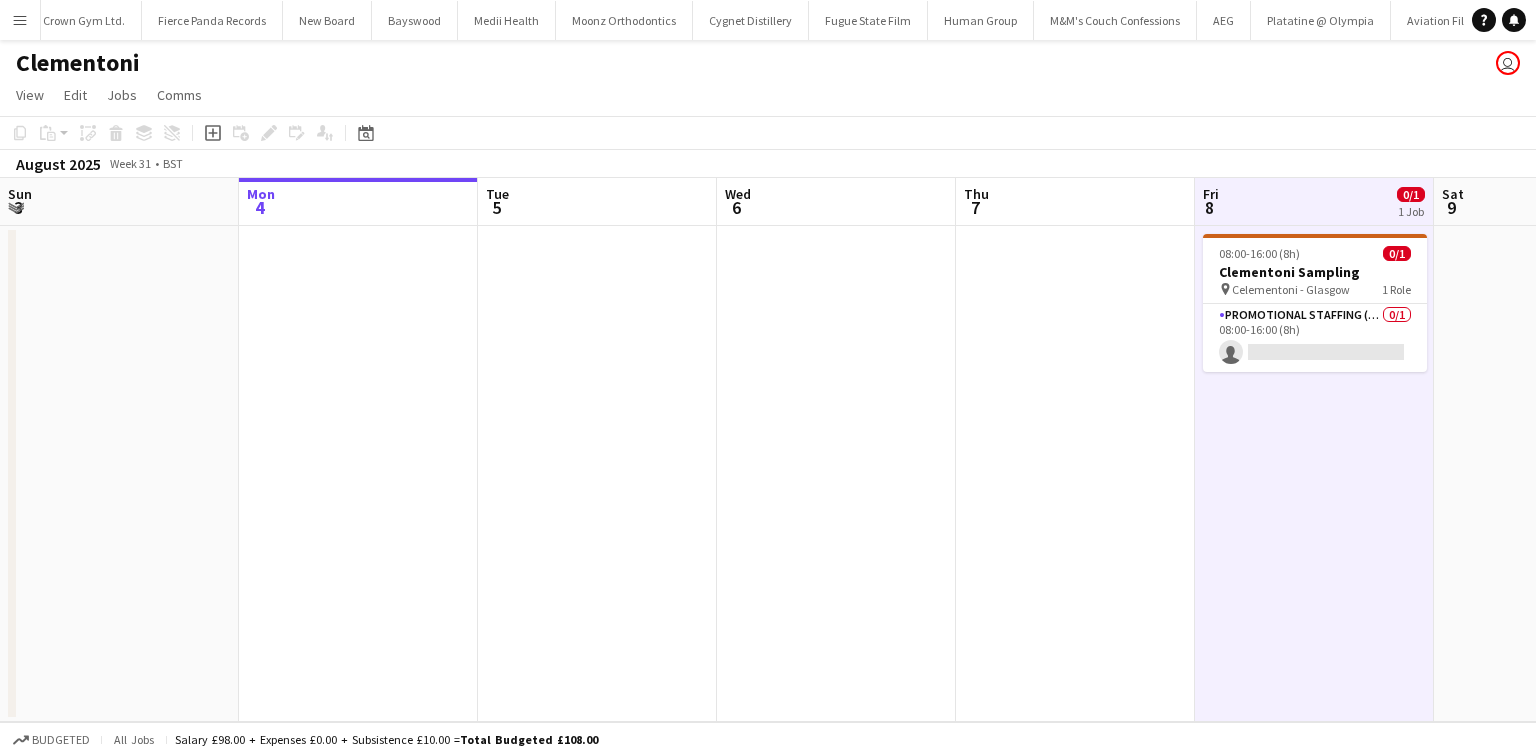 click at bounding box center (1075, 474) 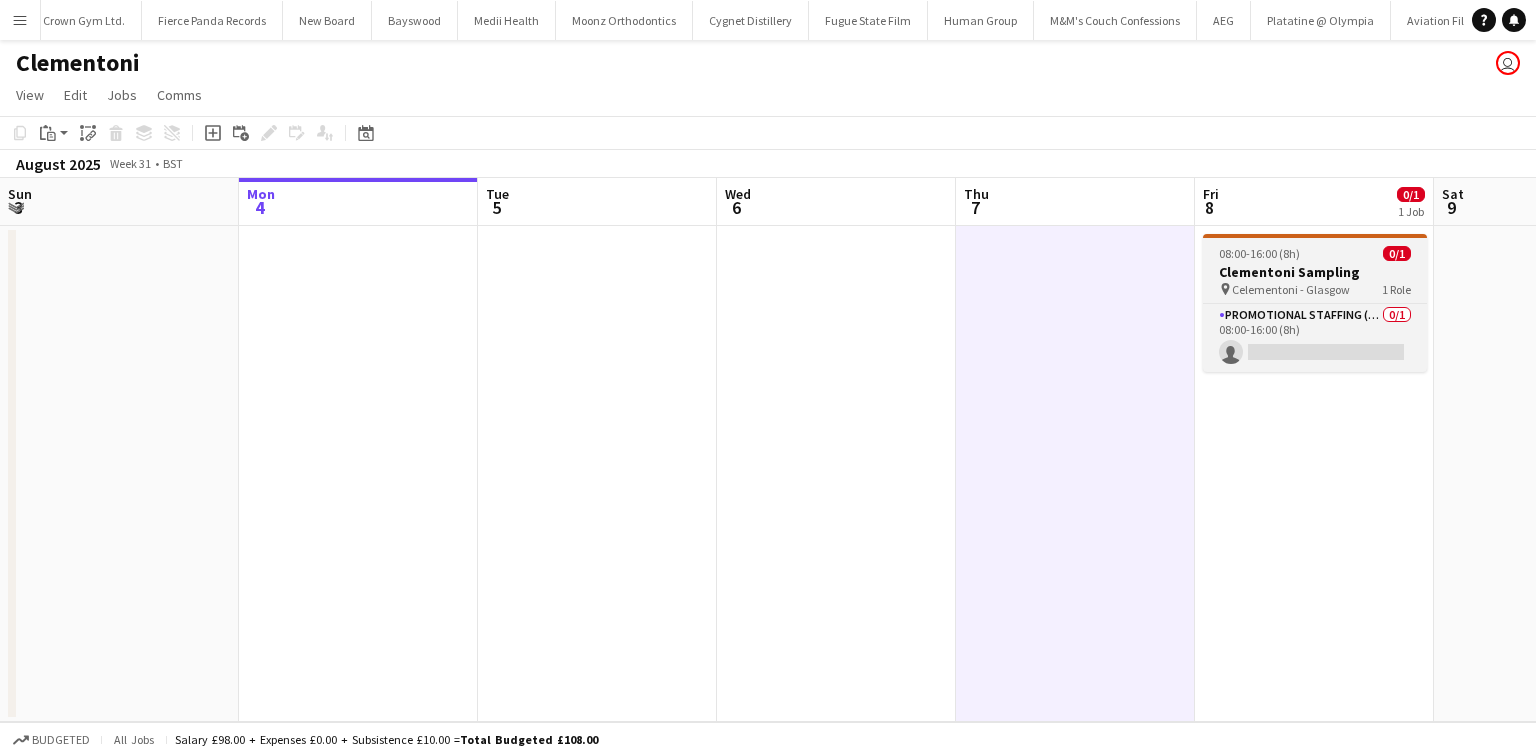 click on "Clementoni Sampling" at bounding box center (1315, 272) 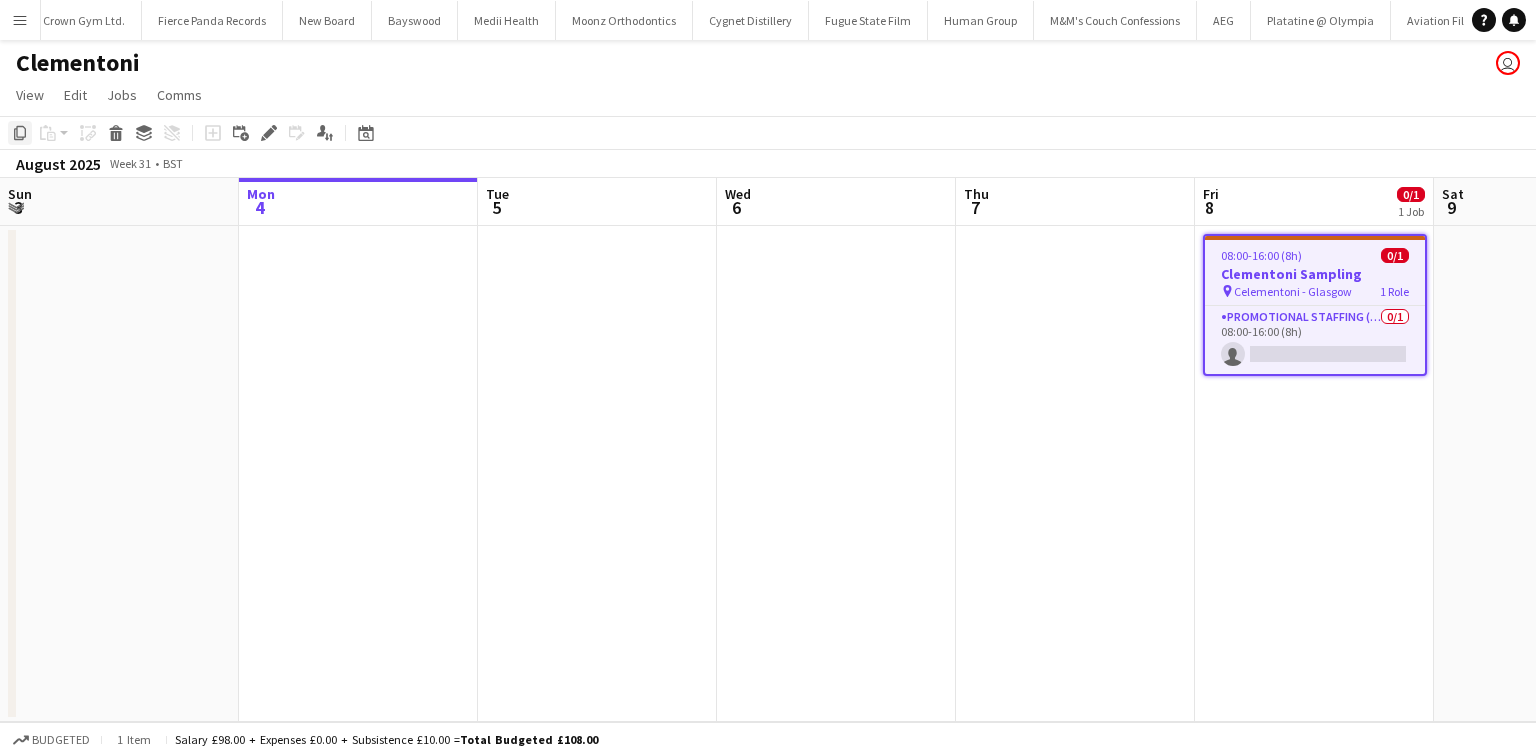click on "Copy" 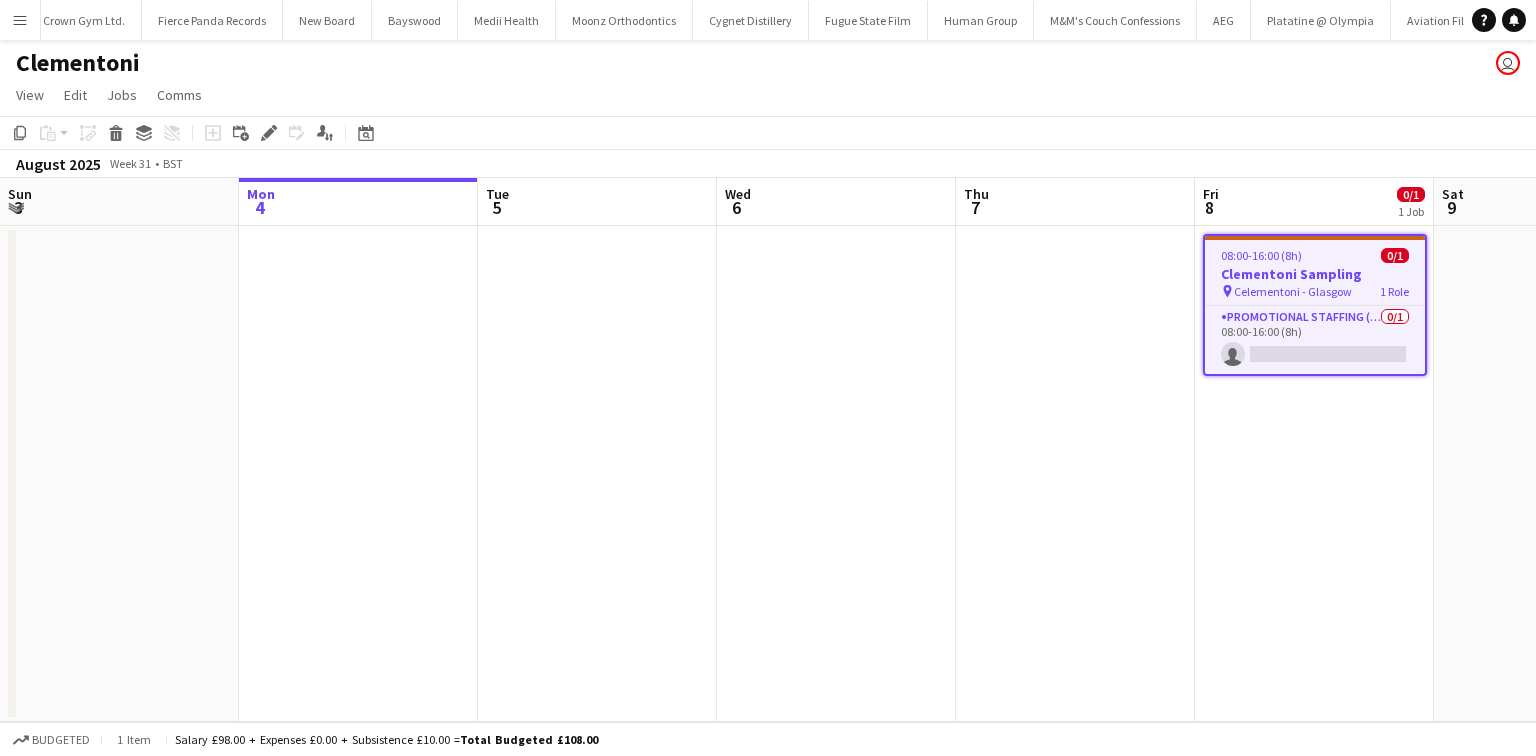click on "Fri   8   0/1   1 Job" at bounding box center [1314, 202] 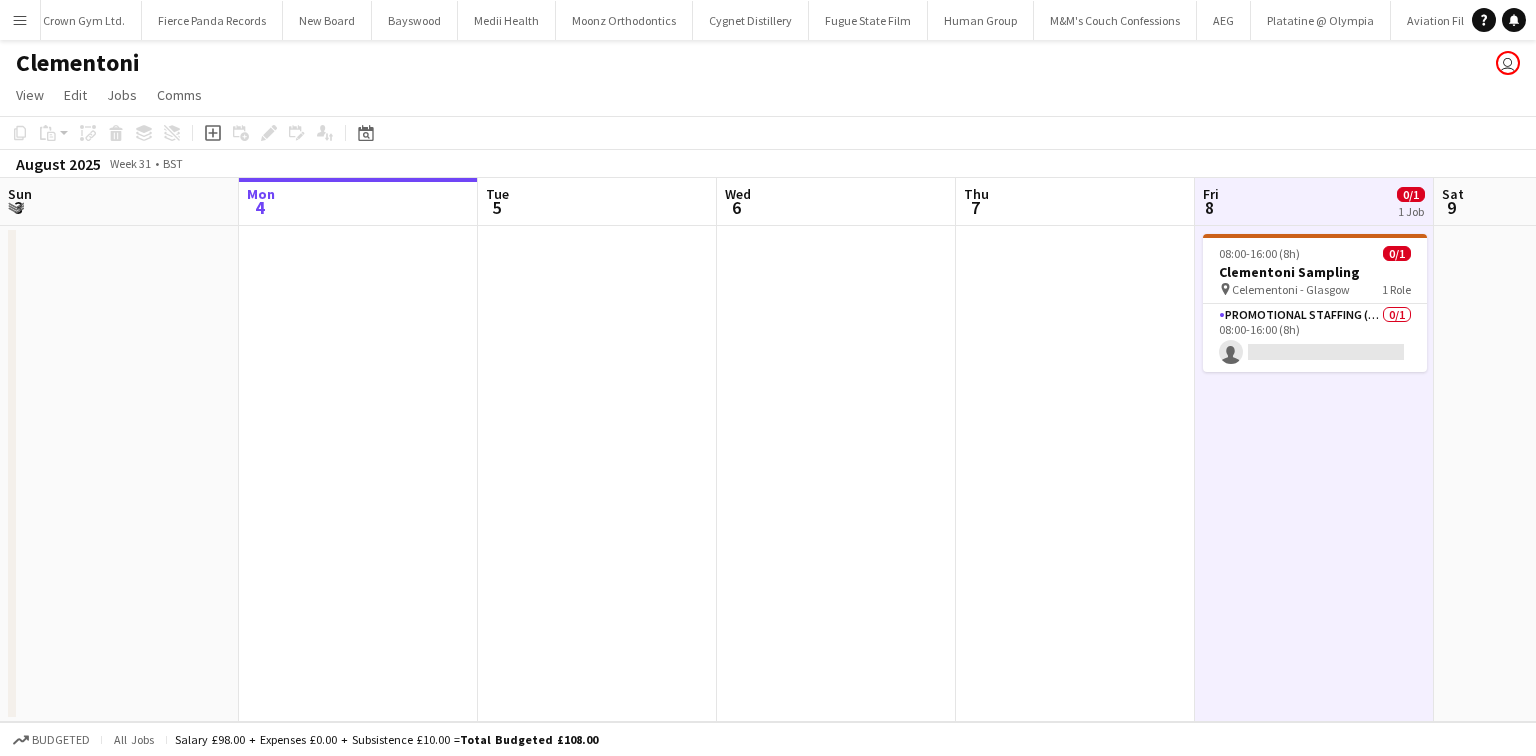 click on "08:00-16:00 (8h)    0/1   Clementoni Sampling
pin
Celementoni - Glasgow   1 Role   Promotional Staffing (Brand Ambassadors)   0/1   08:00-16:00 (8h)
single-neutral-actions" at bounding box center [1314, 474] 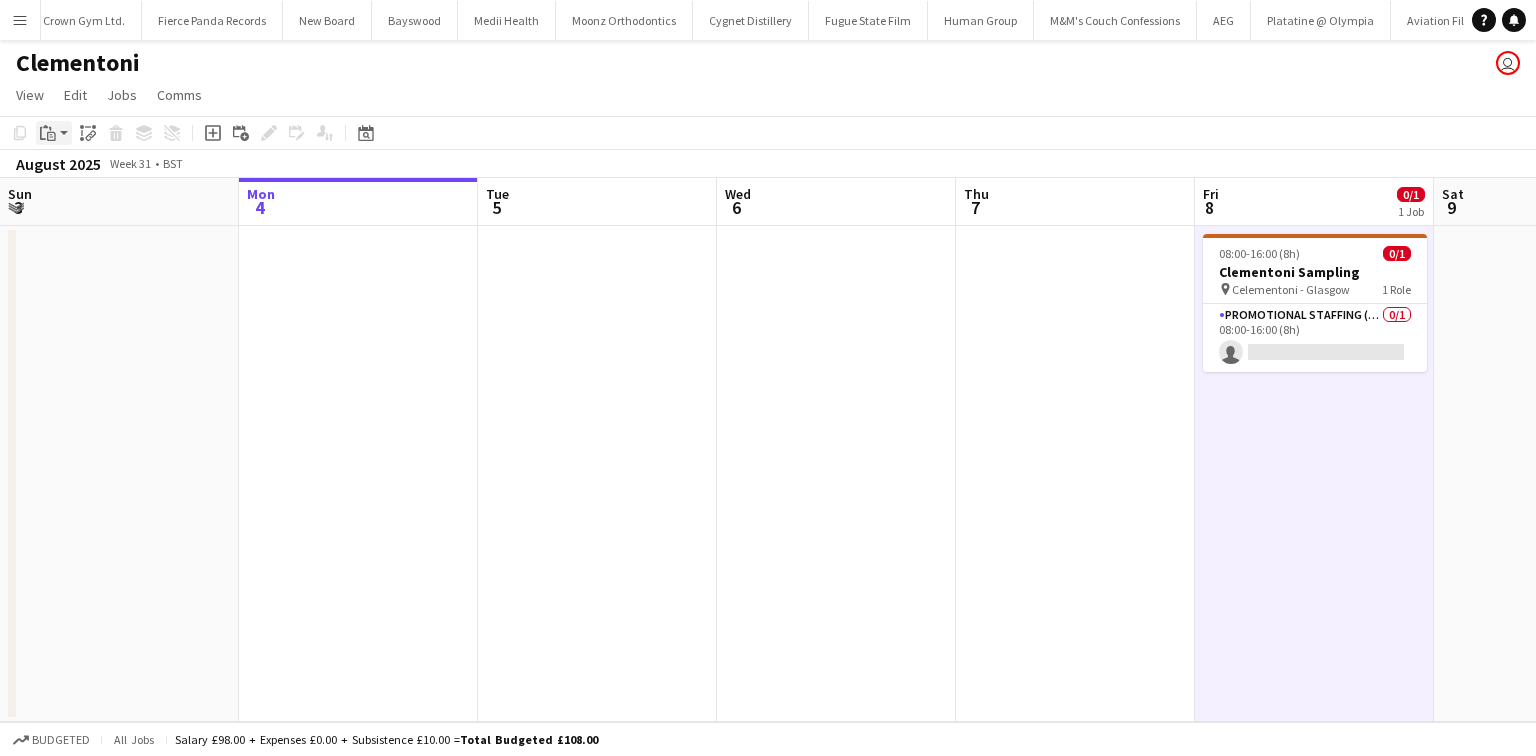 click on "Paste" at bounding box center (48, 133) 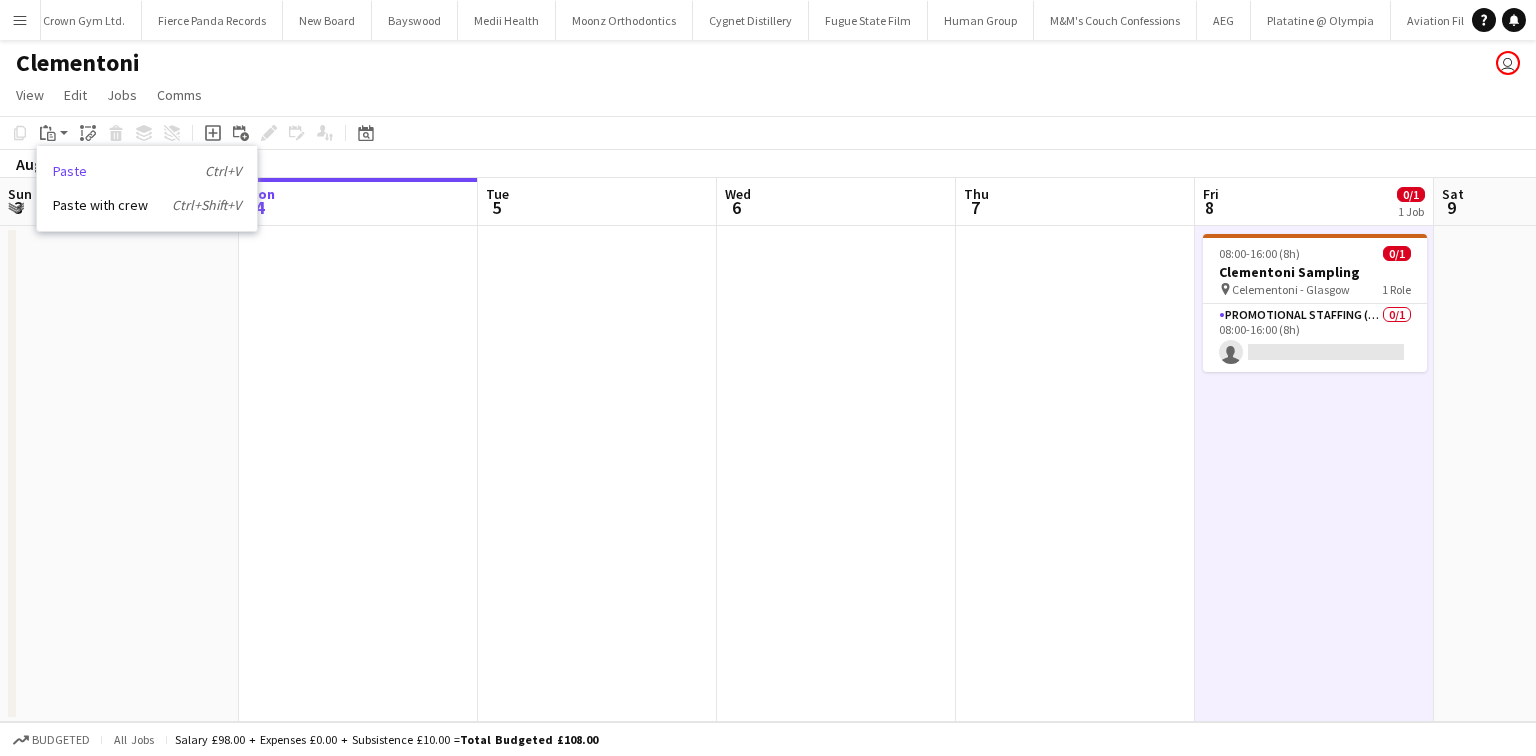 click on "Paste   Ctrl+V" at bounding box center (147, 171) 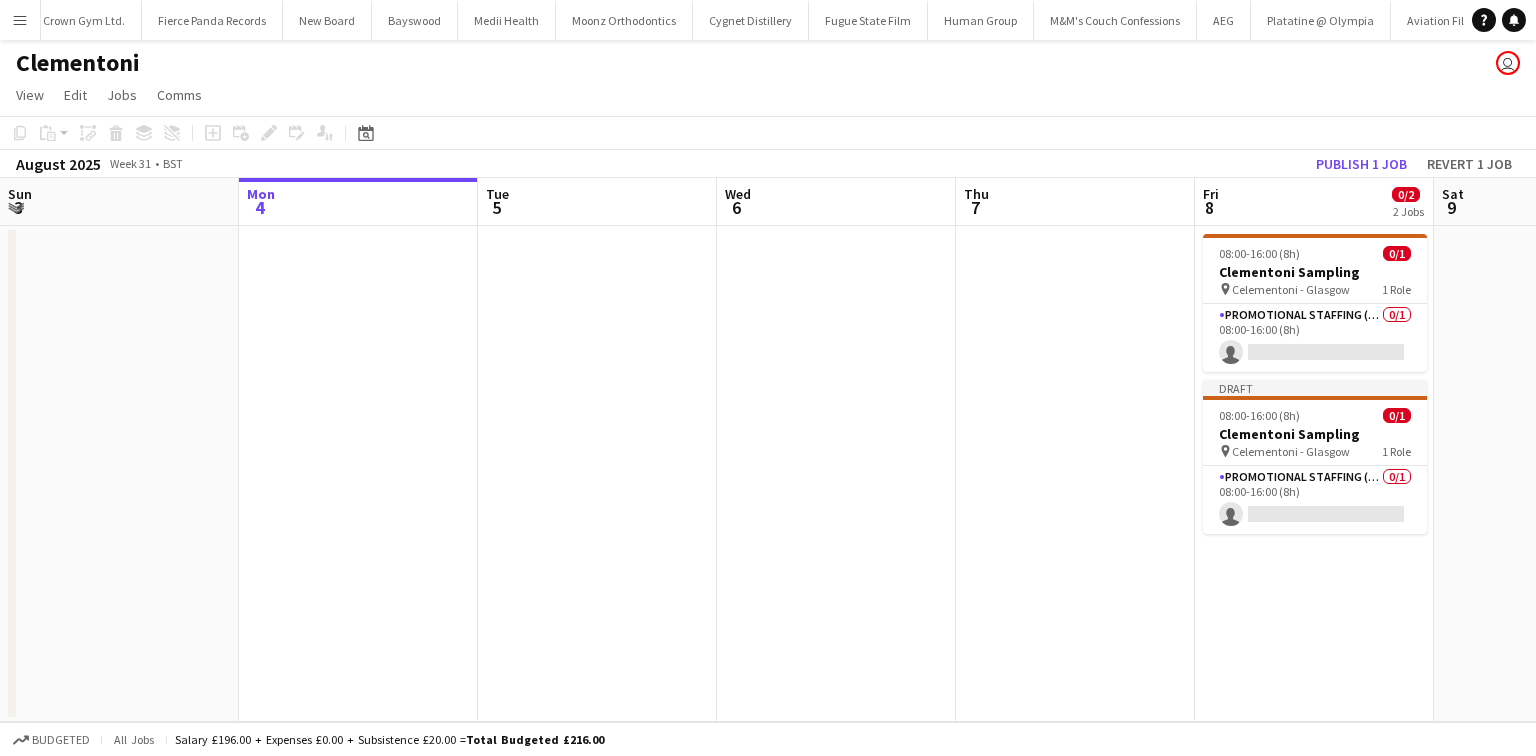 click on "08:00-16:00 (8h)    0/1   Clementoni Sampling
pin
Celementoni - Glasgow   1 Role   Promotional Staffing (Brand Ambassadors)   0/1   08:00-16:00 (8h)
single-neutral-actions
Draft   08:00-16:00 (8h)    0/1   Clementoni Sampling
pin
Celementoni - Glasgow   1 Role   Promotional Staffing (Brand Ambassadors)   0/1   08:00-16:00 (8h)
single-neutral-actions" at bounding box center (1314, 474) 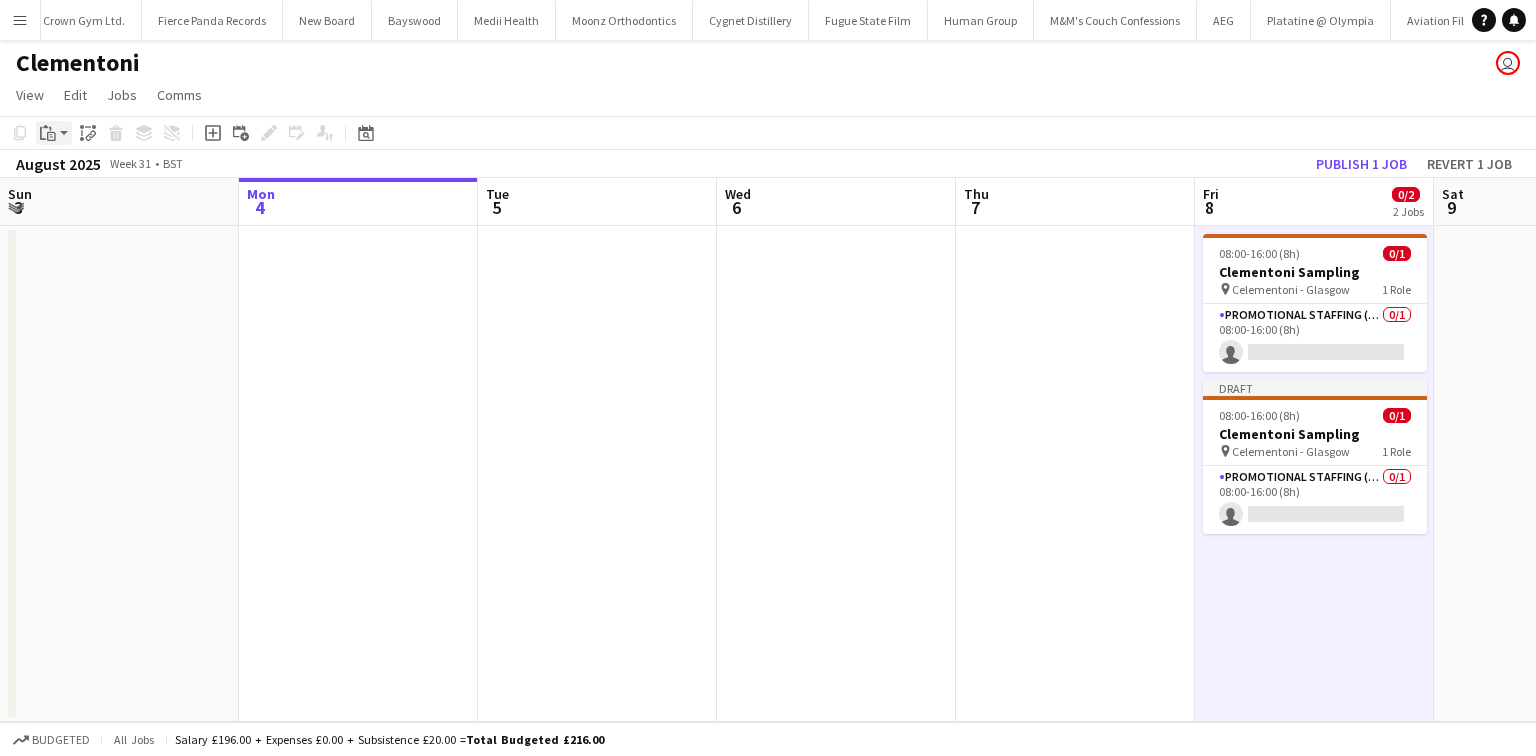 click on "Paste" 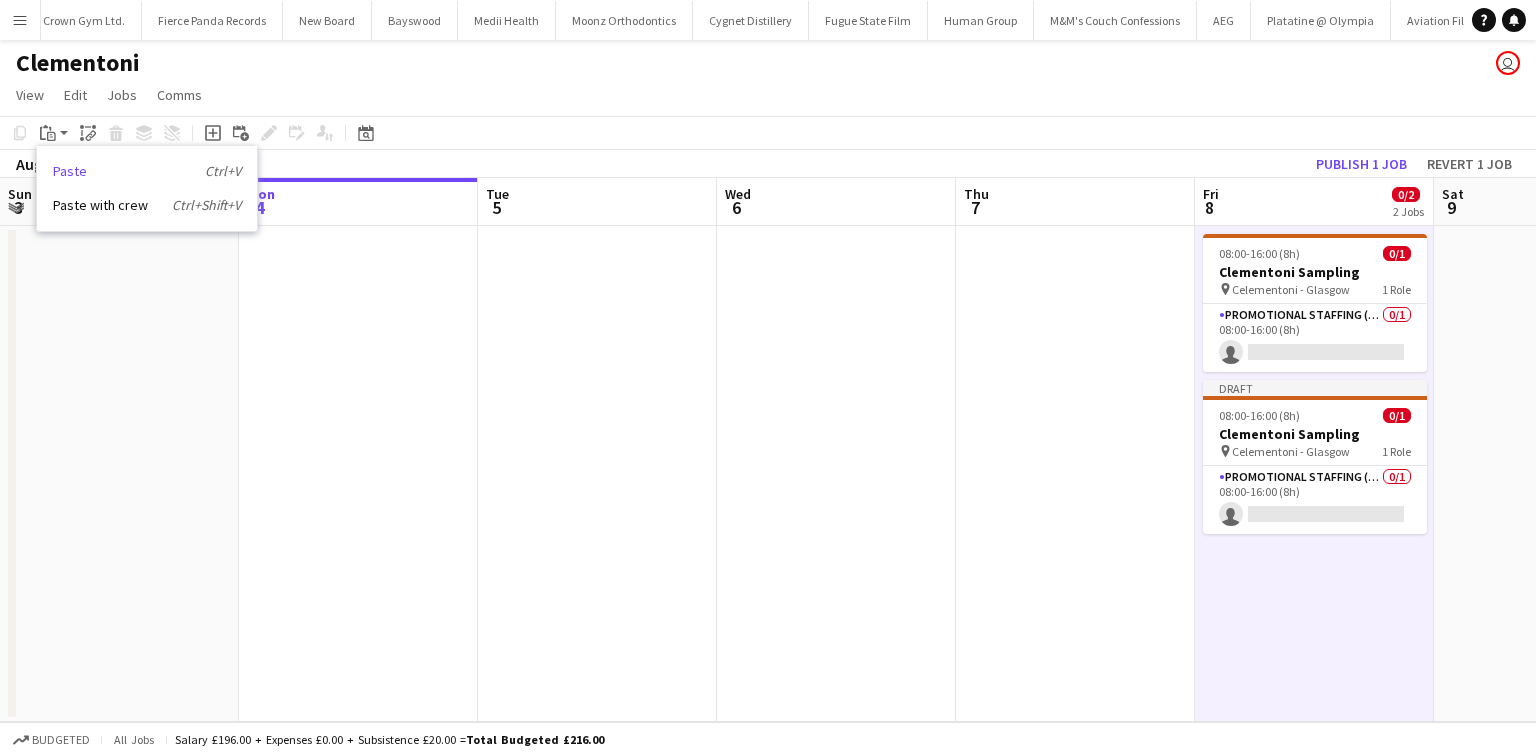 click on "Paste   Ctrl+V" at bounding box center [147, 171] 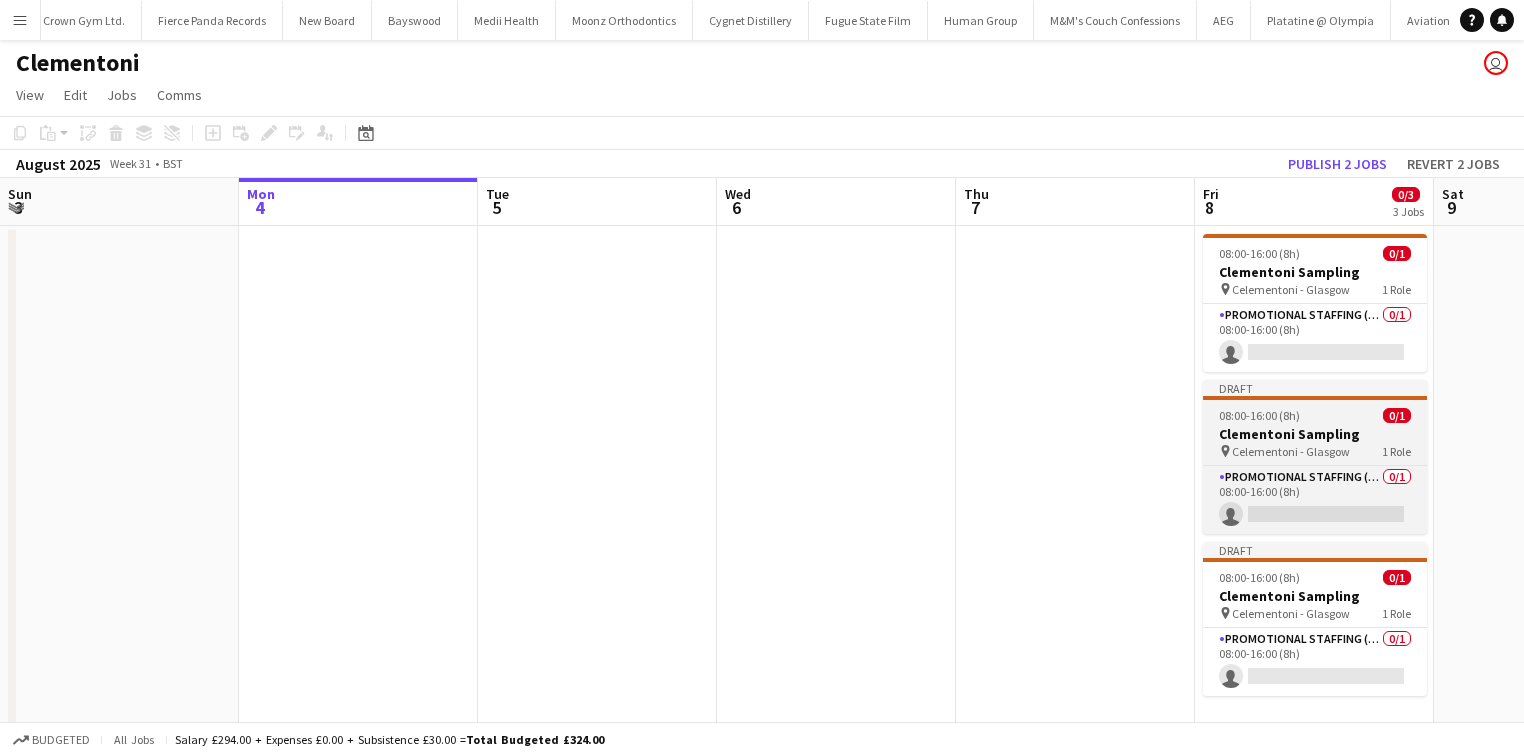 click on "08:00-16:00 (8h)    0/1" at bounding box center [1315, 415] 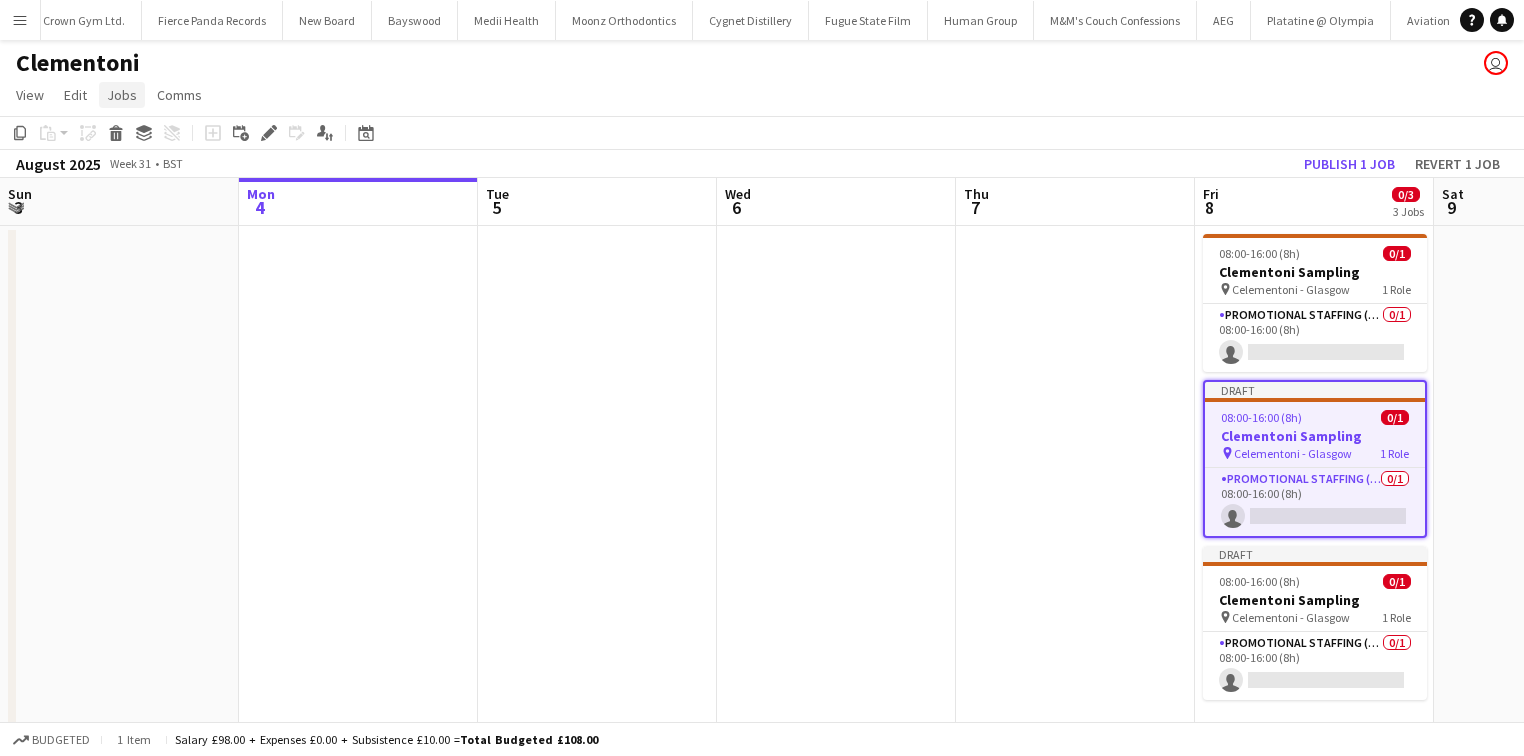 click on "Jobs" 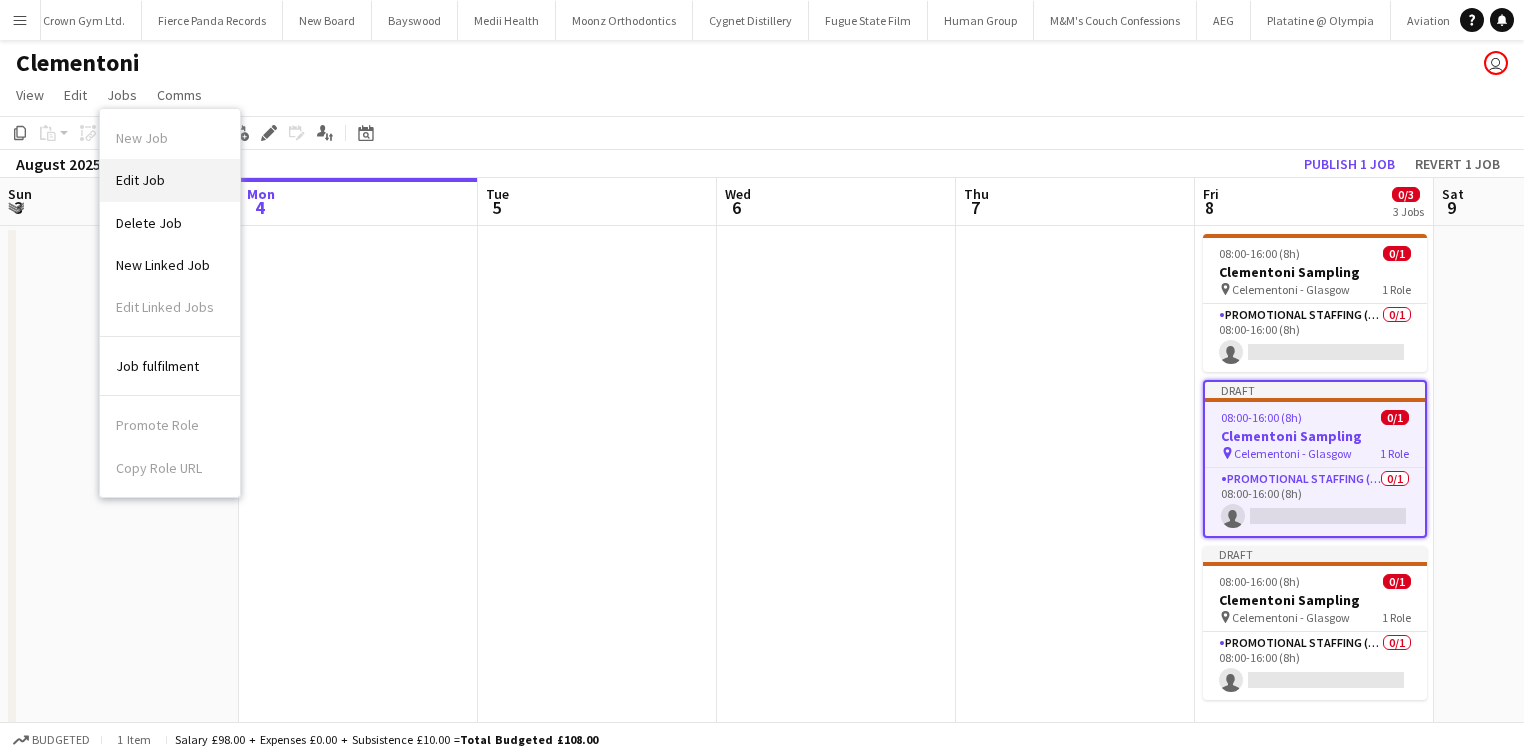 click on "Edit Job" at bounding box center (140, 180) 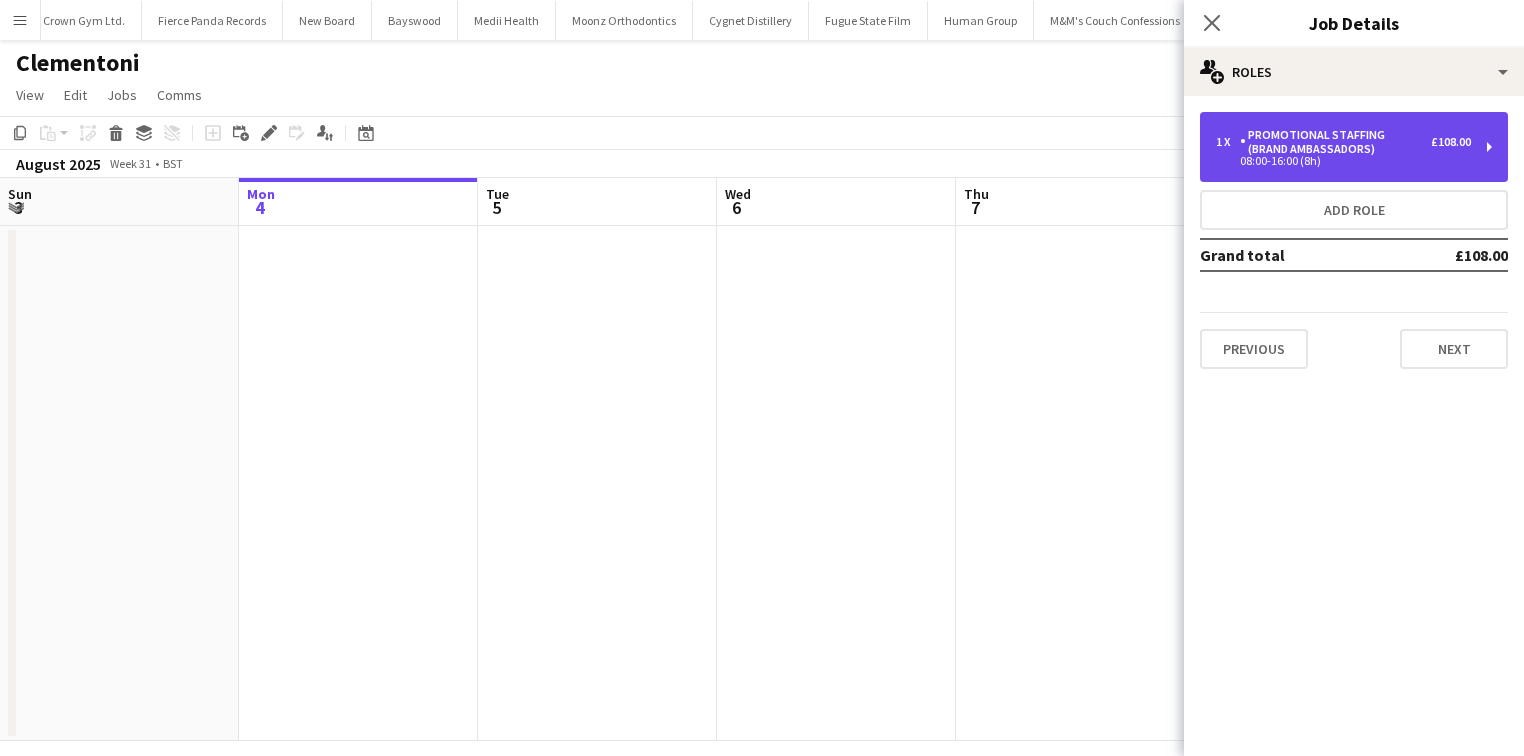 click on "Promotional Staffing (Brand Ambassadors)" at bounding box center (1335, 142) 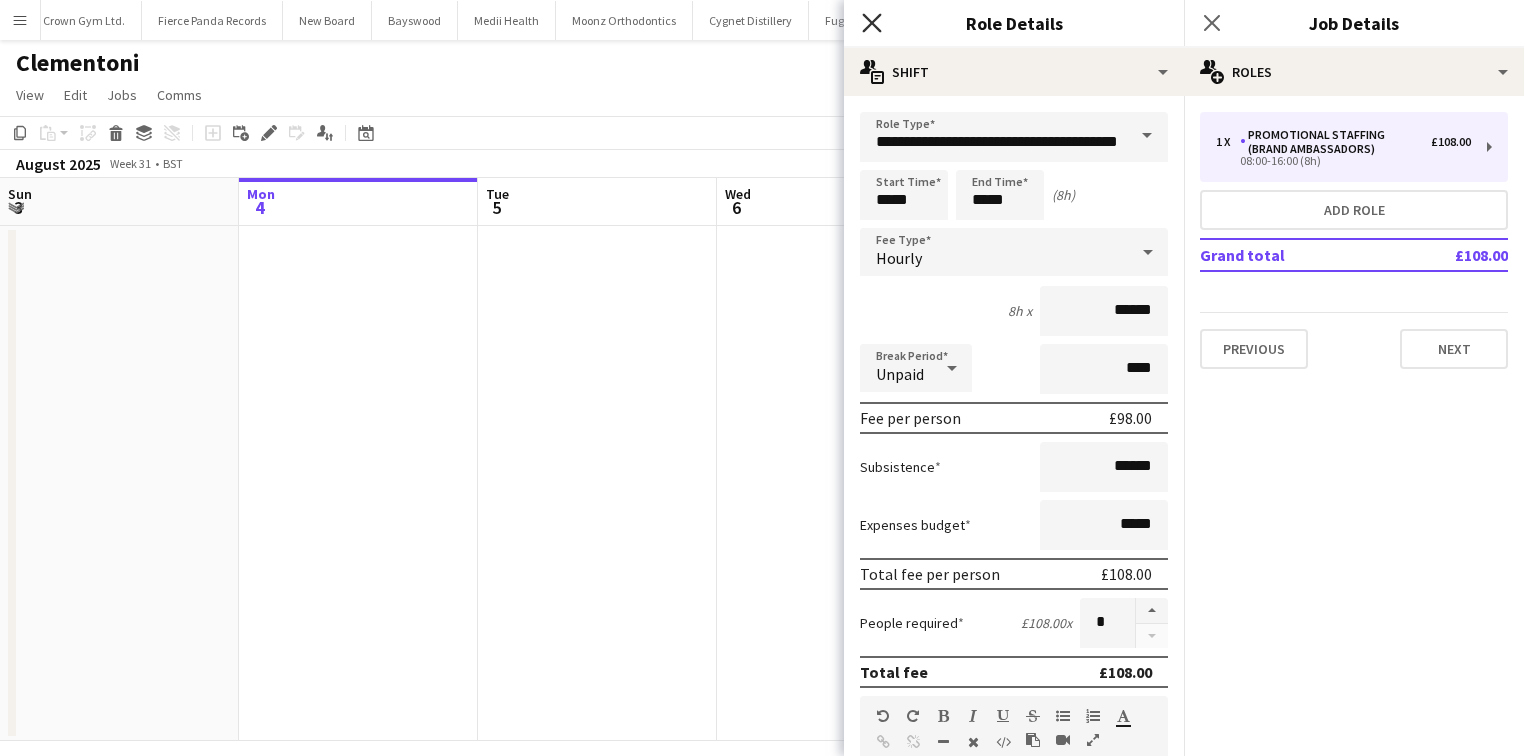 click on "Close pop-in" 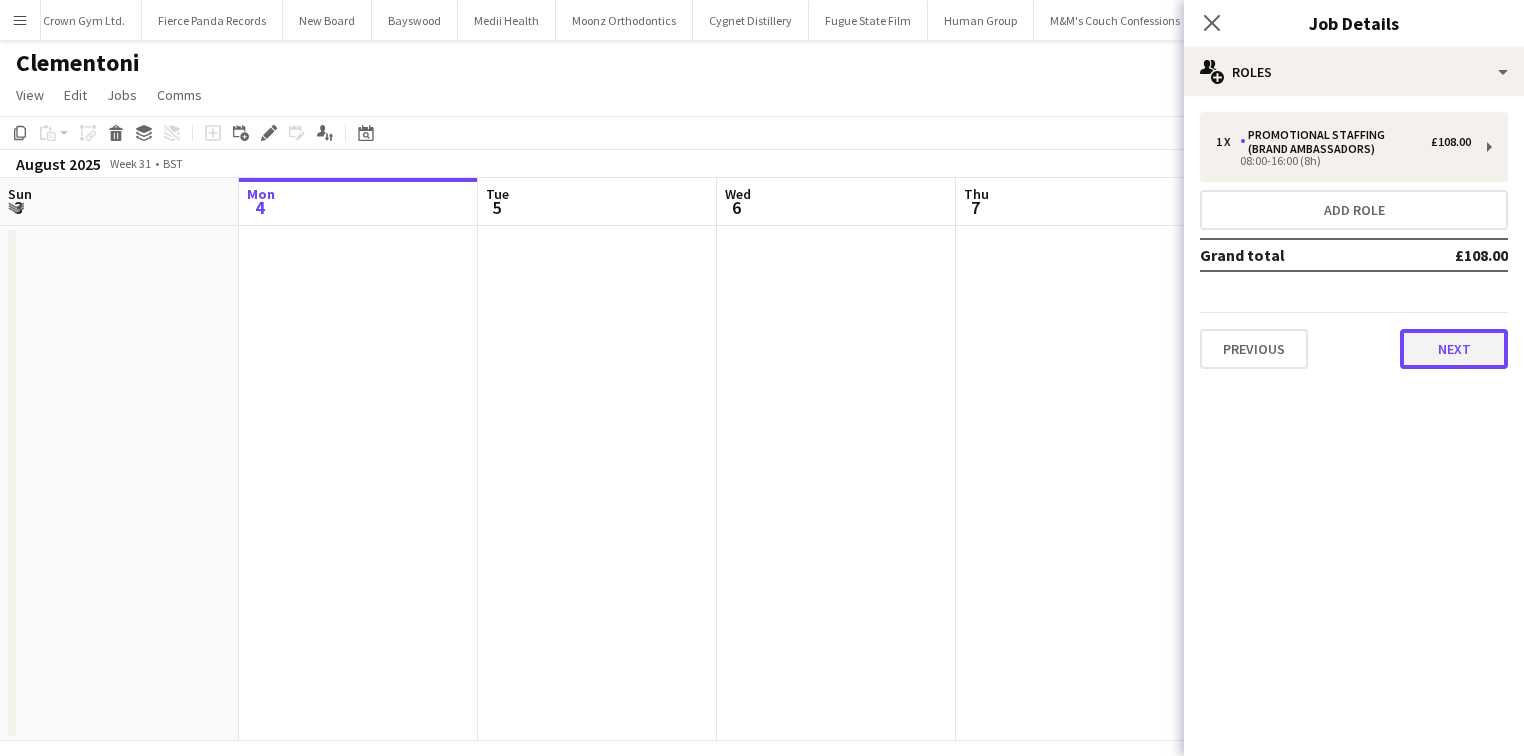 click on "Next" at bounding box center [1454, 349] 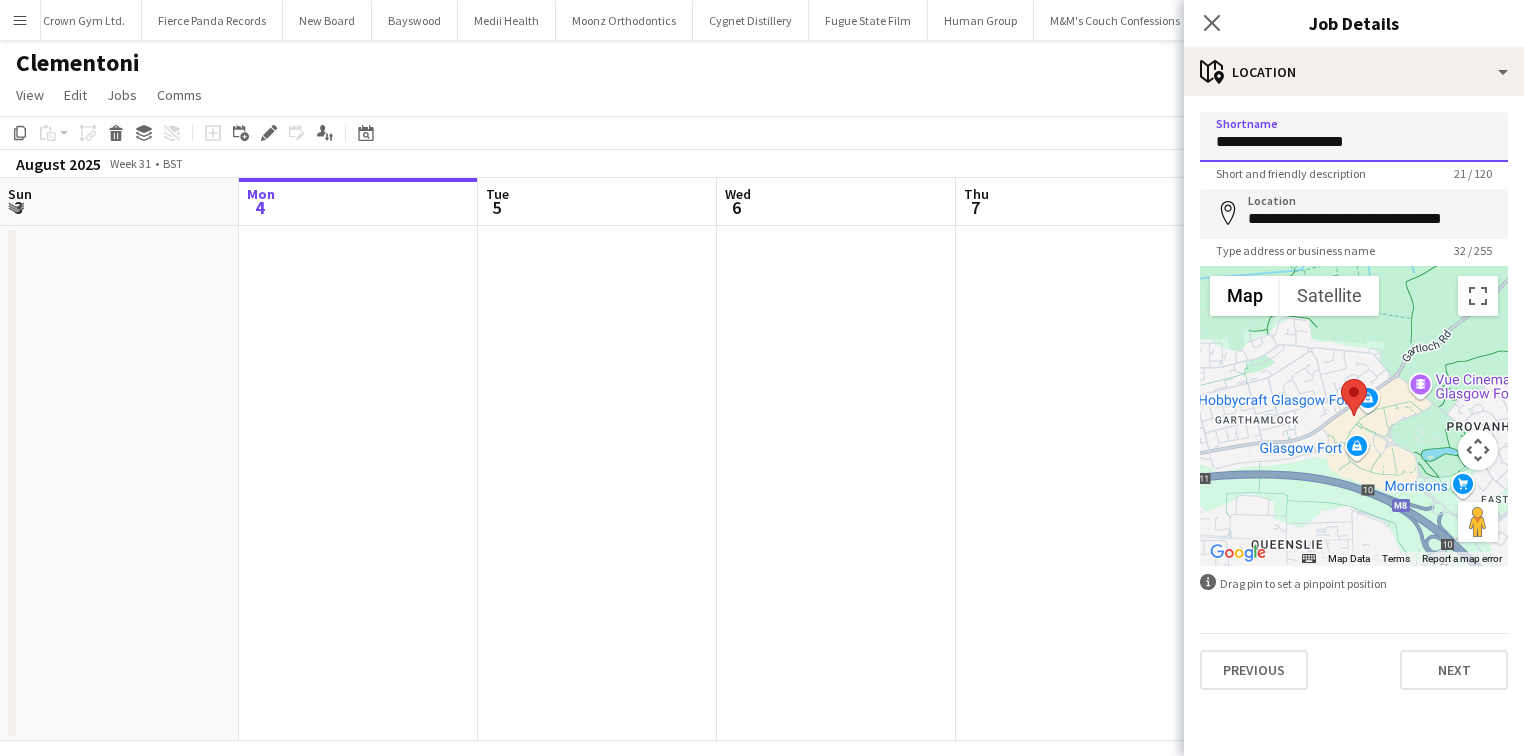 drag, startPoint x: 1314, startPoint y: 140, endPoint x: 1387, endPoint y: 144, distance: 73.109505 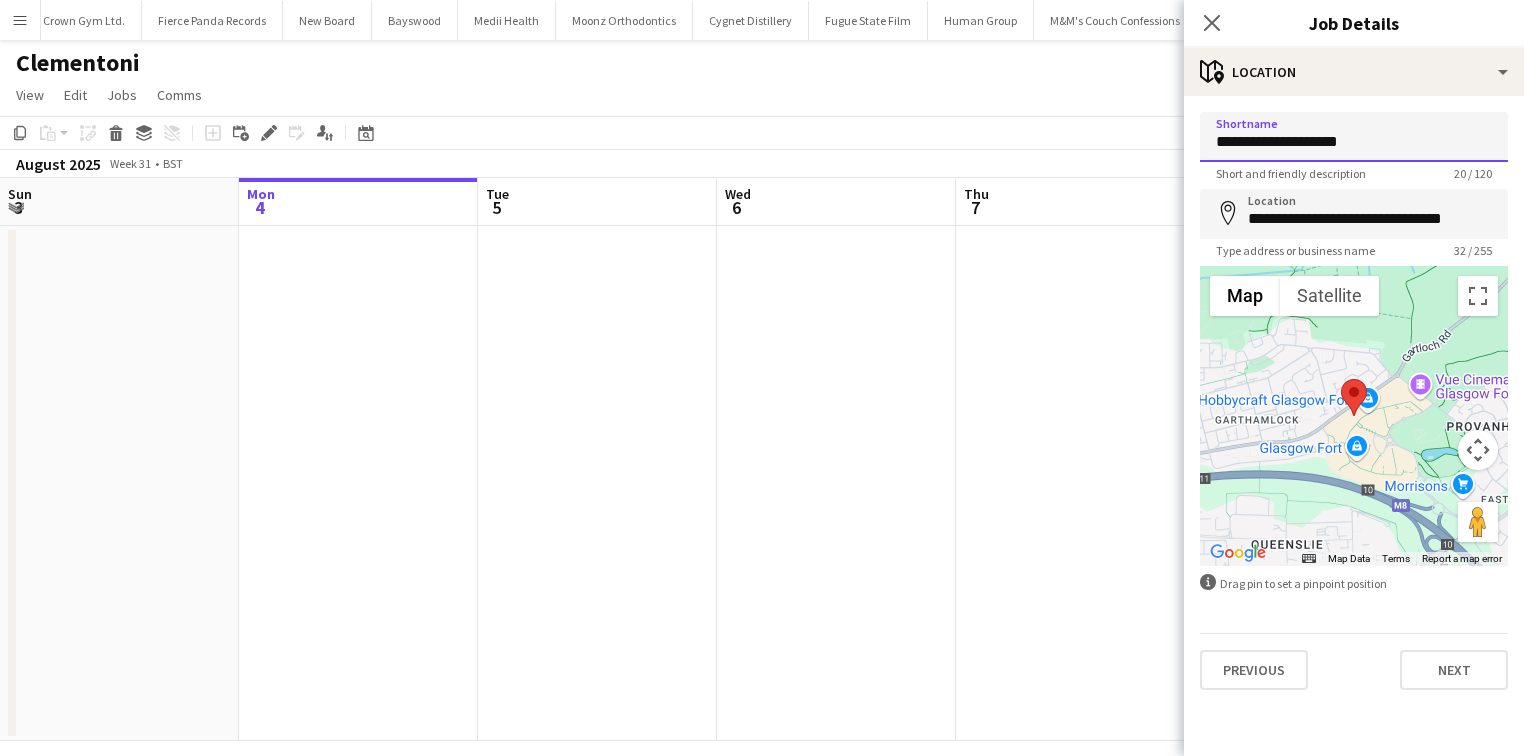 type on "**********" 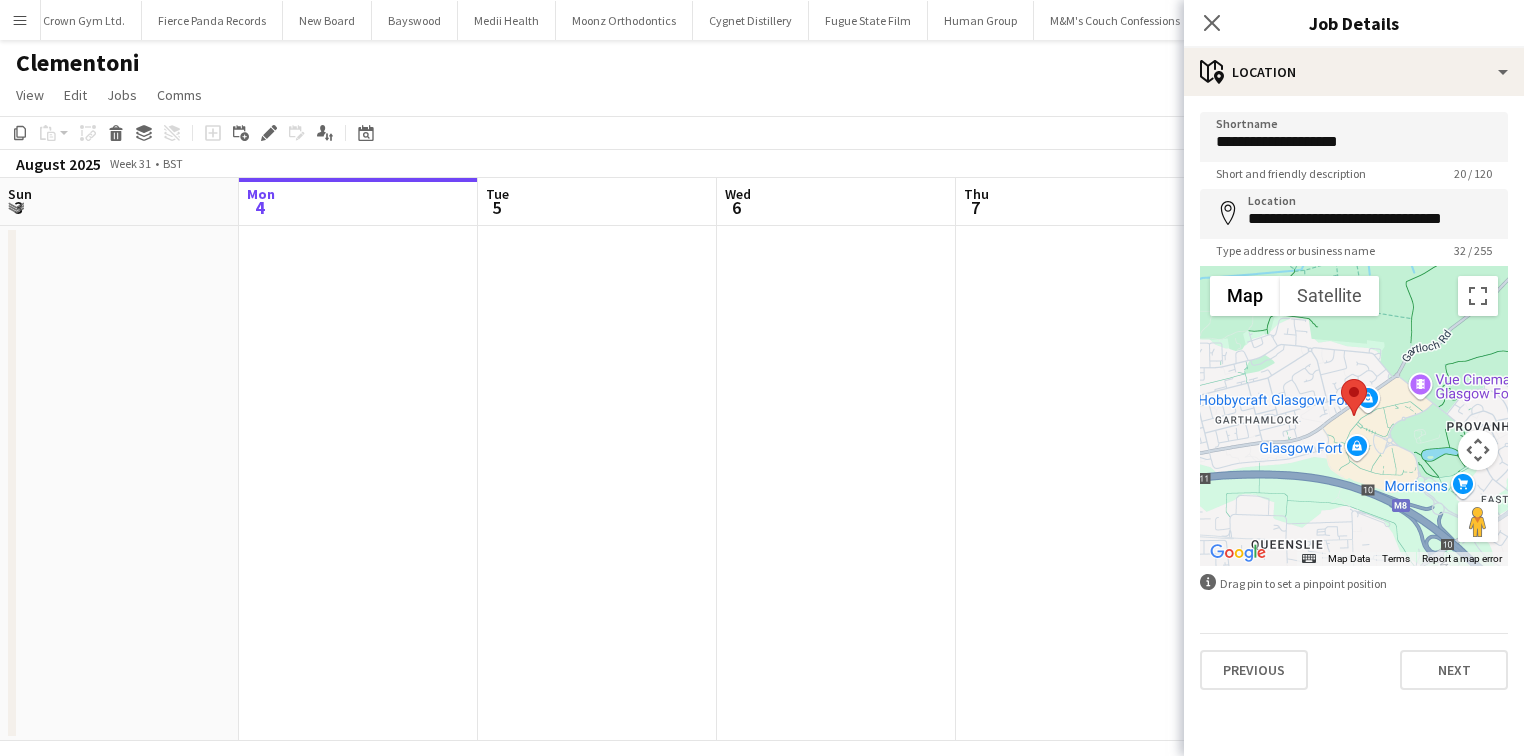 drag, startPoint x: 1304, startPoint y: 241, endPoint x: 1304, endPoint y: 227, distance: 14 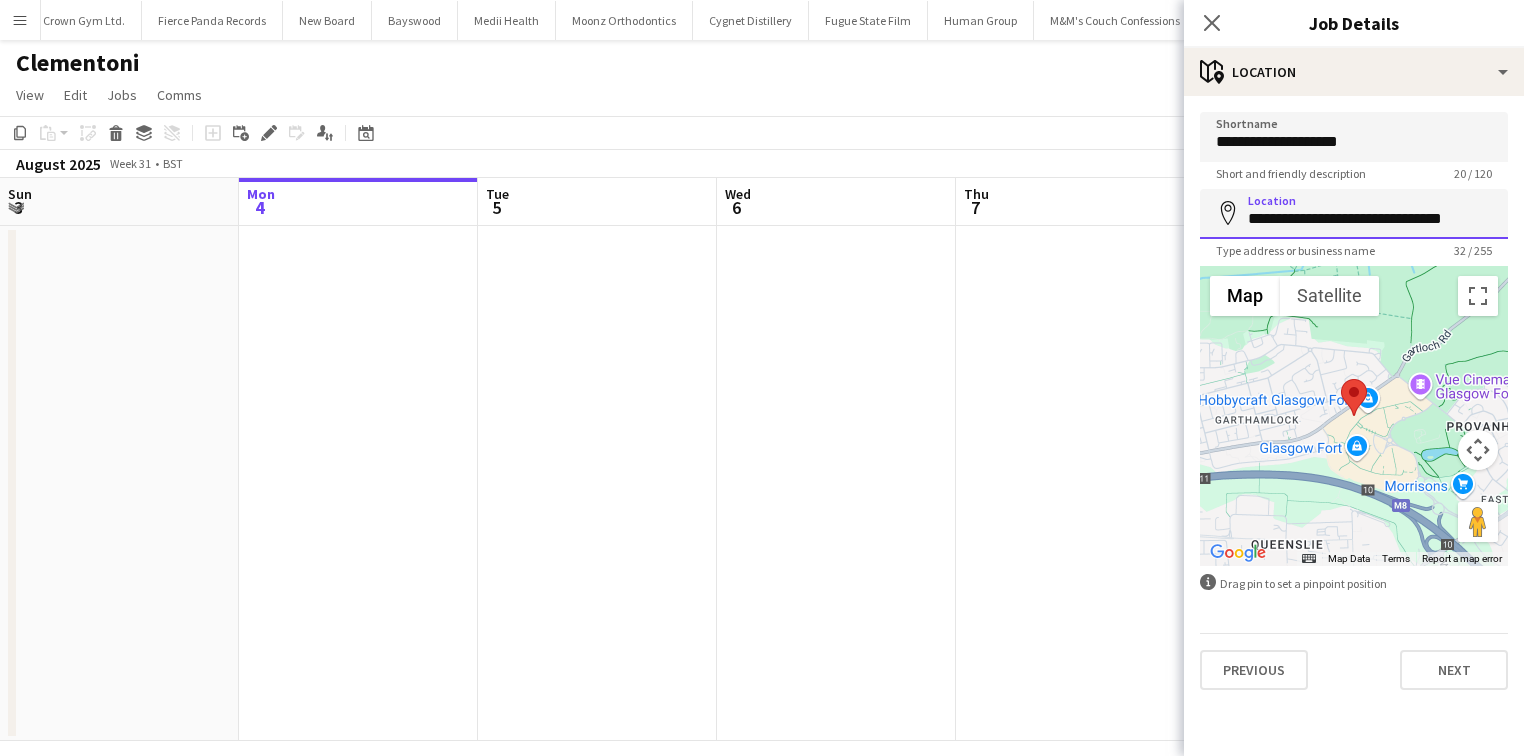 click on "**********" at bounding box center [1354, 214] 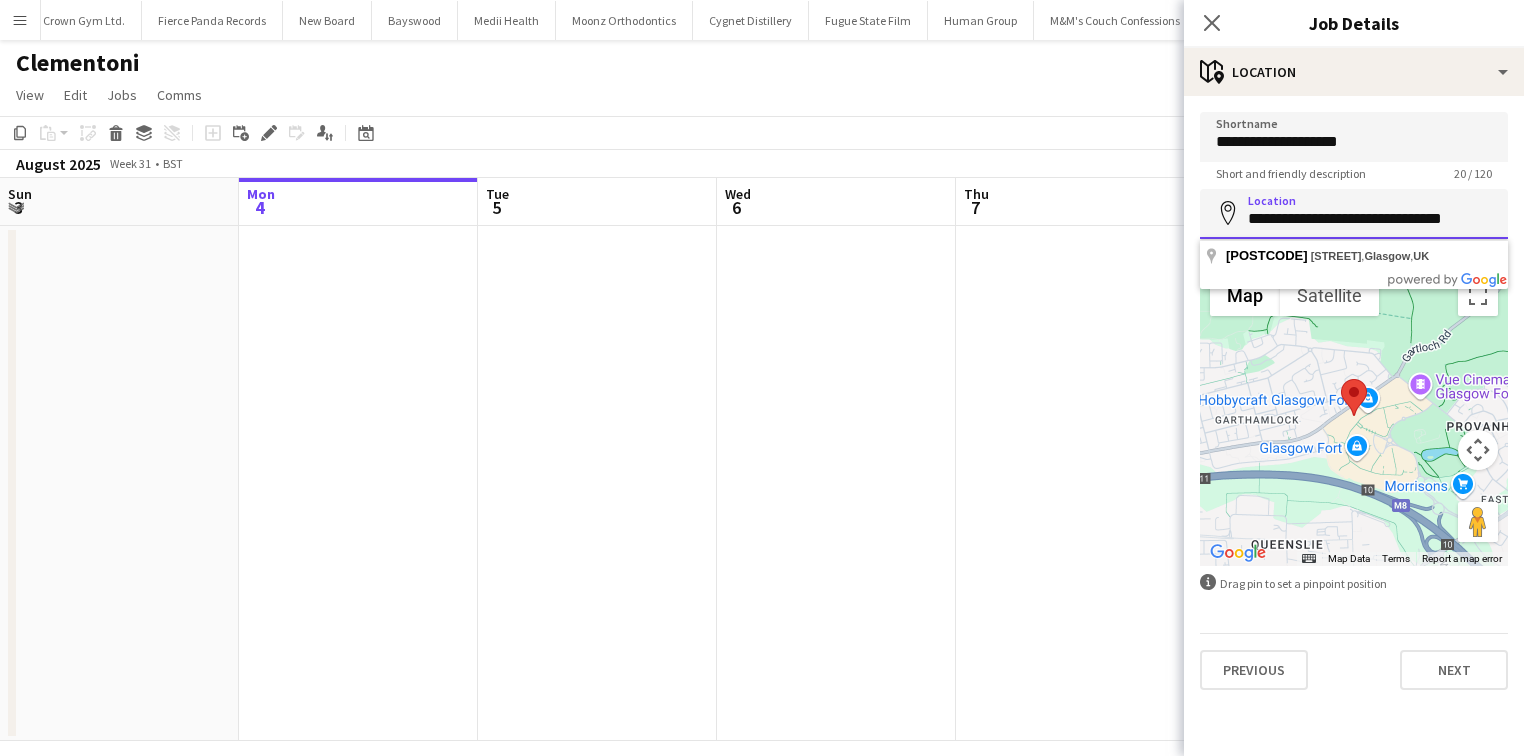 click on "**********" at bounding box center (1354, 214) 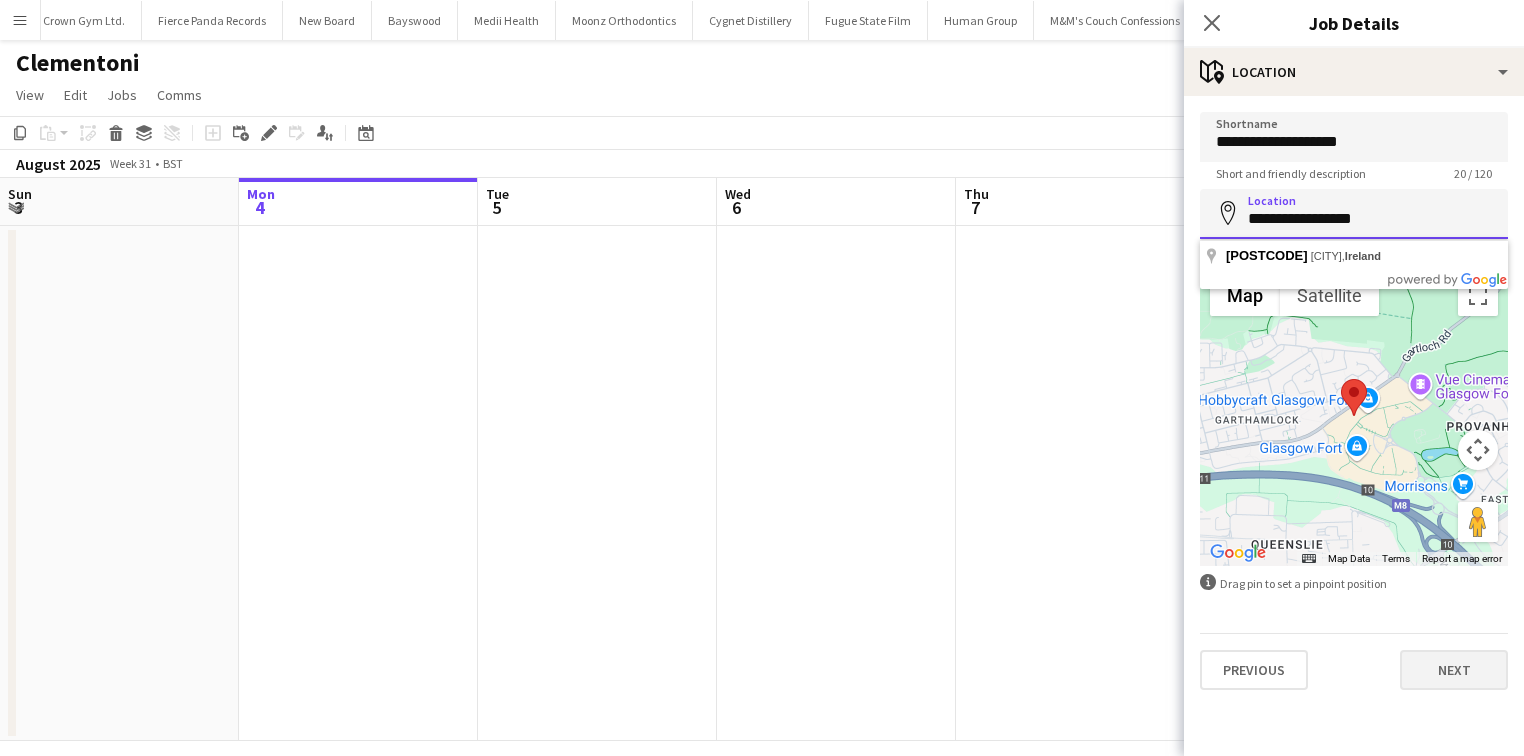 type on "**********" 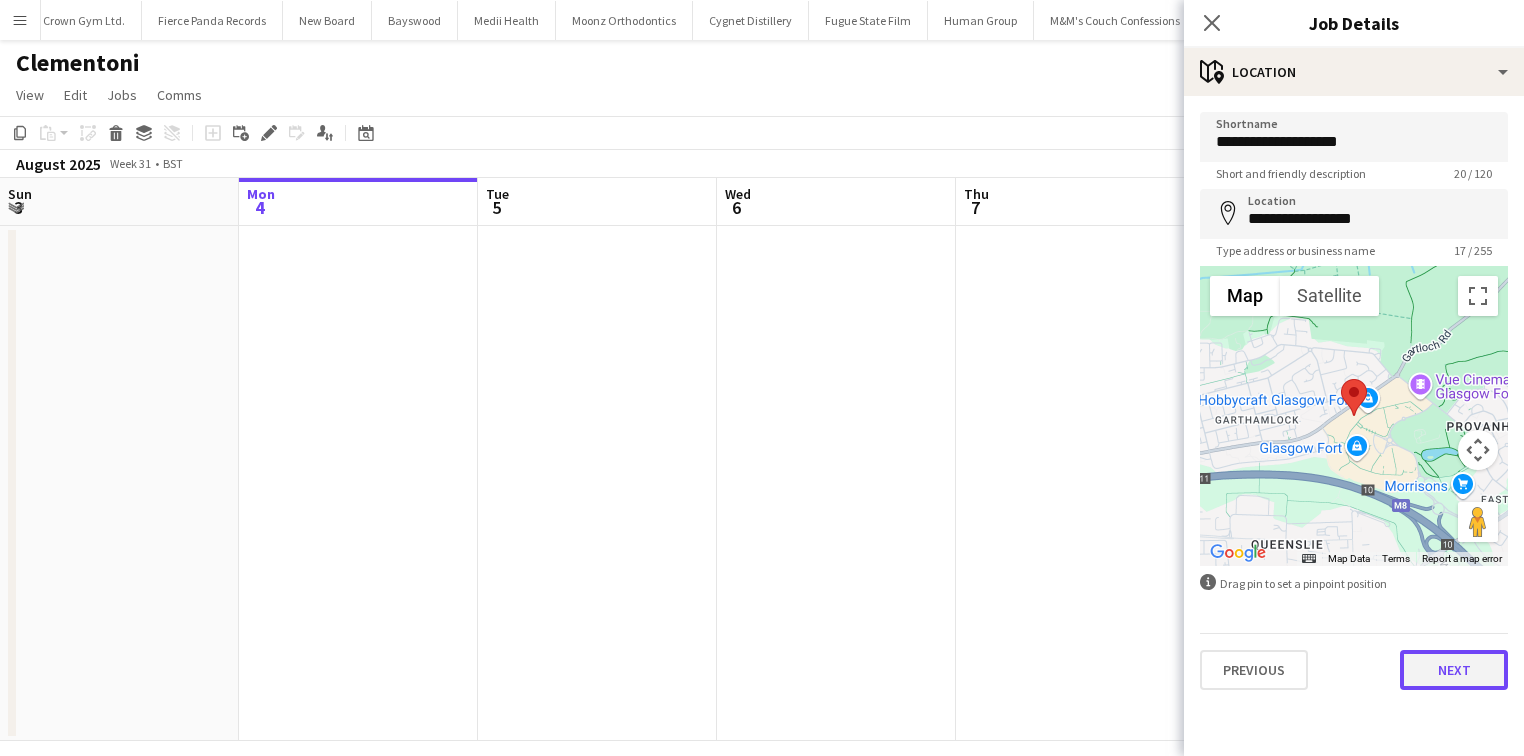 click on "Next" at bounding box center (1454, 670) 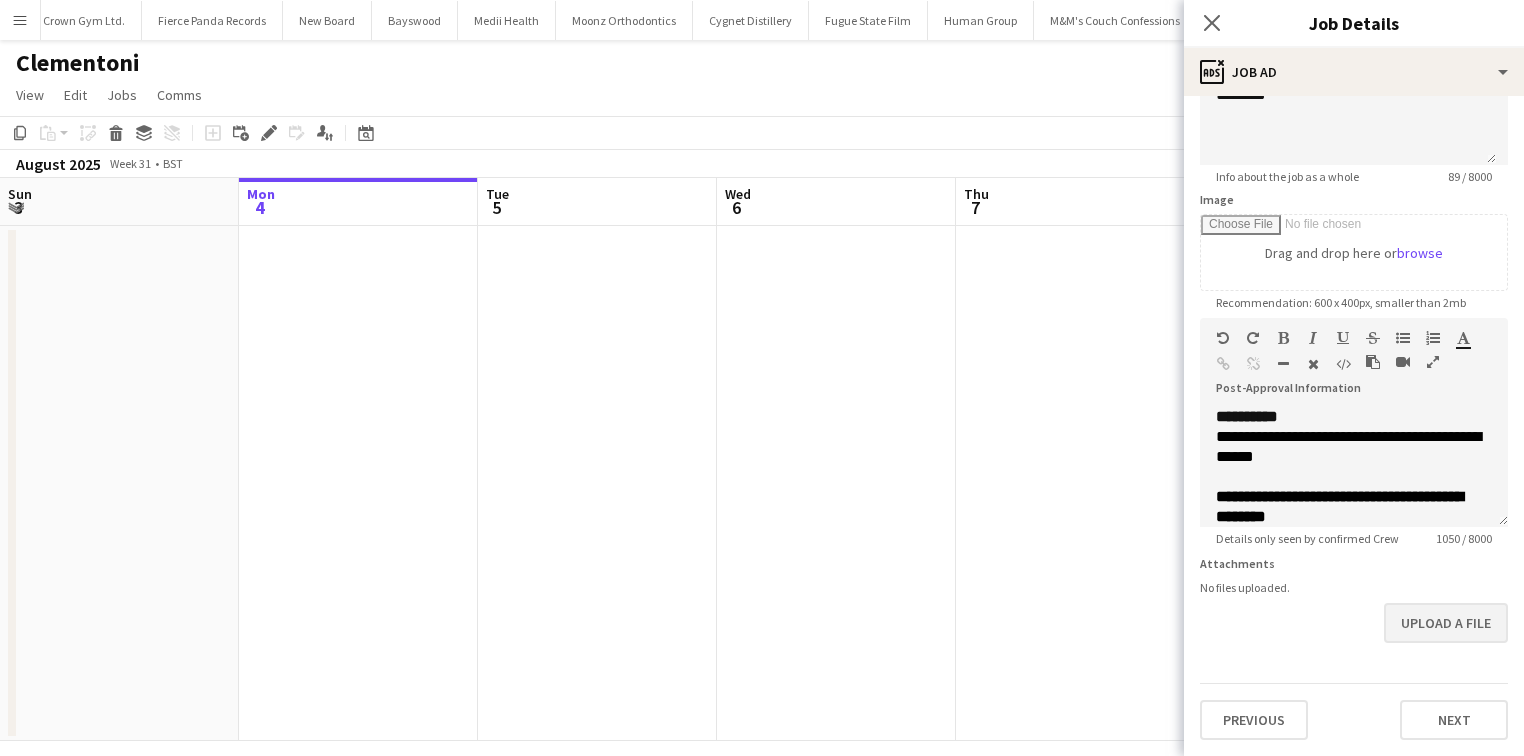scroll, scrollTop: 245, scrollLeft: 0, axis: vertical 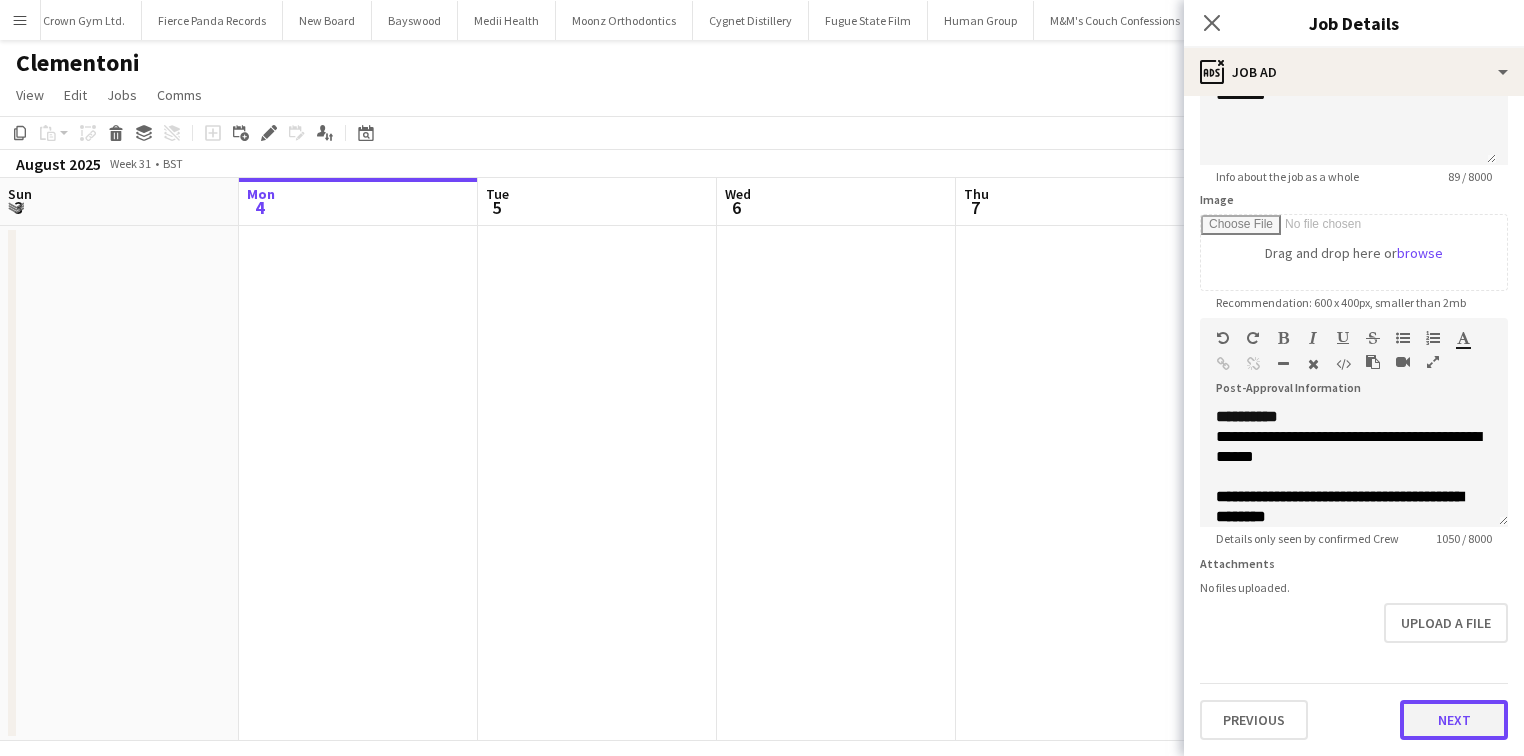 click on "Next" at bounding box center (1454, 720) 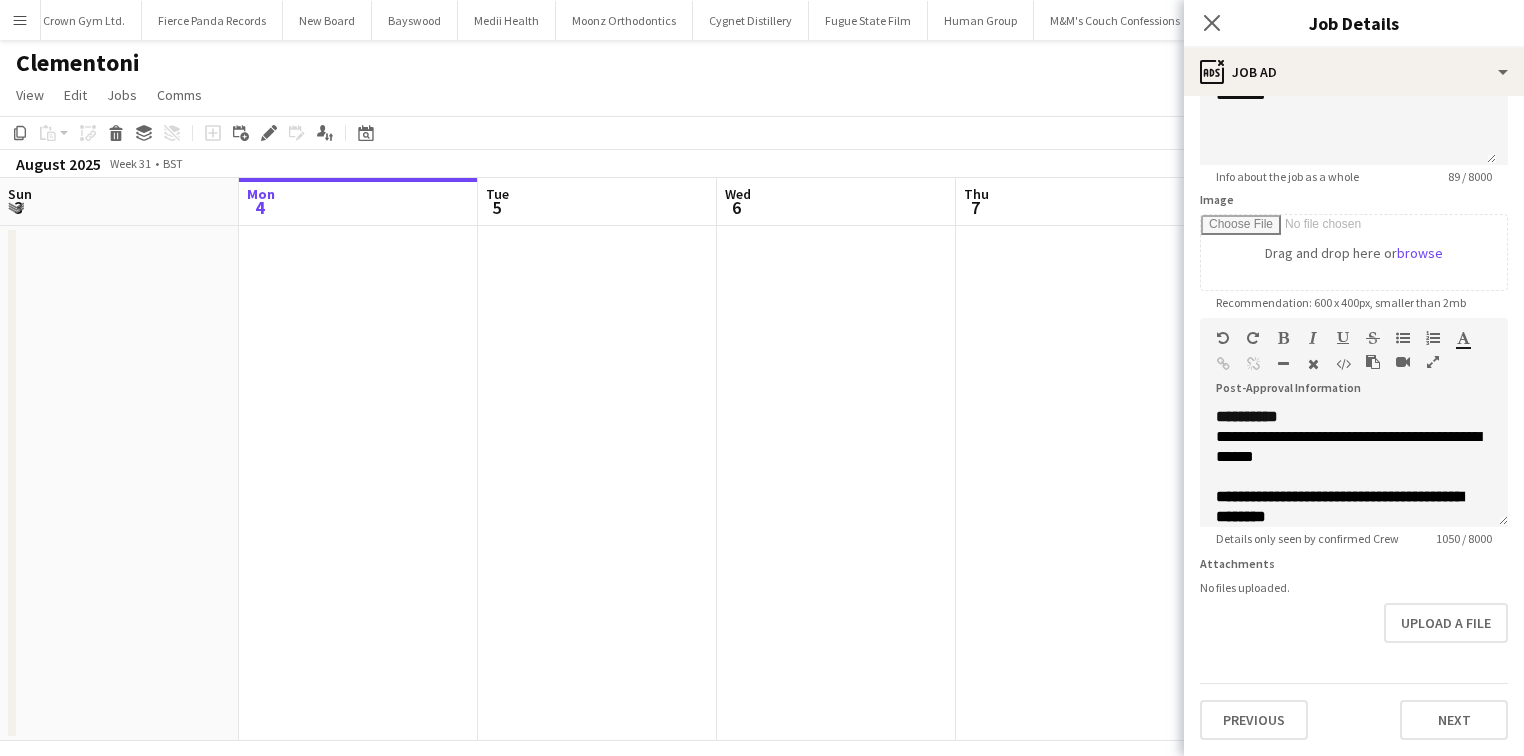 scroll, scrollTop: 0, scrollLeft: 0, axis: both 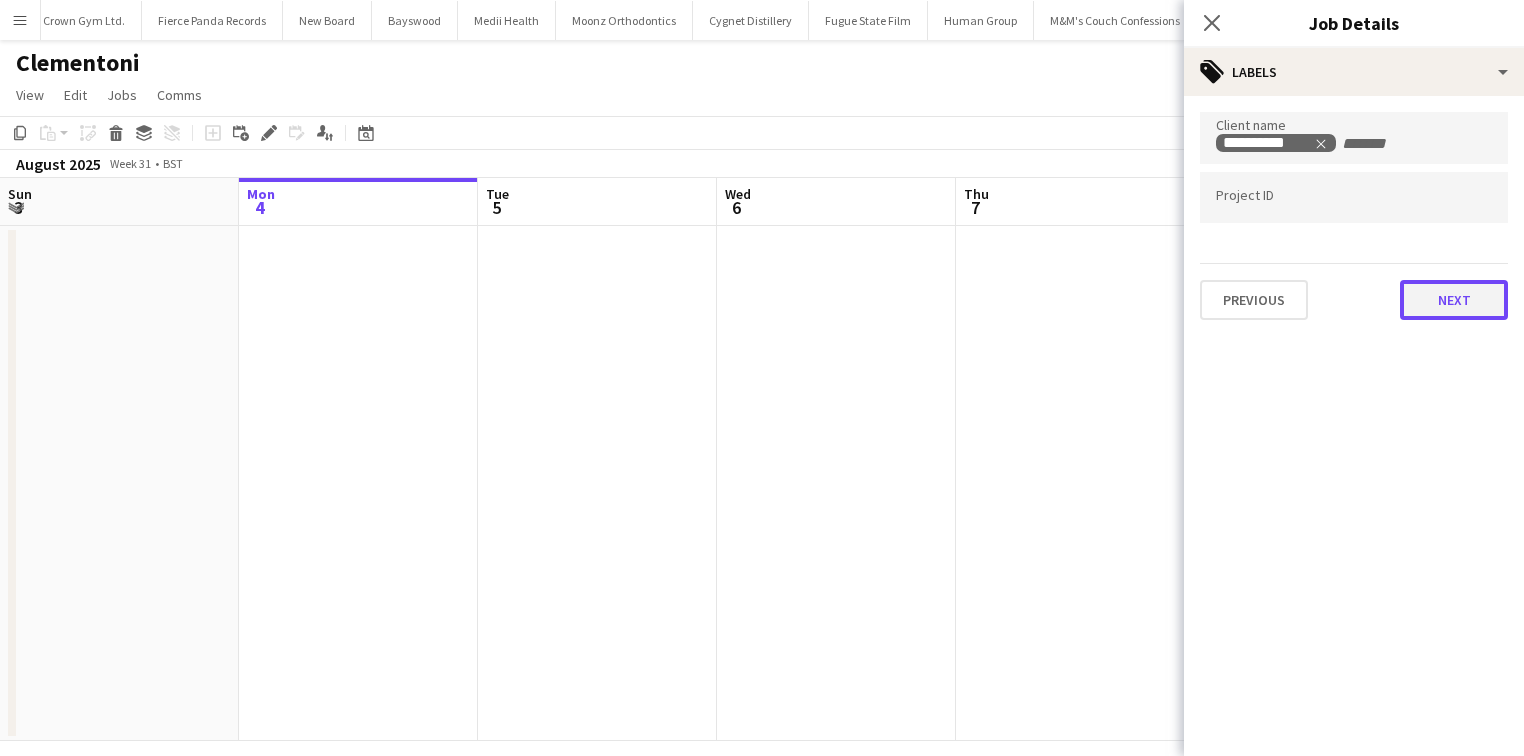 click on "Next" at bounding box center [1454, 300] 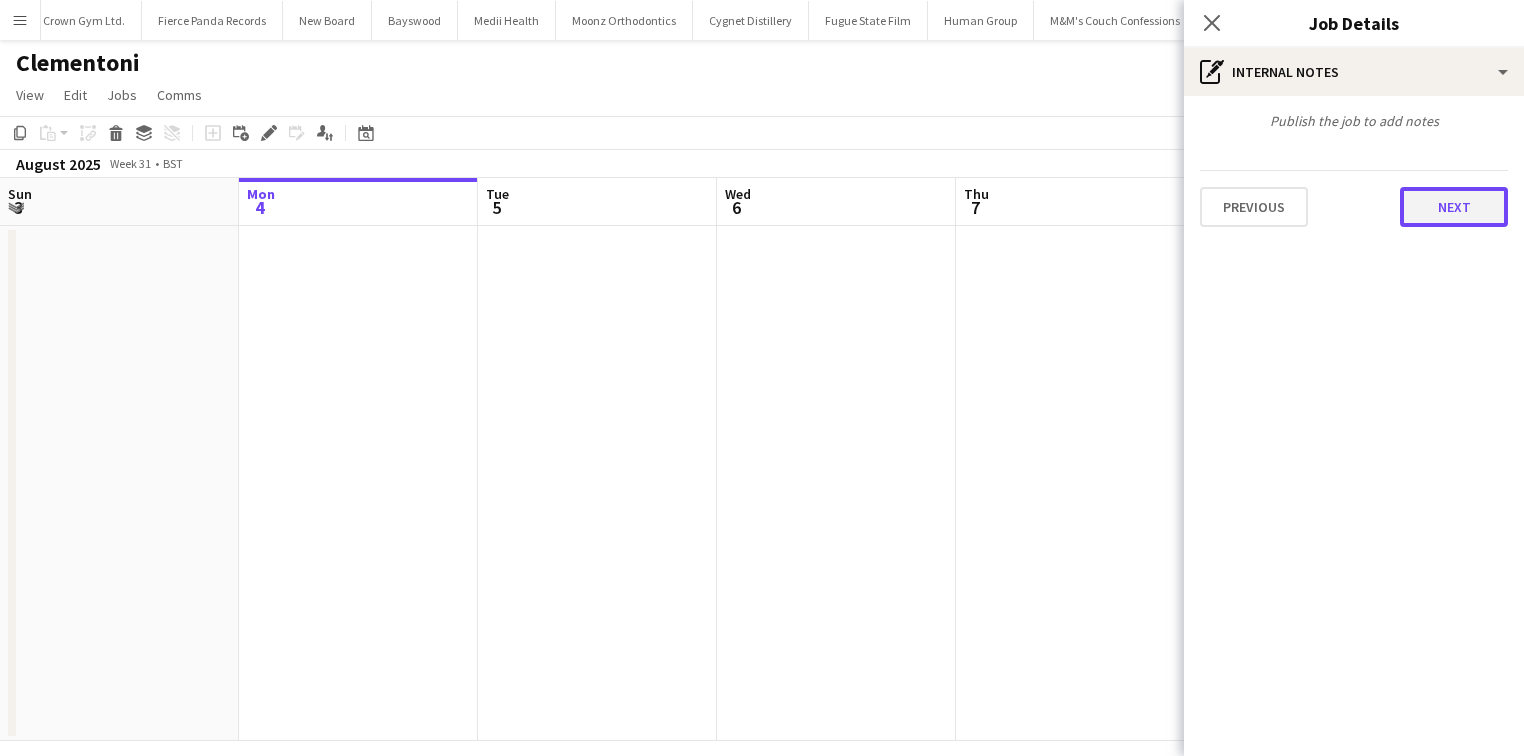 click on "Next" at bounding box center (1454, 207) 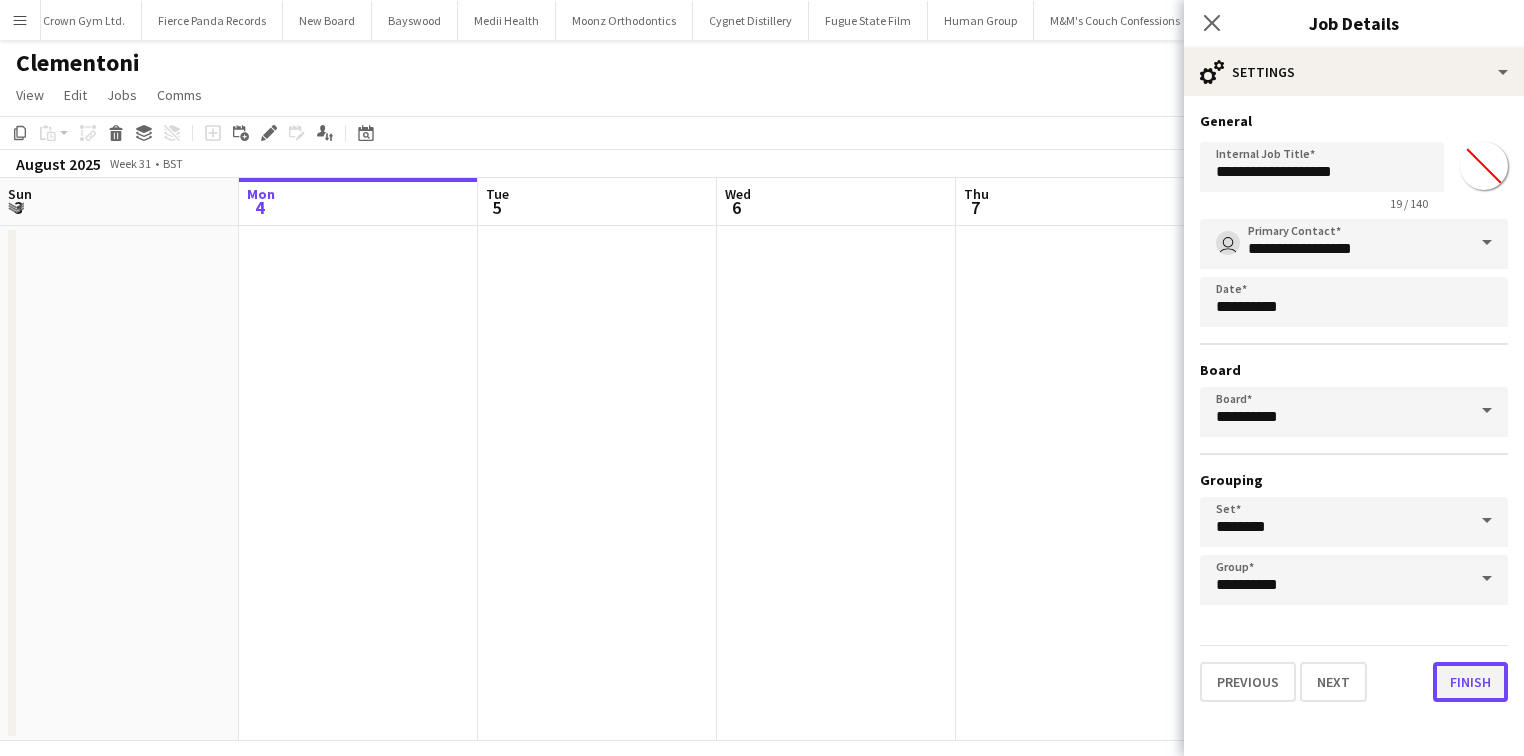 click on "Finish" at bounding box center (1470, 682) 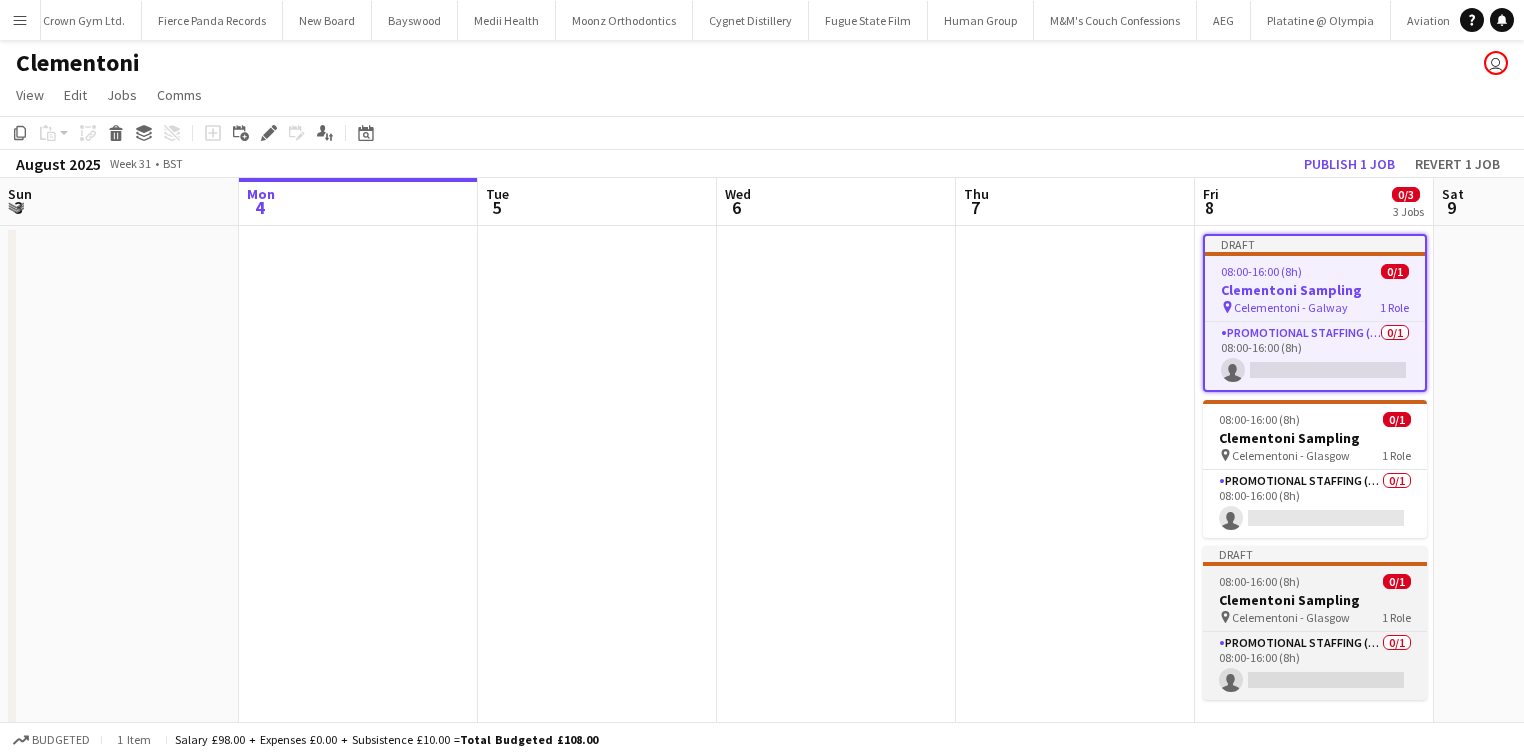 click on "Celementoni - Glasgow" at bounding box center [1291, 617] 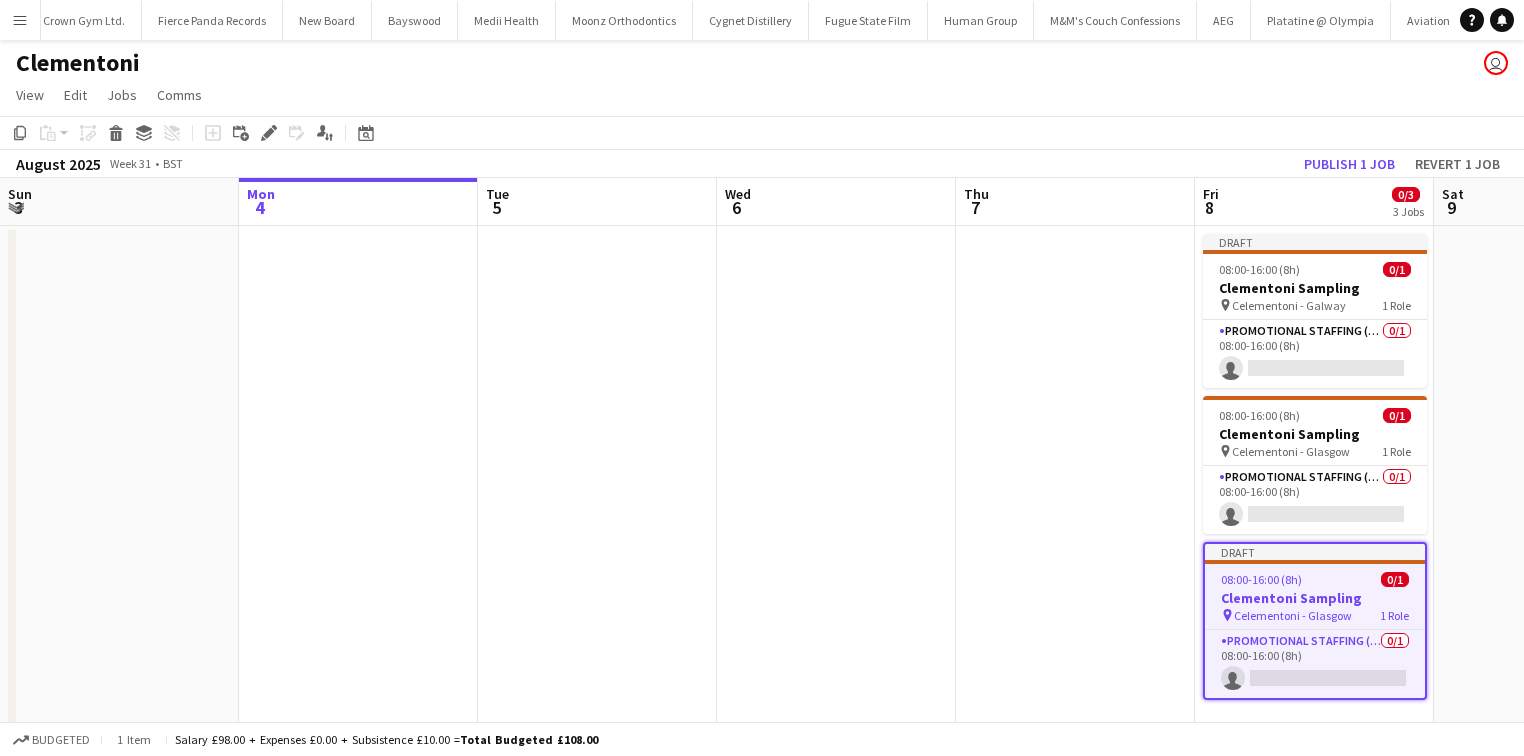 drag, startPoint x: 118, startPoint y: 101, endPoint x: 133, endPoint y: 137, distance: 39 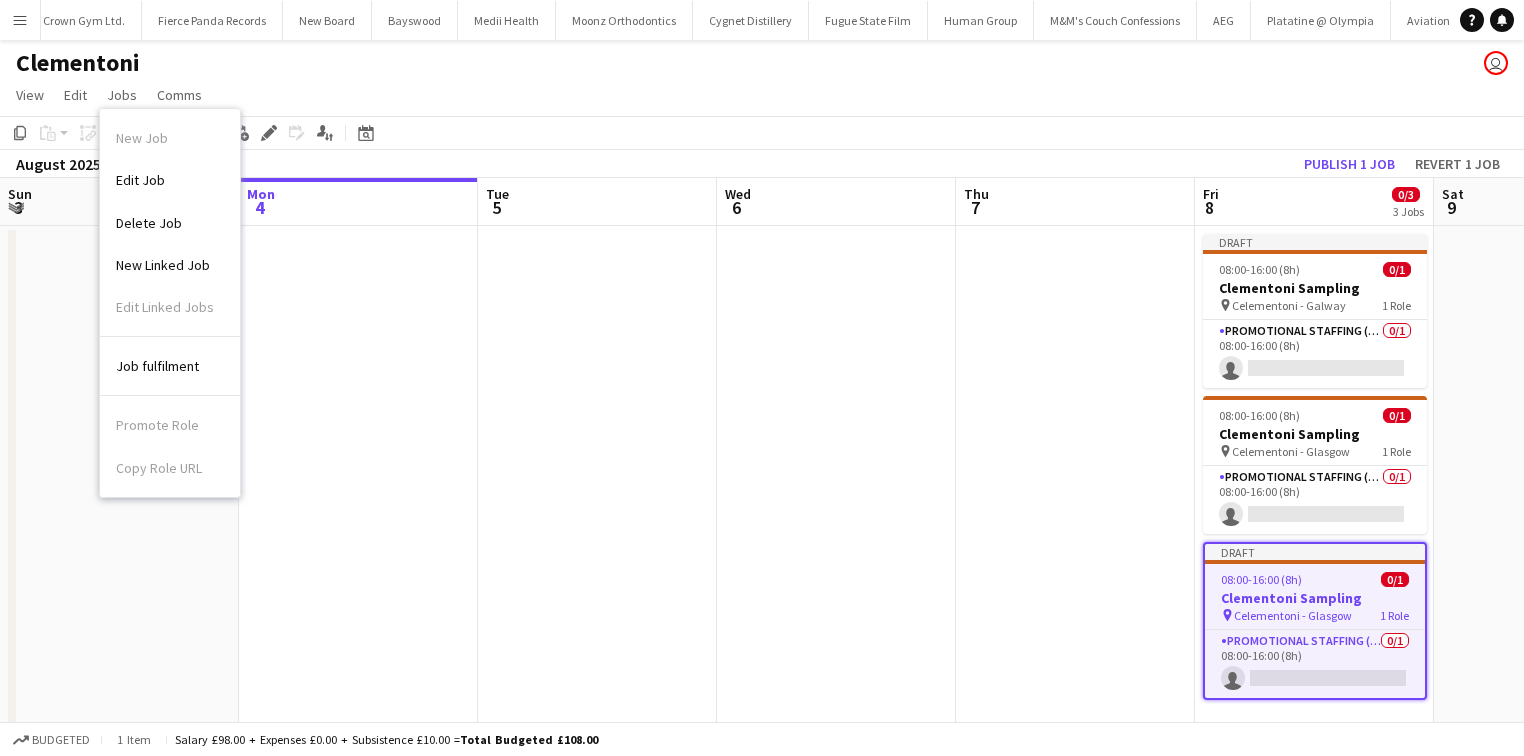 drag, startPoint x: 140, startPoint y: 175, endPoint x: 176, endPoint y: 180, distance: 36.345562 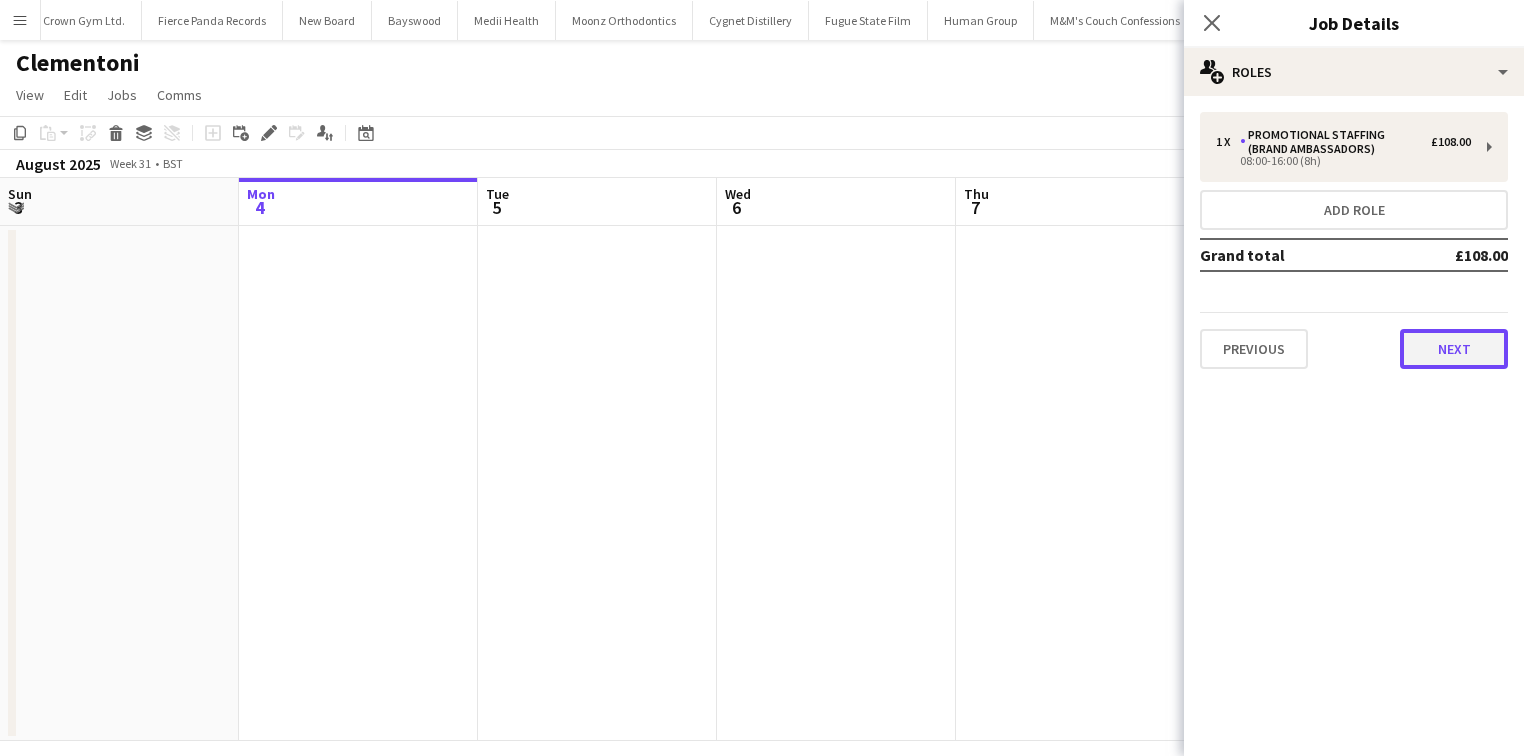 click on "Next" at bounding box center [1454, 349] 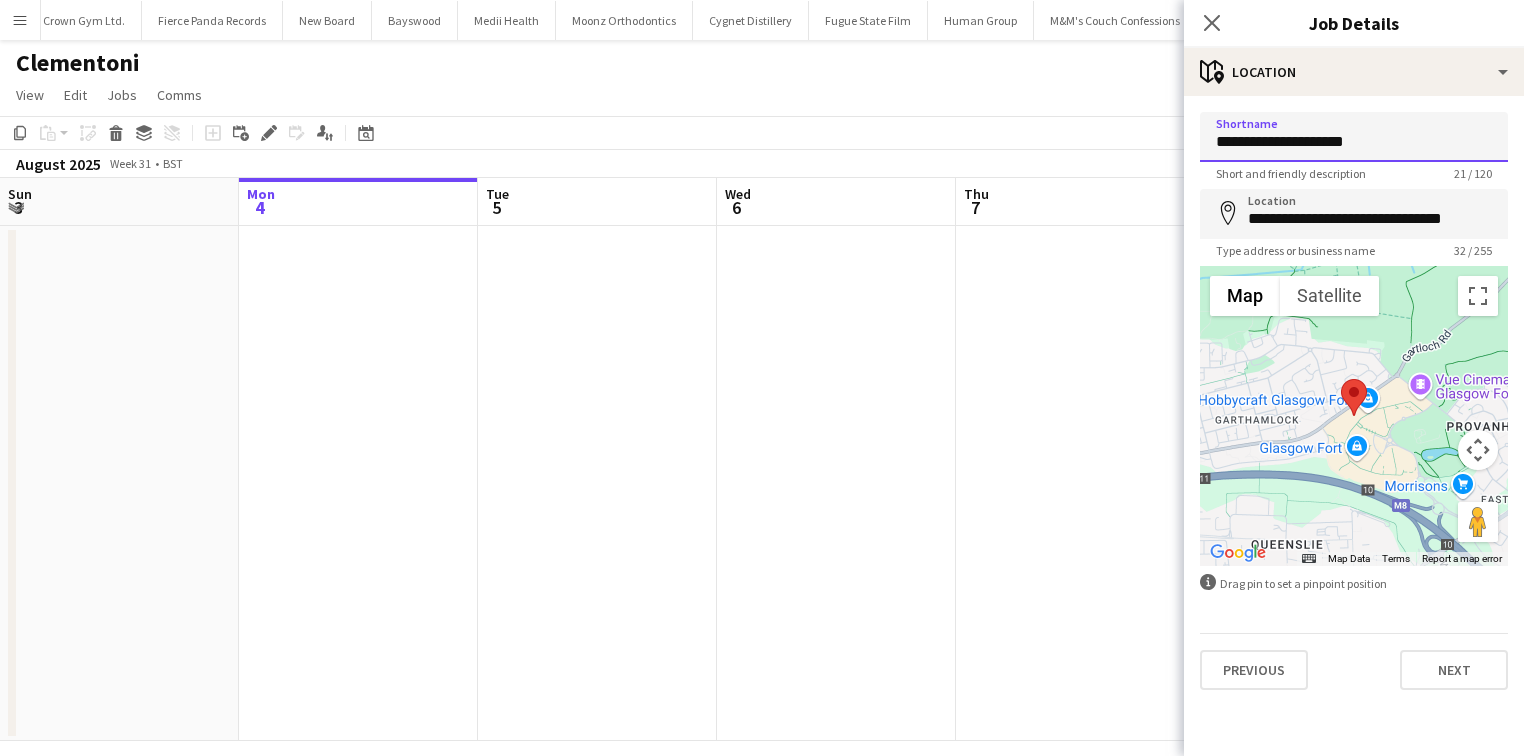 drag, startPoint x: 1312, startPoint y: 141, endPoint x: 1390, endPoint y: 141, distance: 78 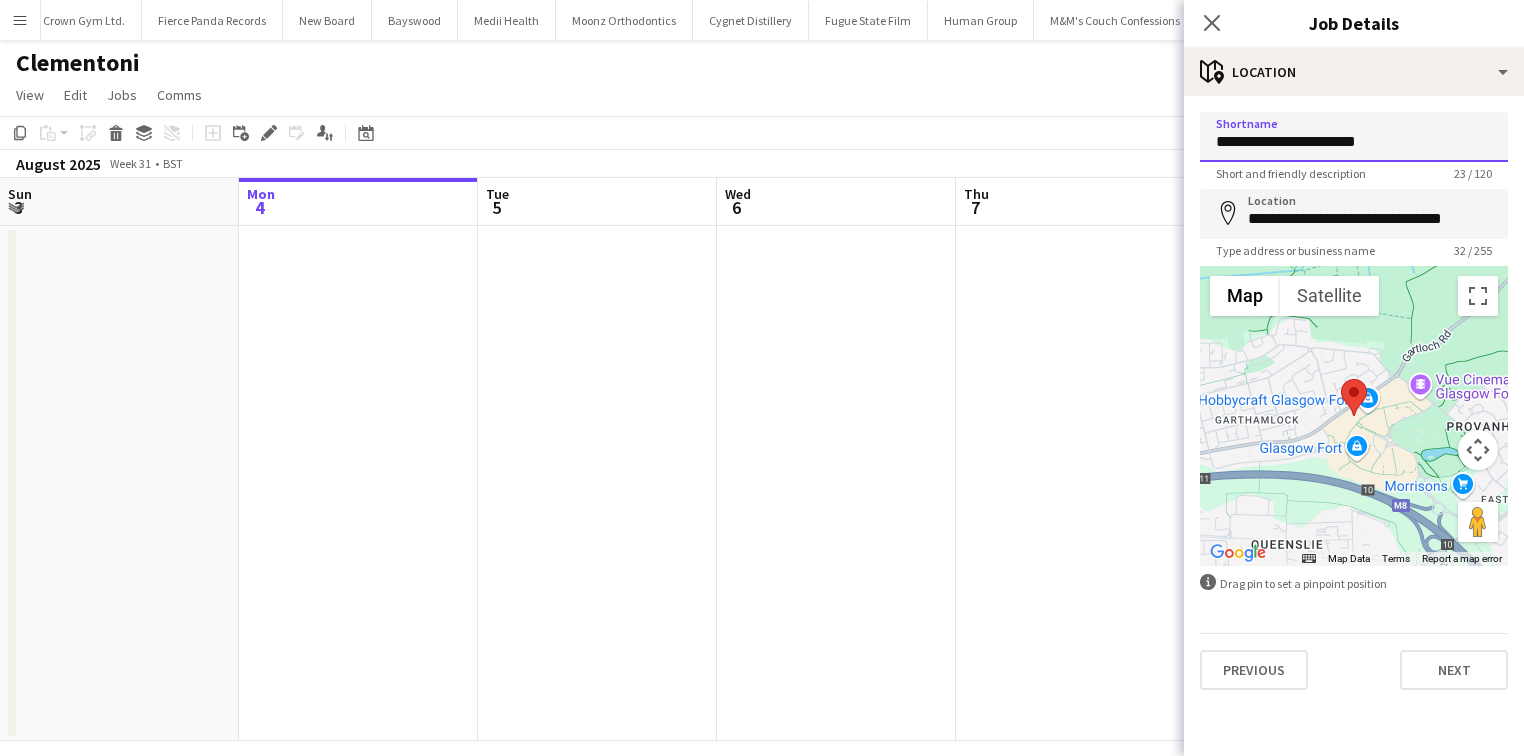 type on "**********" 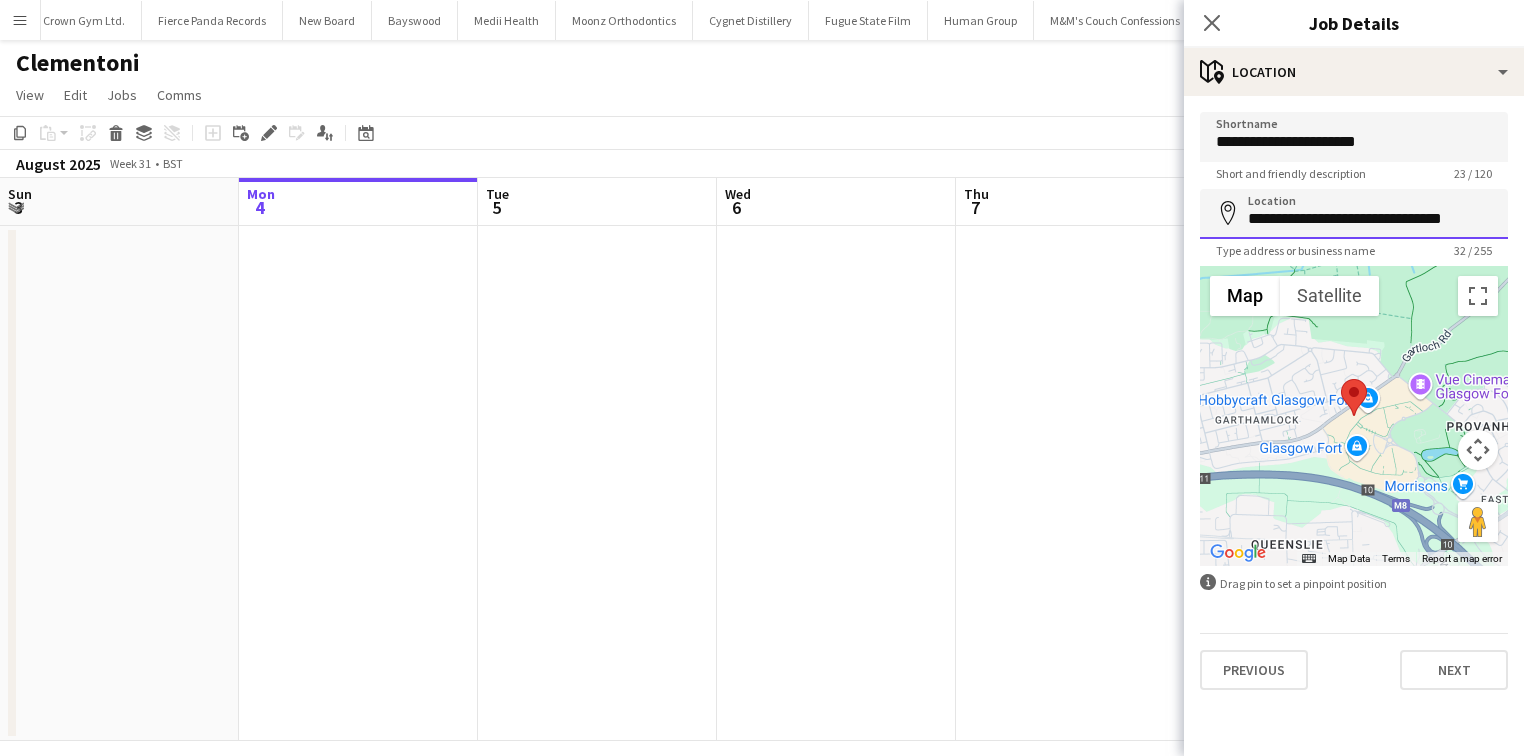 click on "**********" at bounding box center [1354, 214] 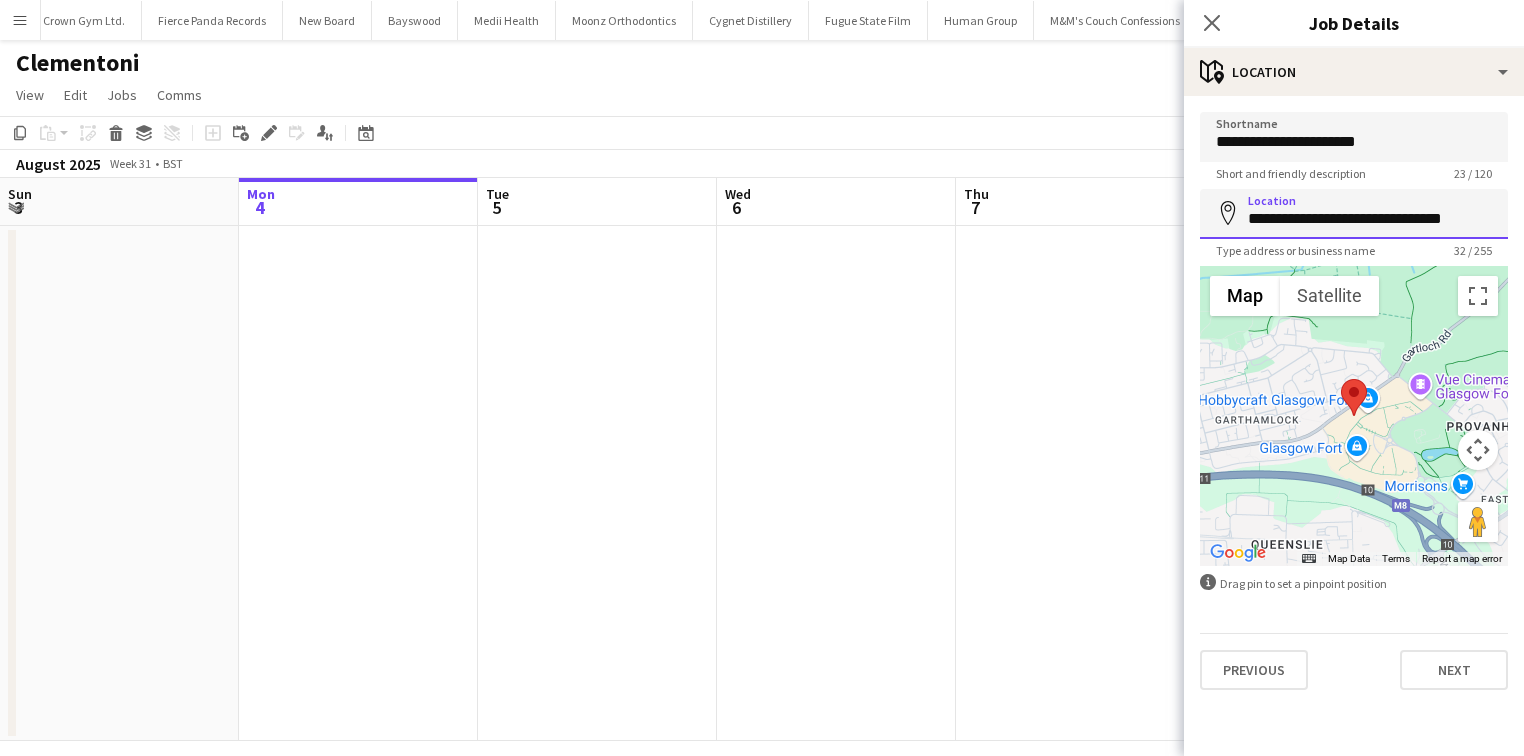 click on "**********" at bounding box center [1354, 214] 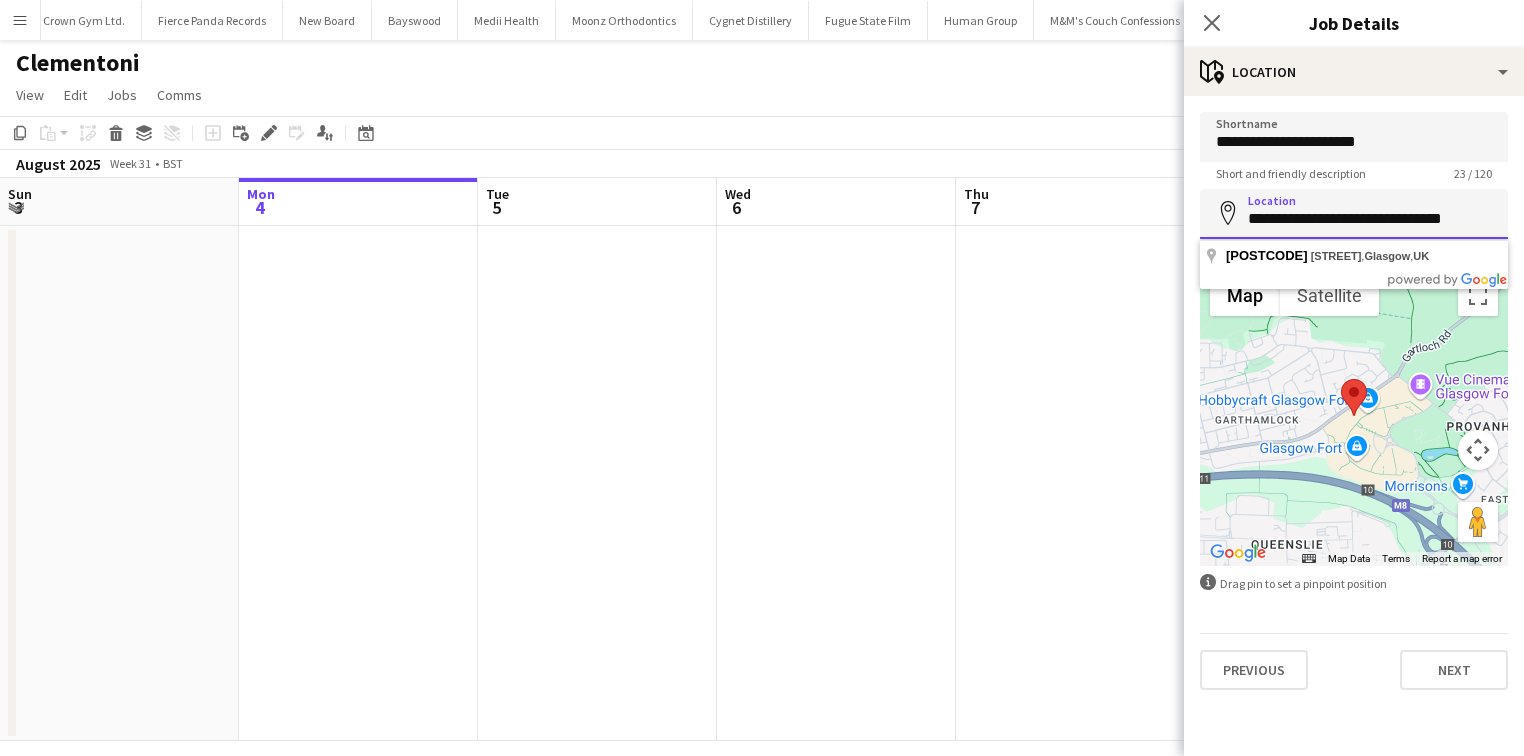 paste 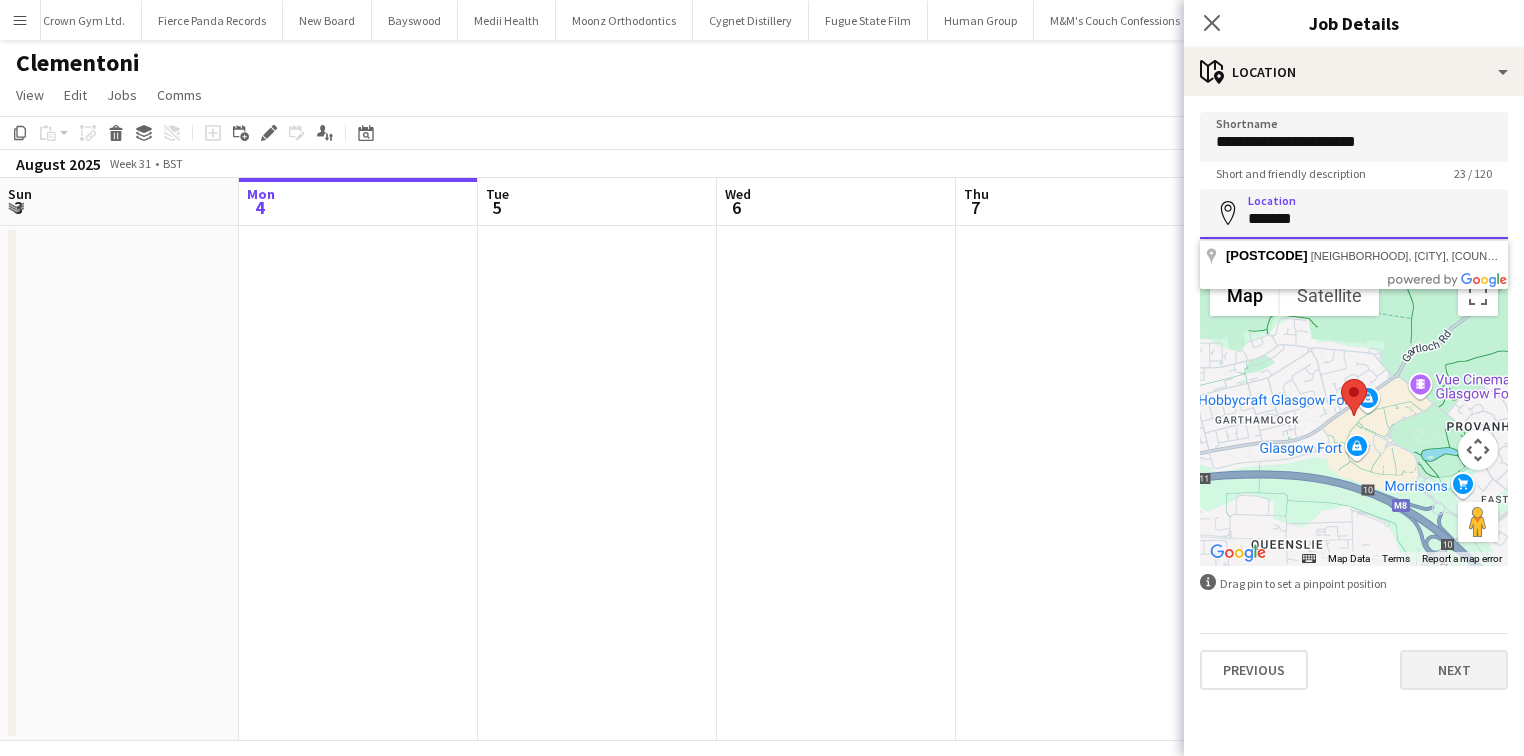 type on "*******" 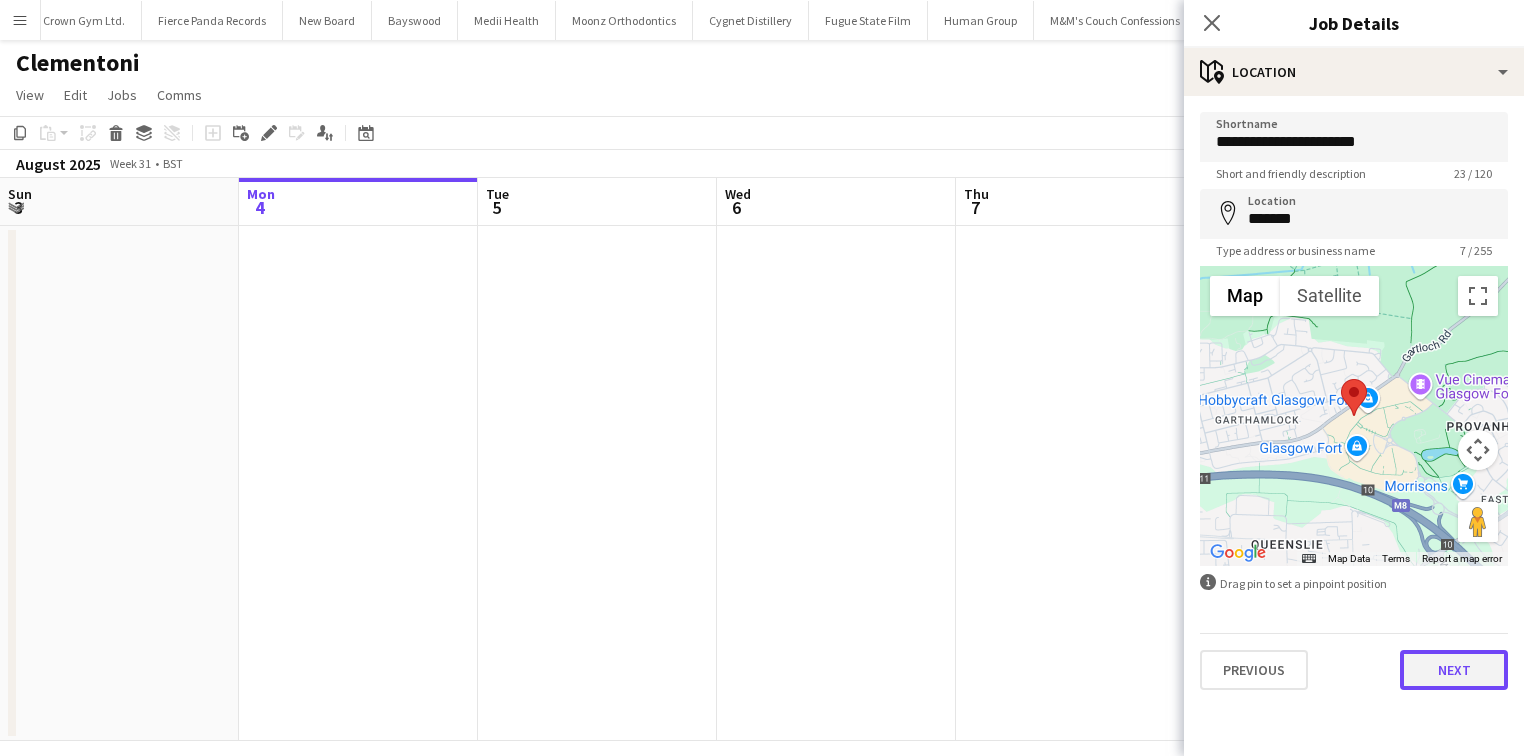 click on "Next" at bounding box center [1454, 670] 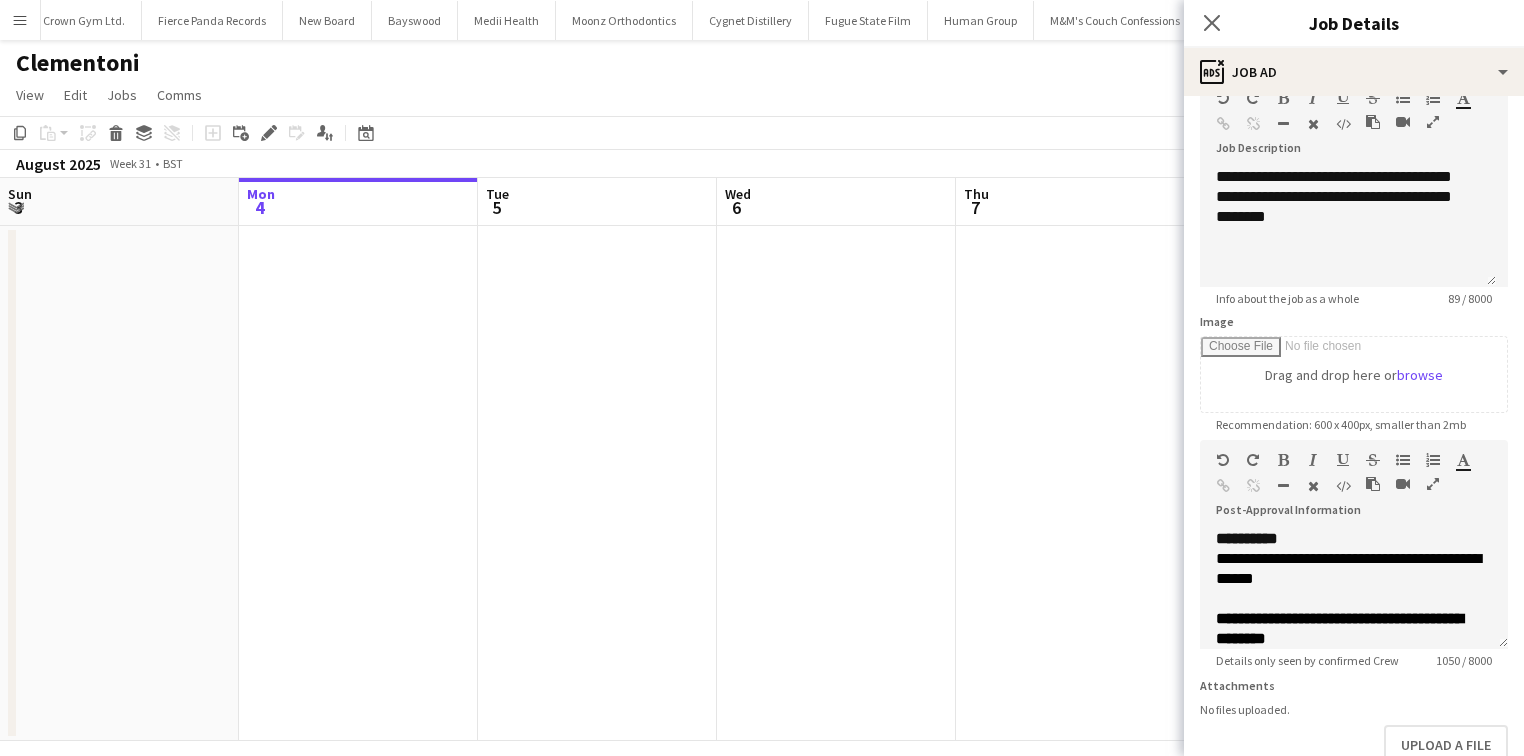 scroll, scrollTop: 245, scrollLeft: 0, axis: vertical 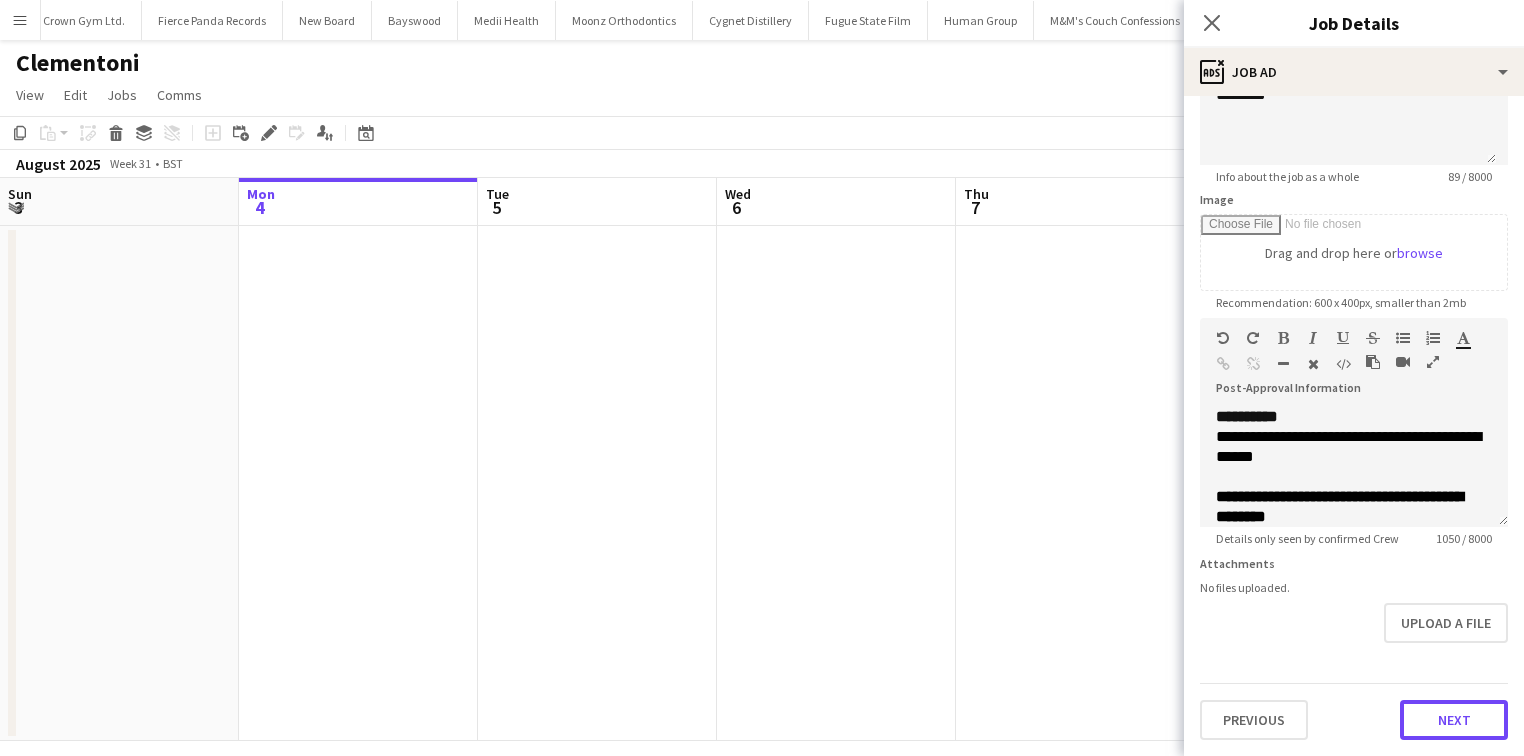 drag, startPoint x: 1468, startPoint y: 704, endPoint x: 1477, endPoint y: 664, distance: 41 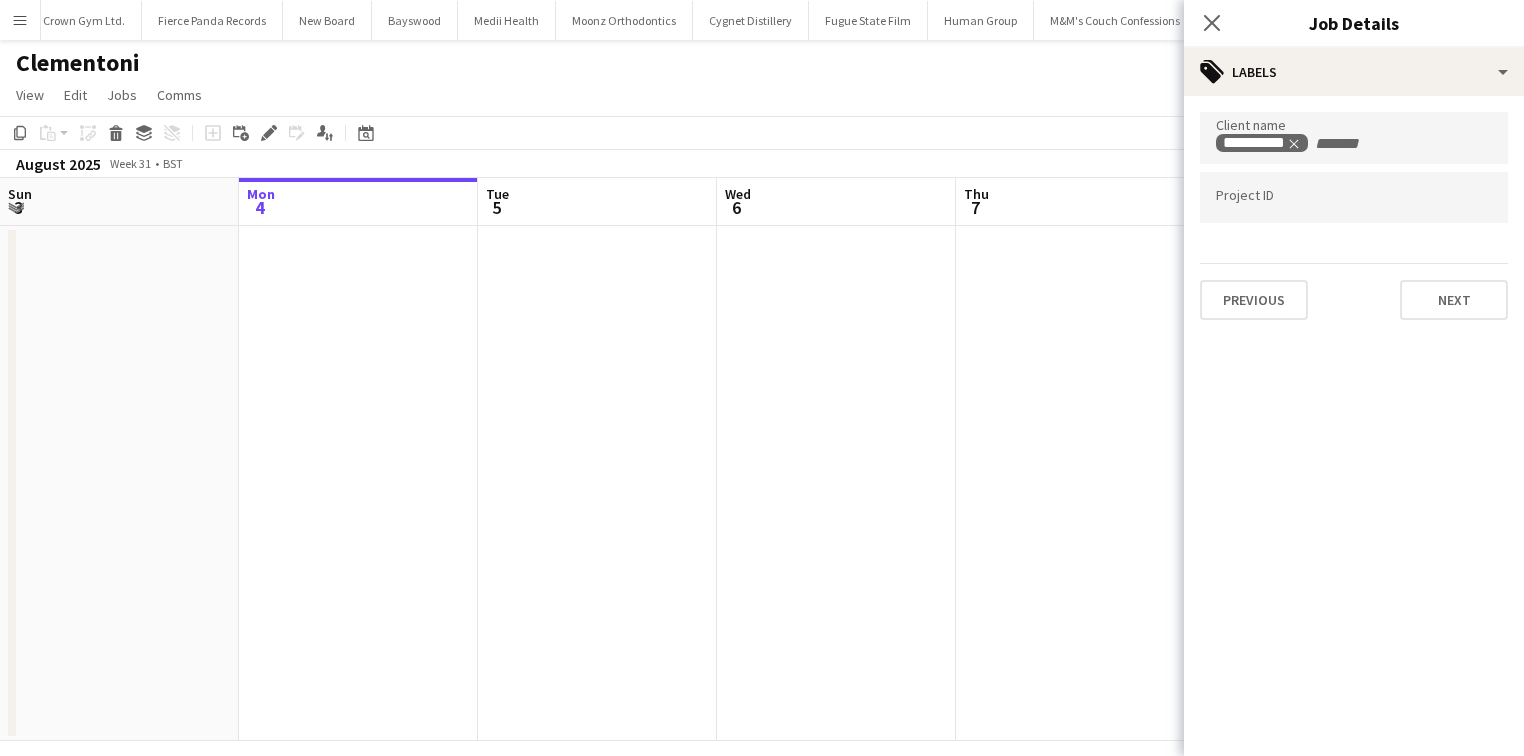 scroll, scrollTop: 0, scrollLeft: 0, axis: both 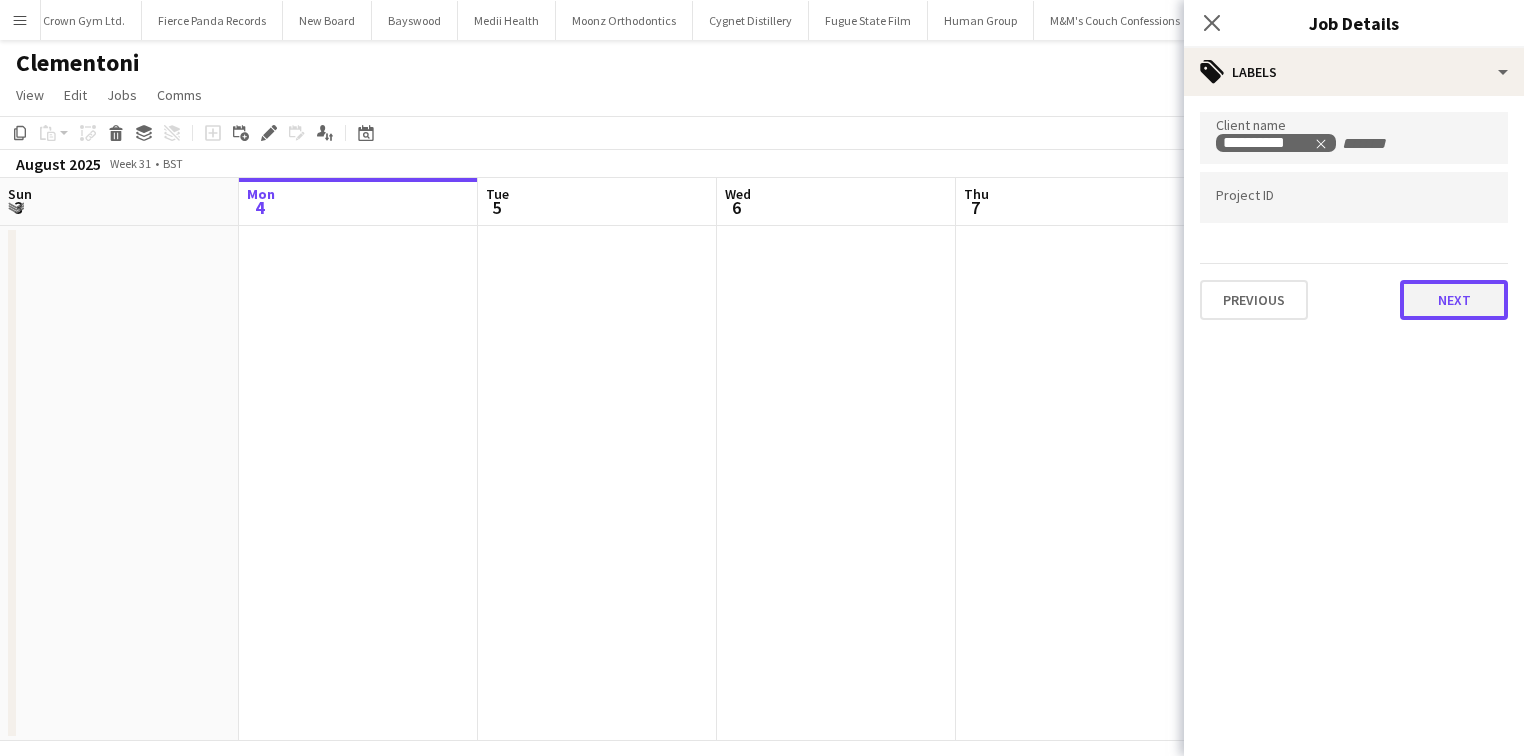 click on "Next" at bounding box center [1454, 300] 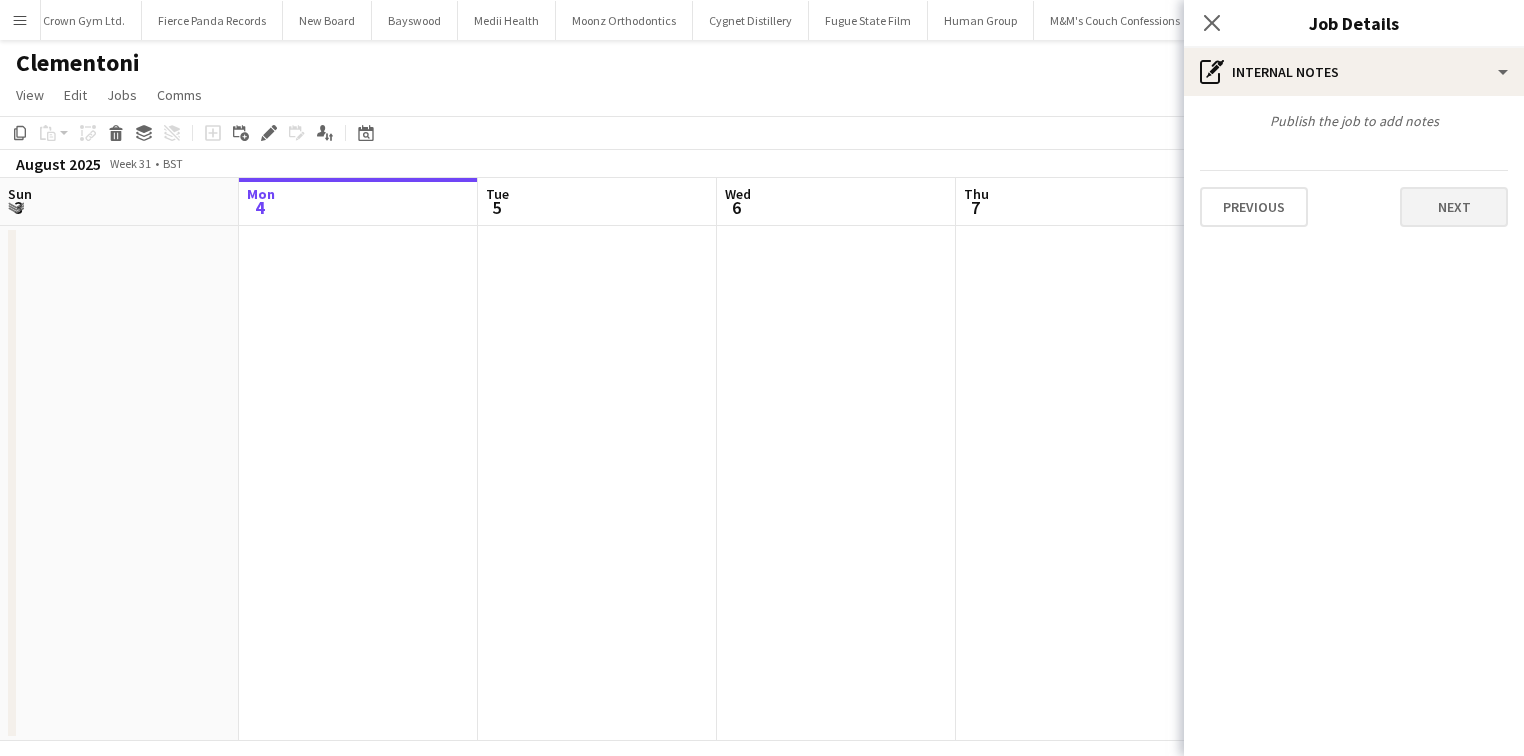 click on "Previous   Next" at bounding box center (1354, 198) 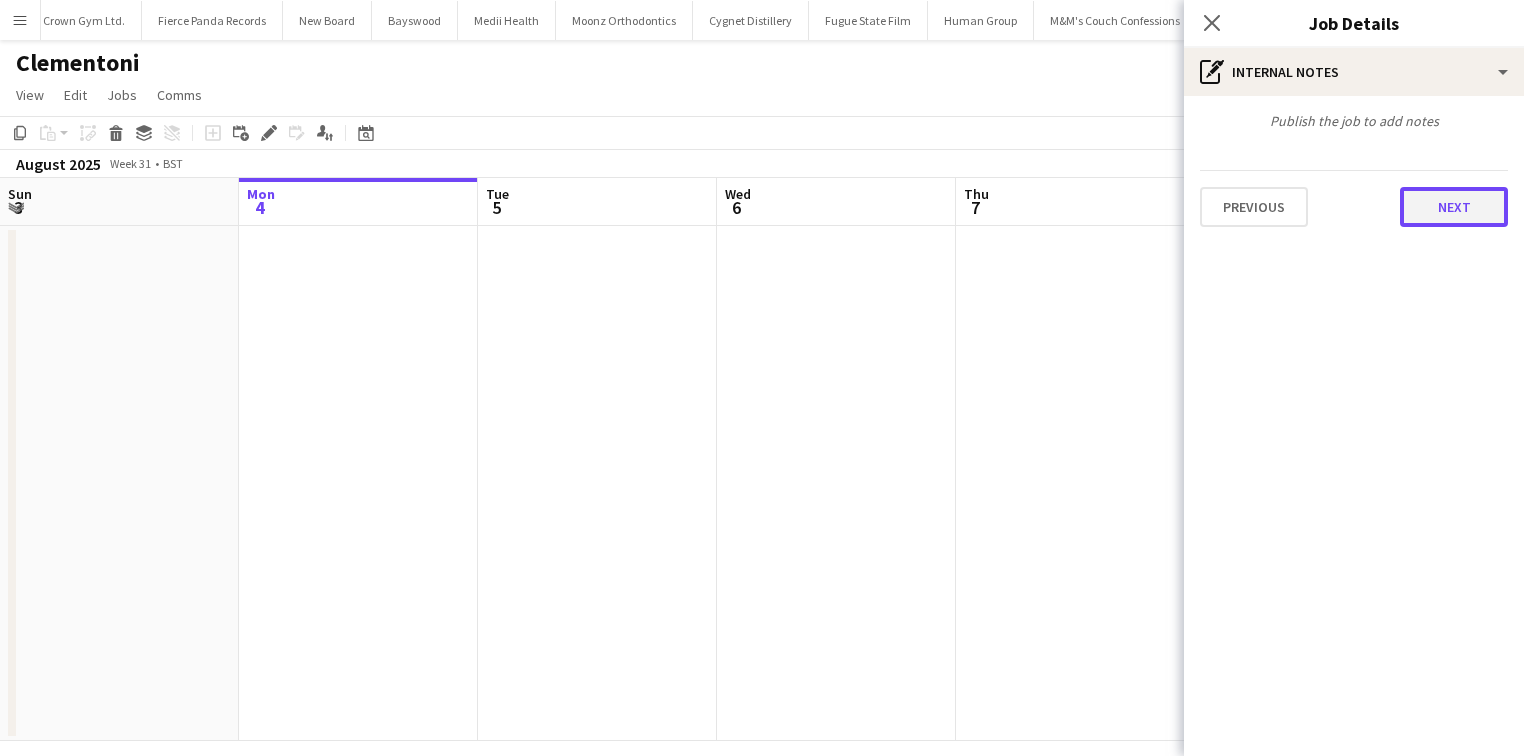 click on "Next" at bounding box center (1454, 207) 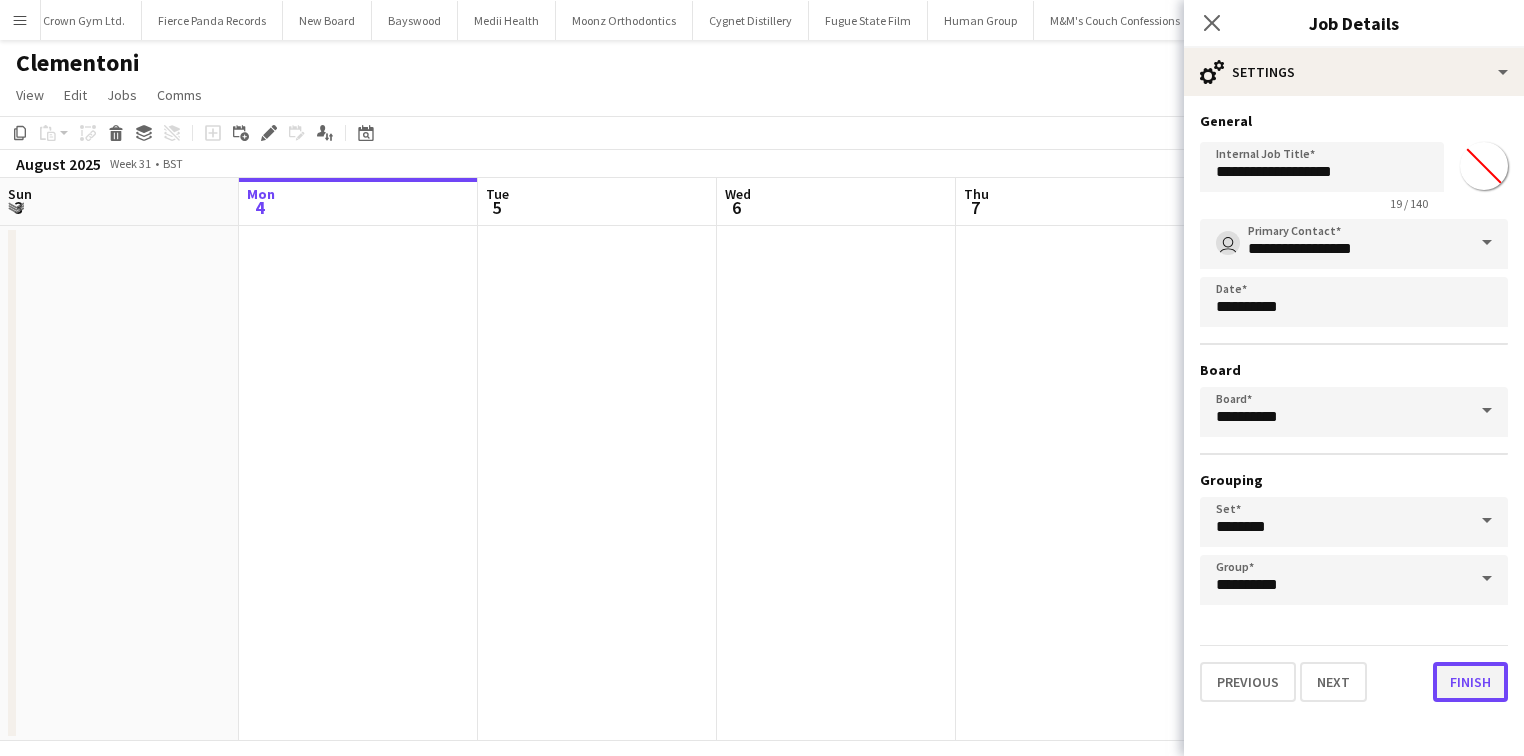 click on "Finish" at bounding box center (1470, 682) 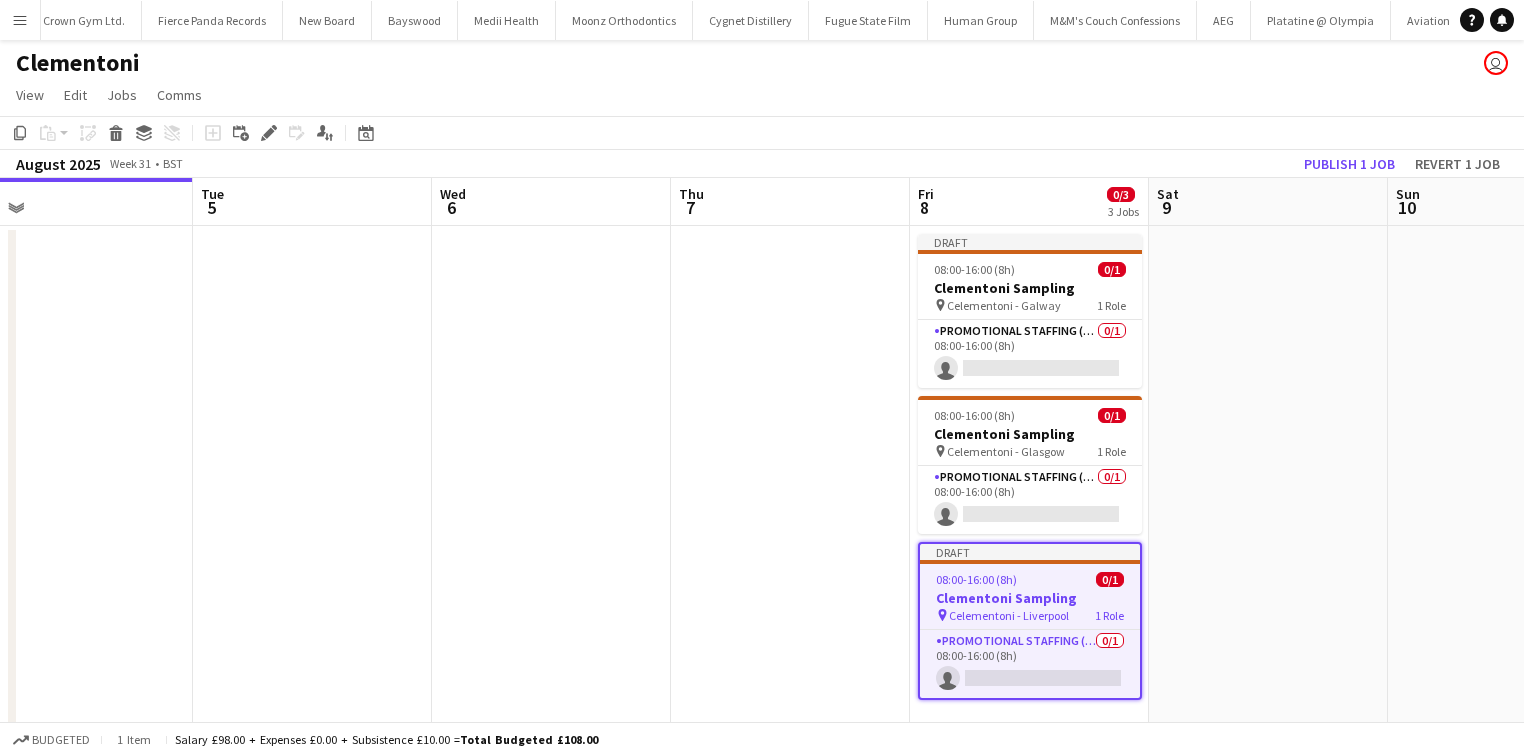 scroll, scrollTop: 0, scrollLeft: 796, axis: horizontal 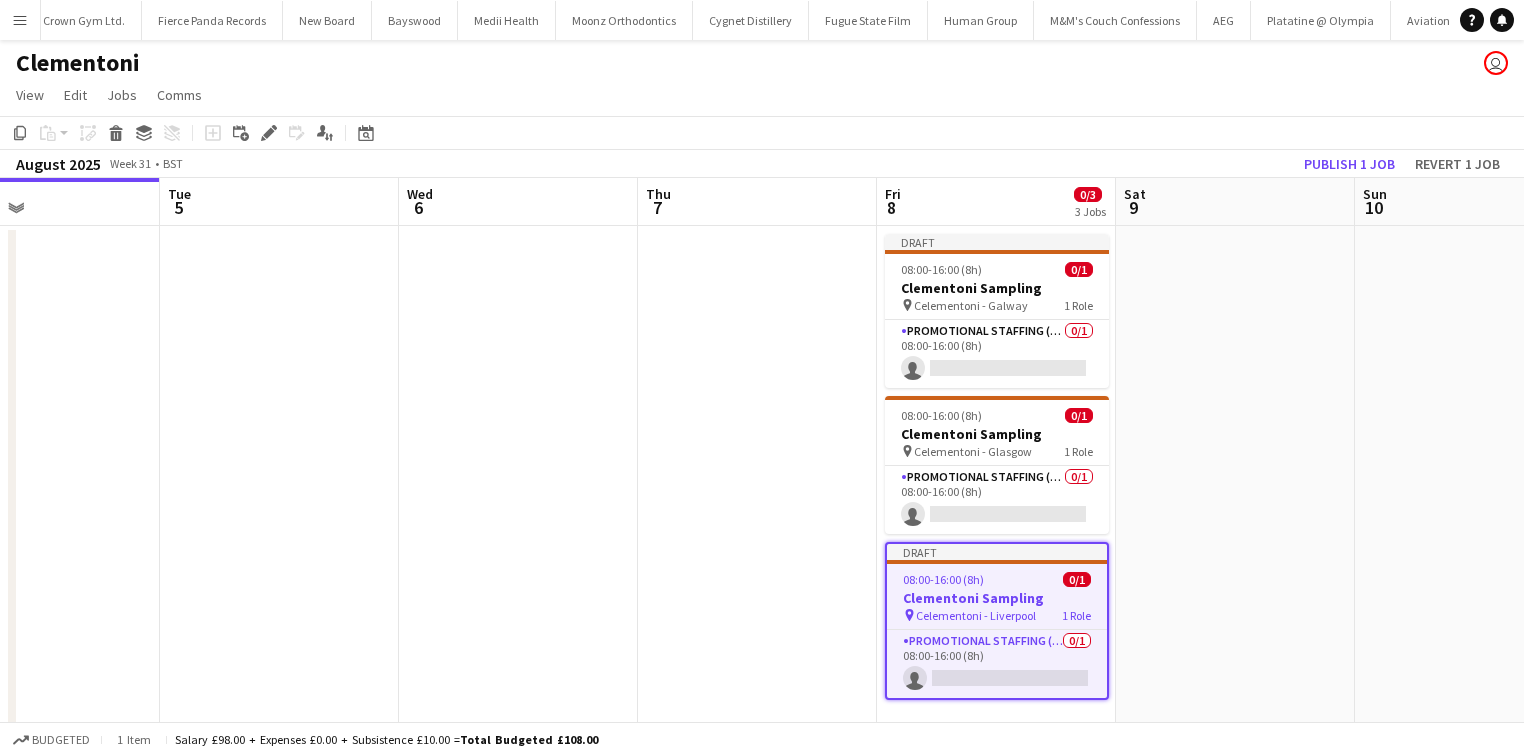drag, startPoint x: 1314, startPoint y: 582, endPoint x: 996, endPoint y: 535, distance: 321.4545 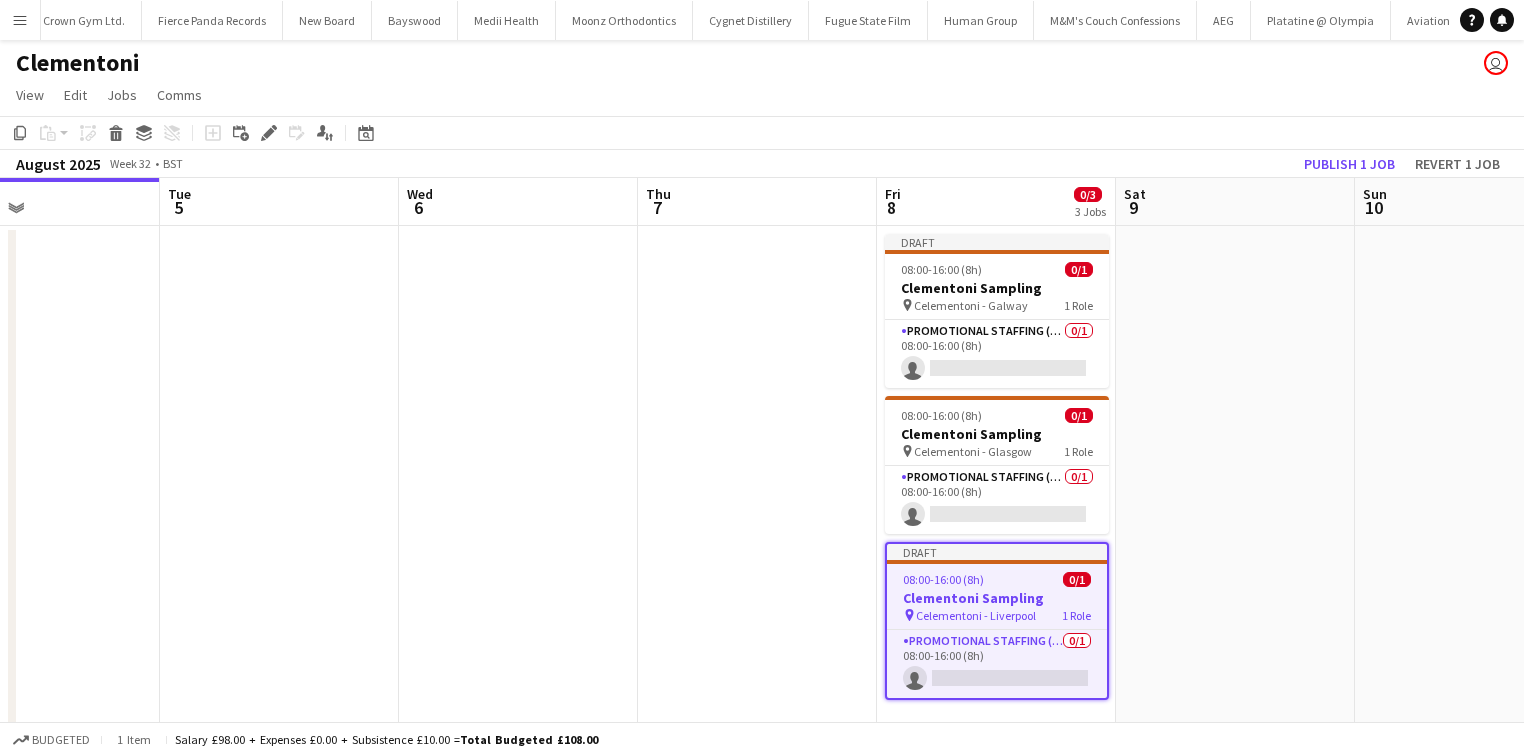 click on "08:00-16:00 (8h)    0/1" at bounding box center [997, 579] 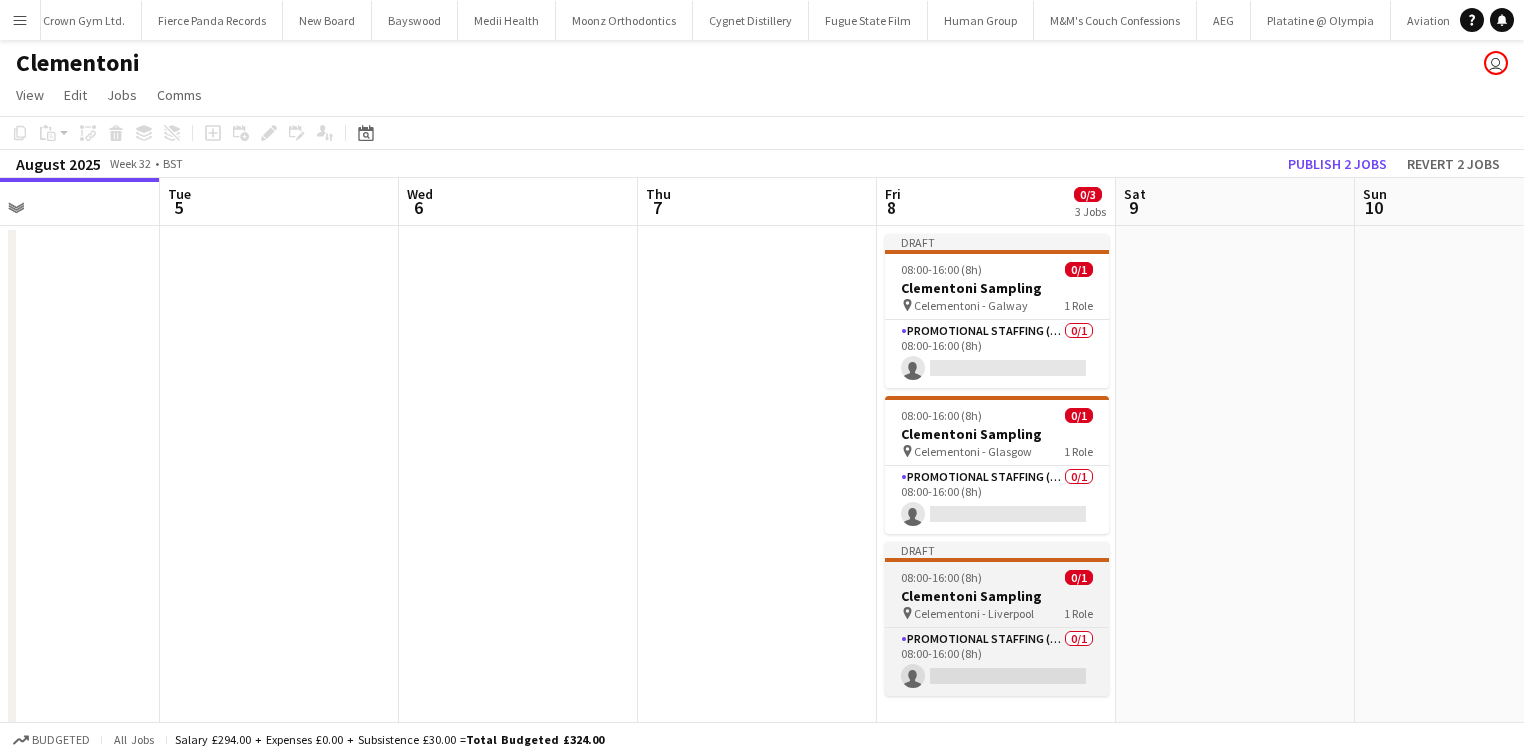 click on "08:00-16:00 (8h)    0/1" at bounding box center [997, 577] 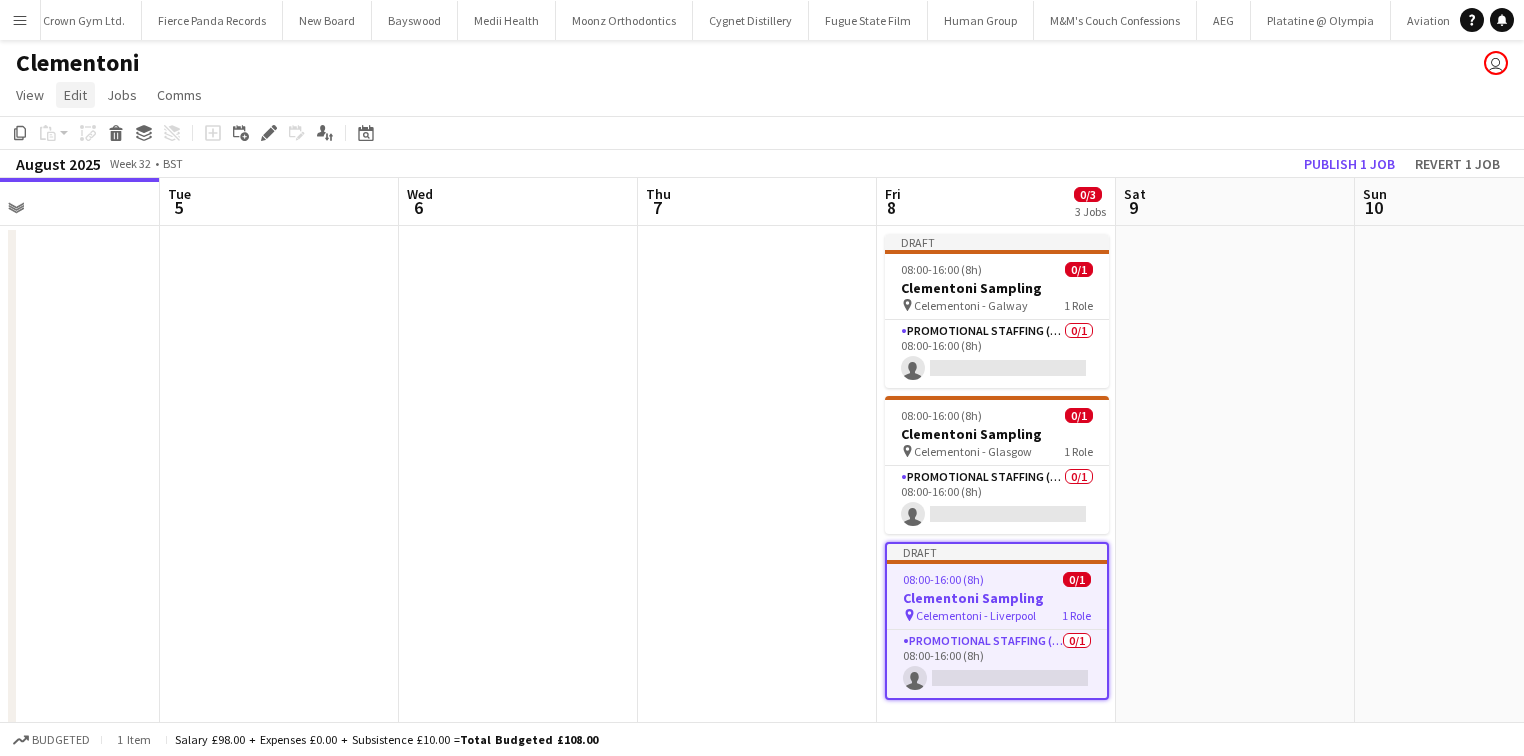click on "Edit" 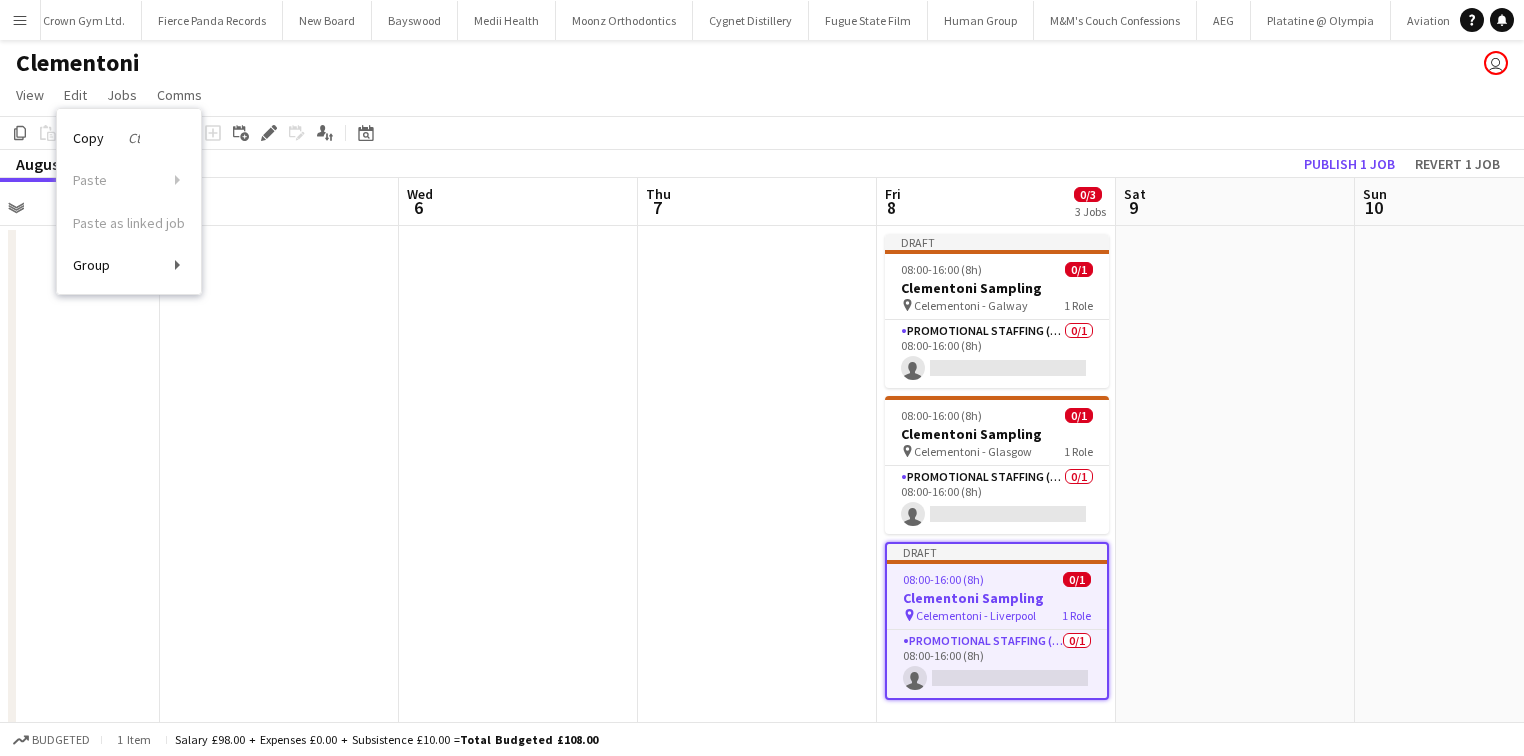 click on "View  Day view expanded Day view collapsed Month view Date picker Jump to today Expand Linked Jobs Collapse Linked Jobs  Edit  Copy Ctrl+C  Paste  Without Crew Ctrl+V With Crew Ctrl+Shift+V Paste as linked job  Group  Group Ungroup  Jobs  New Job Edit Job Delete Job New Linked Job Edit Linked Jobs Job fulfilment Promote Role Copy Role URL  Comms  Notify confirmed crew Create chat" 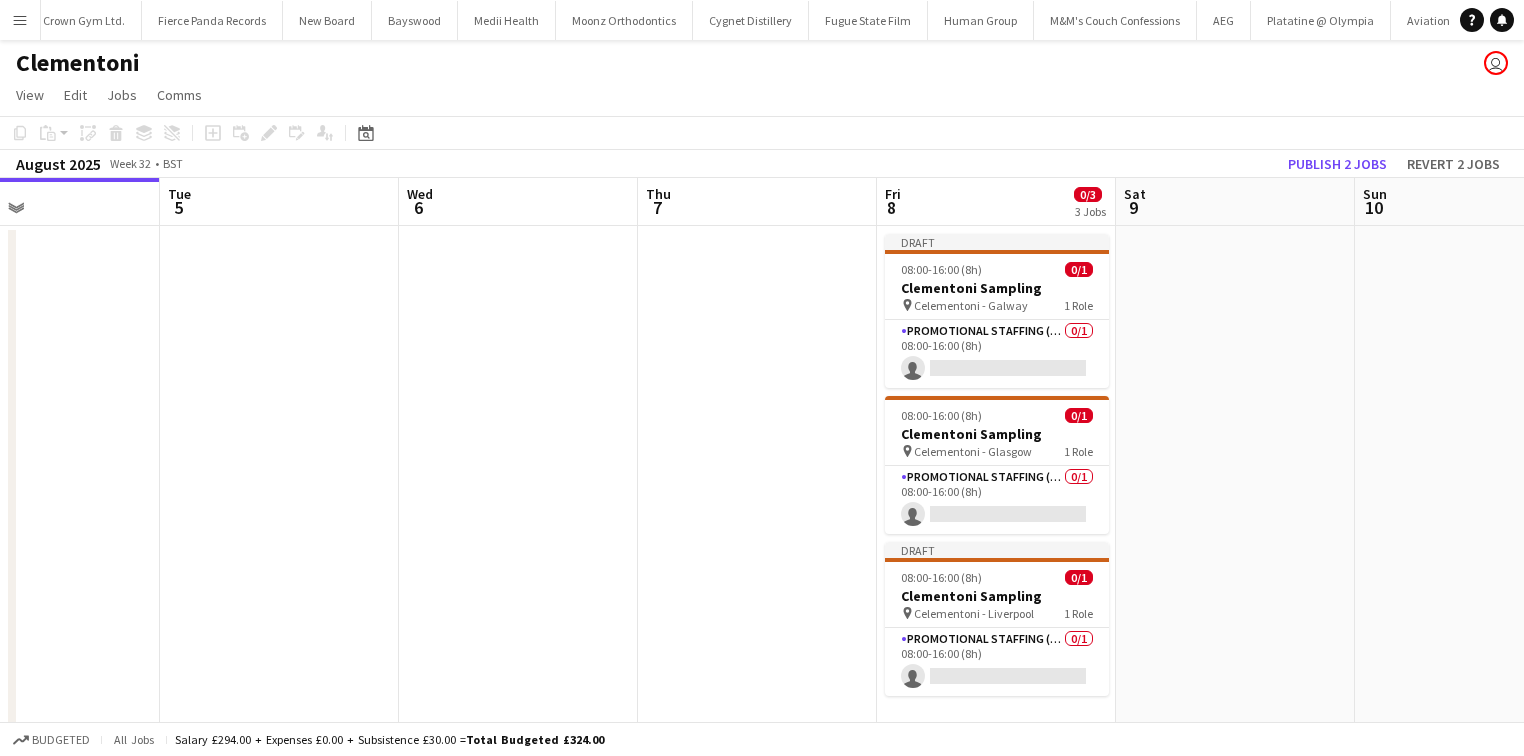 click on "Clementoni Sampling" at bounding box center (997, 596) 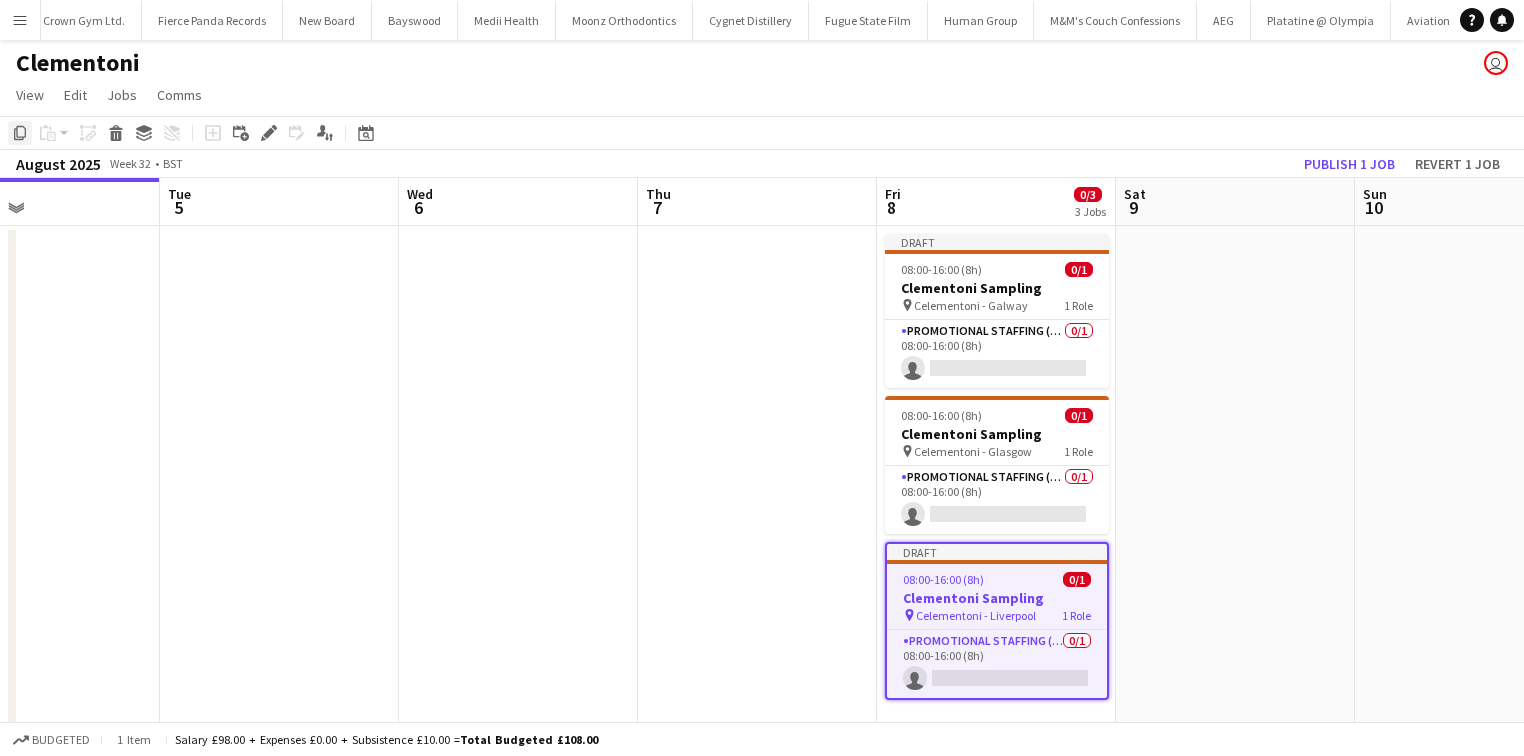 drag, startPoint x: 964, startPoint y: 588, endPoint x: 27, endPoint y: 134, distance: 1041.194 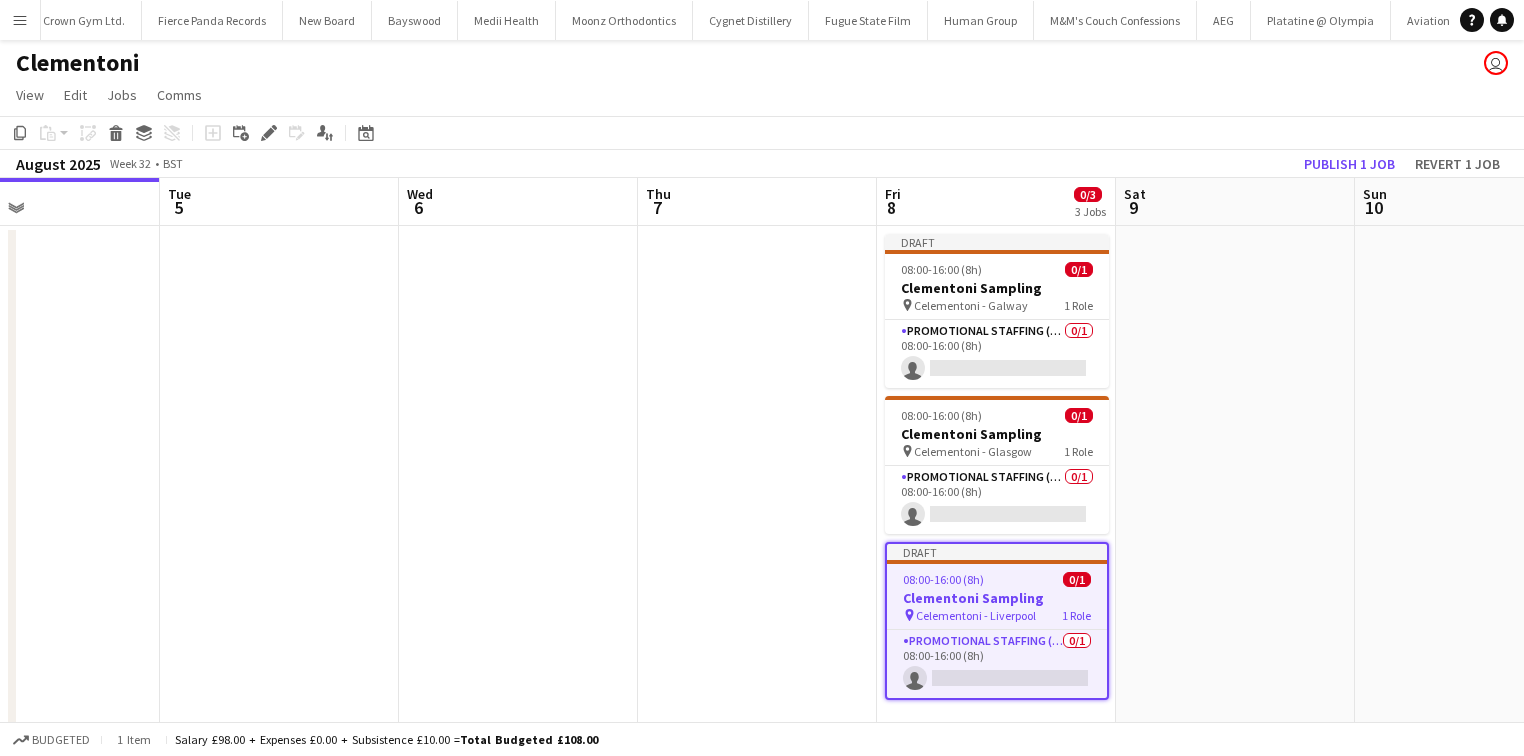 click on "Sat   9" at bounding box center [1235, 202] 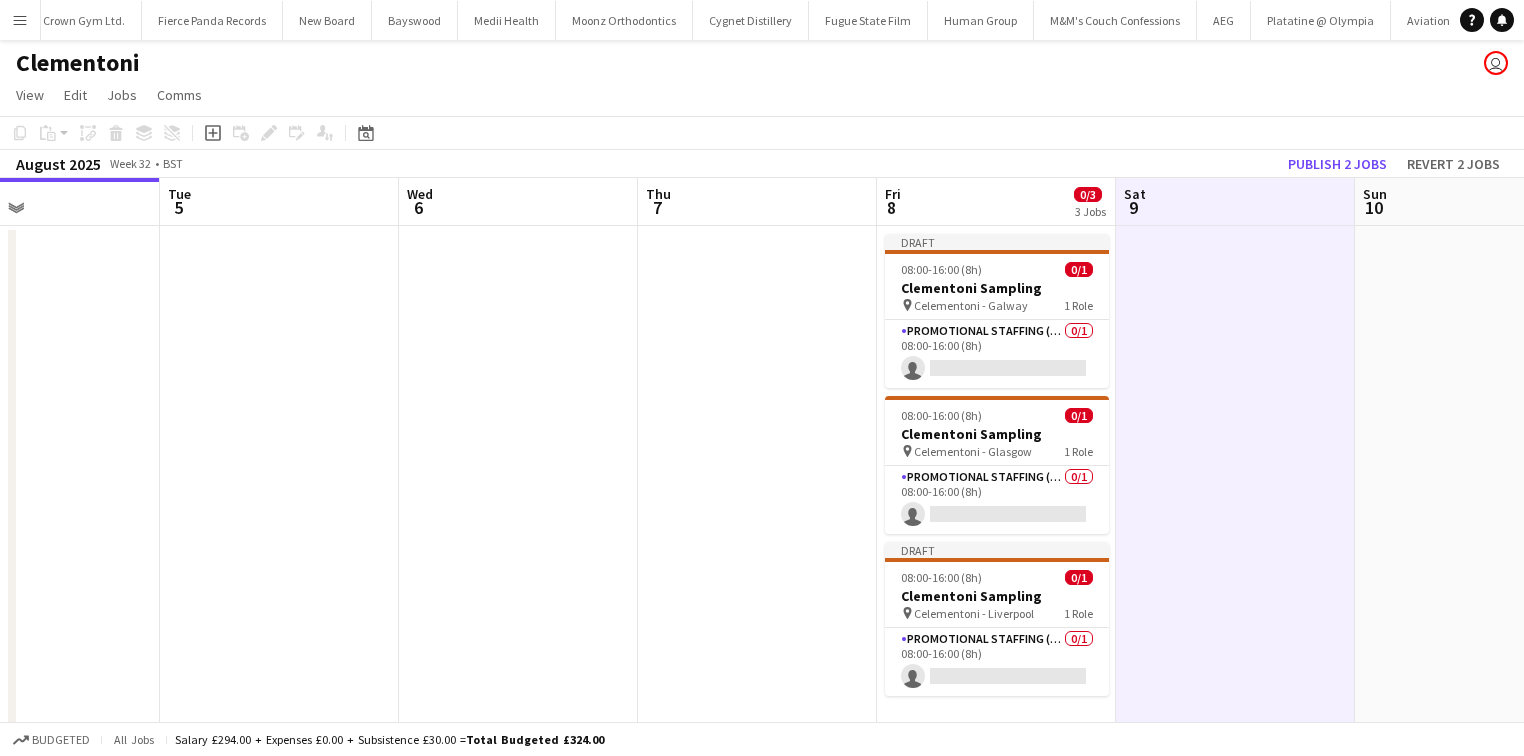 drag, startPoint x: 1161, startPoint y: 311, endPoint x: 654, endPoint y: 231, distance: 513.2728 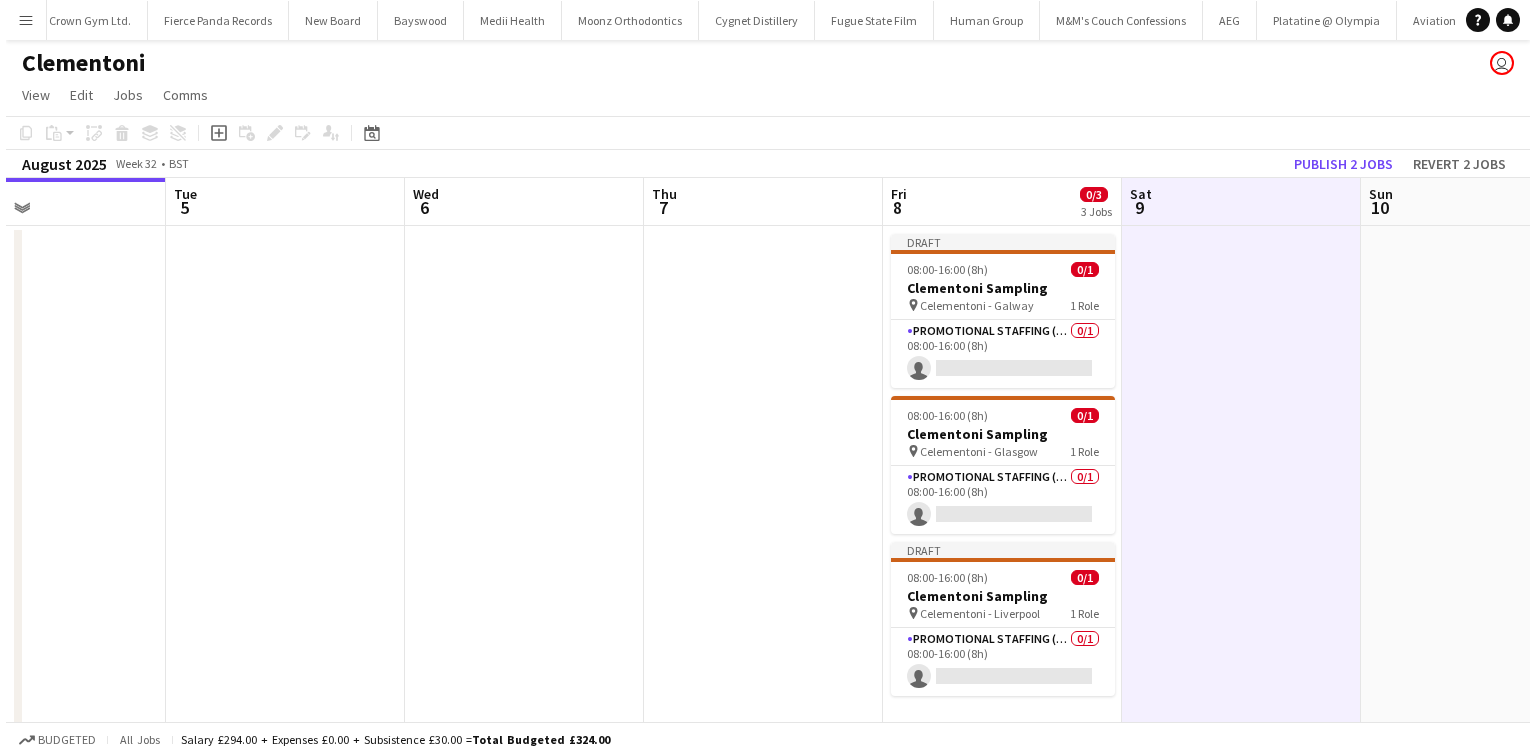 scroll, scrollTop: 0, scrollLeft: 796, axis: horizontal 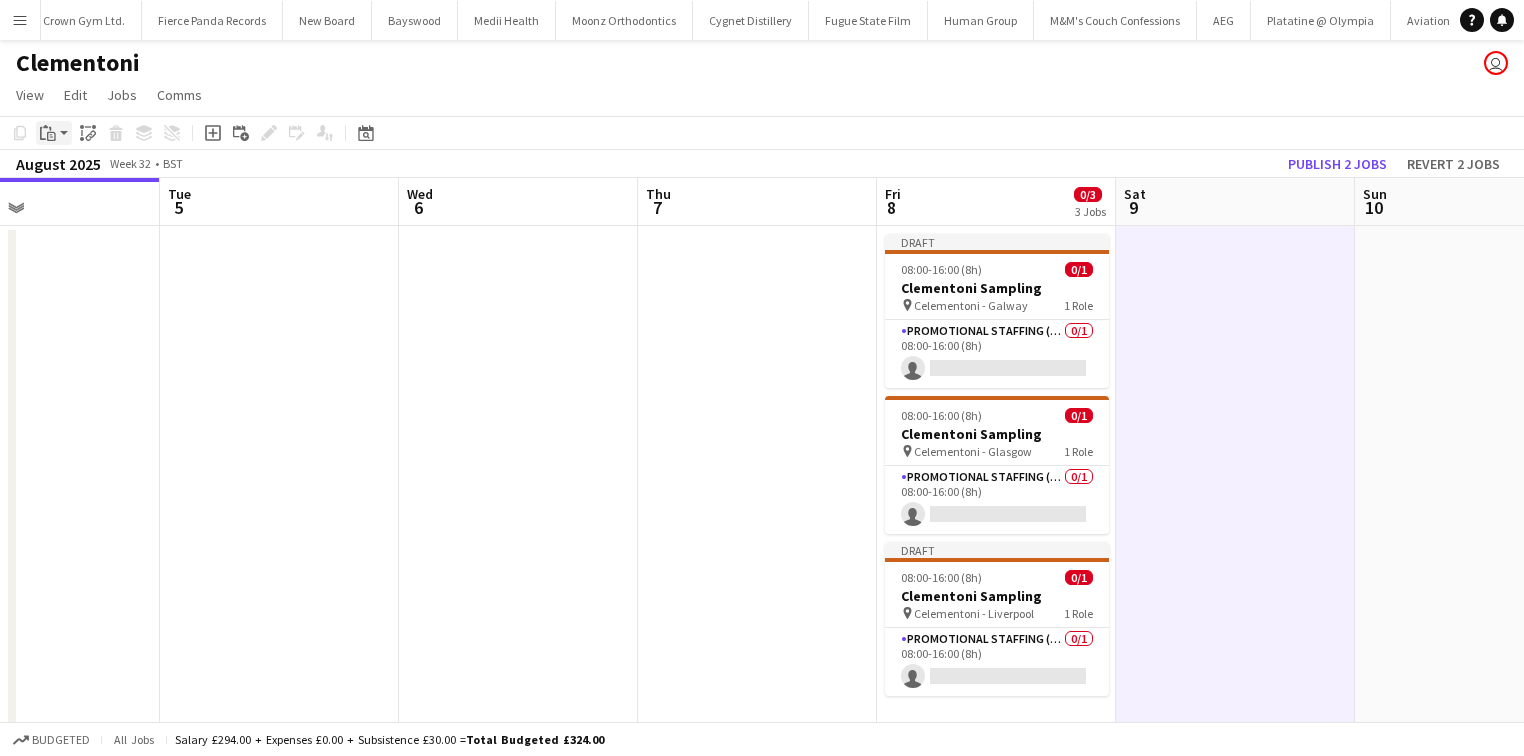 click on "Paste" 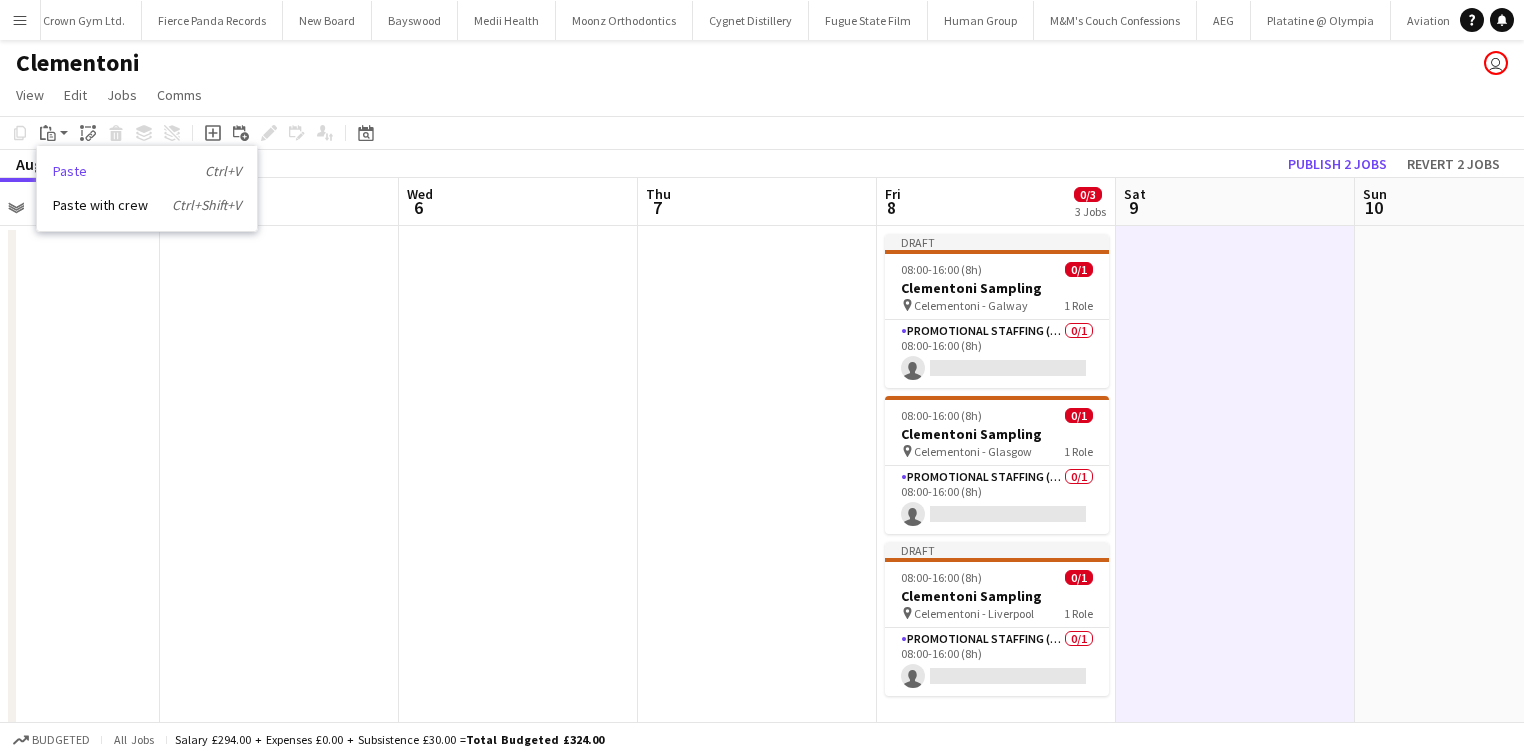 click on "Paste   Ctrl+V" at bounding box center (147, 171) 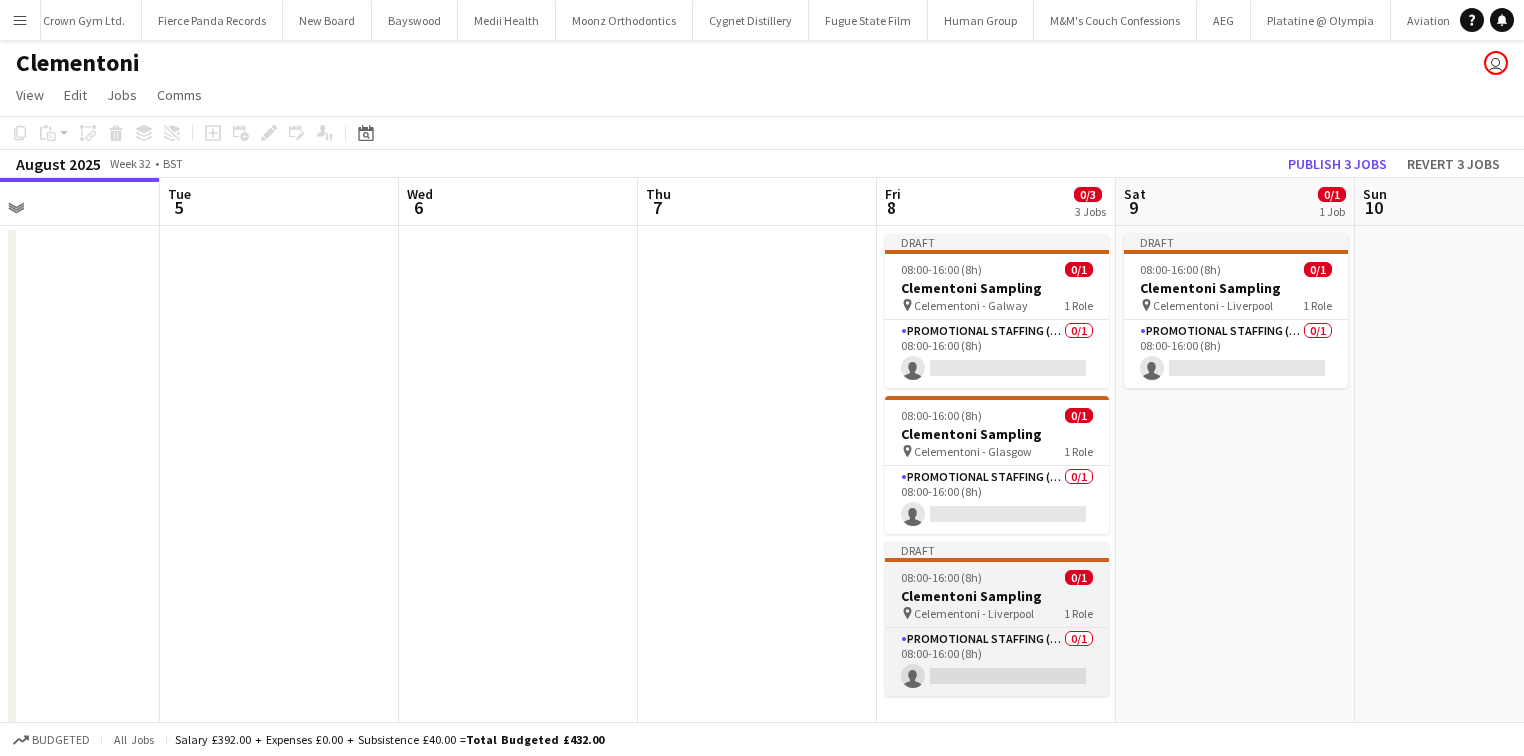 click on "08:00-16:00 (8h)" at bounding box center [941, 577] 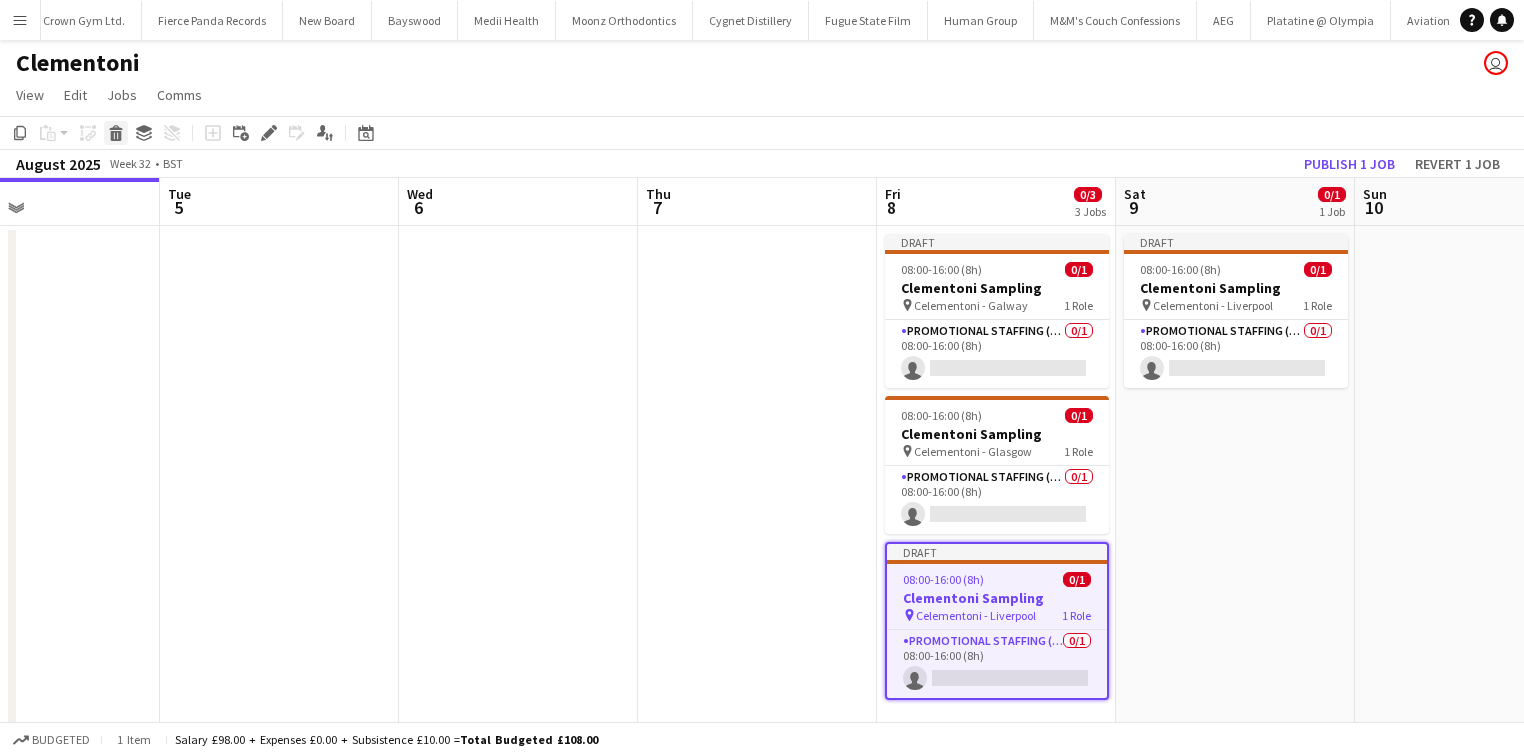 click 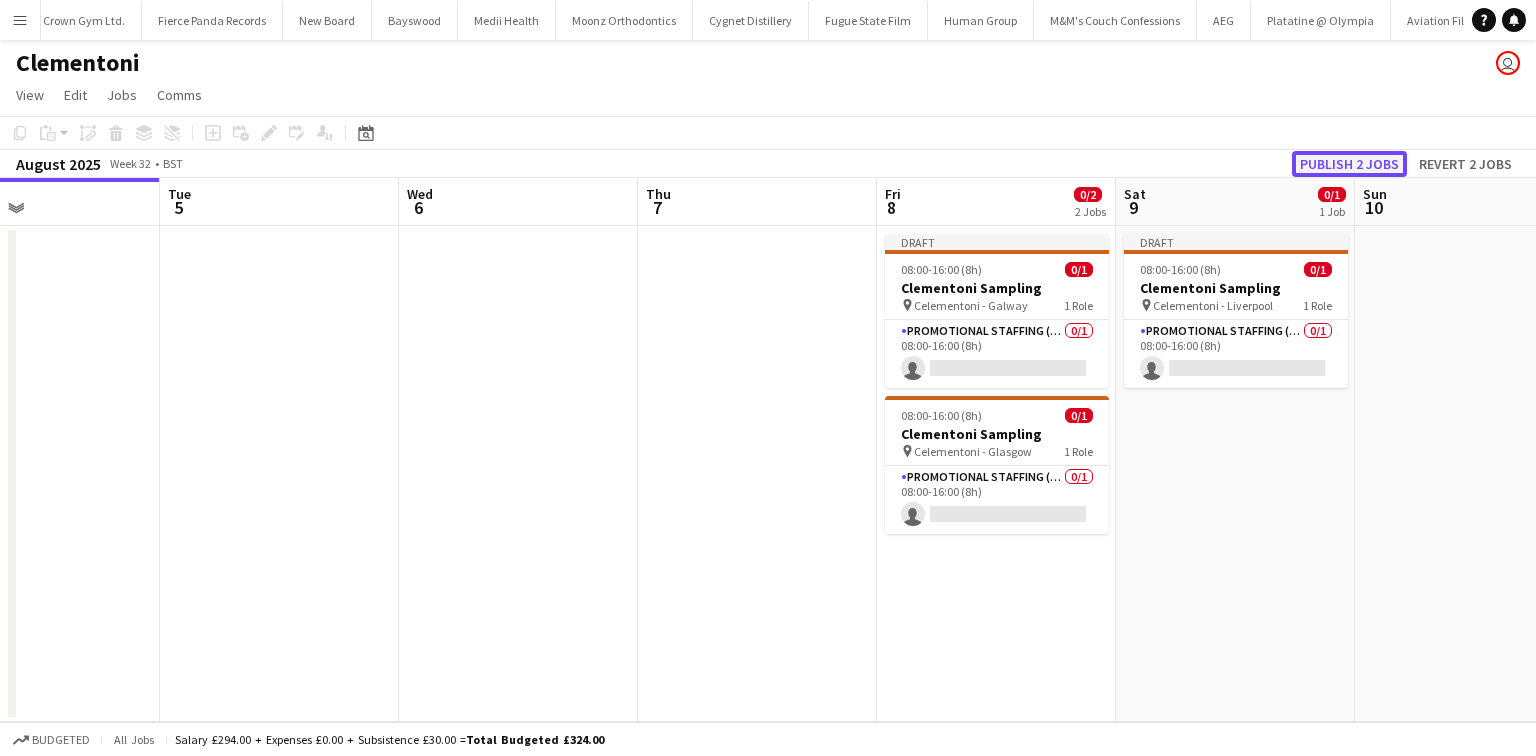 click on "Publish 2 jobs" 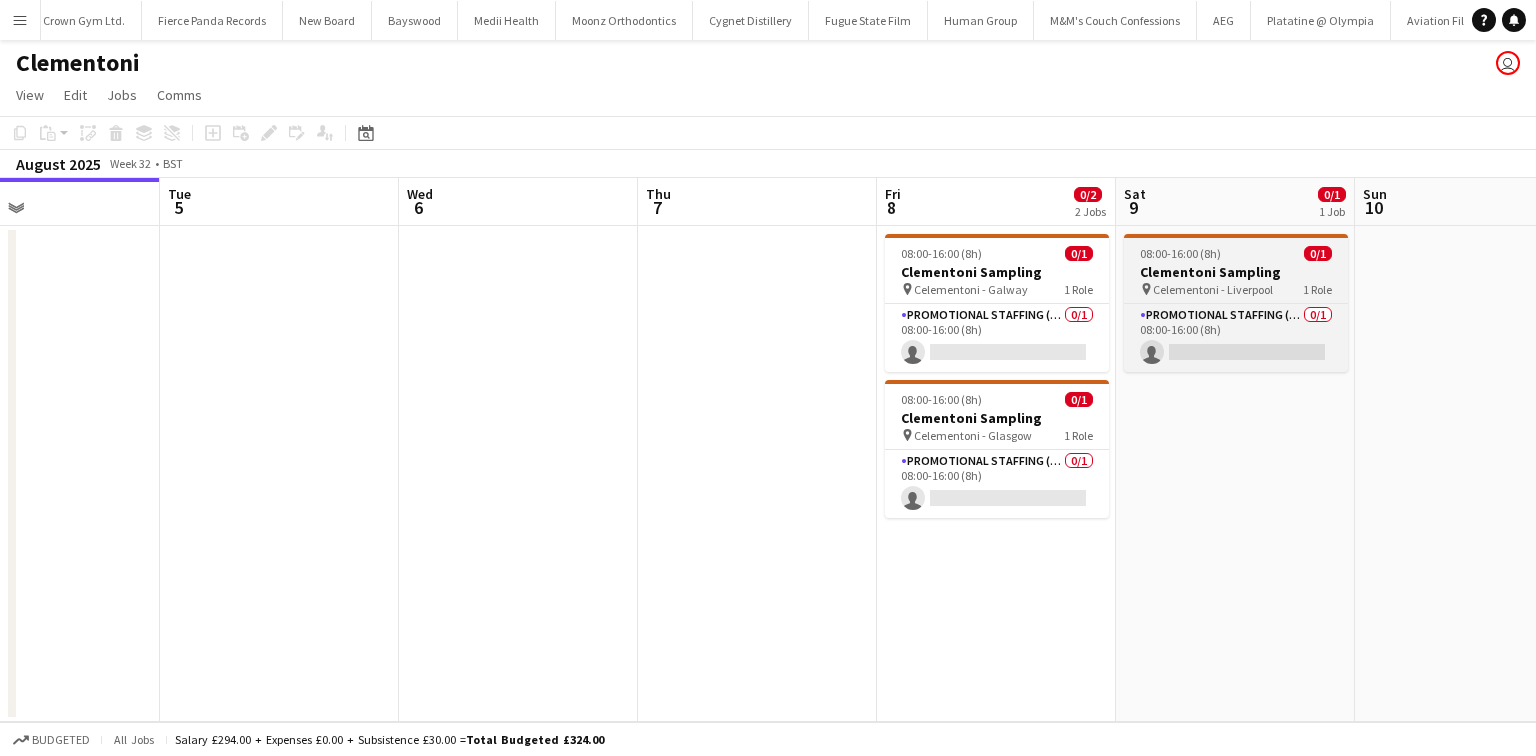 click on "Clementoni Sampling" at bounding box center (1236, 272) 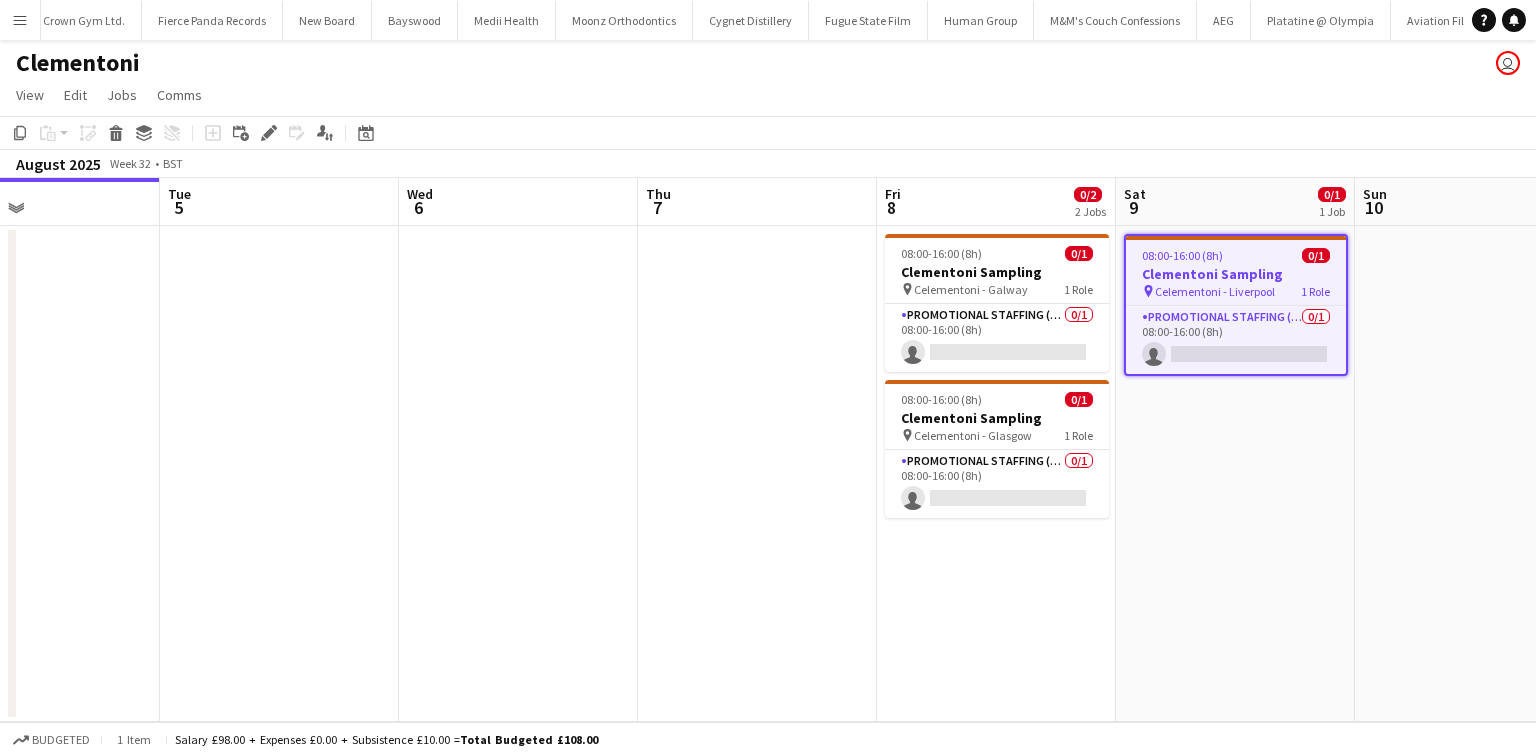click on "08:00-16:00 (8h)    0/1   Clementoni Sampling
pin
Celementoni - Liverpool   1 Role   Promotional Staffing (Brand Ambassadors)   0/1   08:00-16:00 (8h)
single-neutral-actions" at bounding box center [1235, 474] 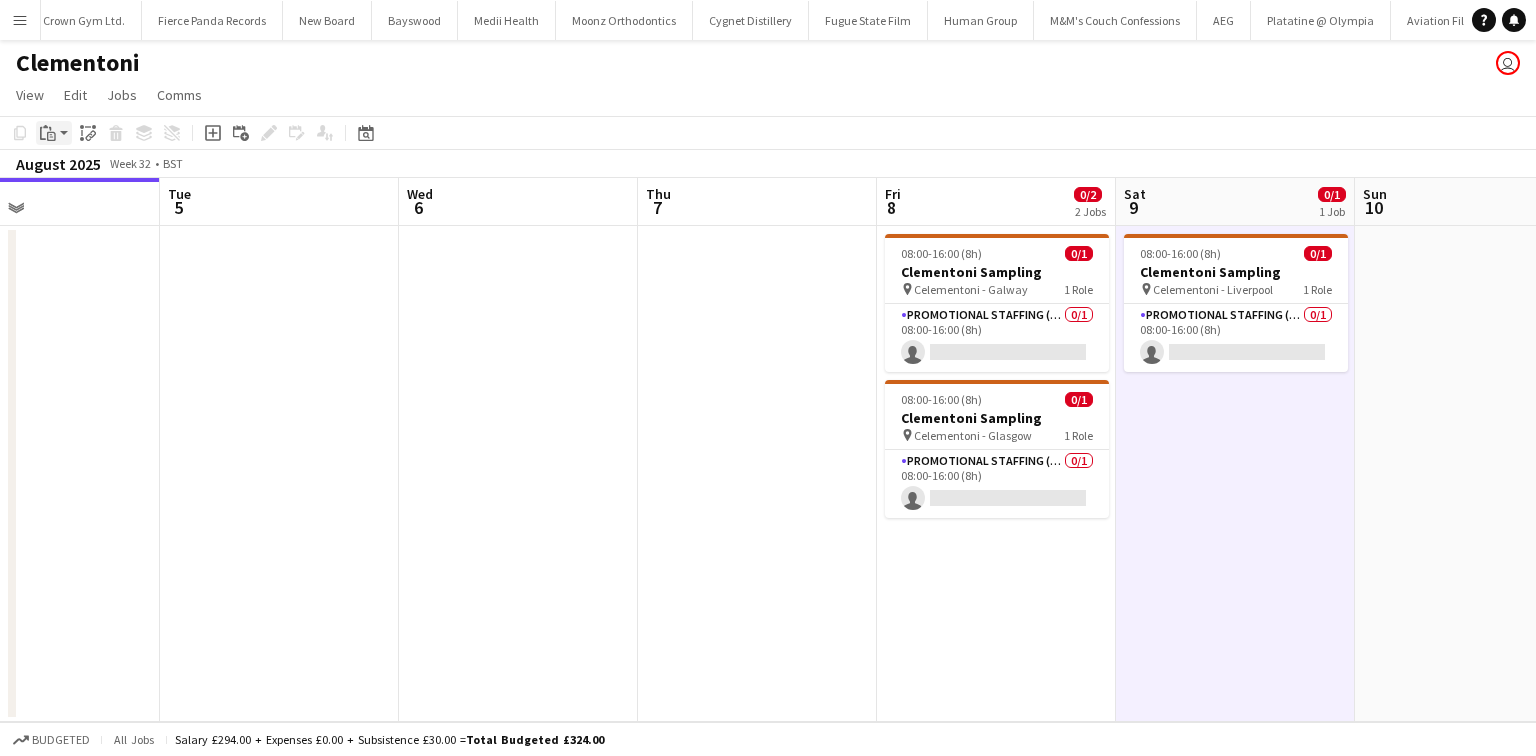click on "Paste" 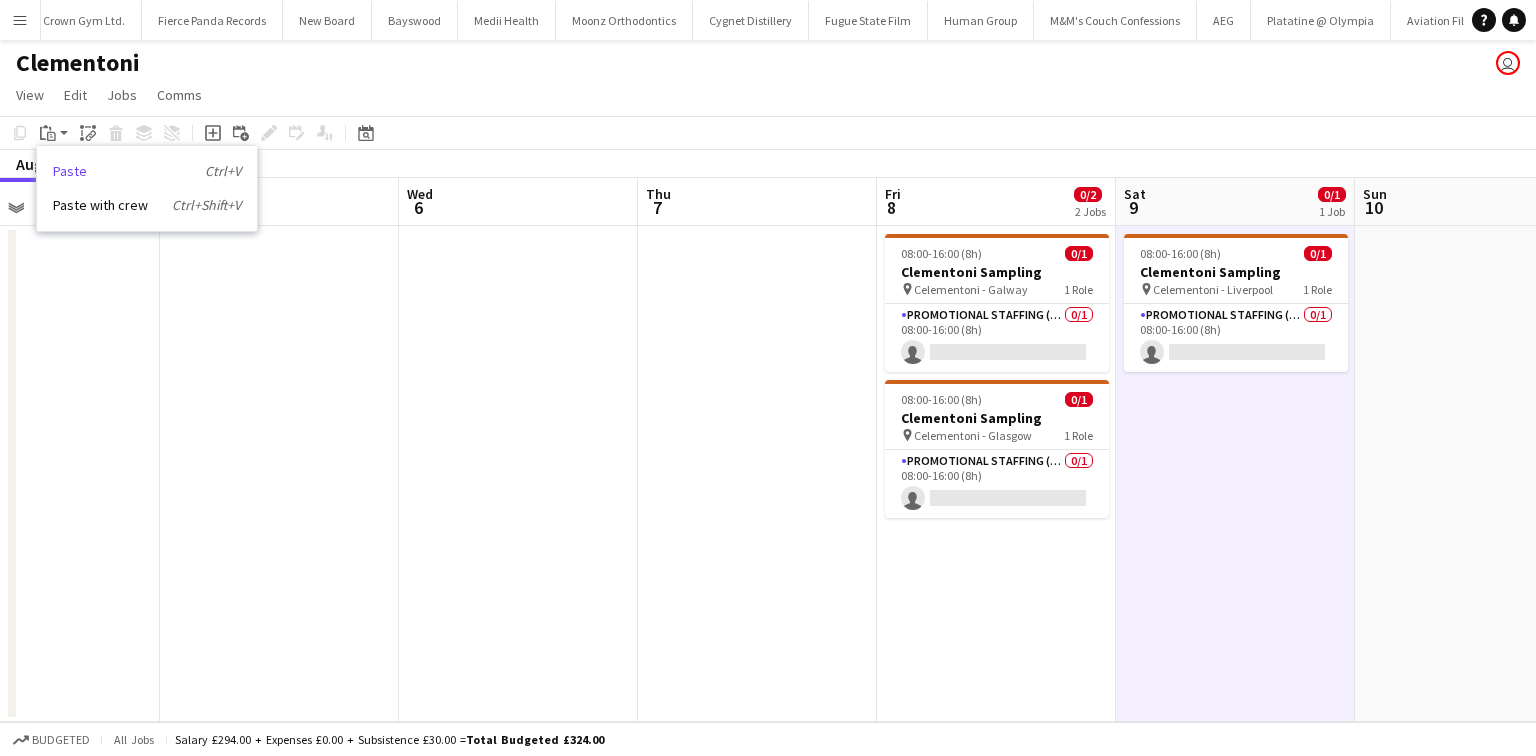 click on "Paste   Ctrl+V" at bounding box center (147, 171) 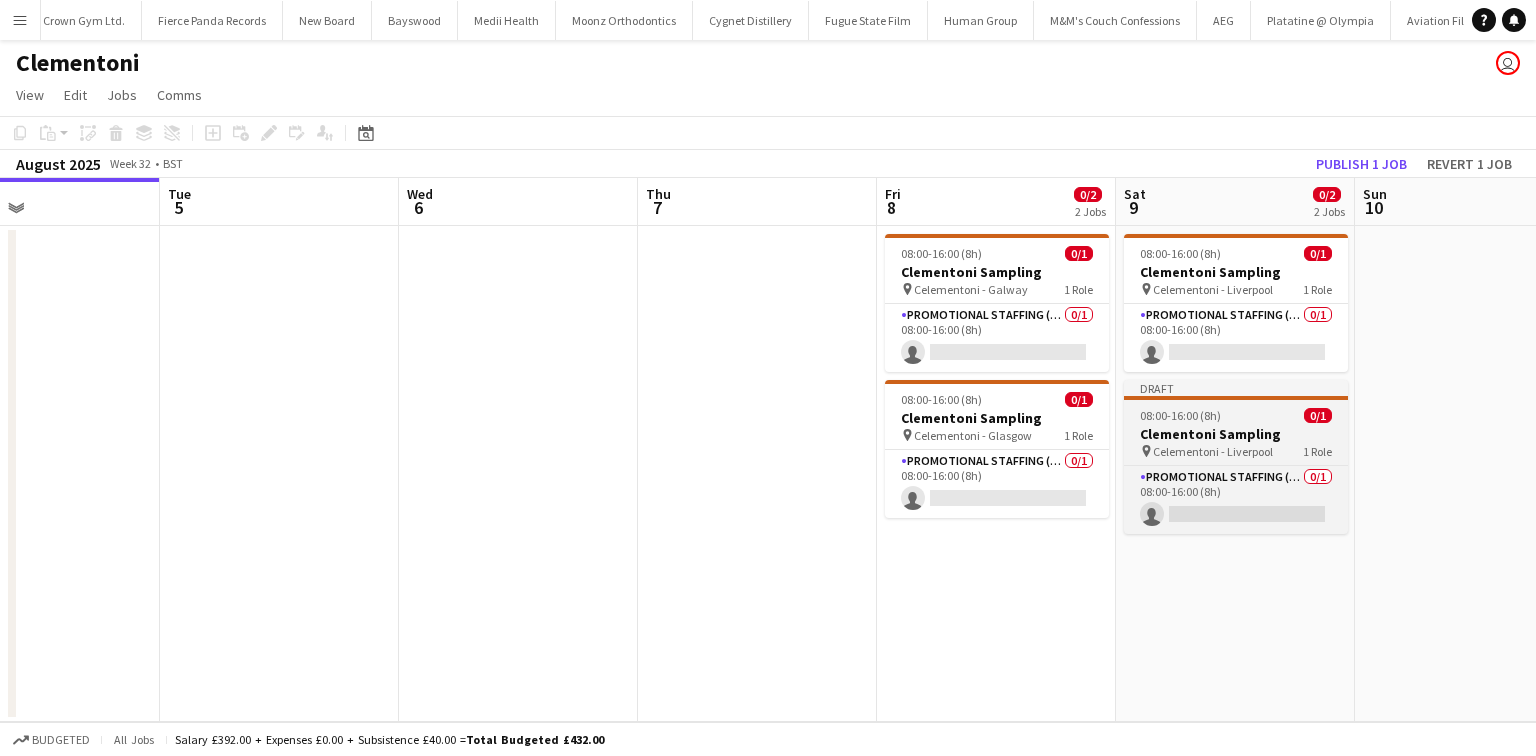 click on "Draft   08:00-16:00 (8h)    0/1   Clementoni Sampling
pin
Celementoni - Liverpool   1 Role   Promotional Staffing (Brand Ambassadors)   0/1   08:00-16:00 (8h)
single-neutral-actions" at bounding box center (1236, 457) 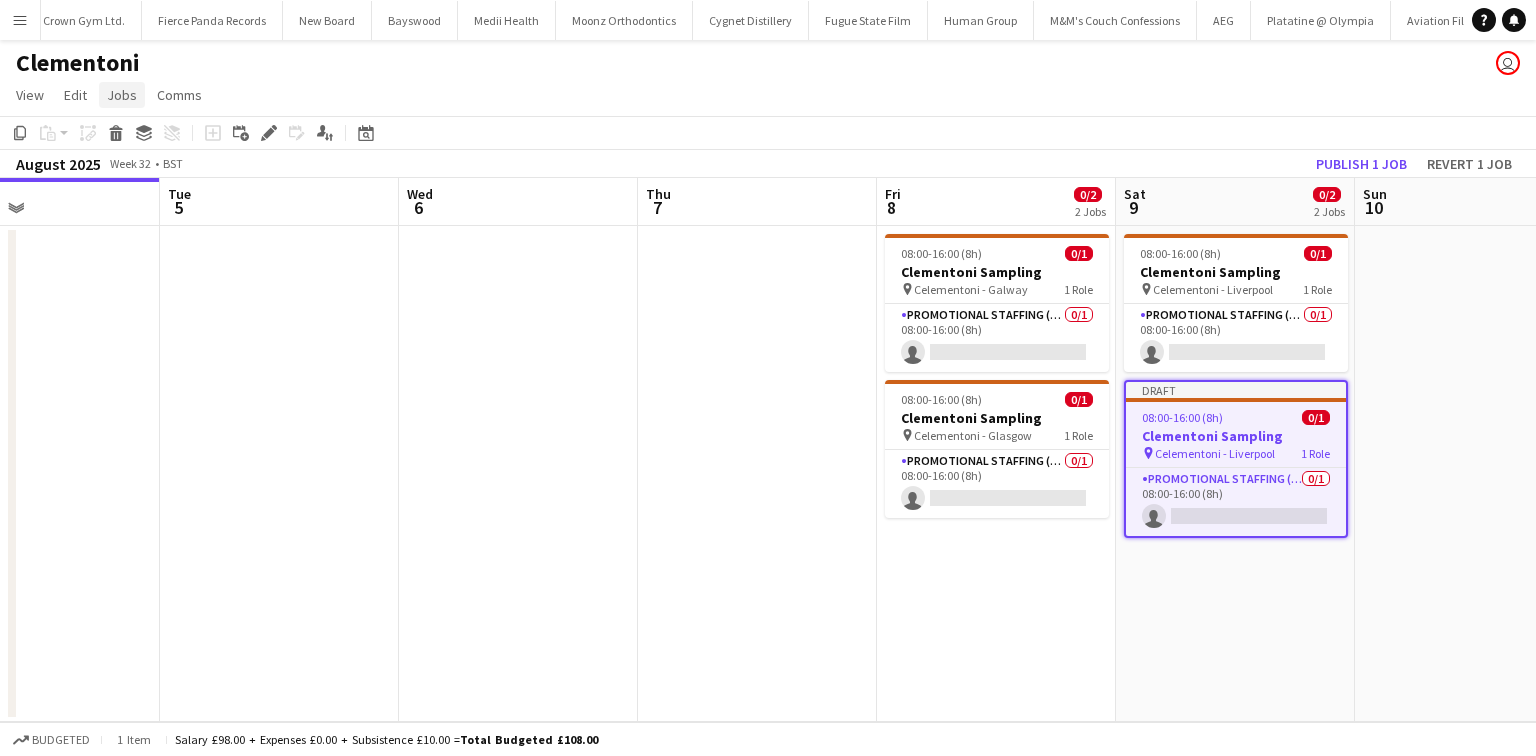 click on "Jobs" 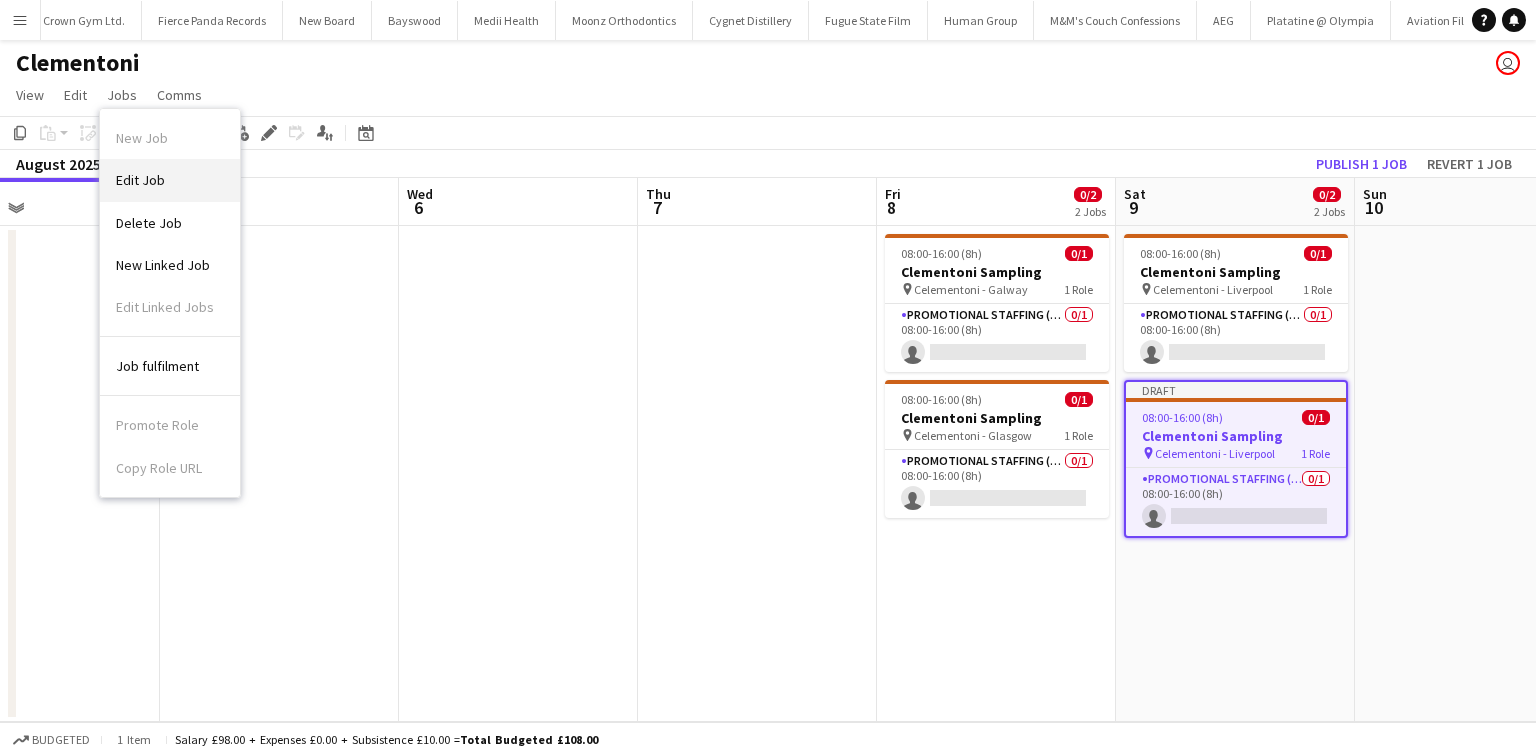 click on "Edit Job" at bounding box center (170, 180) 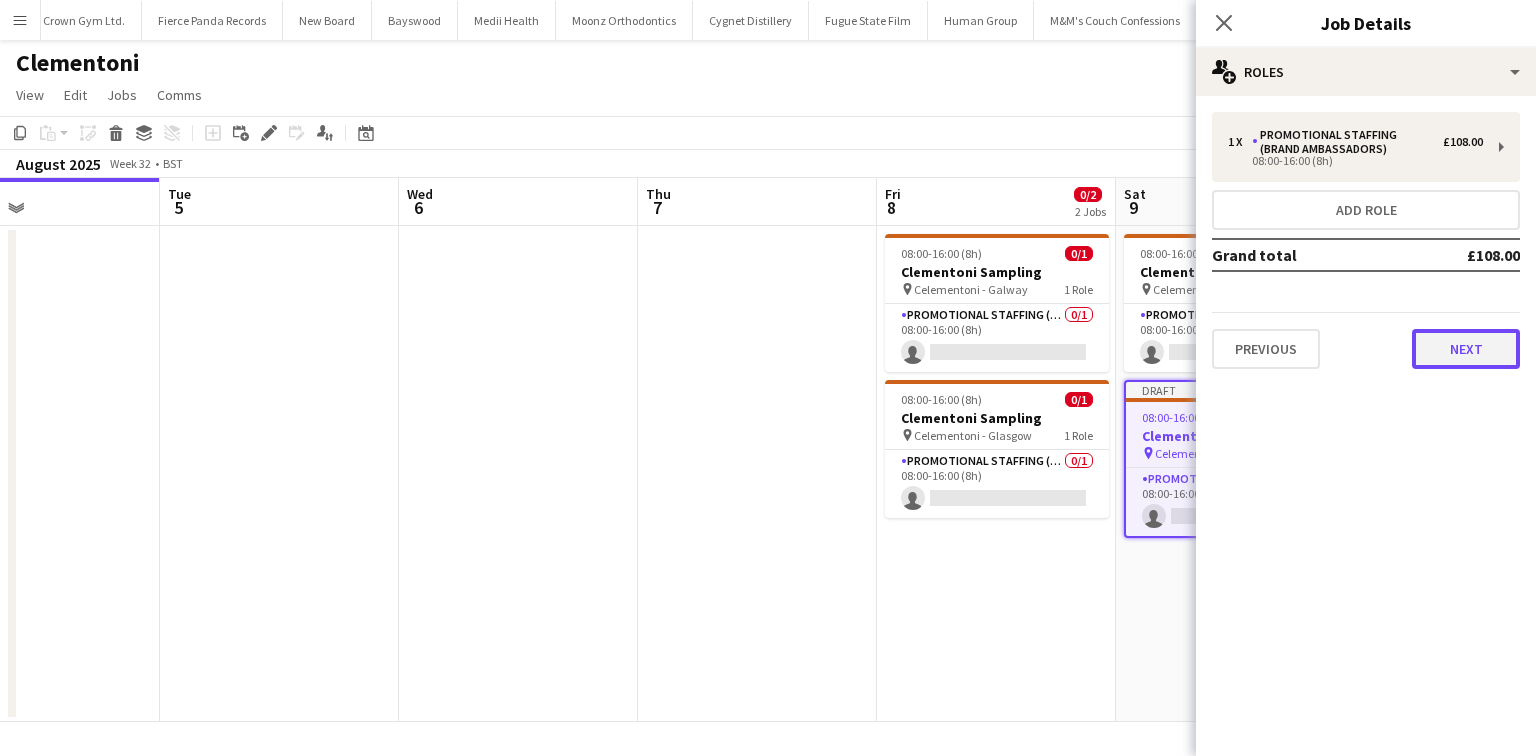 click on "Next" at bounding box center [1466, 349] 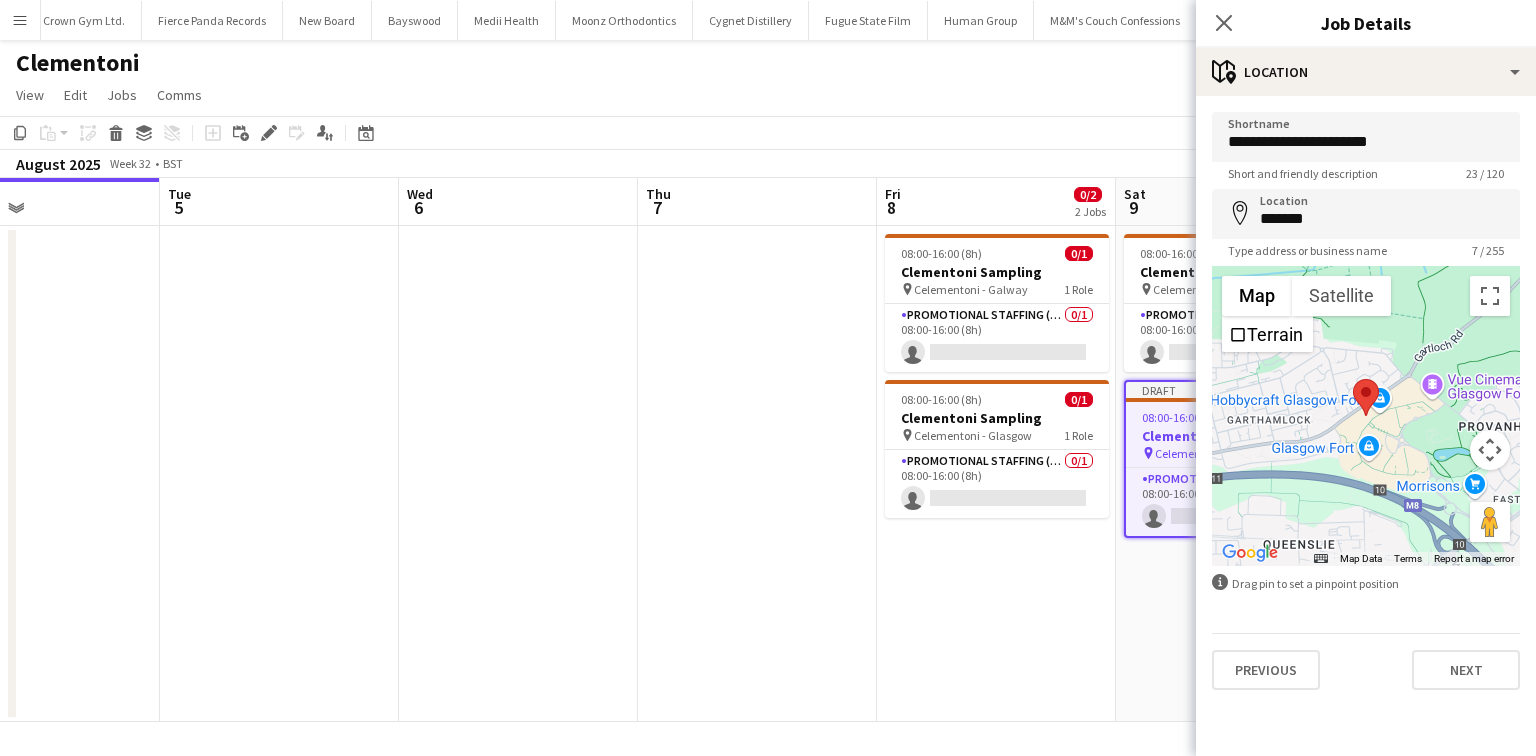 drag, startPoint x: 1307, startPoint y: 241, endPoint x: 1300, endPoint y: 224, distance: 18.384777 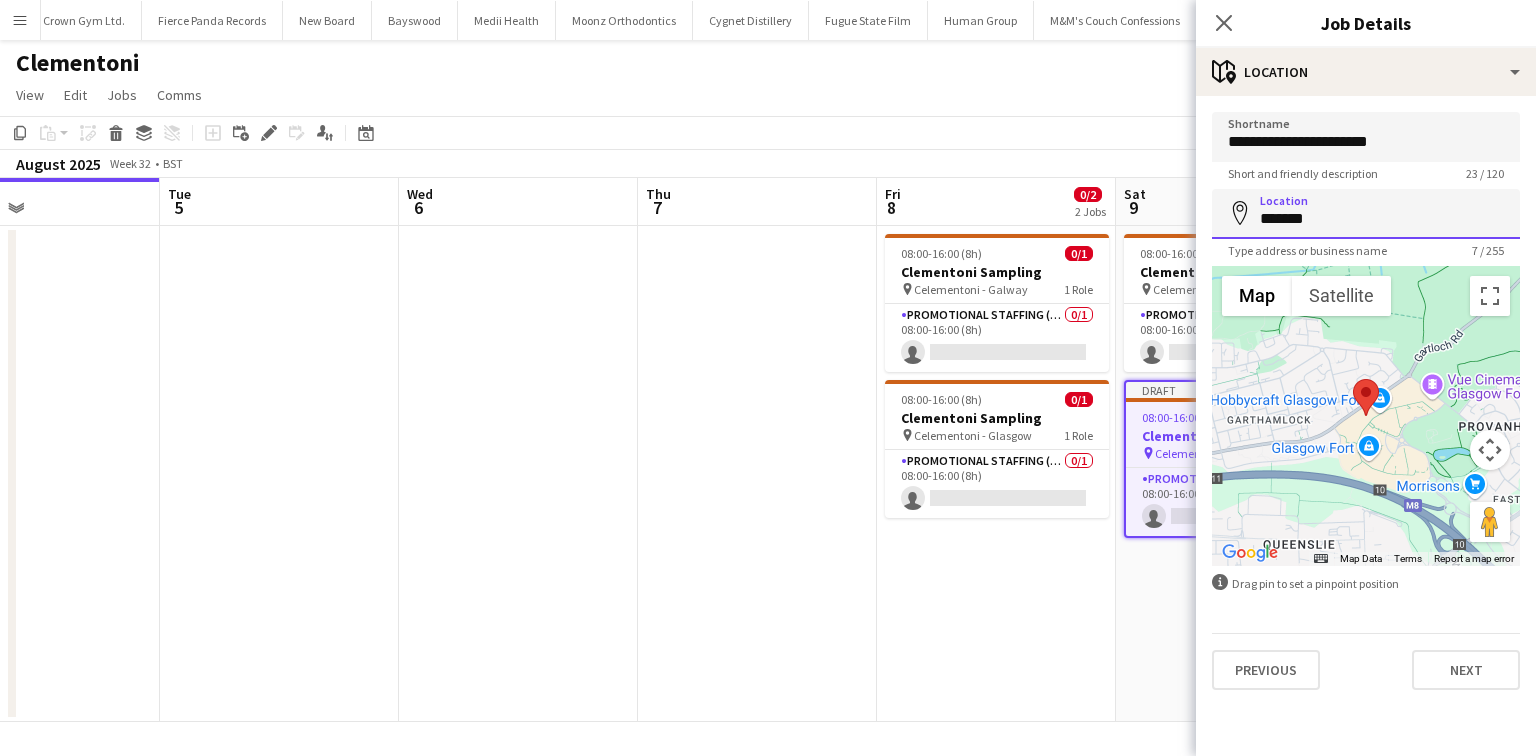 click on "*******" at bounding box center [1366, 214] 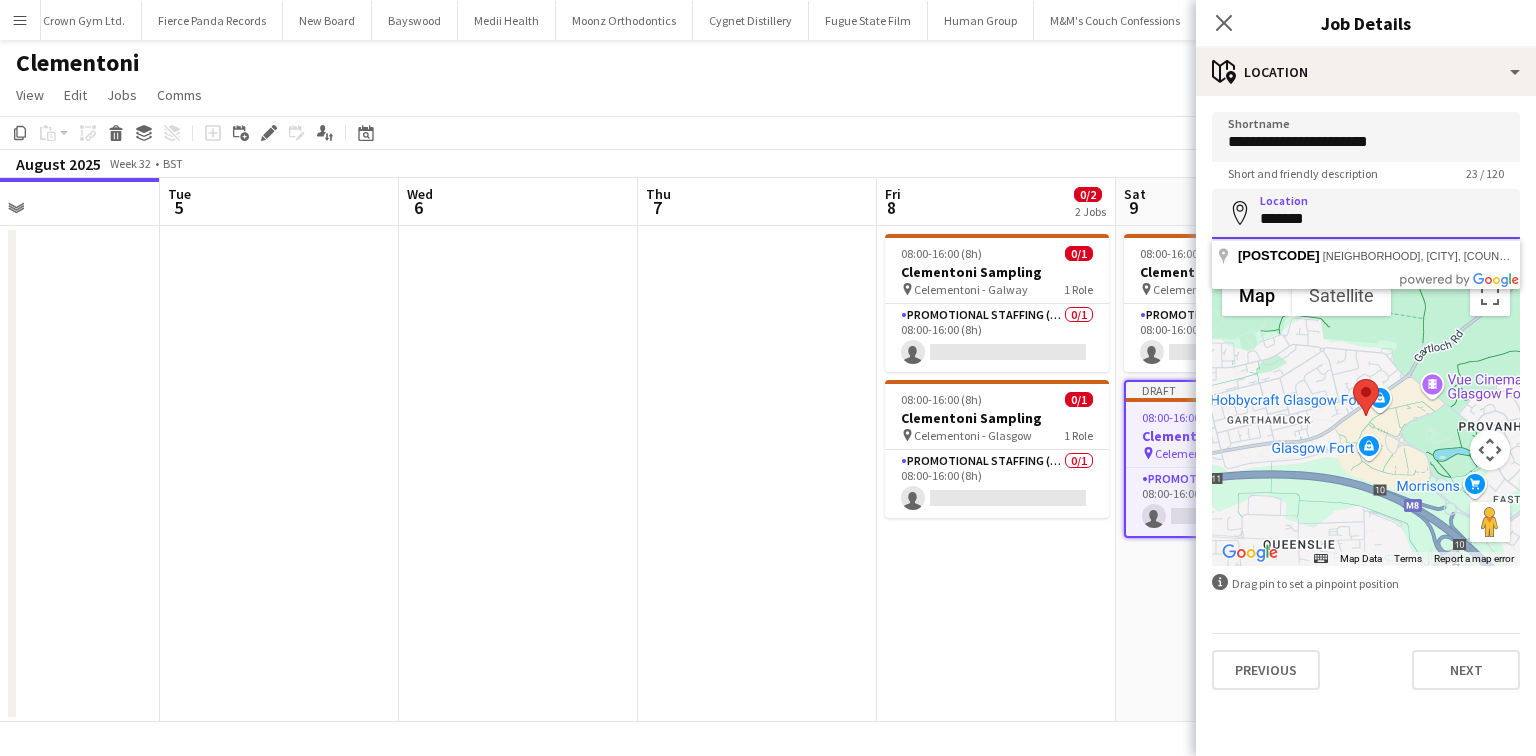 click on "*******" at bounding box center [1366, 214] 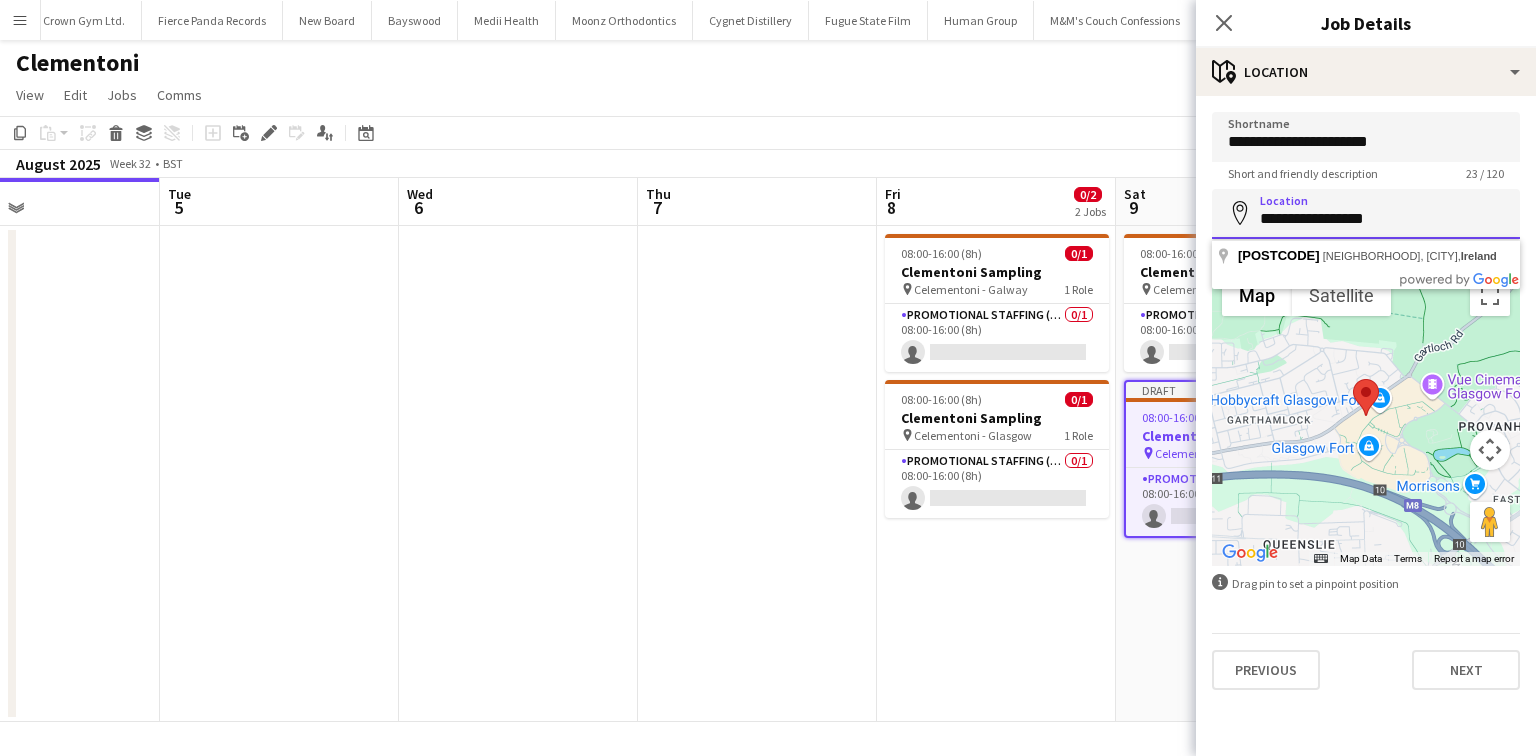 type on "**********" 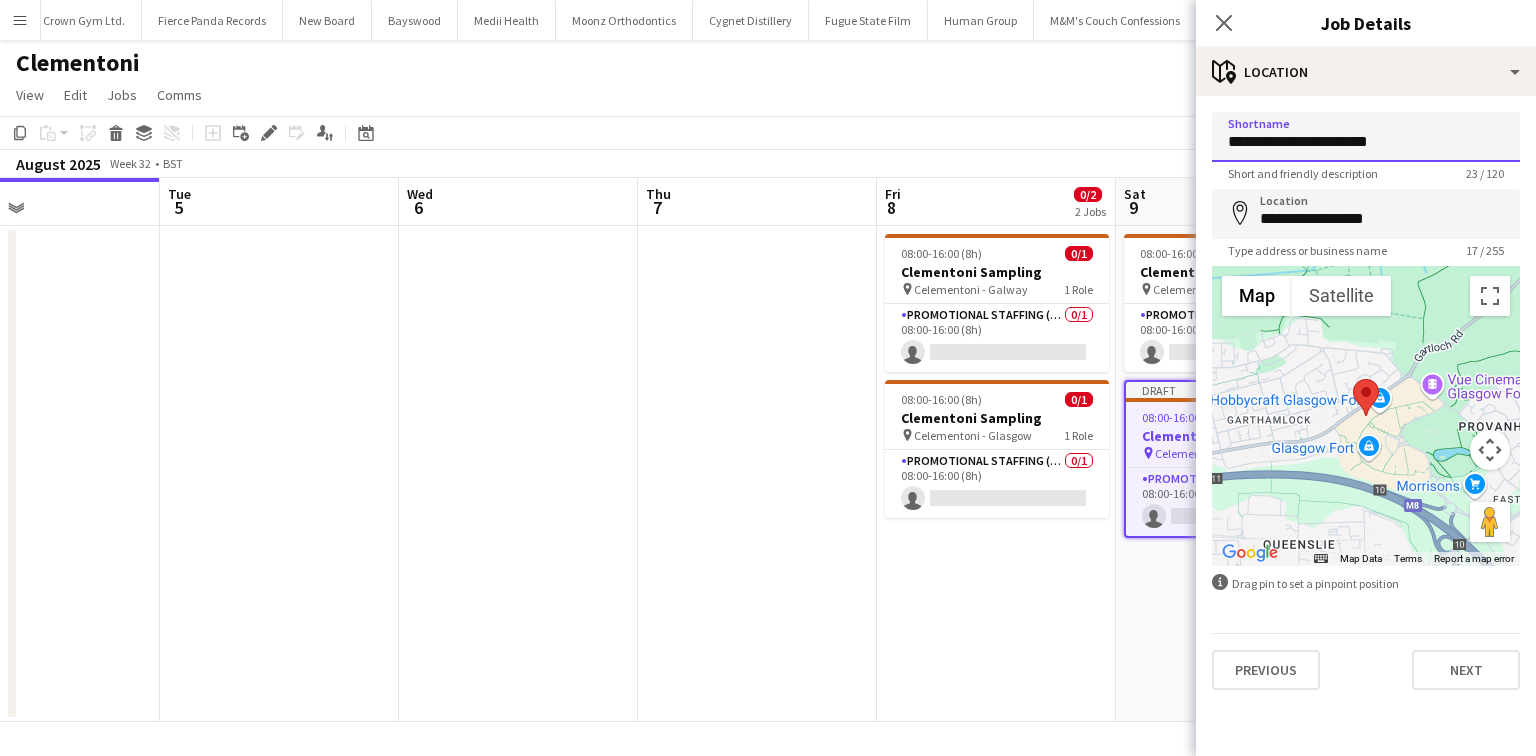 drag, startPoint x: 1323, startPoint y: 146, endPoint x: 1392, endPoint y: 148, distance: 69.02898 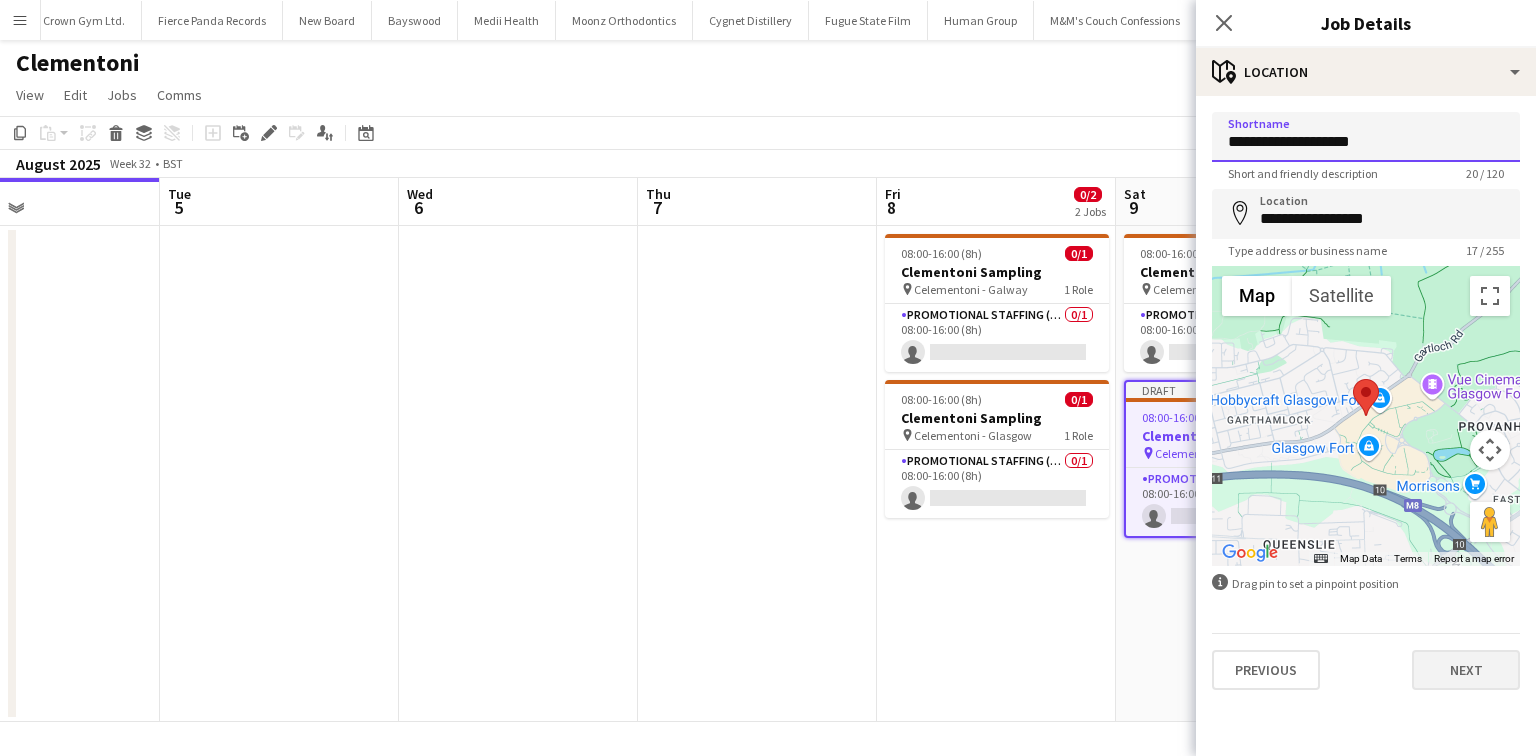 type on "**********" 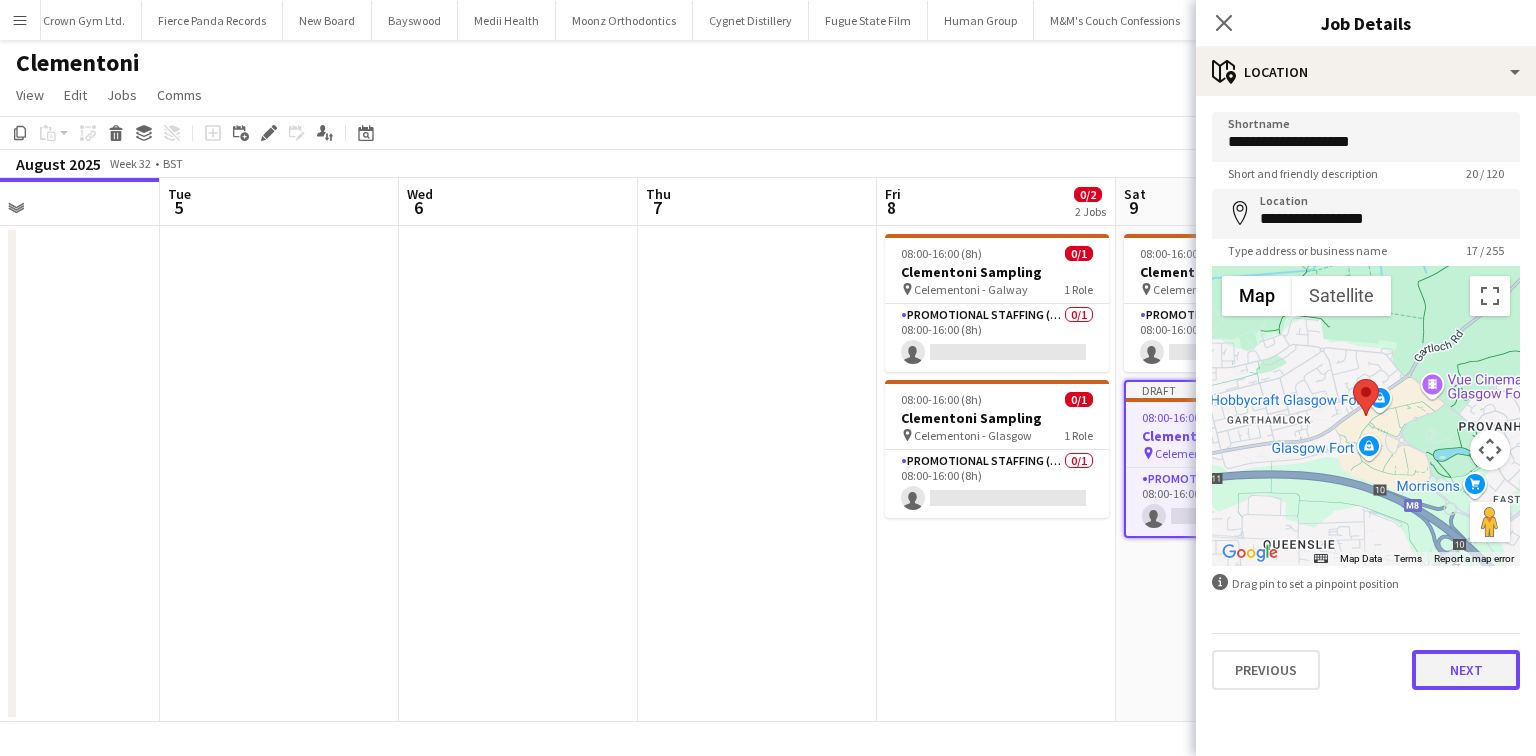 click on "Next" at bounding box center (1466, 670) 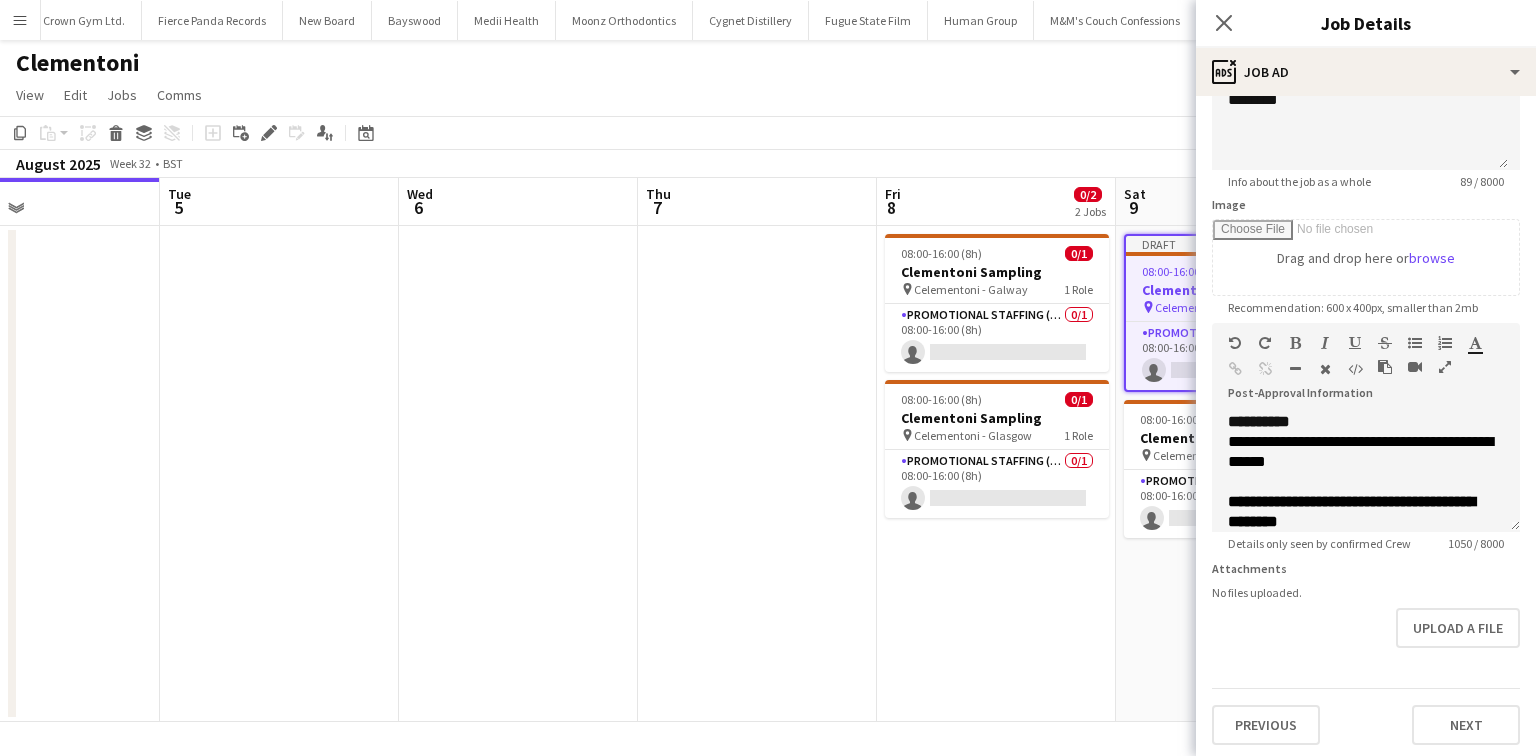 scroll, scrollTop: 245, scrollLeft: 0, axis: vertical 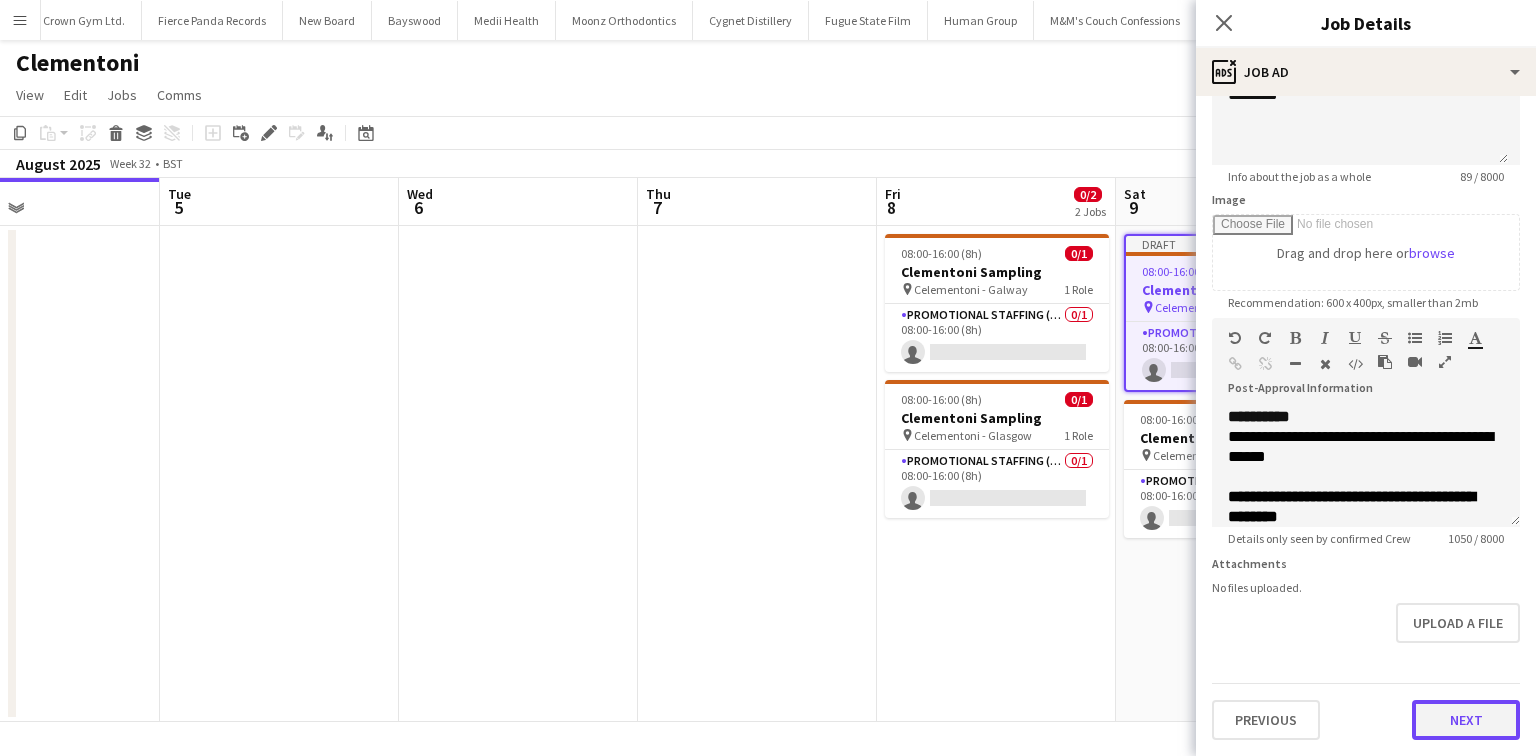 click on "Next" at bounding box center (1466, 720) 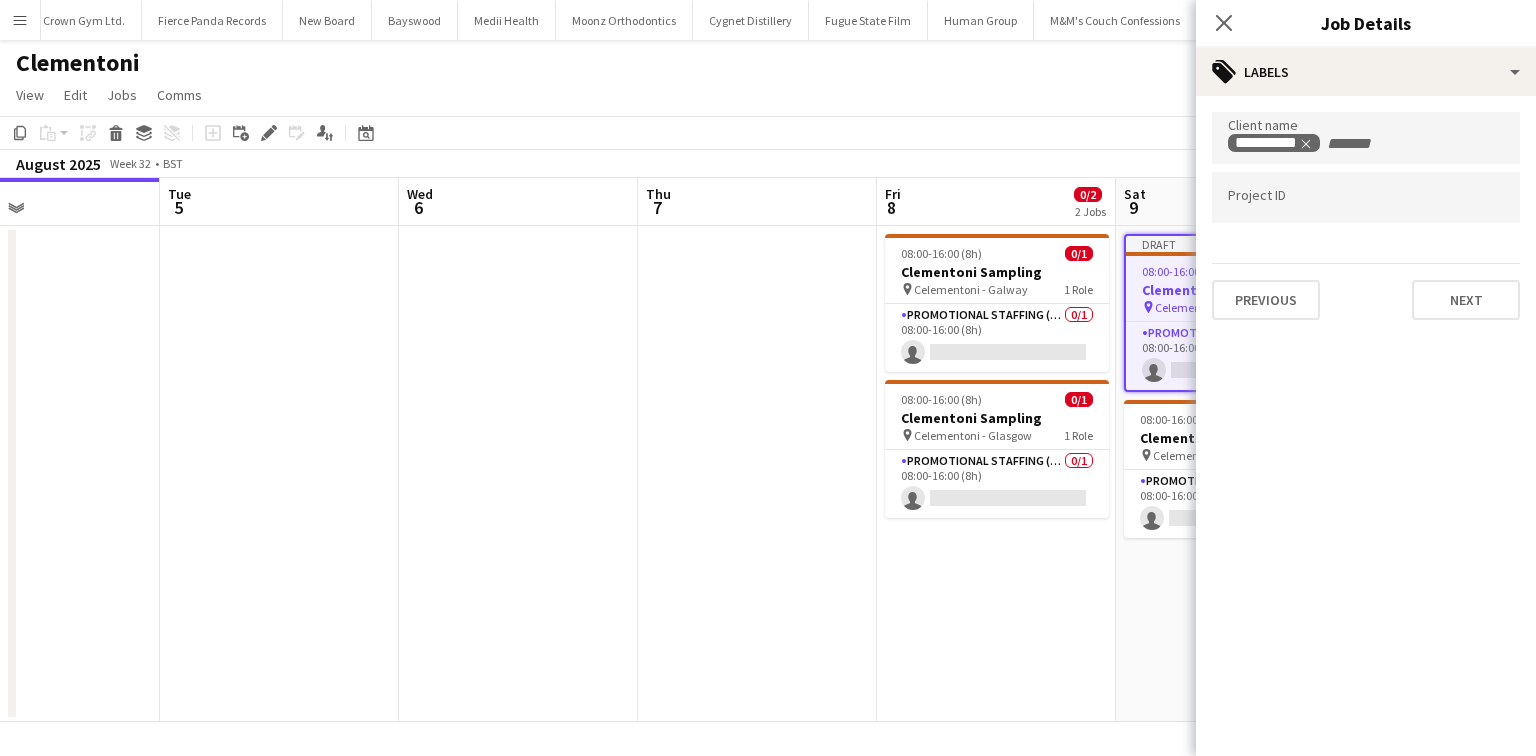 scroll, scrollTop: 0, scrollLeft: 0, axis: both 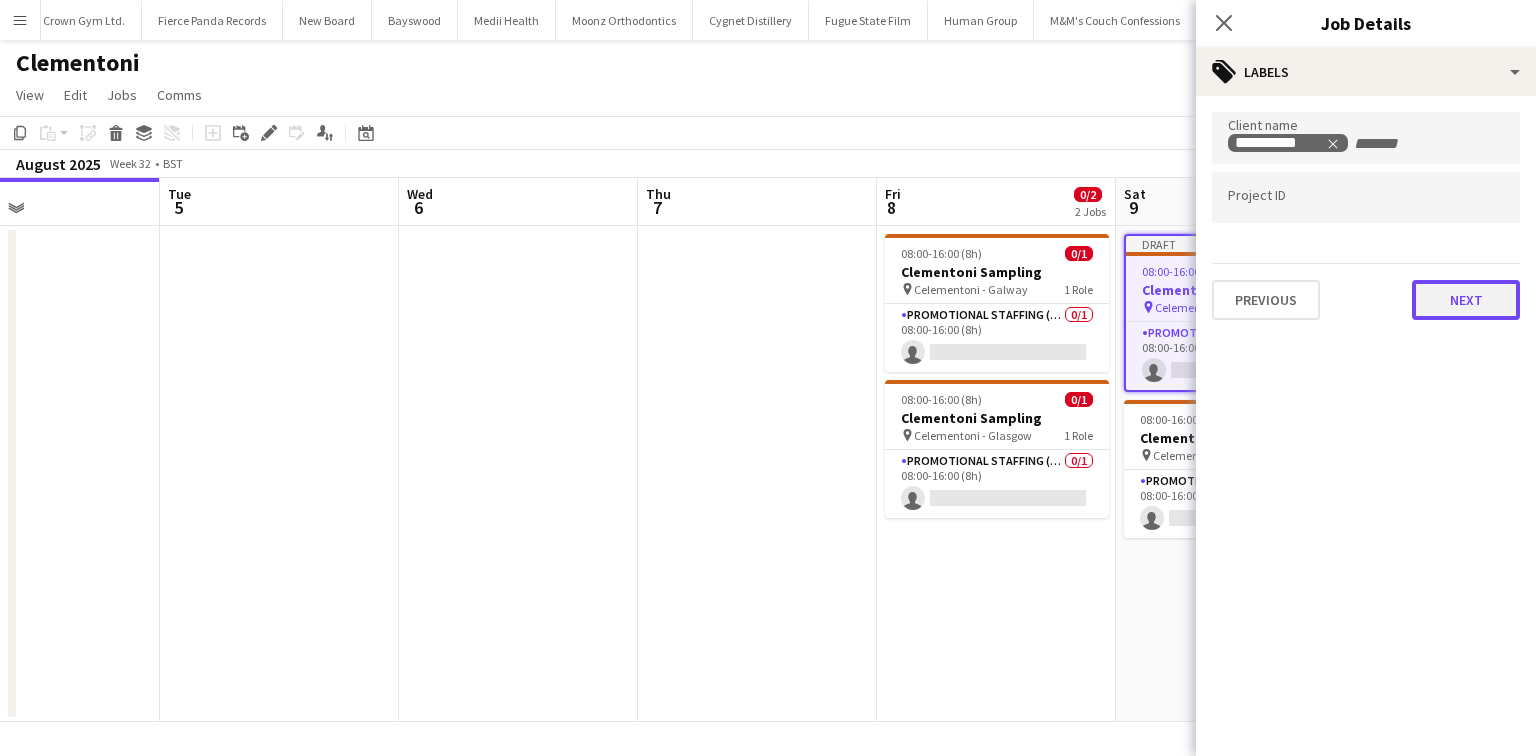 click on "Next" at bounding box center (1466, 300) 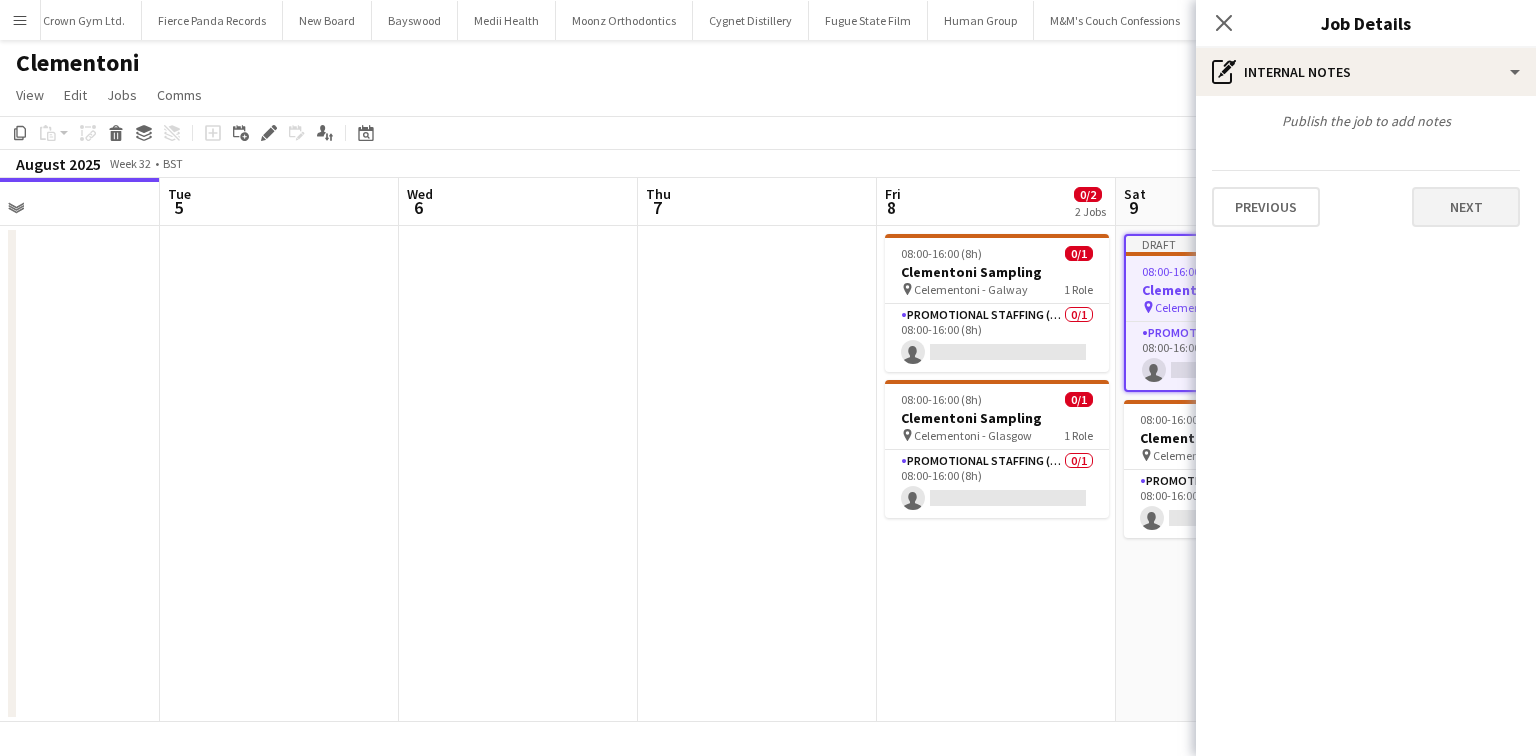 drag, startPoint x: 1462, startPoint y: 230, endPoint x: 1457, endPoint y: 215, distance: 15.811388 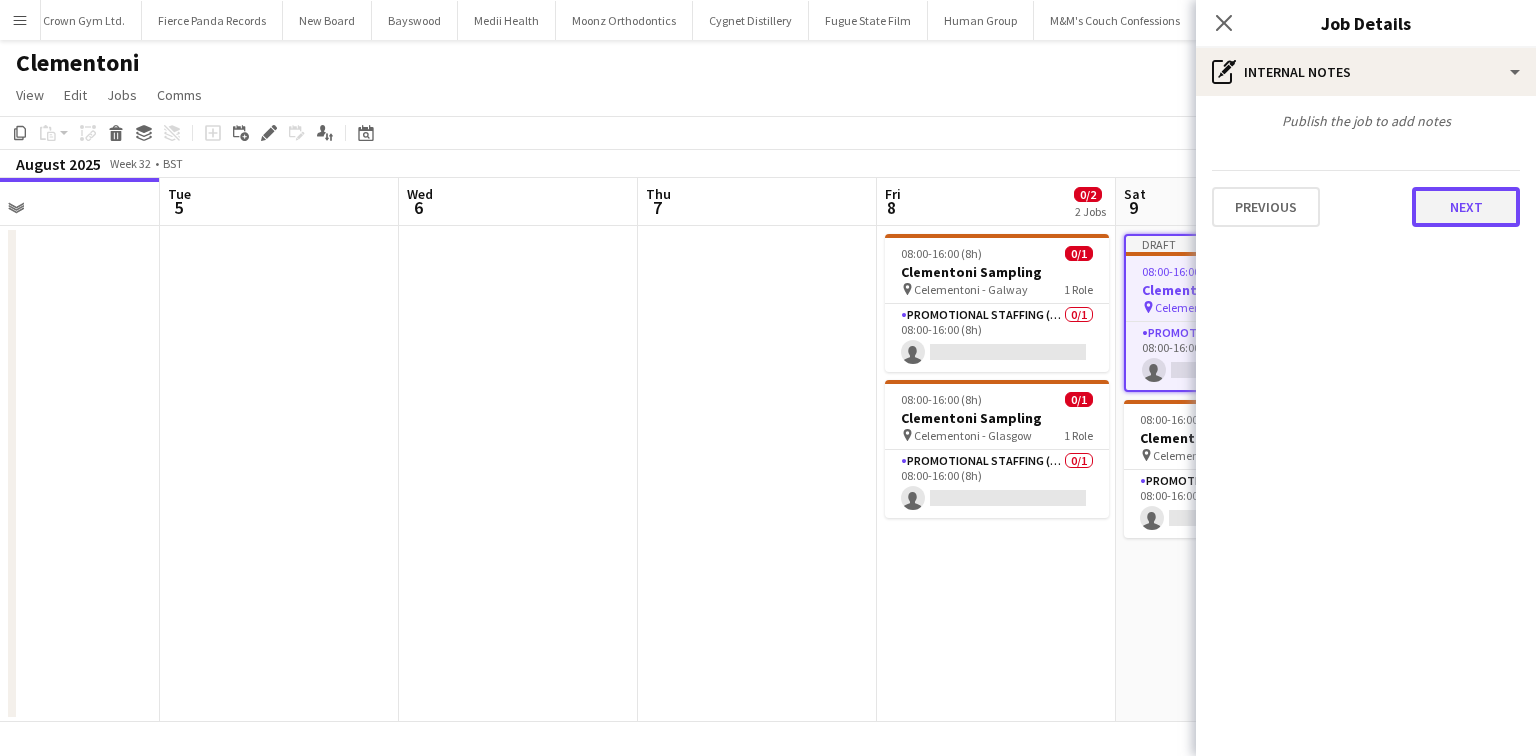 click on "Next" at bounding box center [1466, 207] 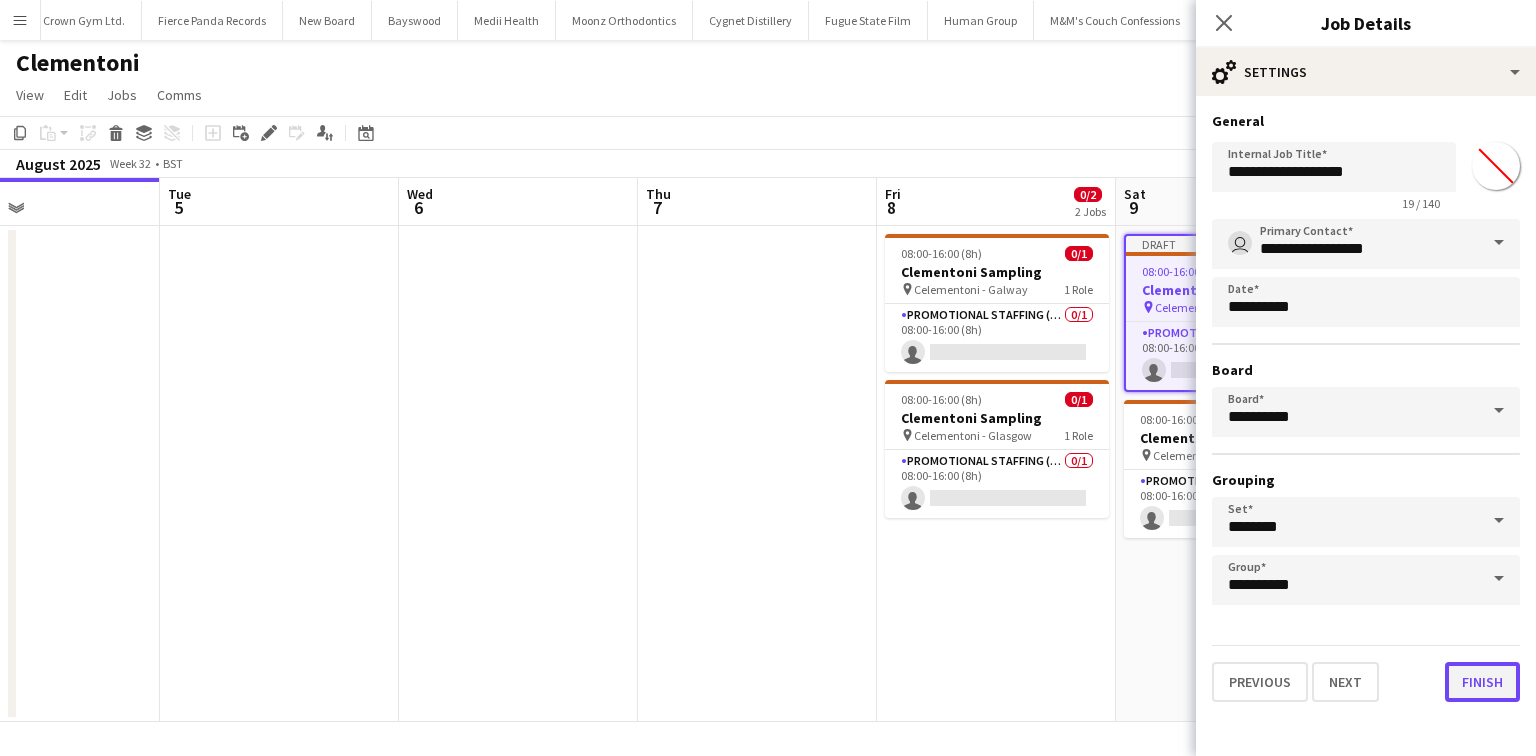 click on "Finish" at bounding box center (1482, 682) 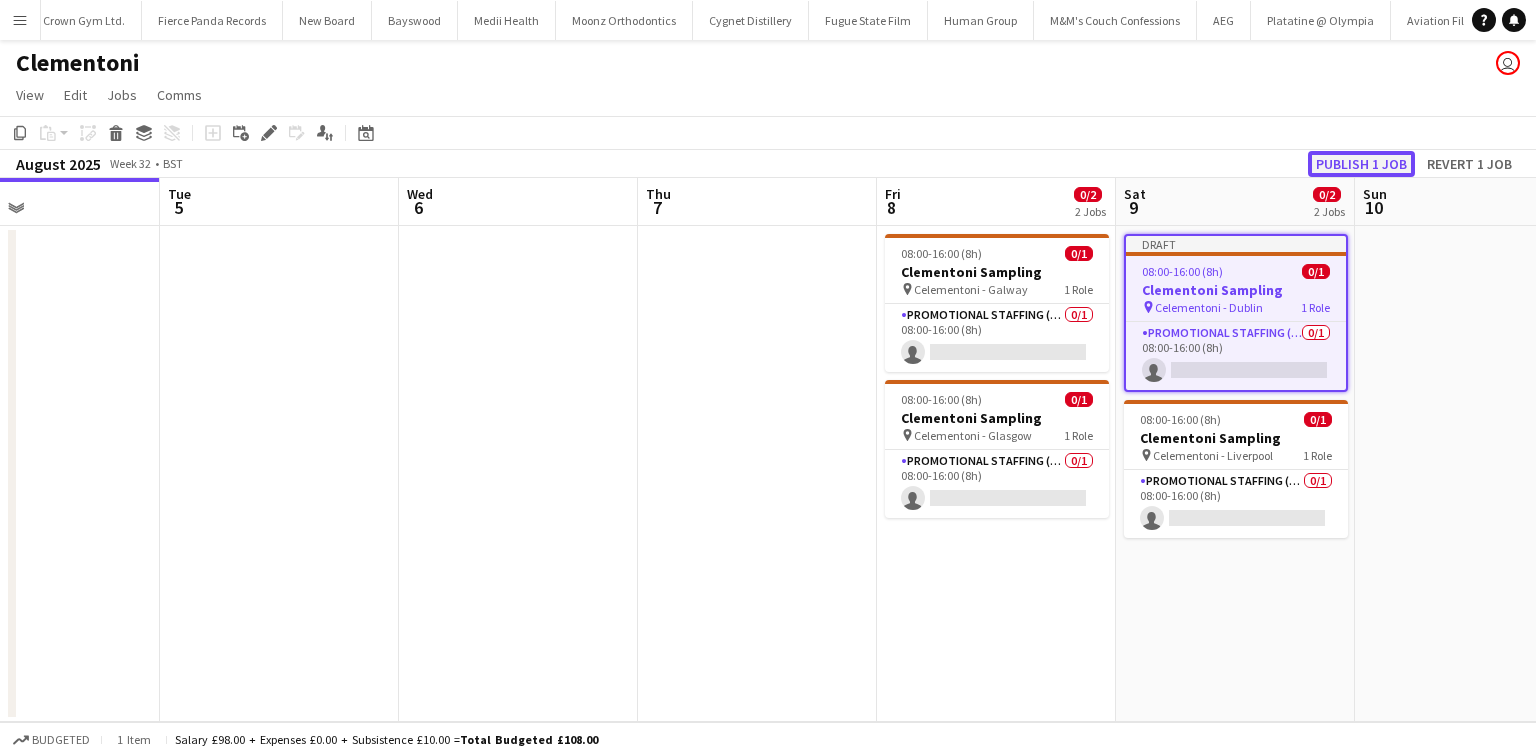 click on "Publish 1 job" 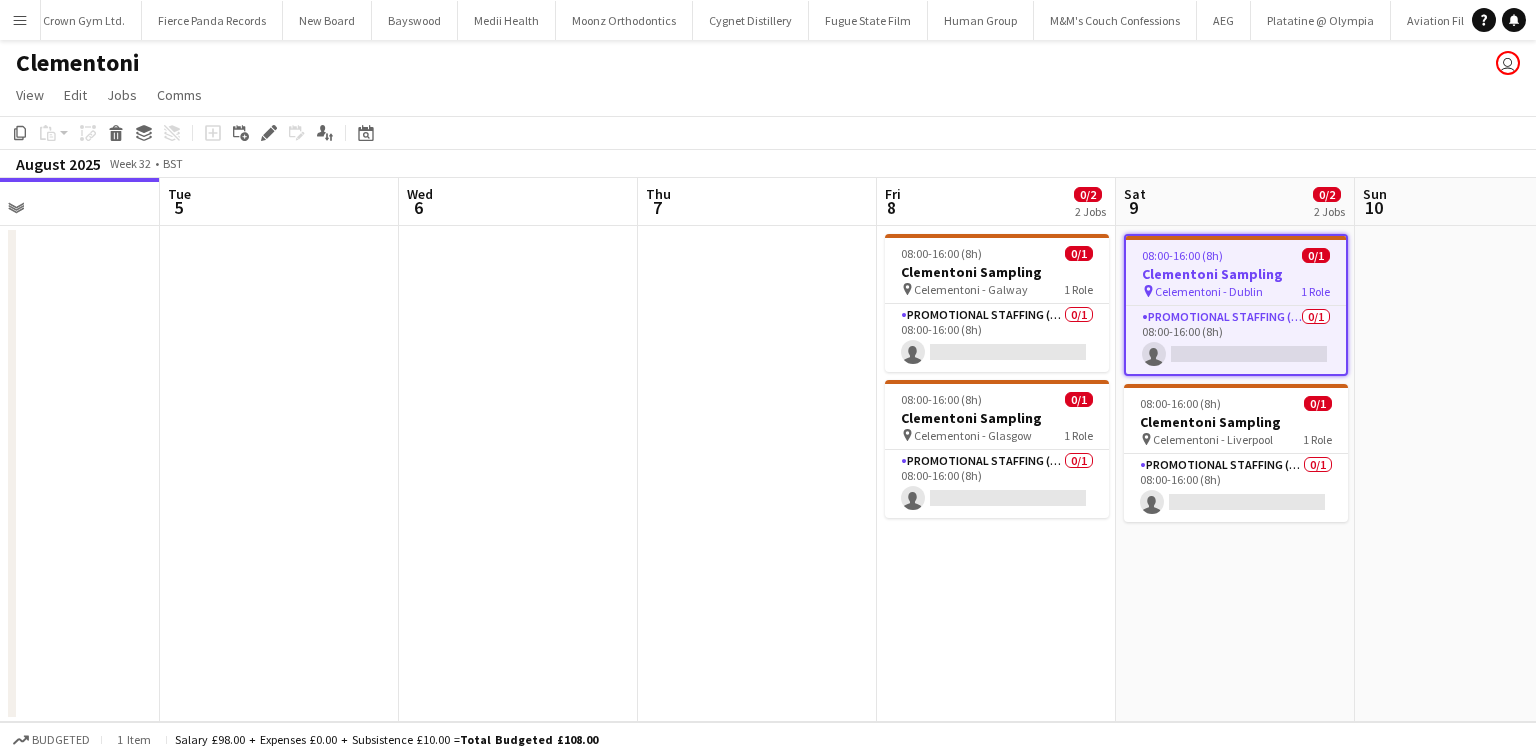 click on "08:00-16:00 (8h)" at bounding box center [1182, 255] 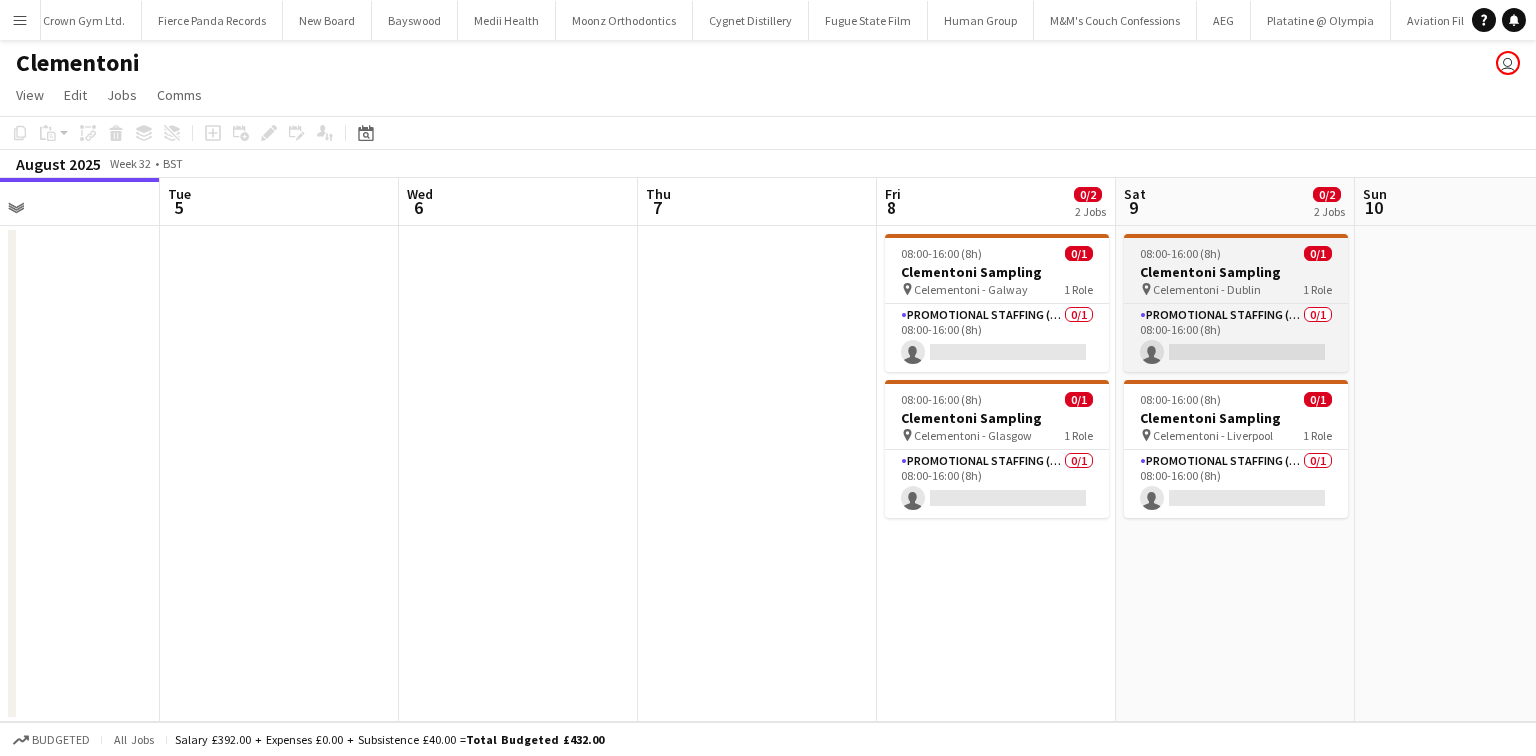 click on "08:00-16:00 (8h)" at bounding box center [1180, 253] 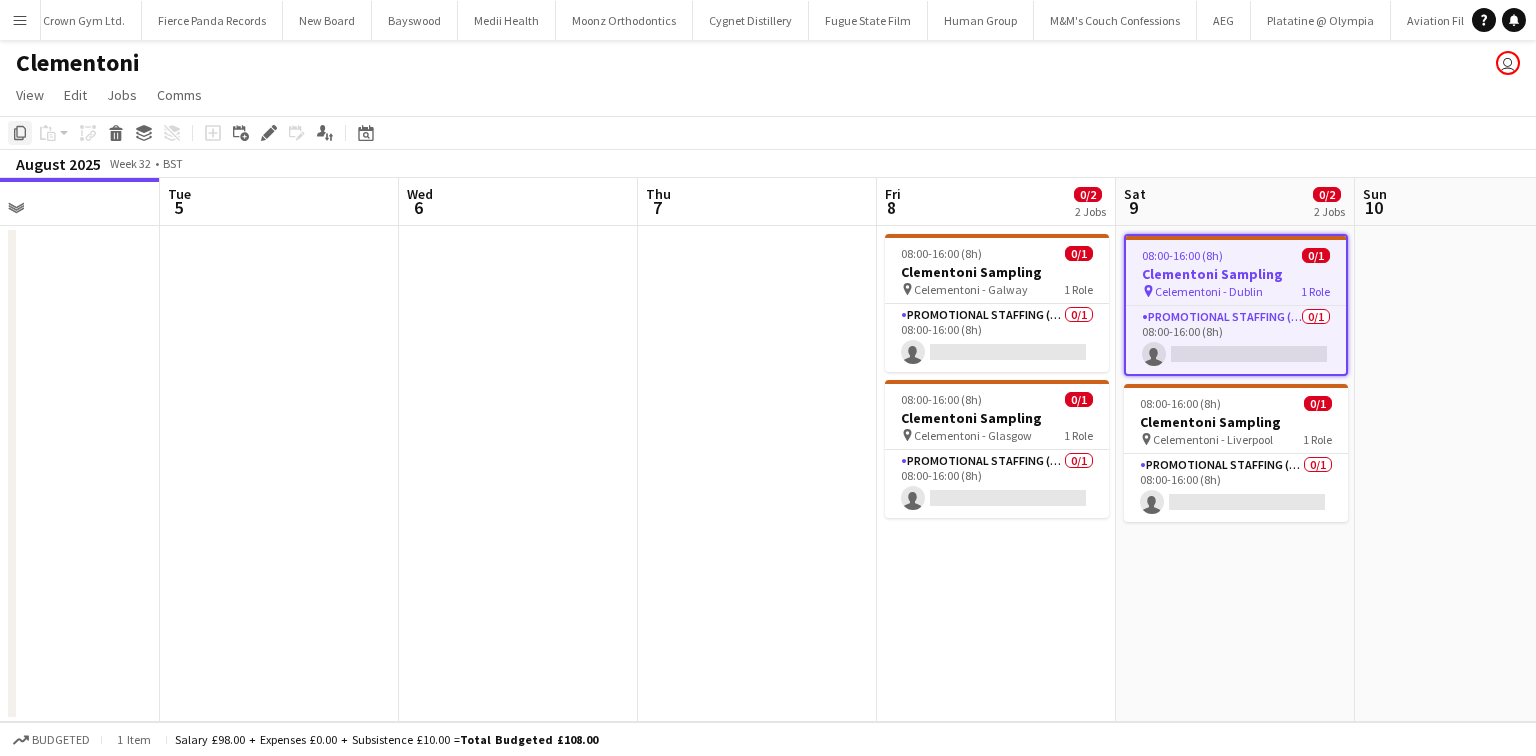 click on "Copy" at bounding box center (20, 133) 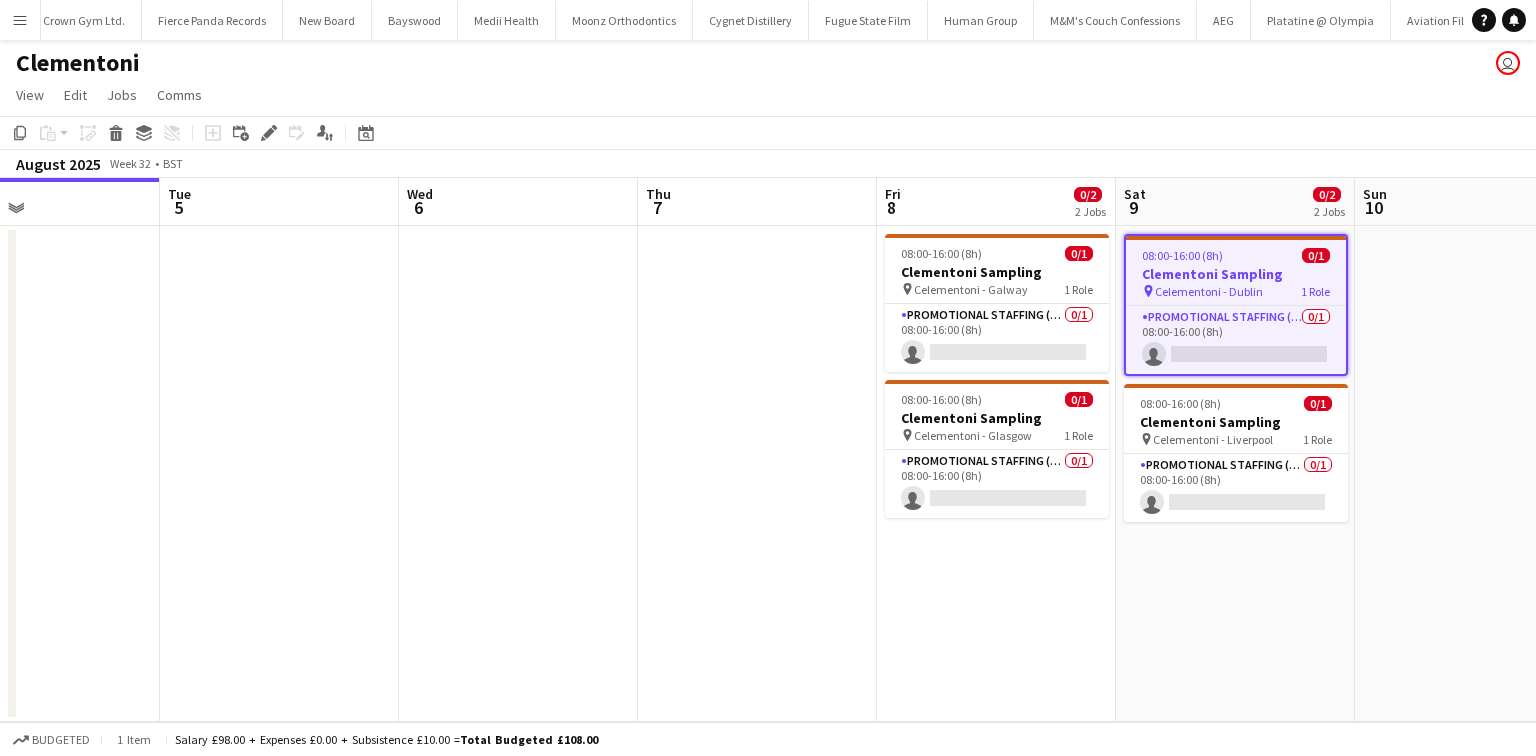 click at bounding box center [1474, 474] 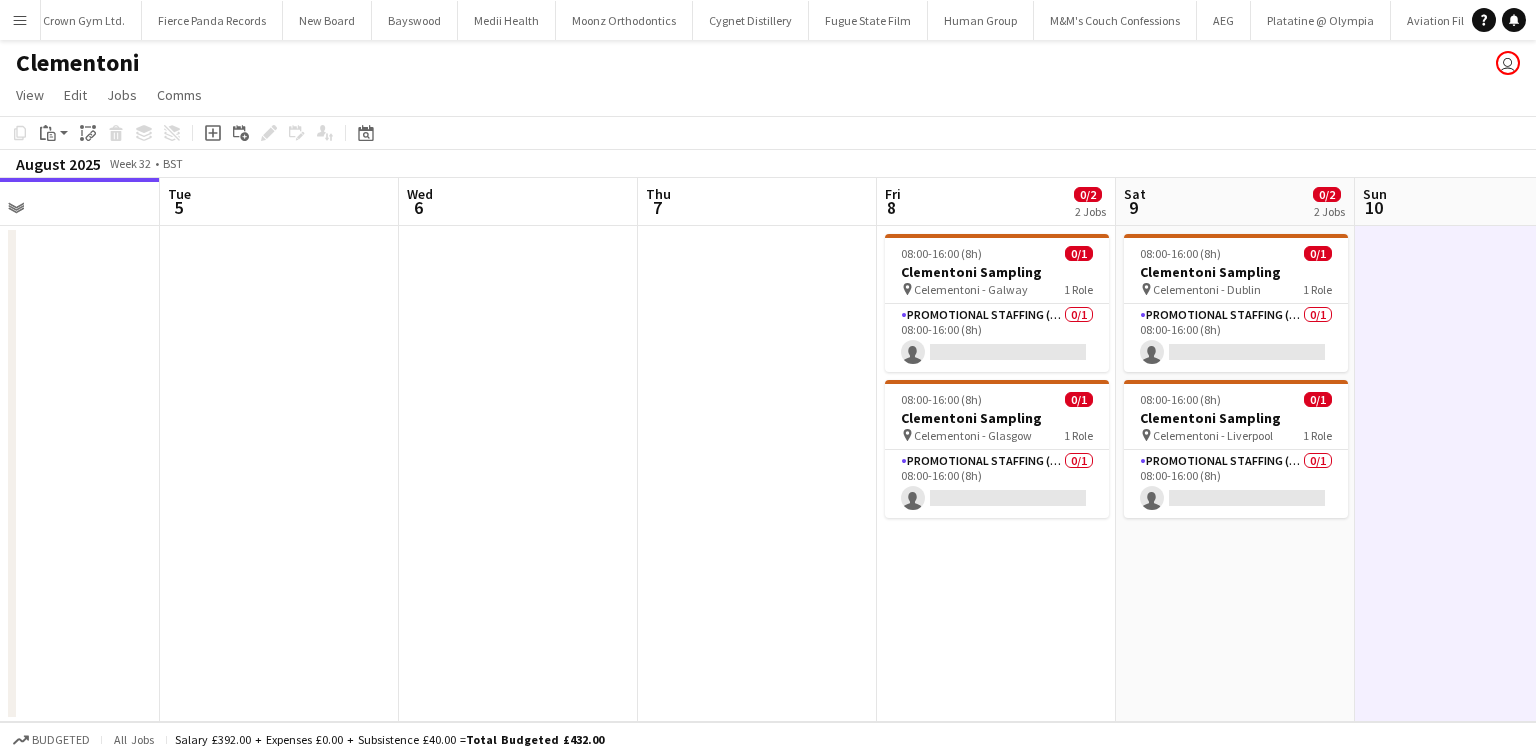 click on "Sun   10" at bounding box center [1474, 202] 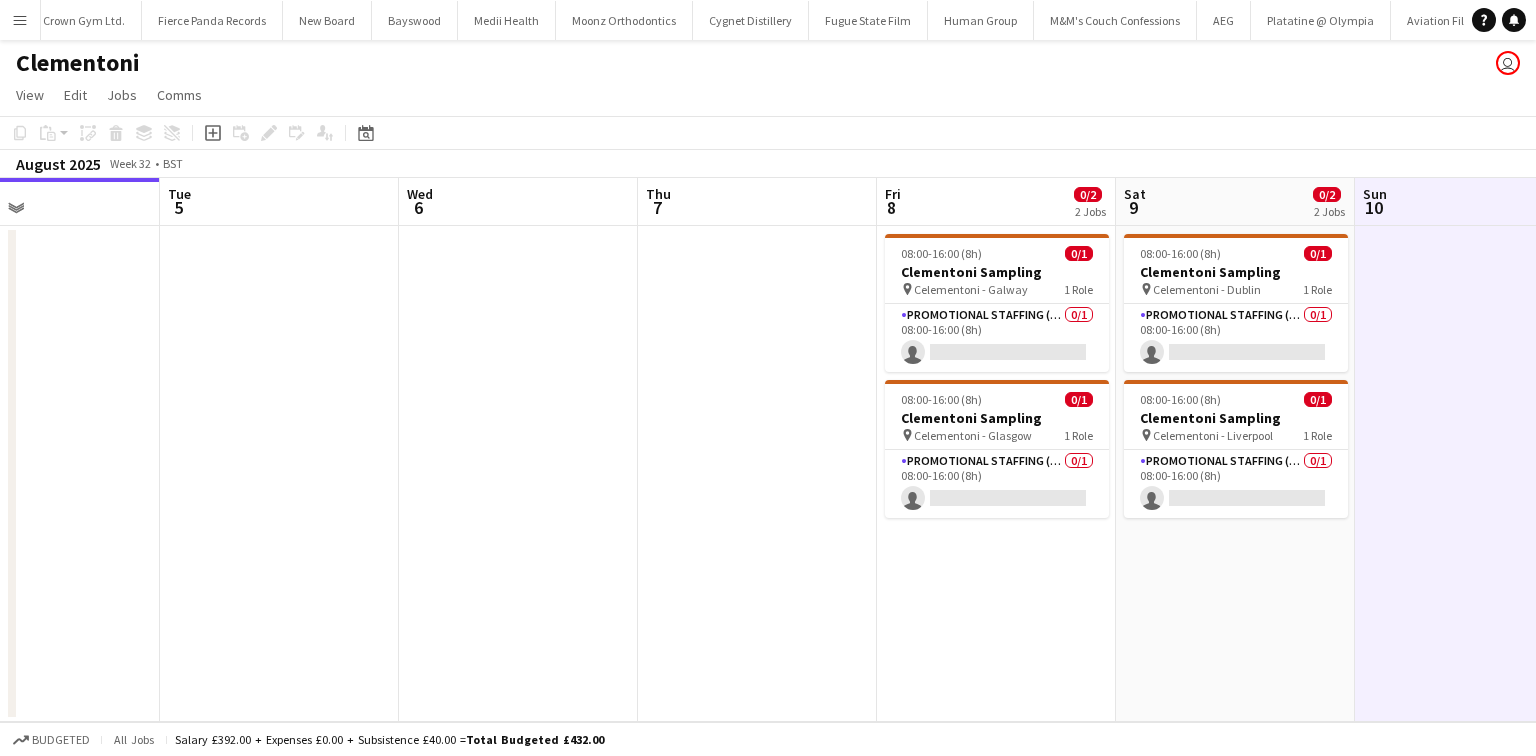 click at bounding box center (1474, 474) 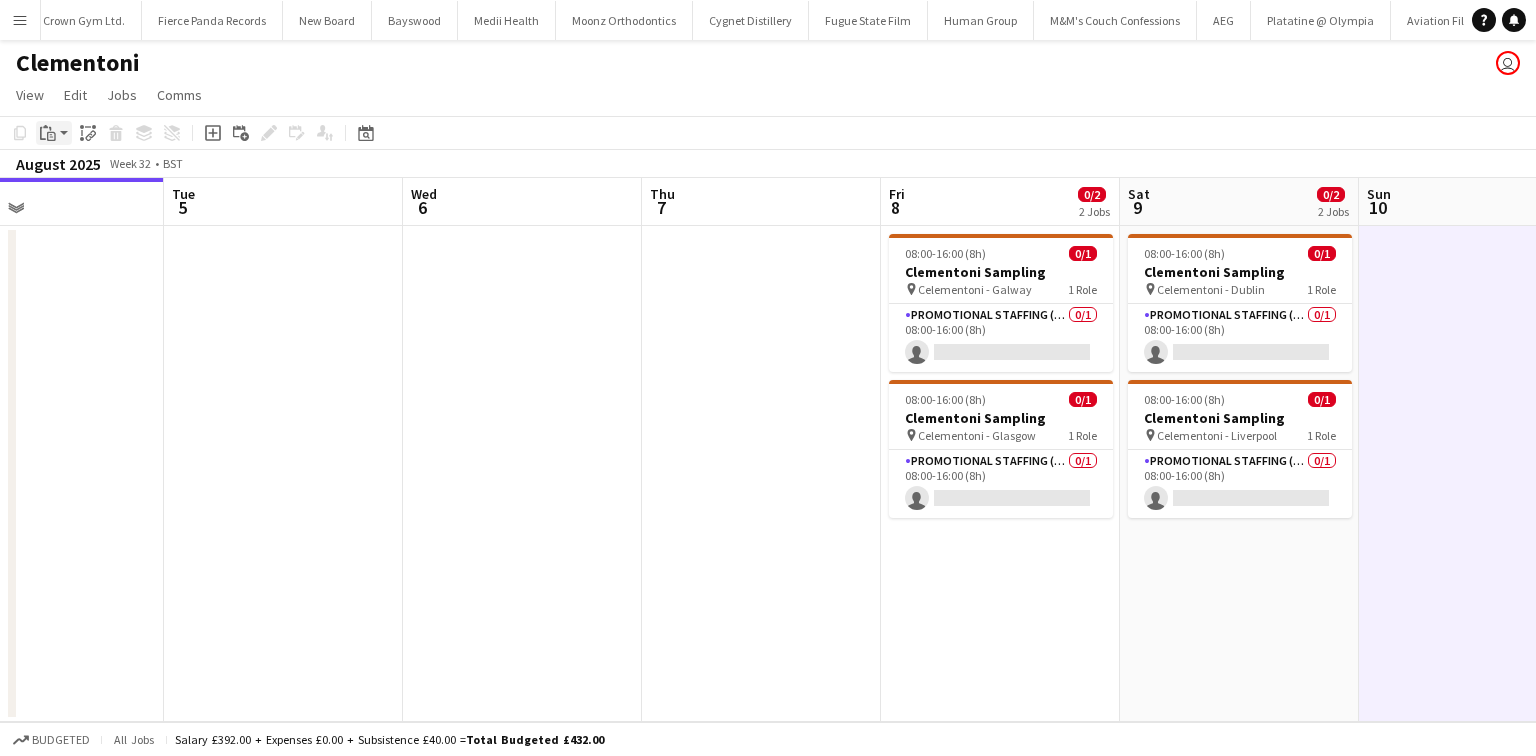 click on "Paste" 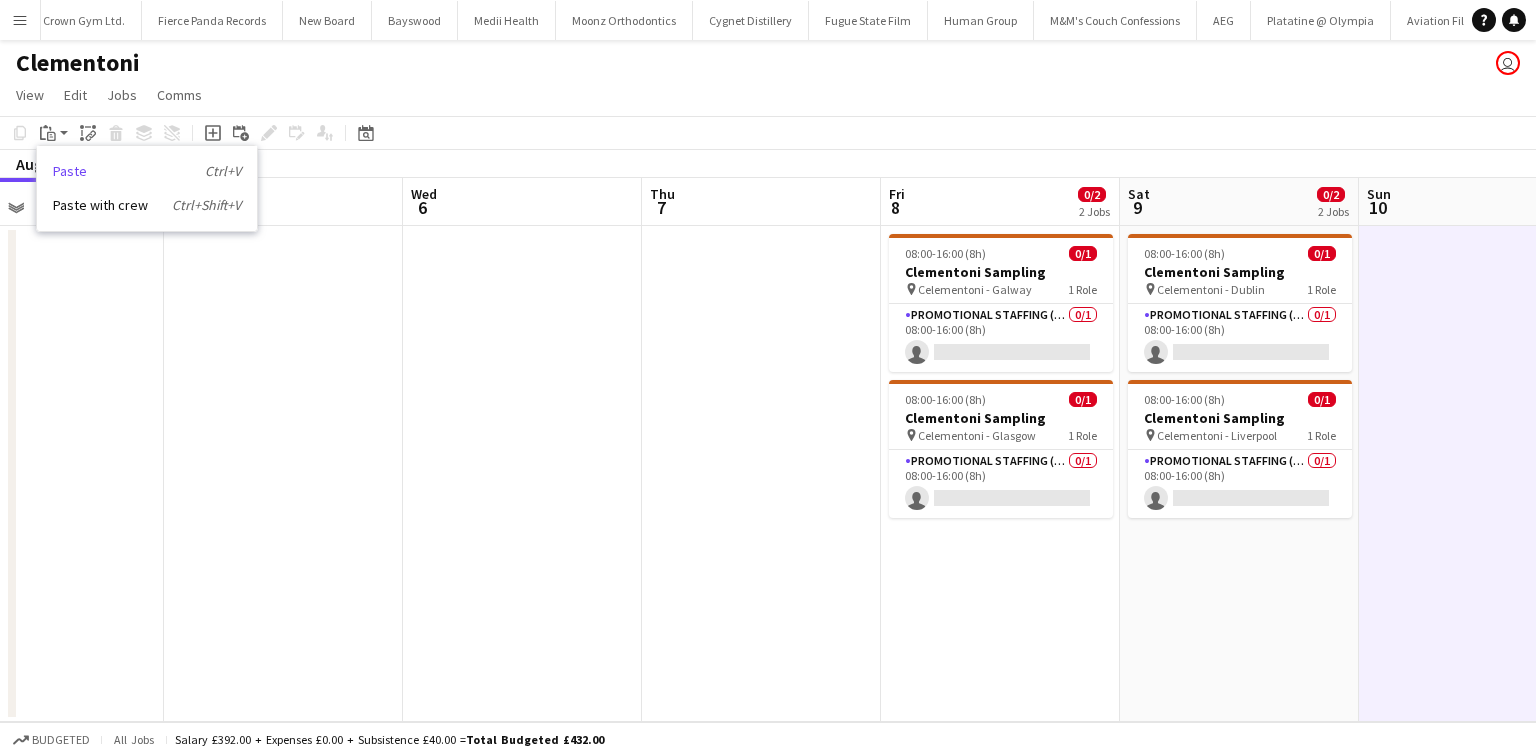 click on "Paste   Ctrl+V" at bounding box center (147, 171) 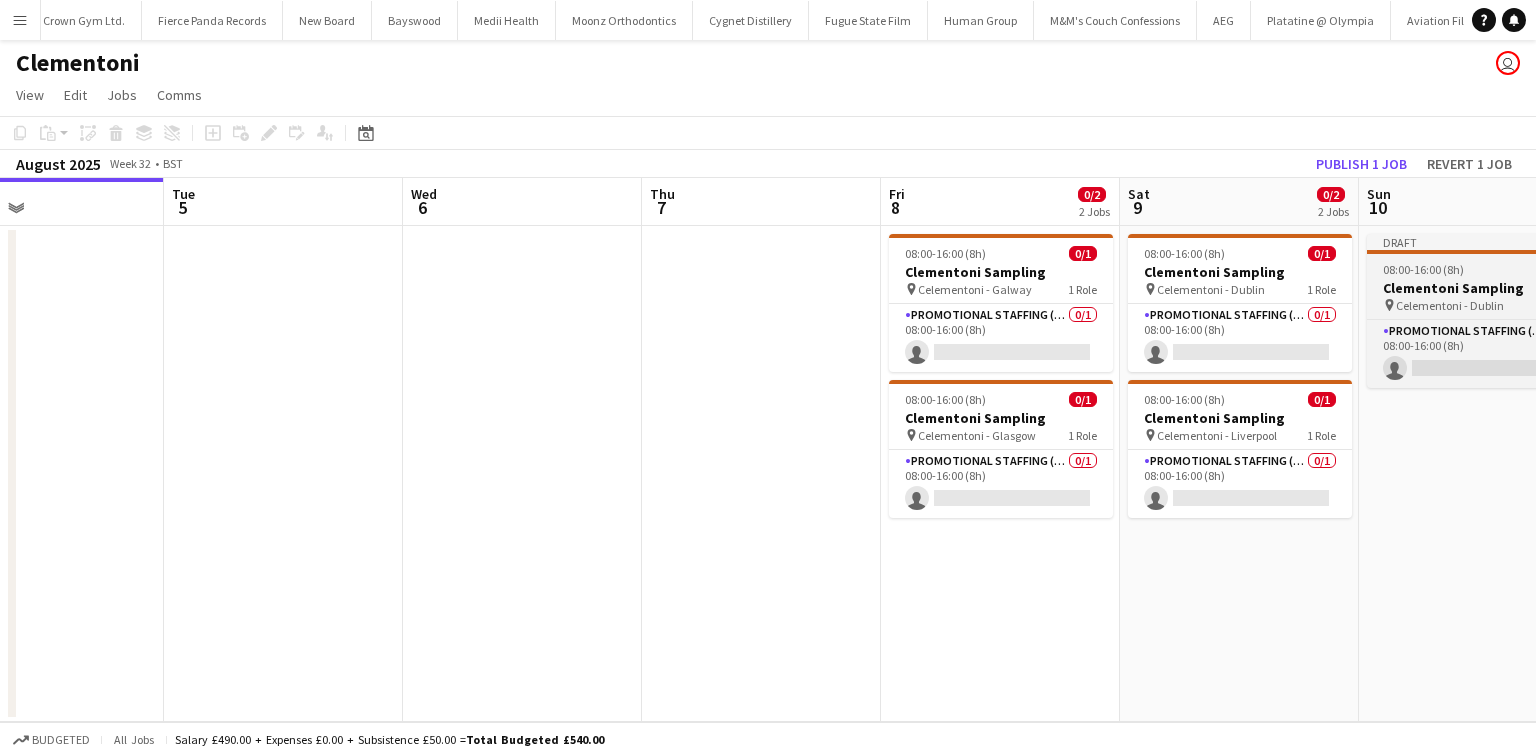 click on "Draft   08:00-16:00 (8h)    0/1   Clementoni Sampling
pin
Celementoni - Dublin   1 Role   Promotional Staffing (Brand Ambassadors)   0/1   08:00-16:00 (8h)
single-neutral-actions" at bounding box center (1479, 311) 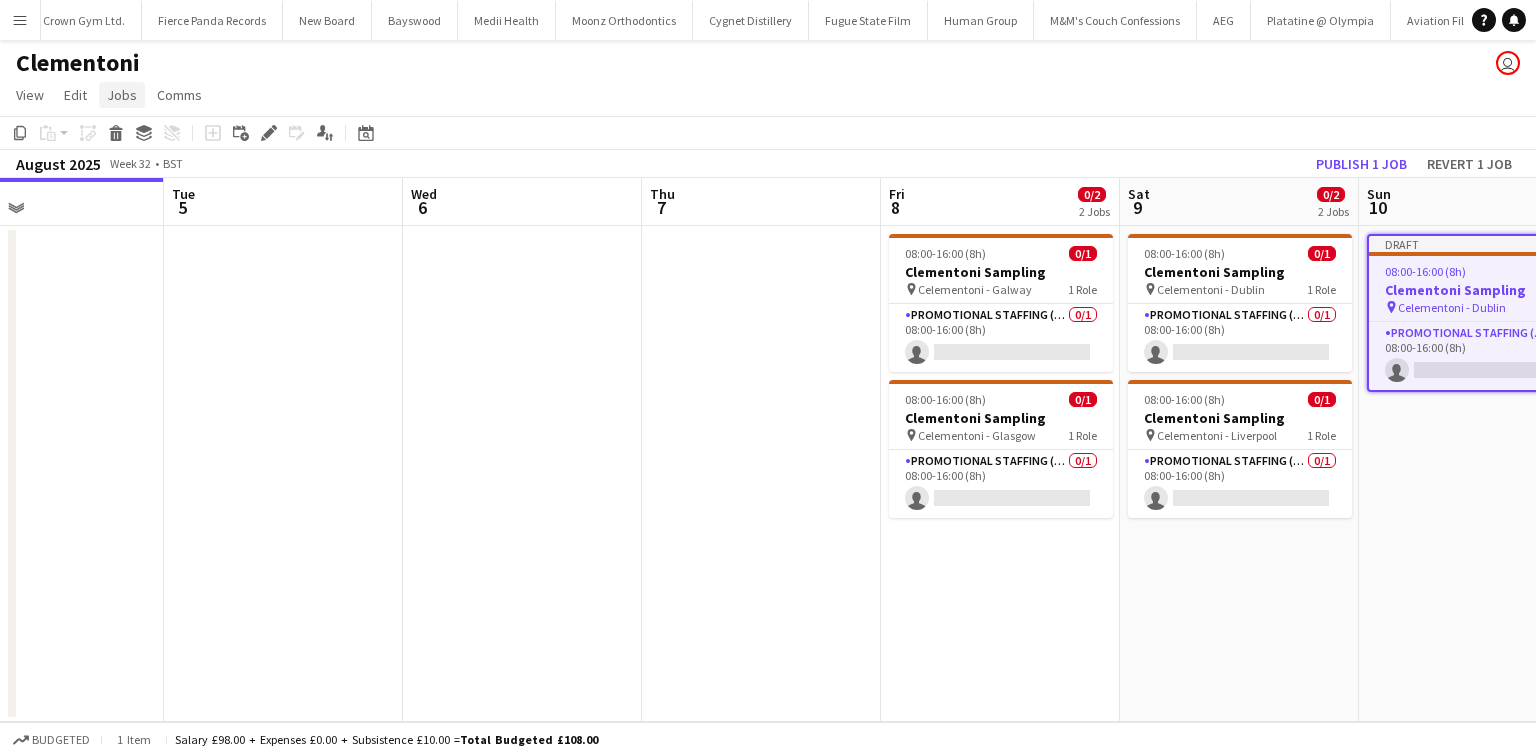 click on "Jobs" 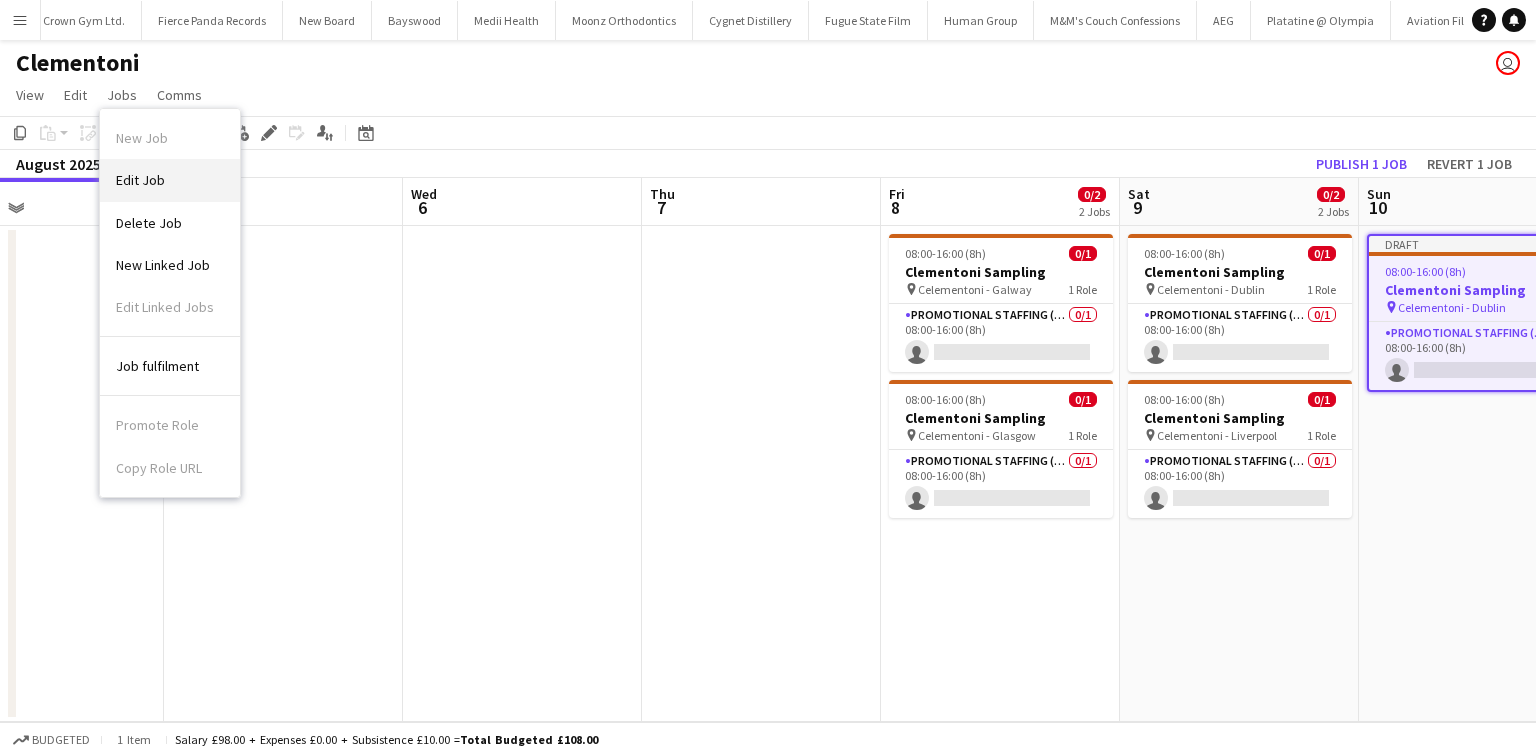 click on "Edit Job" at bounding box center [170, 180] 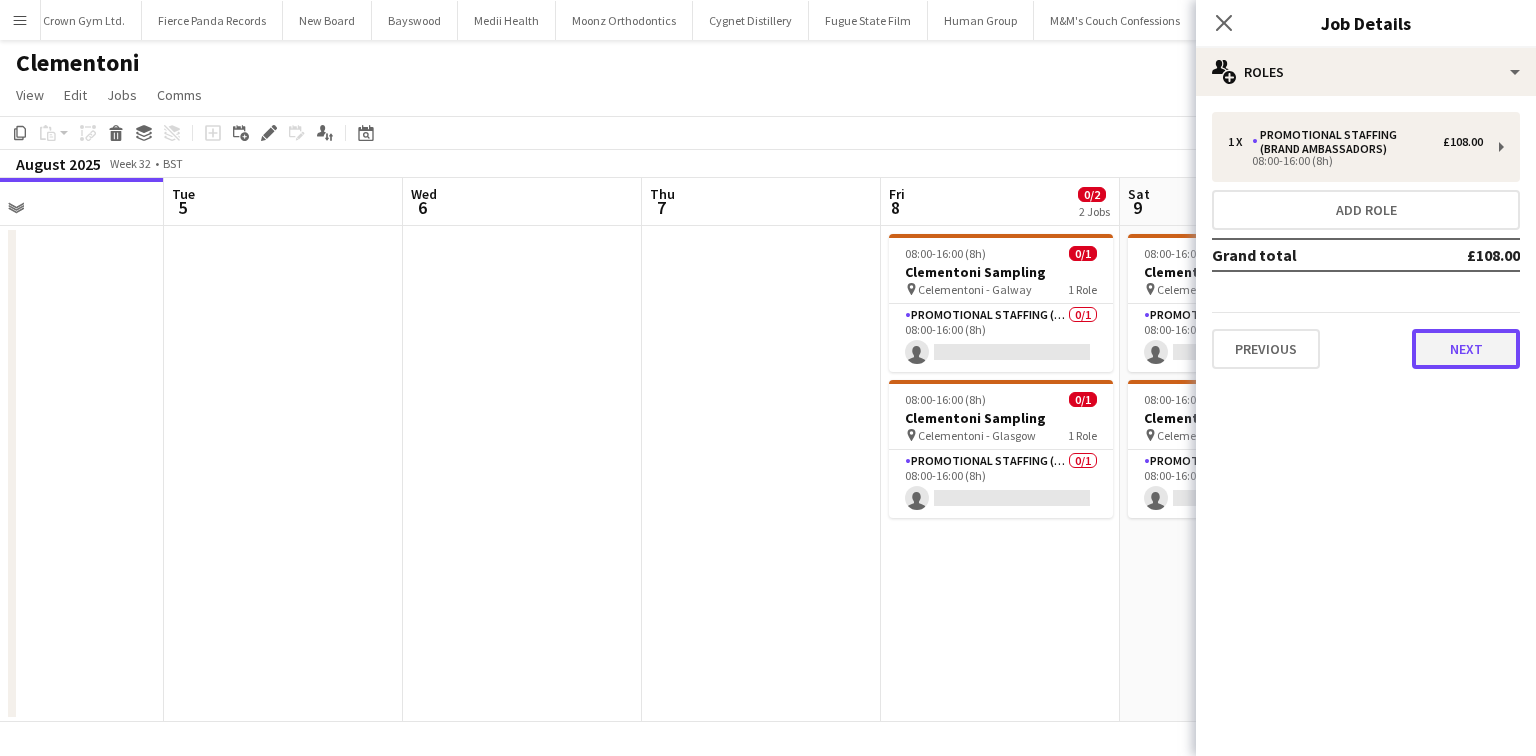 click on "Next" at bounding box center (1466, 349) 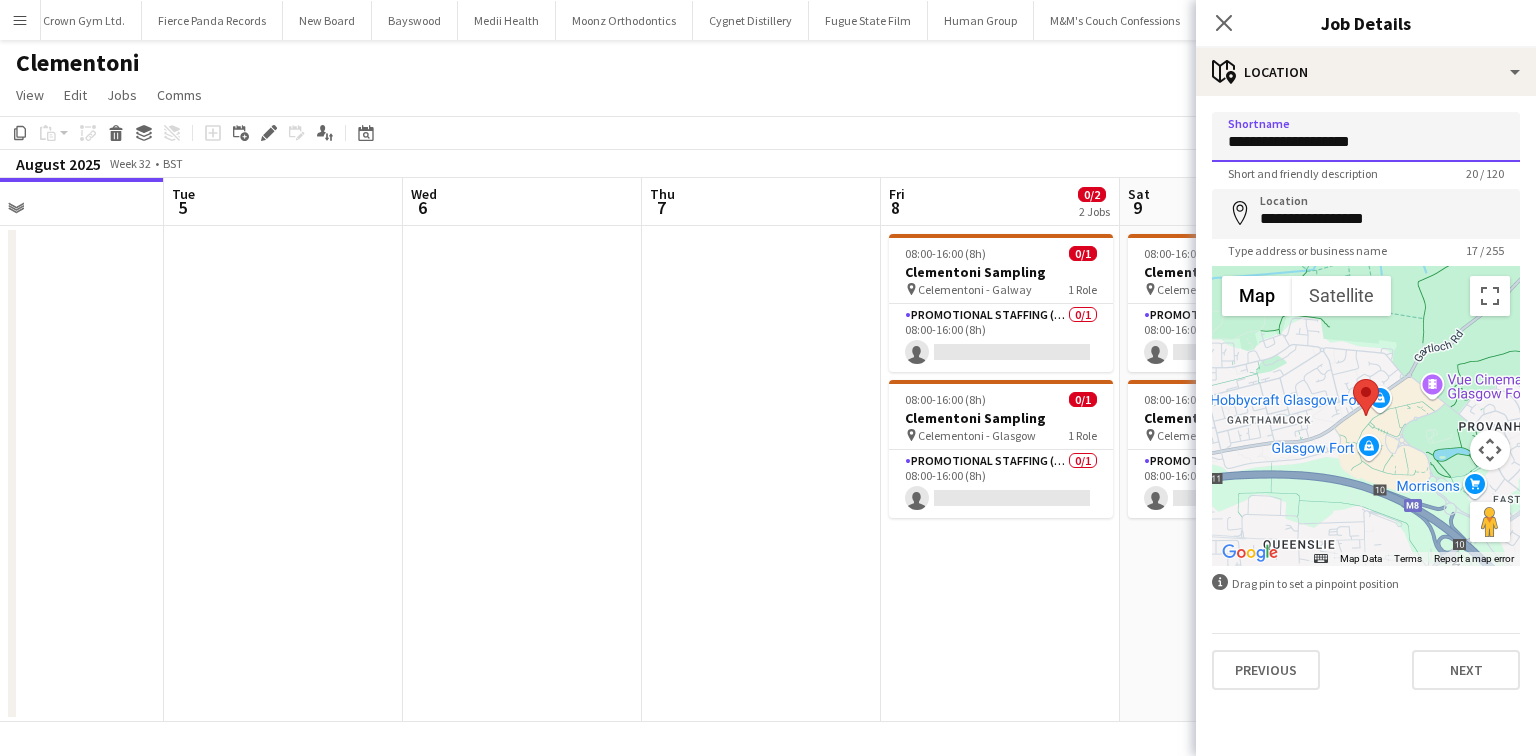 drag, startPoint x: 1328, startPoint y: 145, endPoint x: 1420, endPoint y: 145, distance: 92 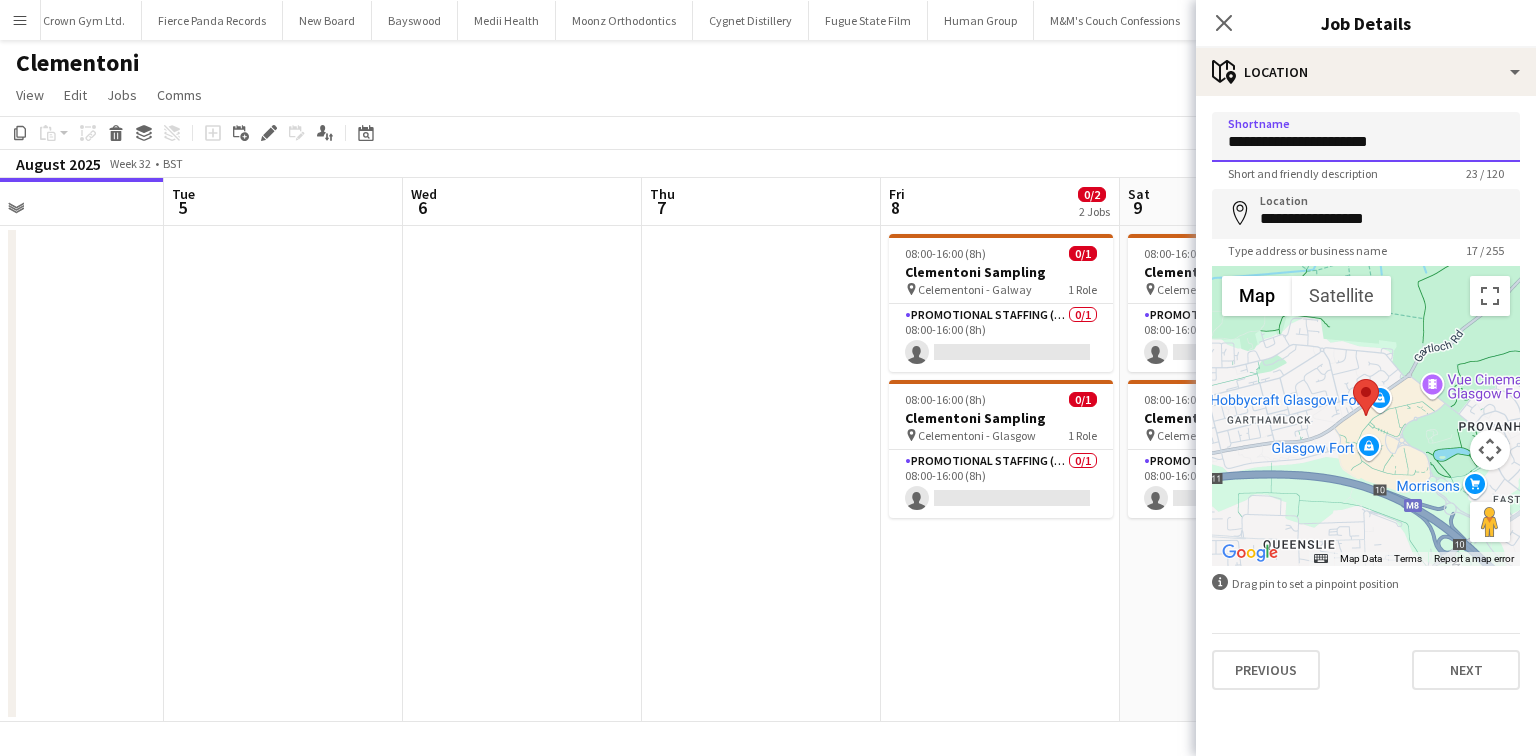type on "**********" 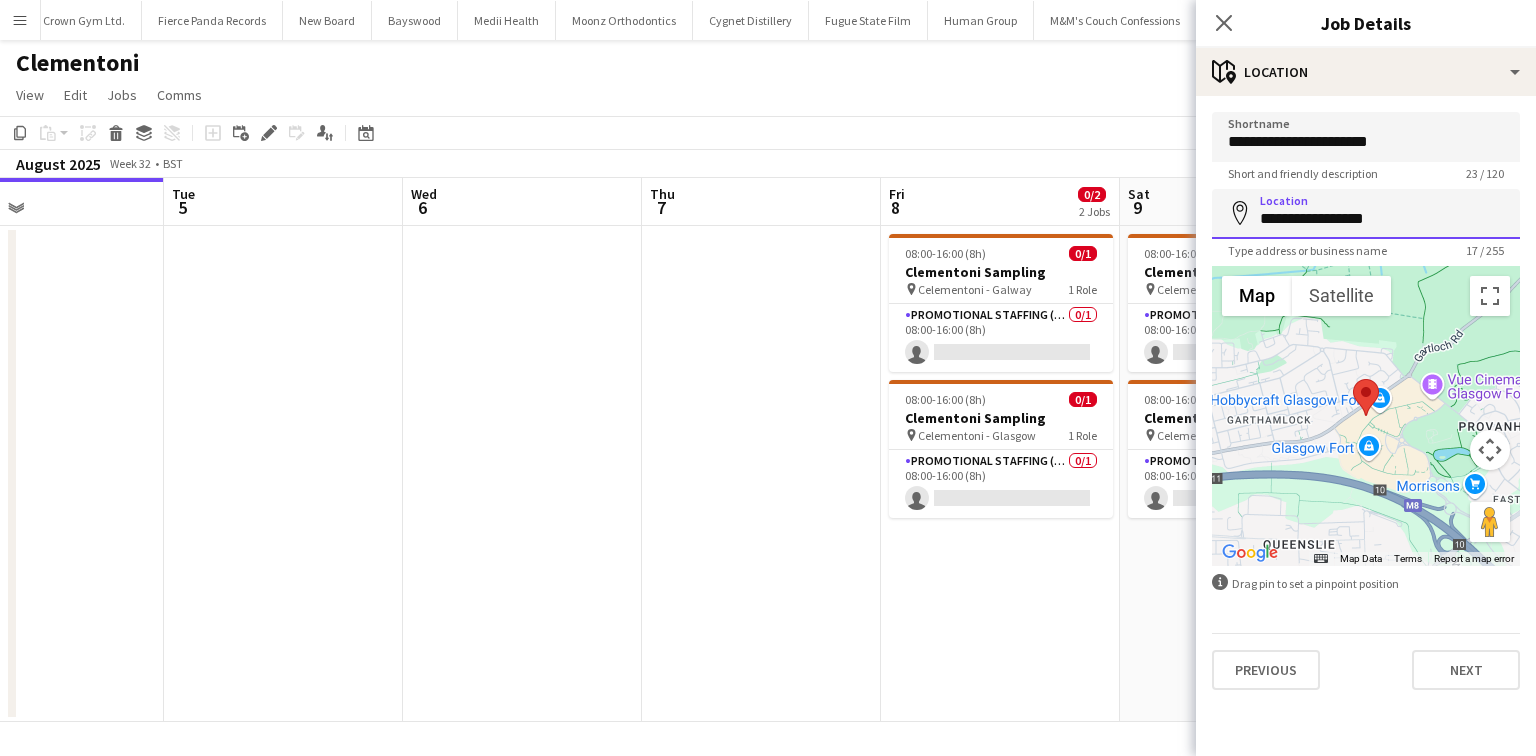 click on "**********" at bounding box center (1366, 214) 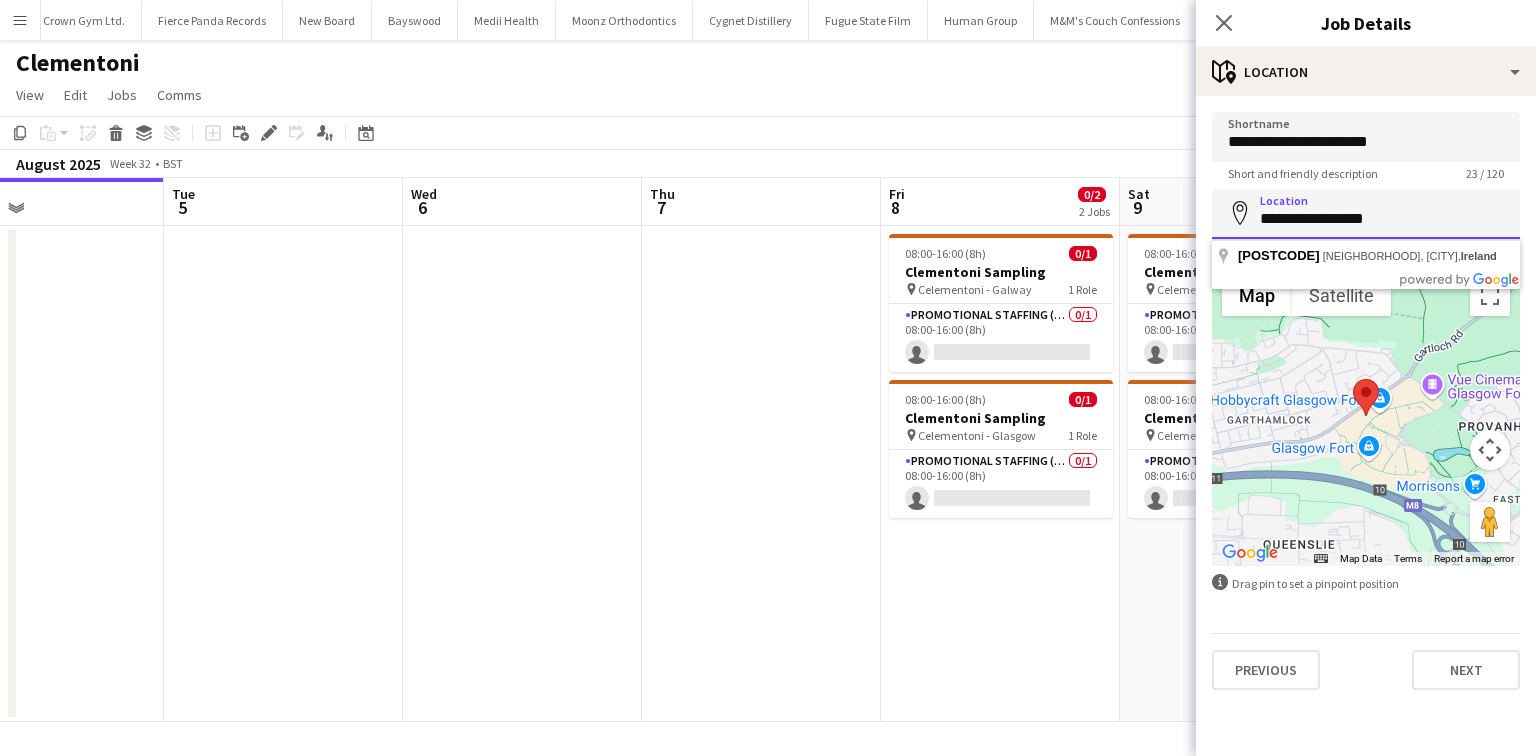 click on "**********" at bounding box center (1366, 214) 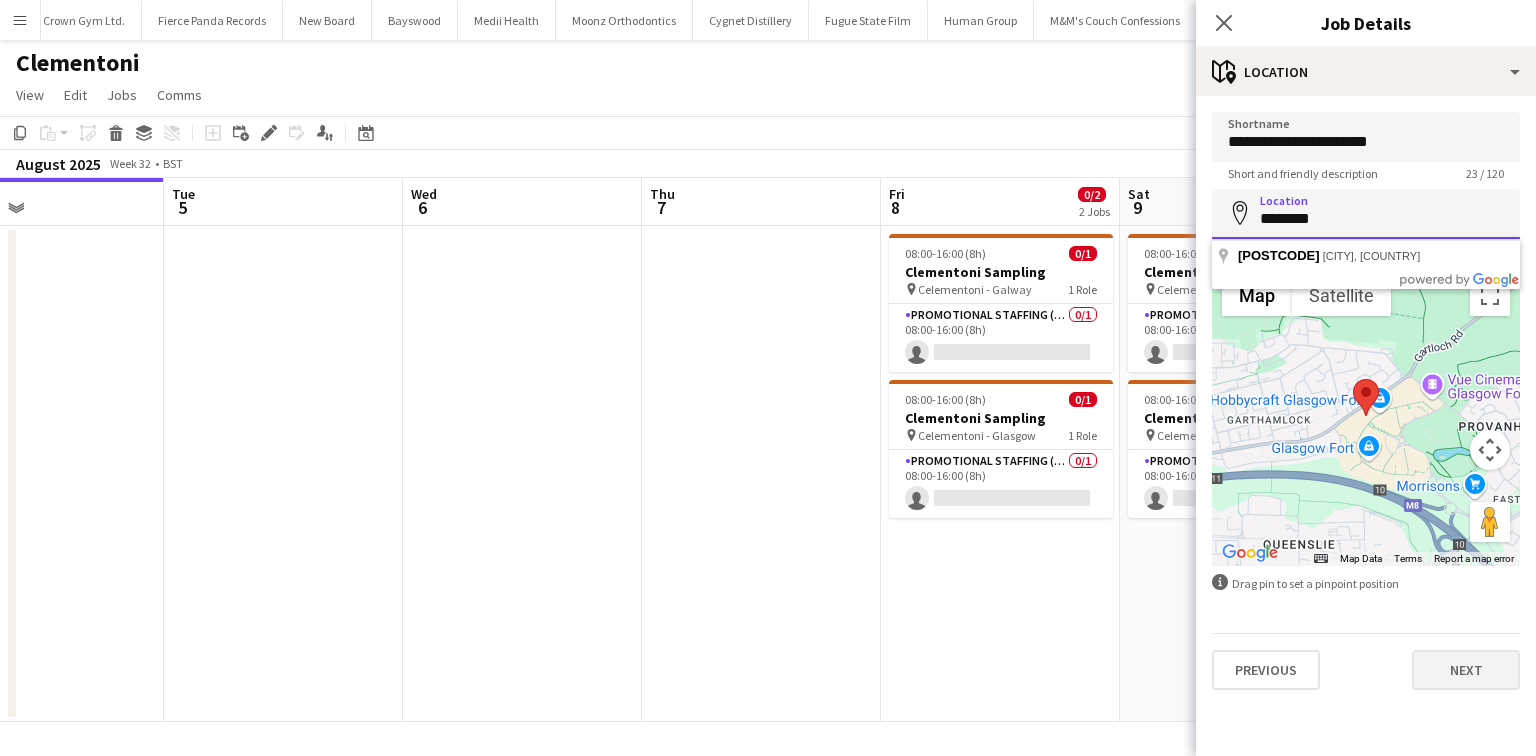 type on "********" 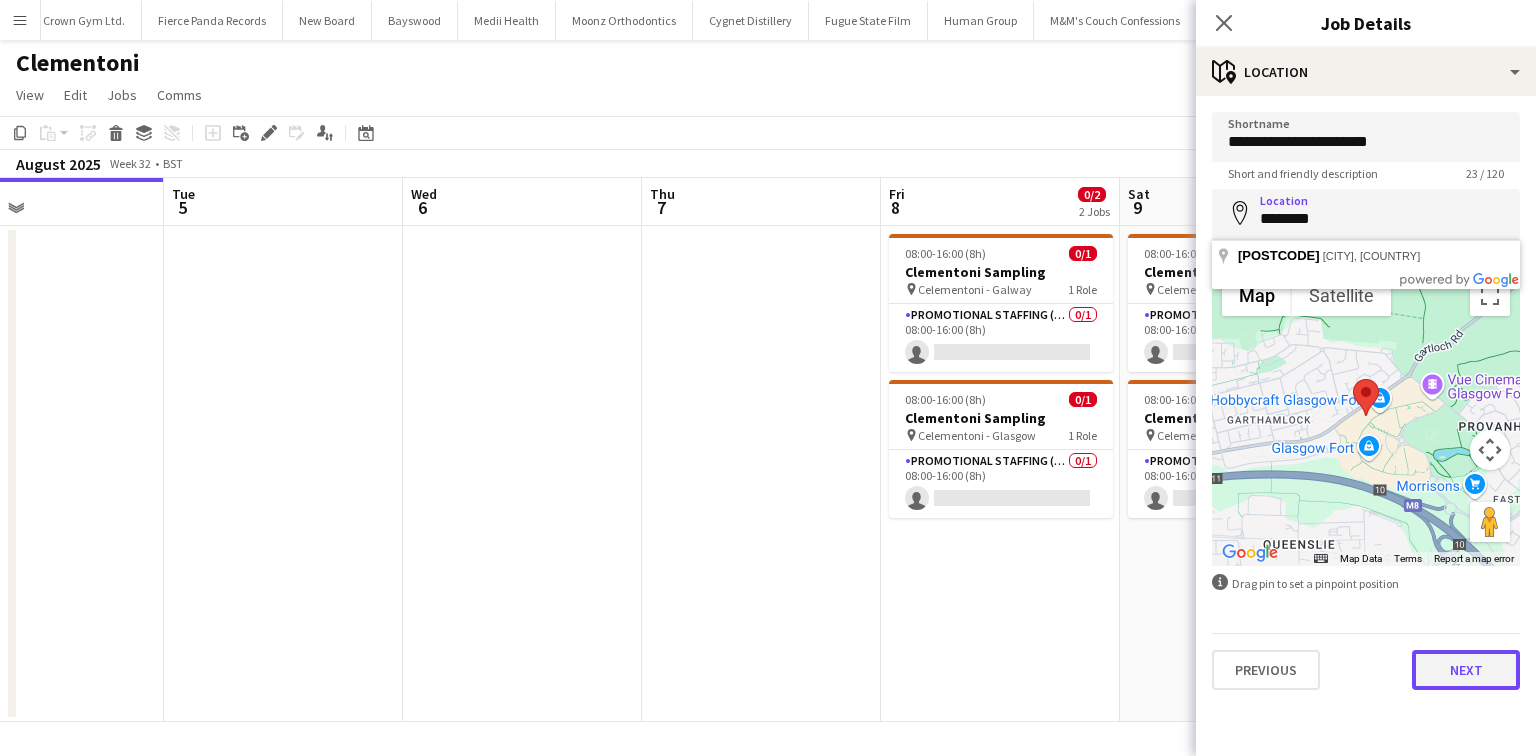 click on "Next" at bounding box center (1466, 670) 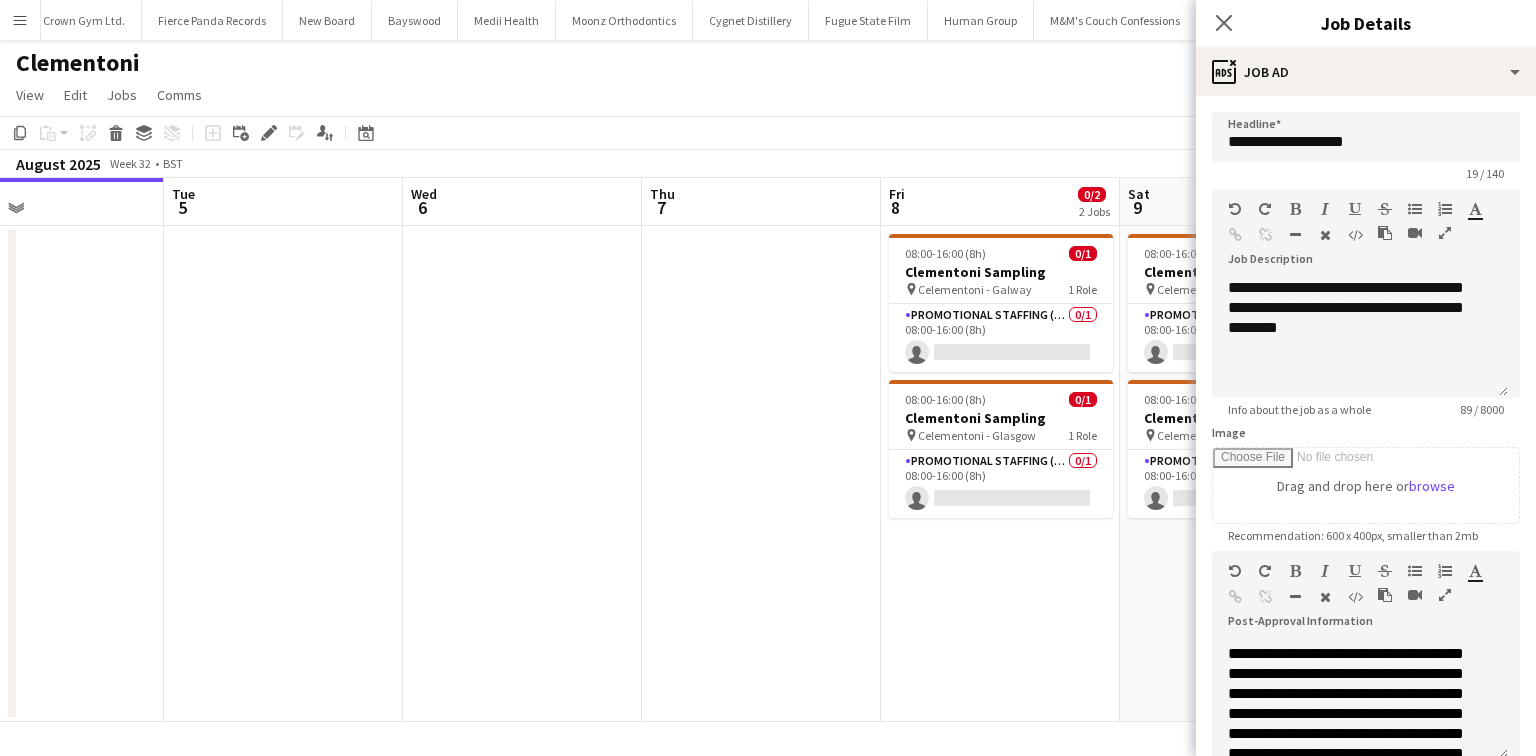 scroll, scrollTop: 480, scrollLeft: 0, axis: vertical 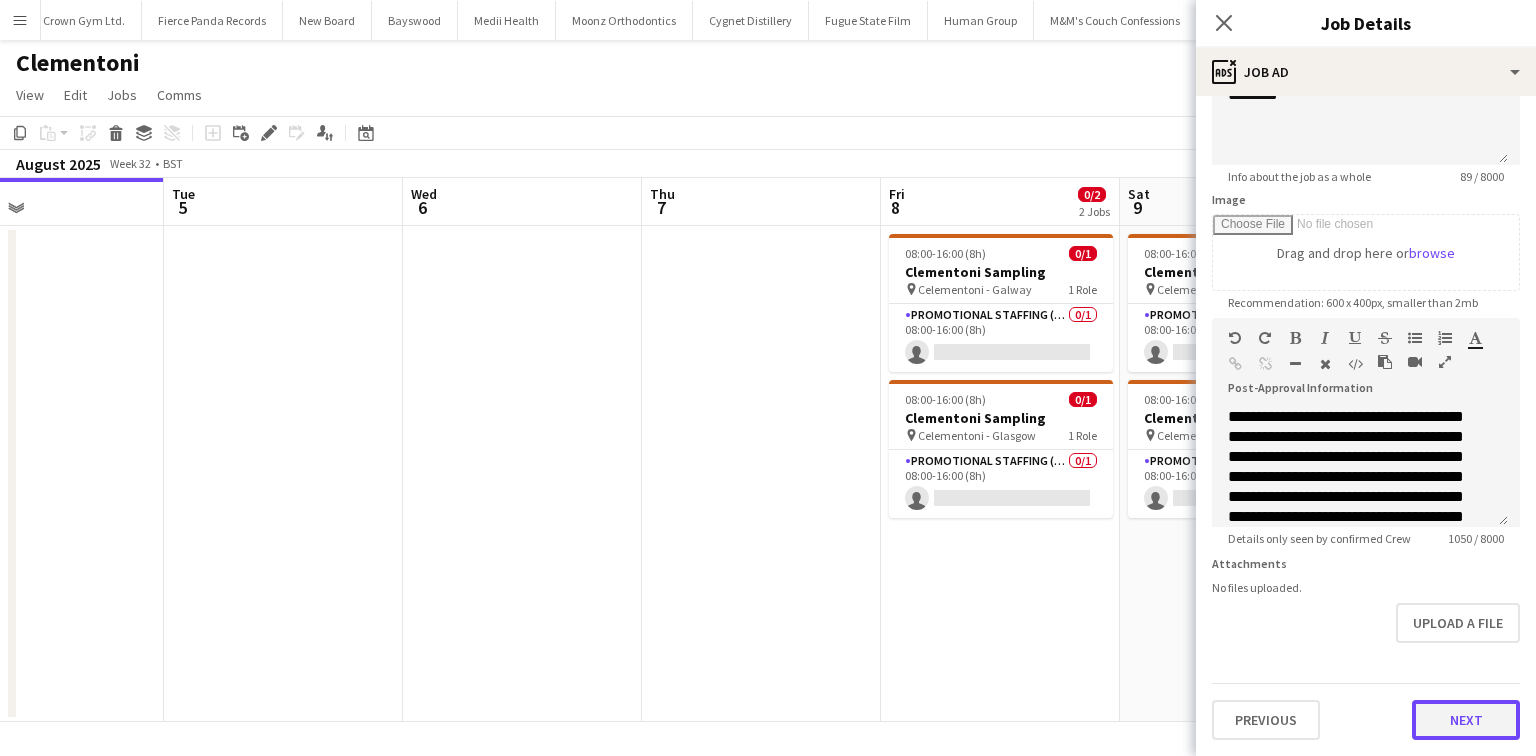 click on "Next" at bounding box center [1466, 720] 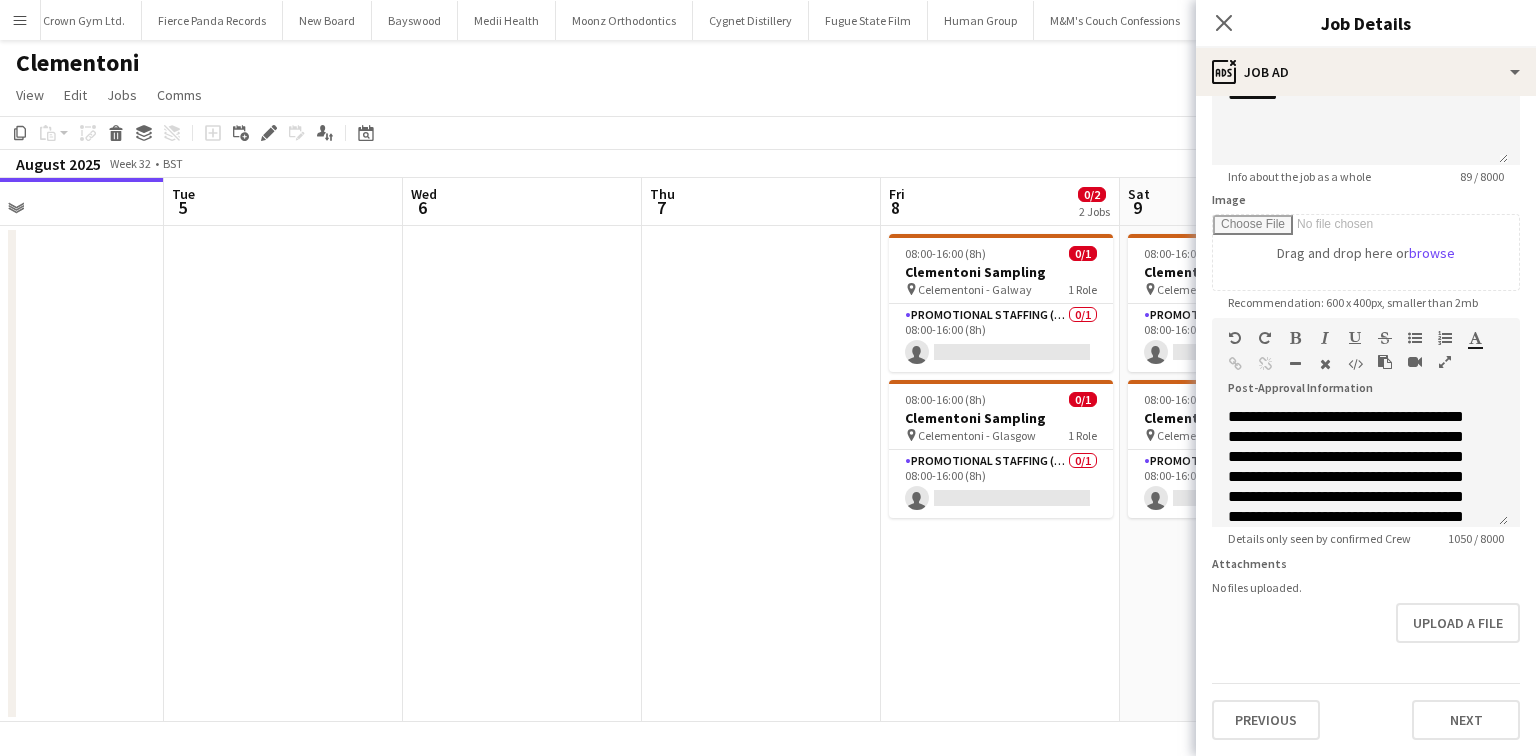 scroll, scrollTop: 0, scrollLeft: 0, axis: both 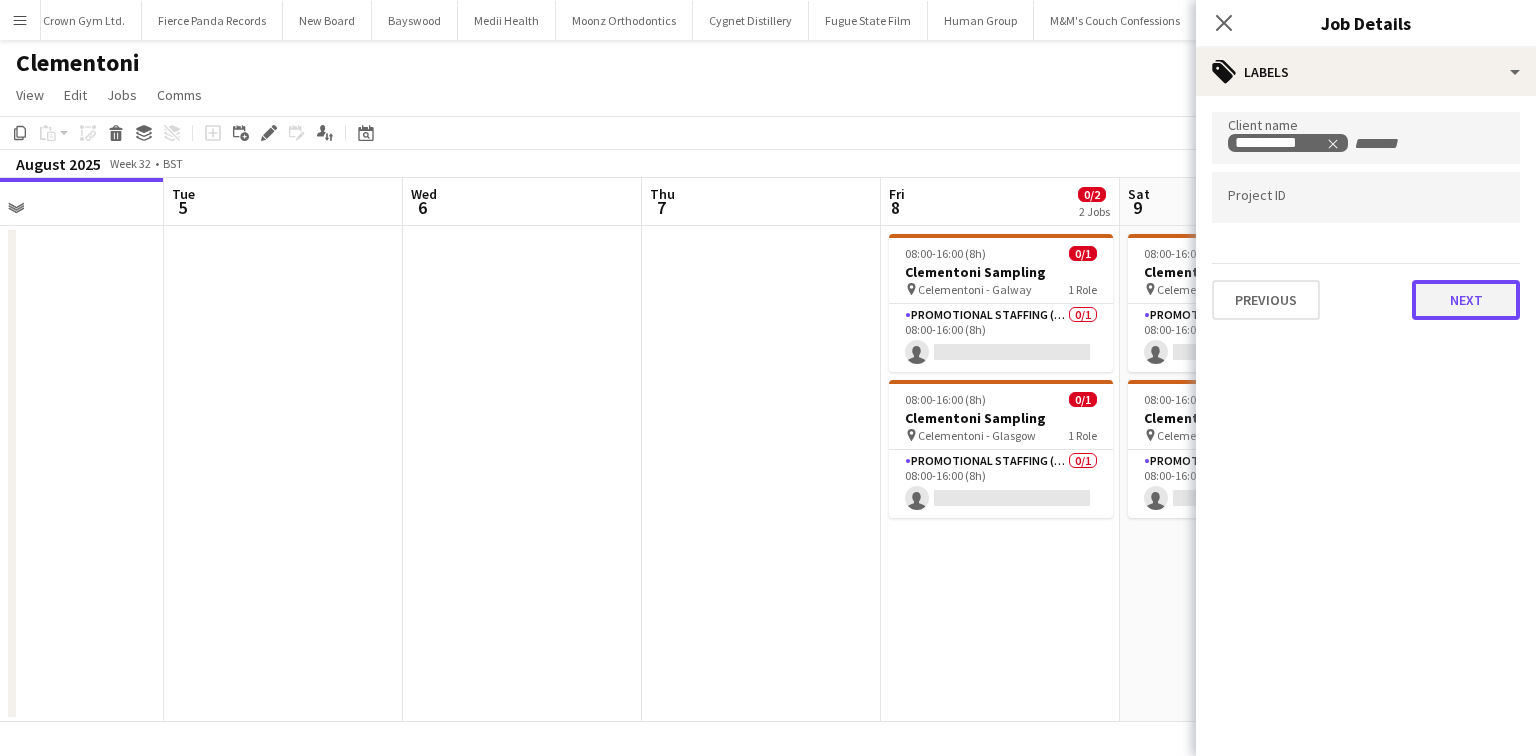 click on "Next" at bounding box center (1466, 300) 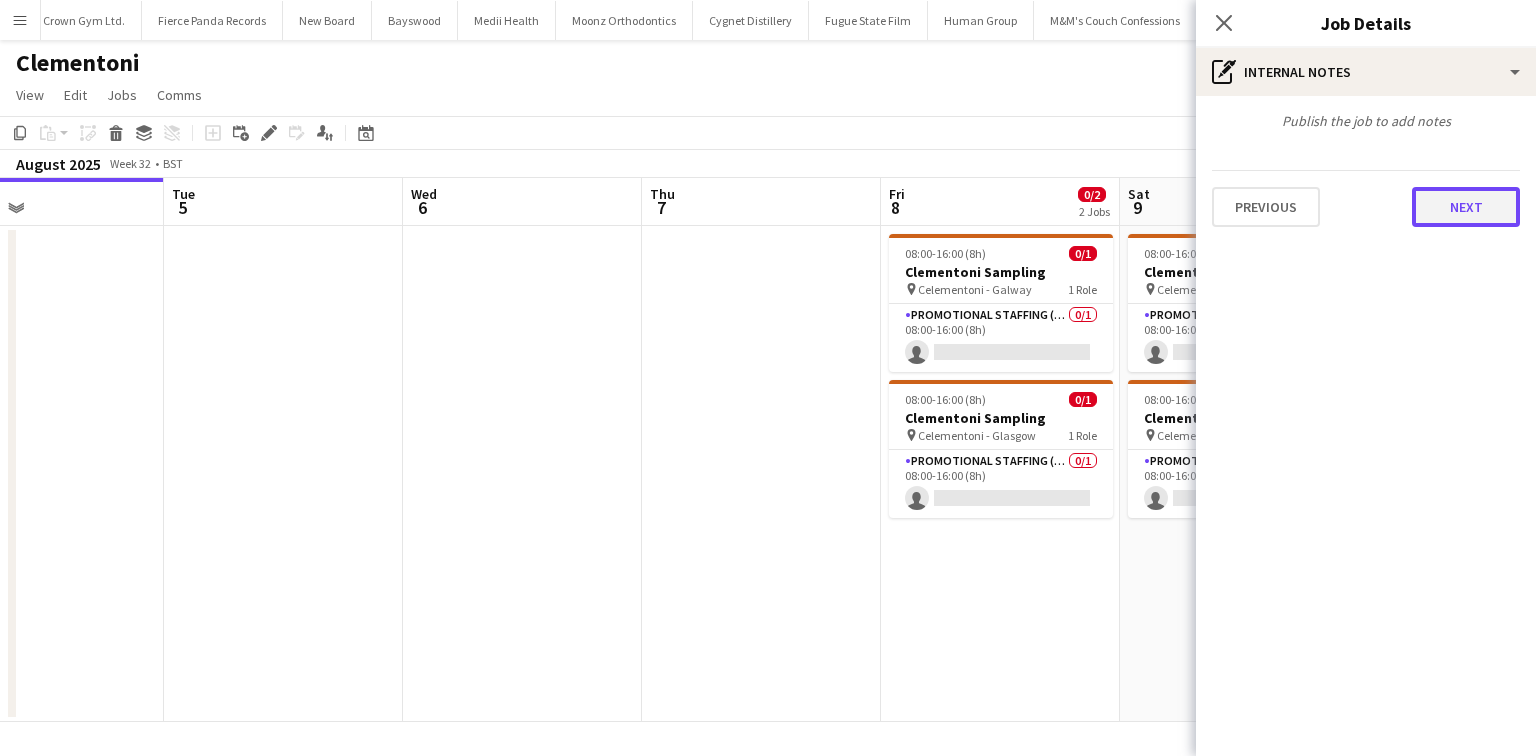 click on "Next" at bounding box center [1466, 207] 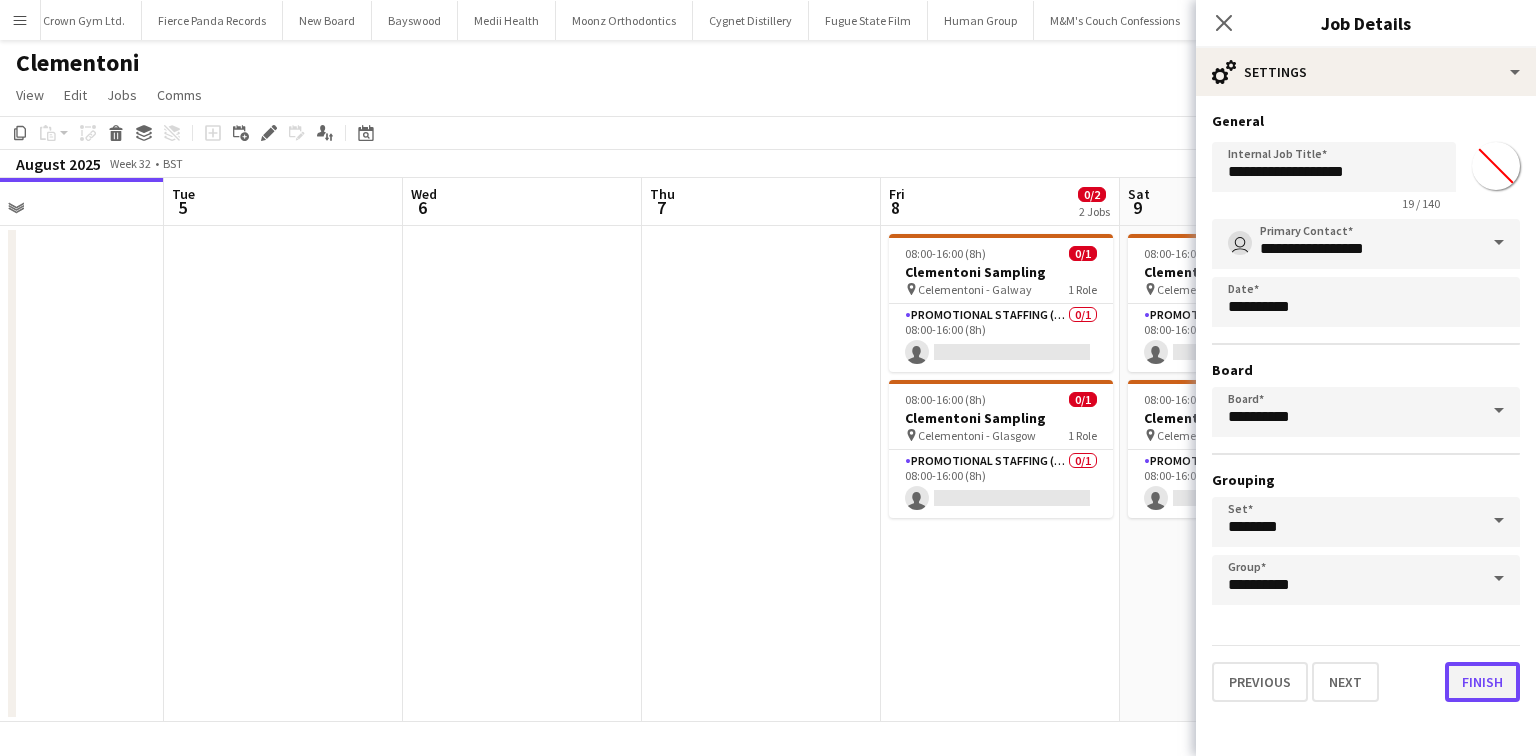click on "Finish" at bounding box center [1482, 682] 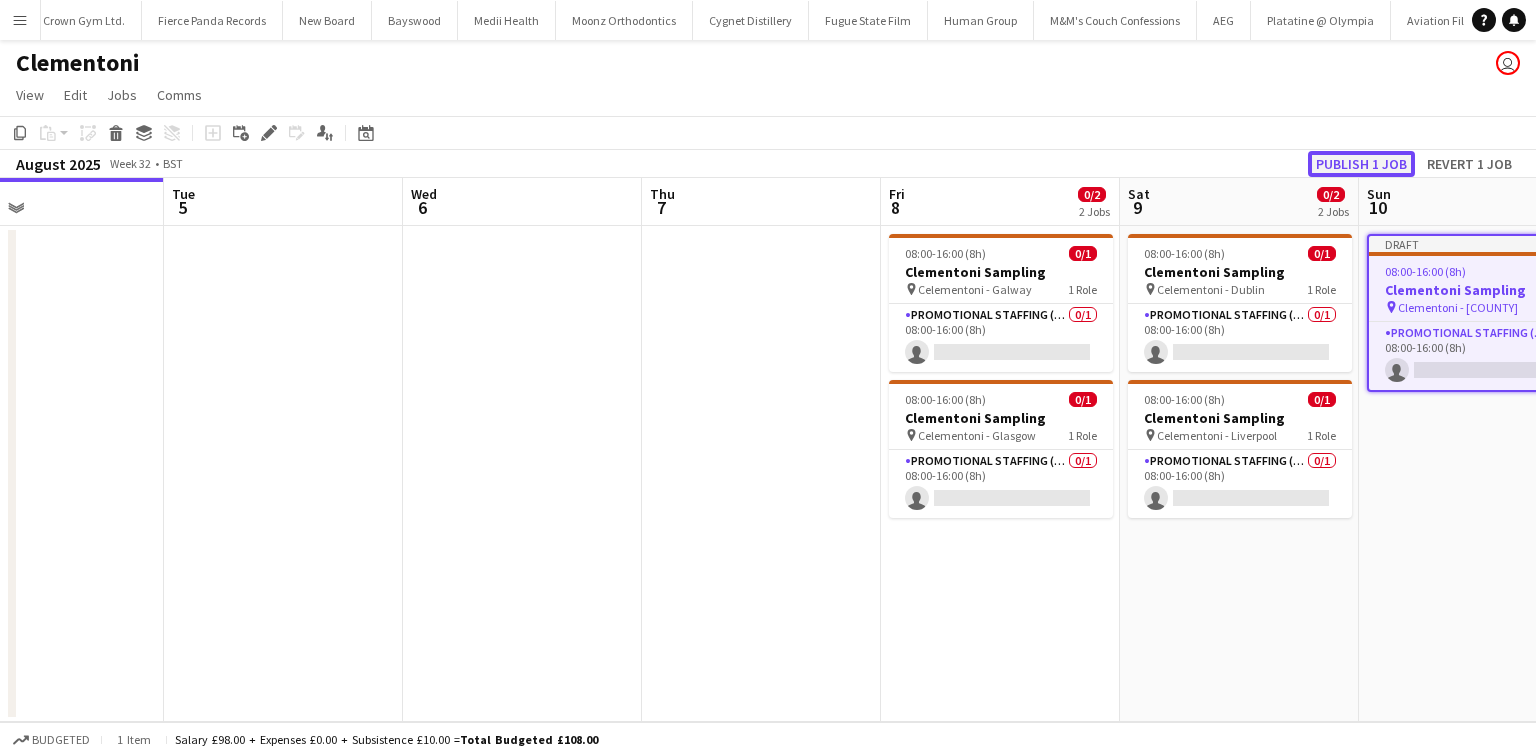 click on "Publish 1 job" 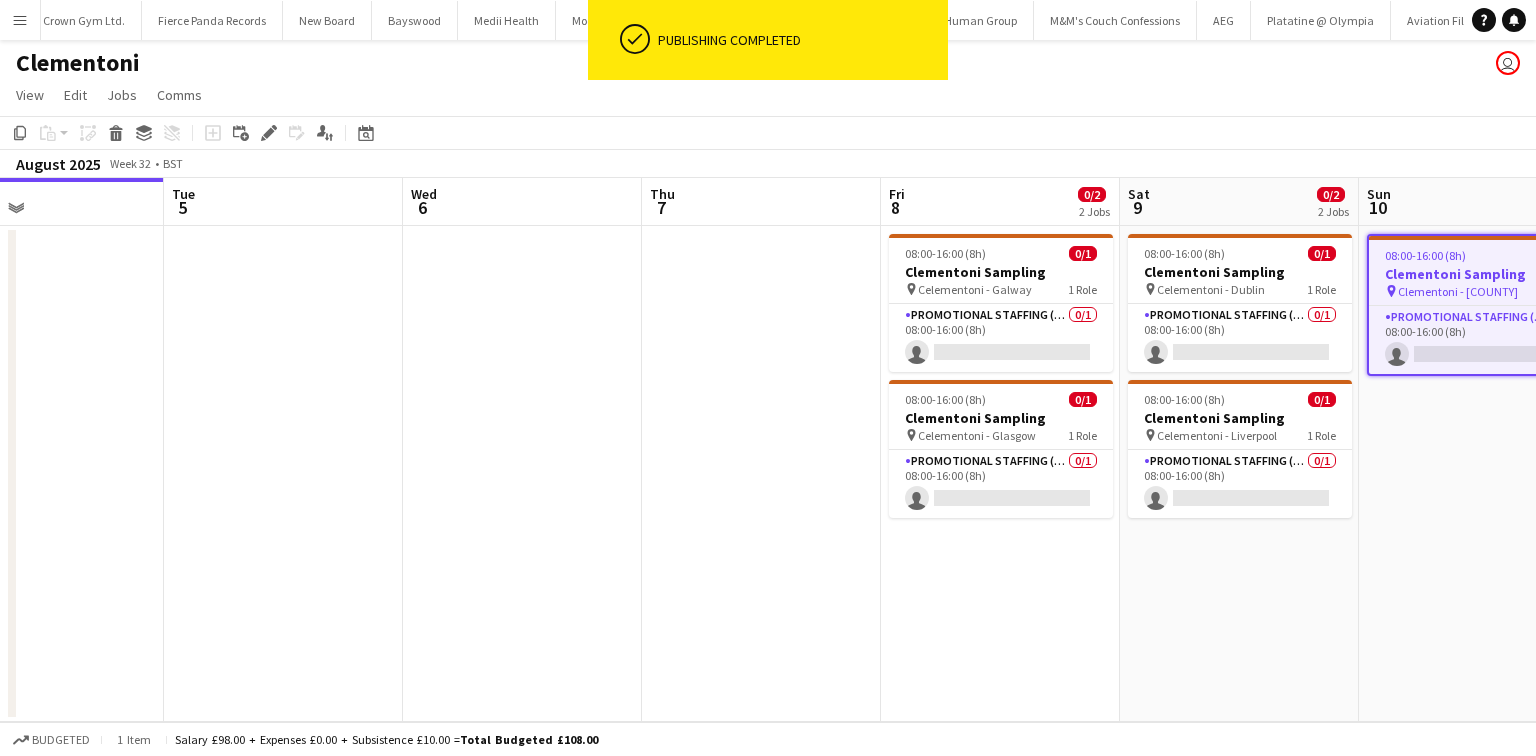 click on "08:00-16:00 (8h)" at bounding box center (1425, 255) 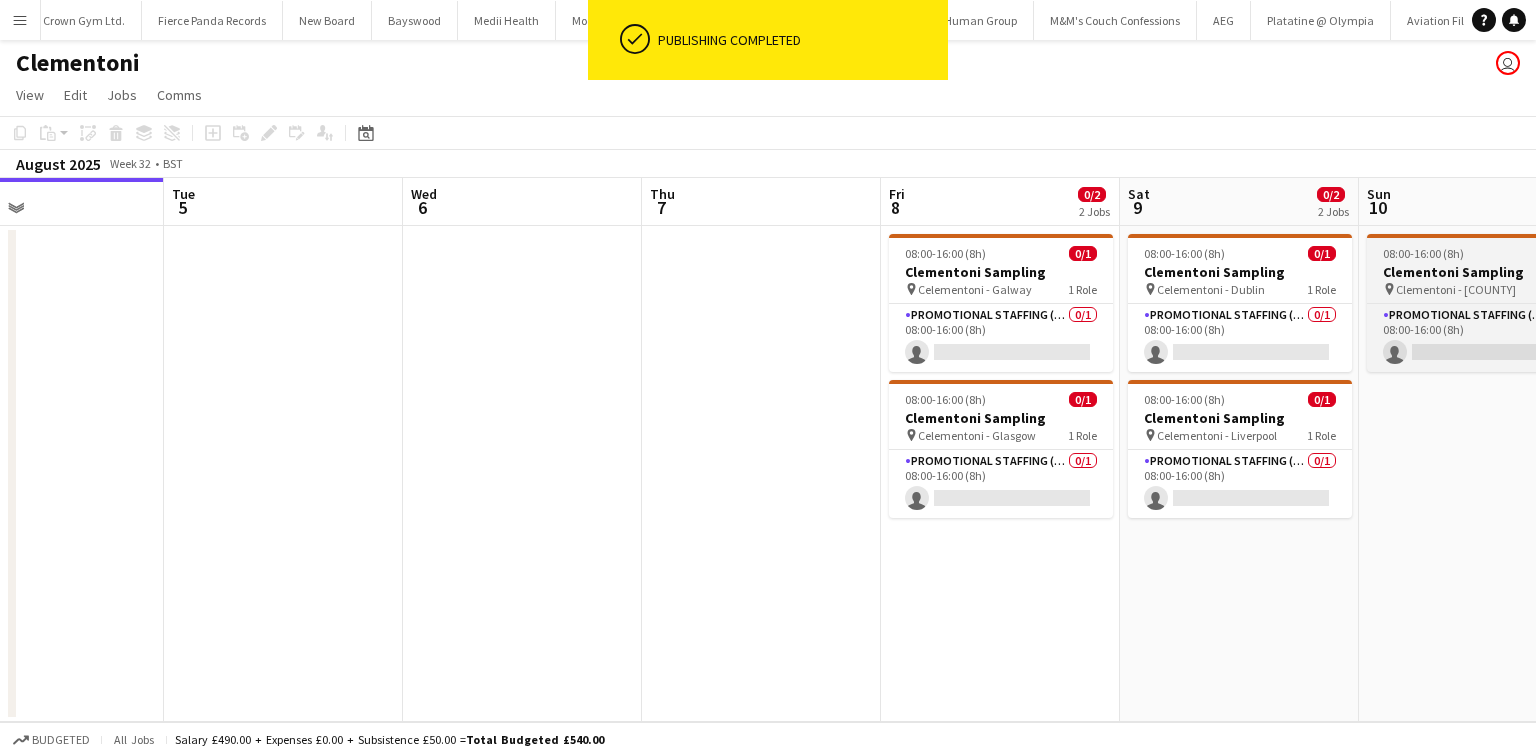 click on "08:00-16:00 (8h)" at bounding box center [1423, 253] 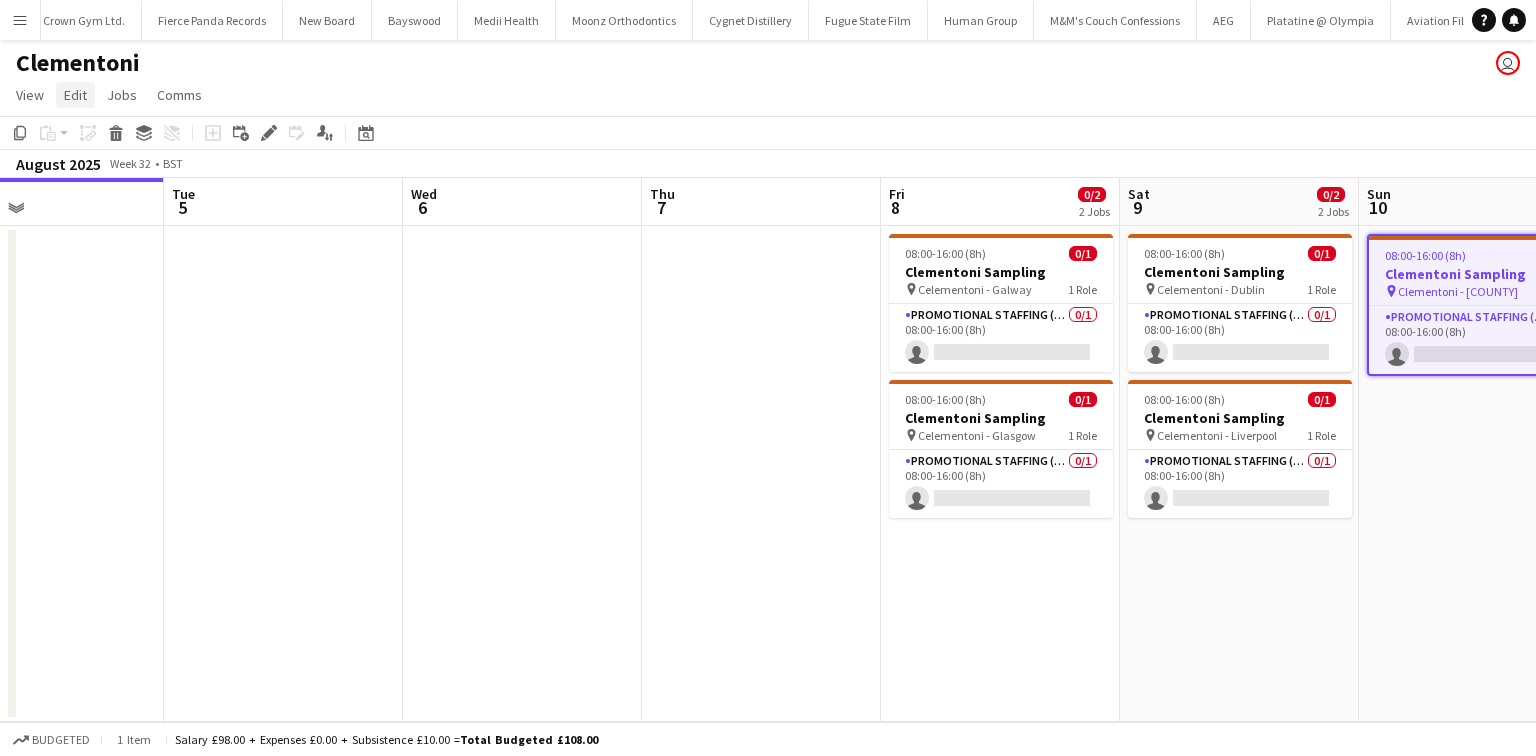 click on "Edit" 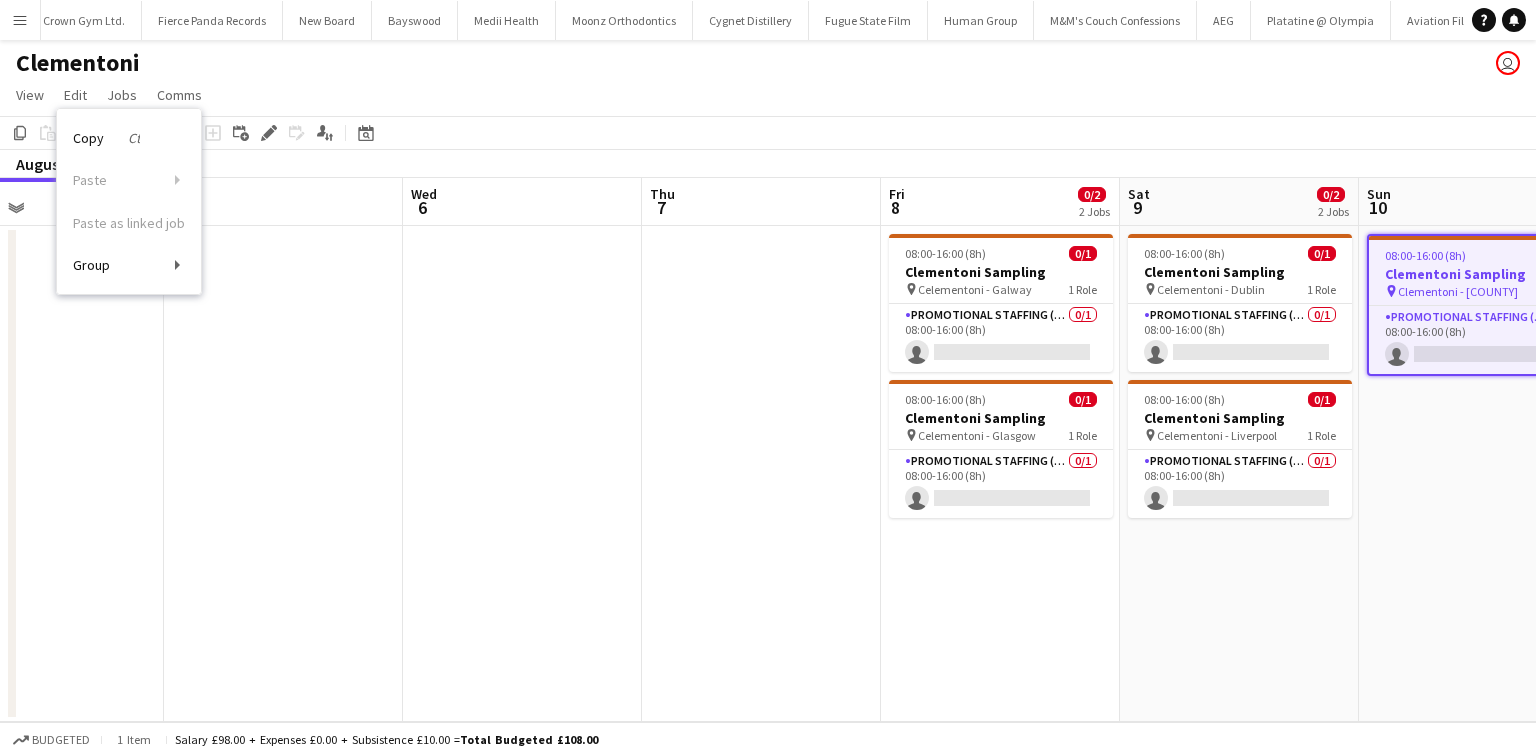 click on "Copy Ctrl+C  Paste  Without Crew Ctrl+V With Crew Ctrl+Shift+V Paste as linked job  Group  Group Ungroup" at bounding box center [129, 201] 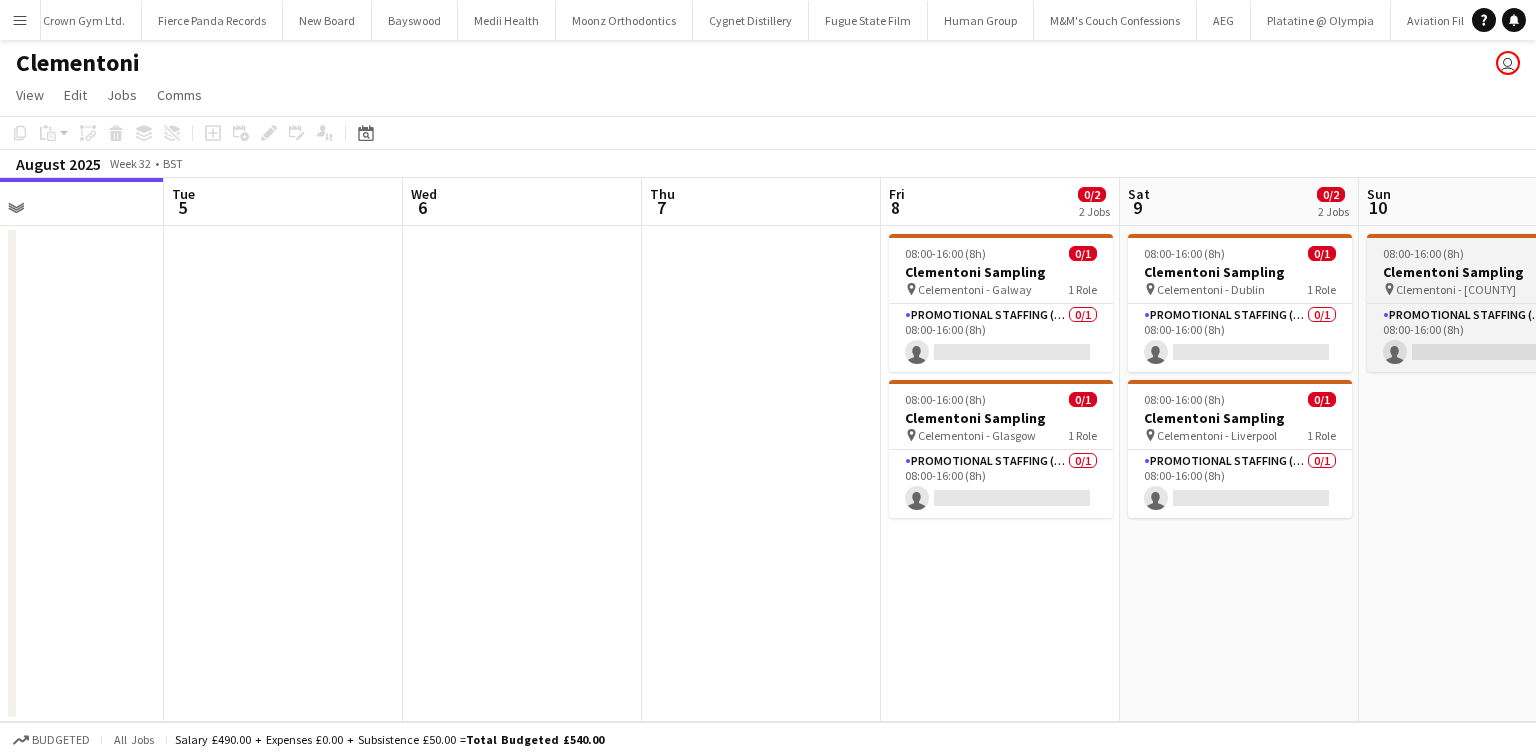 click on "08:00-16:00 (8h)" at bounding box center (1423, 253) 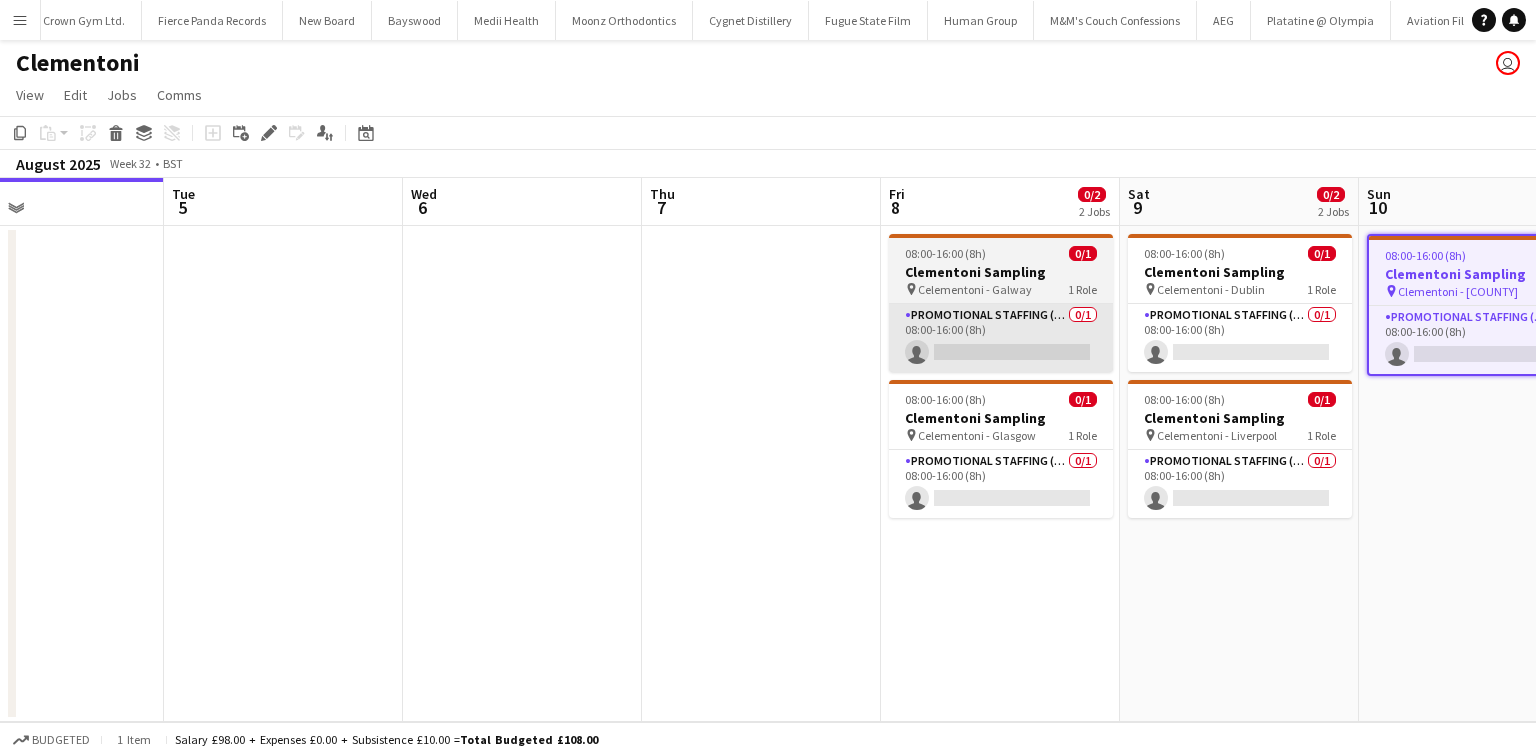 drag, startPoint x: 78, startPoint y: 97, endPoint x: 1033, endPoint y: 334, distance: 983.9685 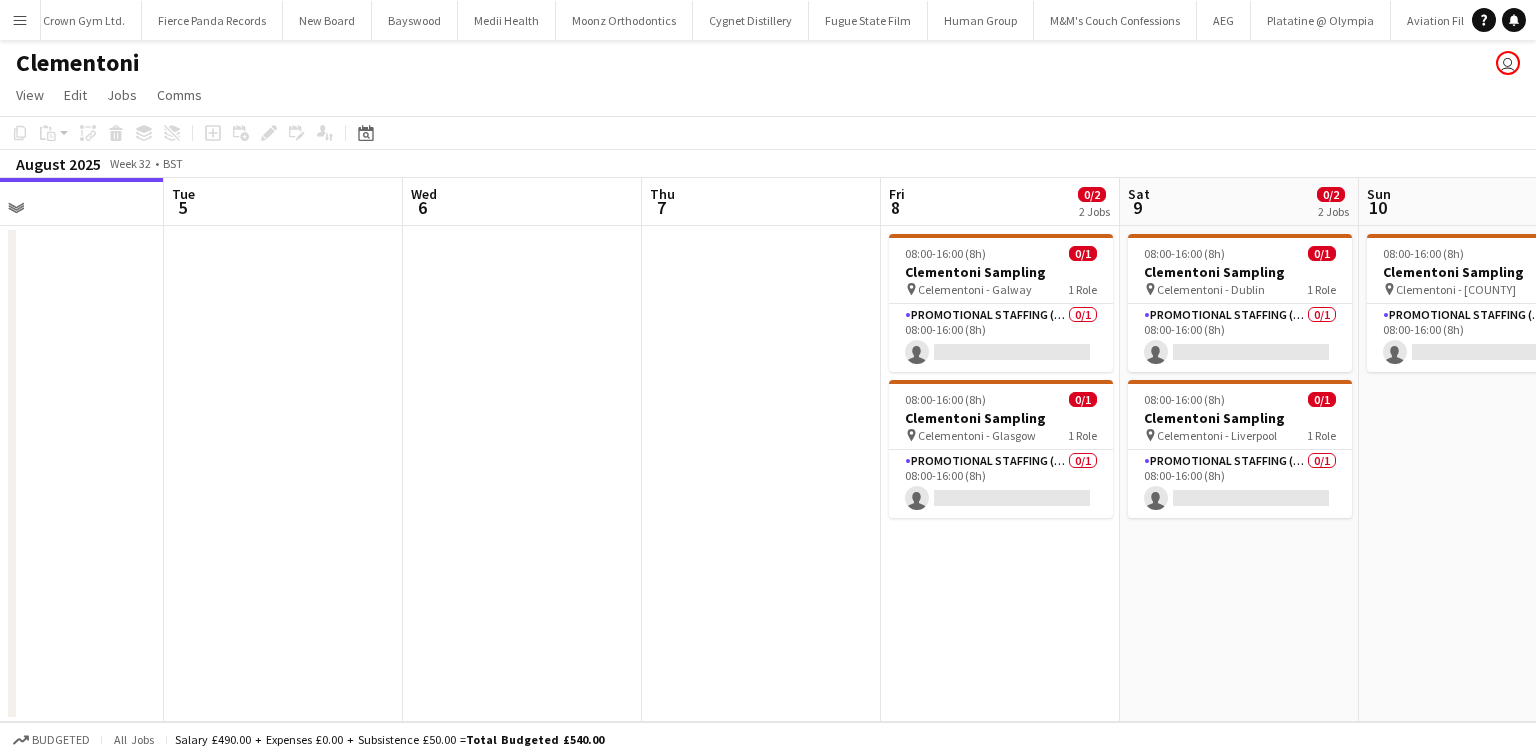 click on "Sun   10   0/1   1 Job" at bounding box center [1478, 202] 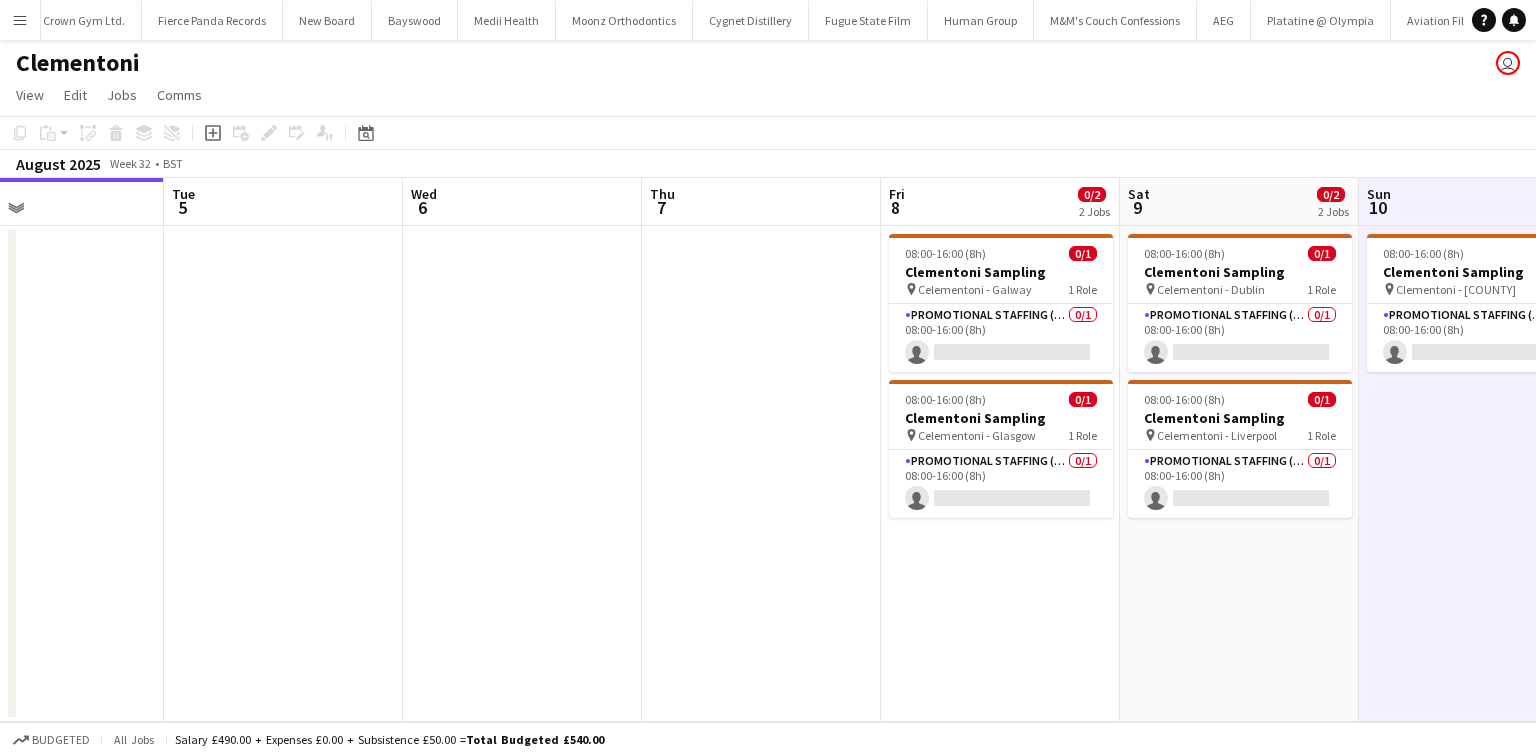click on "08:00-16:00 (8h)    0/1   Clementoni Sampling
pin
Celementoni - Hampshire   1 Role   Promotional Staffing (Brand Ambassadors)   0/1   08:00-16:00 (8h)
single-neutral-actions" at bounding box center [1478, 474] 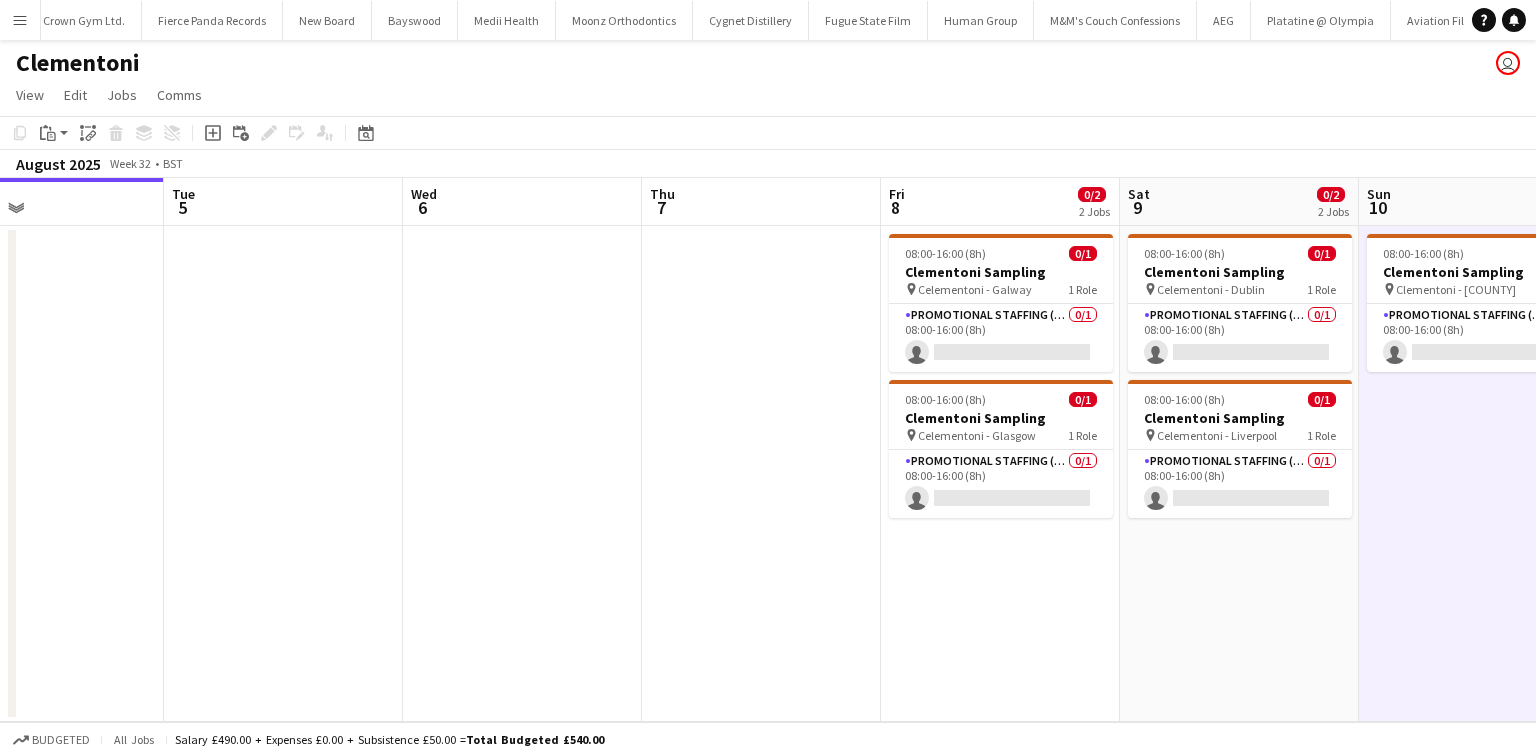 scroll, scrollTop: 0, scrollLeft: 791, axis: horizontal 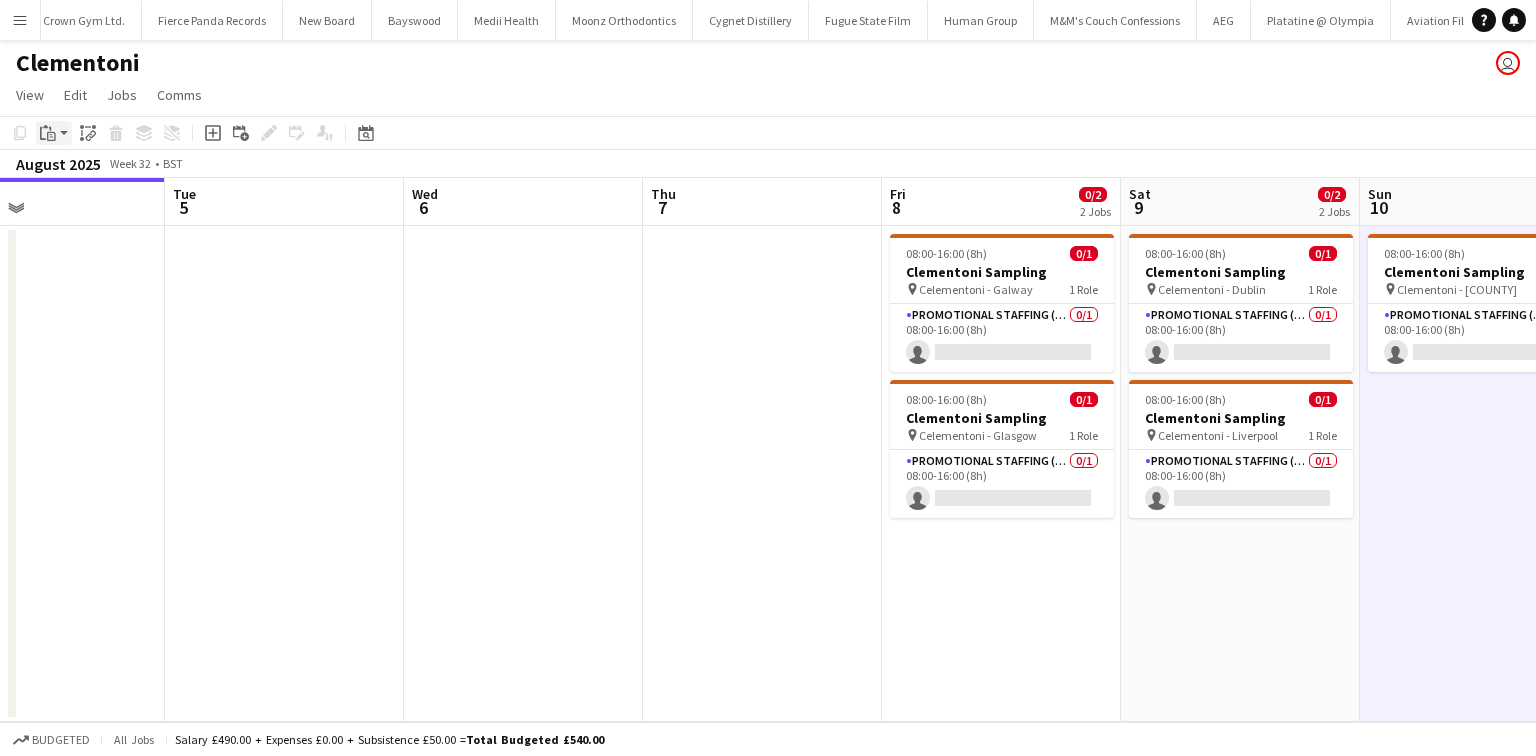 click on "Paste" at bounding box center (48, 133) 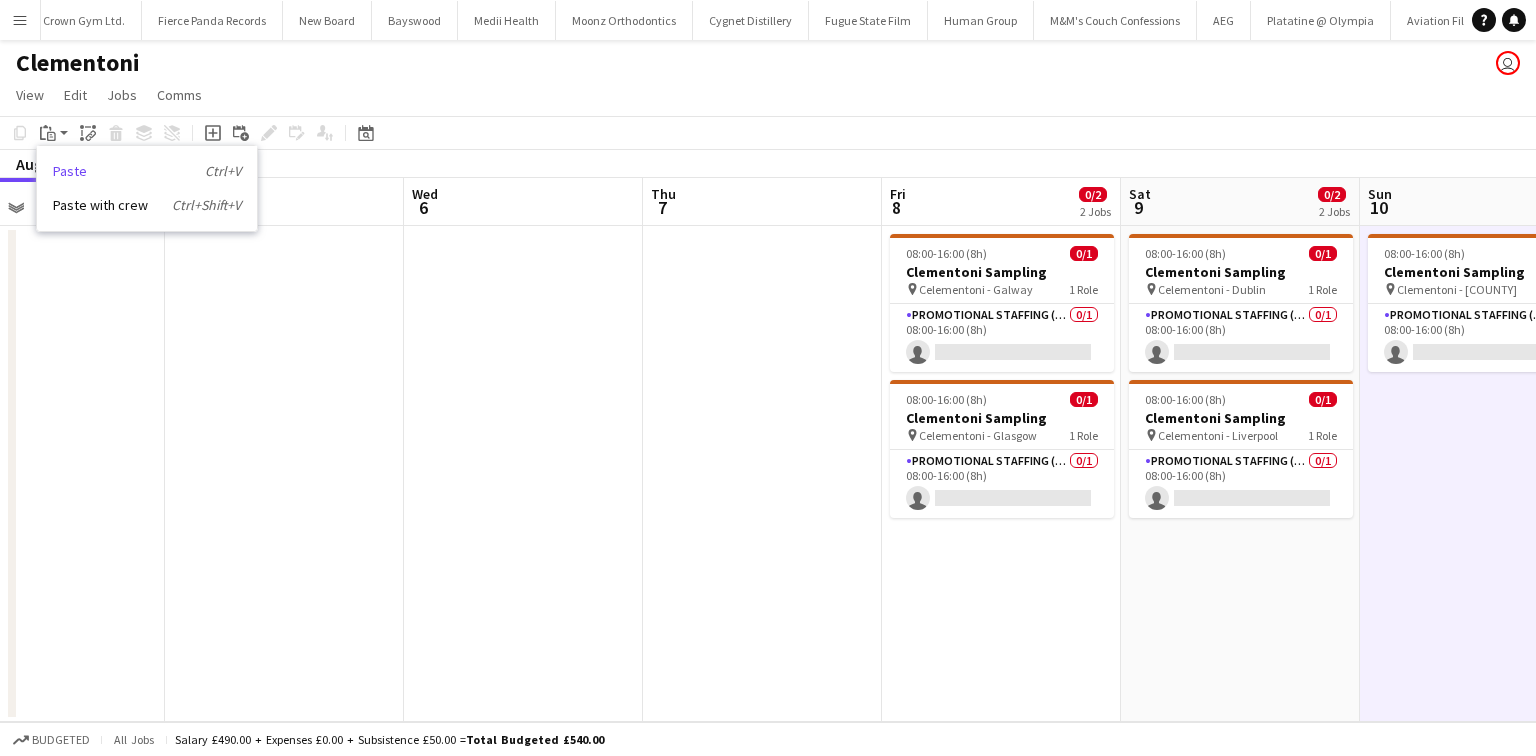 click on "Paste   Ctrl+V" at bounding box center (147, 171) 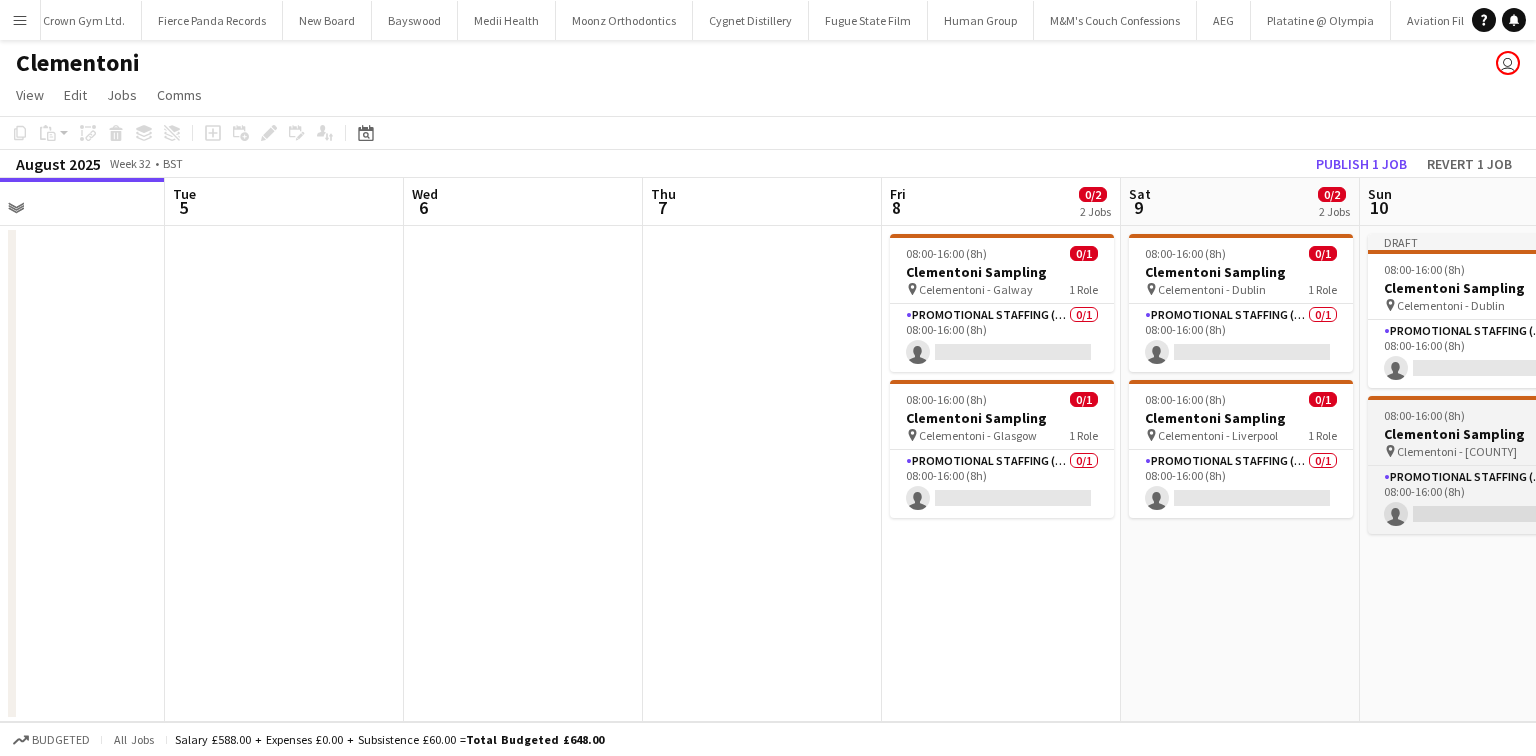 click on "08:00-16:00 (8h)    0/1" at bounding box center [1480, 415] 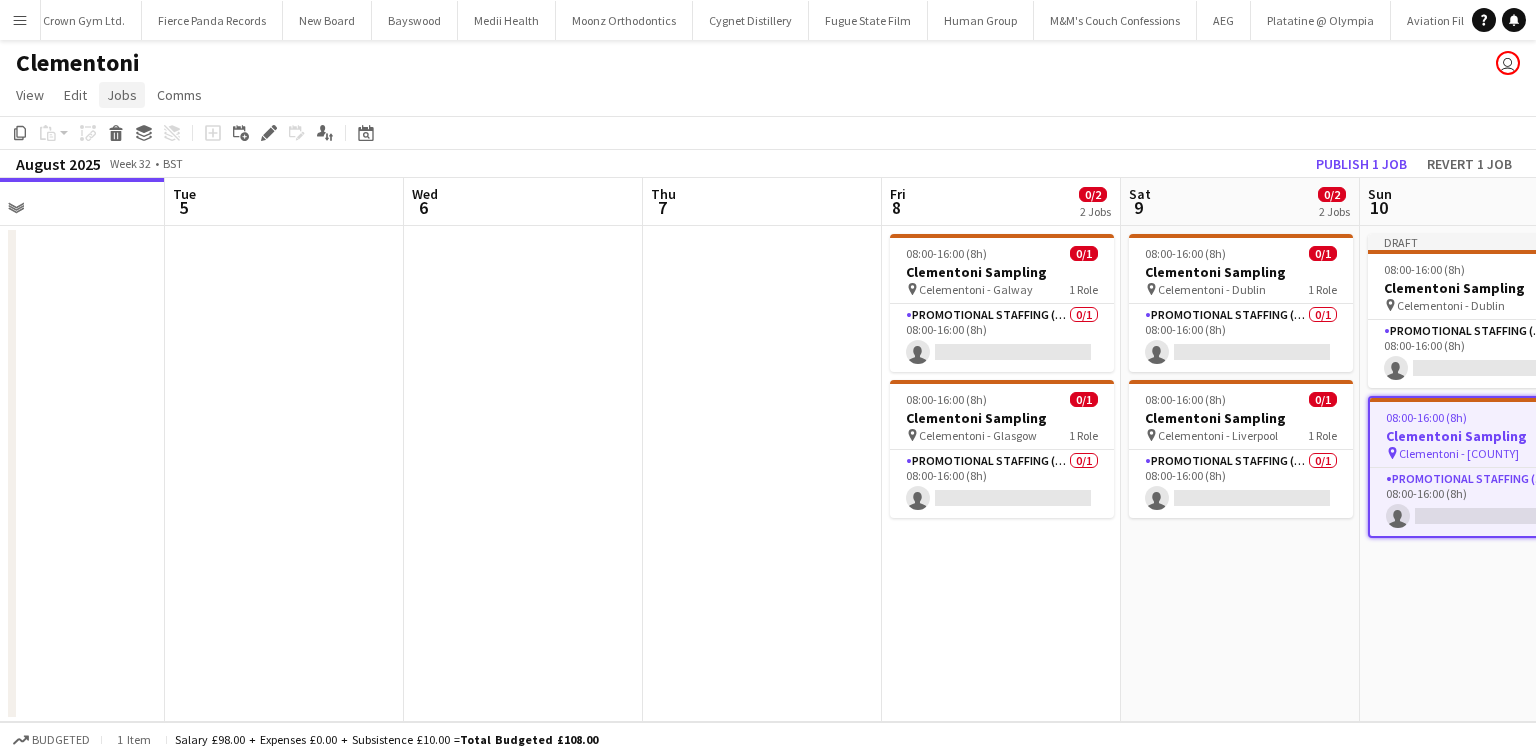 click on "Jobs" 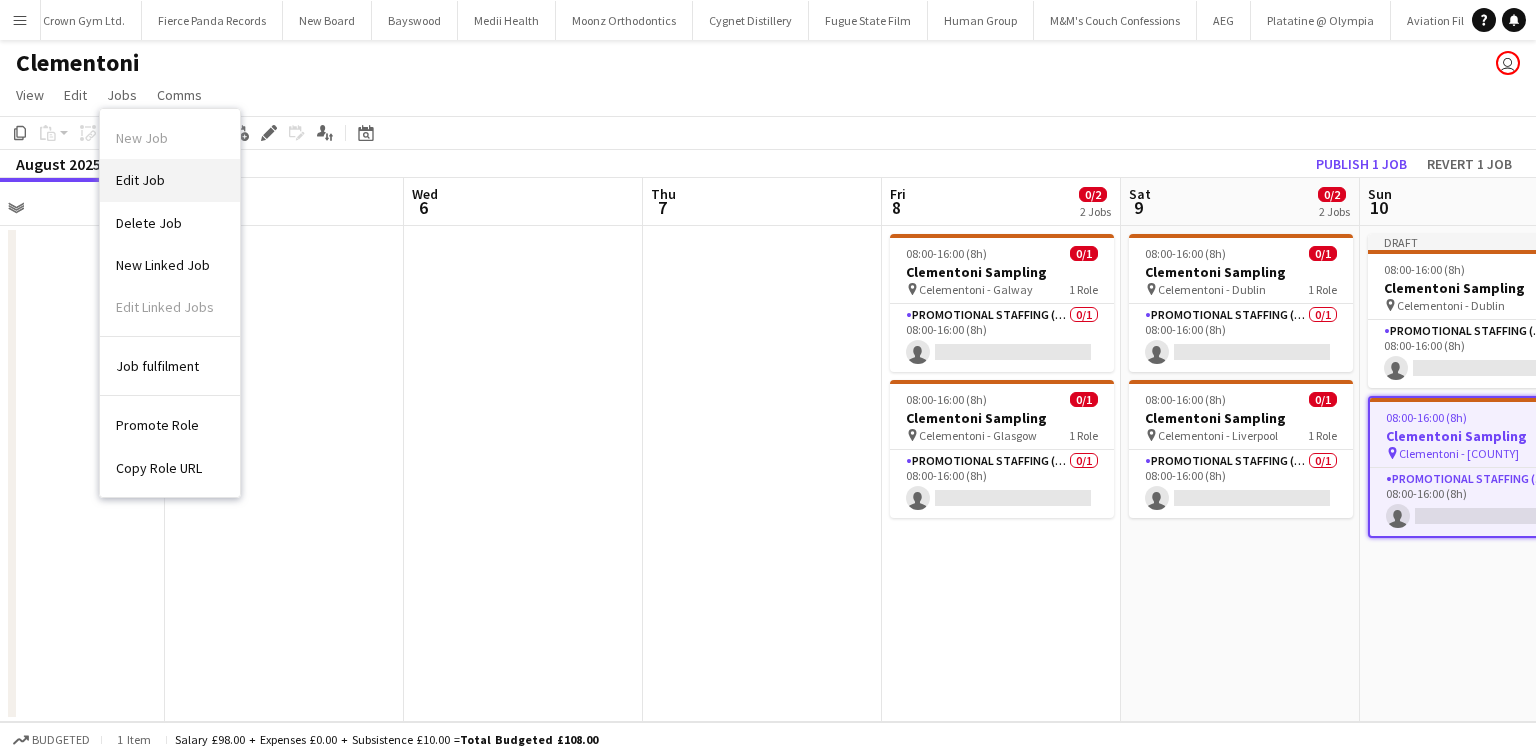 click on "Edit Job" at bounding box center (170, 180) 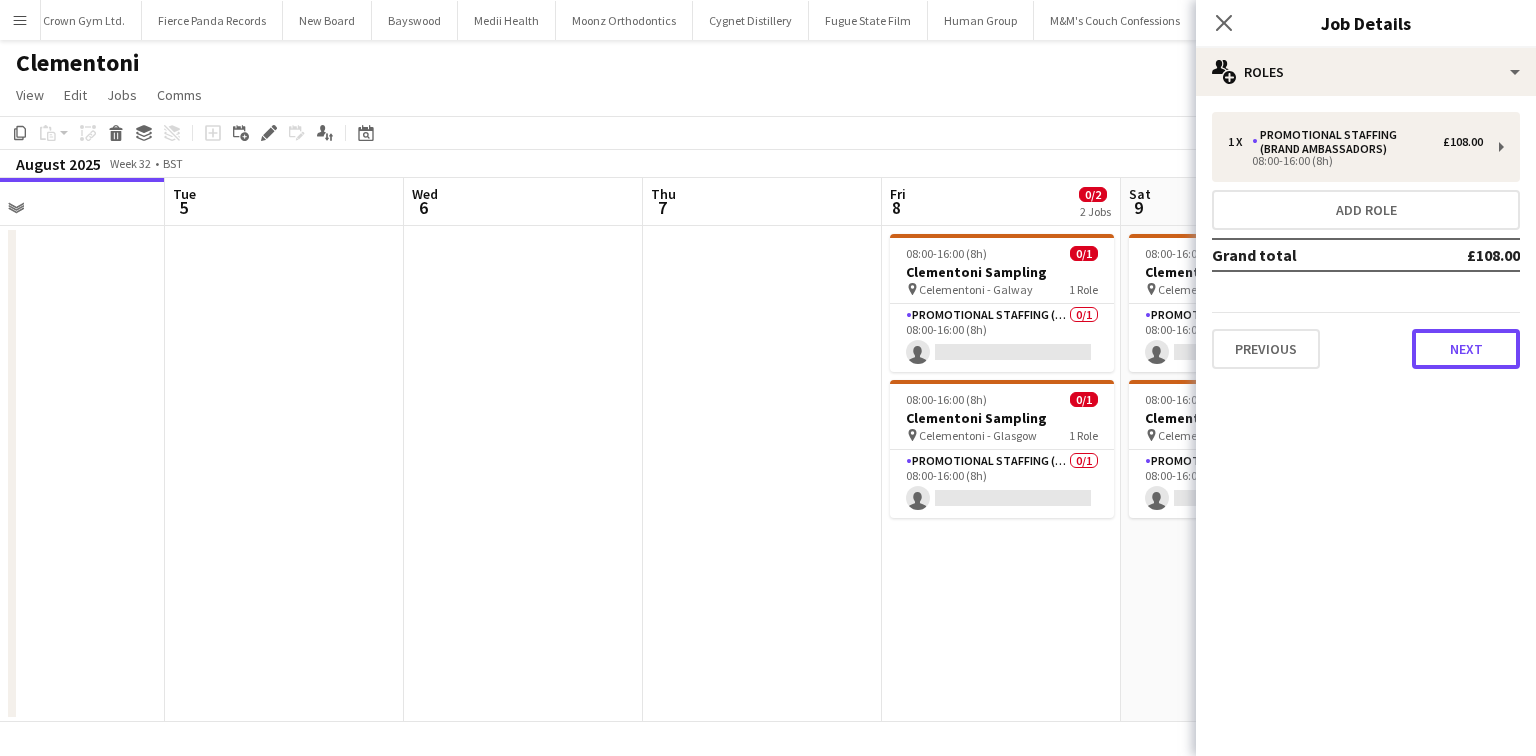 click on "Next" at bounding box center (1466, 349) 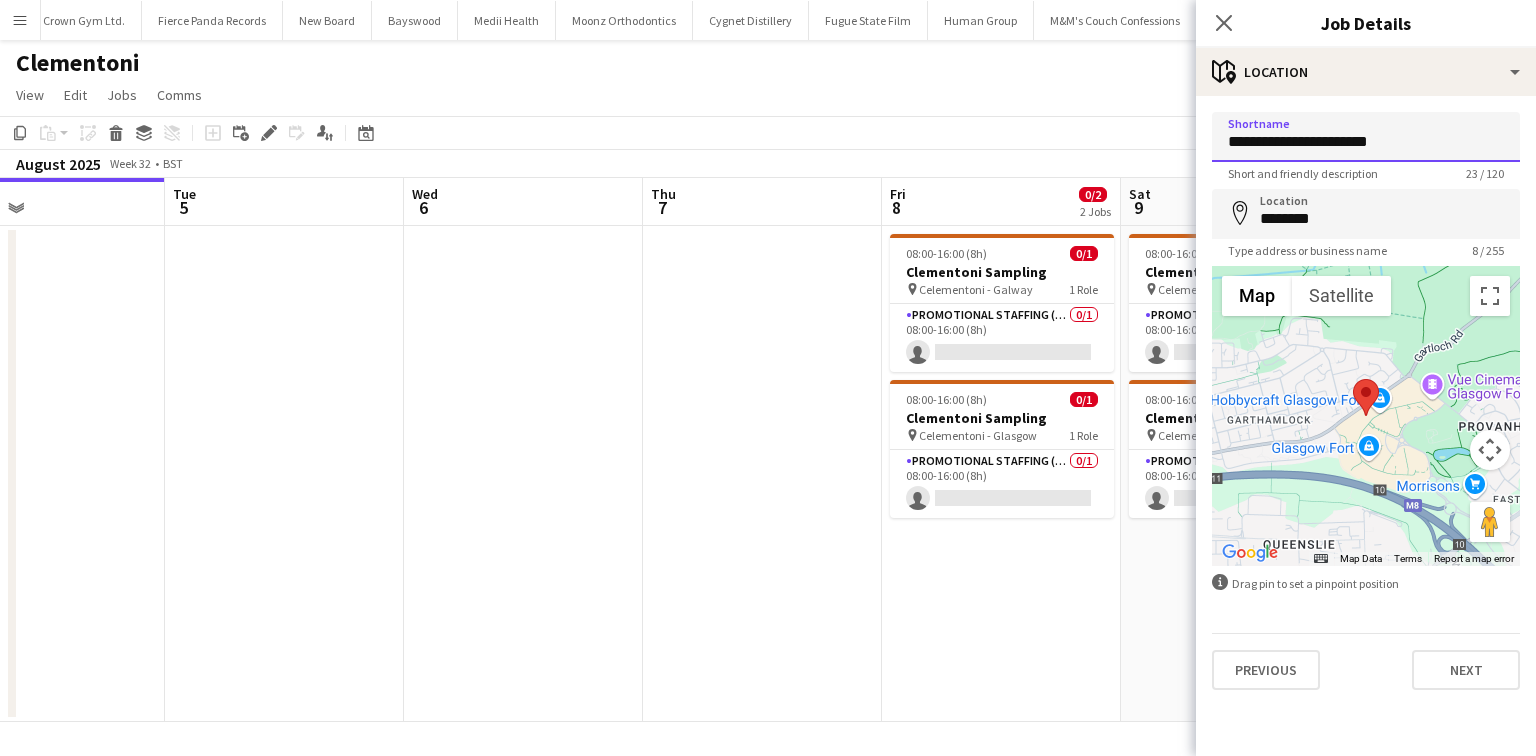 drag, startPoint x: 1327, startPoint y: 148, endPoint x: 1495, endPoint y: 148, distance: 168 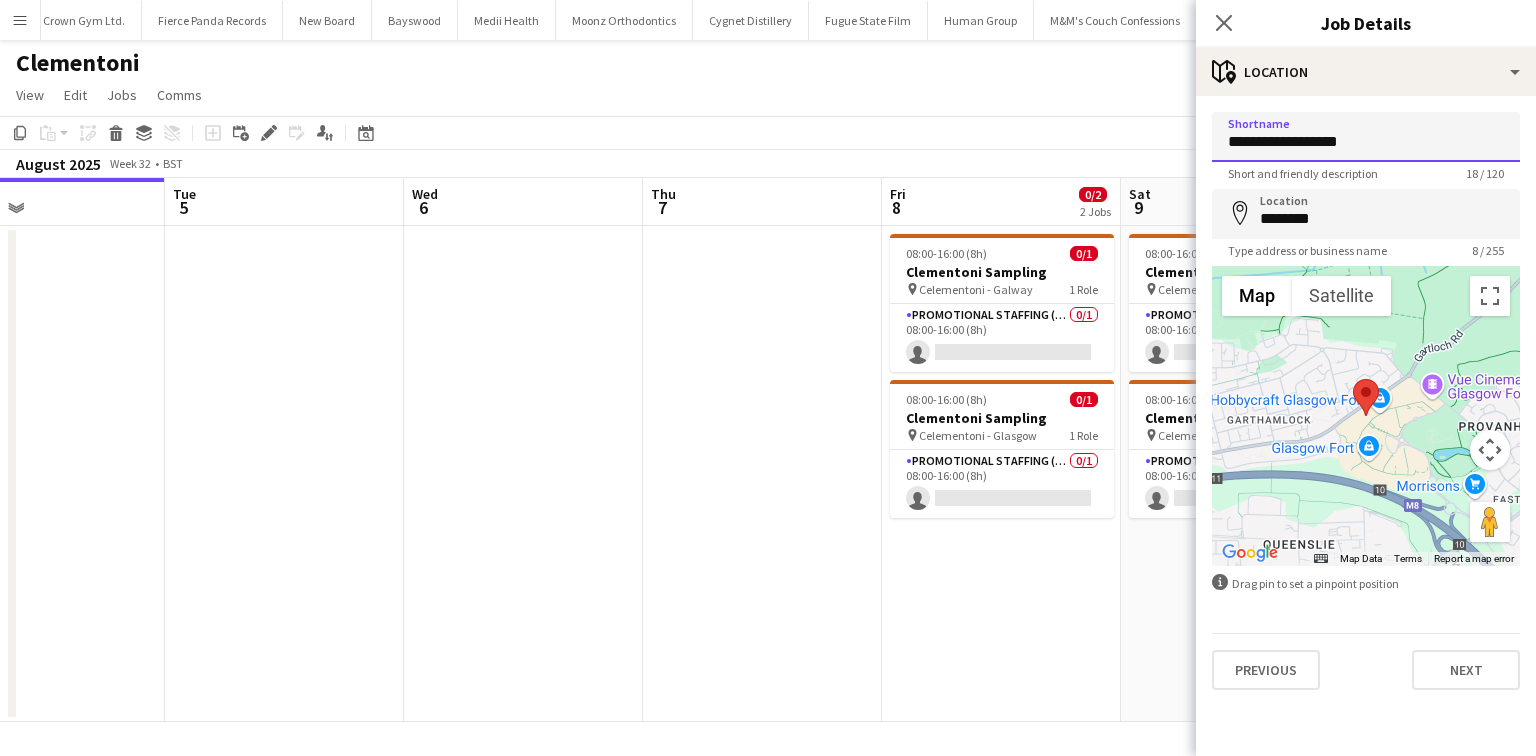 type on "**********" 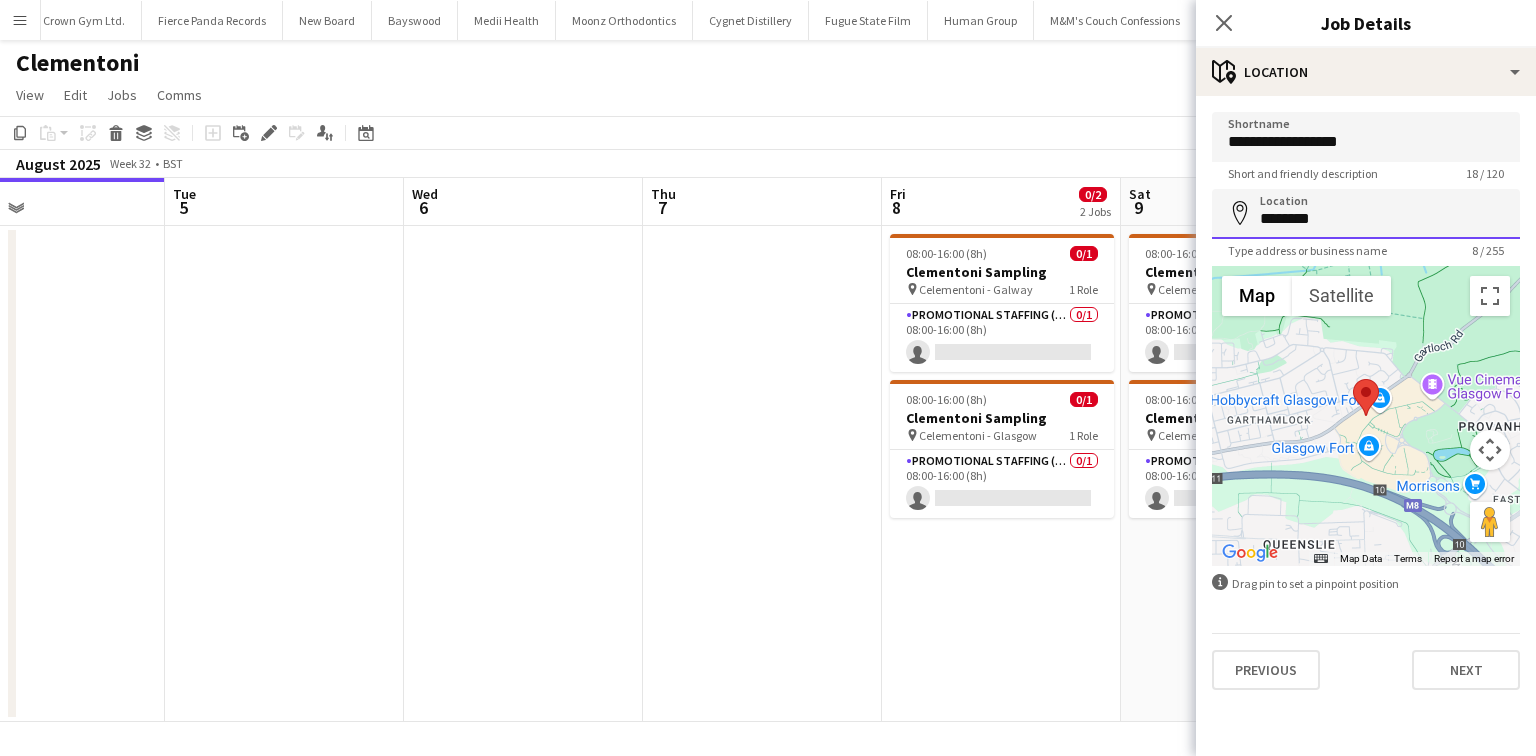 click on "********" at bounding box center (1366, 214) 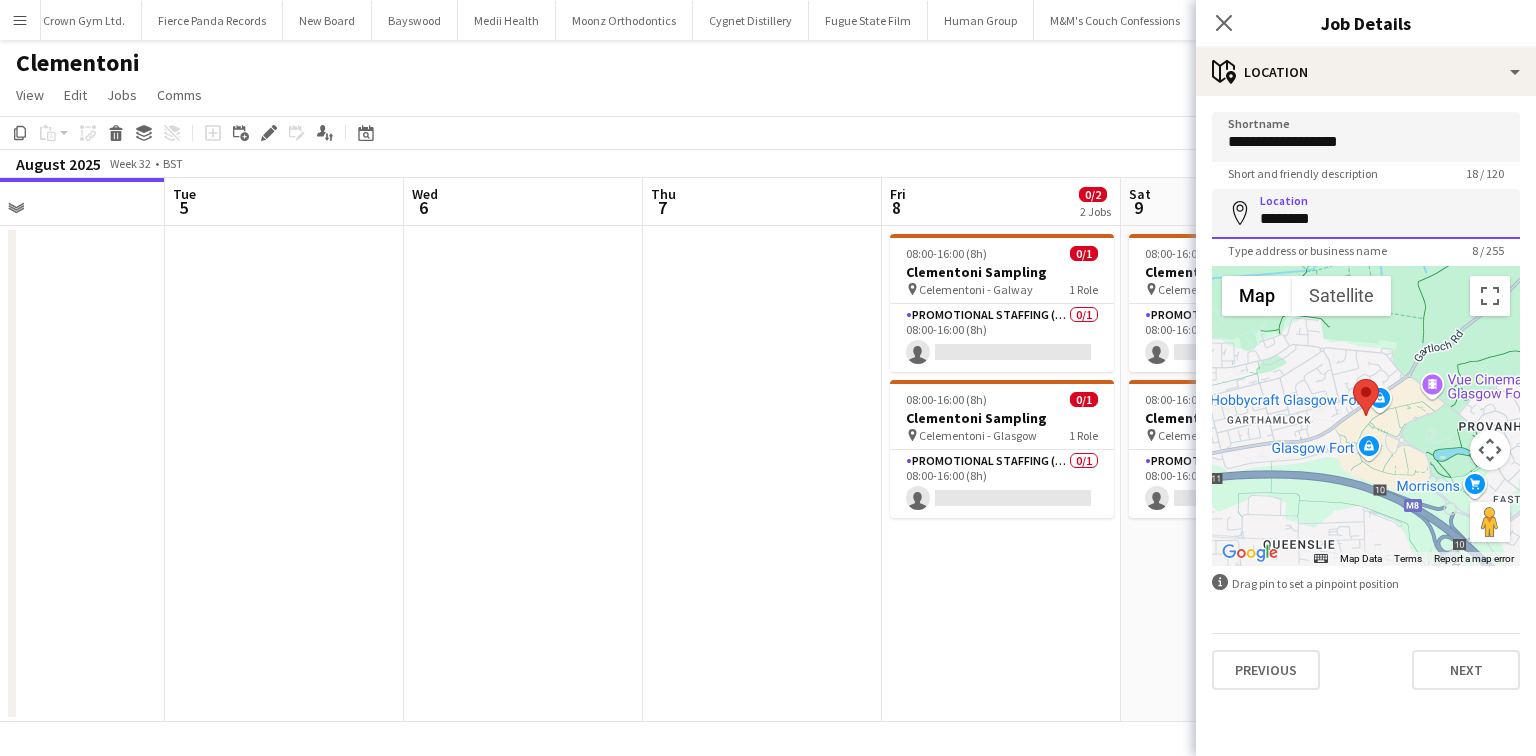 click on "********" at bounding box center [1366, 214] 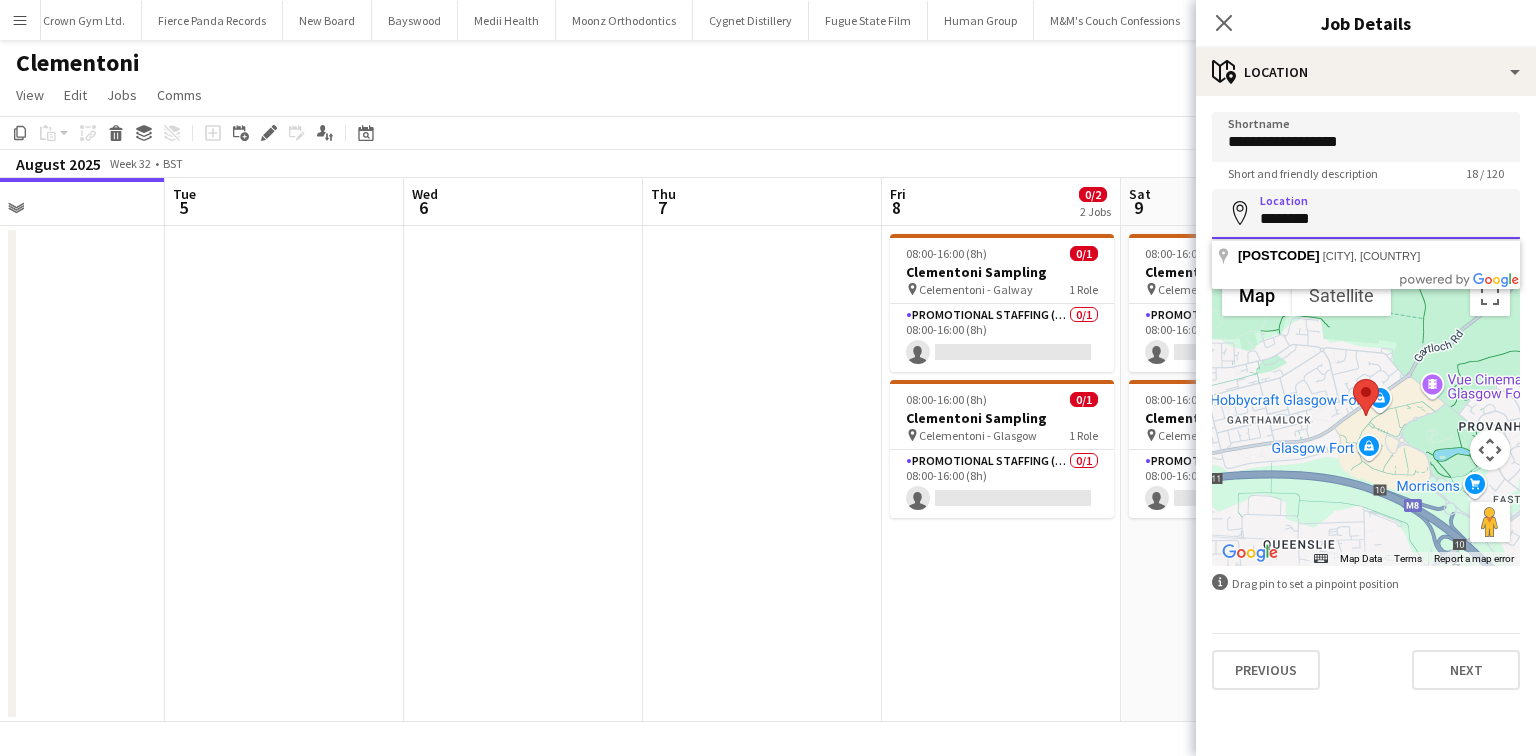 click on "********" at bounding box center (1366, 214) 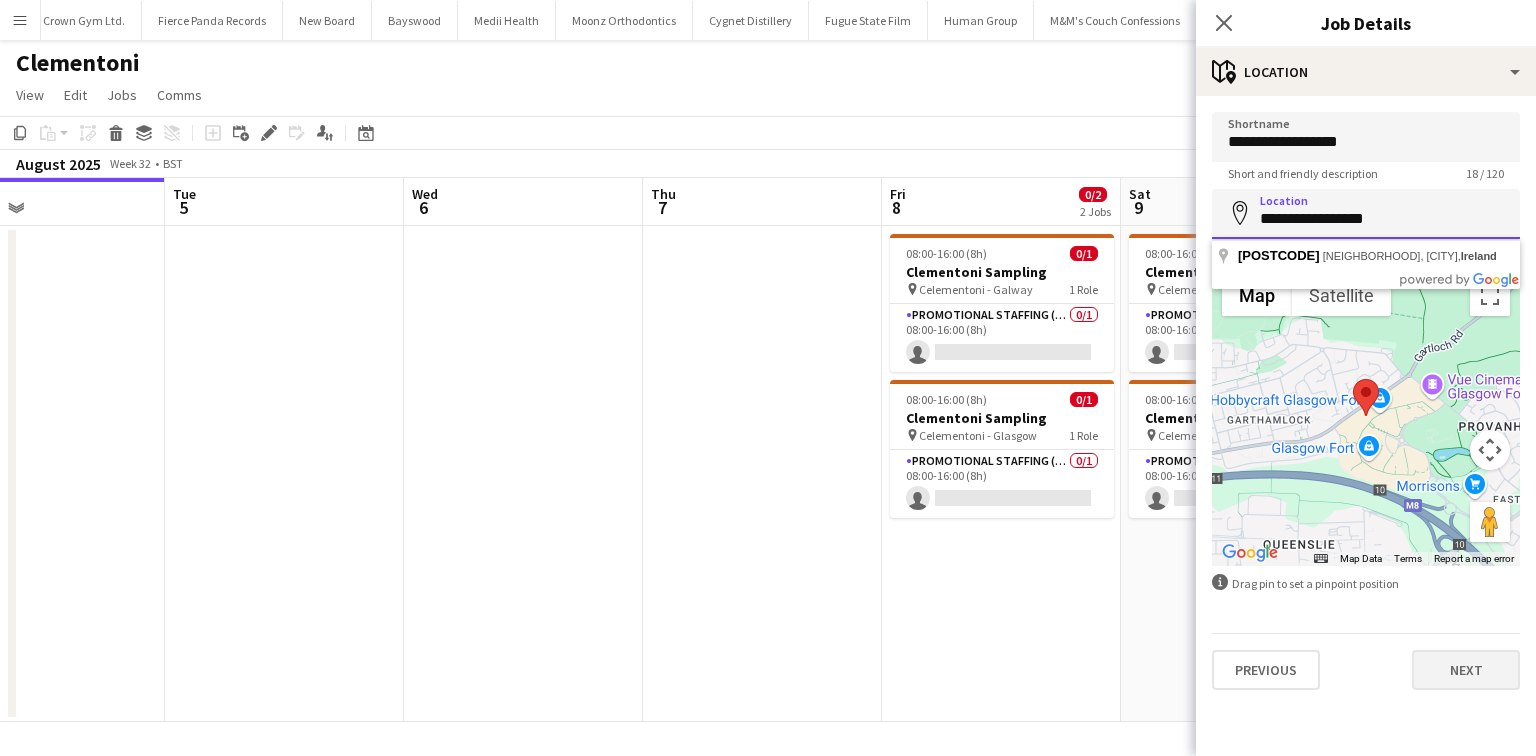 type on "**********" 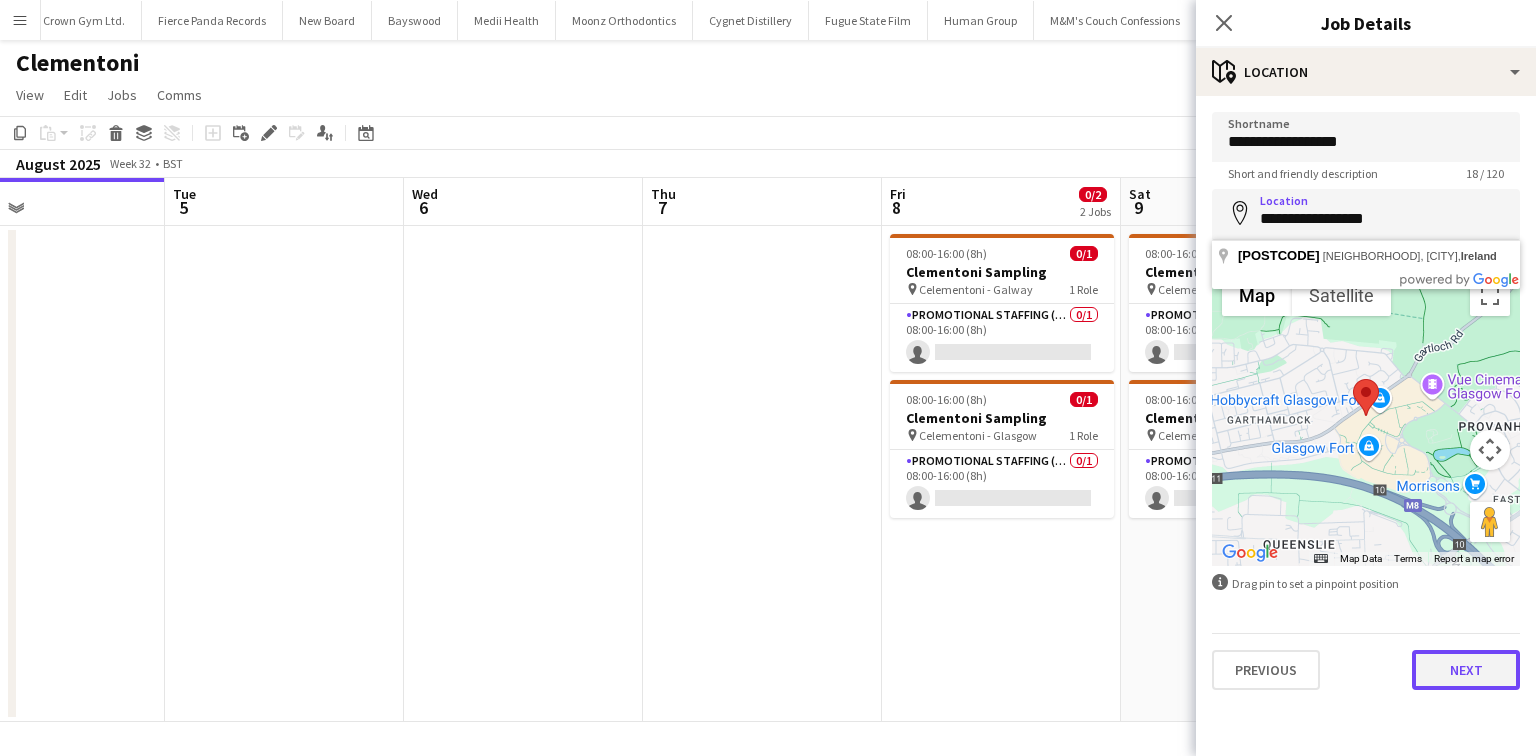 click on "Next" at bounding box center [1466, 670] 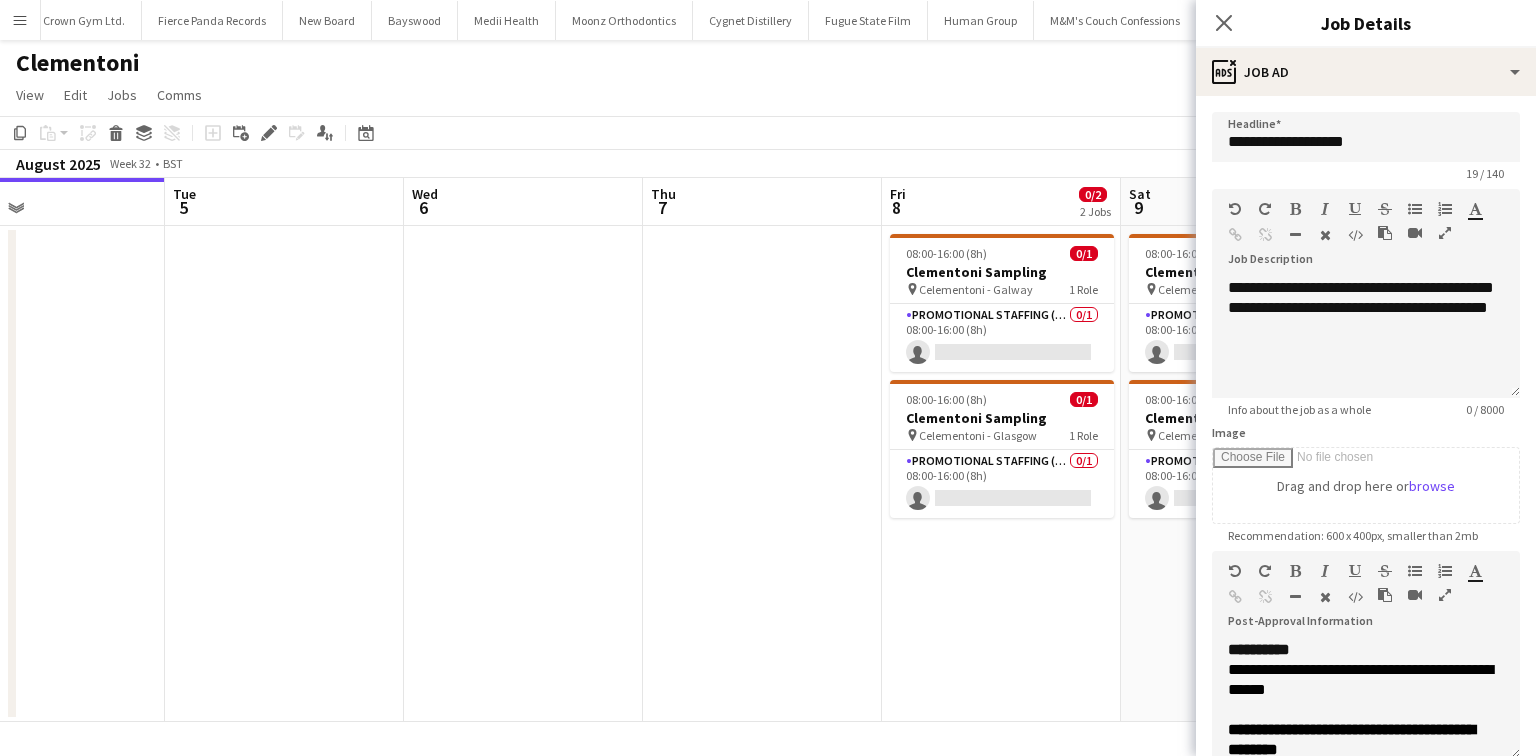 type on "*******" 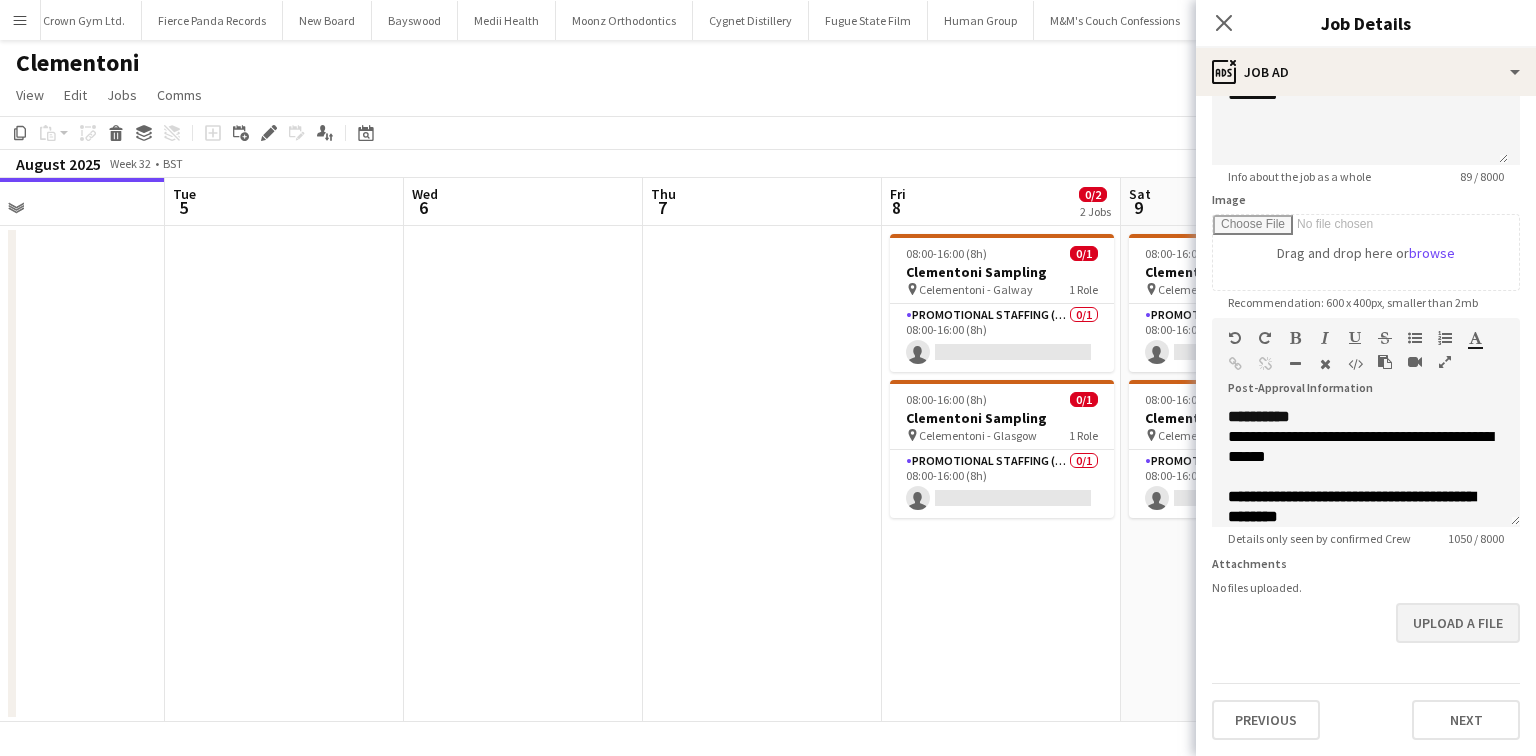 scroll, scrollTop: 245, scrollLeft: 0, axis: vertical 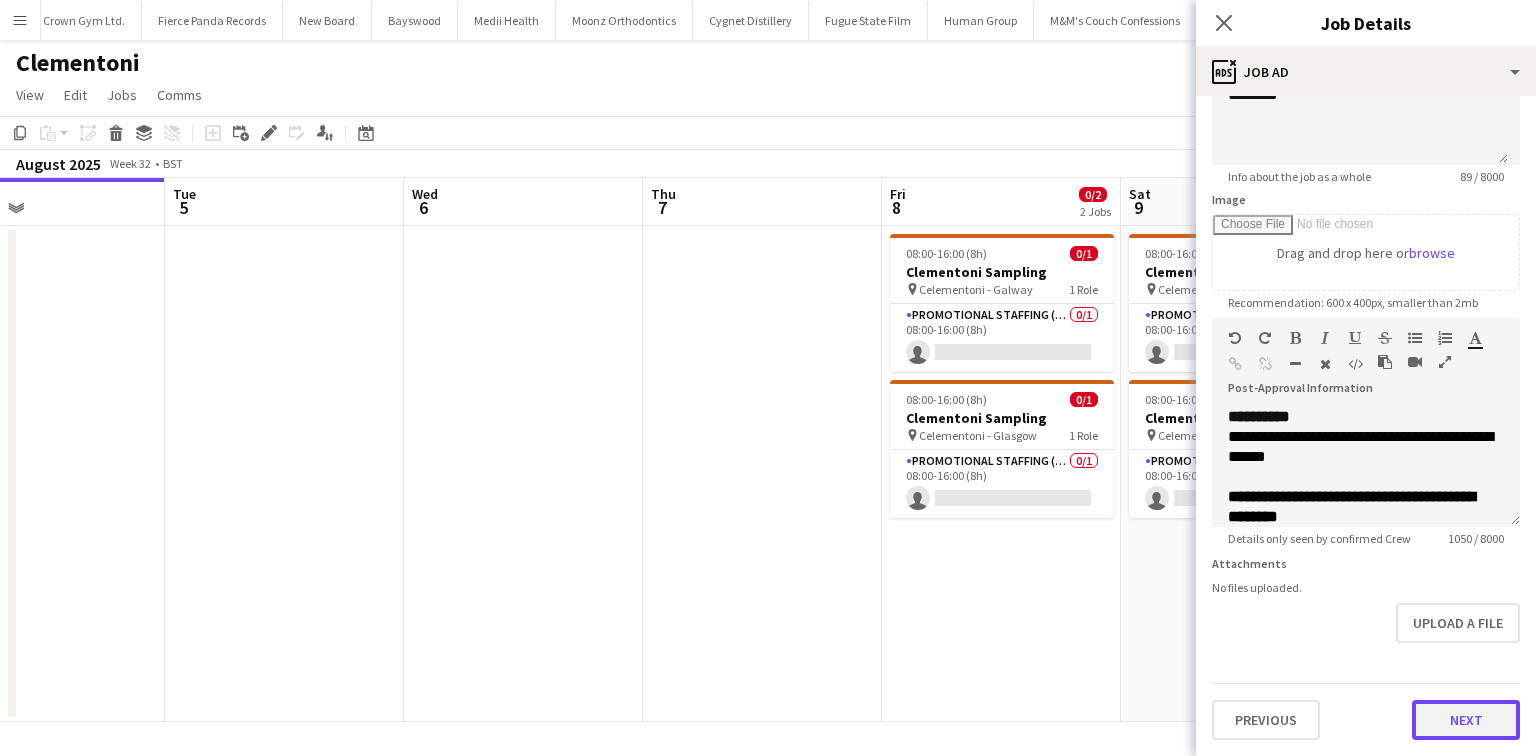 click on "Next" at bounding box center [1466, 720] 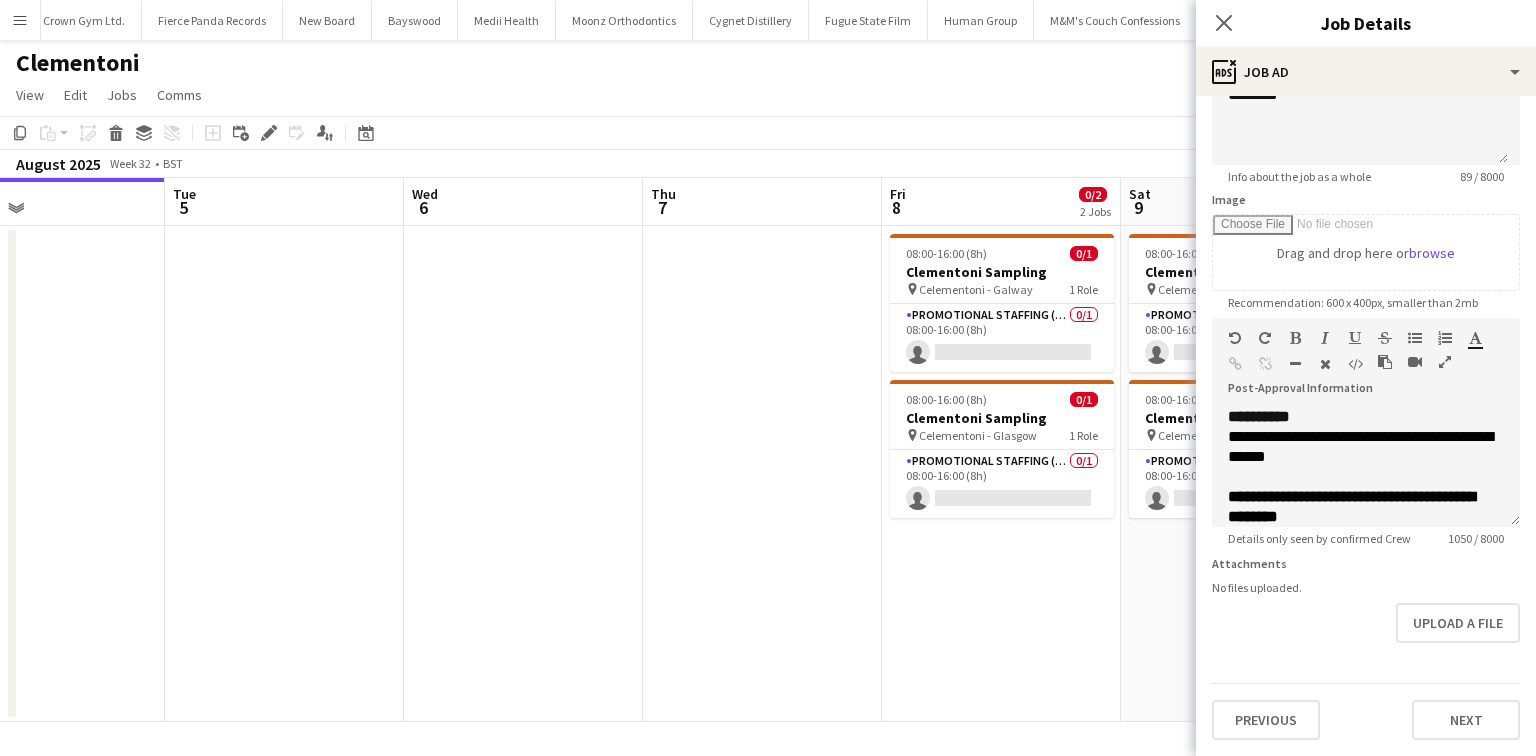 scroll, scrollTop: 0, scrollLeft: 0, axis: both 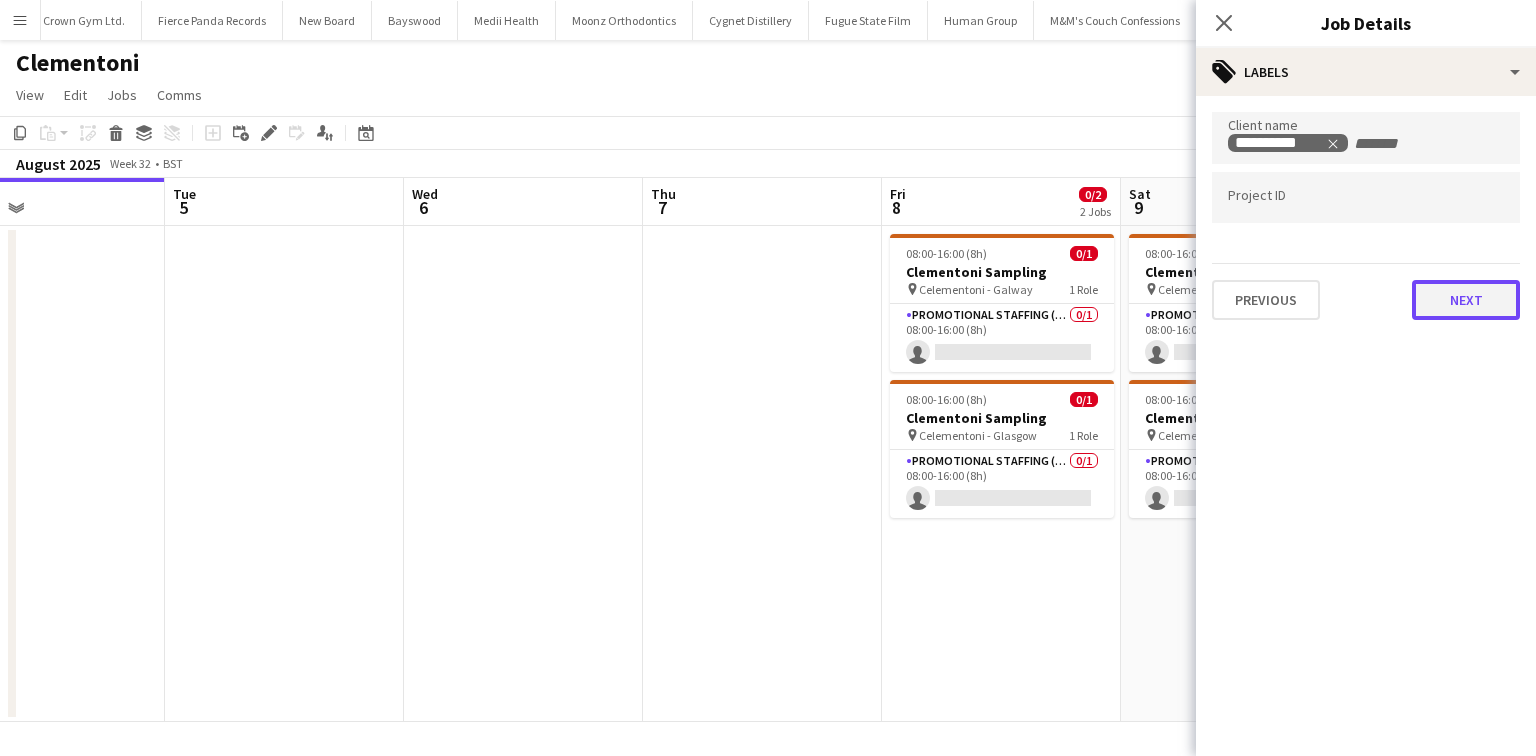 click on "Next" at bounding box center (1466, 300) 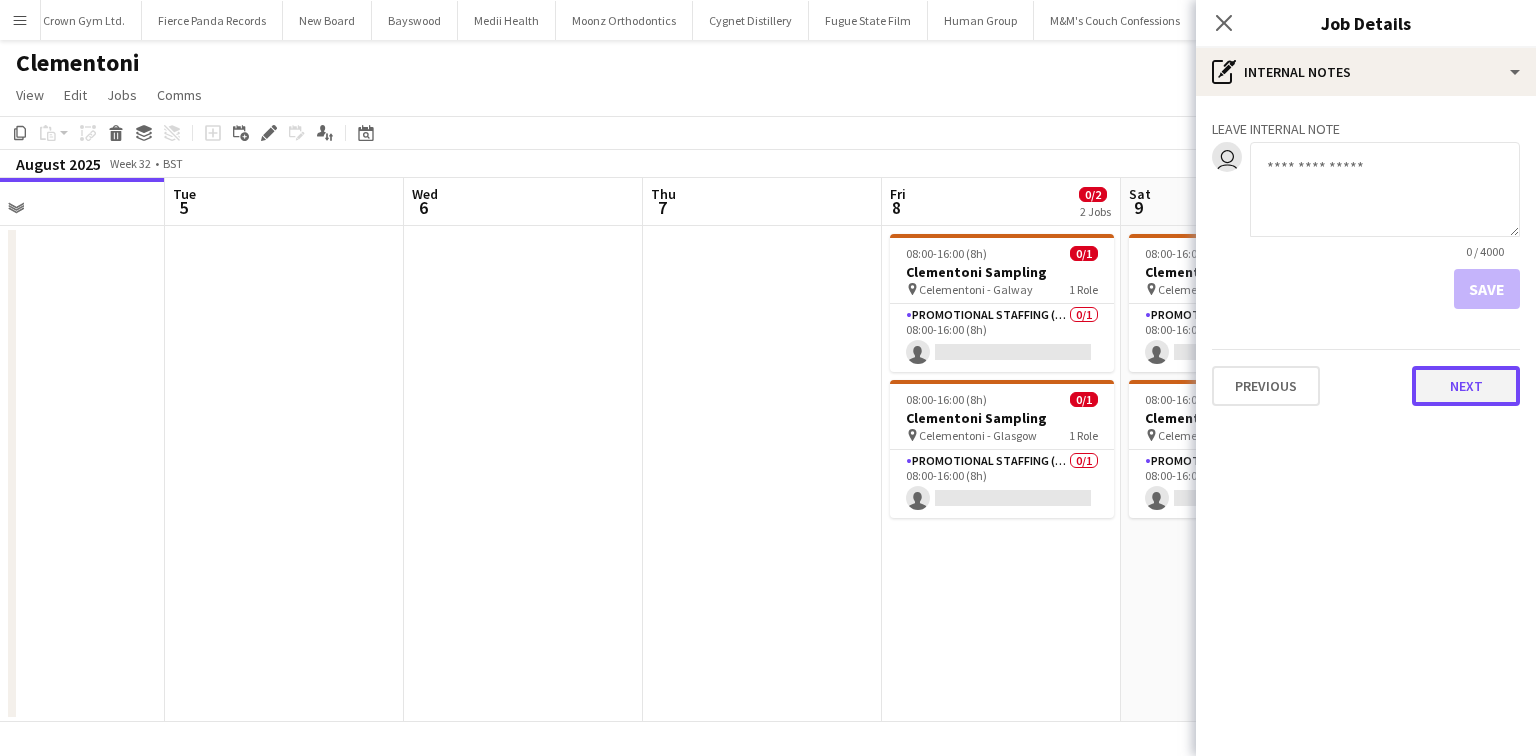click on "Next" at bounding box center (1466, 386) 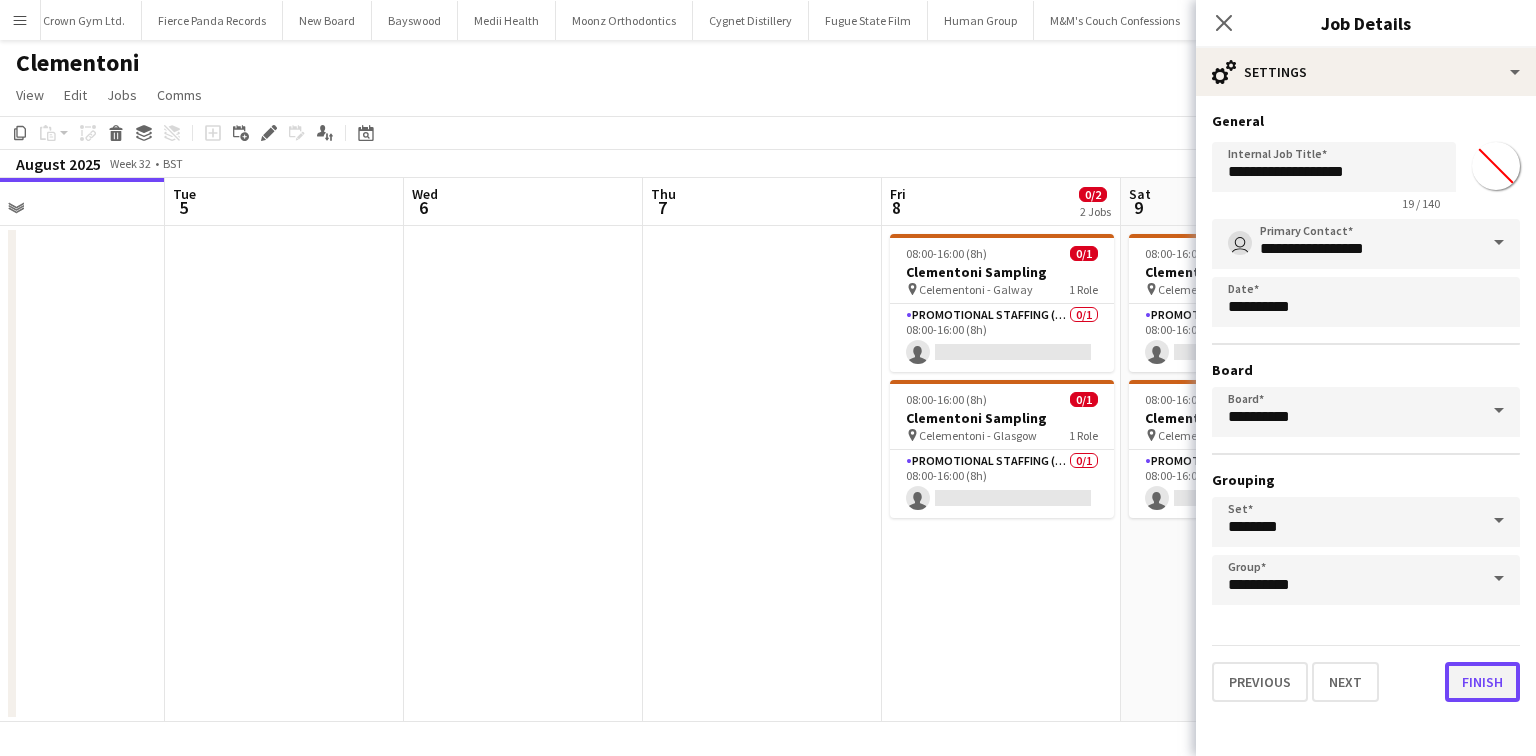 click on "Finish" at bounding box center (1482, 682) 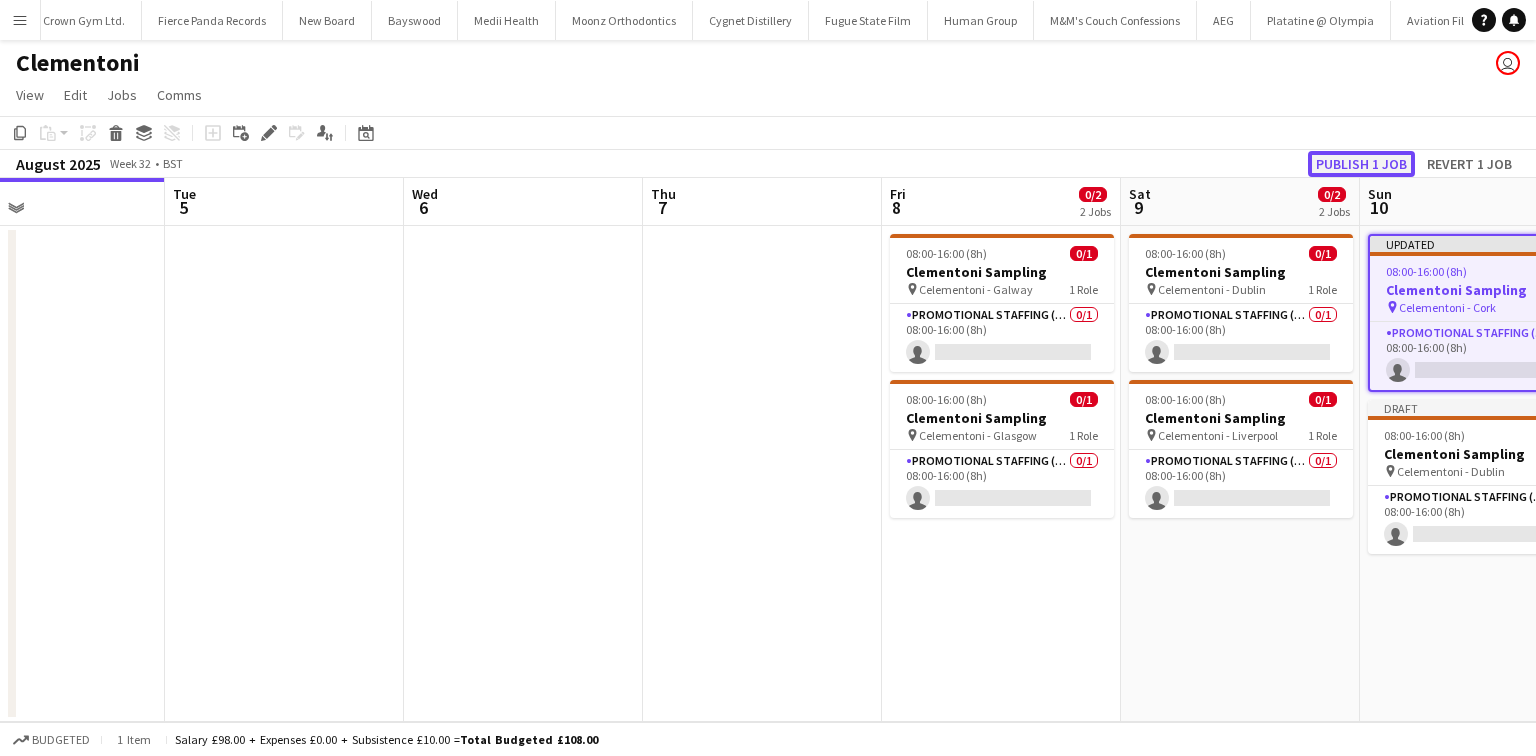click on "Publish 1 job" 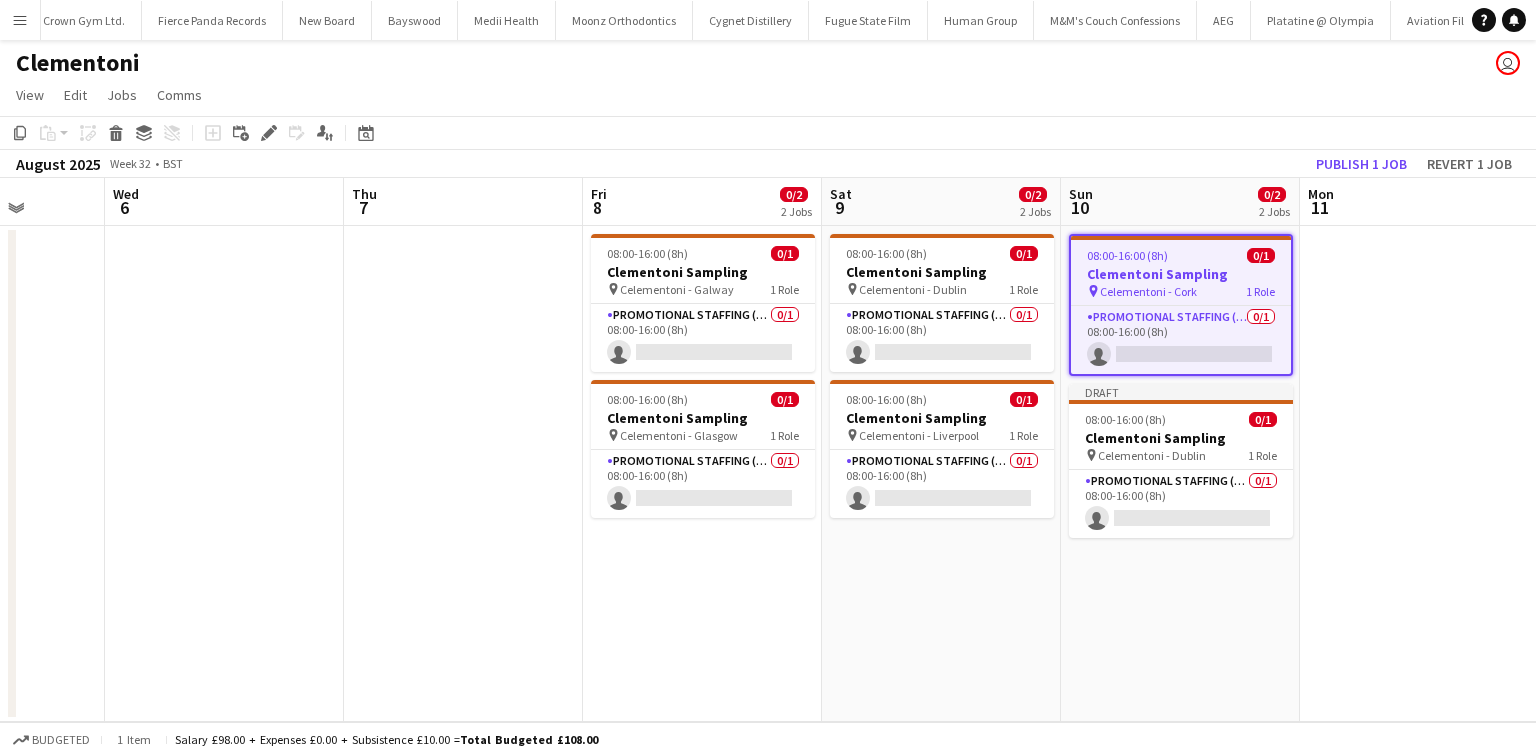 scroll, scrollTop: 0, scrollLeft: 613, axis: horizontal 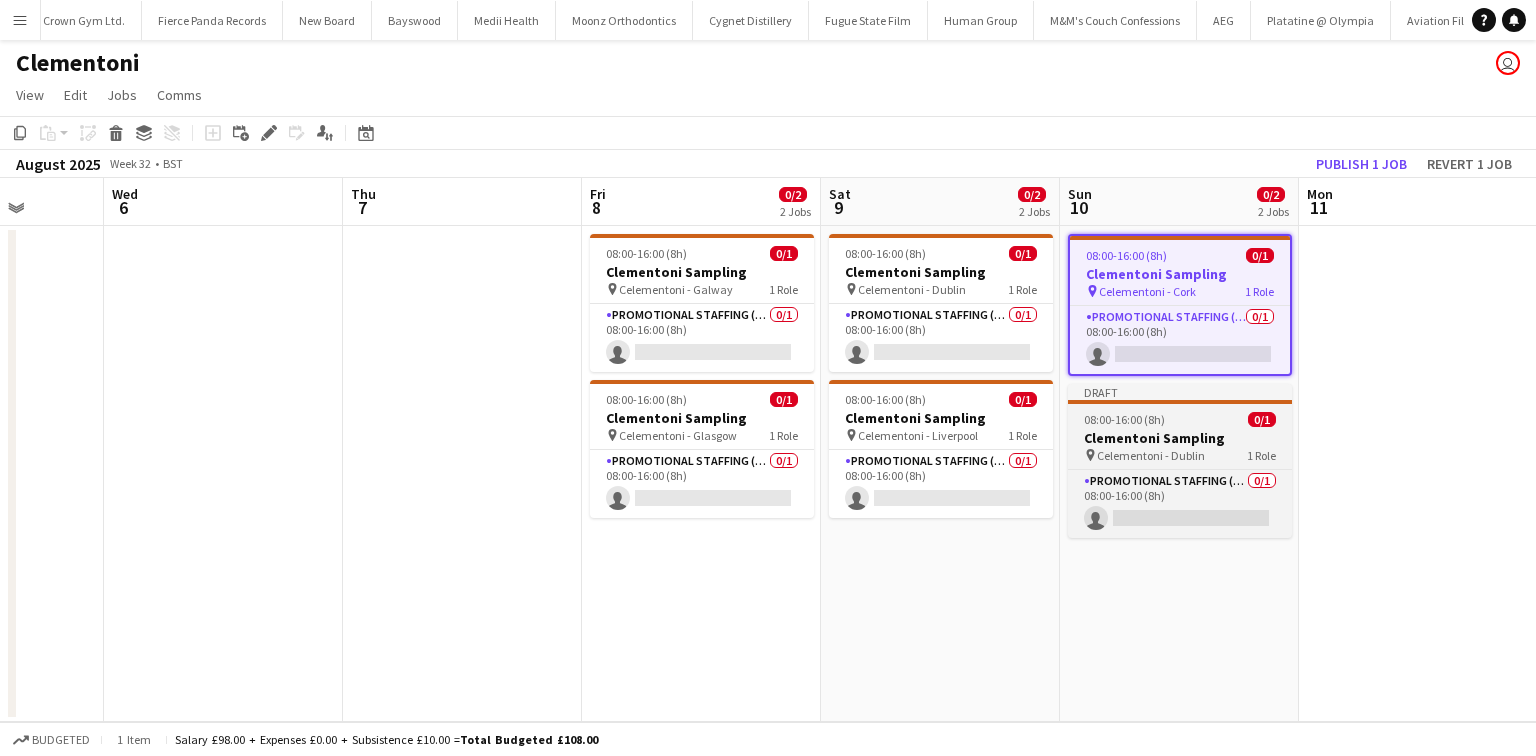 click on "08:00-16:00 (8h)" at bounding box center (1124, 419) 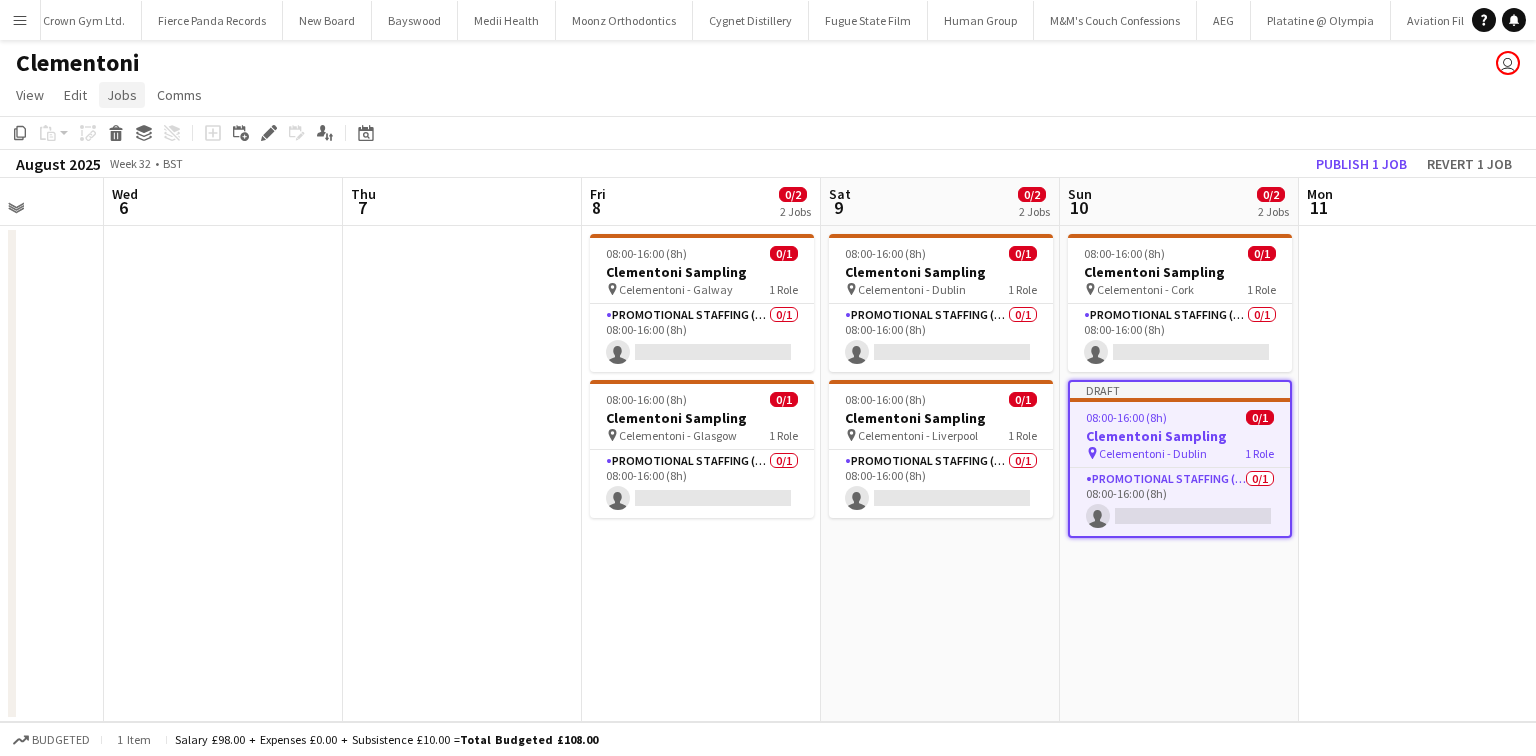 click on "Jobs" 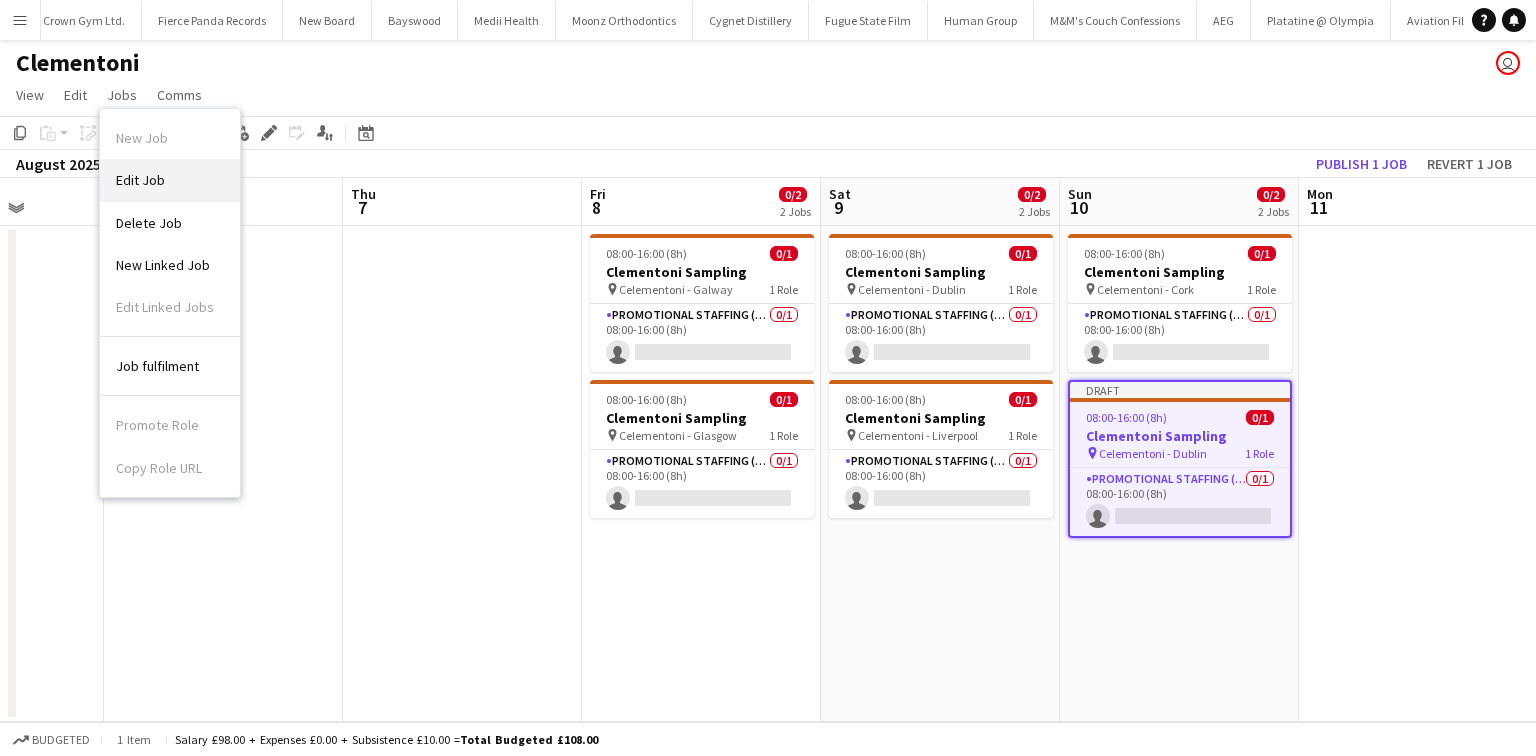 click on "Edit Job" at bounding box center (170, 180) 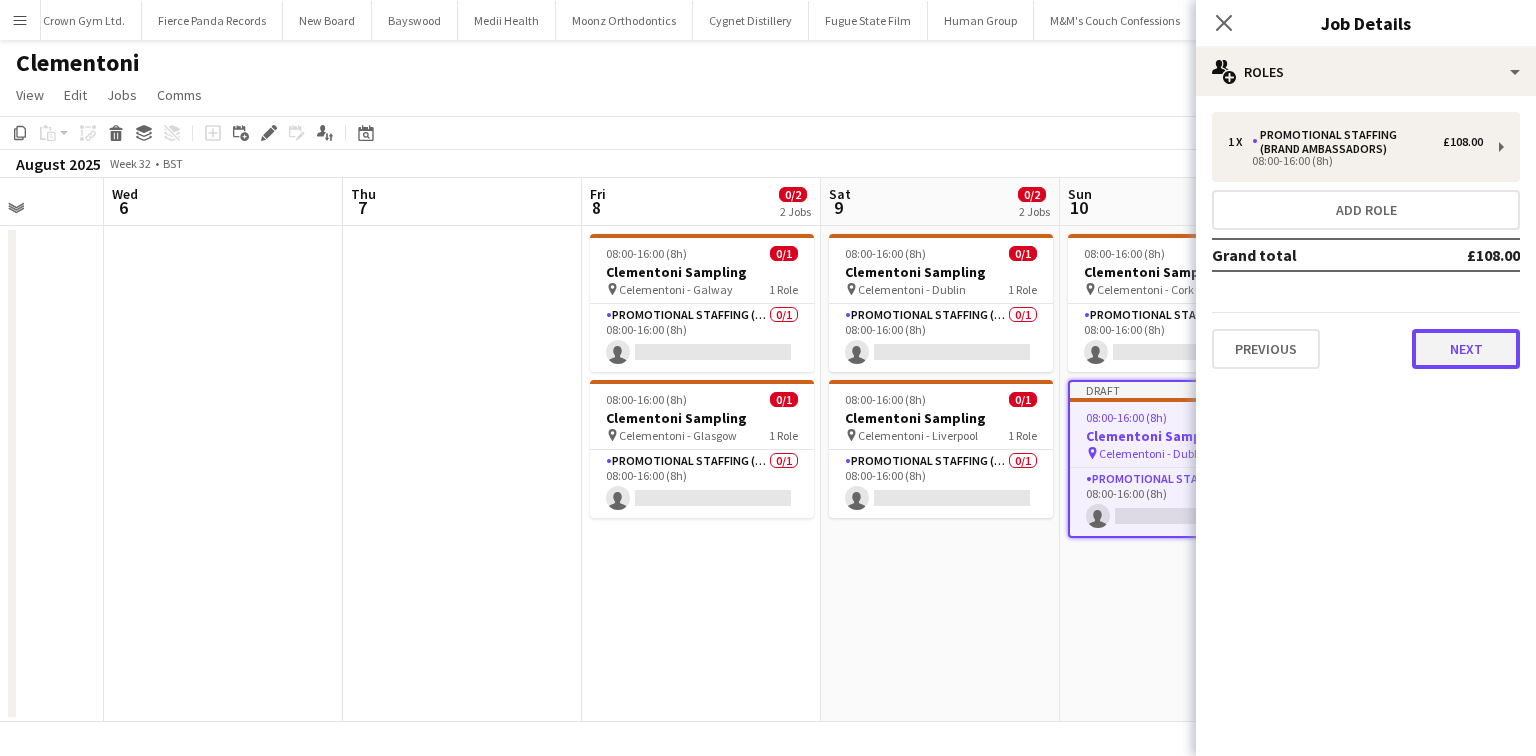 click on "Next" at bounding box center [1466, 349] 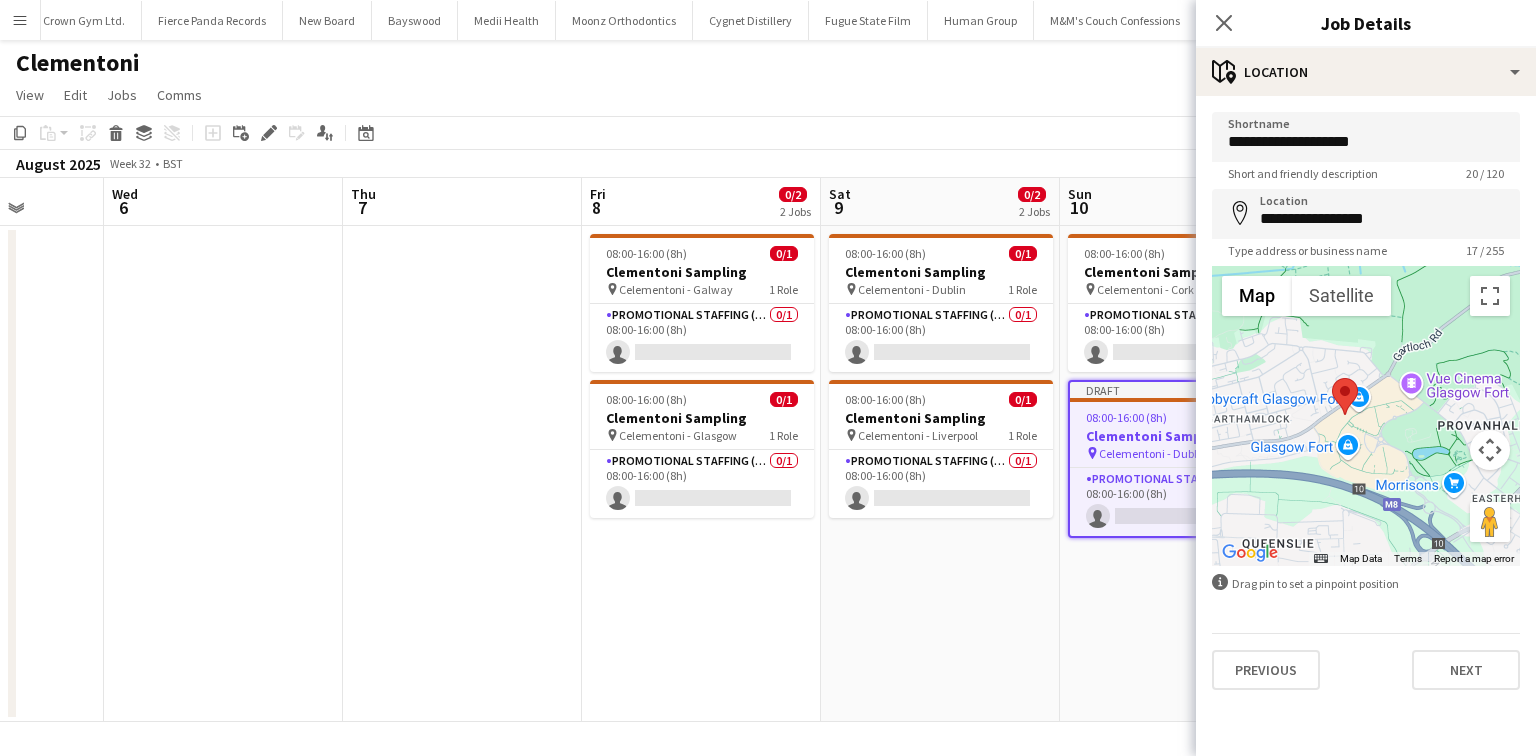 drag, startPoint x: 1192, startPoint y: 328, endPoint x: 1239, endPoint y: 261, distance: 81.84131 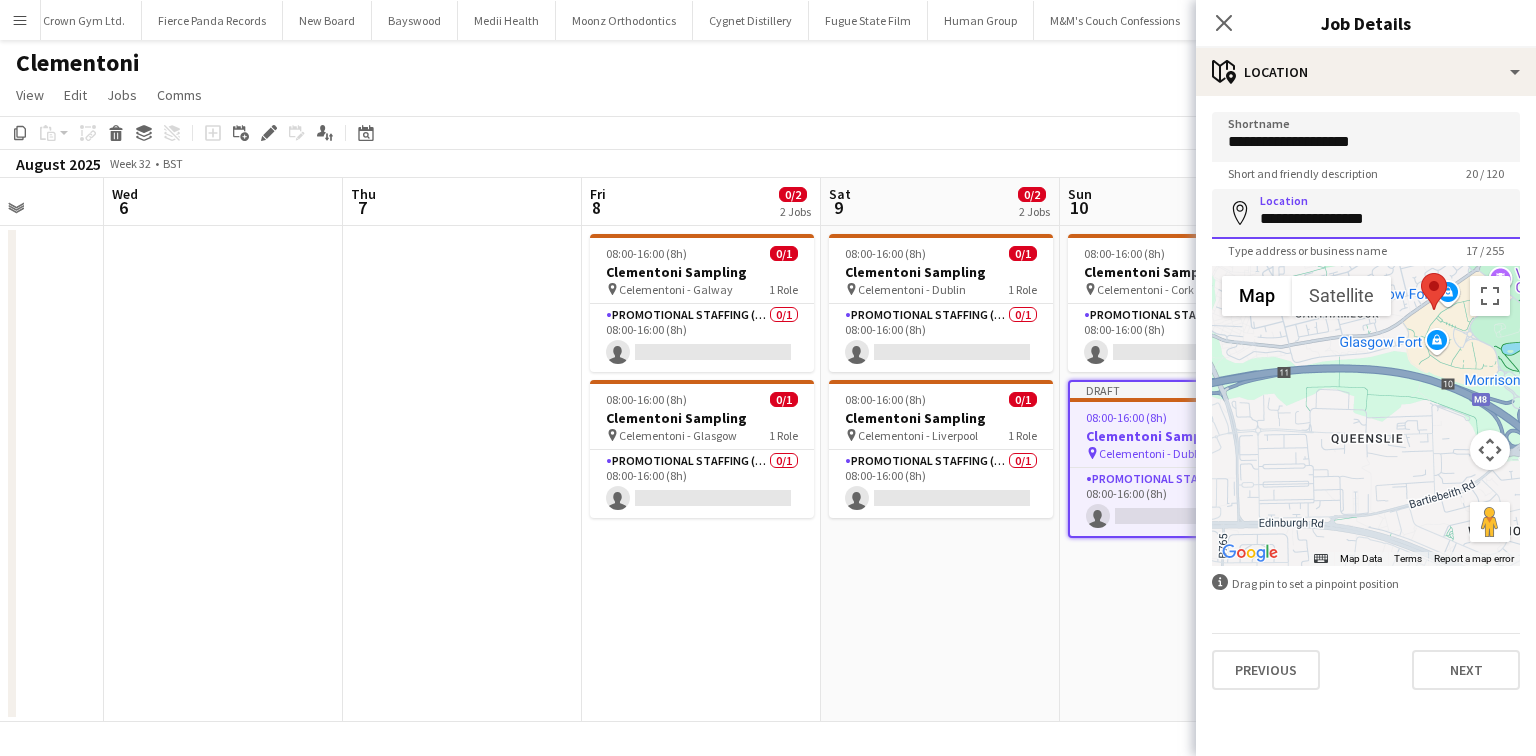 click on "**********" at bounding box center (1366, 214) 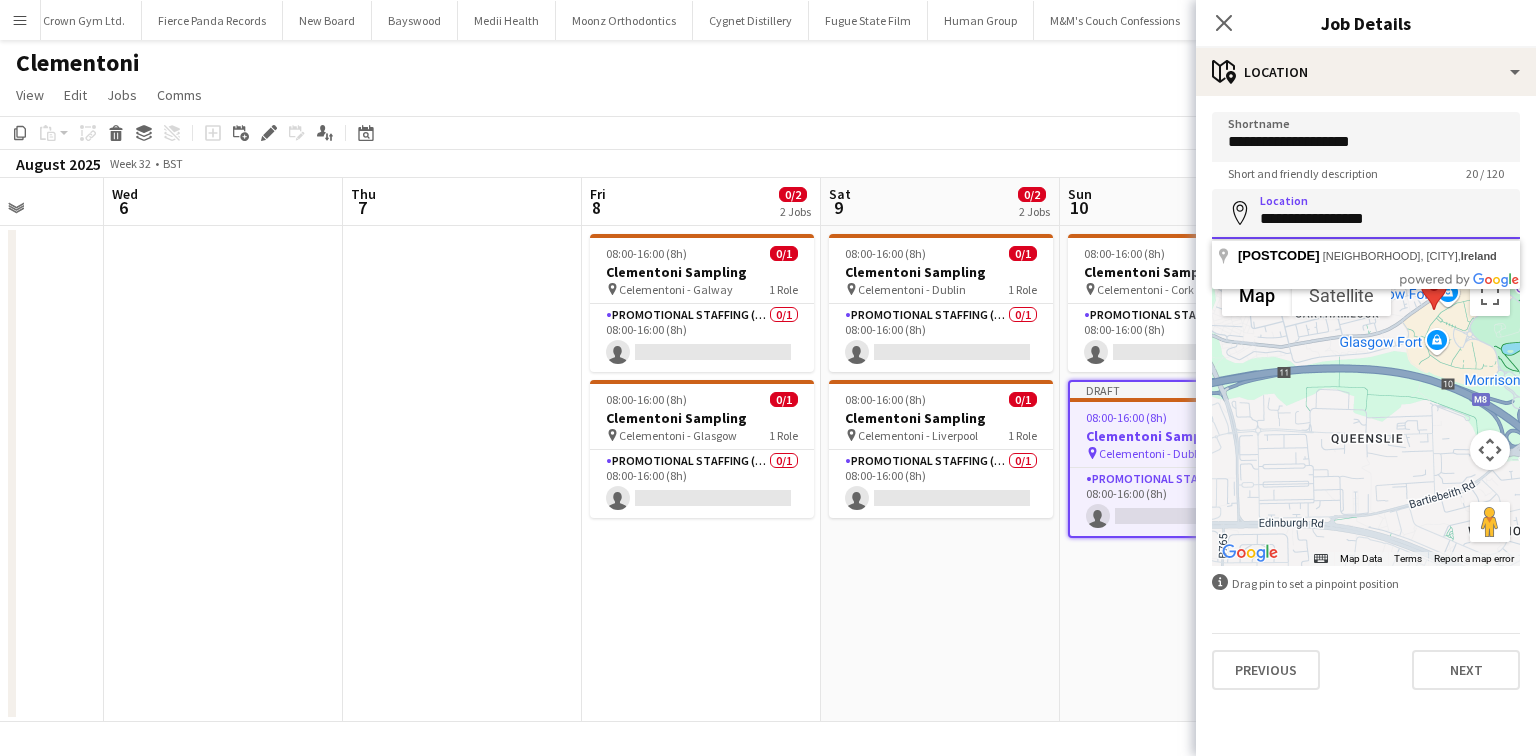 click on "**********" at bounding box center [1366, 214] 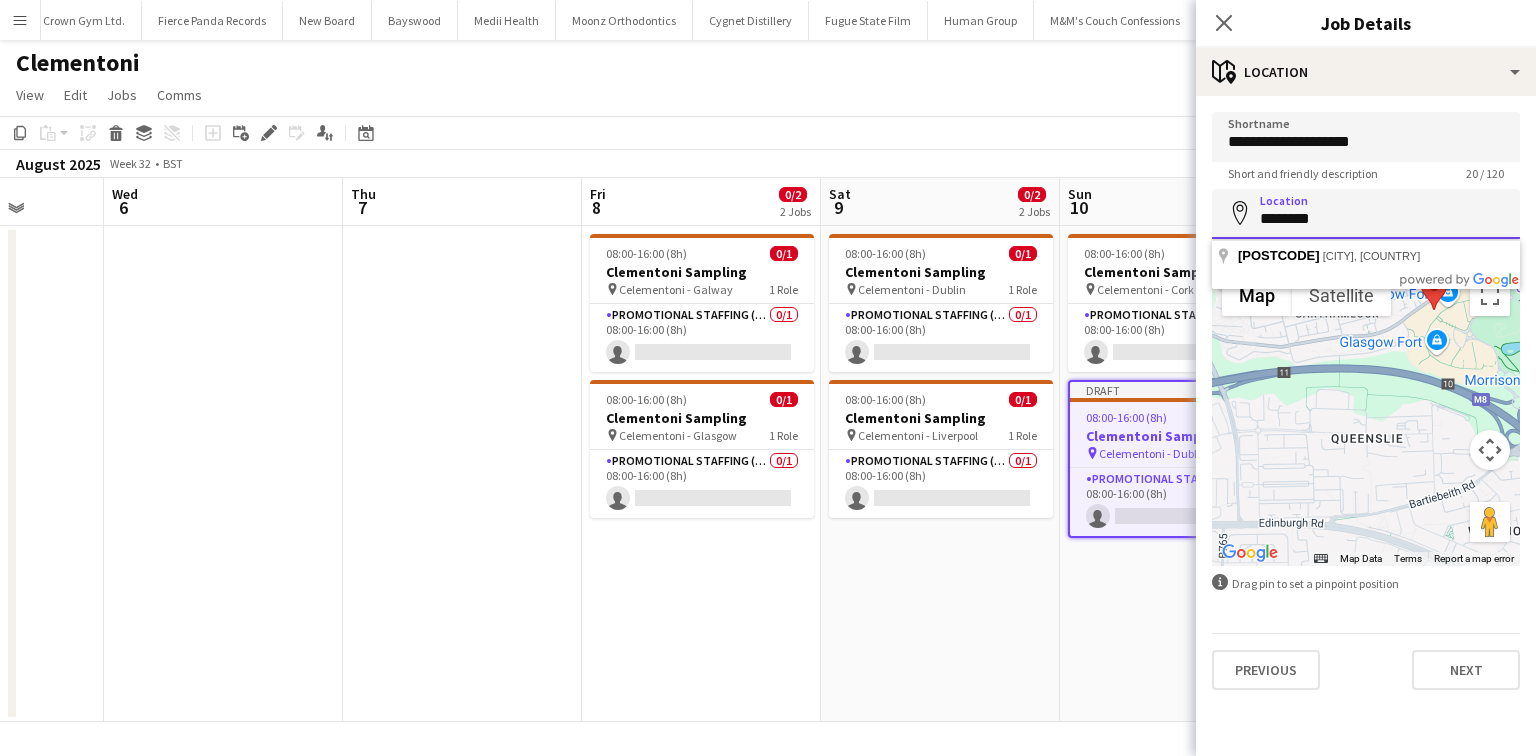 type on "********" 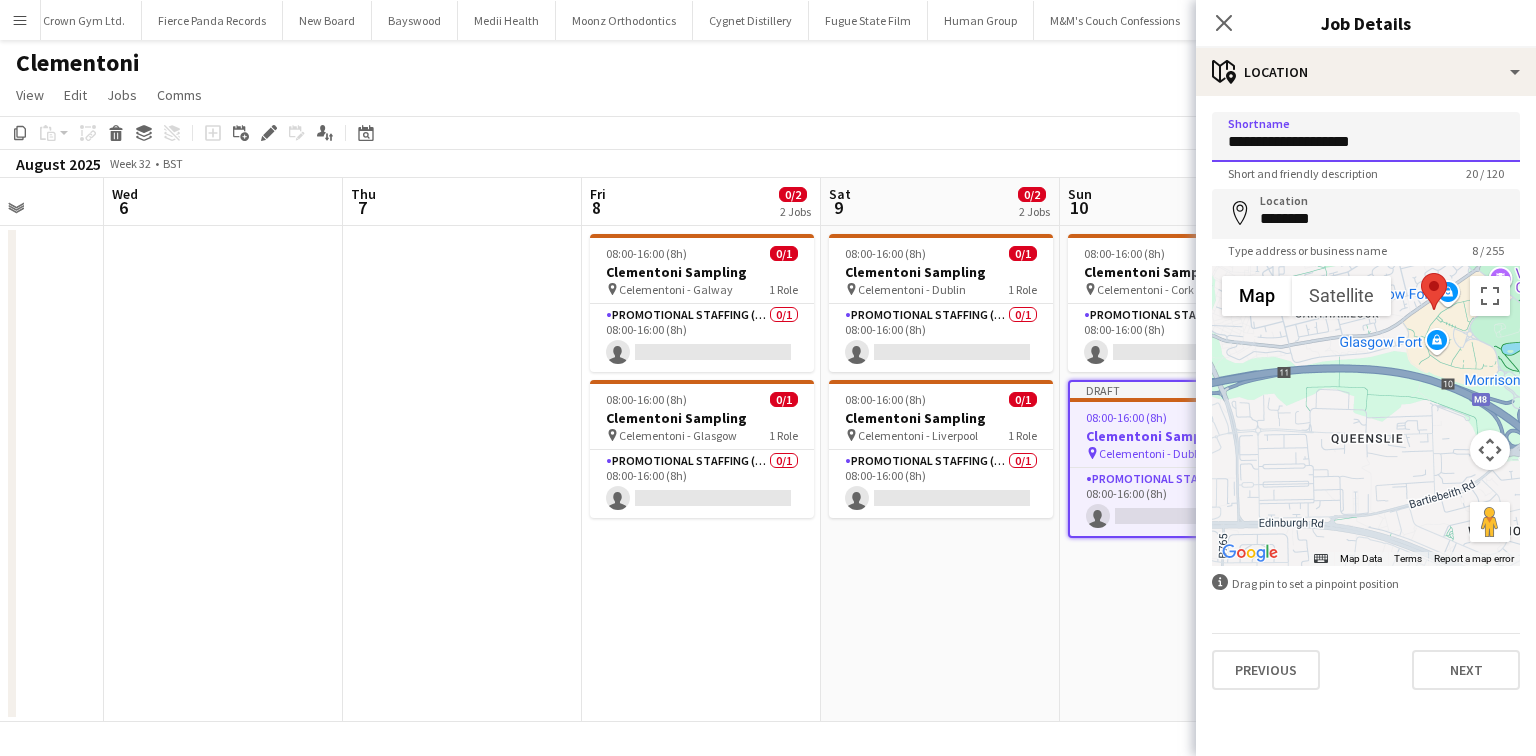drag, startPoint x: 1329, startPoint y: 148, endPoint x: 1400, endPoint y: 144, distance: 71.11259 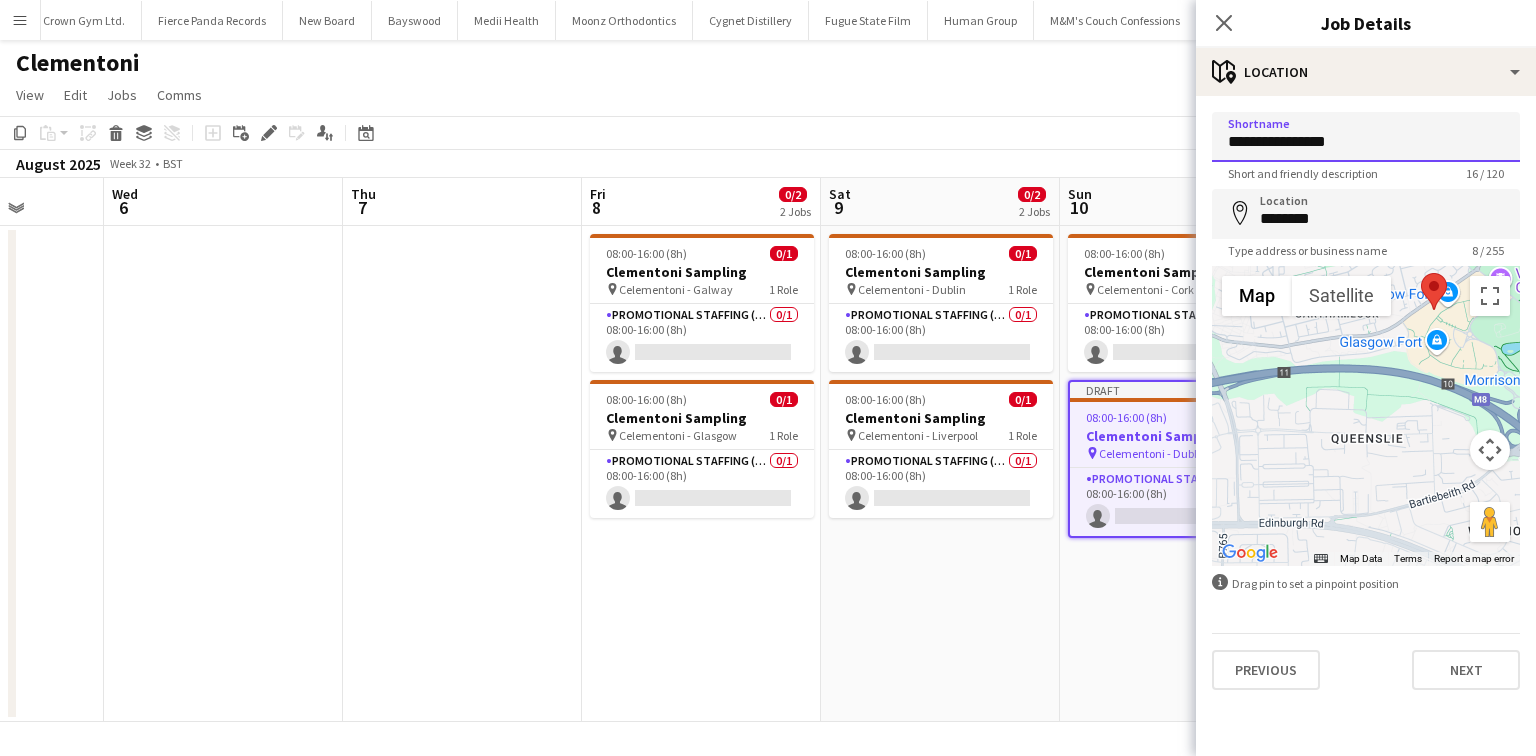 type on "**********" 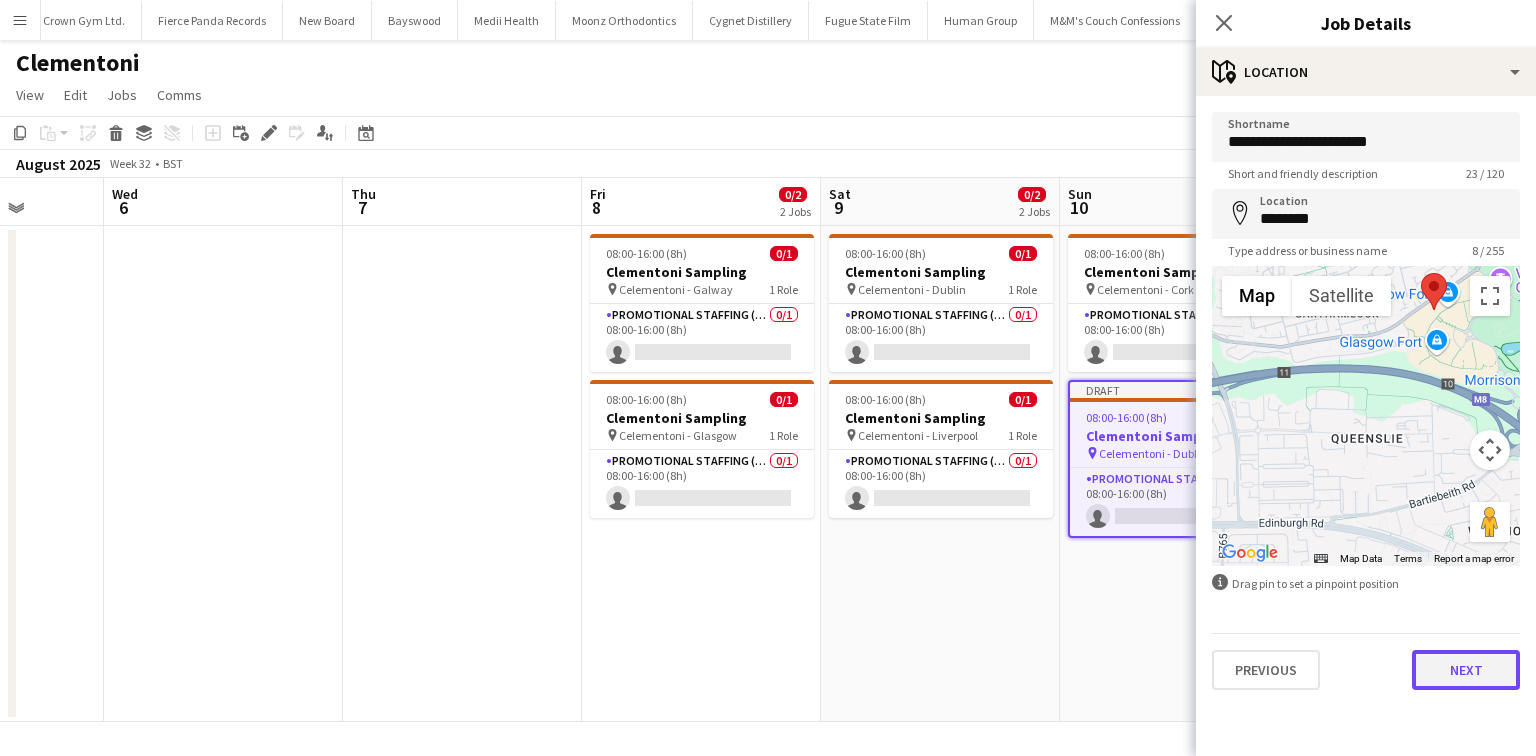 click on "Next" at bounding box center [1466, 670] 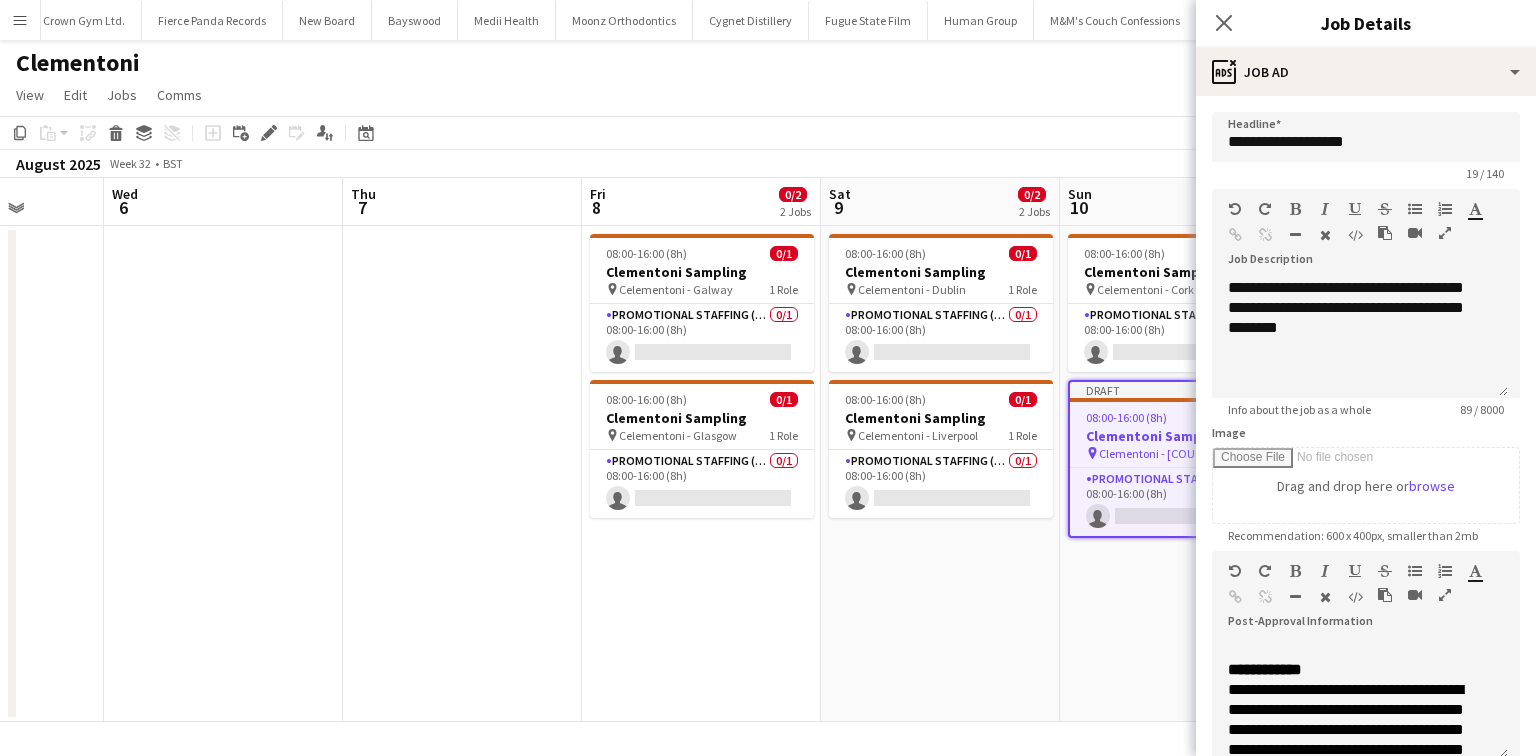 scroll, scrollTop: 618, scrollLeft: 0, axis: vertical 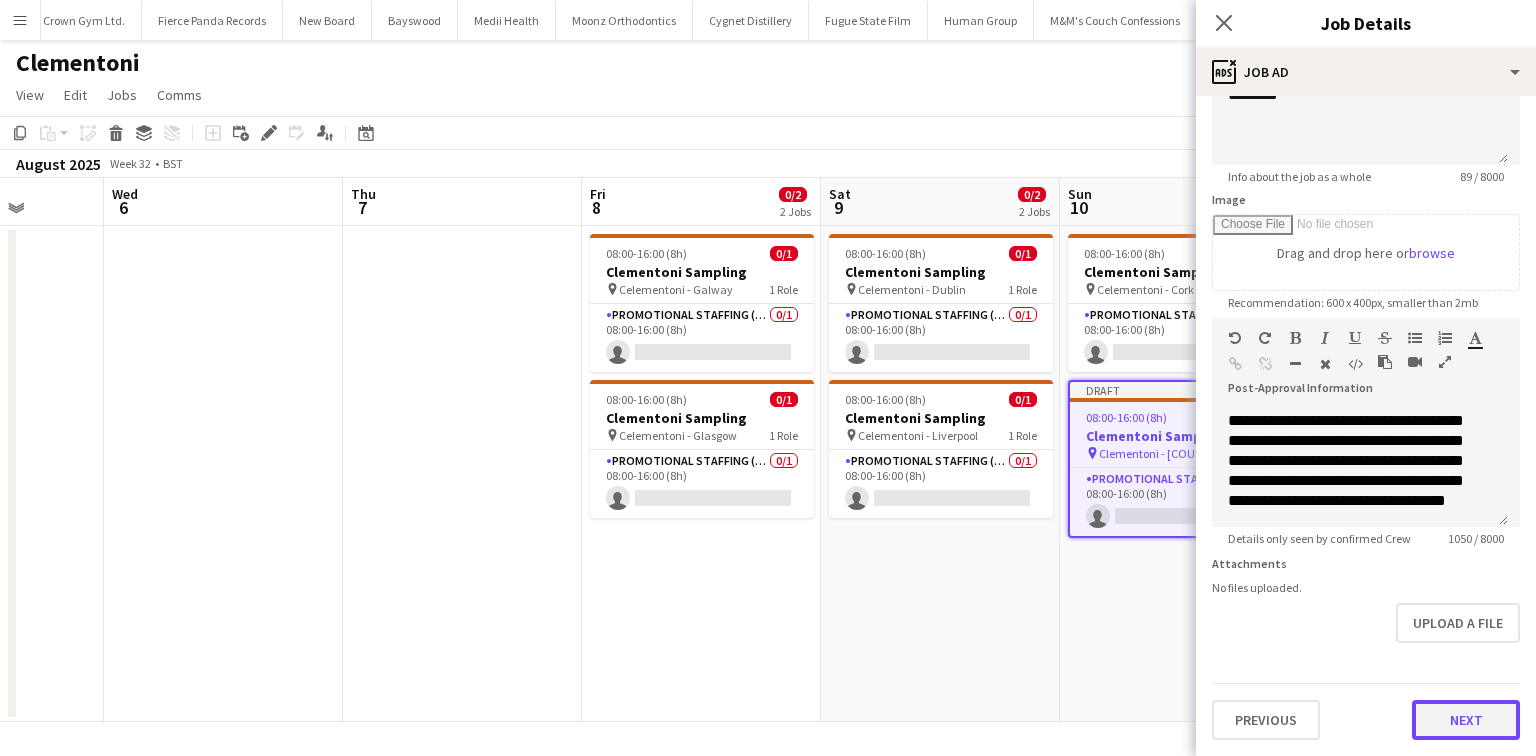 click on "Next" at bounding box center [1466, 720] 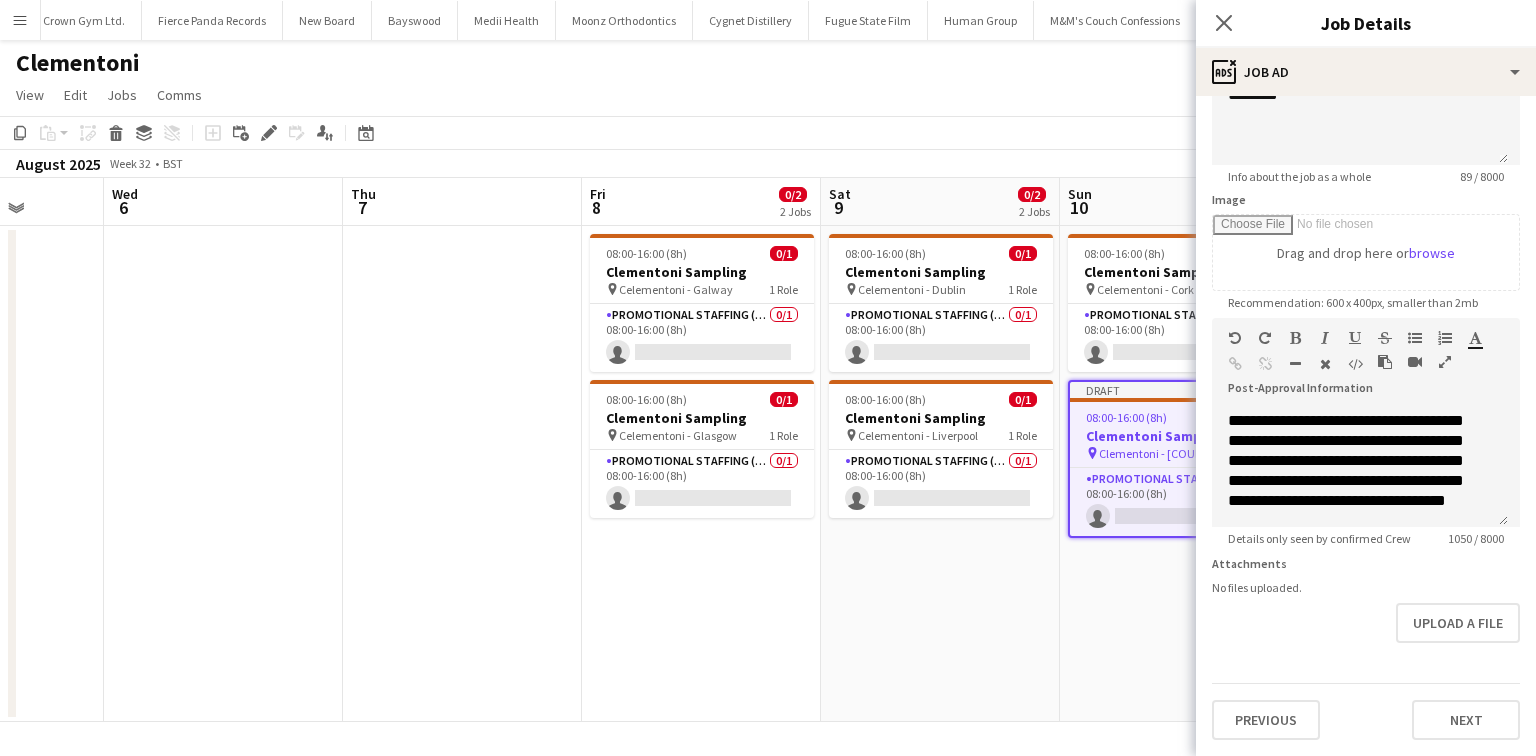 scroll, scrollTop: 0, scrollLeft: 0, axis: both 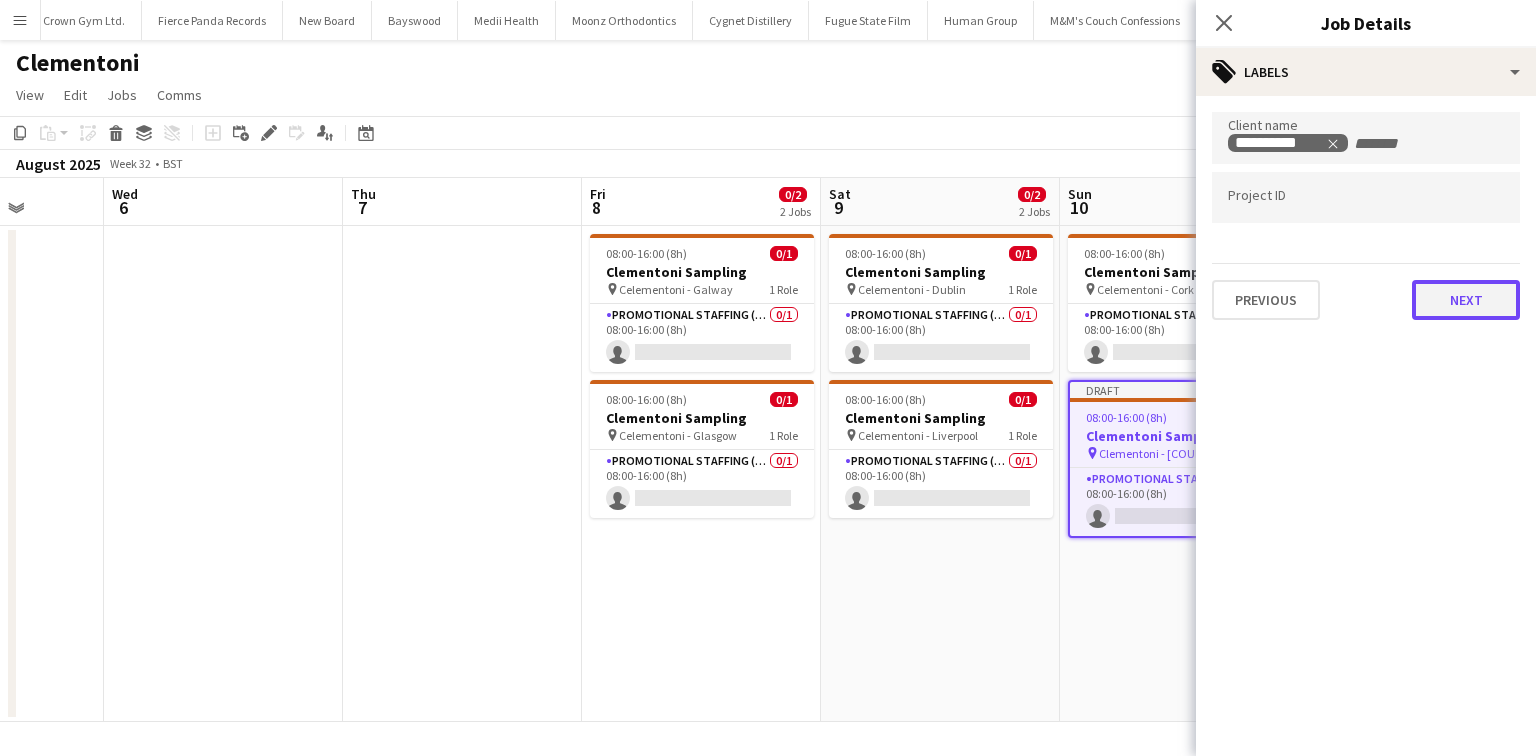 click on "Next" at bounding box center [1466, 300] 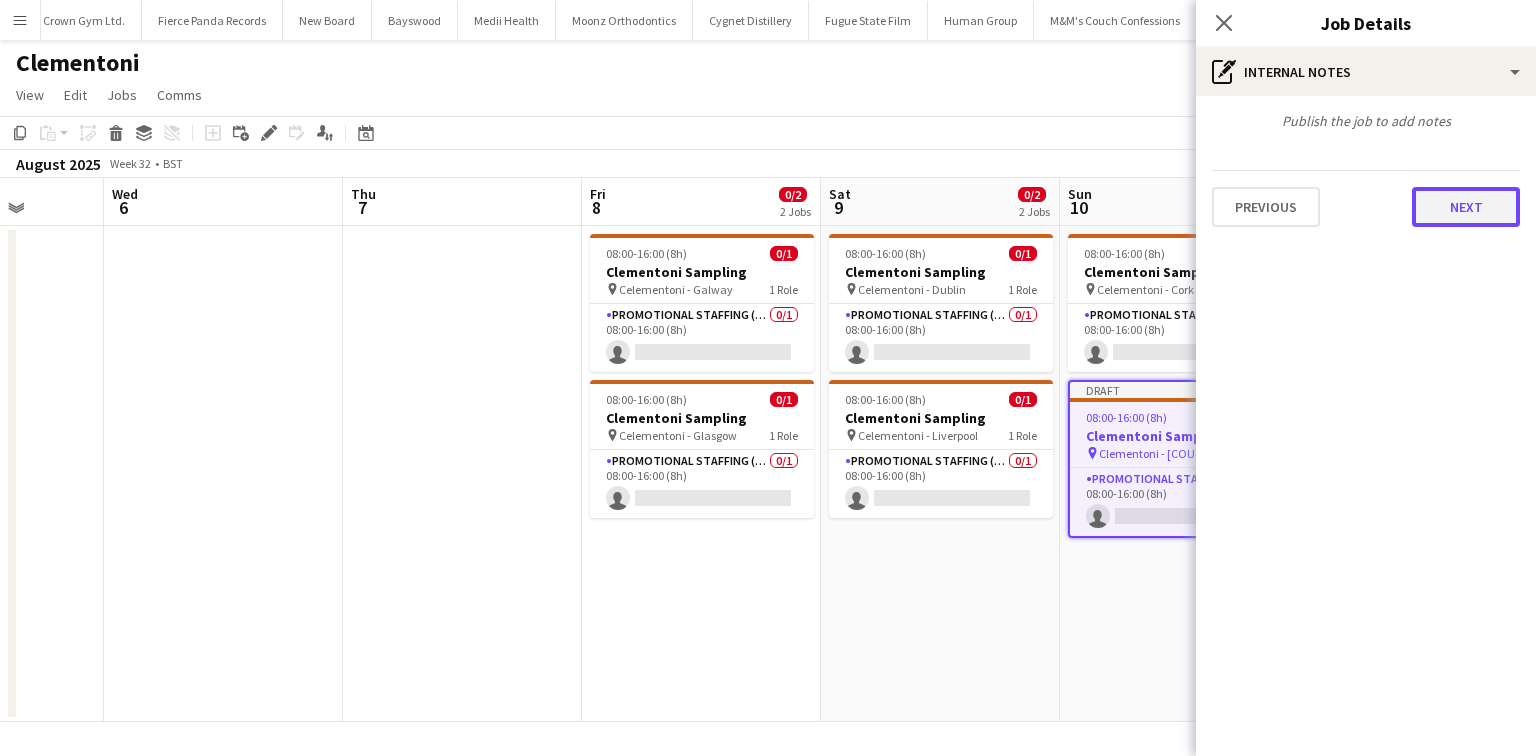 click on "Next" at bounding box center (1466, 207) 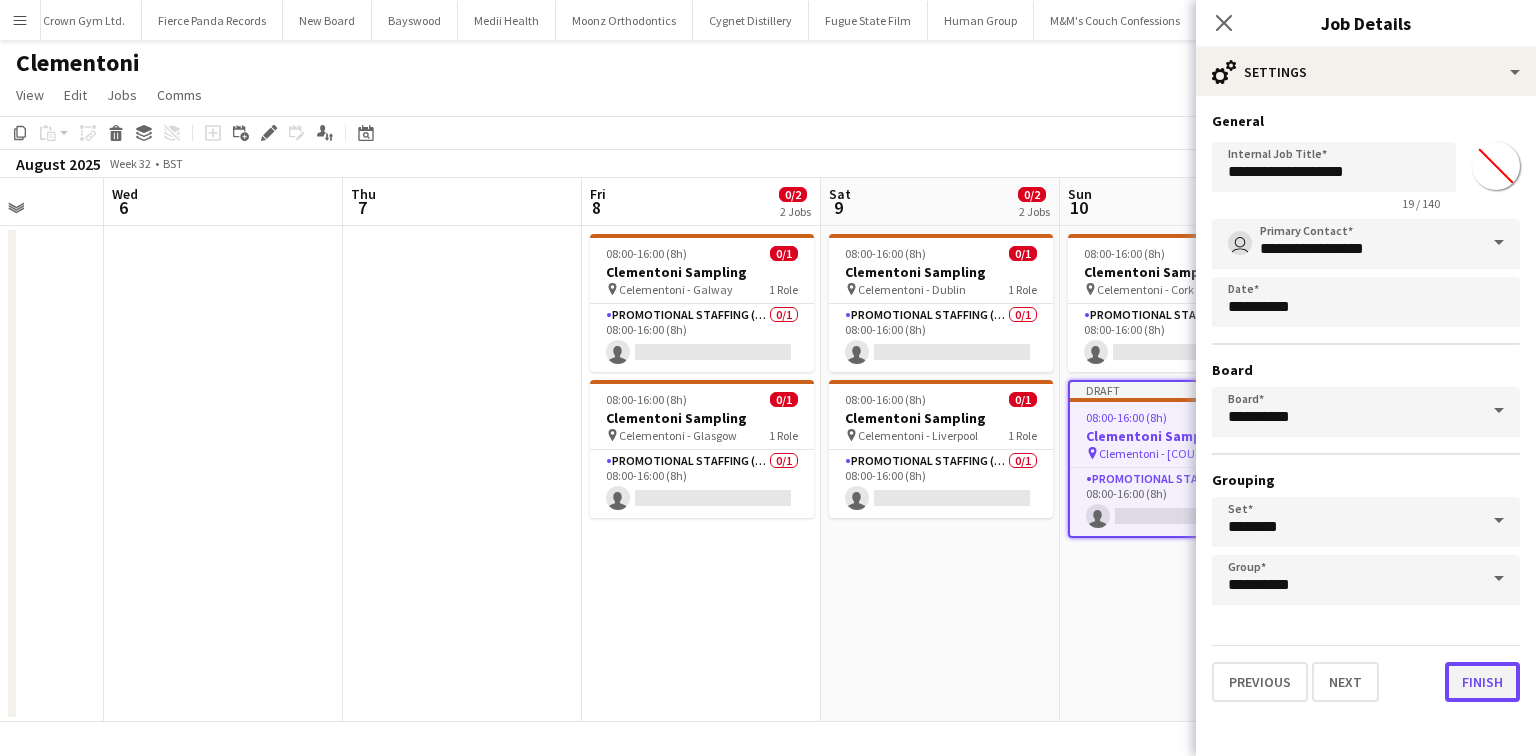 click on "Finish" at bounding box center (1482, 682) 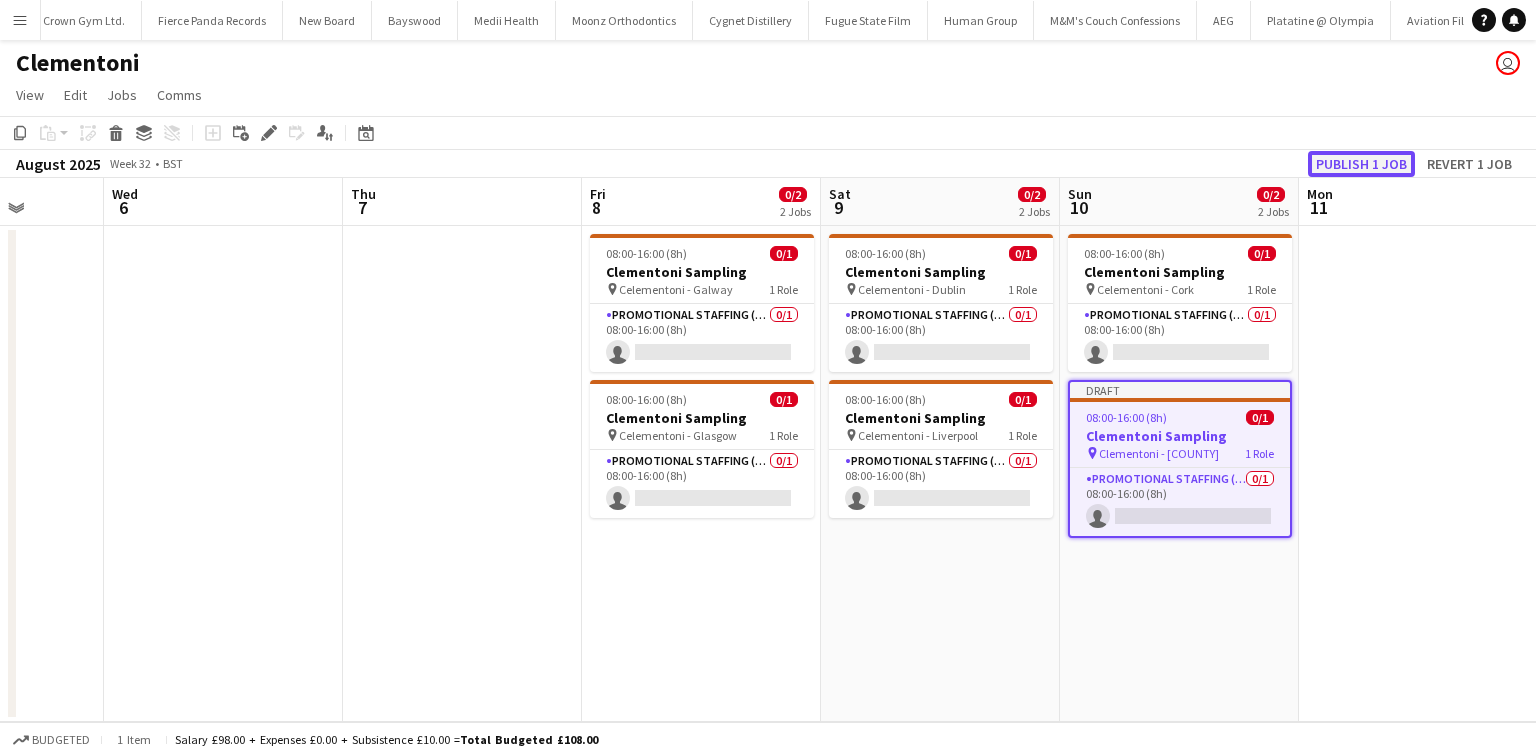 click on "Publish 1 job" 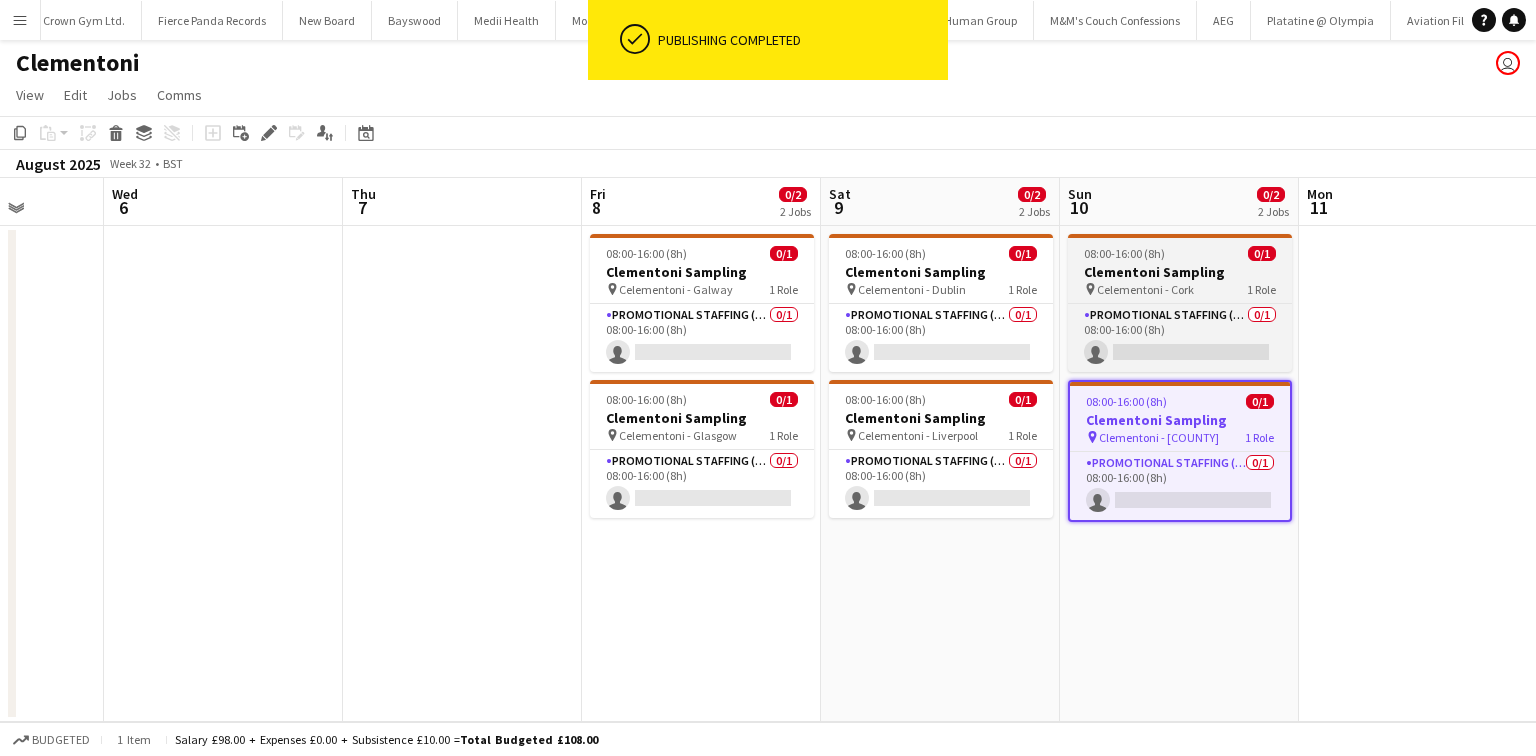 click on "Clementoni Sampling" at bounding box center [1180, 272] 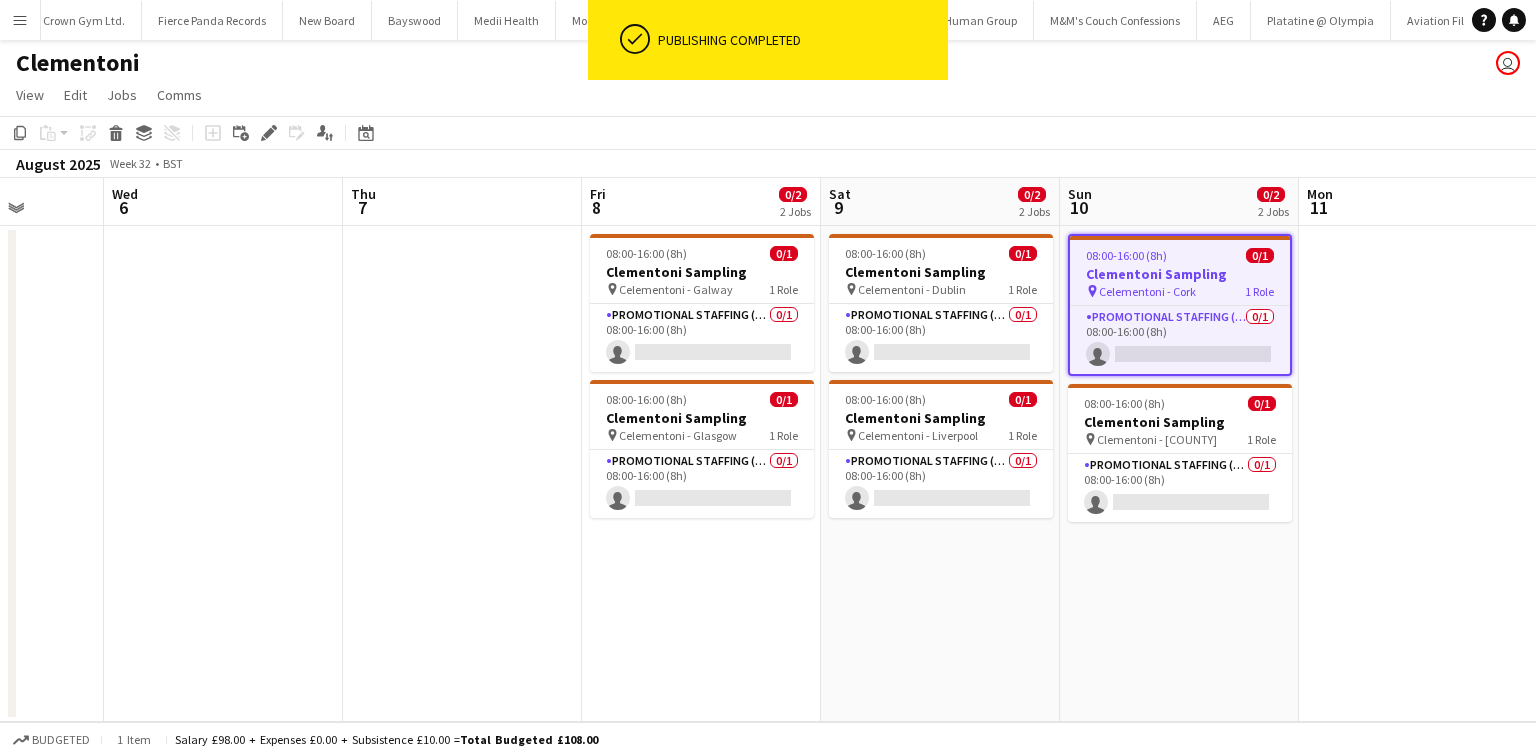 drag, startPoint x: 113, startPoint y: 89, endPoint x: 153, endPoint y: 144, distance: 68.007355 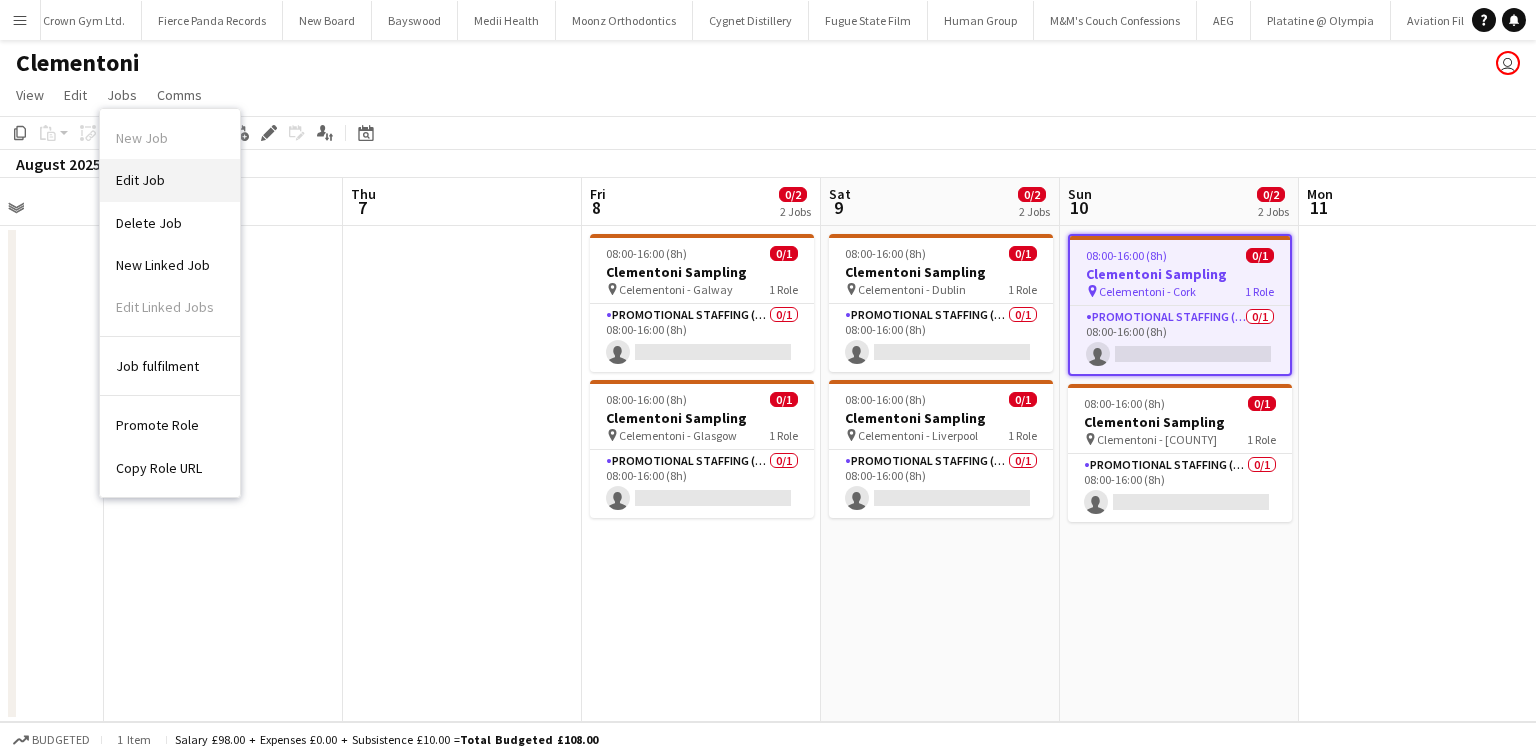 click on "Edit Job" at bounding box center (140, 180) 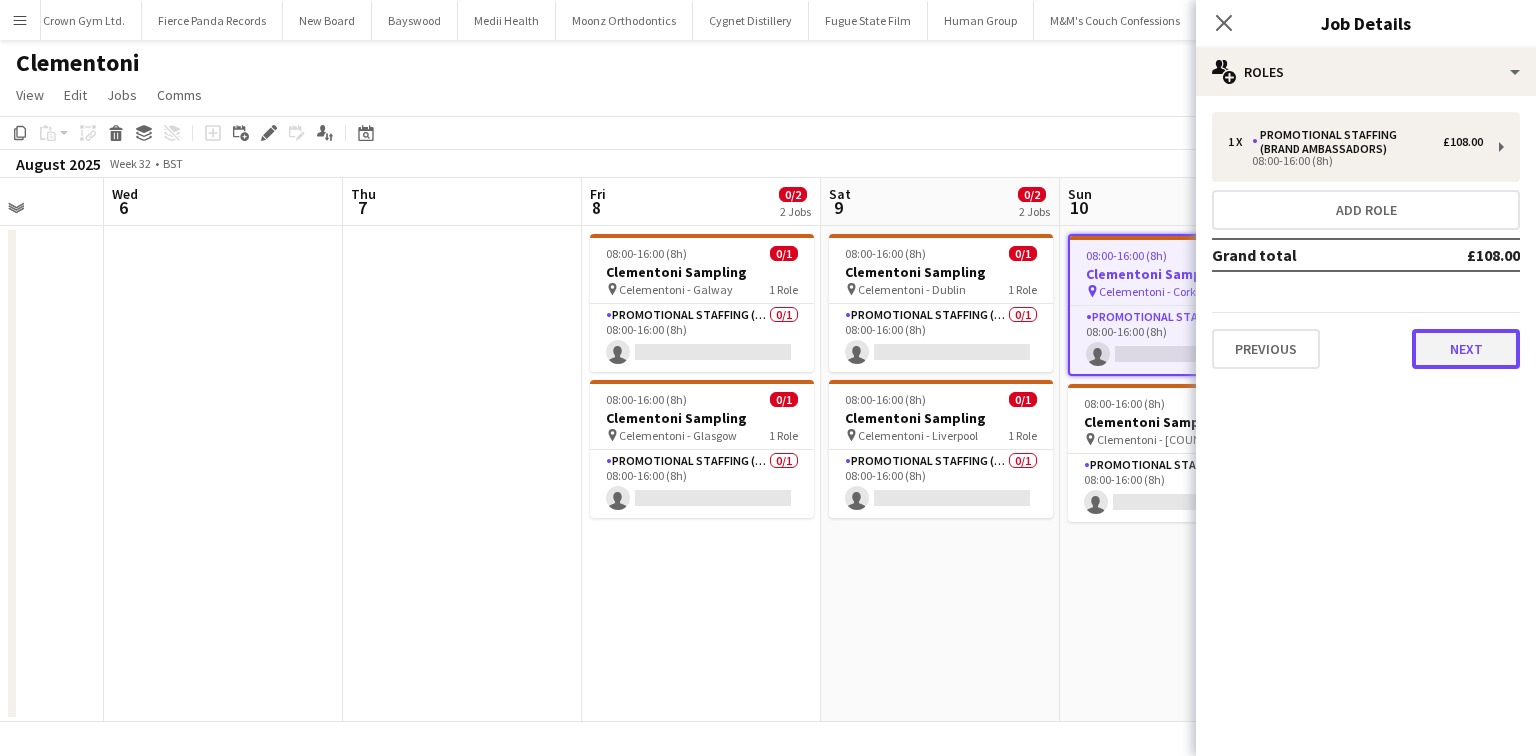 click on "Next" at bounding box center (1466, 349) 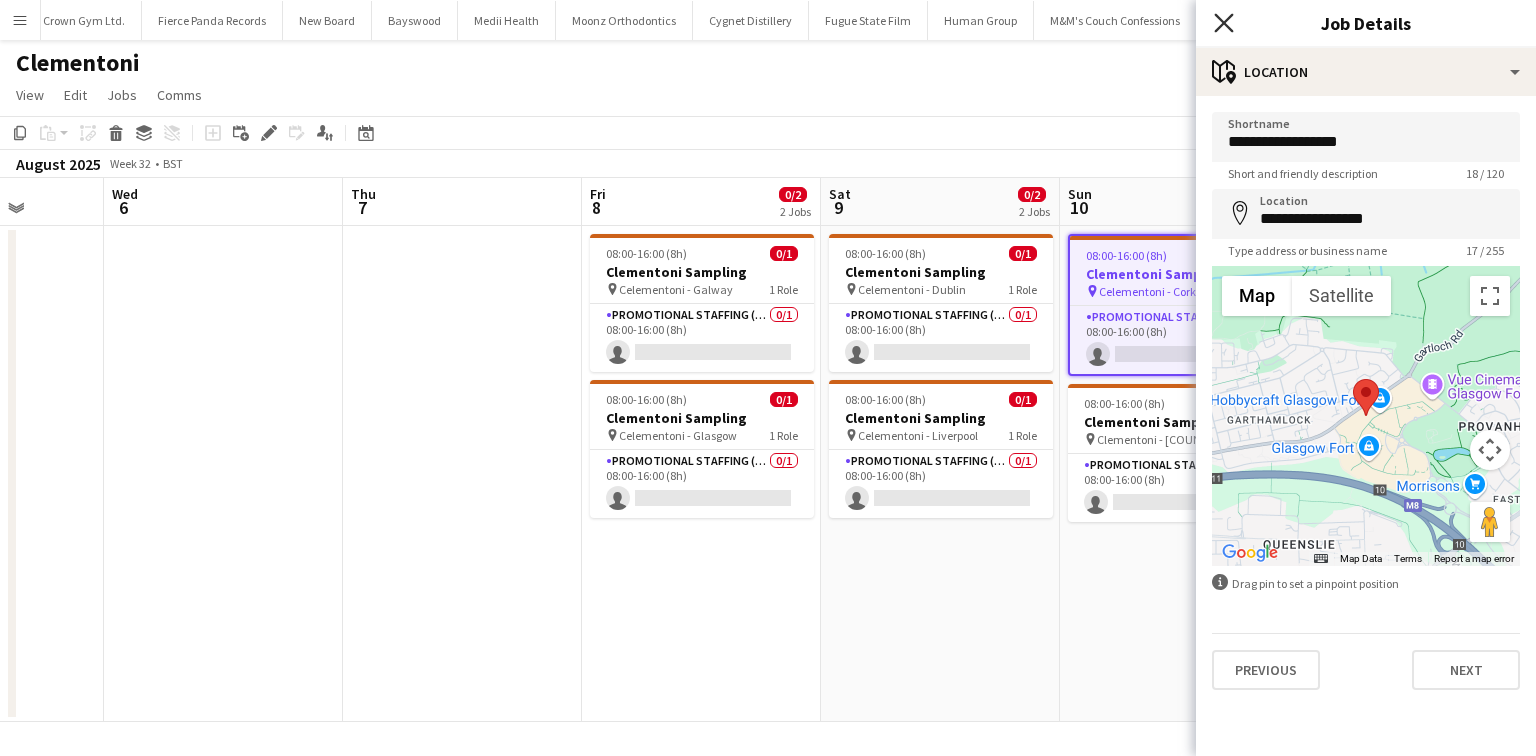 click on "Close pop-in" 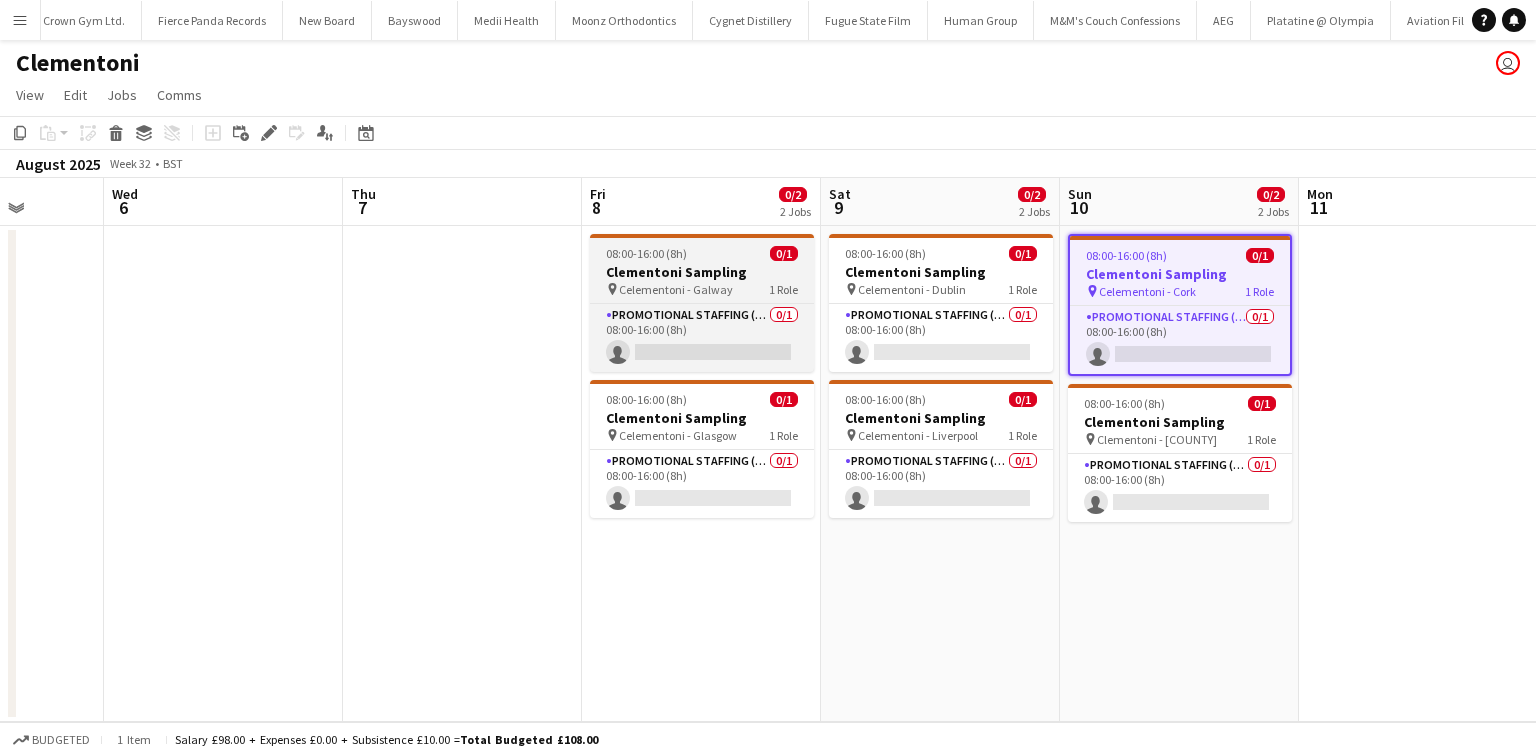 click on "08:00-16:00 (8h)    0/1" at bounding box center (702, 253) 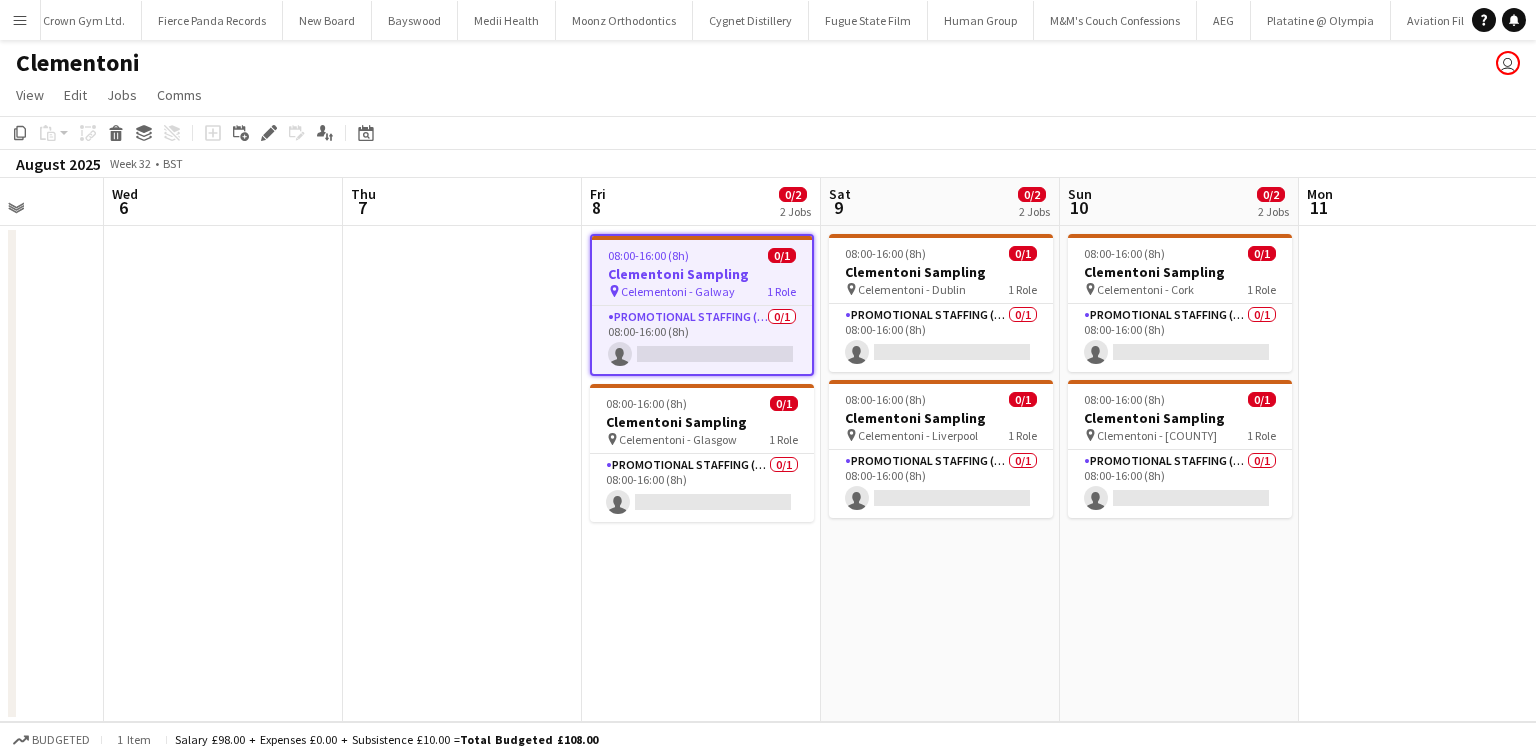 click on "Budgeted   1 item   Salary £98.00 + Expenses £0.00 + Subsistence £10.00 =   Total Budgeted £108.00" 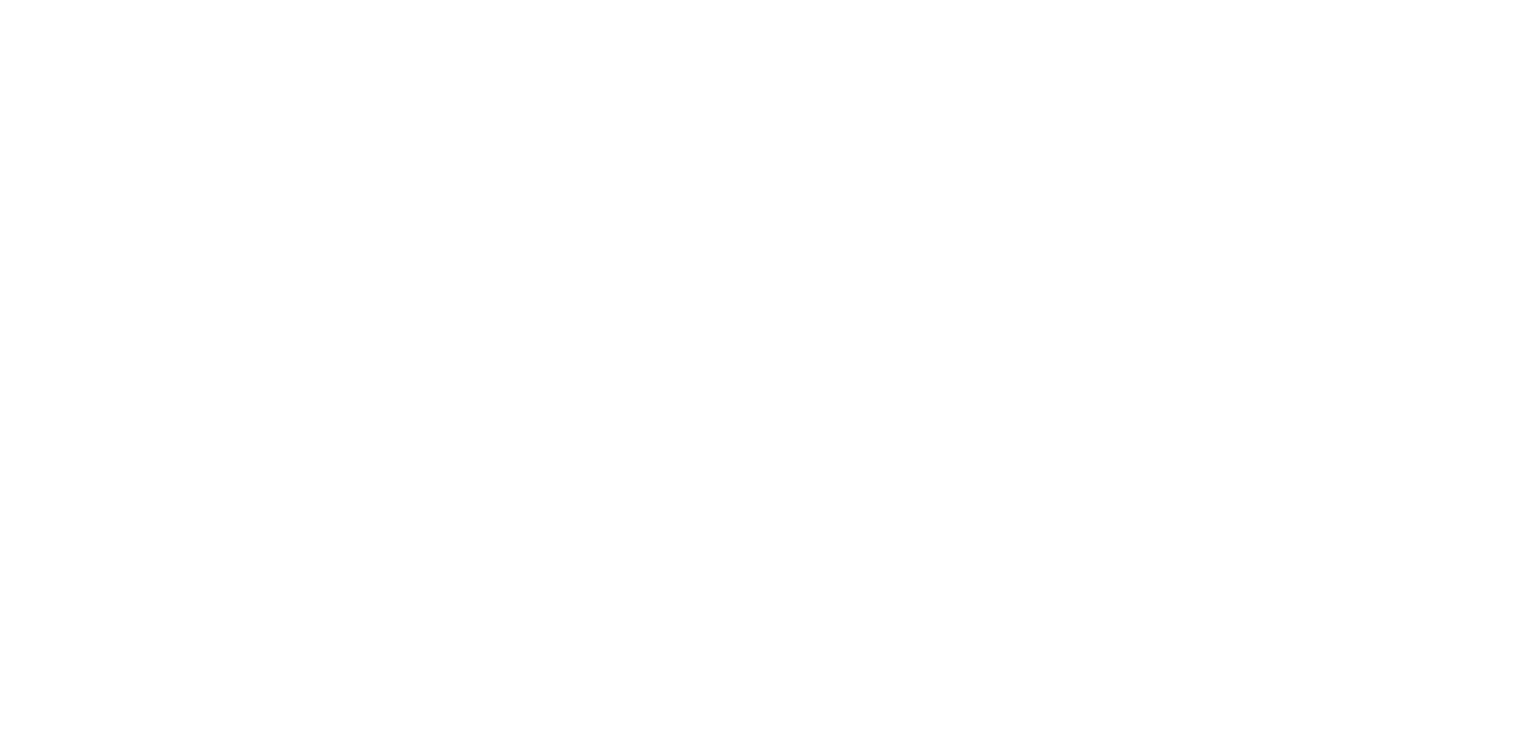 scroll, scrollTop: 0, scrollLeft: 0, axis: both 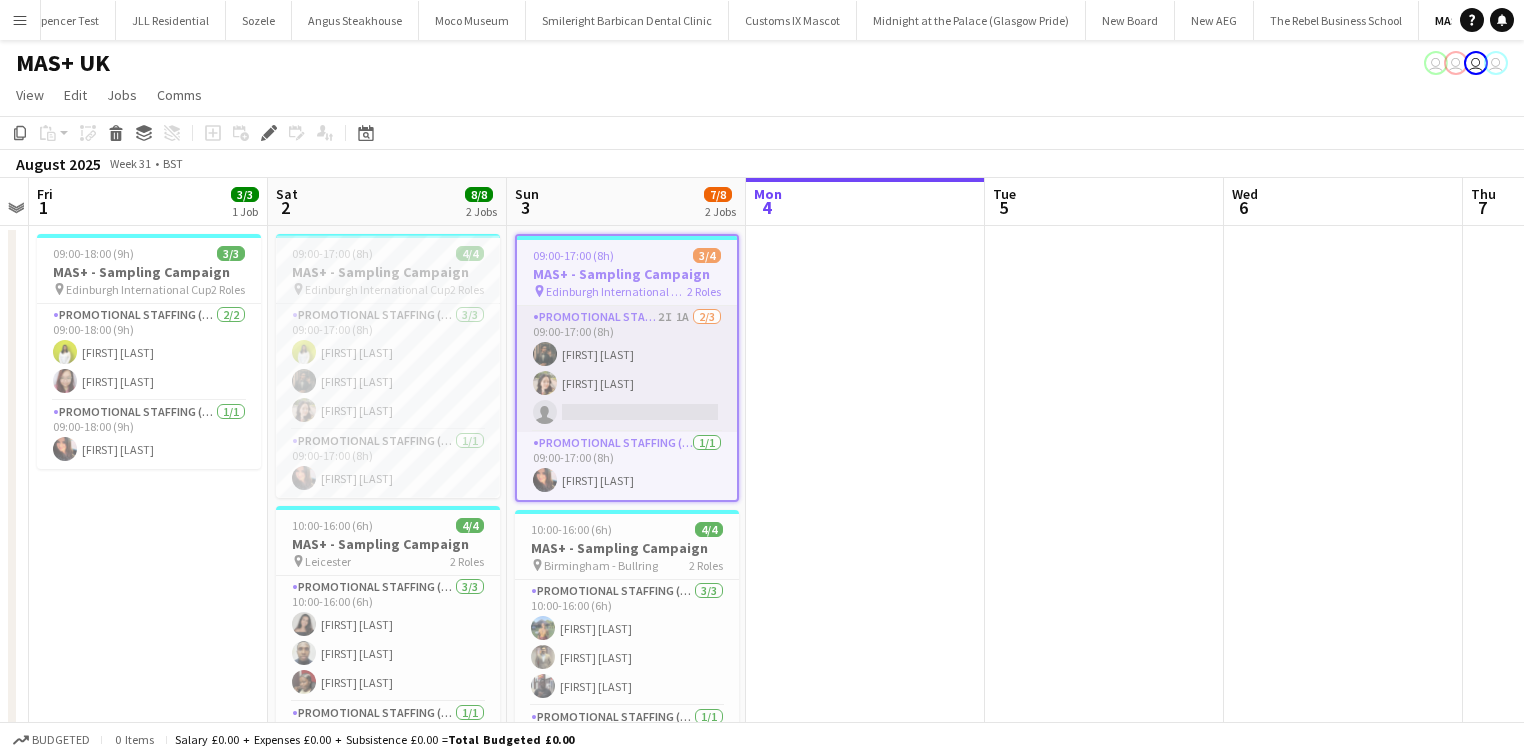 click on "Promotional Staffing (Brand Ambassadors)   2I   1A   2/3   09:00-17:00 (8h)
[FIRST] [LAST] [FIRST] [LAST]
single-neutral-actions" at bounding box center [627, 369] 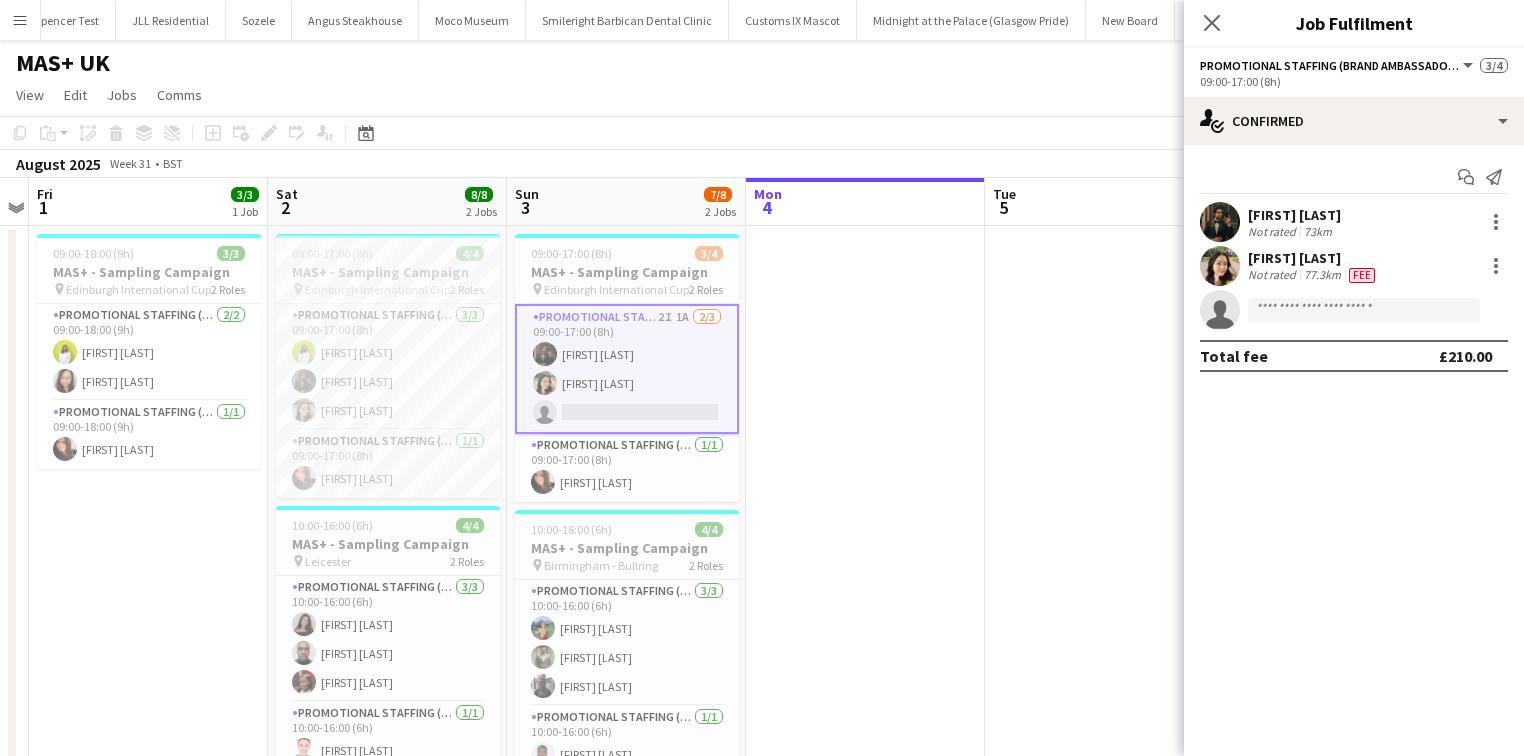 click on "single-neutral-actions" 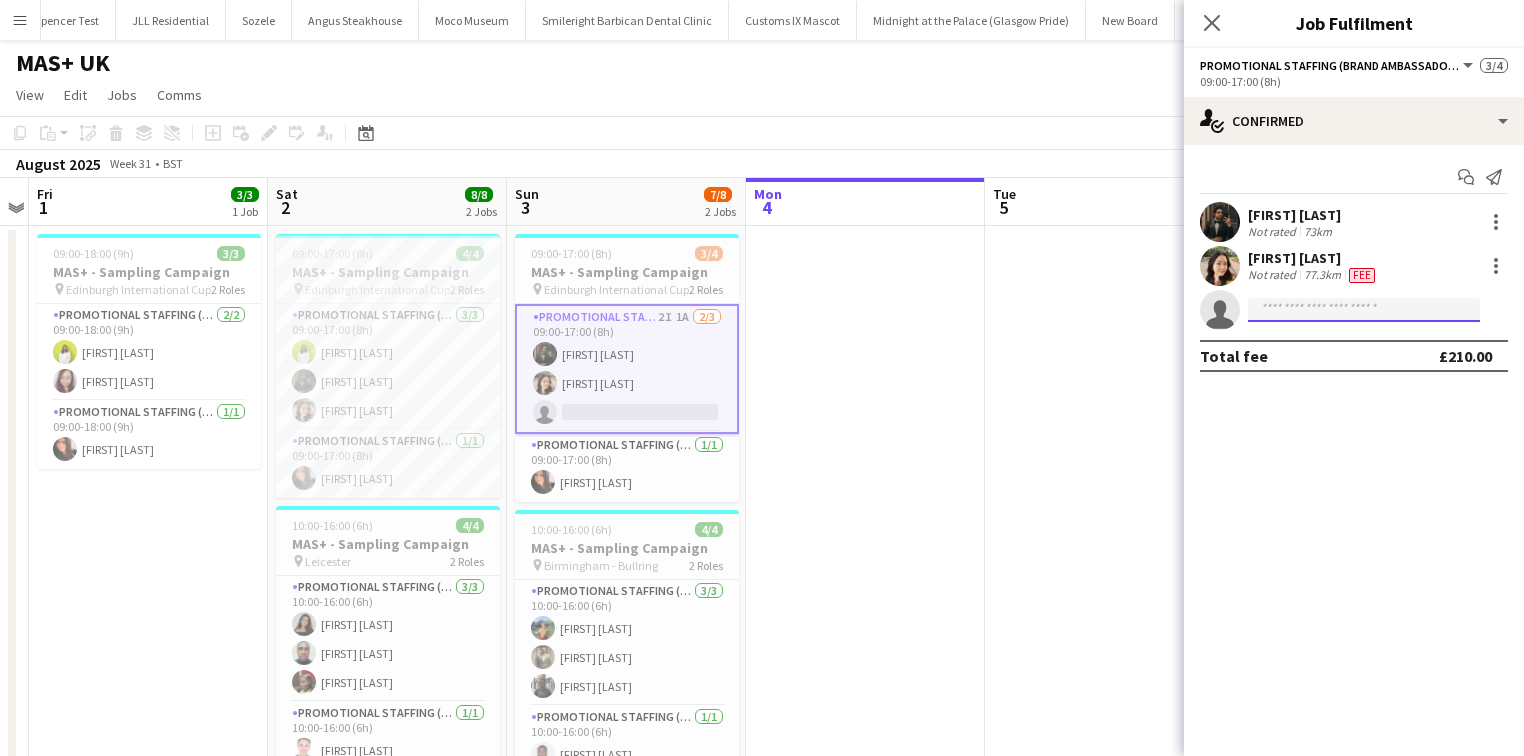 click 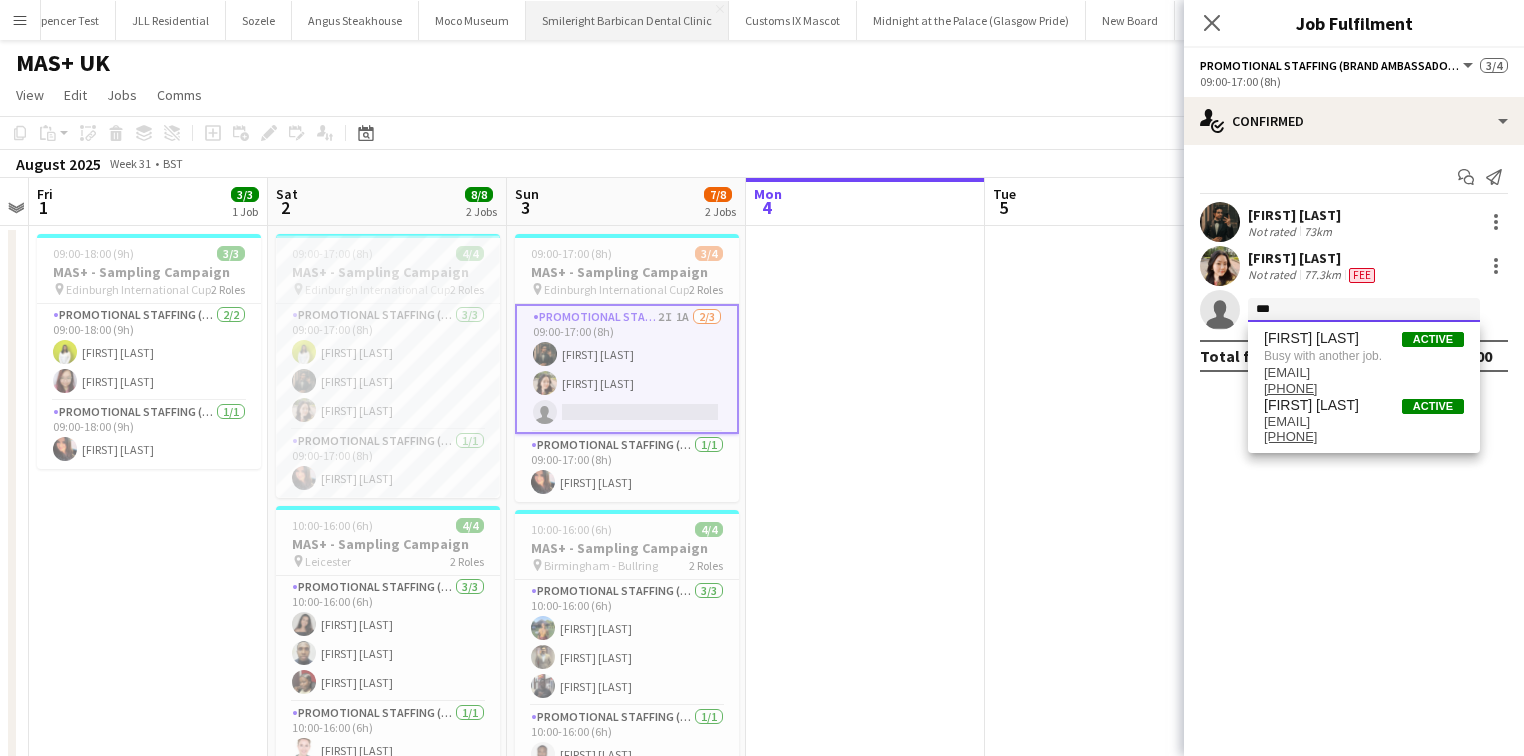type on "***" 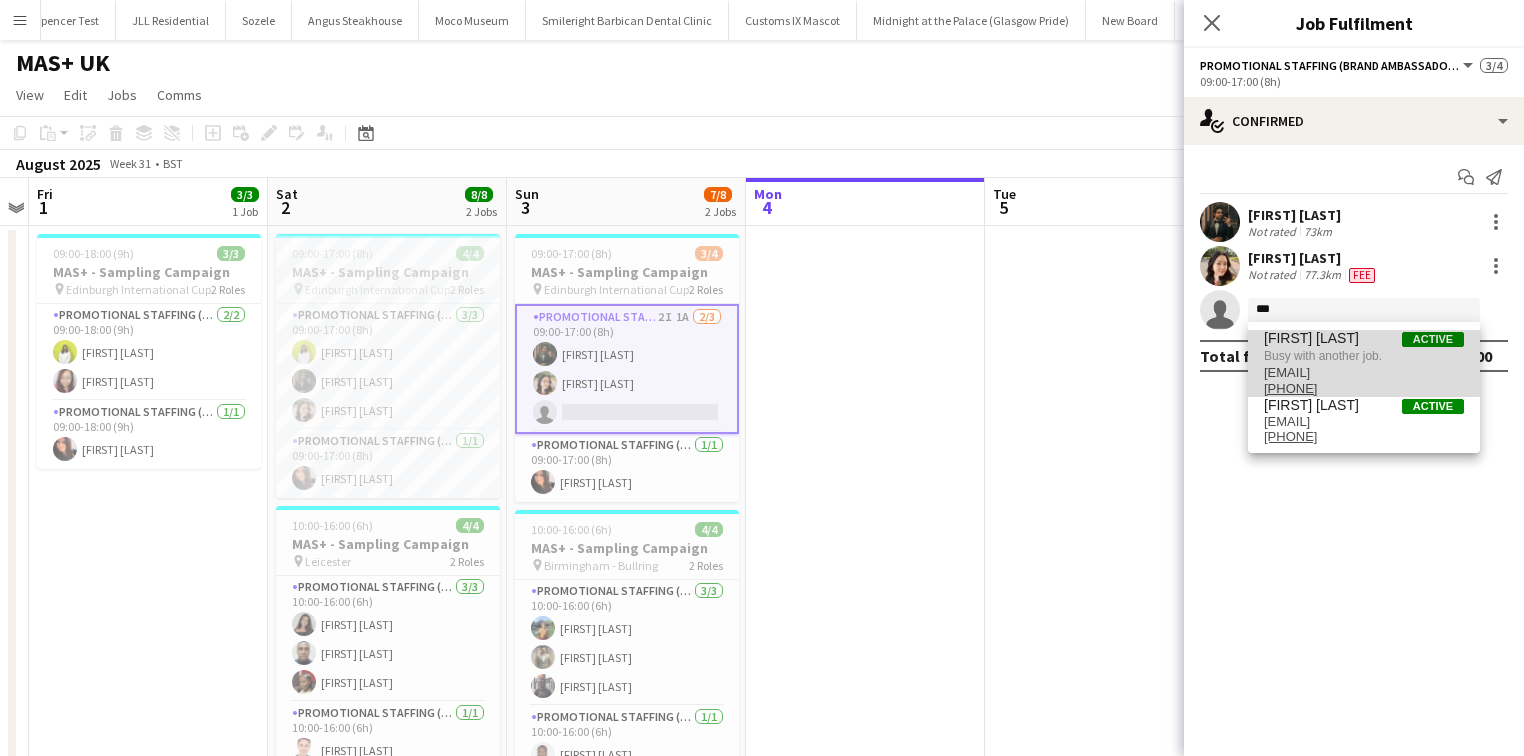 click on "Busy with another job." at bounding box center [1364, 356] 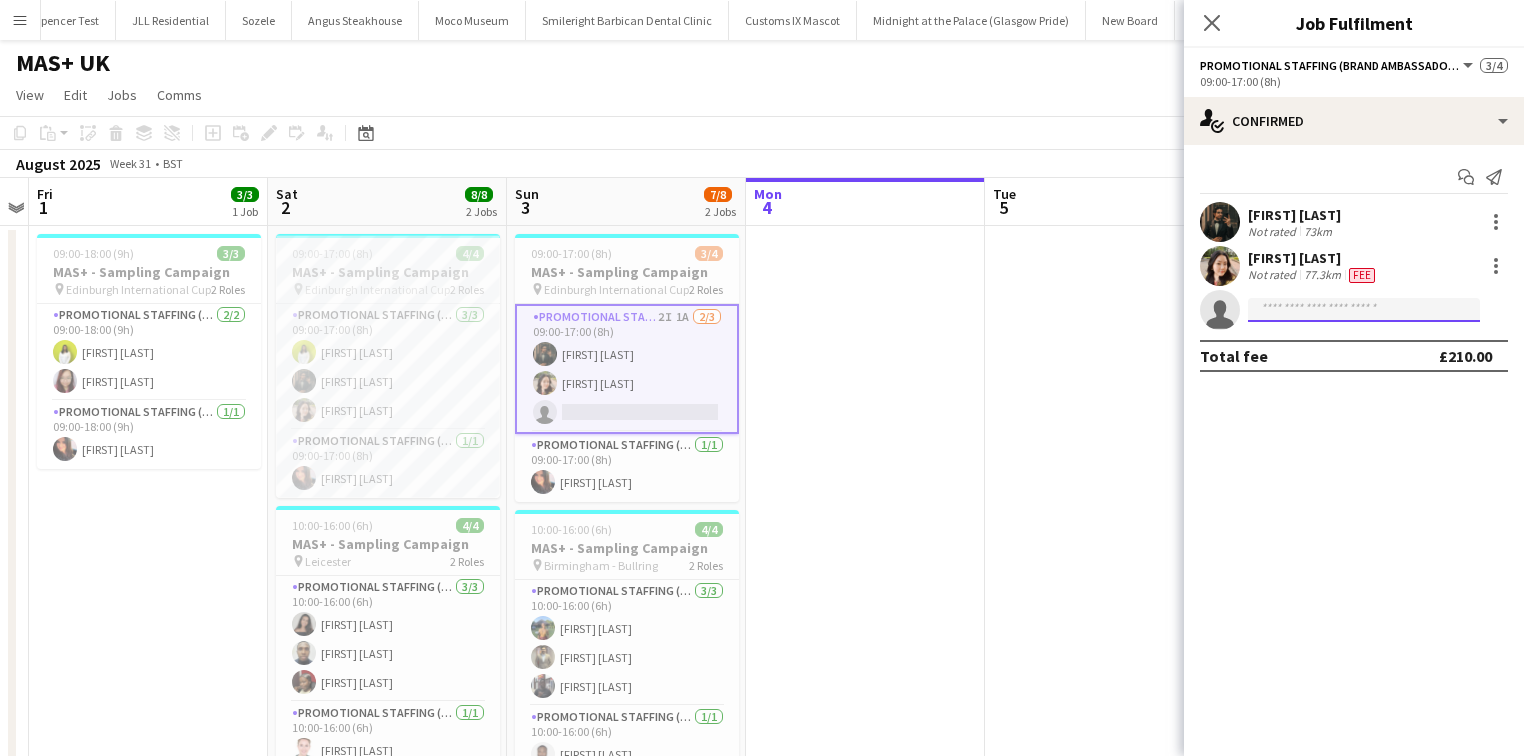 click 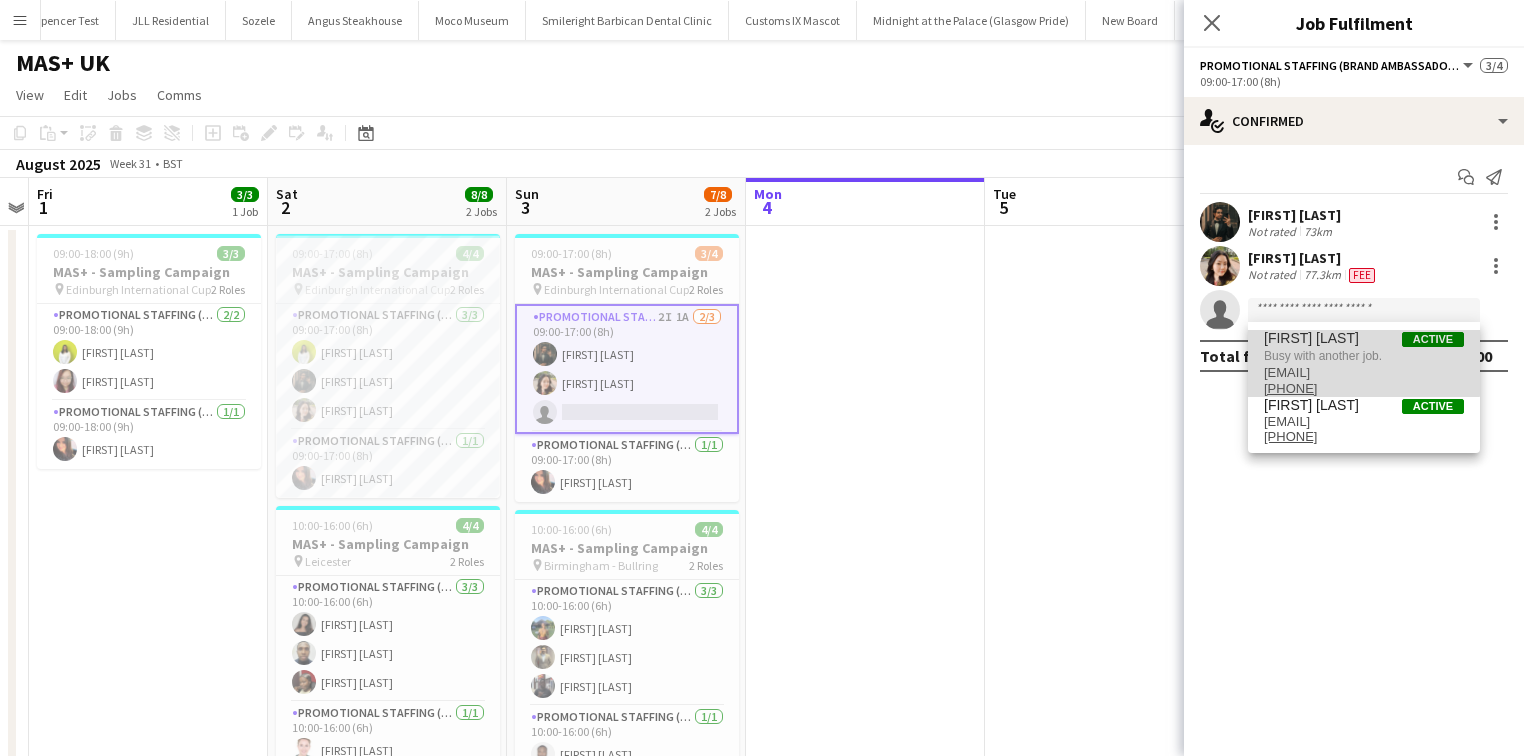 click on "[FIRST] [LAST]" at bounding box center (1311, 338) 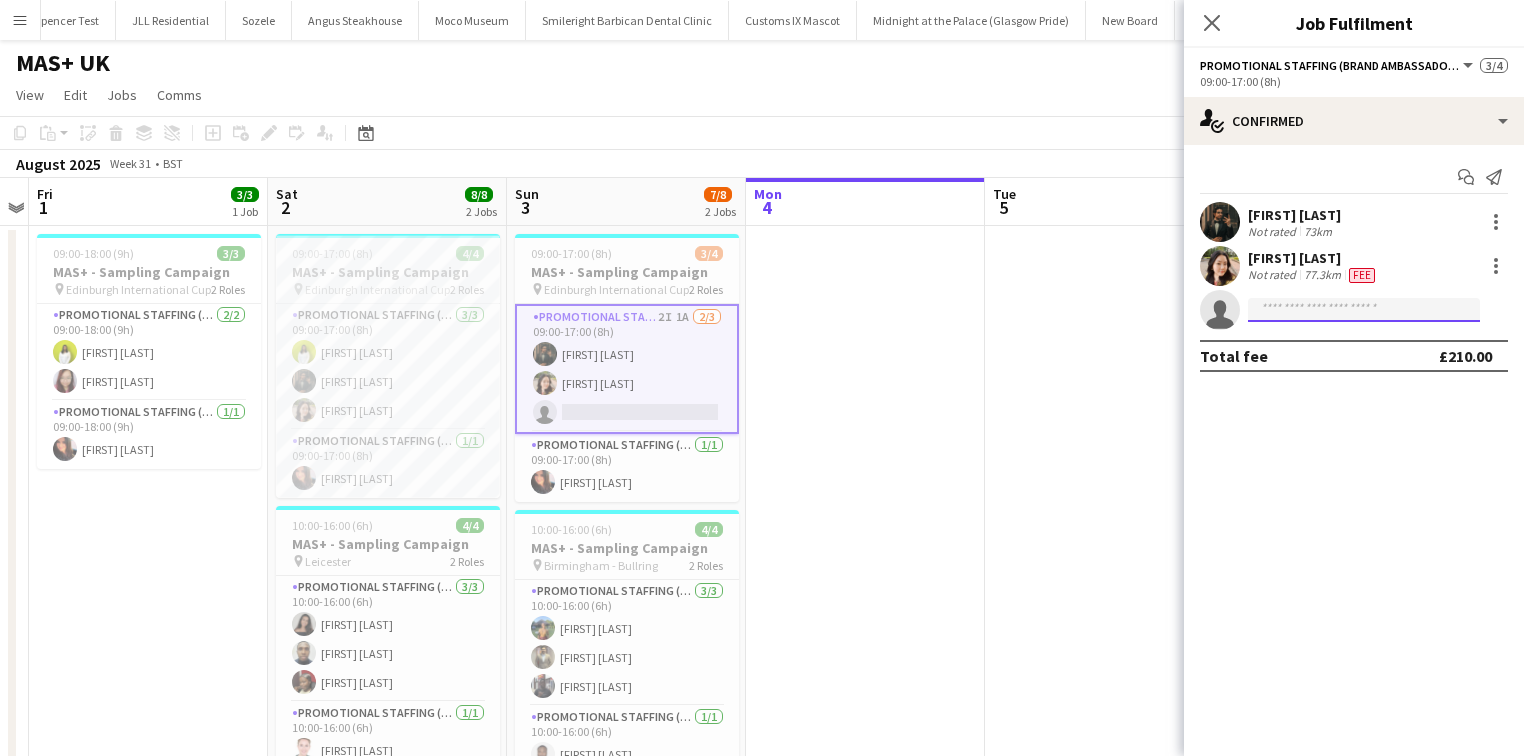 click 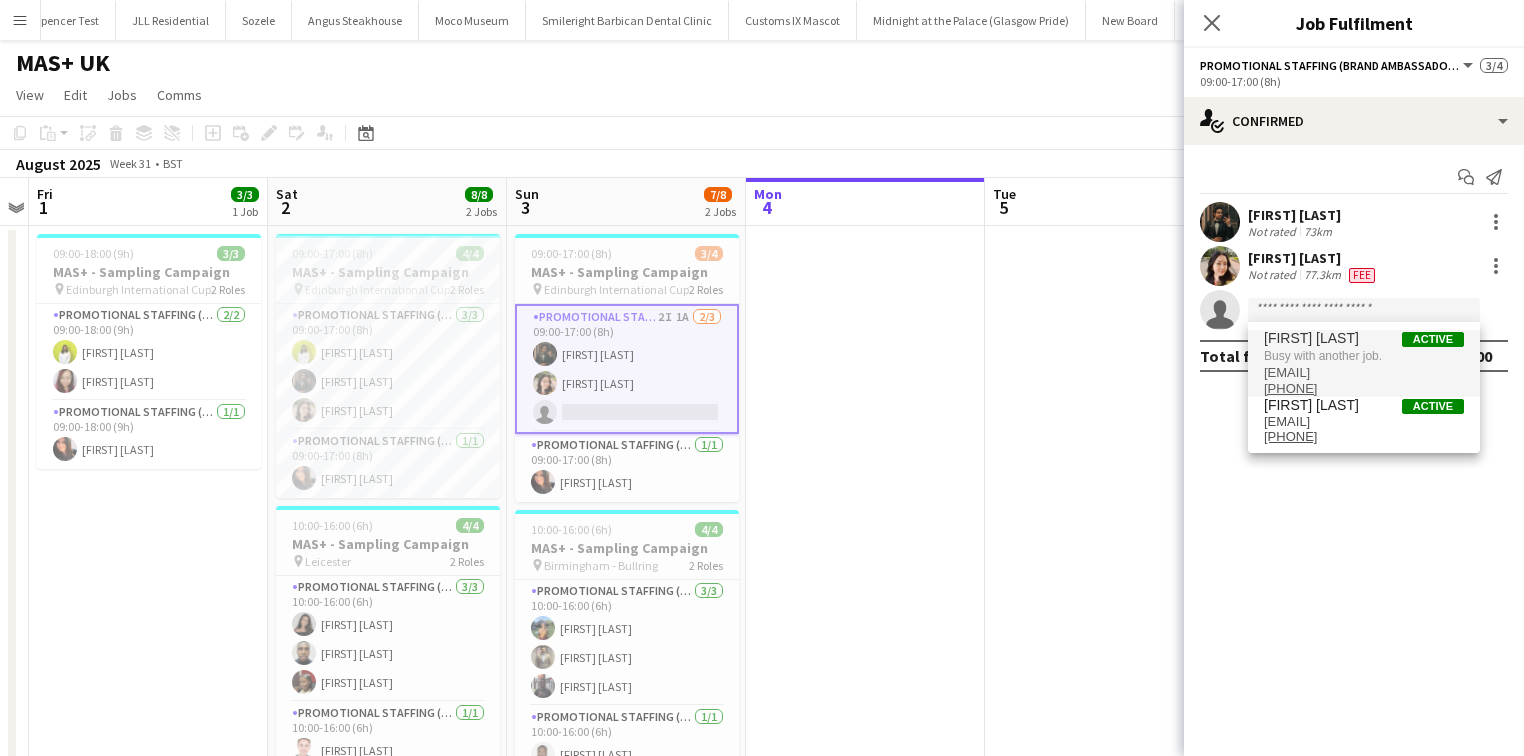 click on "[FIRST] [LAST]" at bounding box center (1311, 338) 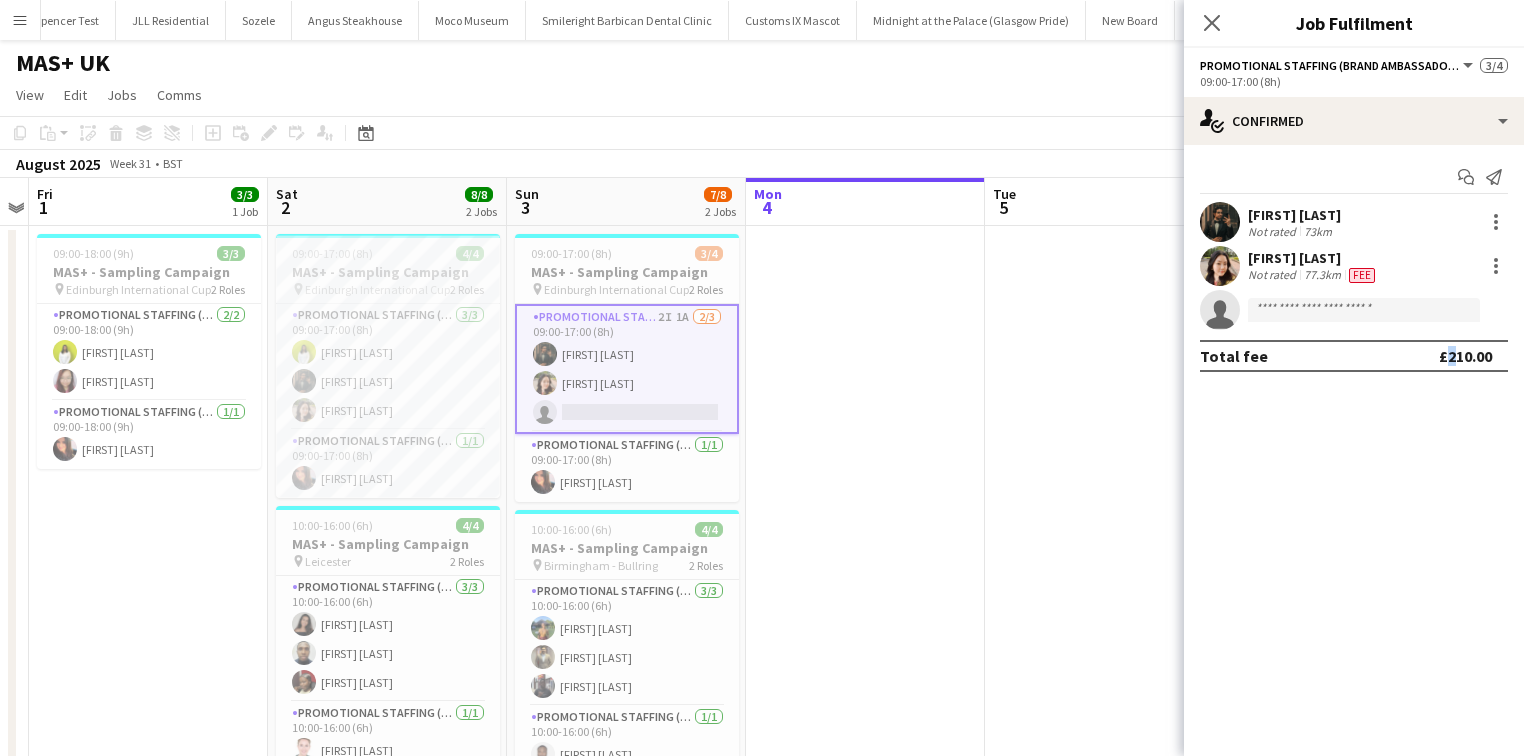 click on "Total fee   £210.00" at bounding box center (1354, 356) 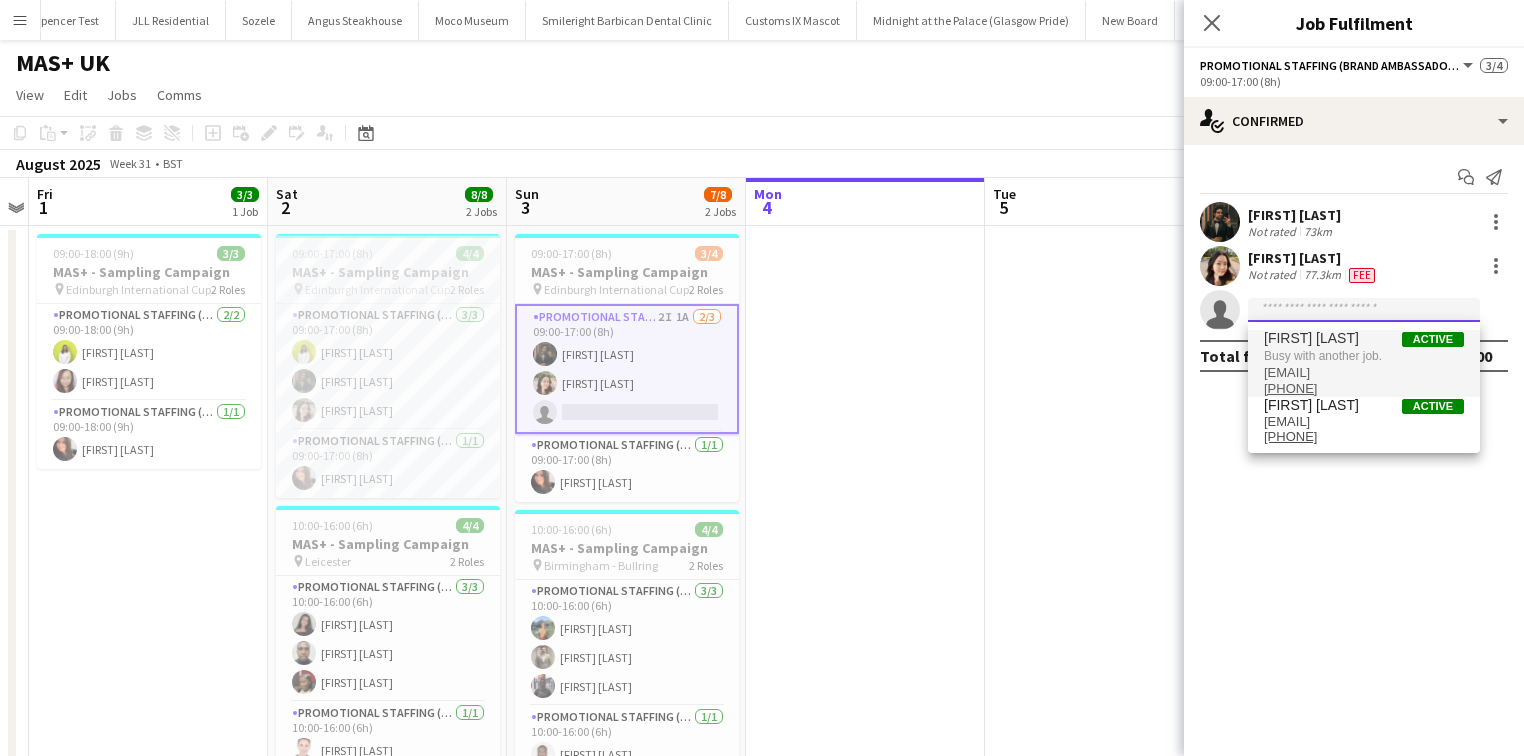 click 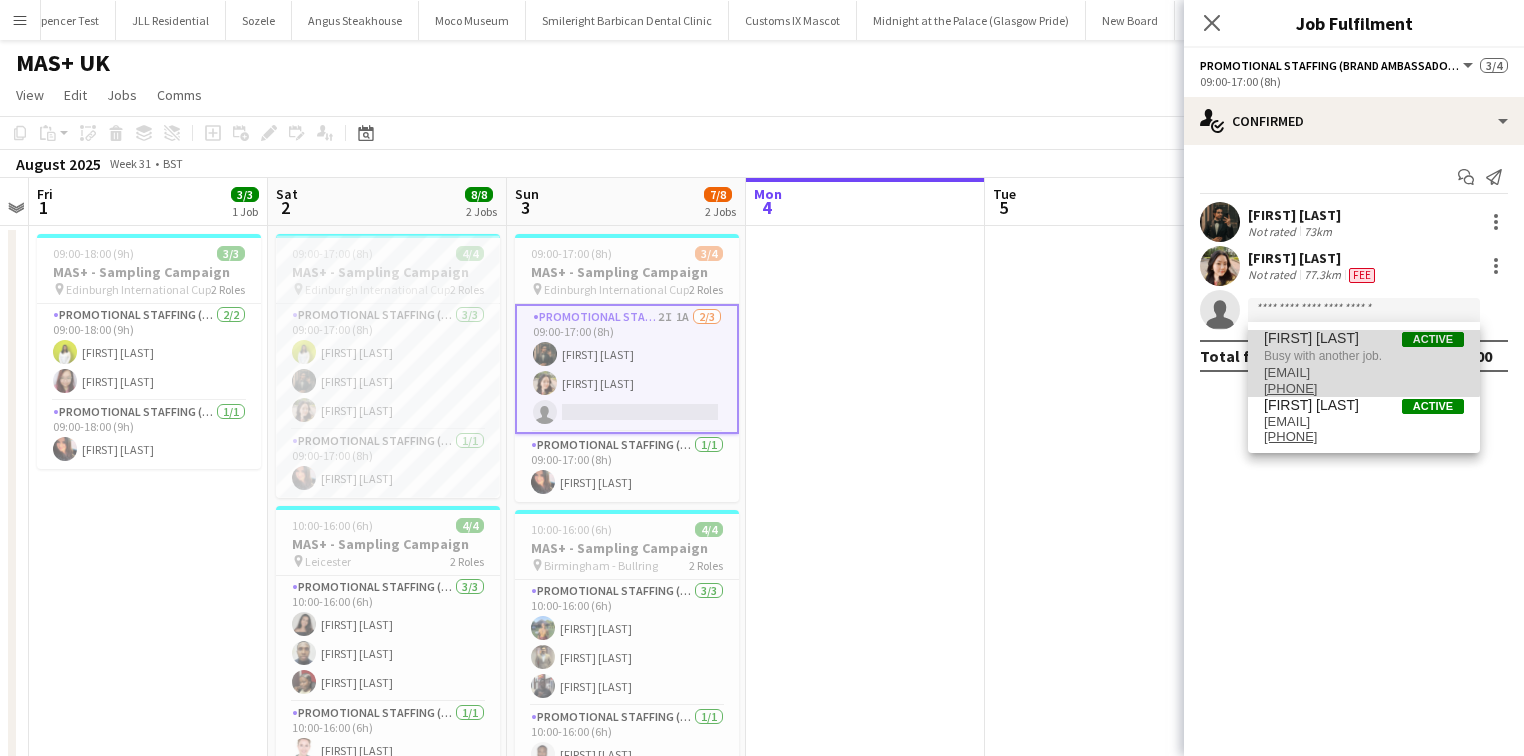 click on "[FIRST] [LAST]" at bounding box center (1311, 338) 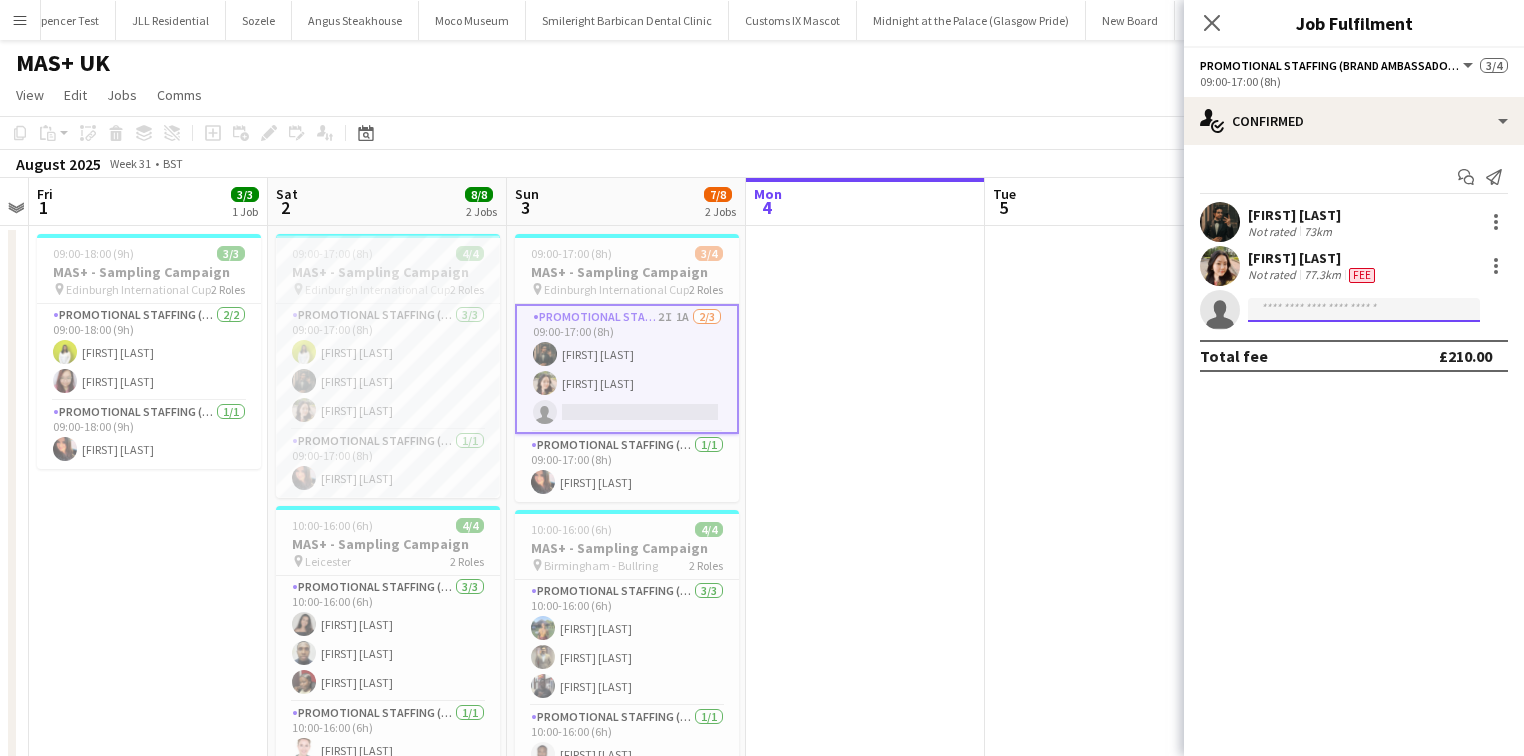 click 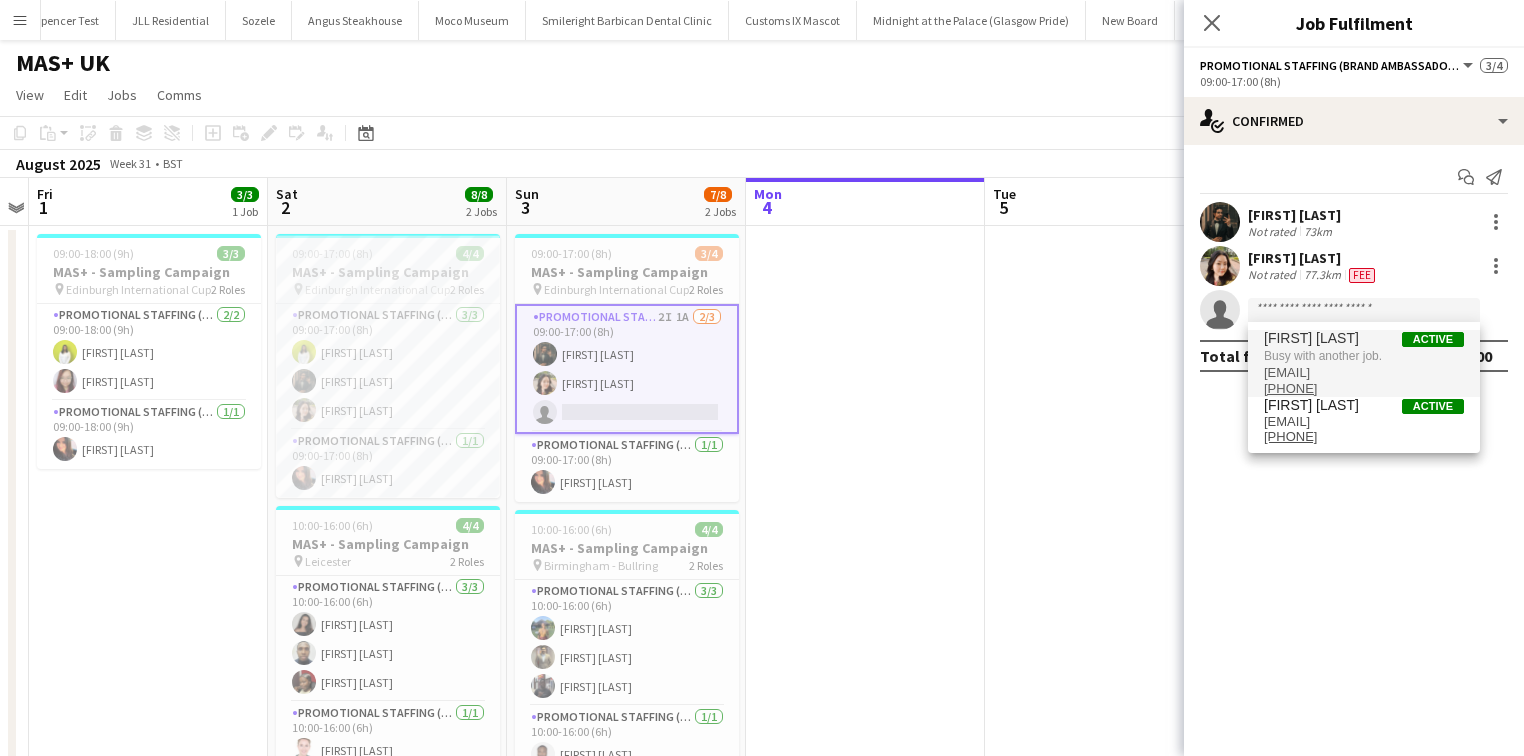click on "Busy with another job." at bounding box center [1364, 356] 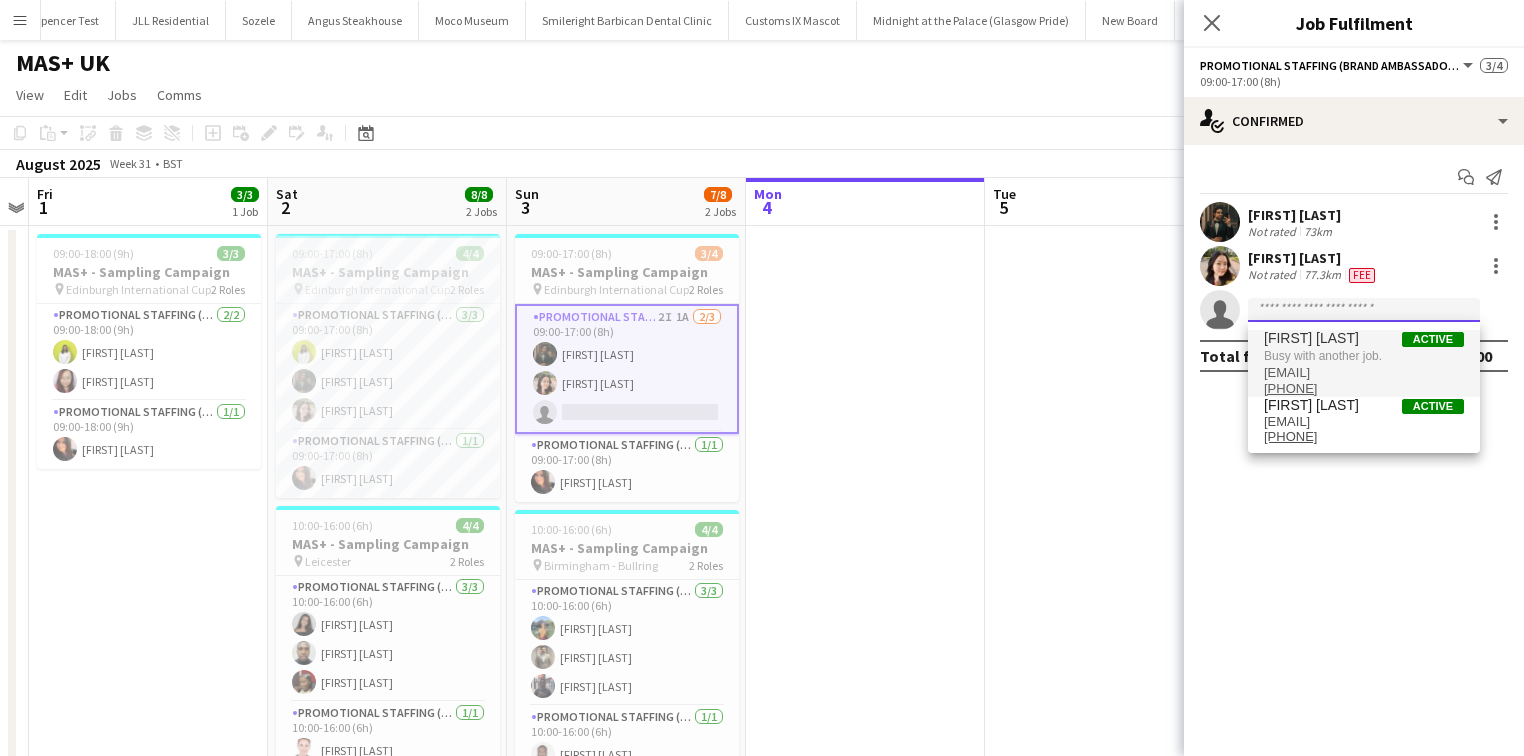 type 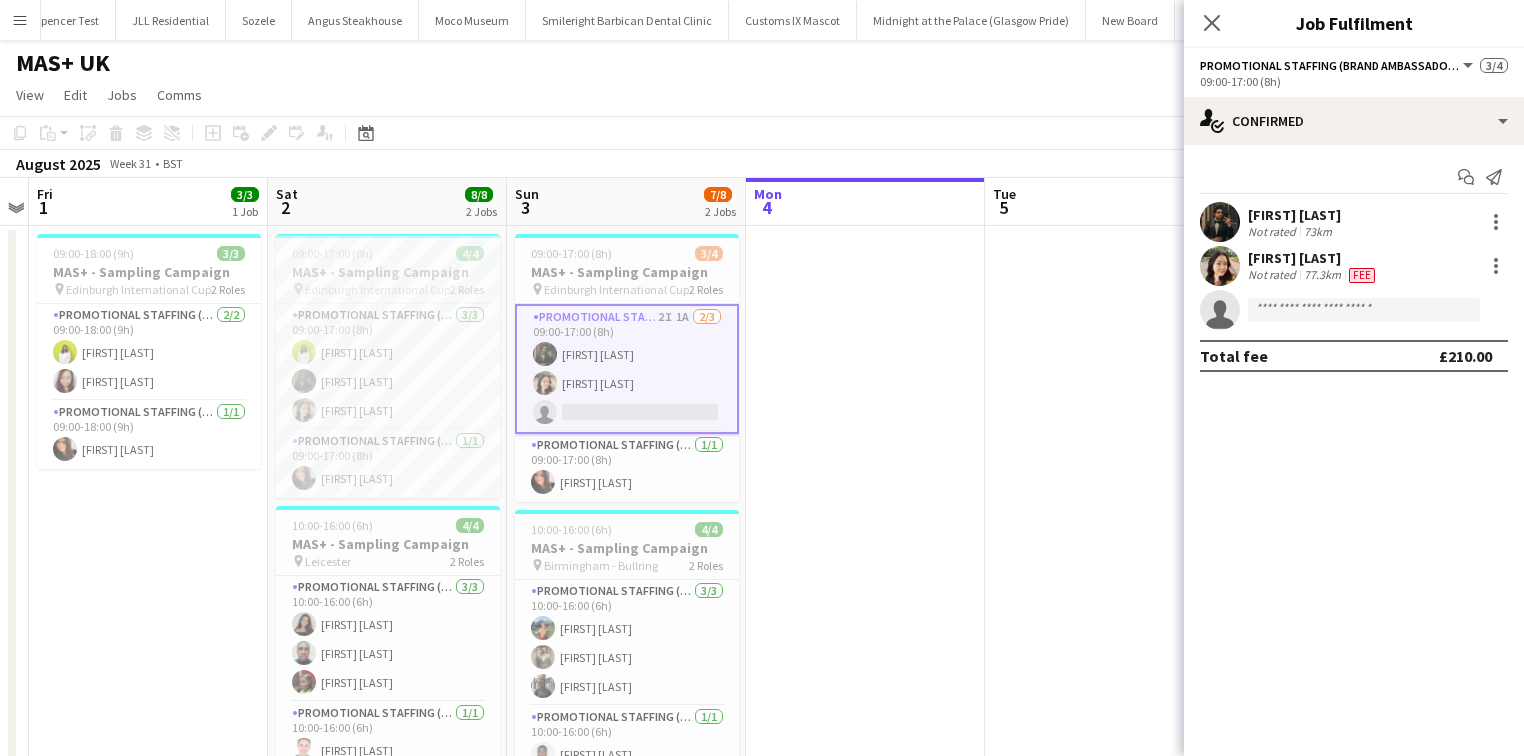 click on "Close pop-in" 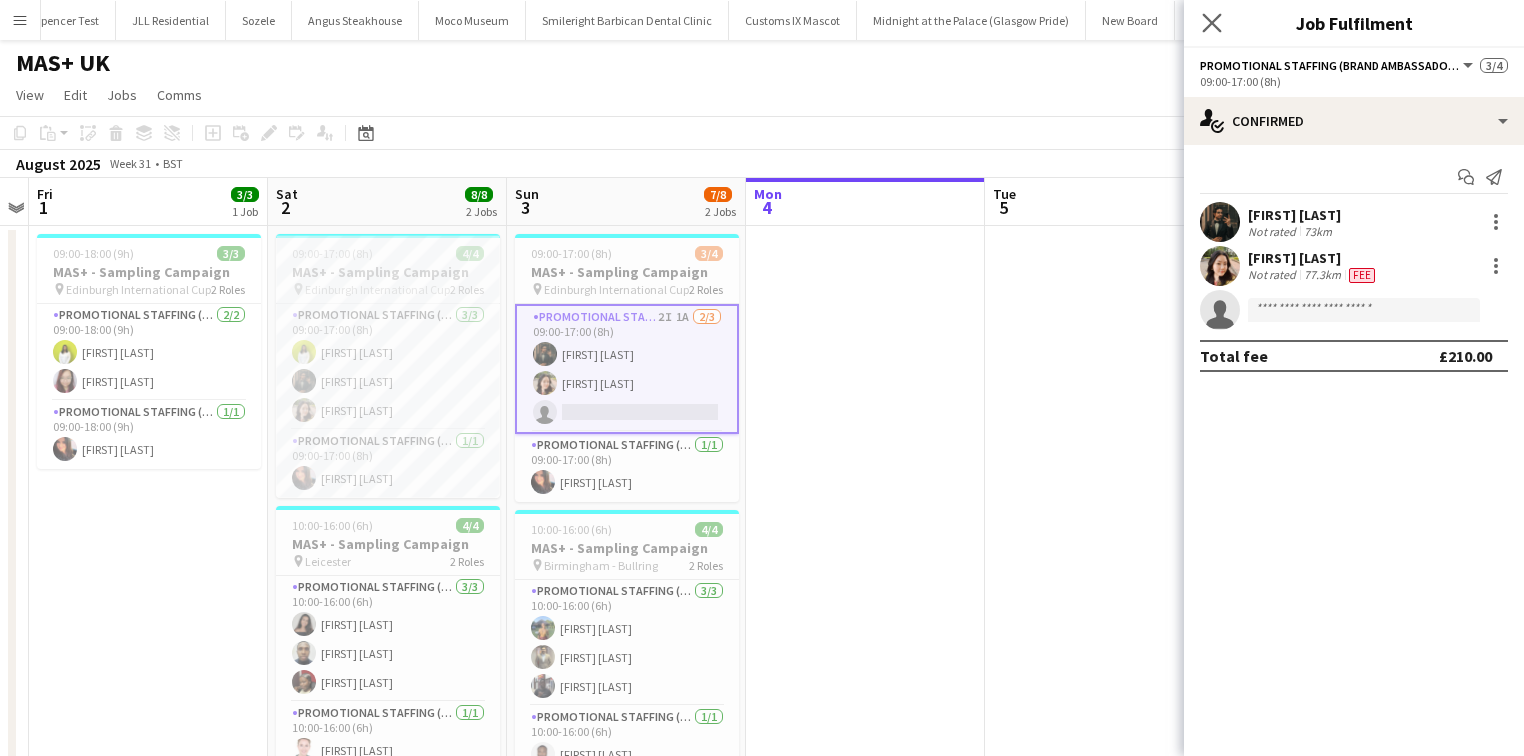click on "Close pop-in" 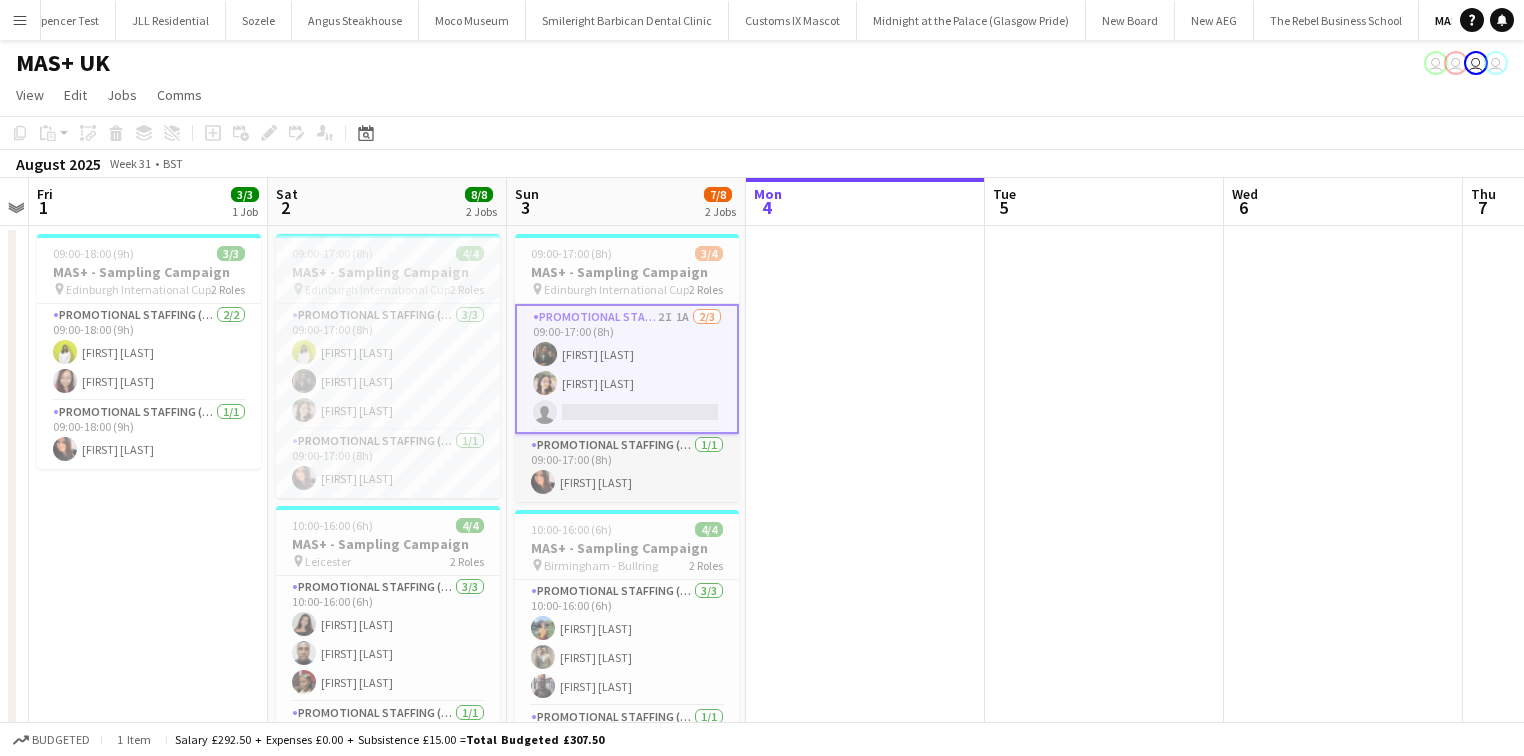 click on "Promotional Staffing (Team Leader)   1/1   09:00-17:00 (8h)
[FIRST] [LAST]" at bounding box center (627, 468) 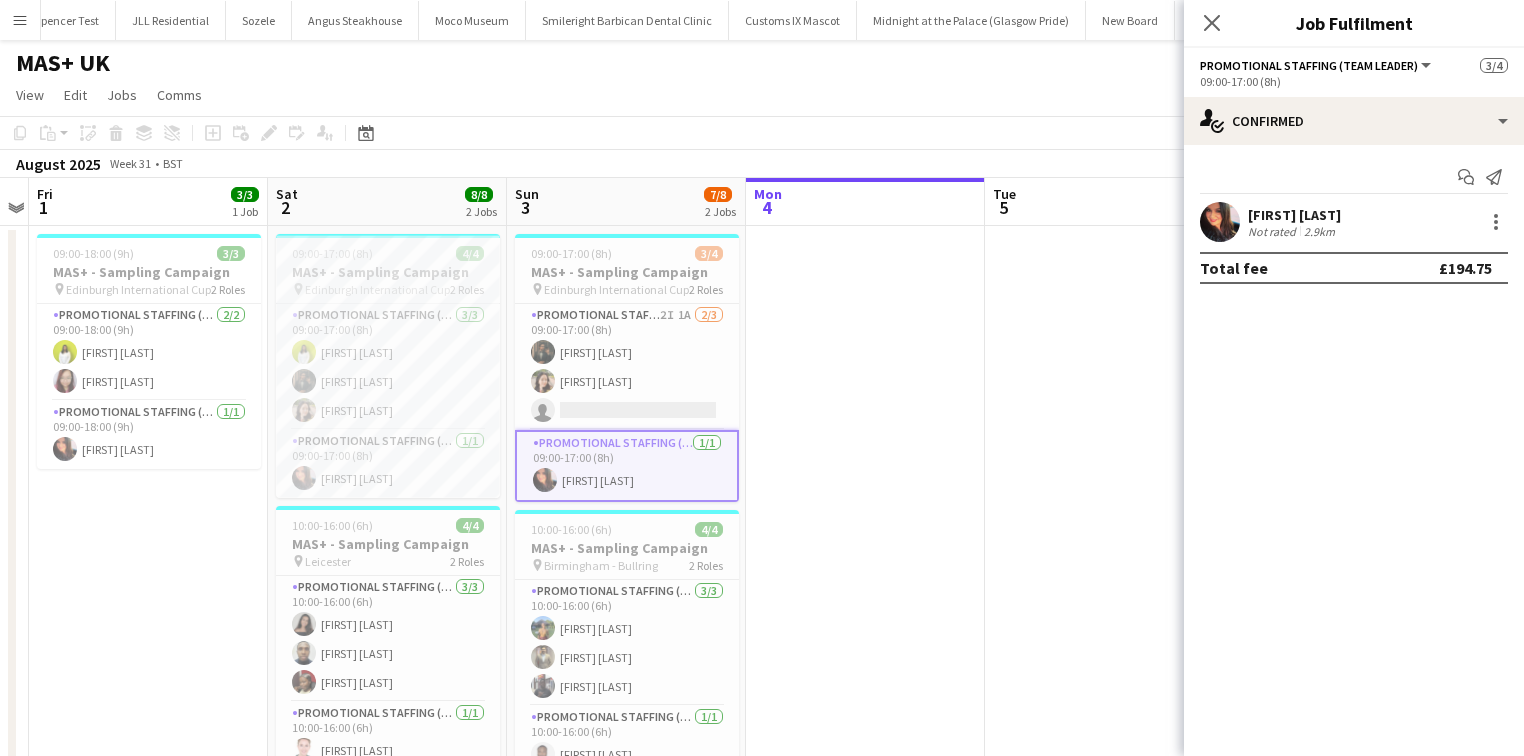 click on "[FIRST] [LAST]" at bounding box center (1294, 215) 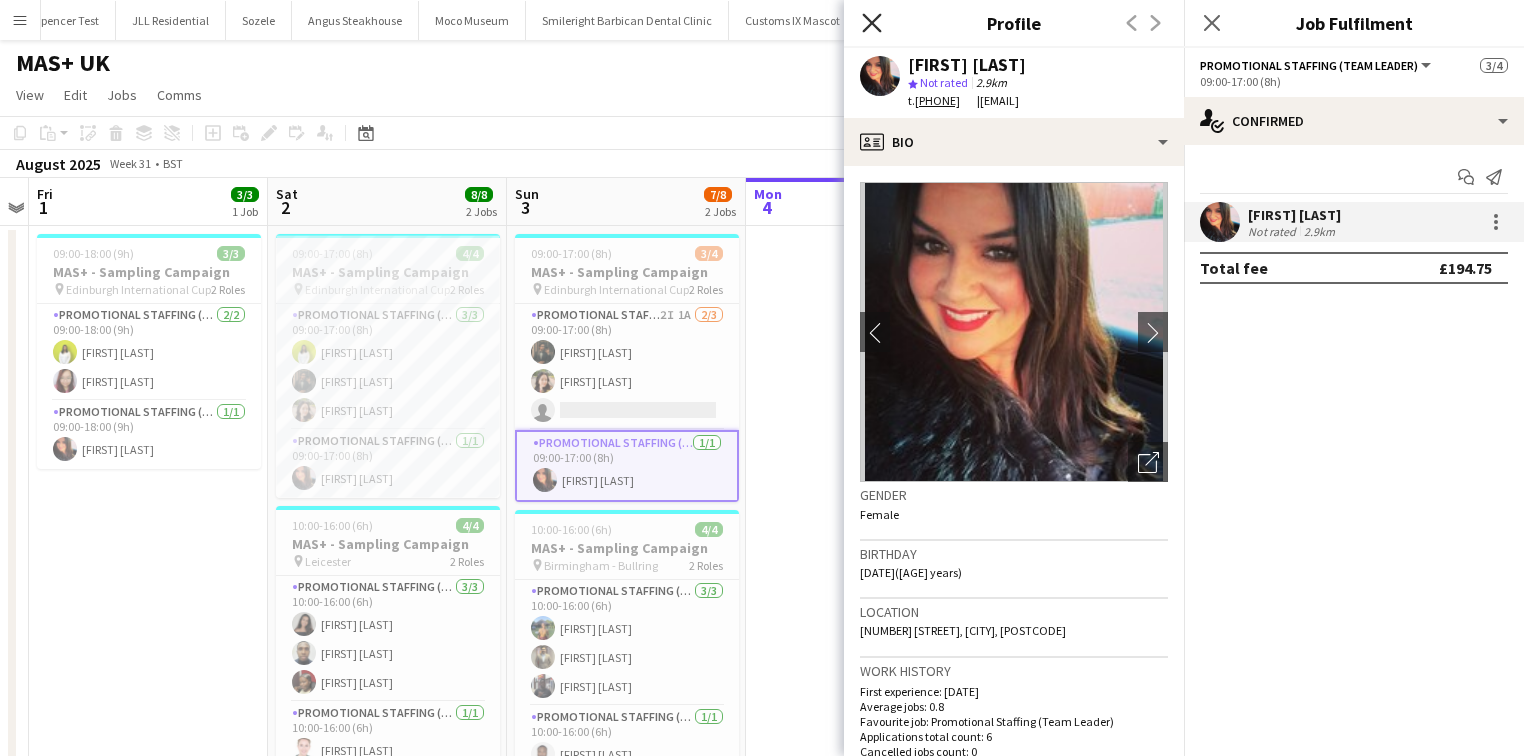 drag, startPoint x: 875, startPoint y: 24, endPoint x: 1219, endPoint y: 81, distance: 348.6904 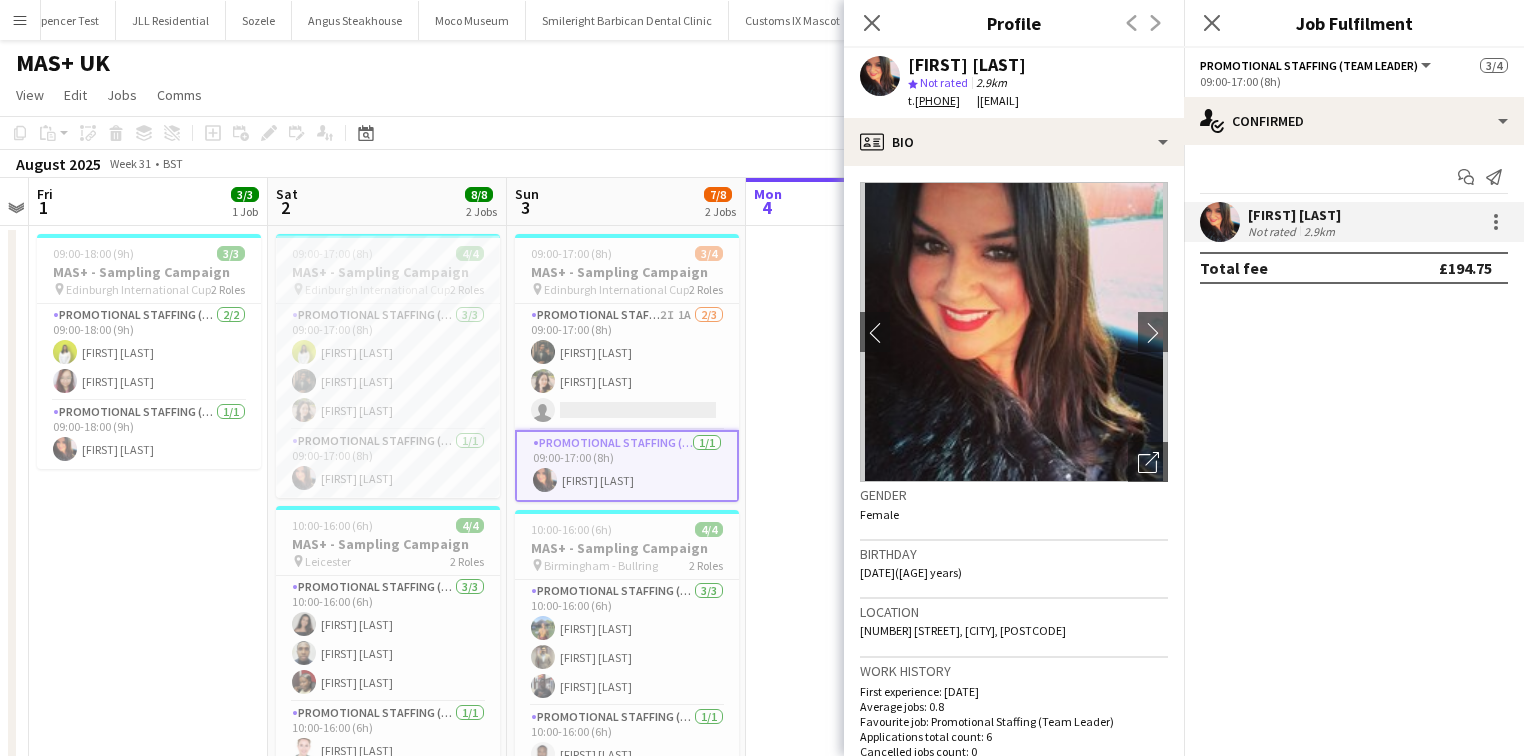 click on "Close pop-in" 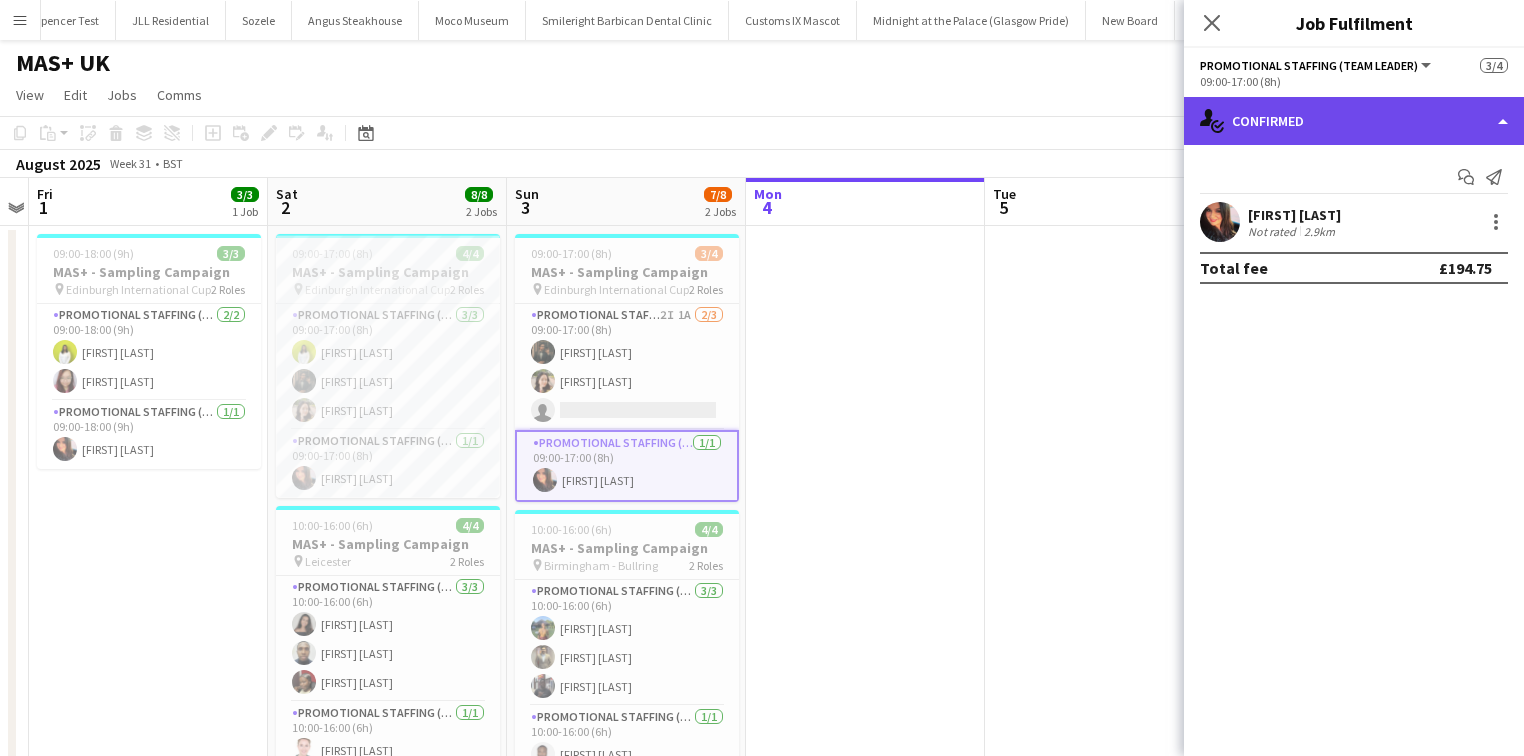 click on "single-neutral-actions-check-2
Confirmed" 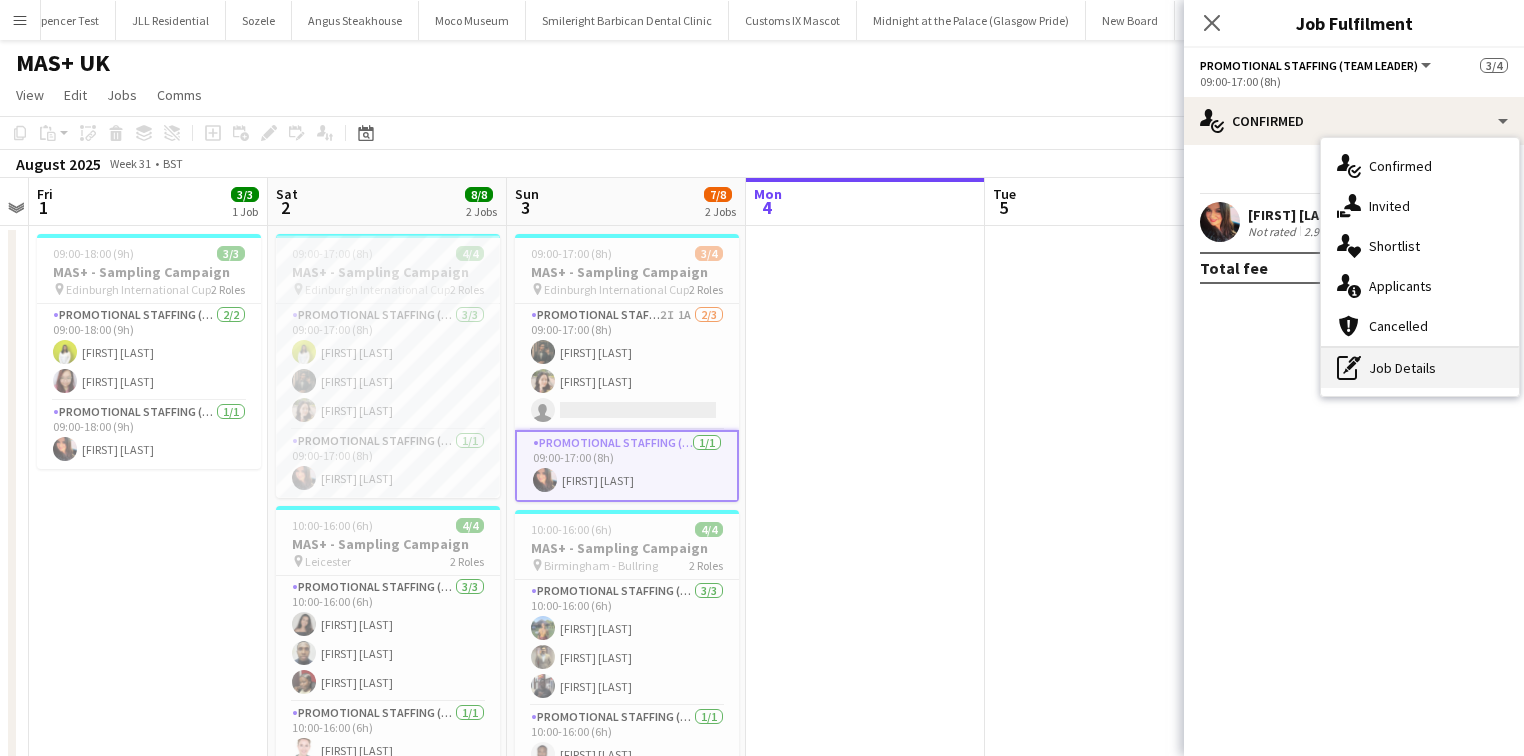 click on "pen-write
Job Details" at bounding box center (1420, 368) 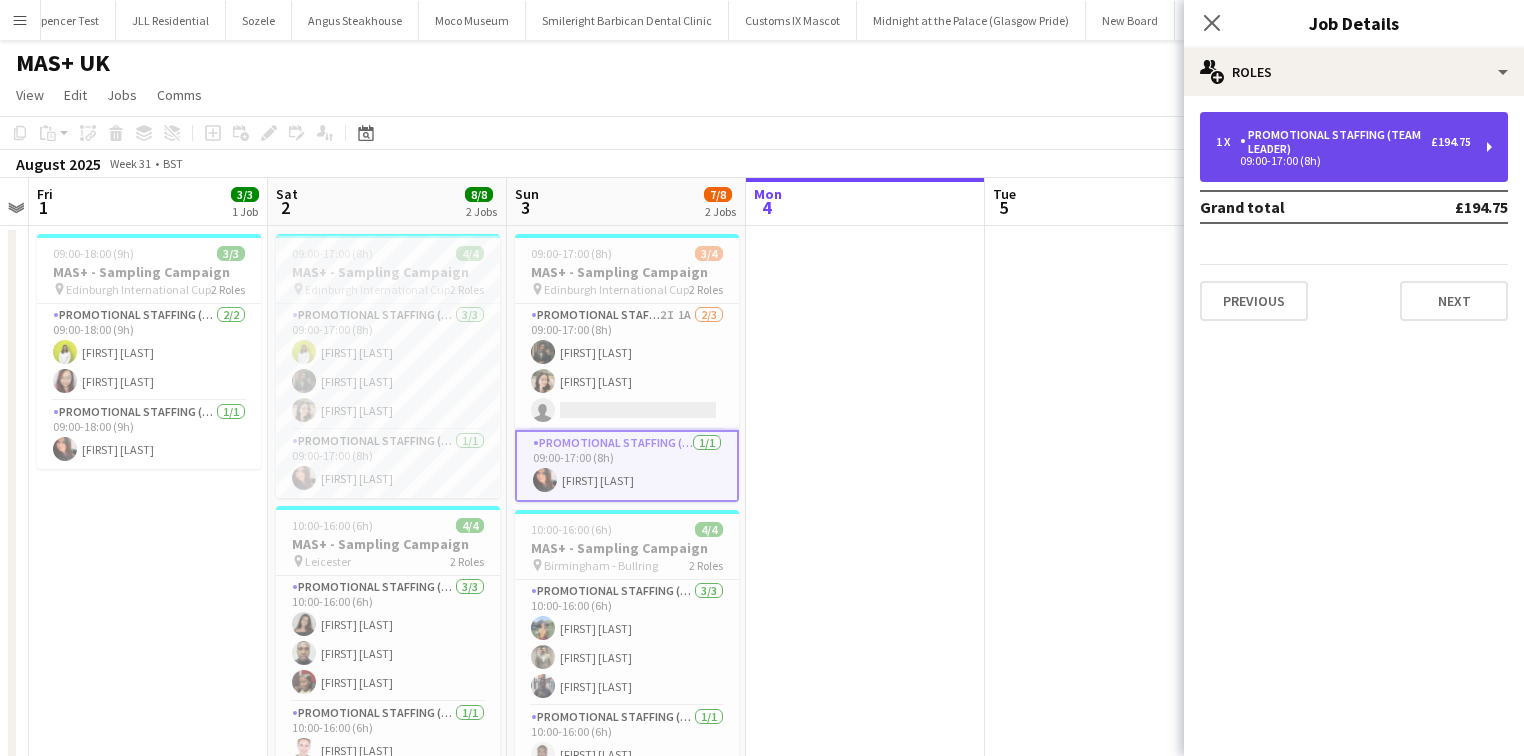 click on "Promotional Staffing (Team Leader)" at bounding box center [1335, 142] 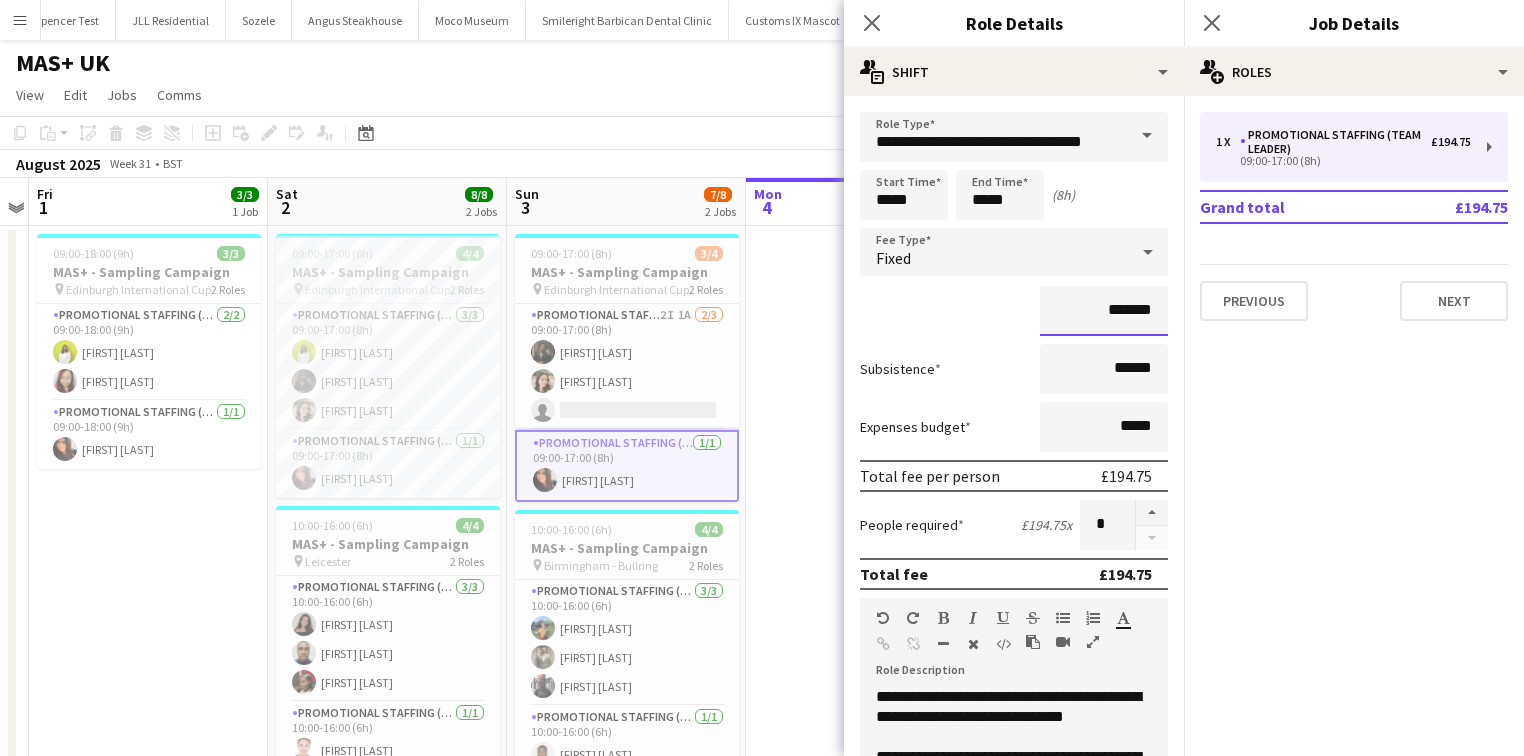 drag, startPoint x: 1145, startPoint y: 309, endPoint x: 1093, endPoint y: 310, distance: 52.009613 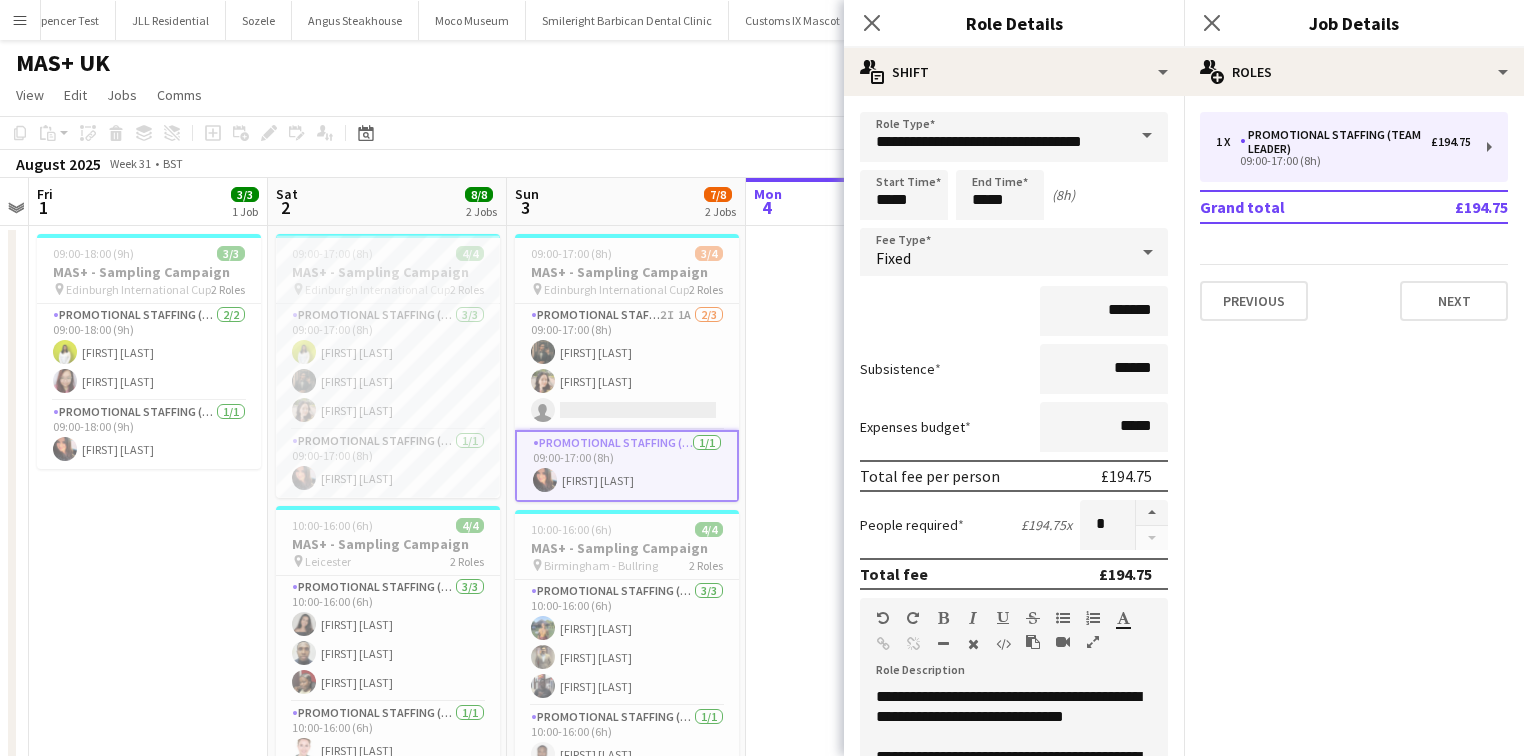 click on "Fixed" at bounding box center (994, 252) 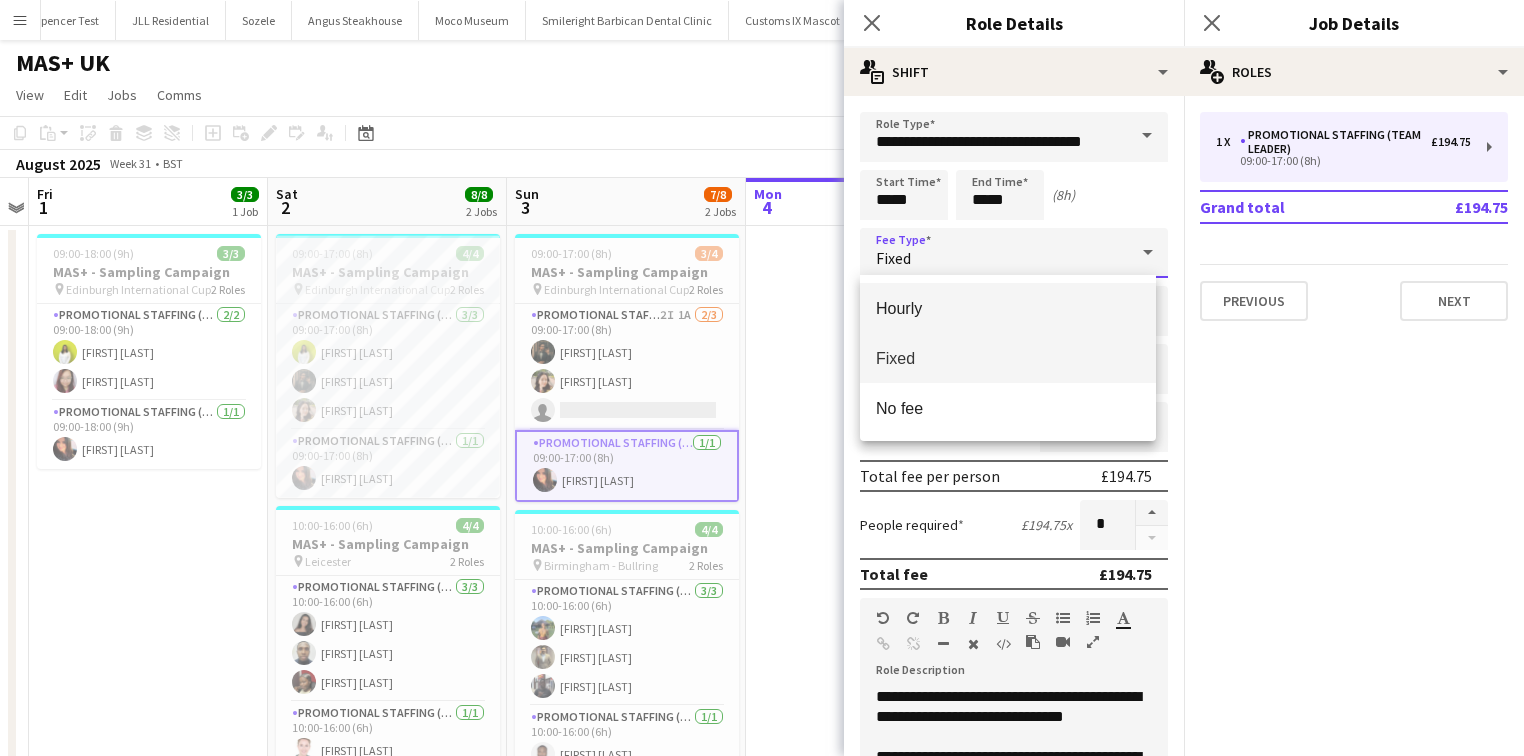 click on "Hourly" at bounding box center [1008, 308] 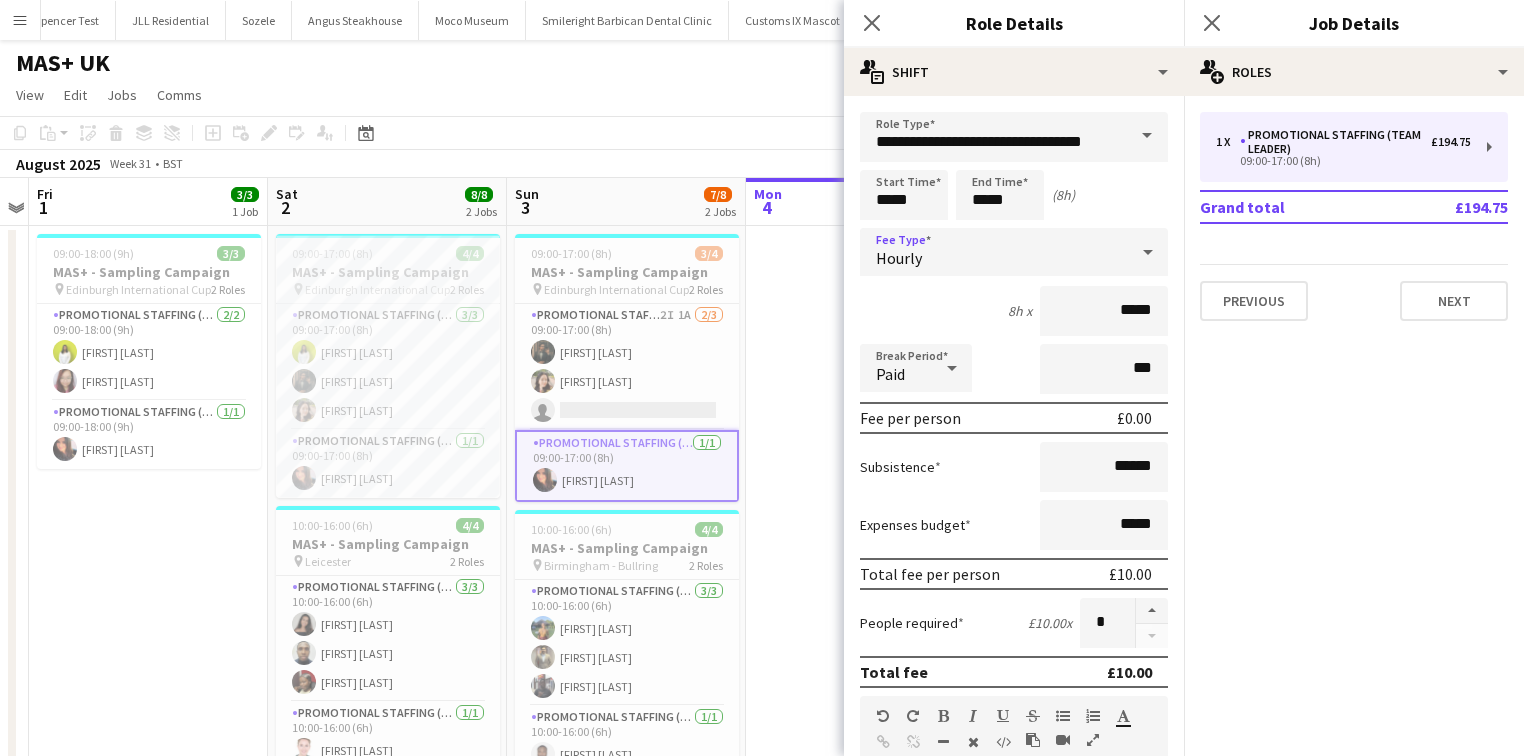 click on "Paid" at bounding box center [896, 368] 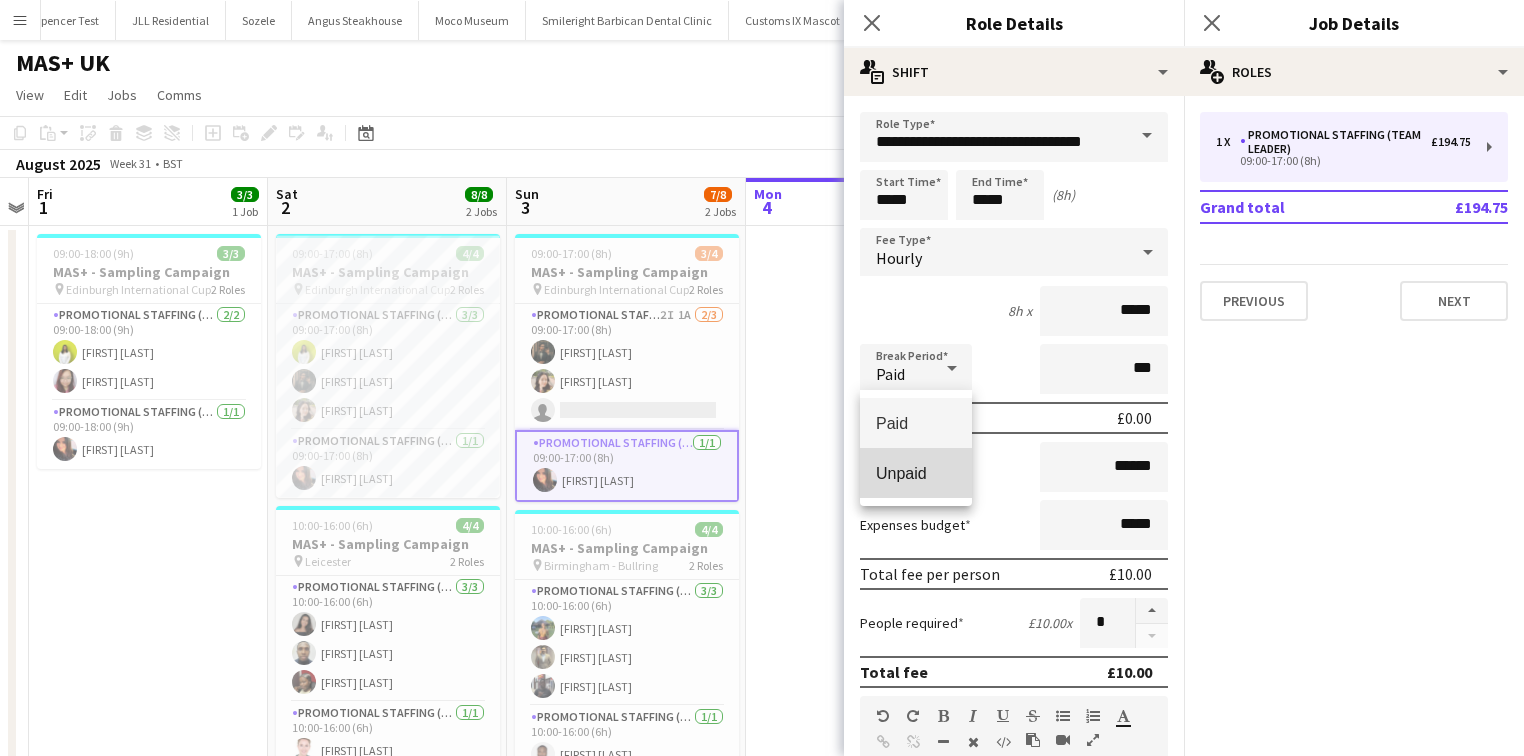drag, startPoint x: 933, startPoint y: 472, endPoint x: 944, endPoint y: 463, distance: 14.21267 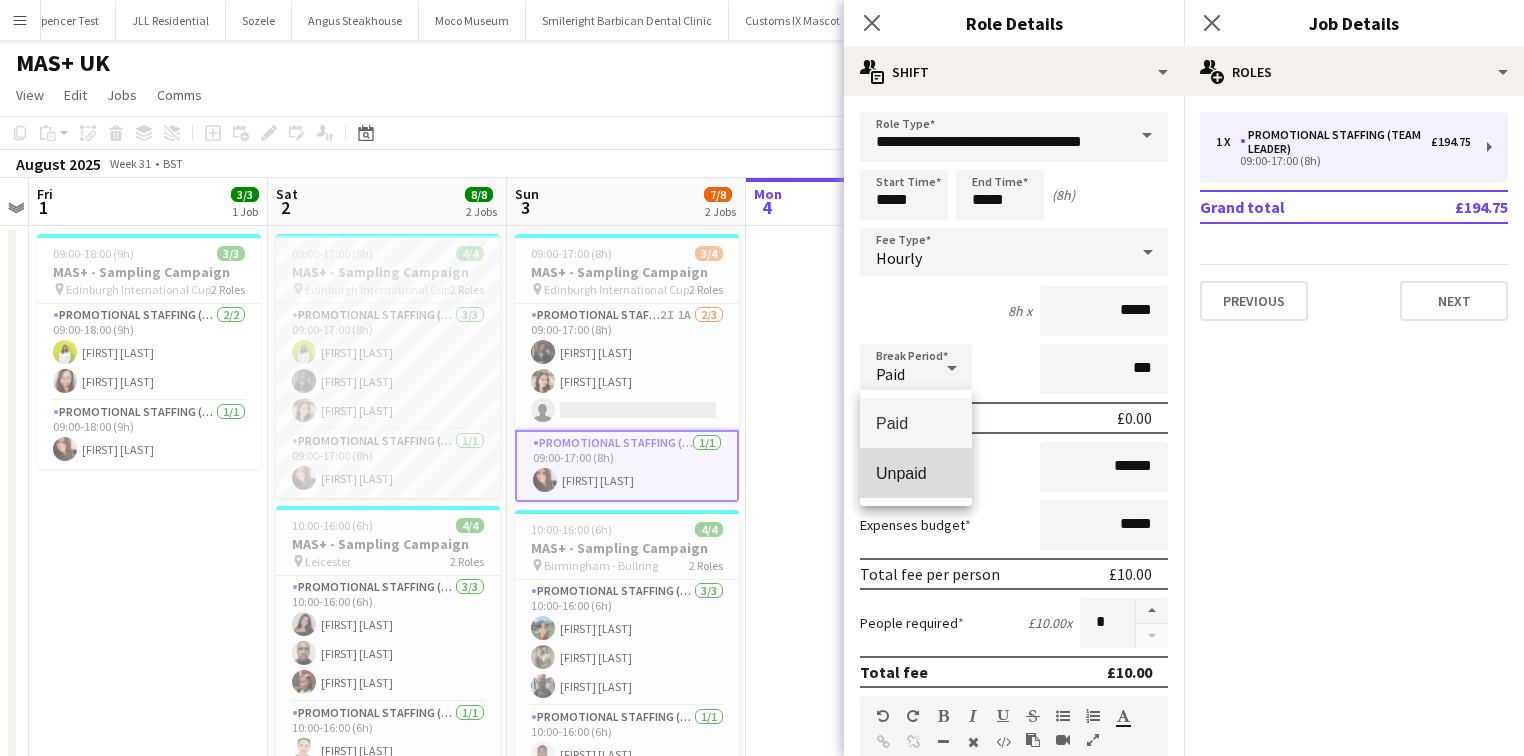 click on "Unpaid" at bounding box center (916, 473) 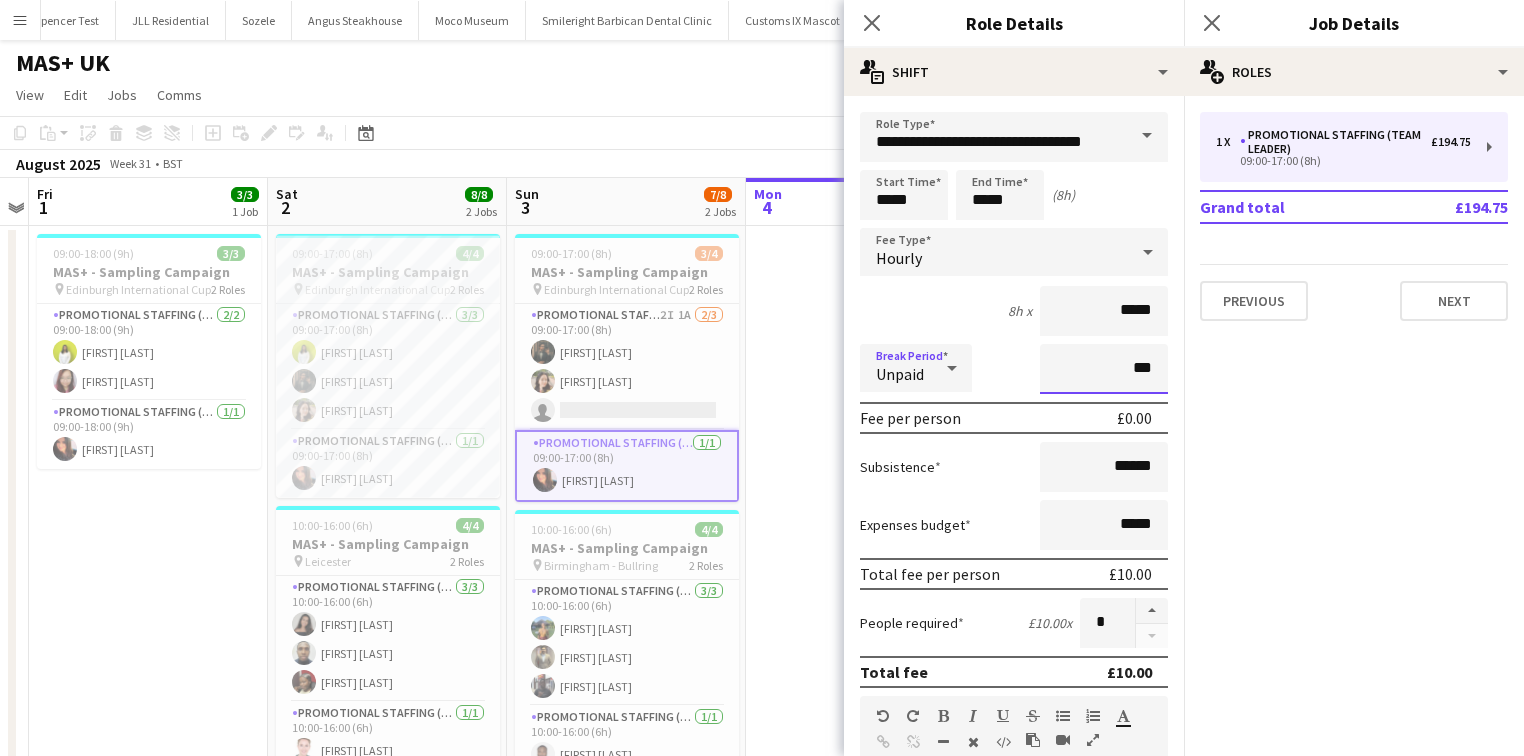 click on "***" at bounding box center [1104, 369] 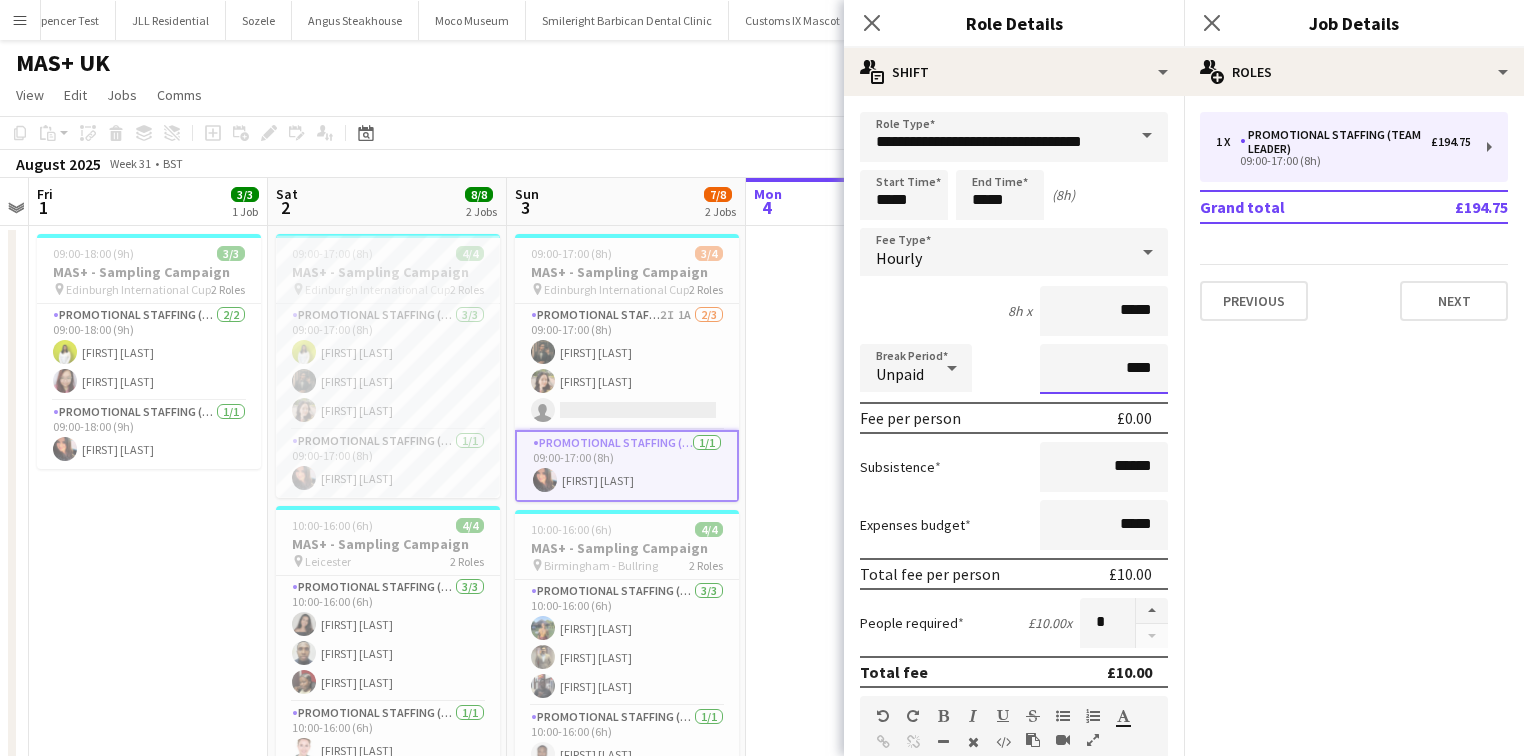 type on "****" 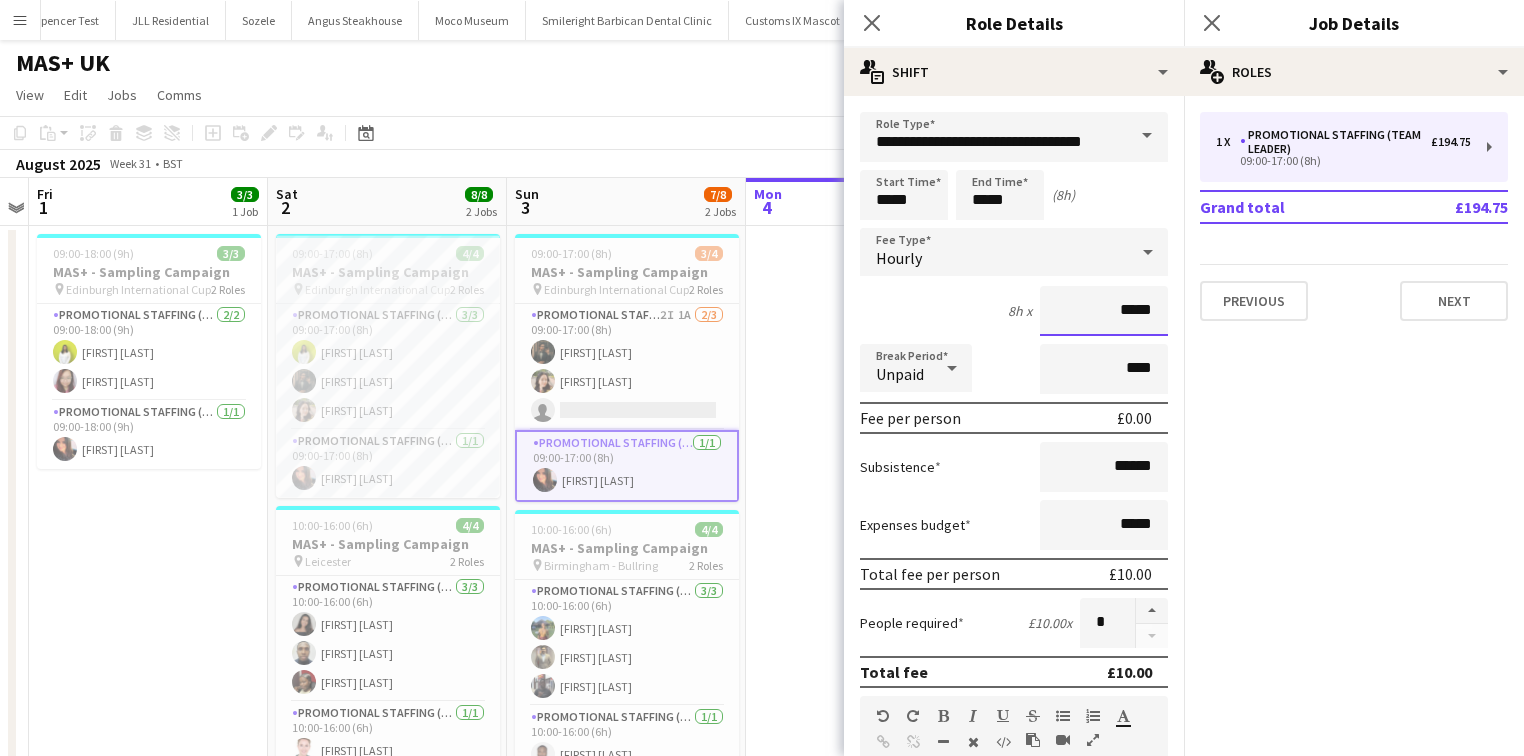 drag, startPoint x: 1143, startPoint y: 314, endPoint x: 1113, endPoint y: 307, distance: 30.805843 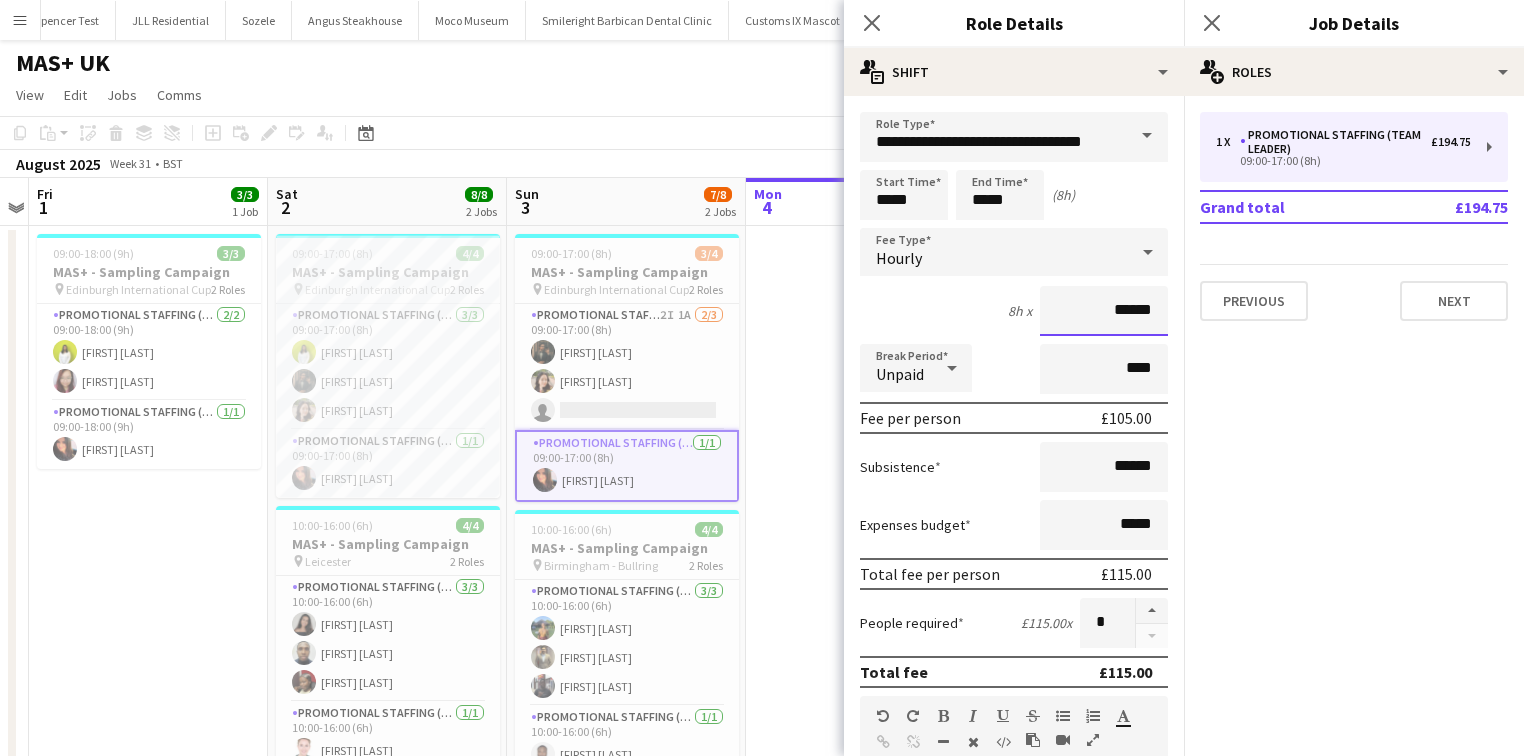 click on "******" at bounding box center [1104, 311] 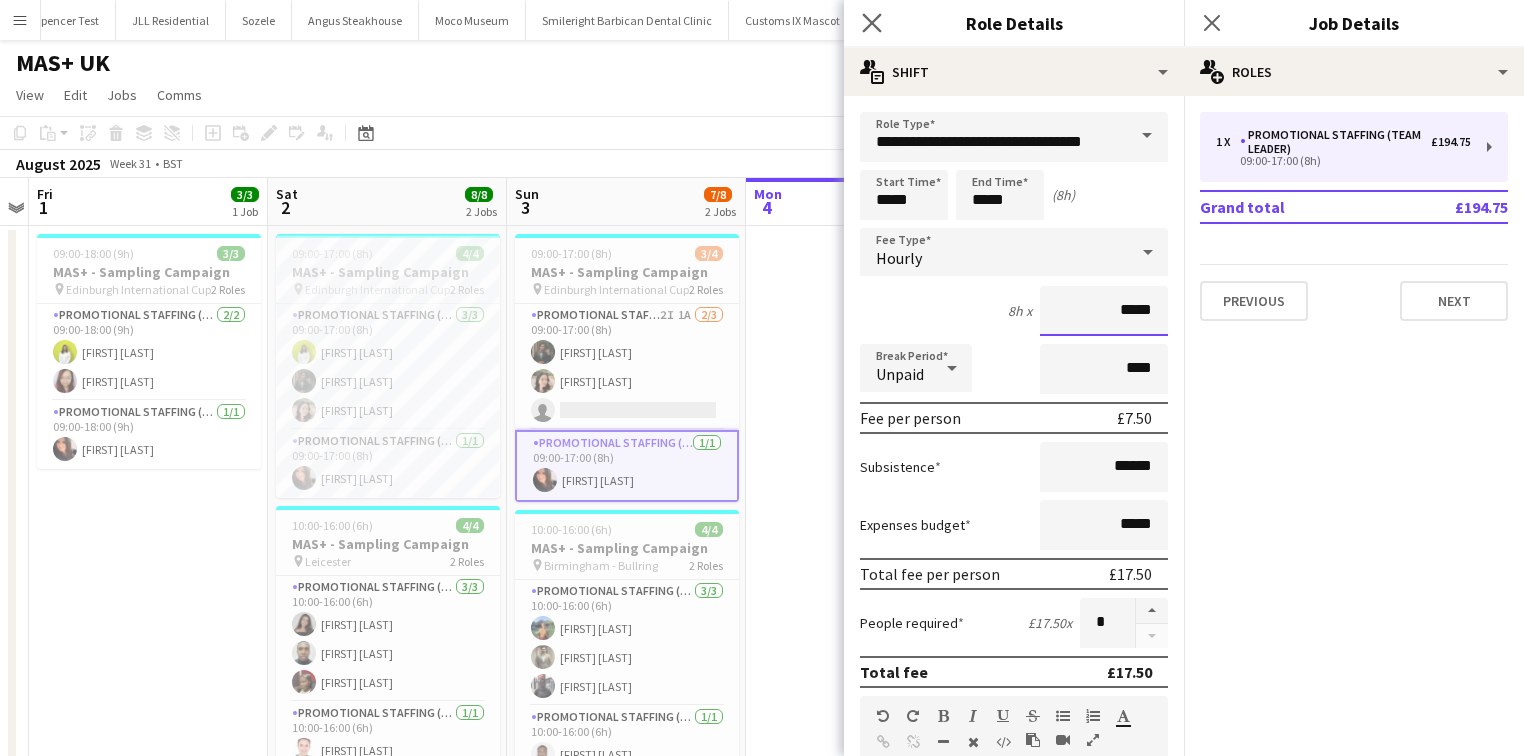 type on "*****" 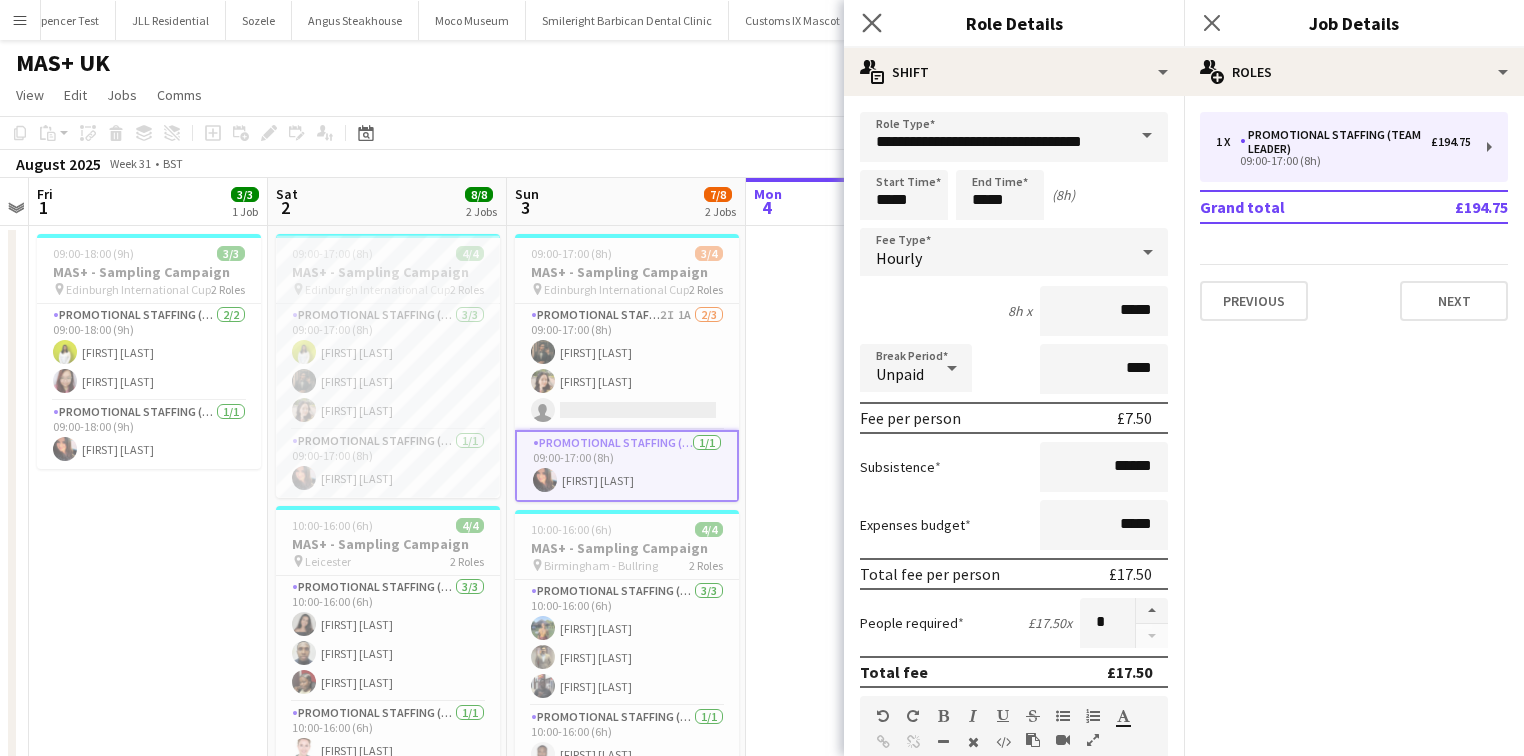 click on "Close pop-in" 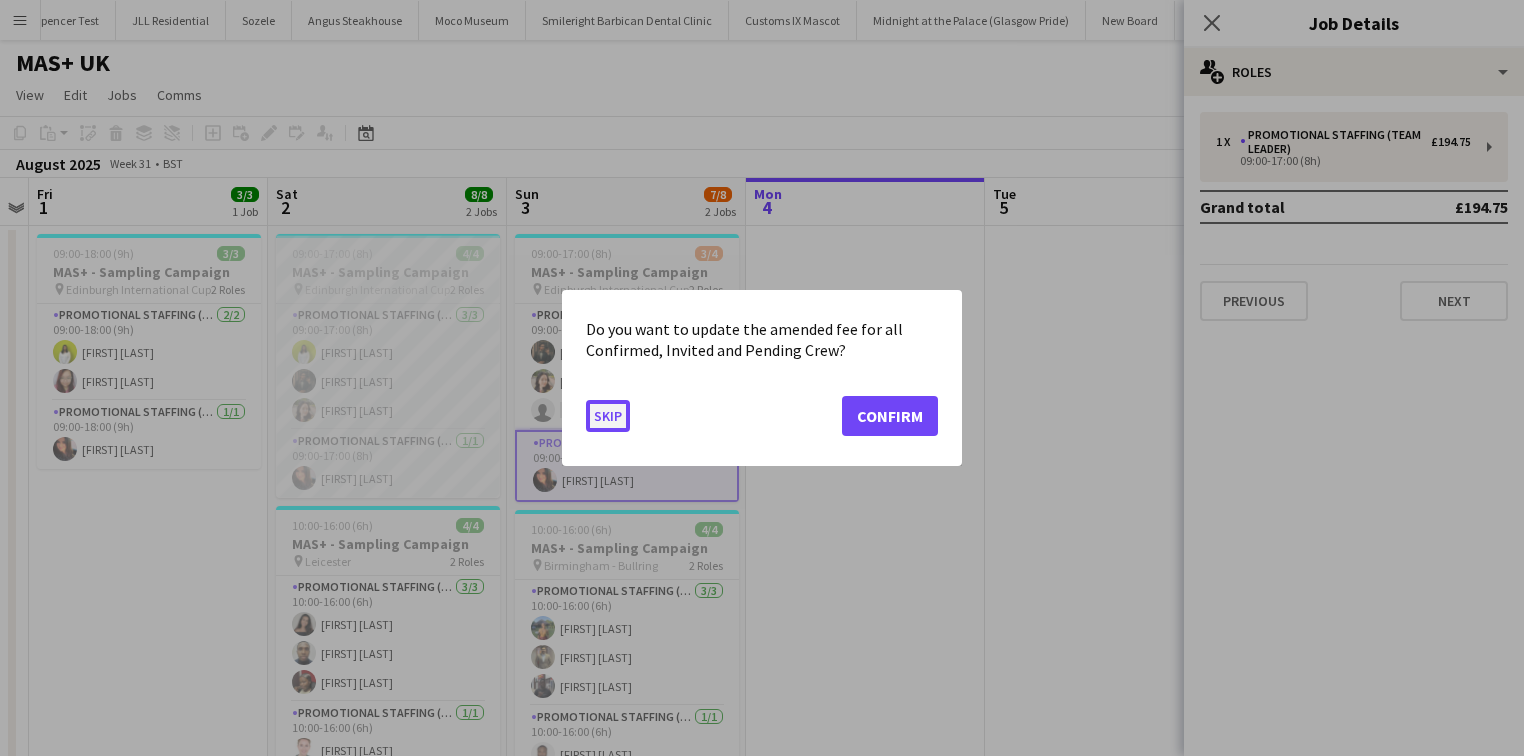 click on "Skip" 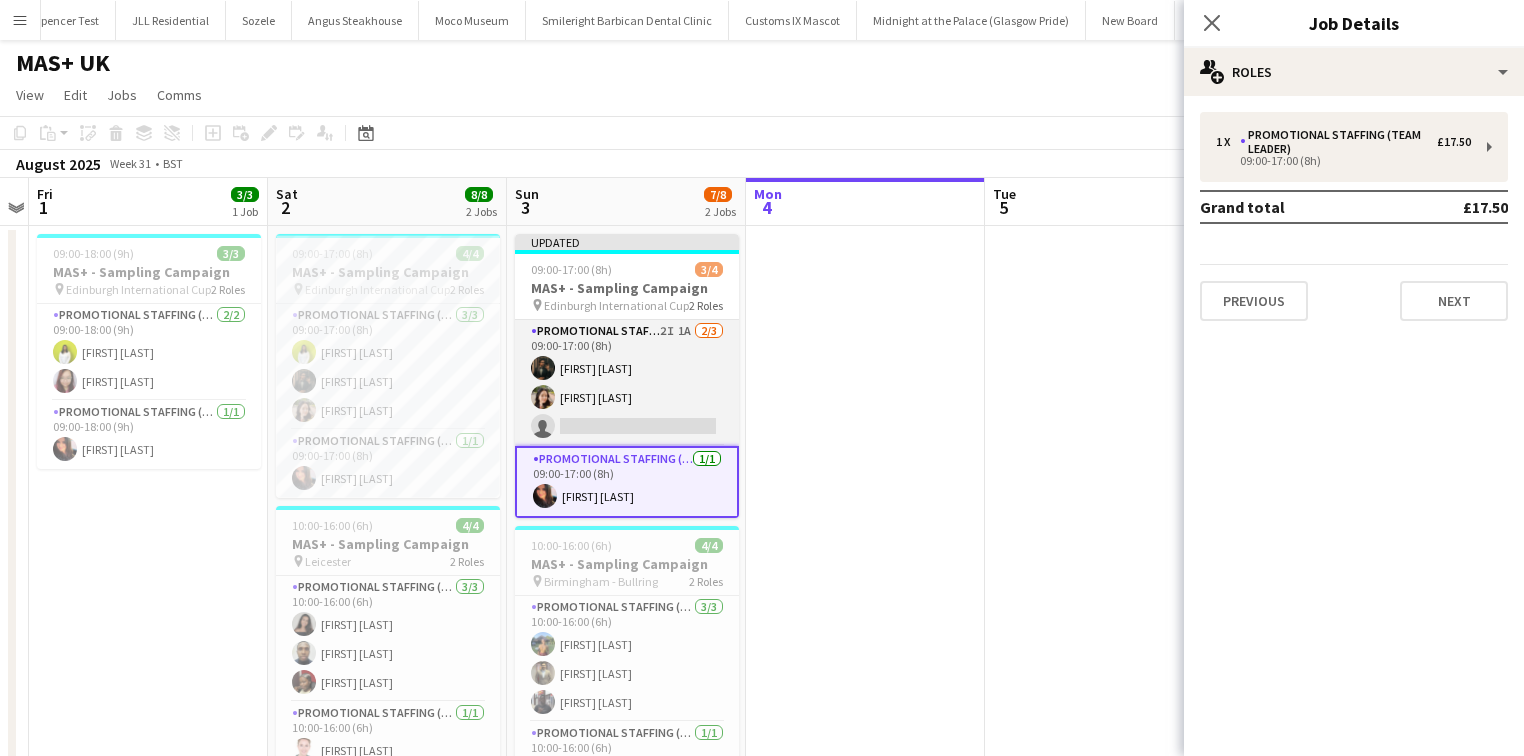click on "Promotional Staffing (Brand Ambassadors)   2I   1A   2/3   09:00-17:00 (8h)
[FIRST] [LAST] [FIRST] [LAST]
single-neutral-actions" at bounding box center [627, 383] 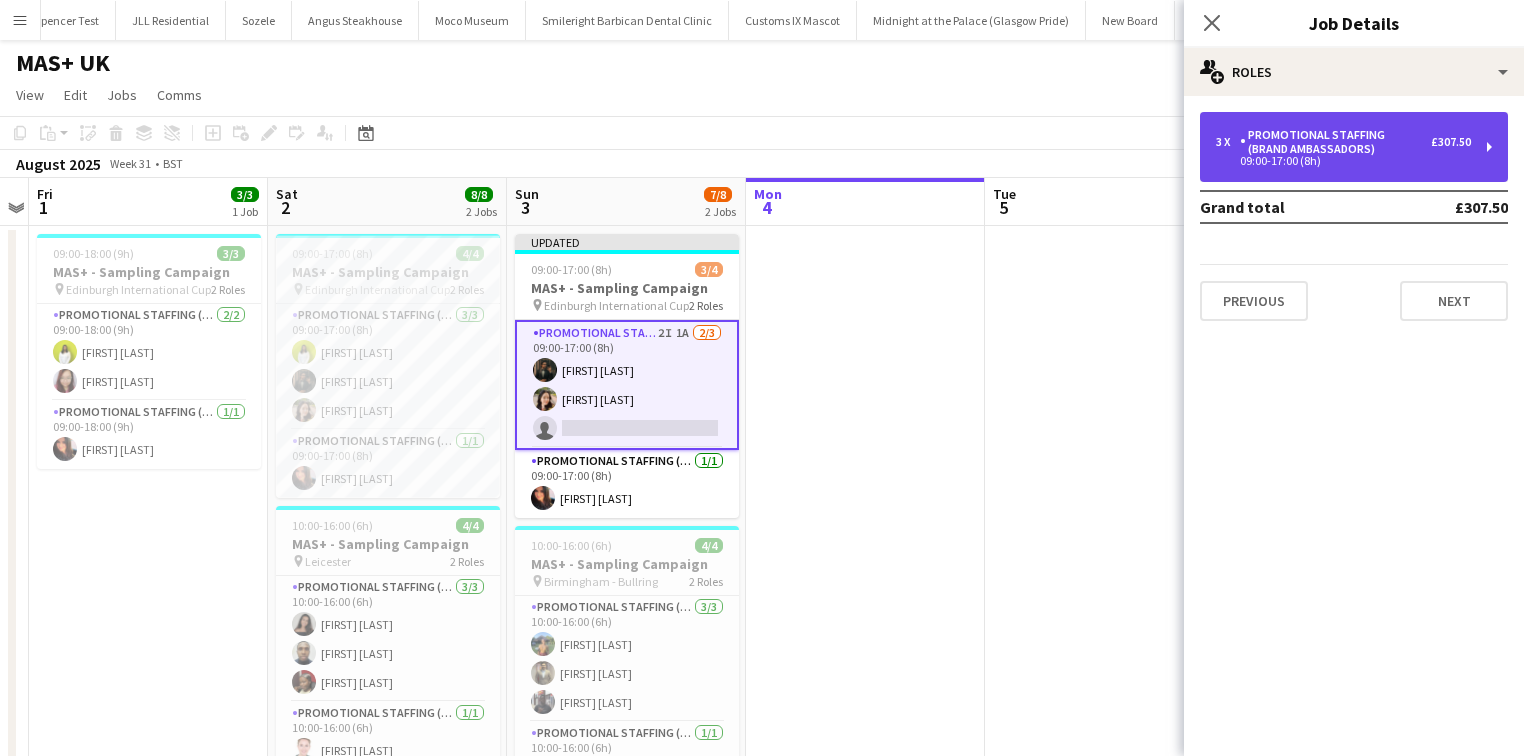 click on "Promotional Staffing (Brand Ambassadors)" at bounding box center [1335, 142] 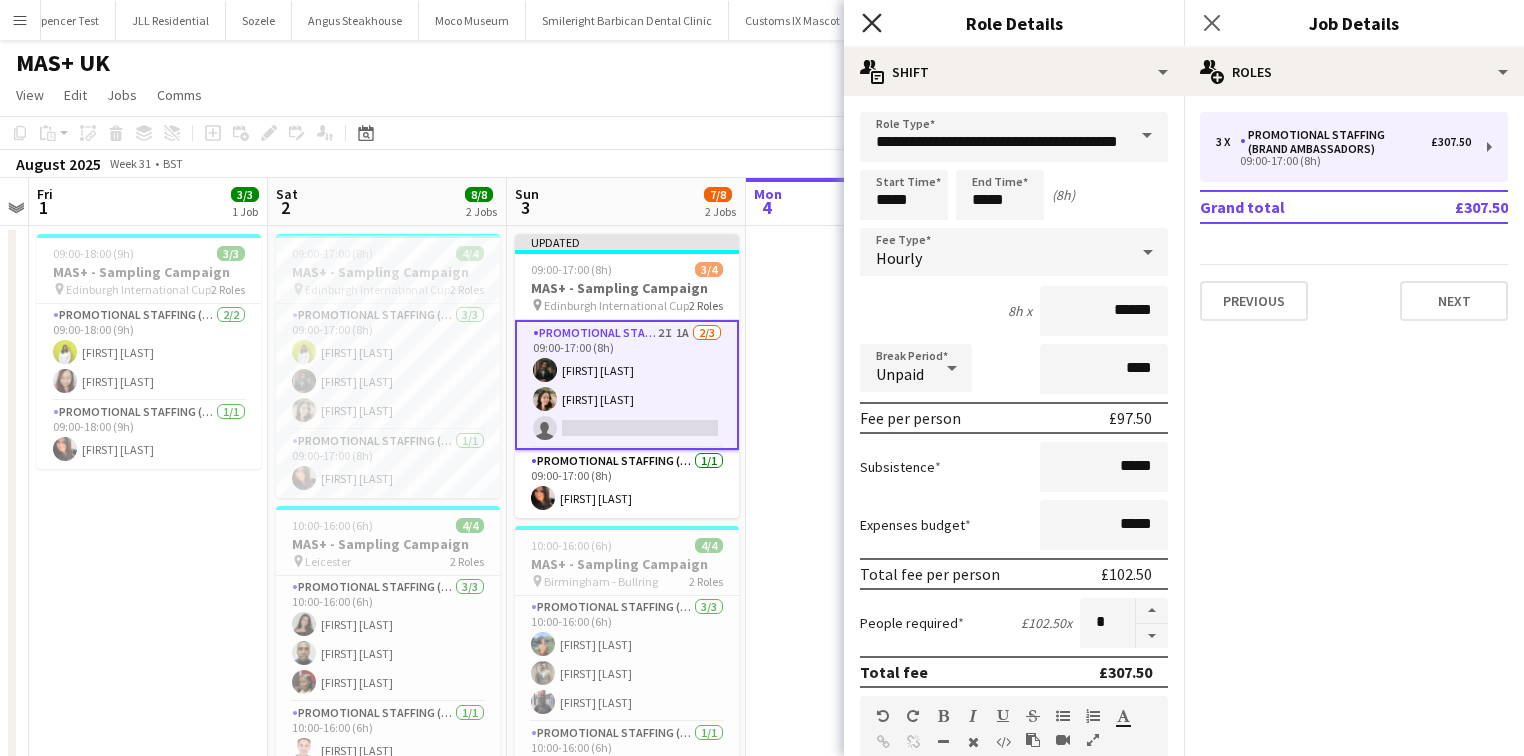 click on "Close pop-in" 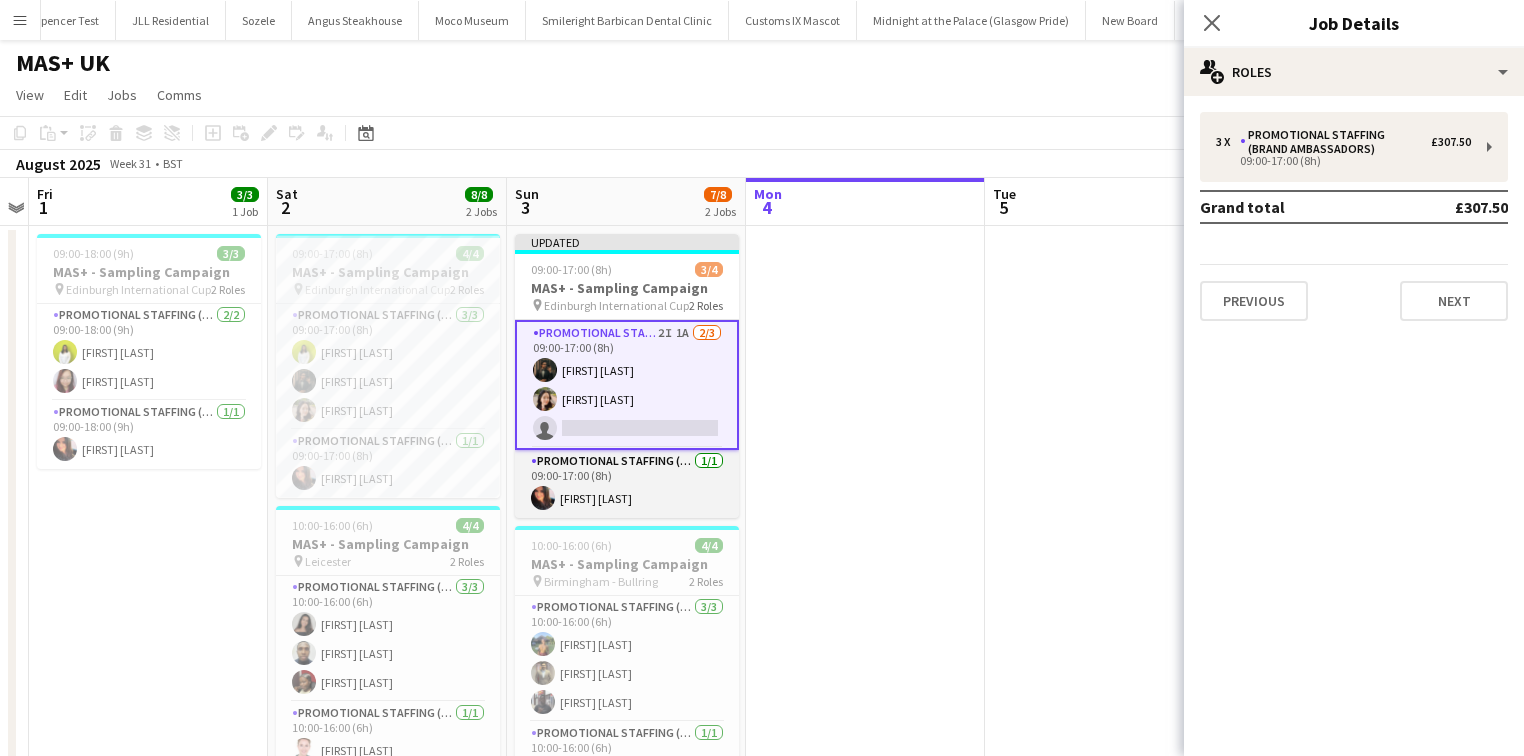 click on "Promotional Staffing (Team Leader)   1/1   09:00-17:00 (8h)
[FIRST] [LAST]" at bounding box center (627, 484) 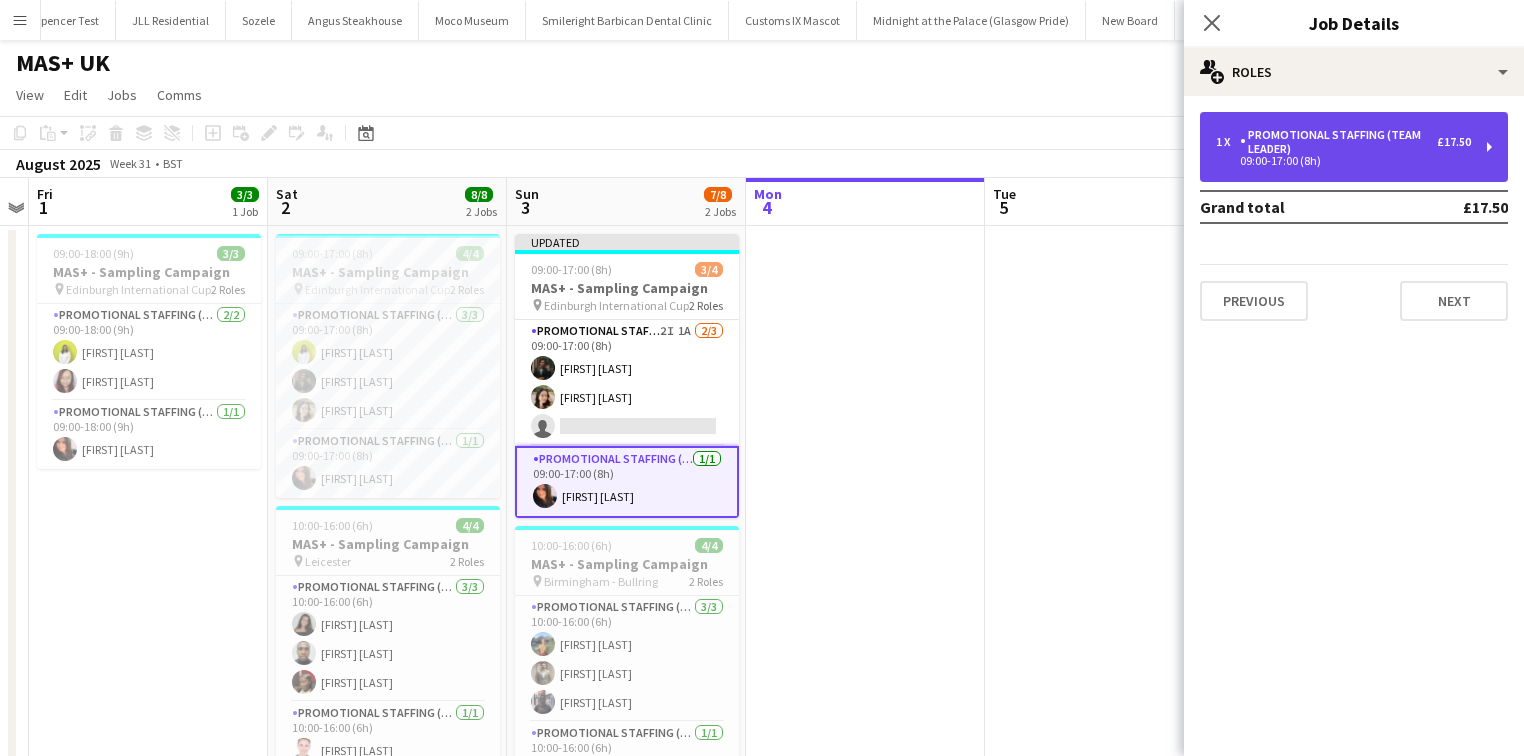 click on "Promotional Staffing (Team Leader)" at bounding box center [1338, 142] 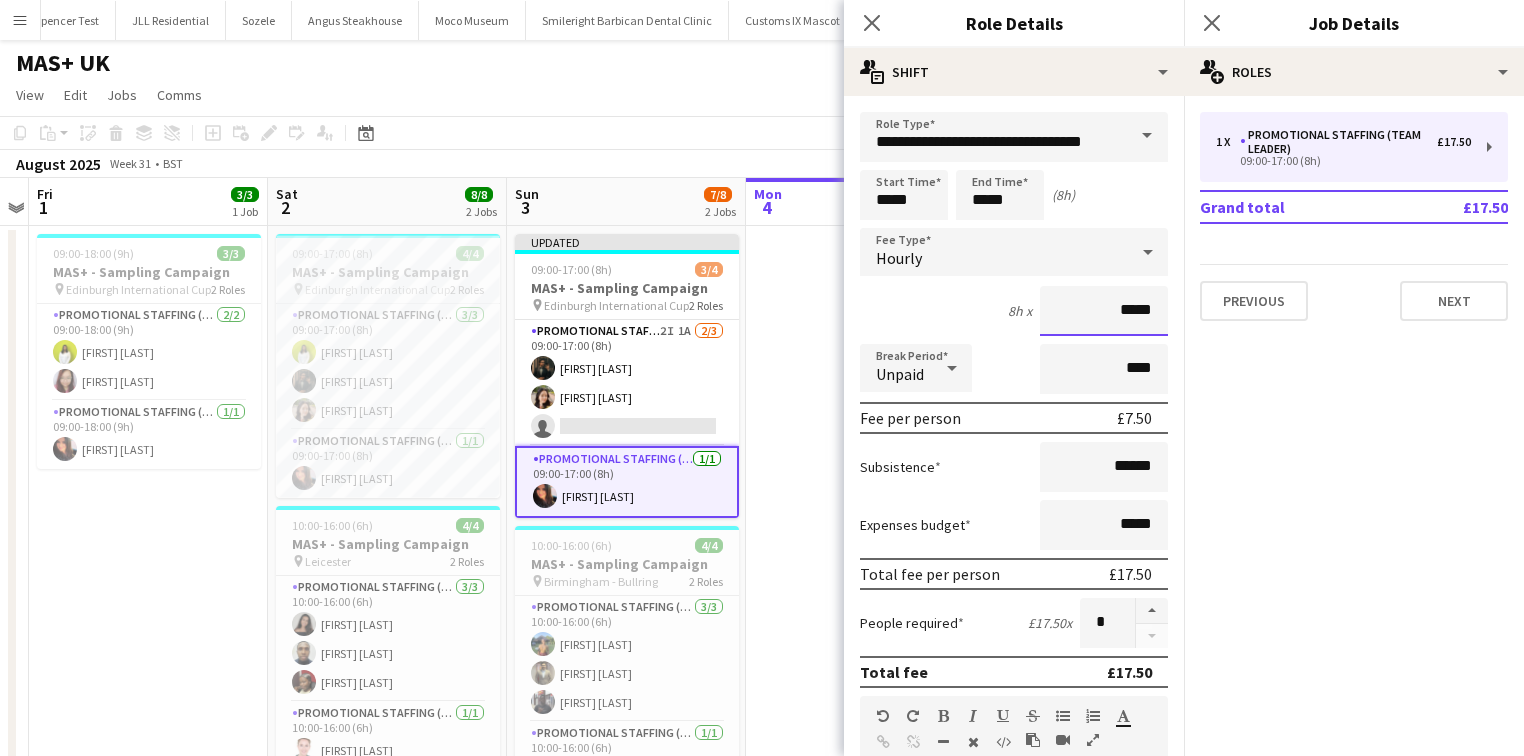click on "*****" at bounding box center [1104, 311] 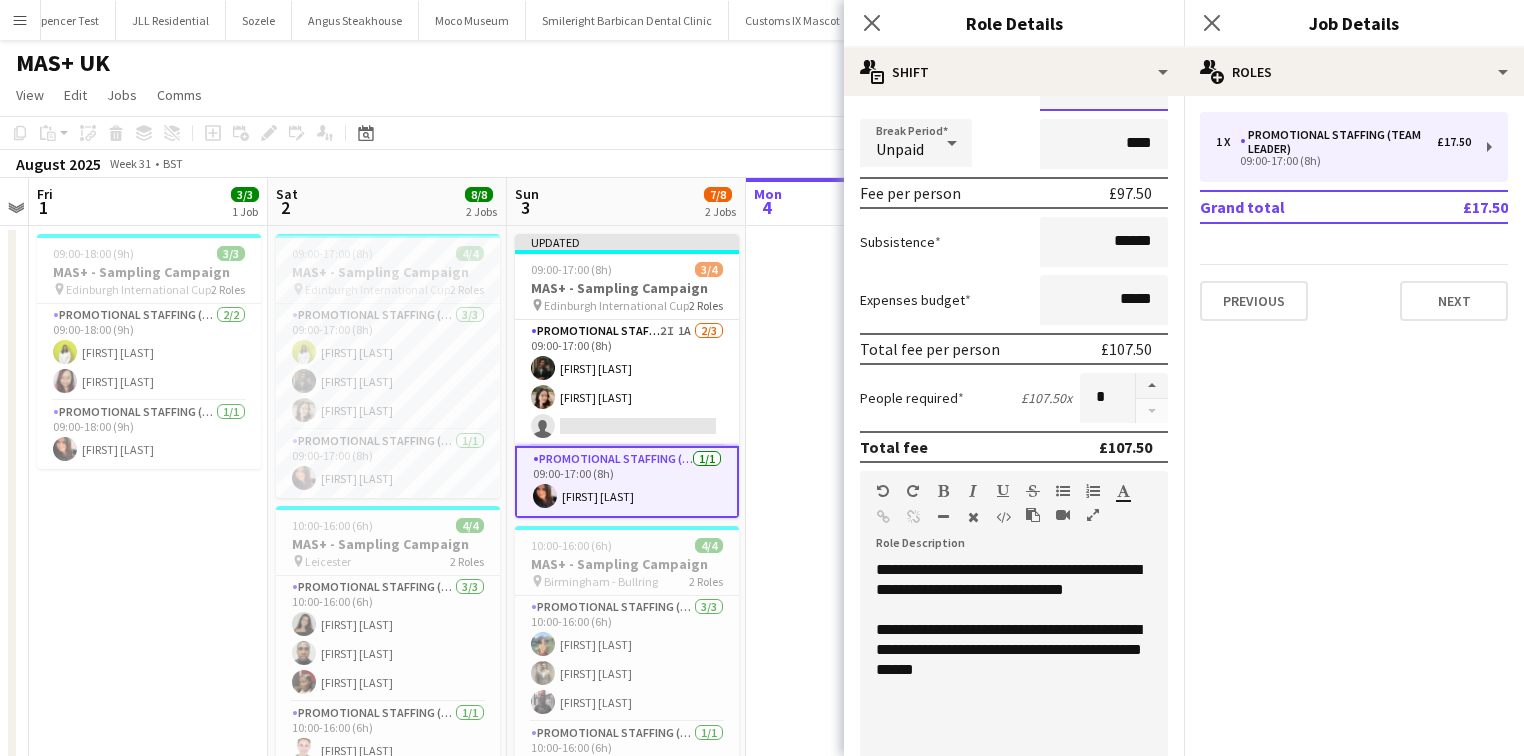 scroll, scrollTop: 240, scrollLeft: 0, axis: vertical 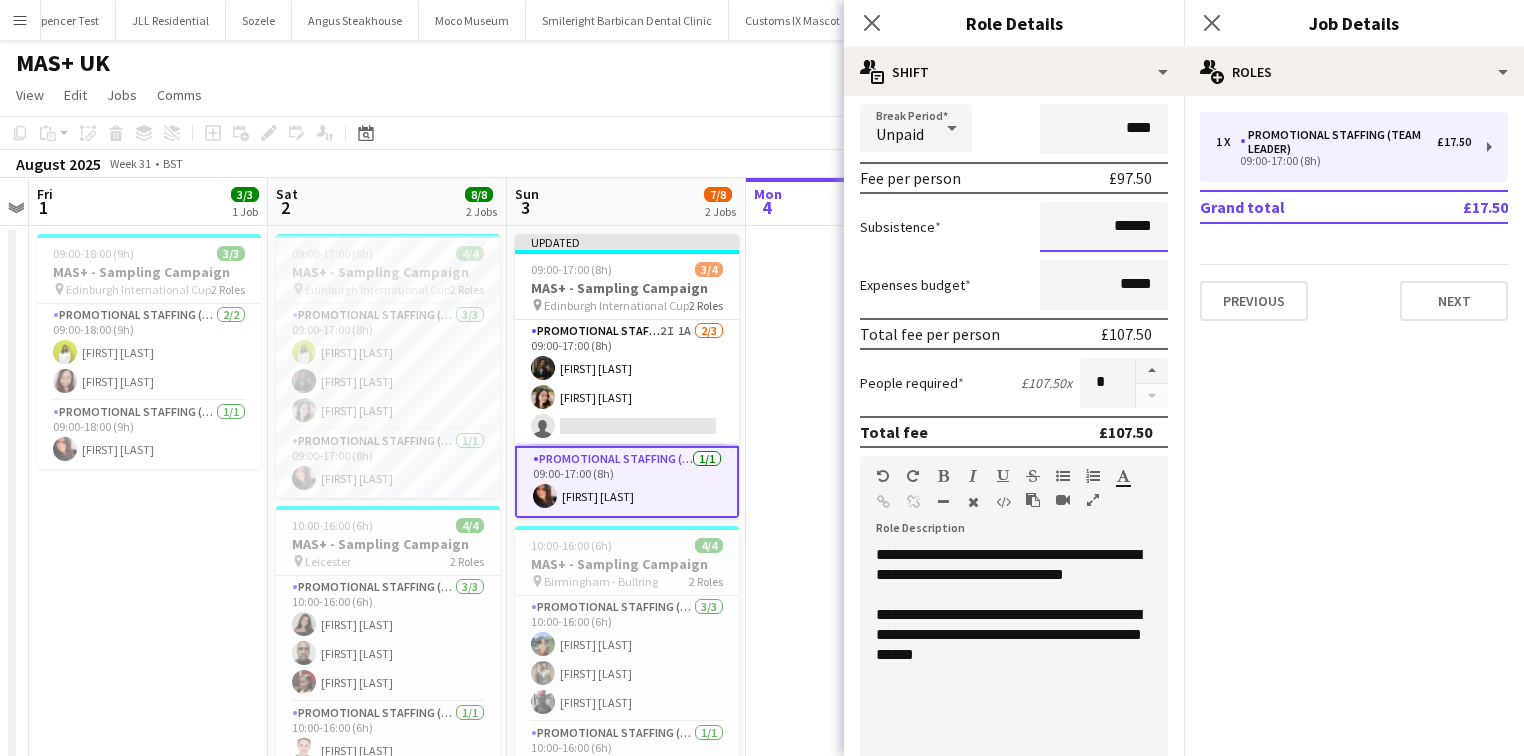 click on "******" at bounding box center (1104, 227) 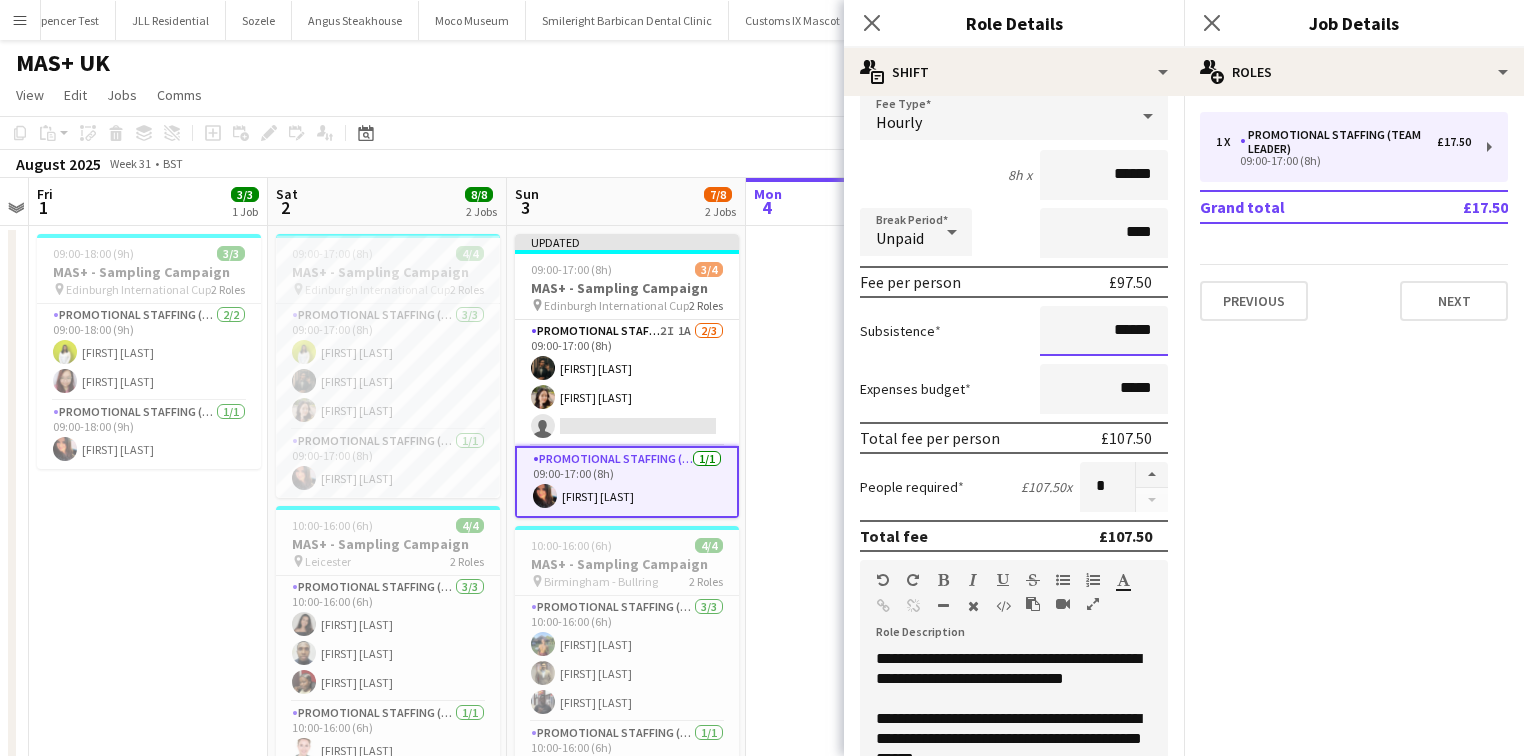 scroll, scrollTop: 0, scrollLeft: 0, axis: both 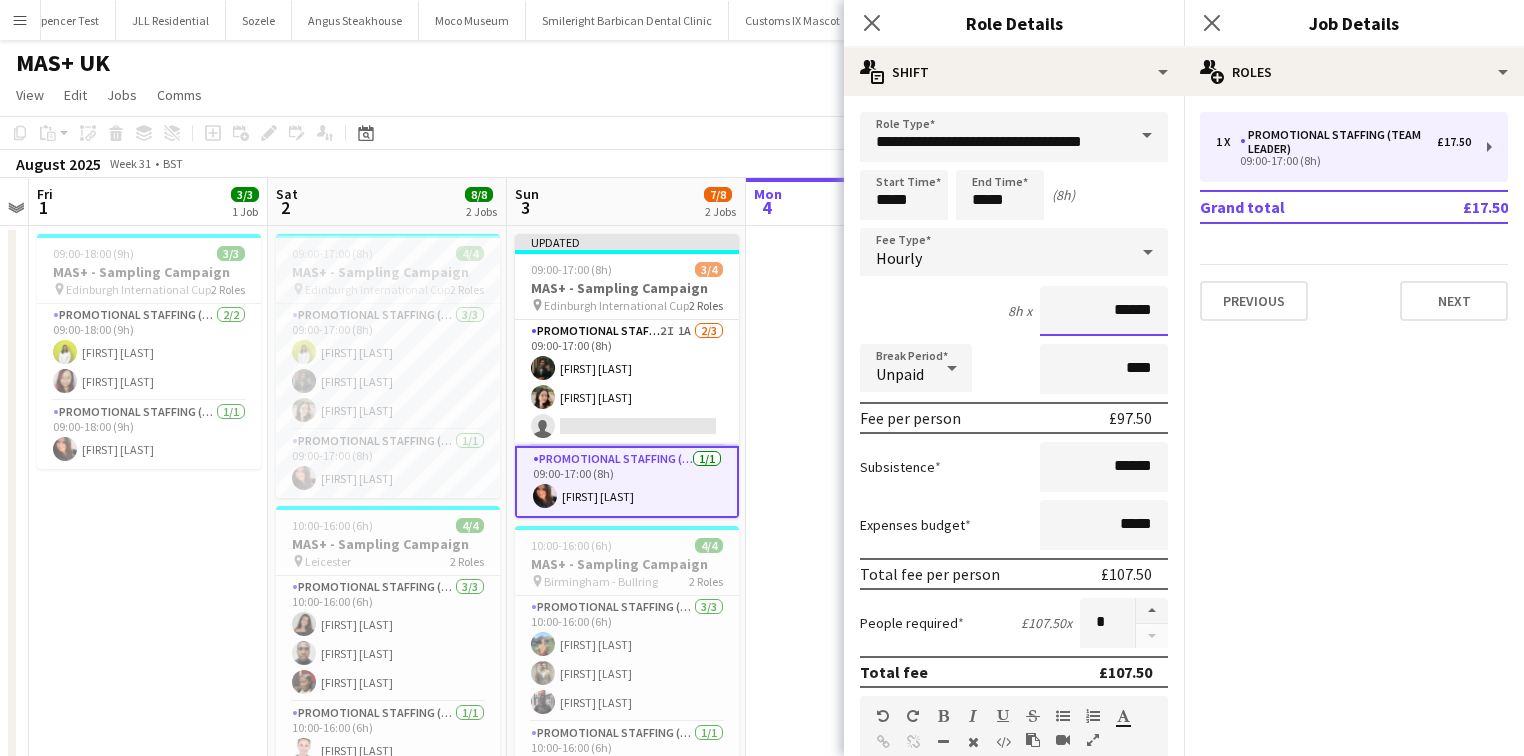 click on "******" at bounding box center (1104, 311) 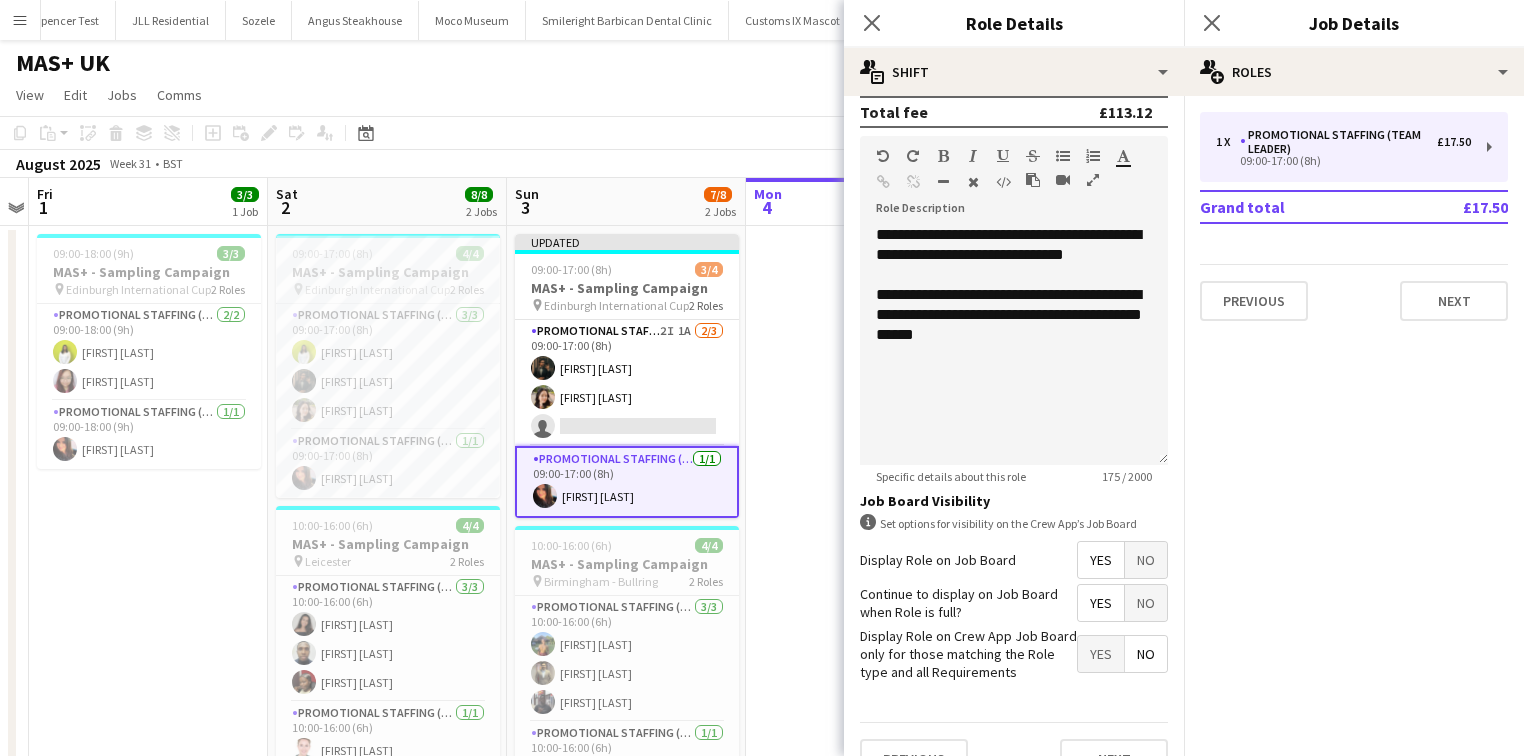 scroll, scrollTop: 593, scrollLeft: 0, axis: vertical 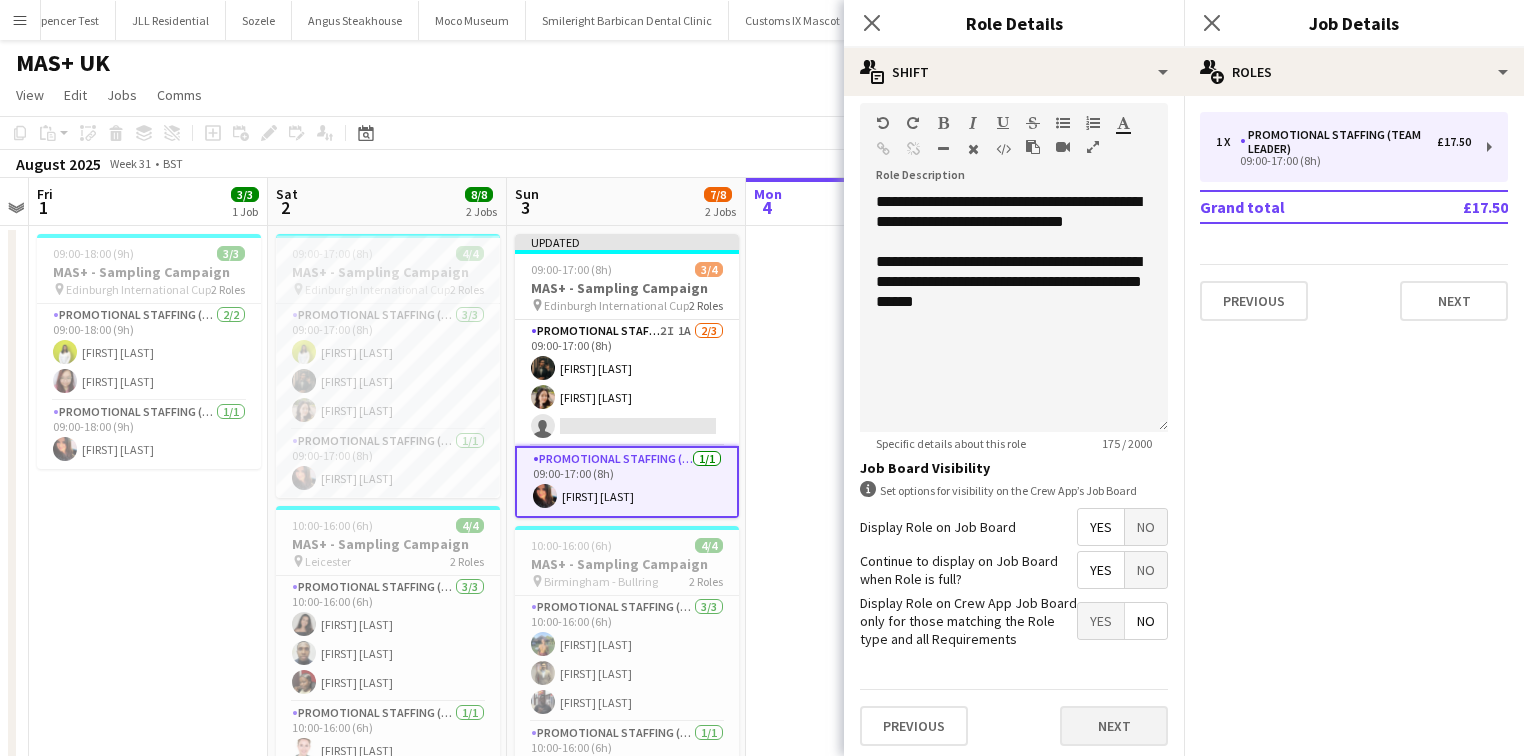 type on "******" 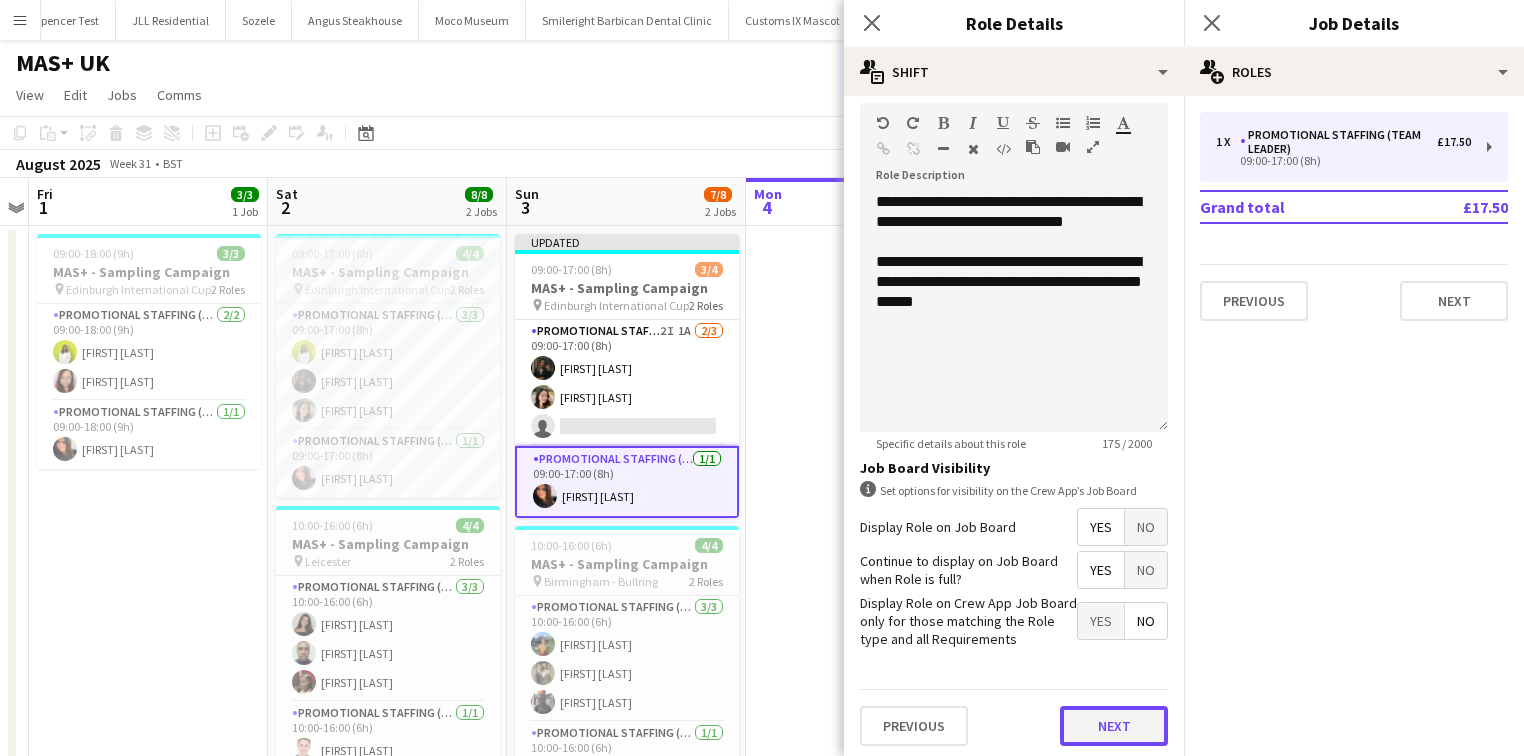 click on "Next" at bounding box center [1114, 726] 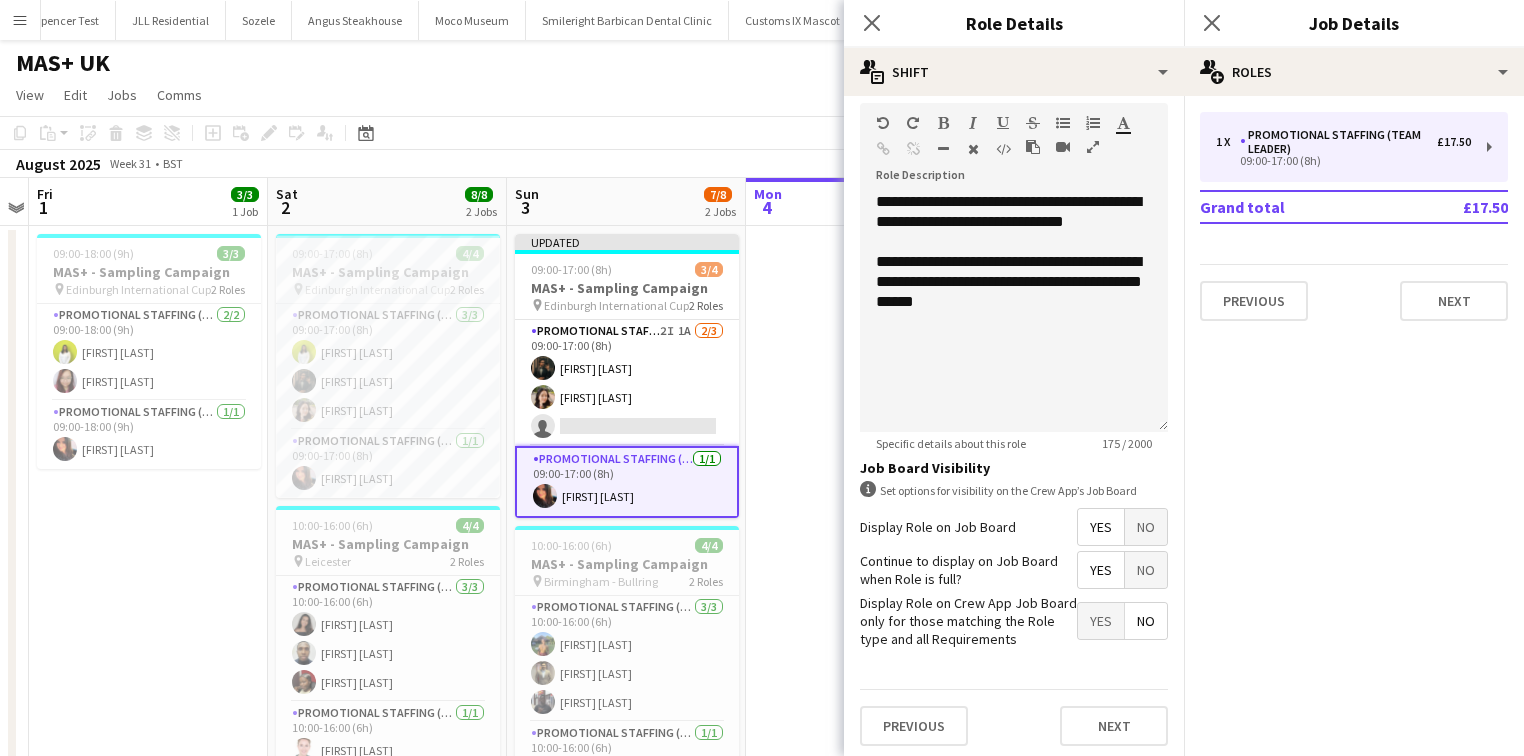 scroll, scrollTop: 0, scrollLeft: 0, axis: both 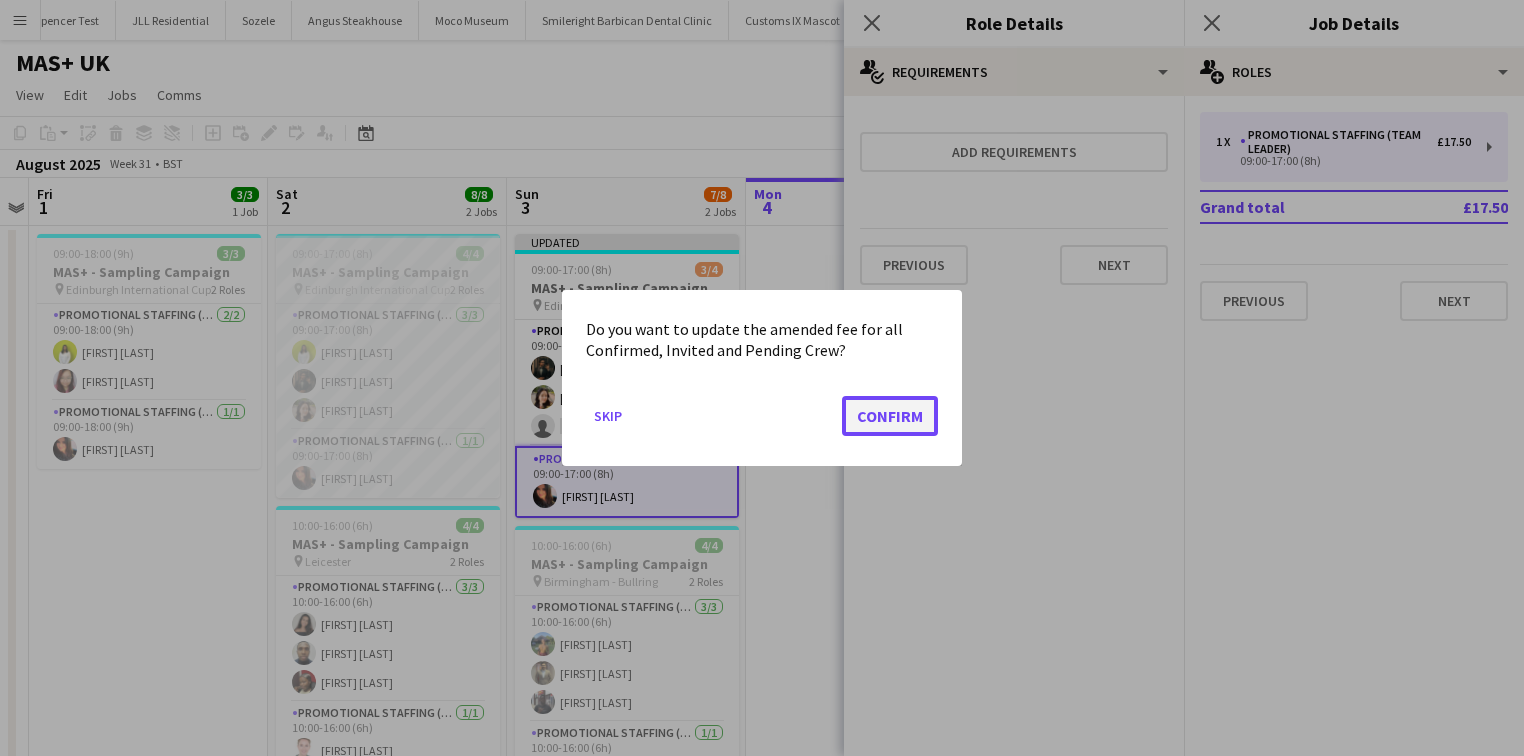 click on "Confirm" 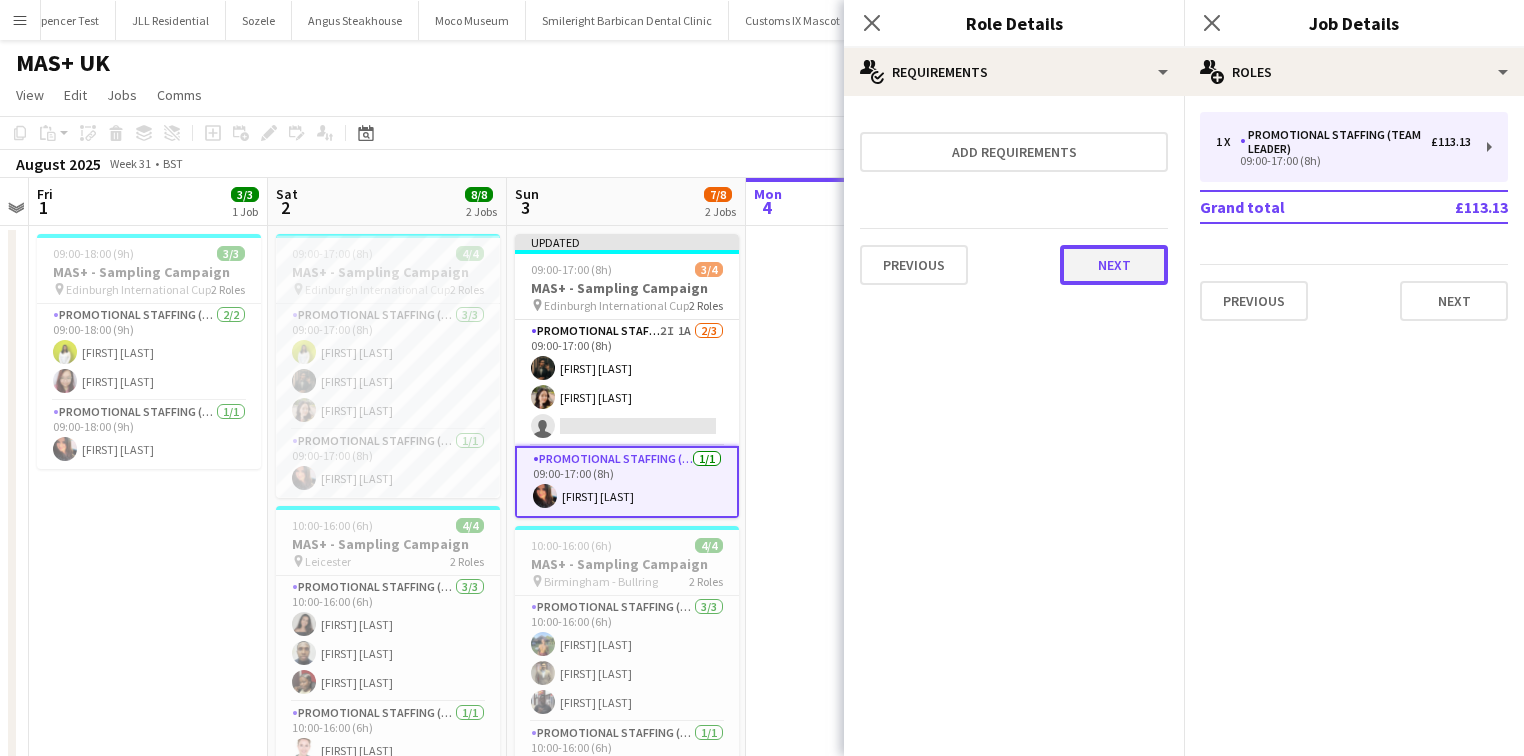 click on "Next" at bounding box center (1114, 265) 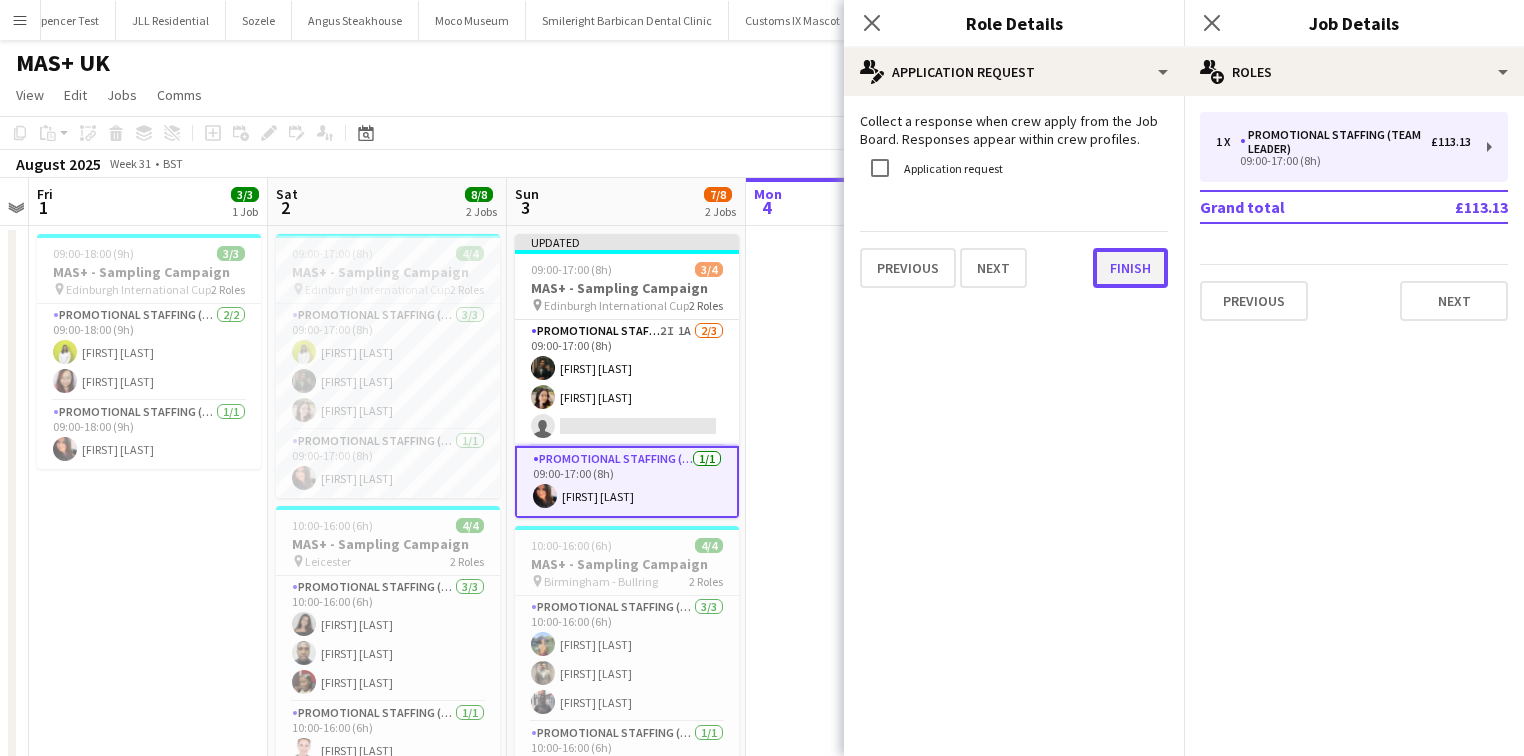 click on "Finish" at bounding box center [1130, 268] 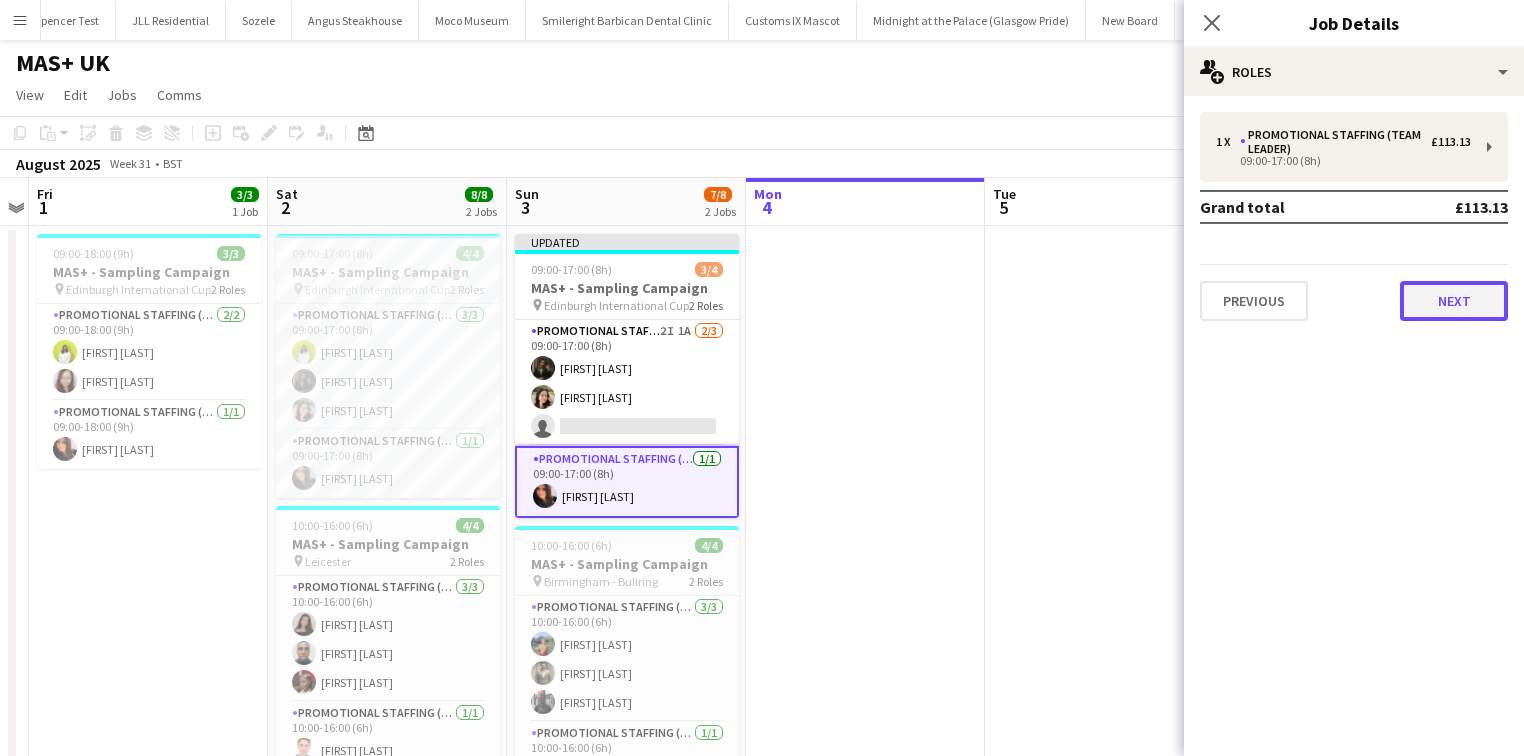 click on "Next" at bounding box center (1454, 301) 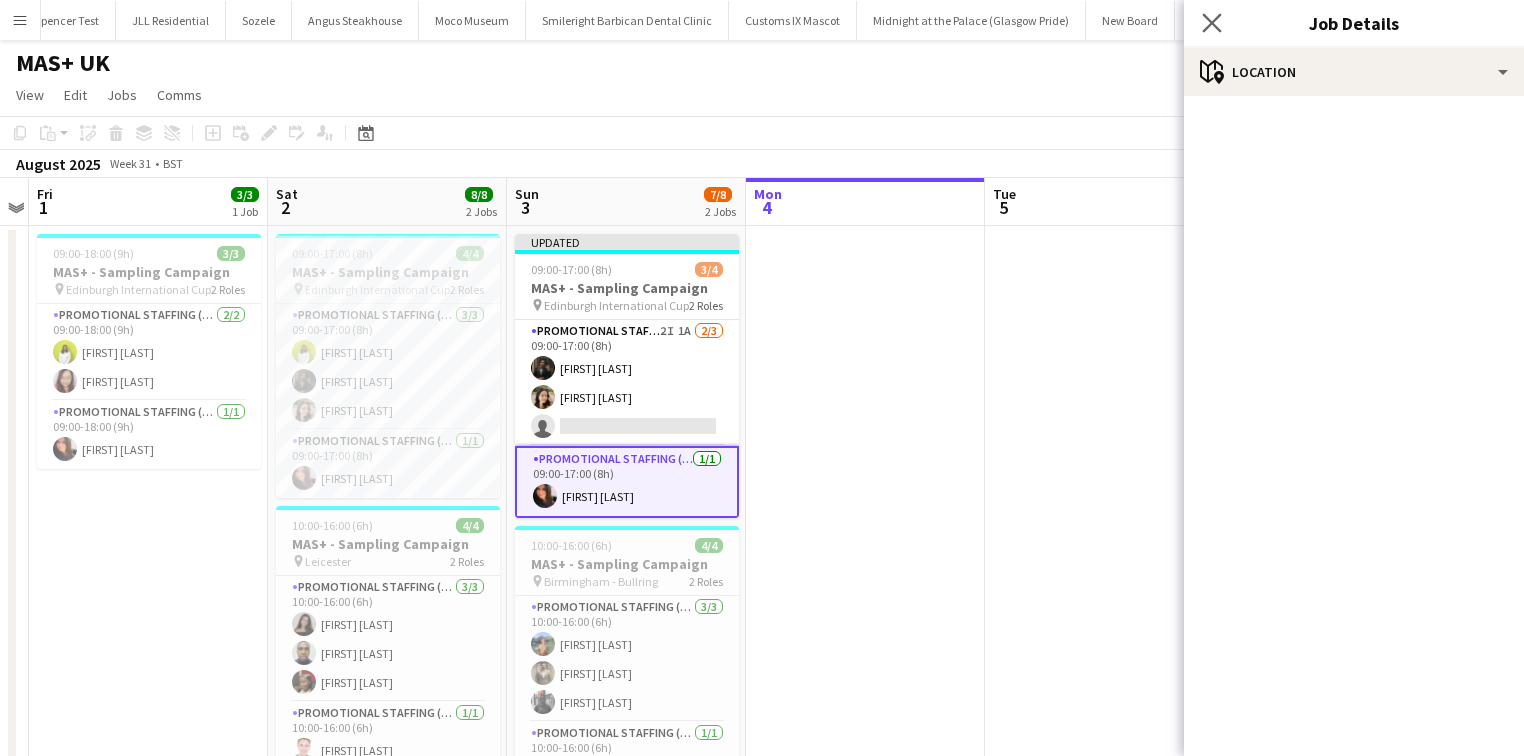 click on "Close pop-in" 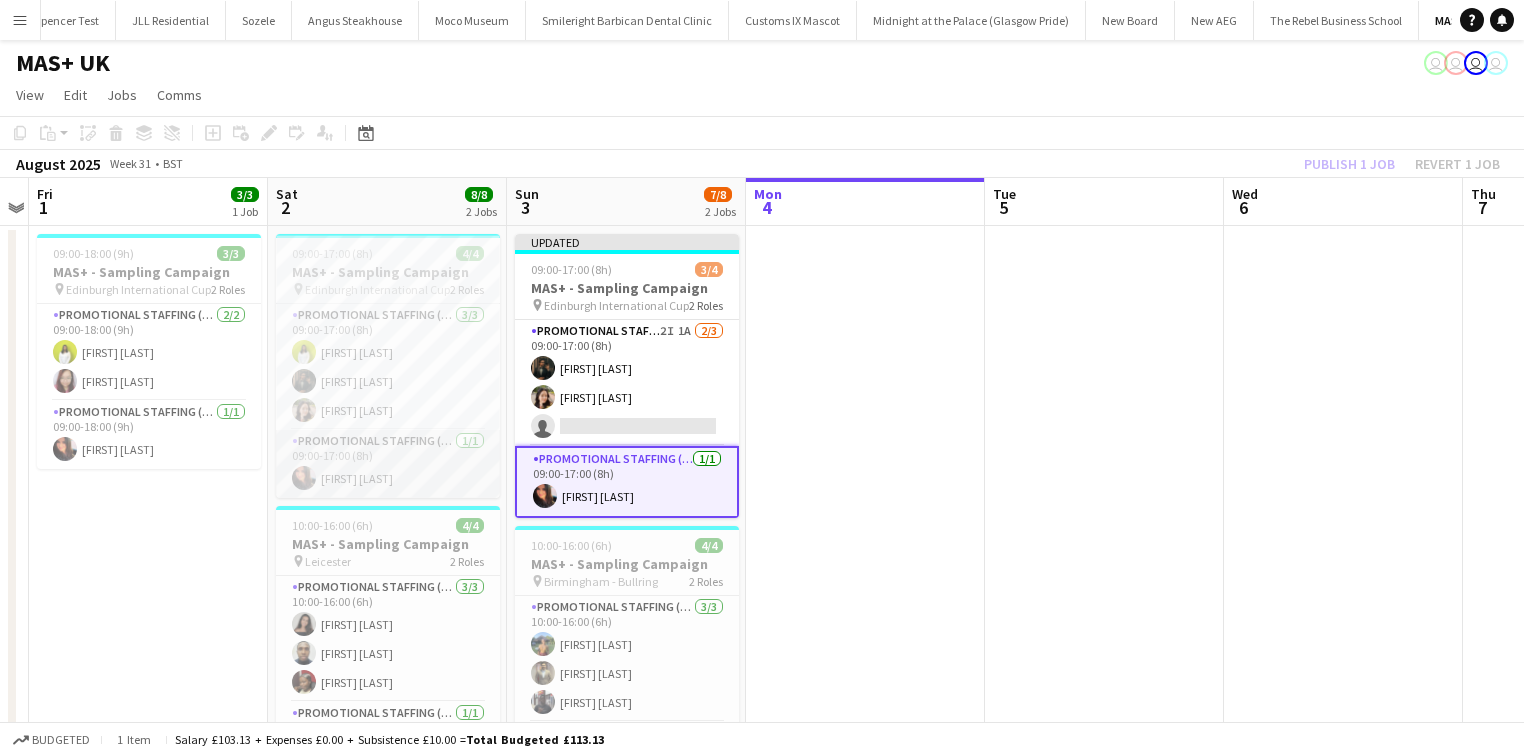 click on "Promotional Staffing (Team Leader)   1/1   09:00-17:00 (8h)
[FIRST] [LAST]" at bounding box center (388, 464) 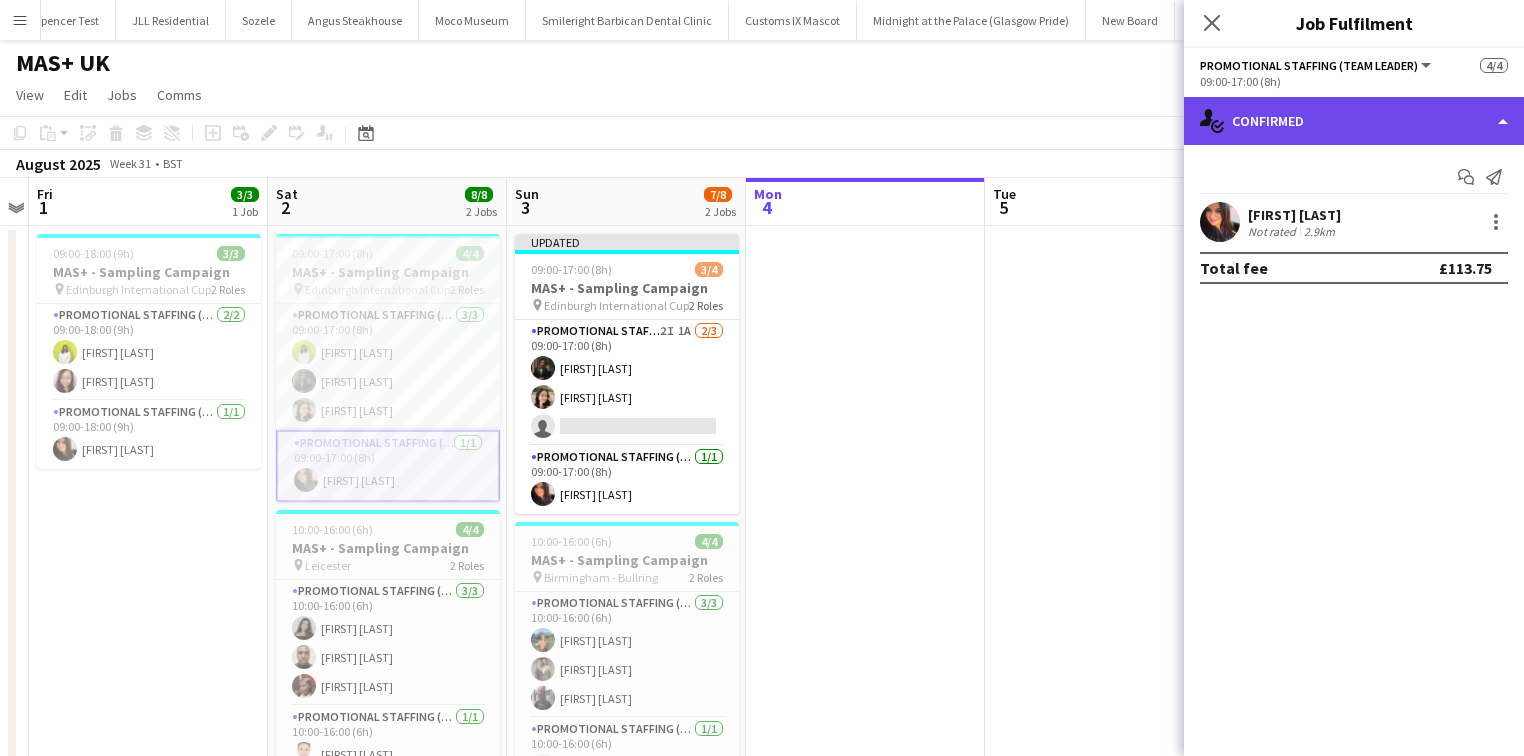 click on "single-neutral-actions-check-2
Confirmed" 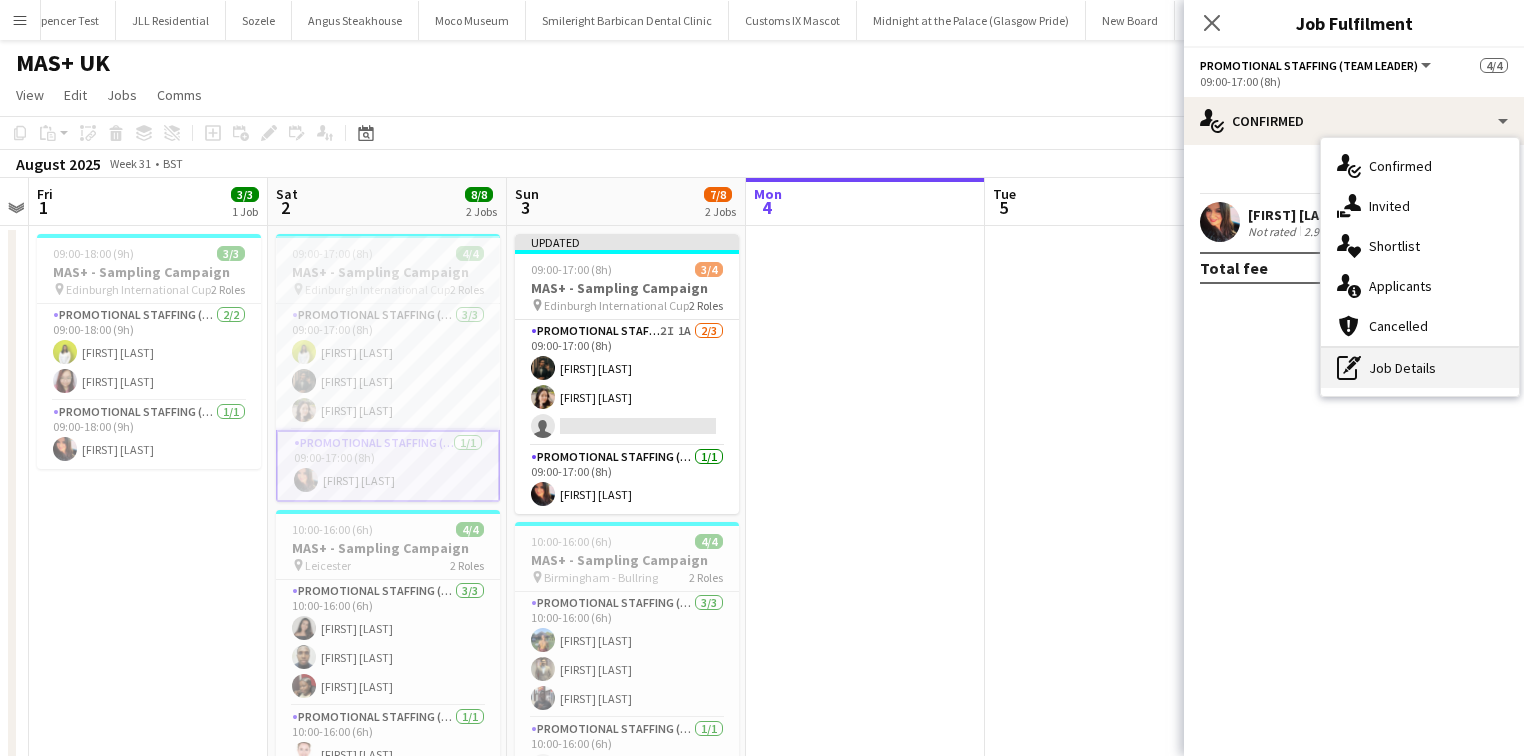 click on "pen-write
Job Details" at bounding box center [1420, 368] 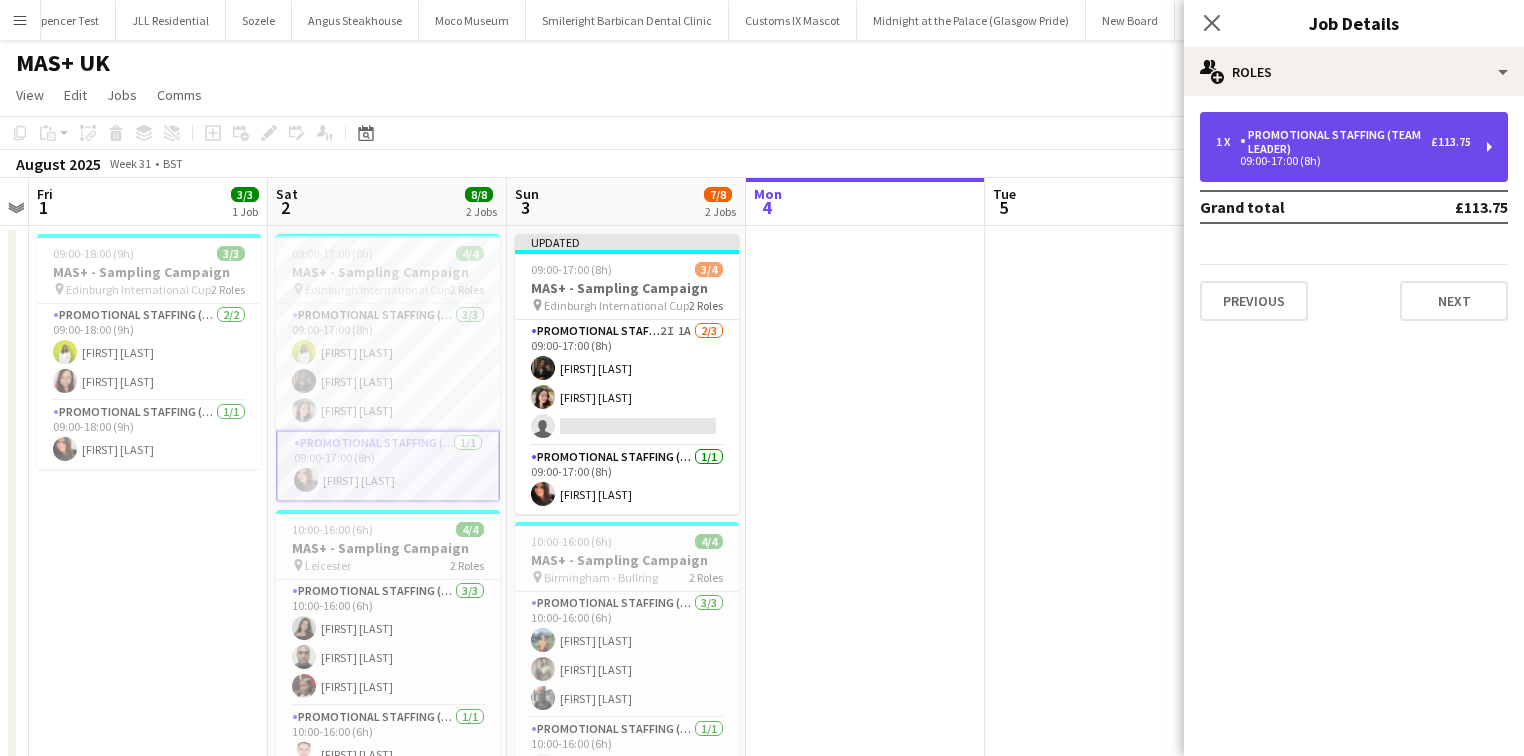 click on "Promotional Staffing (Team Leader)" at bounding box center [1335, 142] 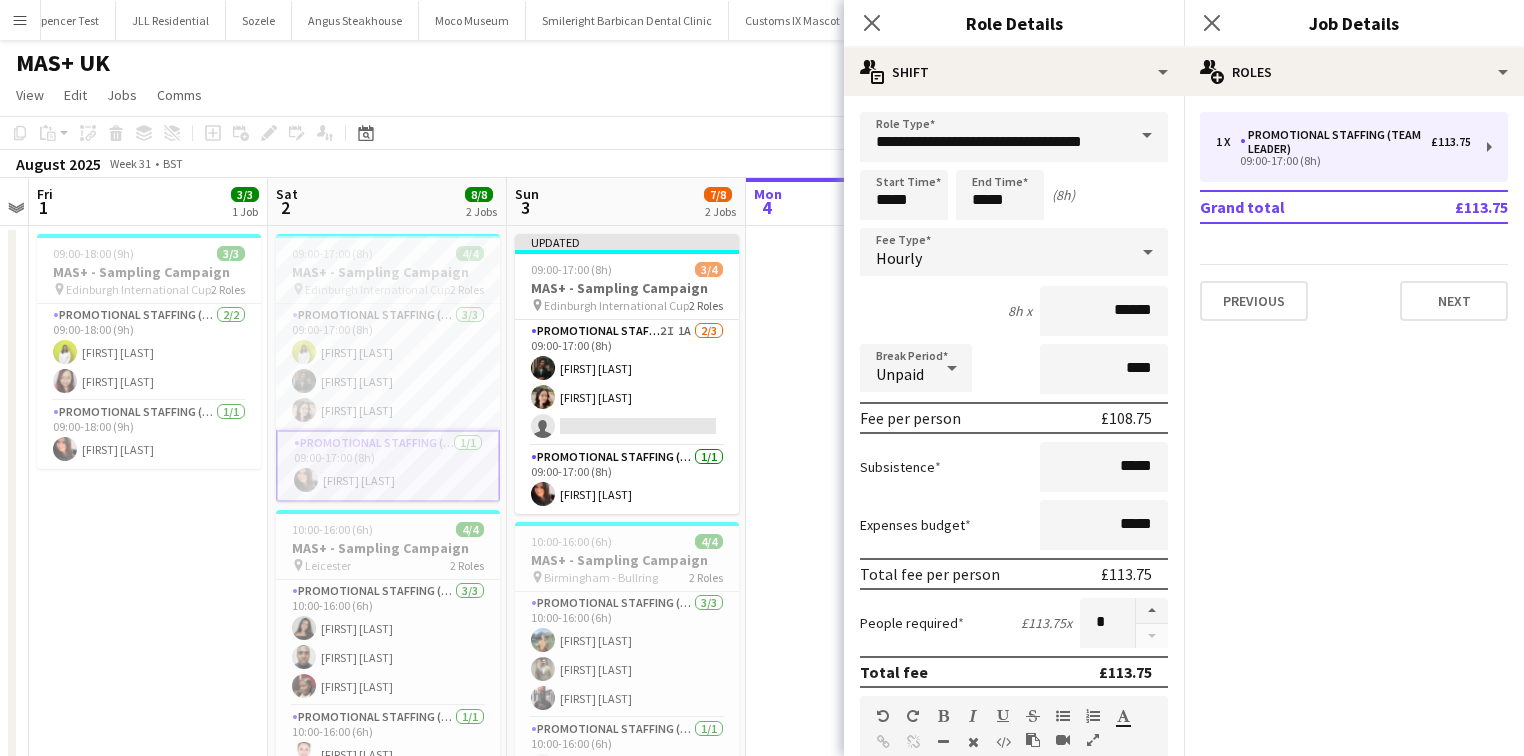 click on "Close pop-in" 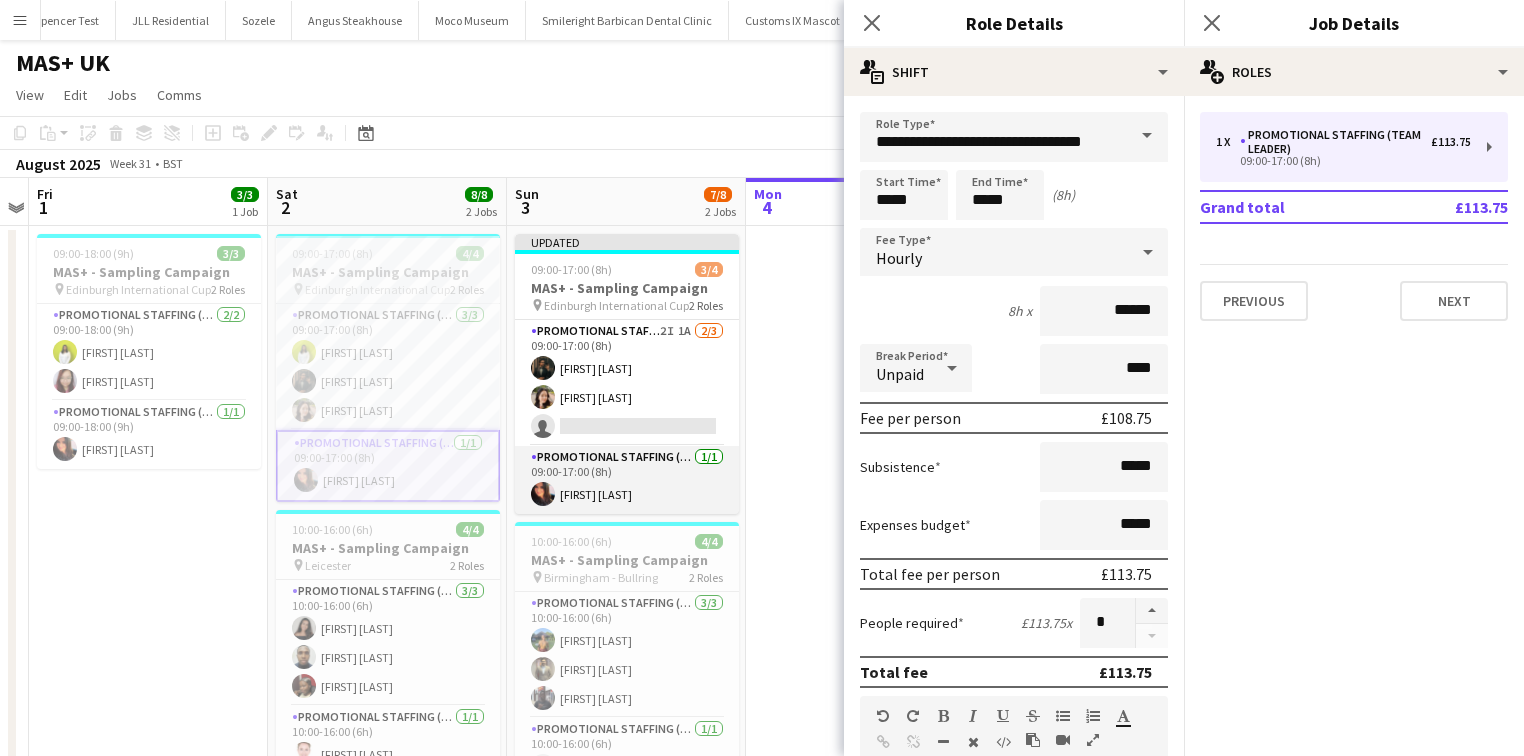 click on "Promotional Staffing (Team Leader)   1/1   09:00-17:00 (8h)
[FIRST] [LAST]" at bounding box center (627, 480) 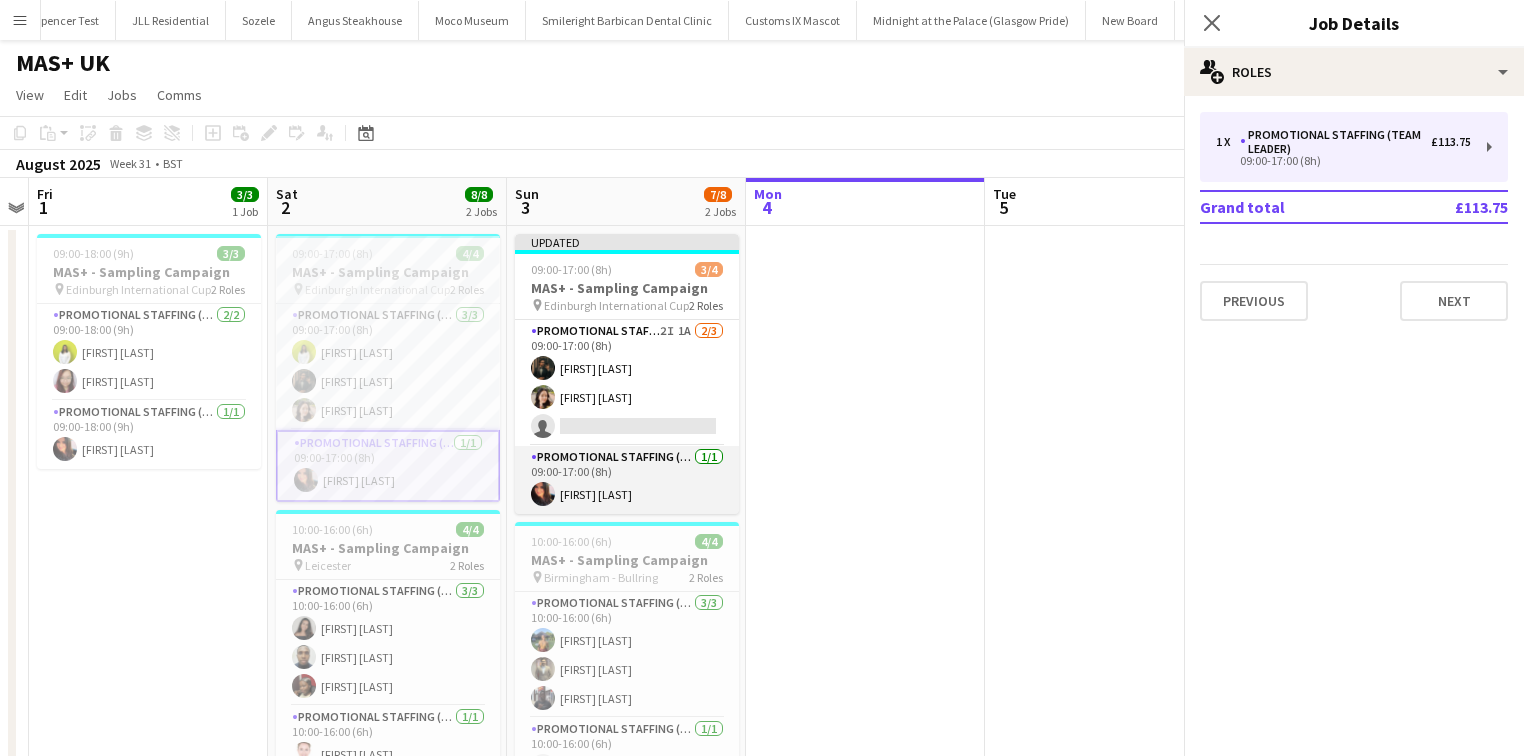 scroll, scrollTop: 0, scrollLeft: 684, axis: horizontal 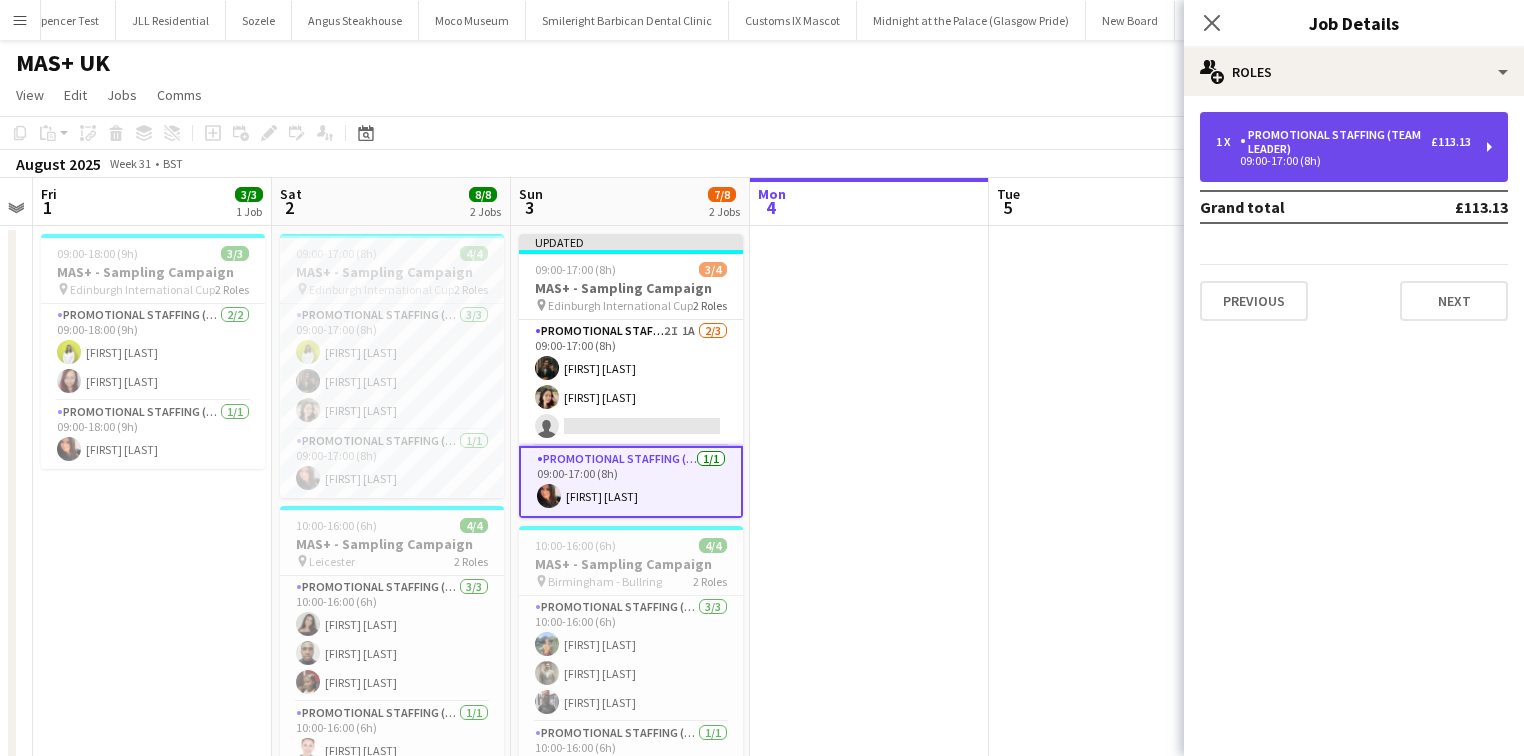 click on "Promotional Staffing (Team Leader)" at bounding box center [1335, 142] 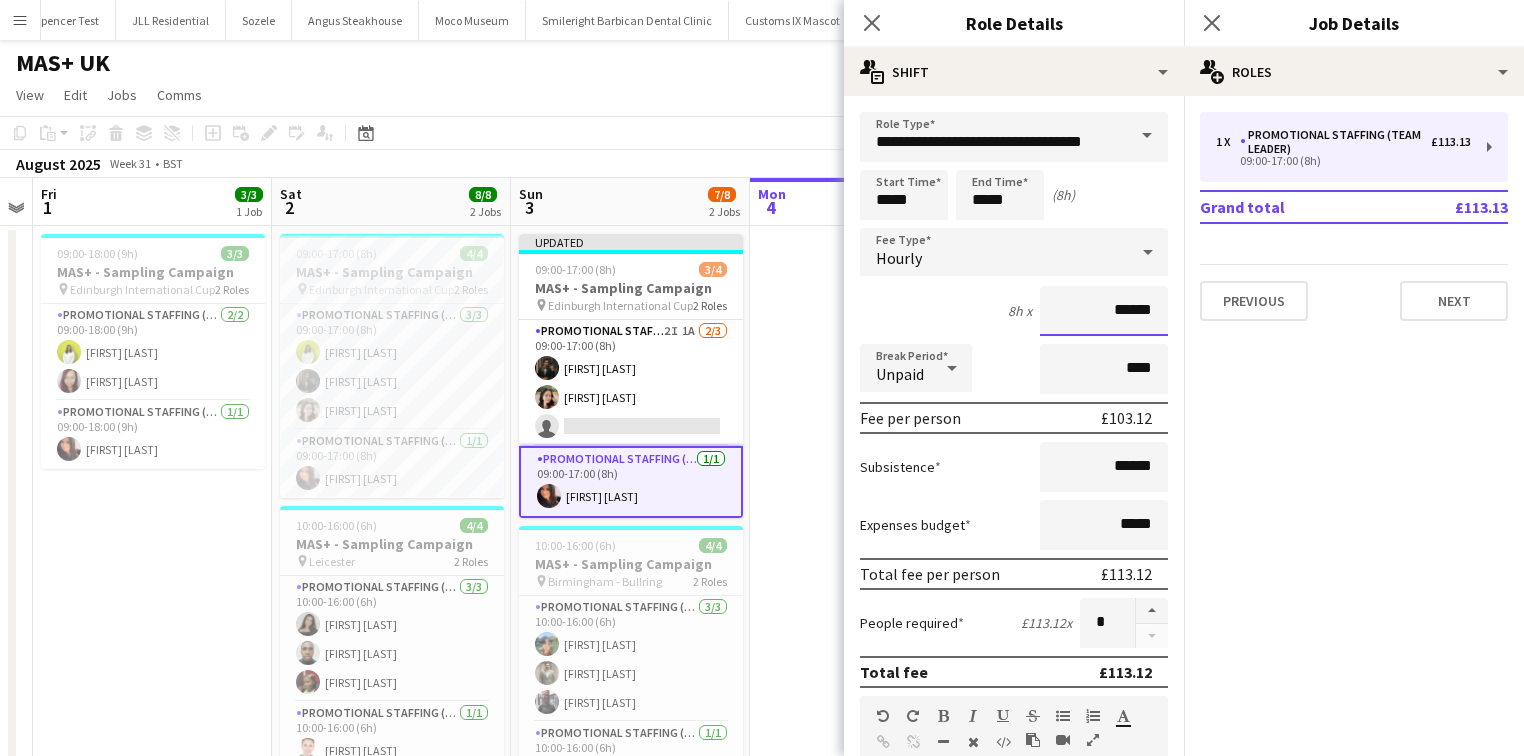 drag, startPoint x: 1139, startPoint y: 316, endPoint x: 1106, endPoint y: 307, distance: 34.20526 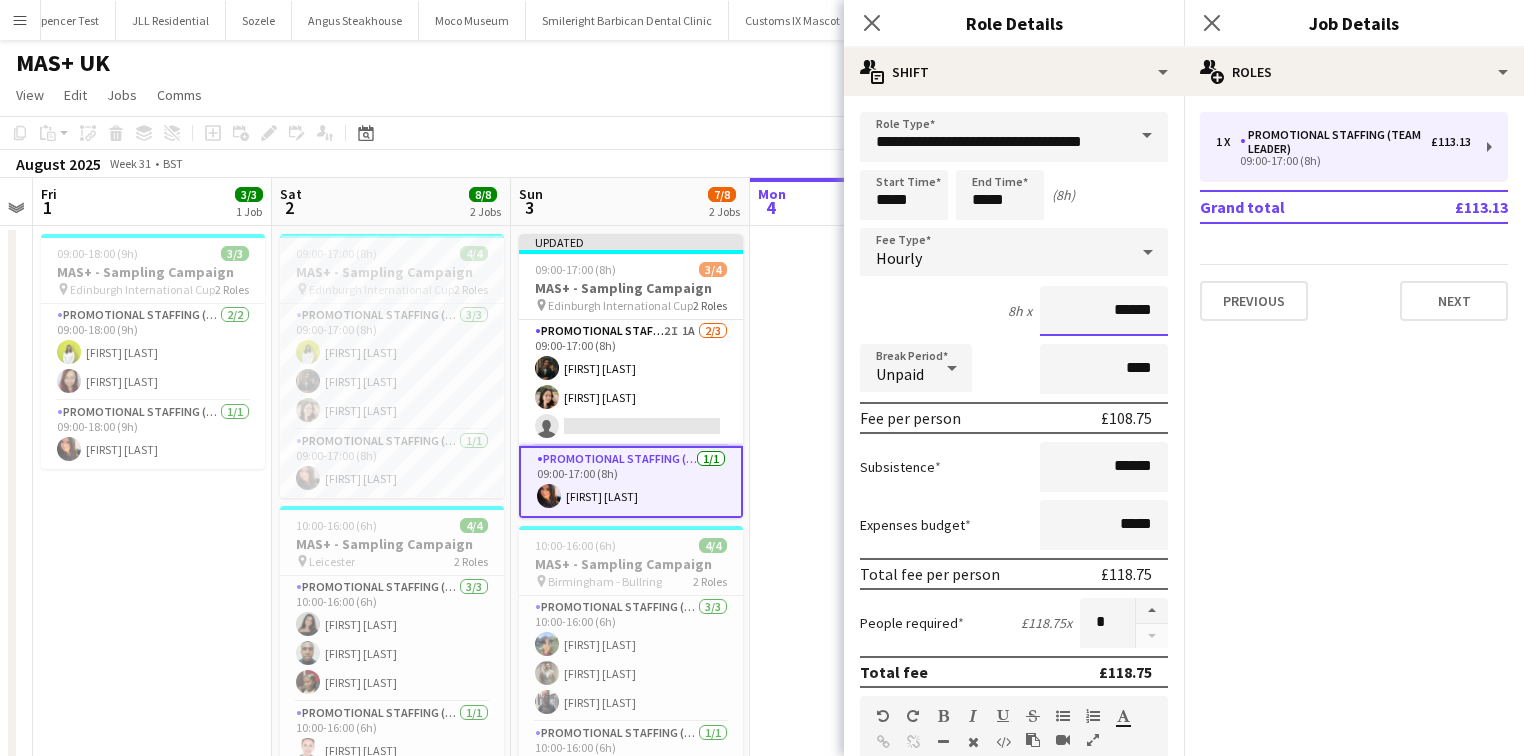 type on "******" 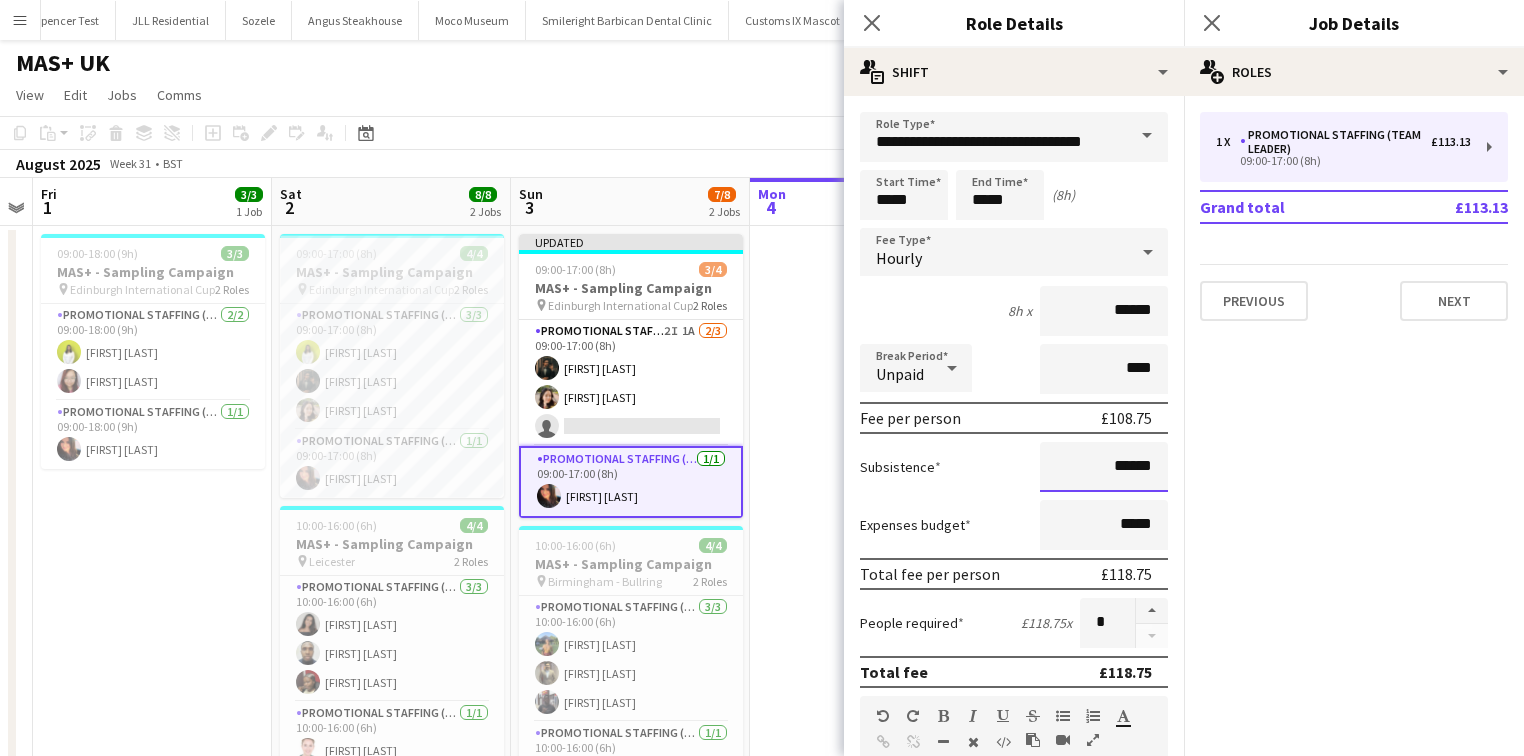 click on "******" at bounding box center [1104, 467] 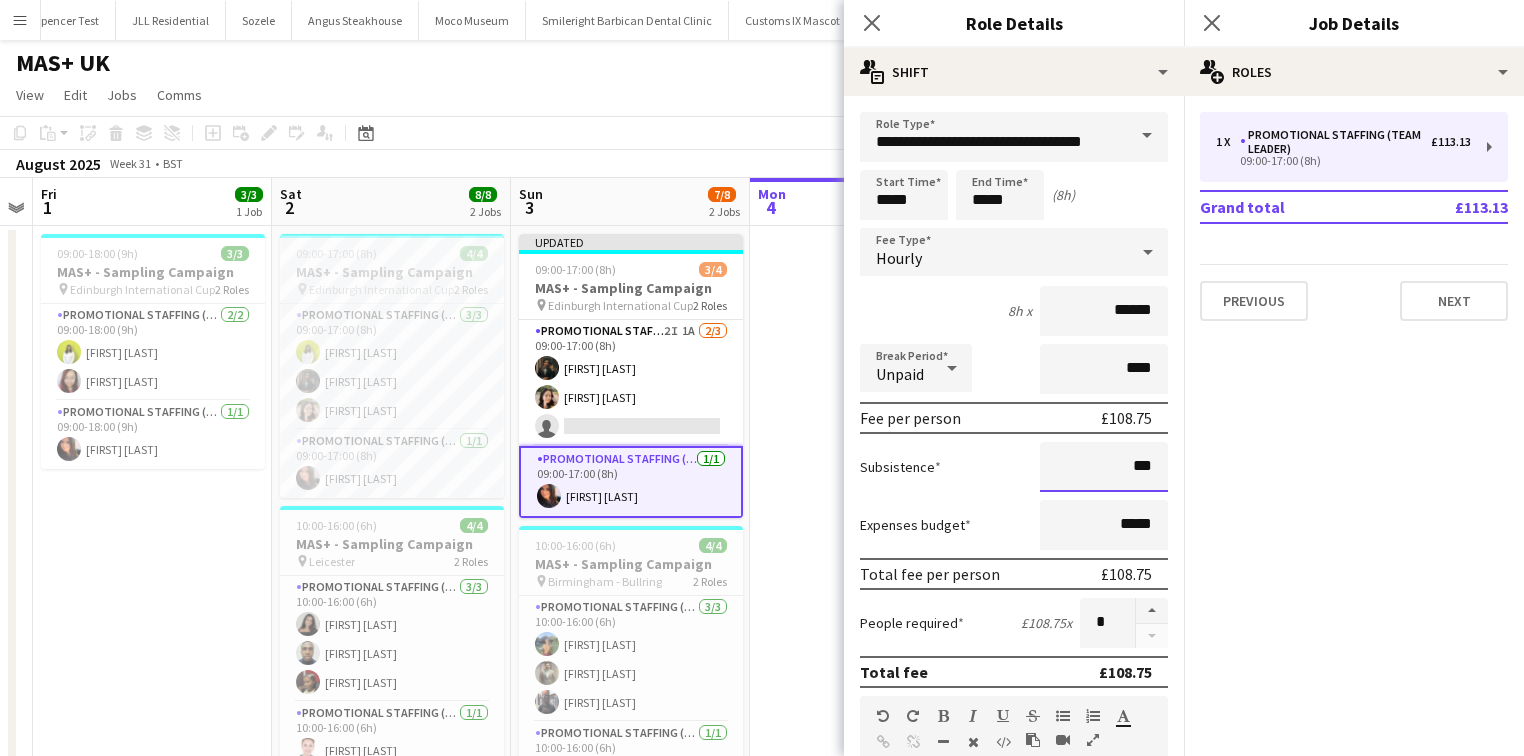type on "**" 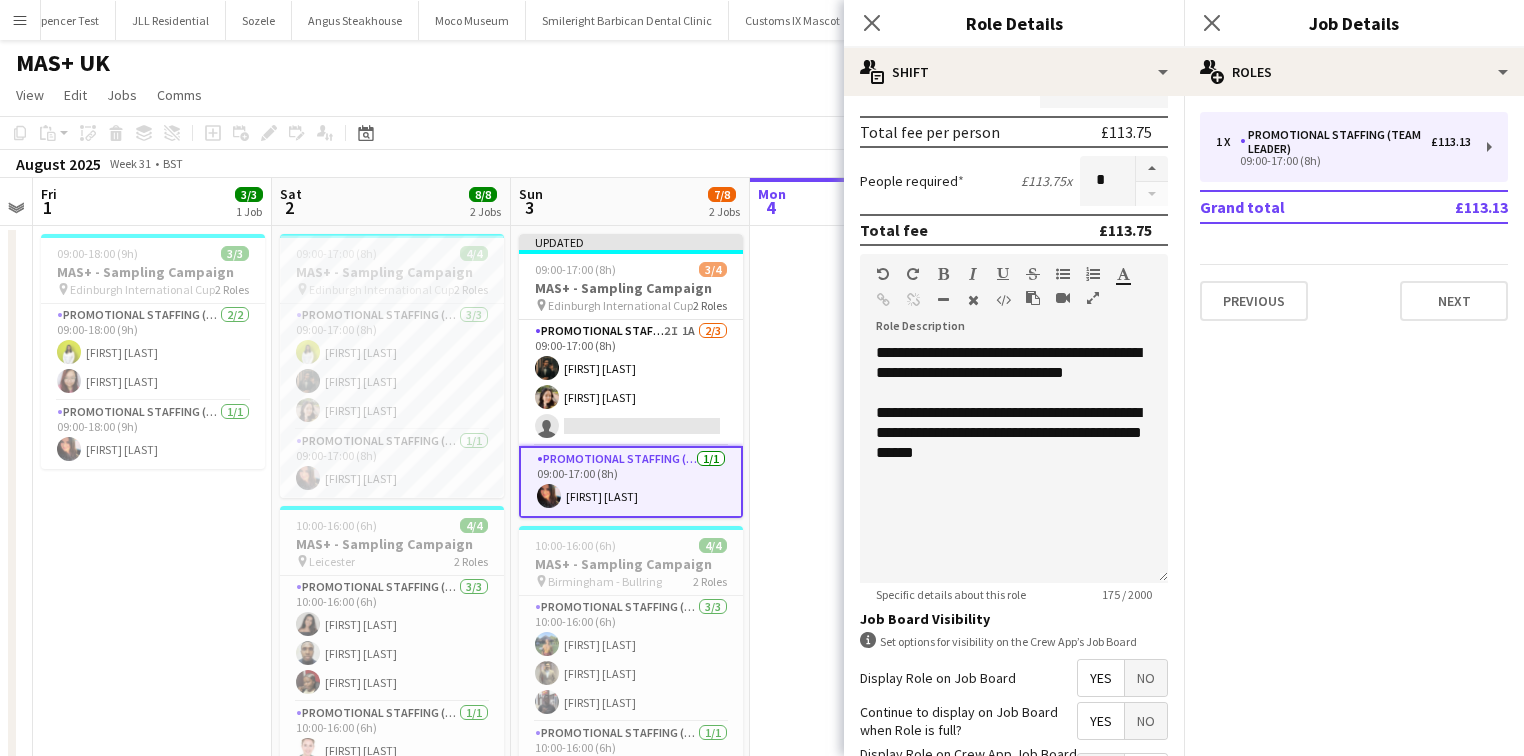 scroll, scrollTop: 593, scrollLeft: 0, axis: vertical 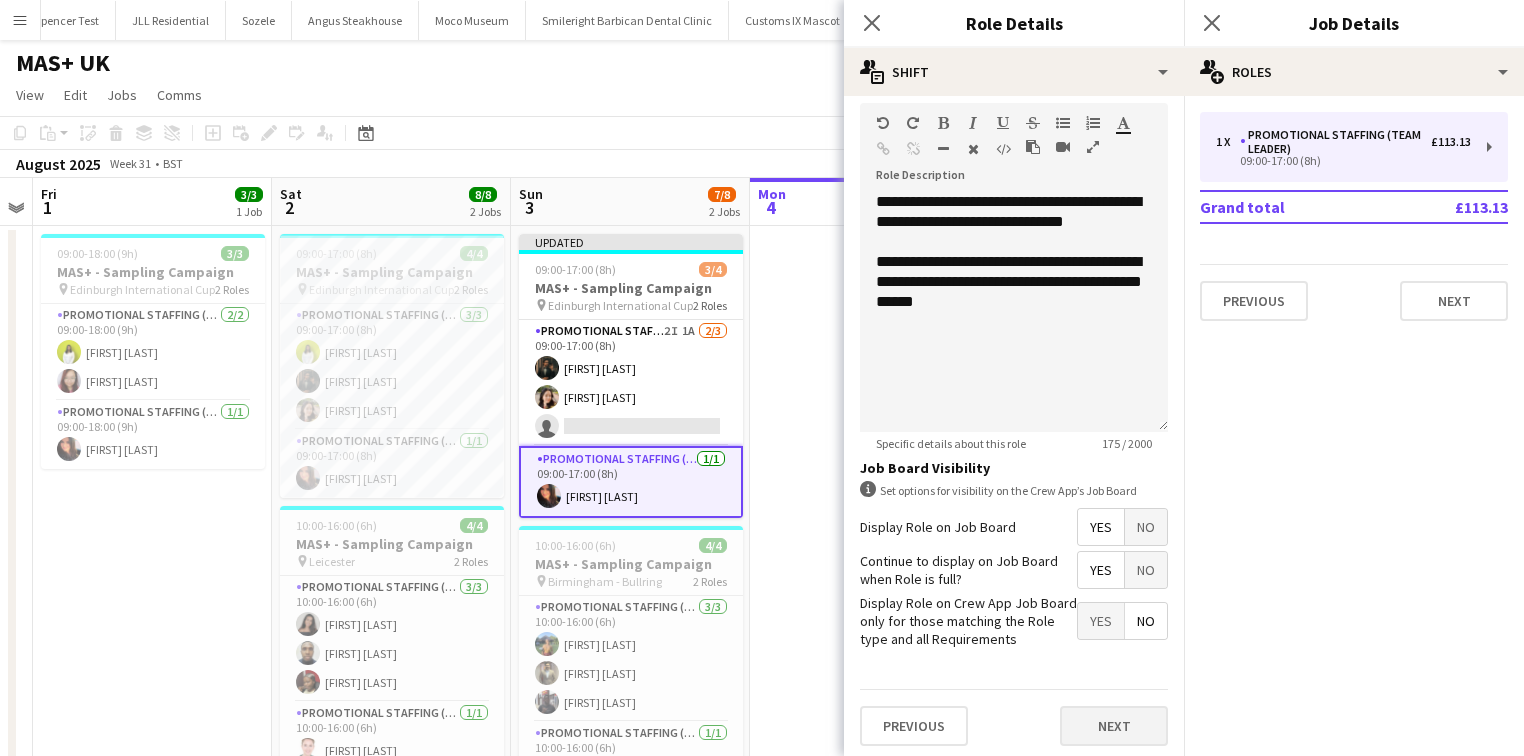 type on "*****" 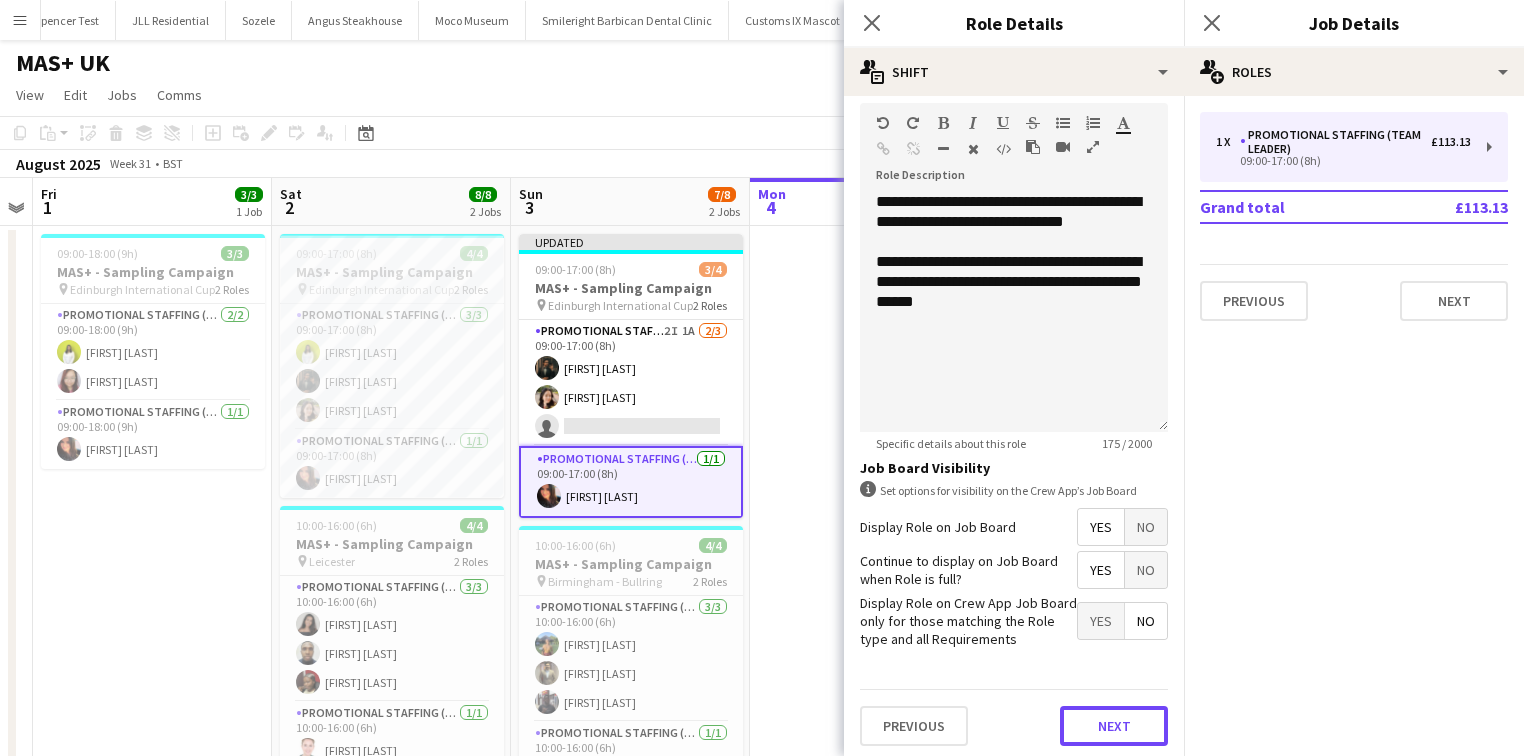 click on "Next" at bounding box center (1114, 726) 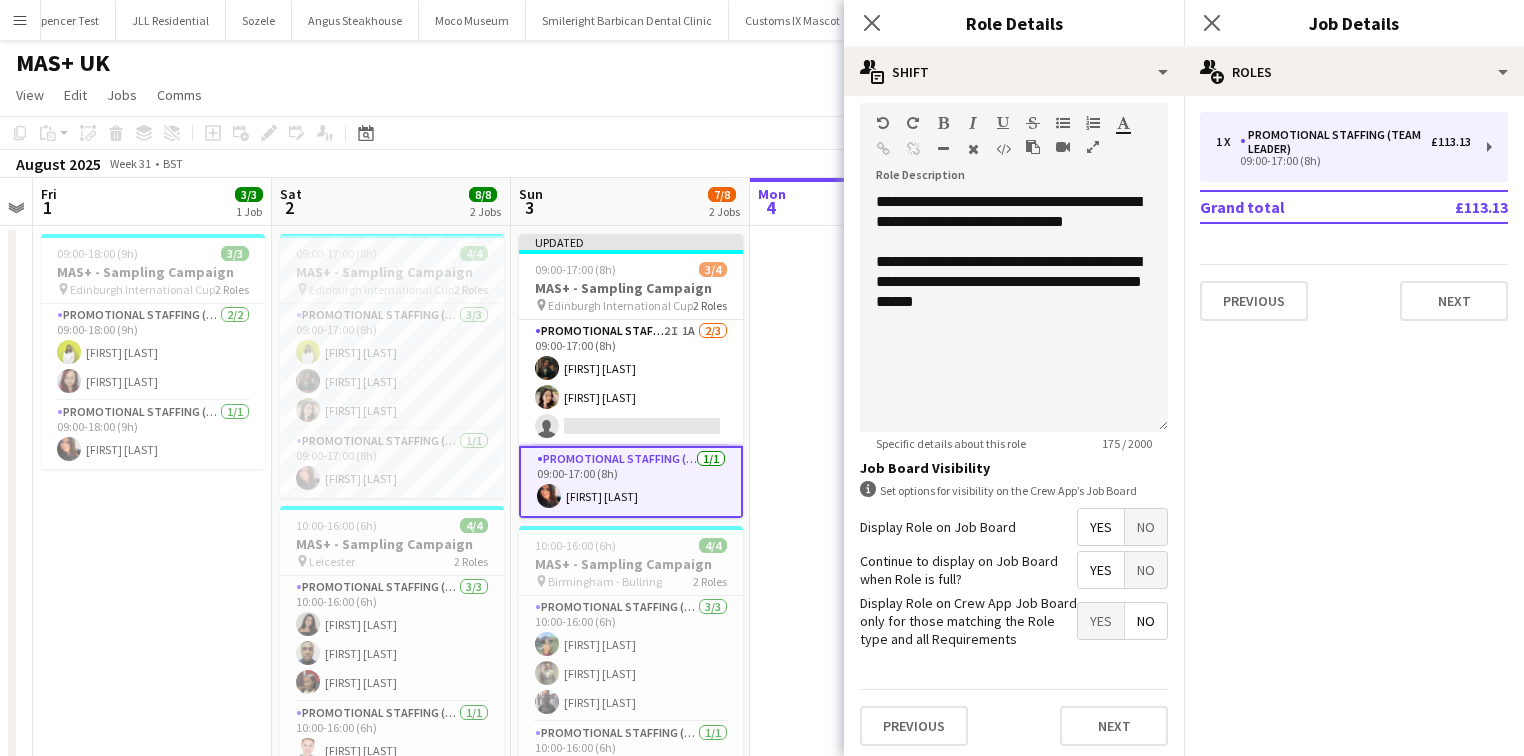 scroll, scrollTop: 0, scrollLeft: 0, axis: both 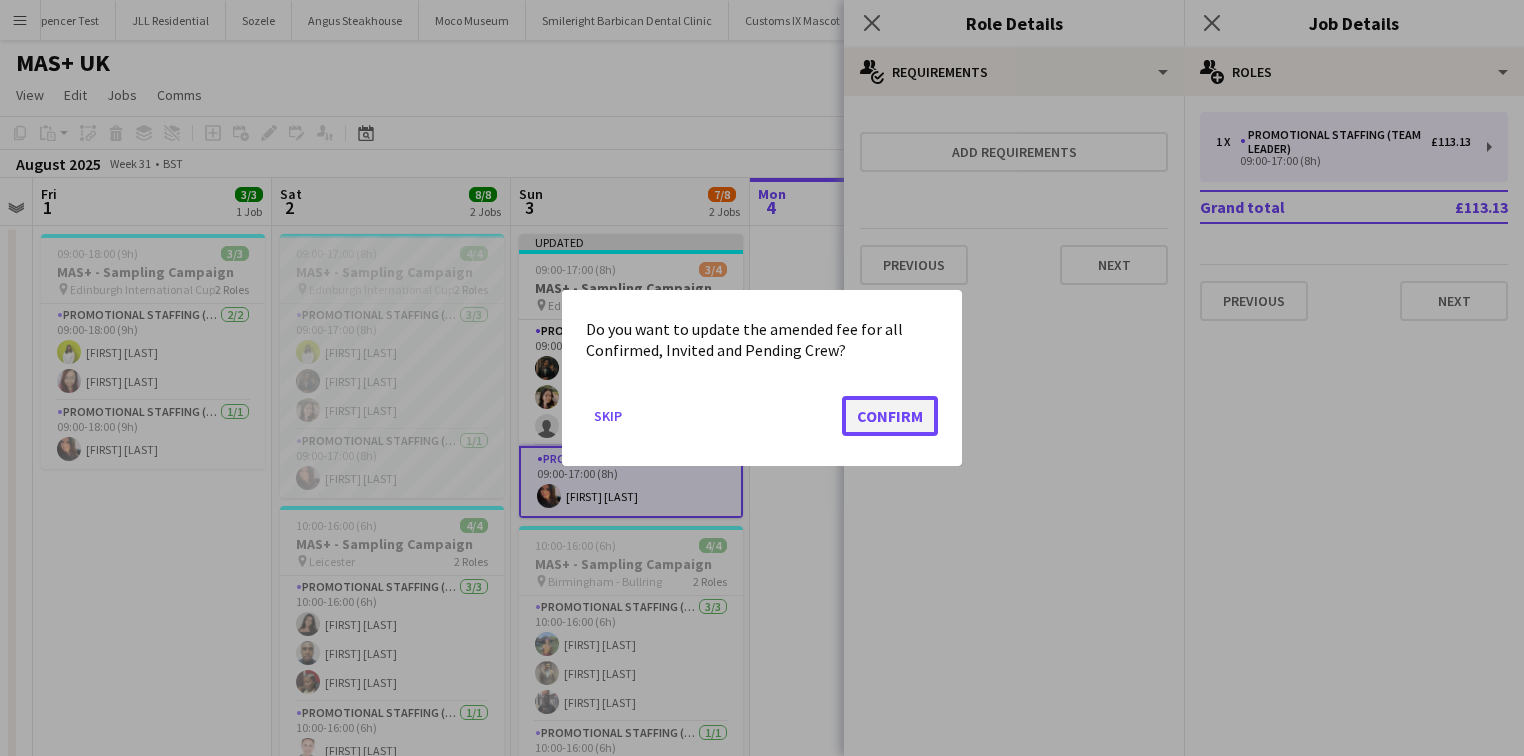 click on "Confirm" 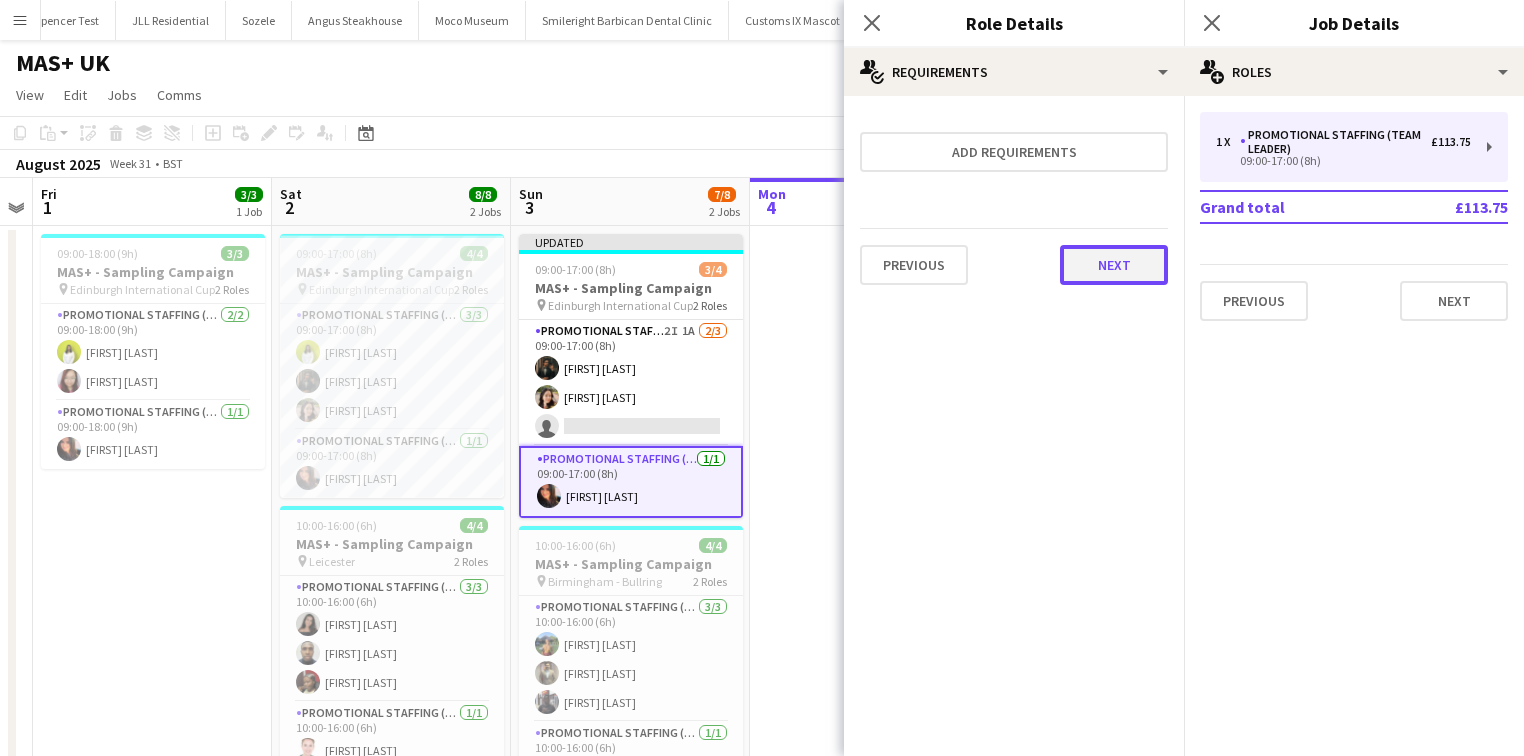 click on "Next" at bounding box center (1114, 265) 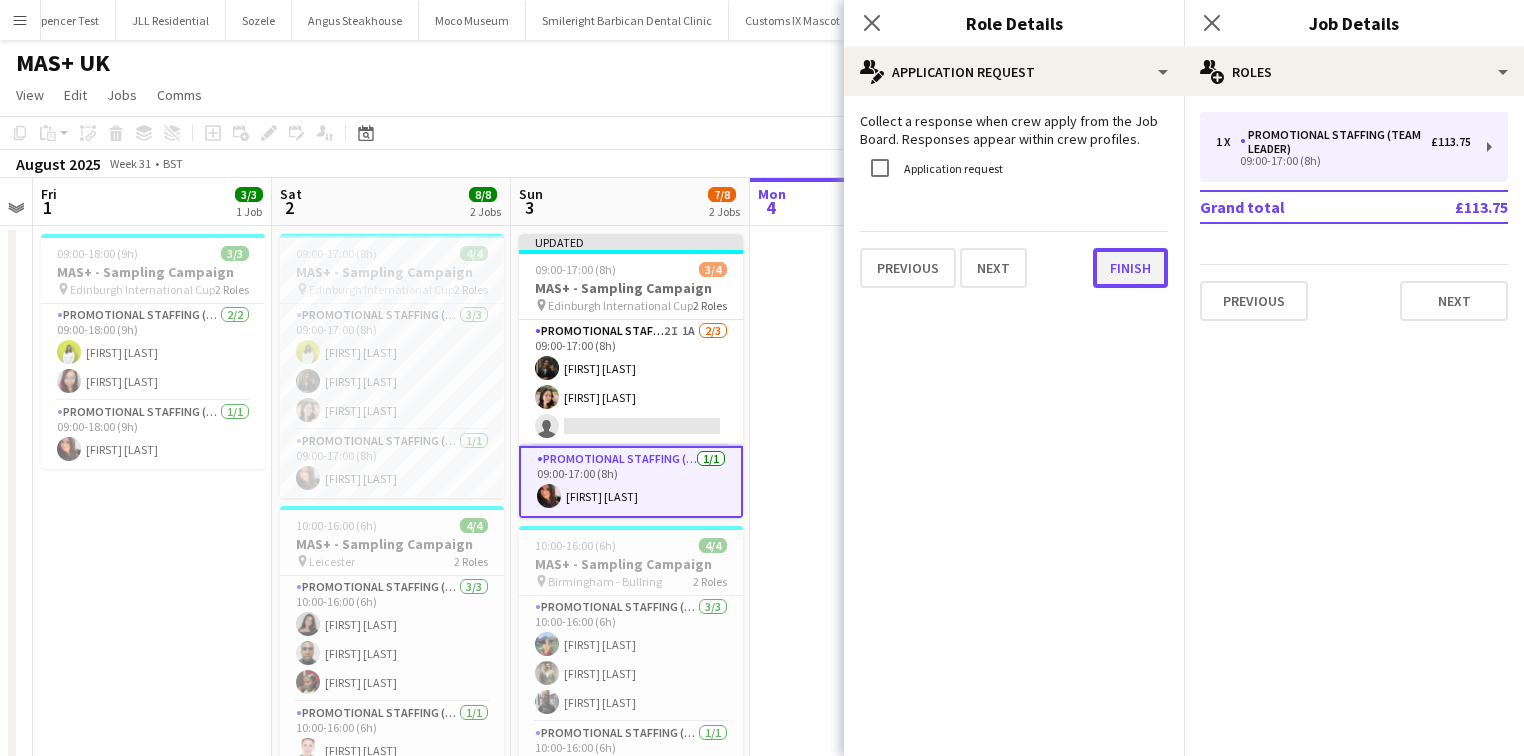 click on "Finish" at bounding box center (1130, 268) 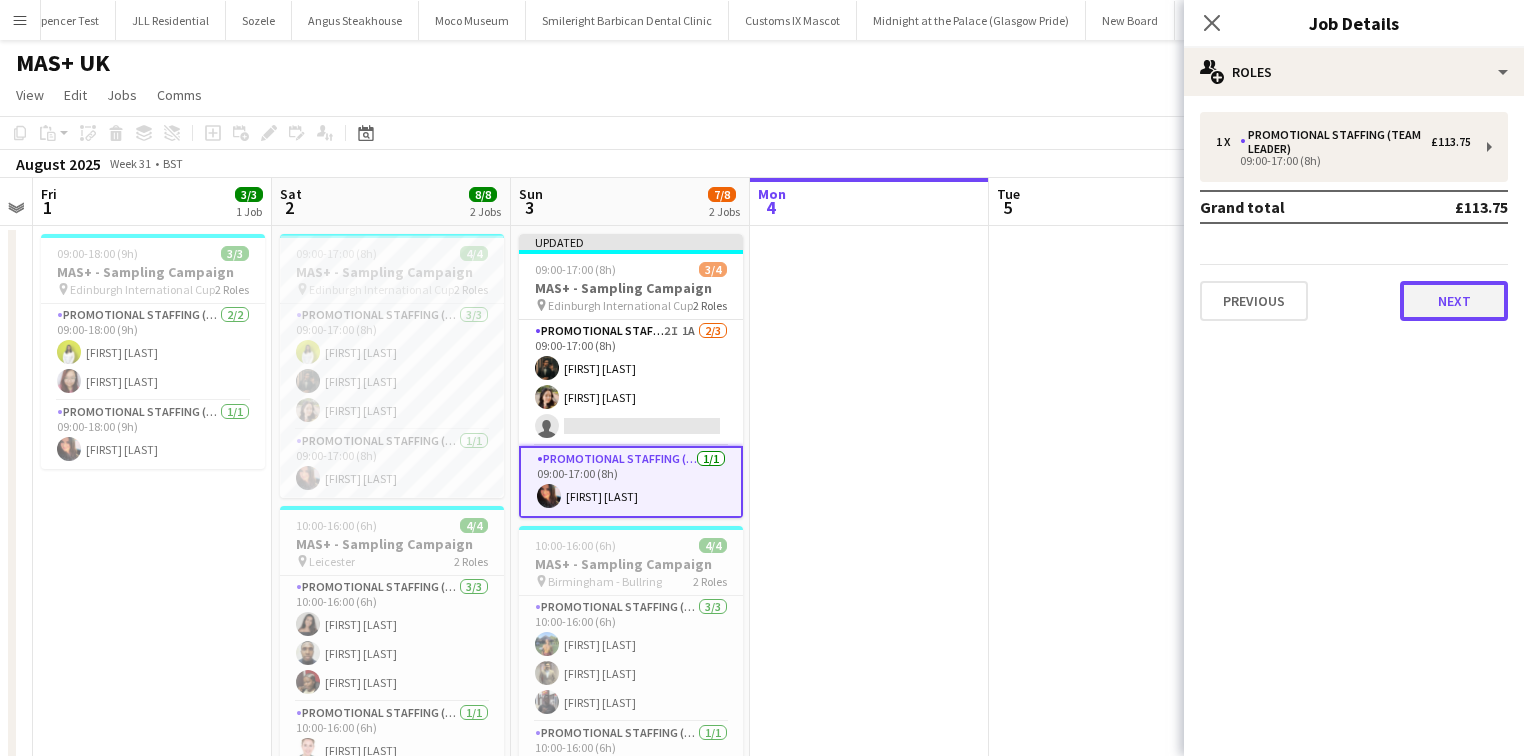 click on "Next" at bounding box center [1454, 301] 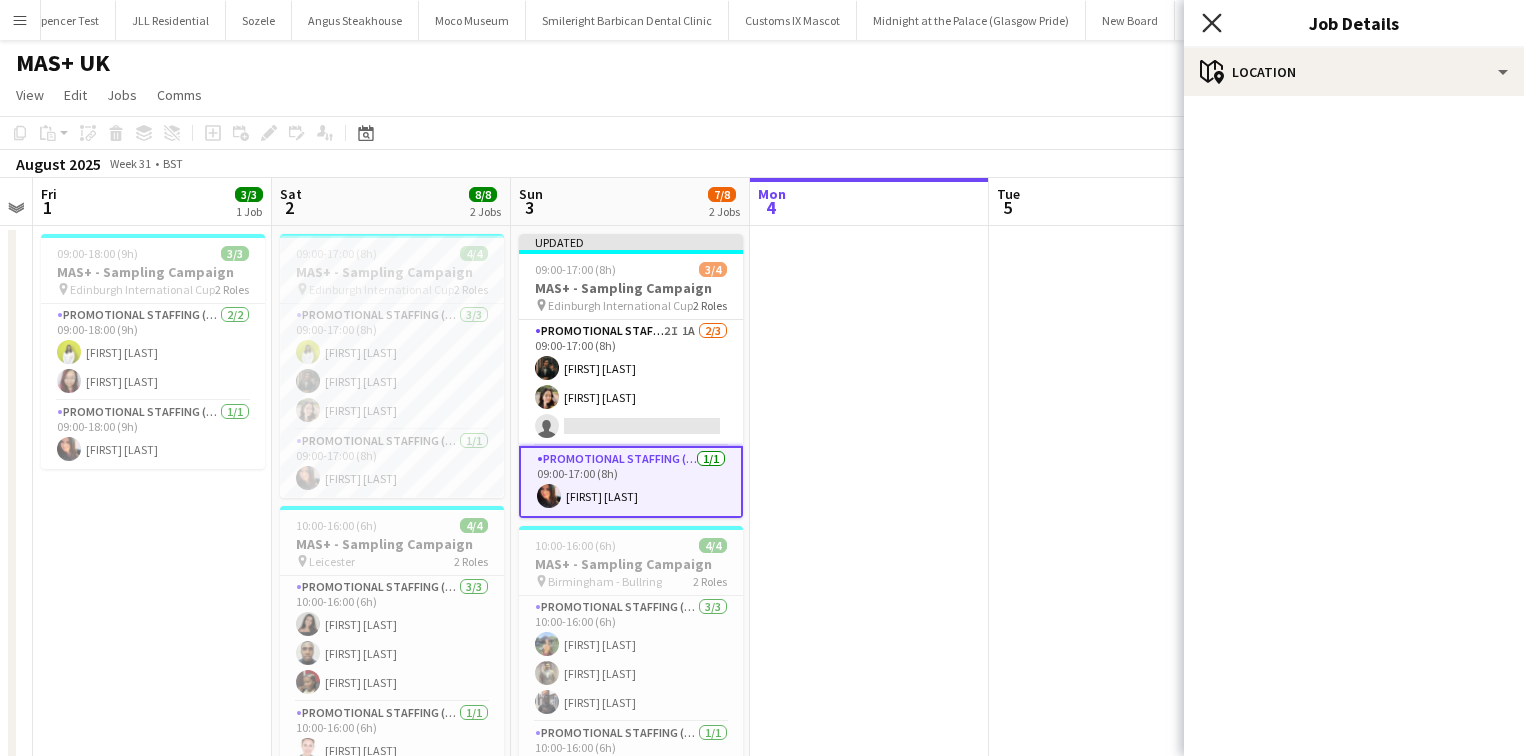click on "Close pop-in" 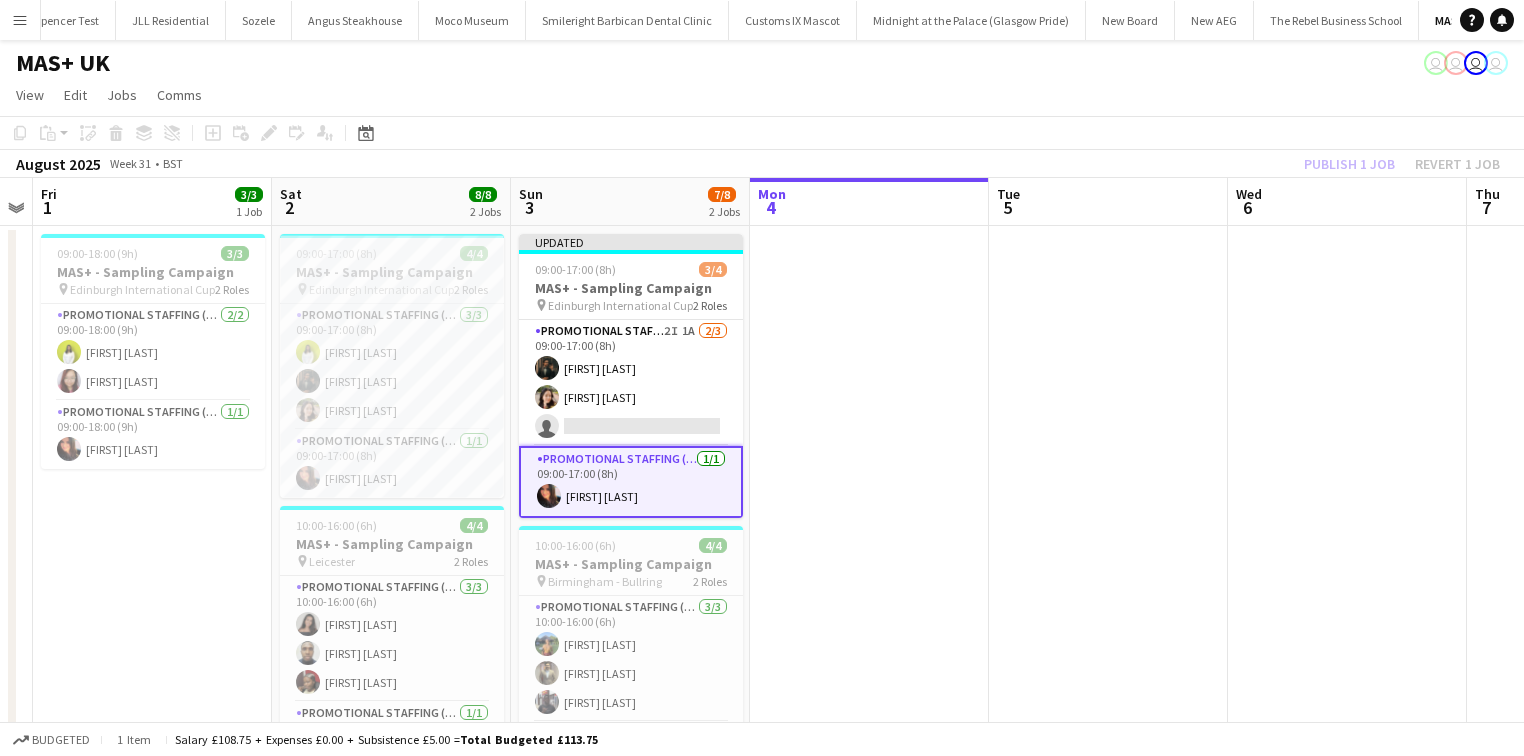 click on "Copy
Paste
Paste   Ctrl+V Paste with crew  Ctrl+Shift+V
Paste linked Job
Delete
Group
Ungroup
Add job
Add linked Job
Edit
Edit linked Job
Applicants
Date picker
AUG 2025 AUG 2025 Monday M Tuesday T Wednesday W Thursday T Friday F Saturday S Sunday S  AUG   1   2   3   4   5   6   7   8   9   10   11   12   13   14   15   16   17   18   19   20   21   22   23   24   25   26   27   28   29   30   31
Comparison range
Comparison range
Today" 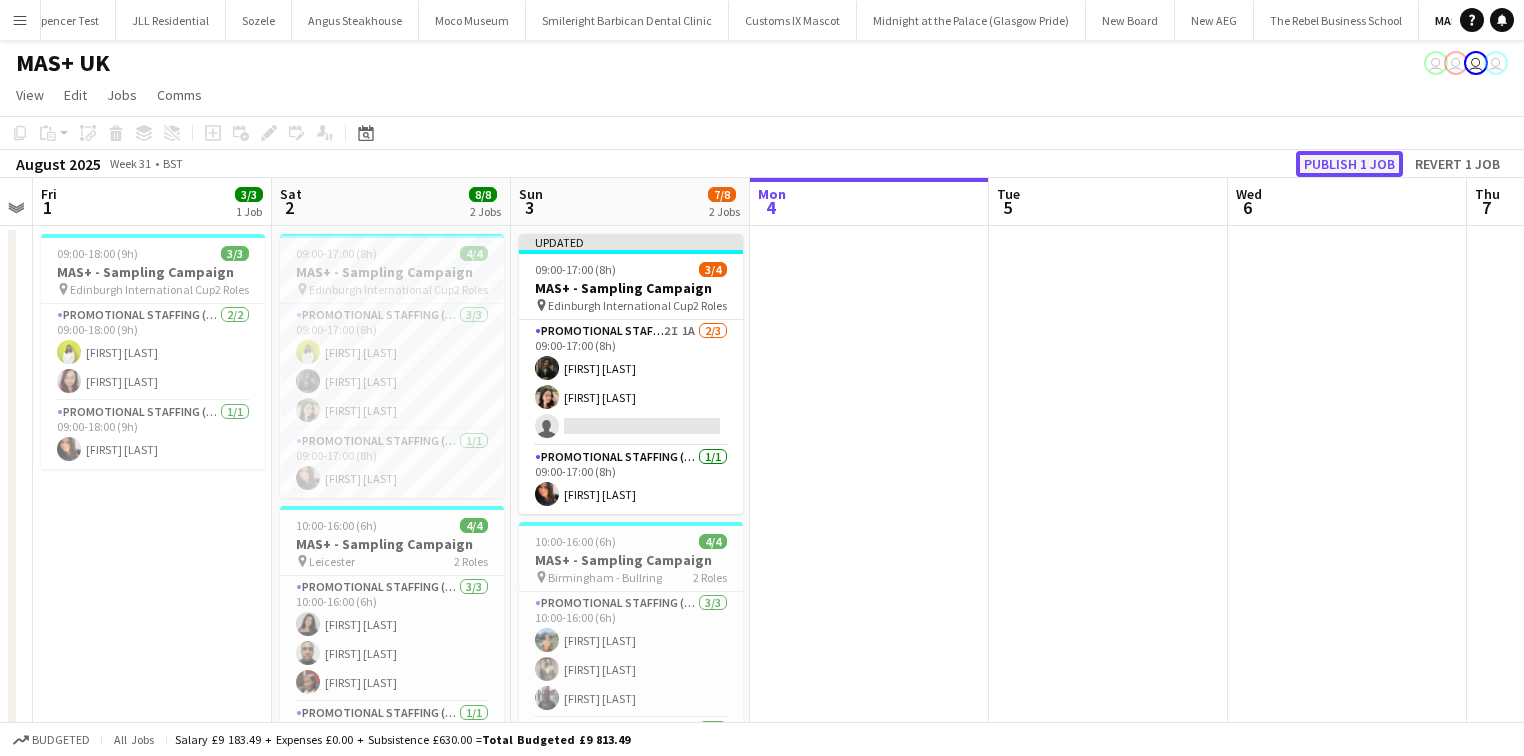 click on "Publish 1 job" 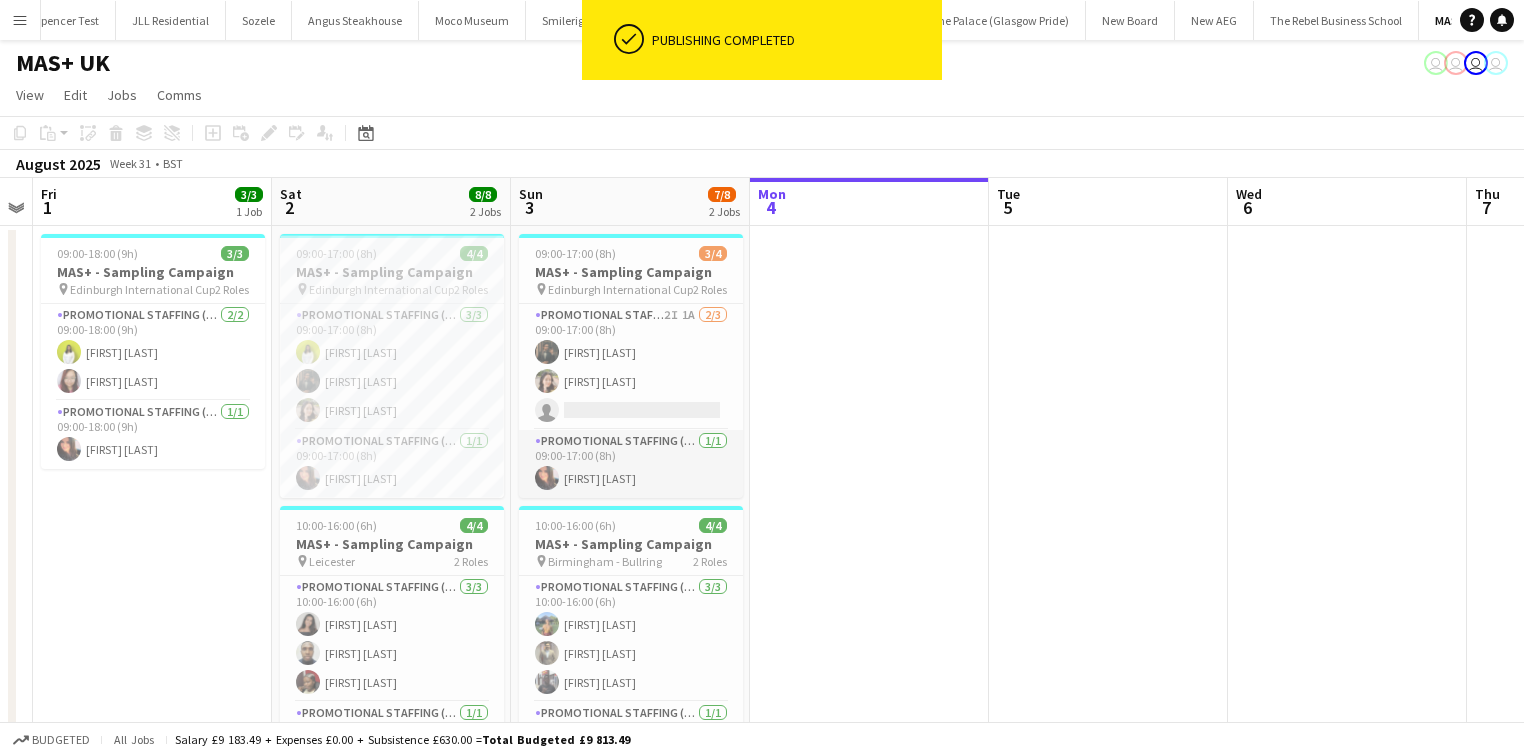 click on "Promotional Staffing (Team Leader)   1/1   09:00-17:00 (8h)
[FIRST] [LAST]" at bounding box center [631, 464] 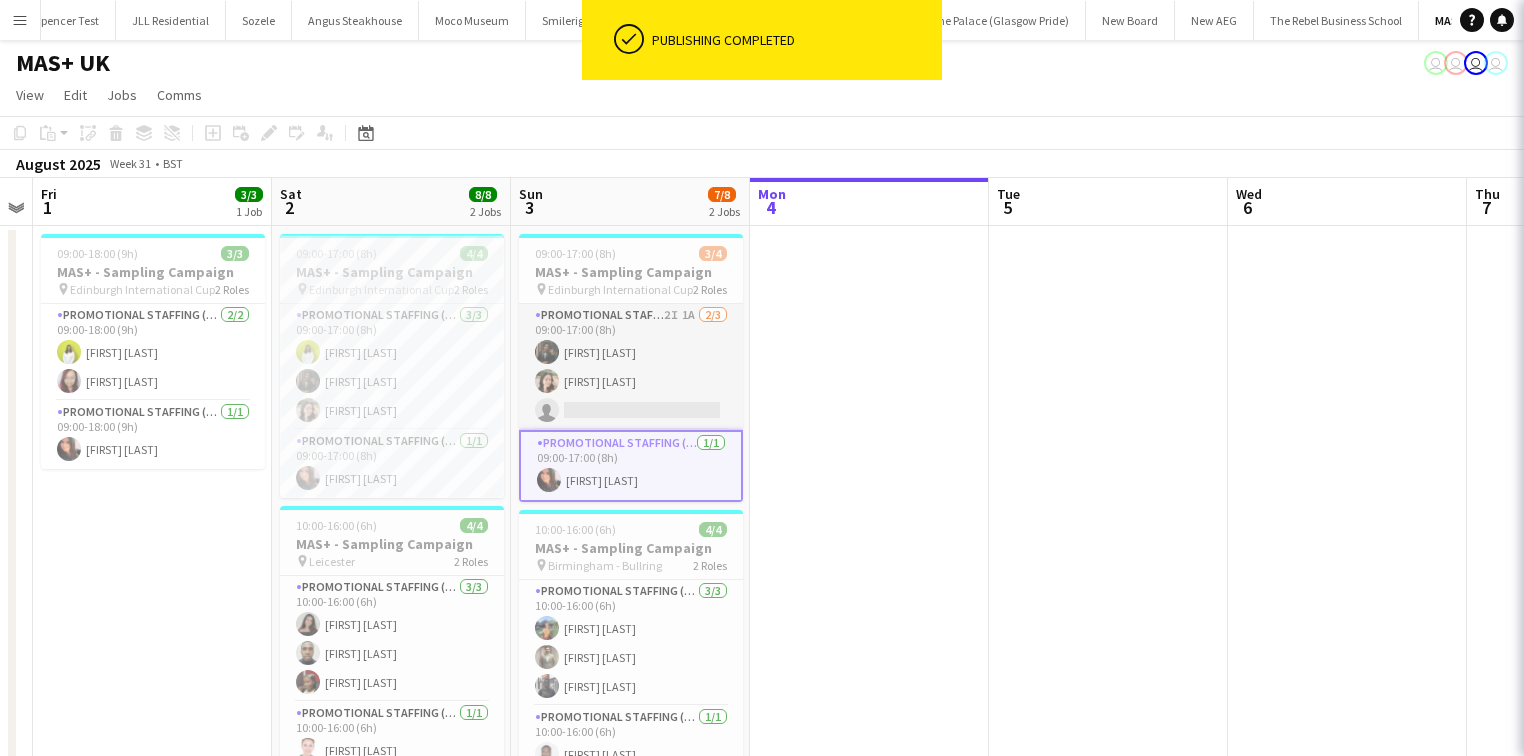 click on "Promotional Staffing (Brand Ambassadors)   2I   1A   2/3   09:00-17:00 (8h)
[FIRST] [LAST] [FIRST] [LAST]
single-neutral-actions" at bounding box center [631, 367] 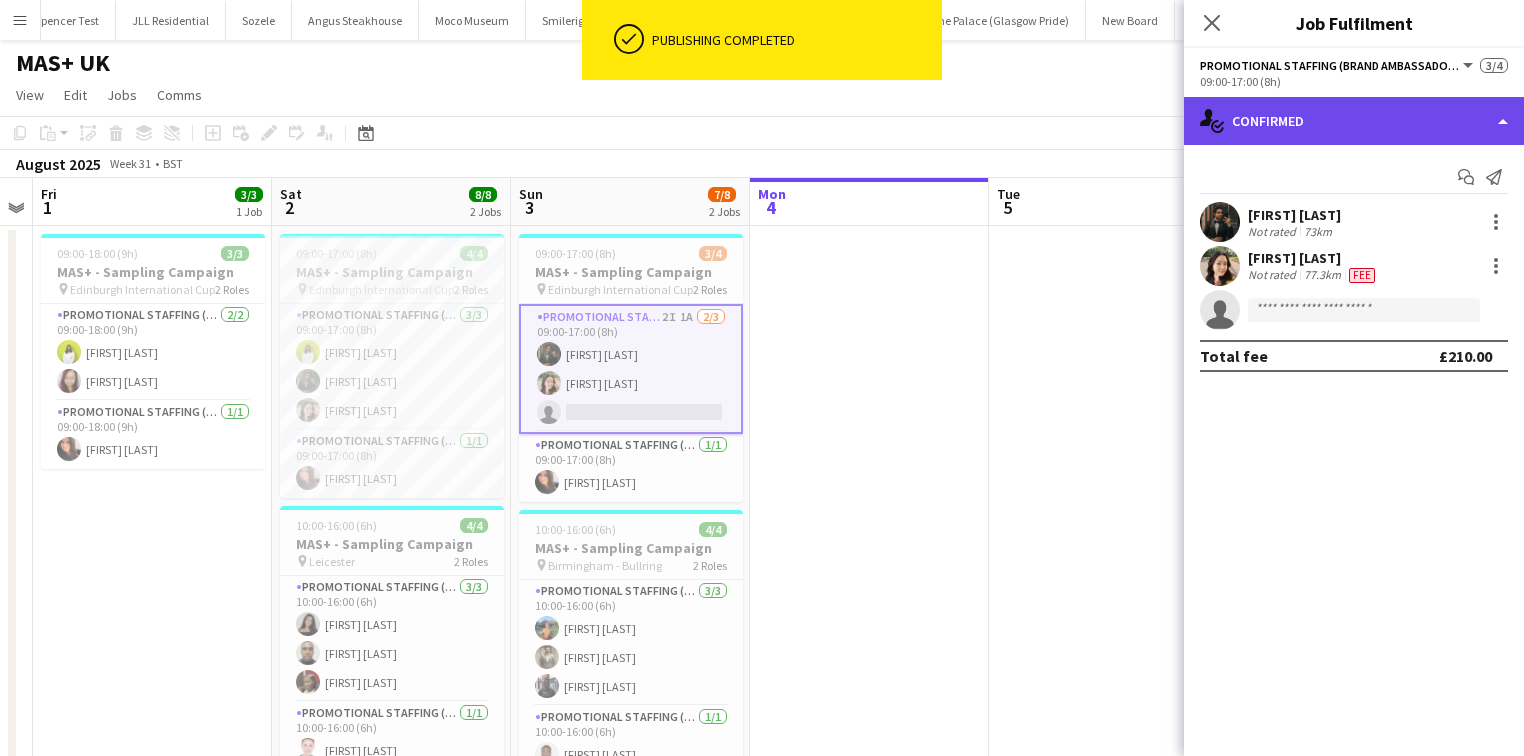 click on "single-neutral-actions-check-2
Confirmed" 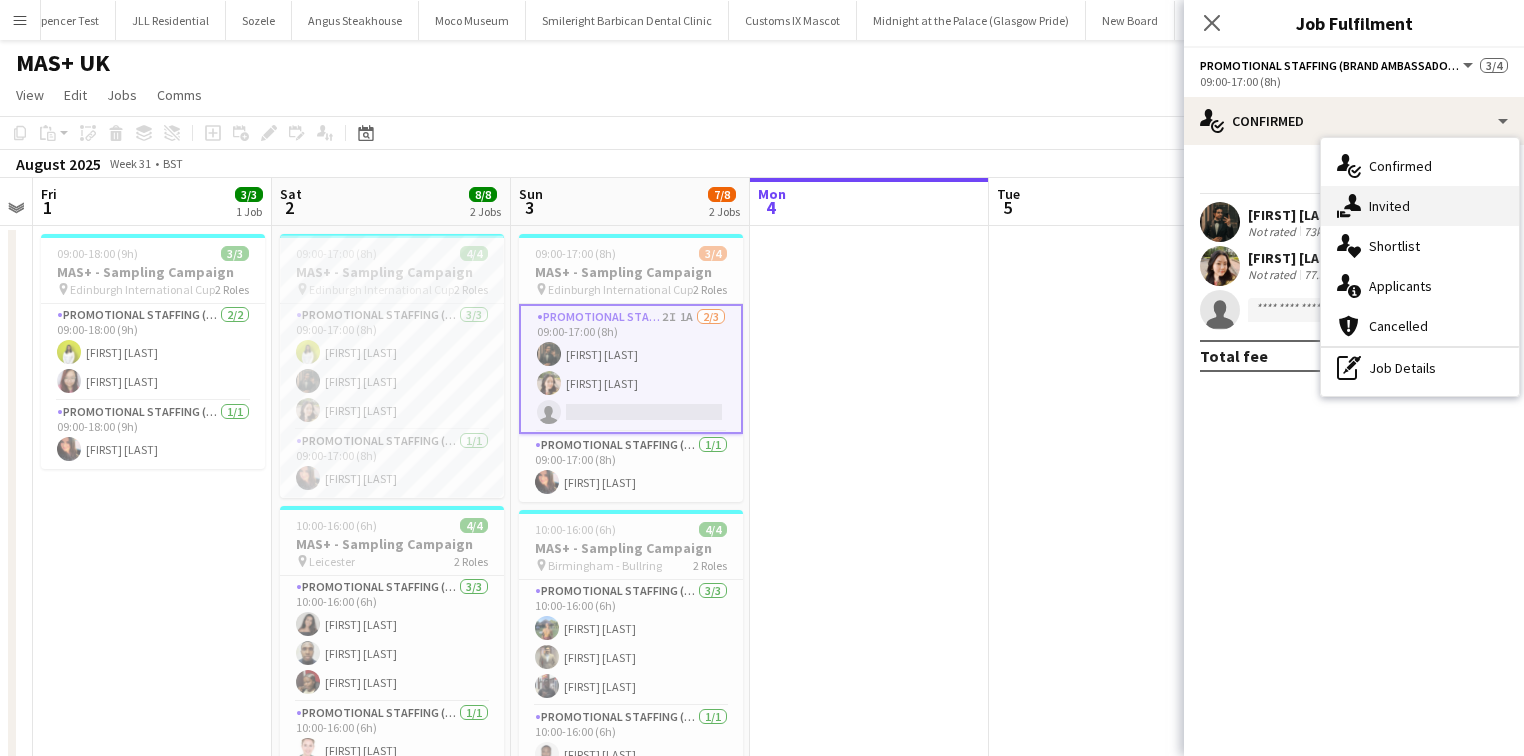click on "single-neutral-actions-share-1
Invited" at bounding box center [1420, 206] 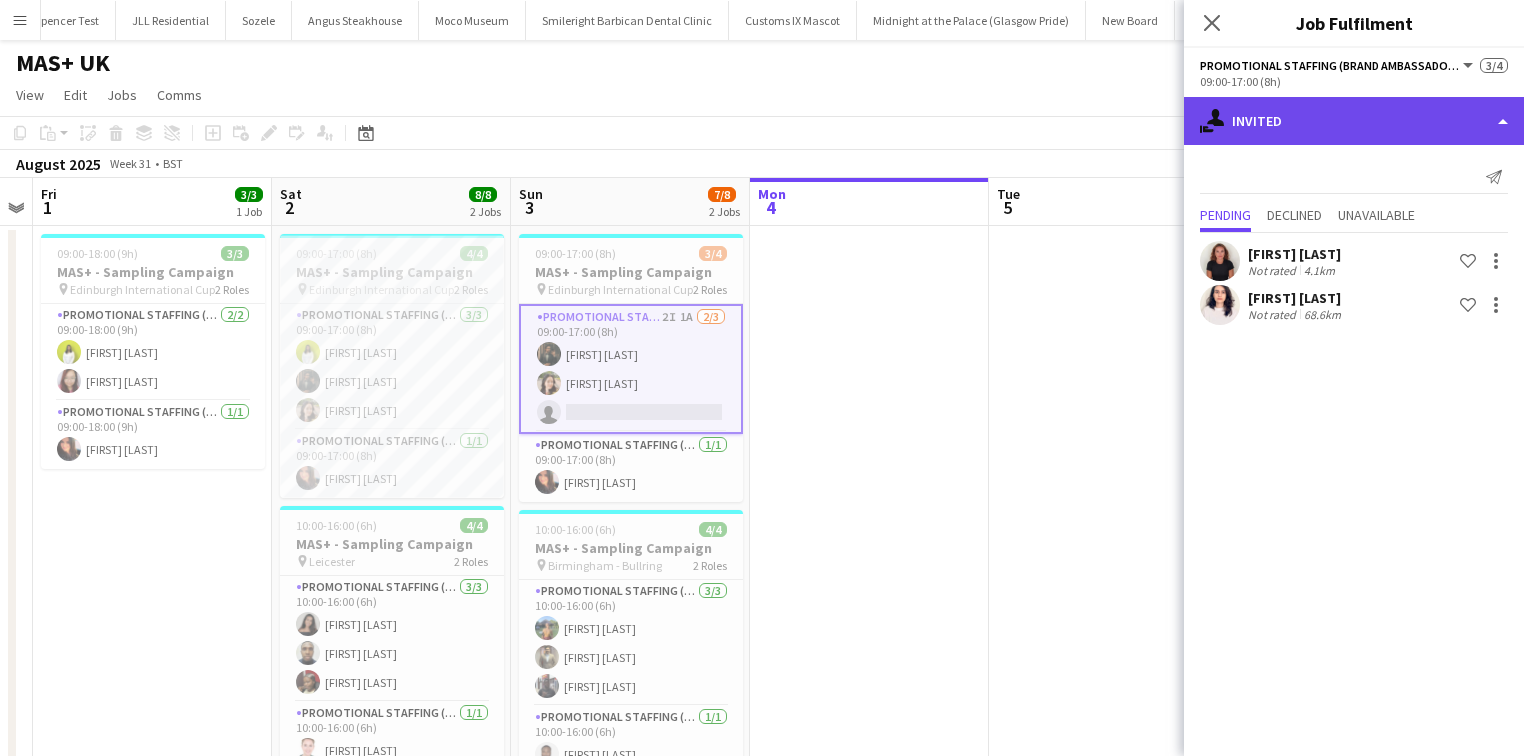 click on "single-neutral-actions-share-1
Invited" 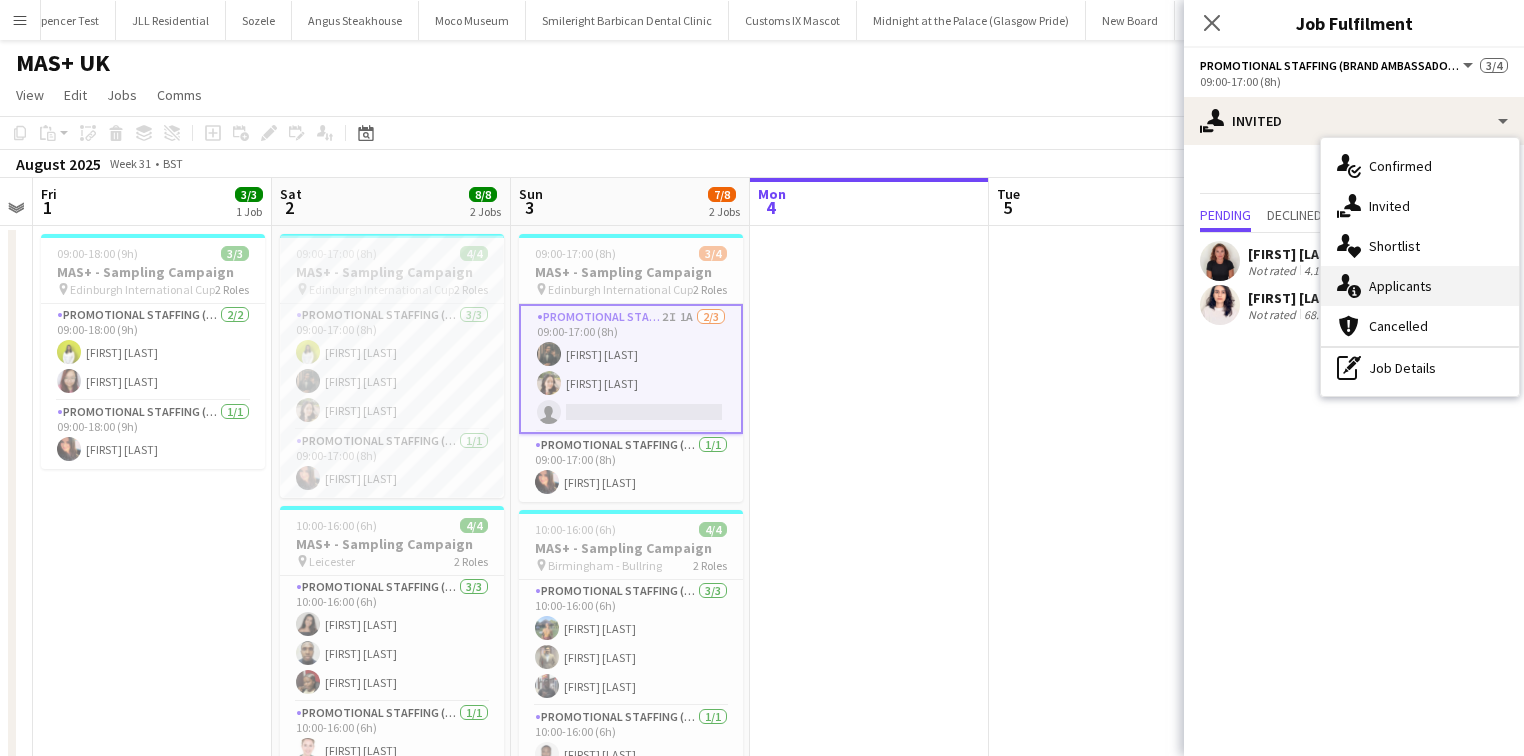 click on "single-neutral-actions-information
Applicants" at bounding box center (1420, 286) 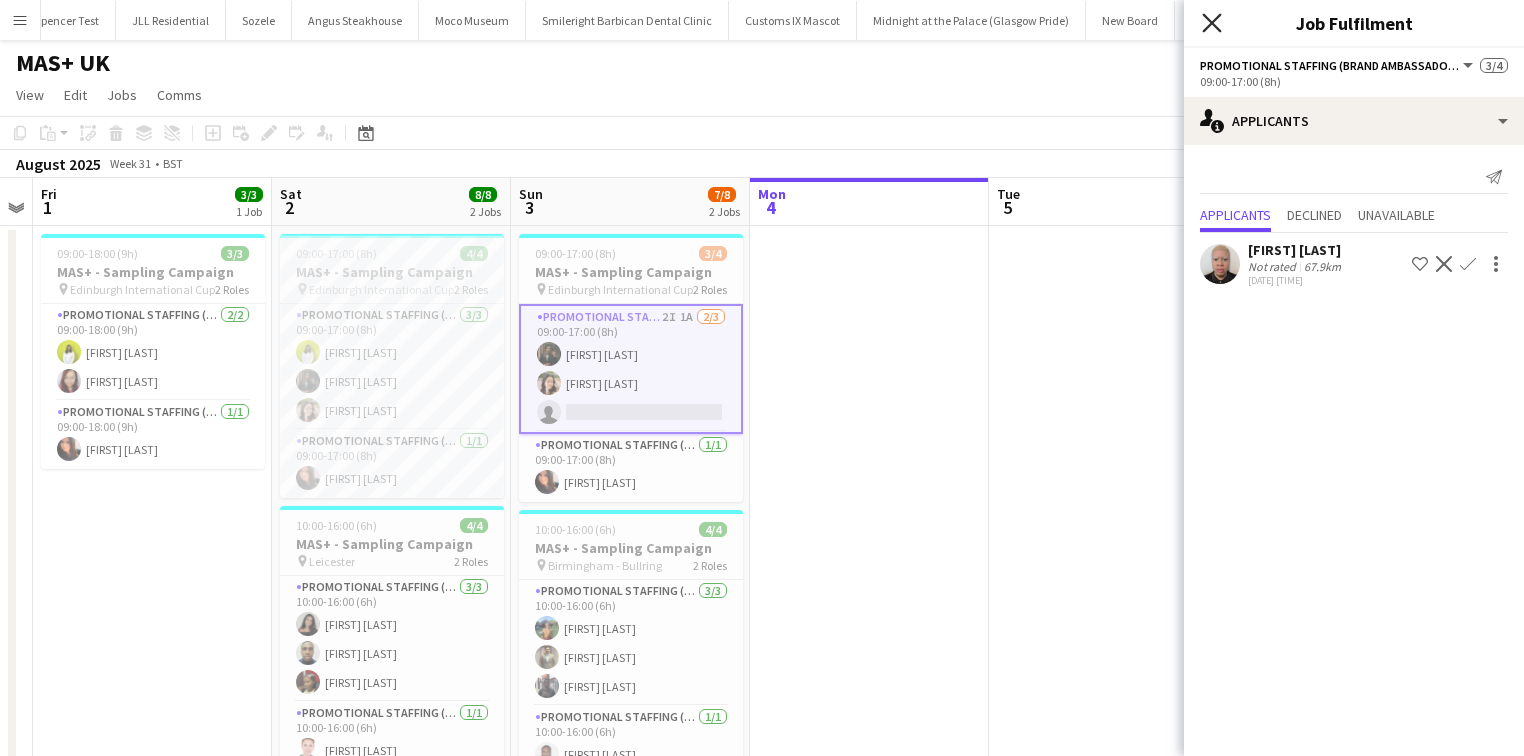 click on "Close pop-in" 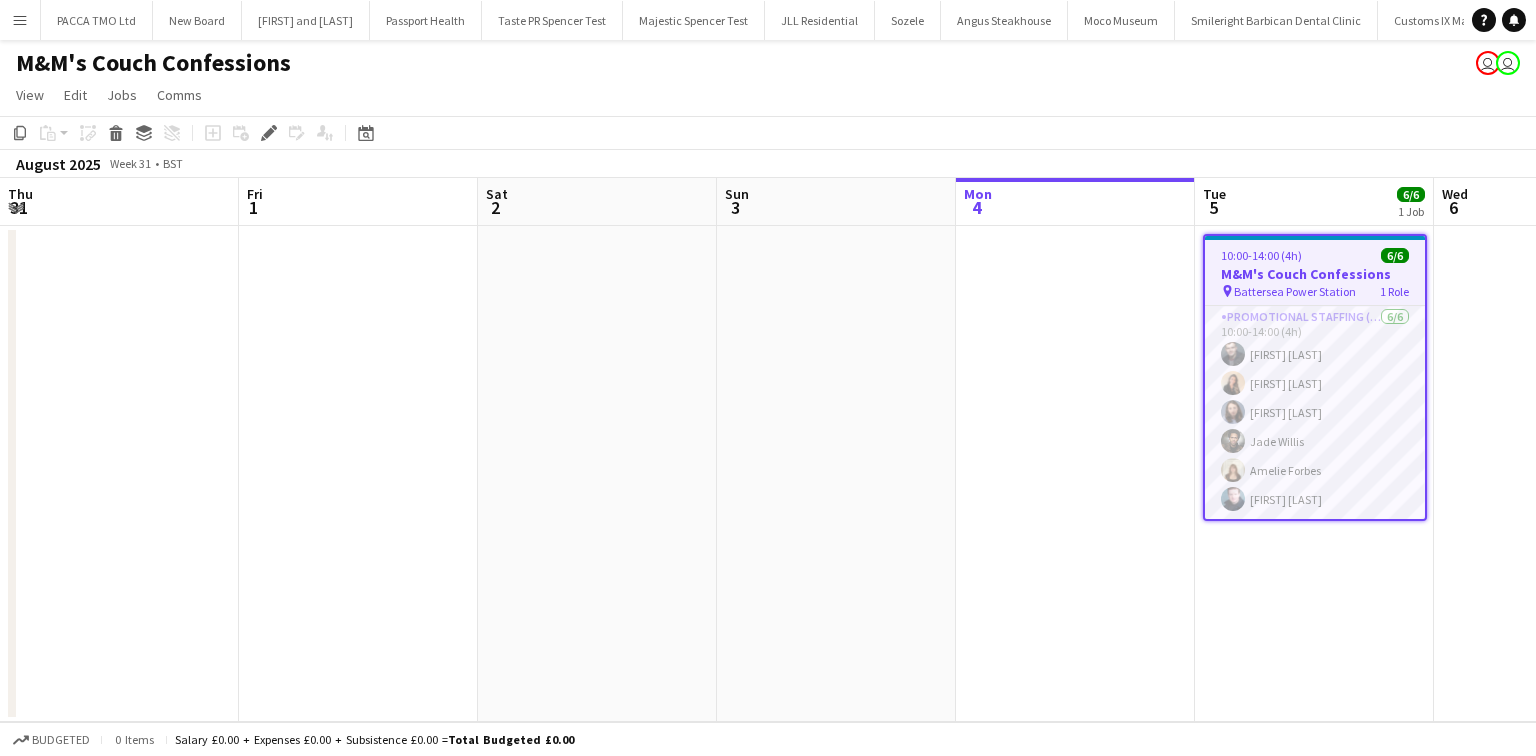 scroll, scrollTop: 0, scrollLeft: 0, axis: both 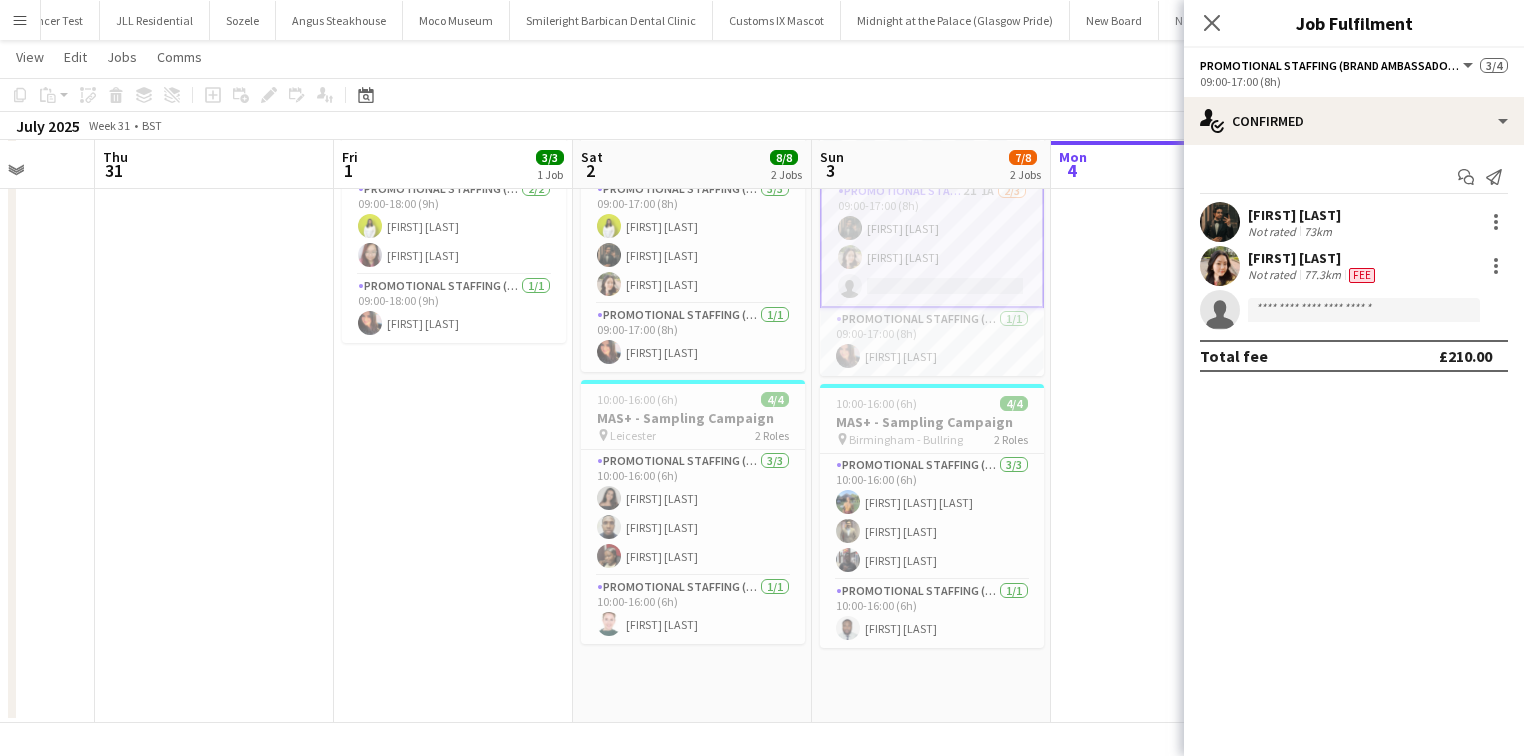 click 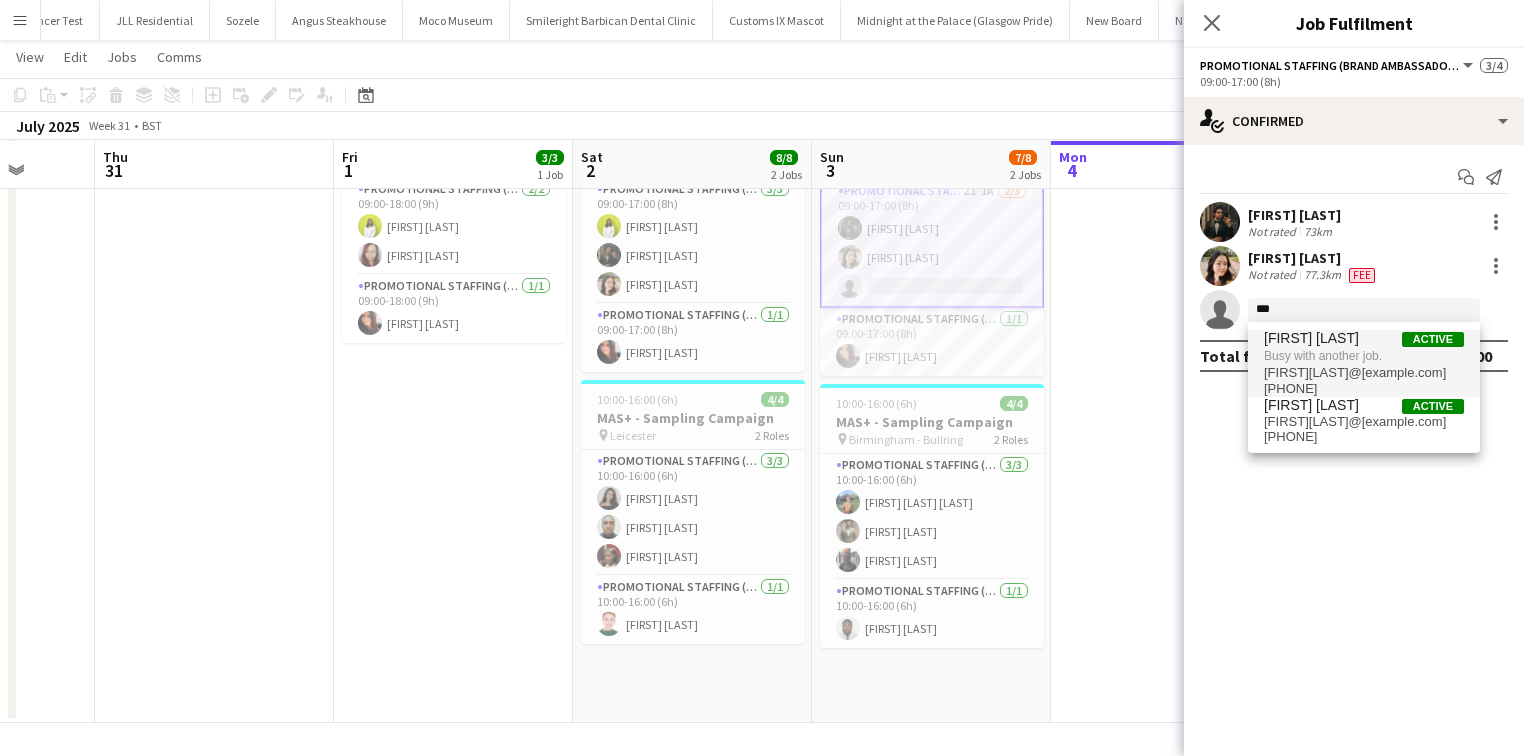 type on "***" 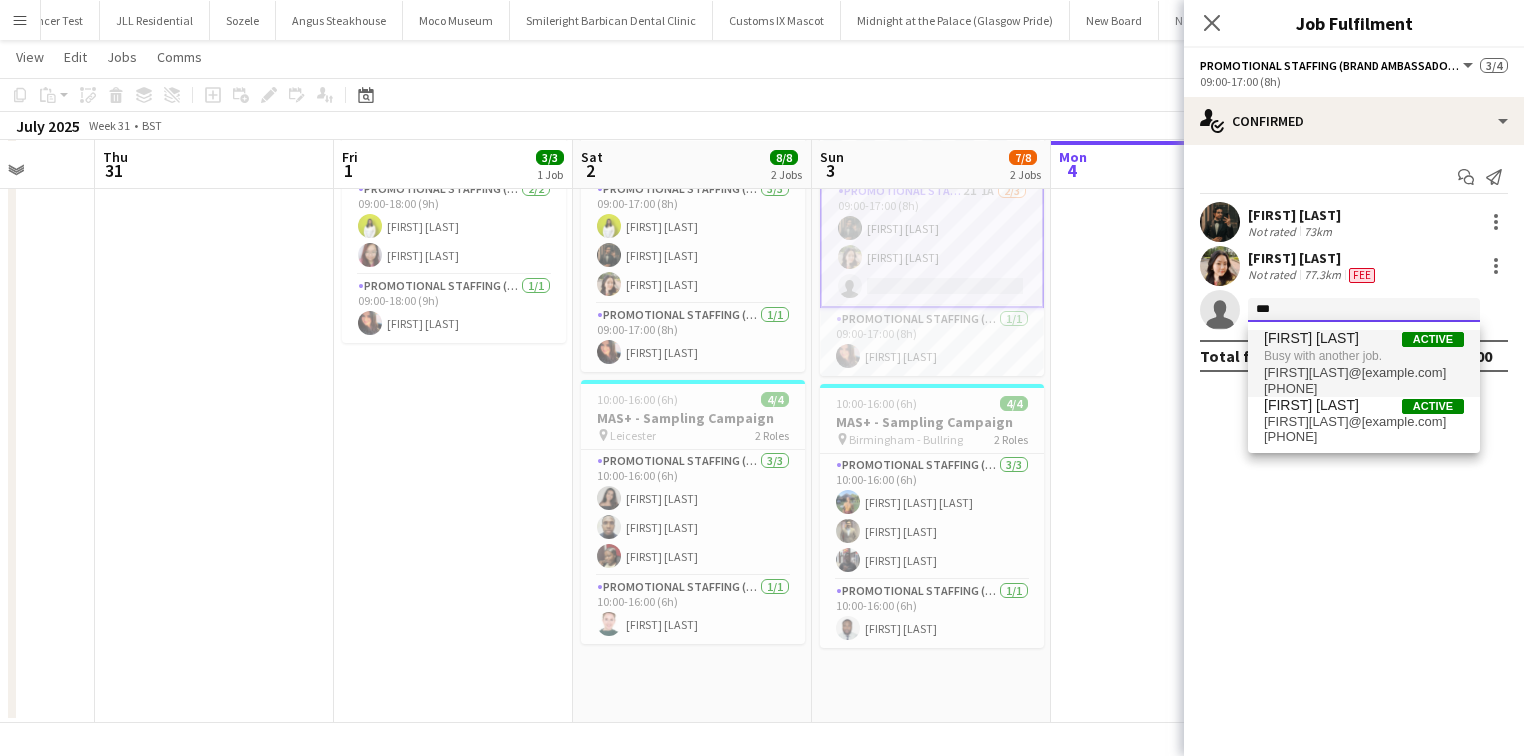 type 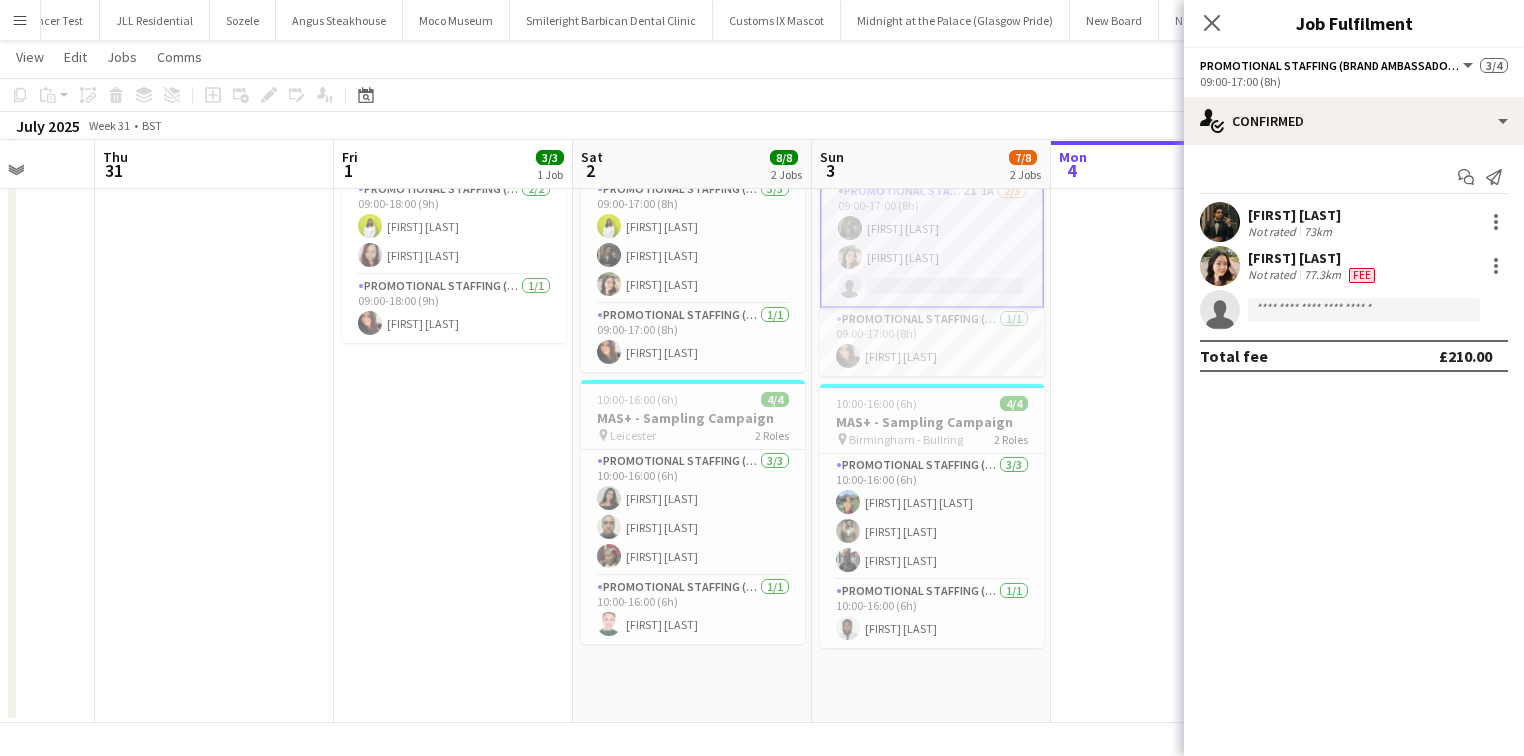 click on "Promotional Staffing (Brand Ambassadors)   2I   1A   2/3   09:00-17:00 (8h)
Haris Imran Dipika Rai
single-neutral-actions" at bounding box center (932, 243) 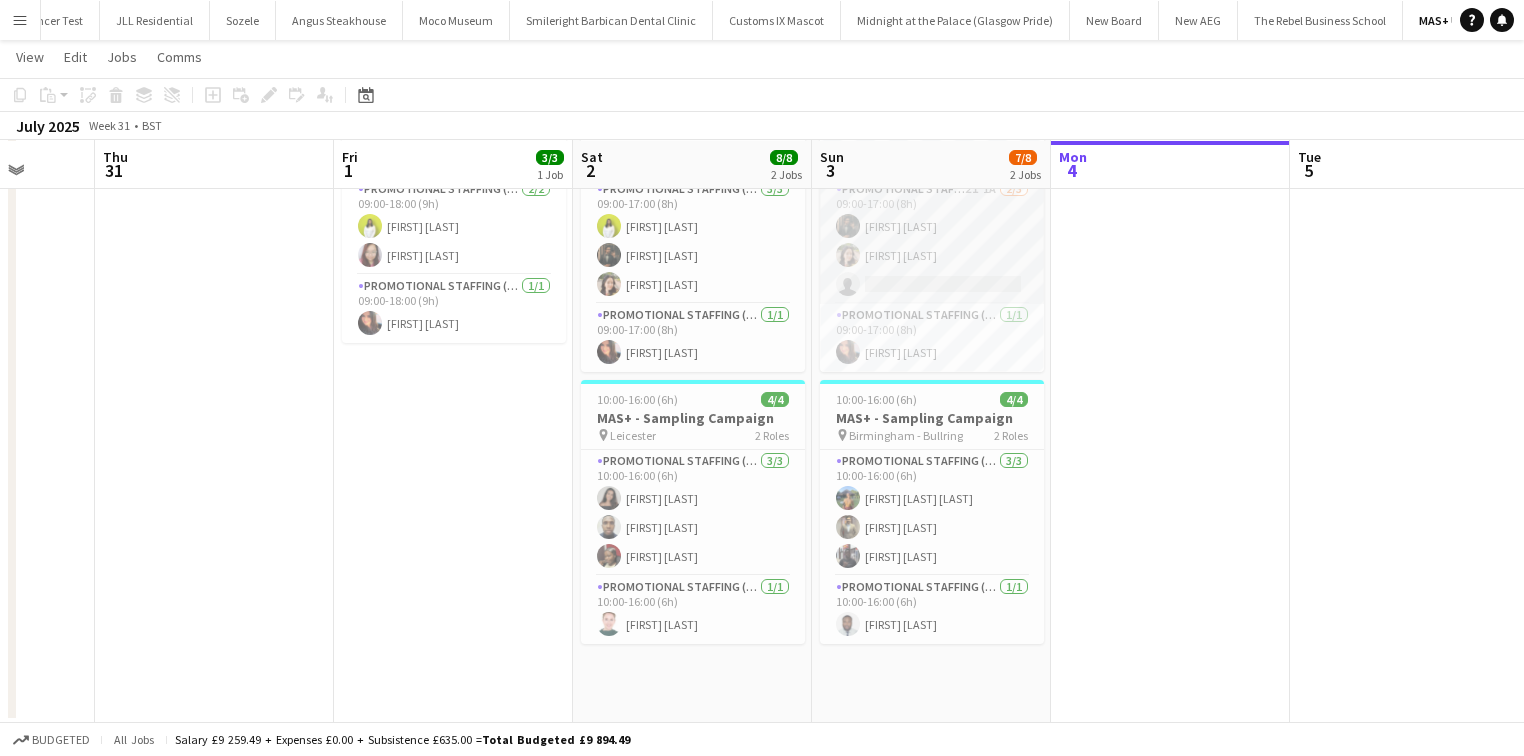 click on "Promotional Staffing (Brand Ambassadors)   2I   1A   2/3   09:00-17:00 (8h)
Haris Imran Dipika Rai
single-neutral-actions" at bounding box center (932, 241) 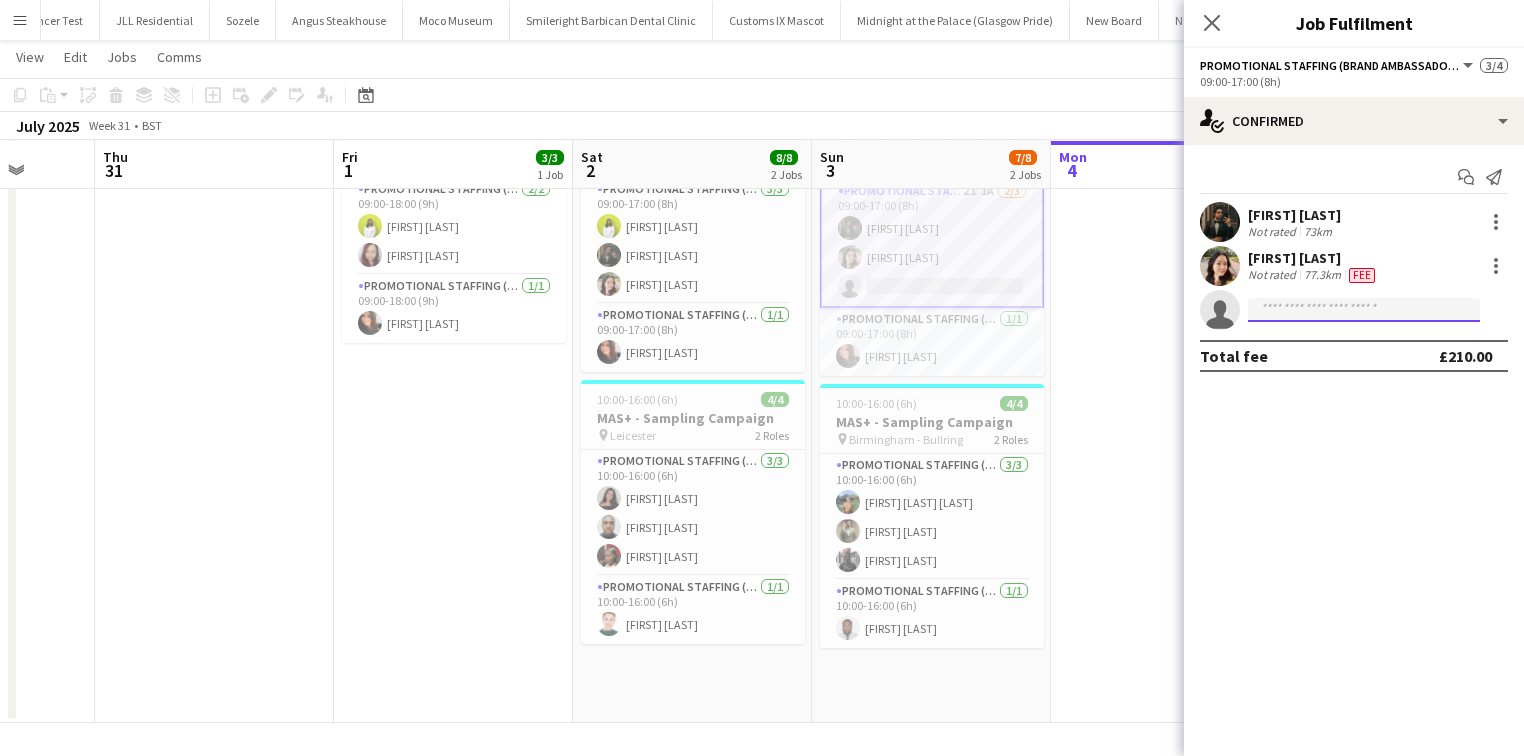 click 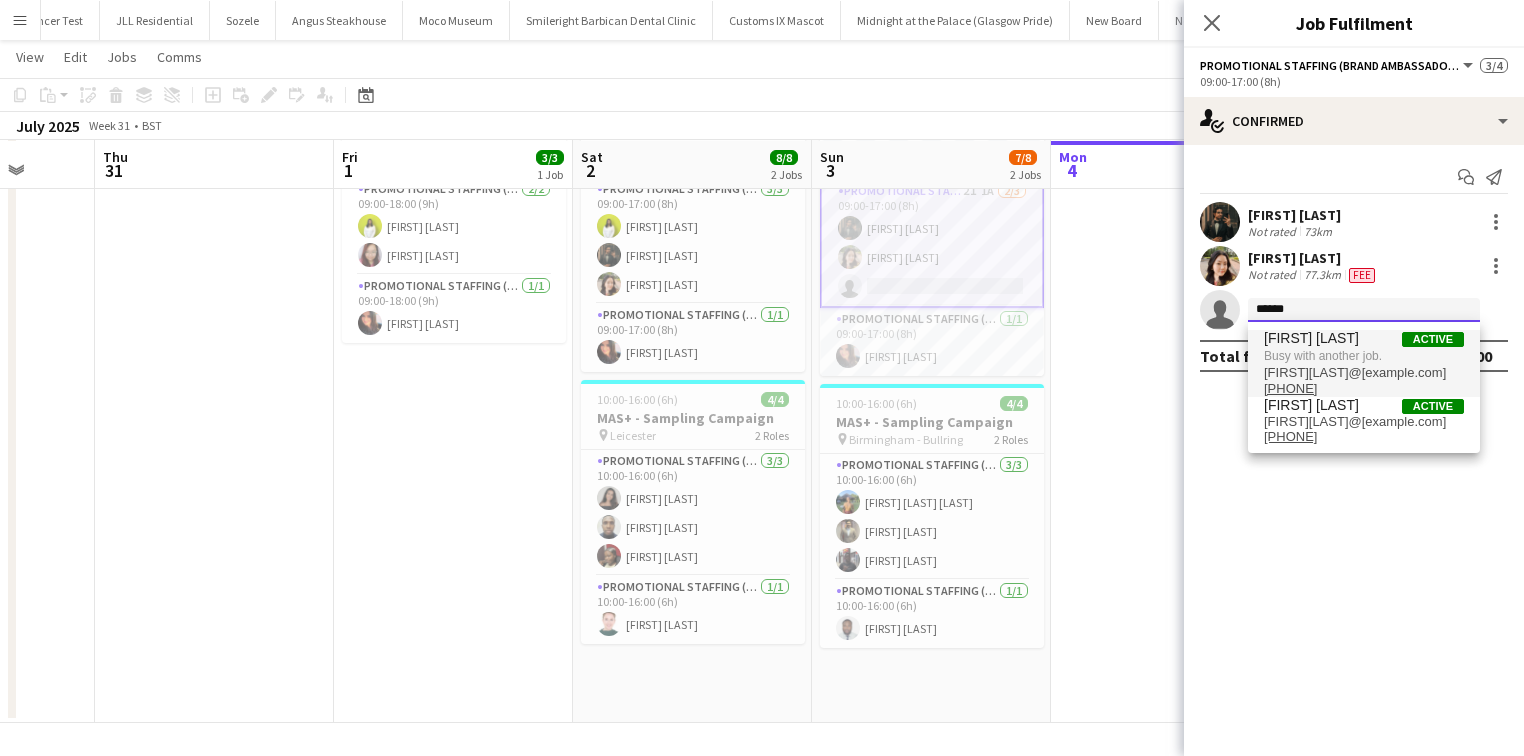 type on "******" 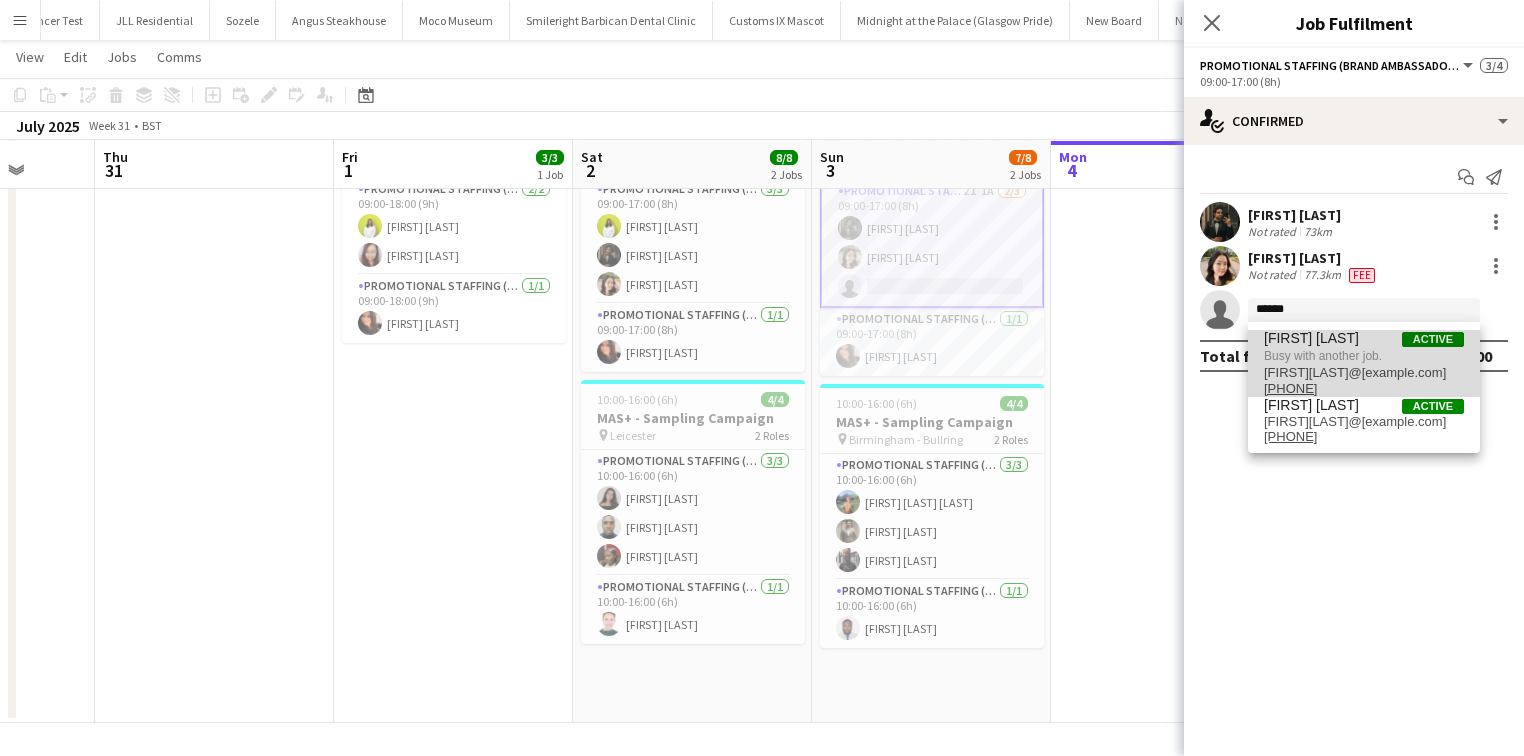 click on "Busy with another job." at bounding box center (1364, 356) 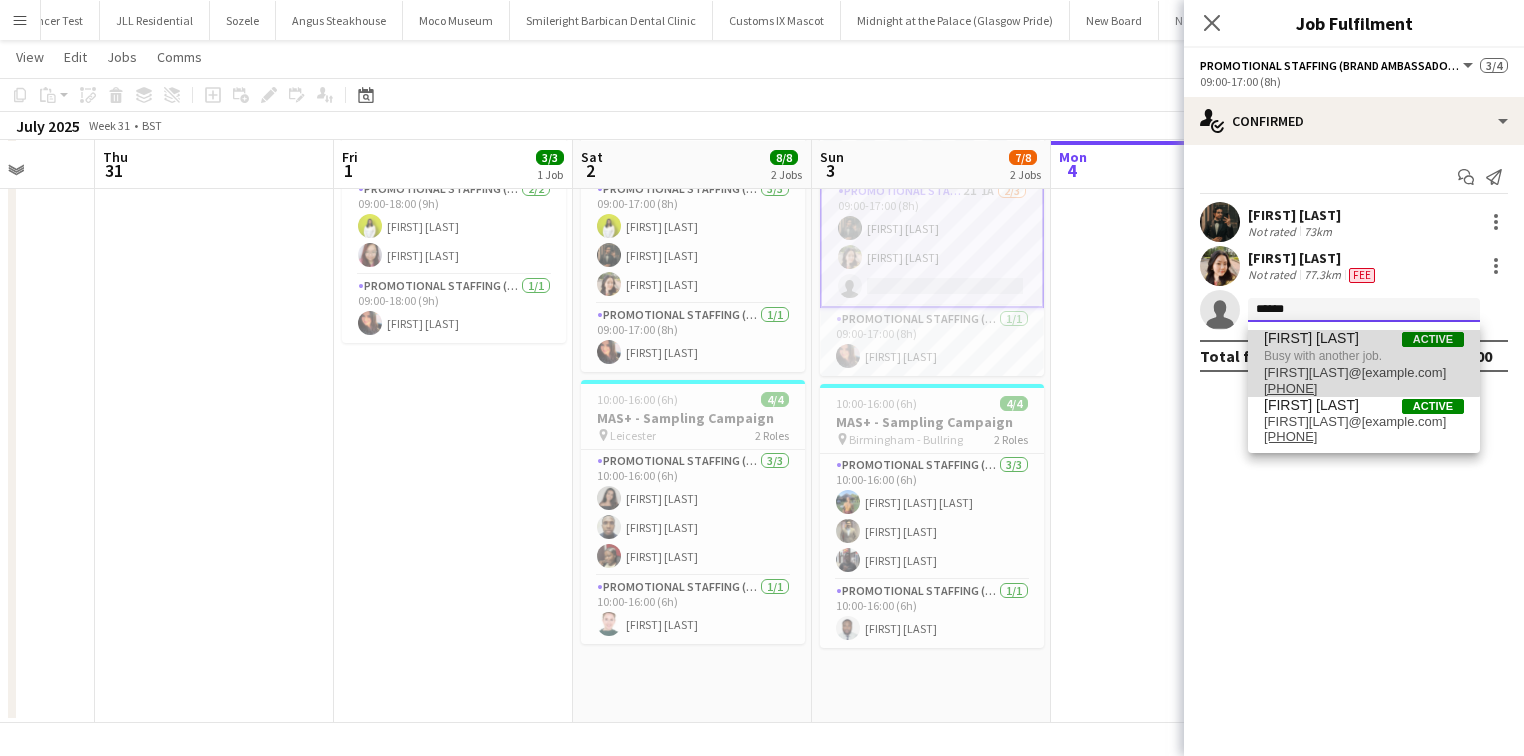 type 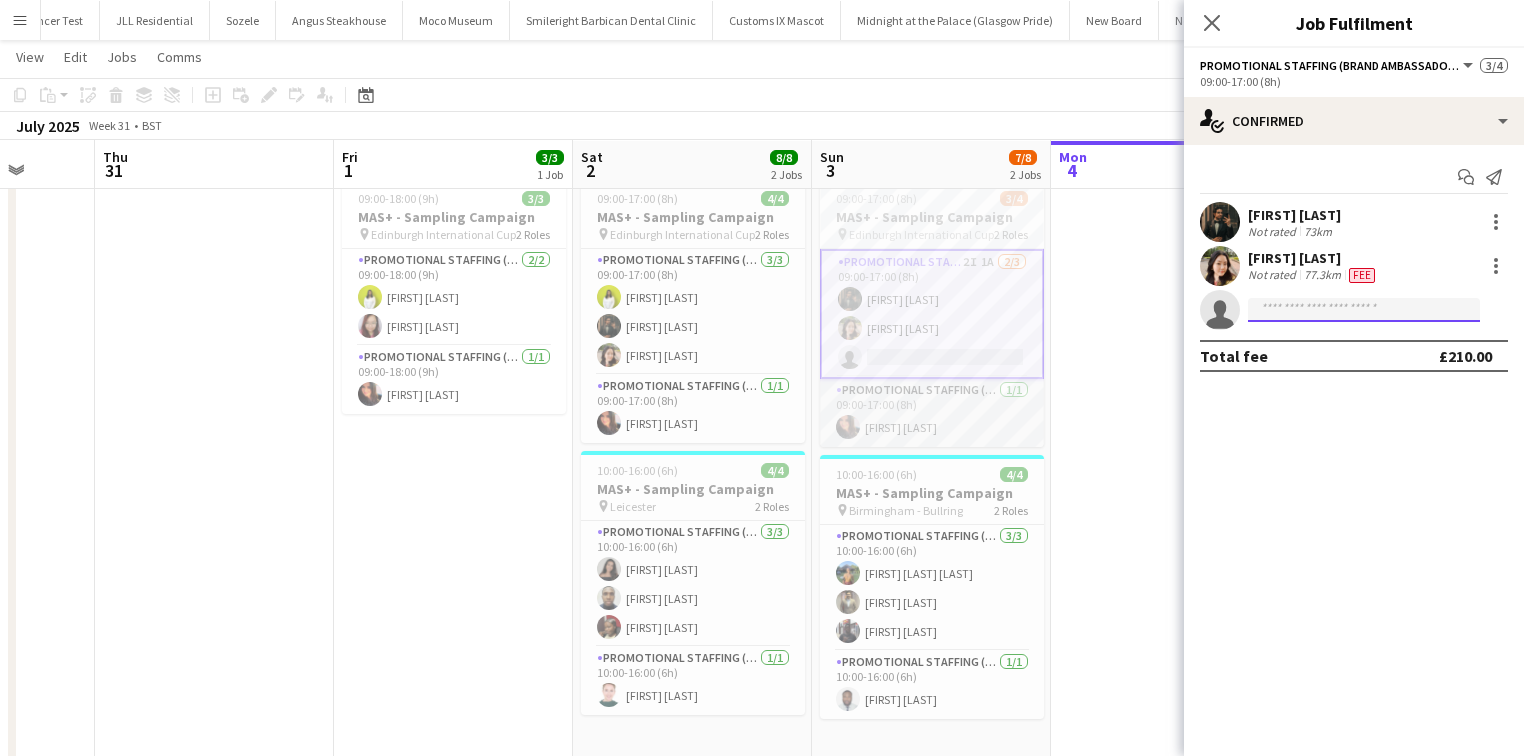 scroll, scrollTop: 0, scrollLeft: 0, axis: both 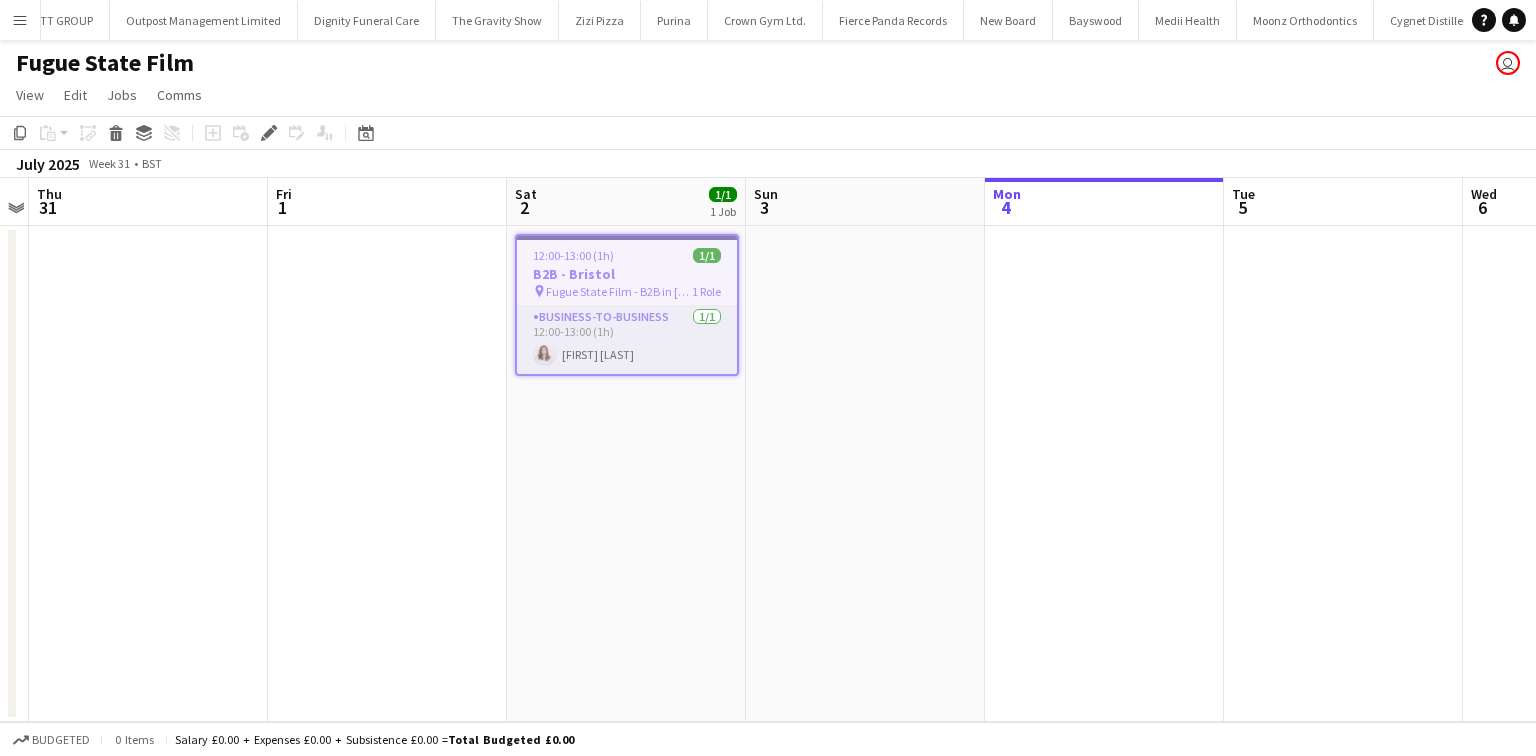 click on "Business-to-Business   1/1   12:00-13:00 (1h)
[FIRST] [LAST]" at bounding box center (627, 340) 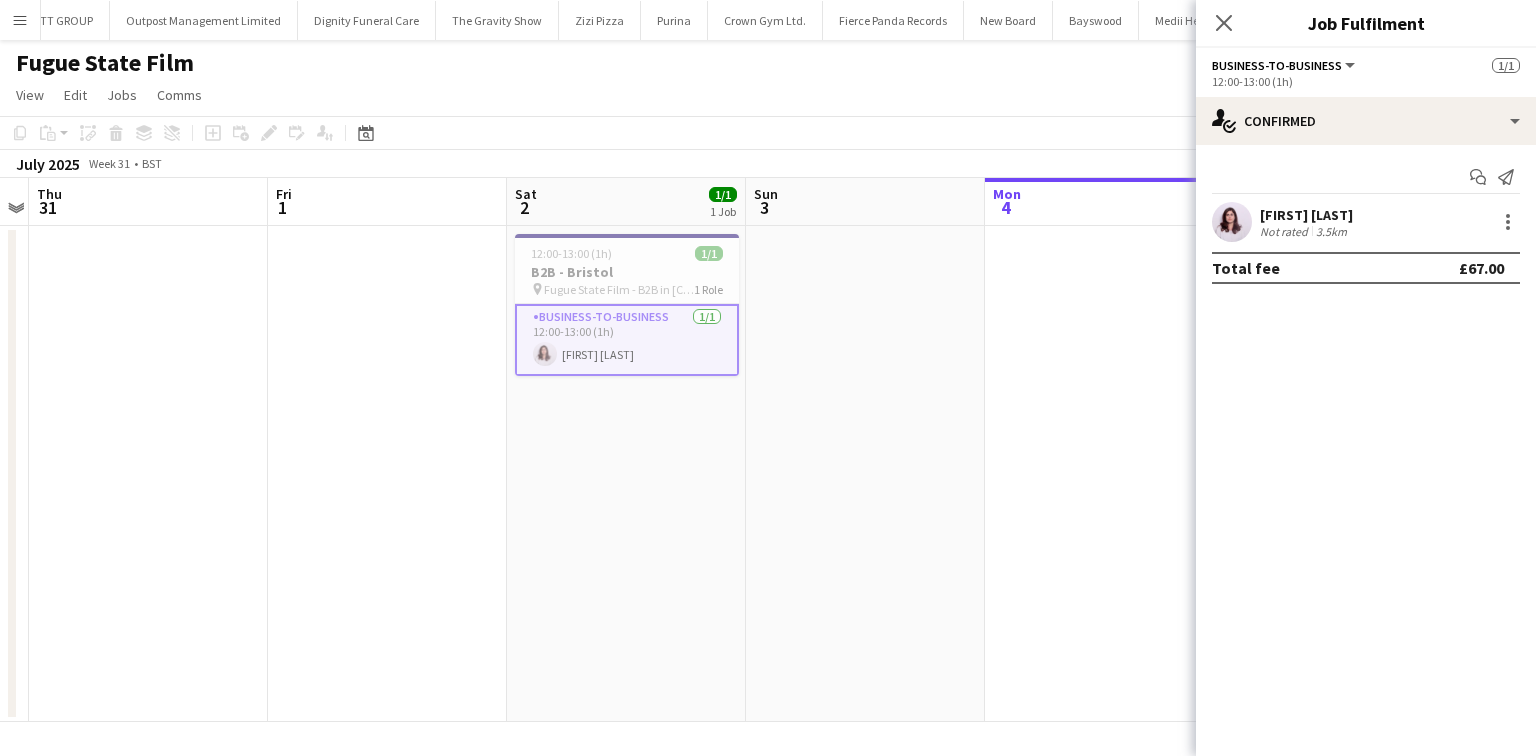 click on "Close pop-in" 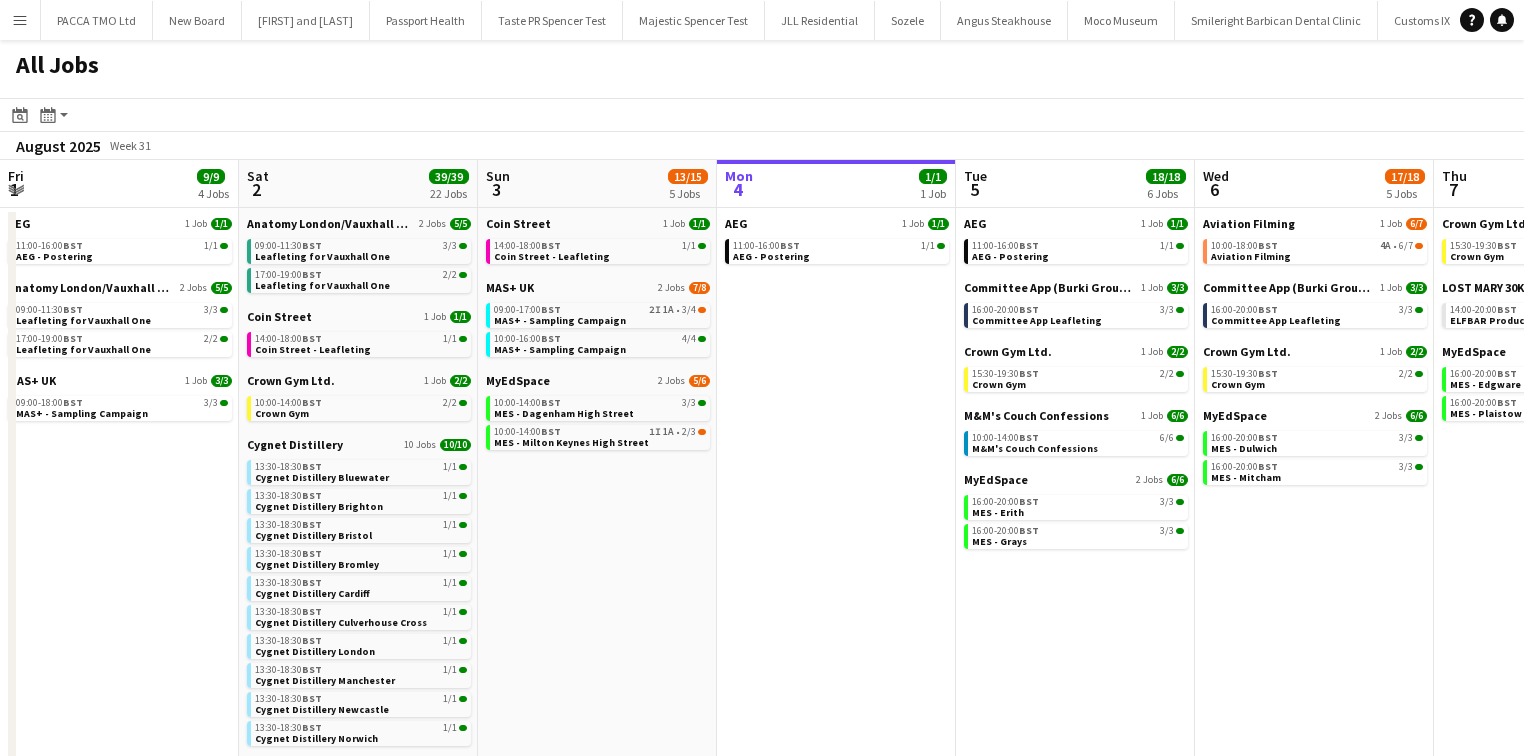 scroll, scrollTop: 0, scrollLeft: 0, axis: both 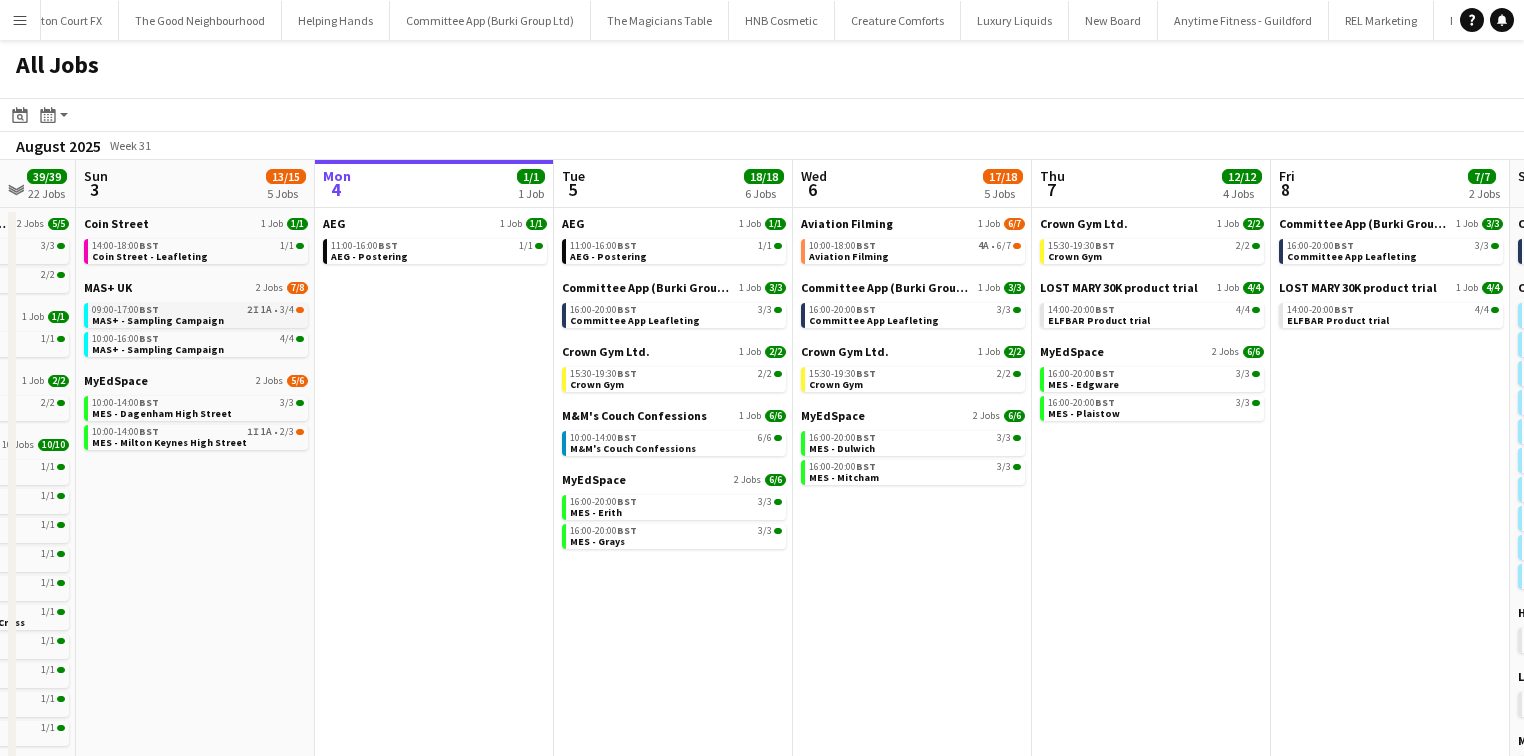 click on "09:00-17:00    BST   2I   1A   •   3/4   MAS+ - Sampling Campaign" at bounding box center [198, 314] 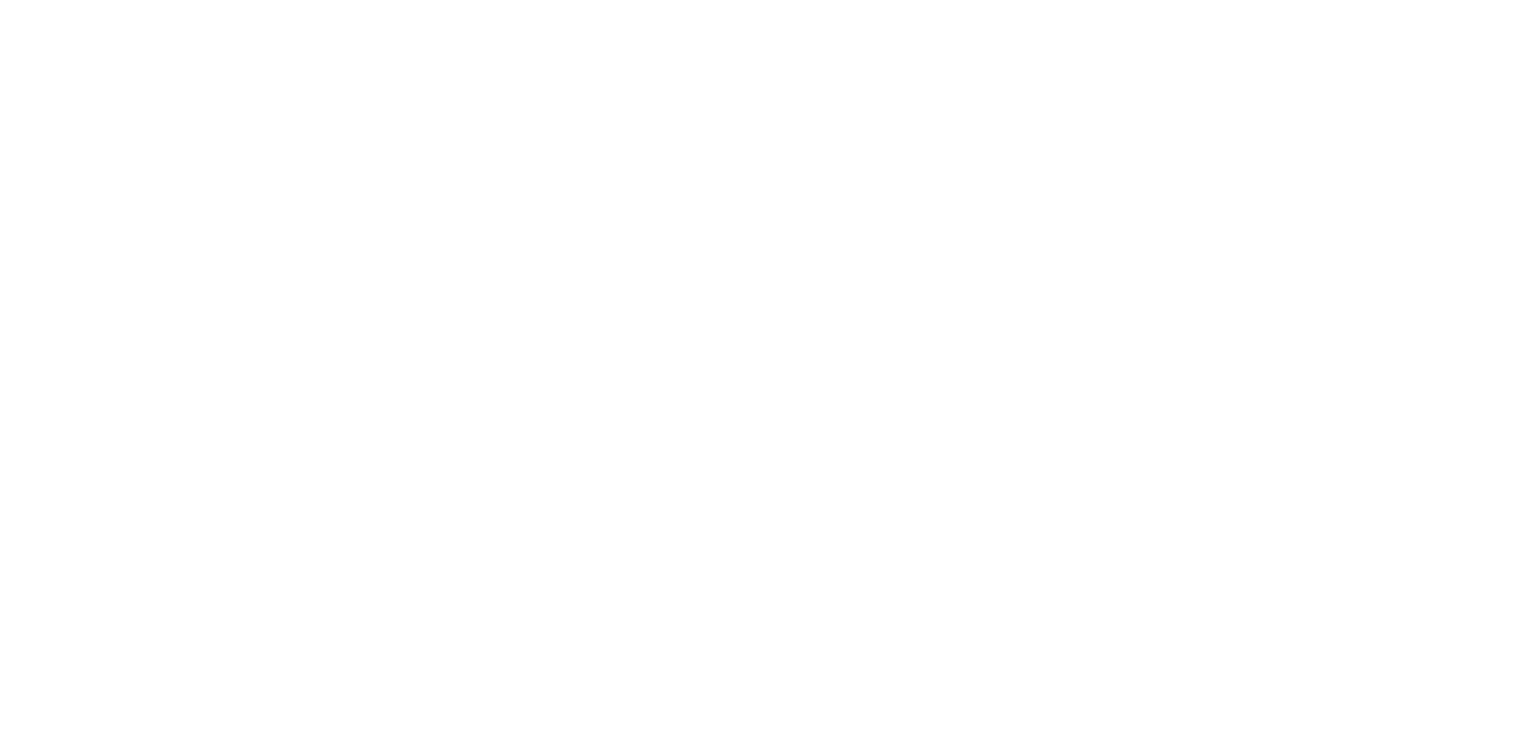 scroll, scrollTop: 0, scrollLeft: 0, axis: both 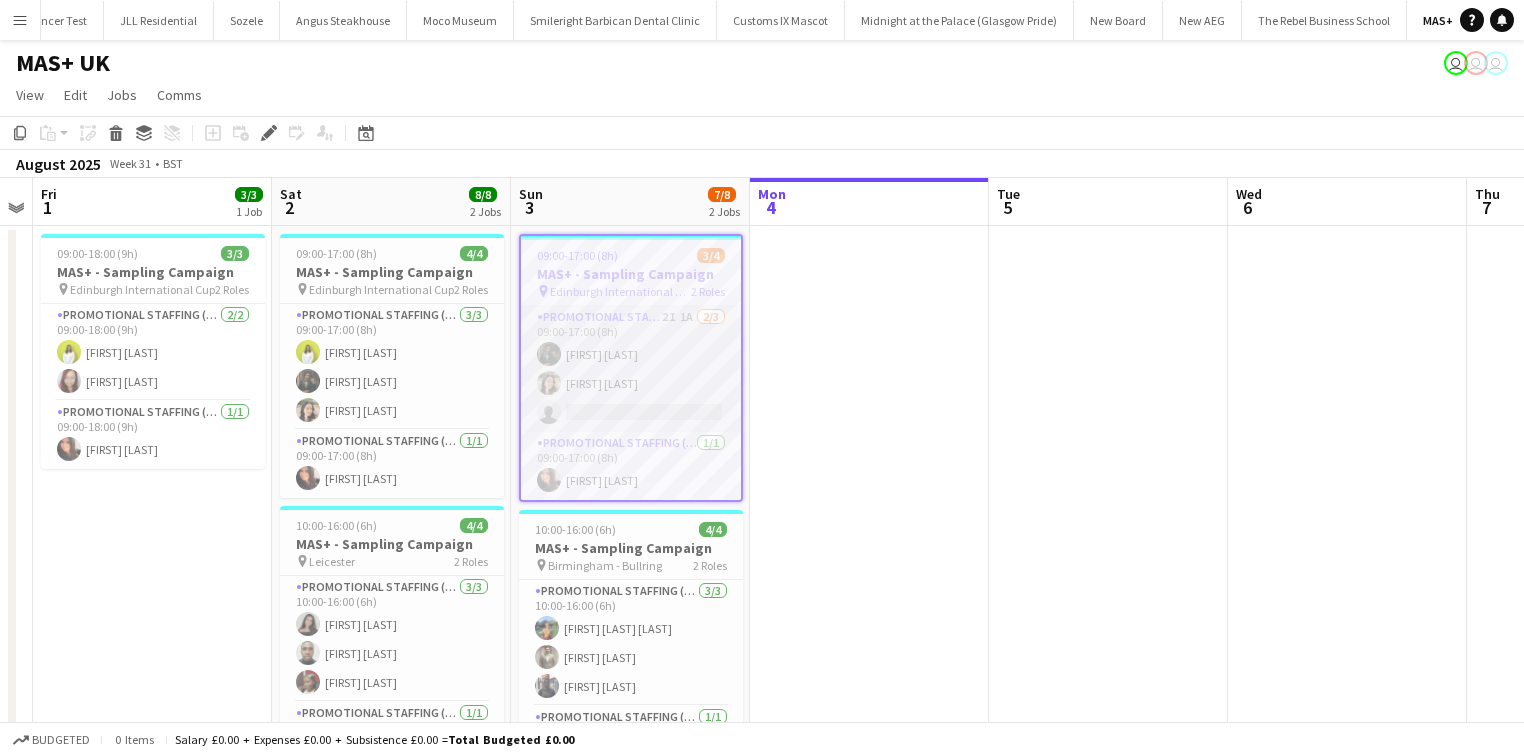 click on "Promotional Staffing (Brand Ambassadors)   2I   1A   2/3   09:00-17:00 (8h)
Haris Imran Dipika Rai
single-neutral-actions" at bounding box center [631, 369] 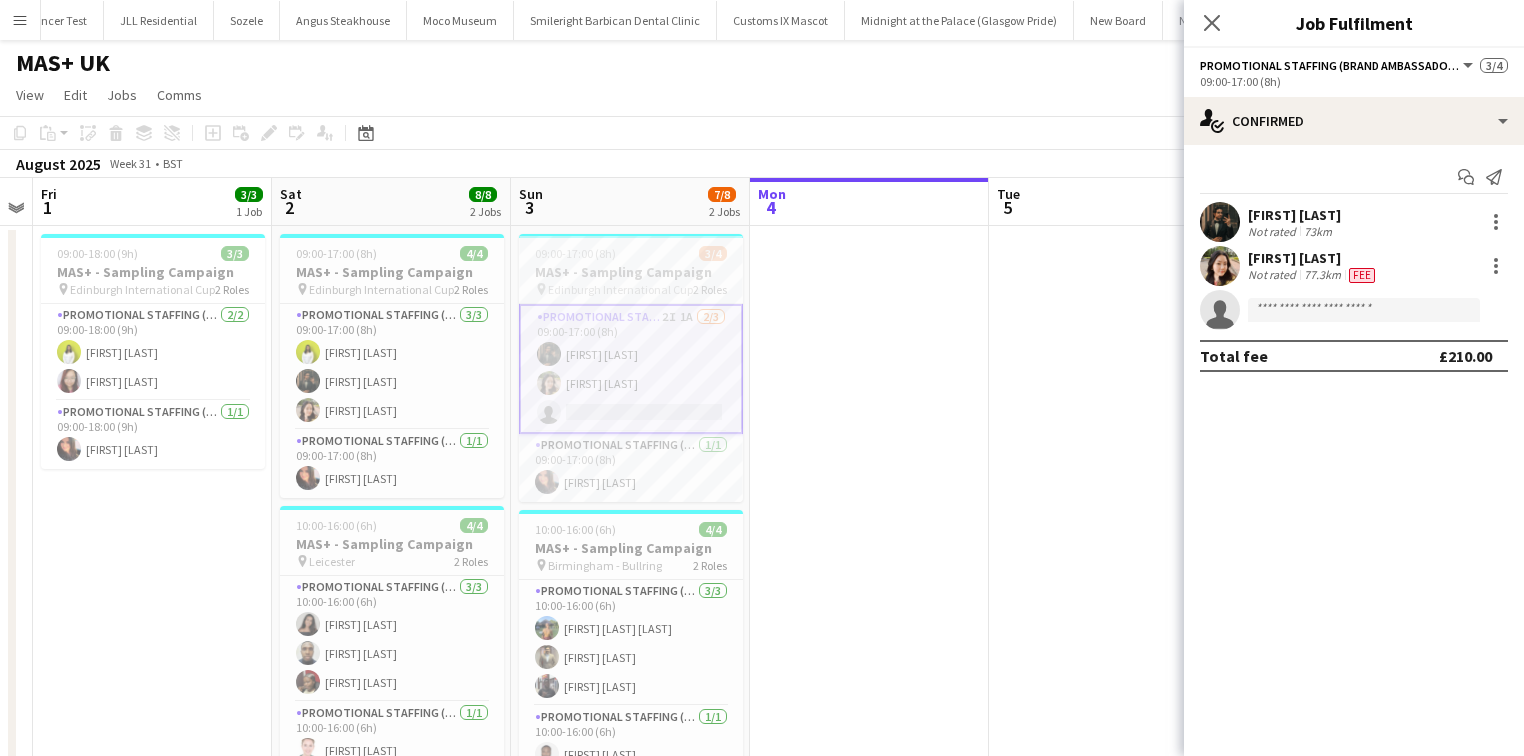 click on "Promotional Staffing (Brand Ambassadors)   2I   1A   2/3   09:00-17:00 (8h)
Haris Imran Dipika Rai
single-neutral-actions" at bounding box center [631, 369] 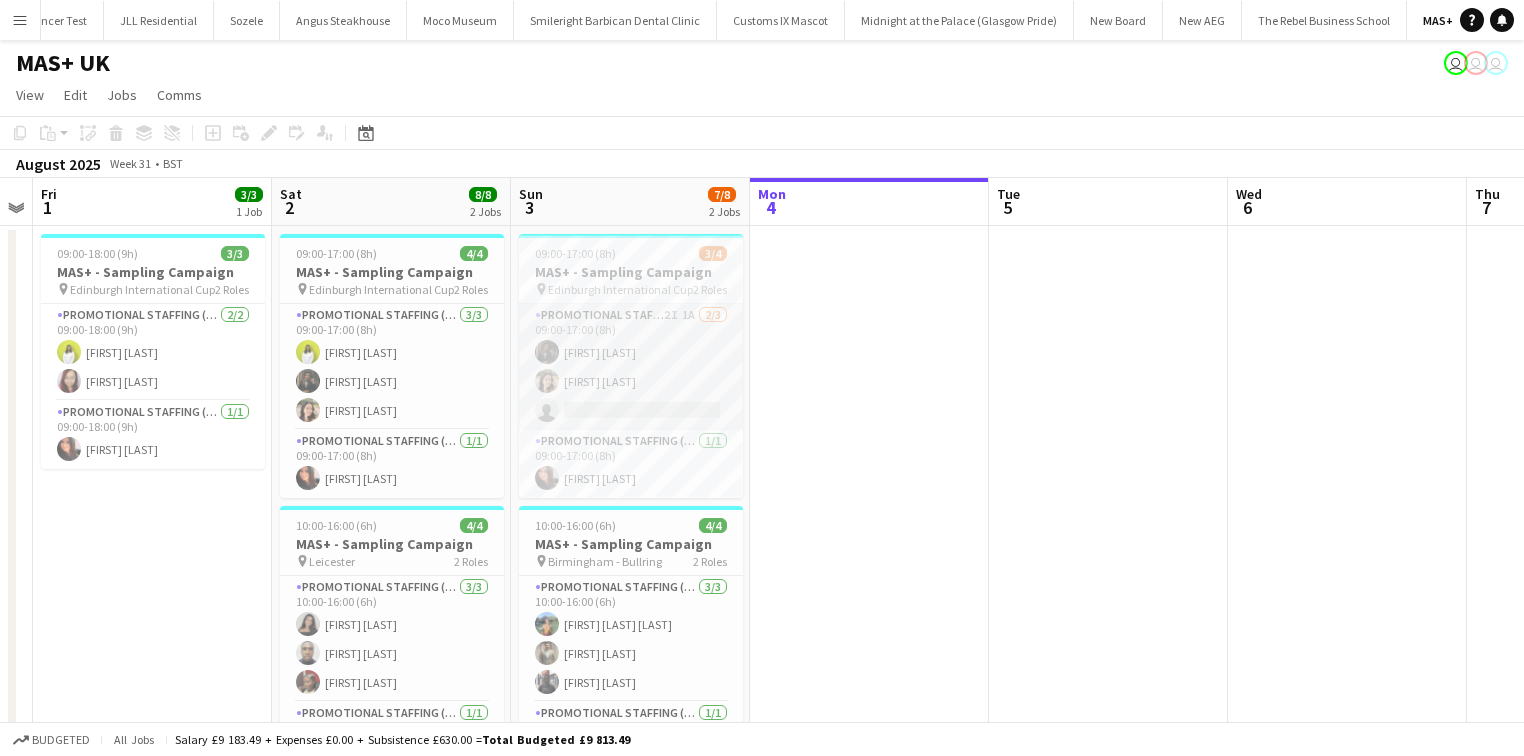 click on "Promotional Staffing (Brand Ambassadors)   2I   1A   2/3   09:00-17:00 (8h)
Haris Imran Dipika Rai
single-neutral-actions" at bounding box center [631, 367] 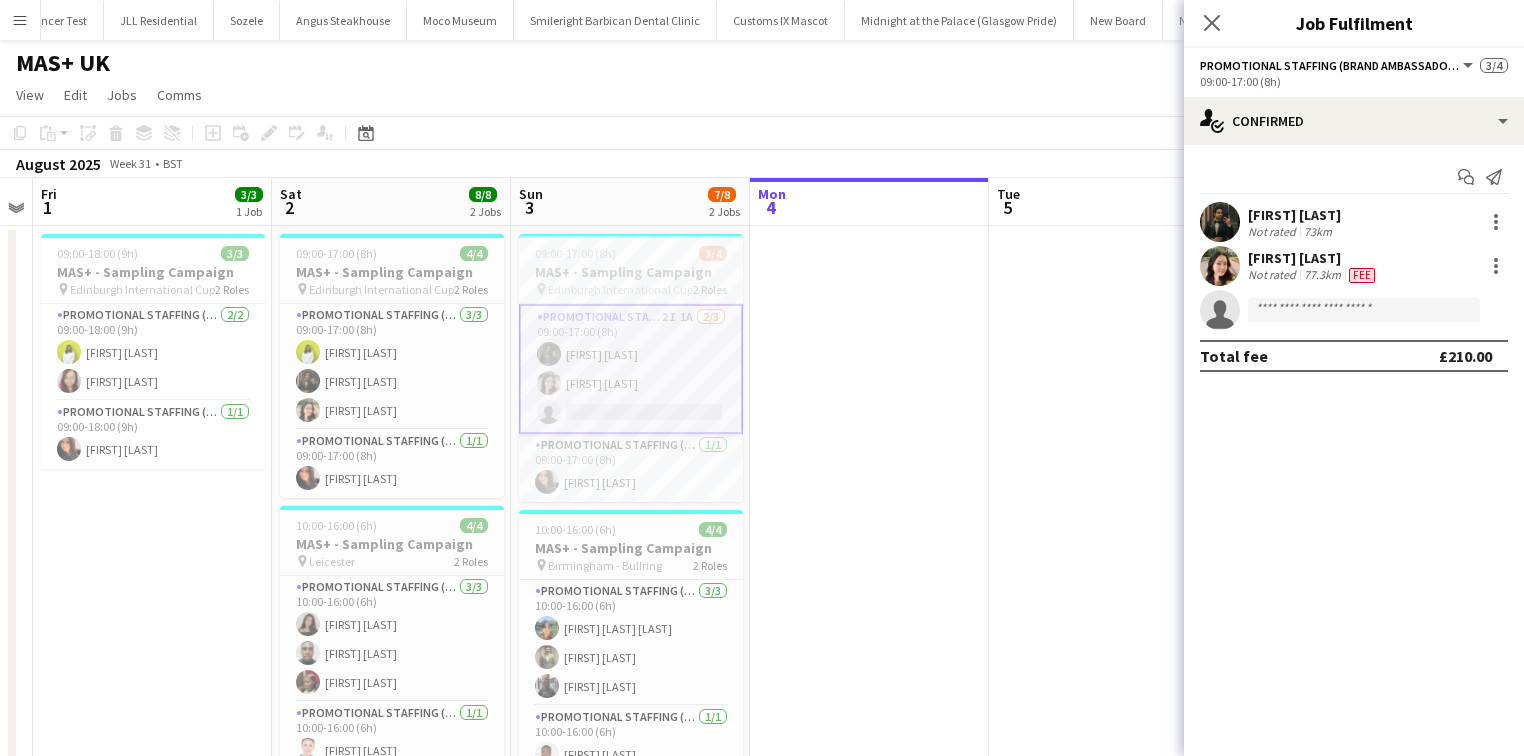 click on "single-neutral-actions" 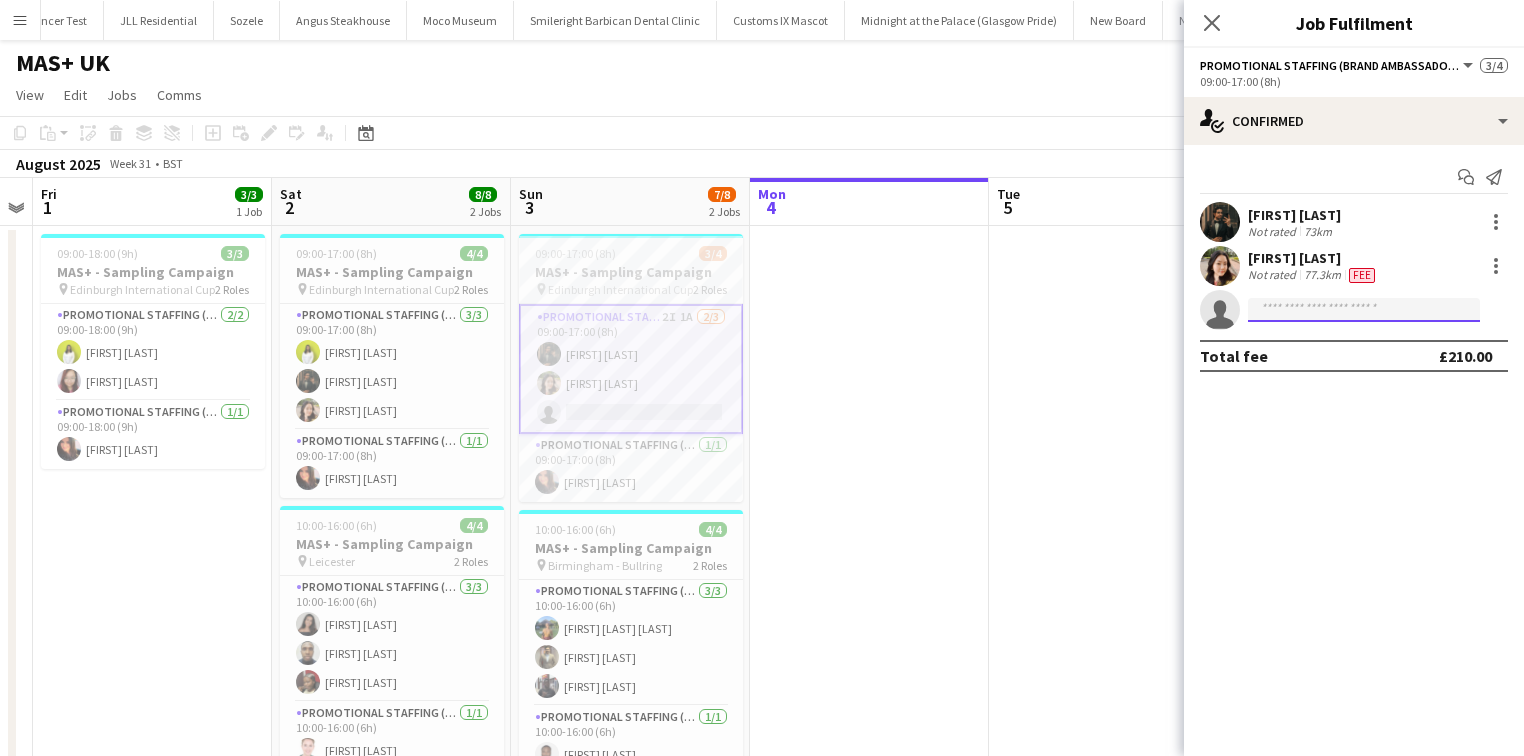 click 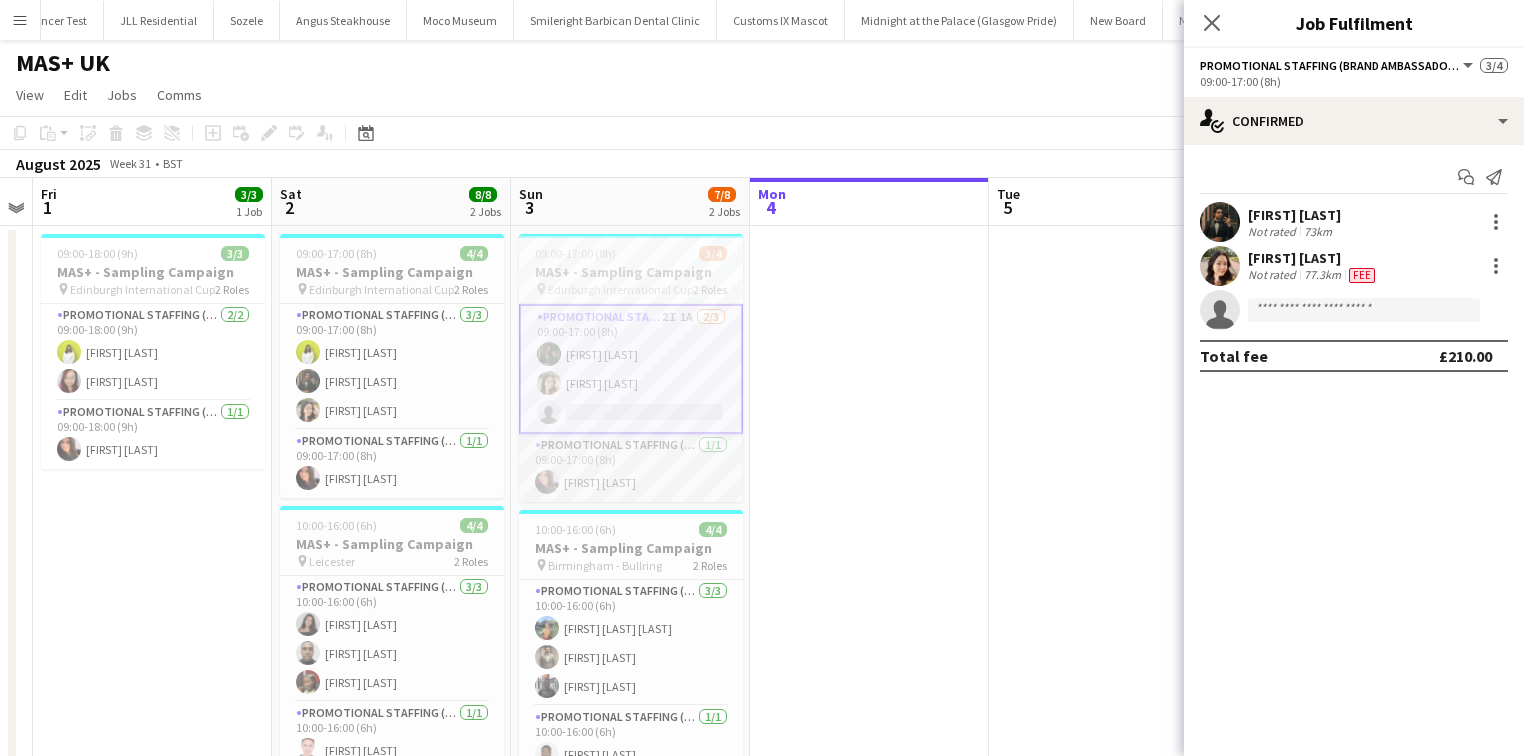 click on "Promotional Staffing (Team Leader)   1/1   09:00-17:00 (8h)
Carri Freedman" at bounding box center (631, 468) 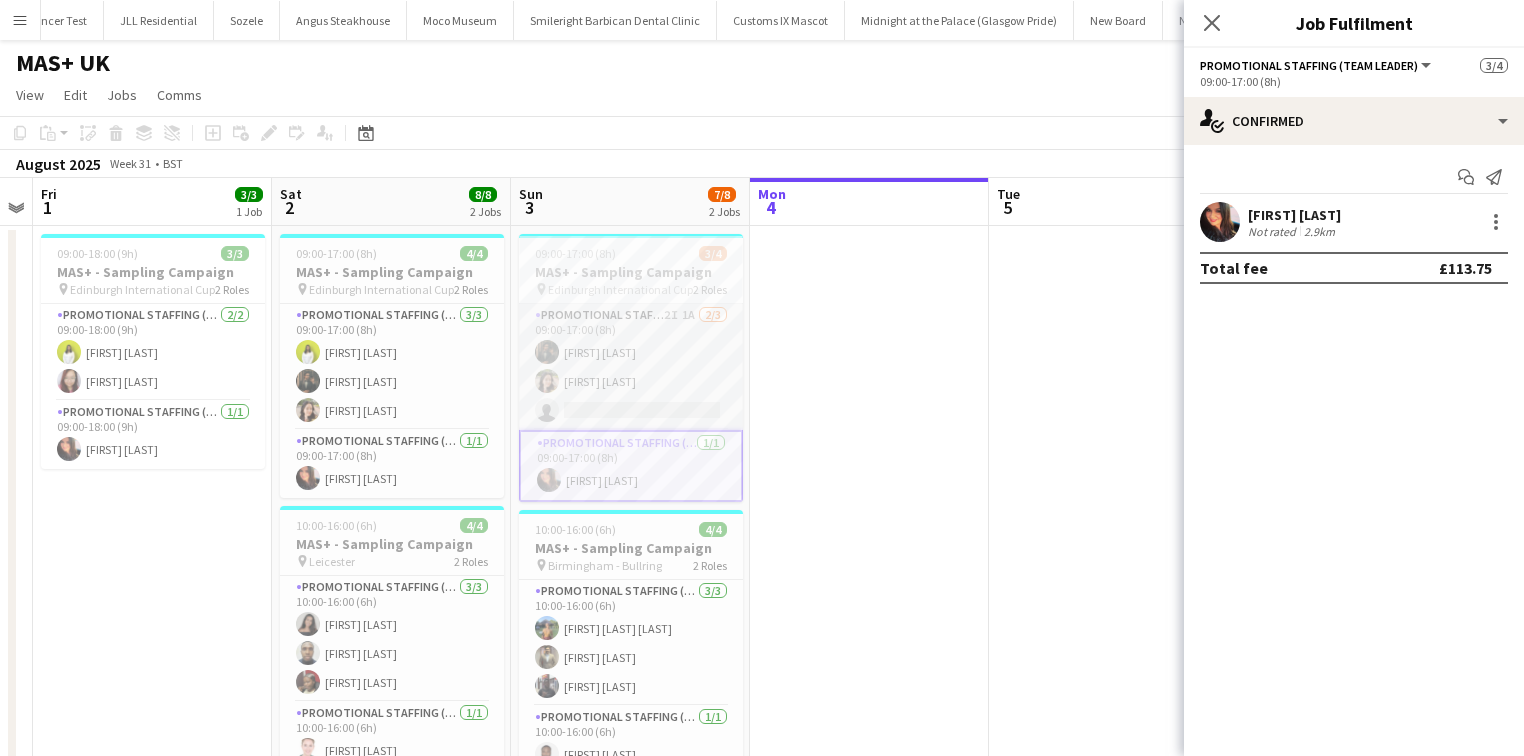 click on "Promotional Staffing (Brand Ambassadors)   2I   1A   2/3   09:00-17:00 (8h)
Haris Imran Dipika Rai
single-neutral-actions" at bounding box center [631, 367] 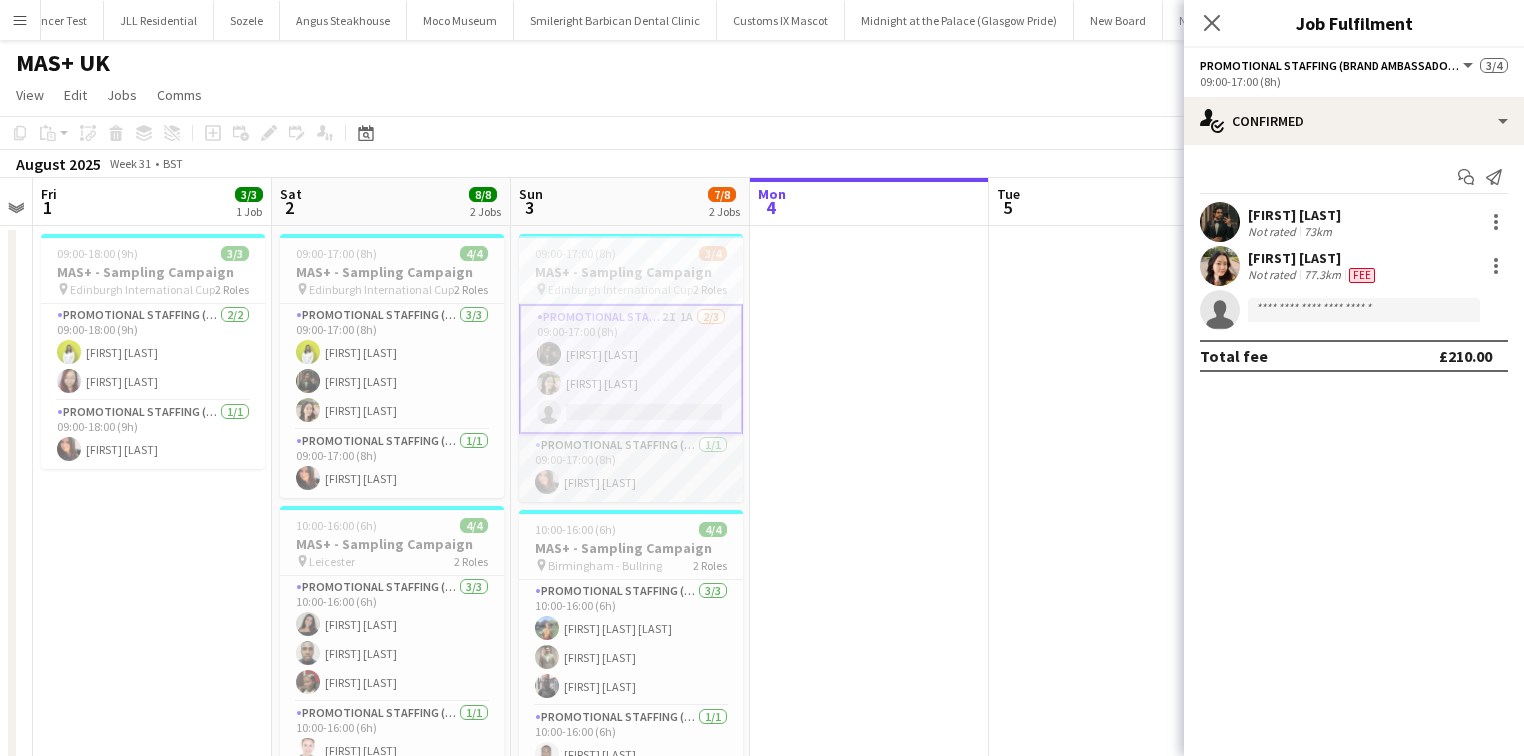 click on "Promotional Staffing (Team Leader)   1/1   09:00-17:00 (8h)
Carri Freedman" at bounding box center (631, 468) 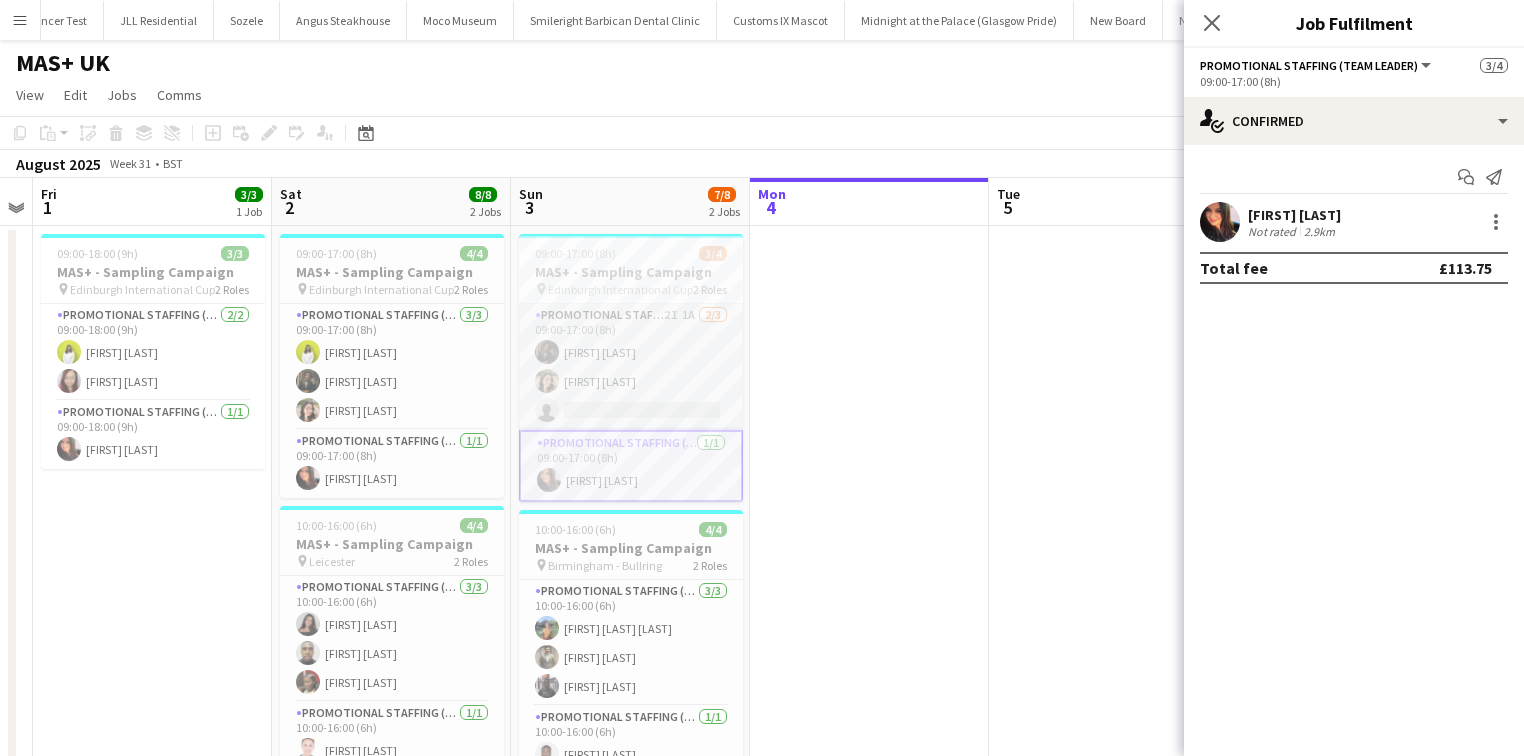 click on "Promotional Staffing (Brand Ambassadors)   2I   1A   2/3   09:00-17:00 (8h)
Haris Imran Dipika Rai
single-neutral-actions" at bounding box center (631, 367) 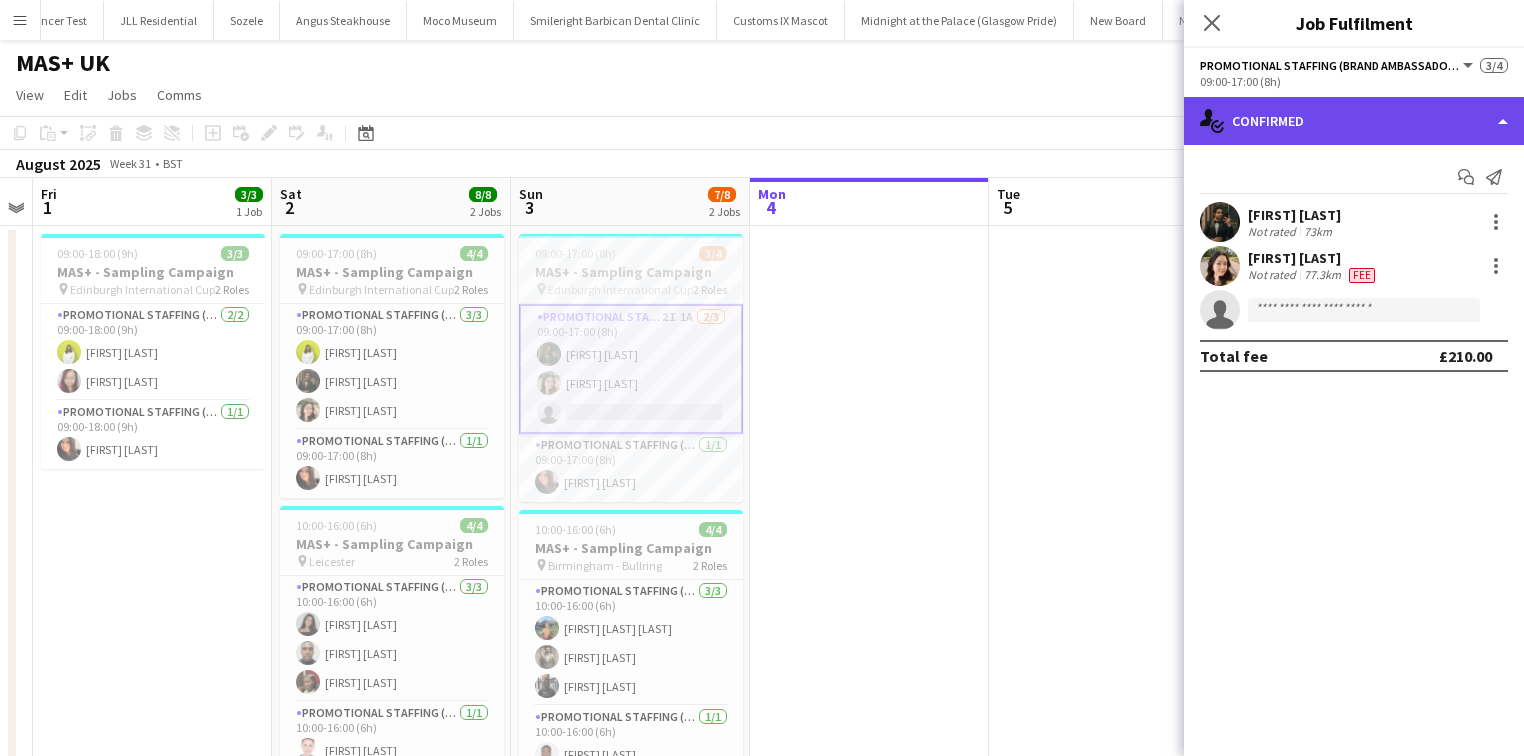 click on "single-neutral-actions-check-2
Confirmed" 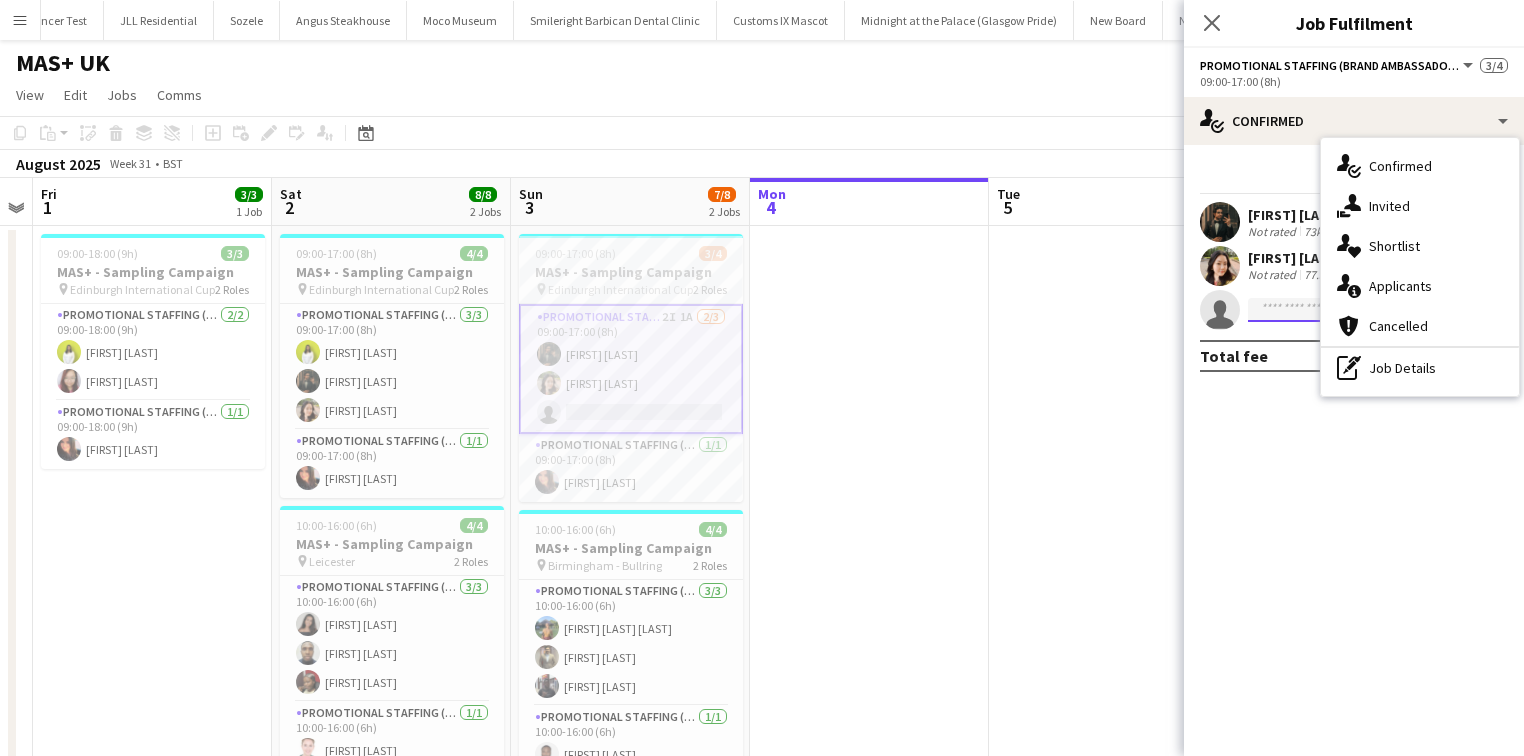 click 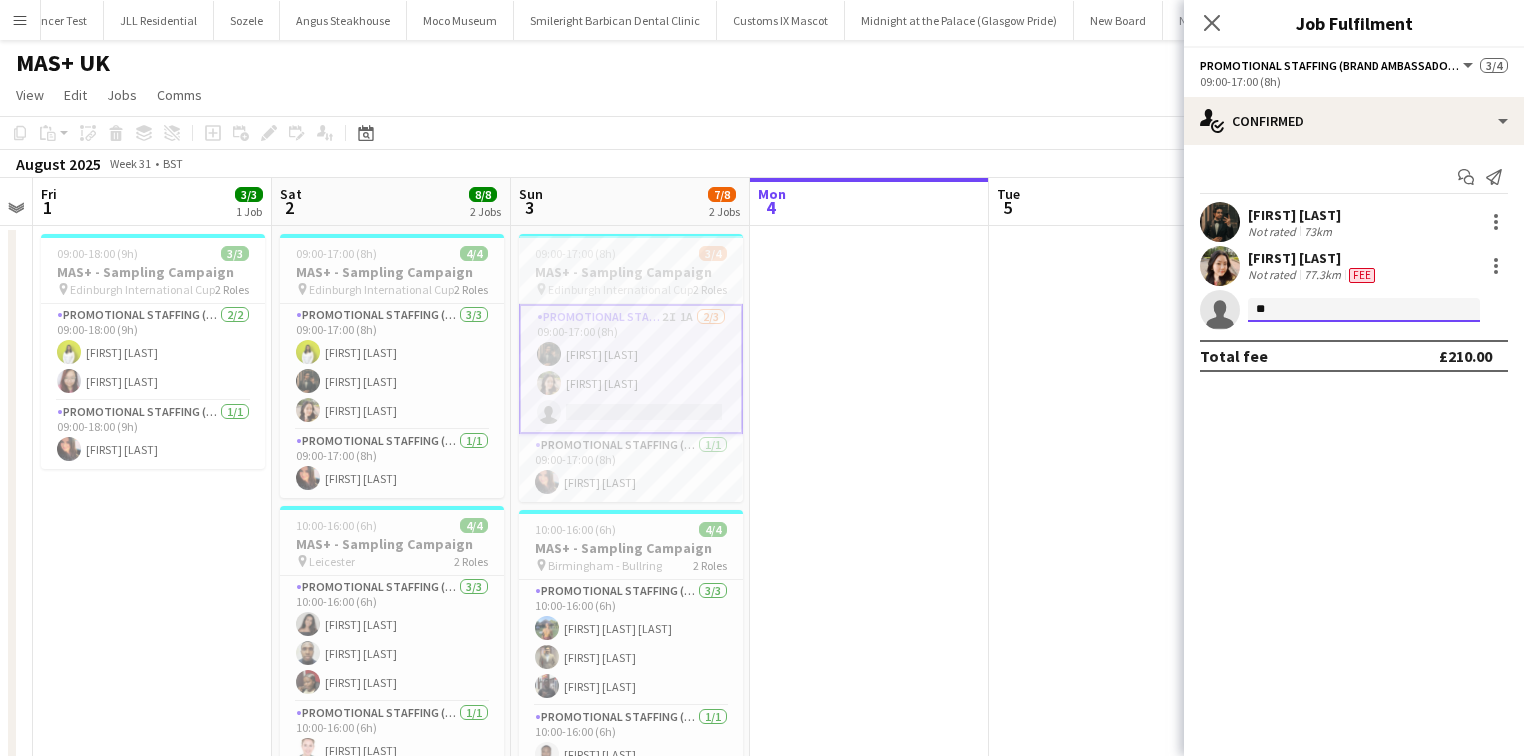 type on "*" 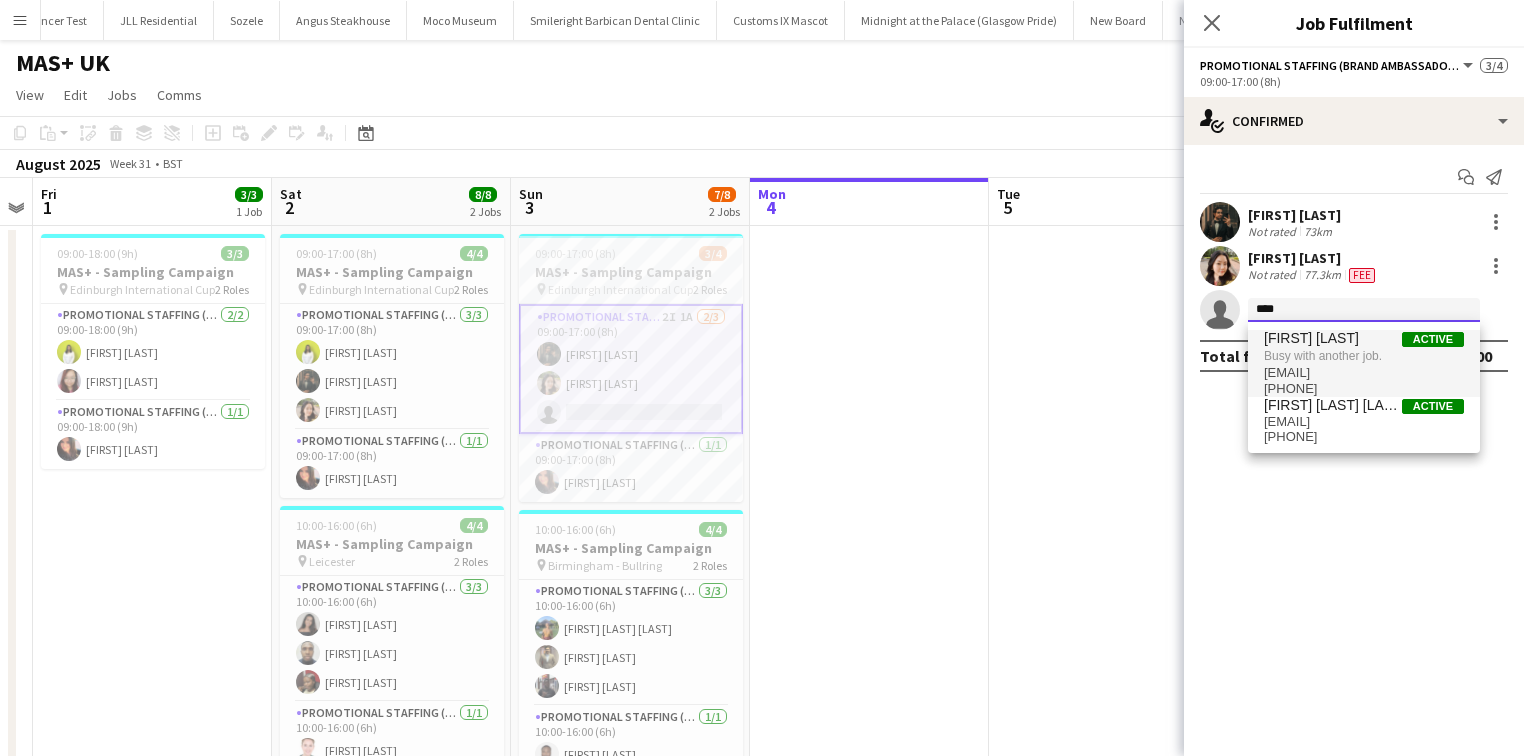 type on "****" 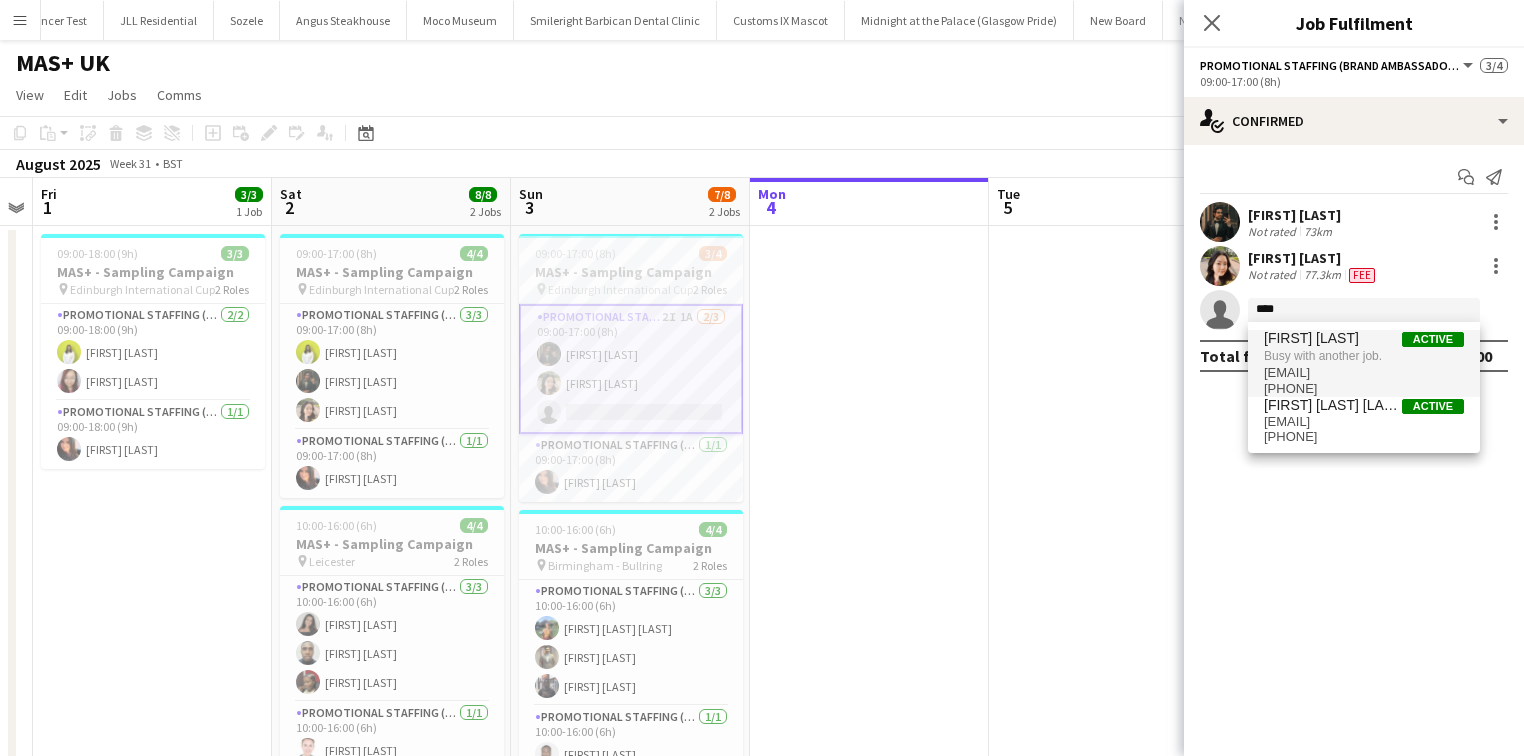 click on "Taylor Robertson" at bounding box center (1311, 338) 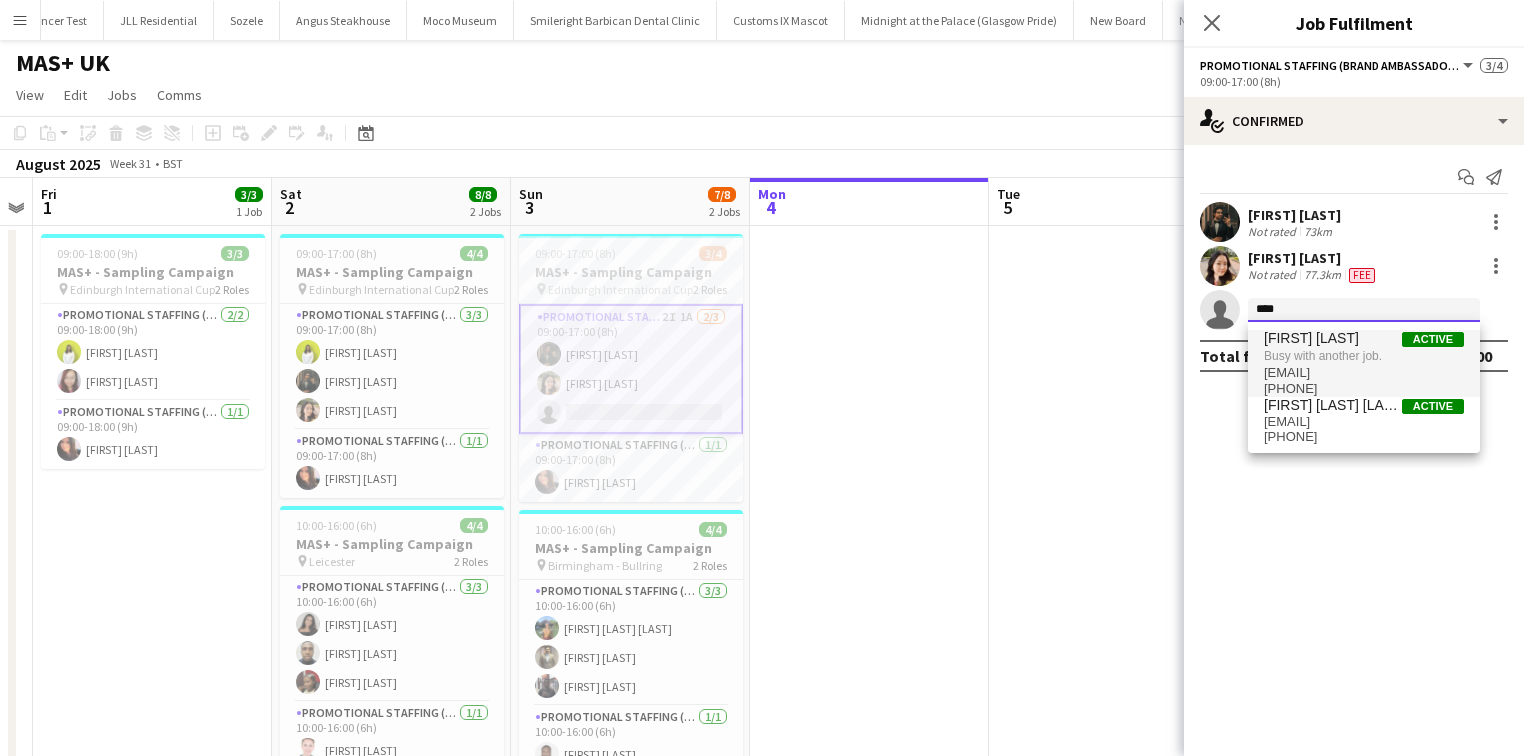type 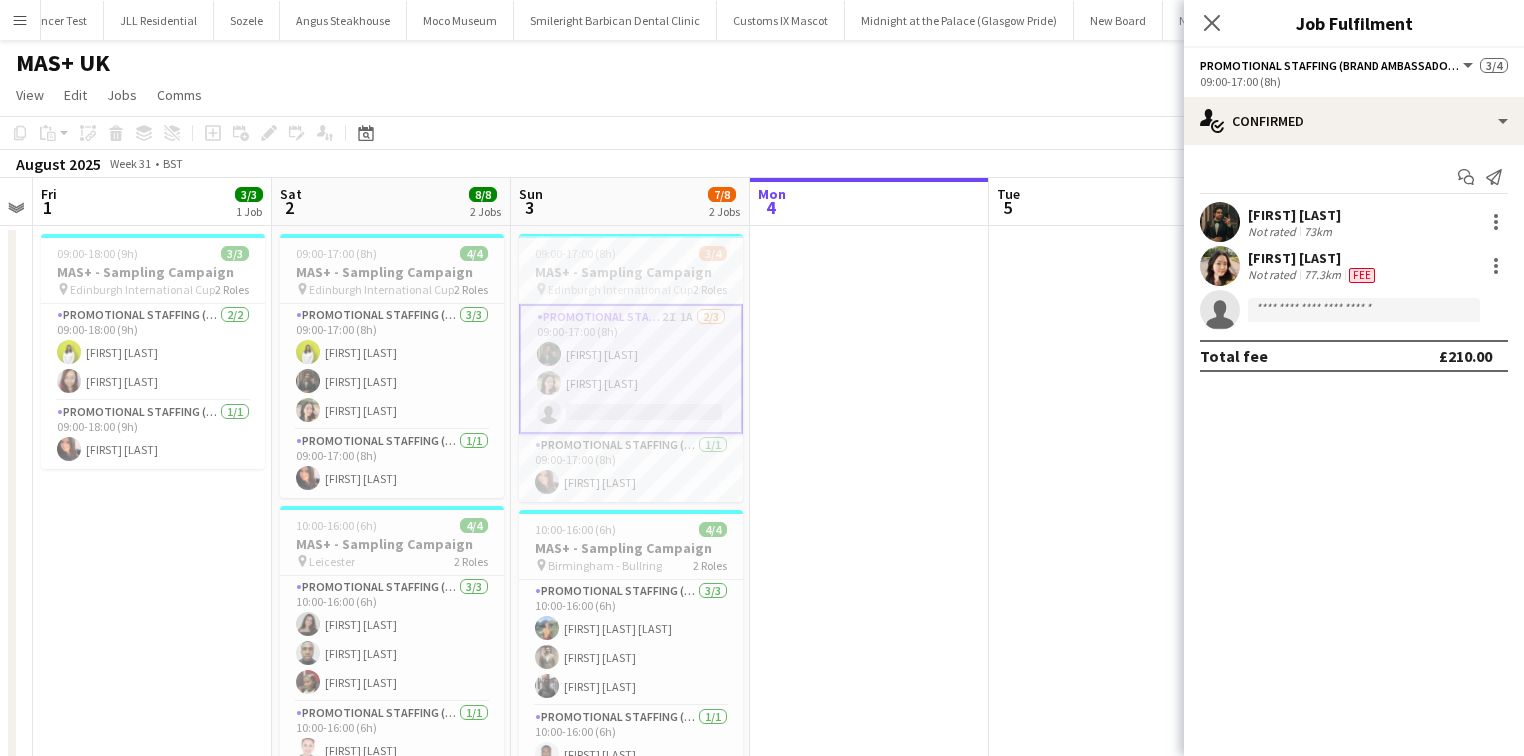 click on "single-neutral-actions" 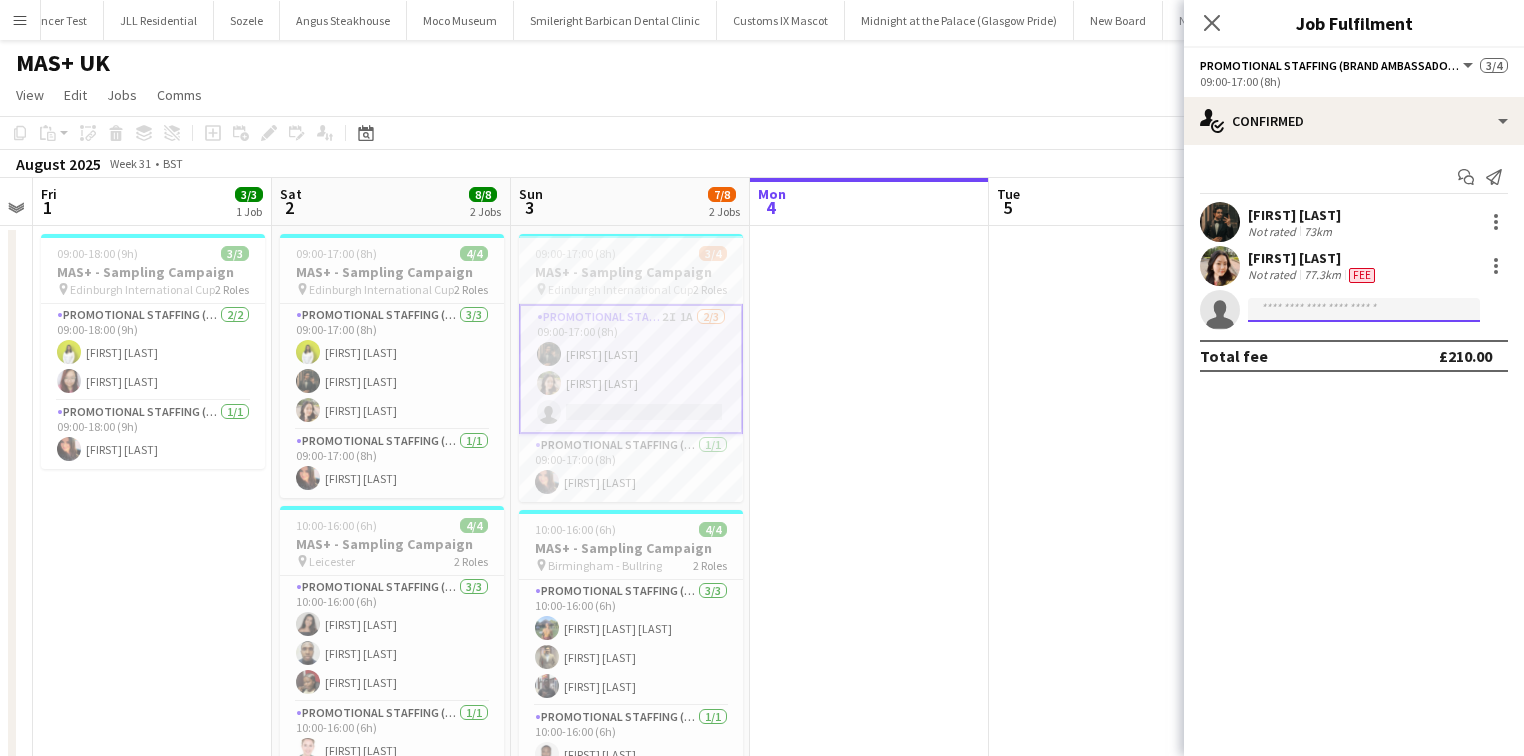 click 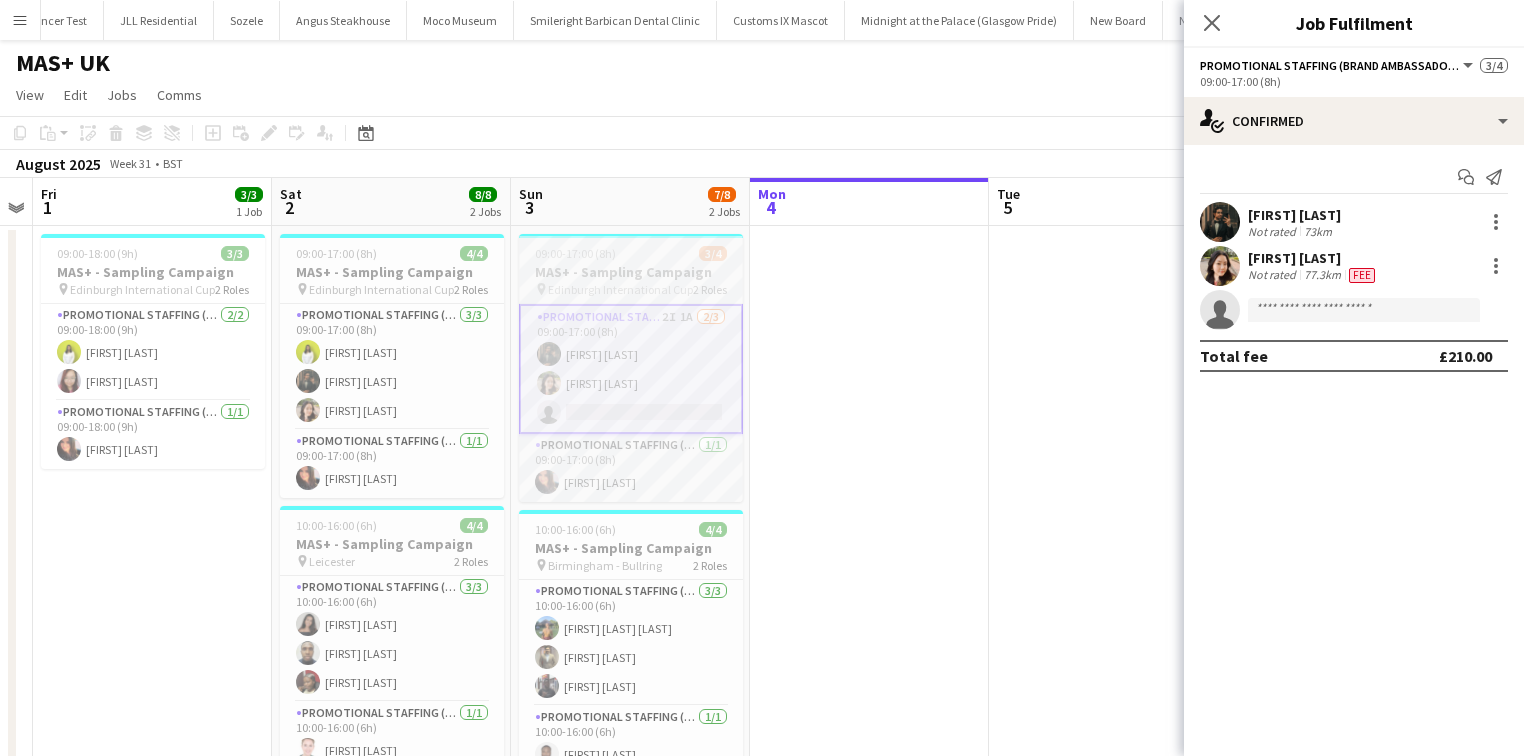 click on "MAS+ - Sampling Campaign" at bounding box center (631, 272) 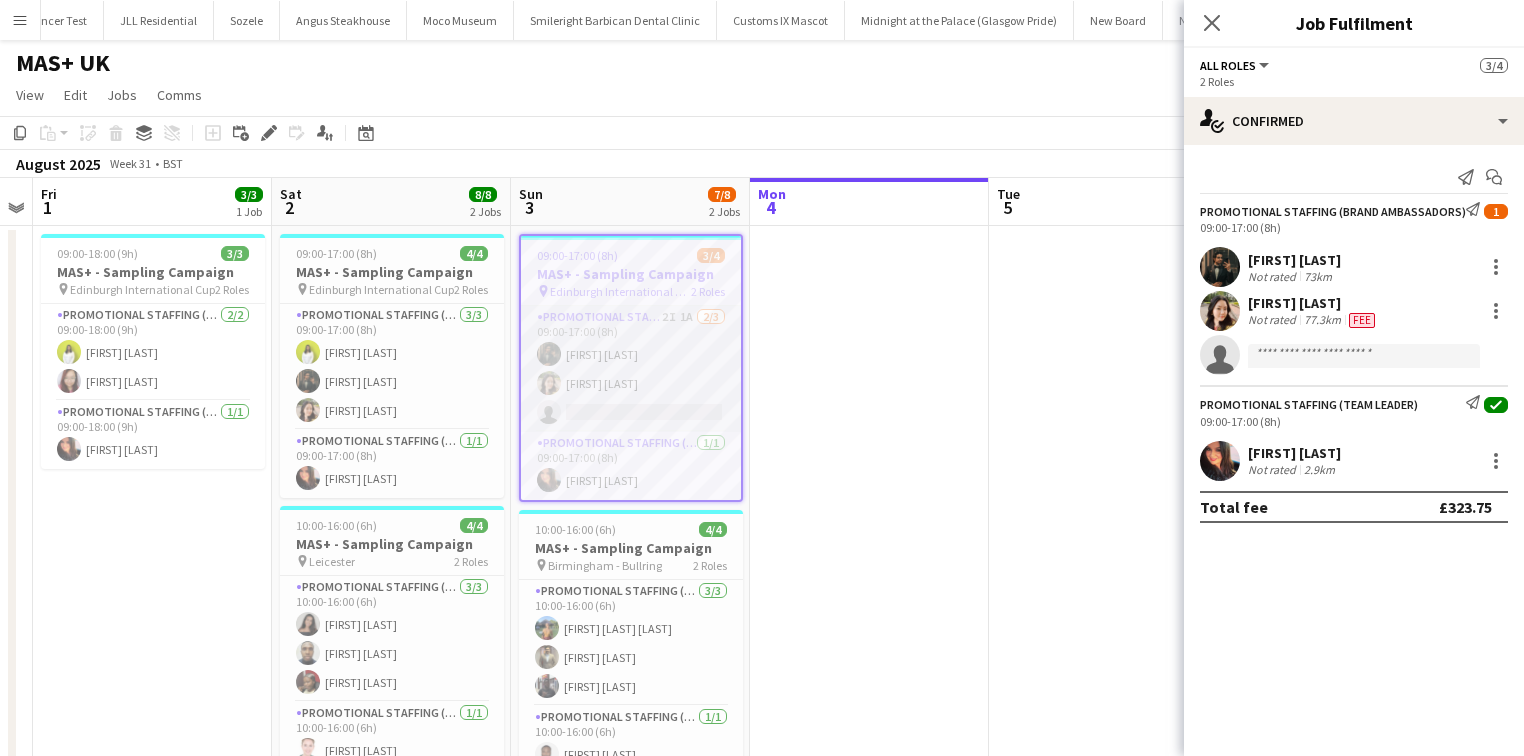 click on "Promotional Staffing (Brand Ambassadors)   2I   1A   2/3   09:00-17:00 (8h)
Haris Imran Dipika Rai
single-neutral-actions" at bounding box center [631, 369] 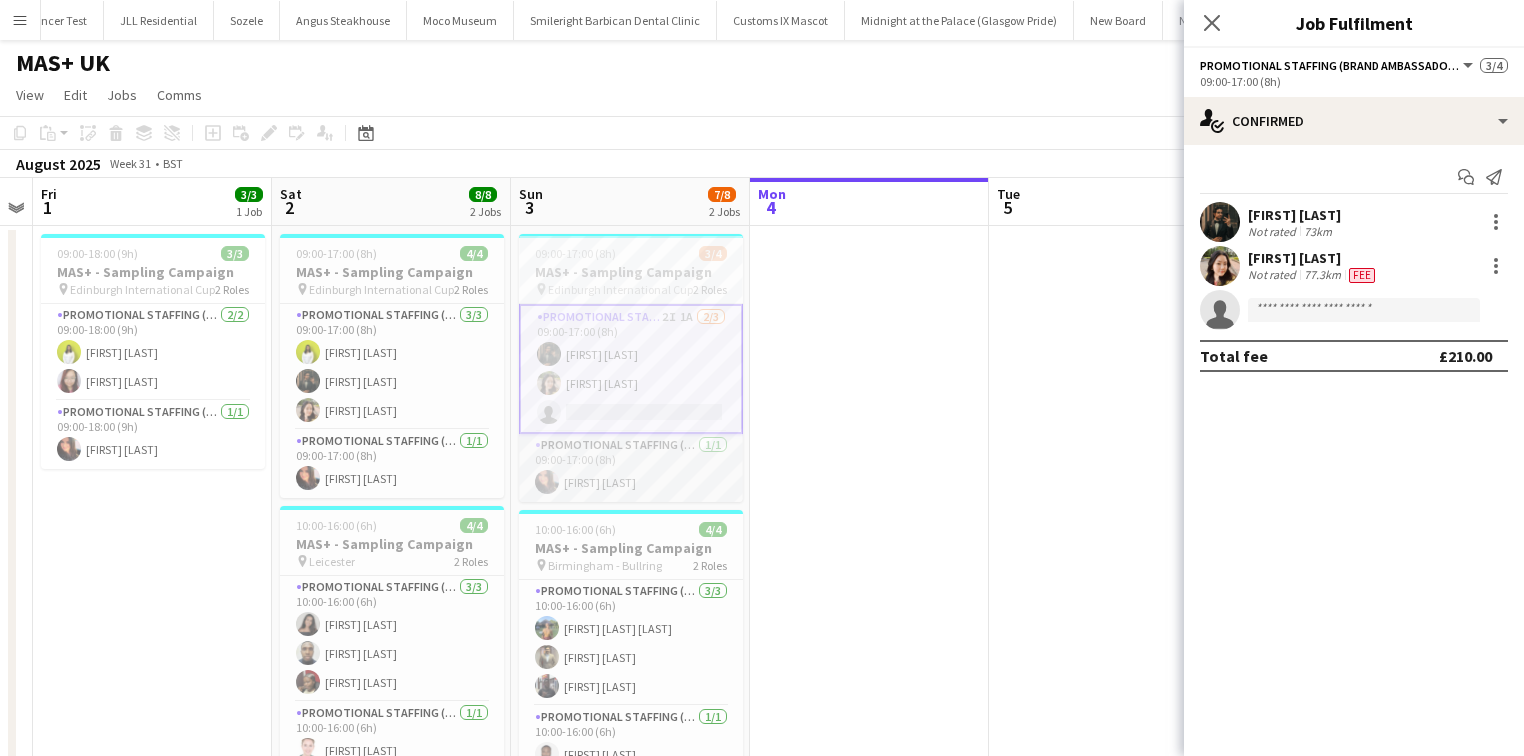click on "Promotional Staffing (Team Leader)   1/1   09:00-17:00 (8h)
Carri Freedman" at bounding box center (631, 468) 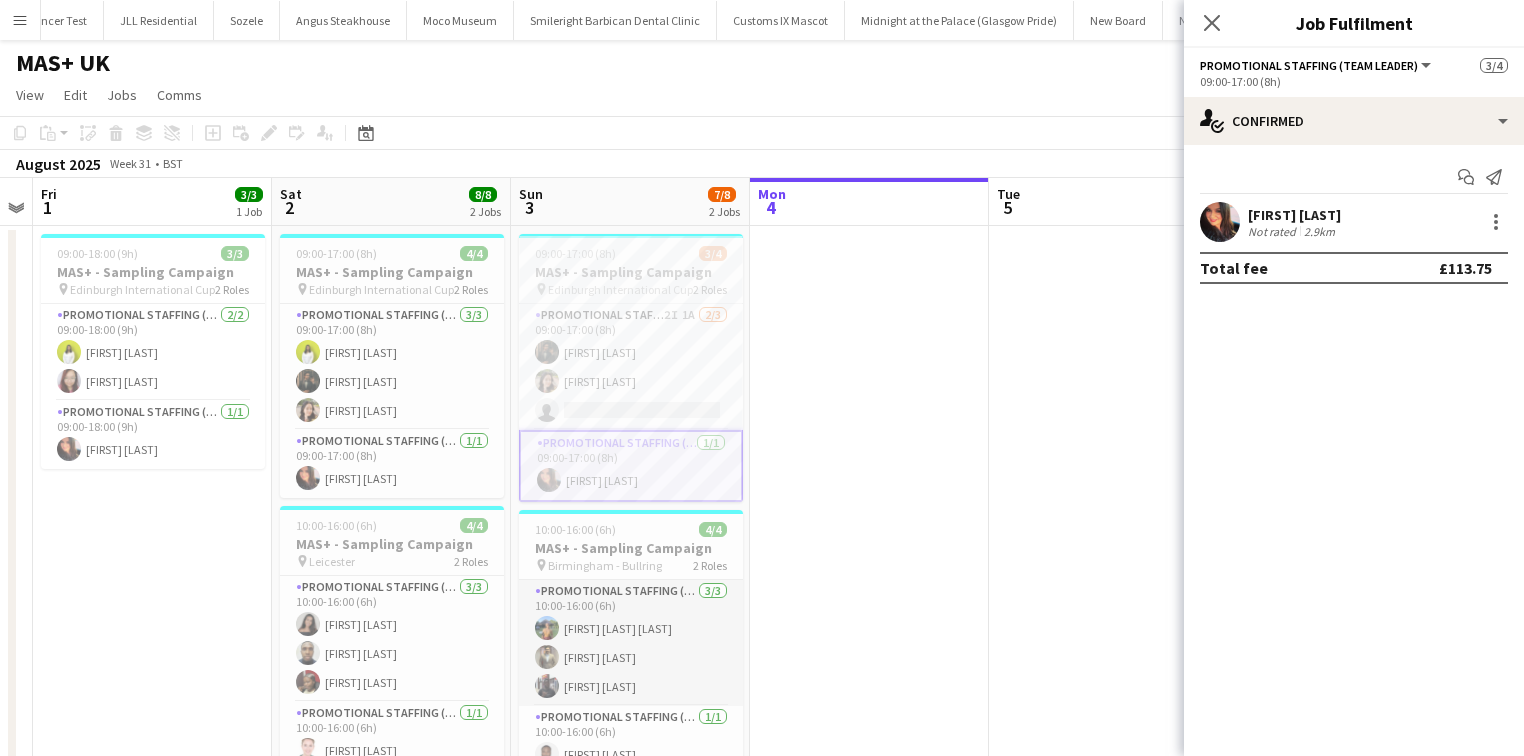 click on "Promotional Staffing (Brand Ambassadors)   3/3   10:00-16:00 (6h)
Obianuju Rosemary Ofodu Syed Shah Denvan Muzuva" at bounding box center [631, 643] 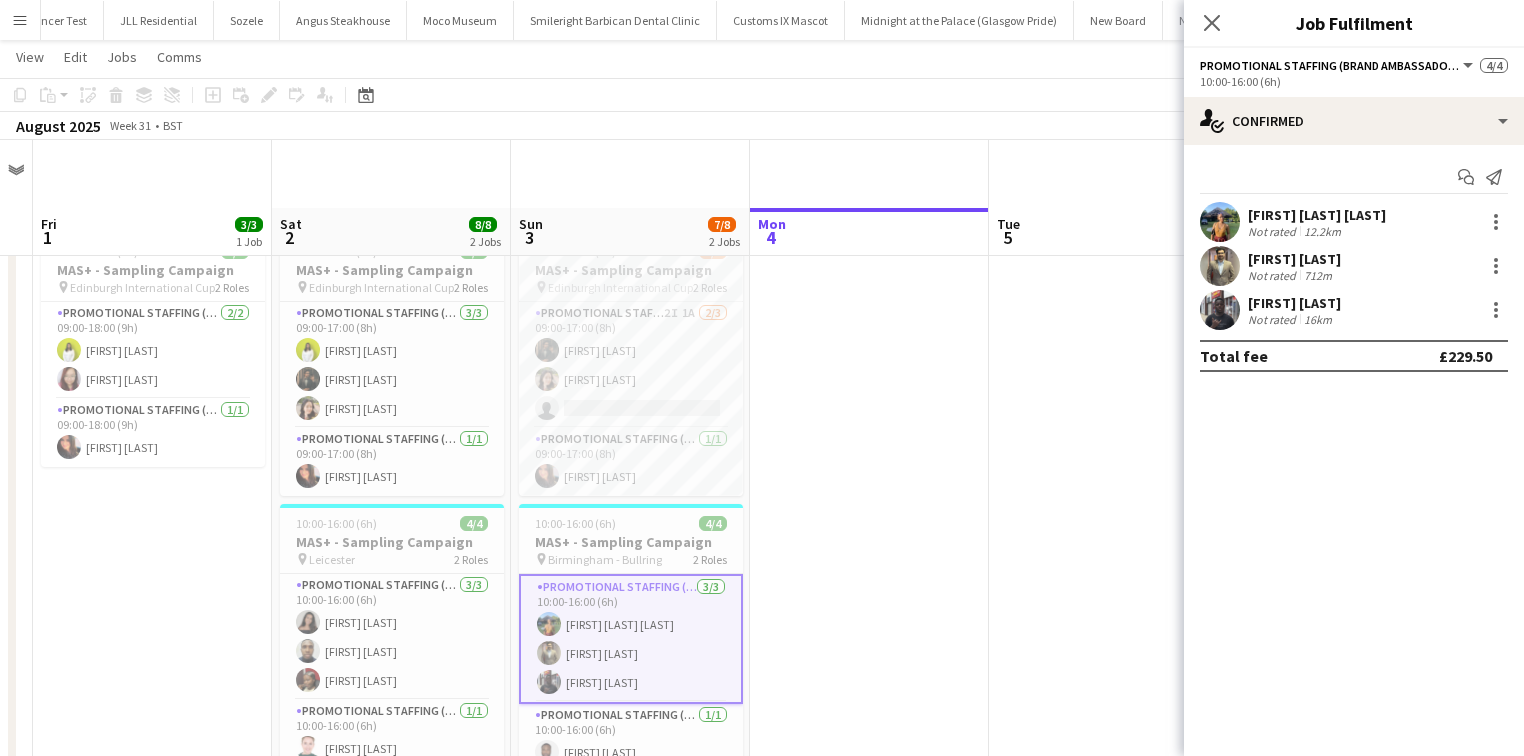 scroll, scrollTop: 124, scrollLeft: 0, axis: vertical 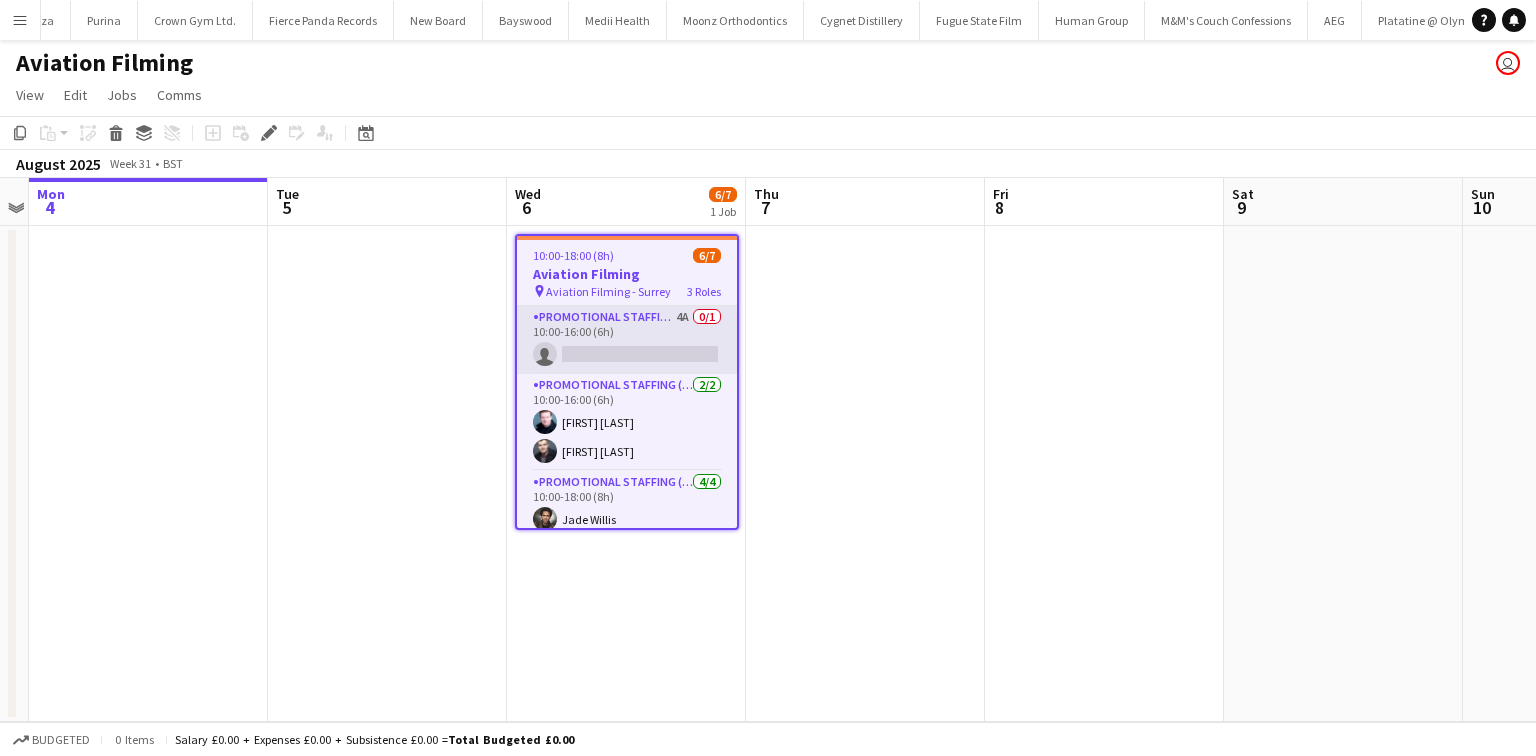click on "Promotional Staffing (Brand Ambassadors)   4A   0/1   10:00-16:00 (6h)
single-neutral-actions" at bounding box center (627, 340) 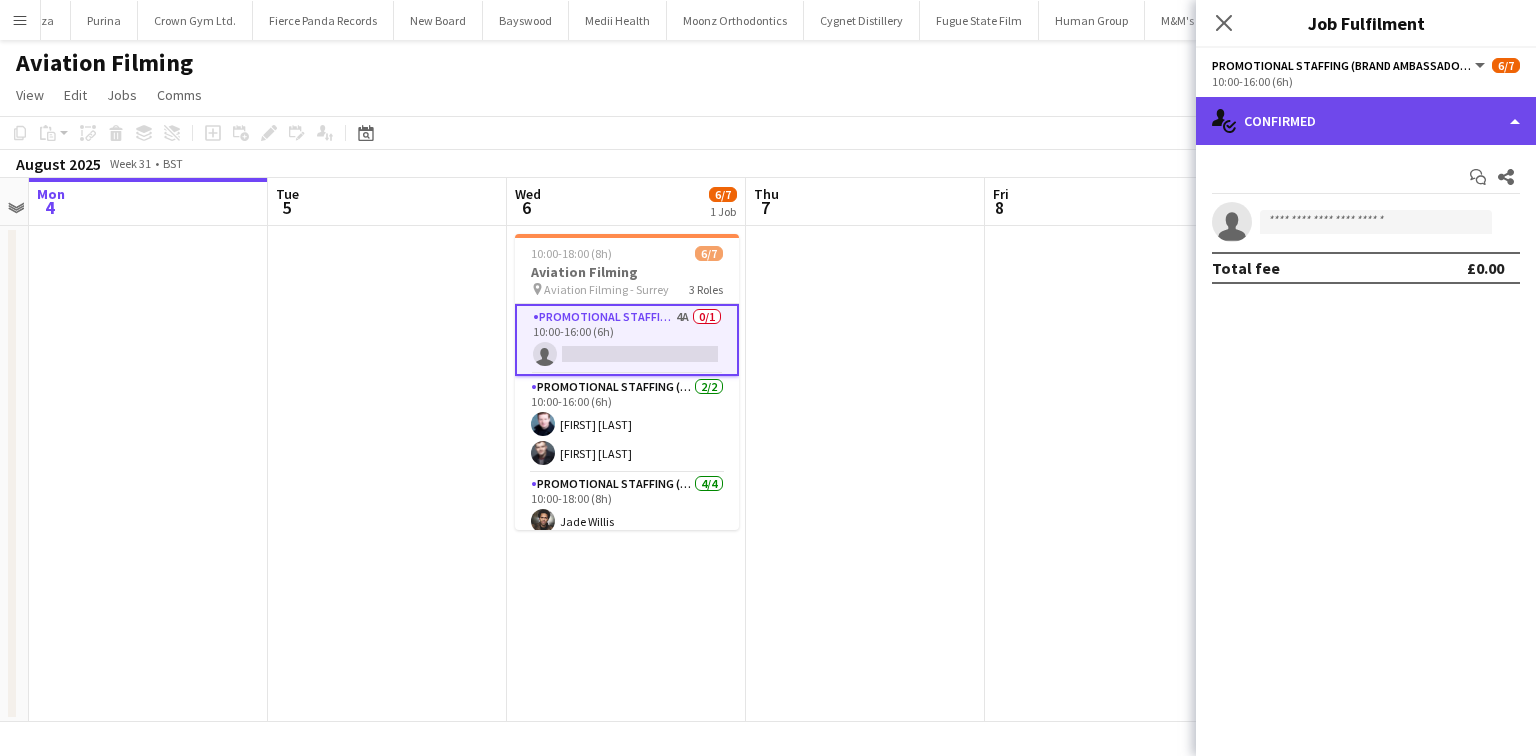 click on "single-neutral-actions-check-2
Confirmed" 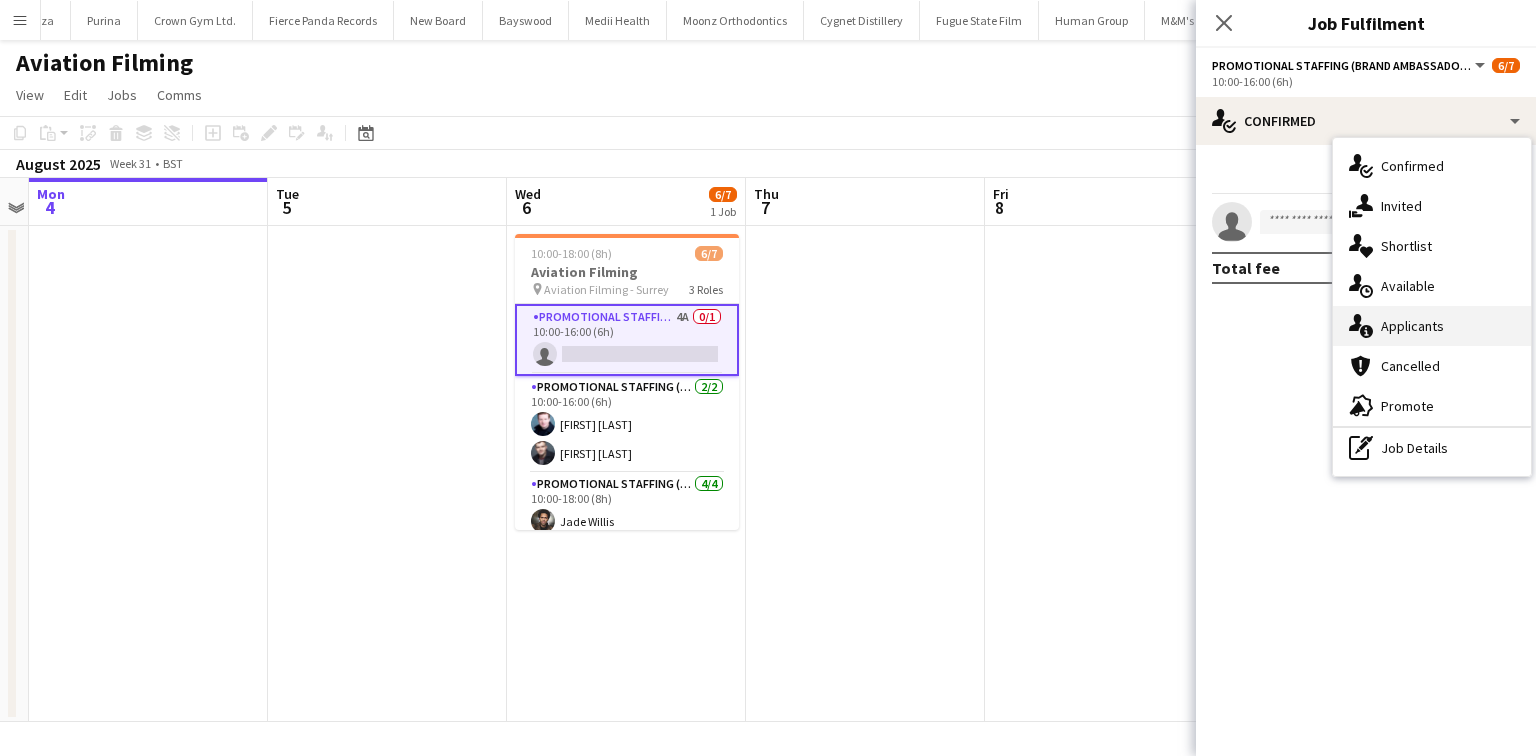click on "single-neutral-actions-information
Applicants" at bounding box center [1432, 326] 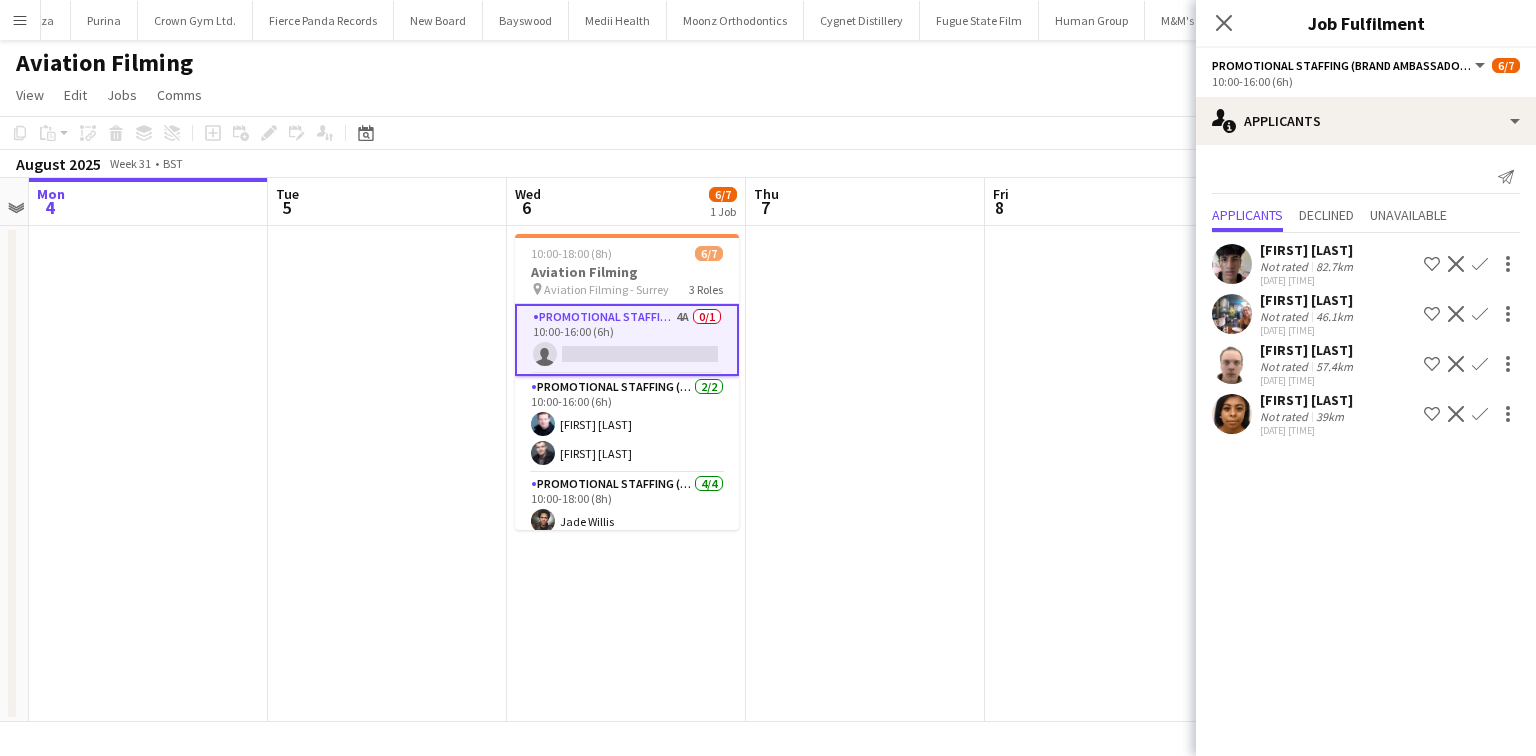 click 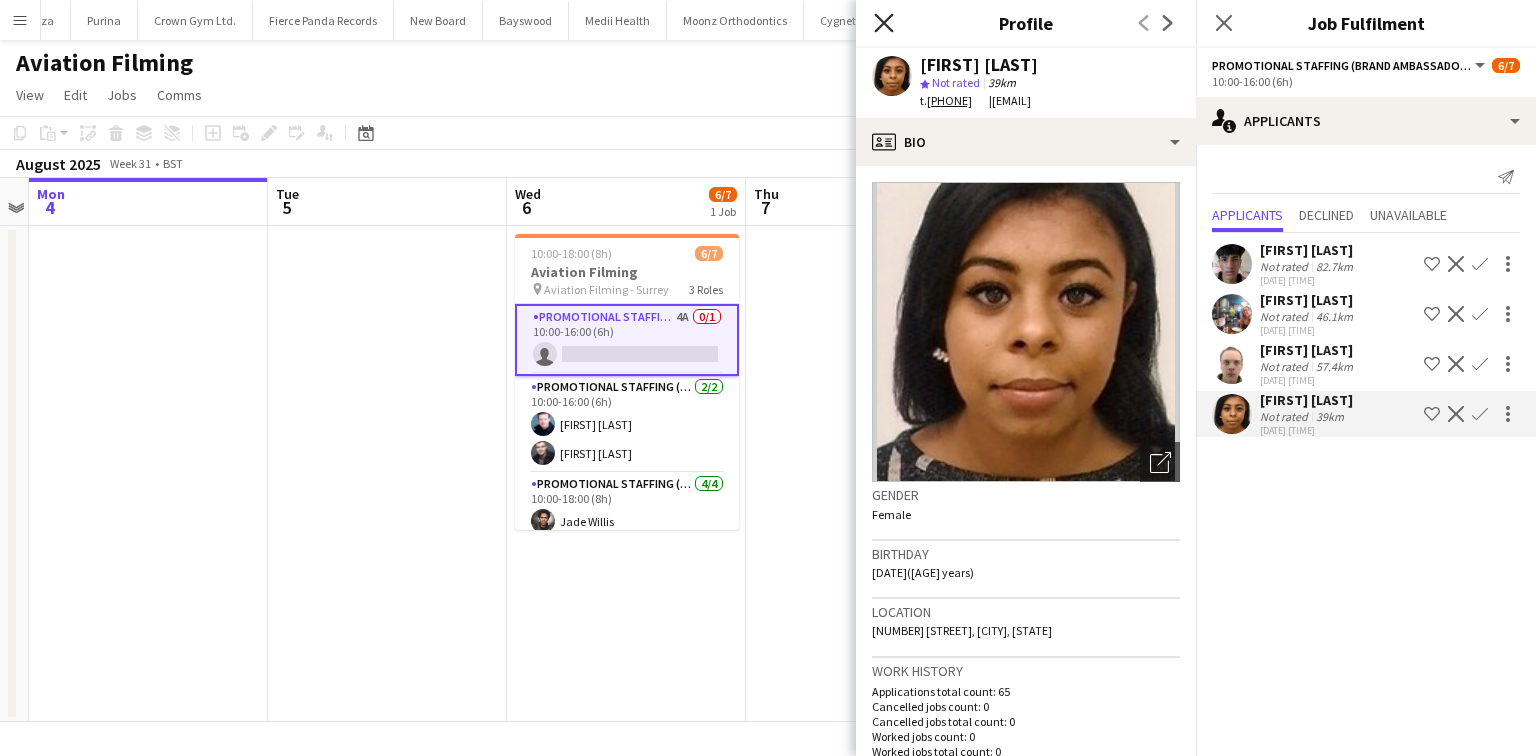 click 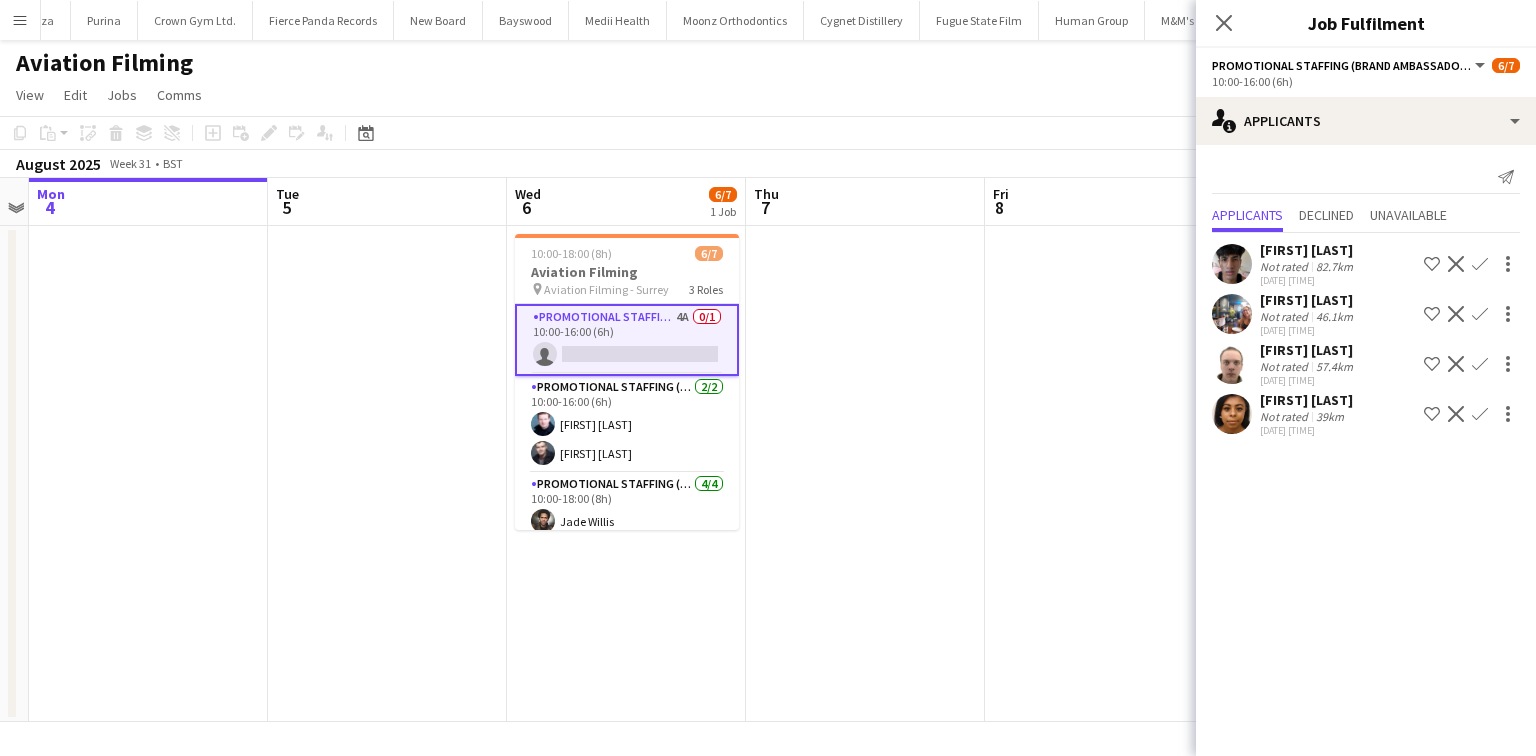 click on "[FIRST] [LAST]" at bounding box center [1308, 350] 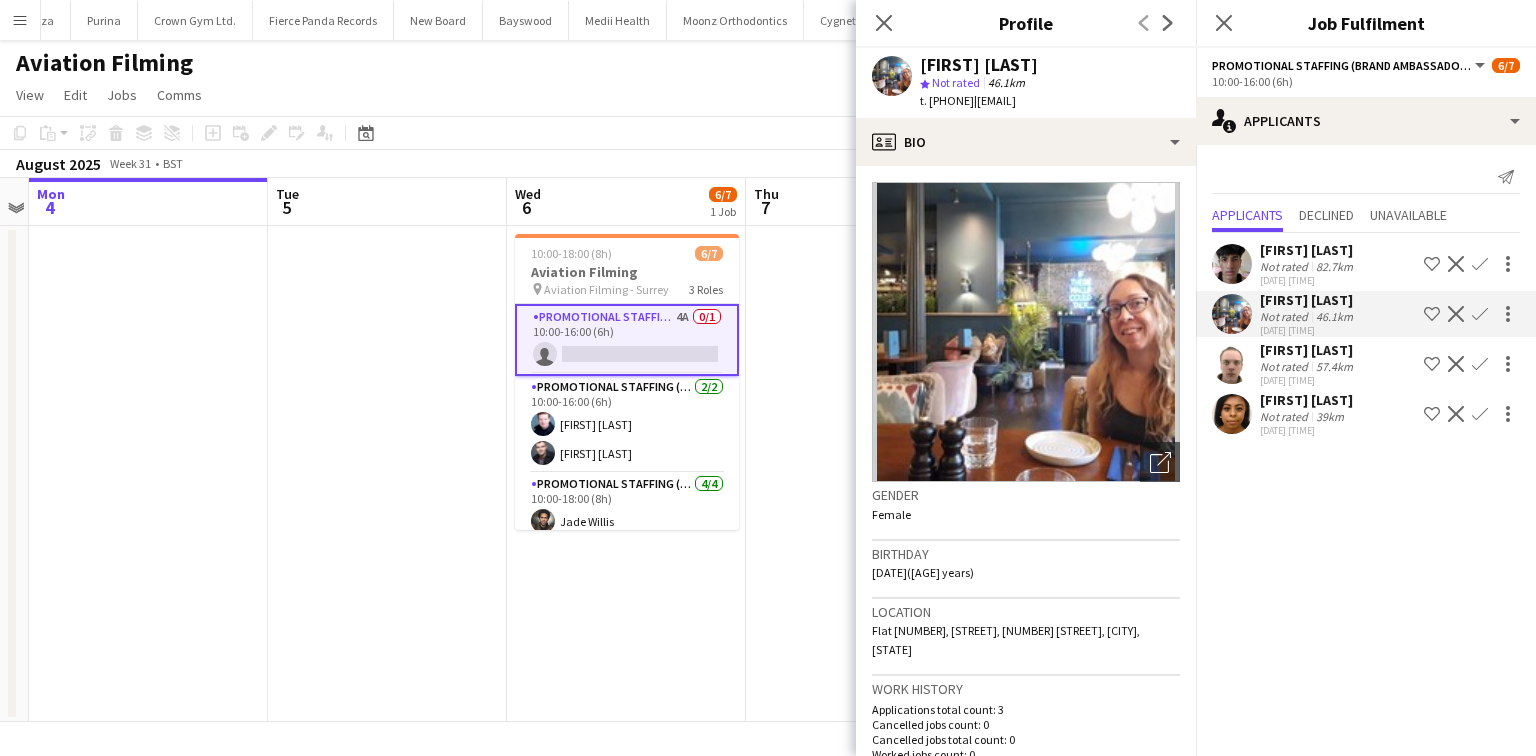 click on "Close pop-in" 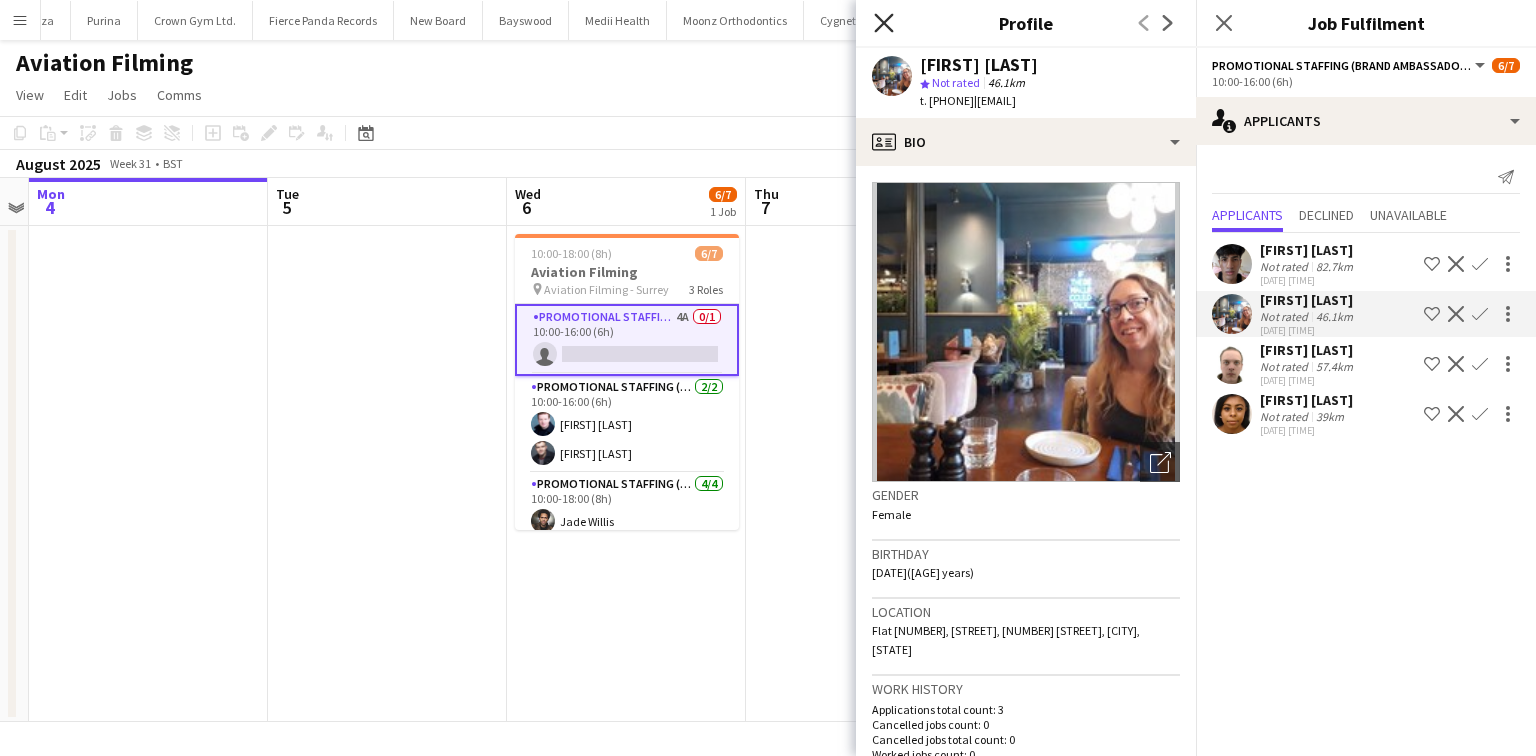 click on "Close pop-in" 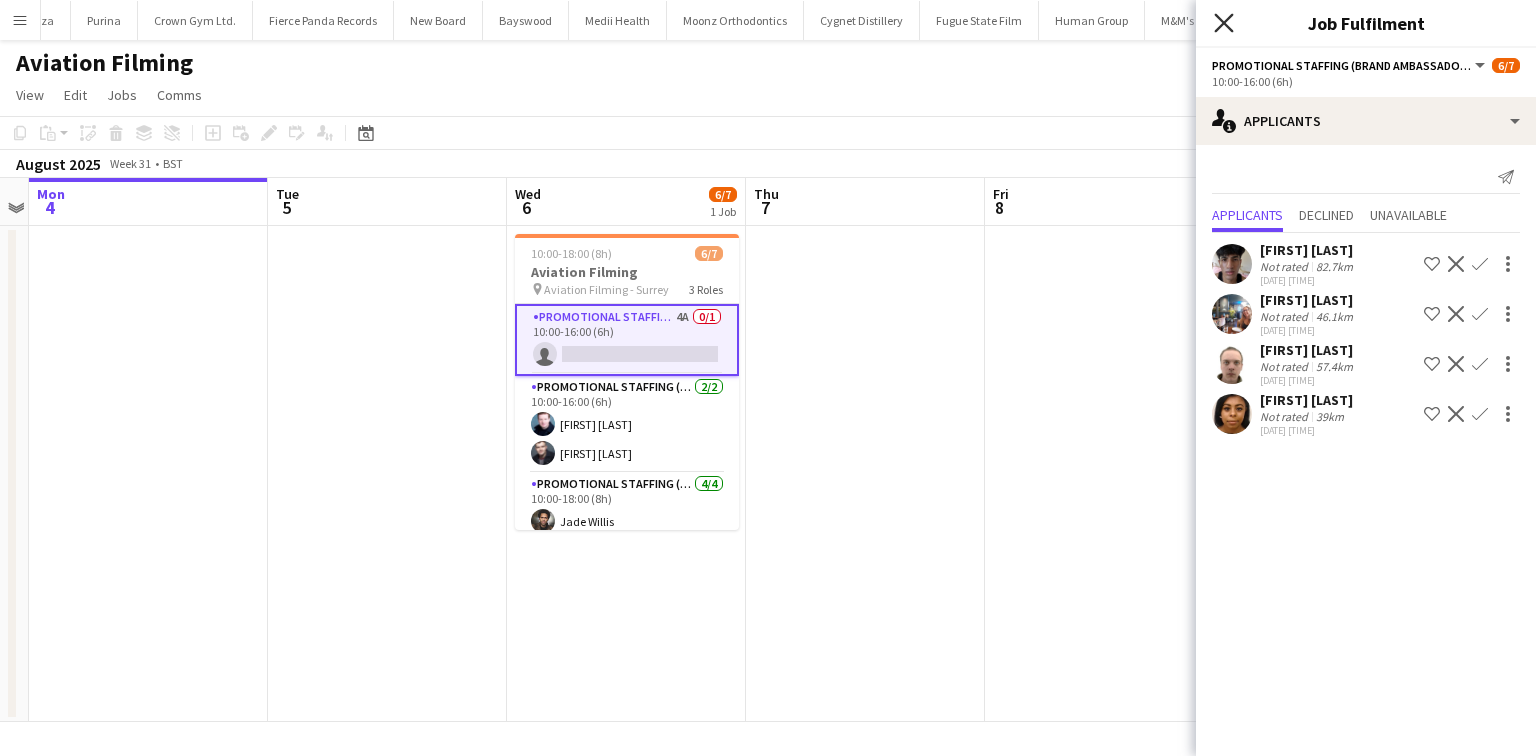 click on "Close pop-in" 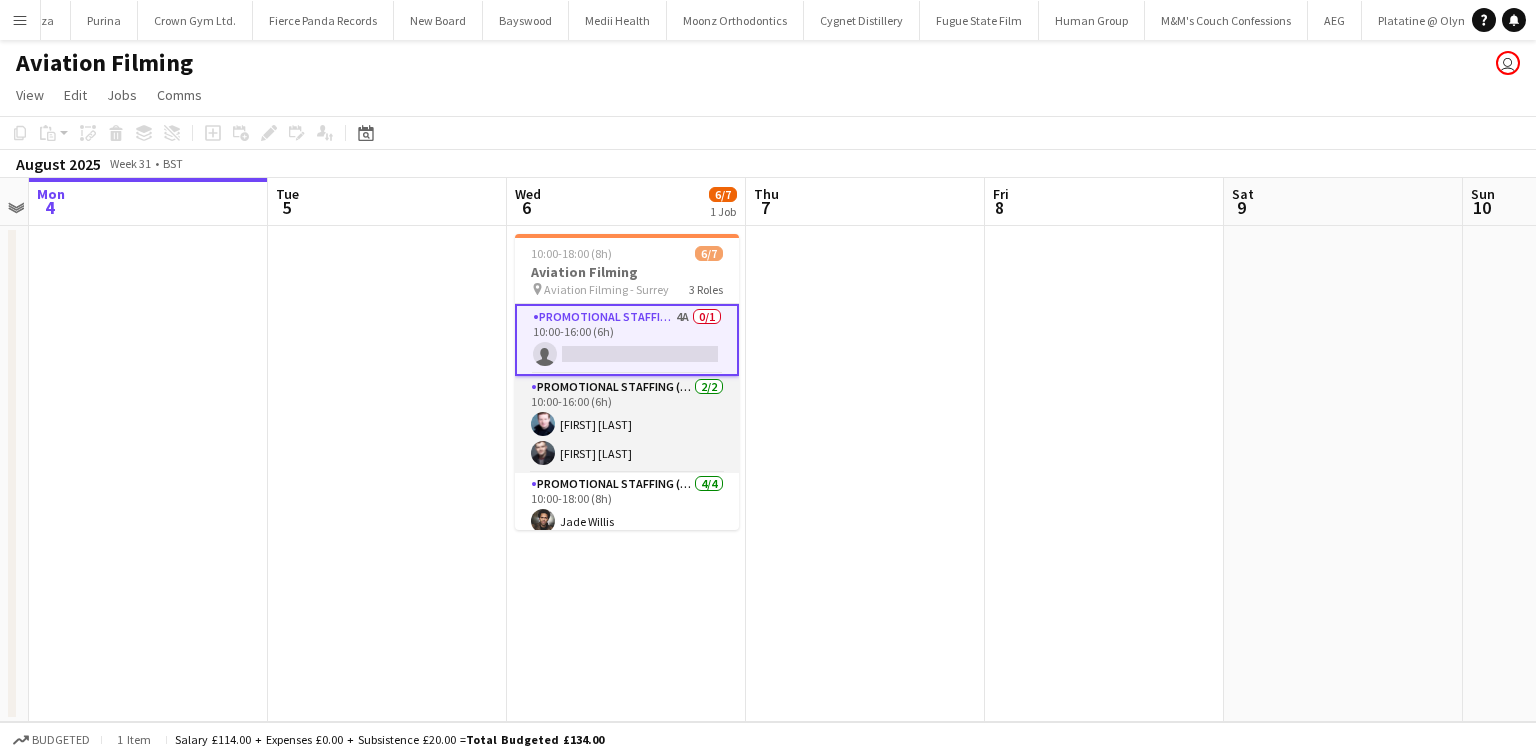 click on "Promotional Staffing (Brand Ambassadors)   2/2   10:00-16:00 (6h)
[FIRST] [LAST] [FIRST] [LAST]" at bounding box center (627, 424) 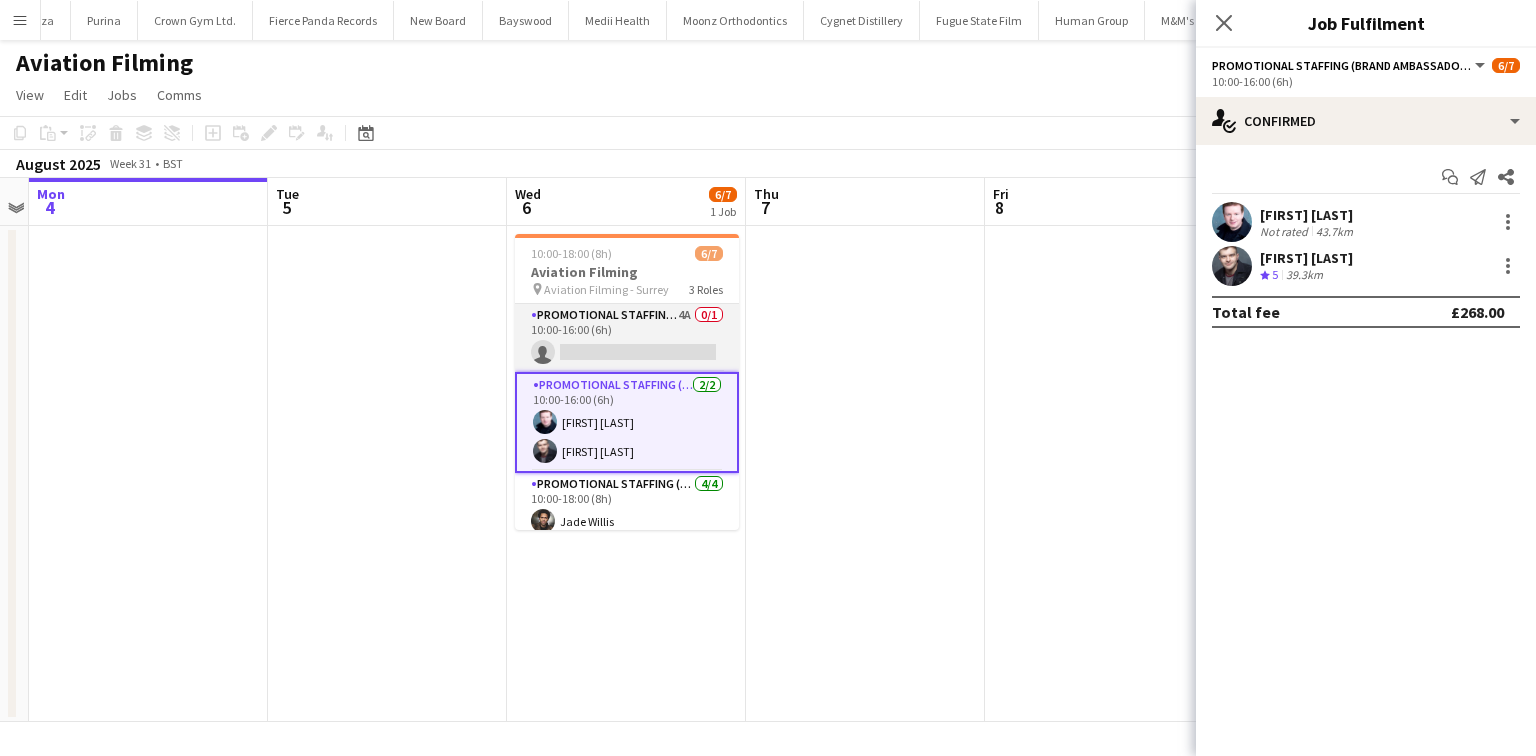 click on "Promotional Staffing (Brand Ambassadors)   4A   0/1   10:00-16:00 (6h)
single-neutral-actions" at bounding box center (627, 338) 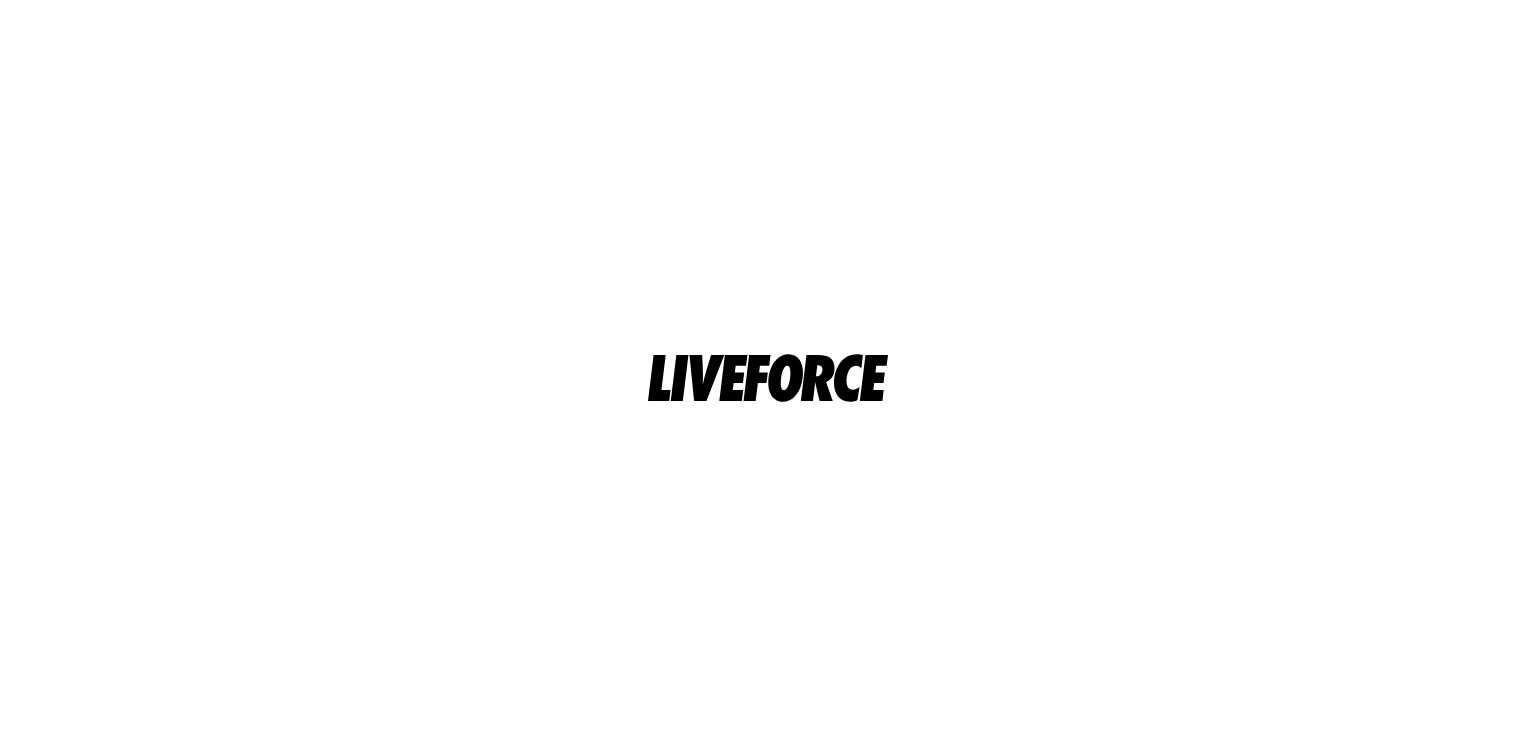 scroll, scrollTop: 0, scrollLeft: 0, axis: both 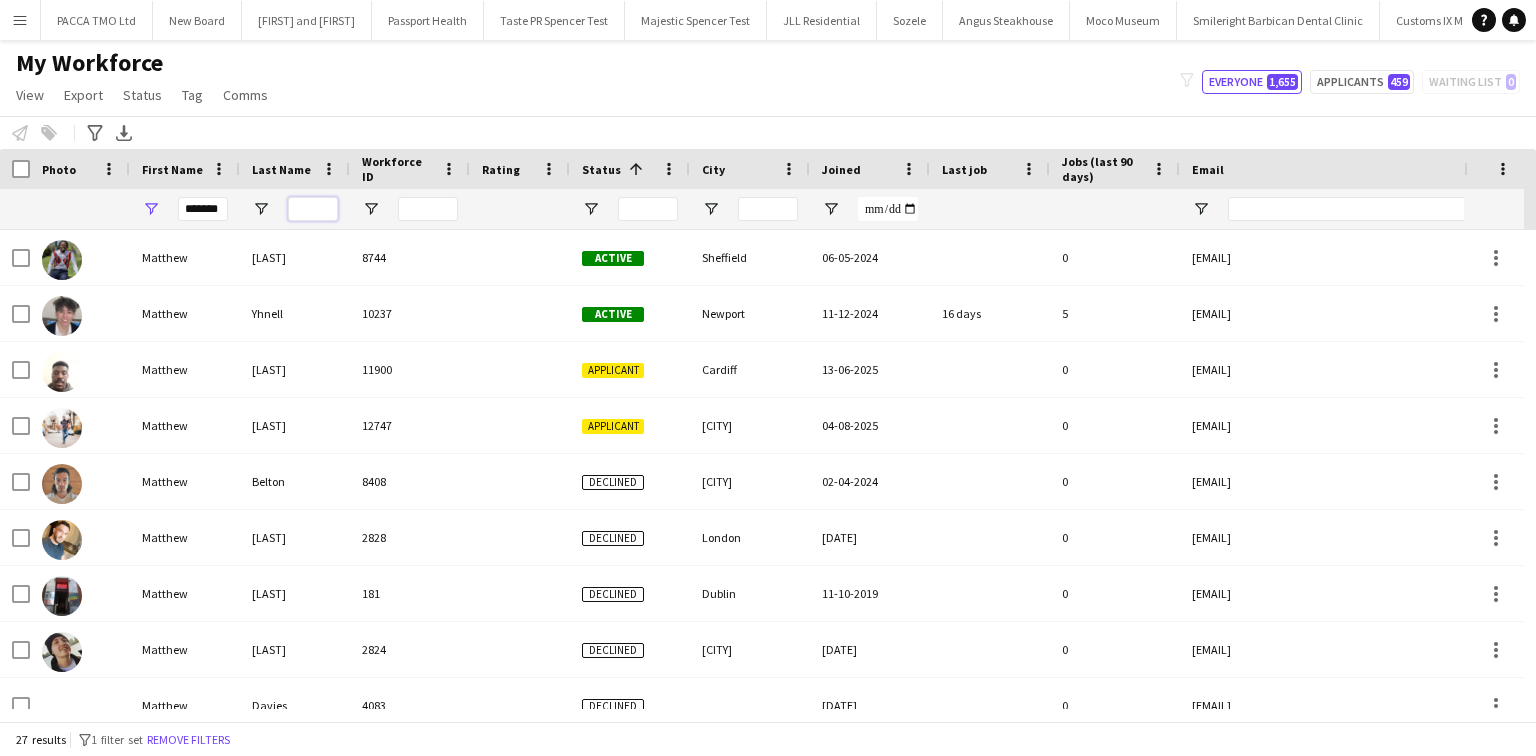 click at bounding box center (313, 209) 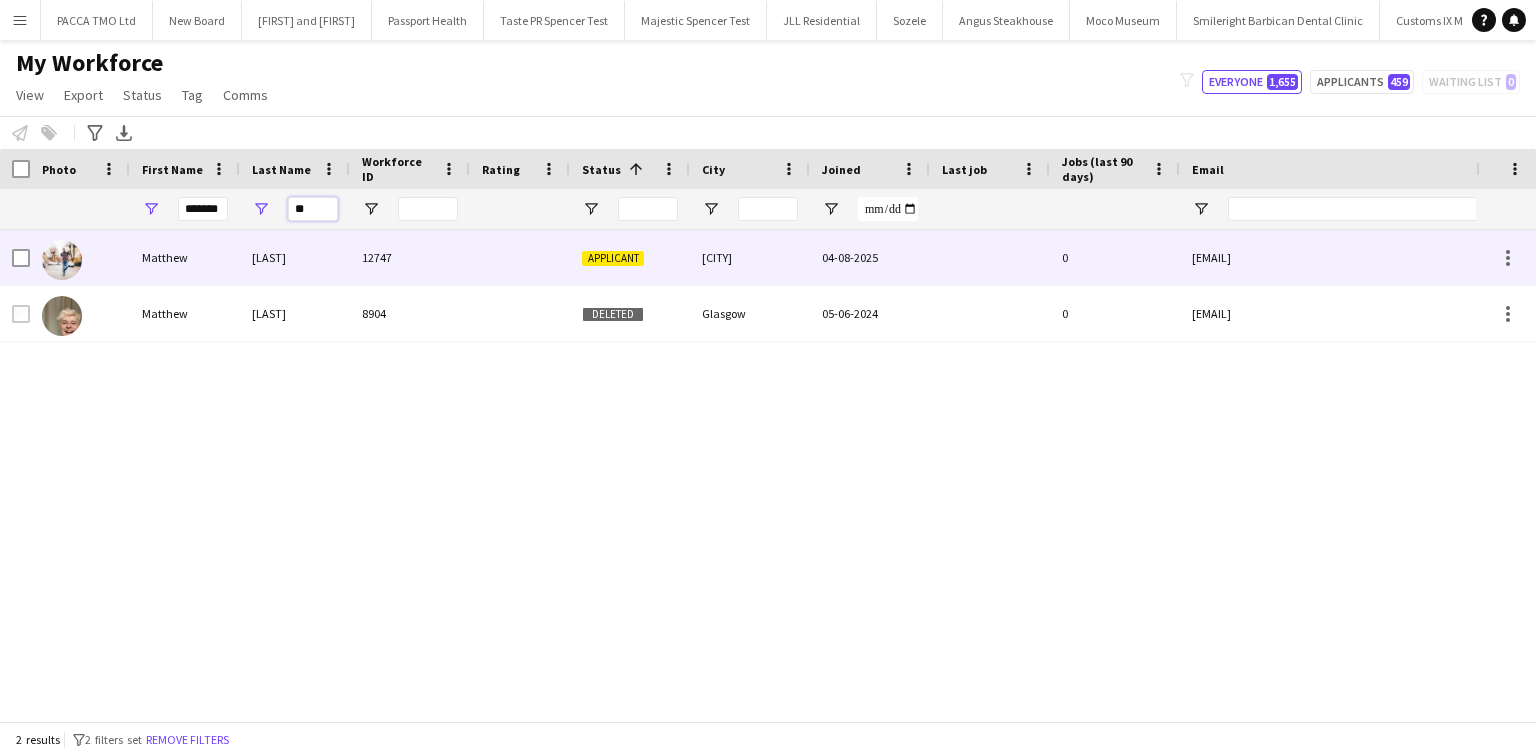 type on "**" 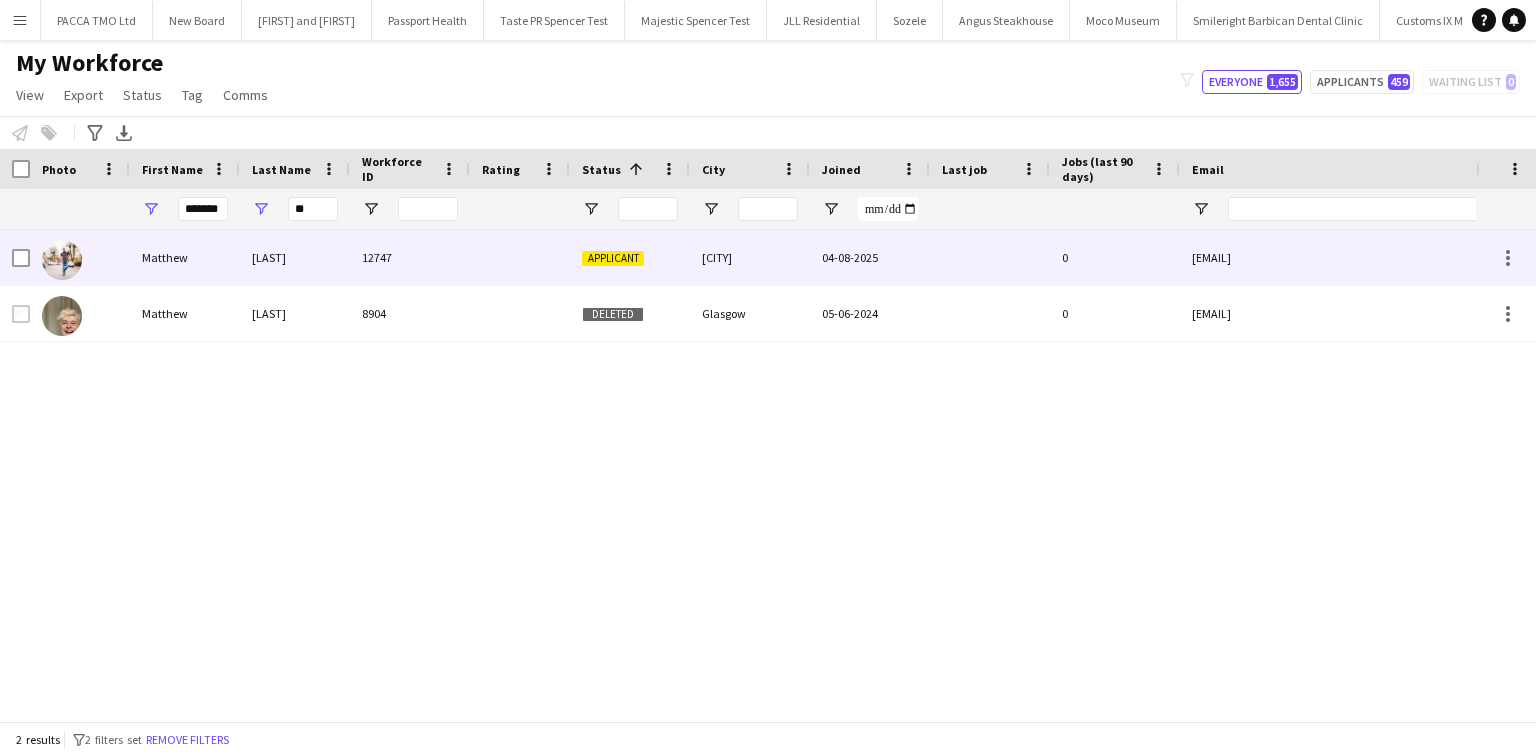 click on "Stephens" at bounding box center (295, 257) 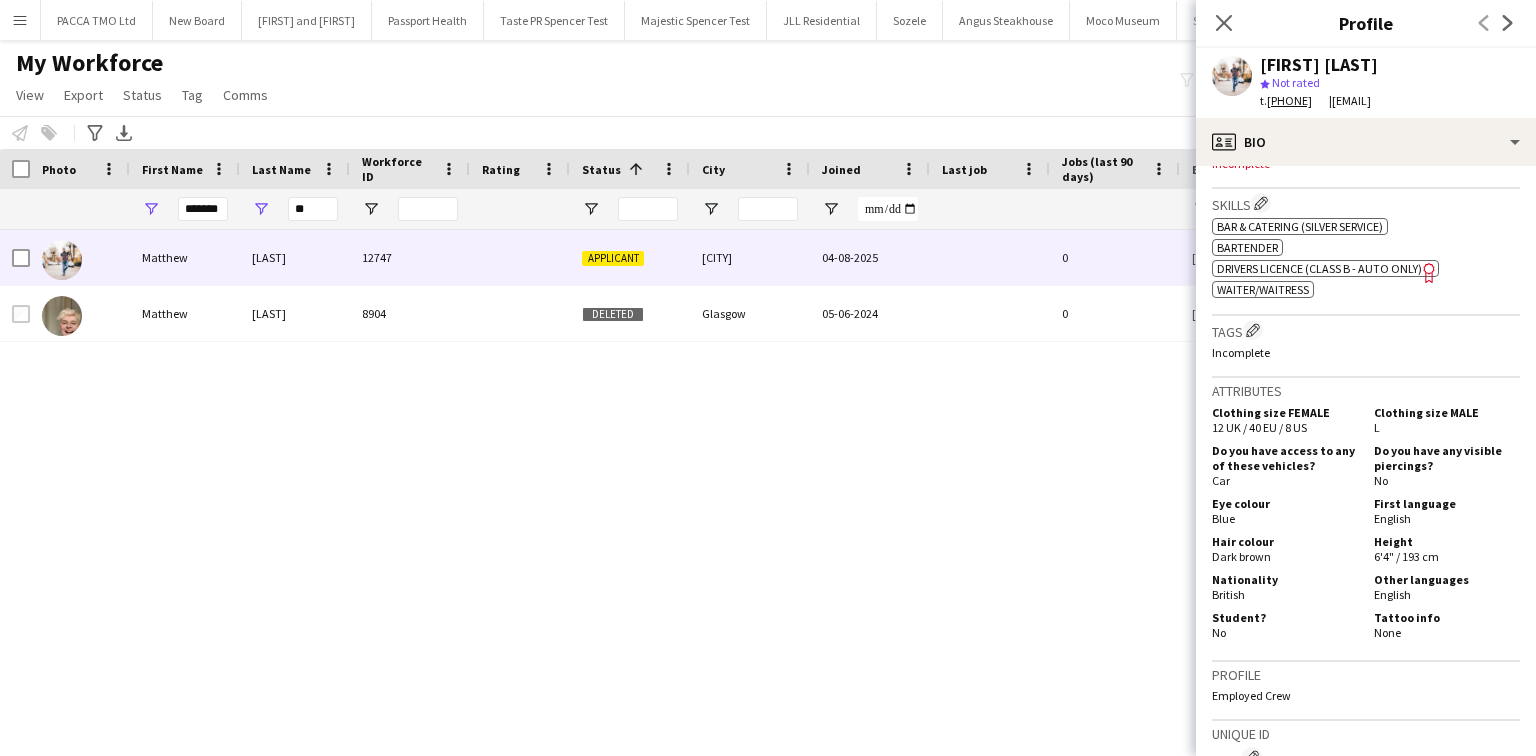 scroll, scrollTop: 651, scrollLeft: 0, axis: vertical 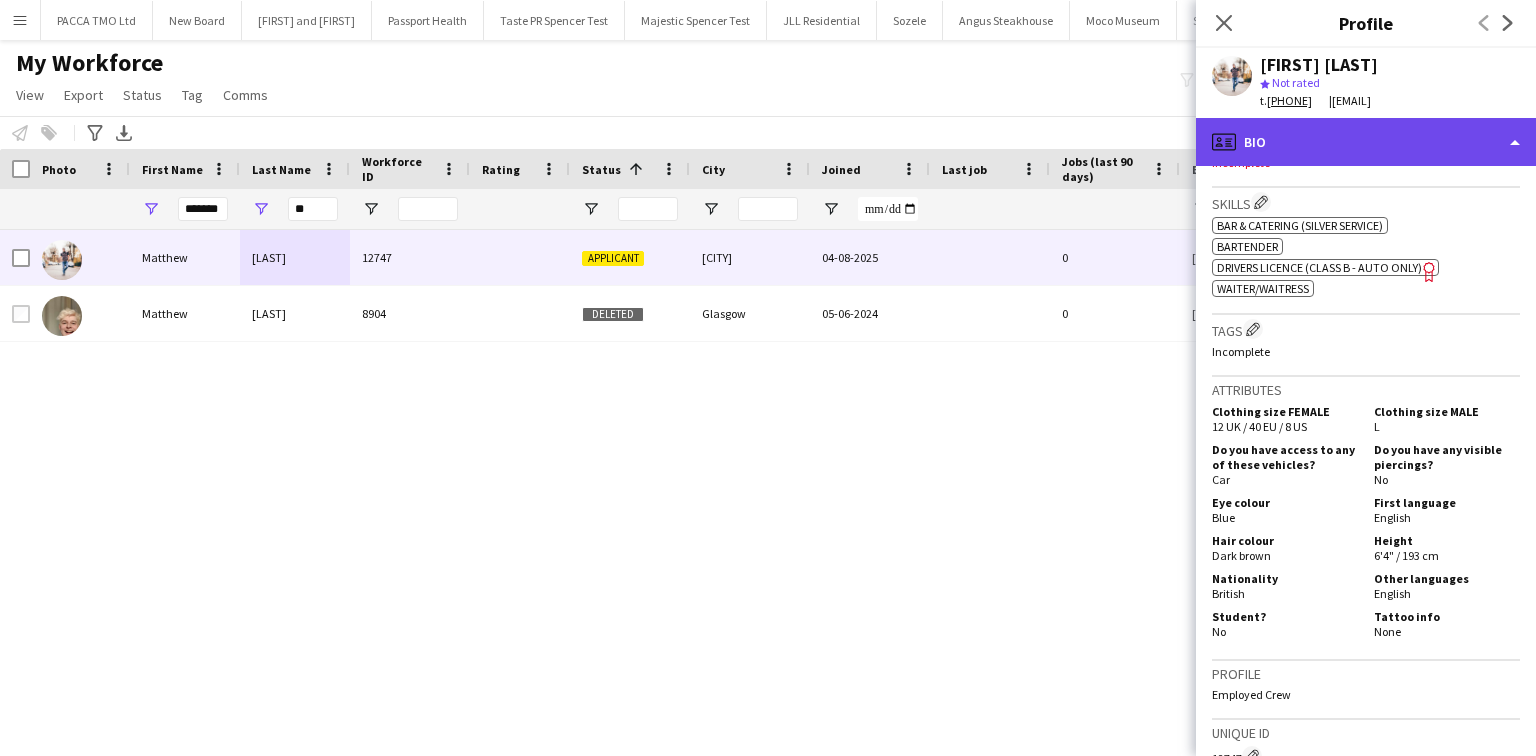 click on "profile
Bio" 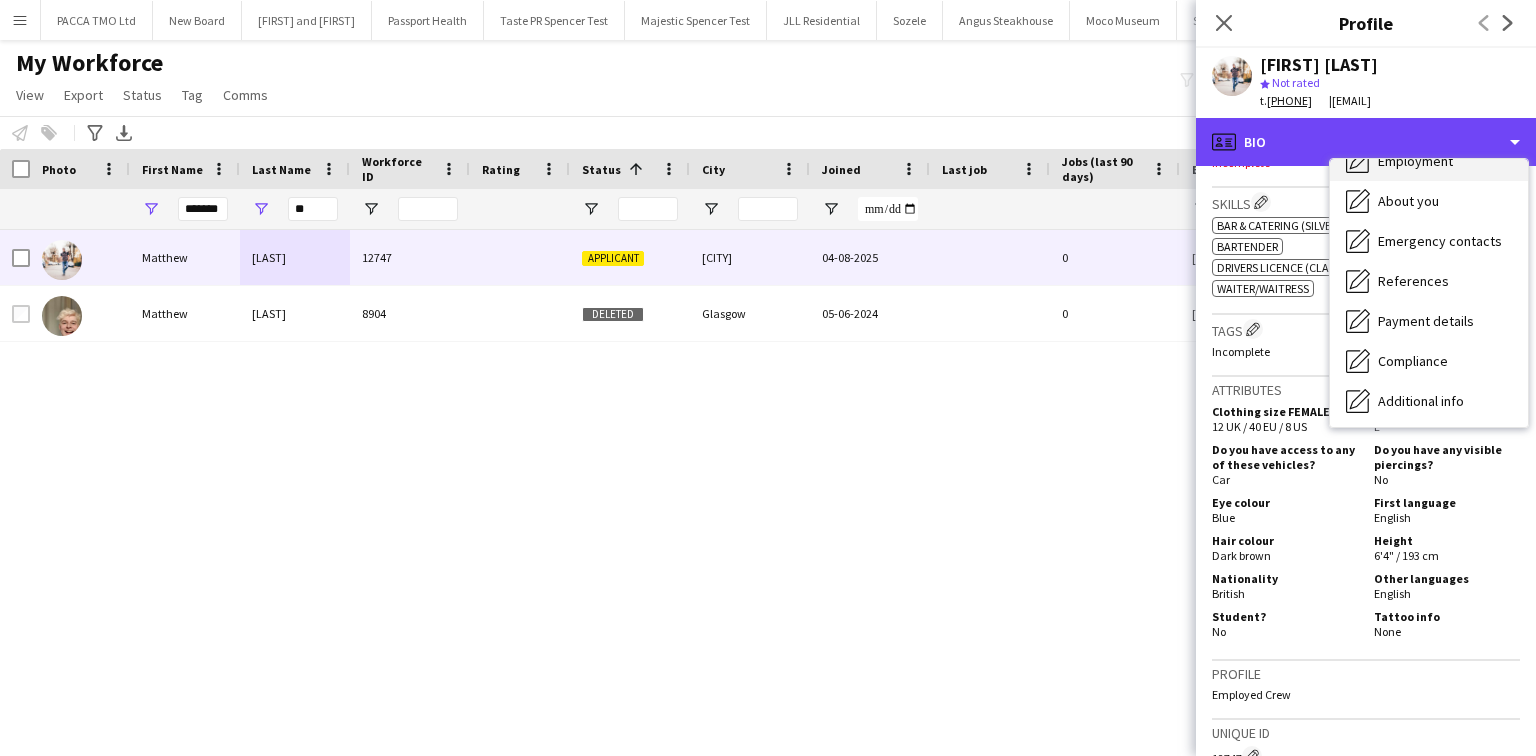 scroll, scrollTop: 106, scrollLeft: 0, axis: vertical 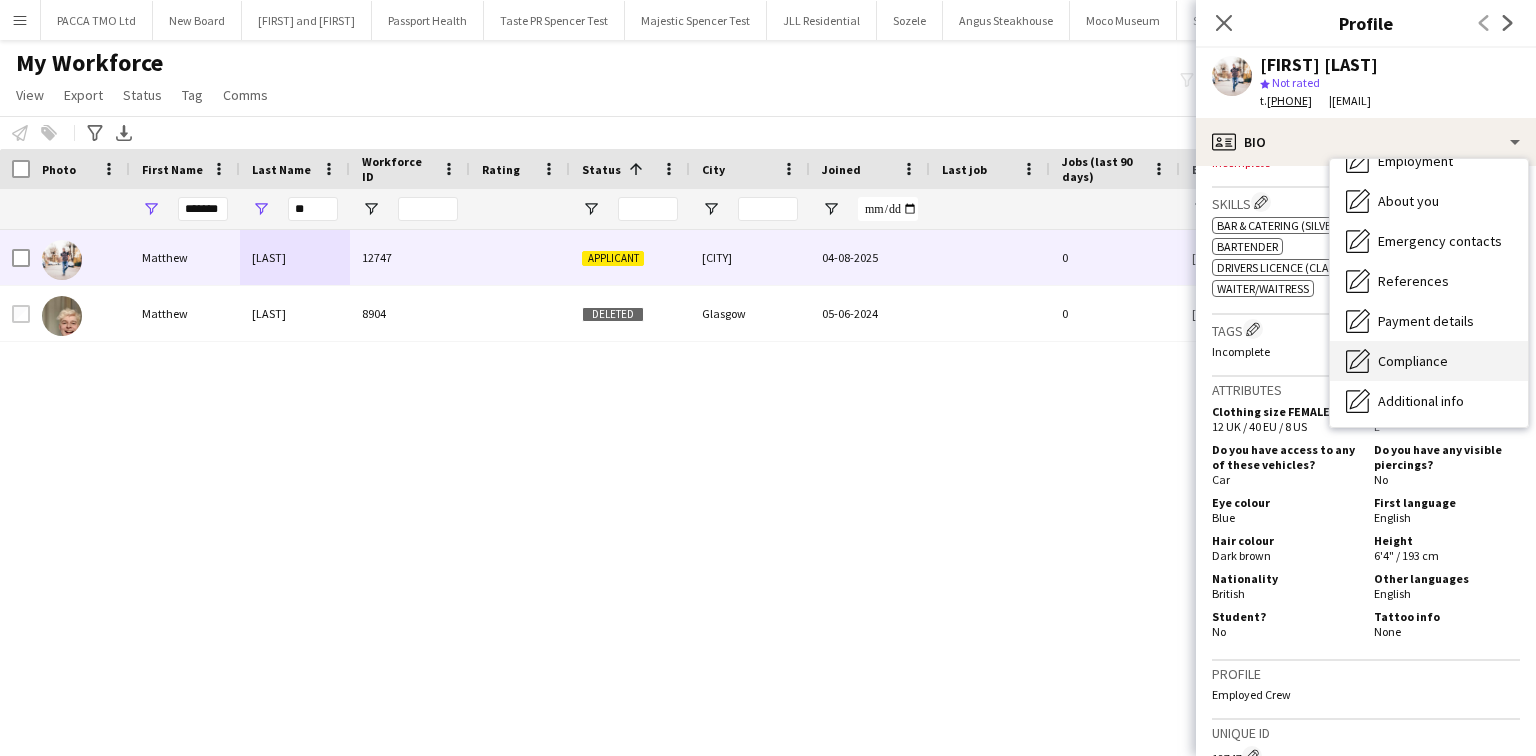 click on "Compliance
Compliance" at bounding box center (1429, 361) 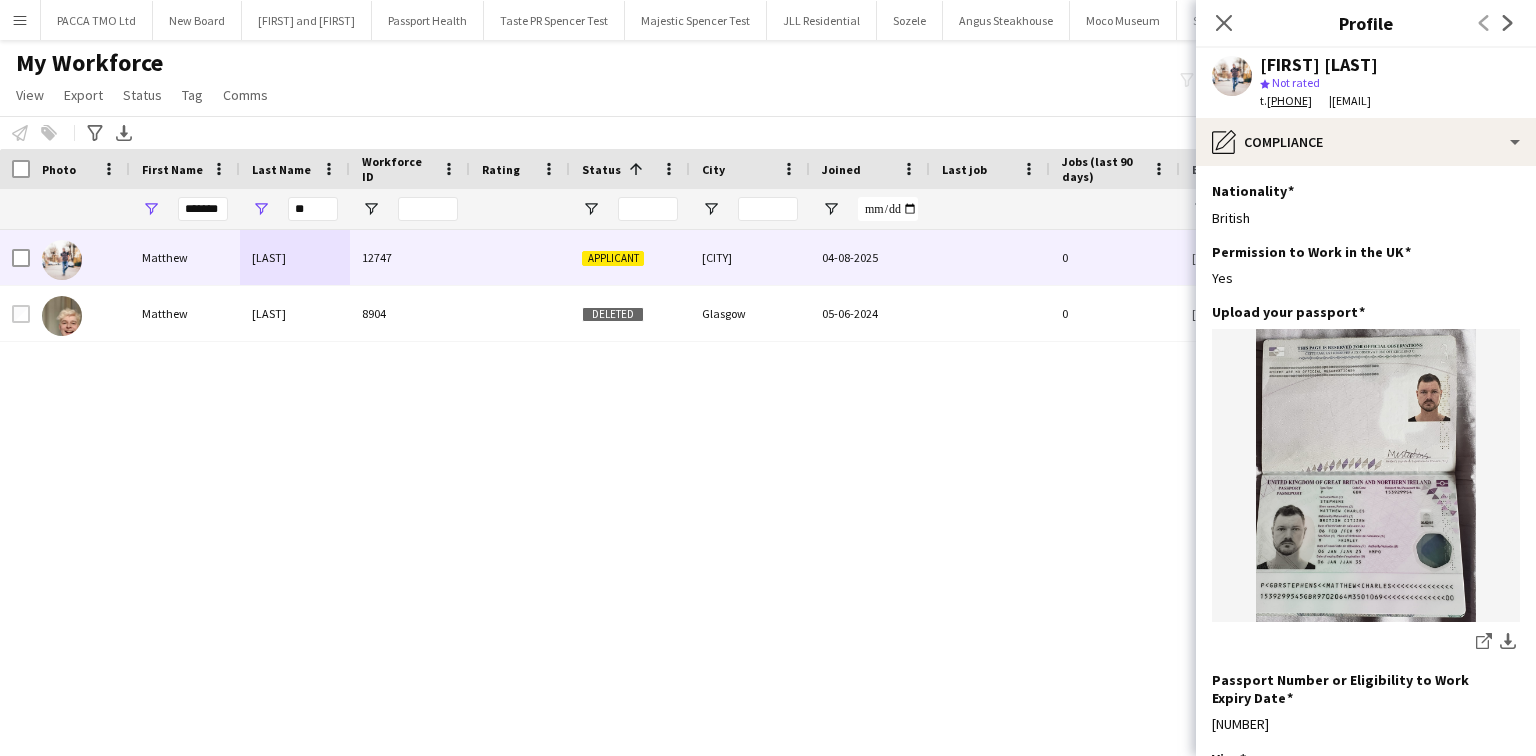 drag, startPoint x: 1267, startPoint y: 101, endPoint x: 1346, endPoint y: 105, distance: 79.101204 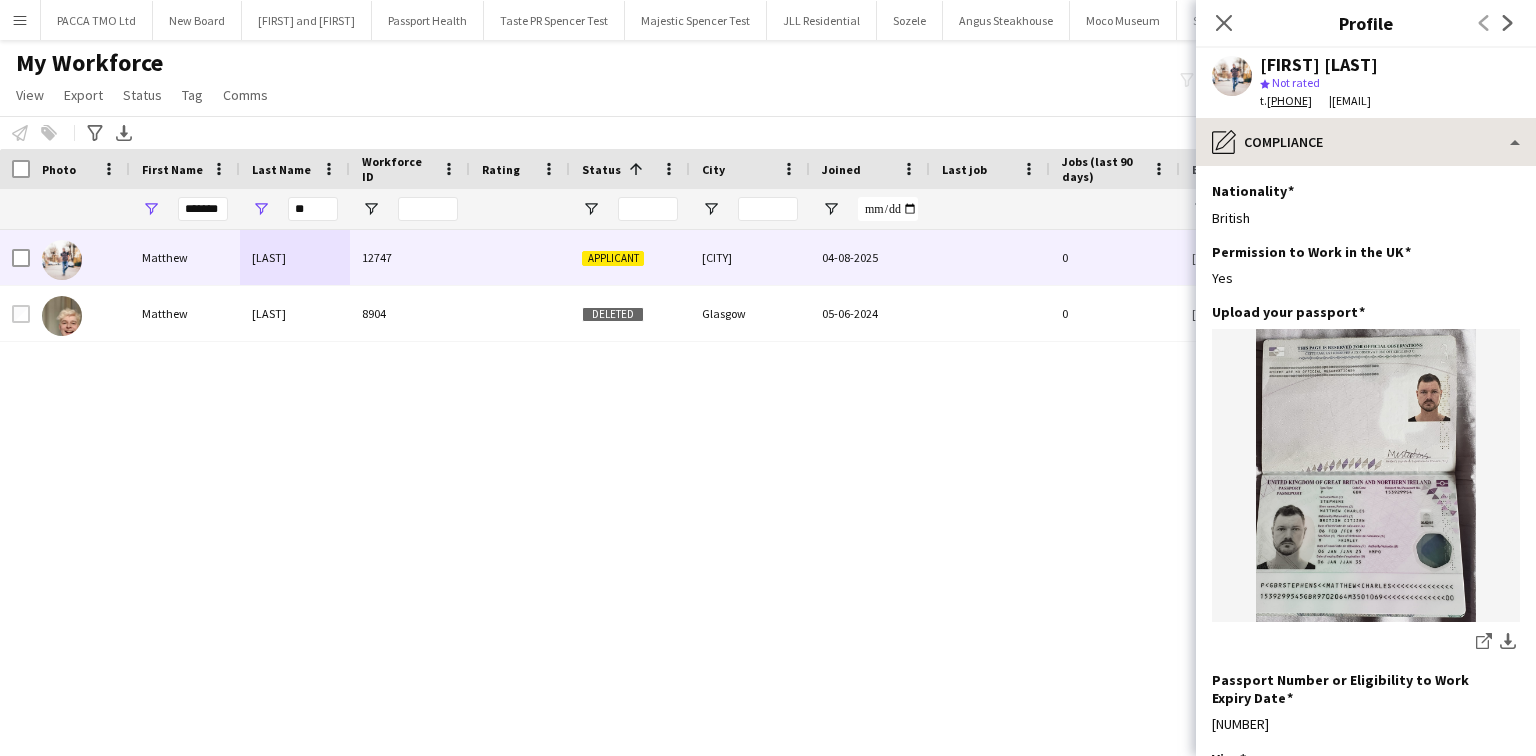 copy on "+447751755859" 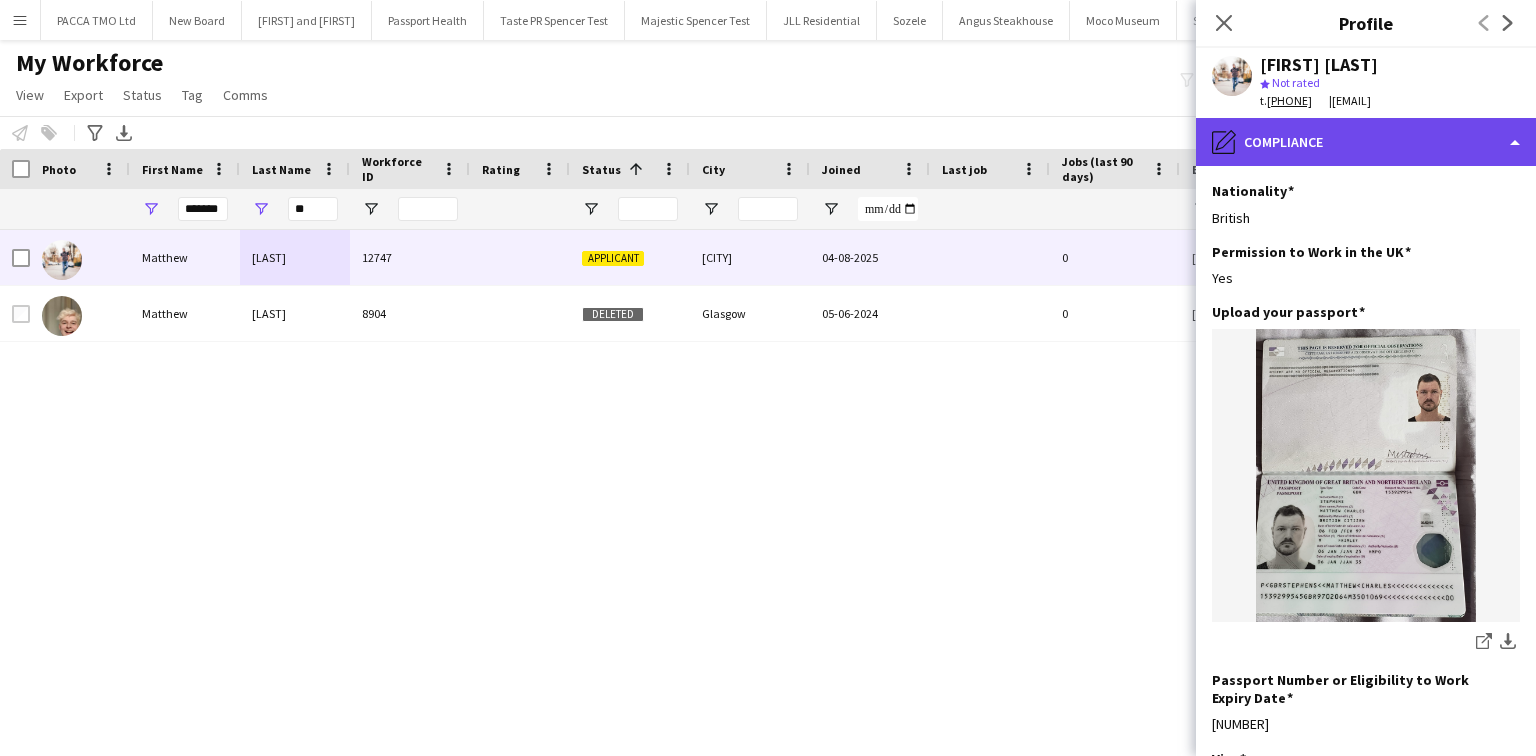 click on "pencil4
Compliance" 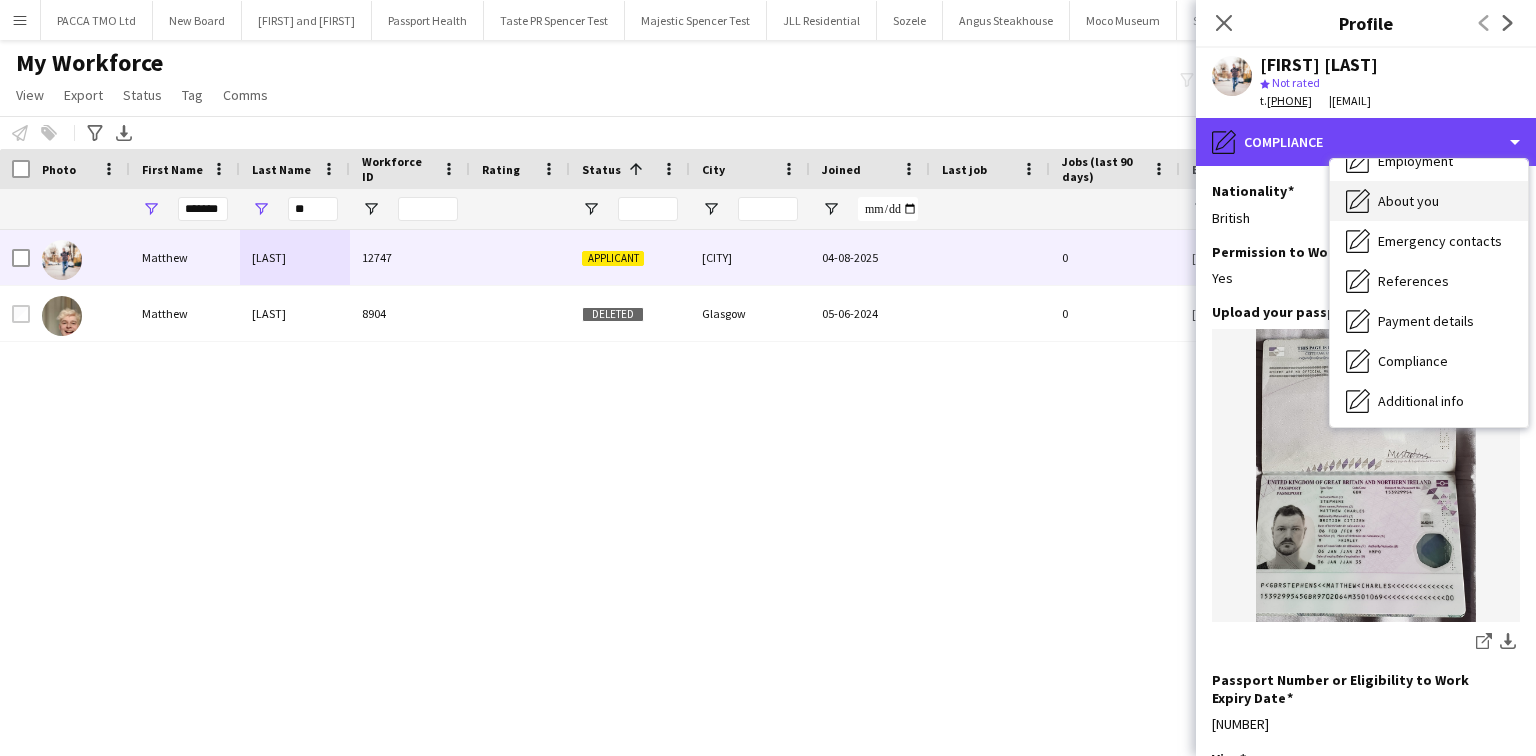 scroll, scrollTop: 0, scrollLeft: 0, axis: both 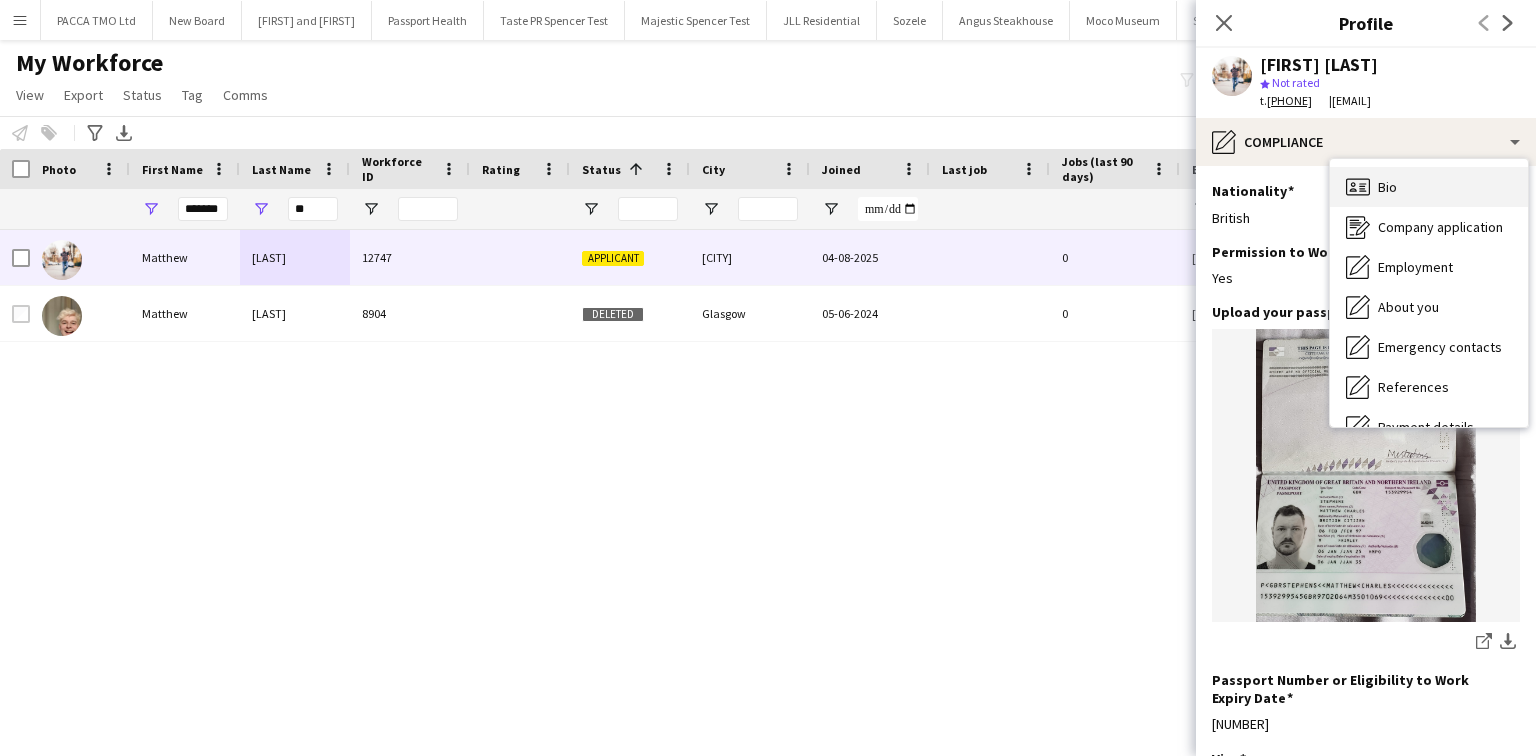 click on "Bio
Bio" at bounding box center (1429, 187) 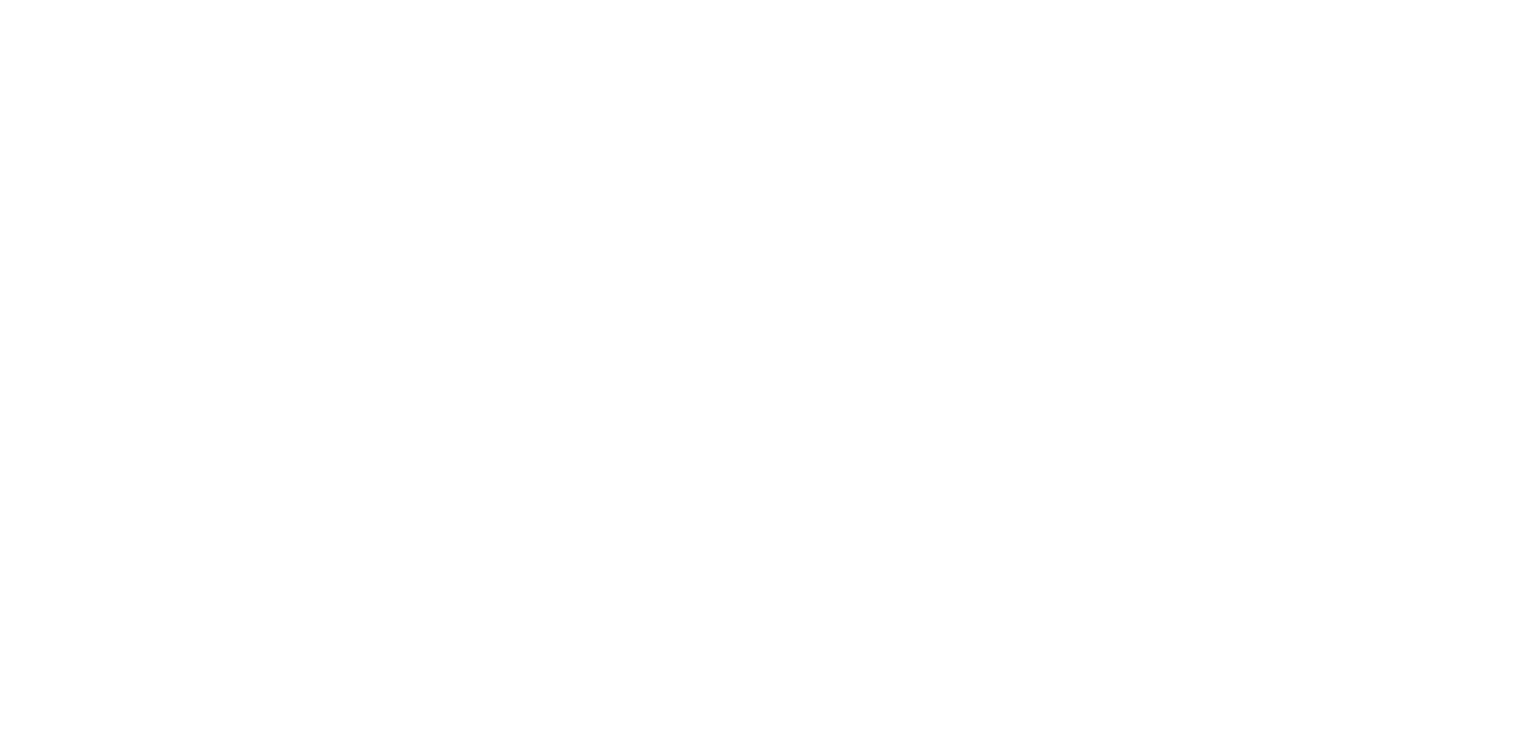 scroll, scrollTop: 0, scrollLeft: 0, axis: both 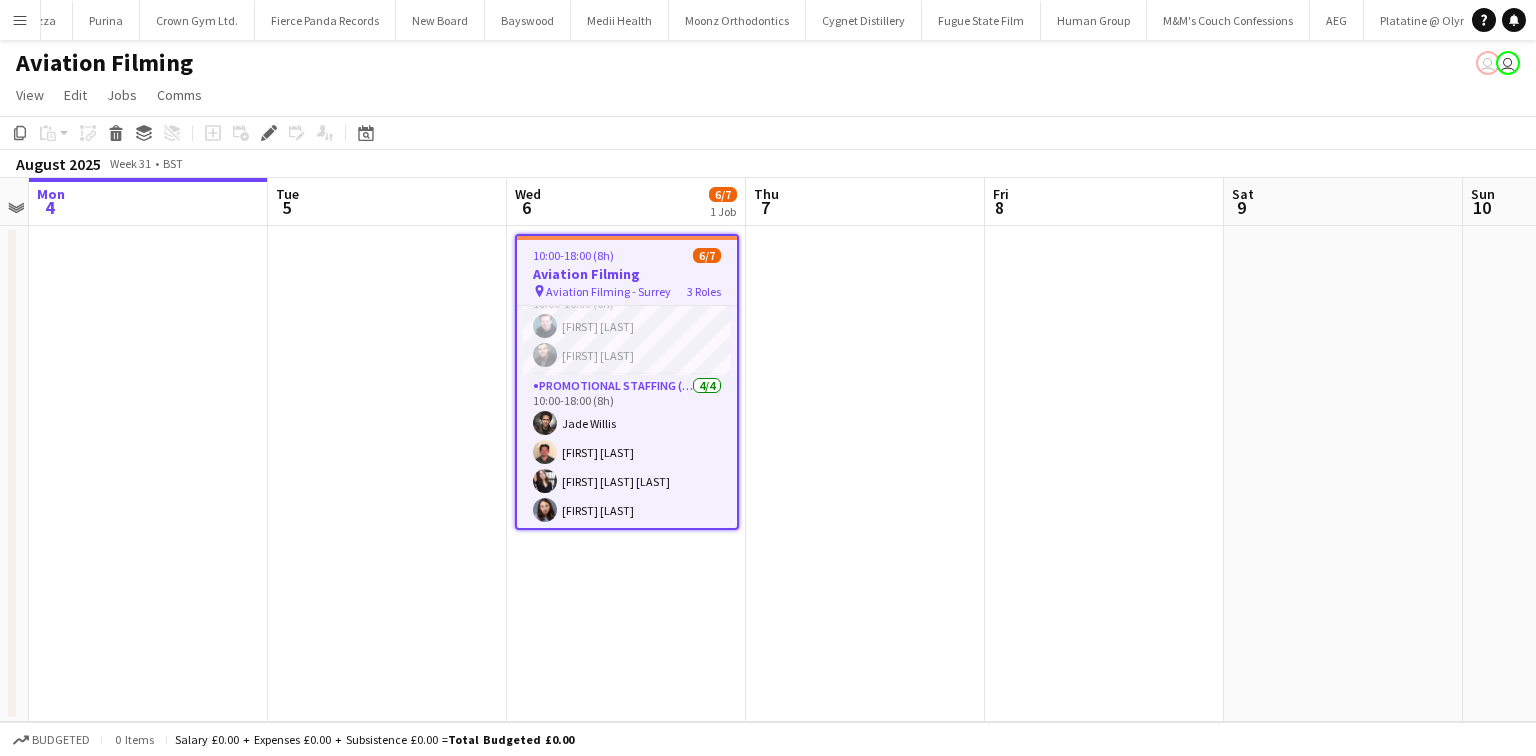 click on "Menu" at bounding box center (20, 20) 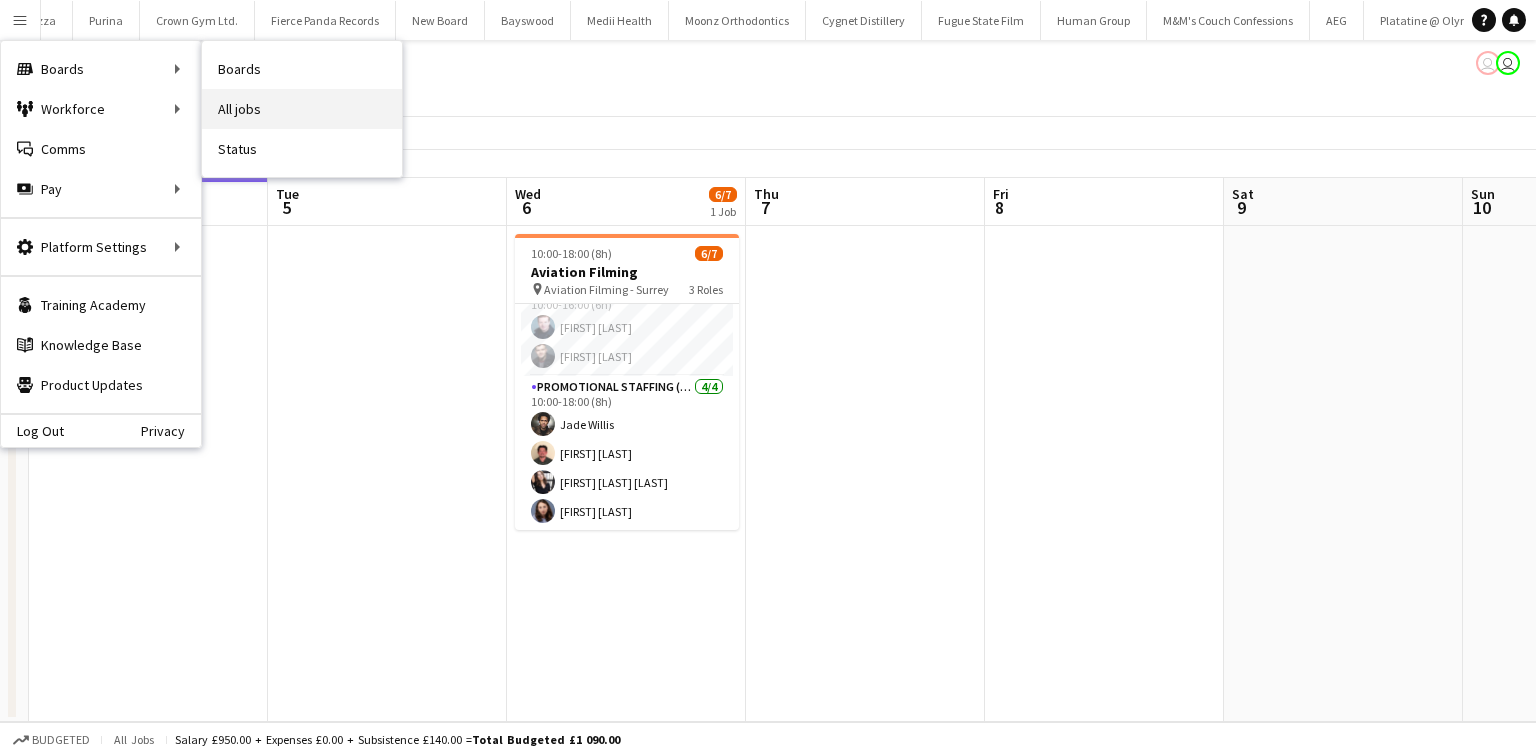 click on "All jobs" at bounding box center (302, 109) 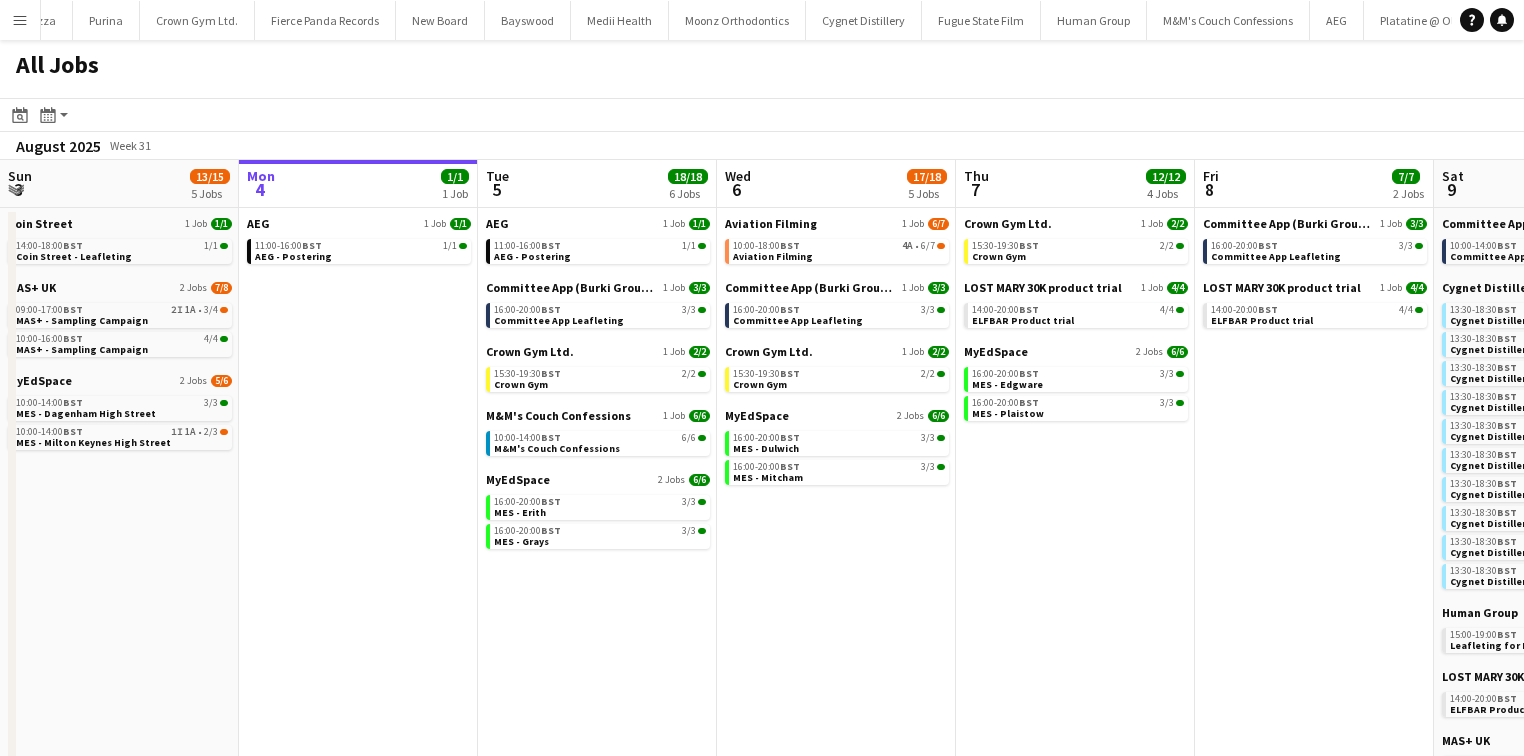 scroll, scrollTop: 0, scrollLeft: 697, axis: horizontal 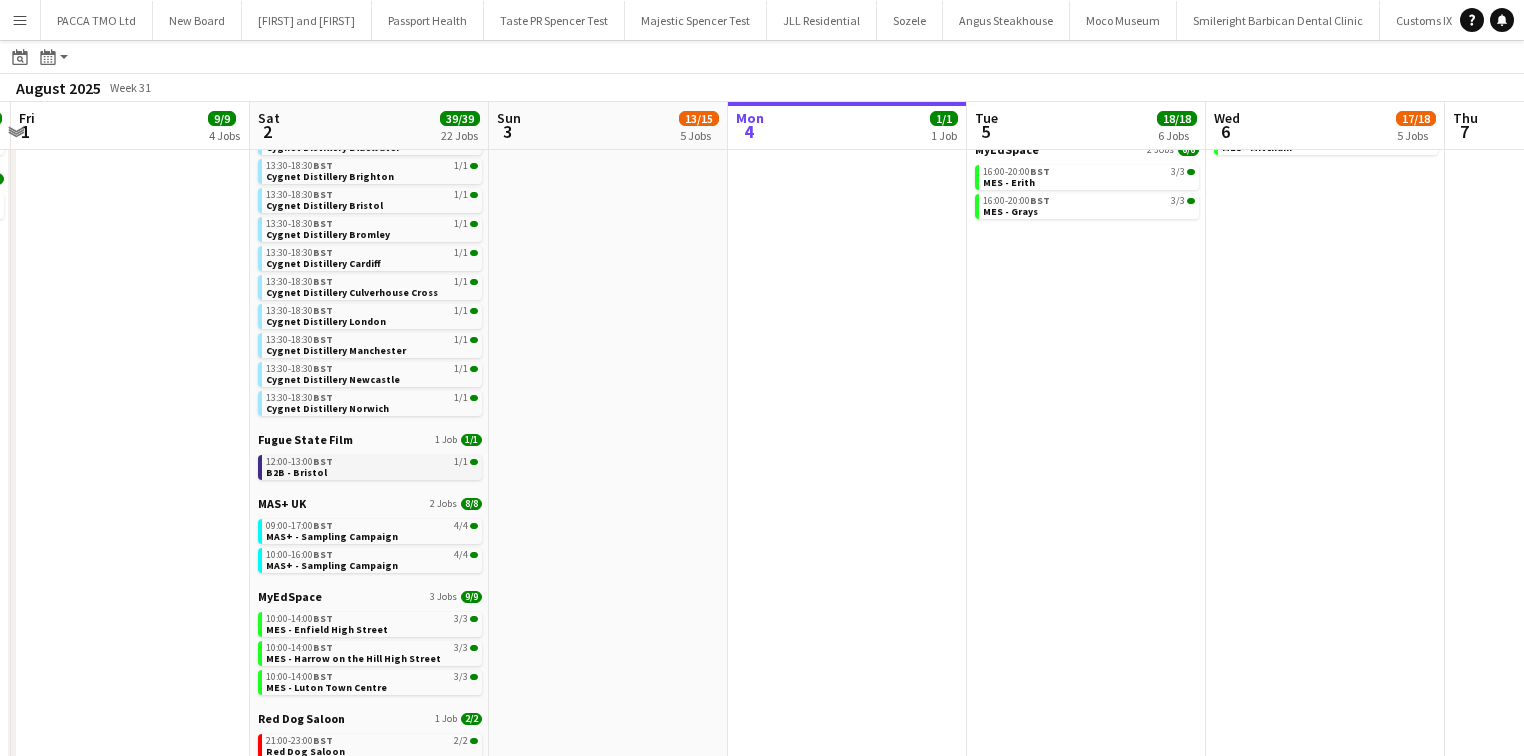 click on "12:00-13:00    BST   1/1   B2B - Bristol" at bounding box center (372, 466) 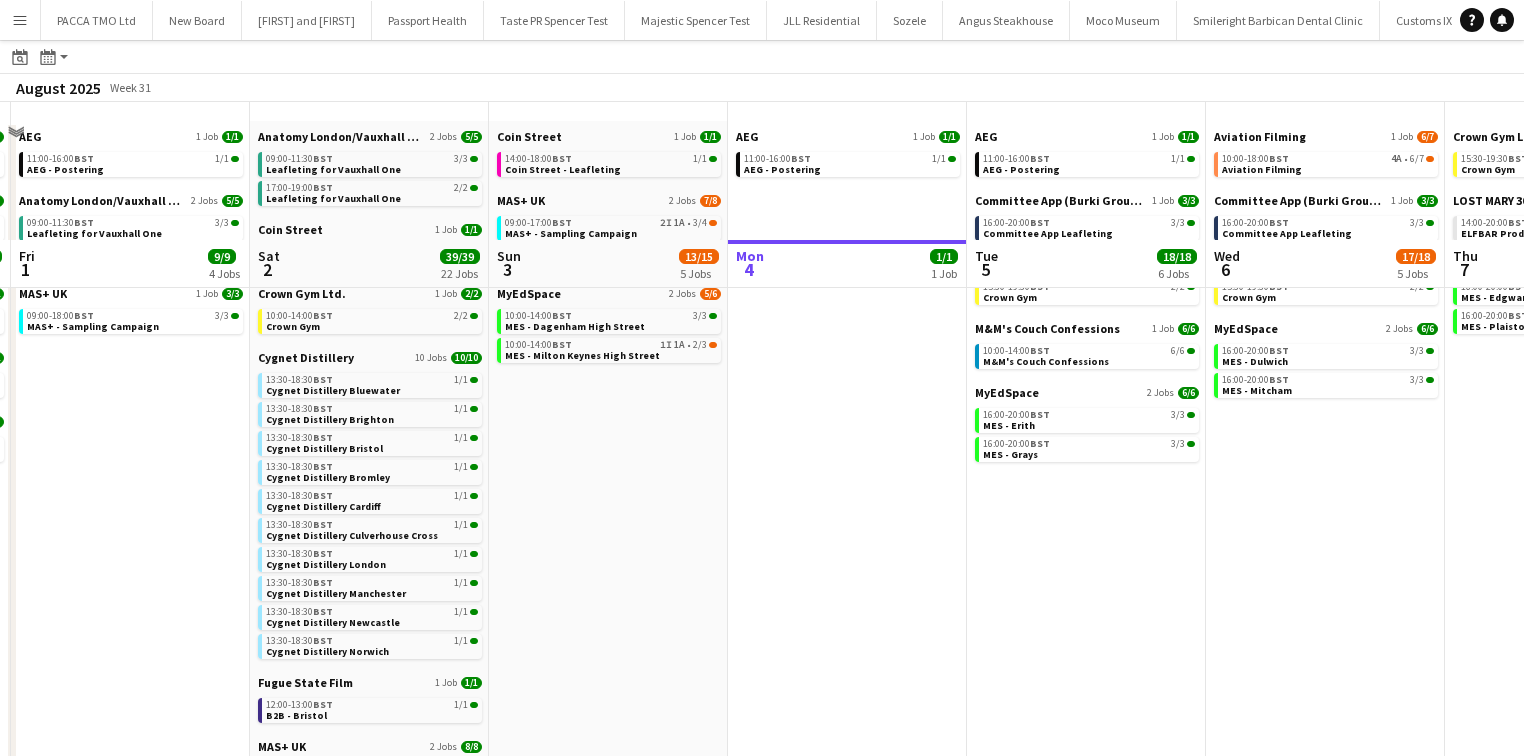scroll, scrollTop: 0, scrollLeft: 0, axis: both 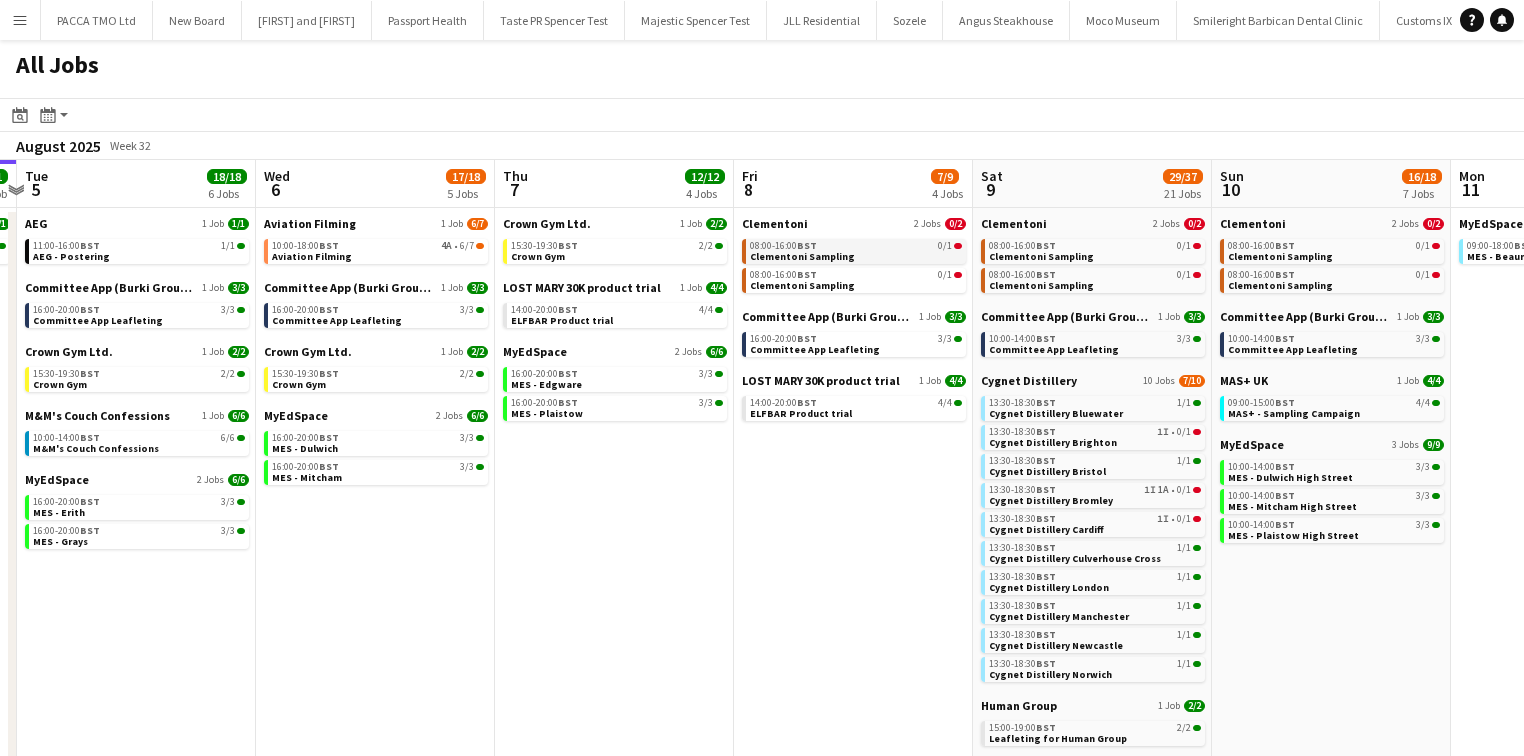 click on "Clementoni Sampling" at bounding box center [802, 256] 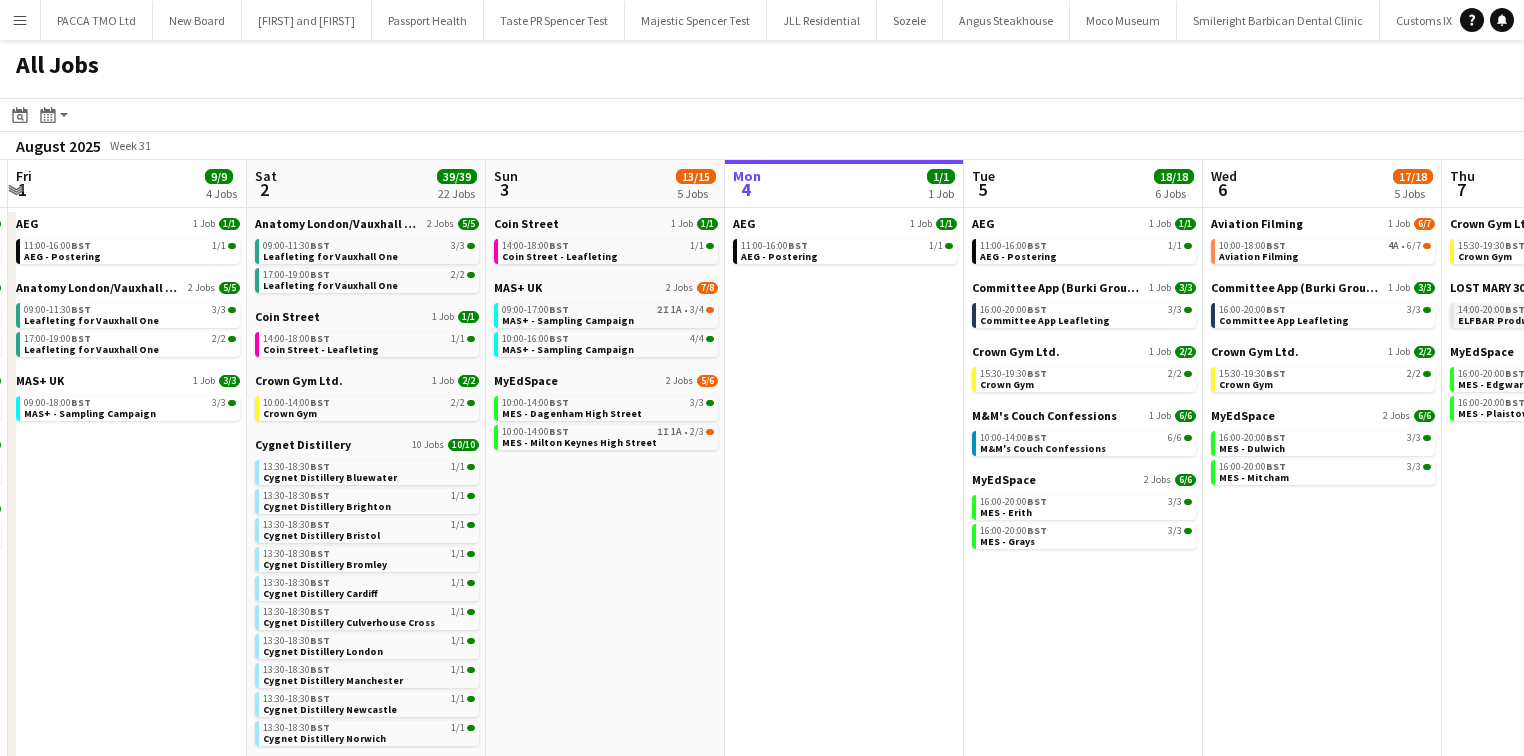 scroll, scrollTop: 0, scrollLeft: 468, axis: horizontal 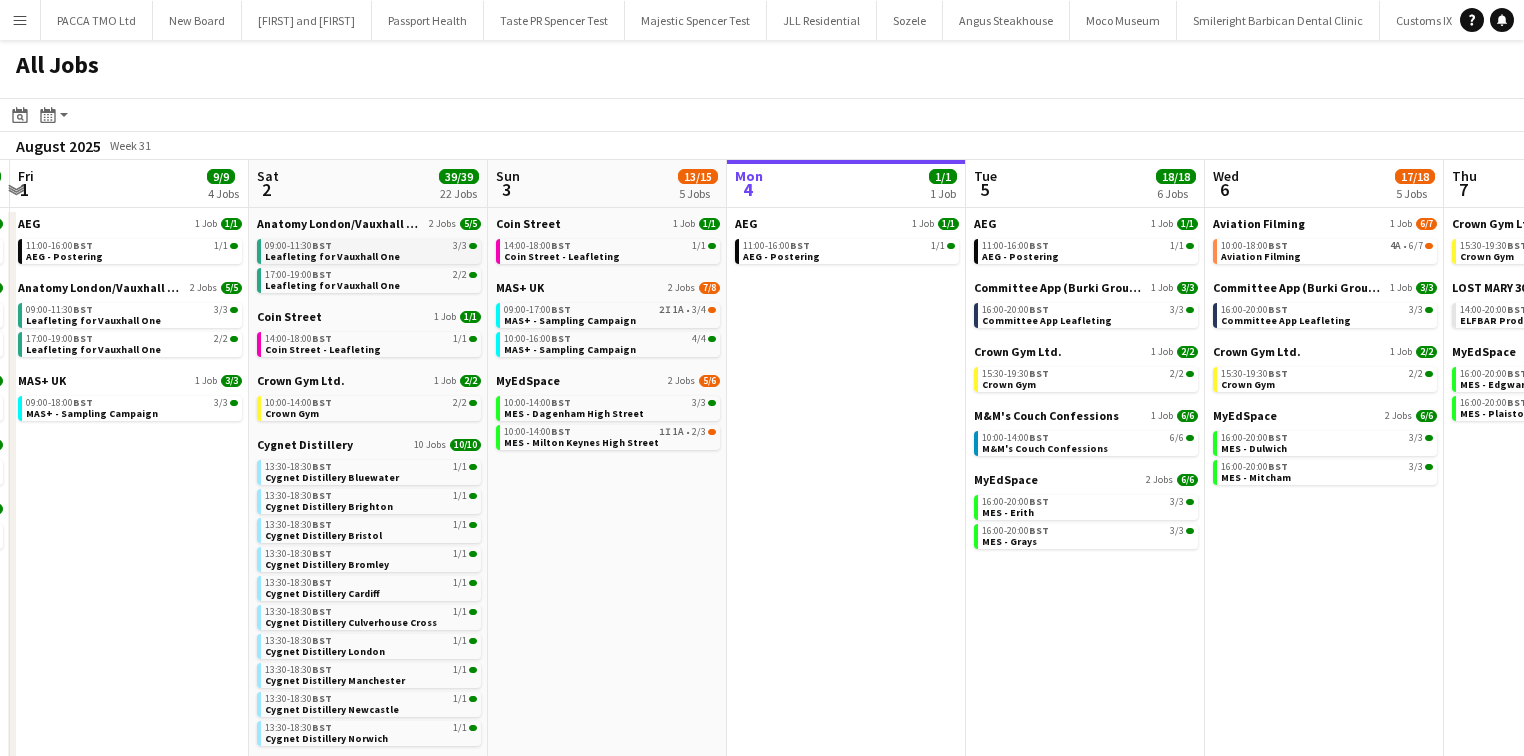 click on "09:00-11:30    BST   3/3   Leafleting for Vauxhall One" at bounding box center (369, 251) 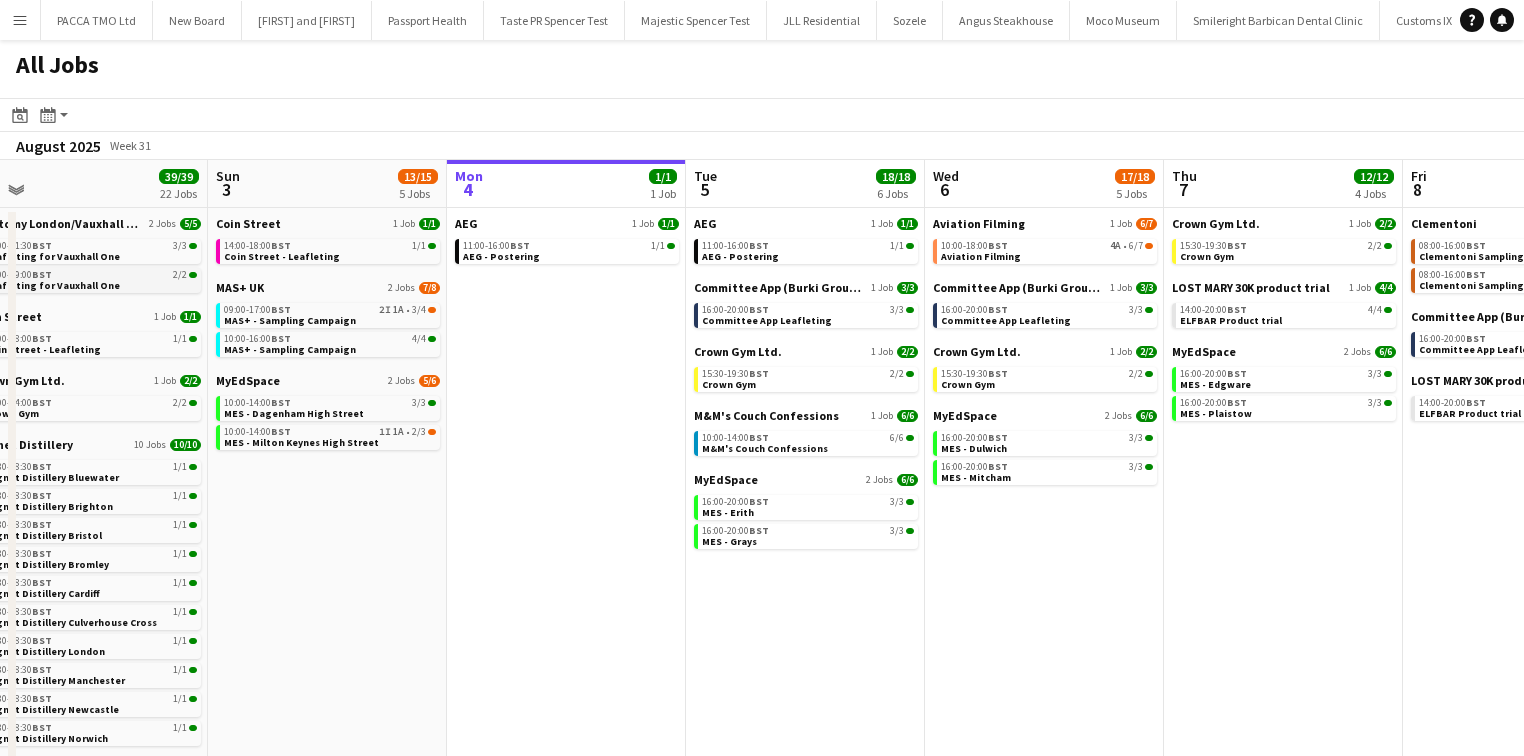 scroll, scrollTop: 0, scrollLeft: 748, axis: horizontal 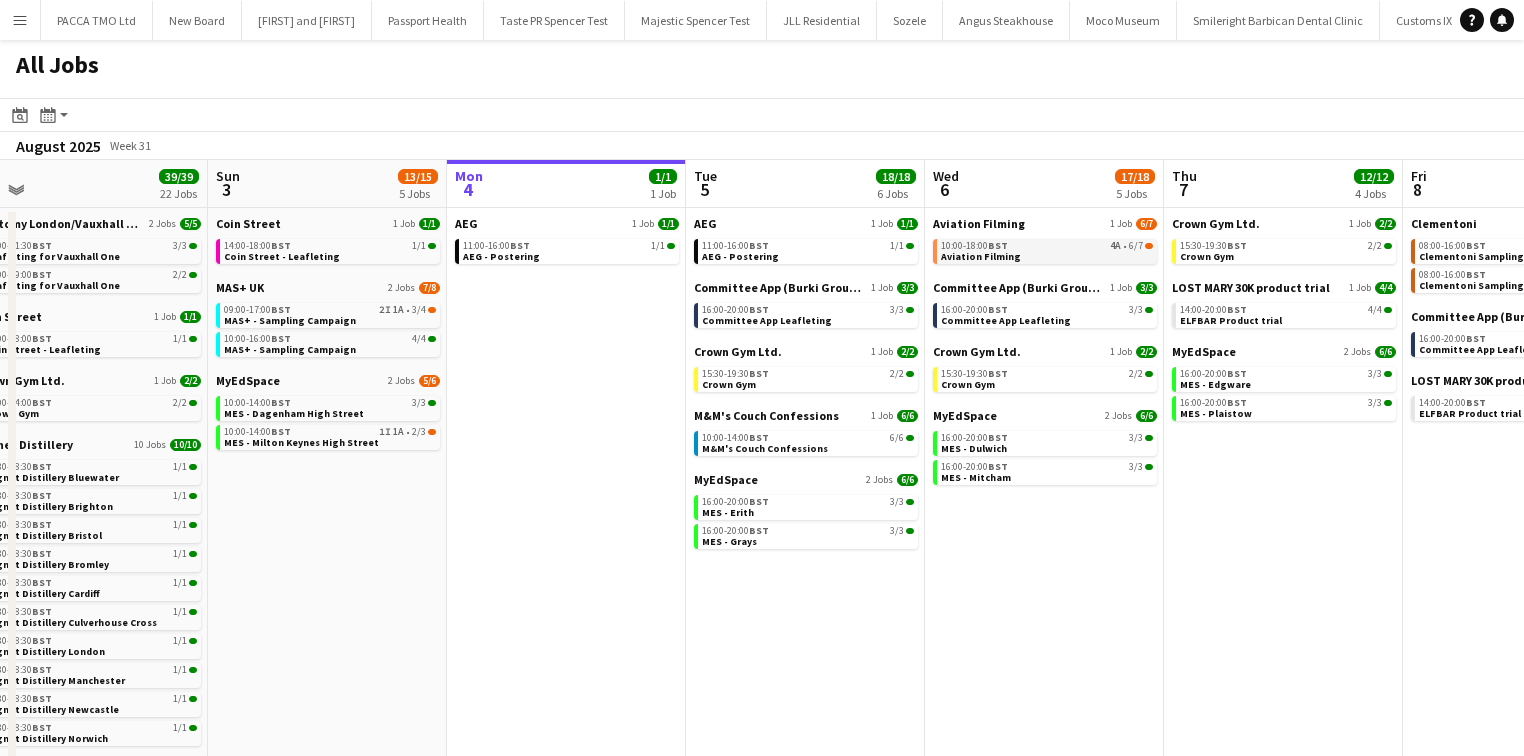 click on "Aviation Filming" at bounding box center [981, 256] 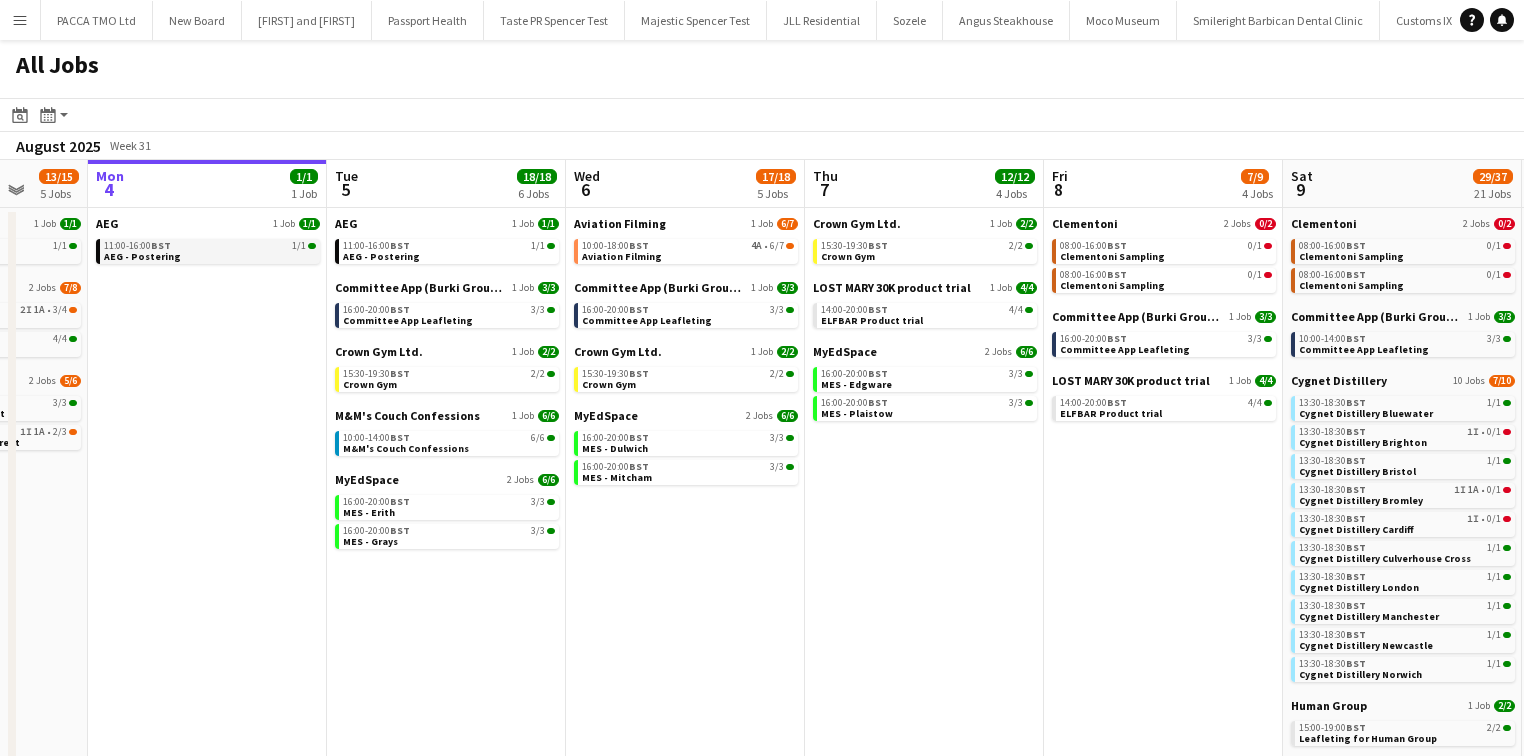 scroll, scrollTop: 0, scrollLeft: 630, axis: horizontal 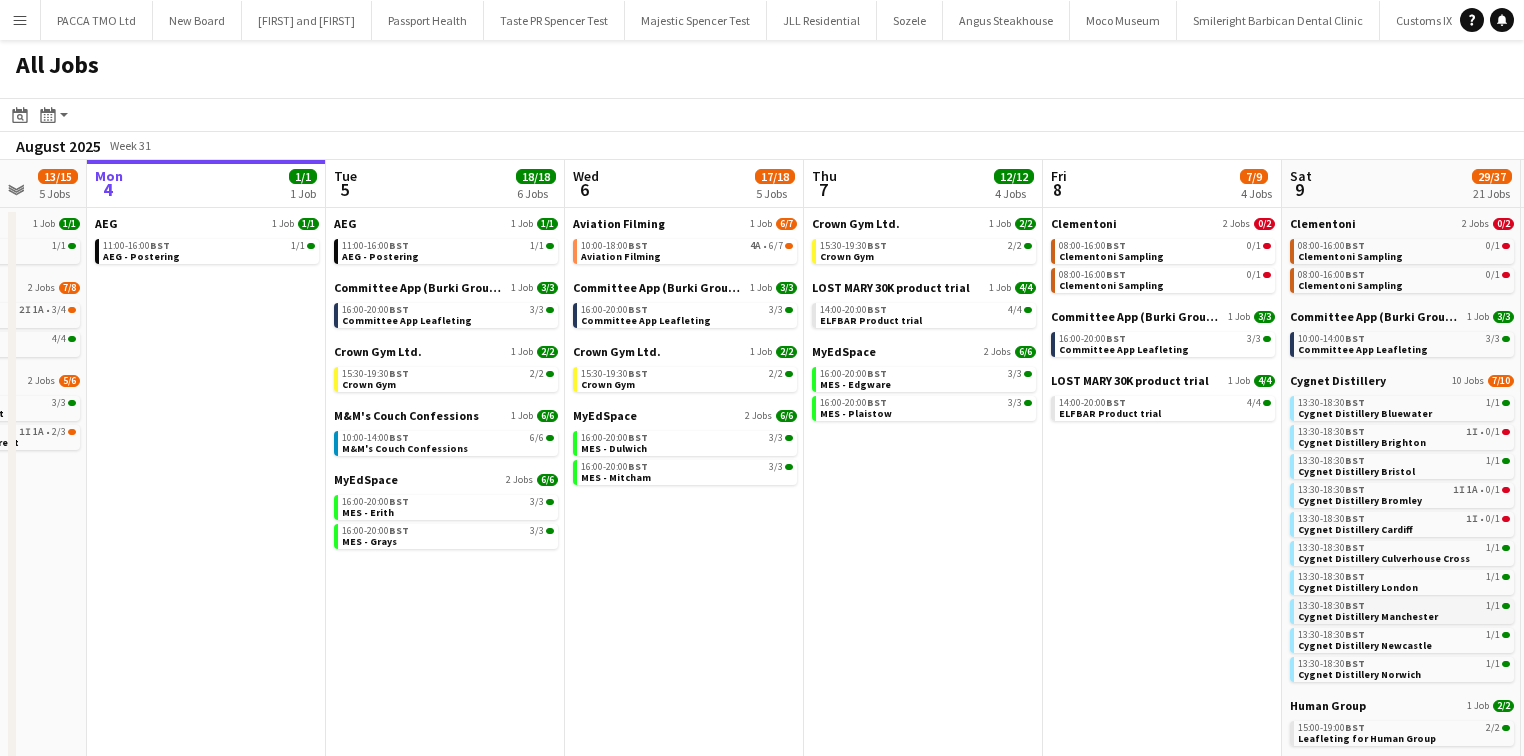 click on "Cygnet Distillery Manchester" at bounding box center (1368, 616) 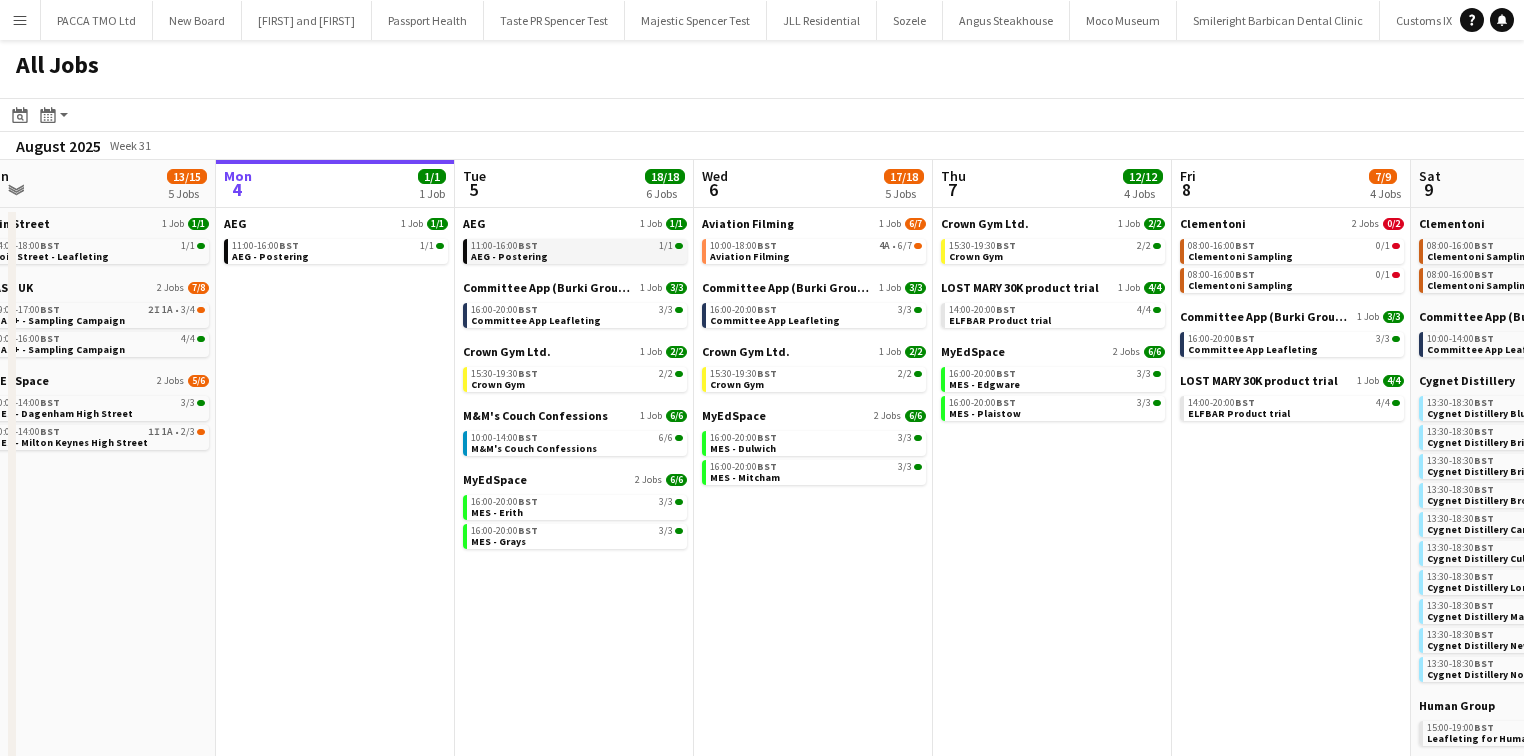 scroll, scrollTop: 0, scrollLeft: 497, axis: horizontal 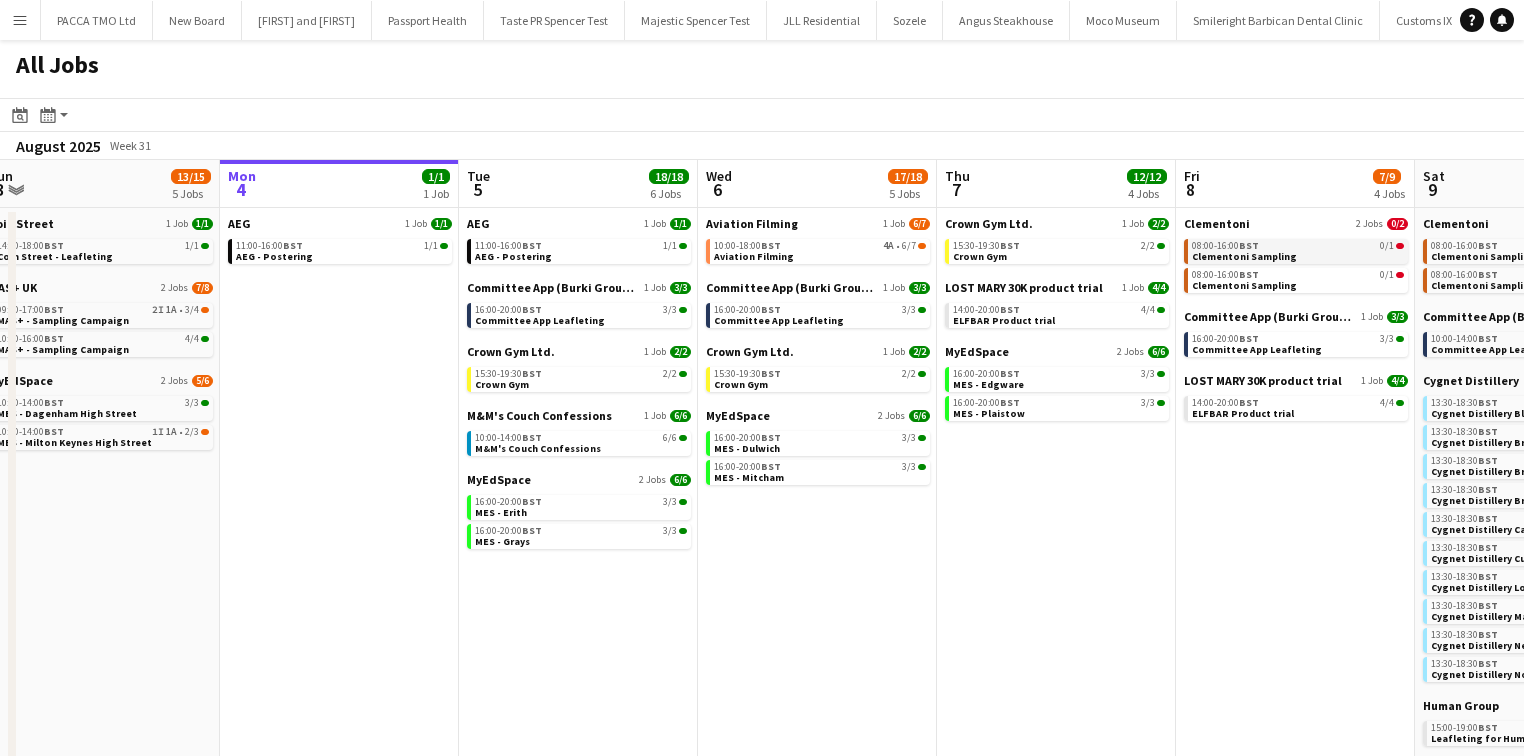 click on "Clementoni Sampling" at bounding box center [1244, 256] 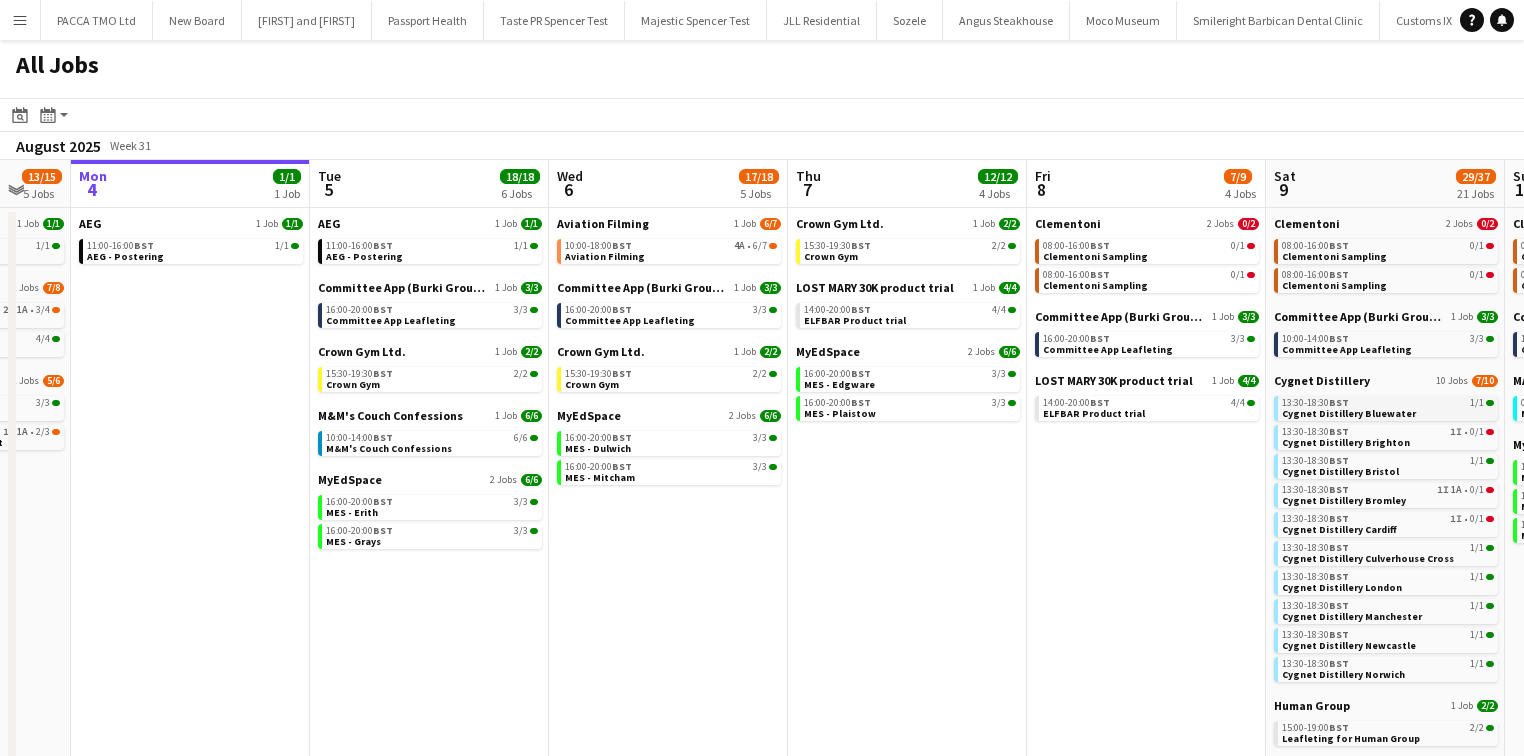 scroll, scrollTop: 0, scrollLeft: 647, axis: horizontal 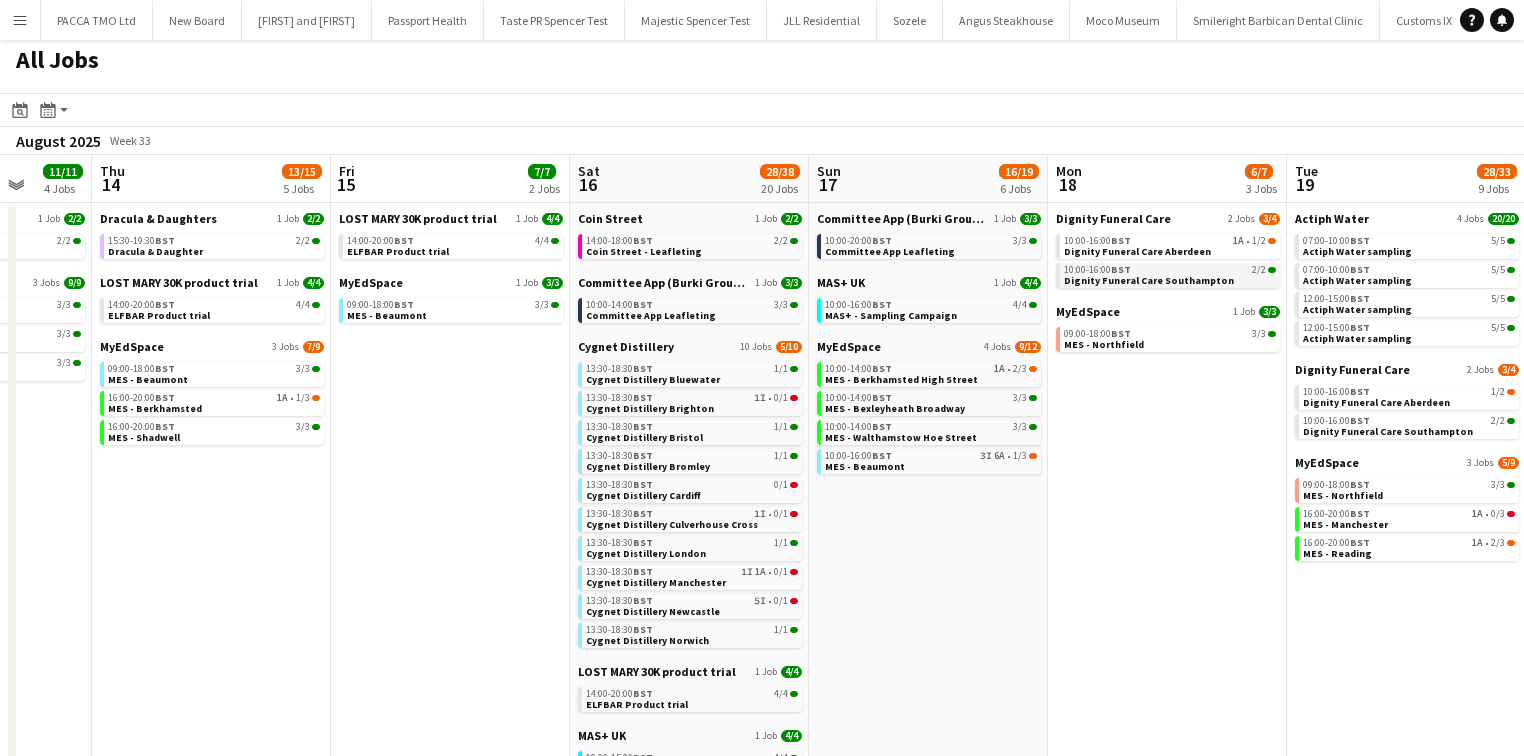 click on "10:00-16:00    BST" at bounding box center [1097, 270] 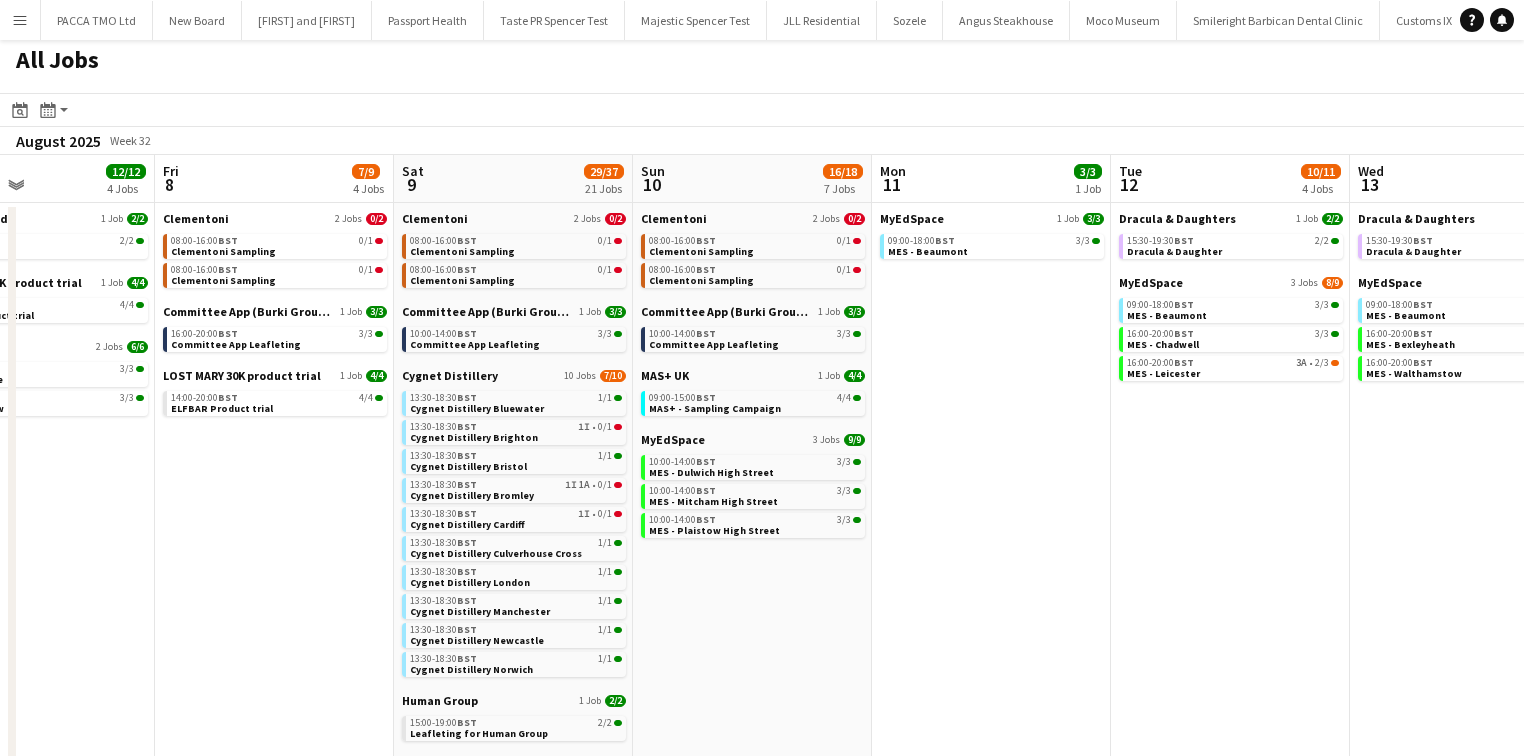 scroll, scrollTop: 0, scrollLeft: 561, axis: horizontal 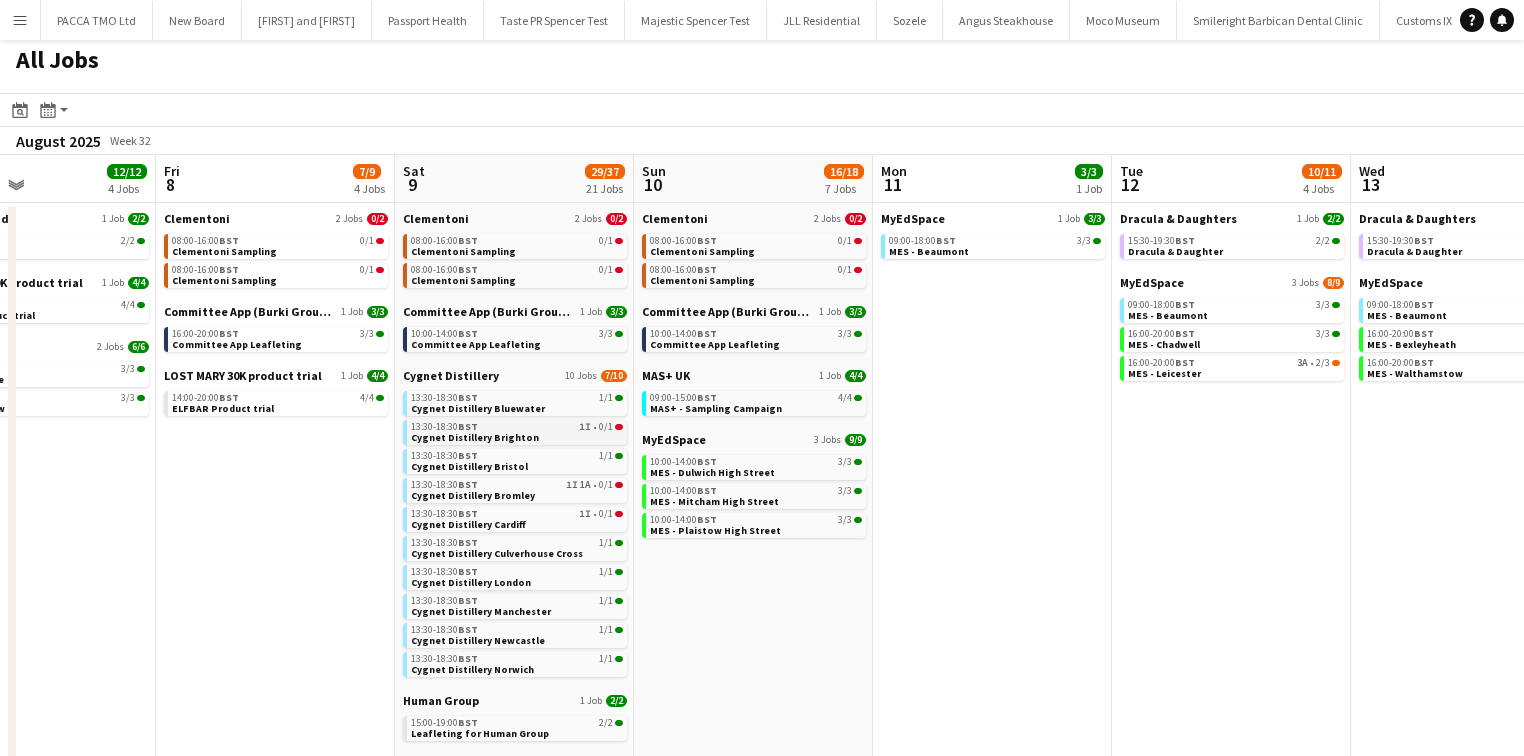 click on "13:30-18:30    BST   1I   •   0/1   Cygnet Distillery Brighton" at bounding box center [517, 431] 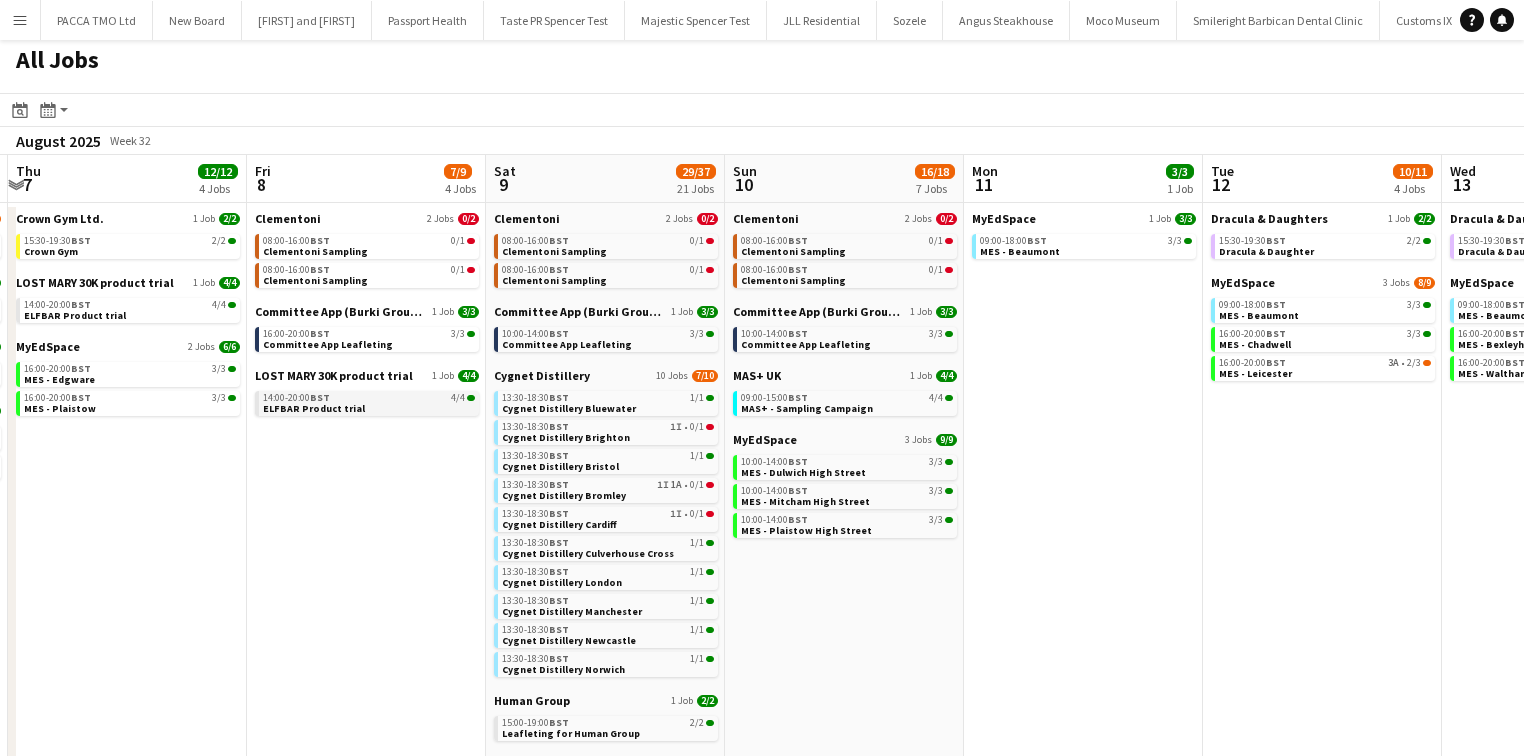 scroll, scrollTop: 0, scrollLeft: 470, axis: horizontal 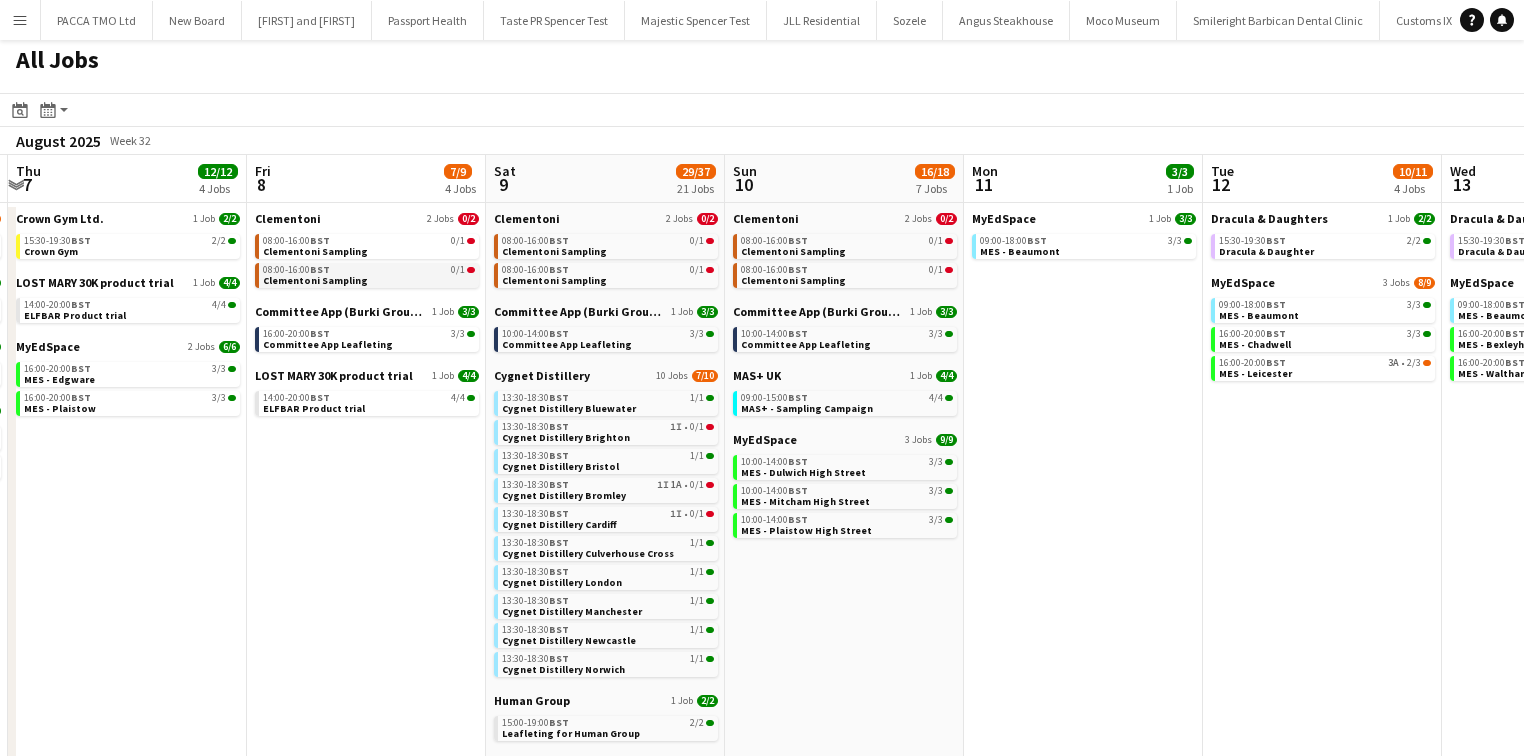 click on "Clementoni Sampling" at bounding box center (315, 280) 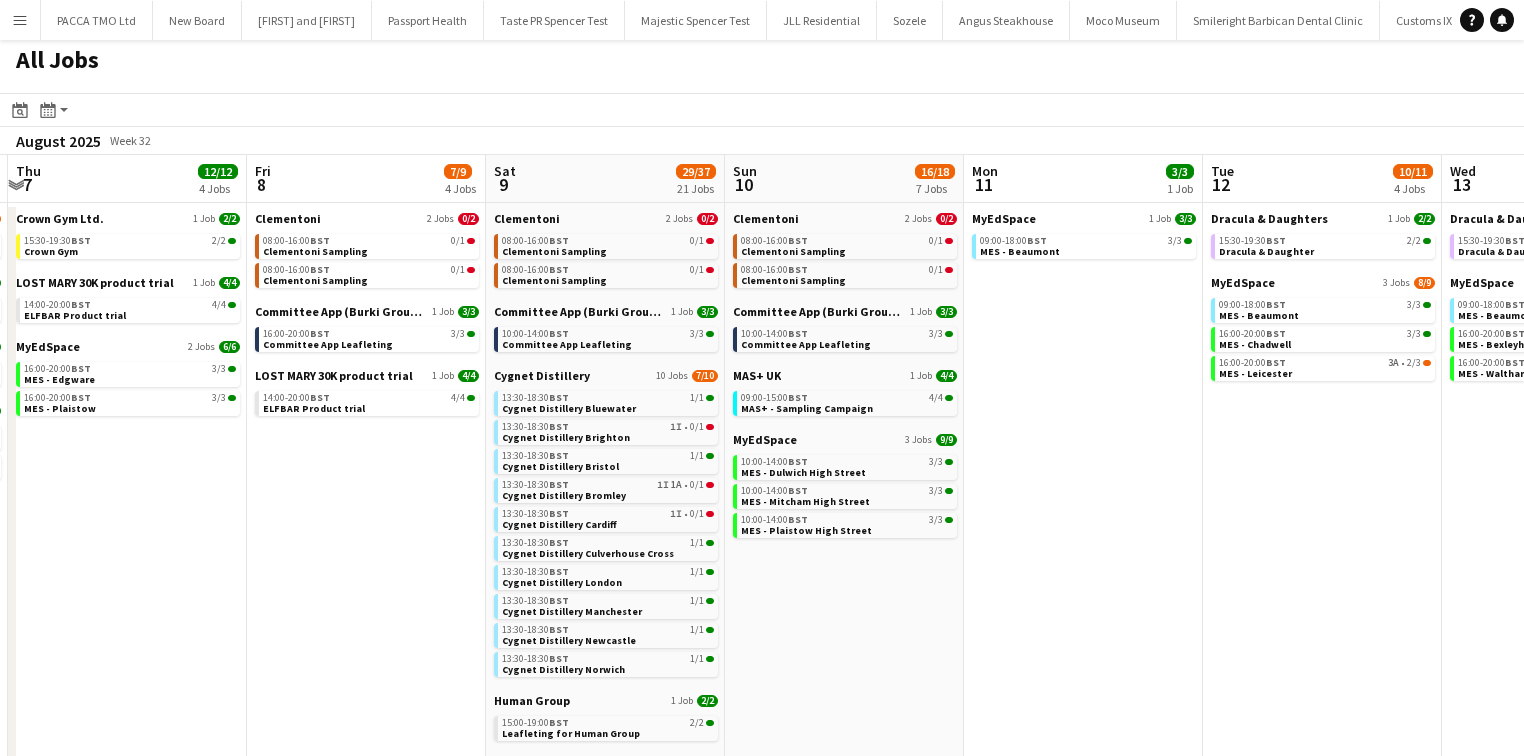 click on "Menu" at bounding box center [20, 20] 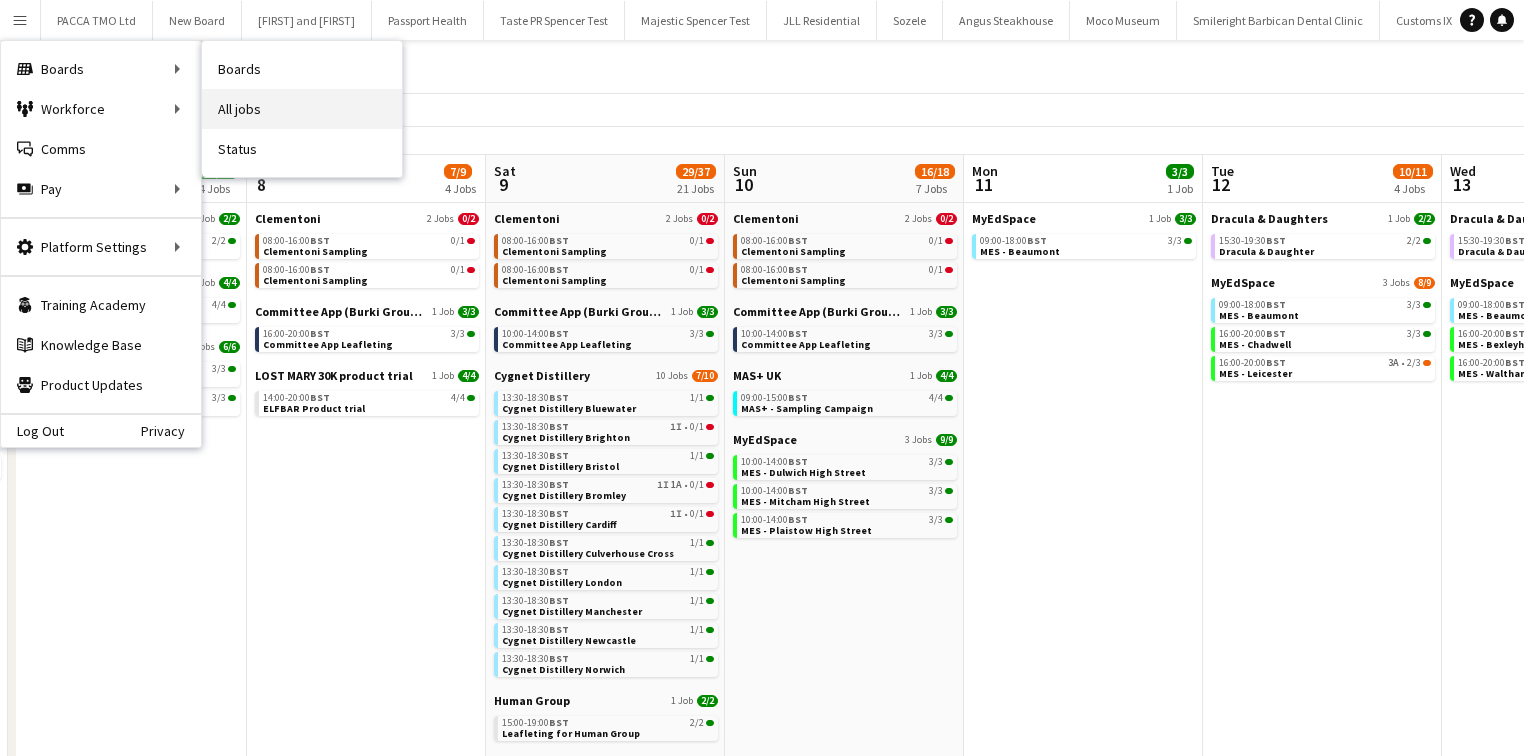 click on "All jobs" at bounding box center [302, 109] 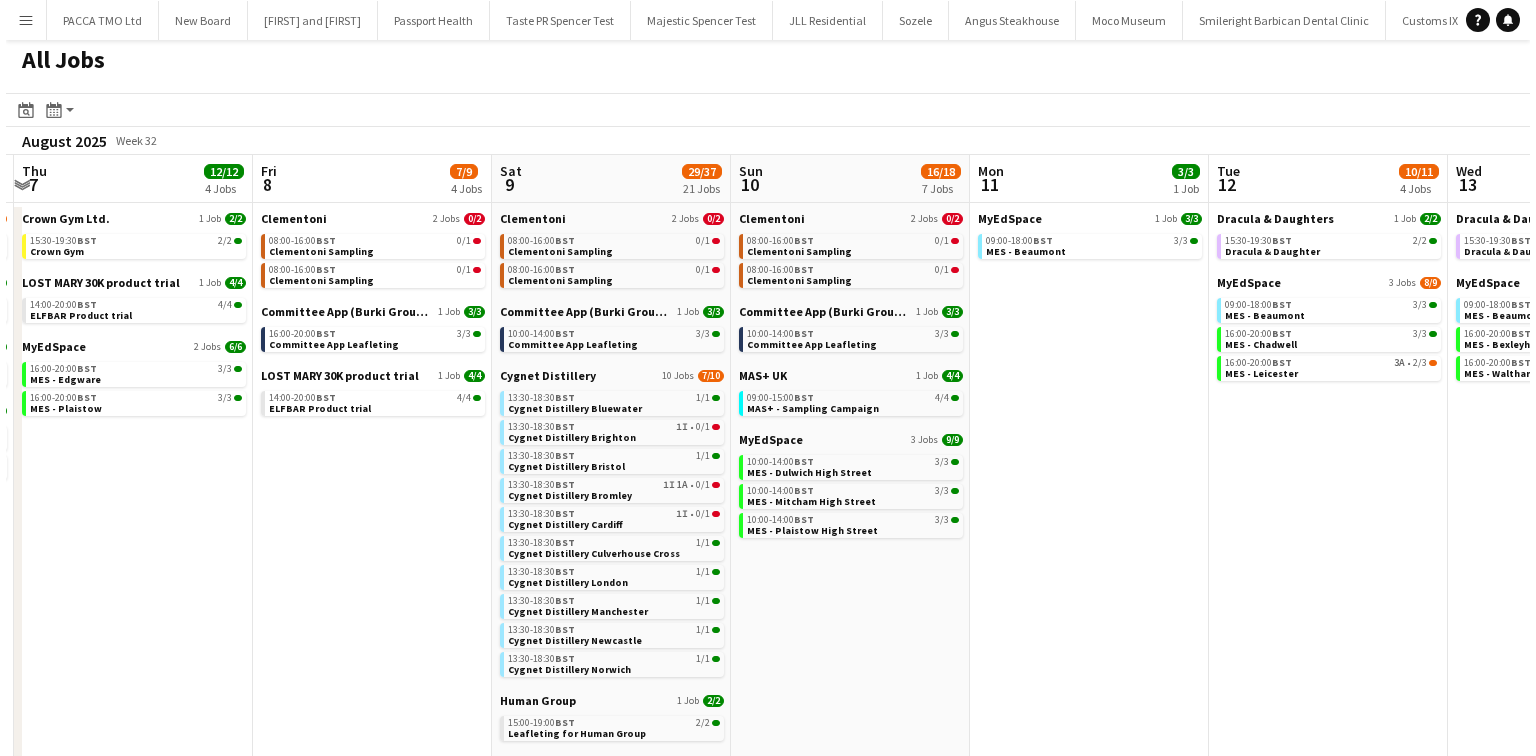 scroll, scrollTop: 0, scrollLeft: 0, axis: both 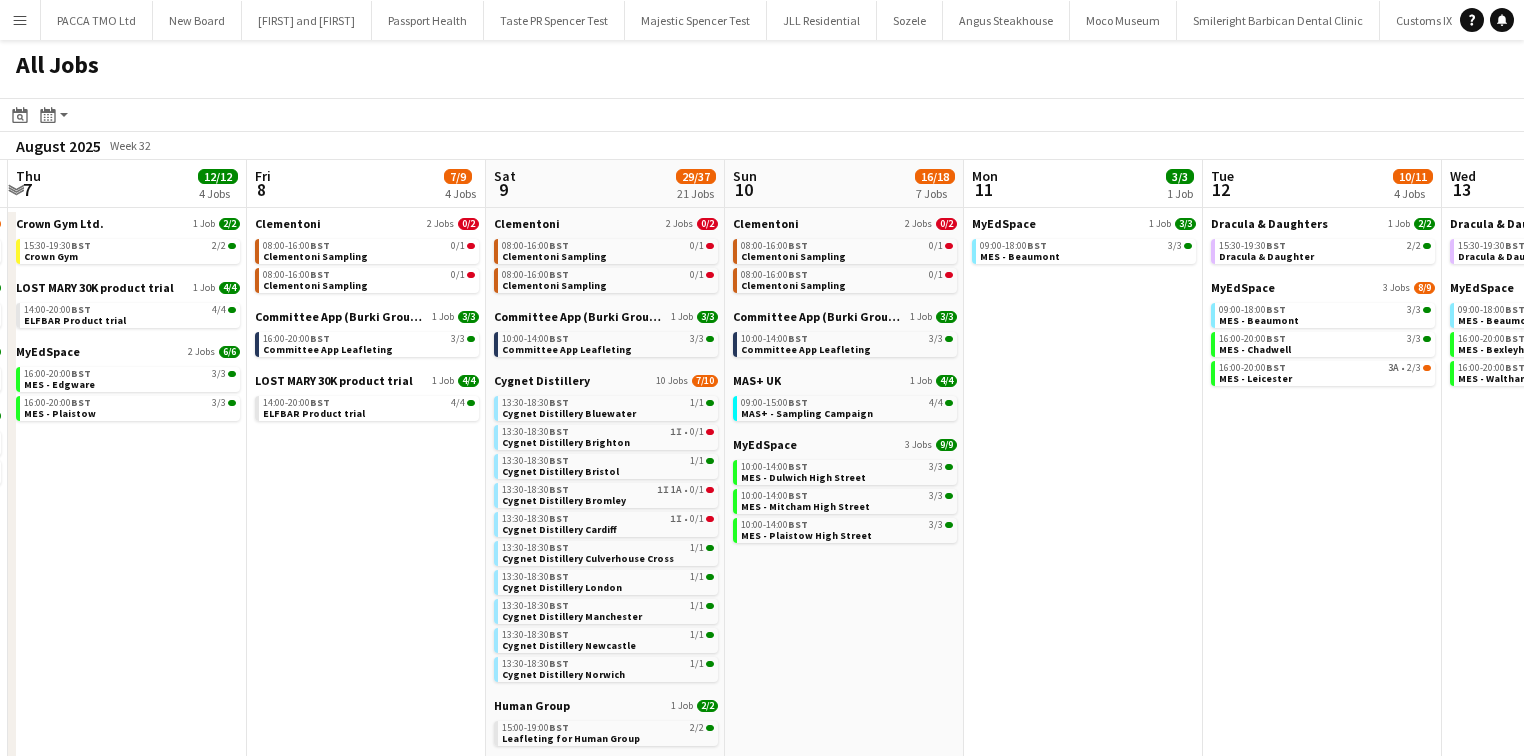 click on "Menu" at bounding box center (20, 20) 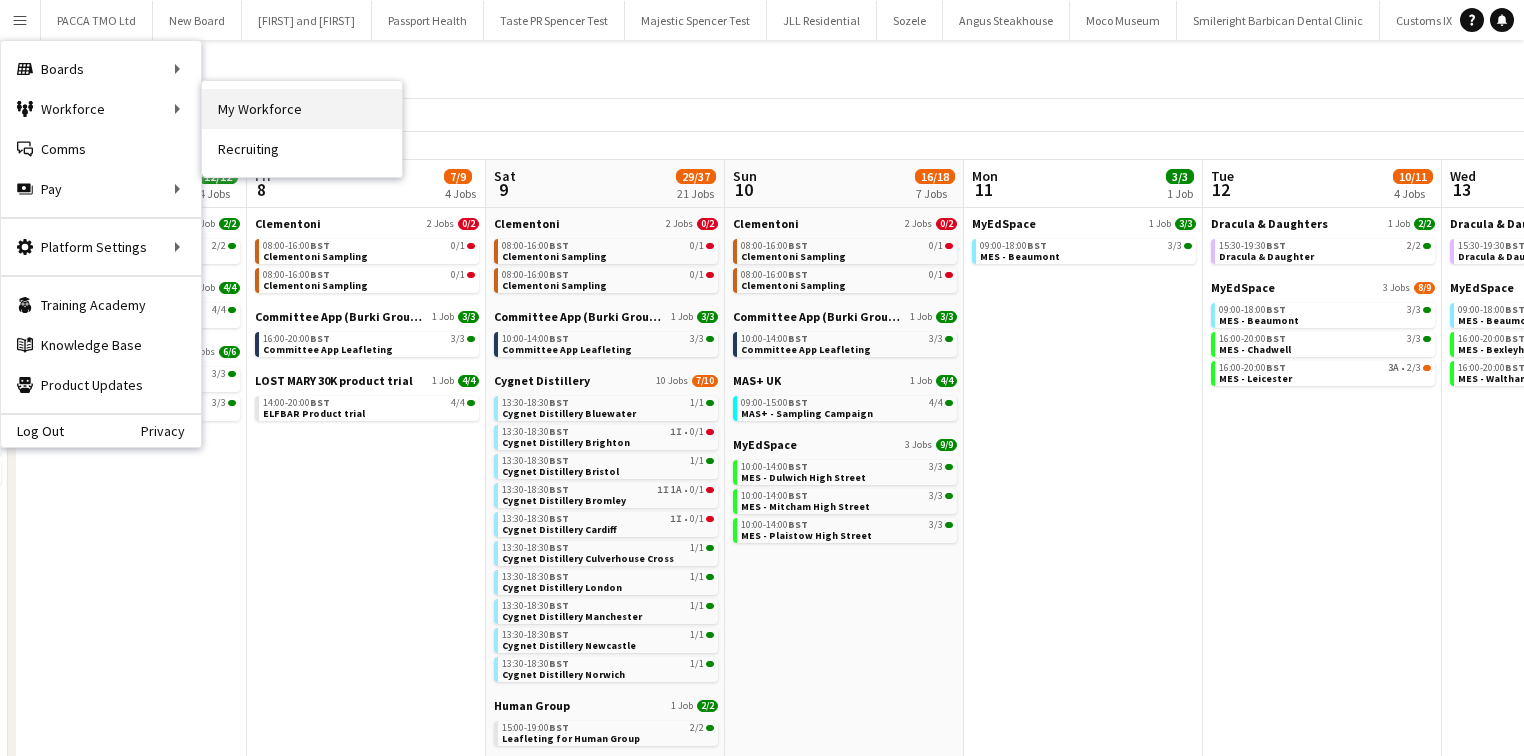 click on "My Workforce" at bounding box center (302, 109) 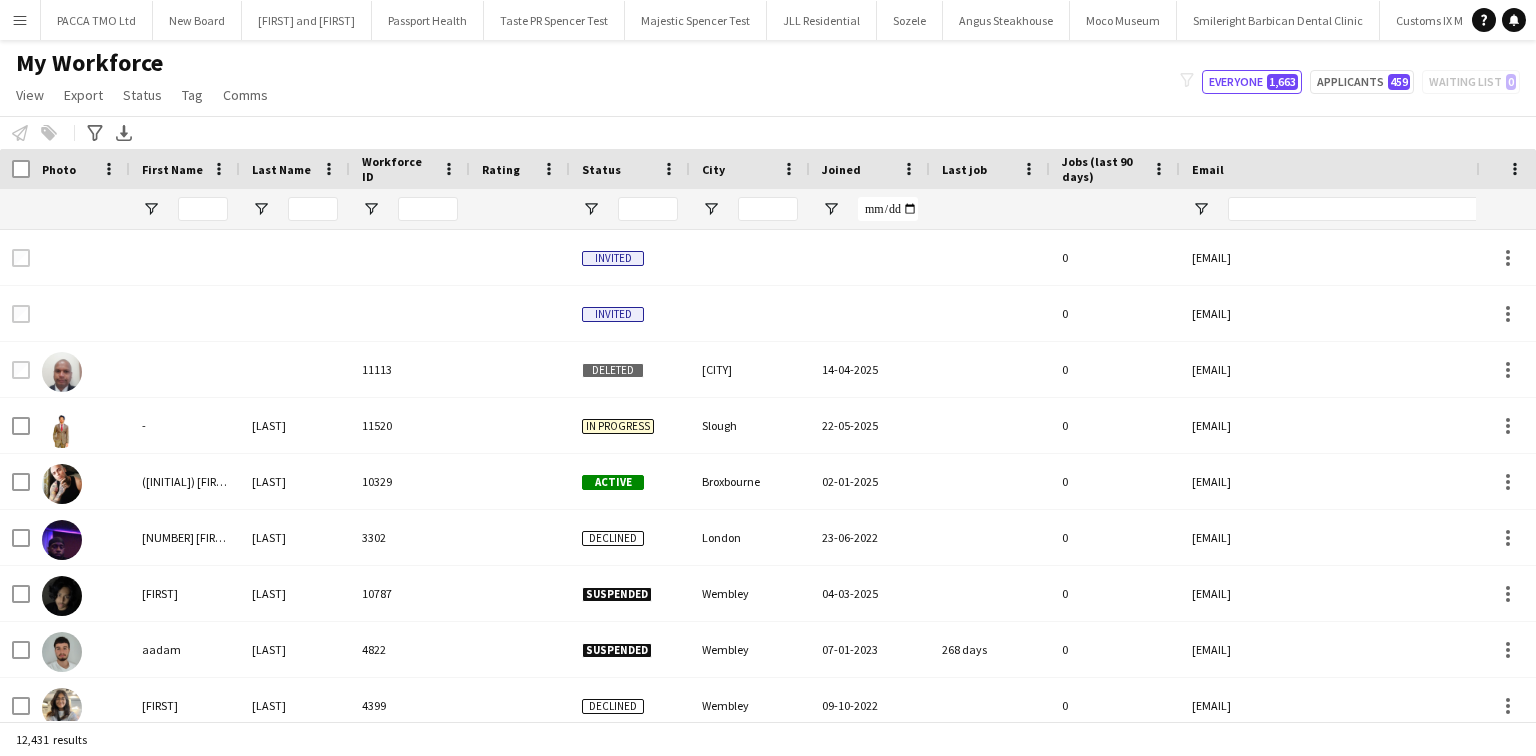 type on "*******" 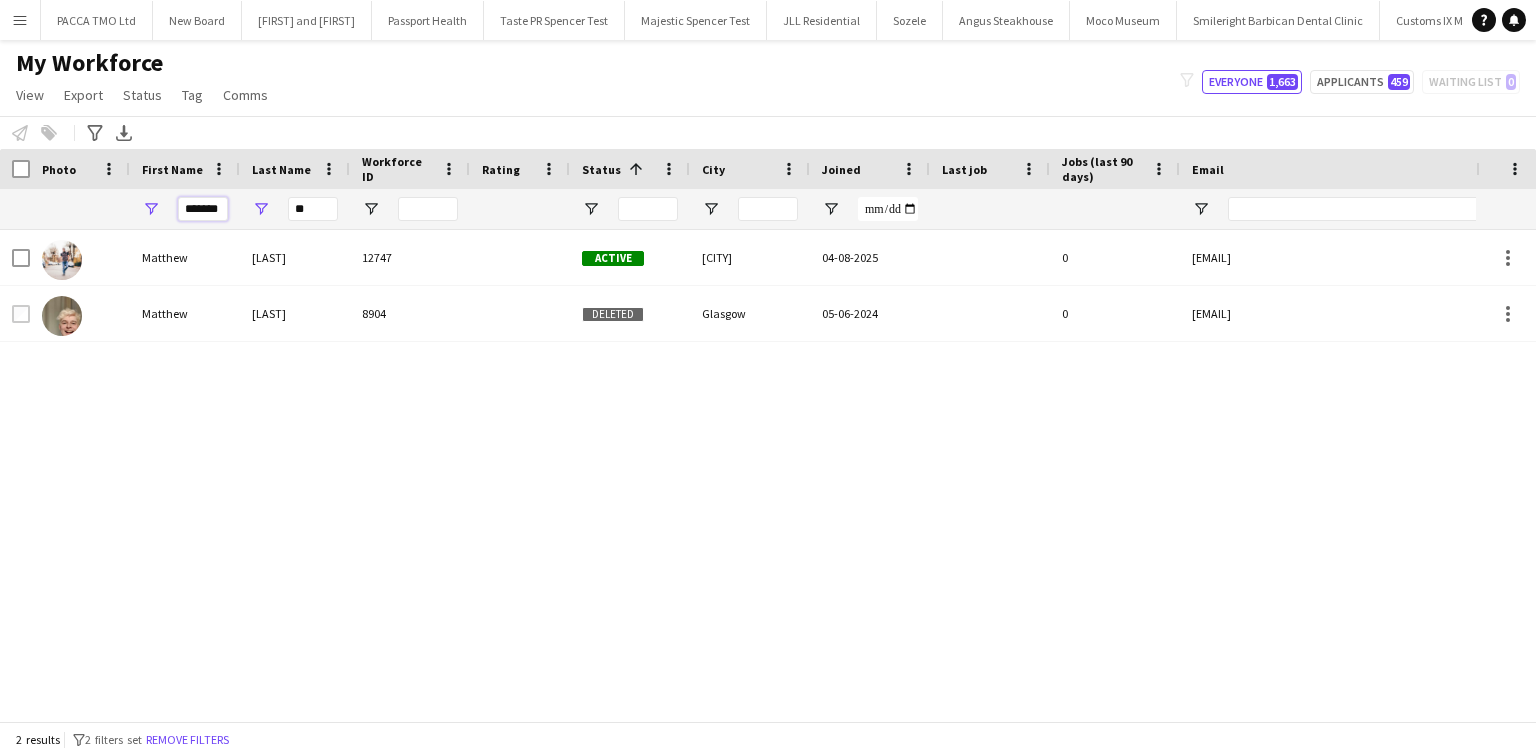 click on "*******" at bounding box center [203, 209] 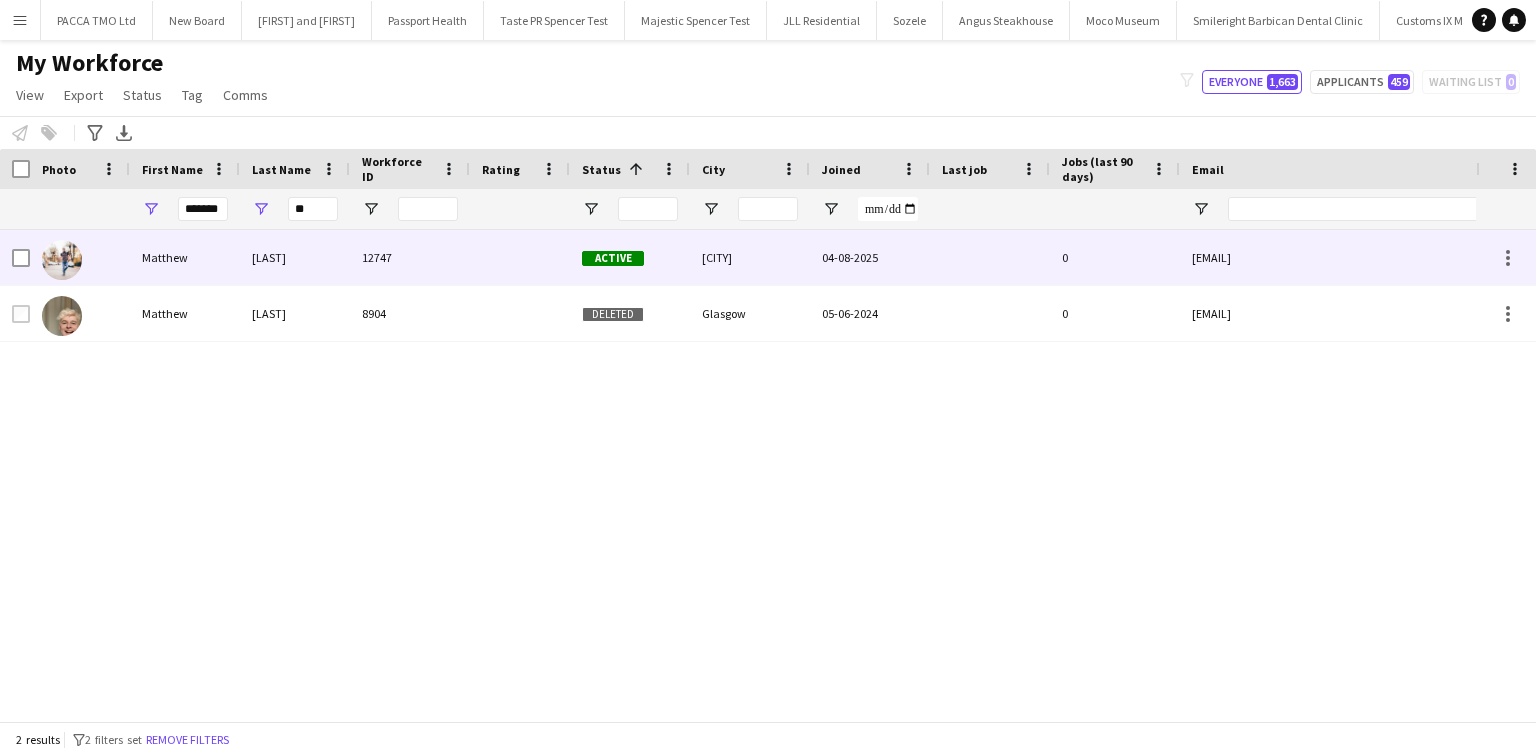 click on "Stephens" at bounding box center [295, 257] 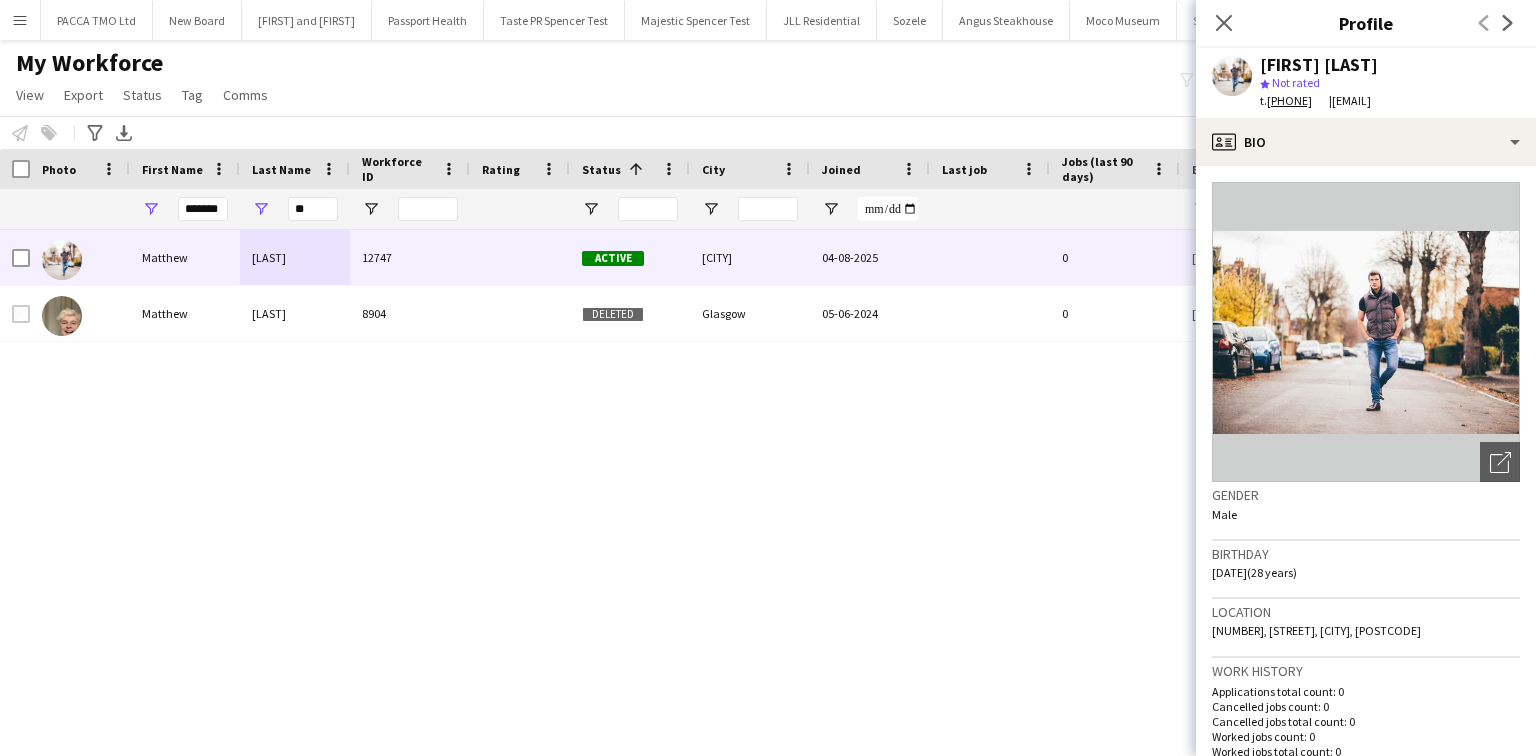 click on "Matthew Stephens
star
Not rated   t.  +447751755859    |   matthew_stephens7@hotmail.co.uk" 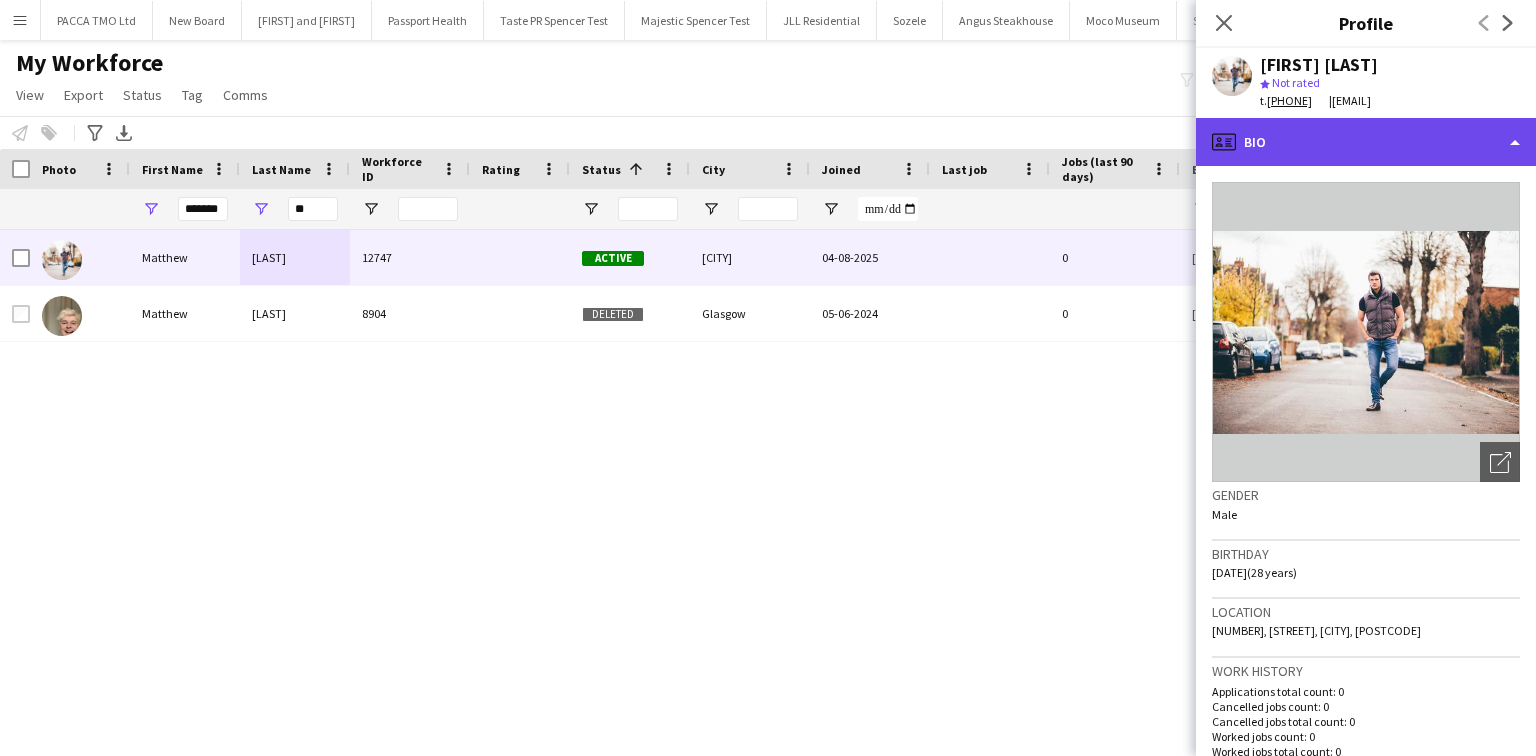 drag, startPoint x: 1347, startPoint y: 156, endPoint x: 1389, endPoint y: 216, distance: 73.239334 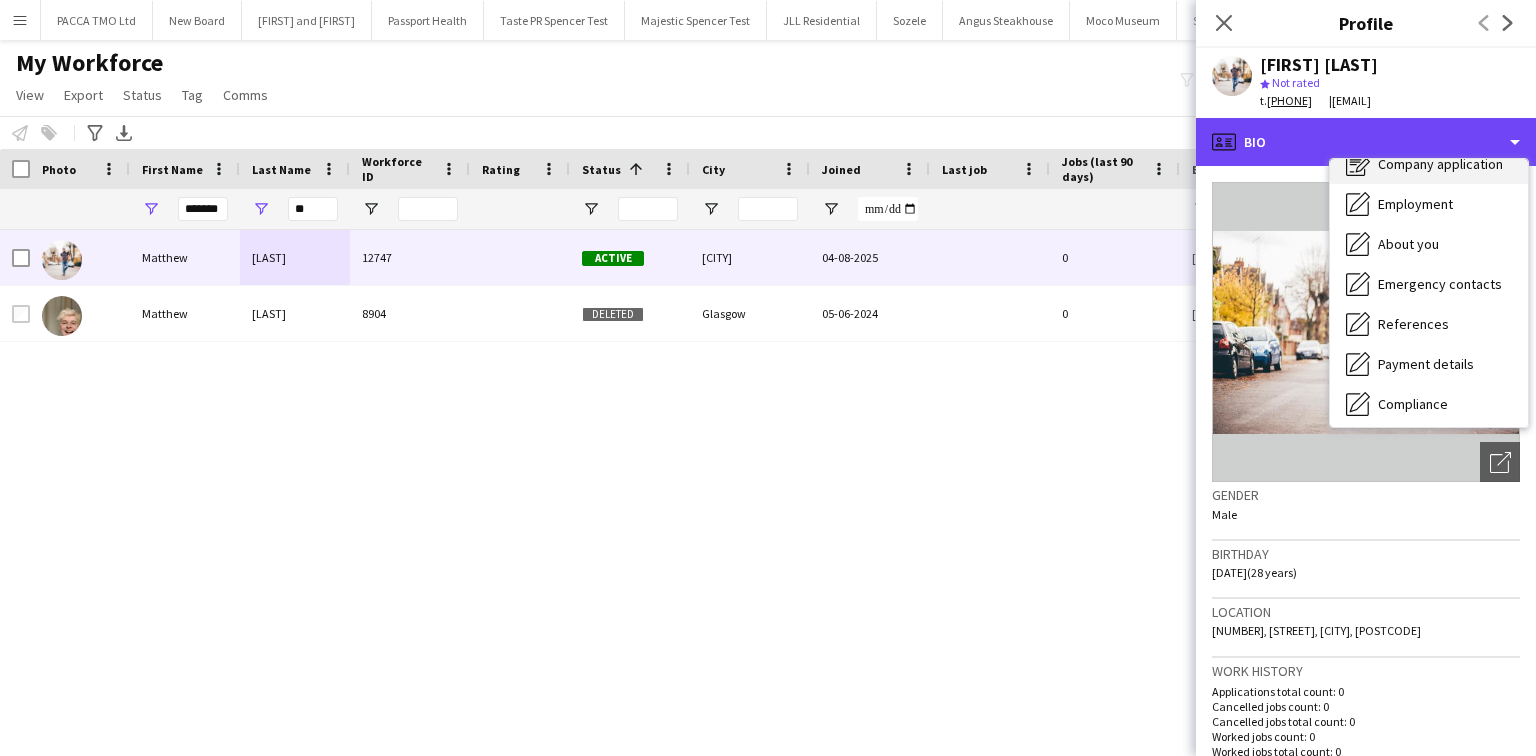 scroll, scrollTop: 80, scrollLeft: 0, axis: vertical 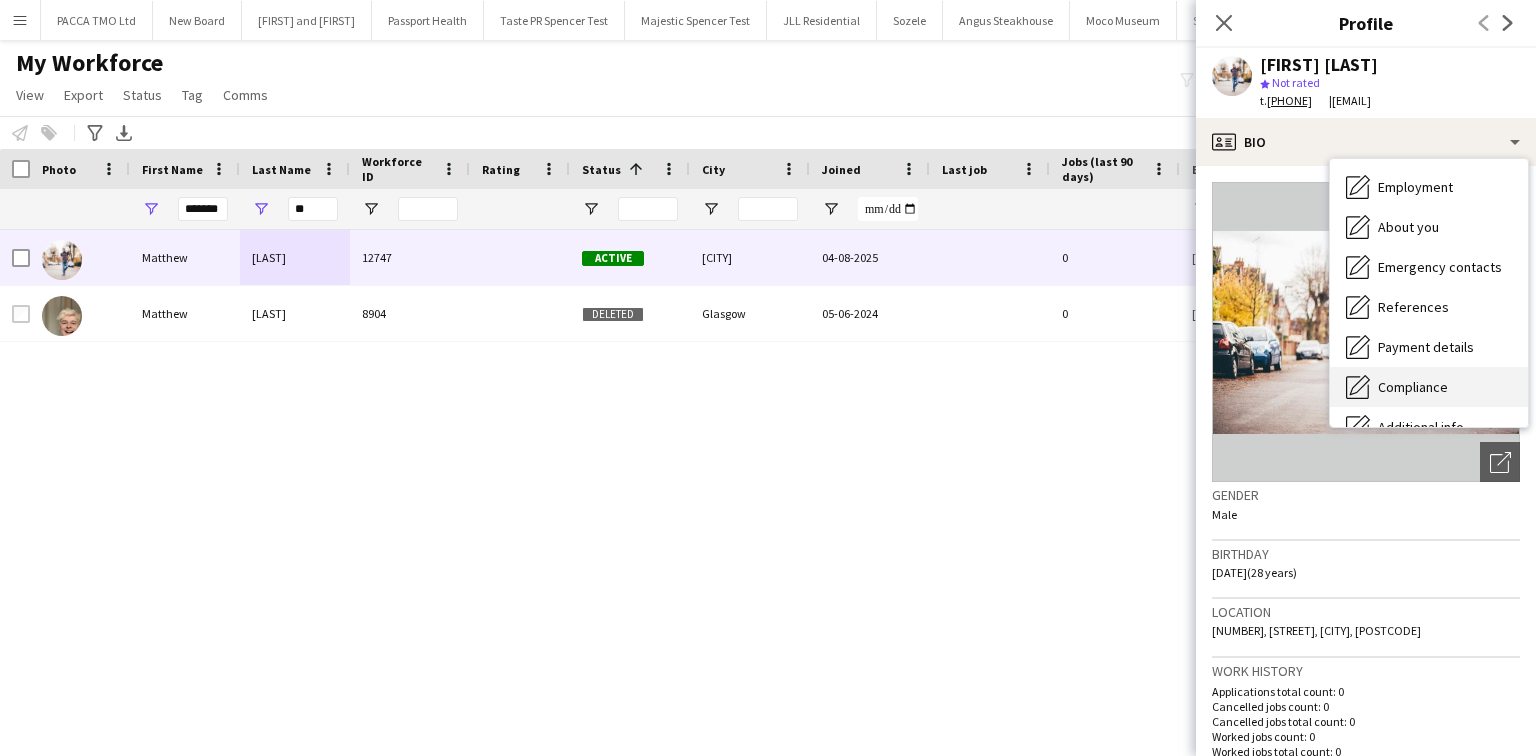 click on "Compliance" at bounding box center (1413, 387) 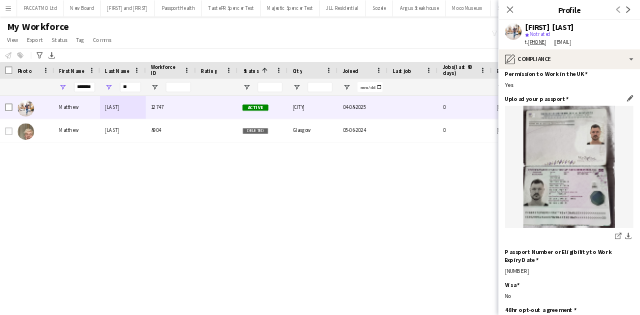 scroll, scrollTop: 160, scrollLeft: 0, axis: vertical 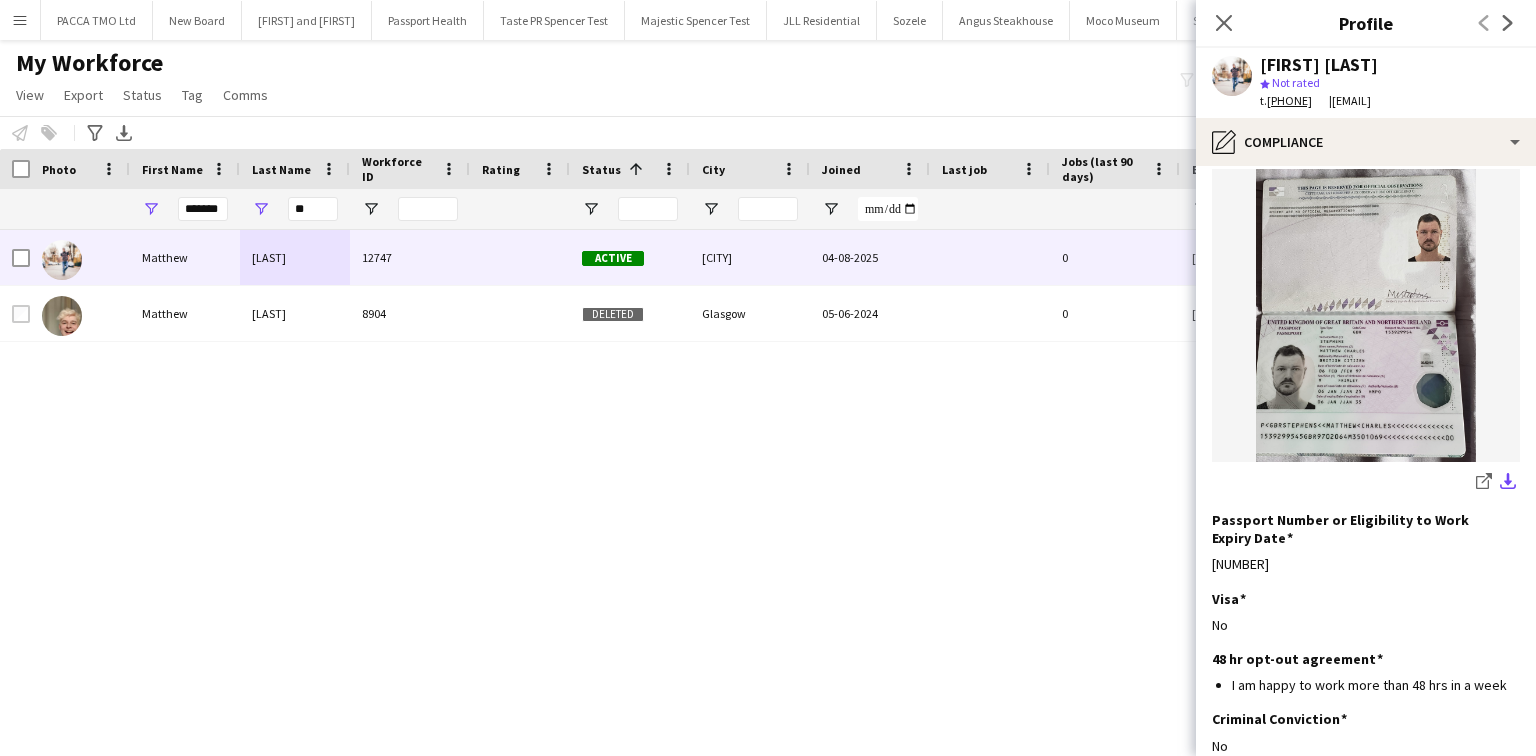 click on "download-bottom" 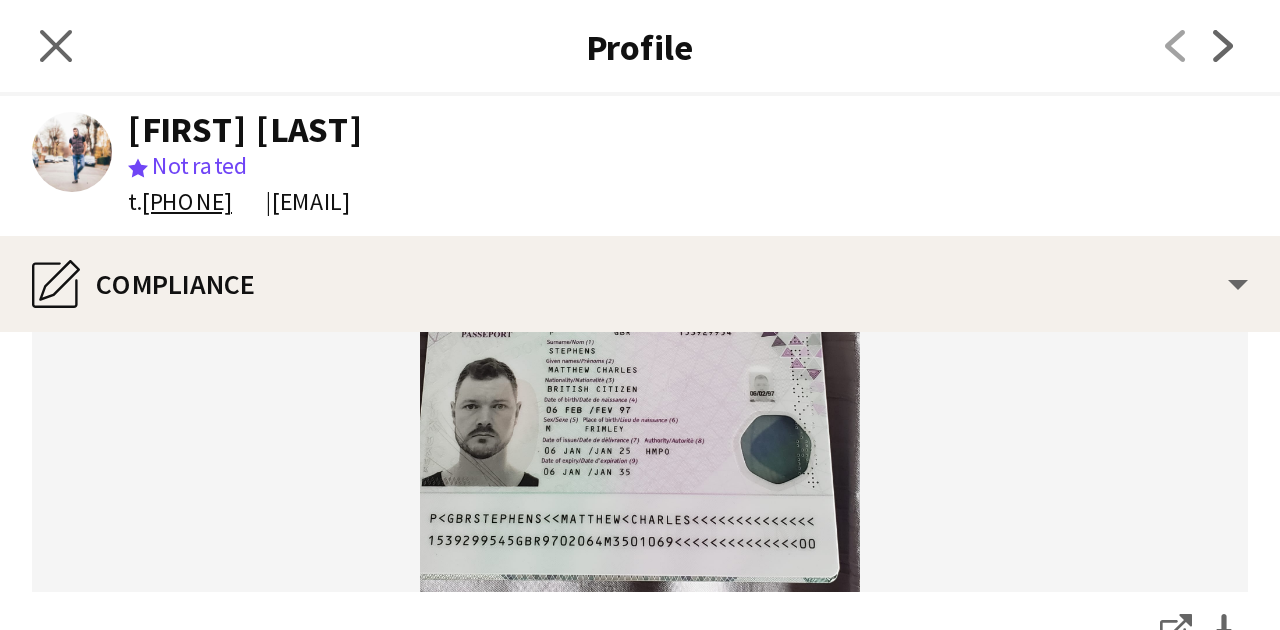 scroll, scrollTop: 327, scrollLeft: 0, axis: vertical 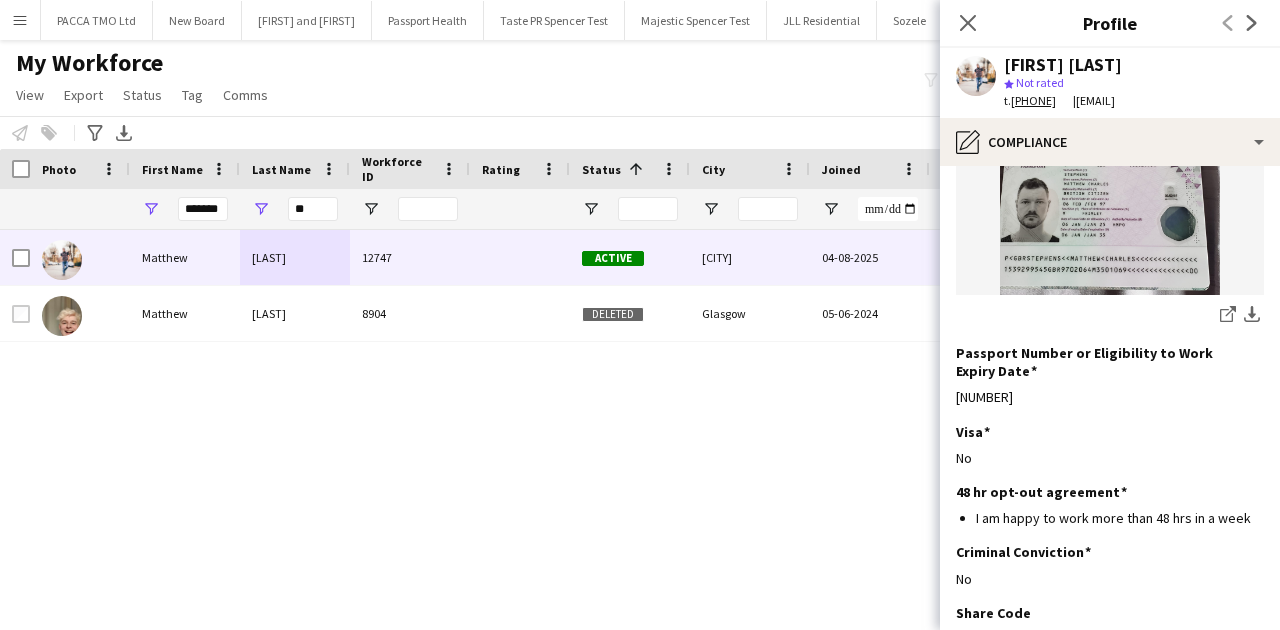 click on "Close pop-in" 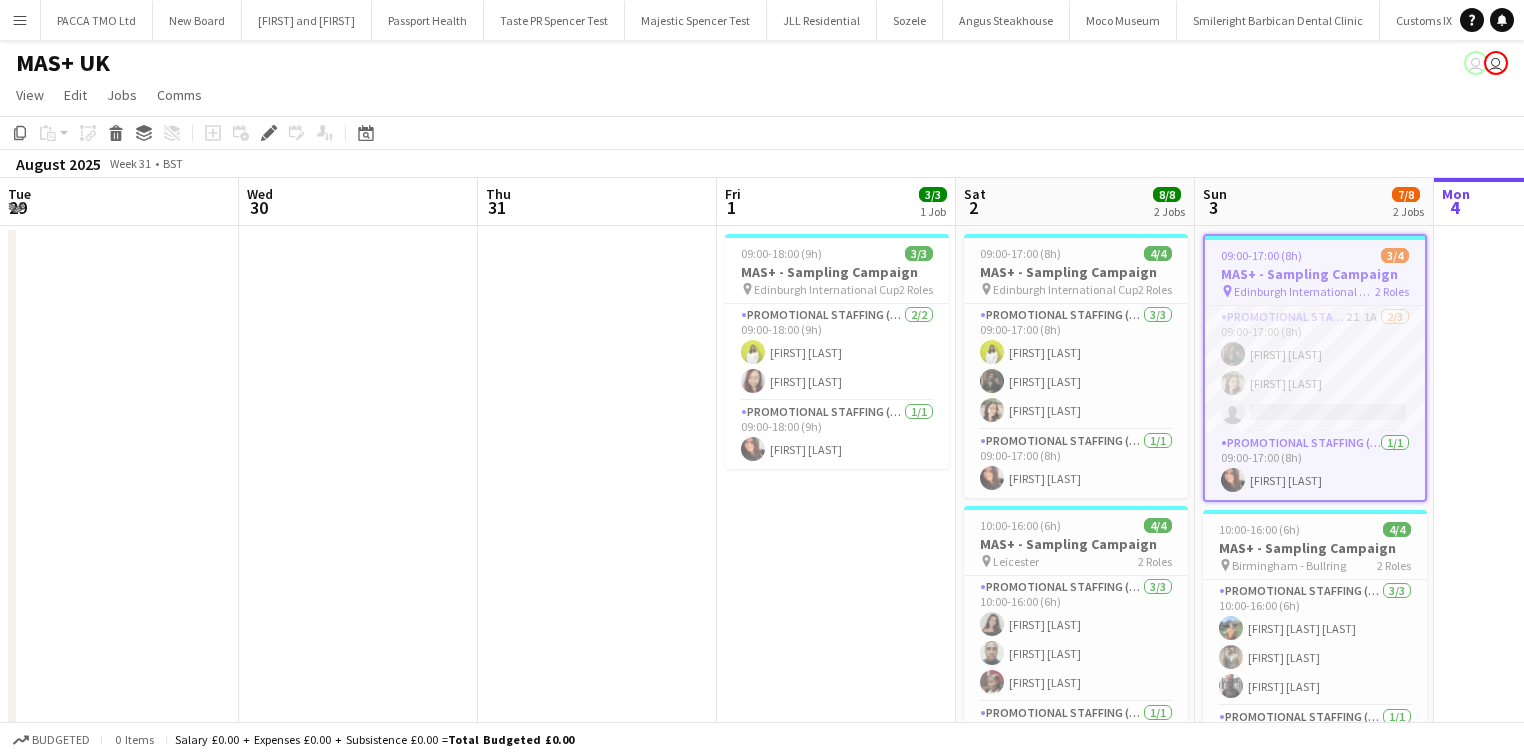 scroll, scrollTop: 0, scrollLeft: 0, axis: both 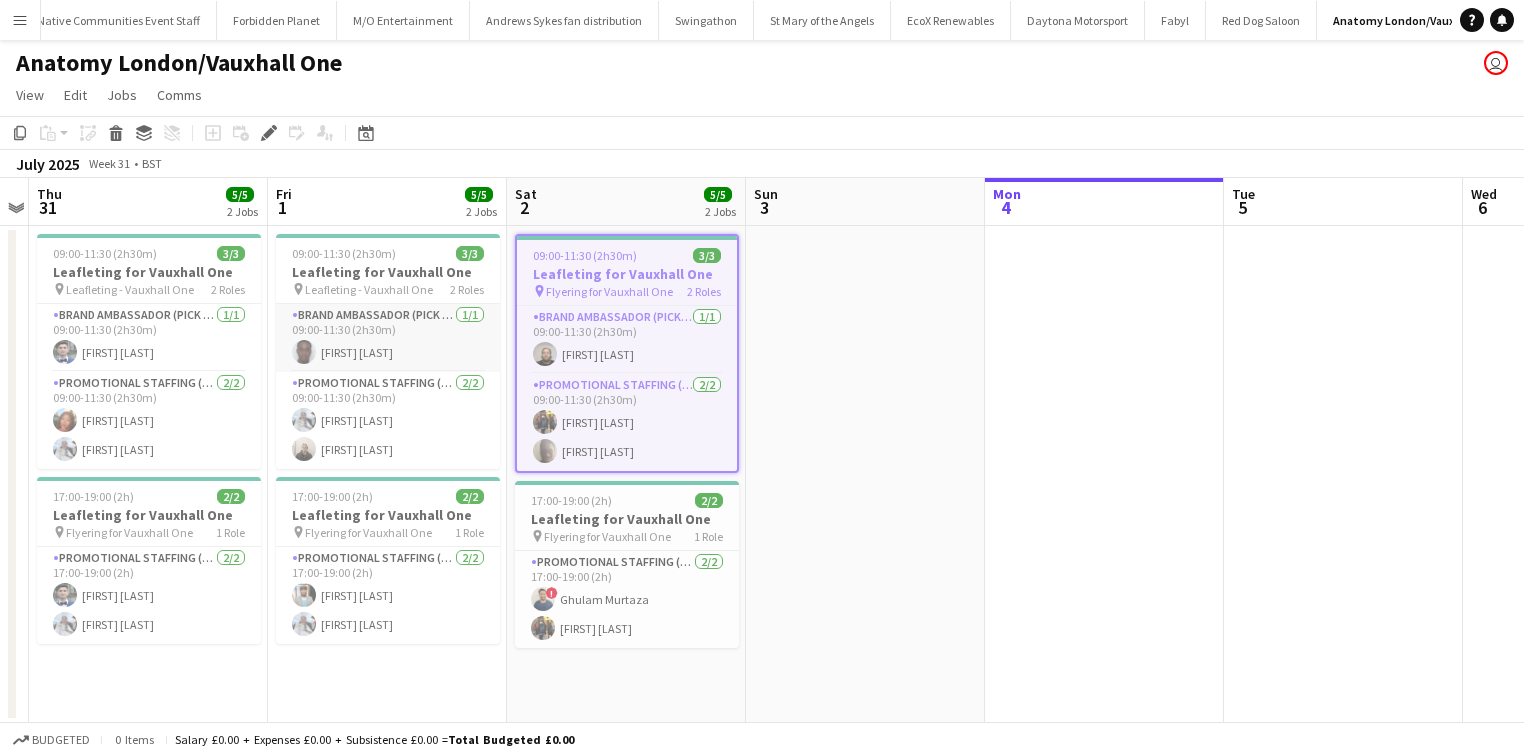 click on "Brand Ambassador (Pick up)   1/1   09:00-11:30 (2h30m)
[FIRST] [LAST]" at bounding box center [388, 338] 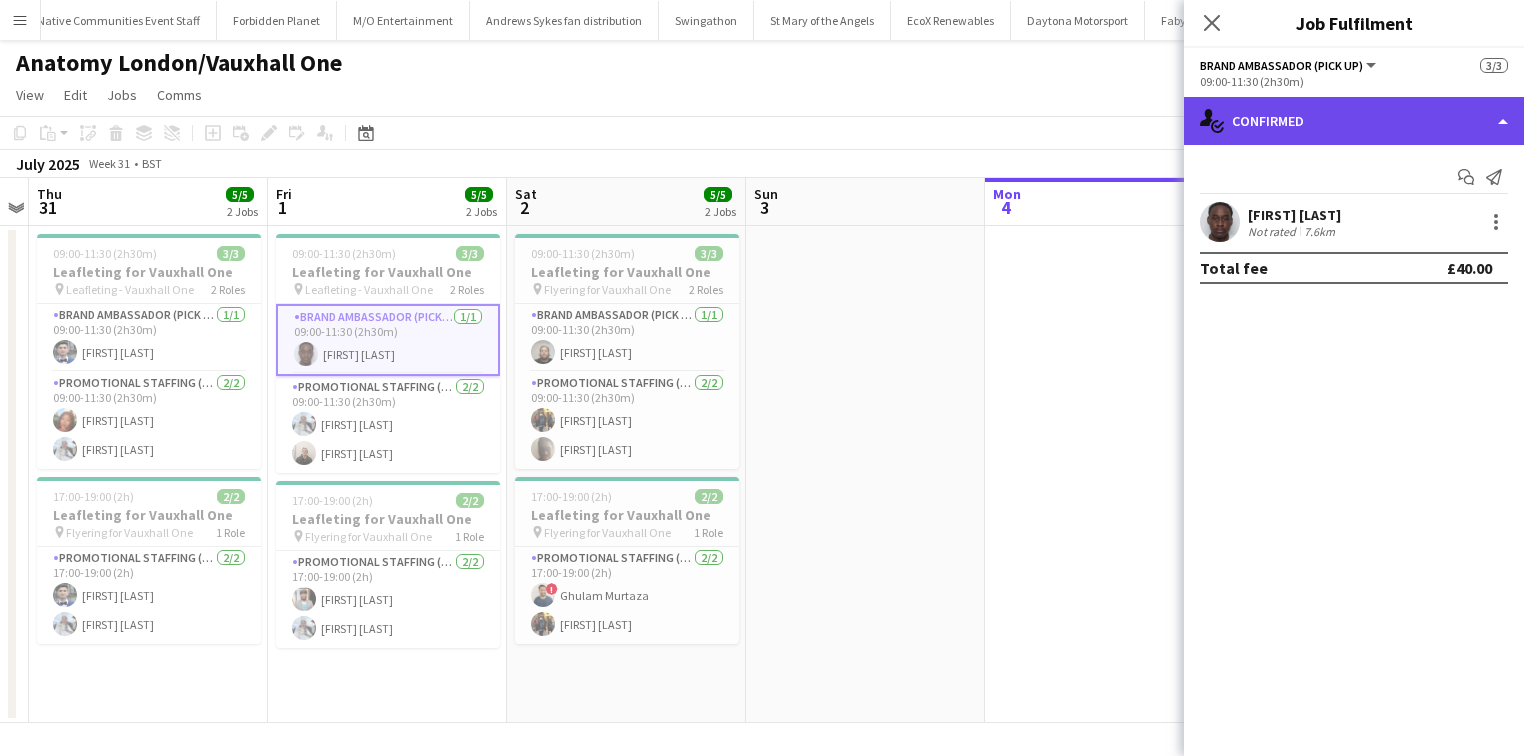 click on "single-neutral-actions-check-2
Confirmed" 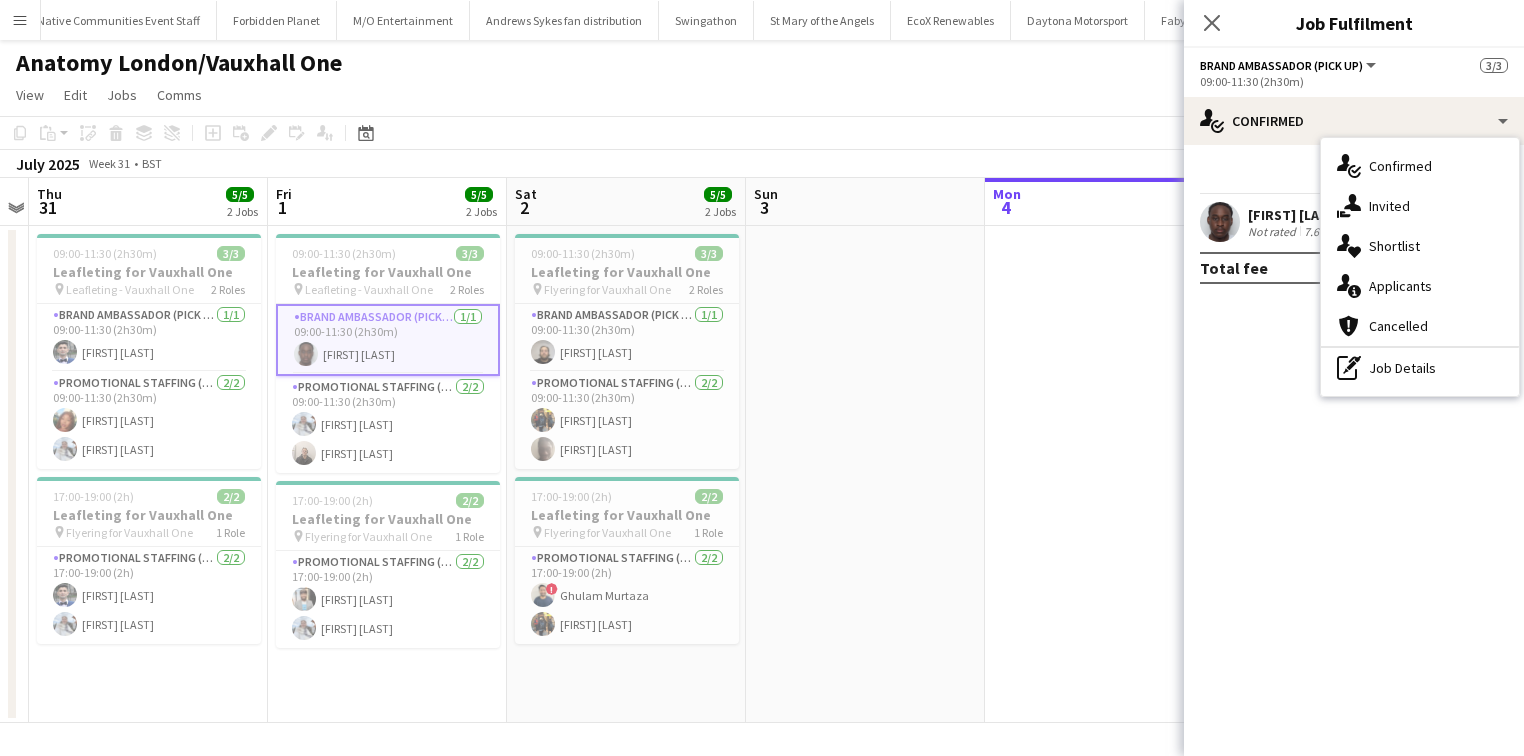 click on "single-neutral-actions-check-2
Confirmed
single-neutral-actions-share-1
Invited
single-neutral-actions-heart
Shortlist
single-neutral-actions-information
Applicants
cancellation
Cancelled
pen-write
Job Details" 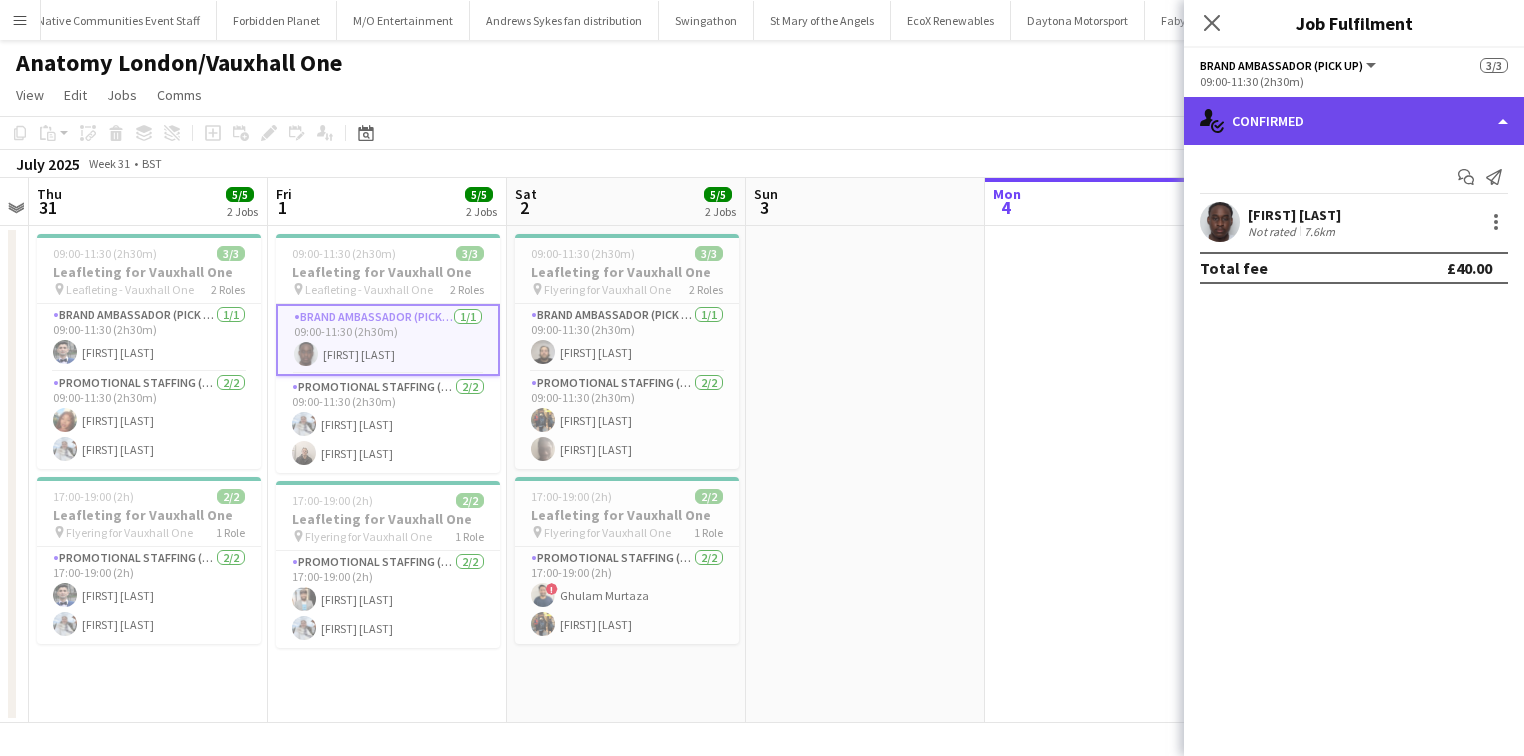 click on "single-neutral-actions-check-2
Confirmed" 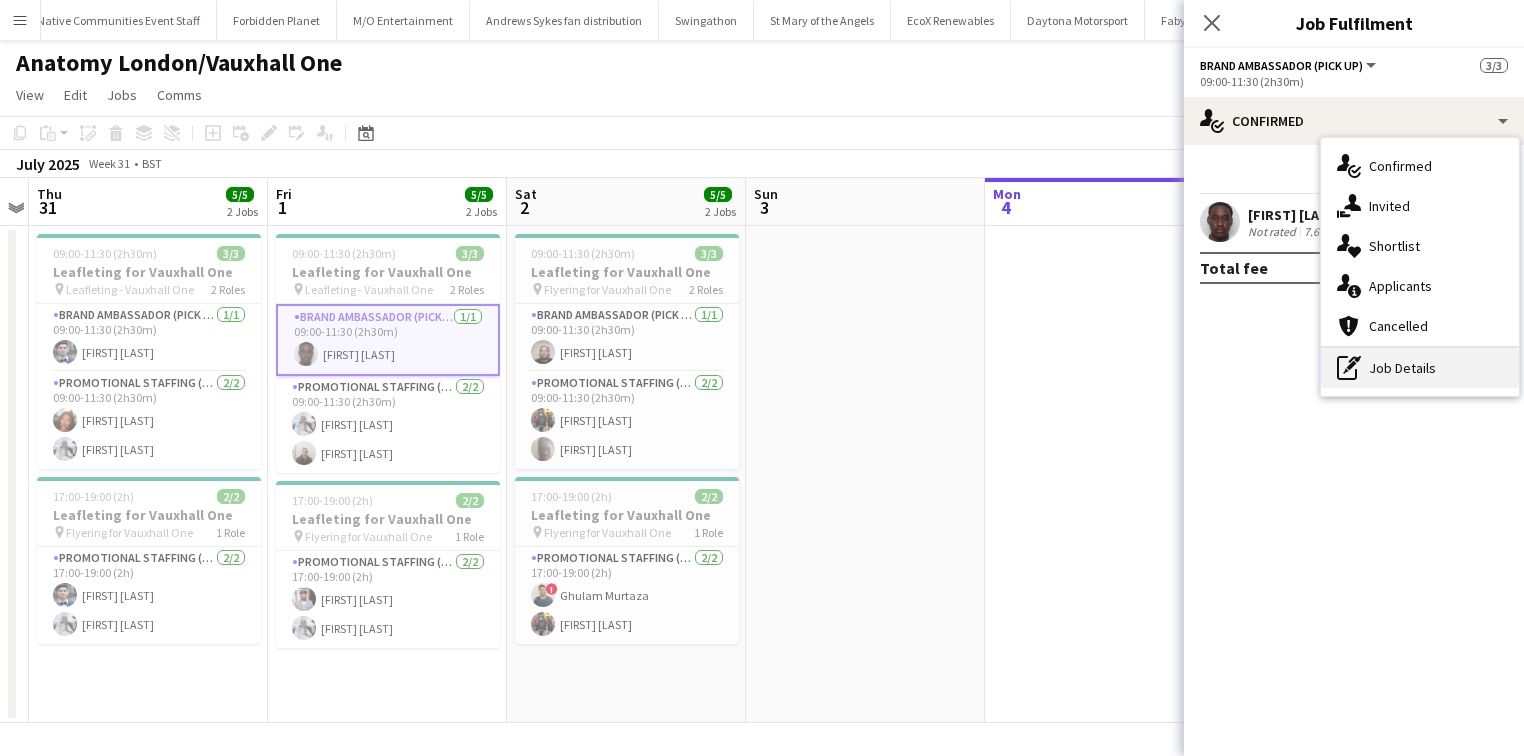 click on "pen-write
Job Details" 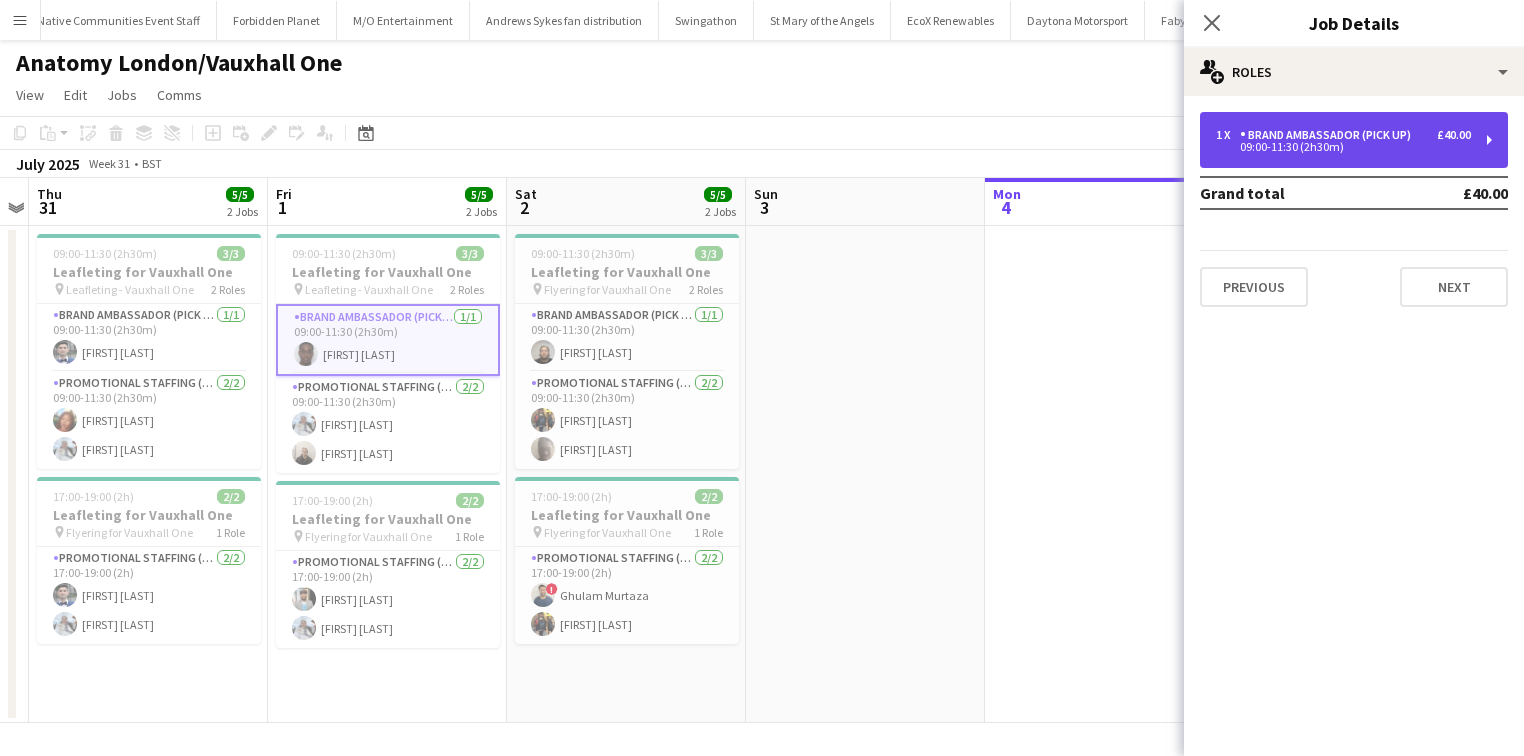click on "1 x   Brand Ambassador (Pick up)   £40.00   09:00-11:30 (2h30m)" 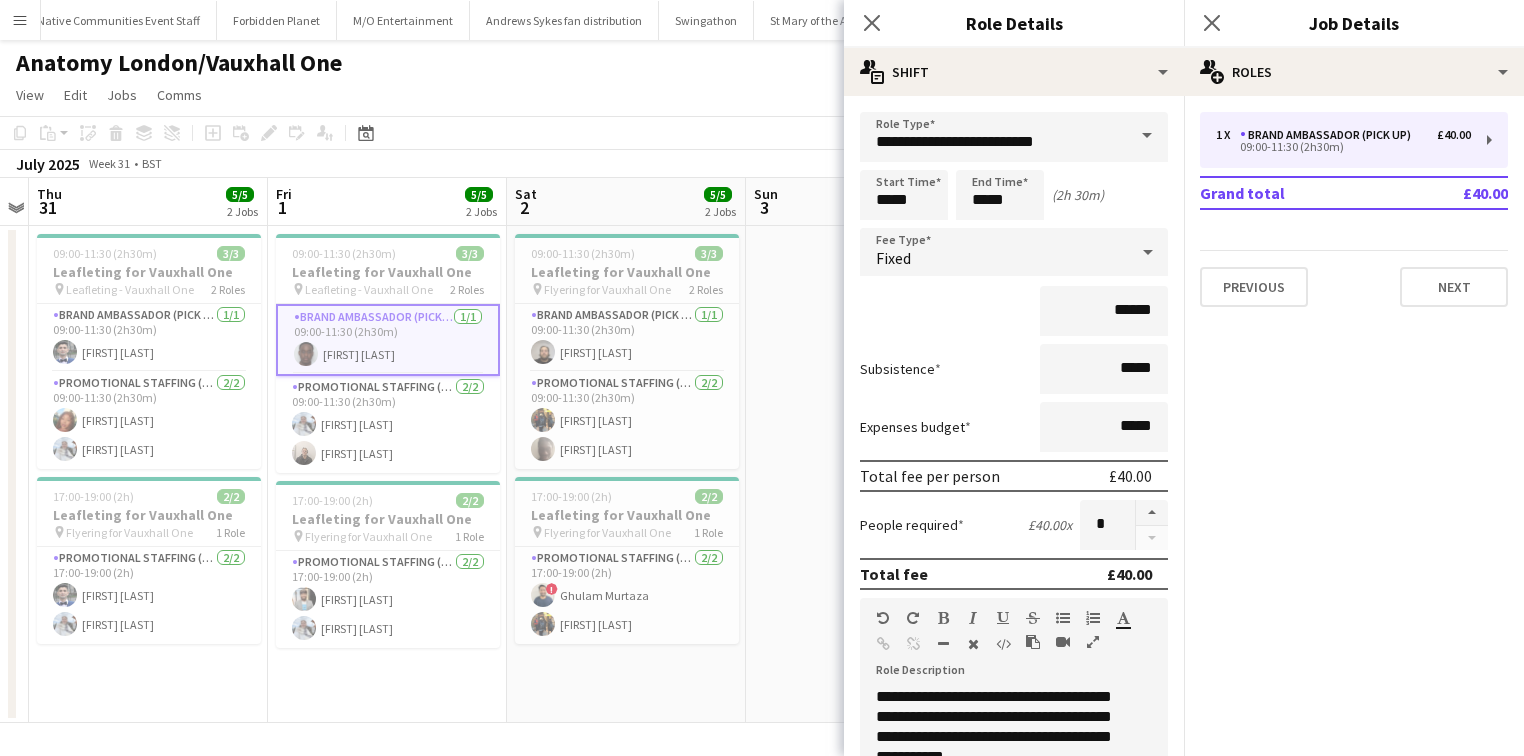 click on "Close pop-in" 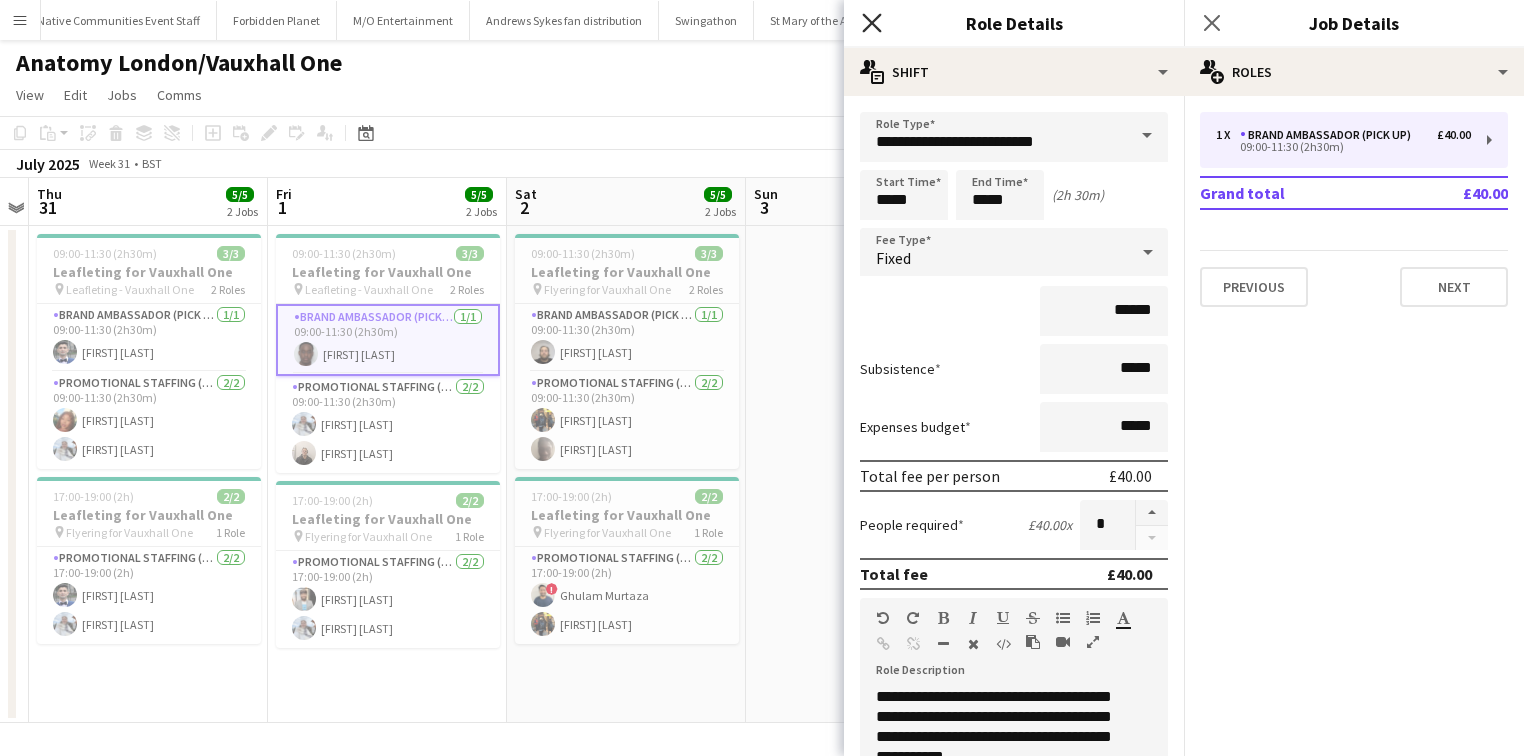 click 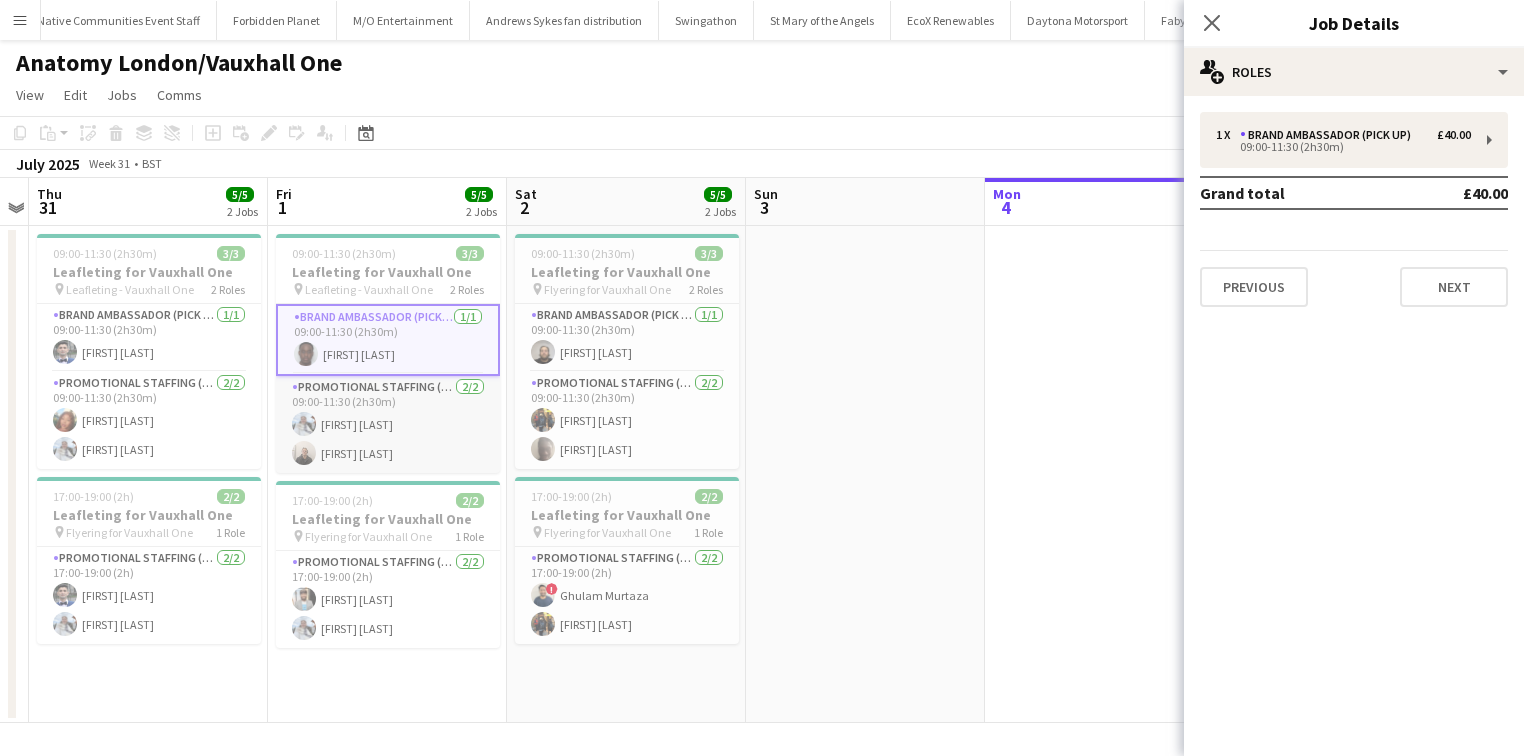 click on "Promotional Staffing (Flyering Staff)   2/2   09:00-11:30 (2h30m)
[FIRST] [LAST] [FIRST] [LAST]" 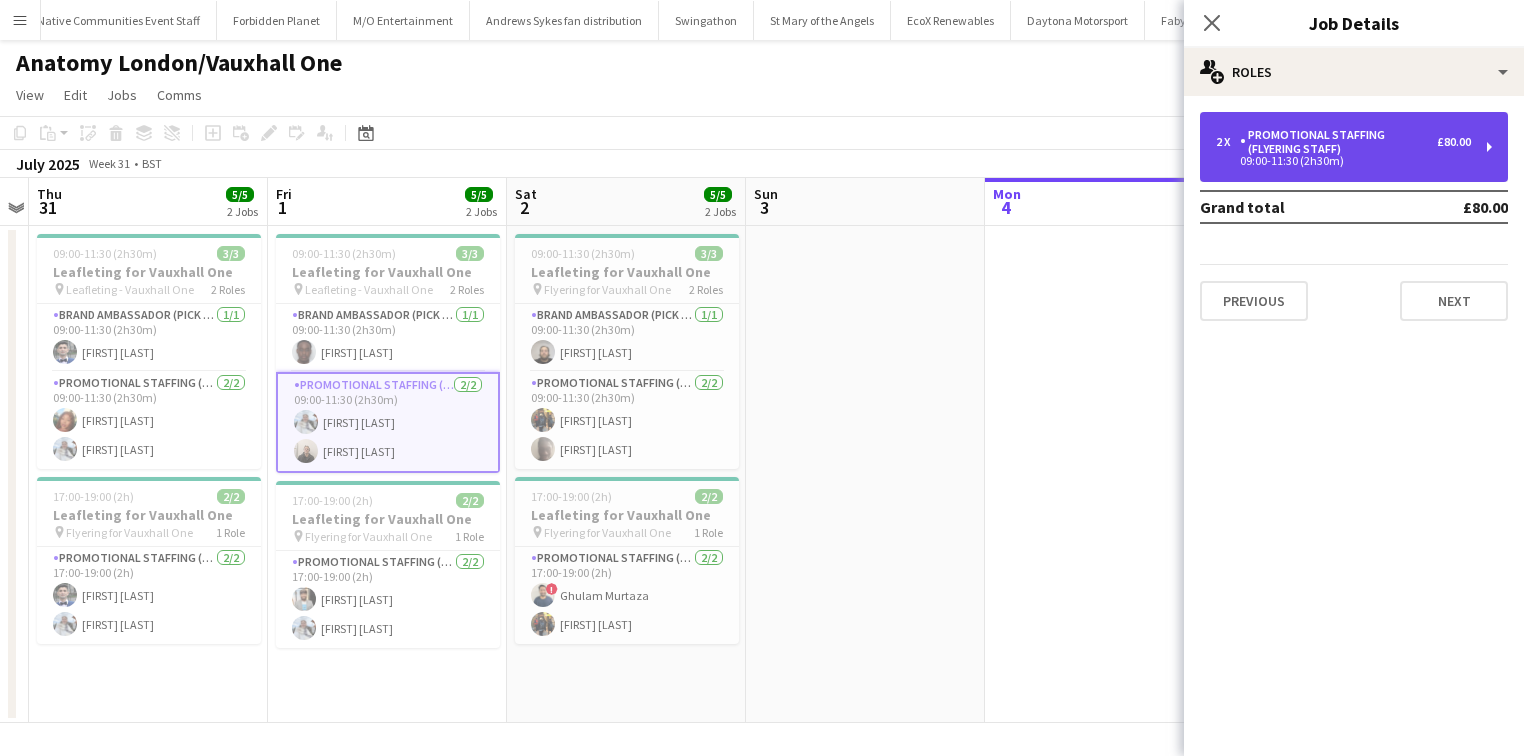click on "Promotional Staffing (Flyering Staff)" 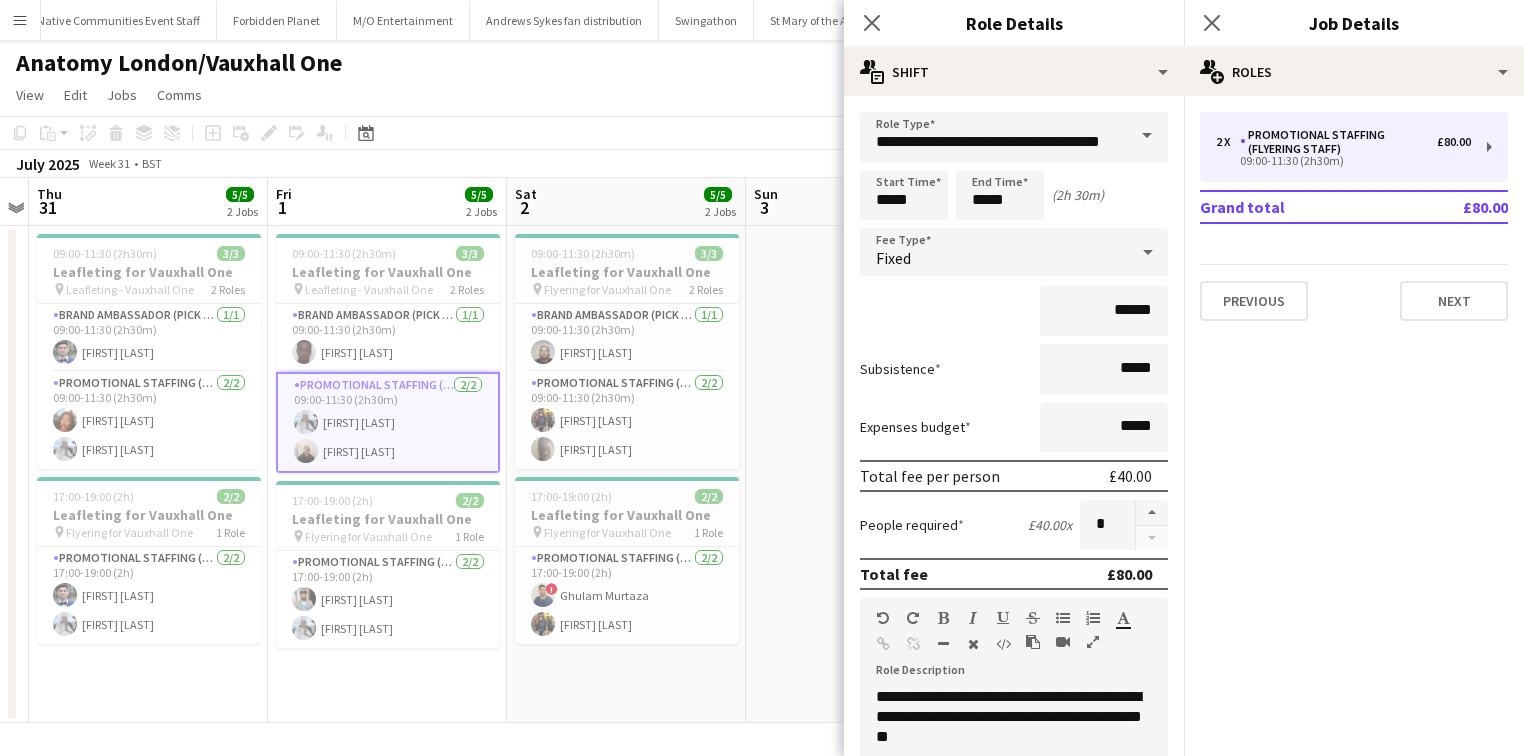 click on "Close pop-in" 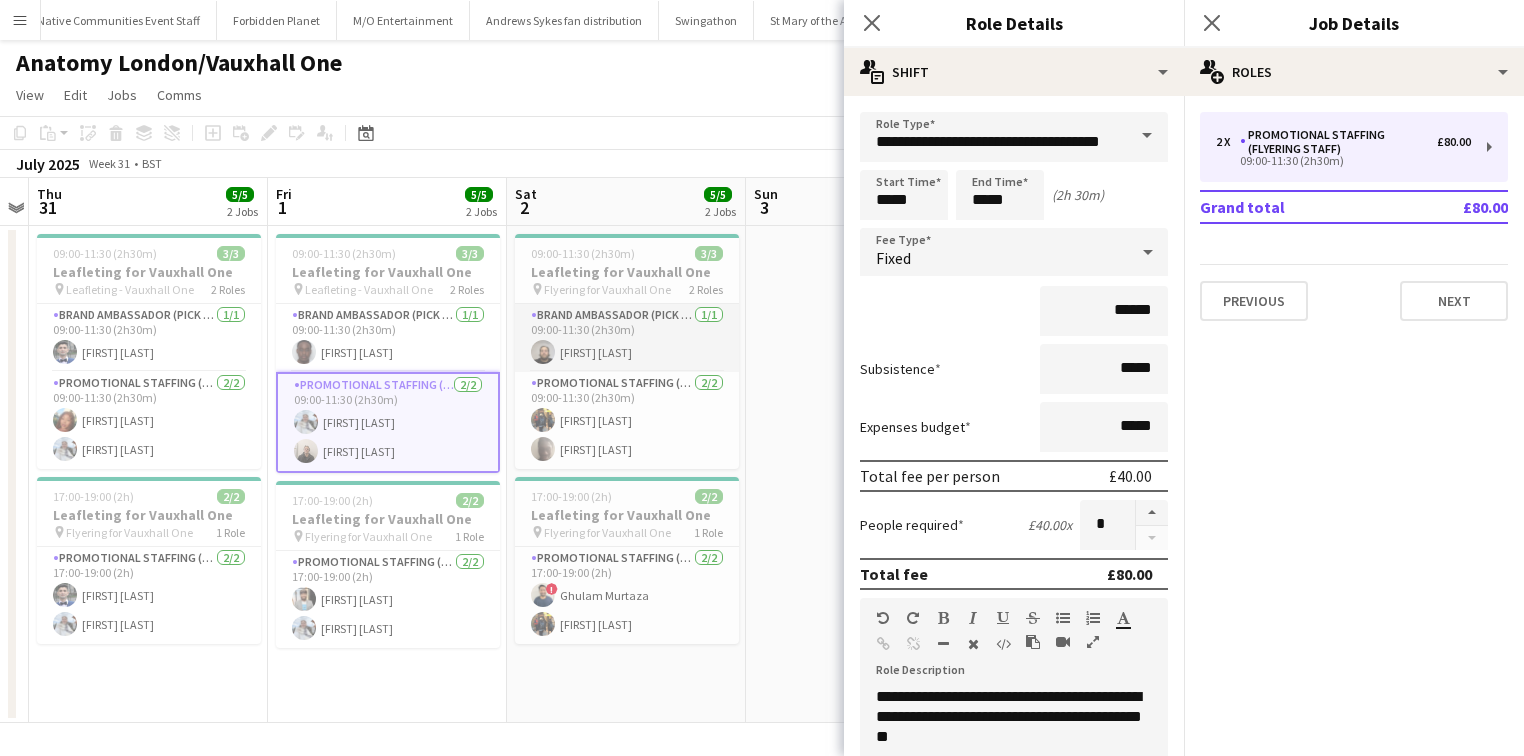 click on "Brand Ambassador (Pick up)   1/1   09:00-11:30 (2h30m)
[FIRST] [LAST]" 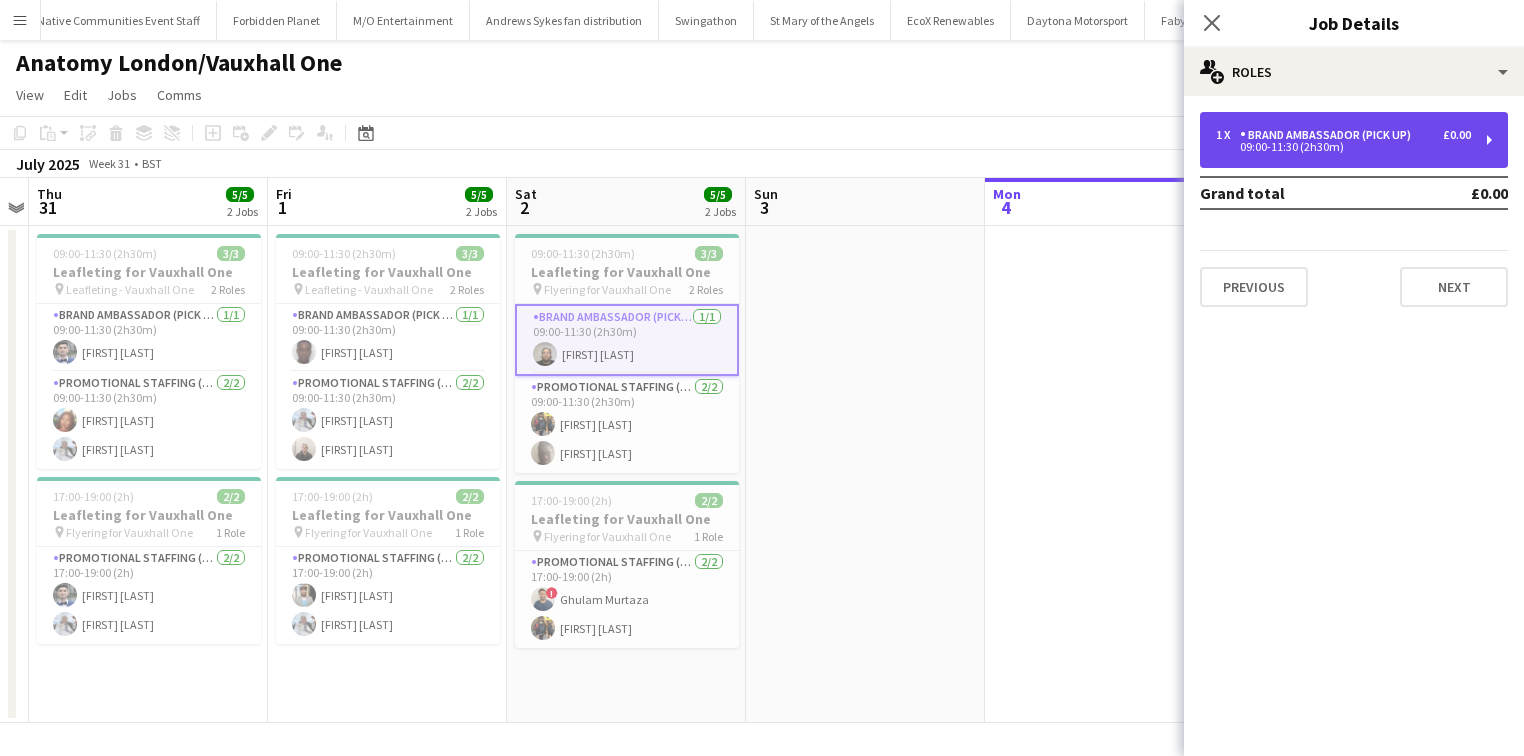 click on "09:00-11:30 (2h30m)" 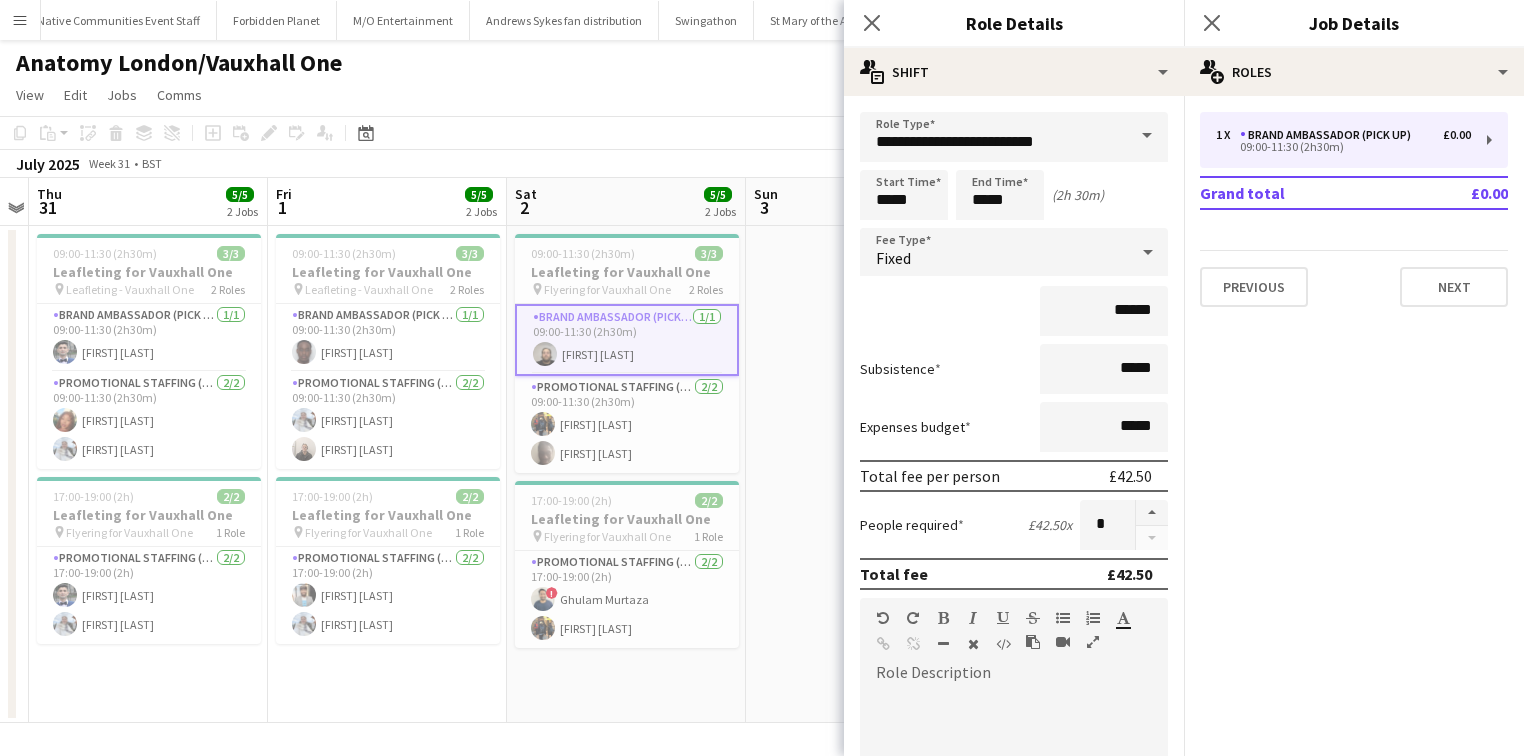 click on "Close pop-in" 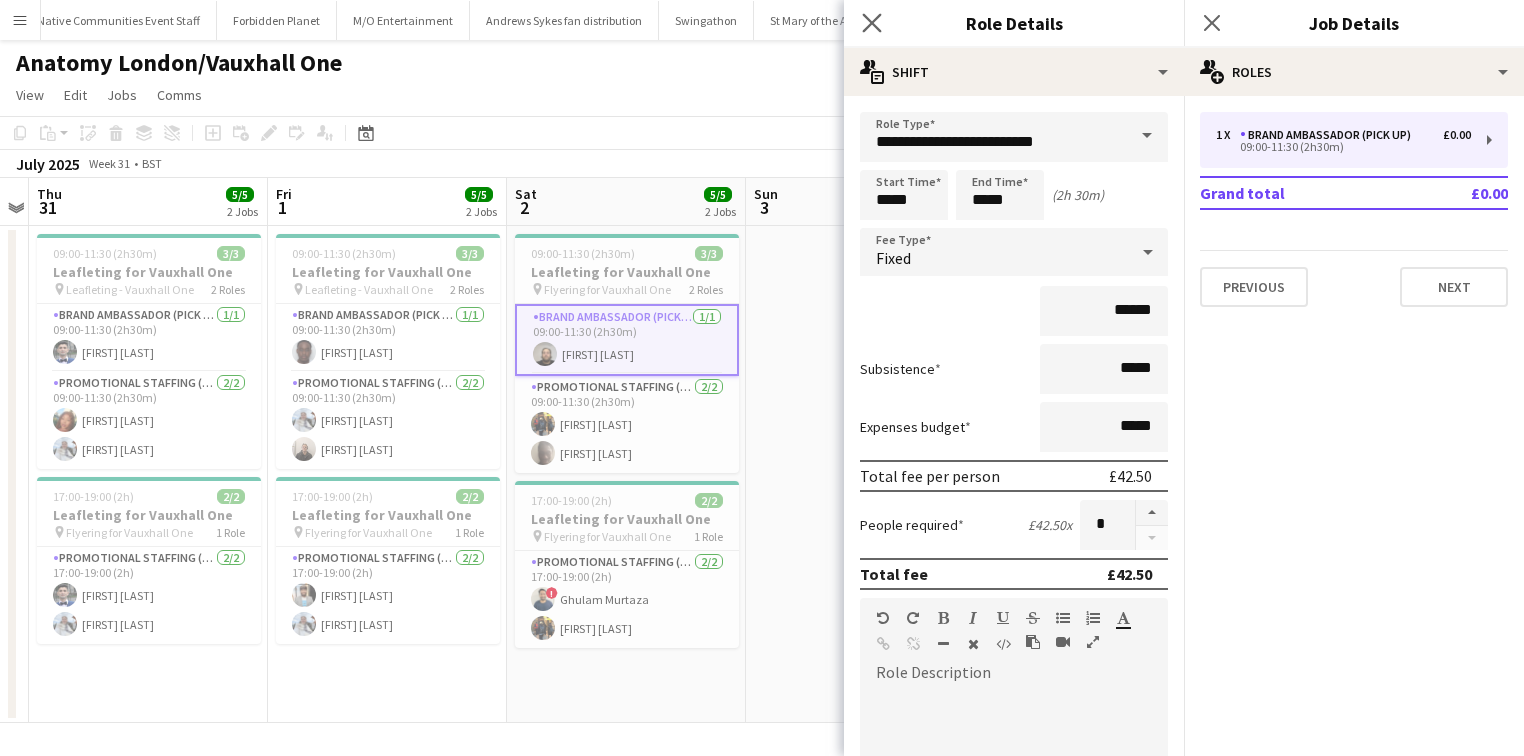 click on "Close pop-in" 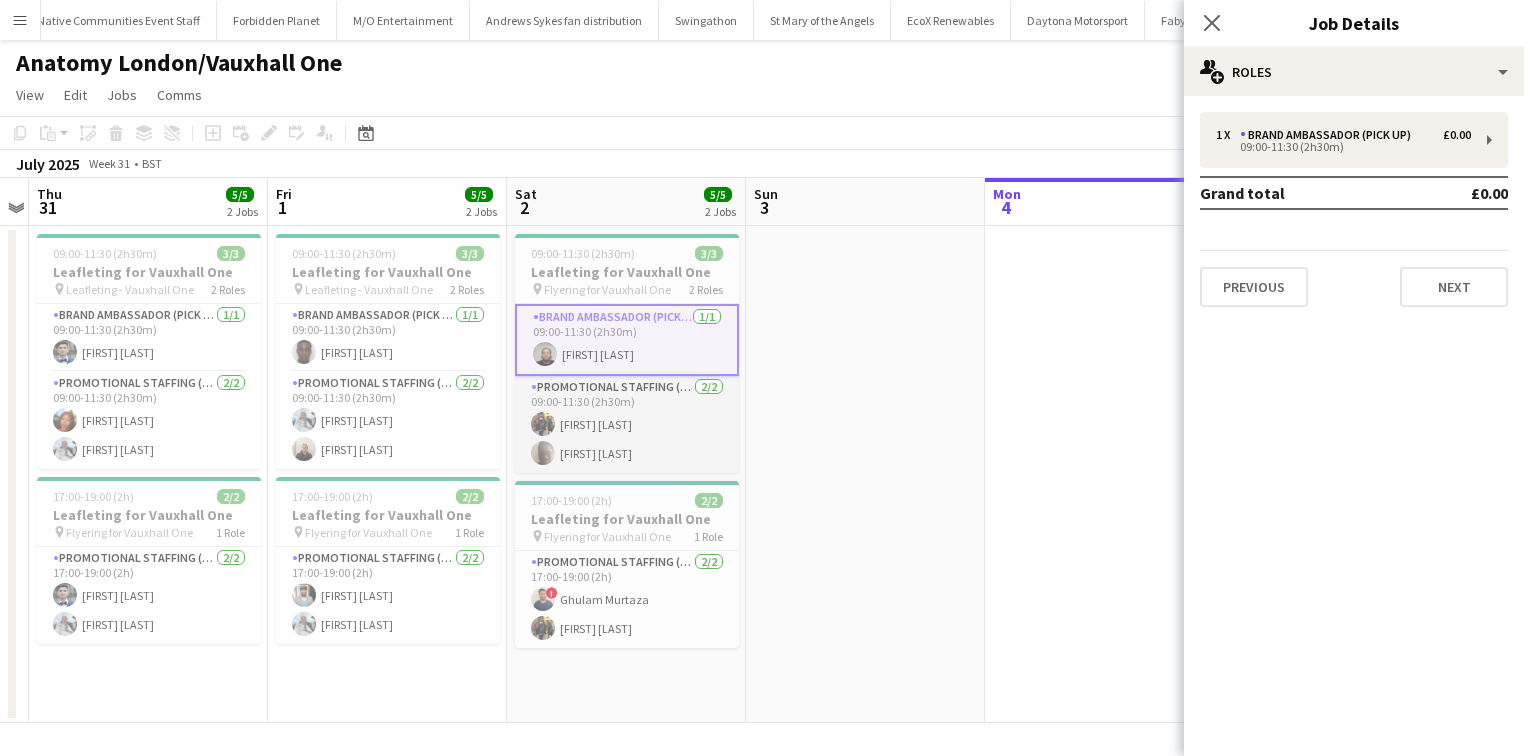 click on "Promotional Staffing (Flyering Staff)   2/2   09:00-11:30 (2h30m)
[FIRST] [LAST] [FIRST] [LAST]" 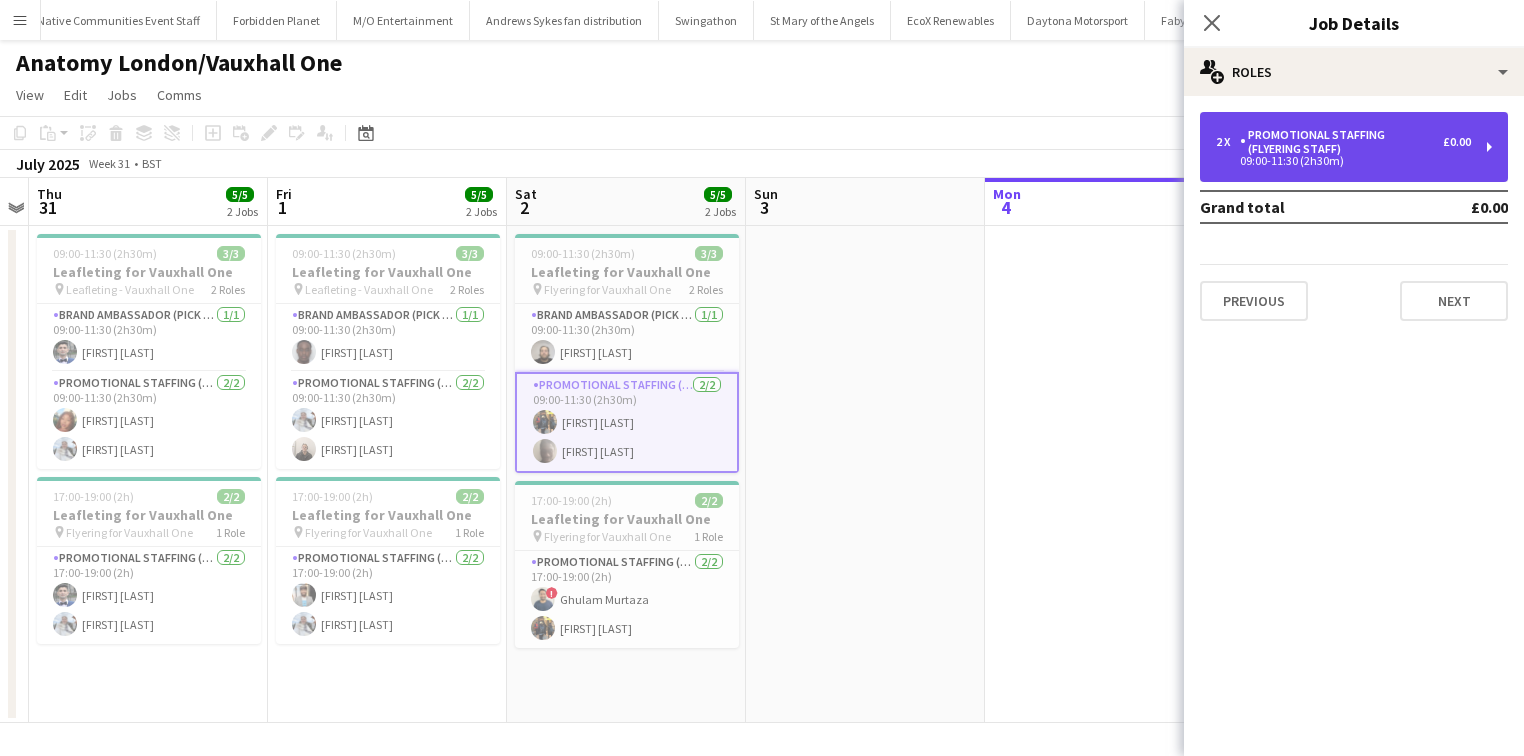 click on "09:00-11:30 (2h30m)" 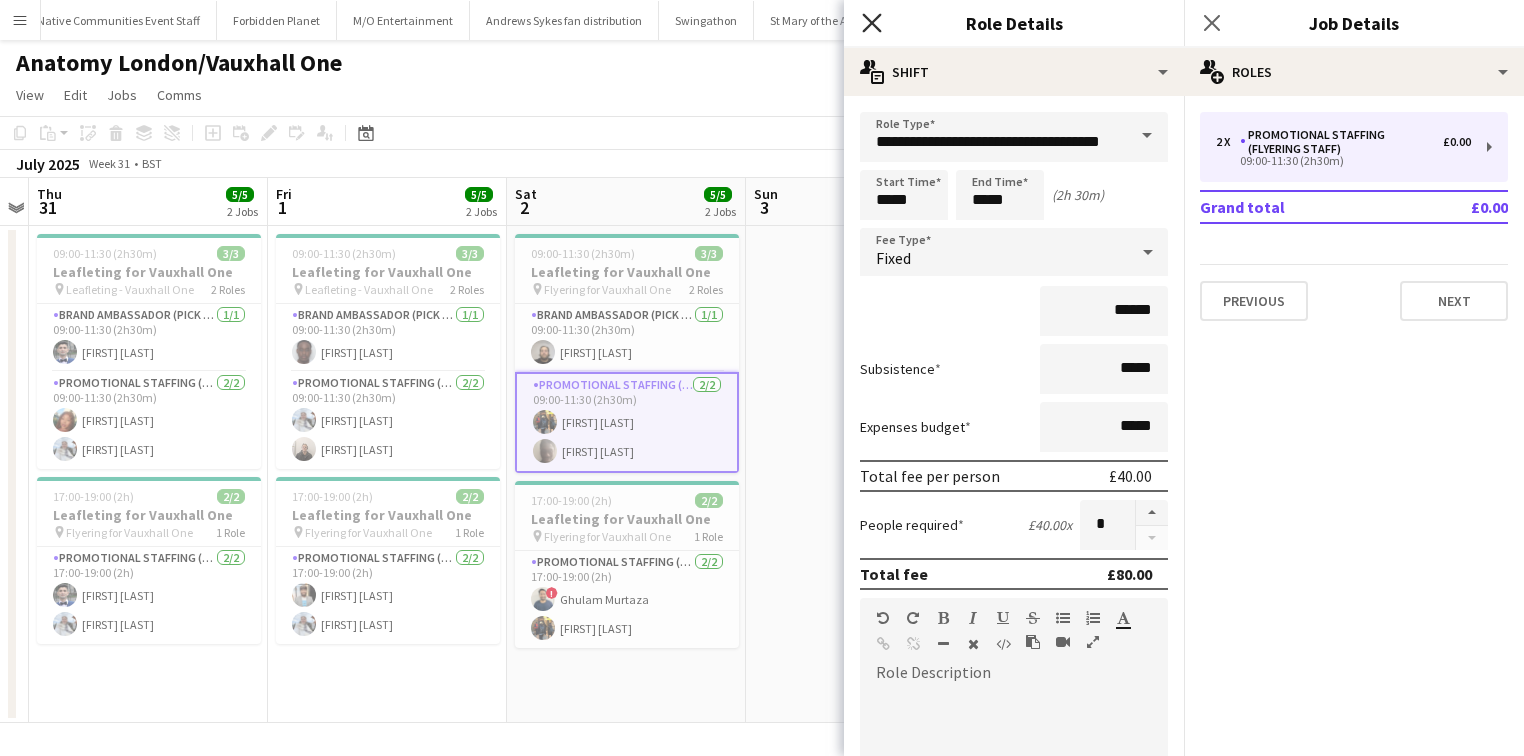 click 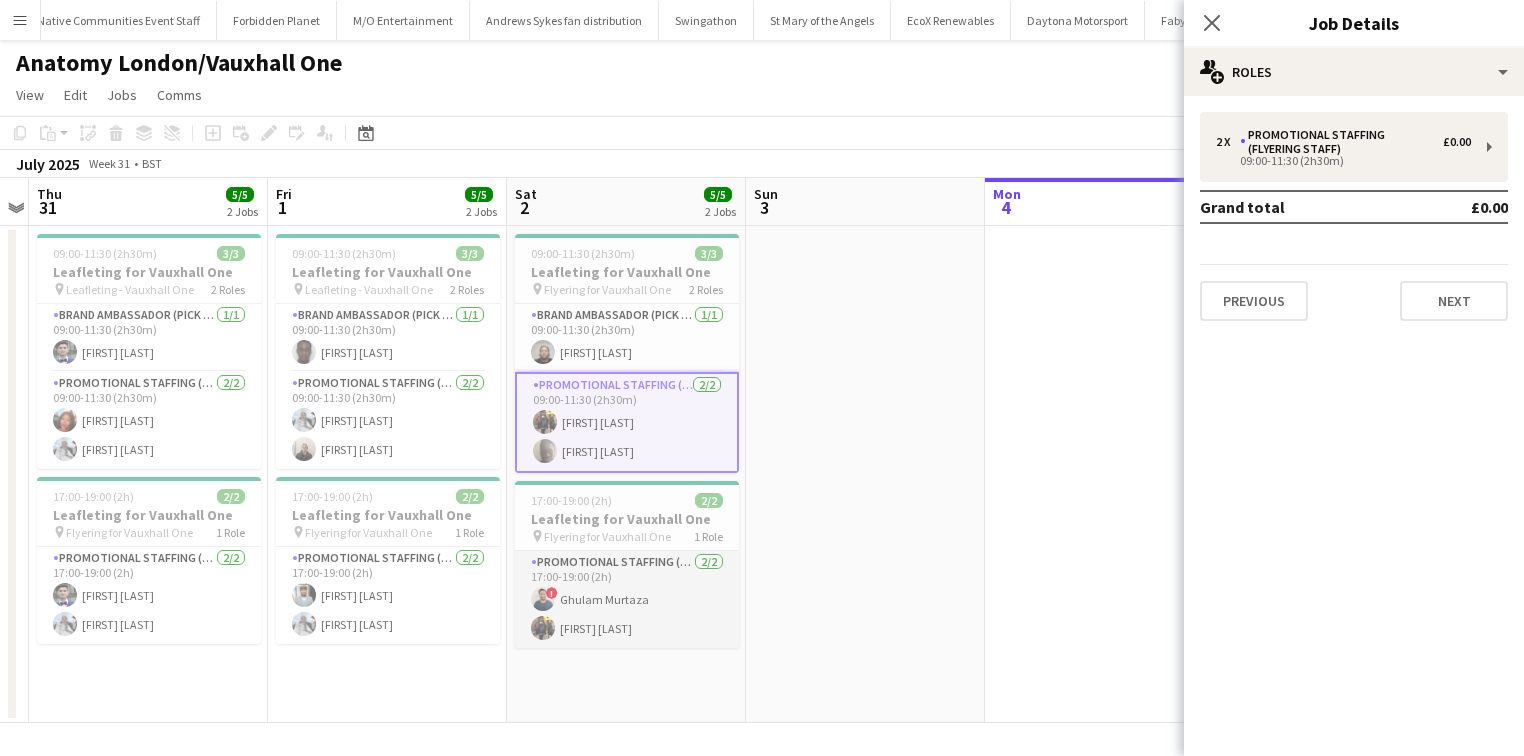 click on "[FIRST] [LAST]   2/2   17:00-19:00 (2h)
! [FIRST] [LAST] [FIRST] [LAST]" 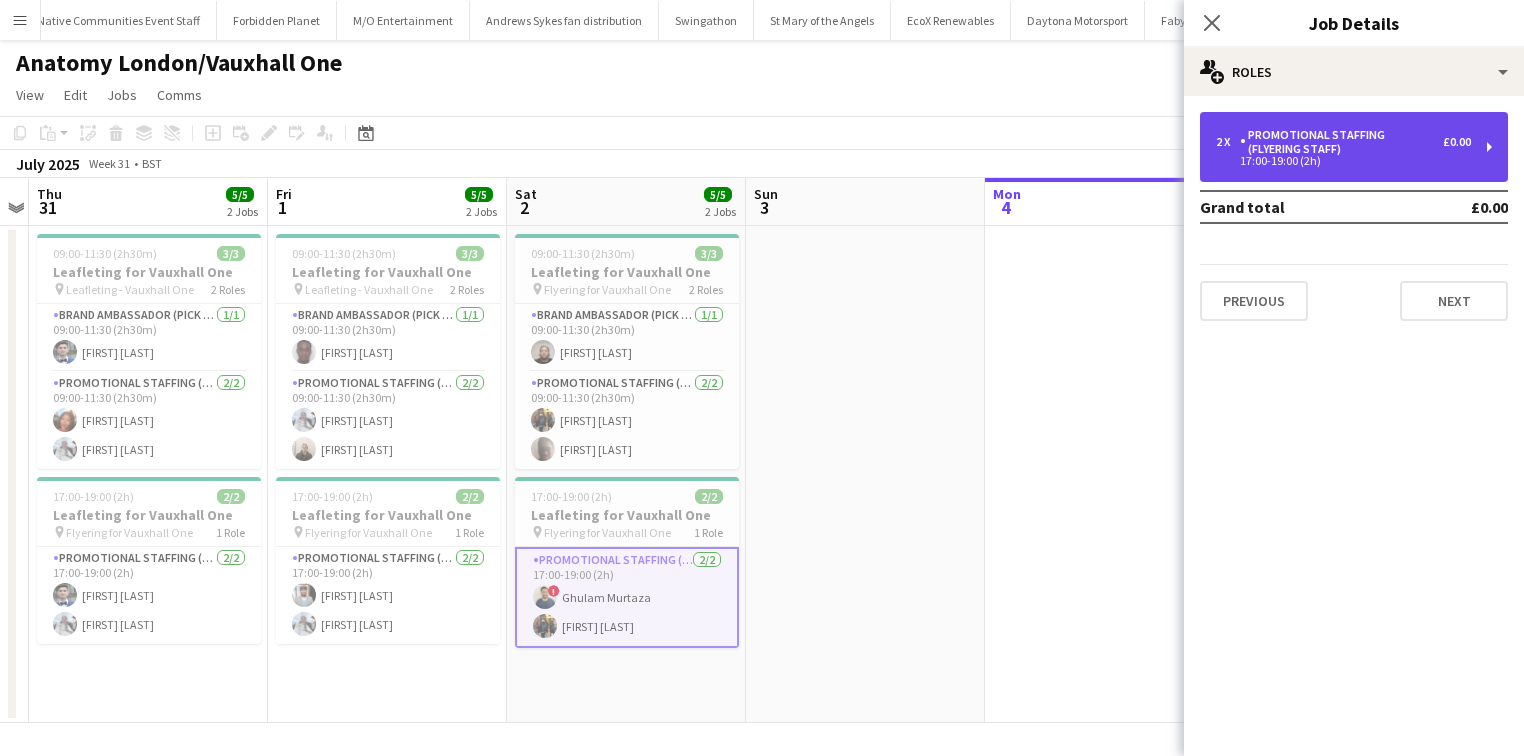 click on "17:00-19:00 (2h)" 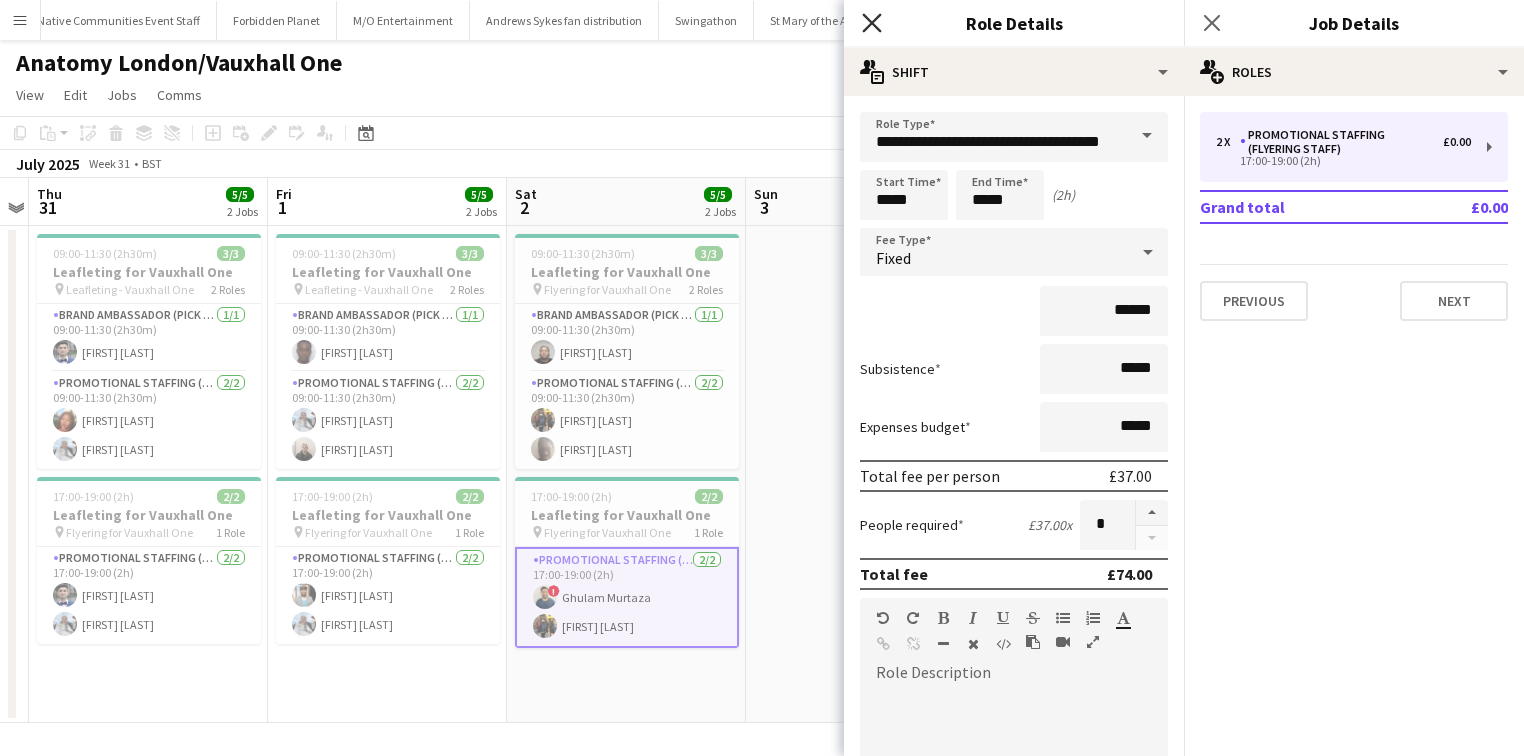 click on "Close pop-in" 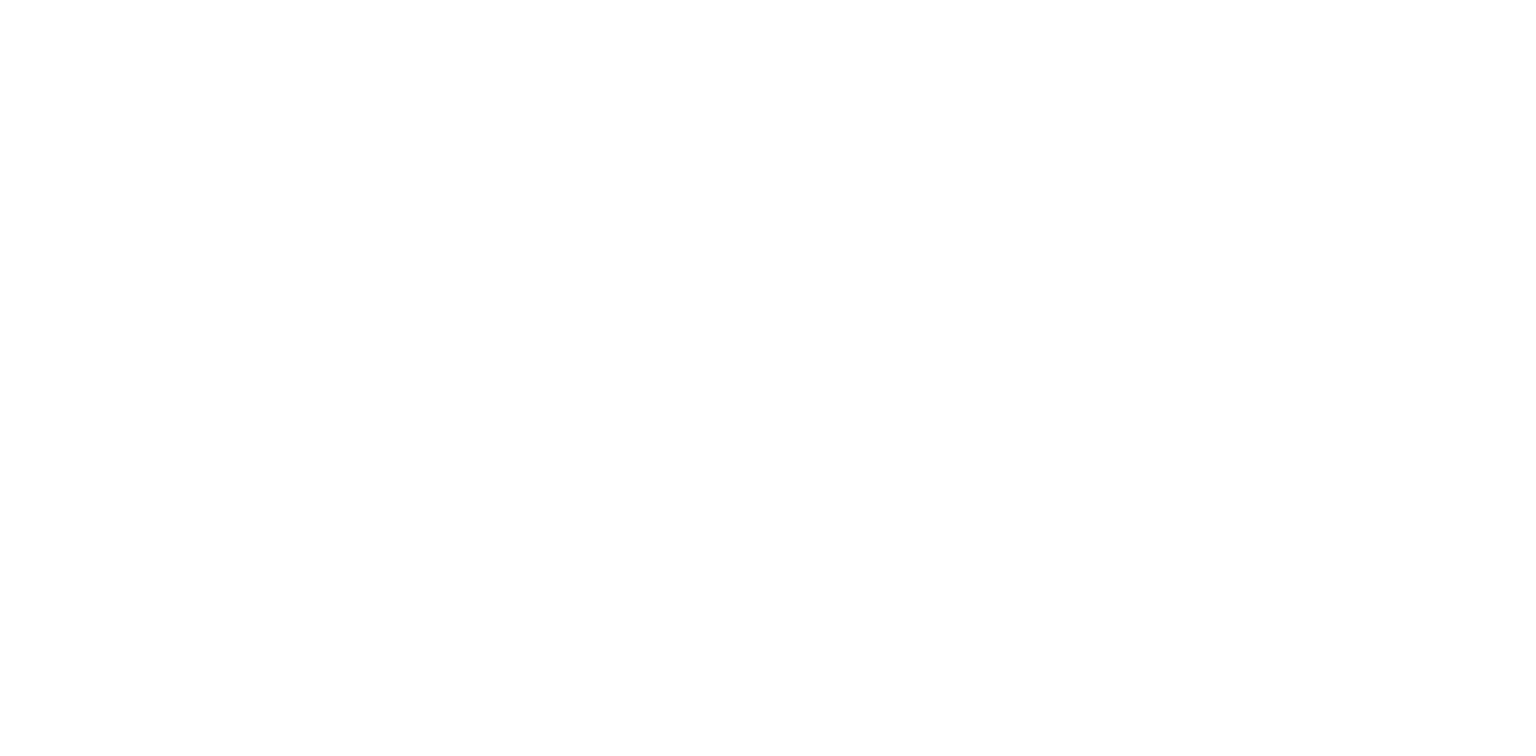 scroll, scrollTop: 0, scrollLeft: 0, axis: both 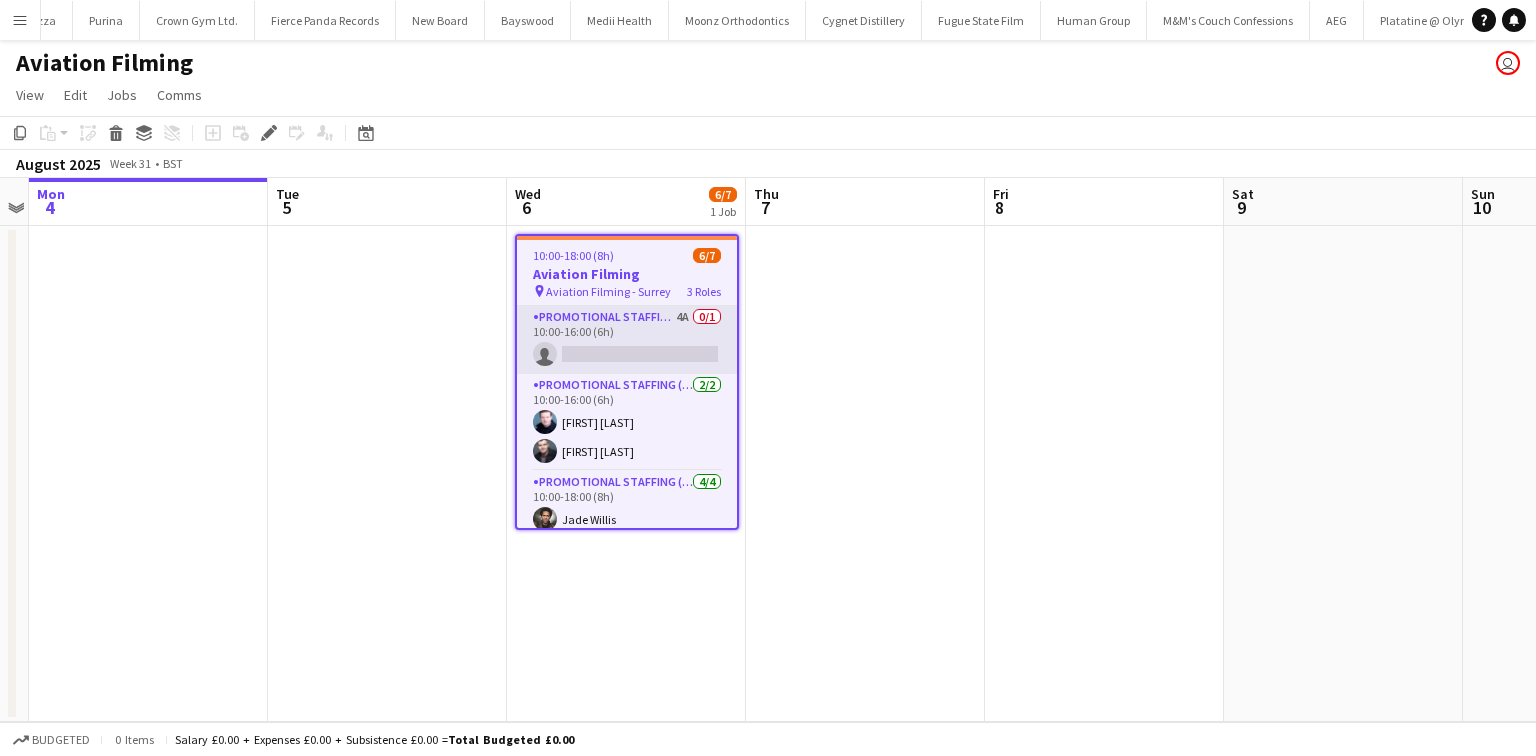 click on "Promotional Staffing (Brand Ambassadors)   4A   0/1   10:00-16:00 (6h)
single-neutral-actions" at bounding box center (627, 340) 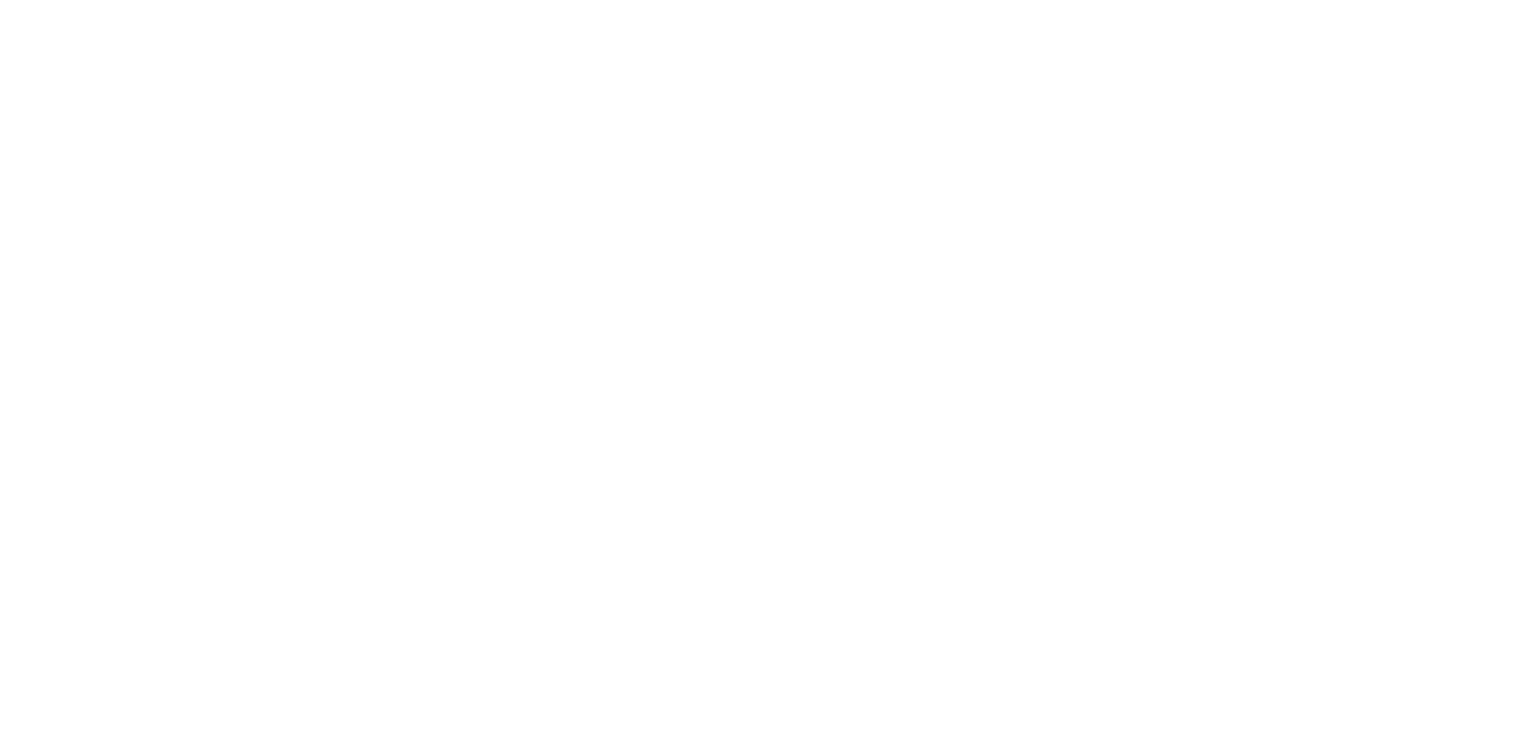 scroll, scrollTop: 0, scrollLeft: 0, axis: both 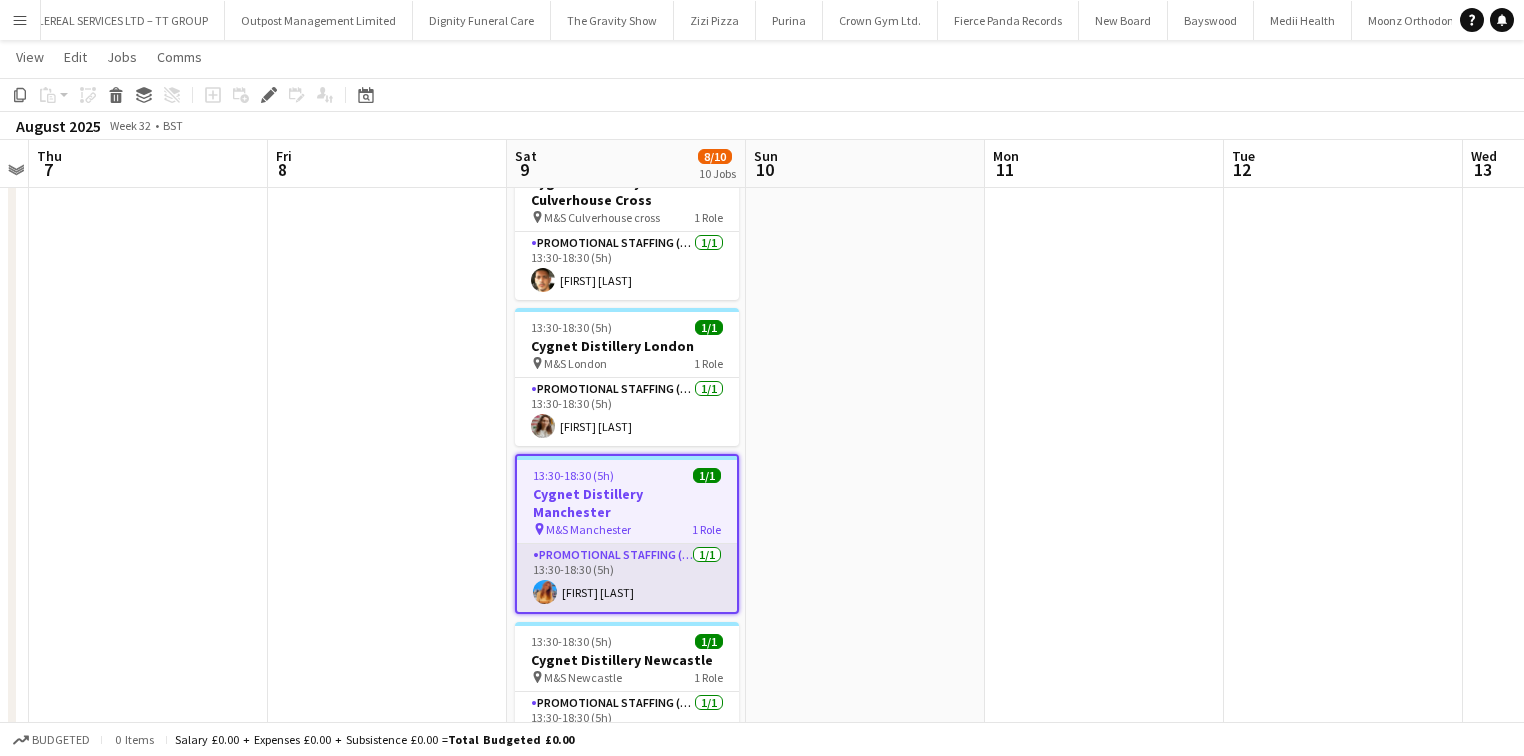 click on "Promotional Staffing (Brand Ambassadors)   1/1   [TIME]-[TIME] ([DURATION])
[FIRST] [LAST]" at bounding box center (627, 578) 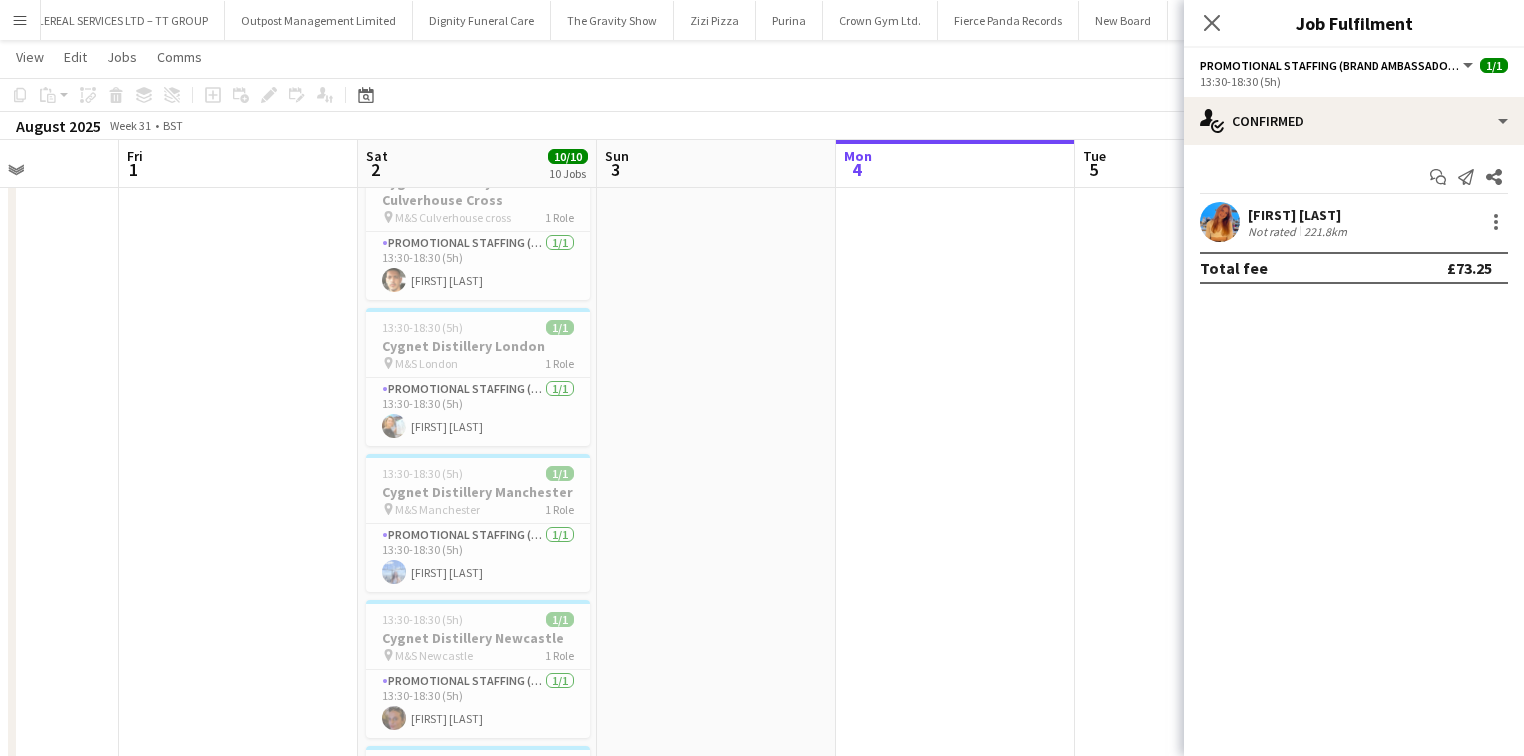 scroll, scrollTop: 0, scrollLeft: 543, axis: horizontal 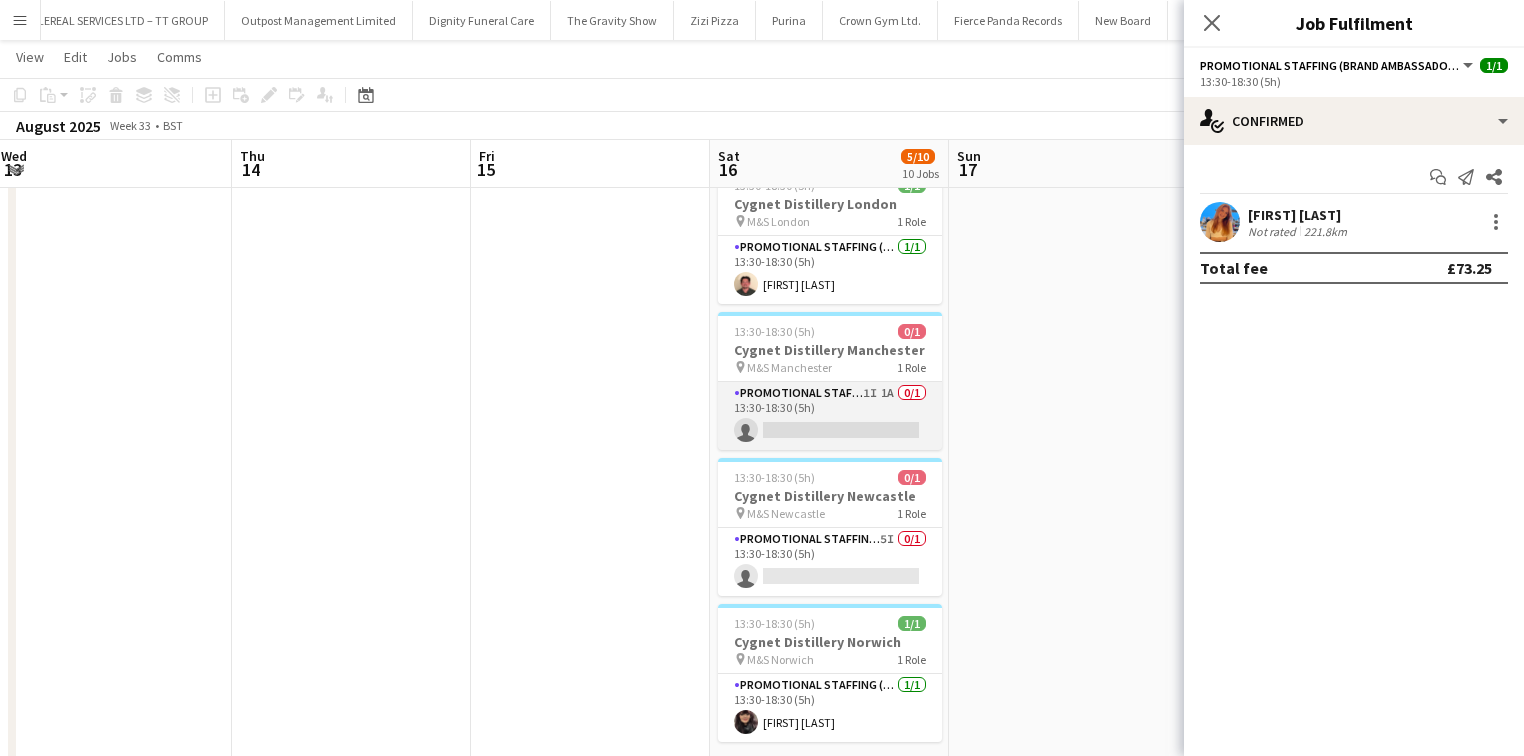 click on "Promotional Staffing (Brand Ambassadors)   1I   1A   0/1   13:30-18:30 (5h)
single-neutral-actions" at bounding box center [830, 416] 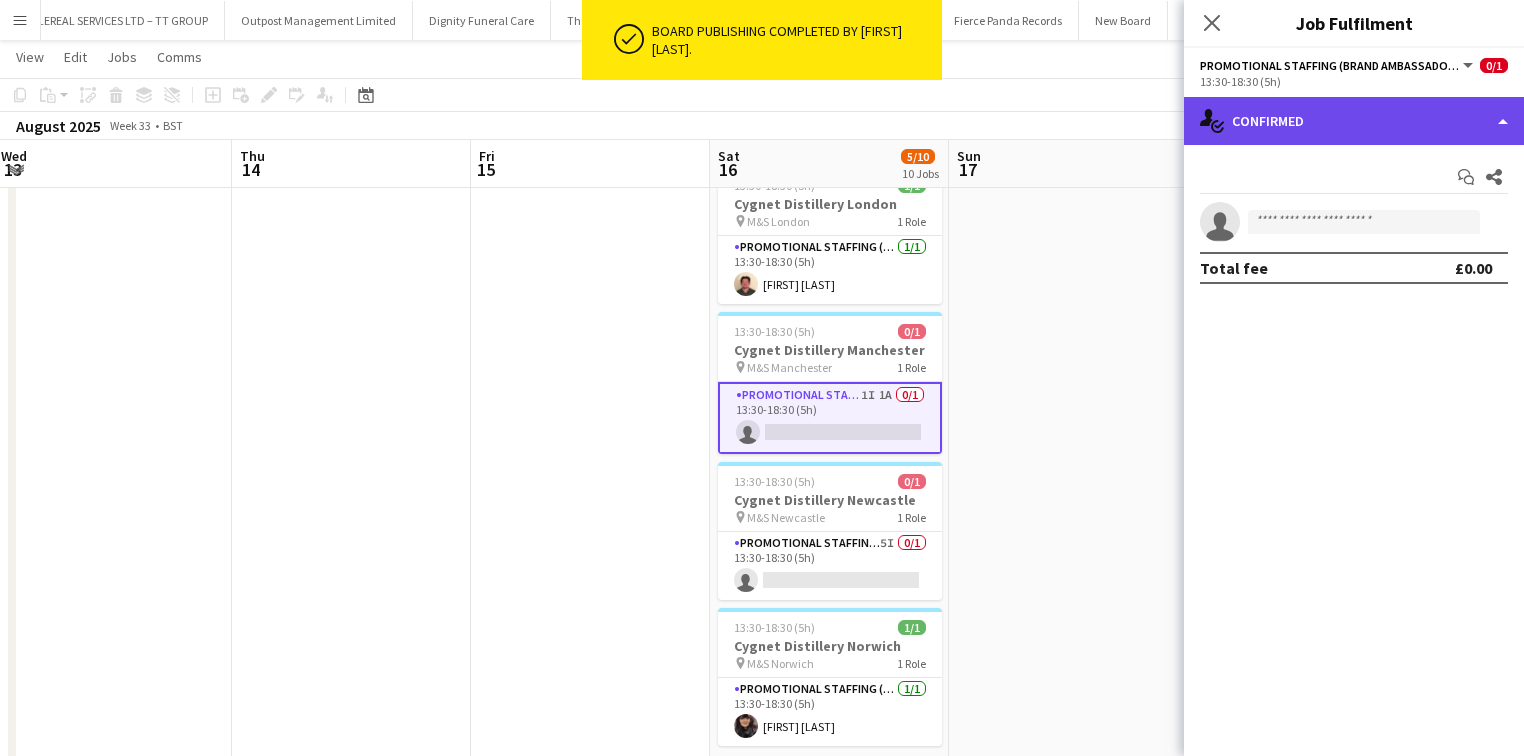 click on "single-neutral-actions-check-2
Confirmed" 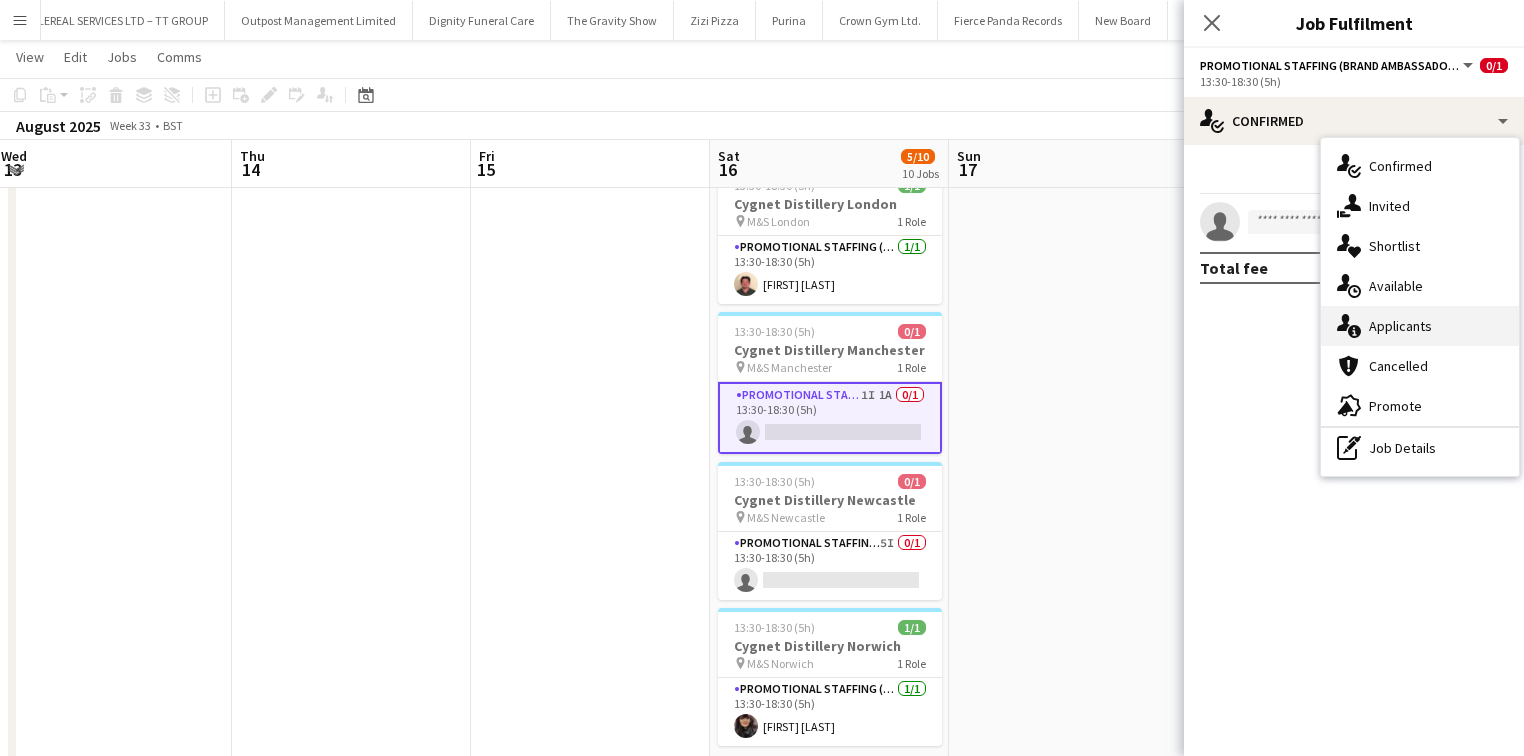 click on "single-neutral-actions-information
Applicants" at bounding box center (1420, 326) 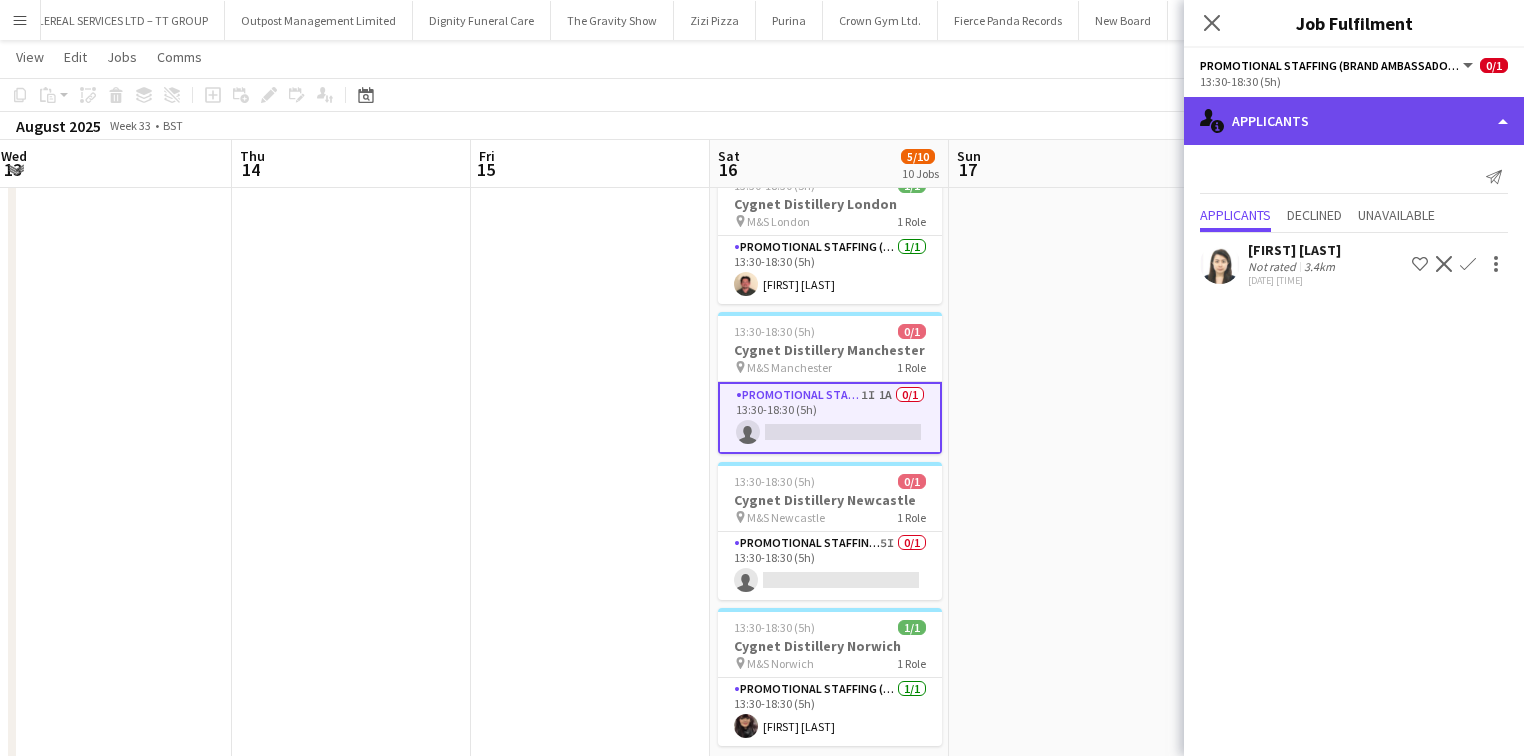click on "single-neutral-actions-information
Applicants" 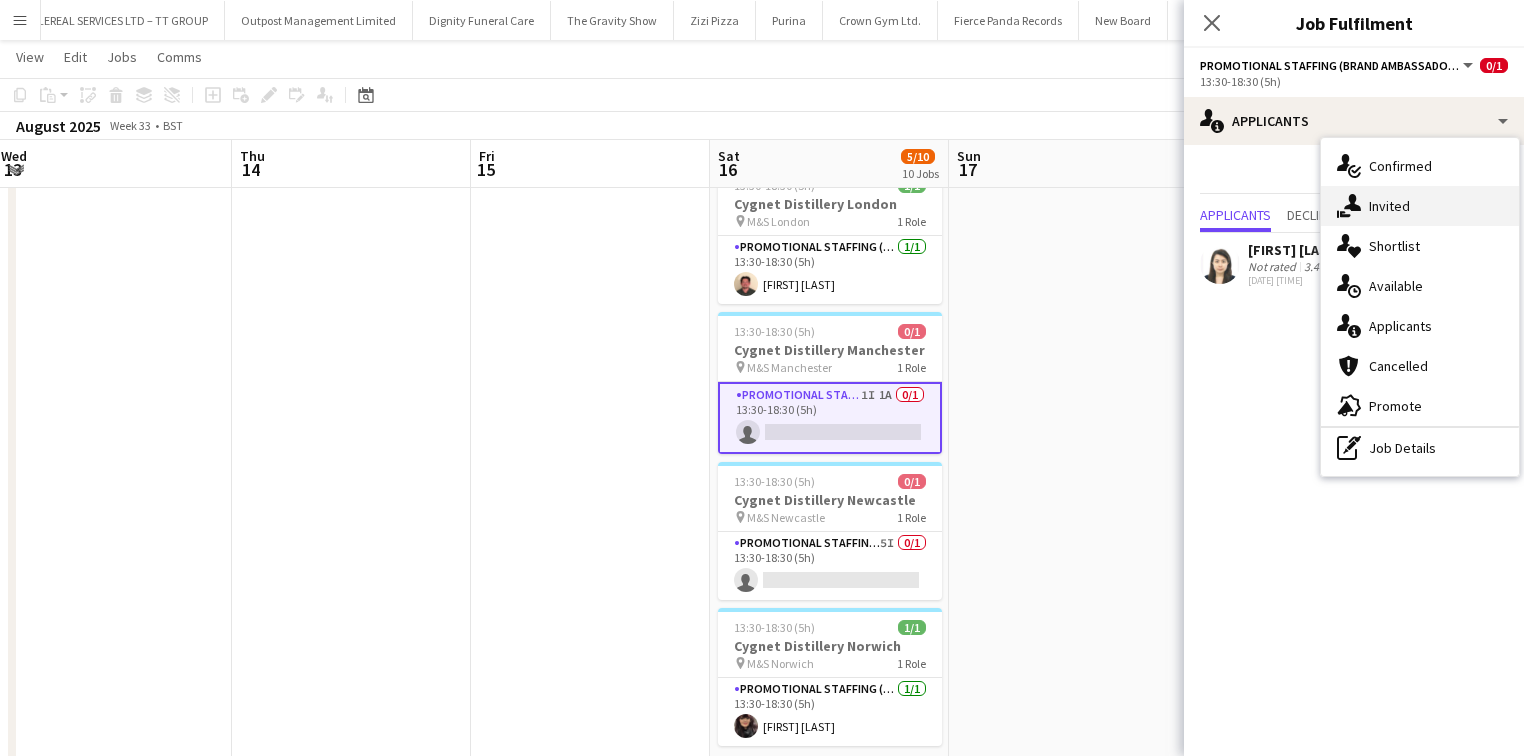 click on "single-neutral-actions-share-1
Invited" at bounding box center (1420, 206) 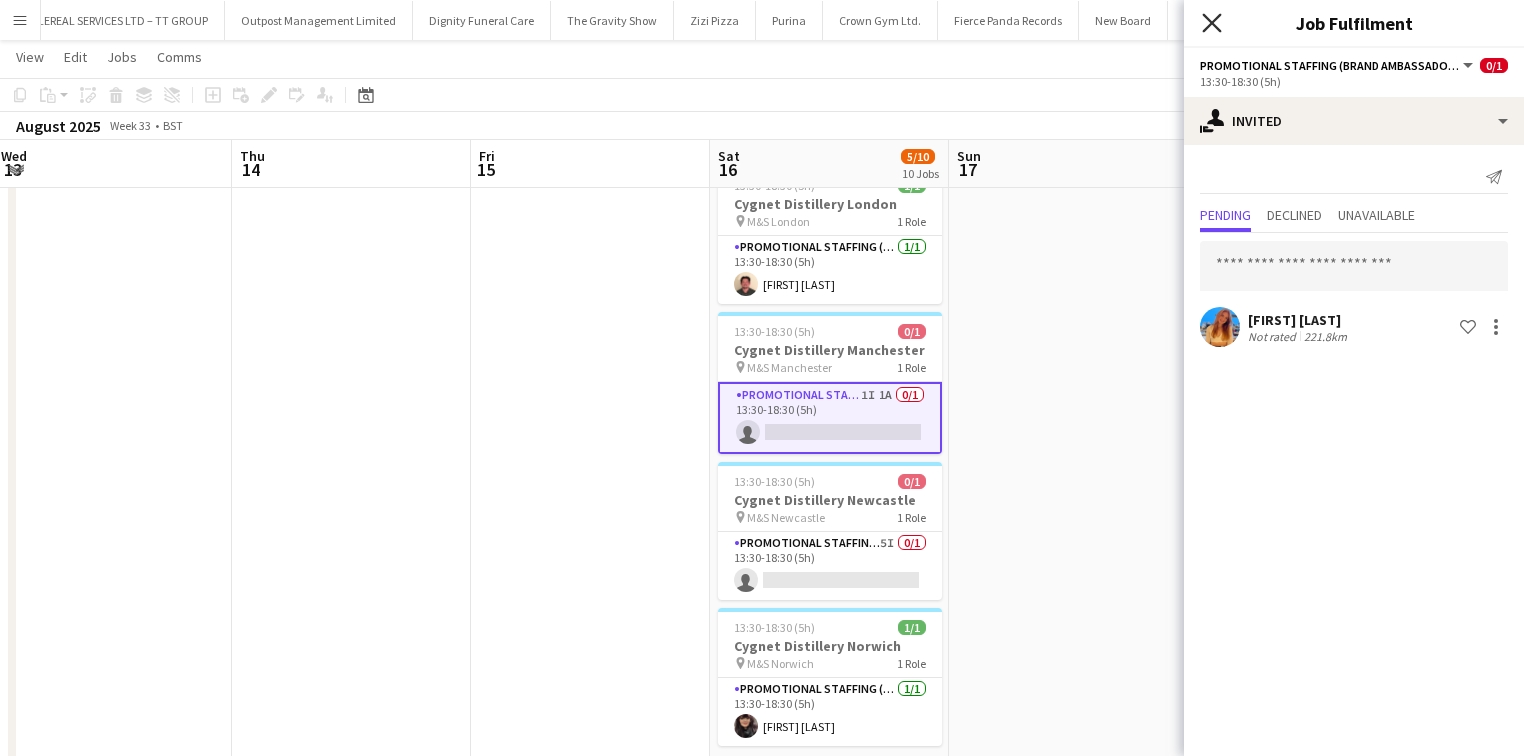 click on "Close pop-in" 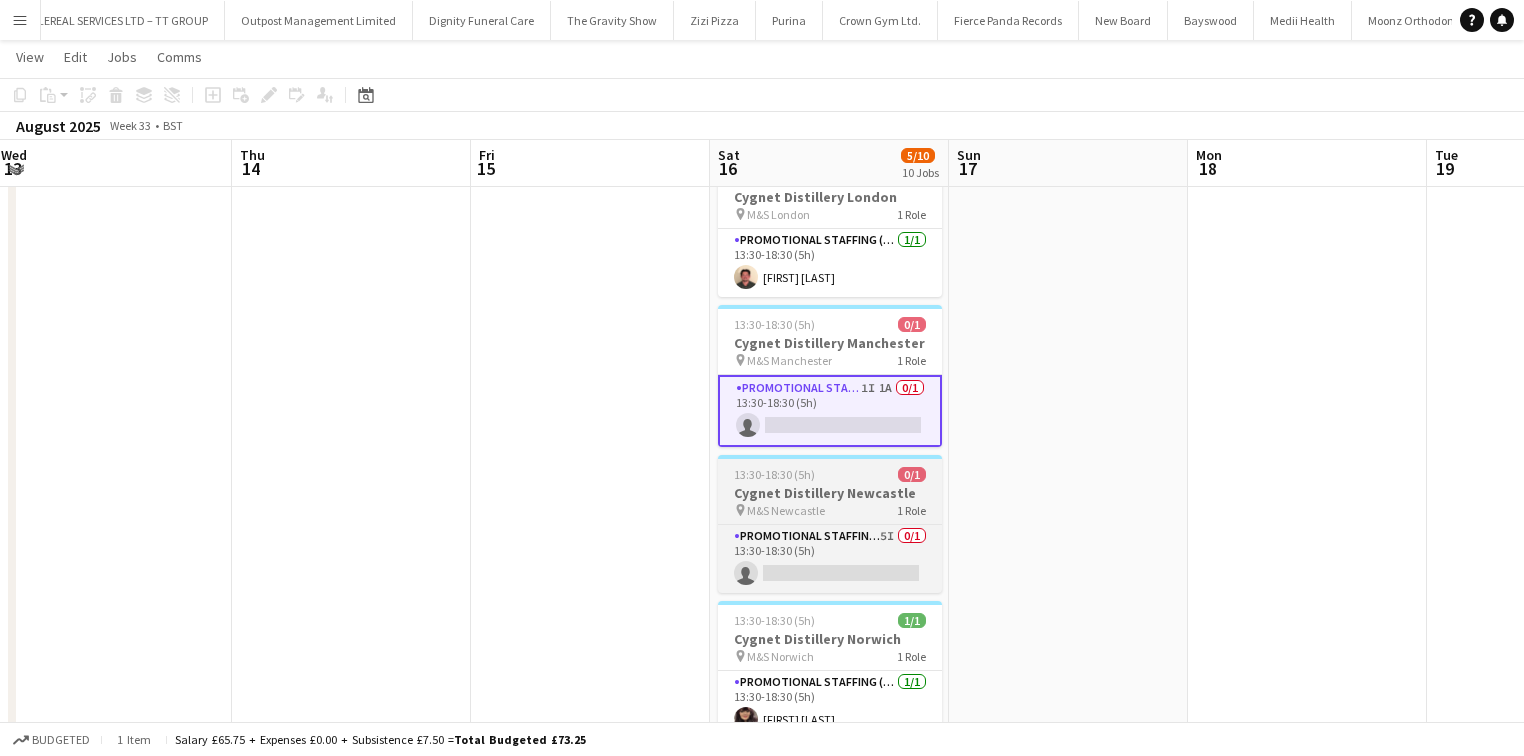 scroll, scrollTop: 970, scrollLeft: 0, axis: vertical 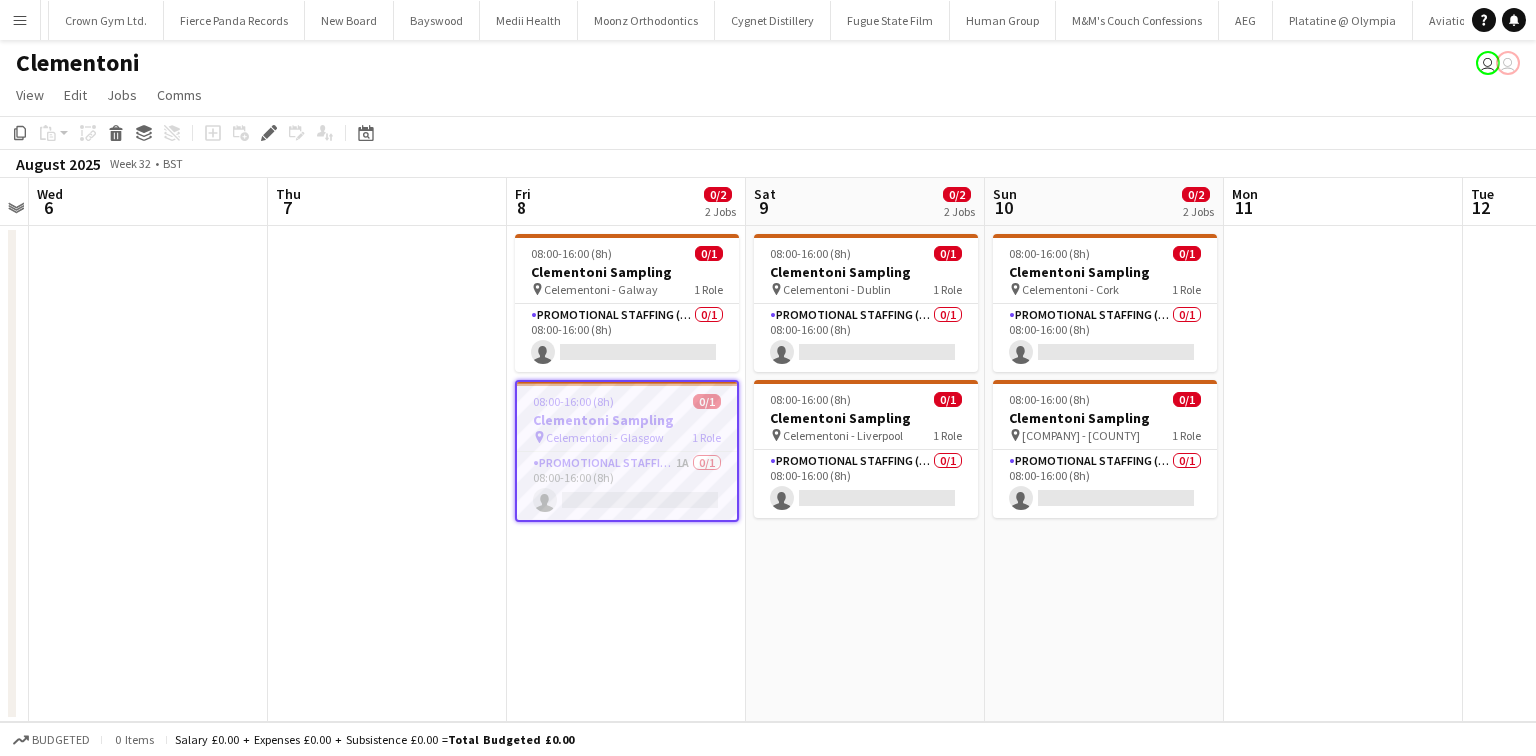 click on "Menu" at bounding box center (20, 20) 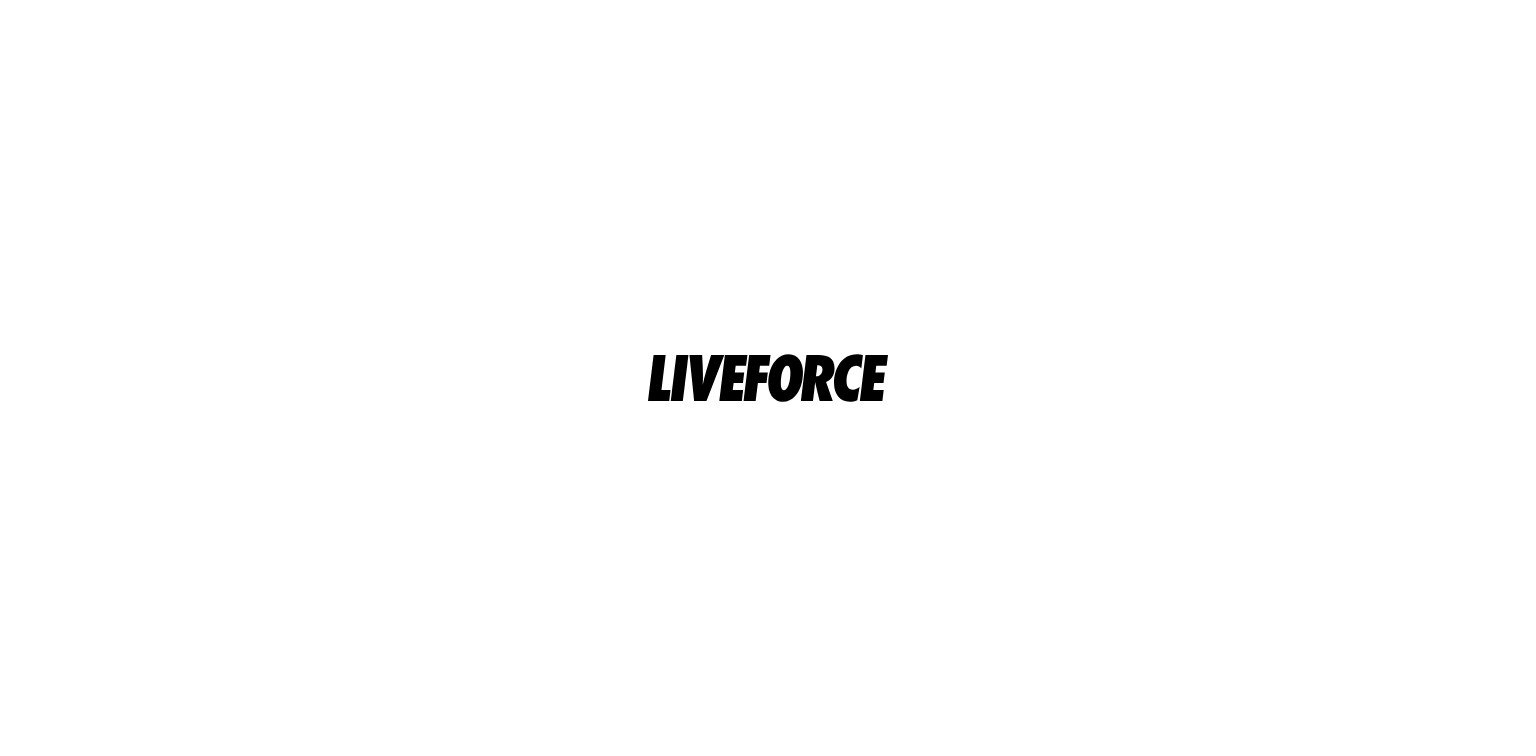 scroll, scrollTop: 0, scrollLeft: 0, axis: both 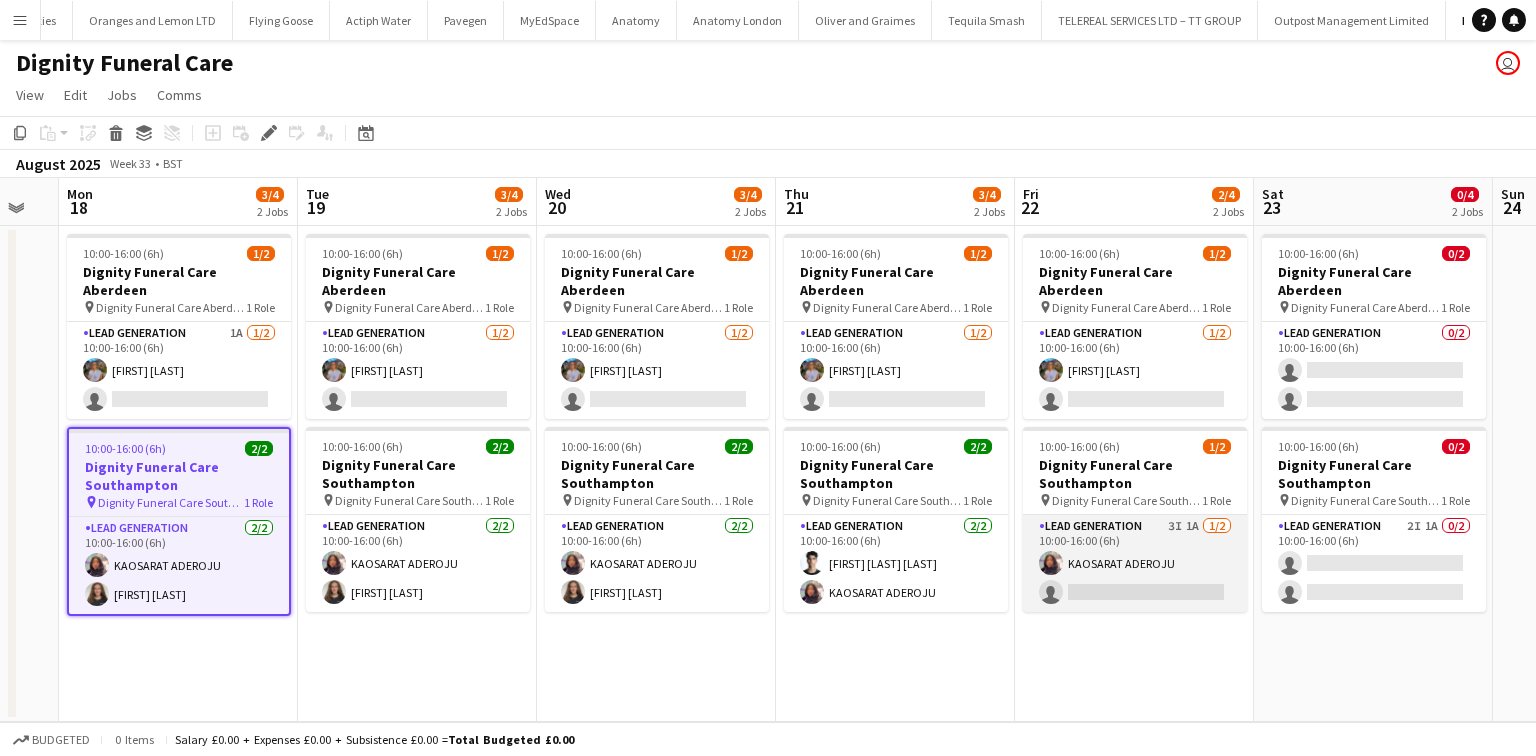 click on "Lead Generation   3I   1A   1/2   10:00-16:00 (6h)
KAOSARAT ADEROJU
single-neutral-actions" at bounding box center [1135, 563] 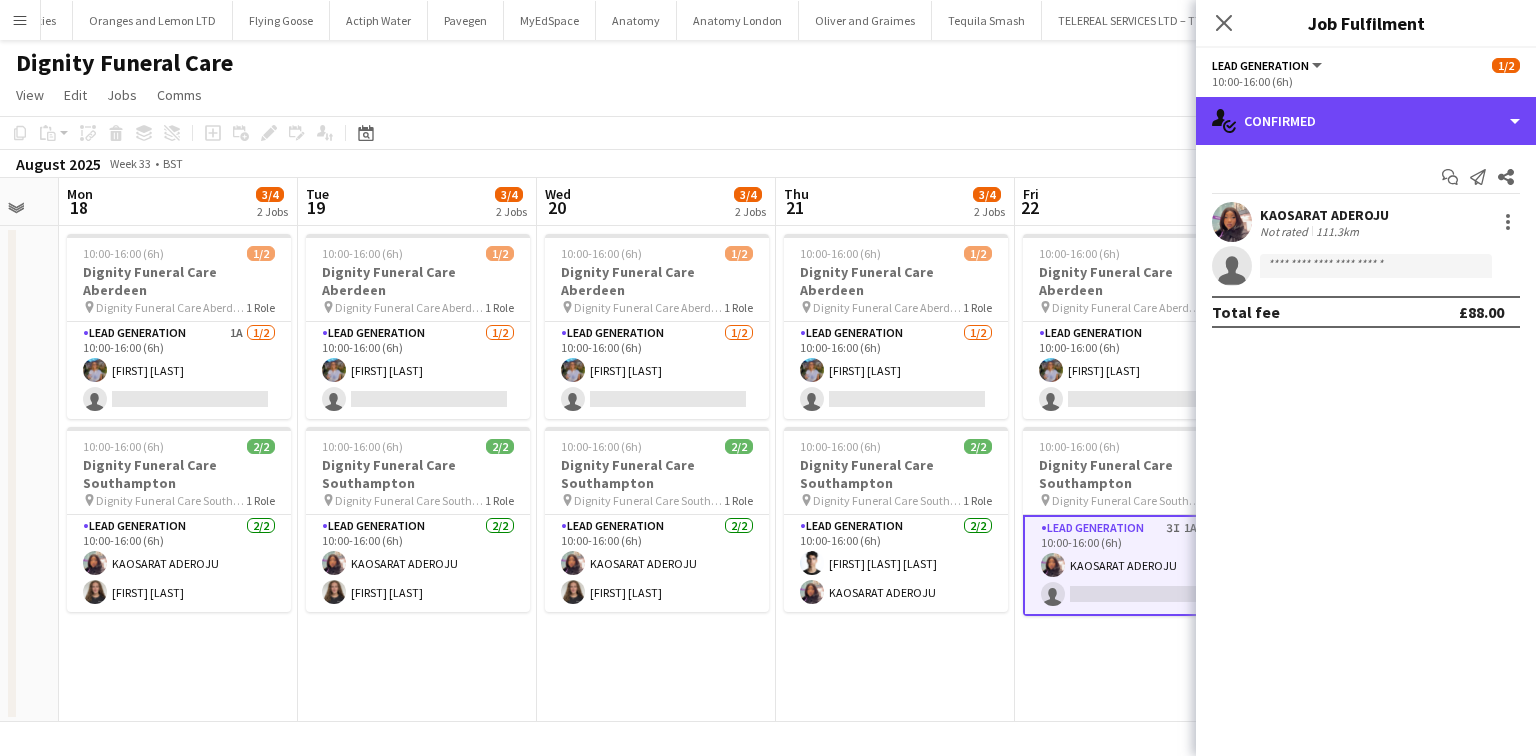 drag, startPoint x: 1329, startPoint y: 125, endPoint x: 1333, endPoint y: 165, distance: 40.1995 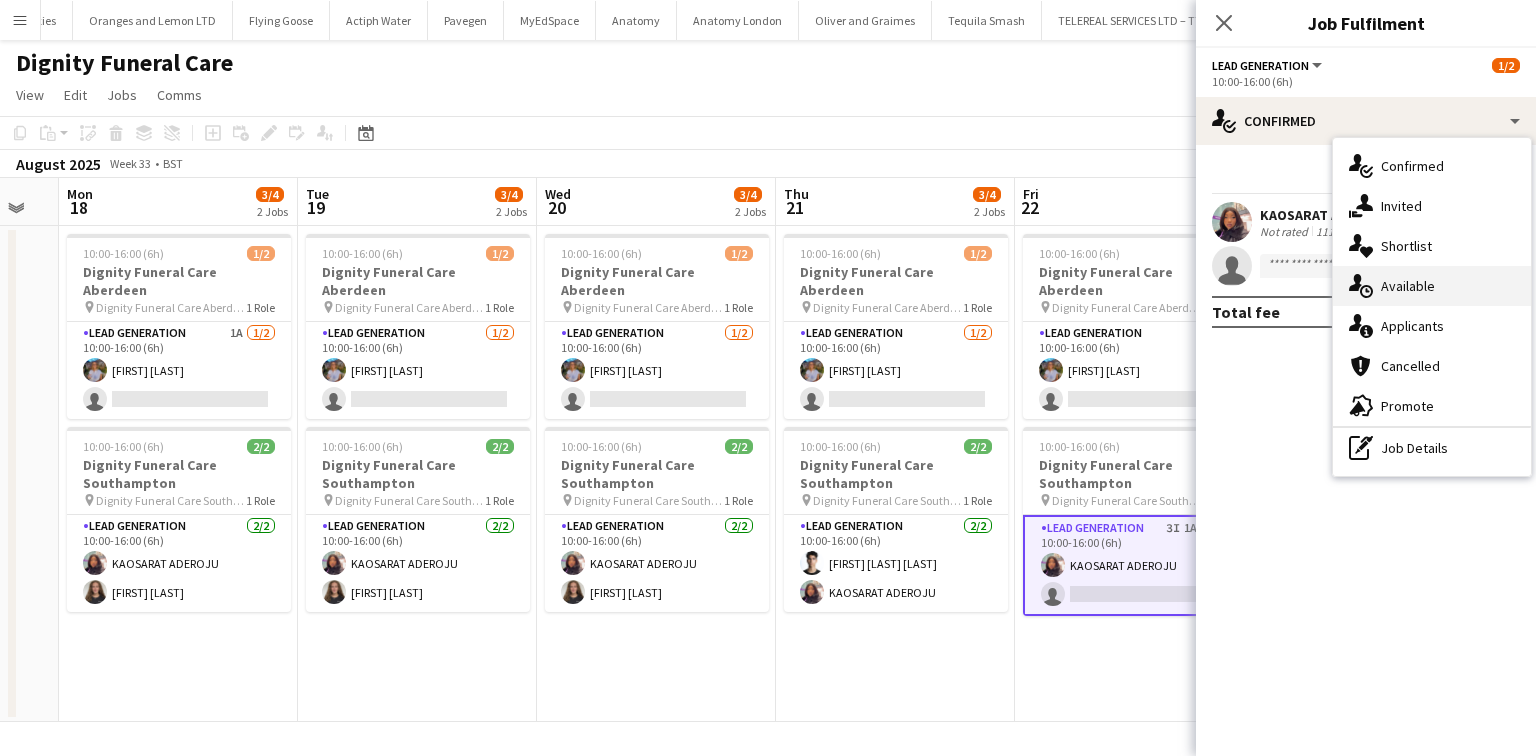 click on "single-neutral-actions-upload
Available" at bounding box center [1432, 286] 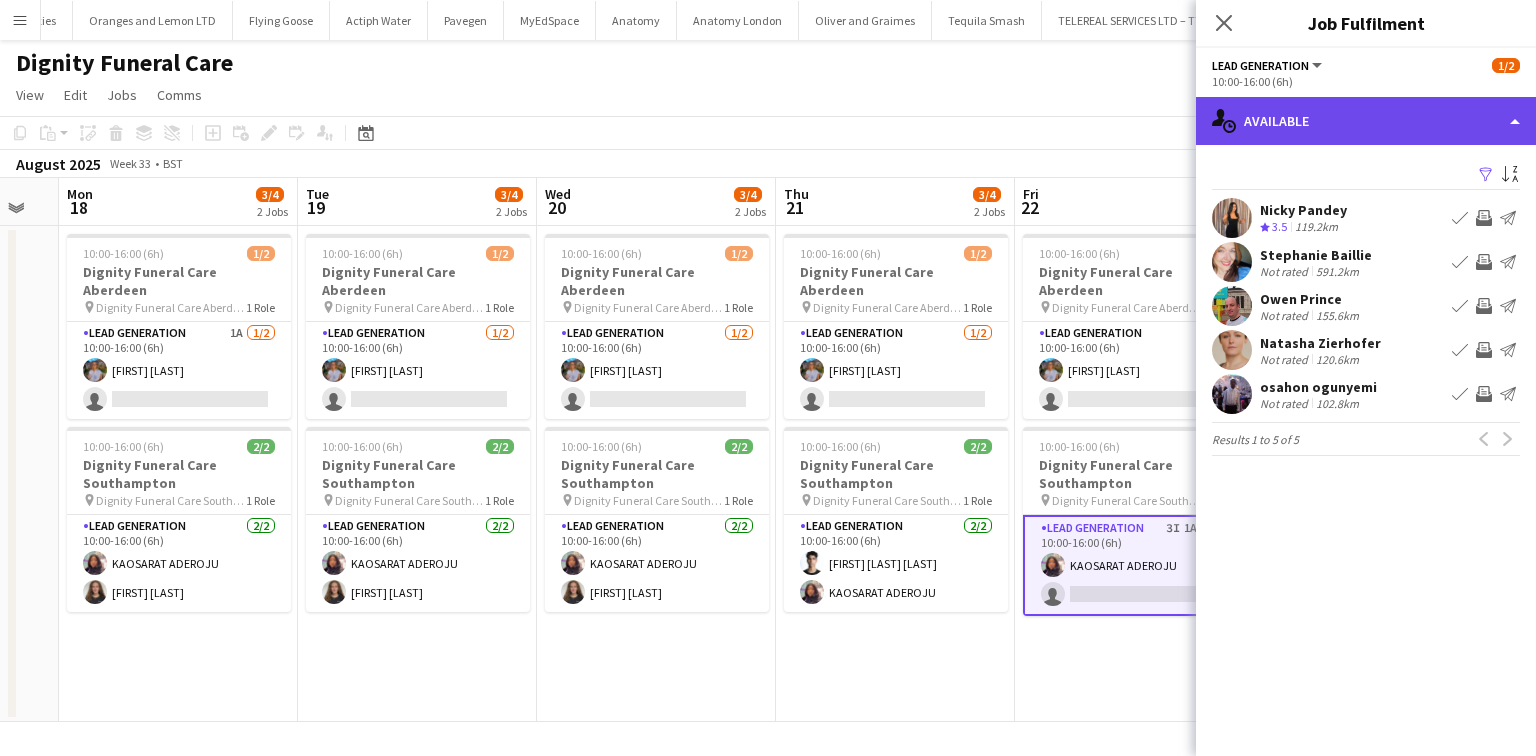 click on "single-neutral-actions-upload
Available" 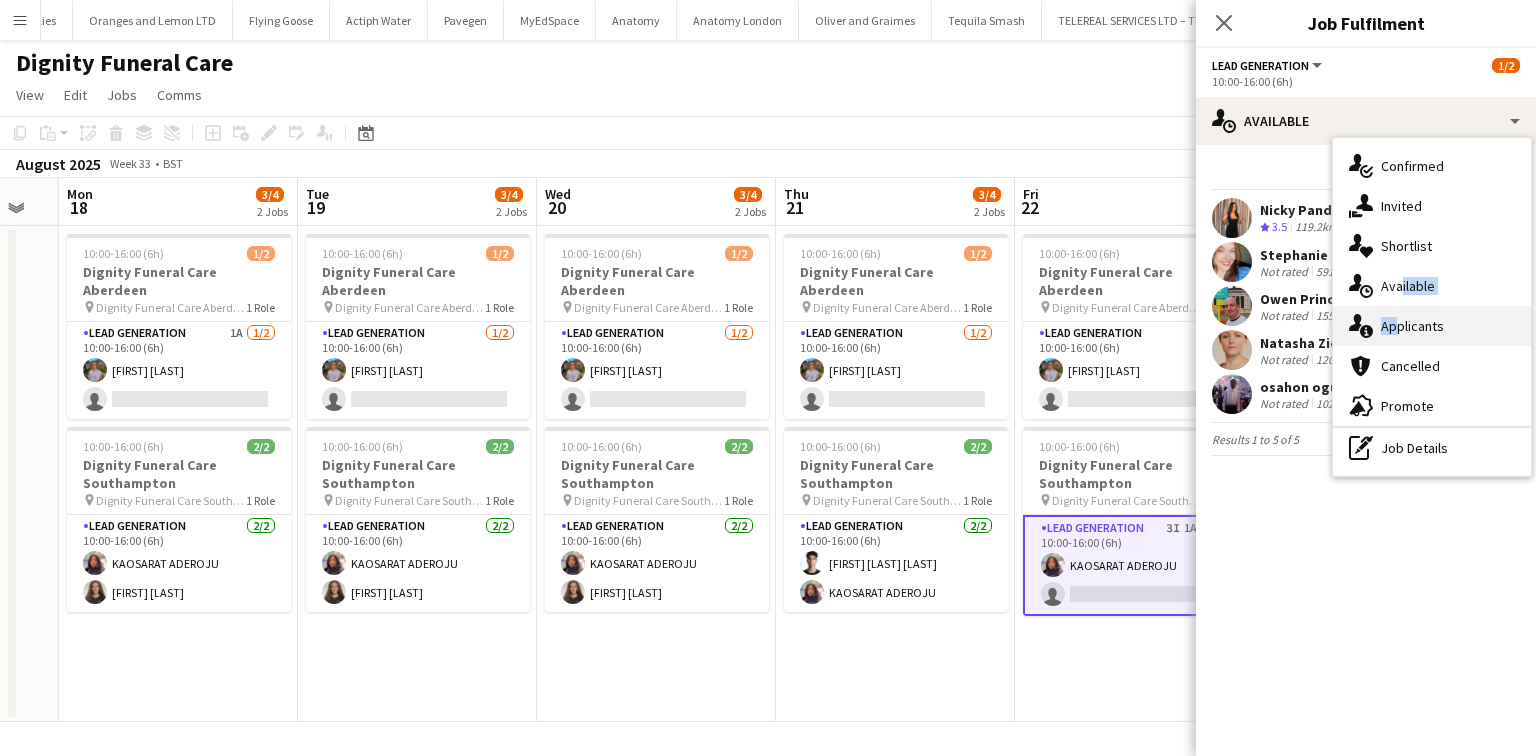 drag, startPoint x: 1395, startPoint y: 300, endPoint x: 1386, endPoint y: 328, distance: 29.410883 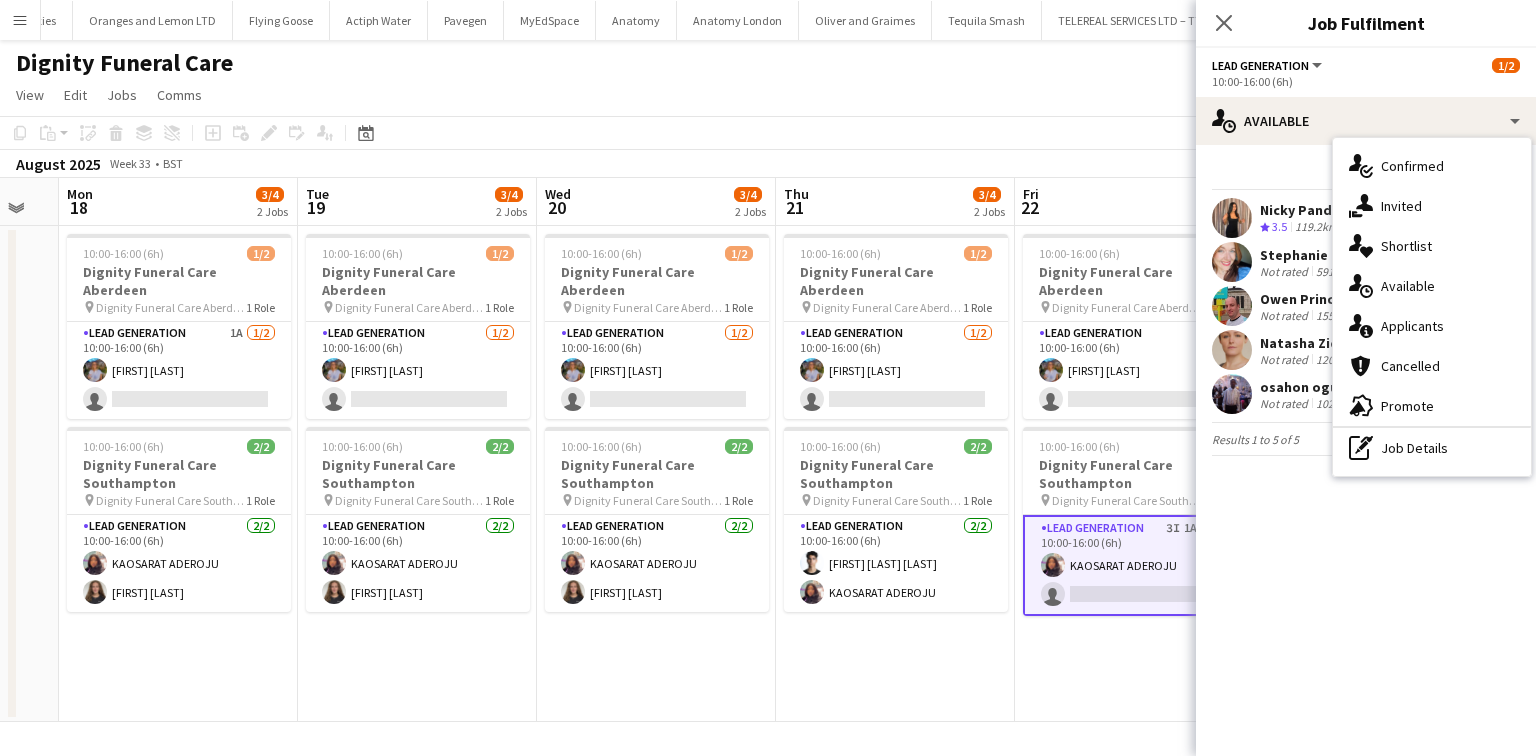 click on "Filter
Sort asc
Nicky Pandey
Crew rating
3.5   119.2km
Book crew
Invite crew
Send notification
Stephanie Baillie   Not rated   591.2km
Book crew
Invite crew
Send notification
Owen Prince   Not rated   155.6km
Book crew
Invite crew
Send notification
Natasha Zierhofer   Not rated   120.6km
Book crew
Invite crew
Send notification
osahon ogunyemi   Not rated   102.8km
Book crew
Invite crew
Send notification
Results 1 to 5 of 5
Previous" at bounding box center (1366, 308) 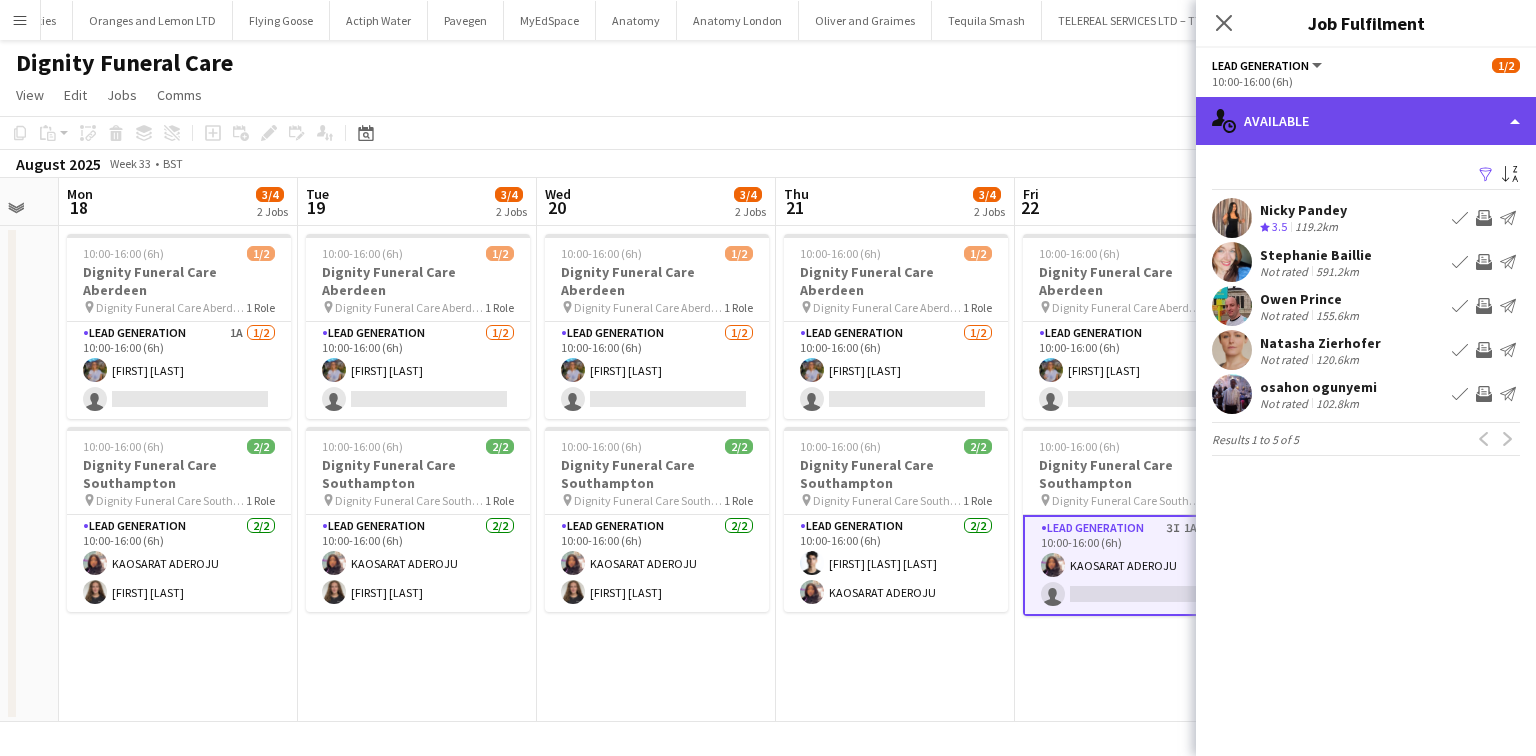 click on "single-neutral-actions-upload
Available" 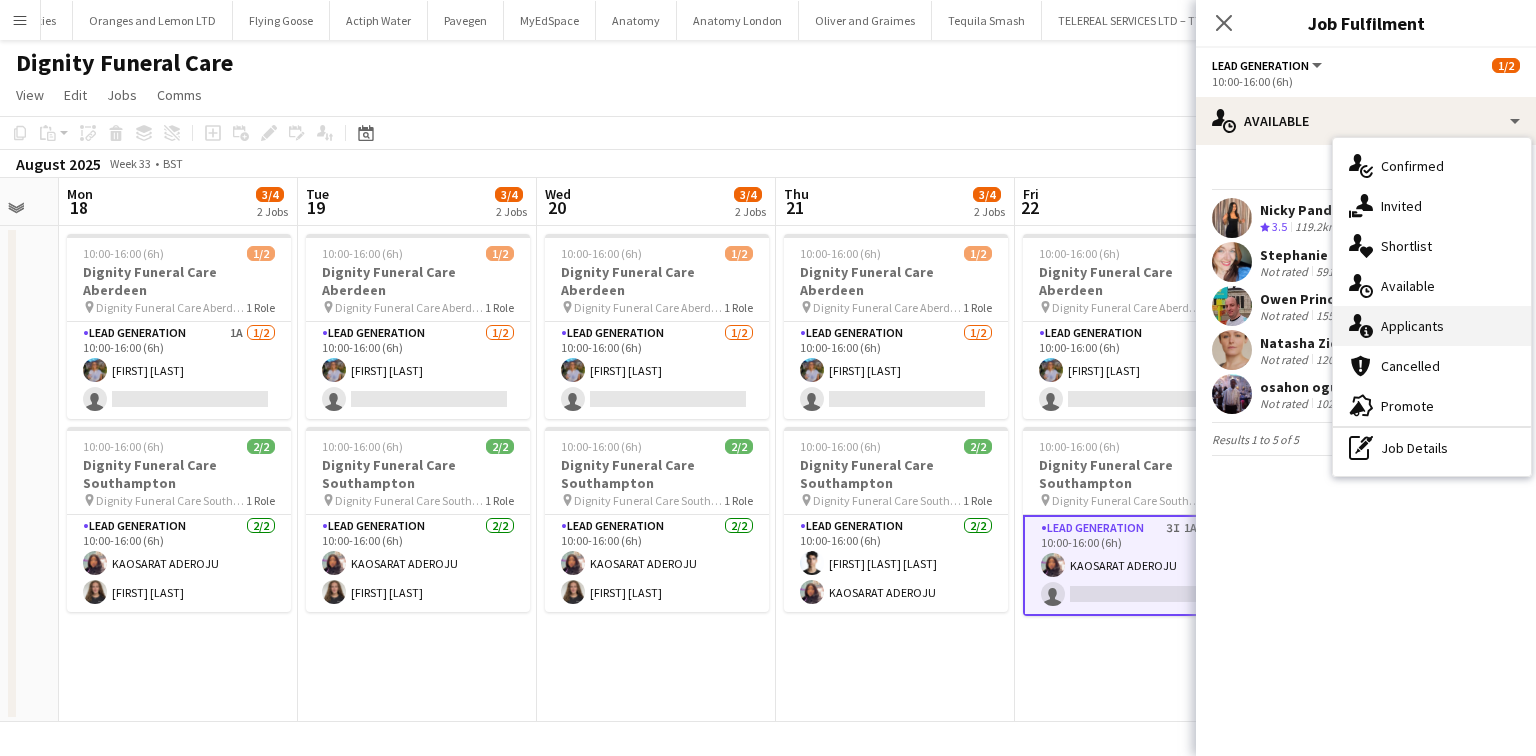 click on "single-neutral-actions-information
Applicants" at bounding box center [1432, 326] 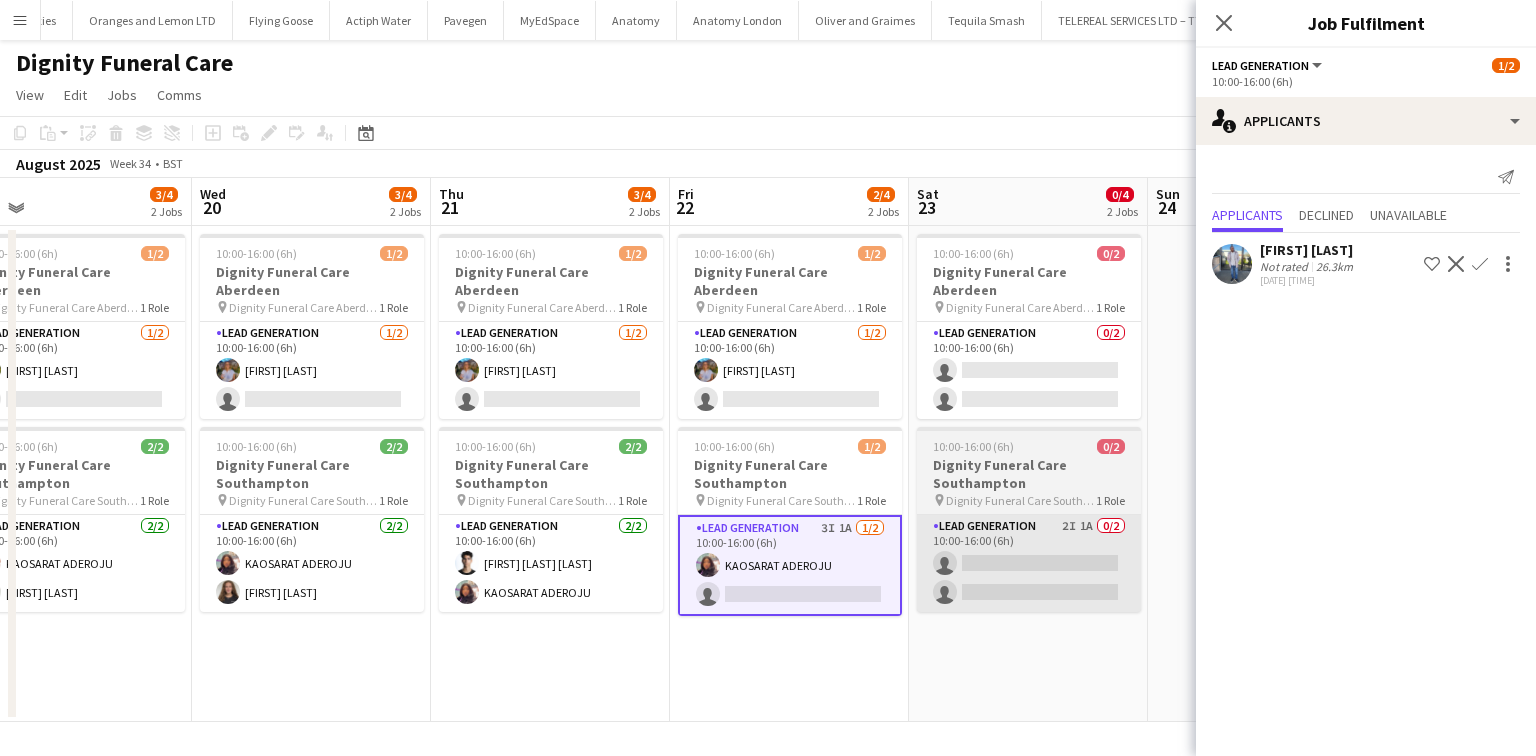 scroll, scrollTop: 0, scrollLeft: 765, axis: horizontal 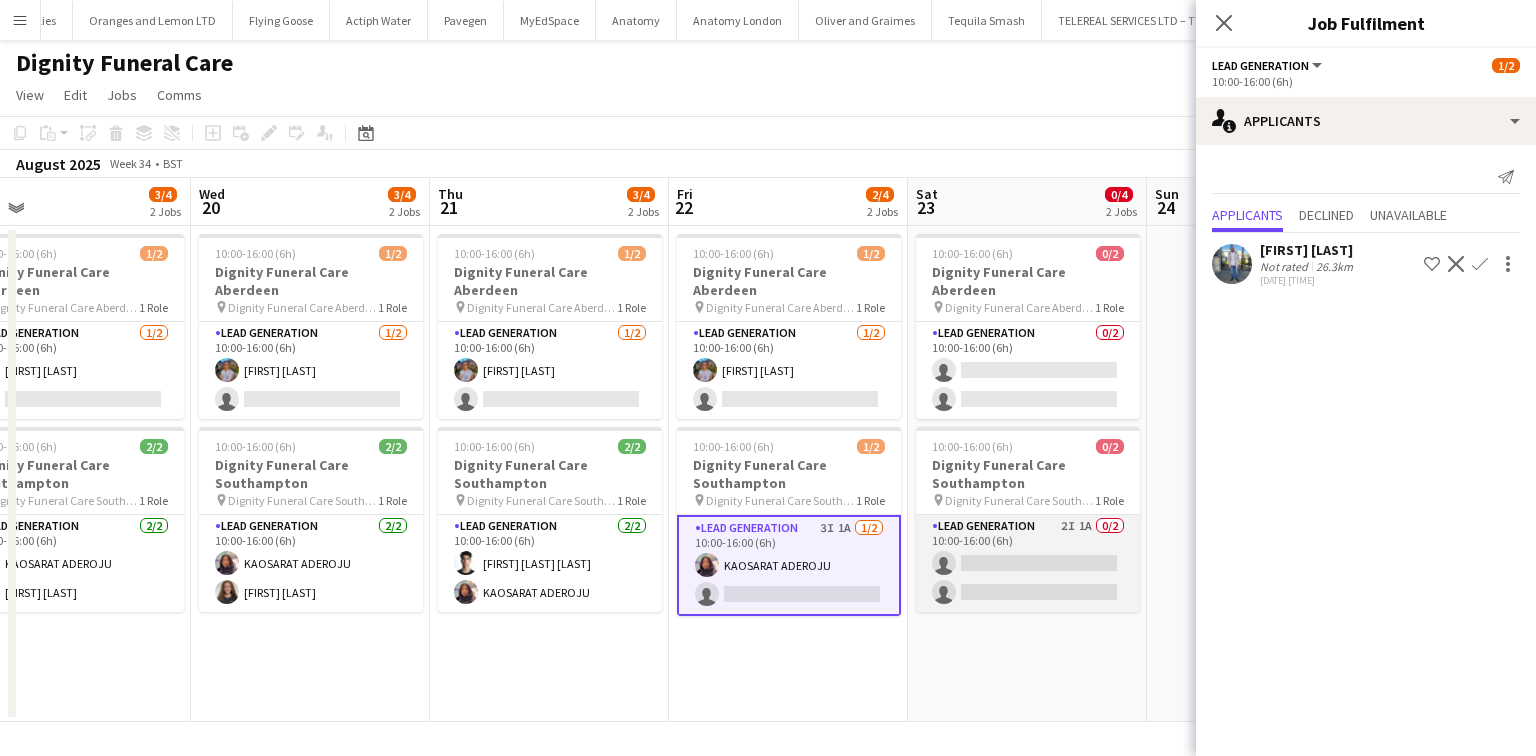 click on "Lead Generation   2I   1A   0/2   10:00-16:00 (6h)
single-neutral-actions
single-neutral-actions" at bounding box center [1028, 563] 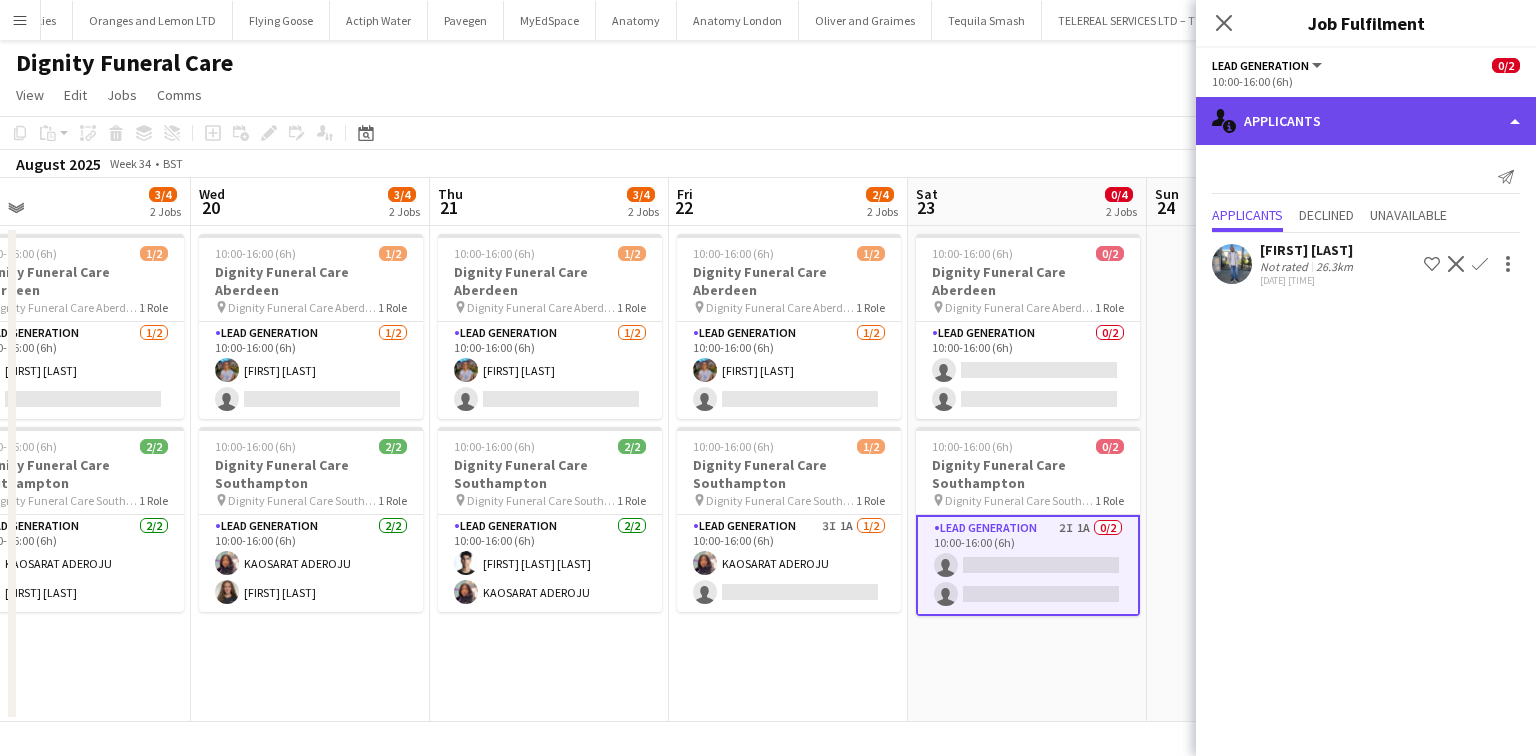 click on "single-neutral-actions-information
Applicants" 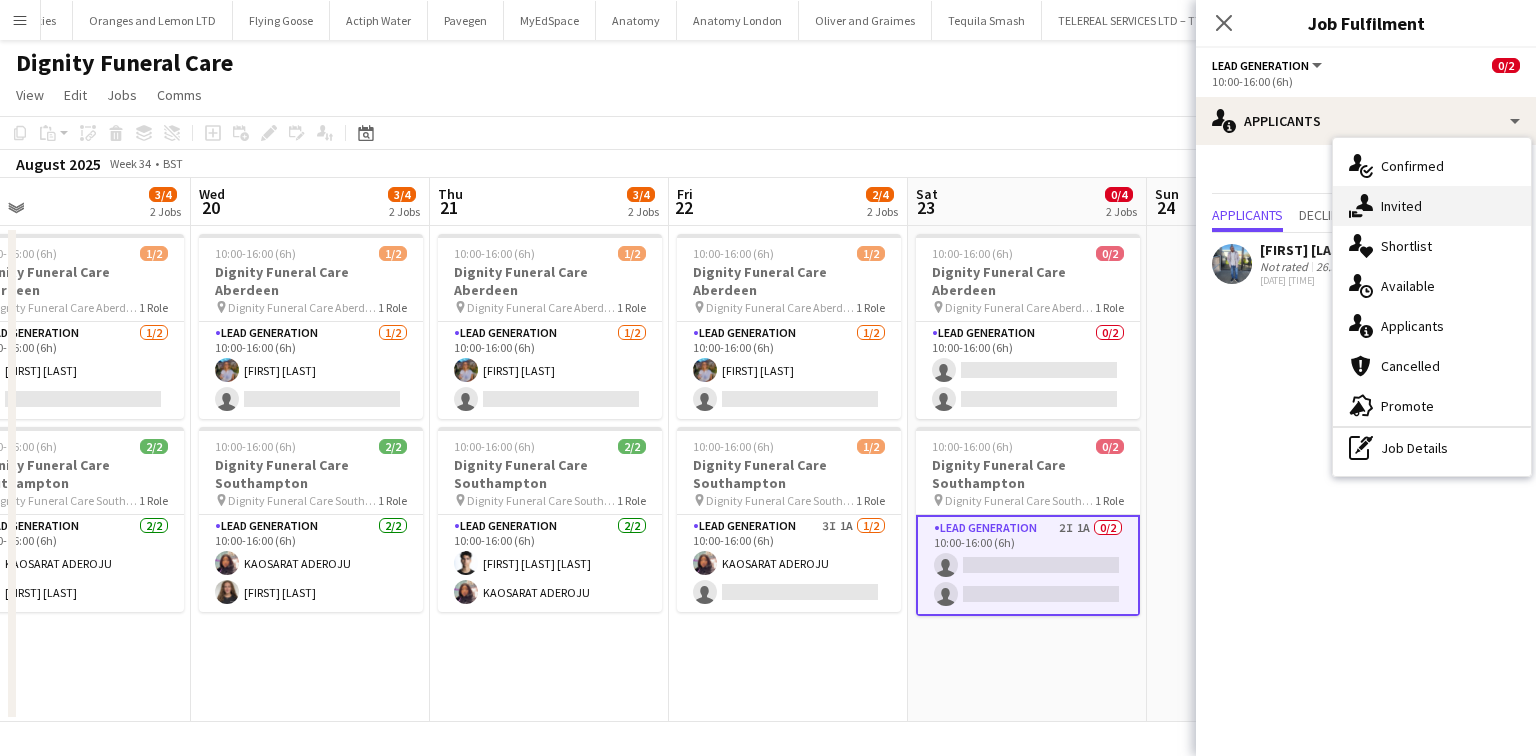 click on "single-neutral-actions-share-1
Invited" at bounding box center (1432, 206) 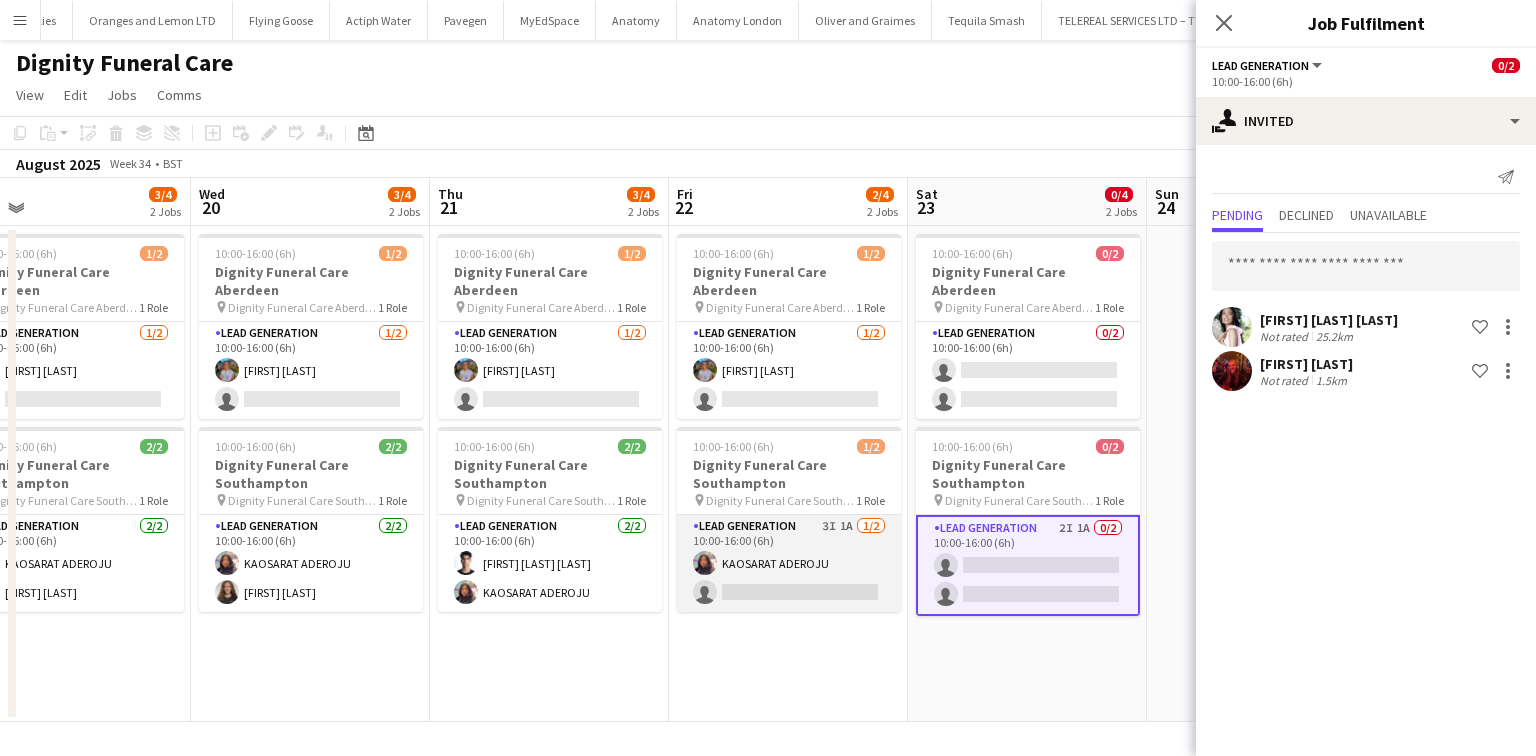 click on "Lead Generation   3I   1A   1/2   10:00-16:00 (6h)
KAOSARAT ADEROJU
single-neutral-actions" at bounding box center (789, 563) 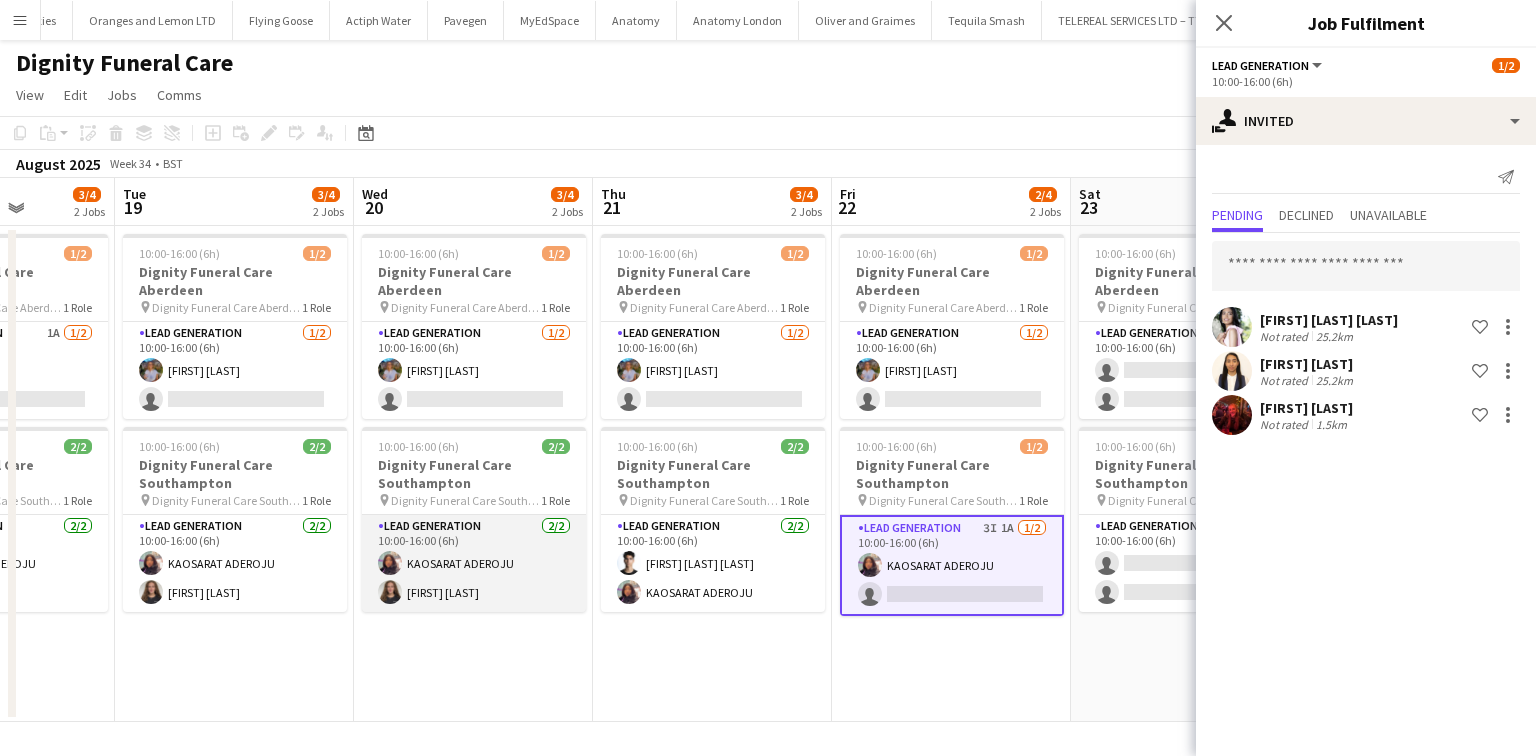 scroll, scrollTop: 0, scrollLeft: 603, axis: horizontal 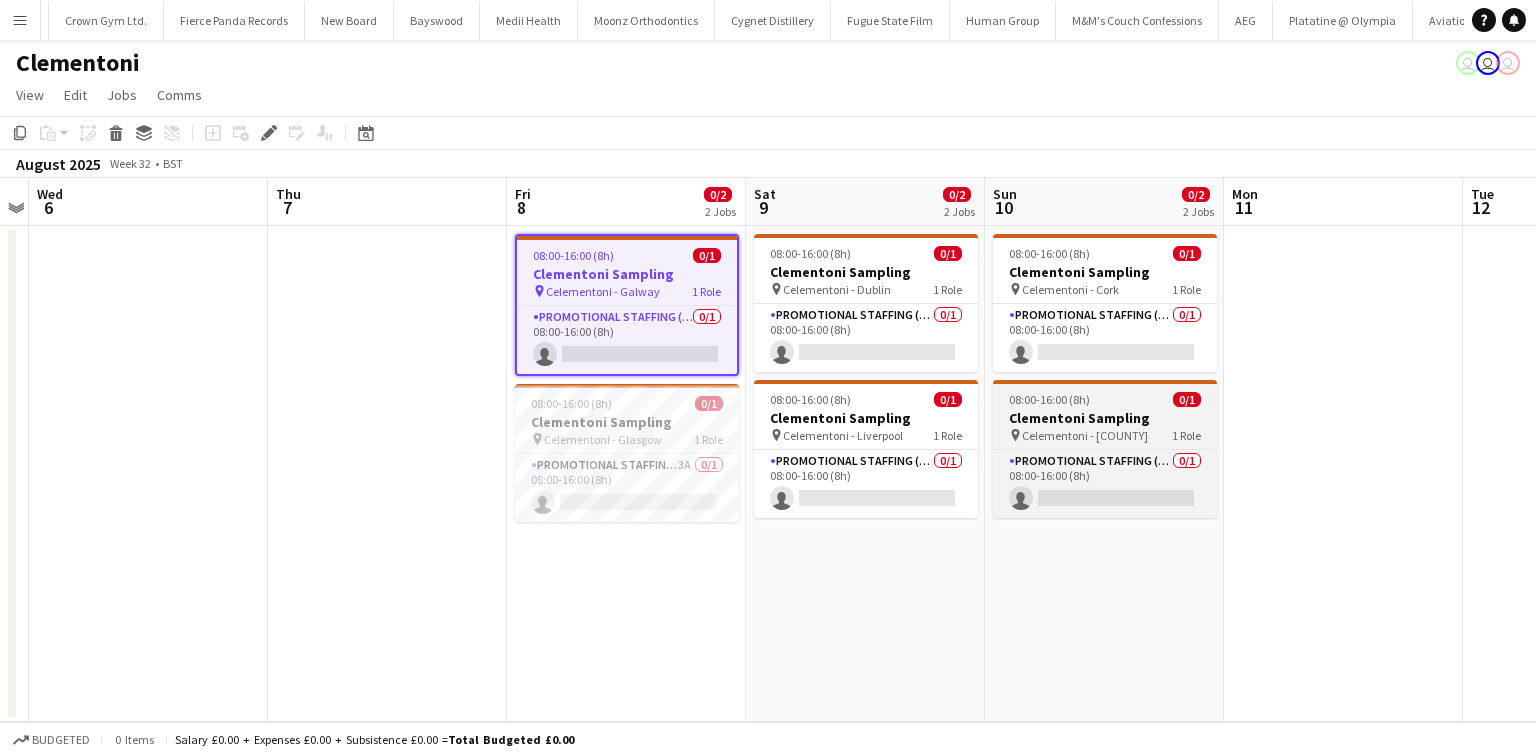 click on "Clementoni Sampling" at bounding box center [1105, 418] 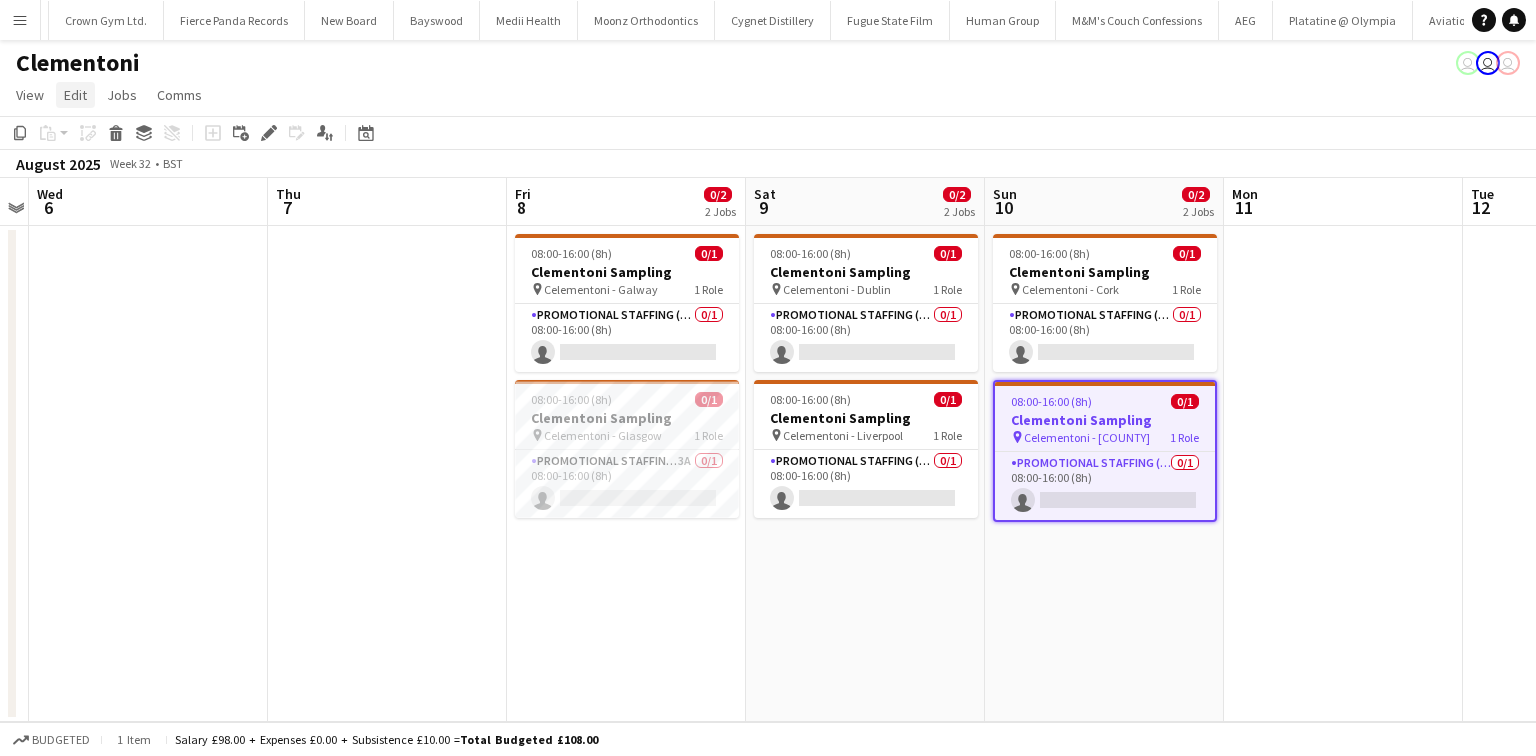 click on "Edit" 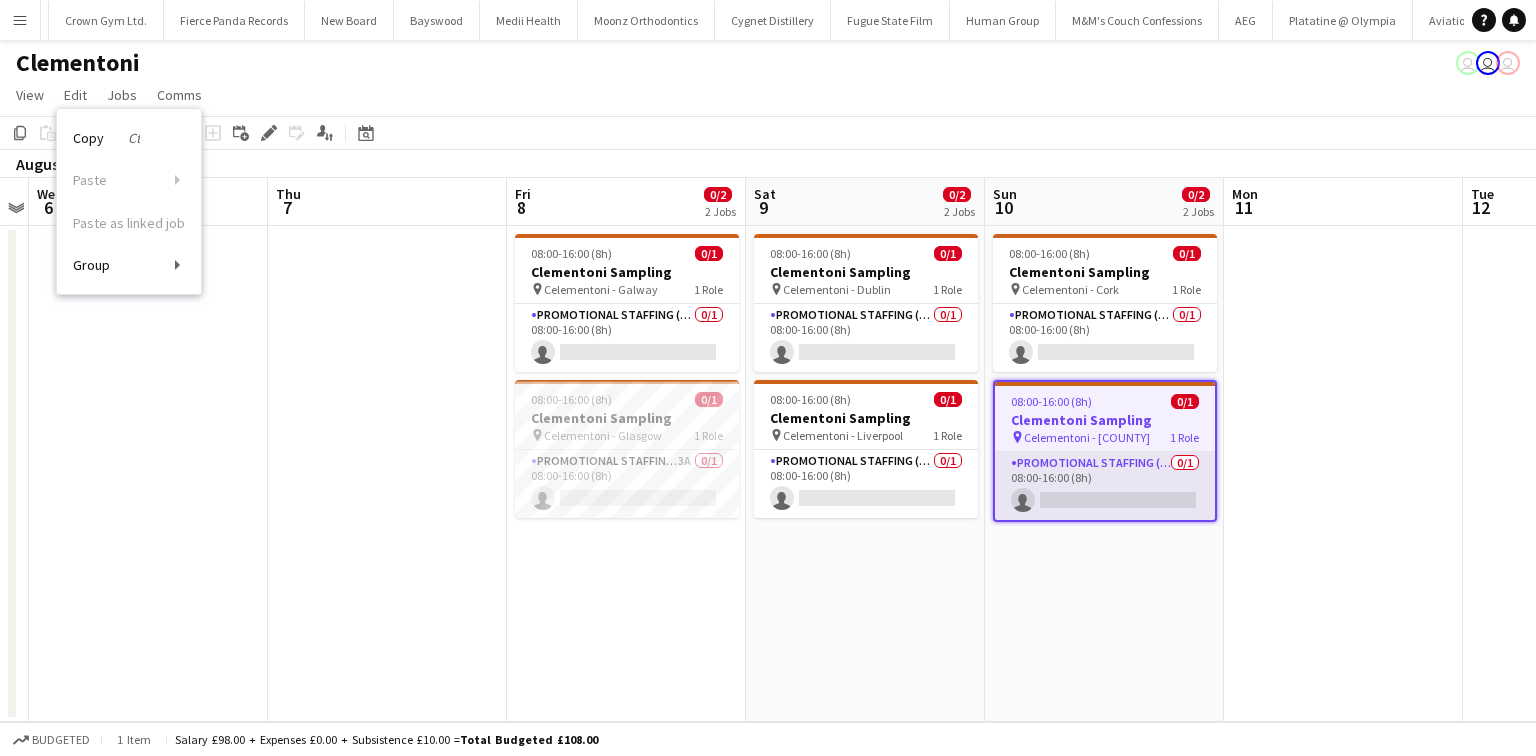 click on "Promotional Staffing (Brand Ambassadors)   0/1   08:00-16:00 (8h)
single-neutral-actions" at bounding box center [1105, 486] 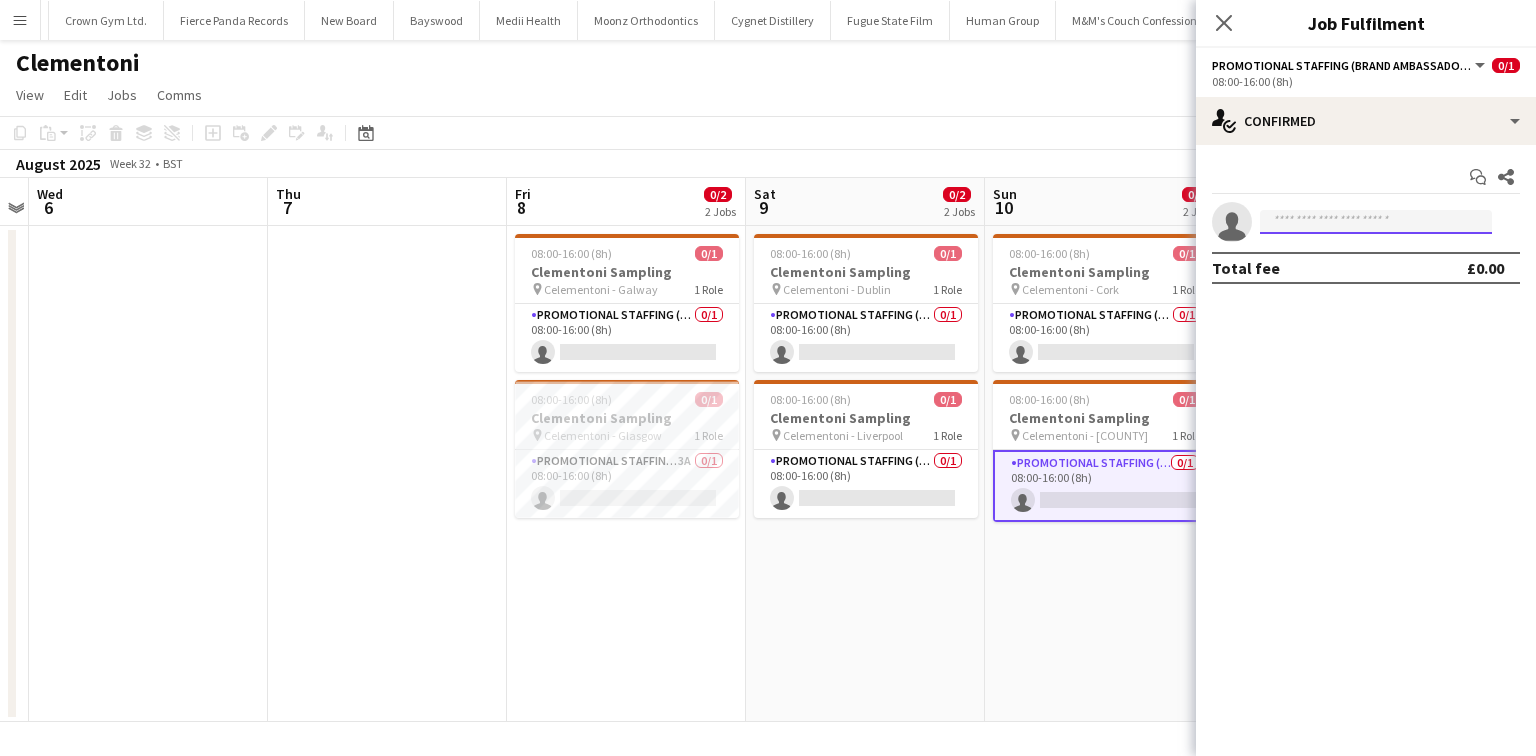 click at bounding box center [1376, 222] 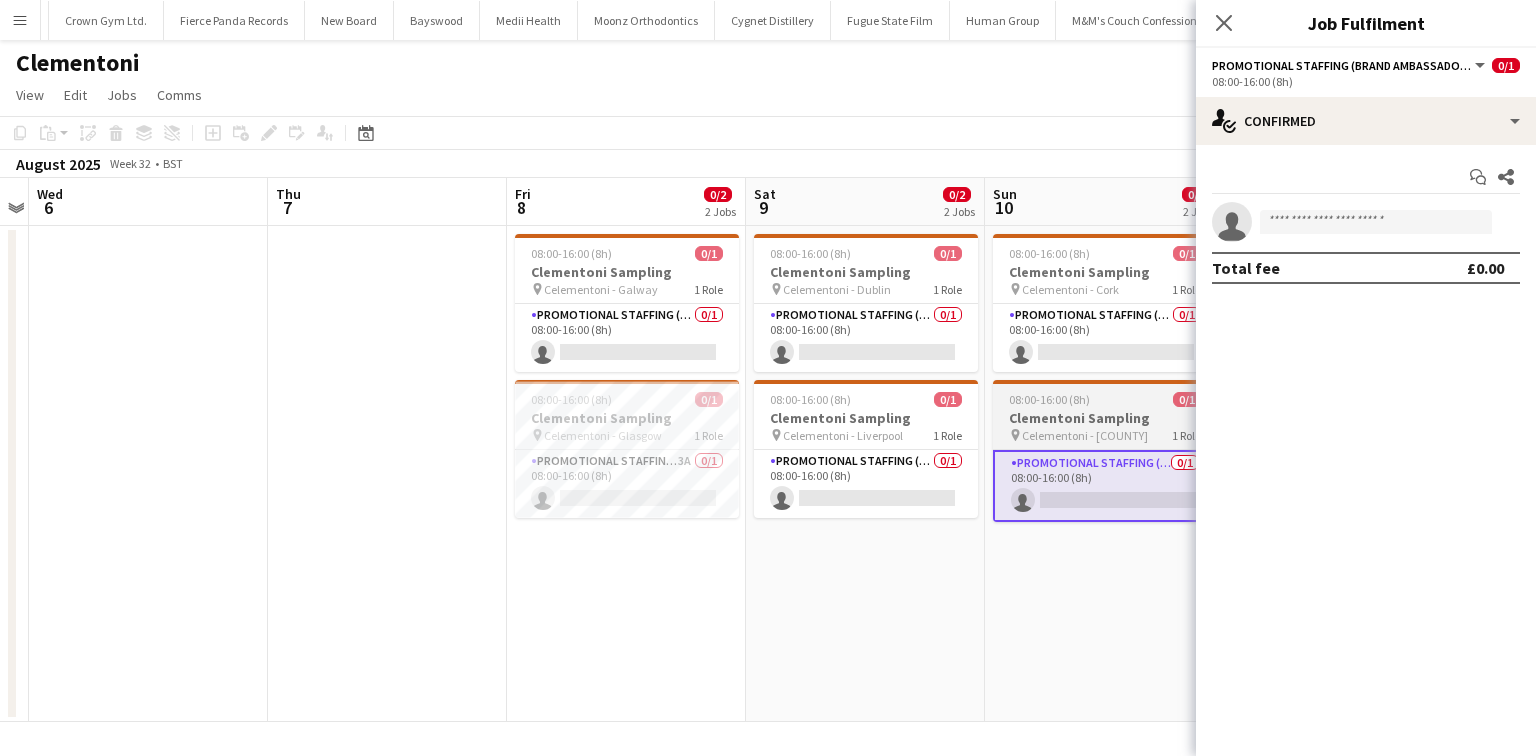 click on "Celementoni - [COUNTY]" at bounding box center (1085, 435) 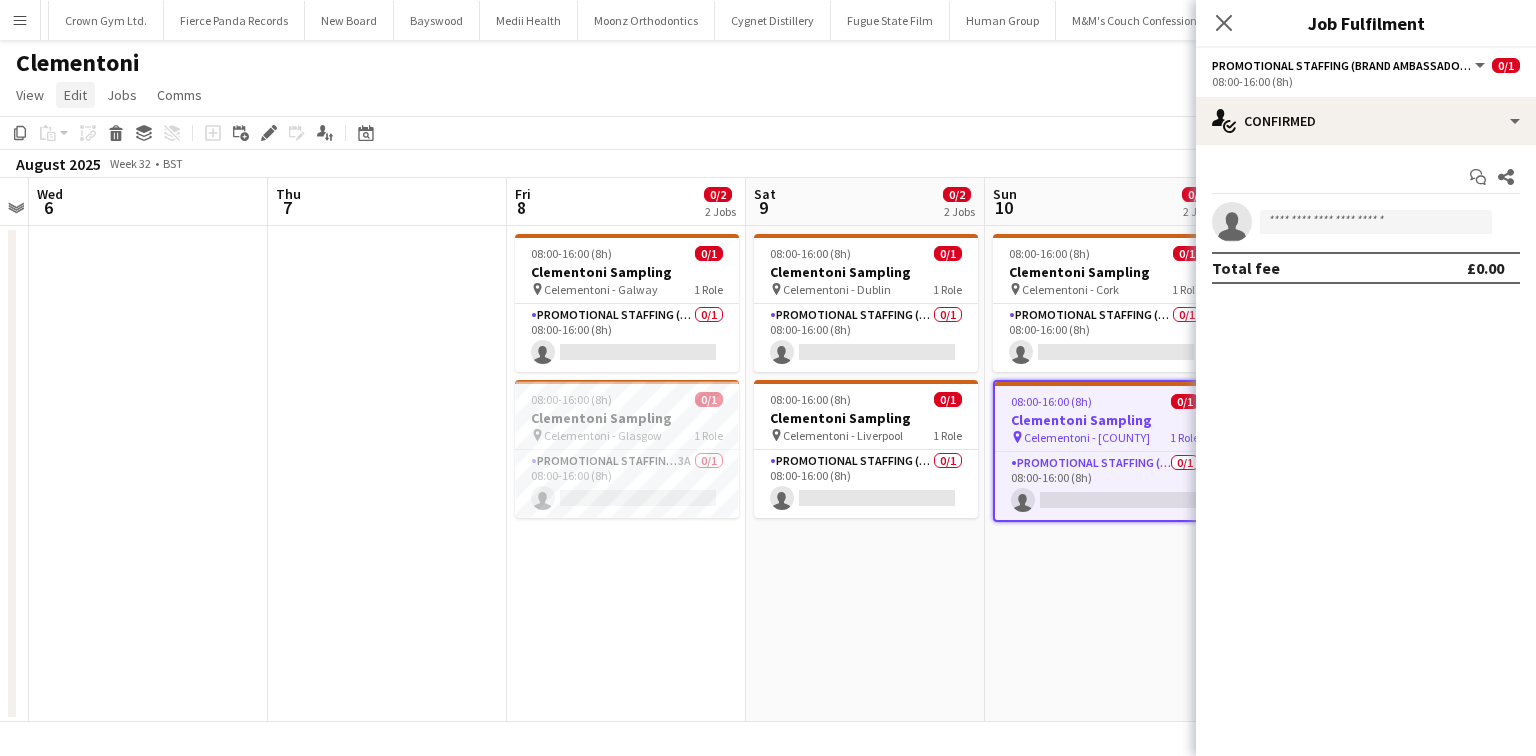 click on "View  Day view expanded Day view collapsed Month view Date picker Jump to today Expand Linked Jobs Collapse Linked Jobs  Edit  Copy Ctrl+C  Paste  Without Crew Ctrl+V With Crew Ctrl+Shift+V Paste as linked job  Group  Group Ungroup  Jobs  New Job Edit Job Delete Job New Linked Job Edit Linked Jobs Job fulfilment Promote Role Copy Role URL  Comms  Notify confirmed crew Create chat" 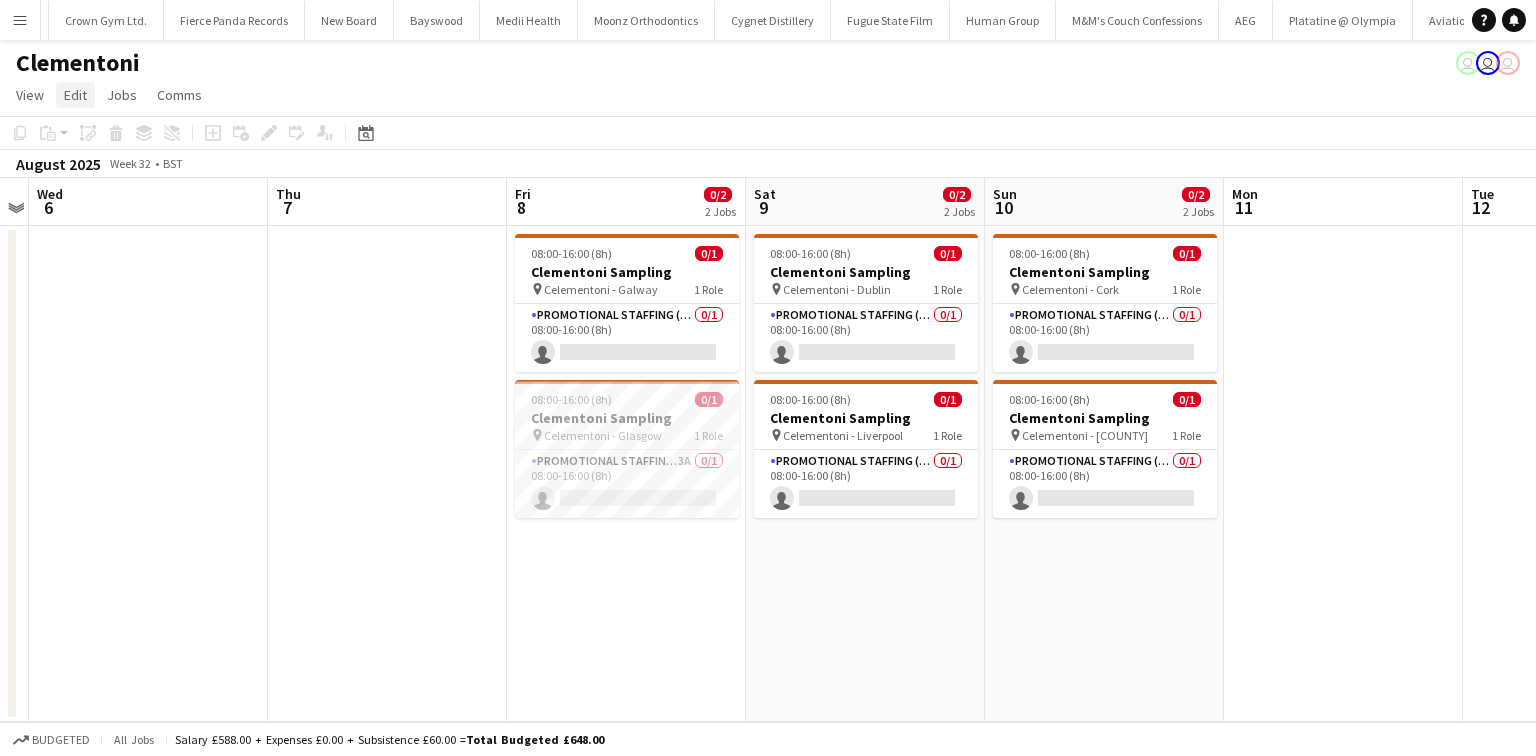 click on "Edit" 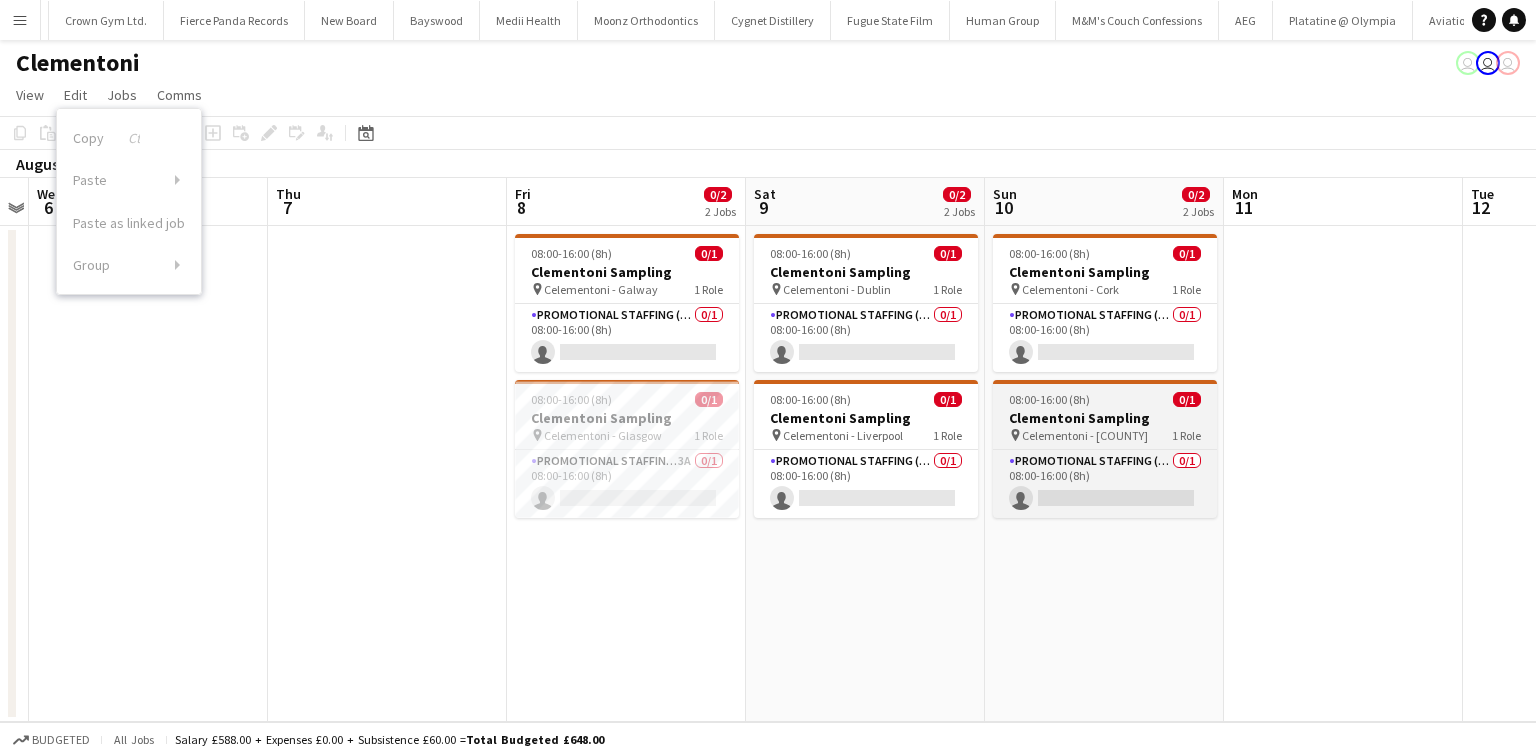 click on "08:00-16:00 (8h)    0/1" at bounding box center [1105, 399] 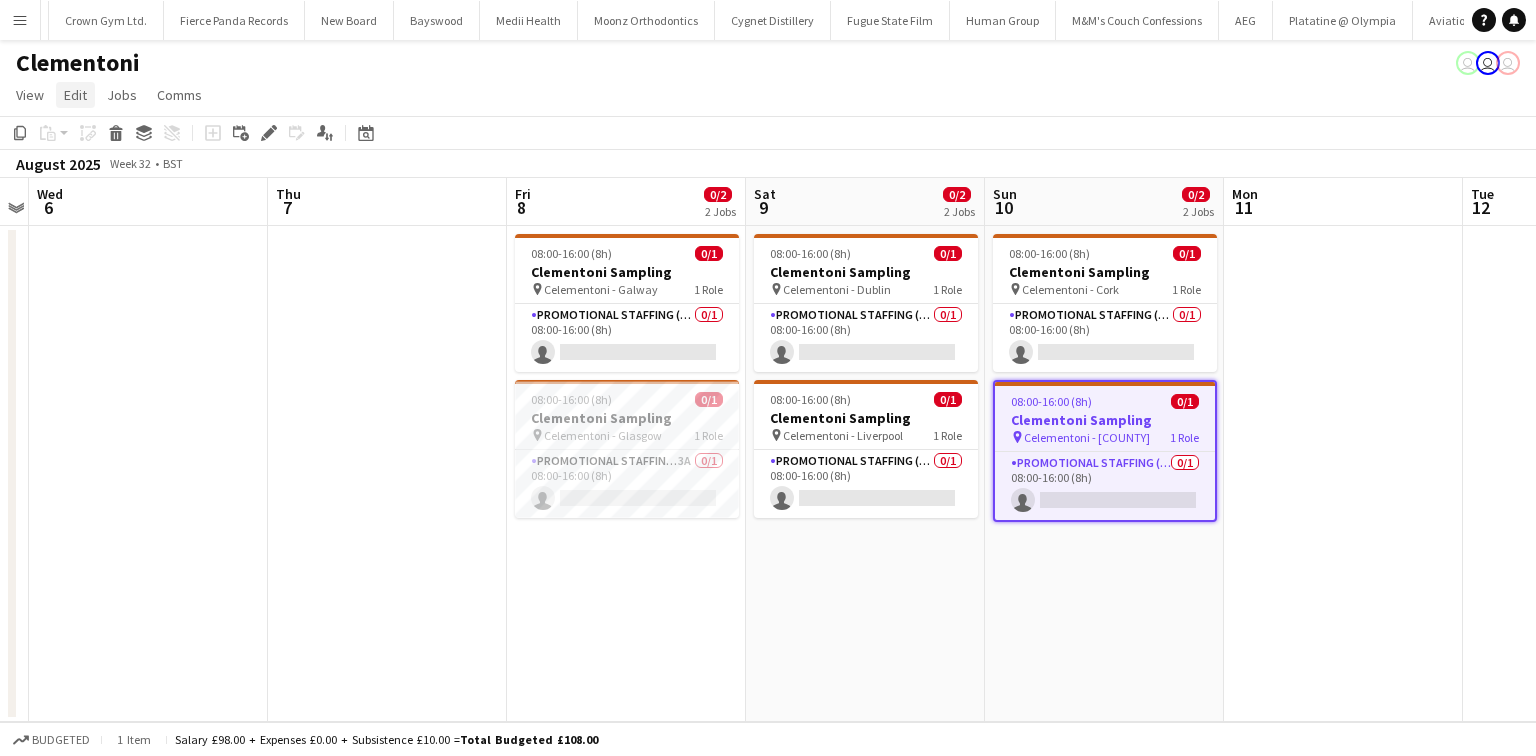click on "Edit" 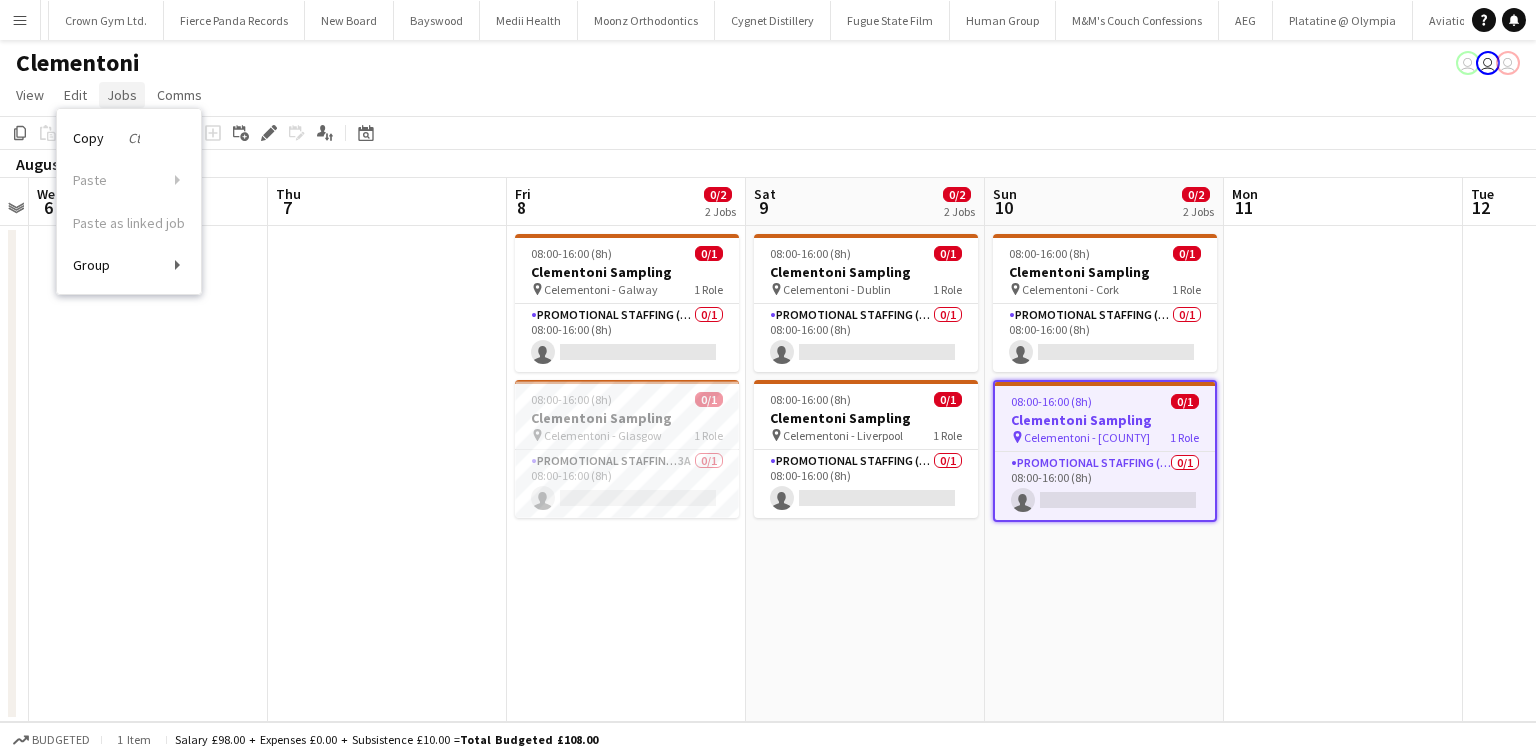 click on "Jobs" 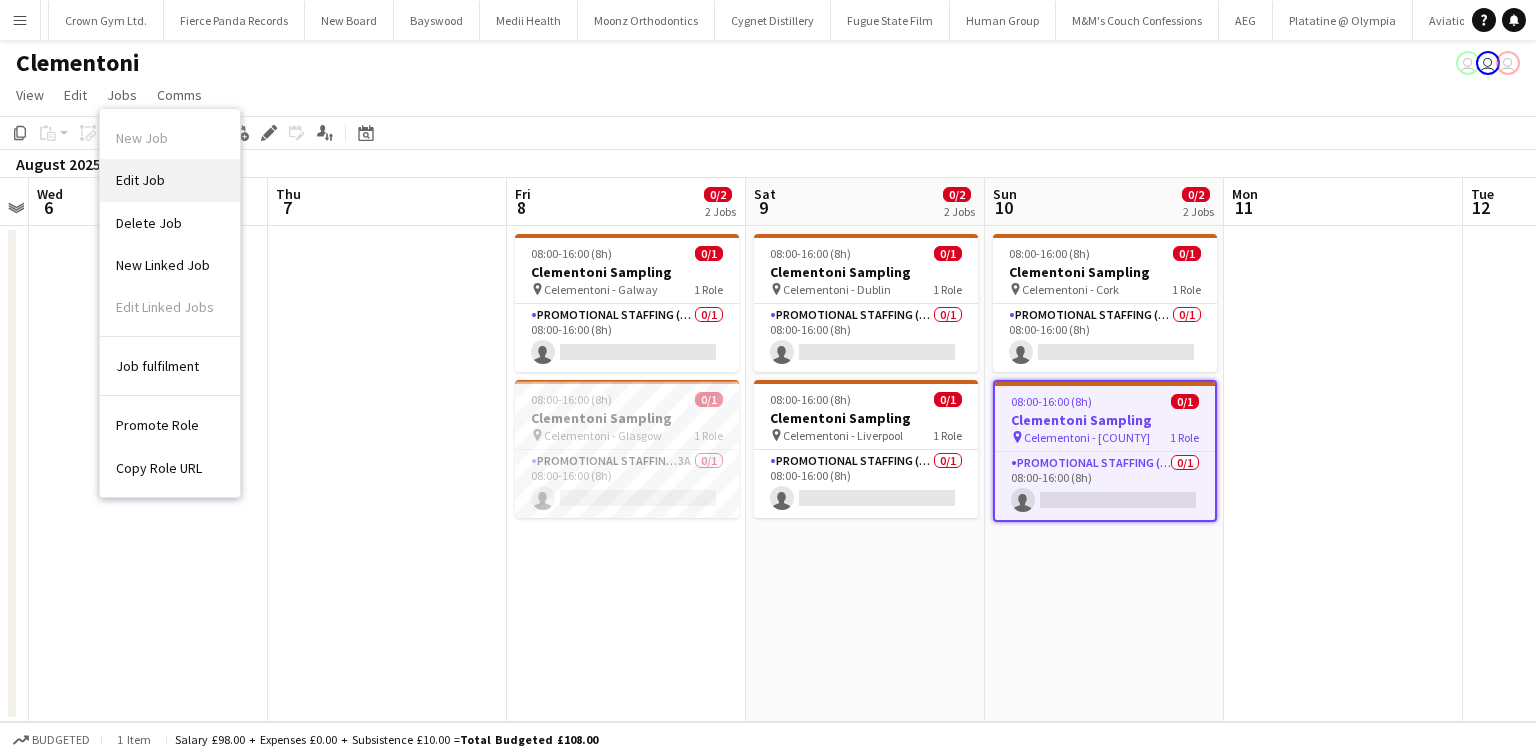 click on "Edit Job" at bounding box center (170, 180) 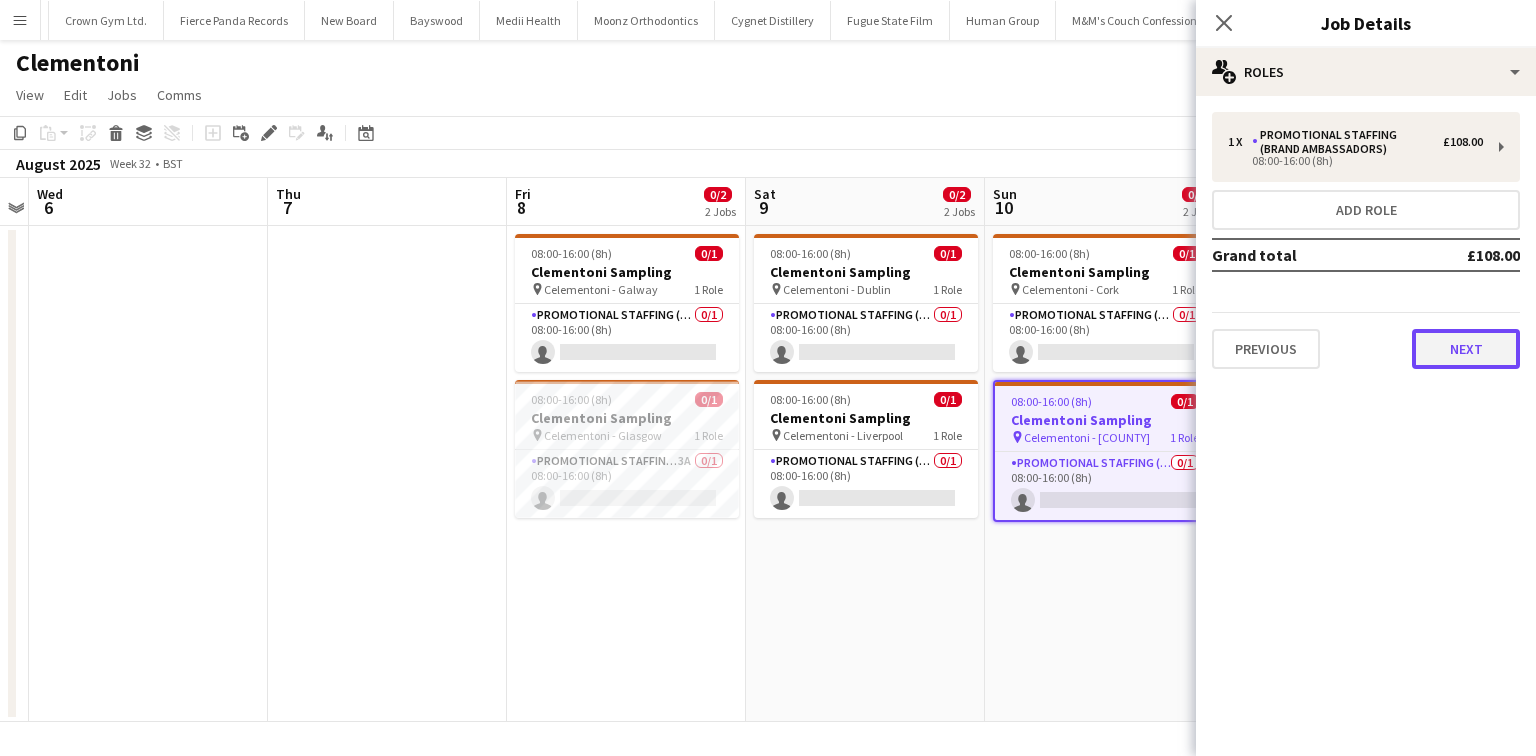 click on "Next" at bounding box center (1466, 349) 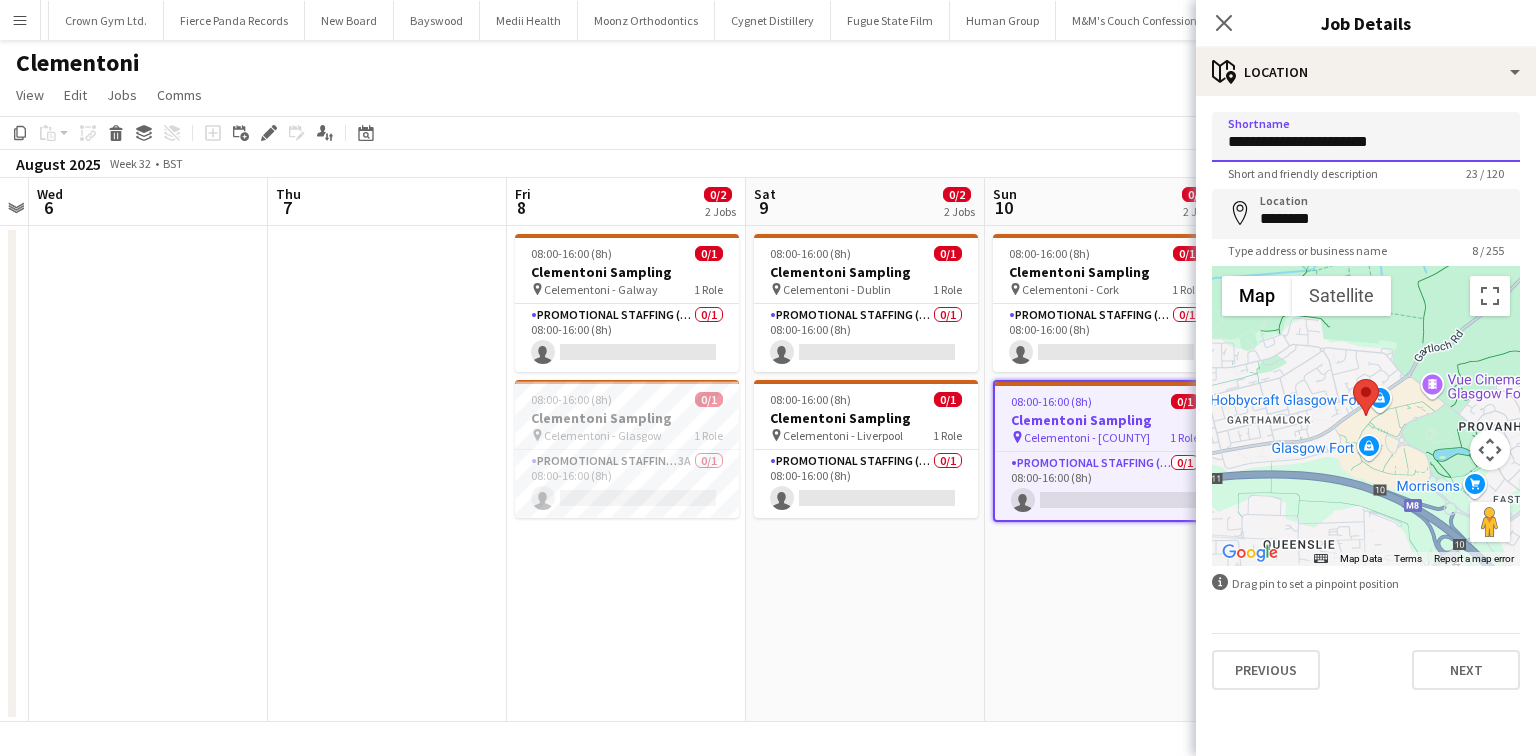 click on "**********" at bounding box center (1366, 137) 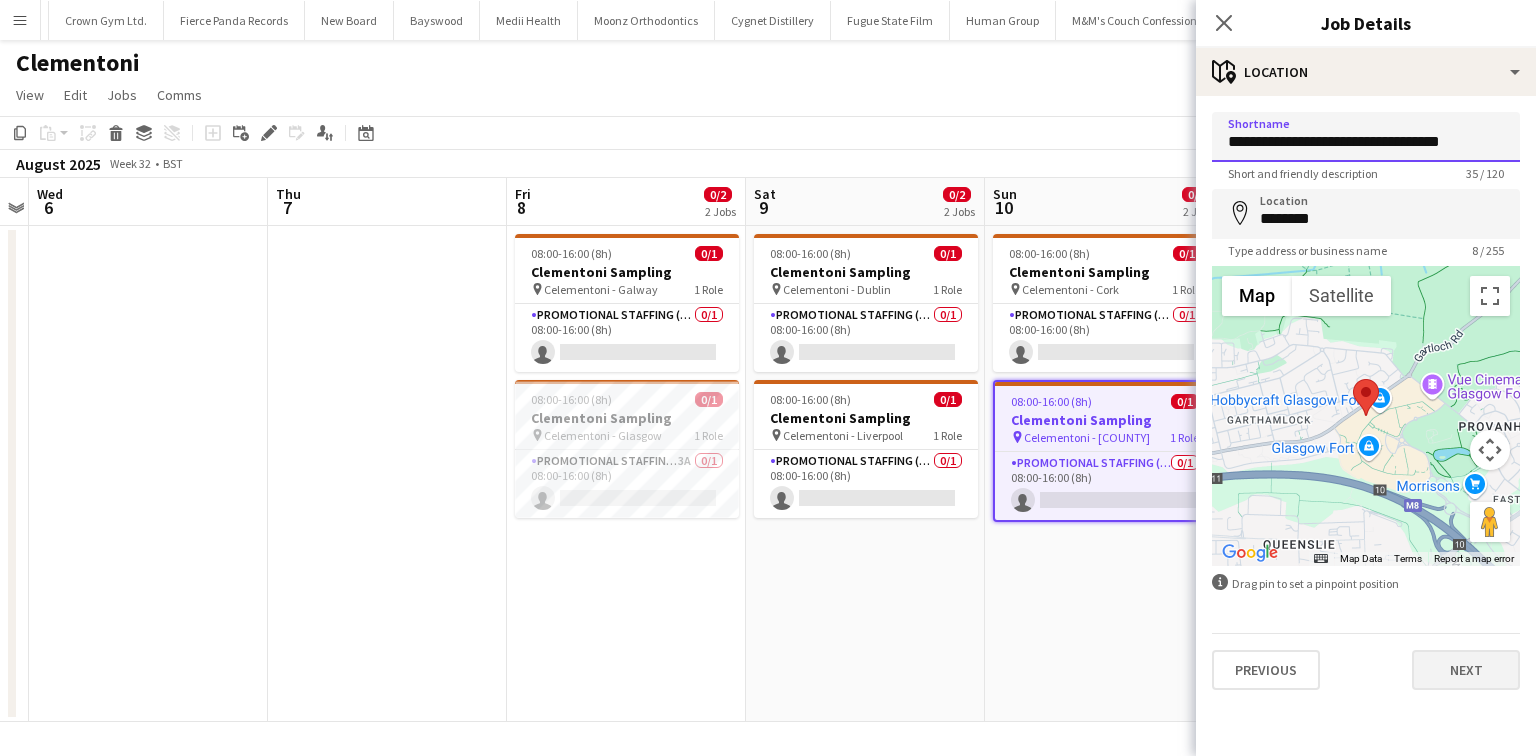type on "**********" 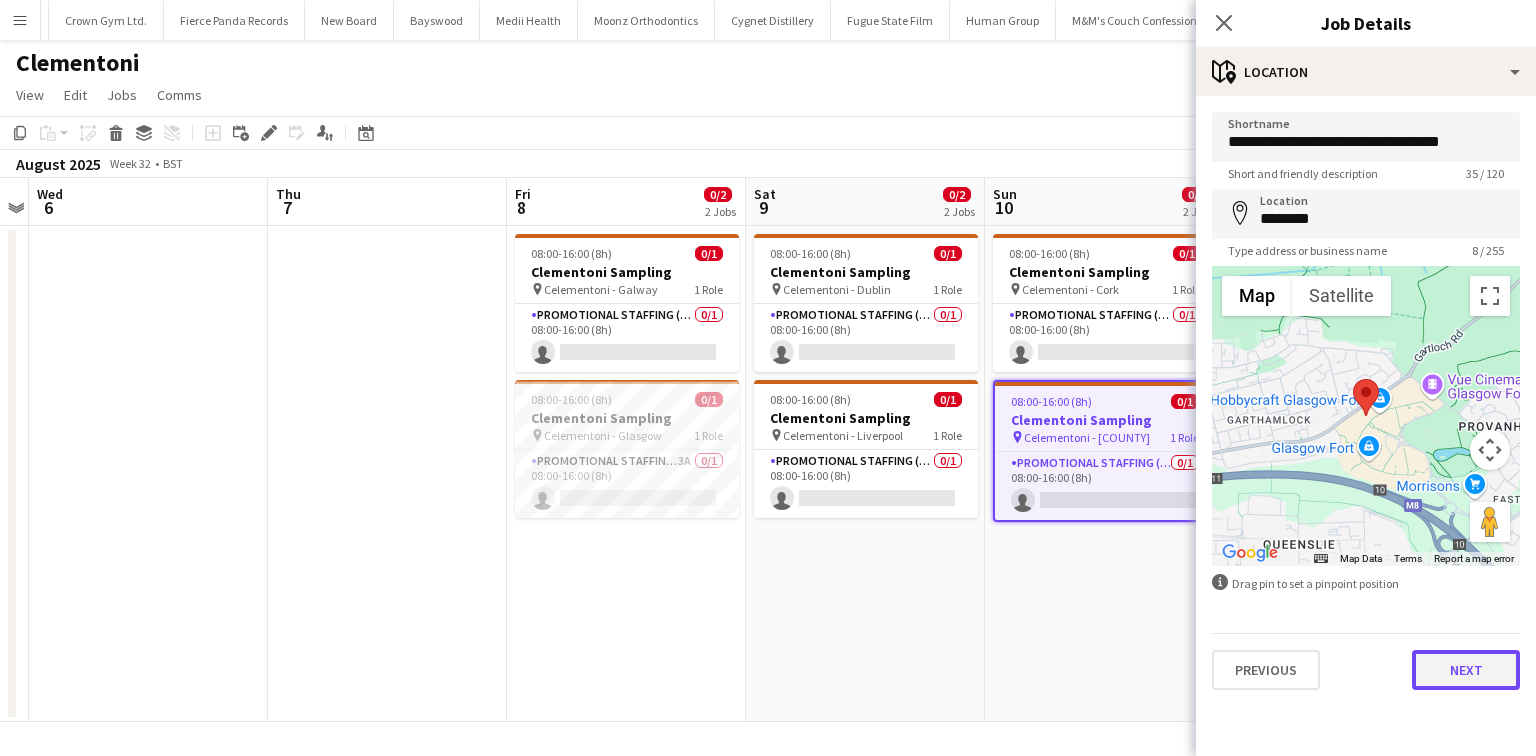click on "Next" at bounding box center [1466, 670] 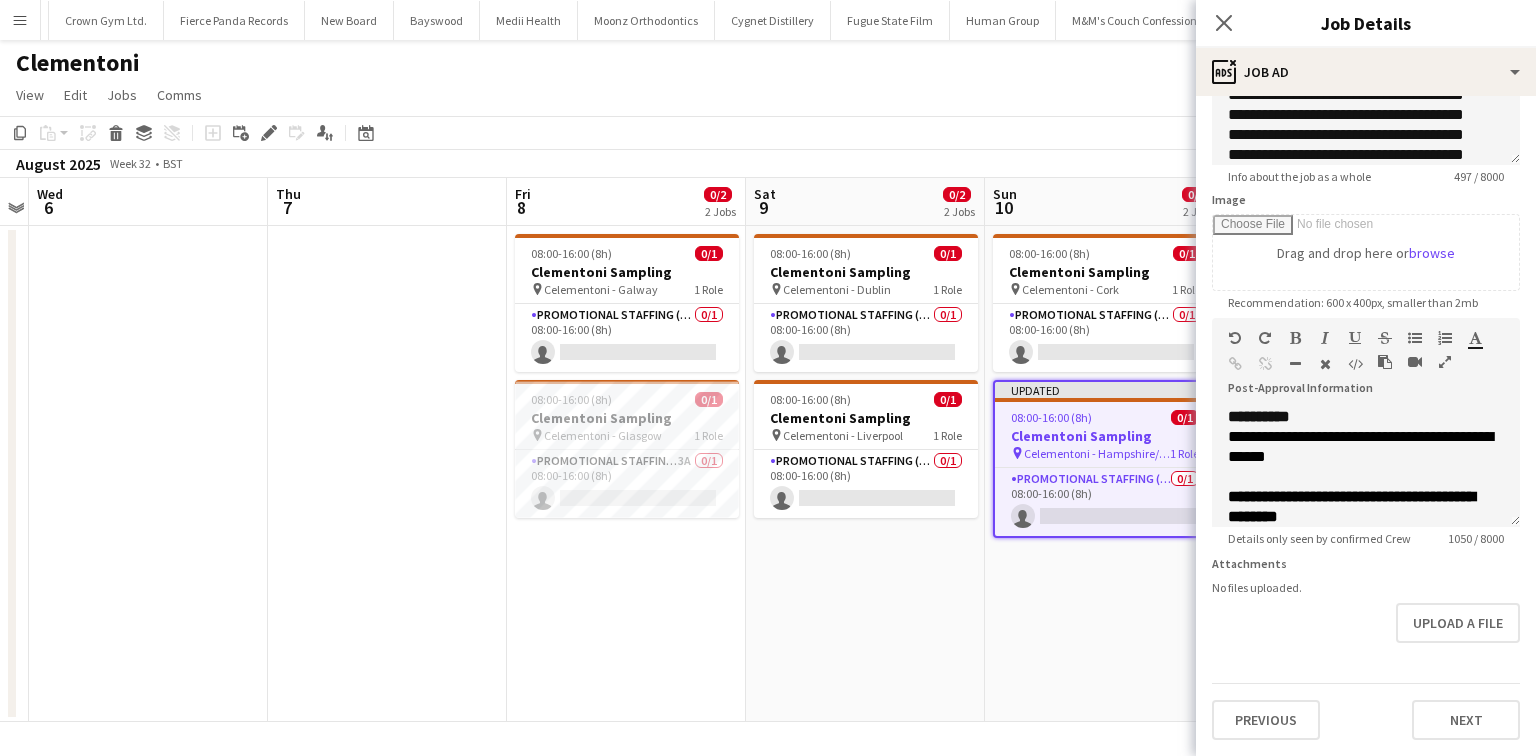 scroll, scrollTop: 245, scrollLeft: 0, axis: vertical 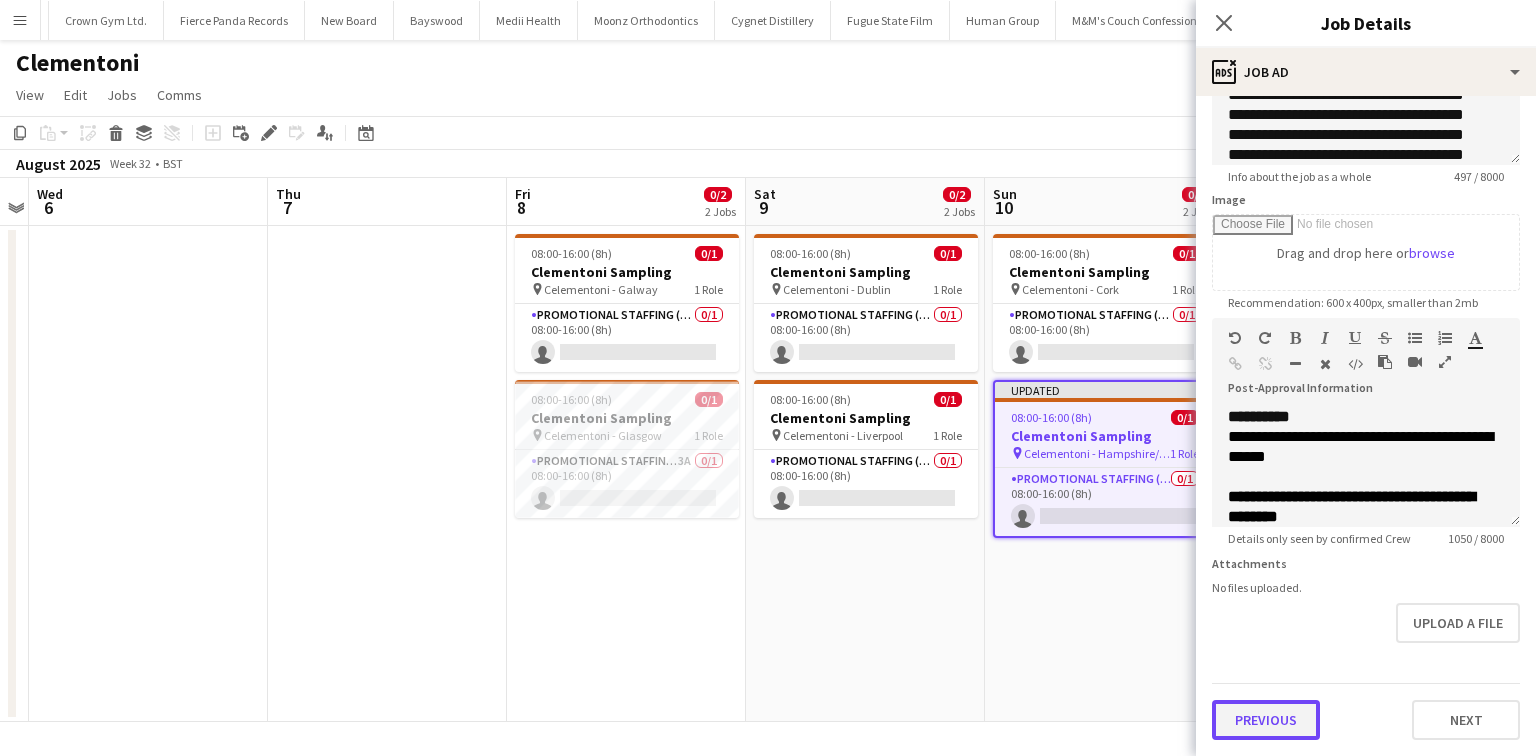 click on "Previous" at bounding box center (1266, 720) 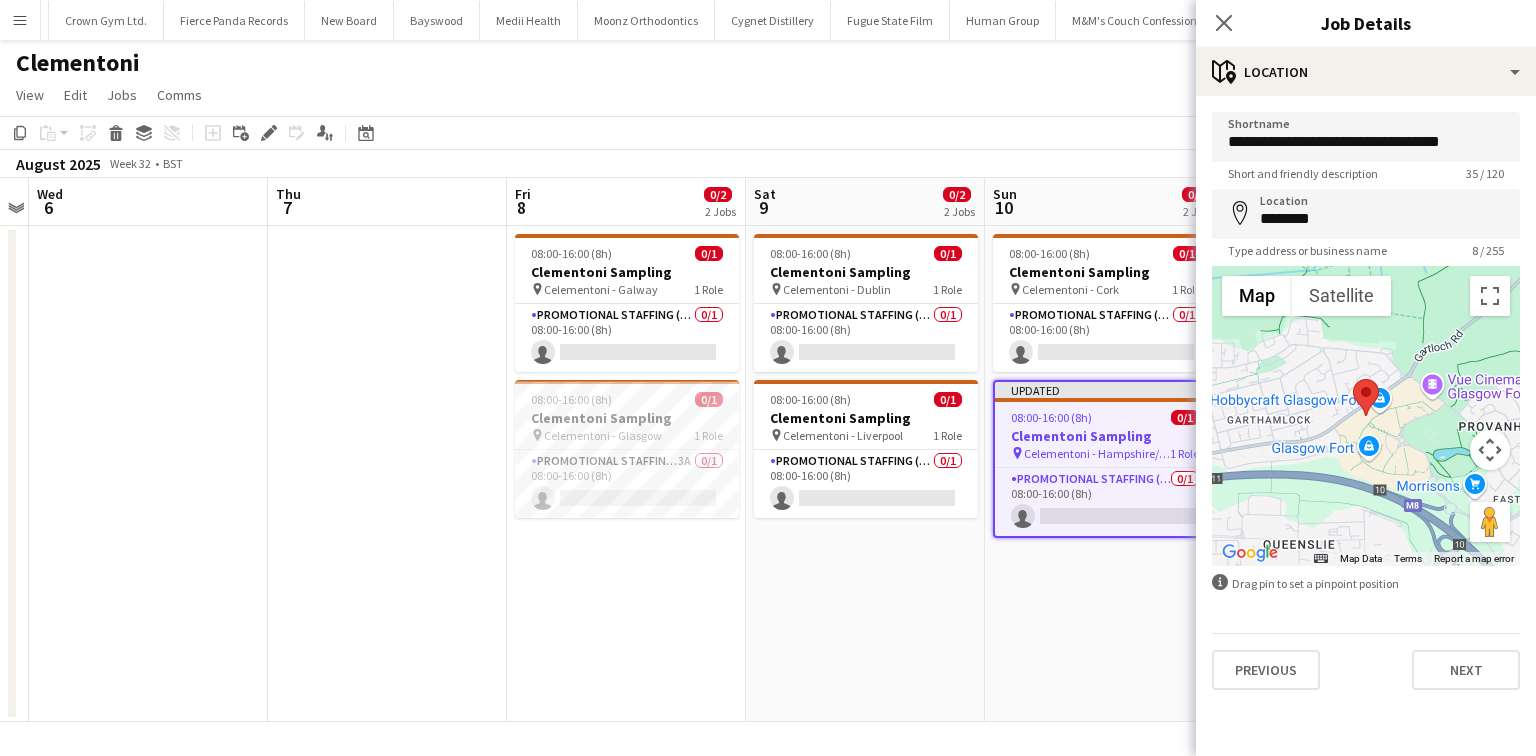 scroll, scrollTop: 0, scrollLeft: 0, axis: both 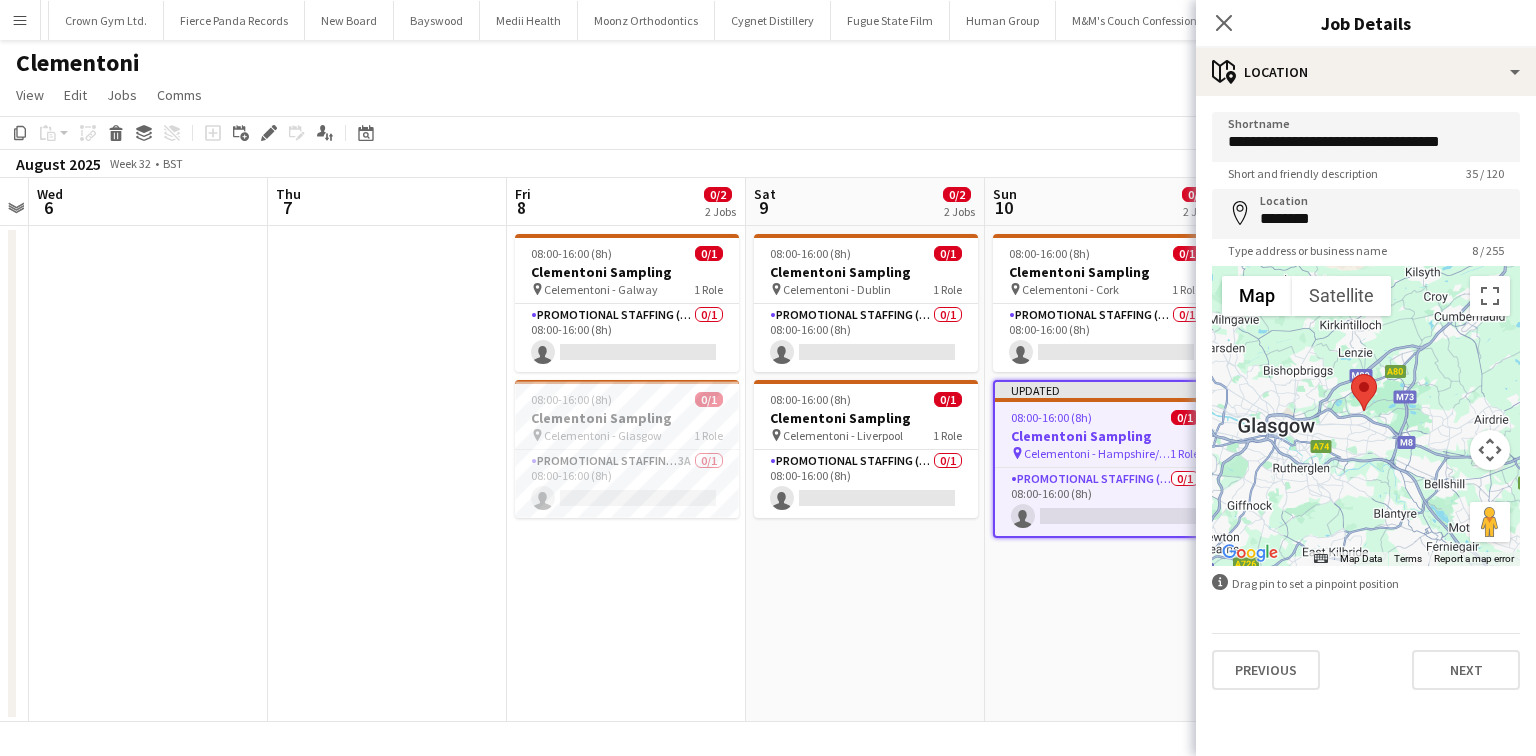 drag, startPoint x: 1331, startPoint y: 515, endPoint x: 1352, endPoint y: 443, distance: 75 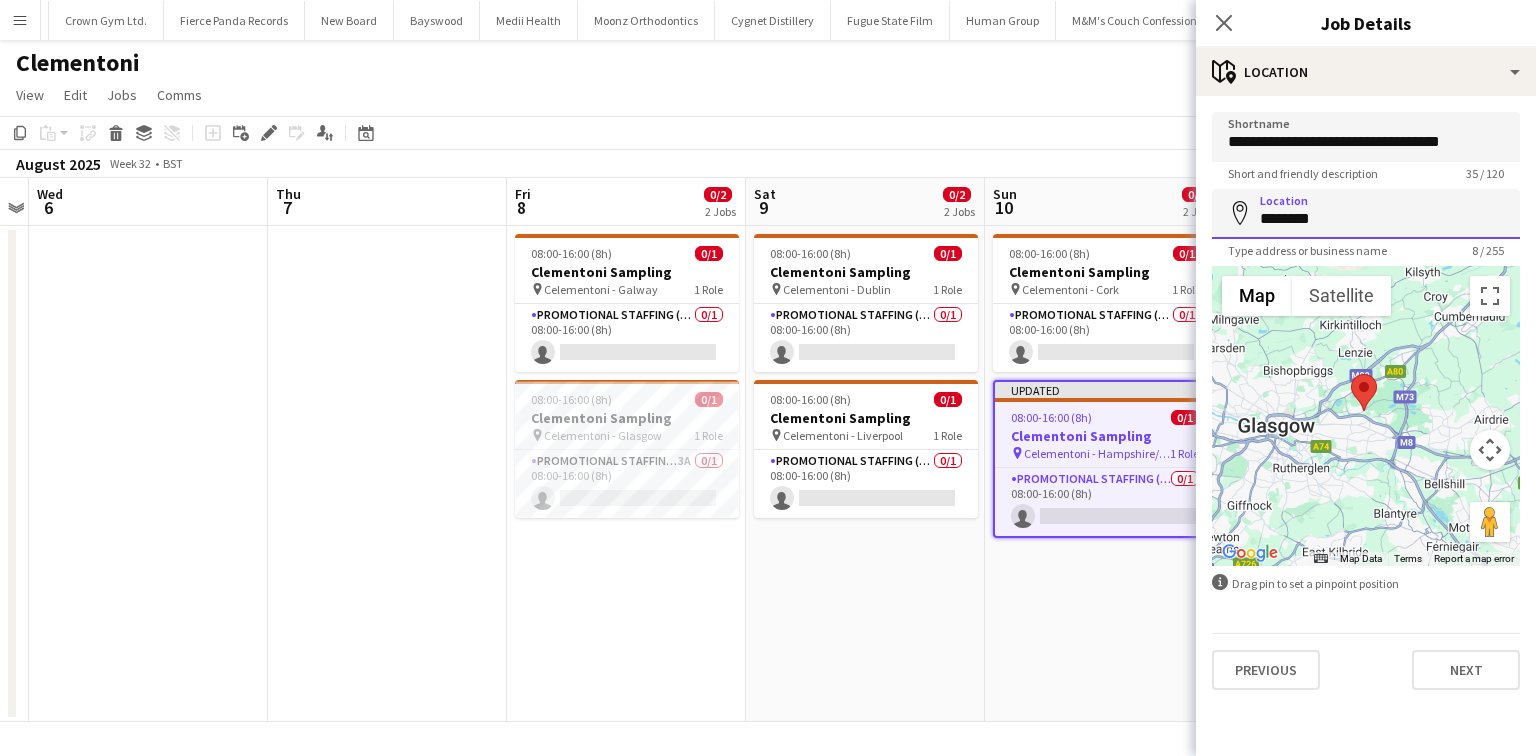 click on "********" at bounding box center [1366, 214] 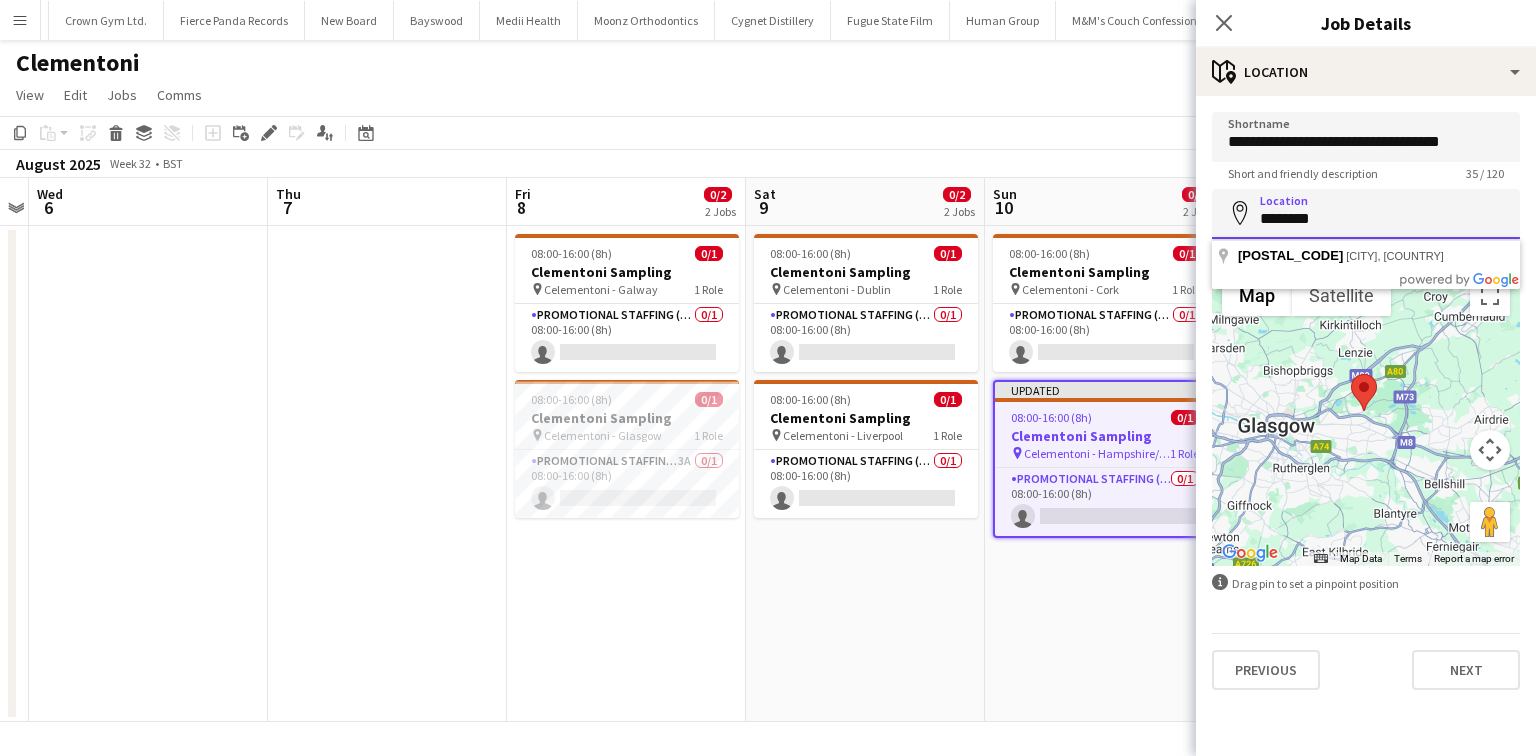 click on "********" at bounding box center [1366, 214] 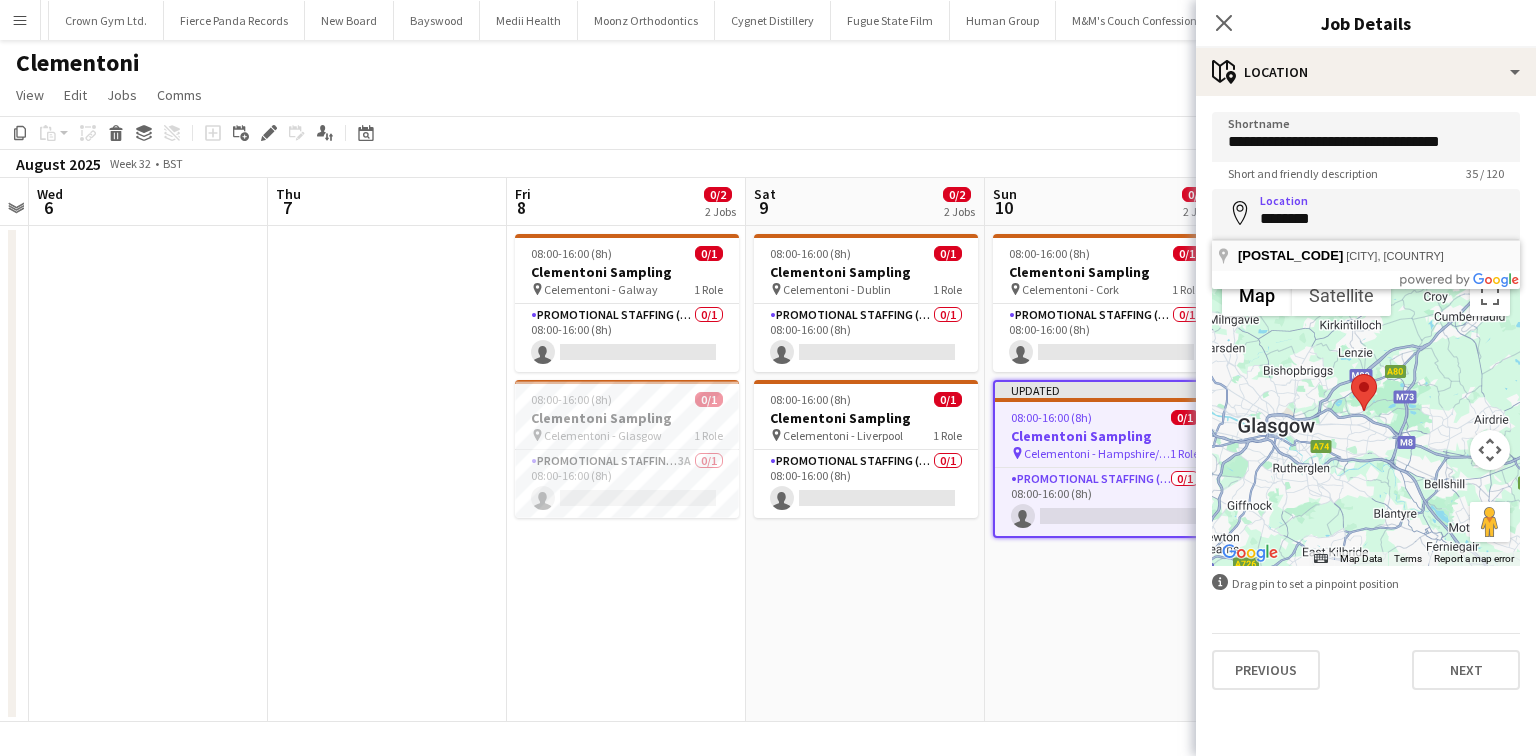 type on "**********" 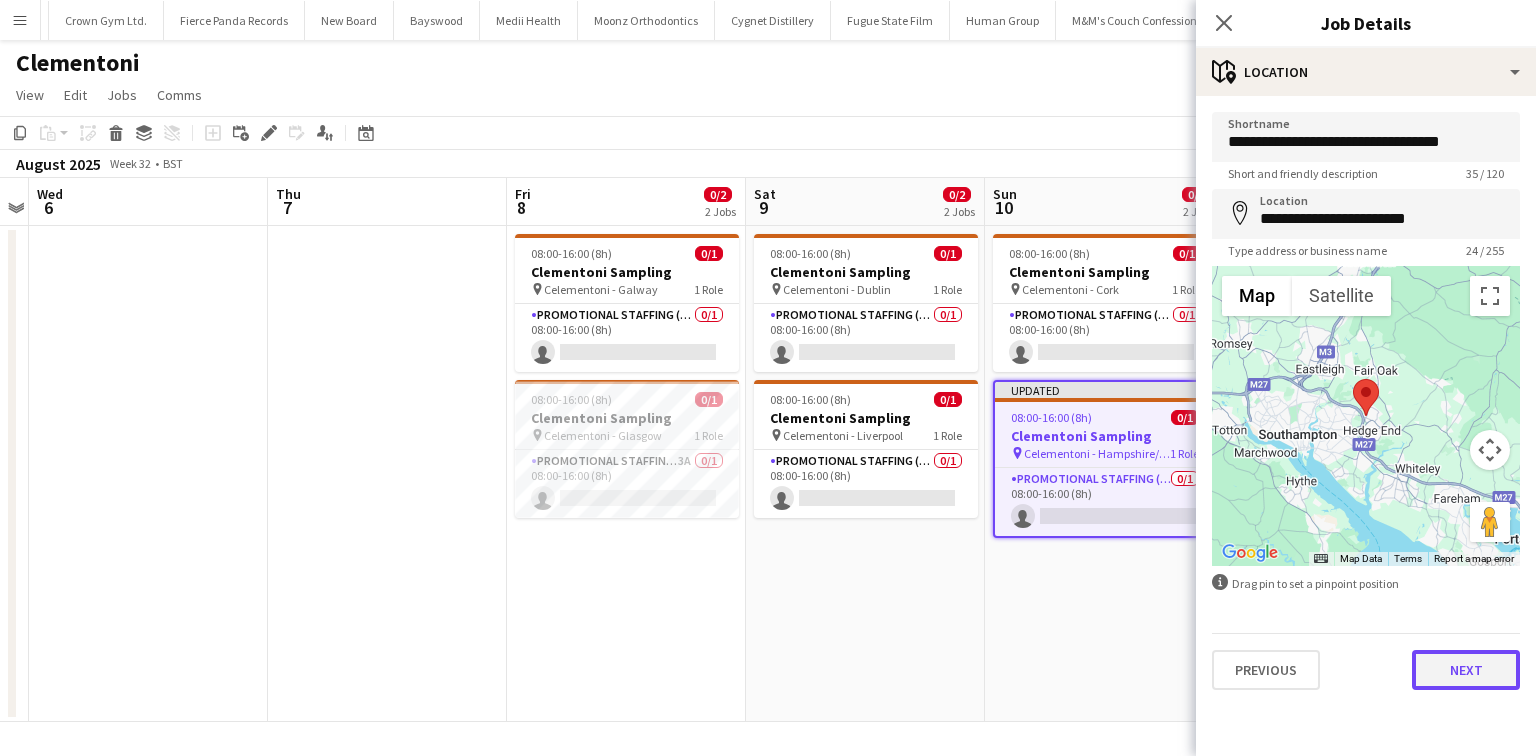 click on "Next" at bounding box center [1466, 670] 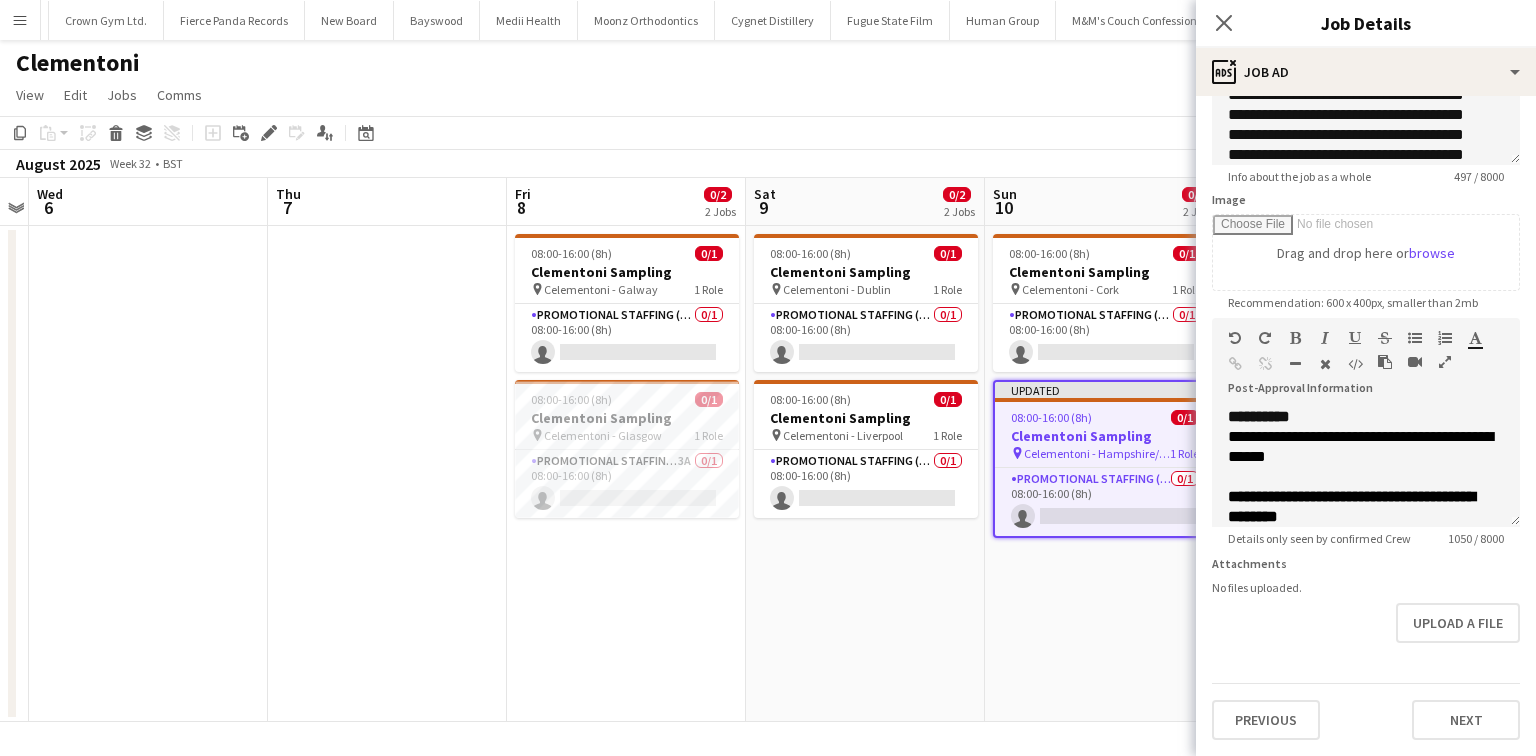 scroll, scrollTop: 245, scrollLeft: 0, axis: vertical 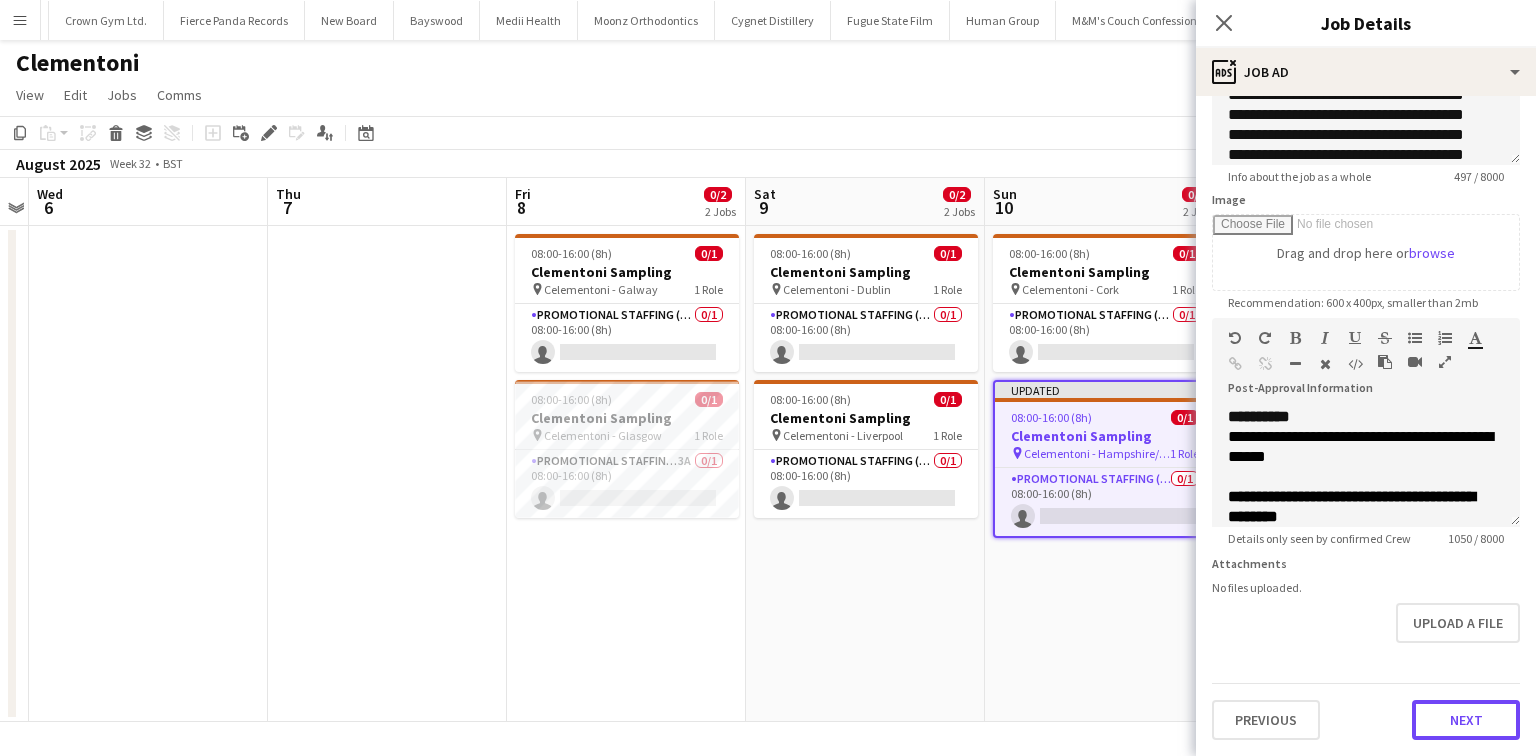 click on "Next" at bounding box center (1466, 720) 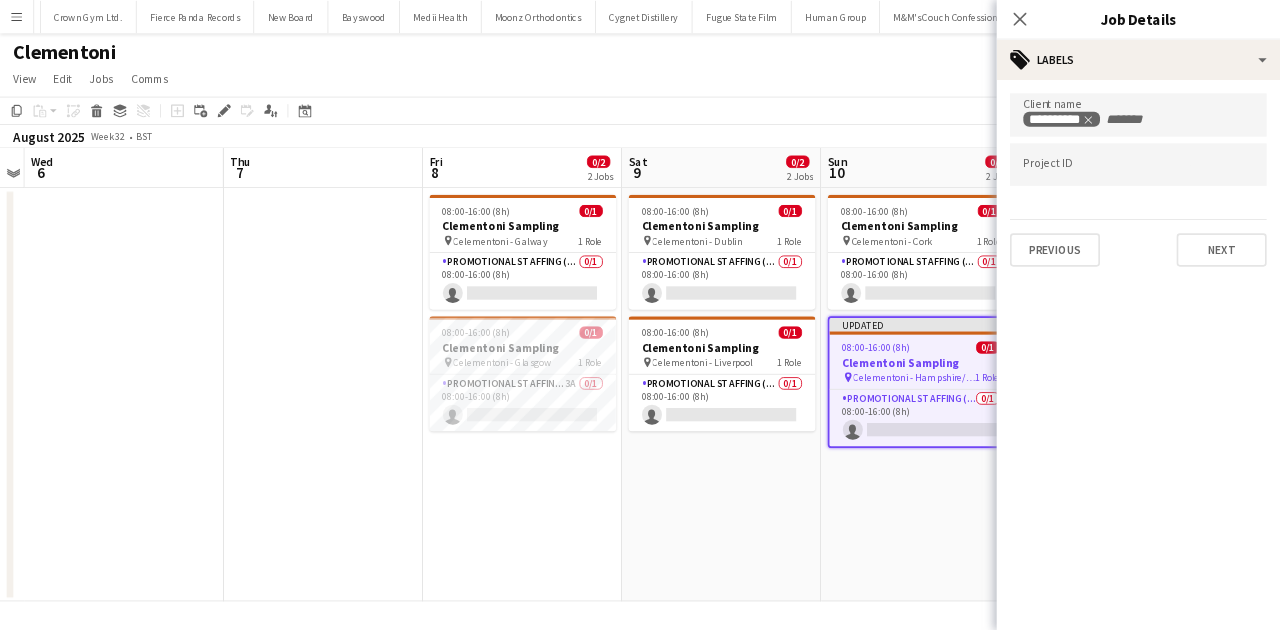 scroll, scrollTop: 0, scrollLeft: 0, axis: both 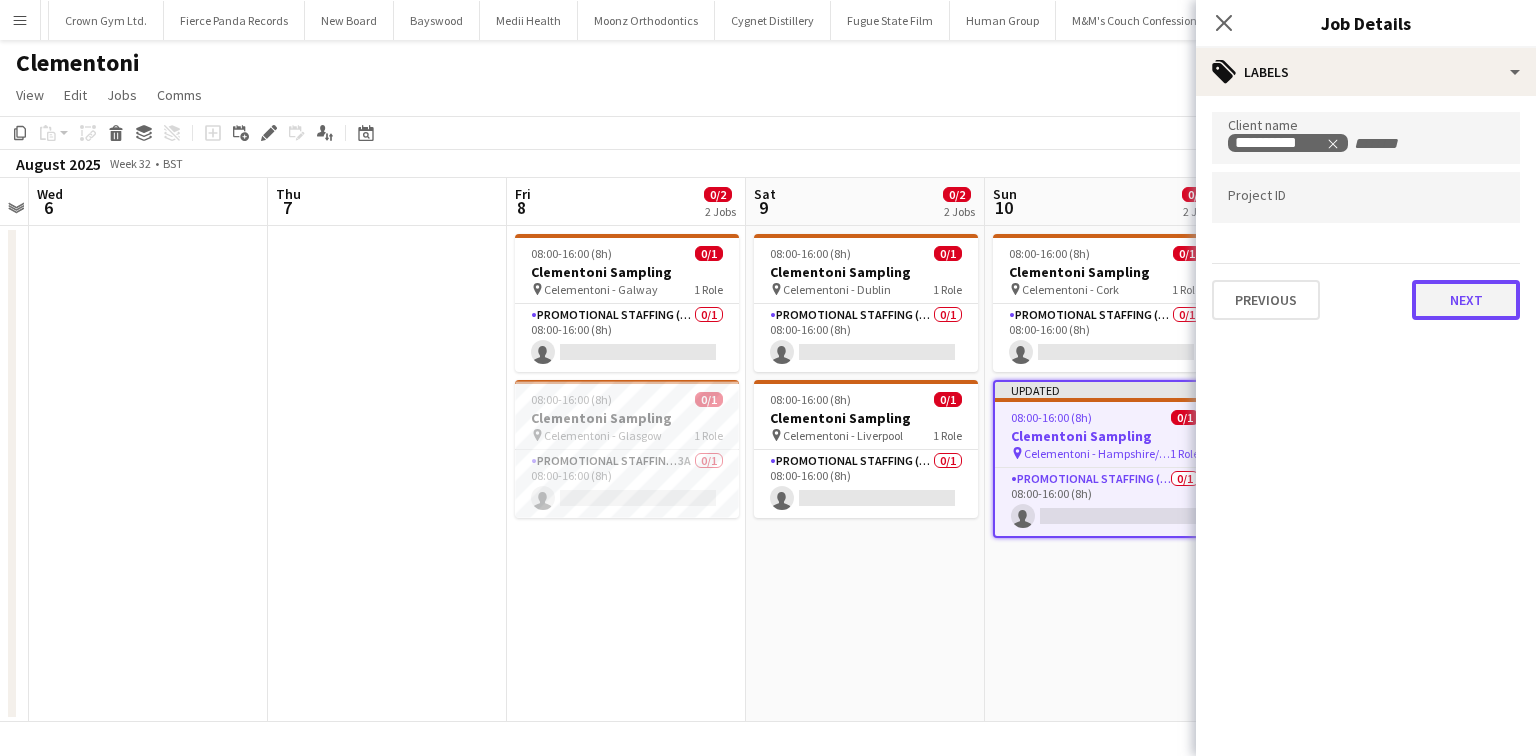 click on "Next" at bounding box center [1466, 300] 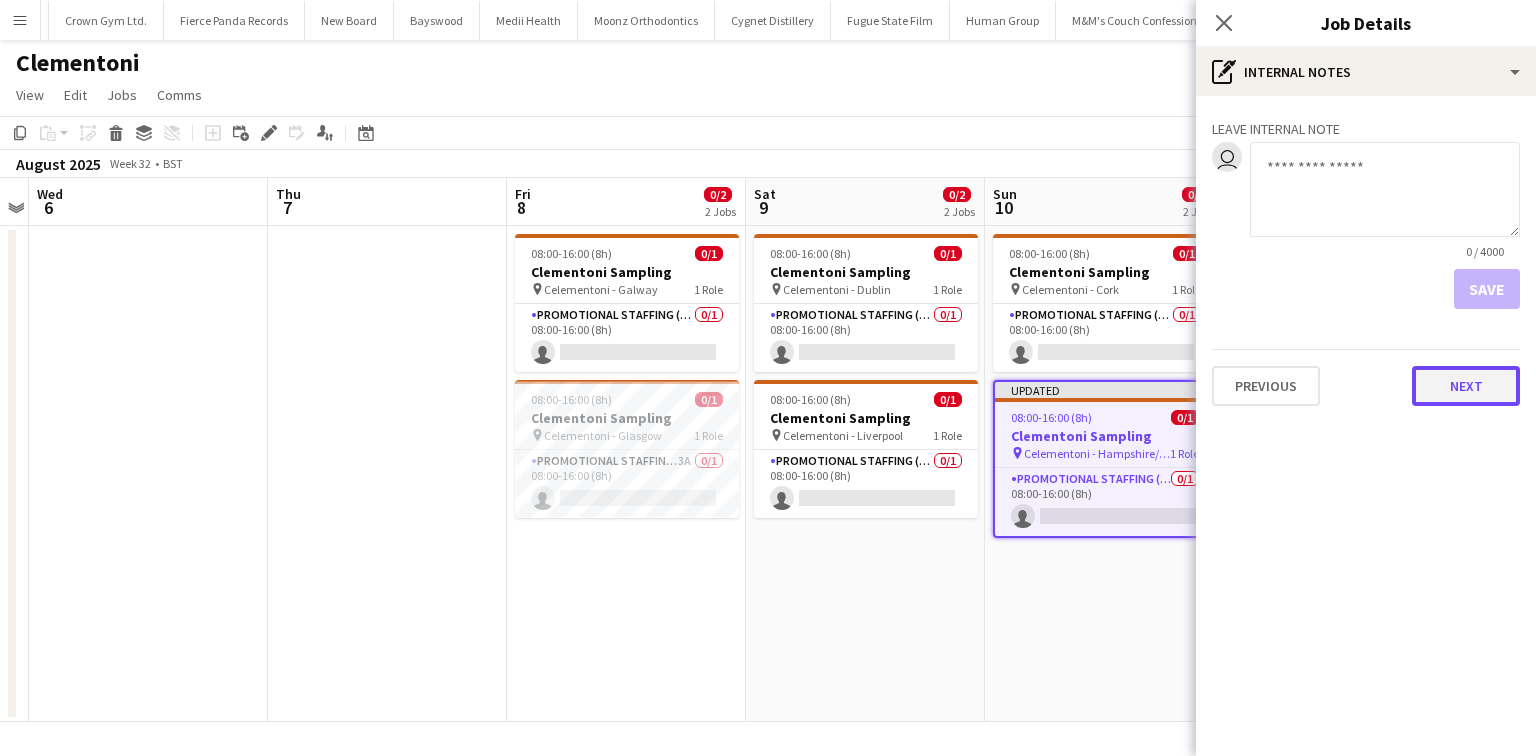 click on "Next" at bounding box center (1466, 386) 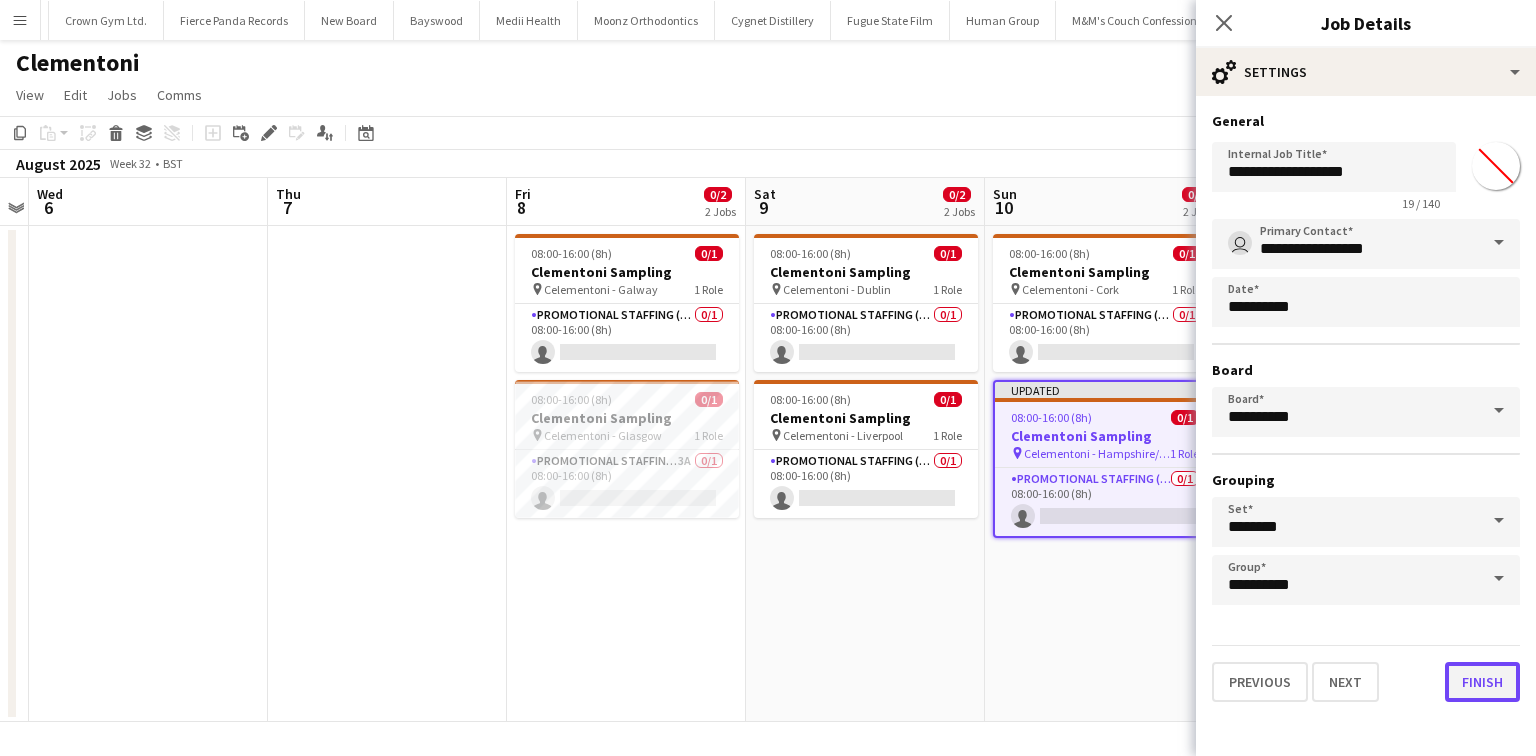 click on "Finish" at bounding box center [1482, 682] 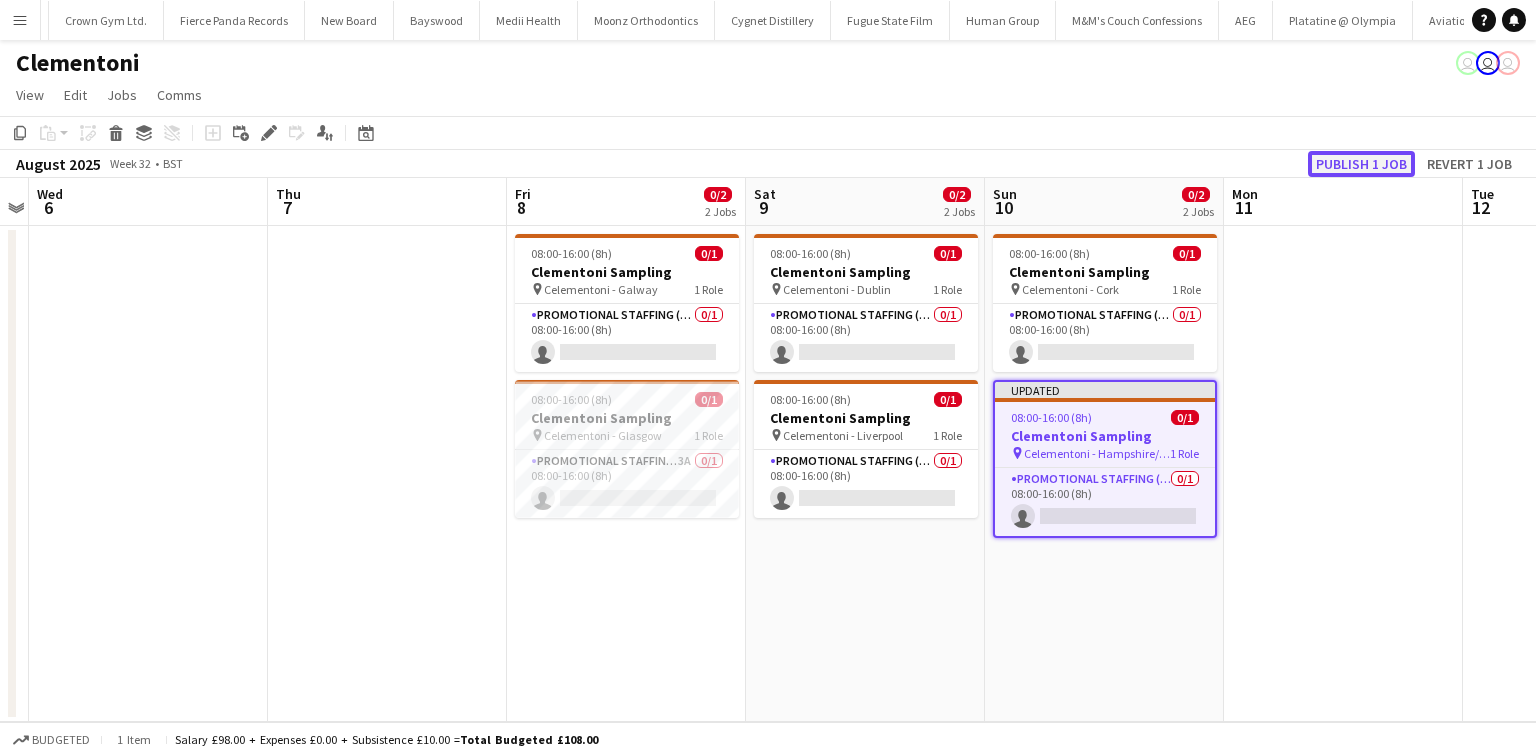 click on "Publish 1 job" 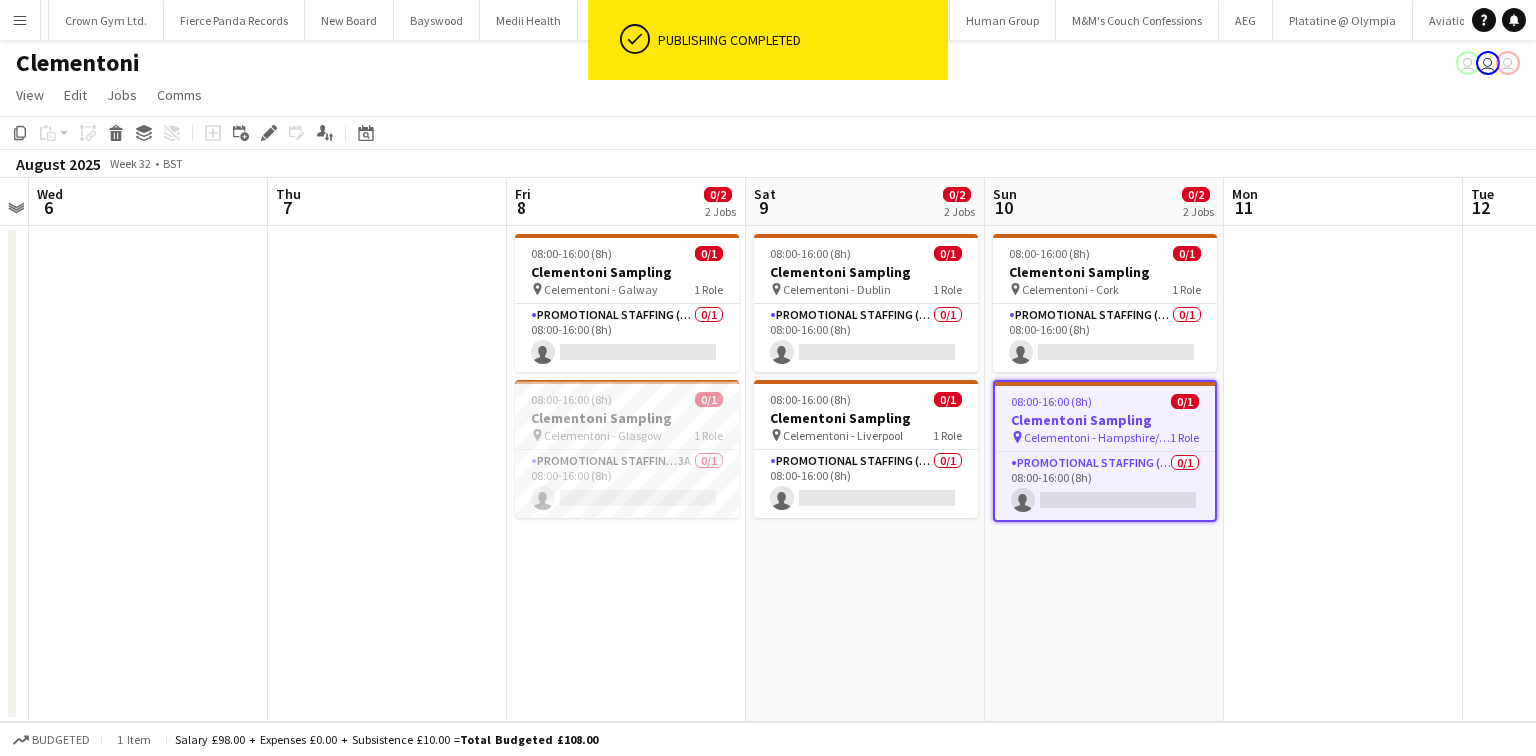 click on "Promotional Staffing (Brand Ambassadors)   0/1   08:00-16:00 (8h)
single-neutral-actions" at bounding box center (1105, 486) 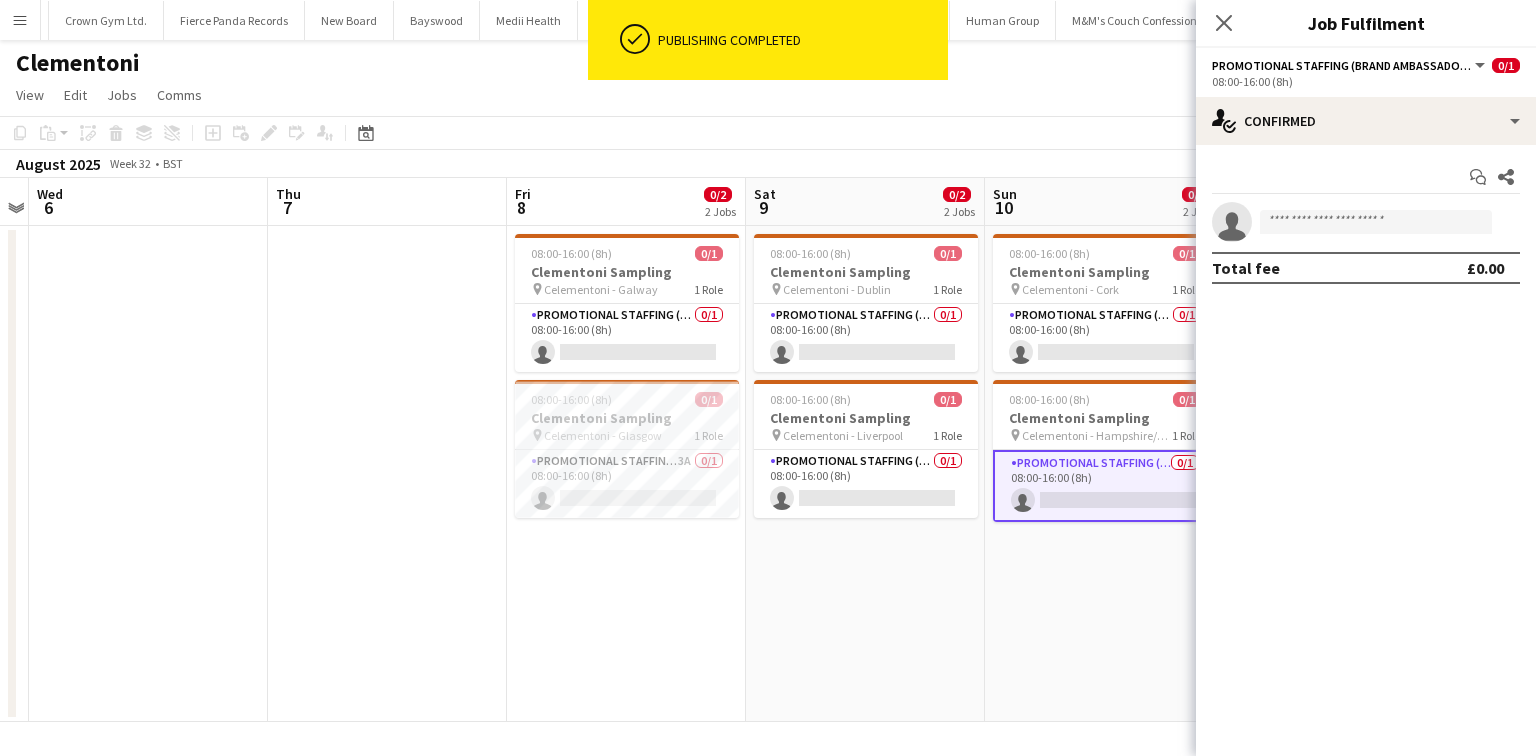 click on "single-neutral-actions" at bounding box center (1366, 222) 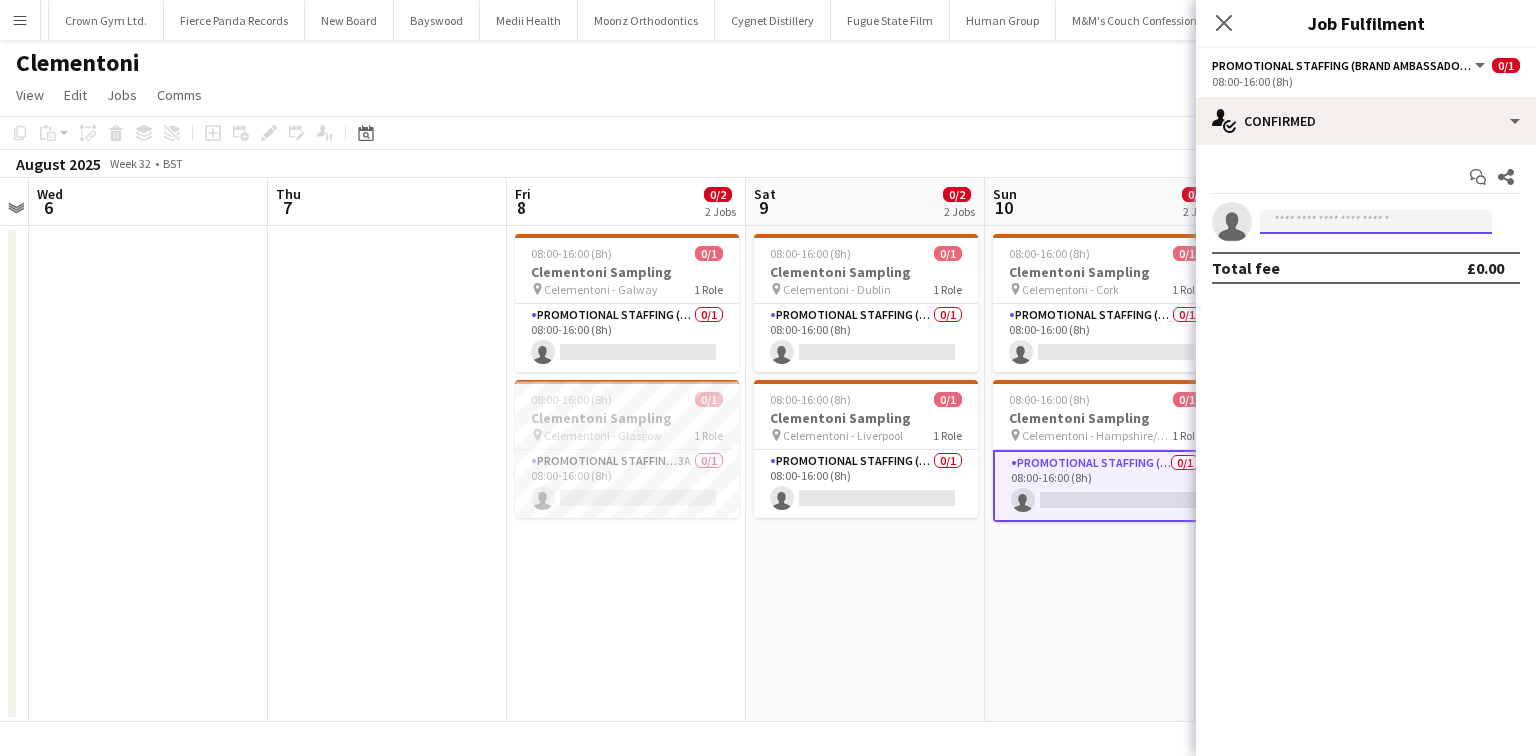 click at bounding box center (1376, 222) 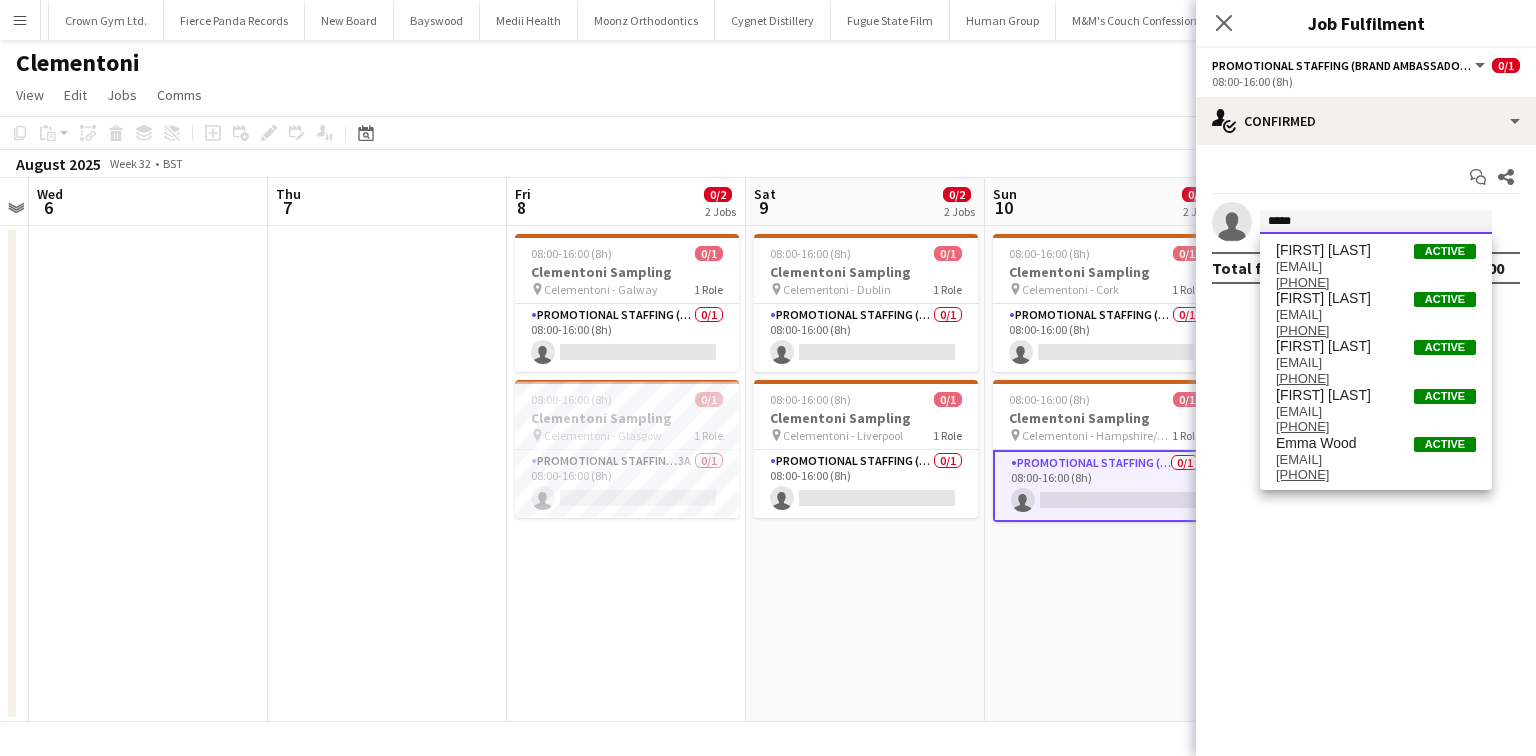 type on "****" 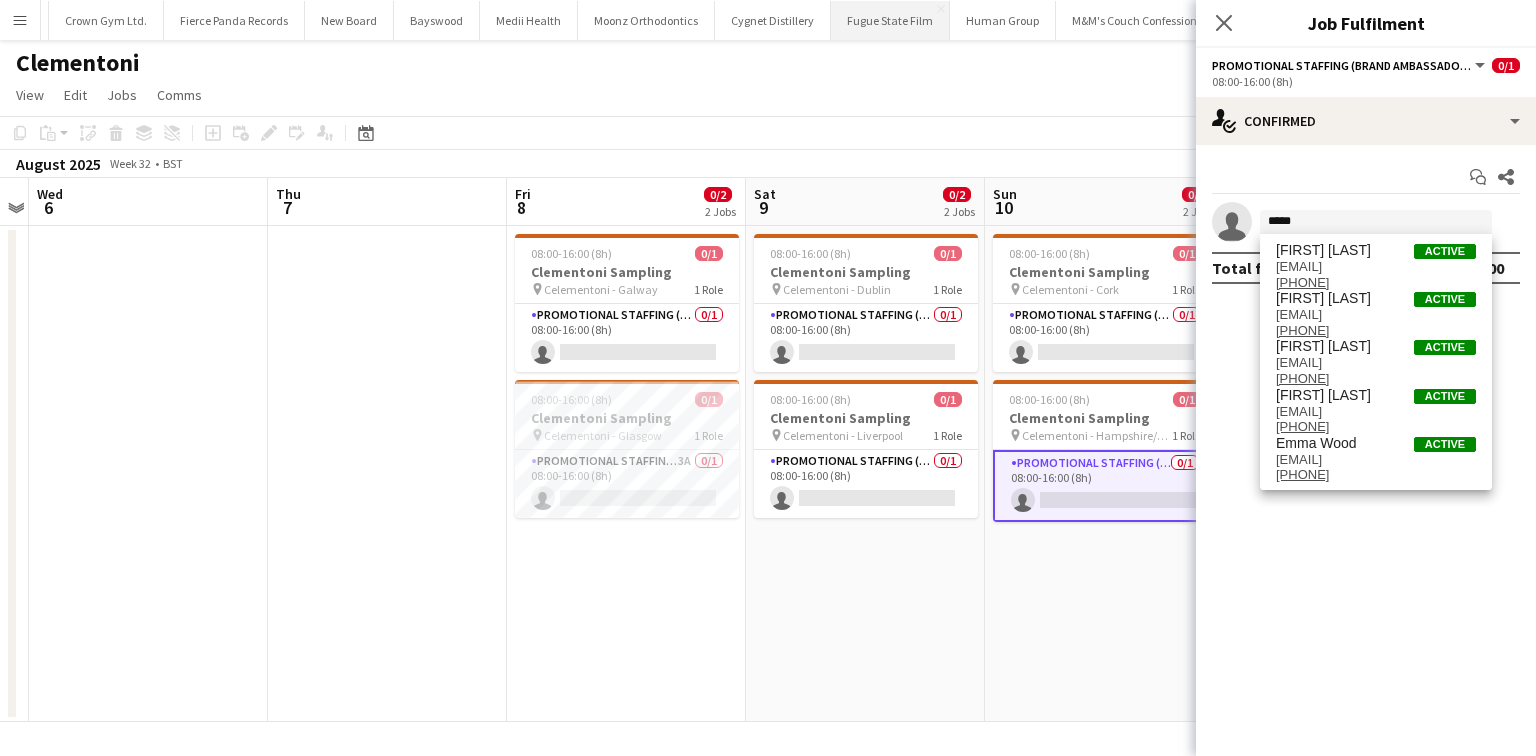 type 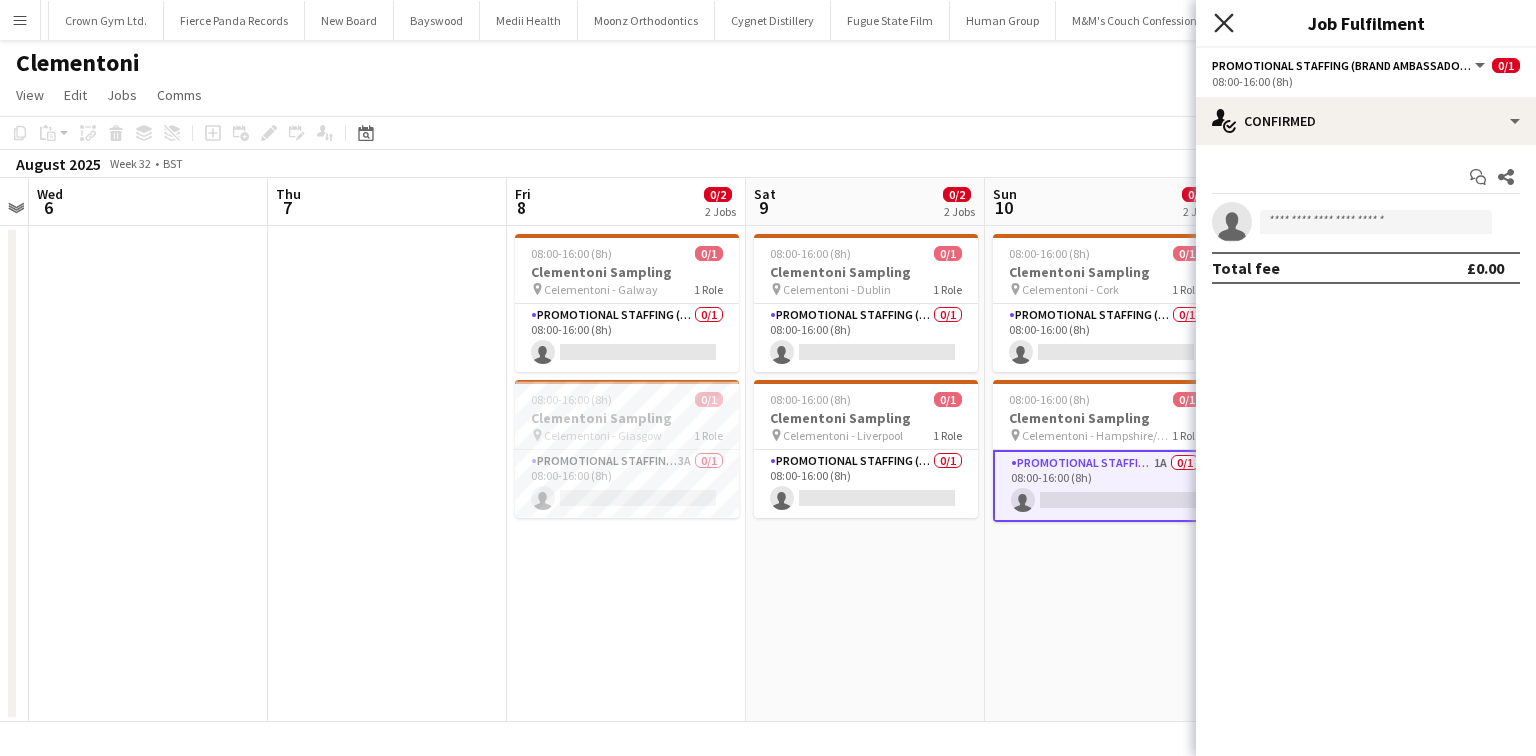 click on "Close pop-in" 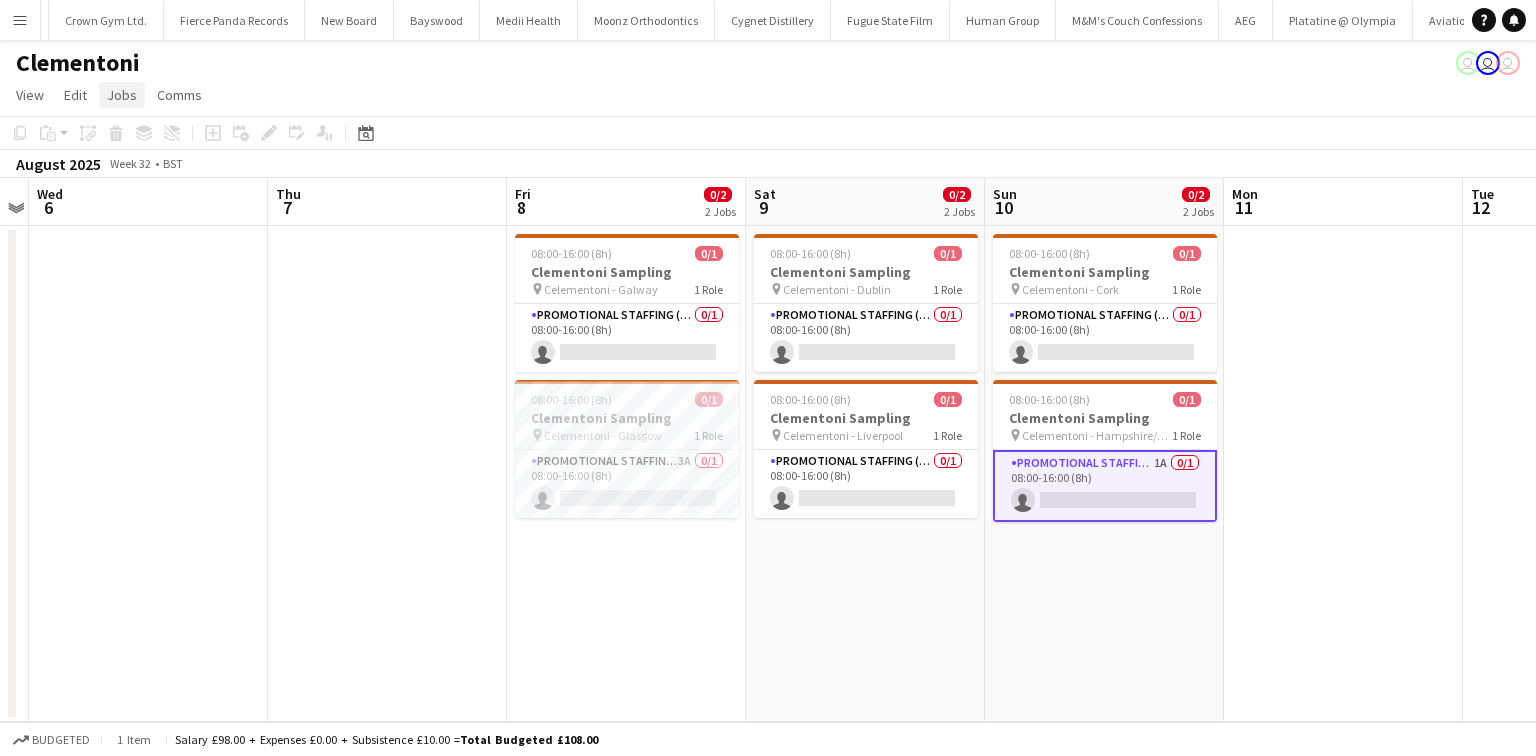 click on "Jobs" 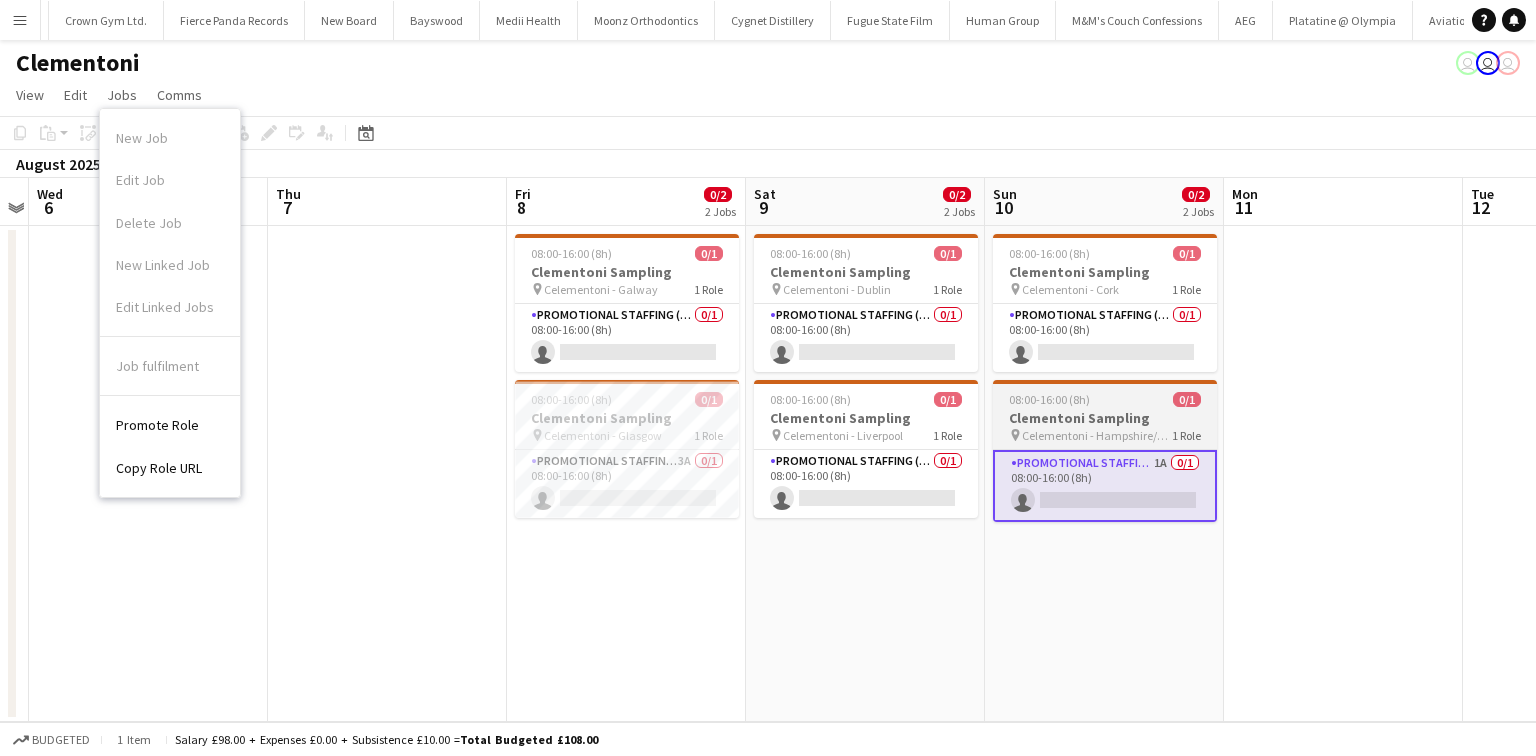 click on "08:00-16:00 (8h)    0/1   Clementoni Sampling
pin
Celementoni - [COUNTY]/[CITY]   1 Role   Promotional Staffing (Brand Ambassadors)   1A   0/1   08:00-16:00 (8h)
single-neutral-actions" at bounding box center [1105, 451] 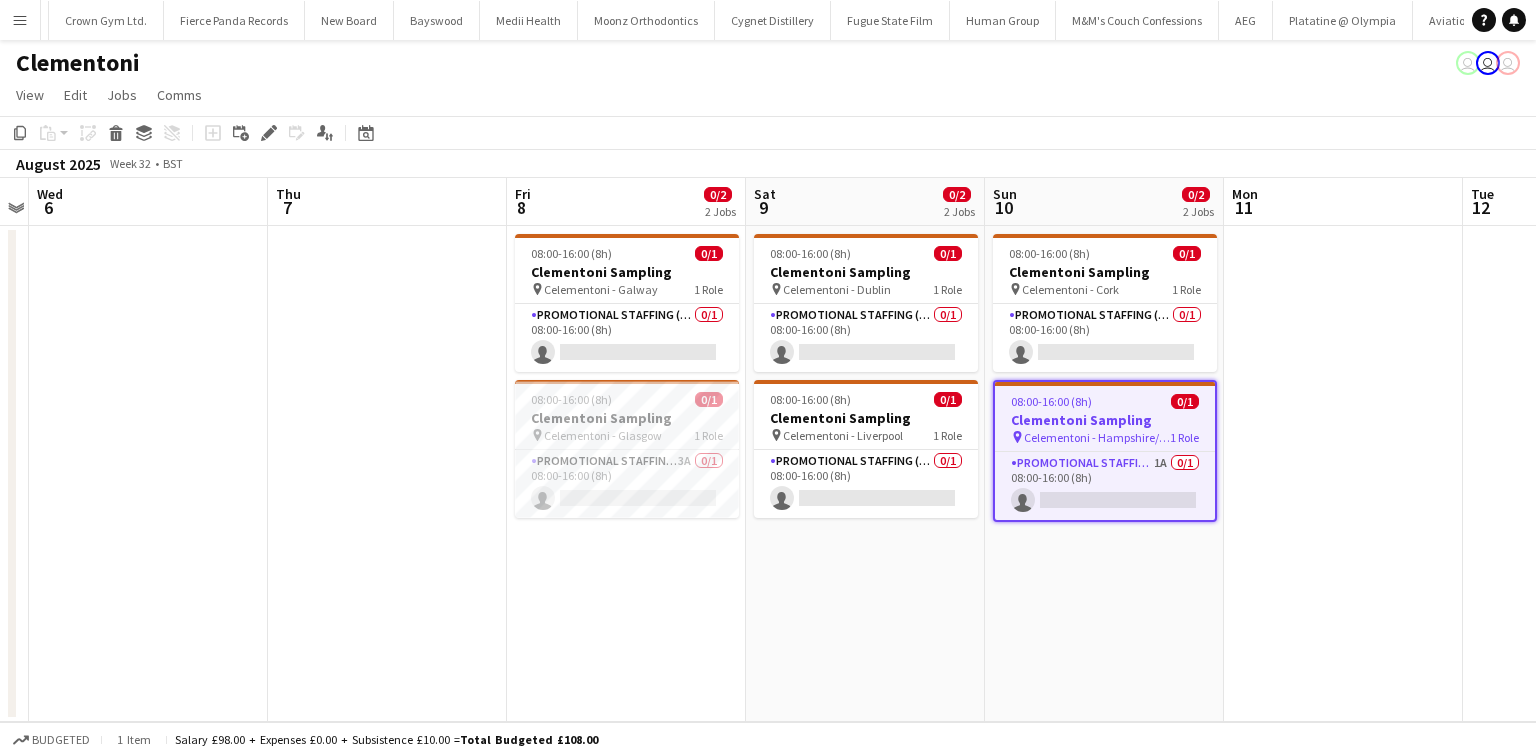 drag, startPoint x: 131, startPoint y: 86, endPoint x: 157, endPoint y: 125, distance: 46.872166 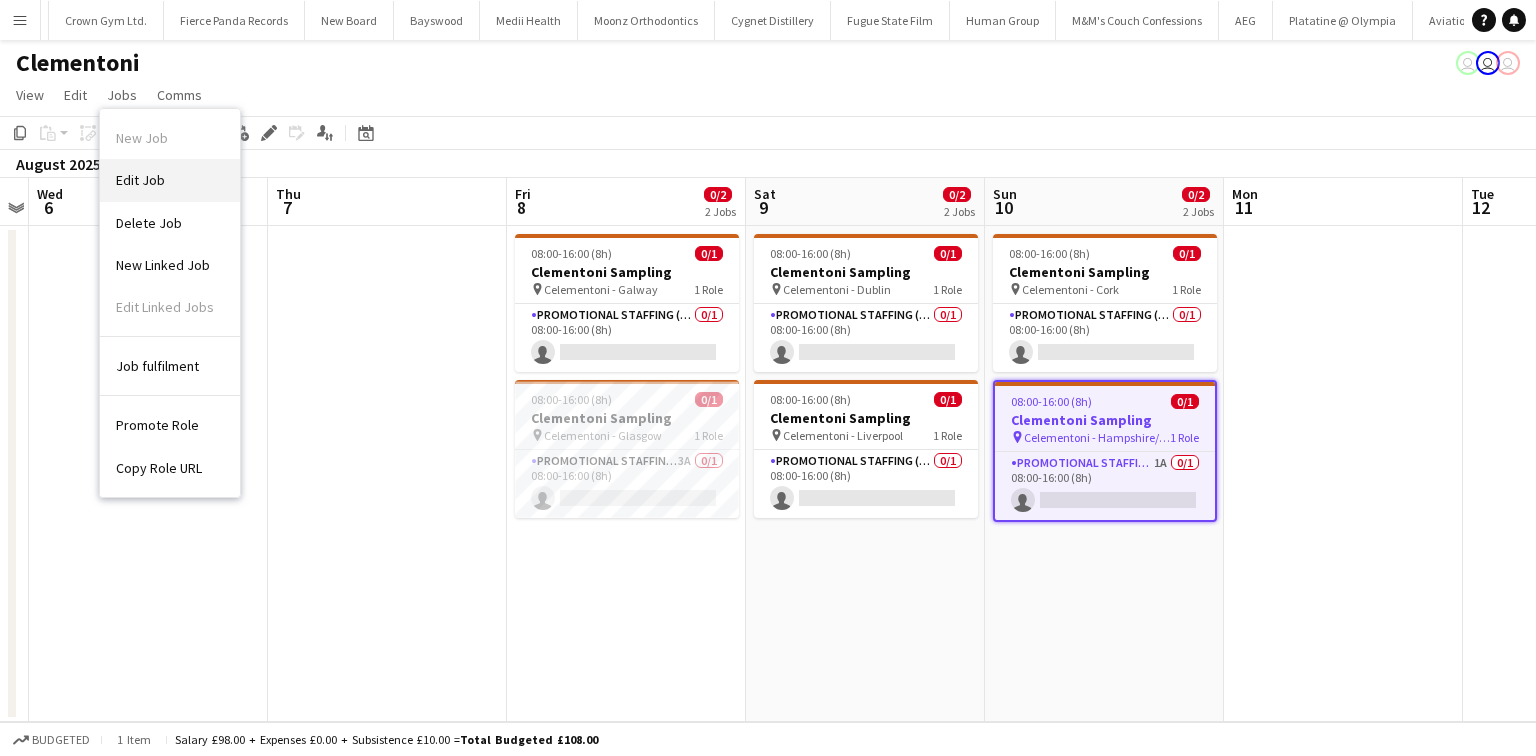 click on "Edit Job" at bounding box center (170, 180) 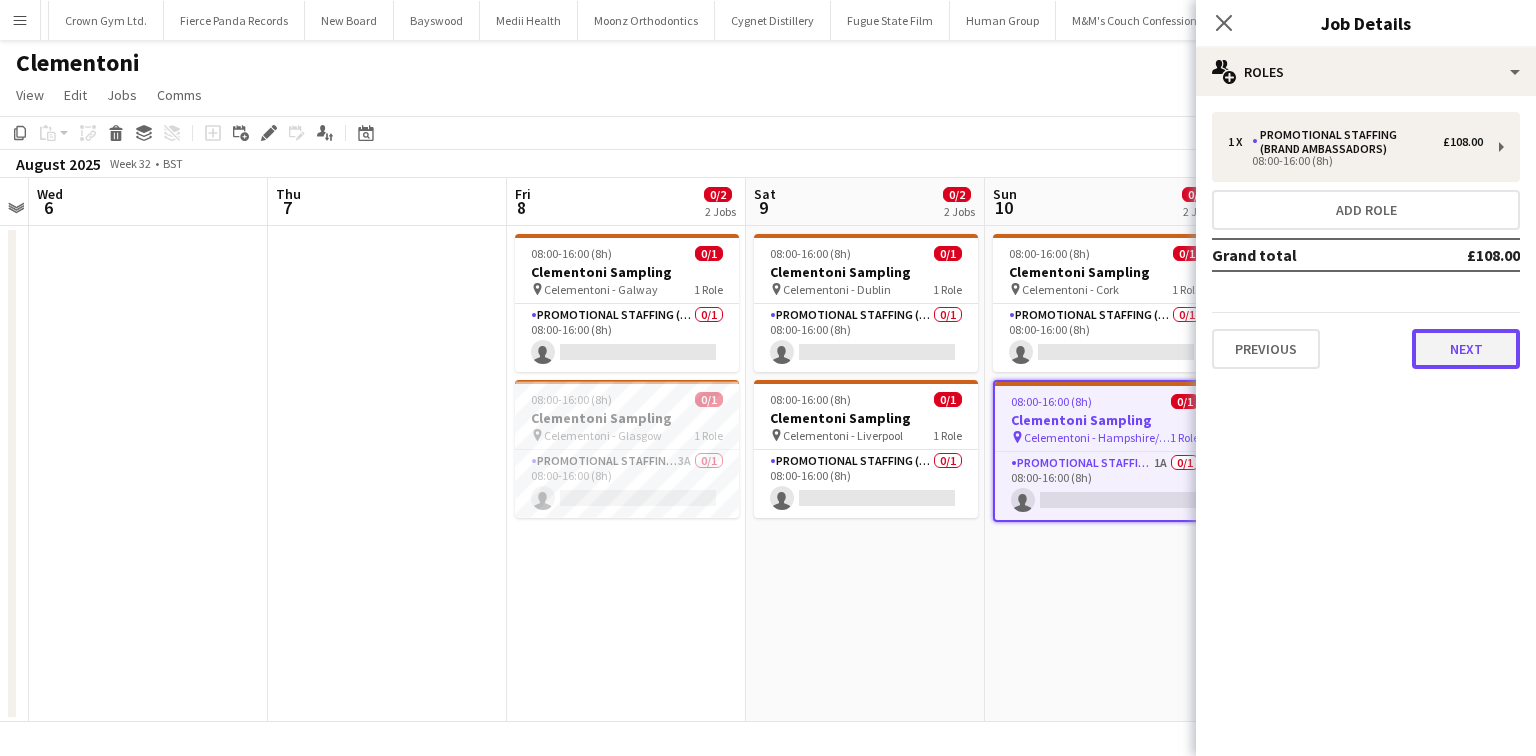 click on "Next" at bounding box center [1466, 349] 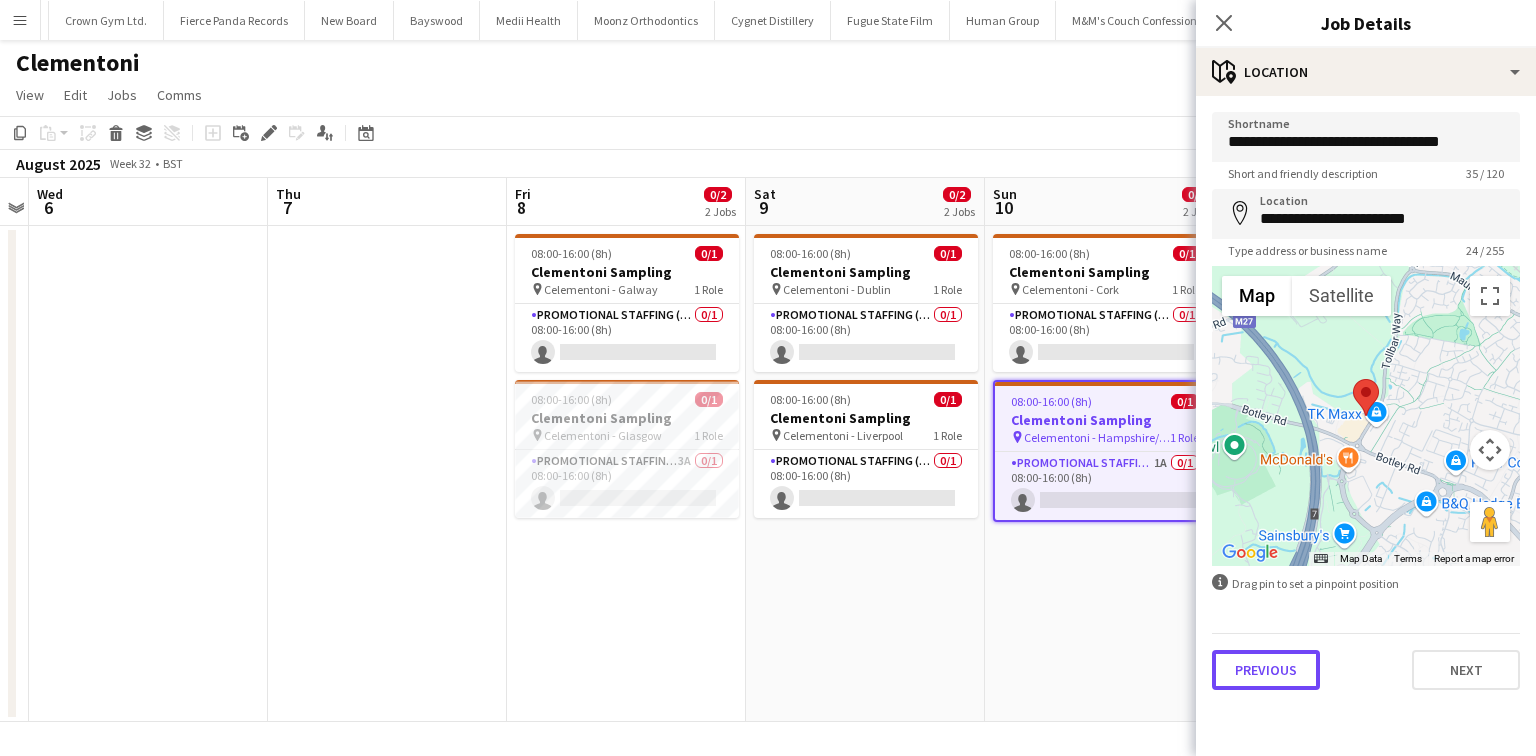 drag, startPoint x: 1246, startPoint y: 684, endPoint x: 1288, endPoint y: 503, distance: 185.80904 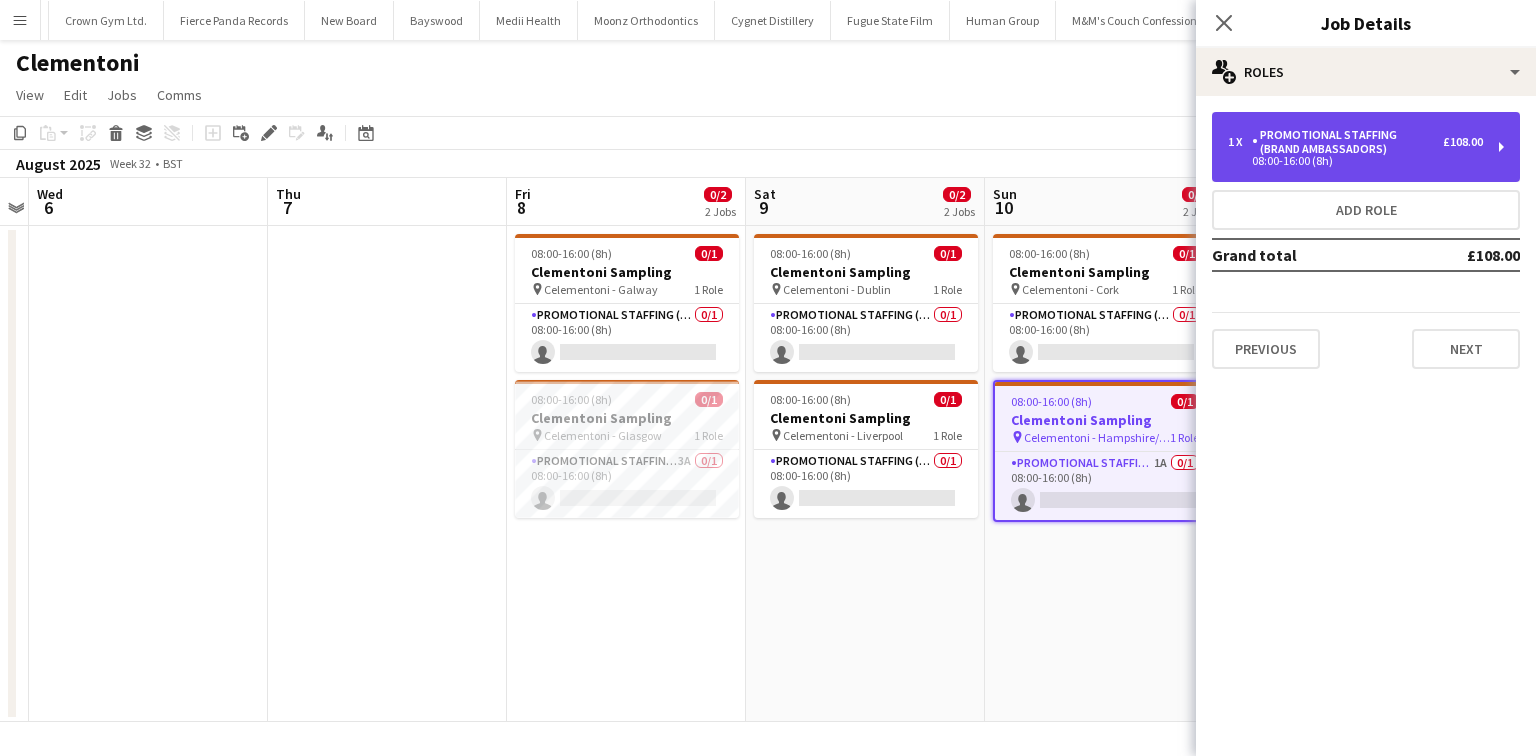 click on "Promotional Staffing (Brand Ambassadors)" at bounding box center (1347, 142) 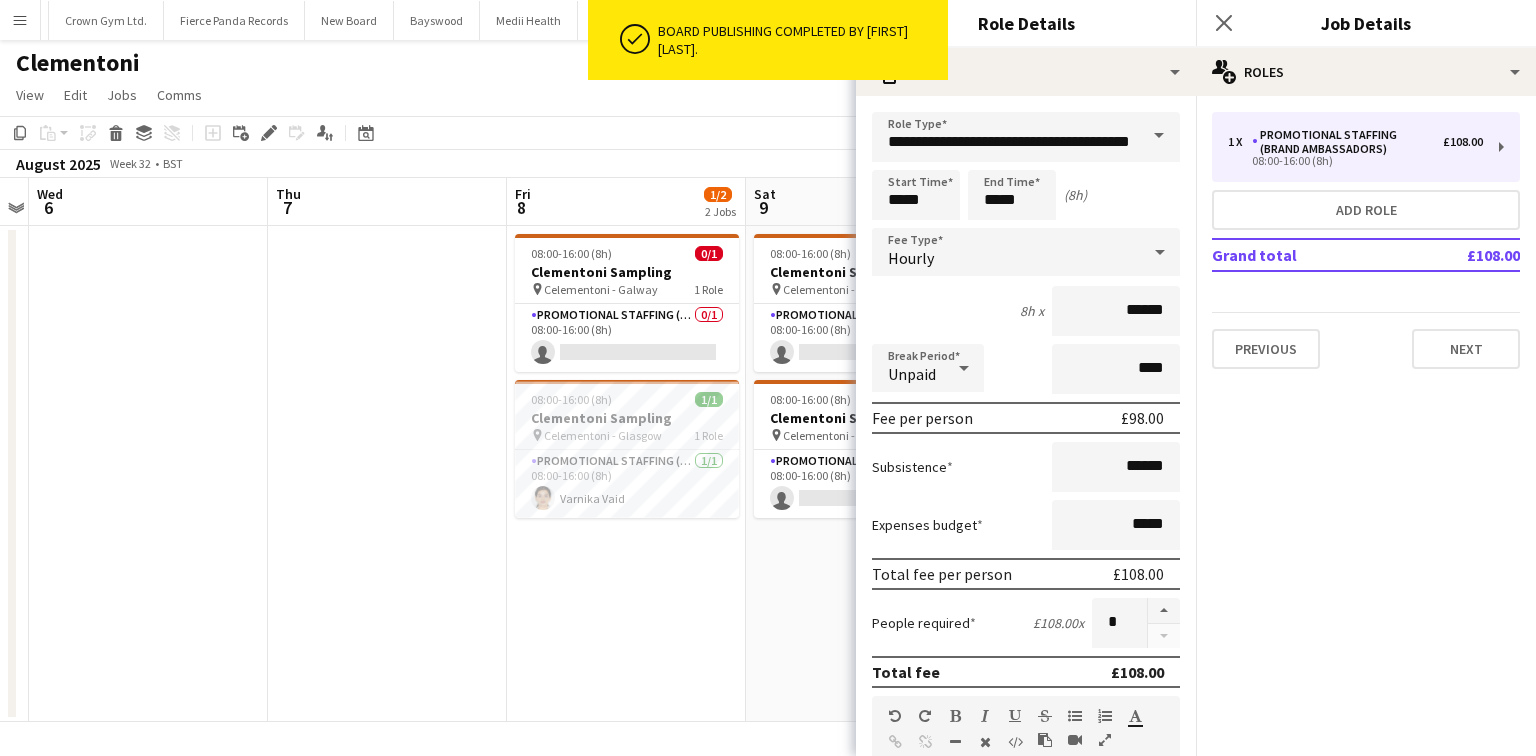 click on "Role Details" 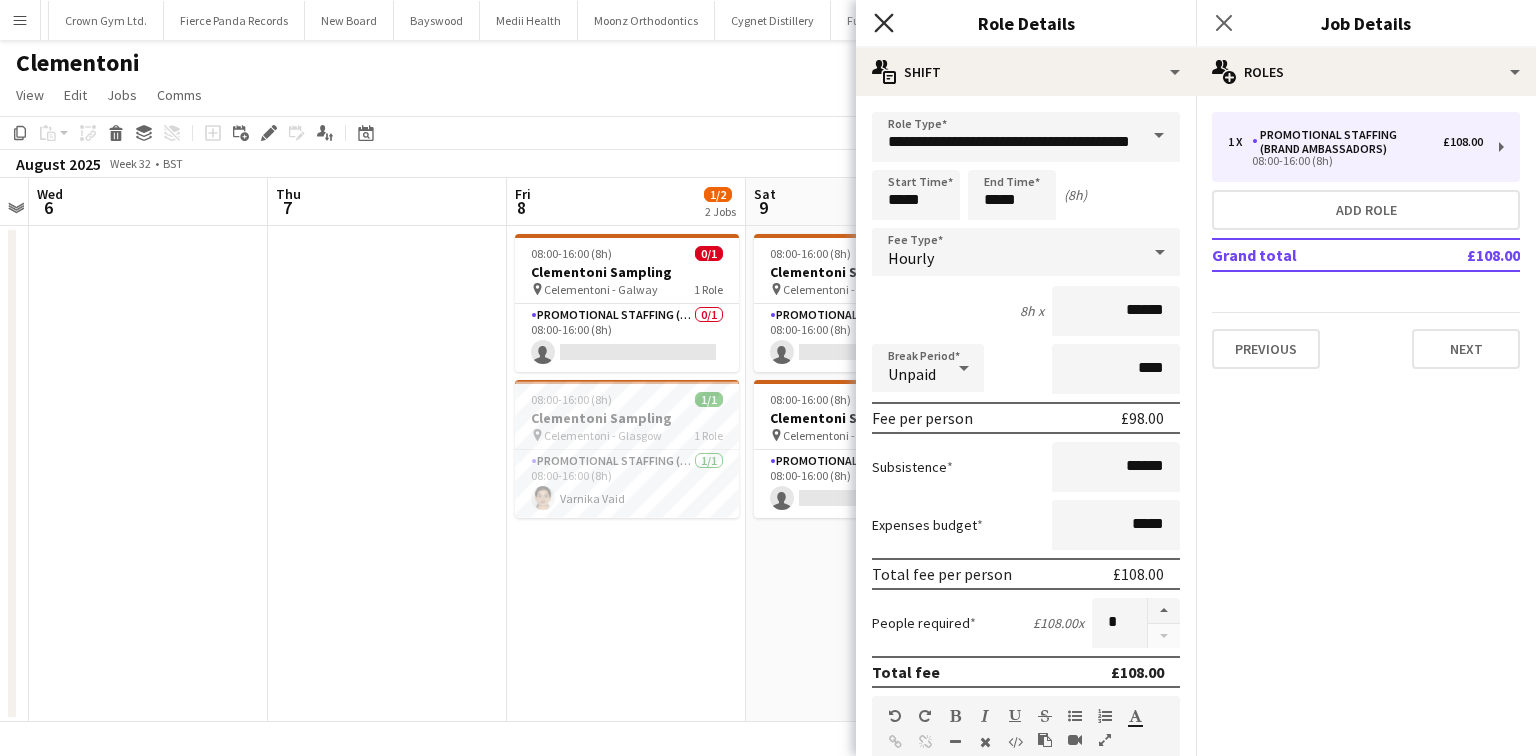 click 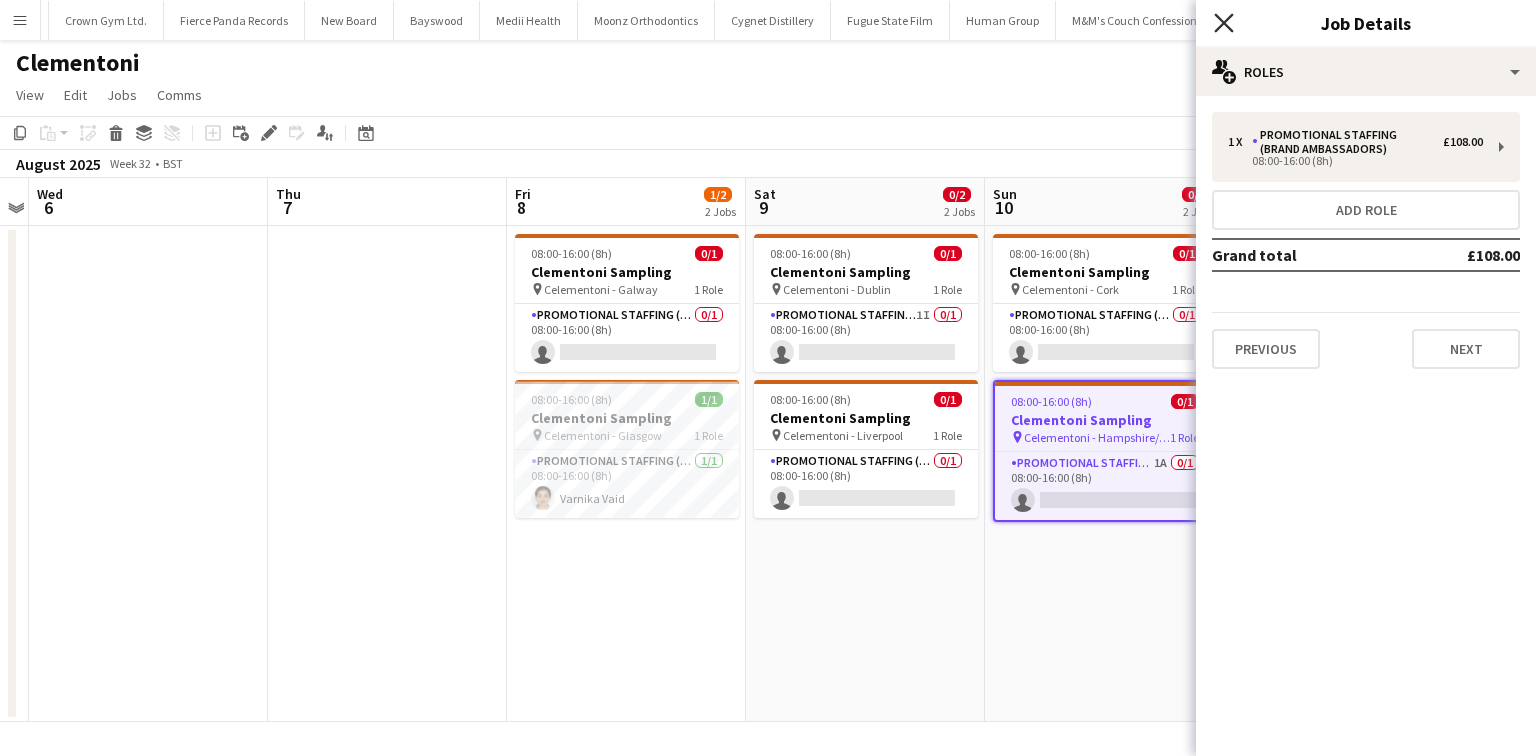 click on "Close pop-in" 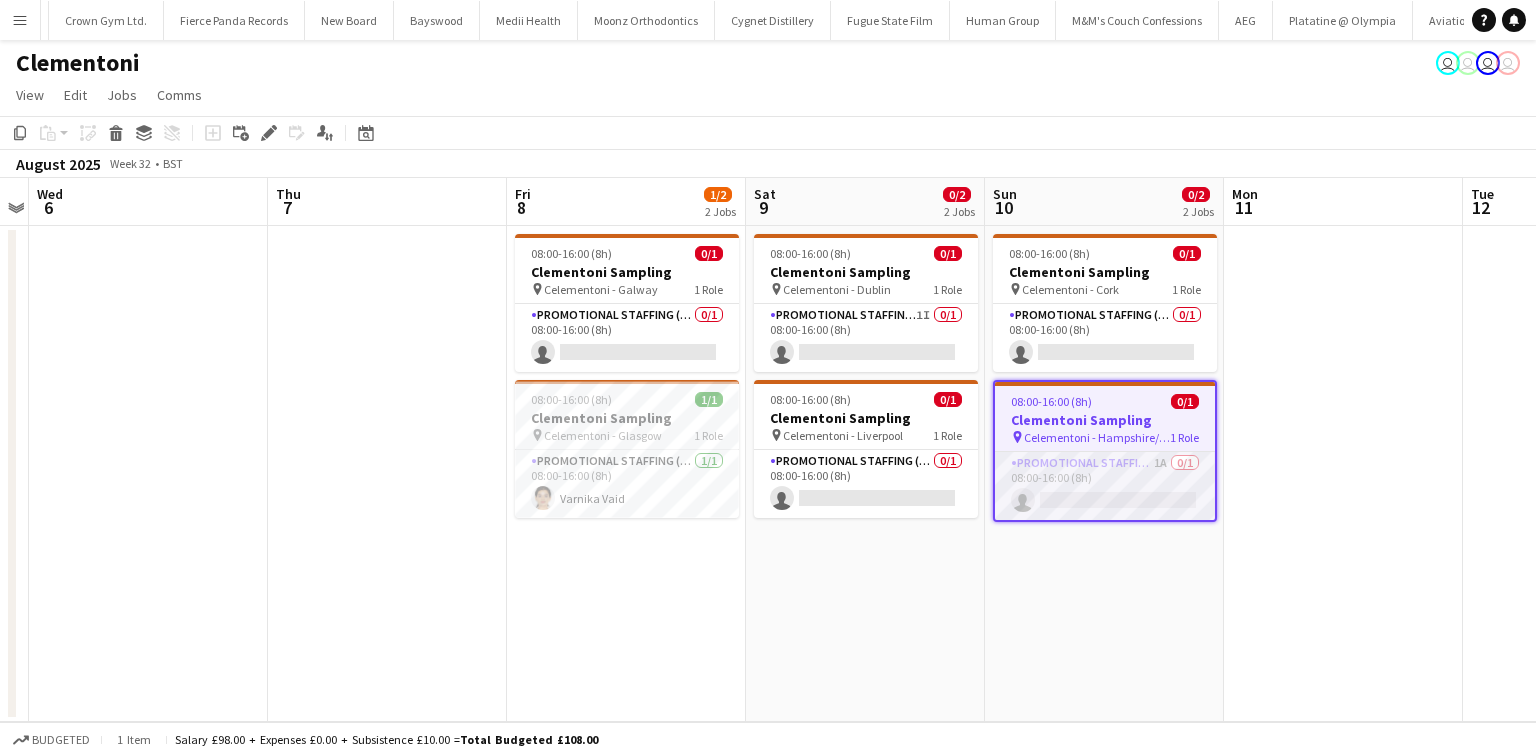 click on "Promotional Staffing (Brand Ambassadors)   1A   0/1   08:00-16:00 (8h)
single-neutral-actions" at bounding box center [1105, 486] 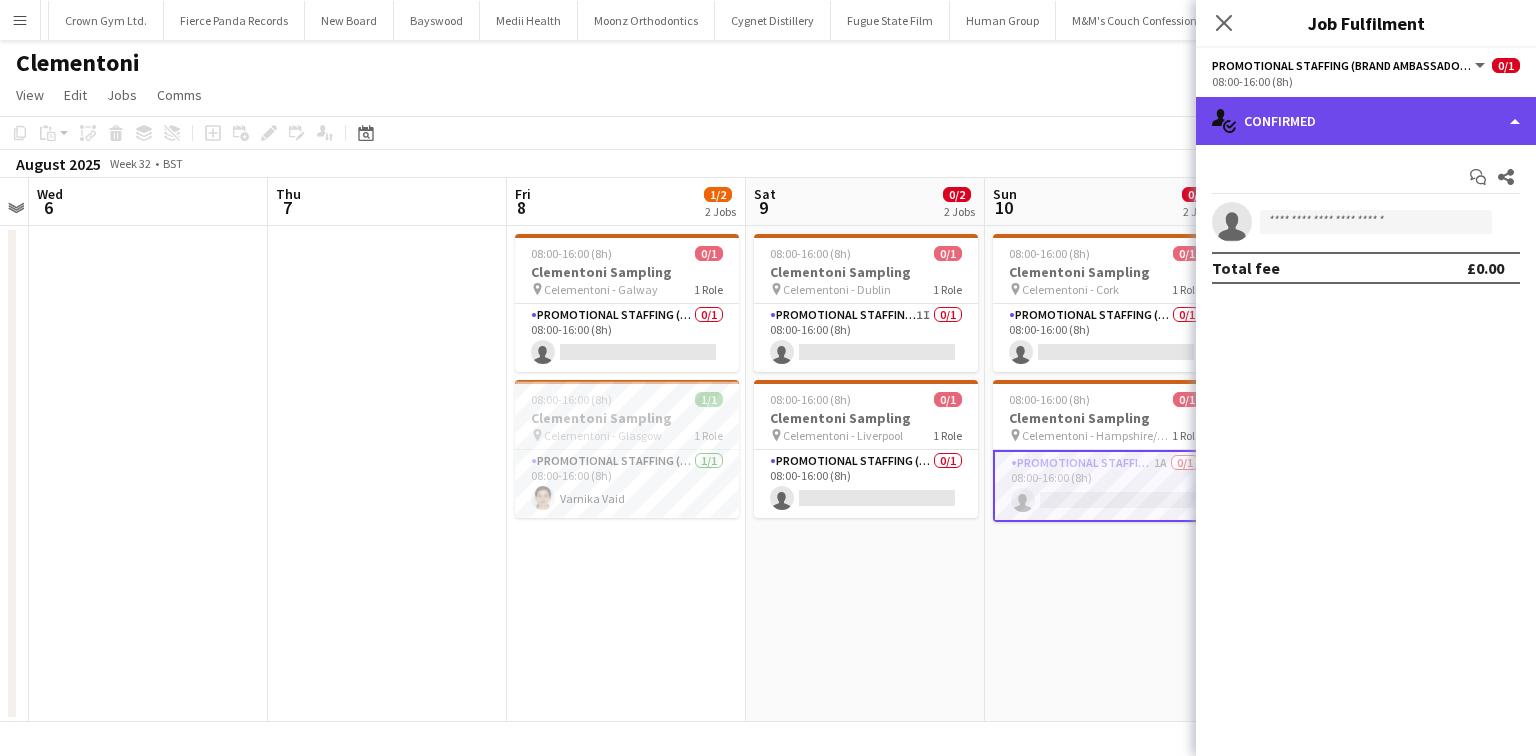 click on "single-neutral-actions-check-2
Confirmed" 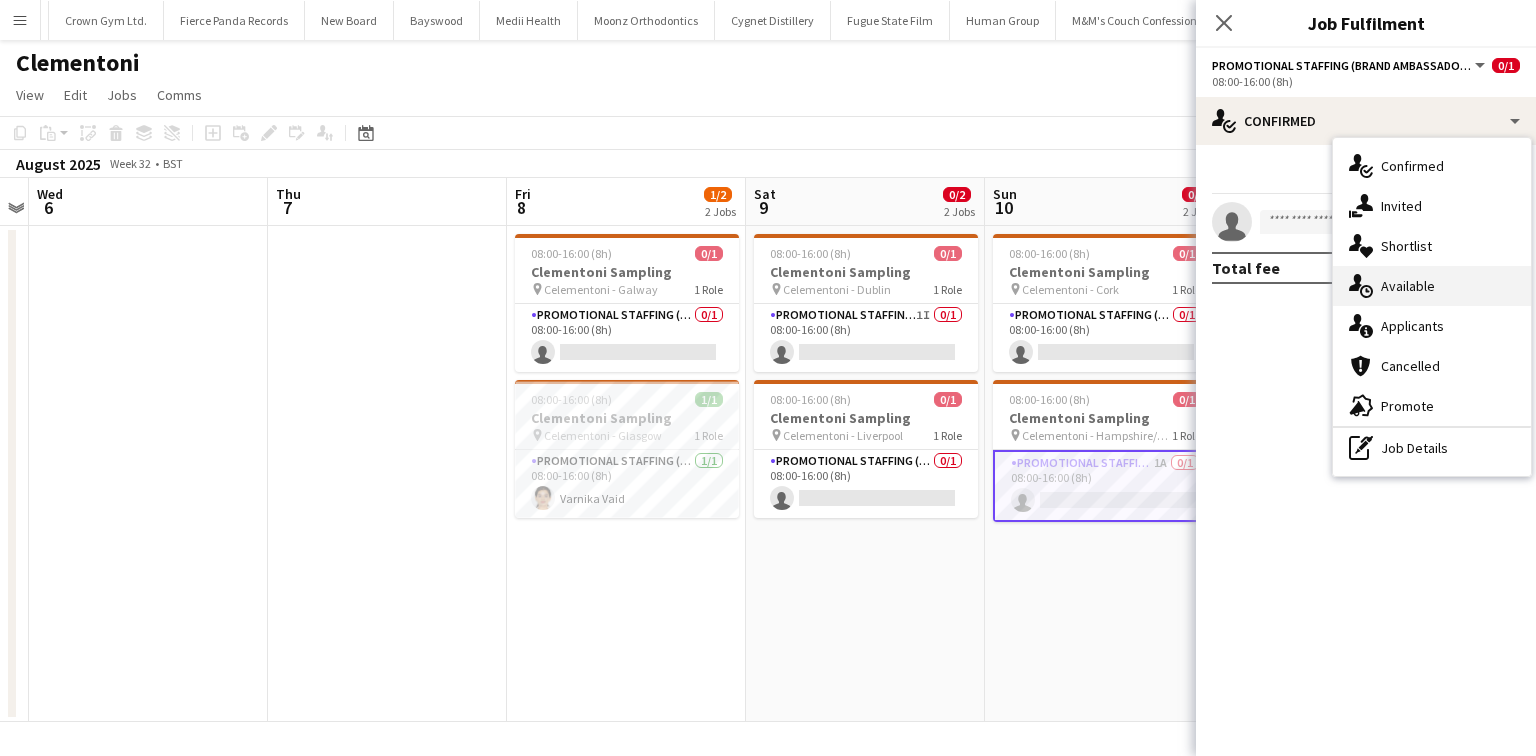 click on "single-neutral-actions-upload
Available" at bounding box center (1432, 286) 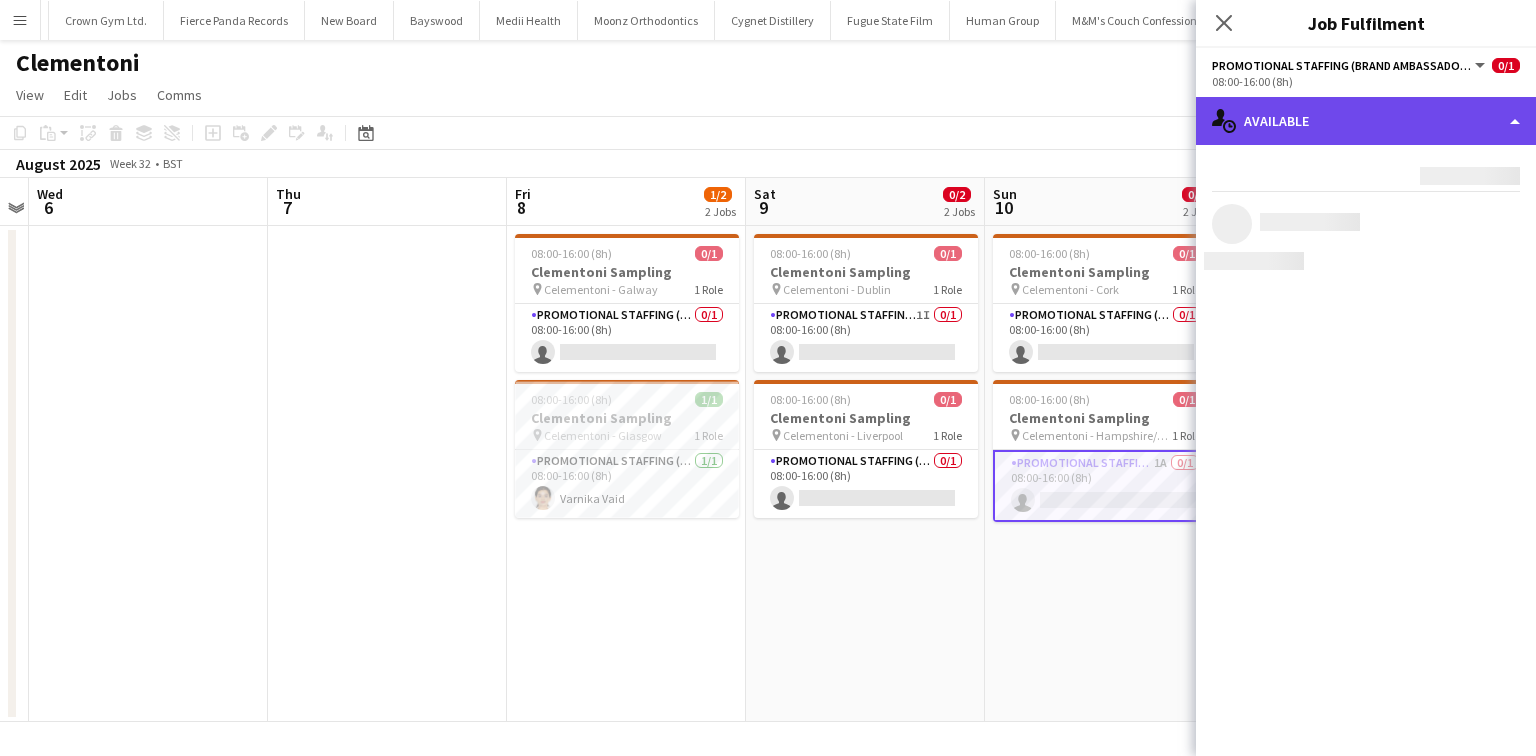 click on "single-neutral-actions-upload
Available" 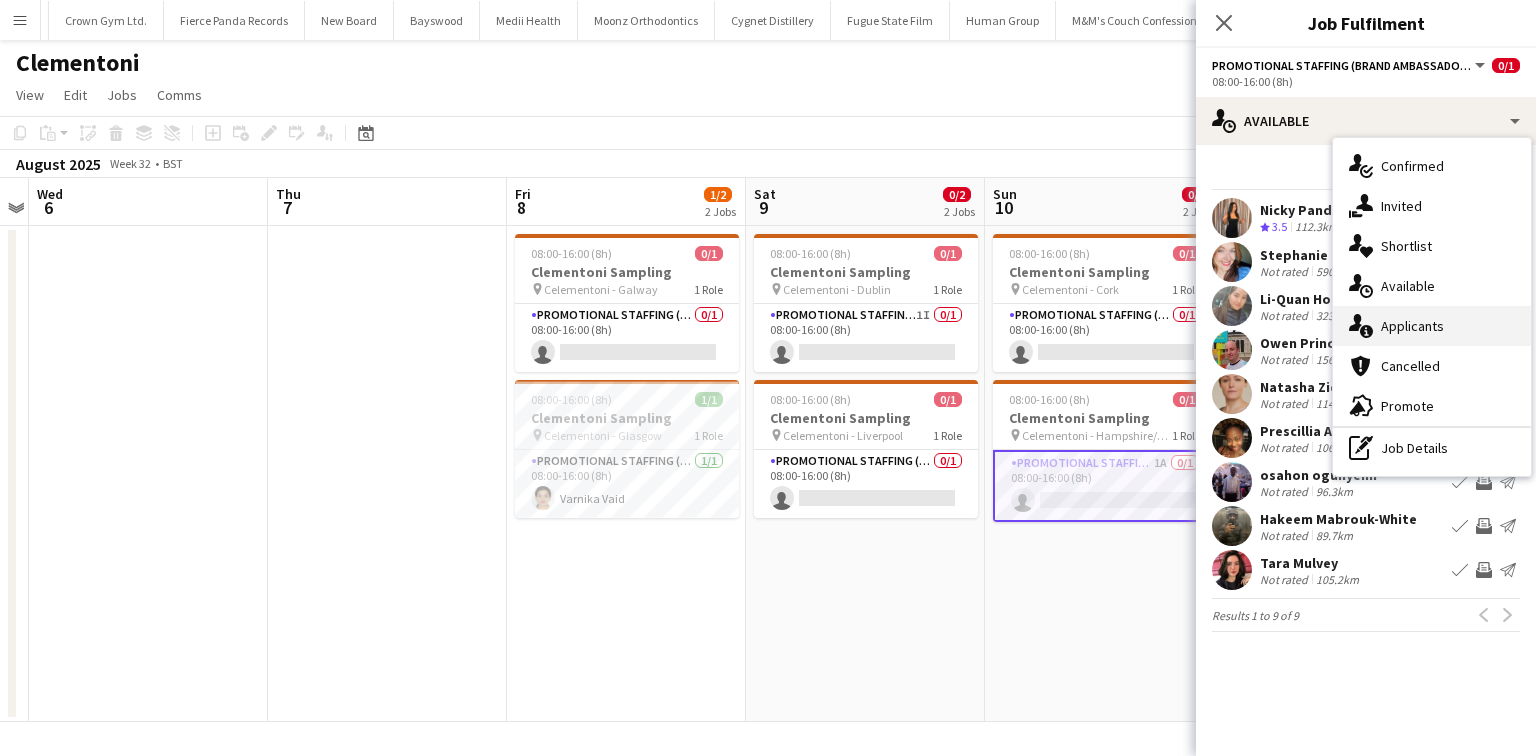 click on "single-neutral-actions-information
Applicants" at bounding box center [1432, 326] 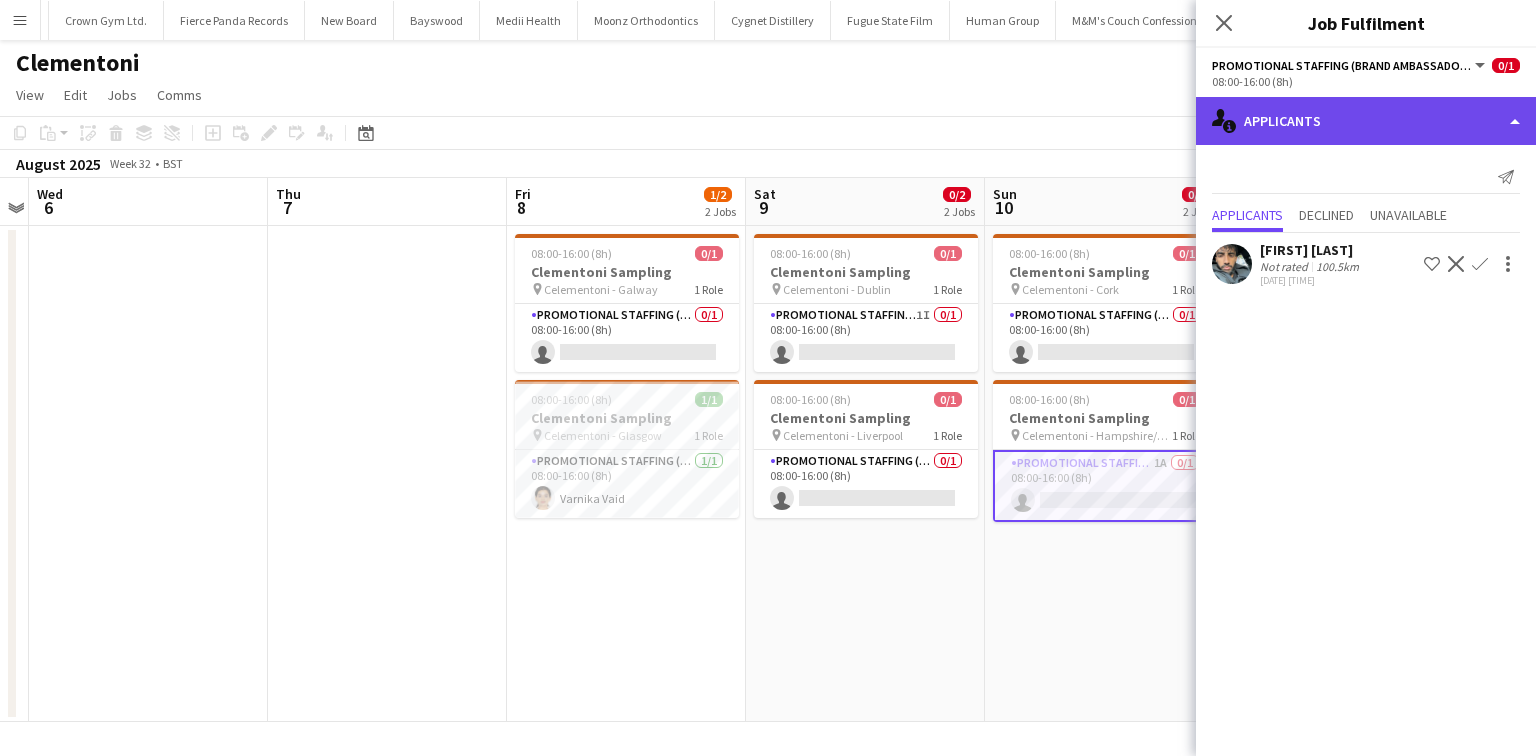 click on "single-neutral-actions-information
Applicants" 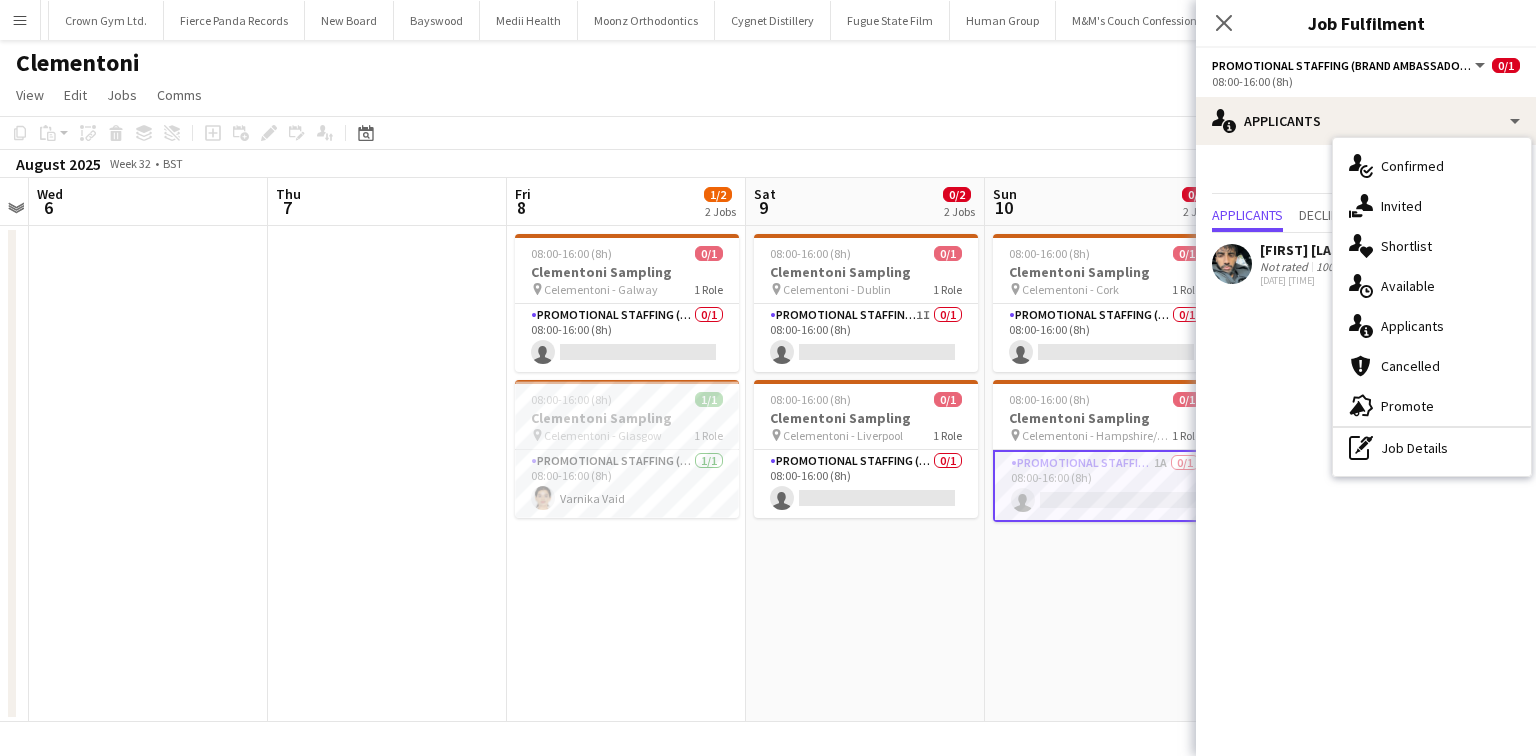 click on "single-neutral-actions-share-1
Invited" at bounding box center [1432, 206] 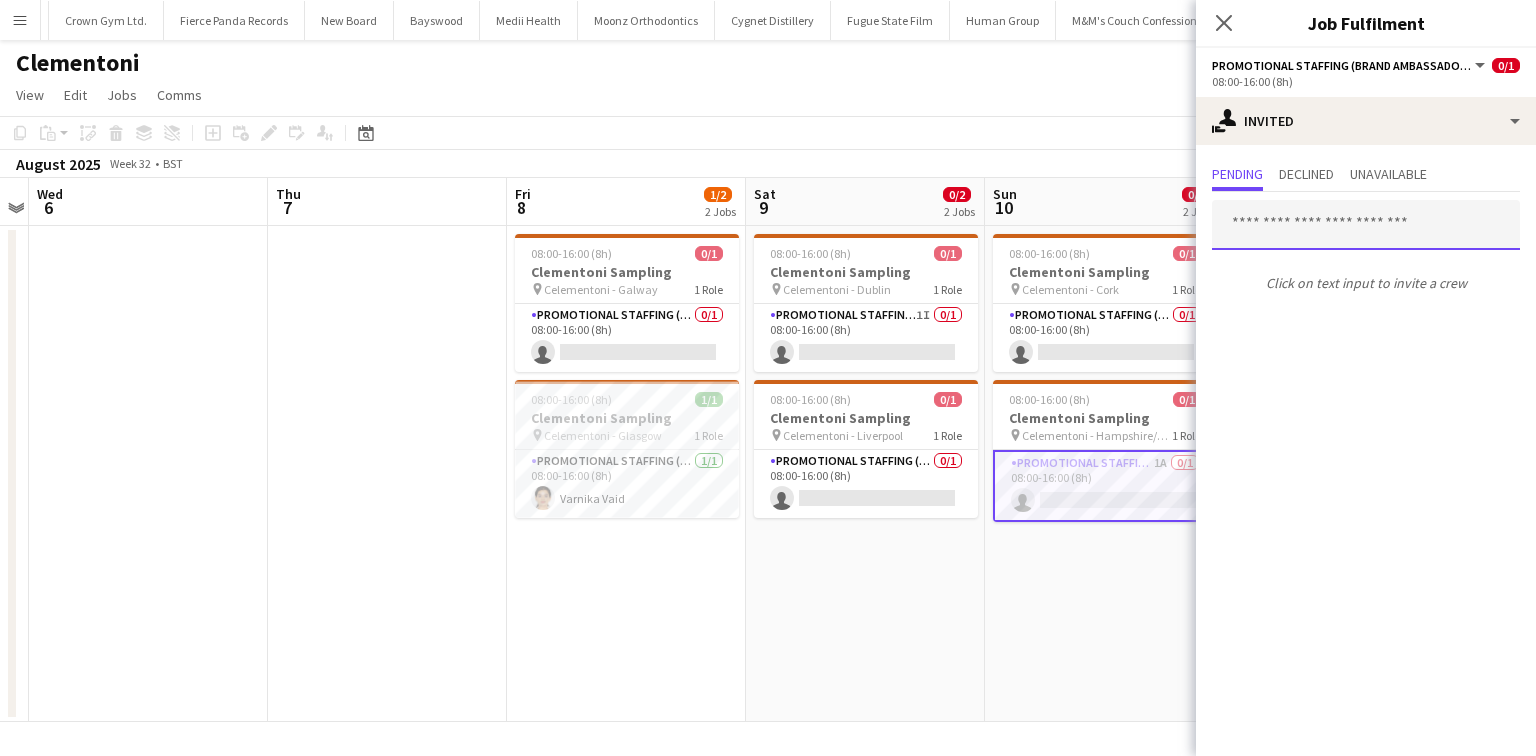 click at bounding box center [1366, 225] 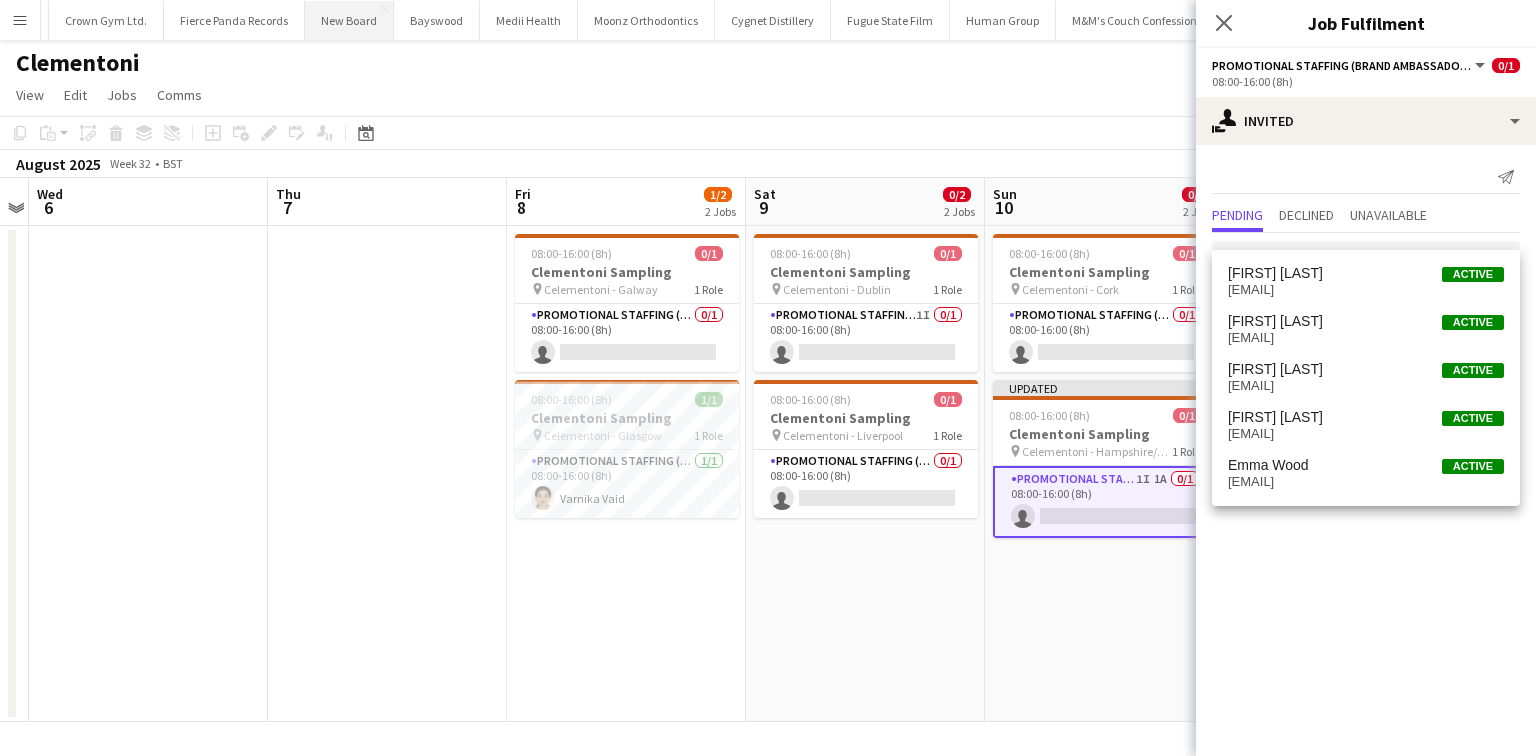 type on "****" 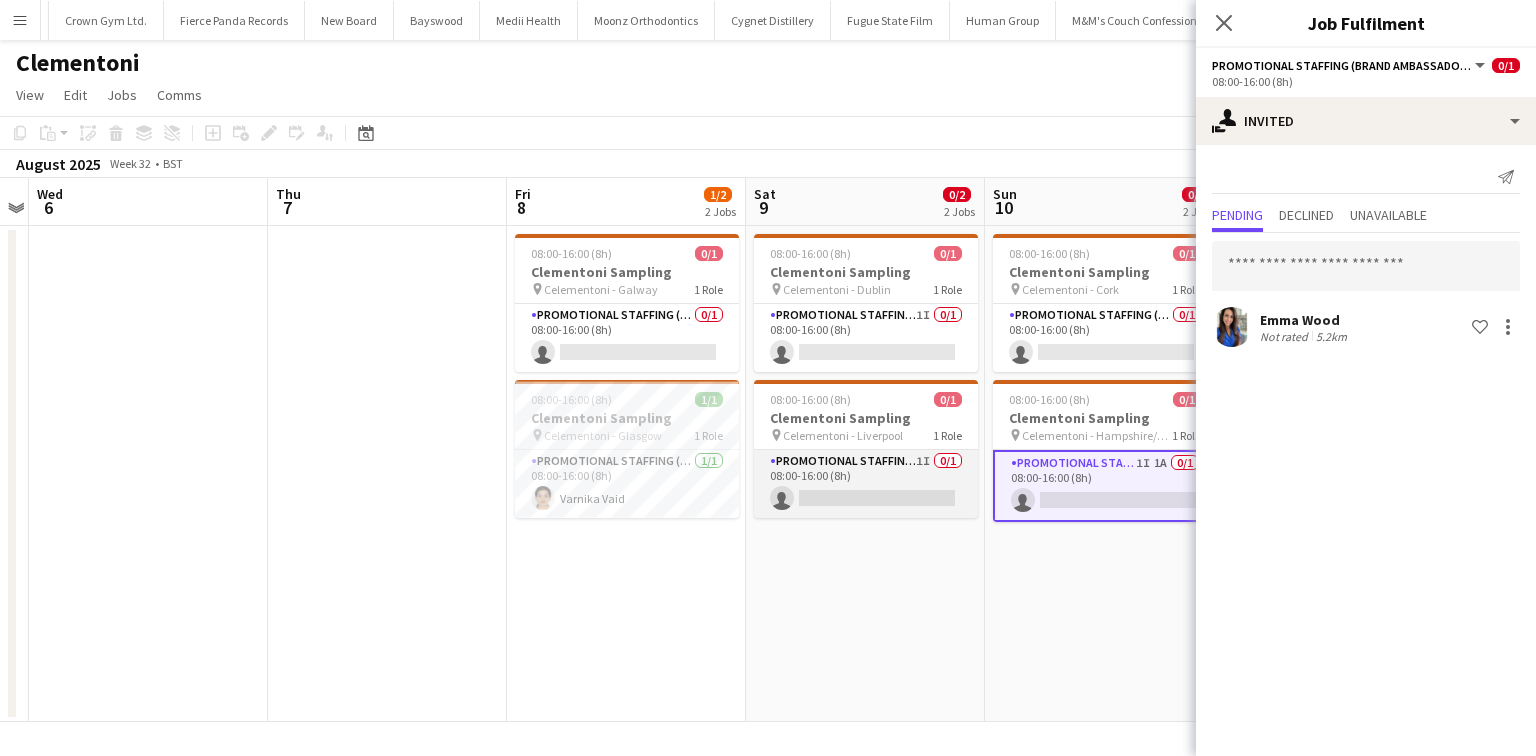click on "Promotional Staffing (Brand Ambassadors)   1I   0/1   08:00-16:00 (8h)
single-neutral-actions" at bounding box center [866, 484] 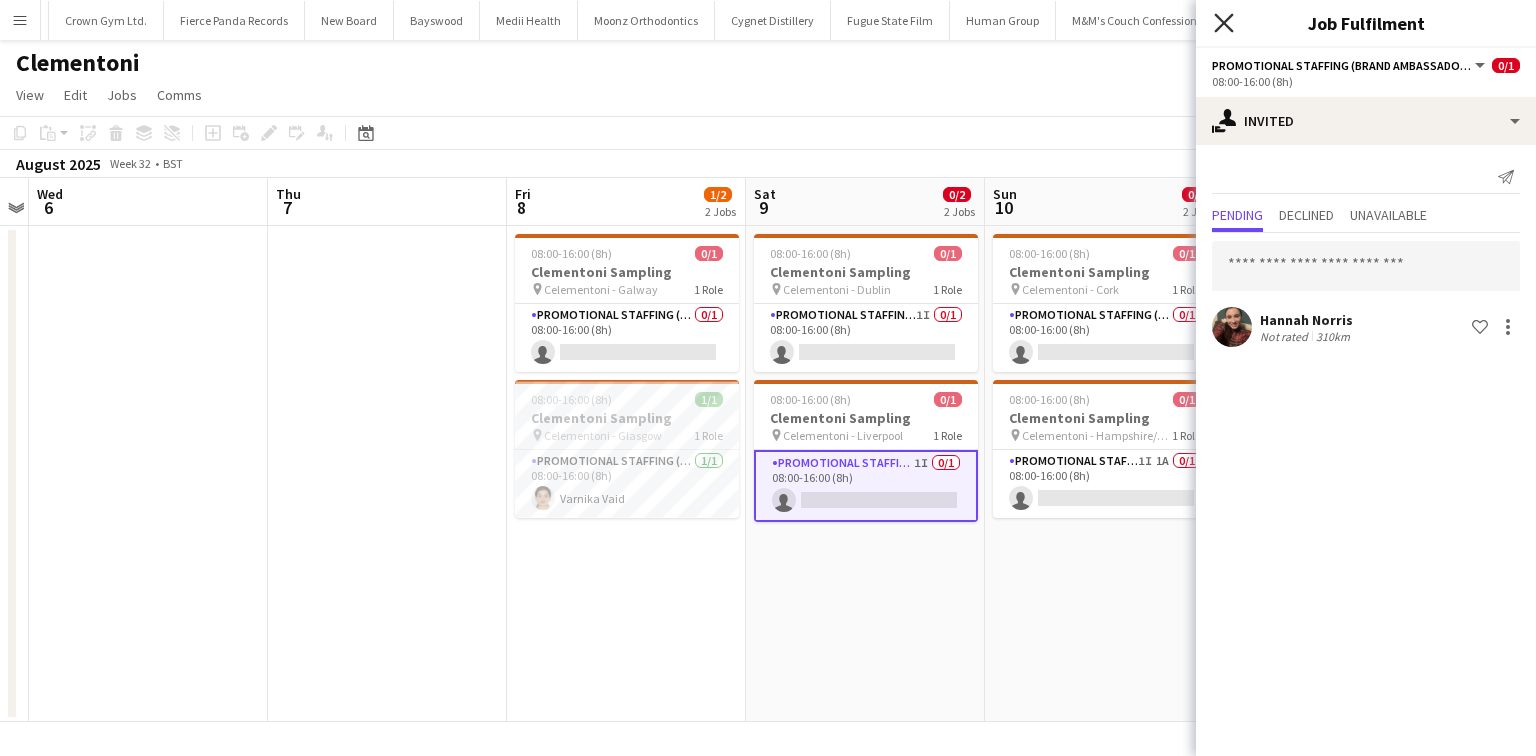 click on "Close pop-in" 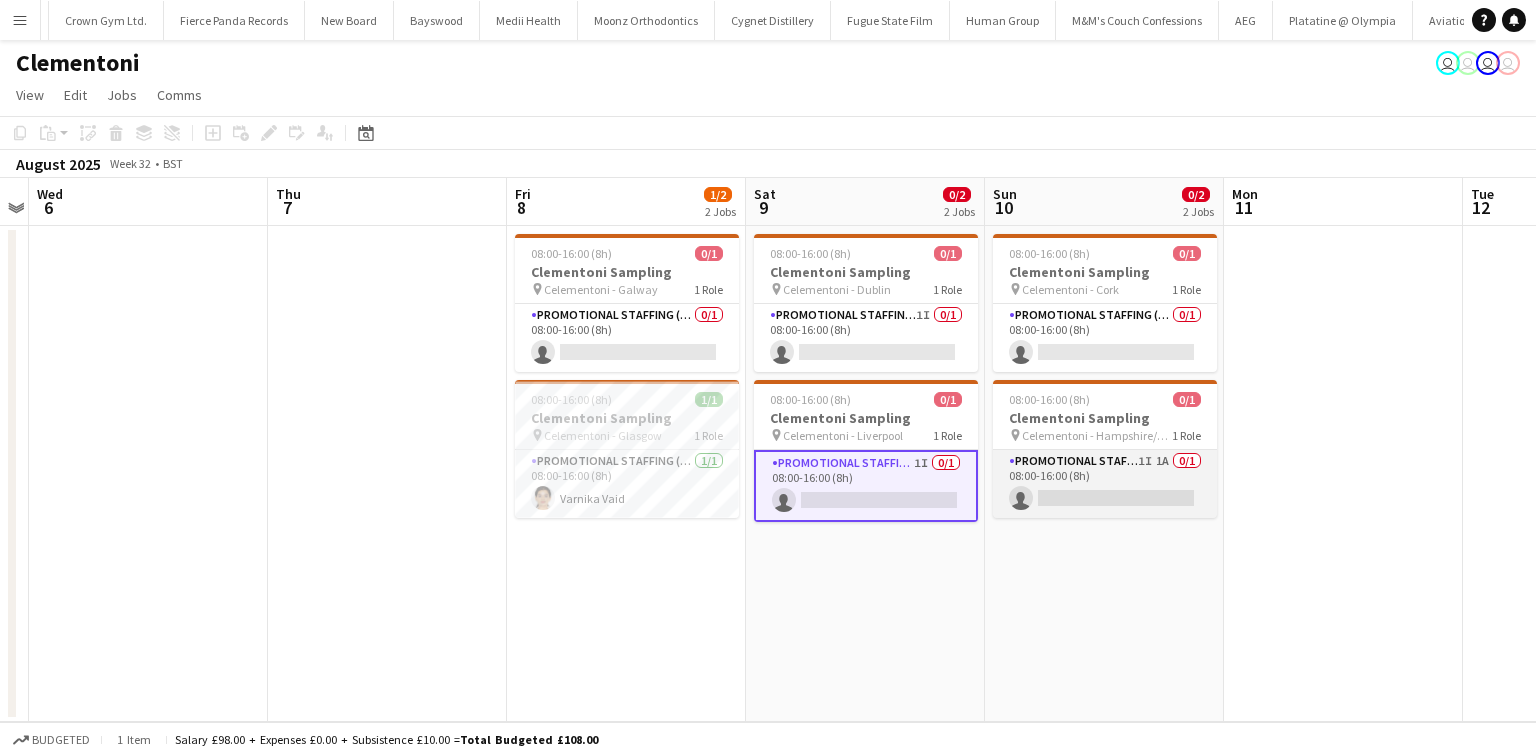 click on "Promotional Staffing (Brand Ambassadors)   1I   1A   0/1   08:00-16:00 (8h)
single-neutral-actions" at bounding box center [1105, 484] 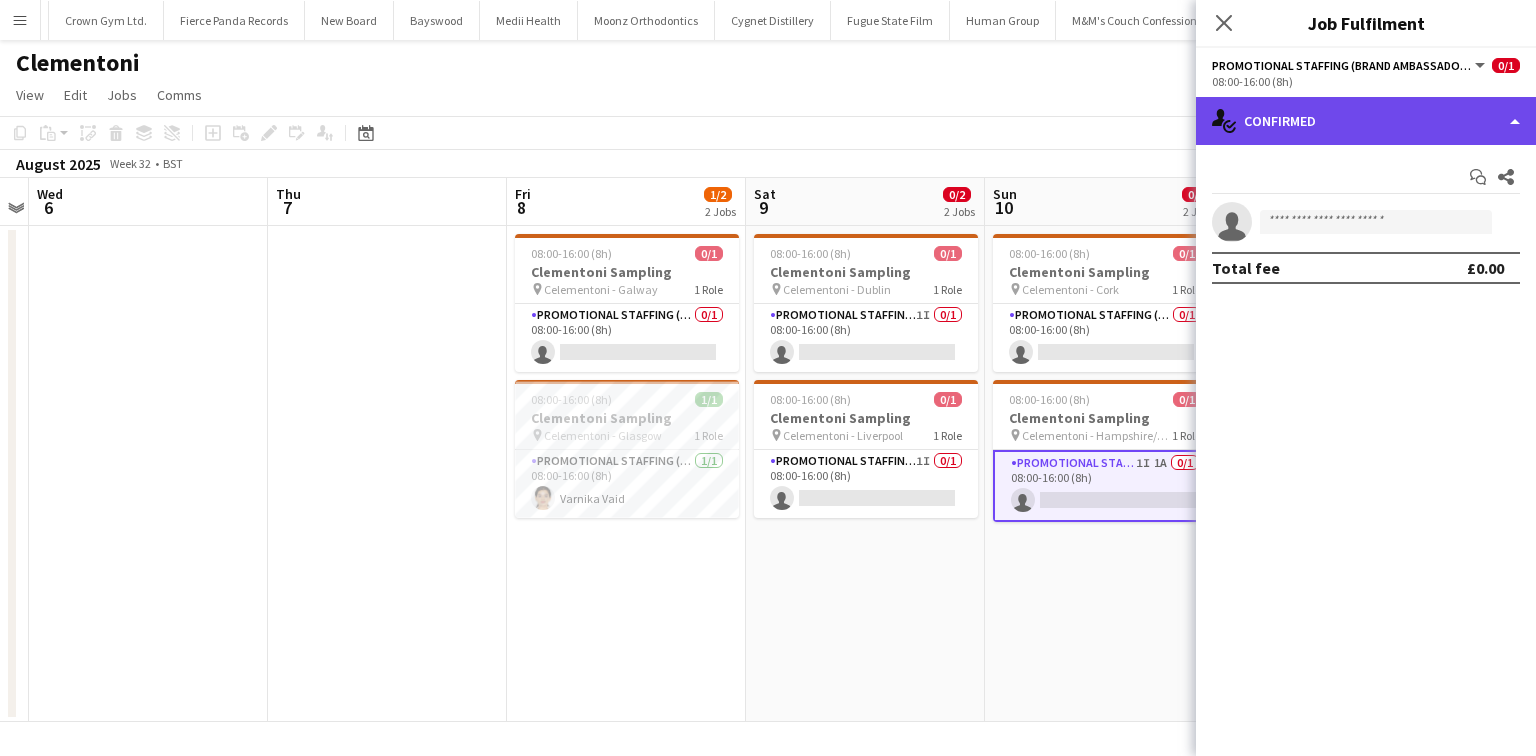click on "single-neutral-actions-check-2
Confirmed" 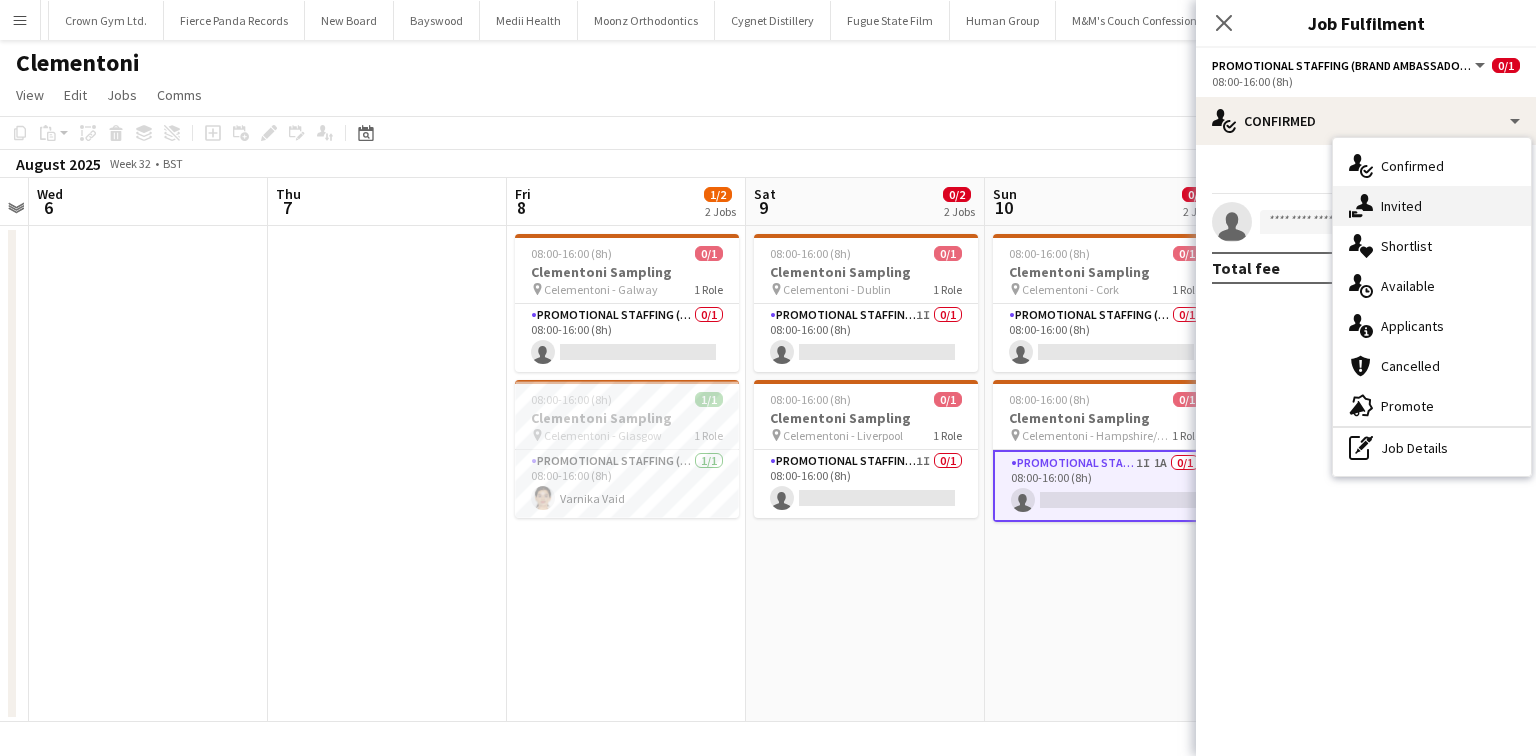click on "single-neutral-actions-share-1
Invited" at bounding box center (1432, 206) 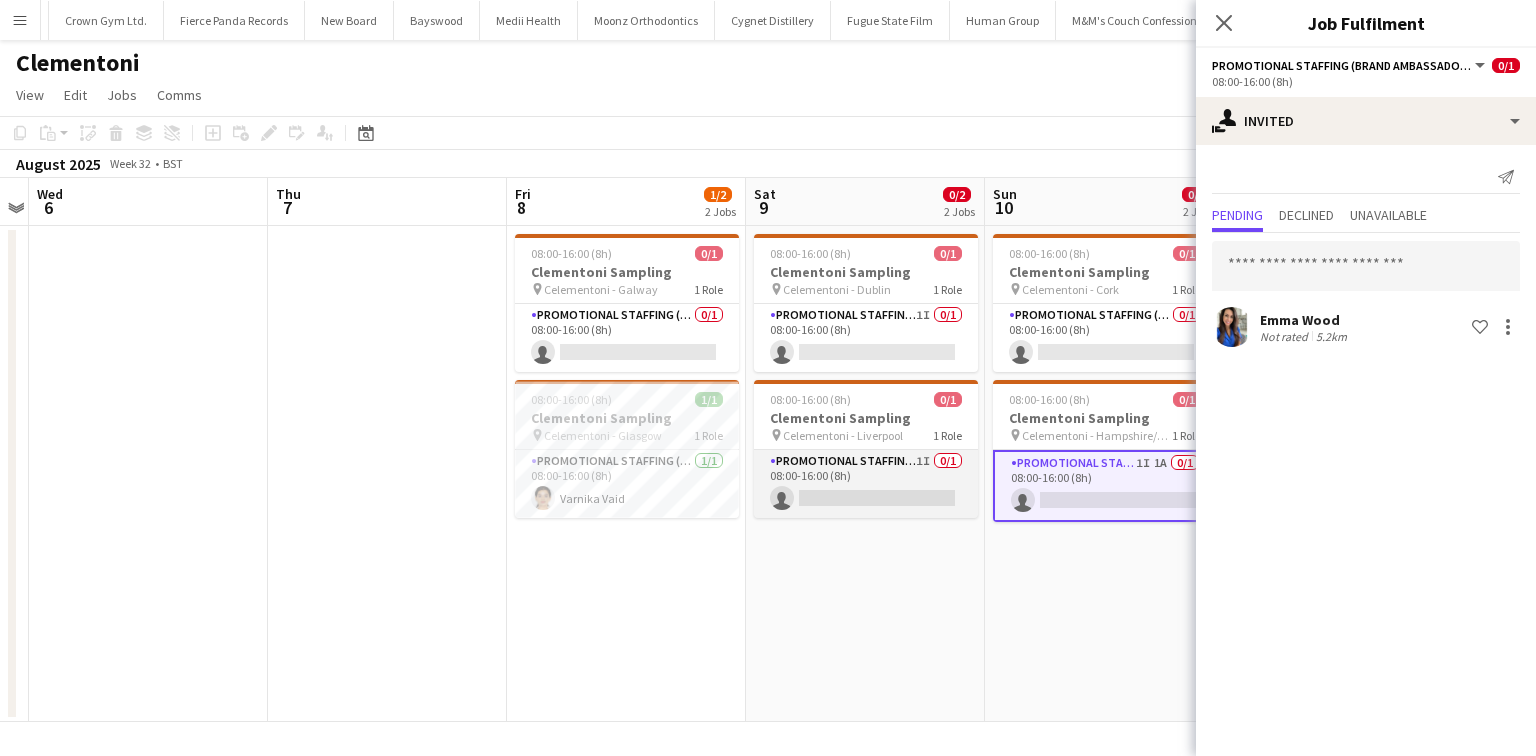 click on "Promotional Staffing (Brand Ambassadors)   1I   0/1   08:00-16:00 (8h)
single-neutral-actions" at bounding box center (866, 484) 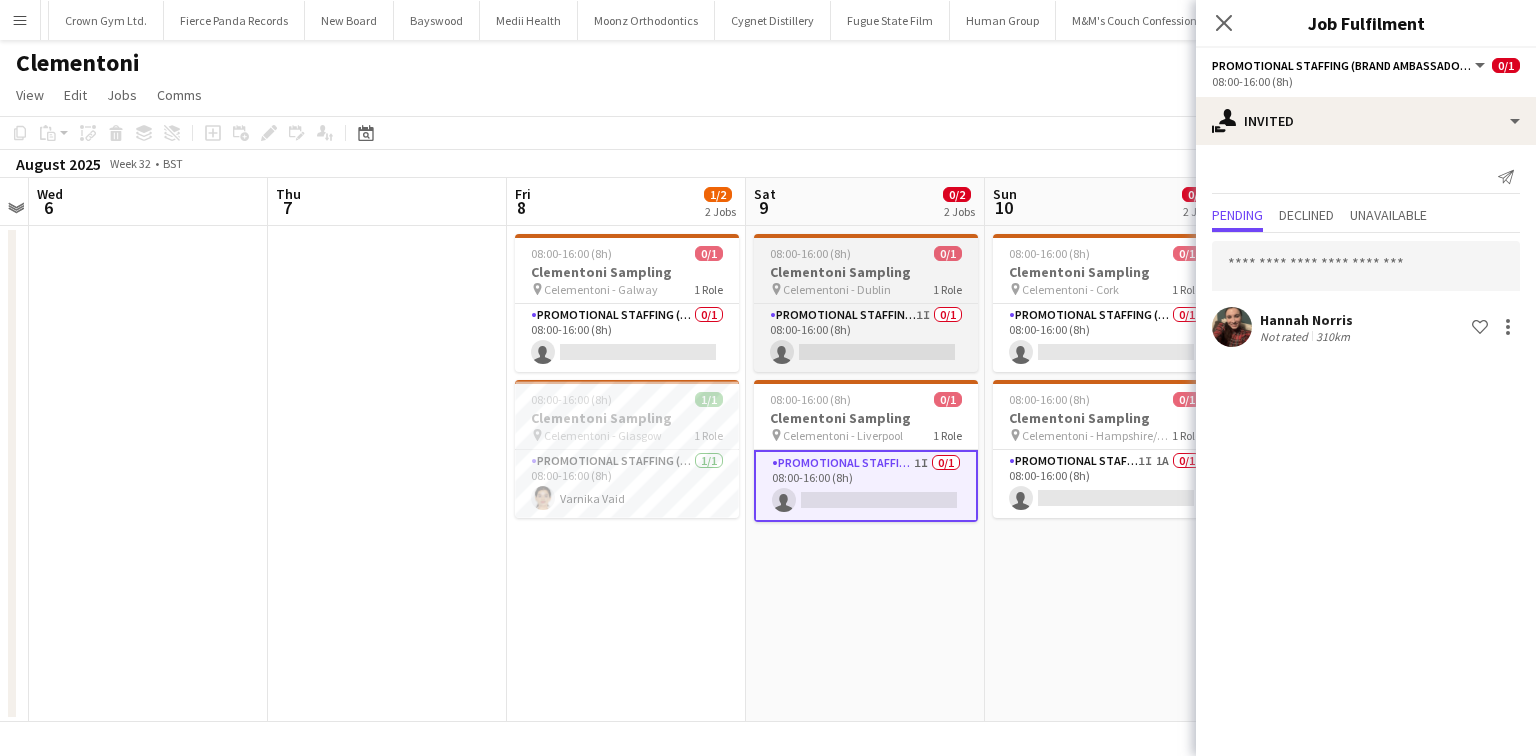 click on "Celementoni - Dublin" at bounding box center (837, 289) 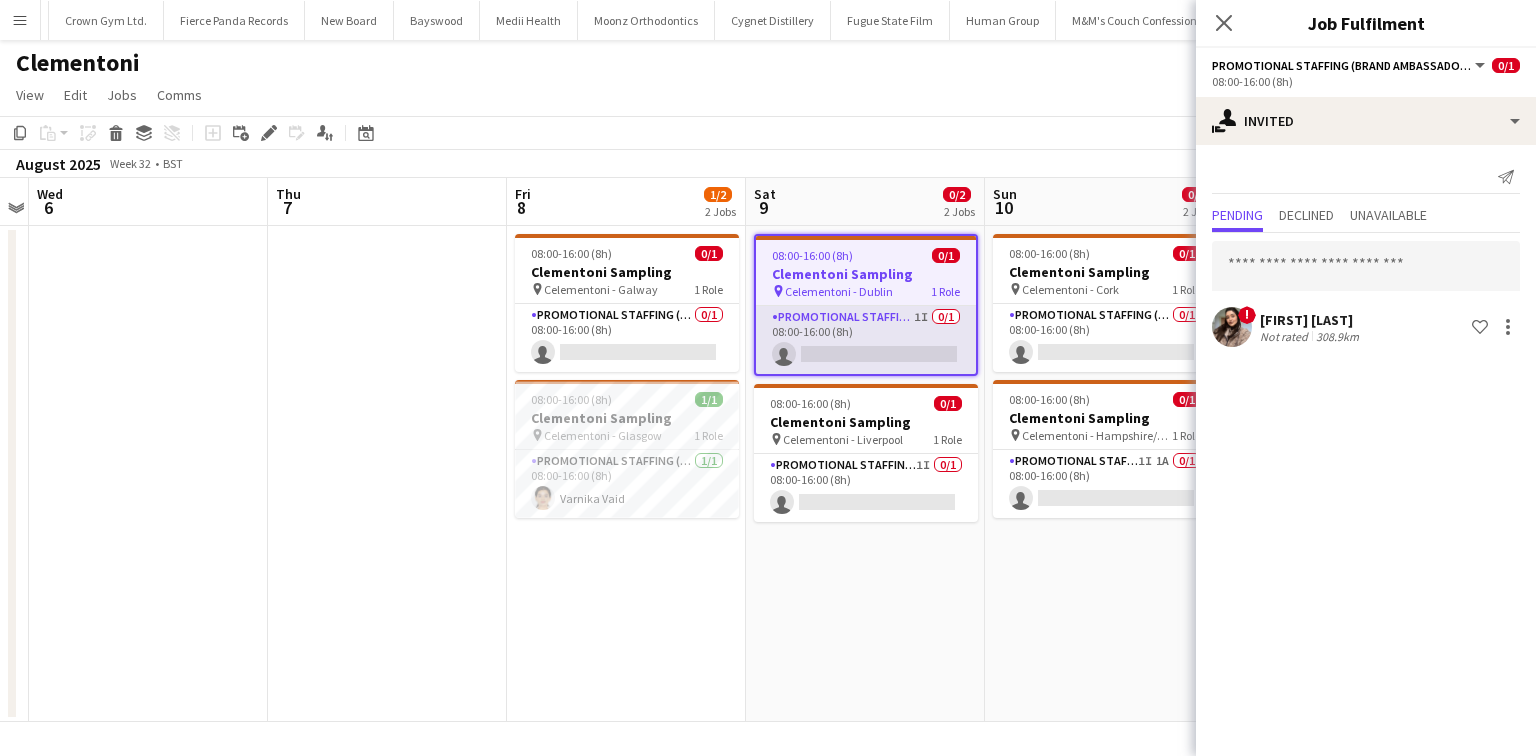 click on "Promotional Staffing (Brand Ambassadors)   1I   0/1   08:00-16:00 (8h)
single-neutral-actions" at bounding box center [866, 340] 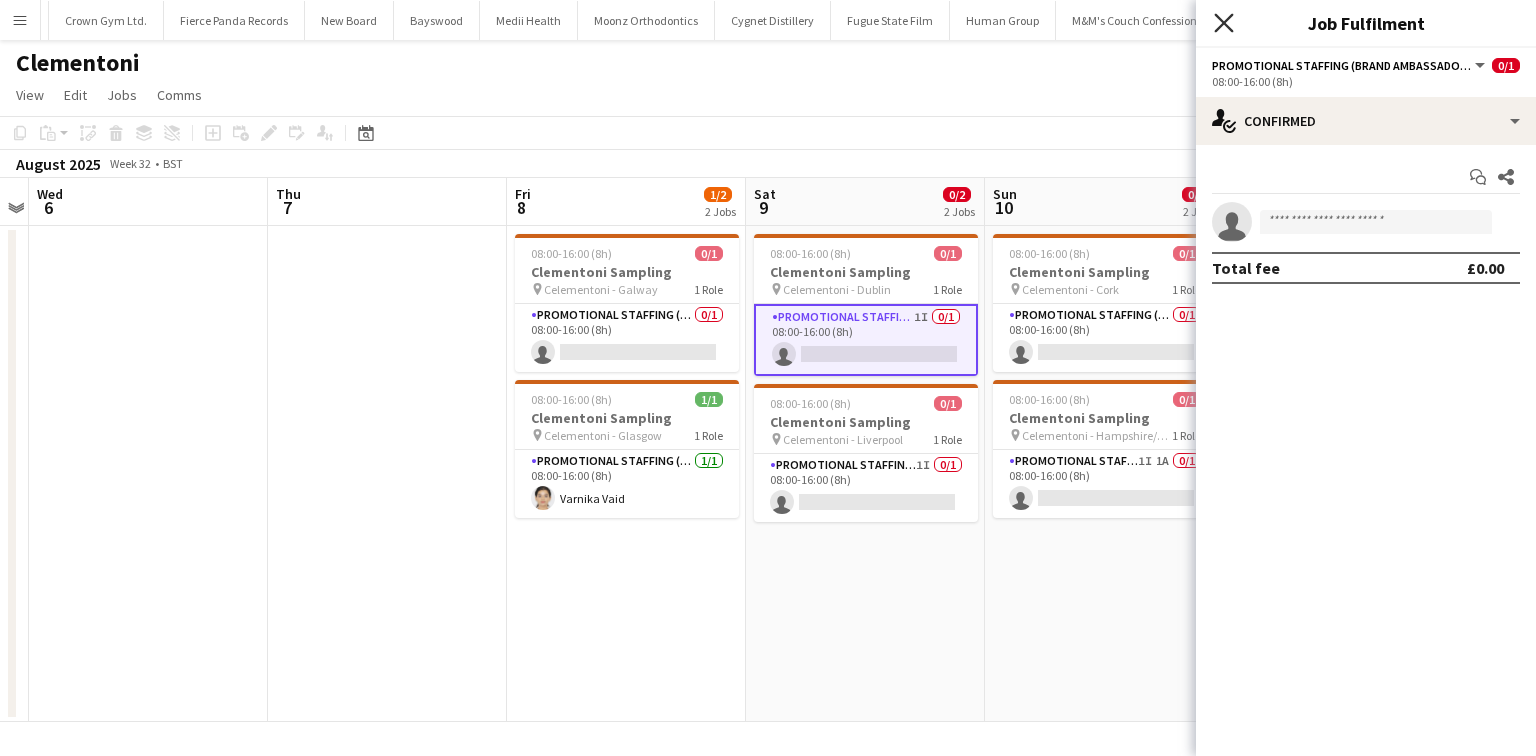 click on "Close pop-in" 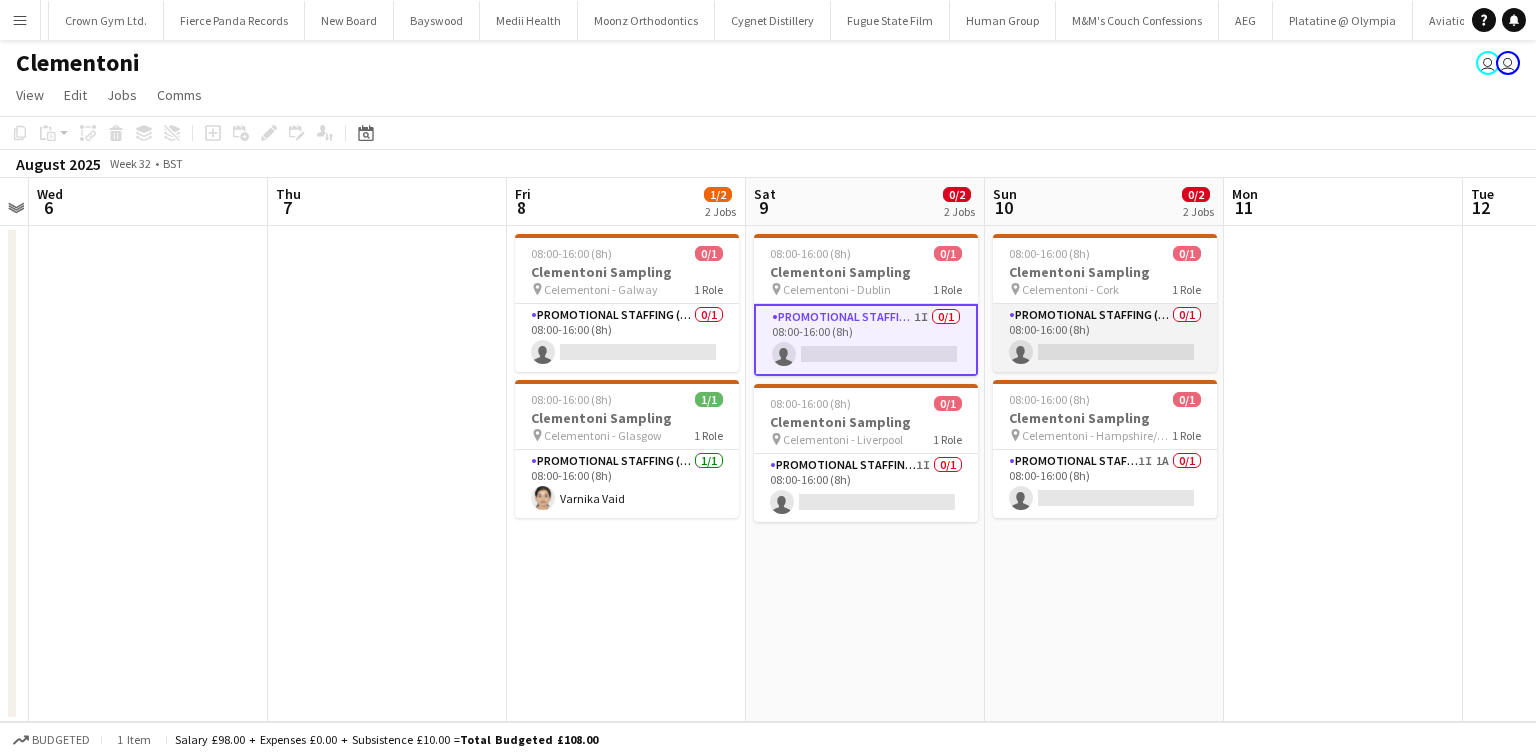click on "Promotional Staffing (Brand Ambassadors)   0/1   08:00-16:00 (8h)
single-neutral-actions" at bounding box center (1105, 338) 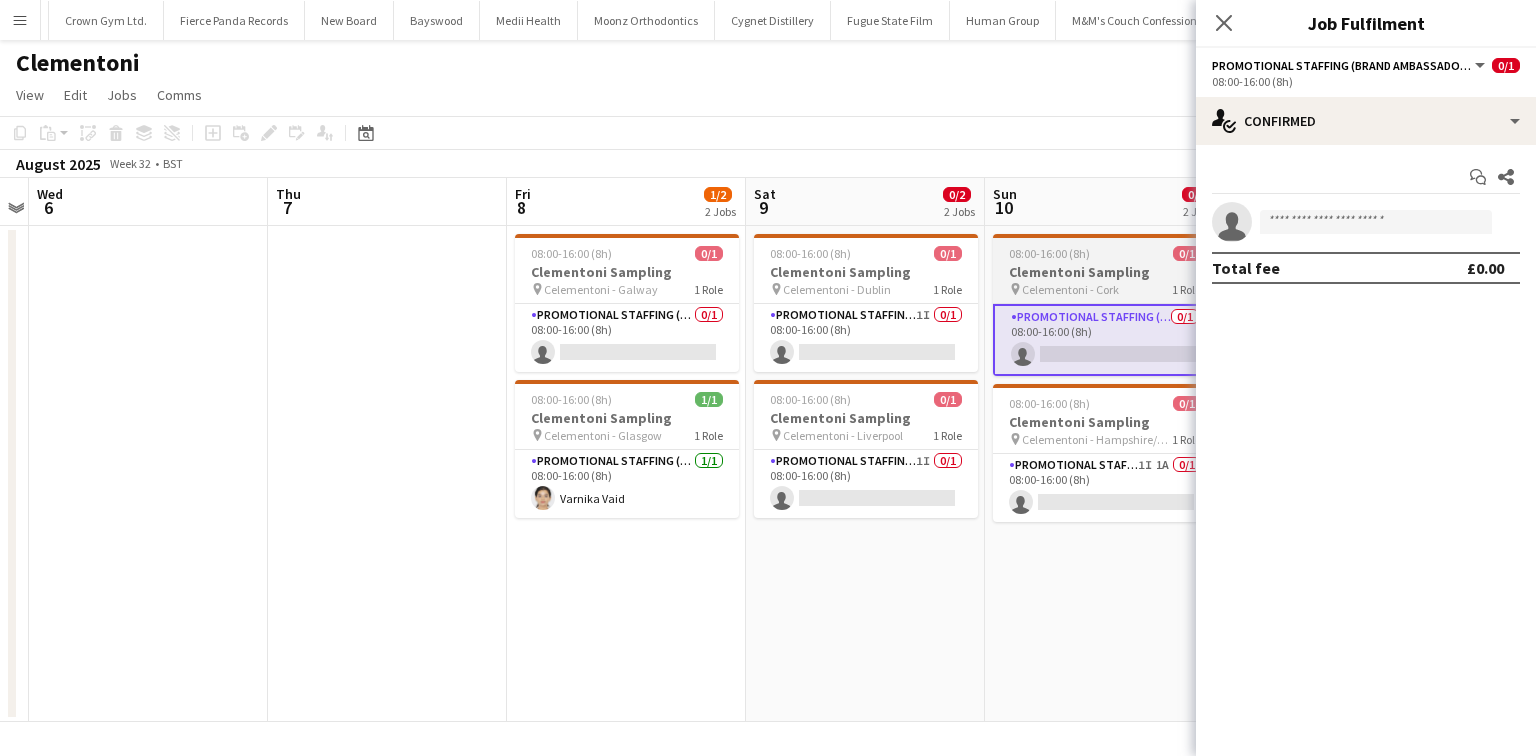 click on "Clementoni Sampling" at bounding box center [1105, 272] 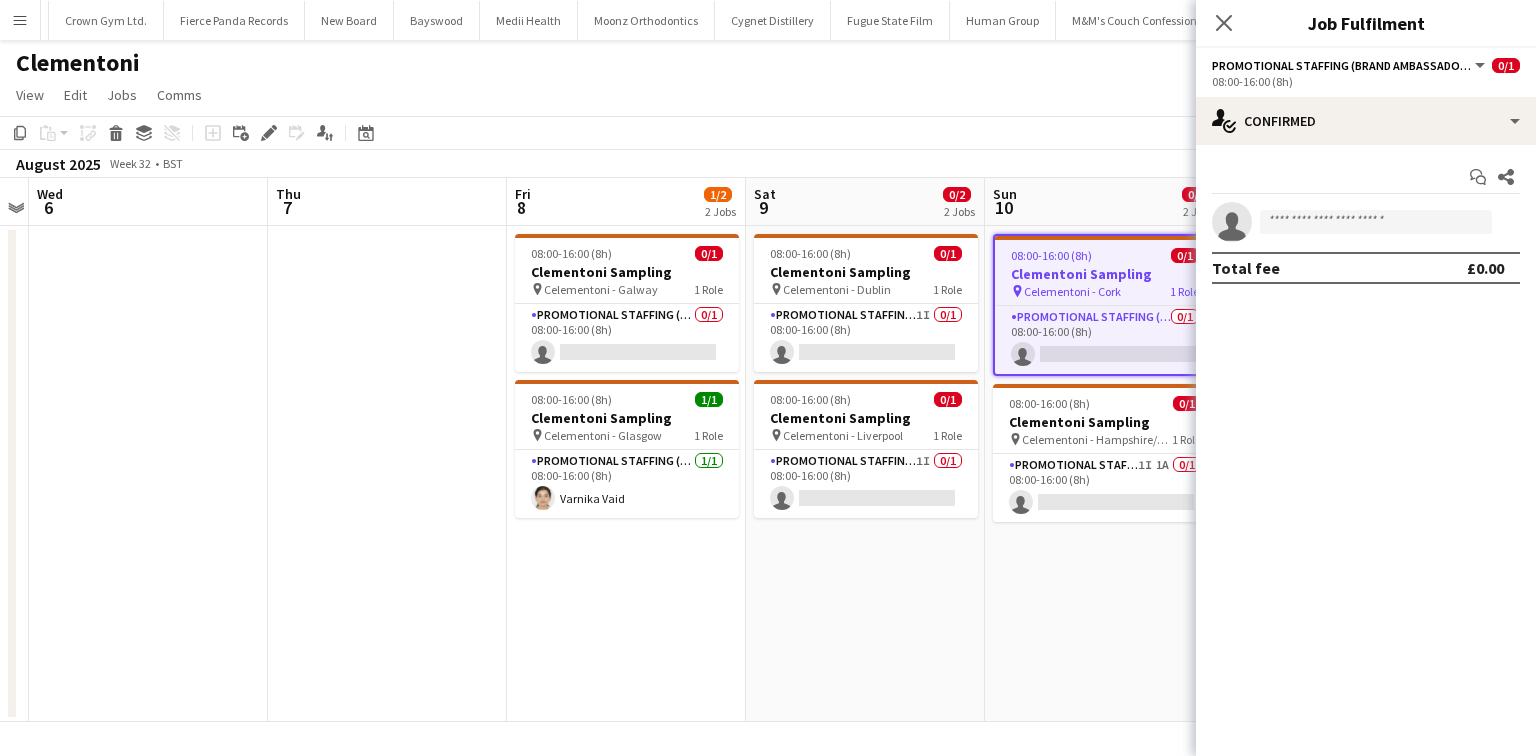 click on "Close pop-in" 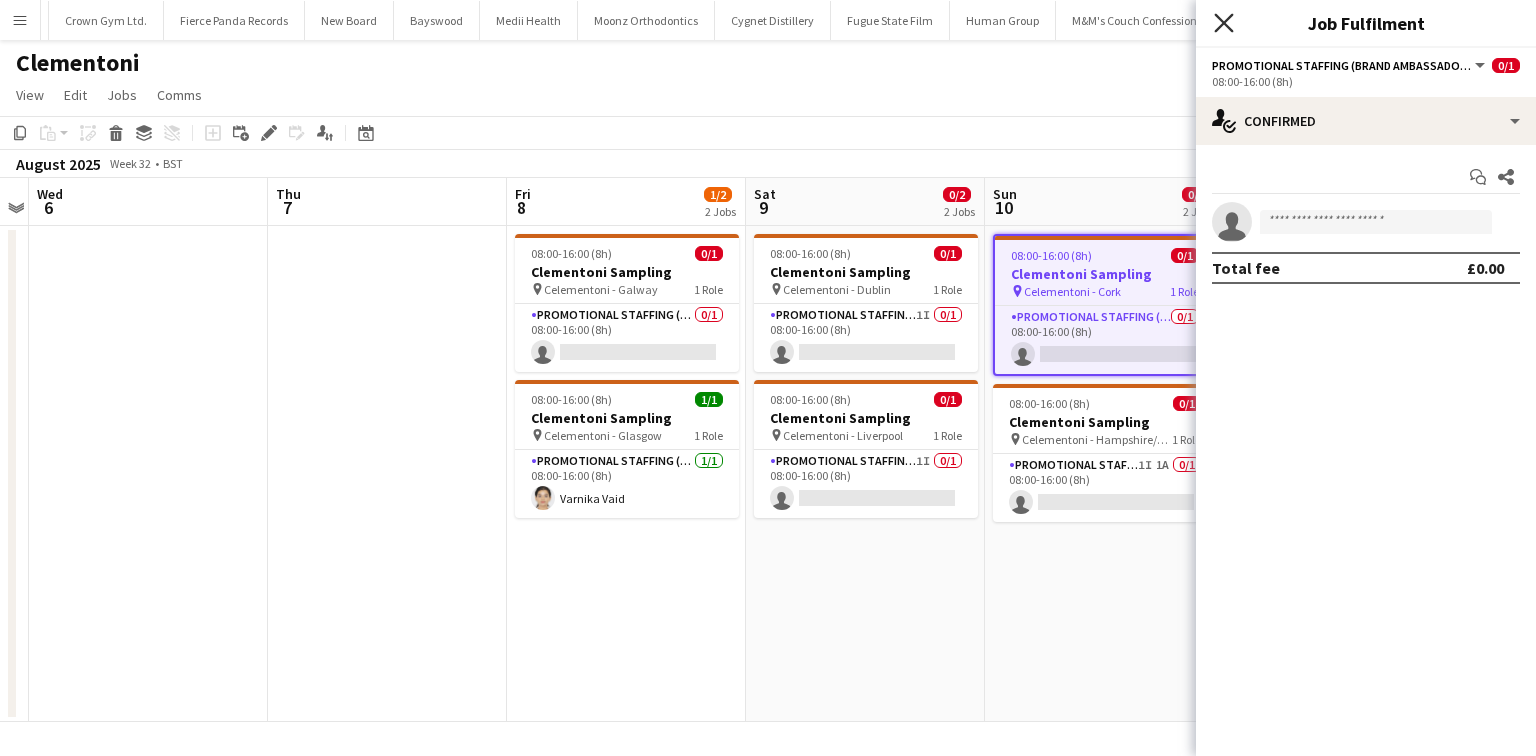 click on "Close pop-in" 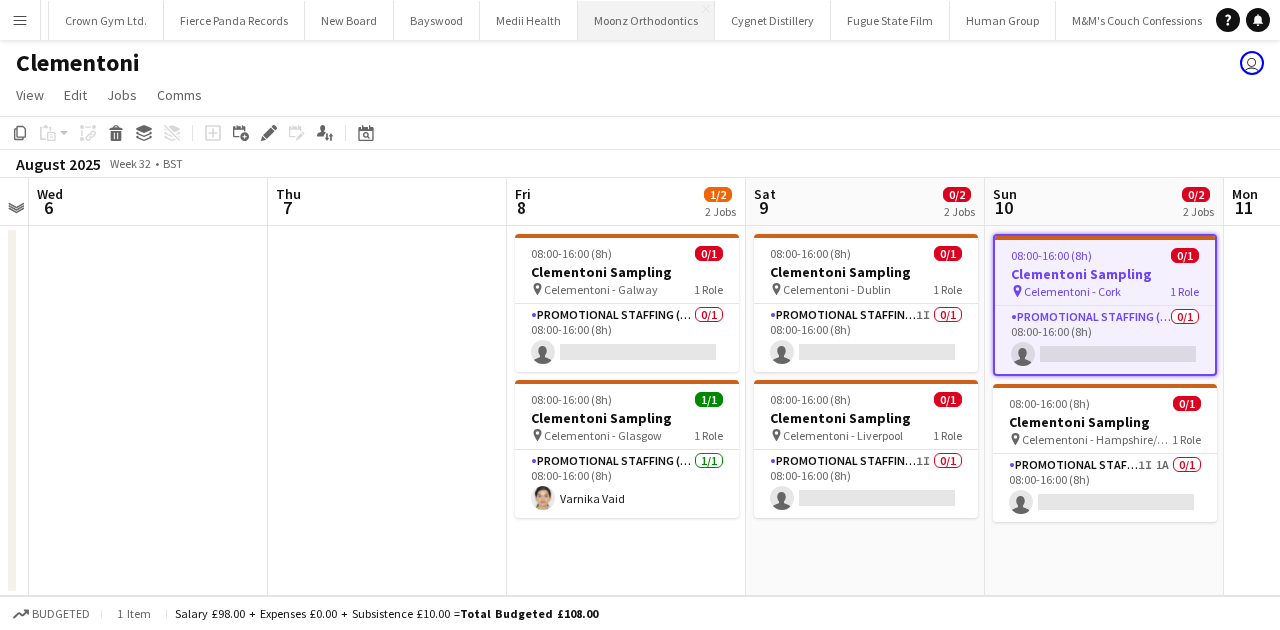 scroll, scrollTop: 0, scrollLeft: 9297, axis: horizontal 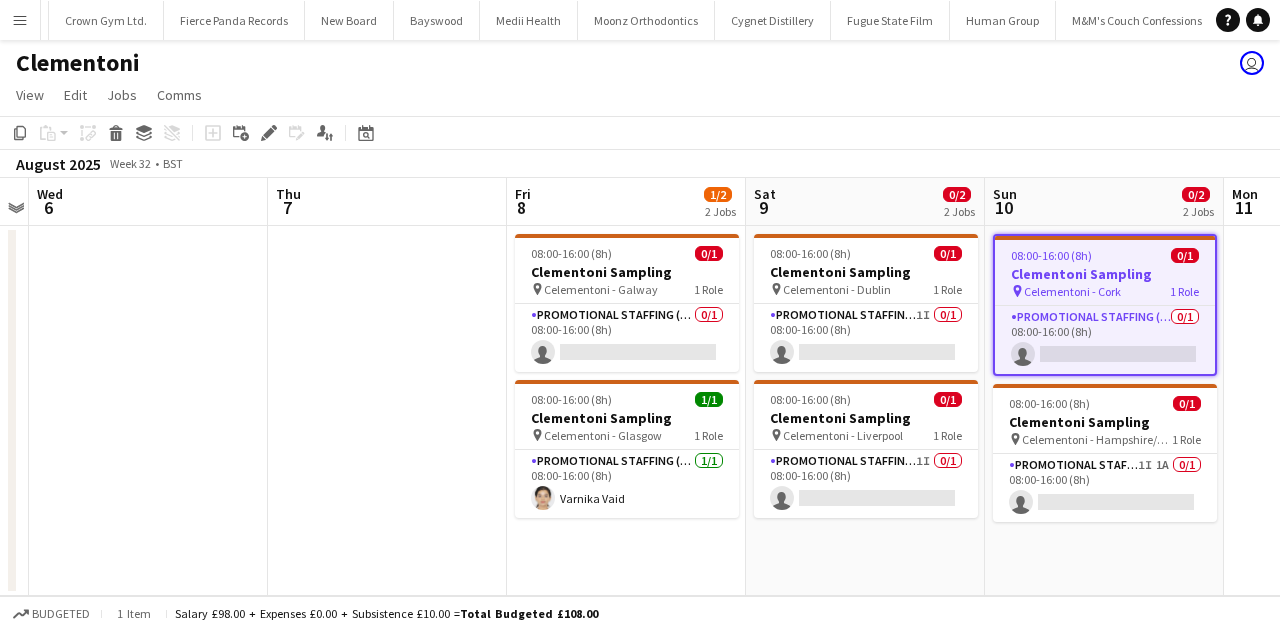 drag, startPoint x: 13, startPoint y: 18, endPoint x: 18, endPoint y: 28, distance: 11.18034 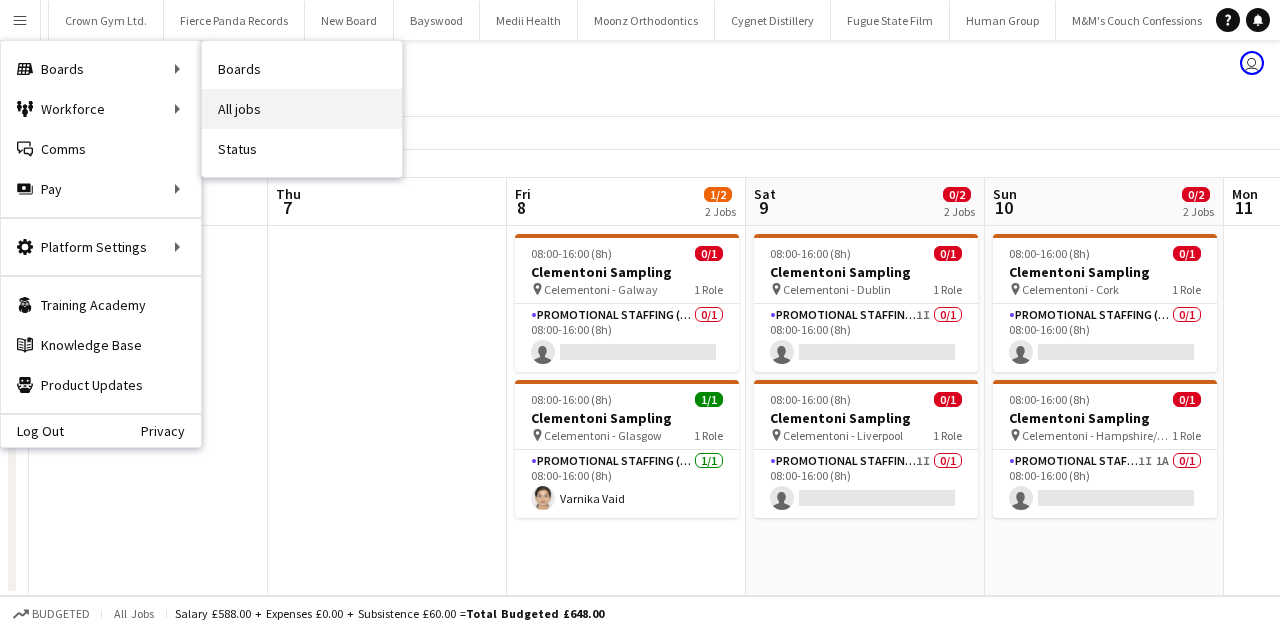 click on "All jobs" at bounding box center (302, 109) 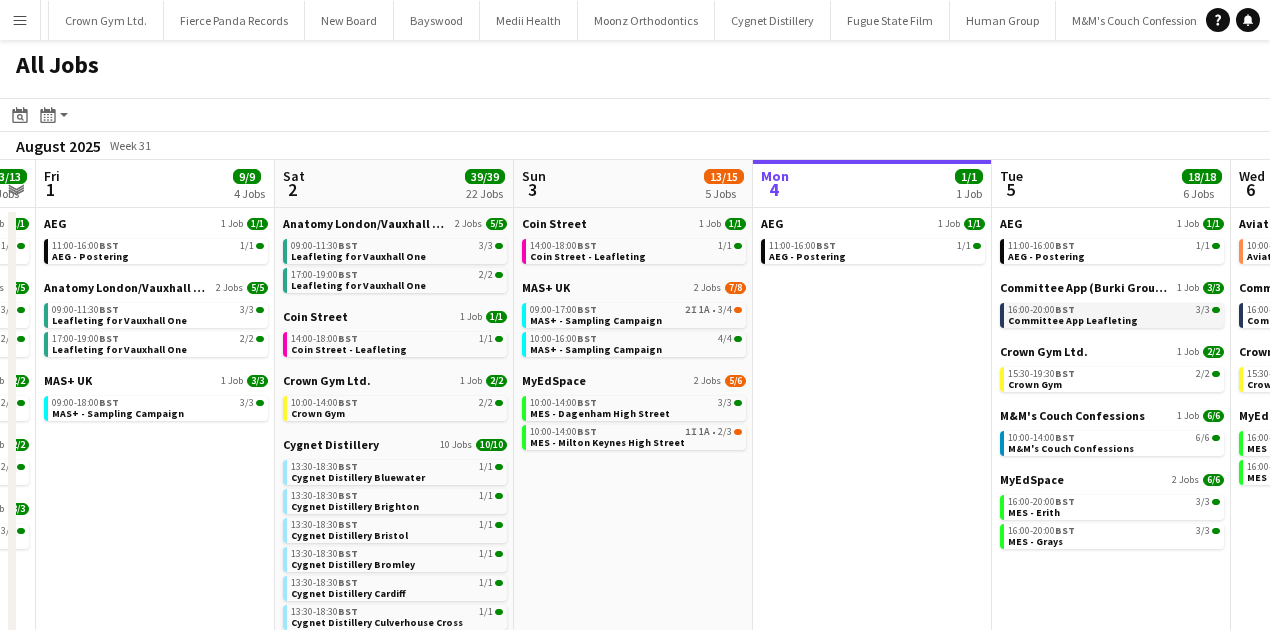 scroll, scrollTop: 0, scrollLeft: 436, axis: horizontal 